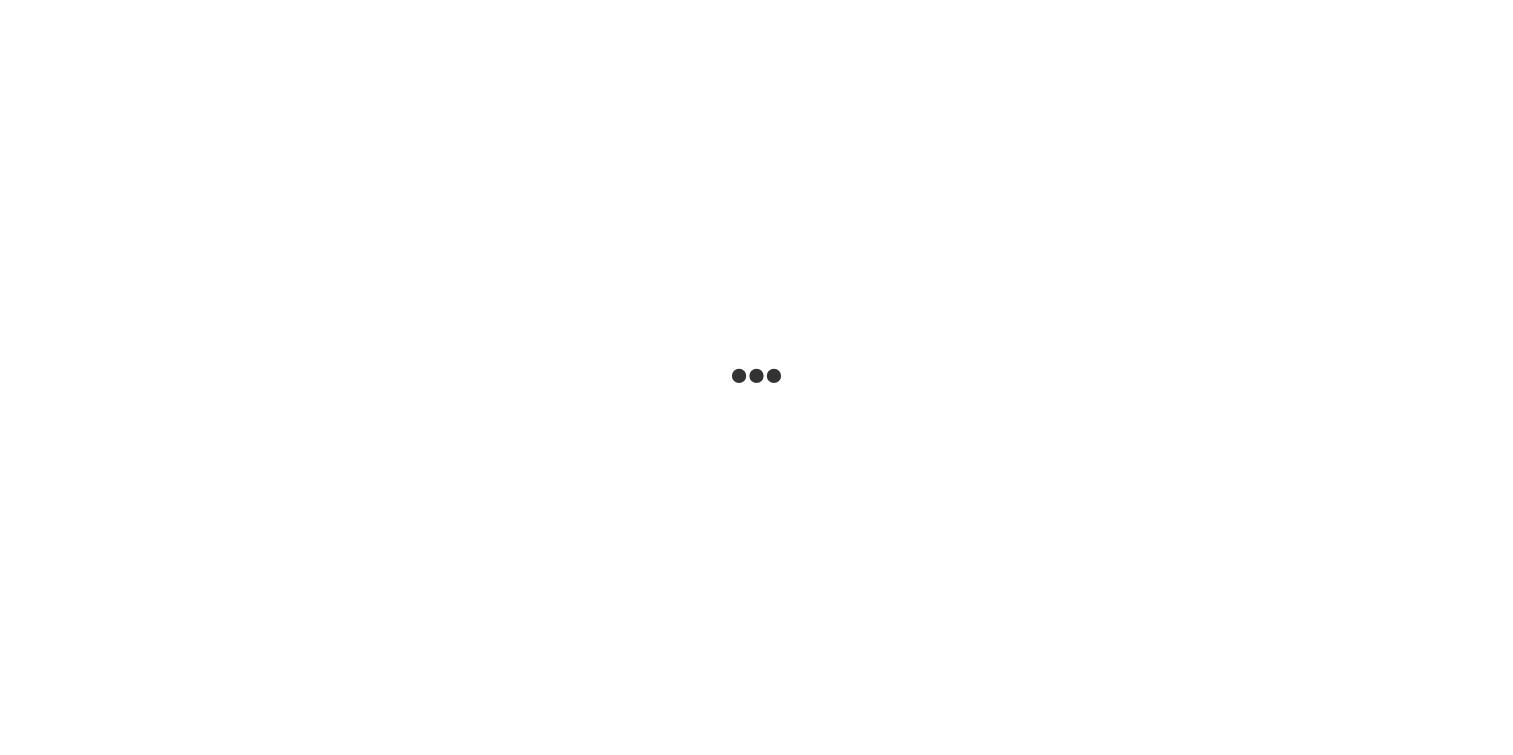 scroll, scrollTop: 0, scrollLeft: 0, axis: both 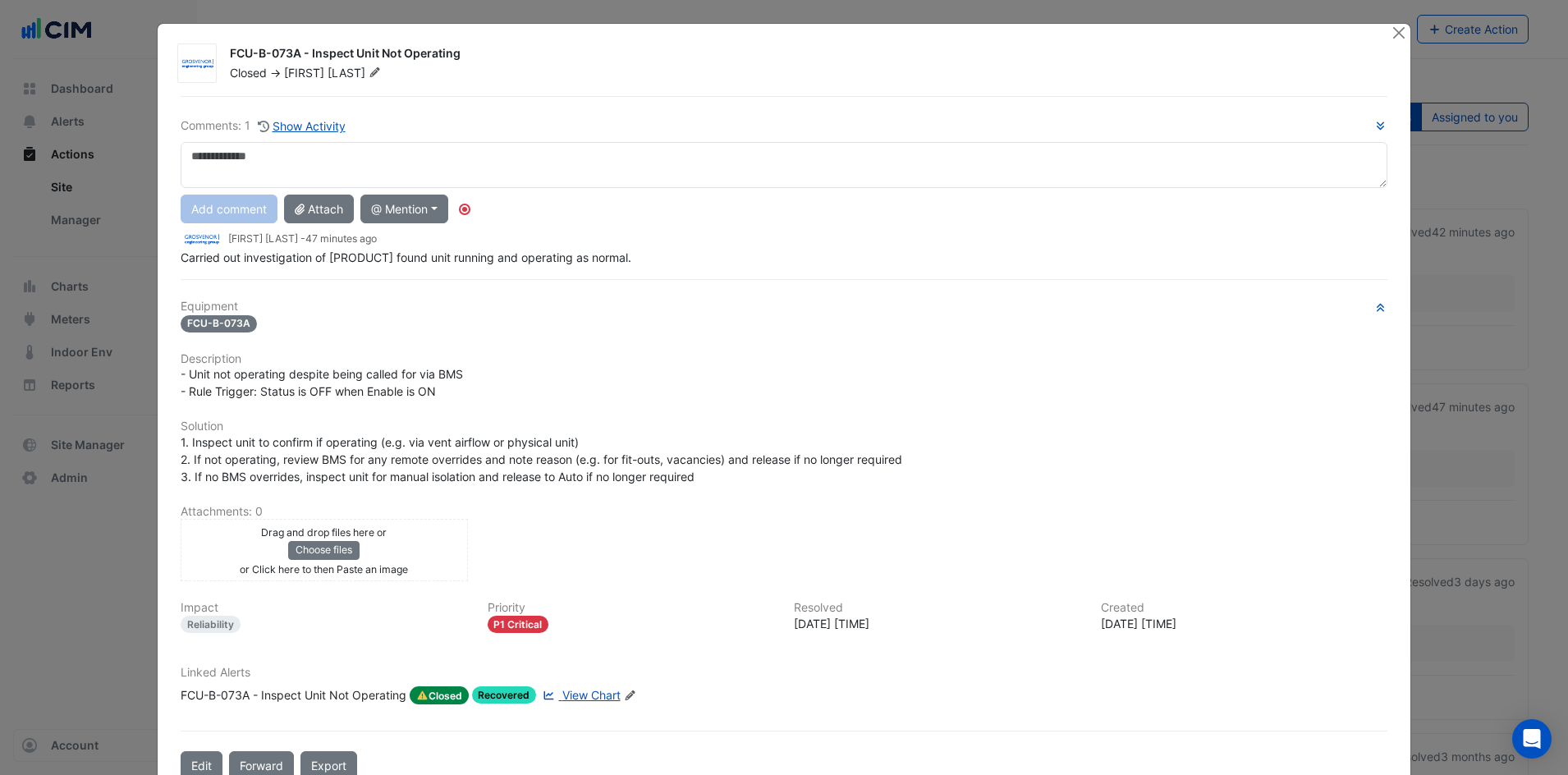click on "View Chart" 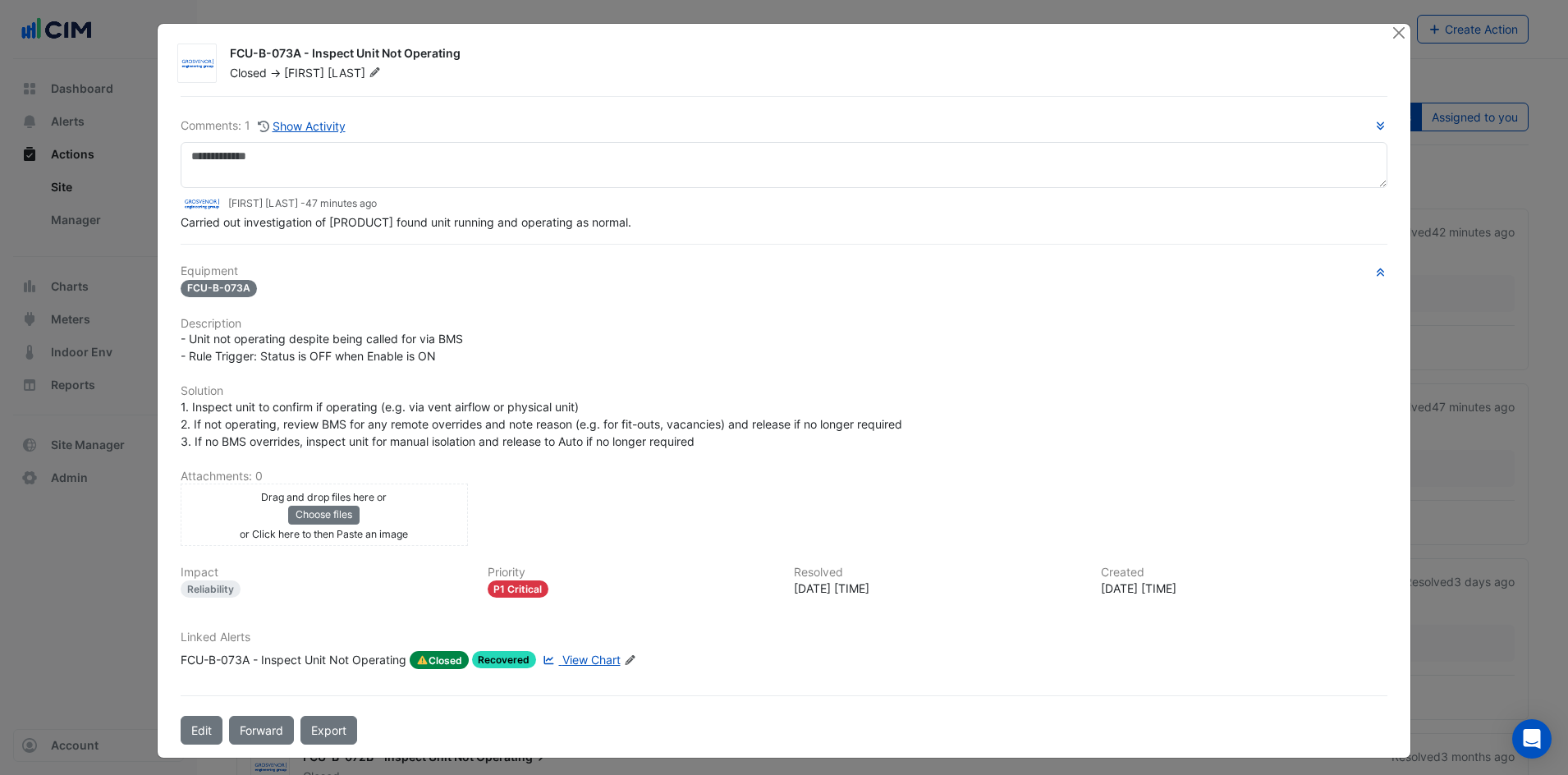 click on "Equipment
FCU-B-073A
Description
- Unit not operating despite being called for via BMS
- Rule Trigger: Status is OFF when Enable is ON
Solution
1. Inspect unit to confirm if operating (e.g. via vent airflow or physical unit)
2. If not operating, review BMS for any remote overrides and note reason (e.g. for fit-outs, vacancies) and release if no longer required
3. If no BMS overrides, inspect unit for manual isolation and release to Auto if no longer required
Attachments: 0
Drag and drop files here or" 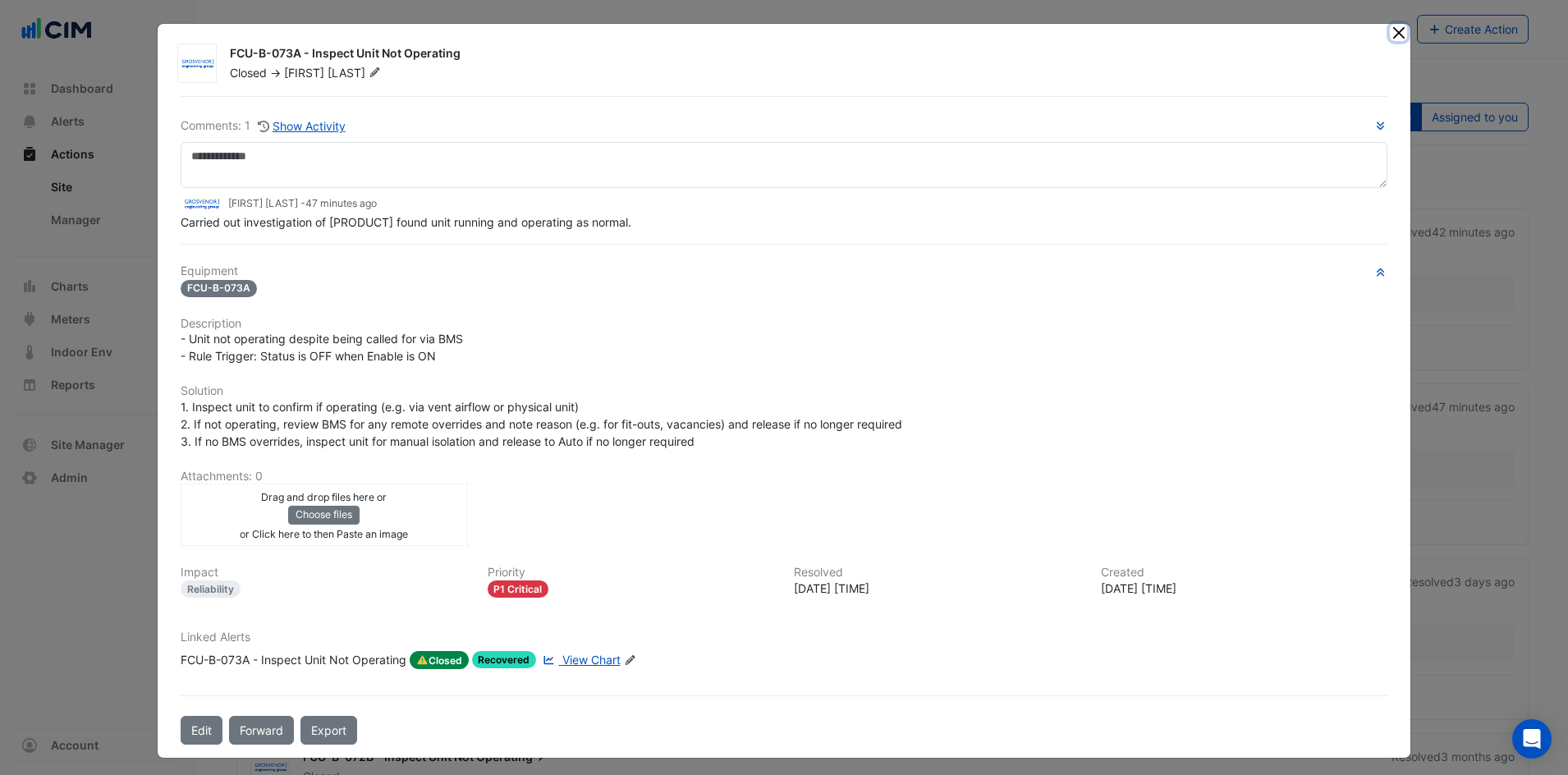 click 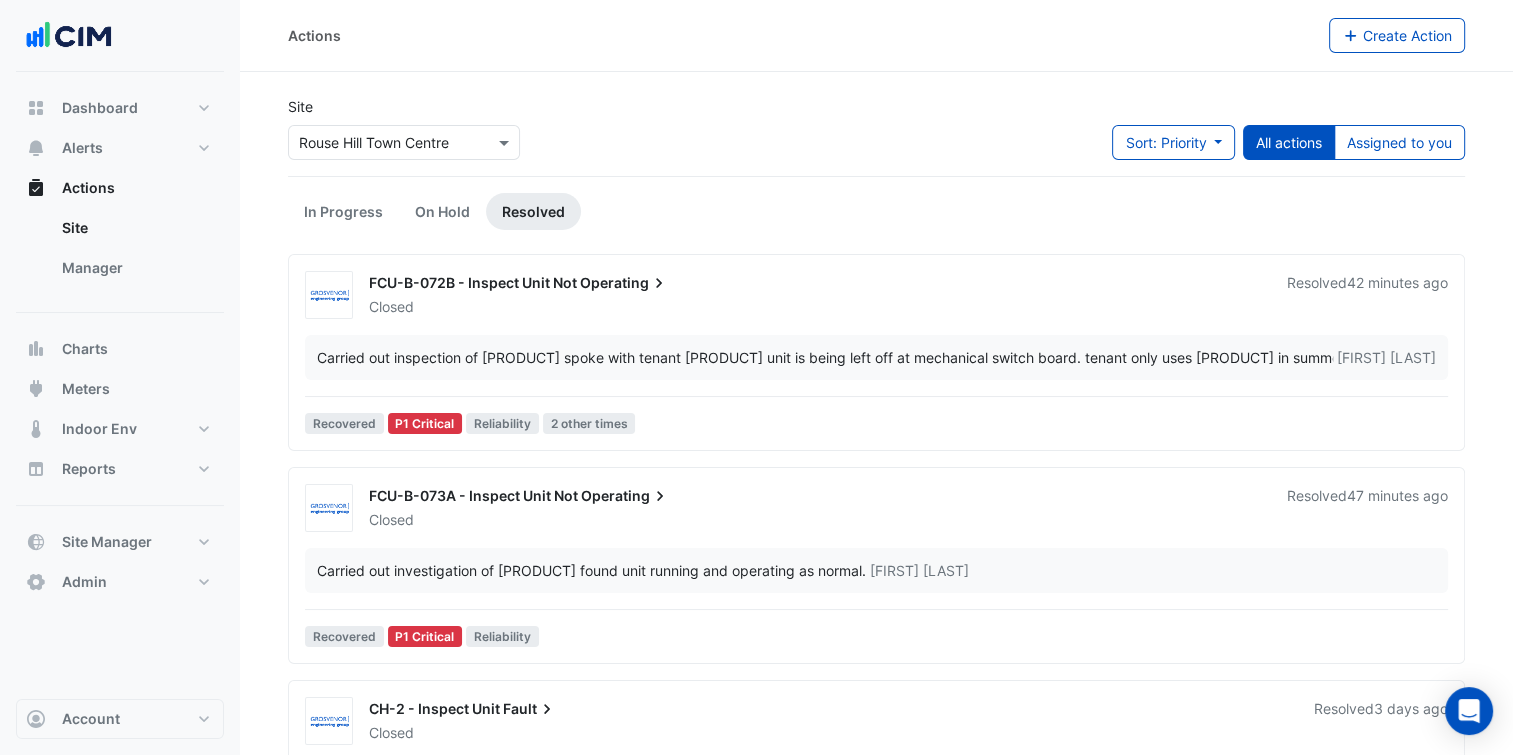 drag, startPoint x: 1610, startPoint y: 0, endPoint x: 1004, endPoint y: 98, distance: 613.8729 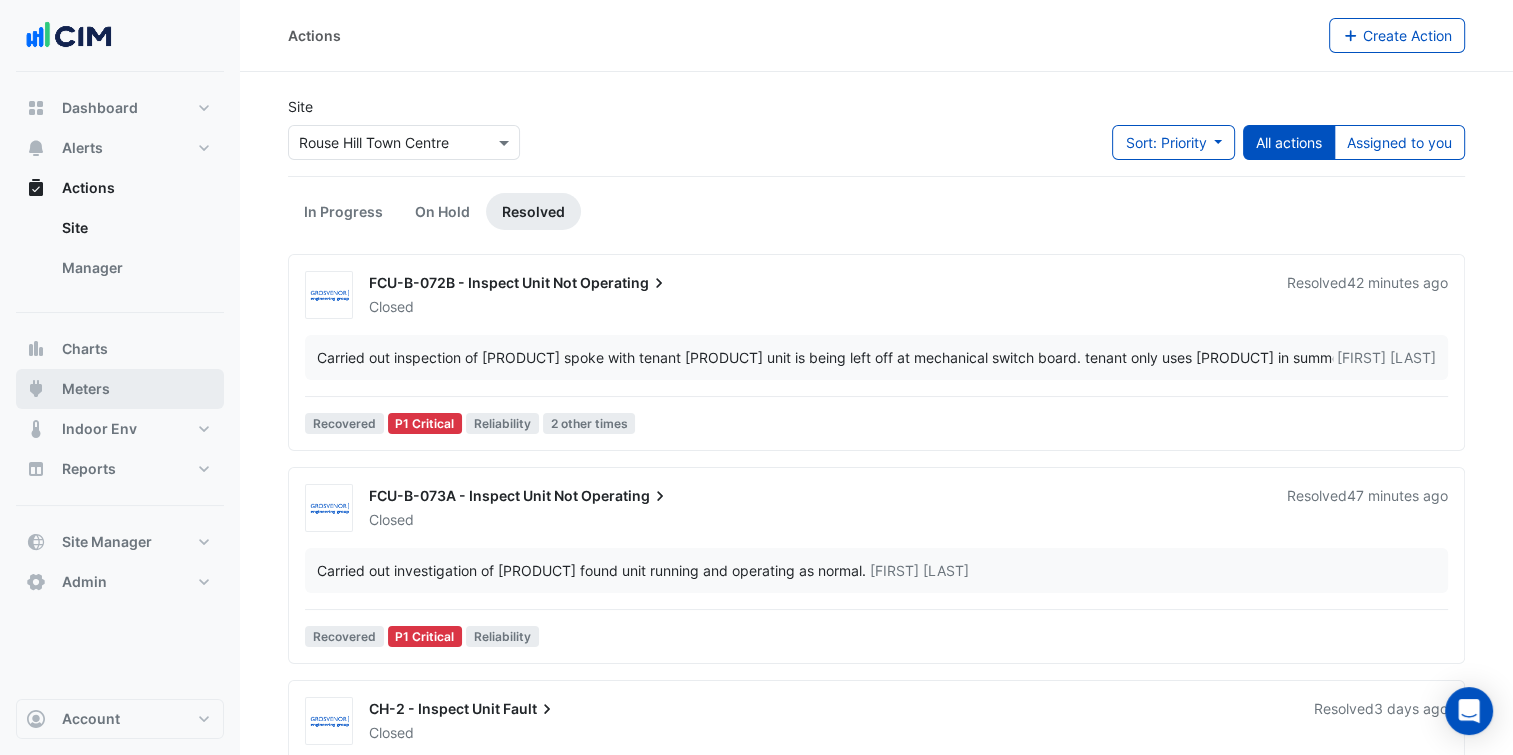 click on "Meters" at bounding box center [86, 389] 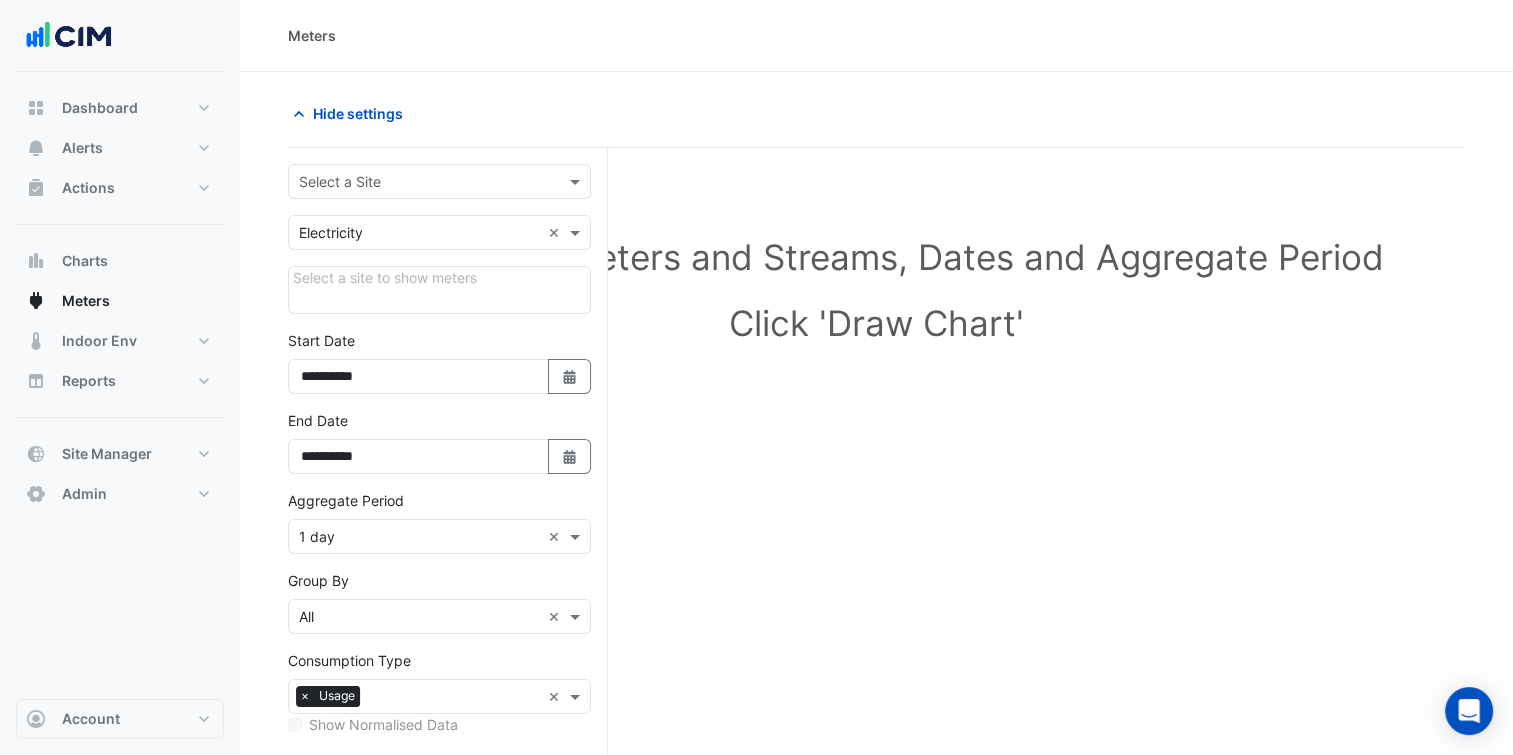 click on "Select a Site" at bounding box center (439, 181) 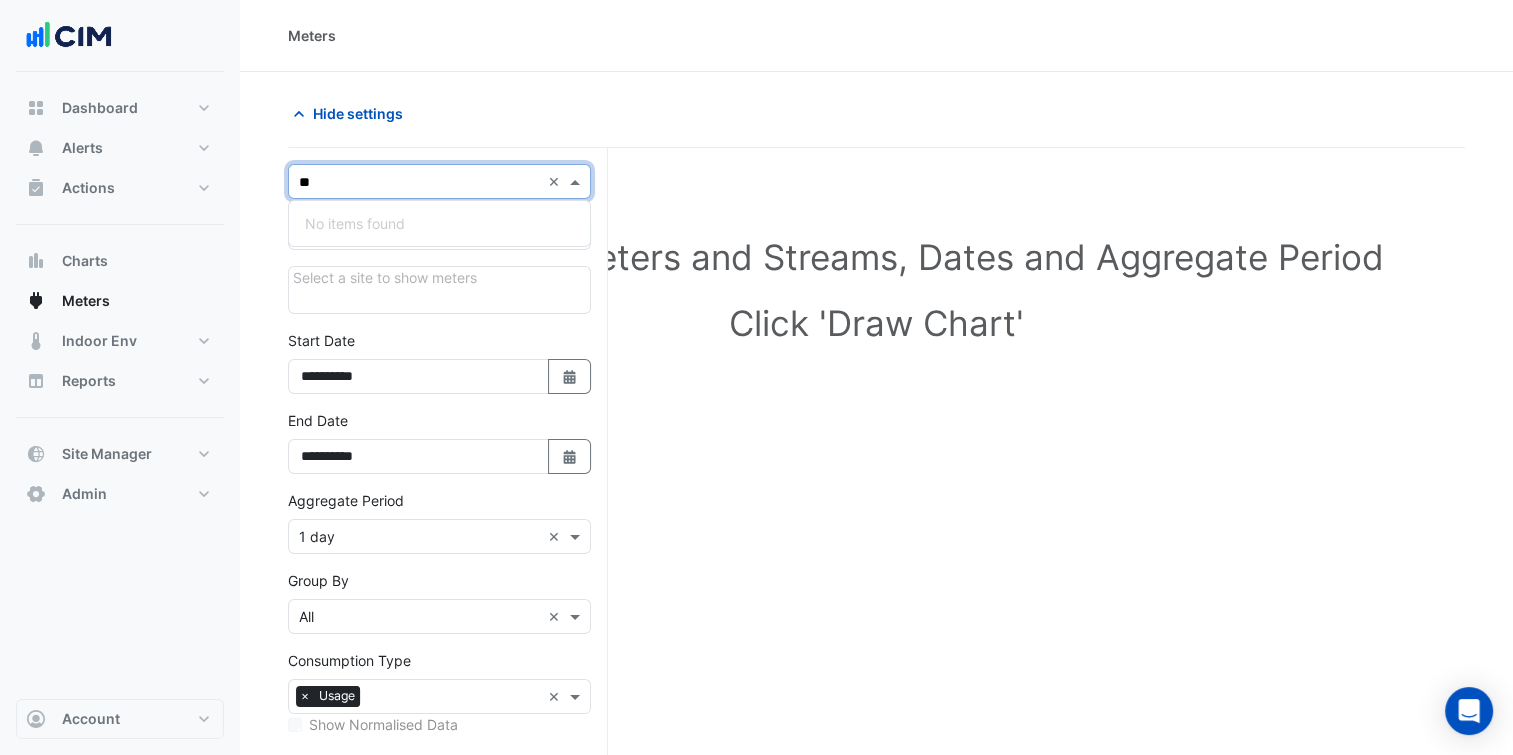 type on "*" 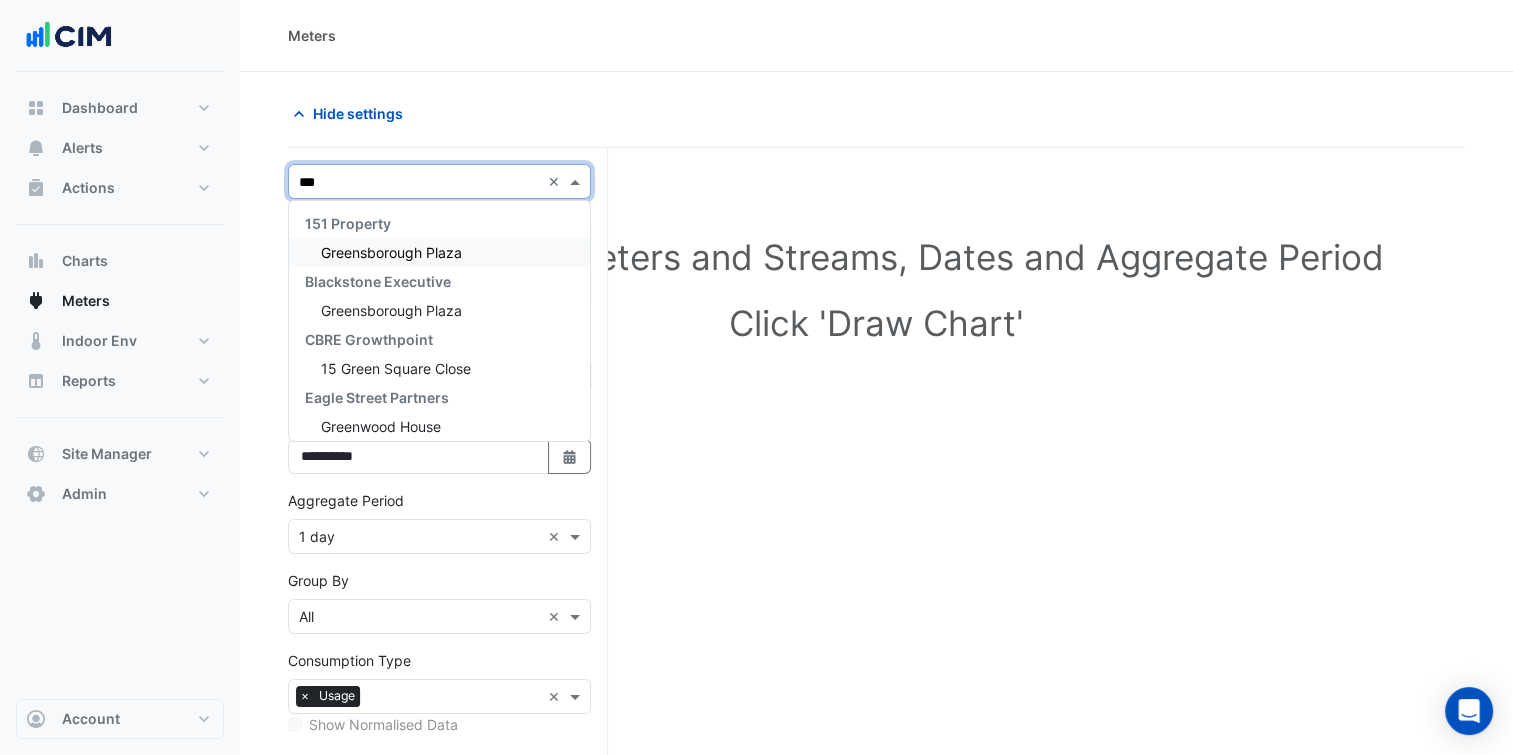 type on "****" 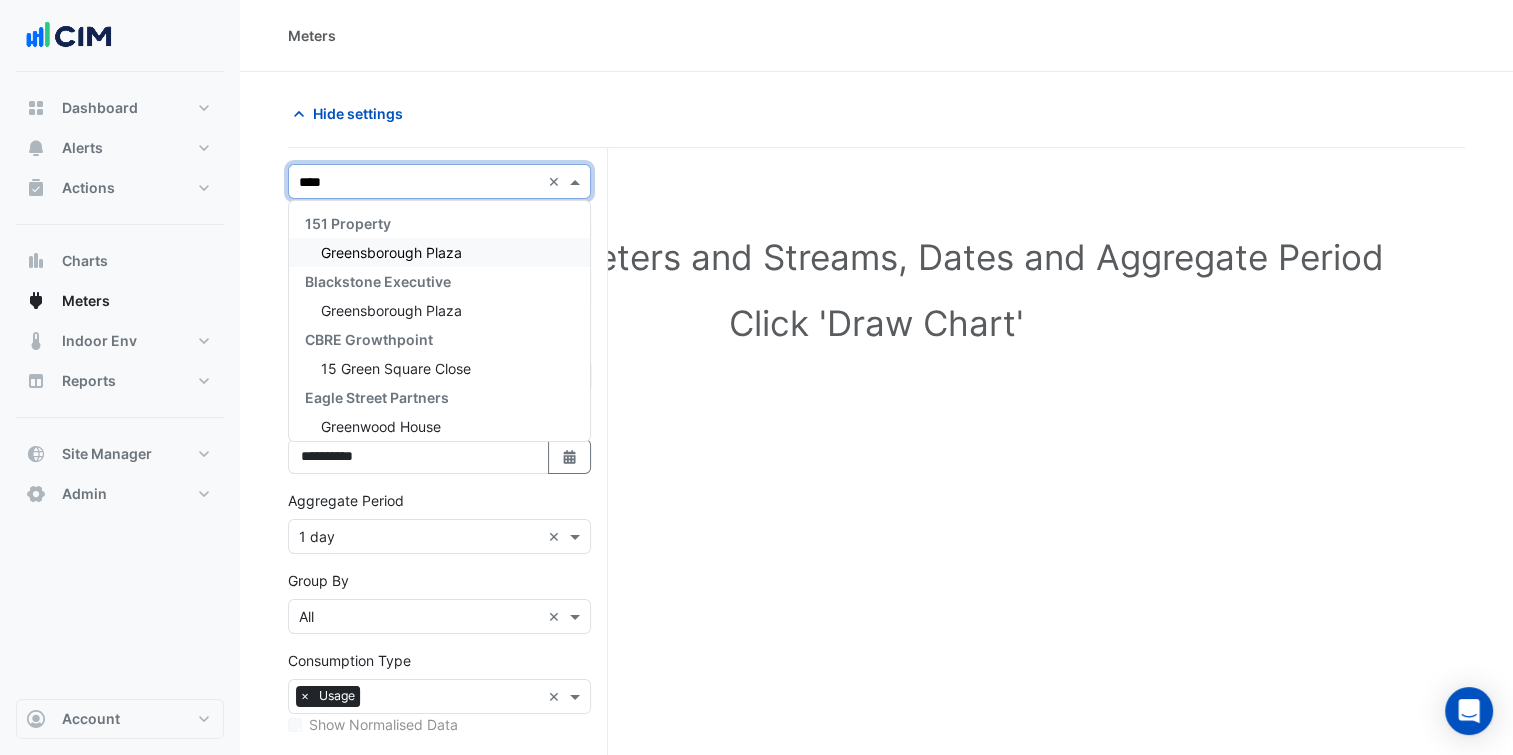type 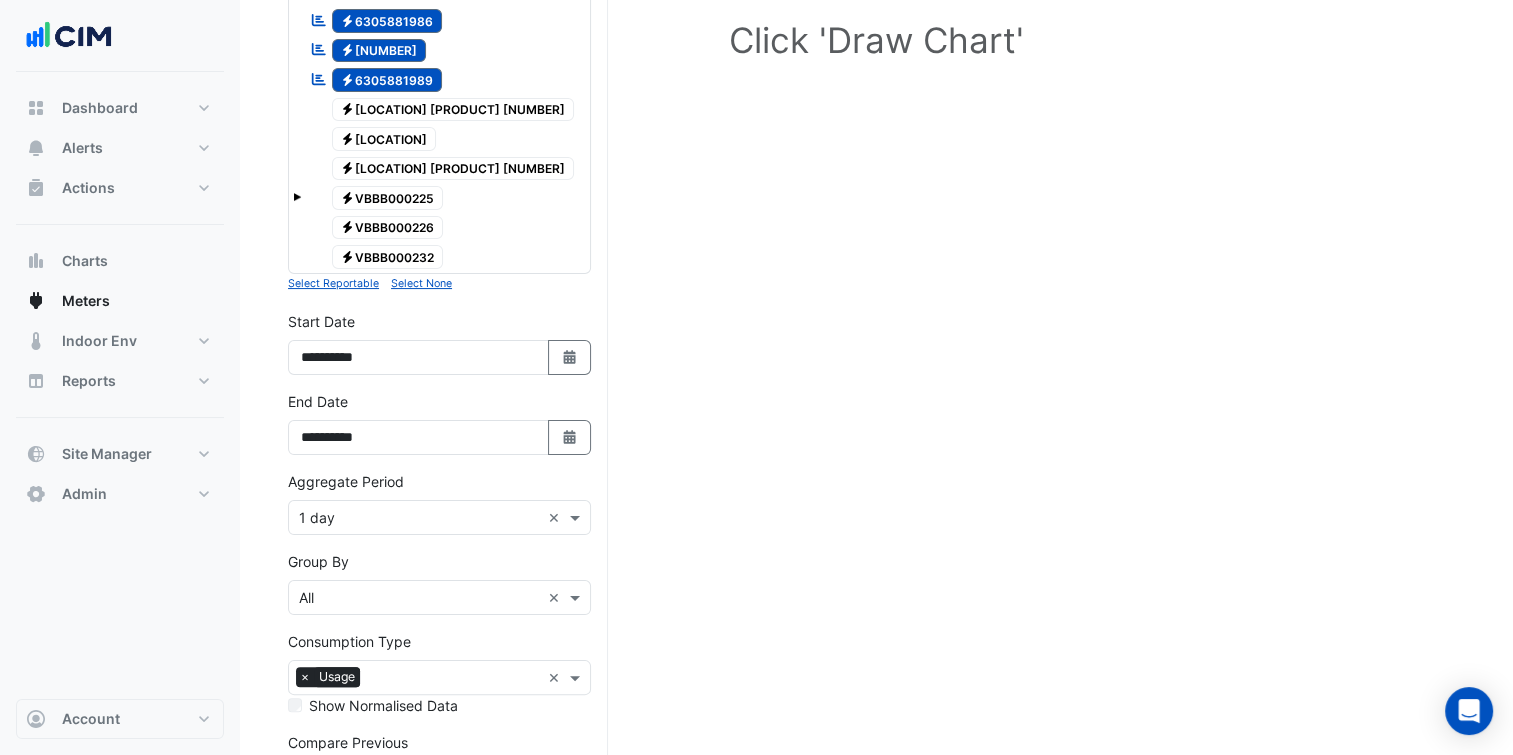 scroll, scrollTop: 300, scrollLeft: 0, axis: vertical 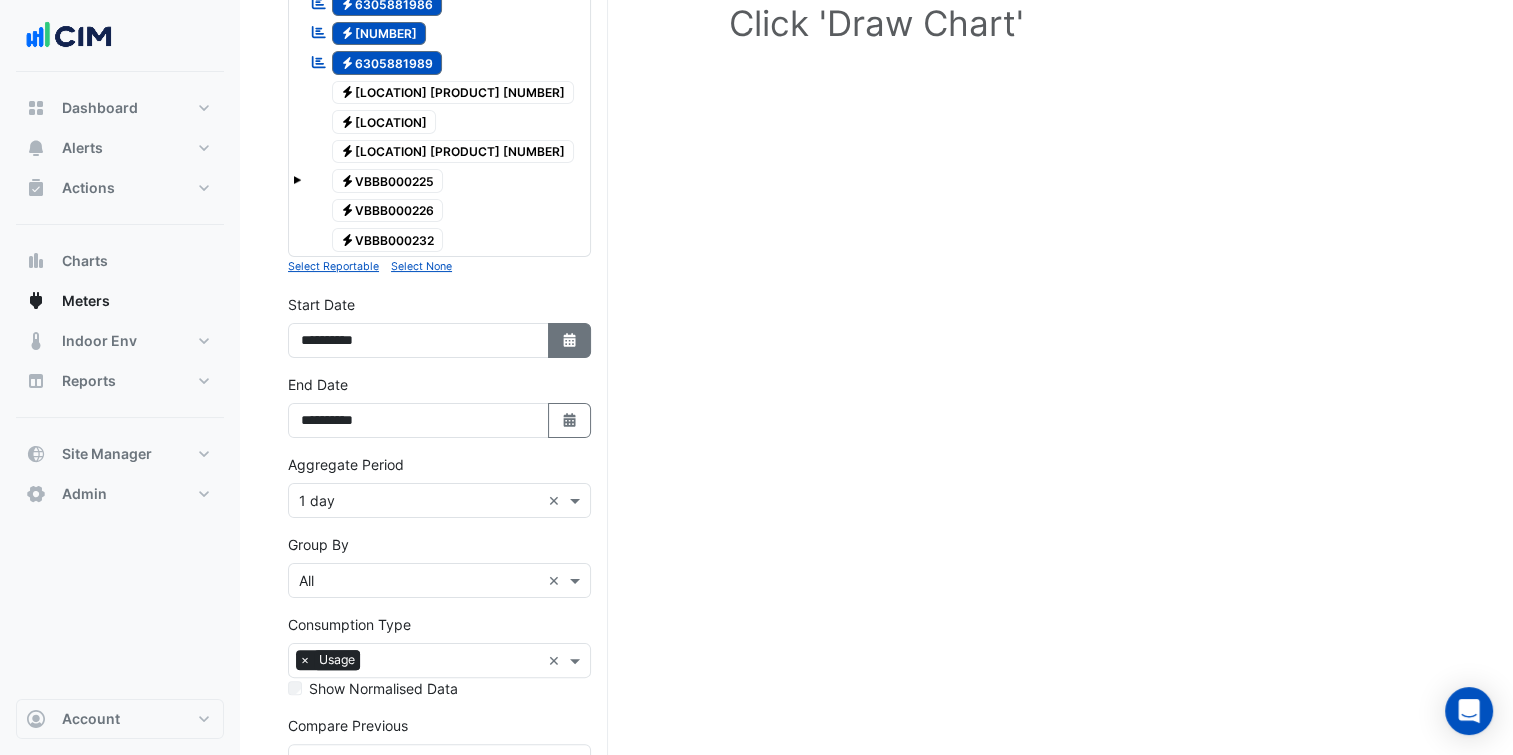 click on "Select Date" at bounding box center [570, 340] 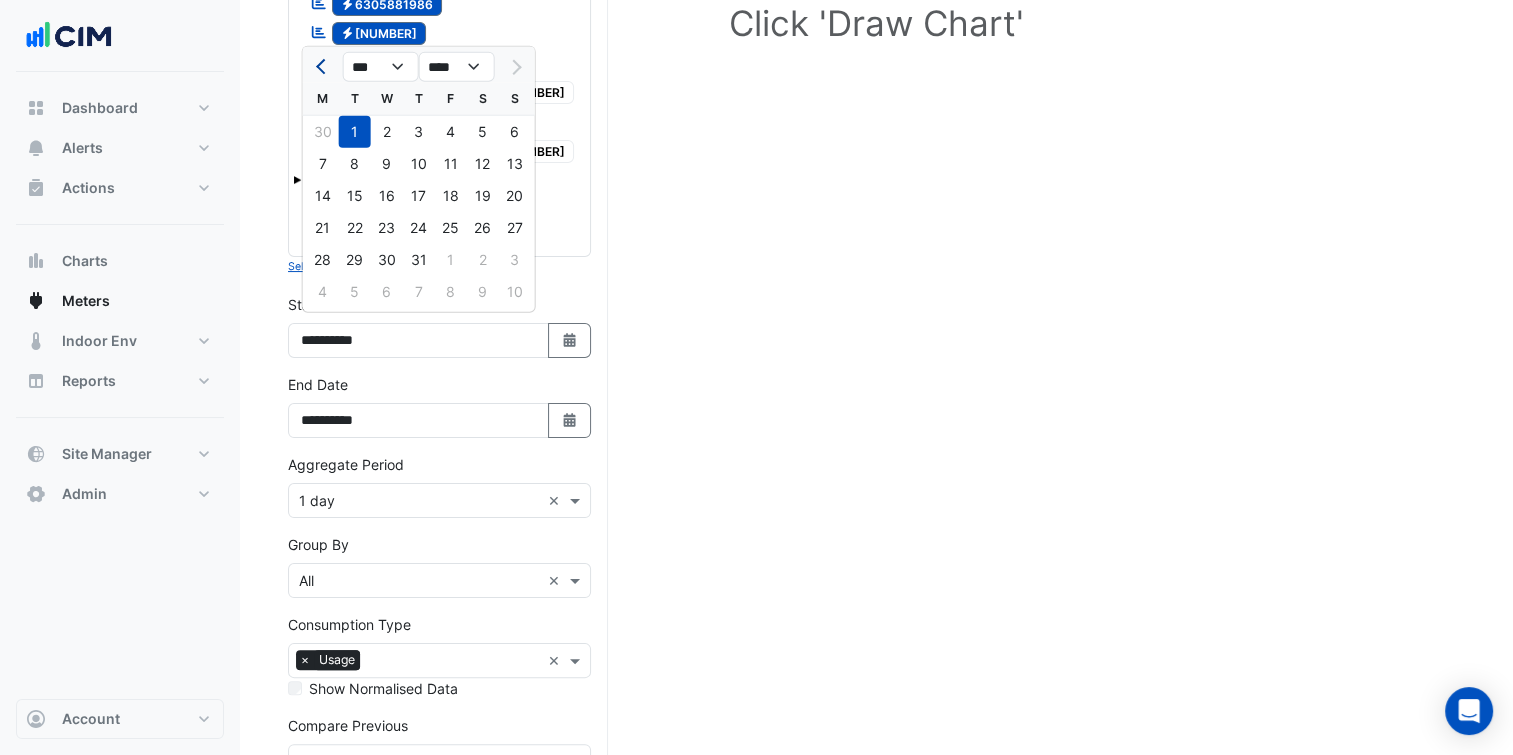 click 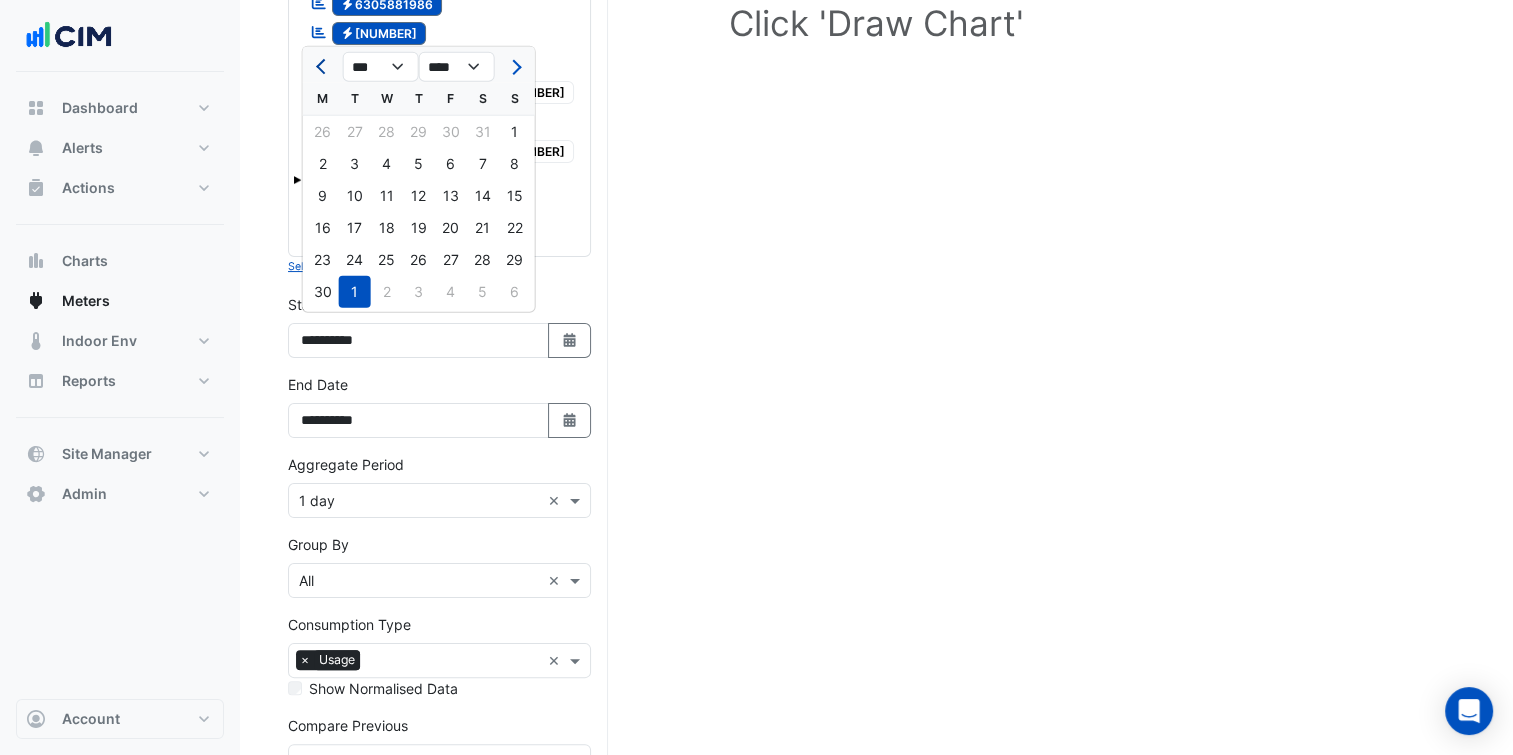 click 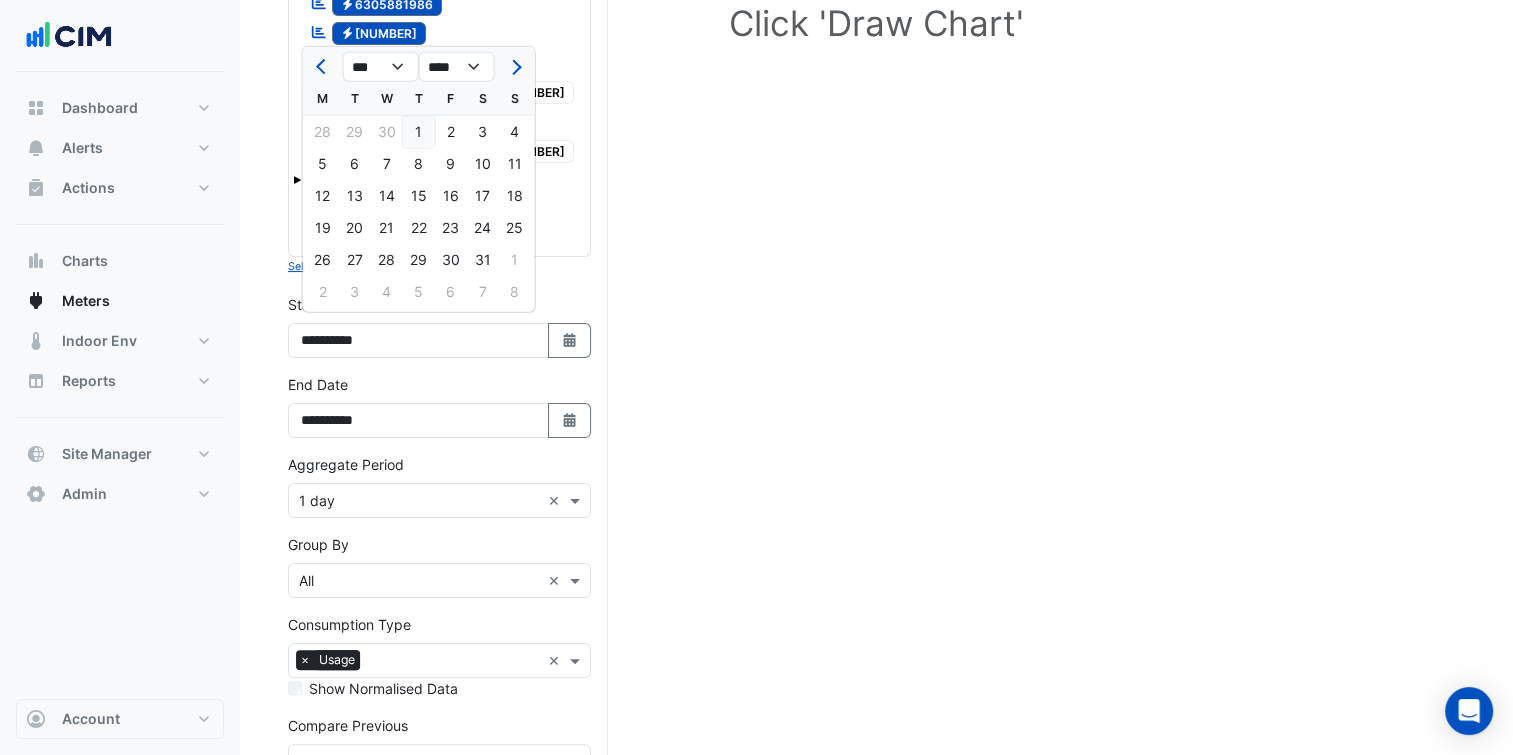 click on "1" 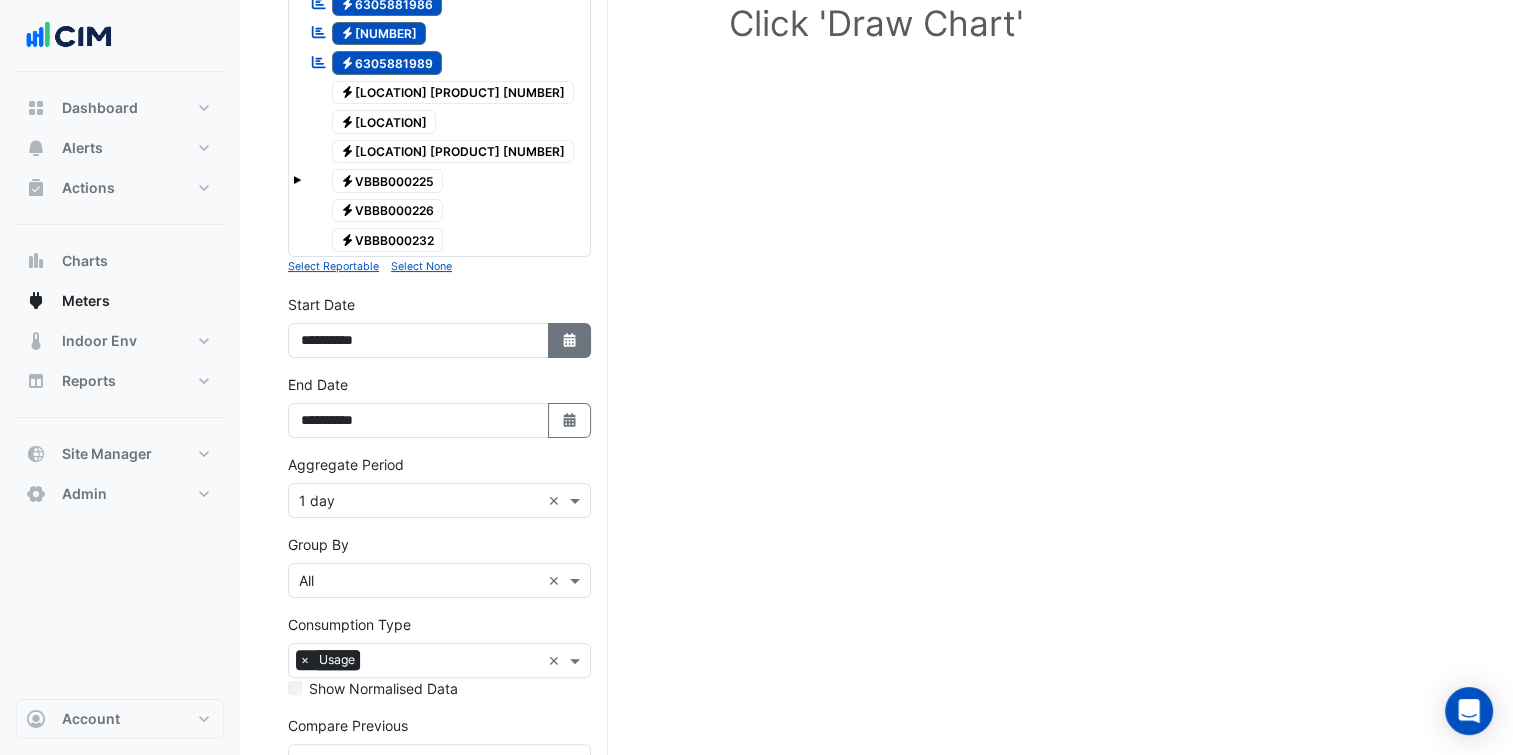 click on "Select Date" at bounding box center [570, 340] 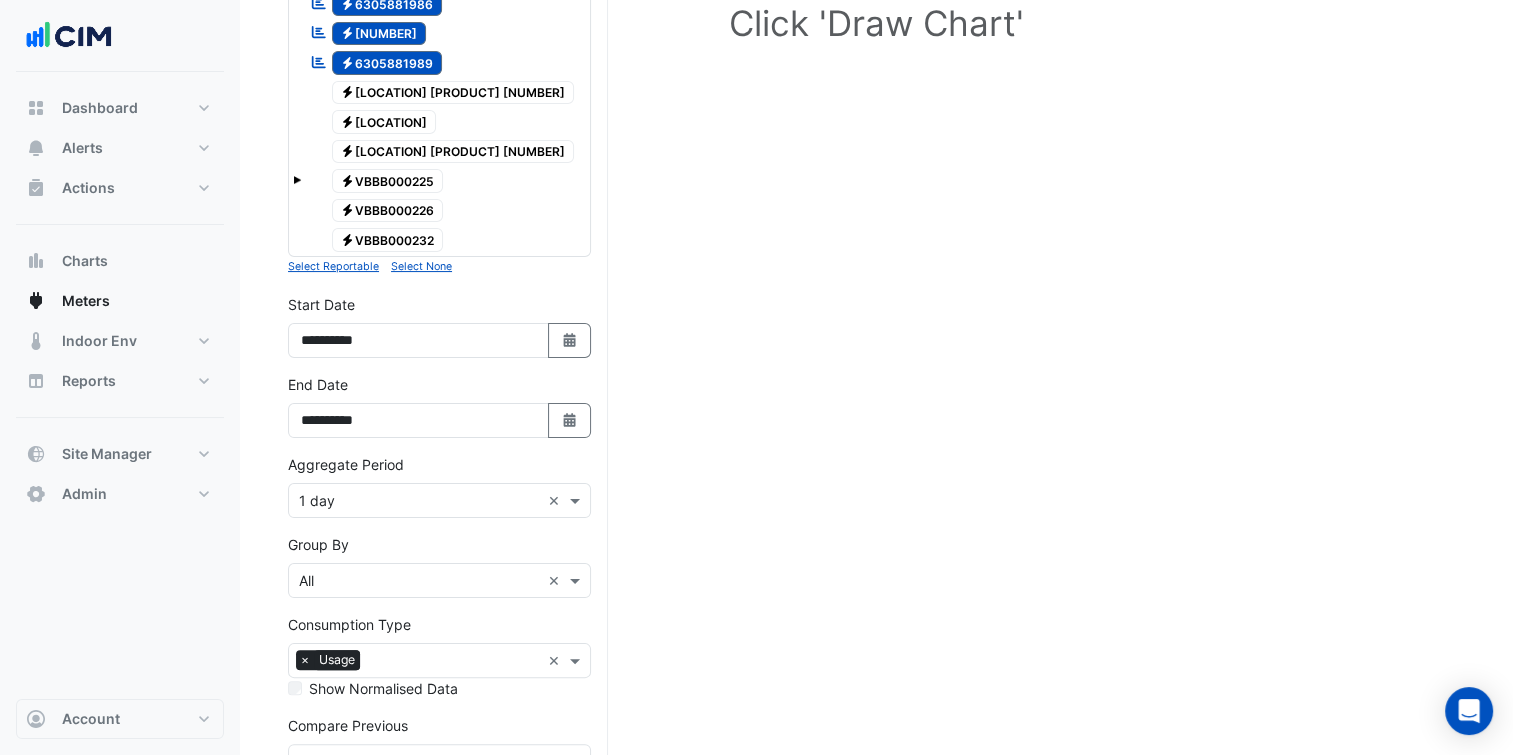 select on "*" 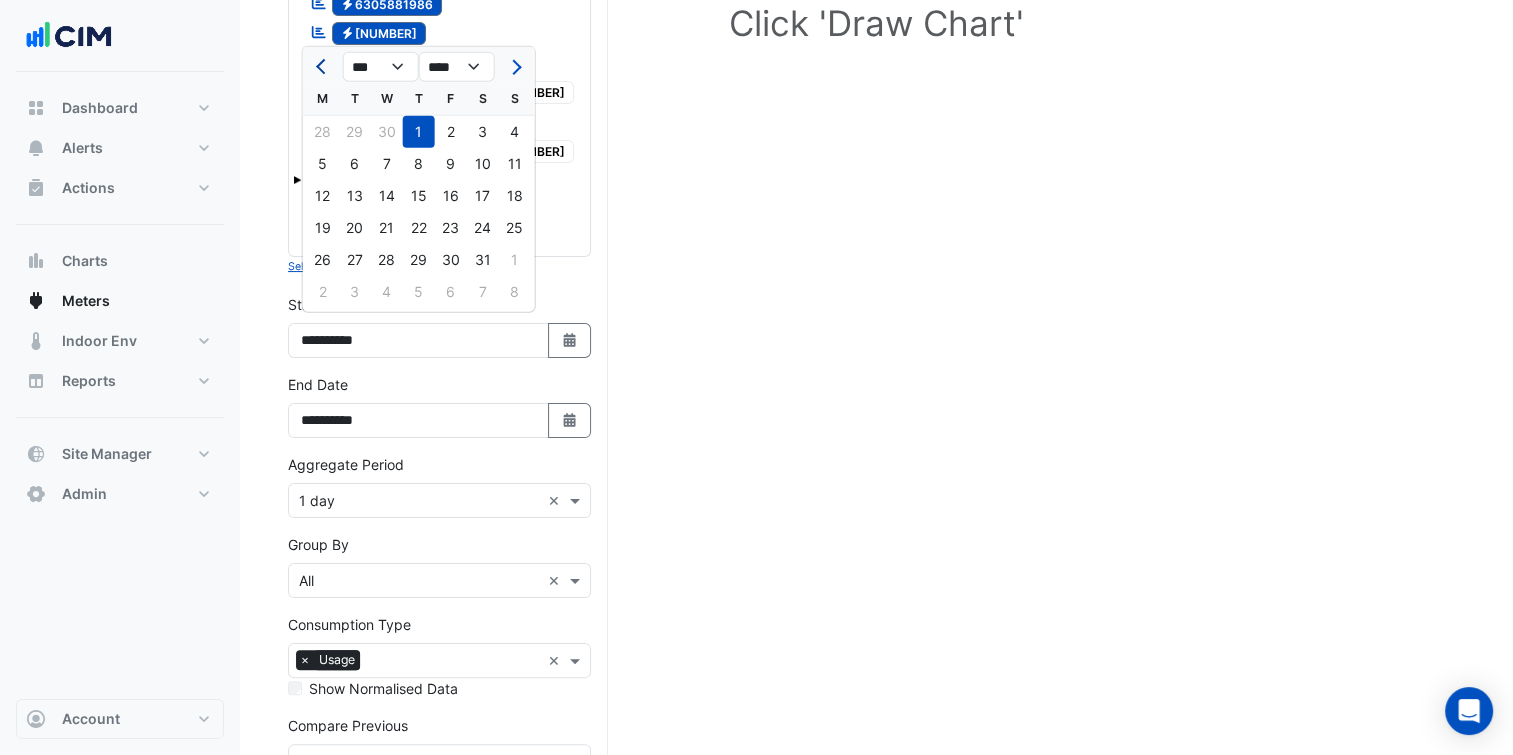 click 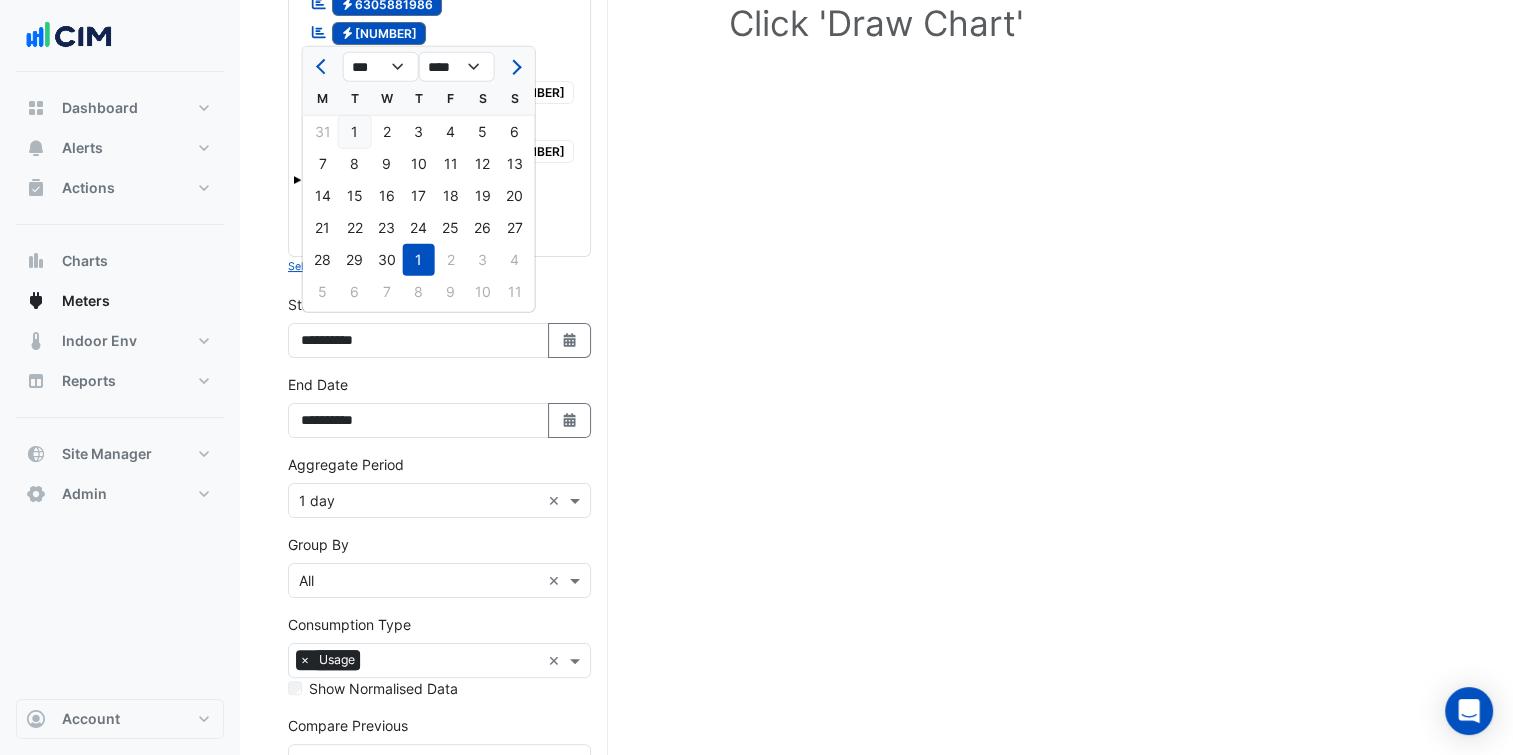 click on "1" 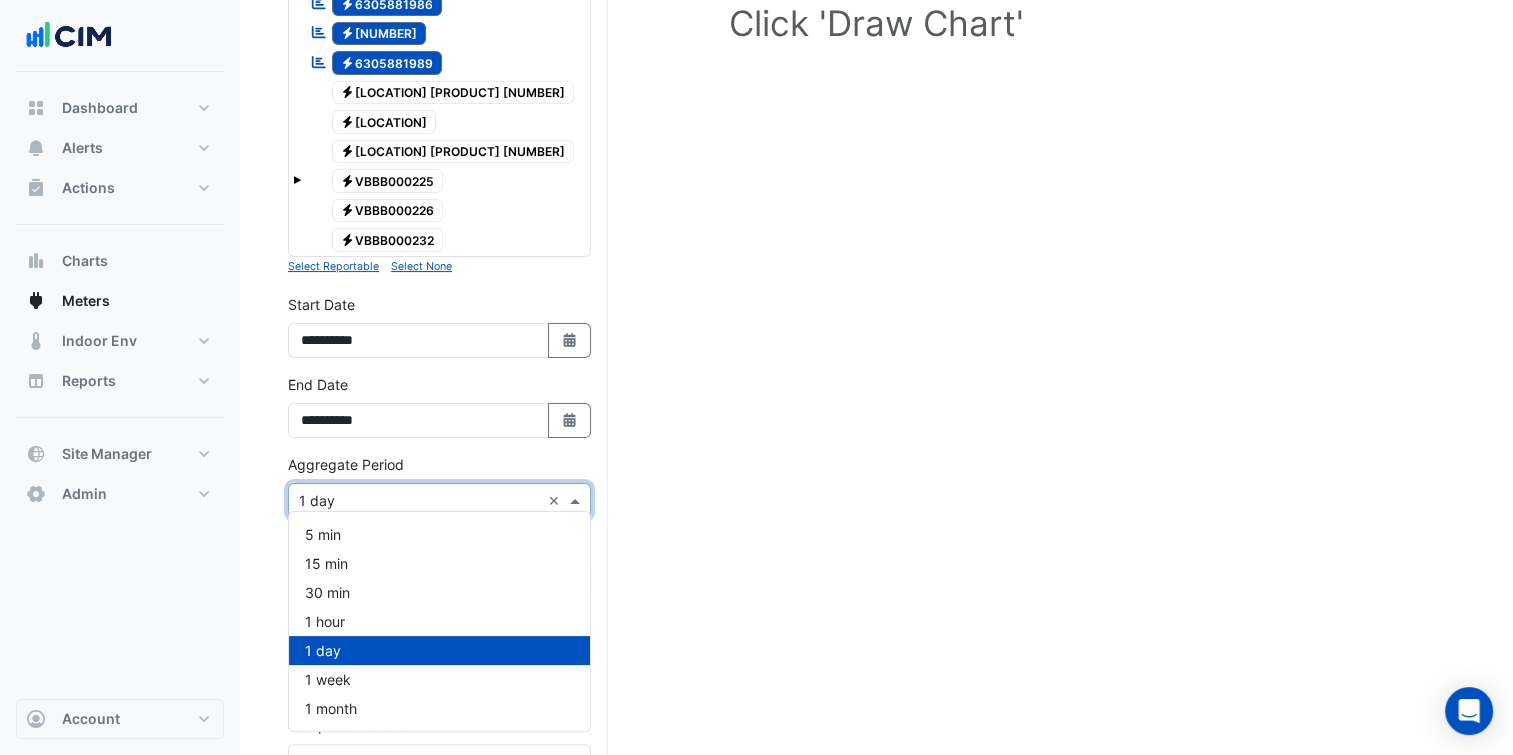 click at bounding box center [419, 501] 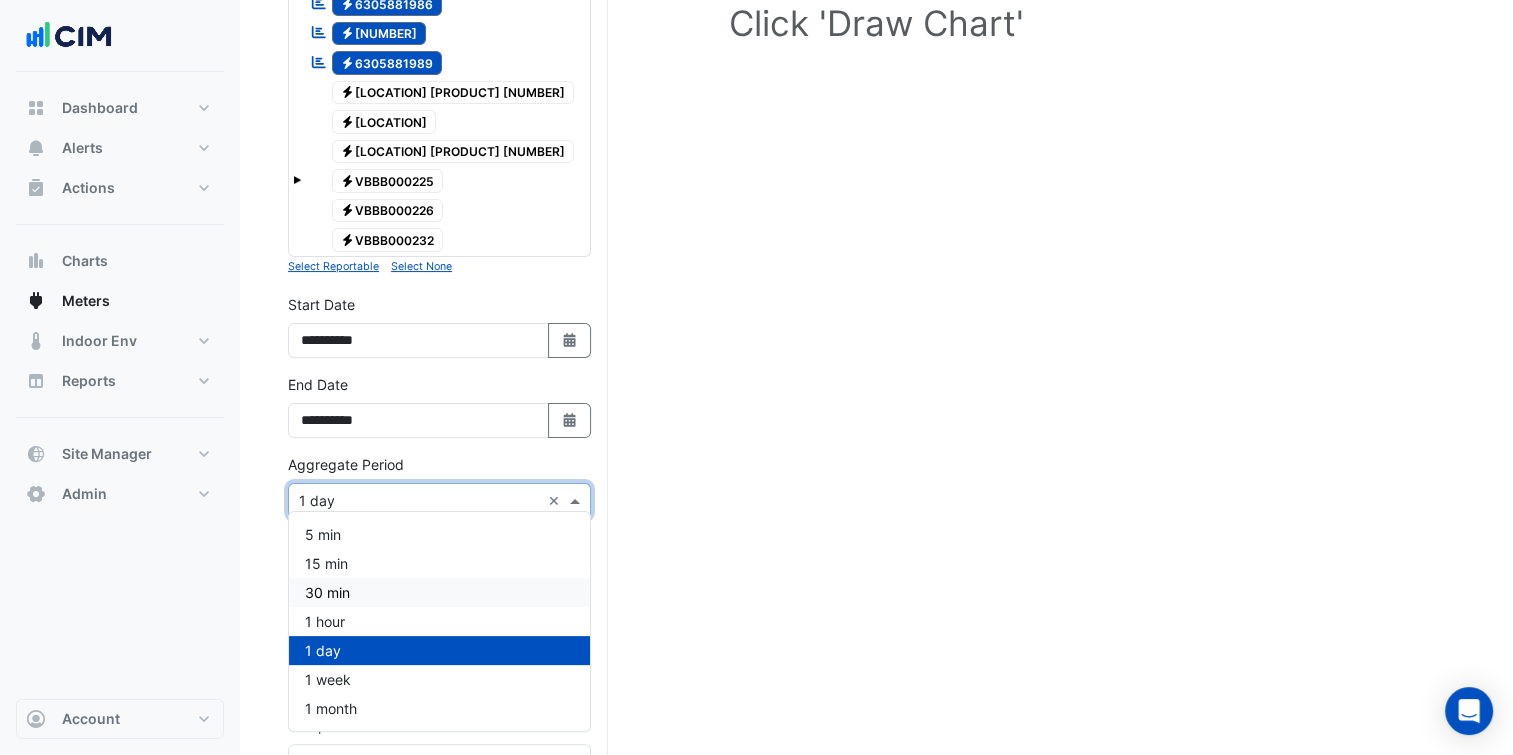 click on "30 min" at bounding box center (439, 592) 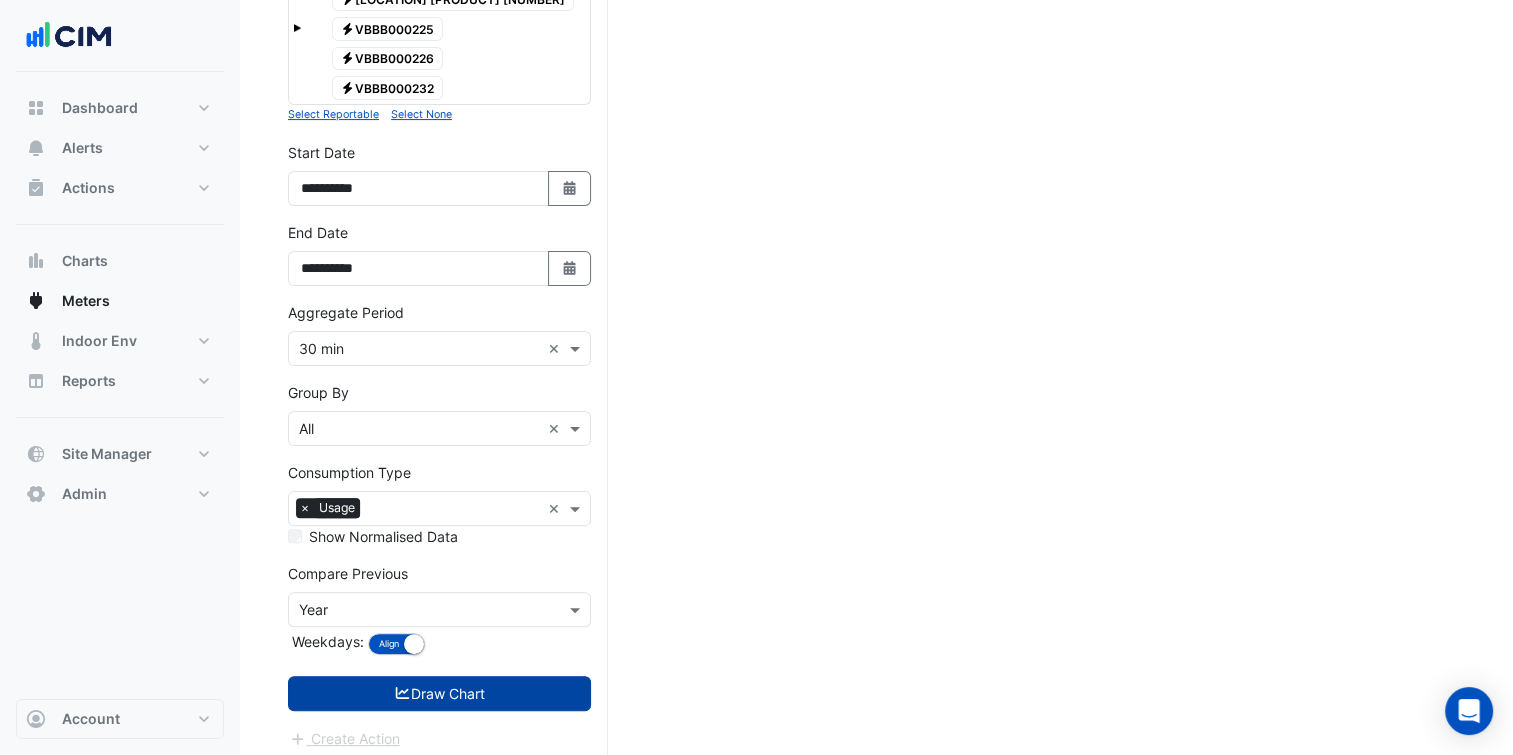 click on "Draw Chart" at bounding box center (439, 693) 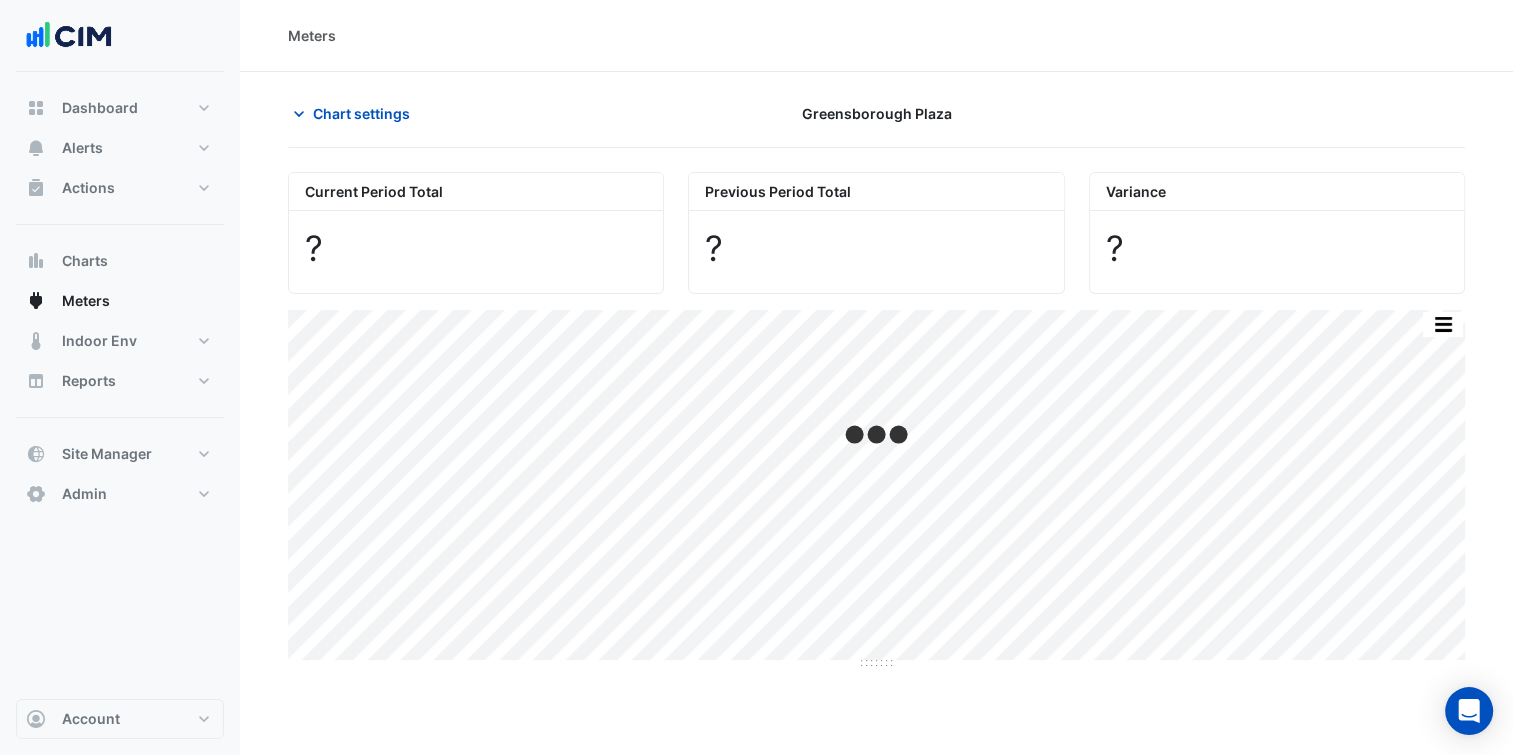 scroll, scrollTop: 0, scrollLeft: 0, axis: both 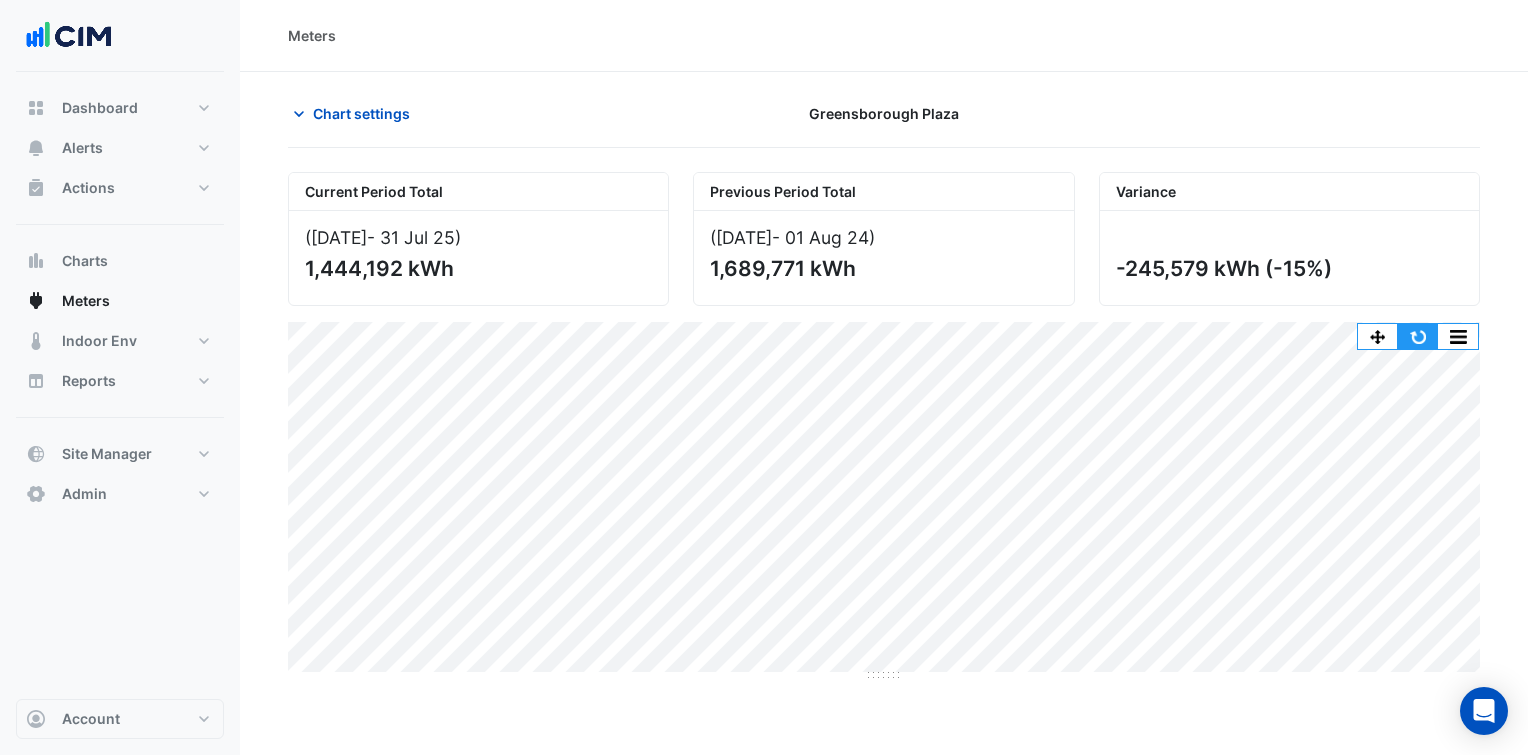 click 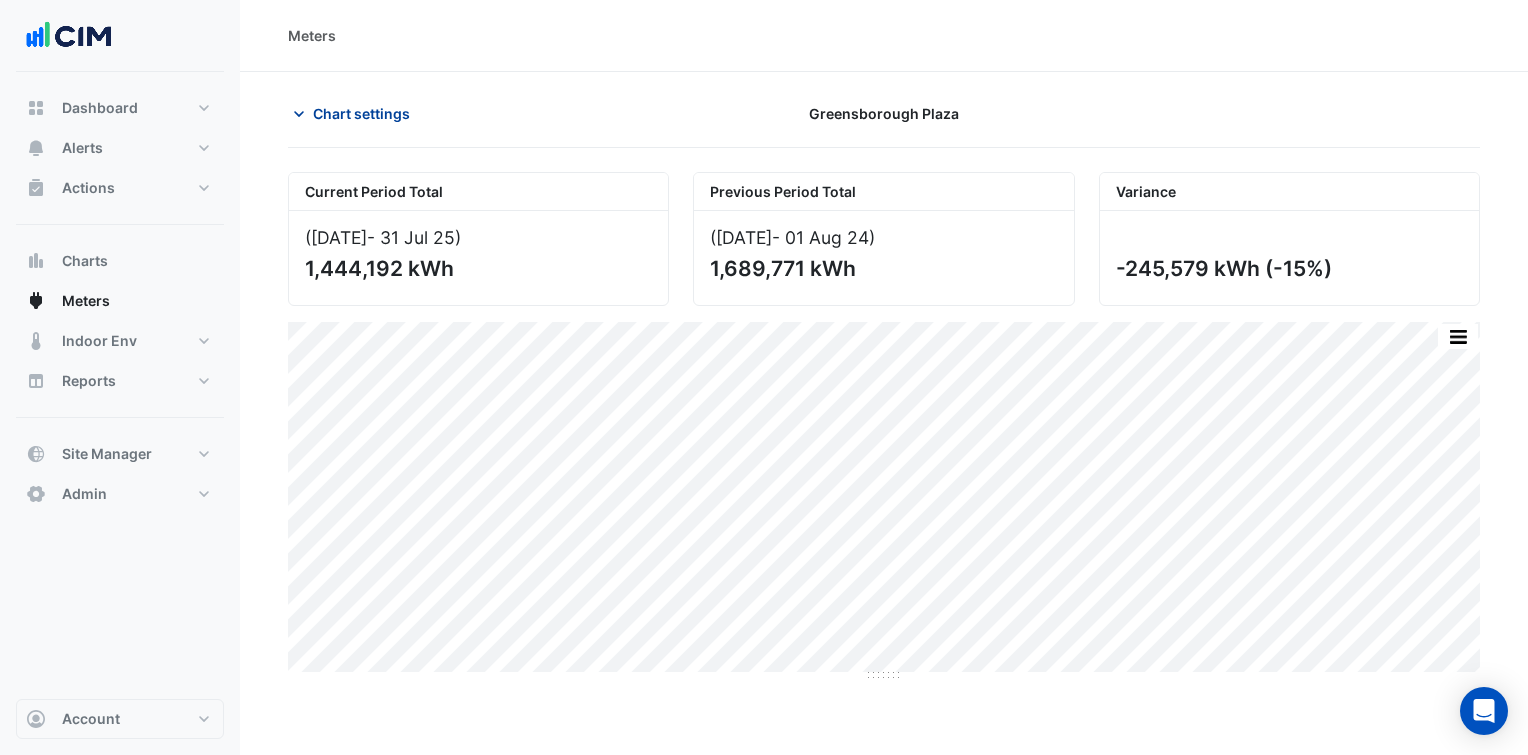 click on "Chart settings" 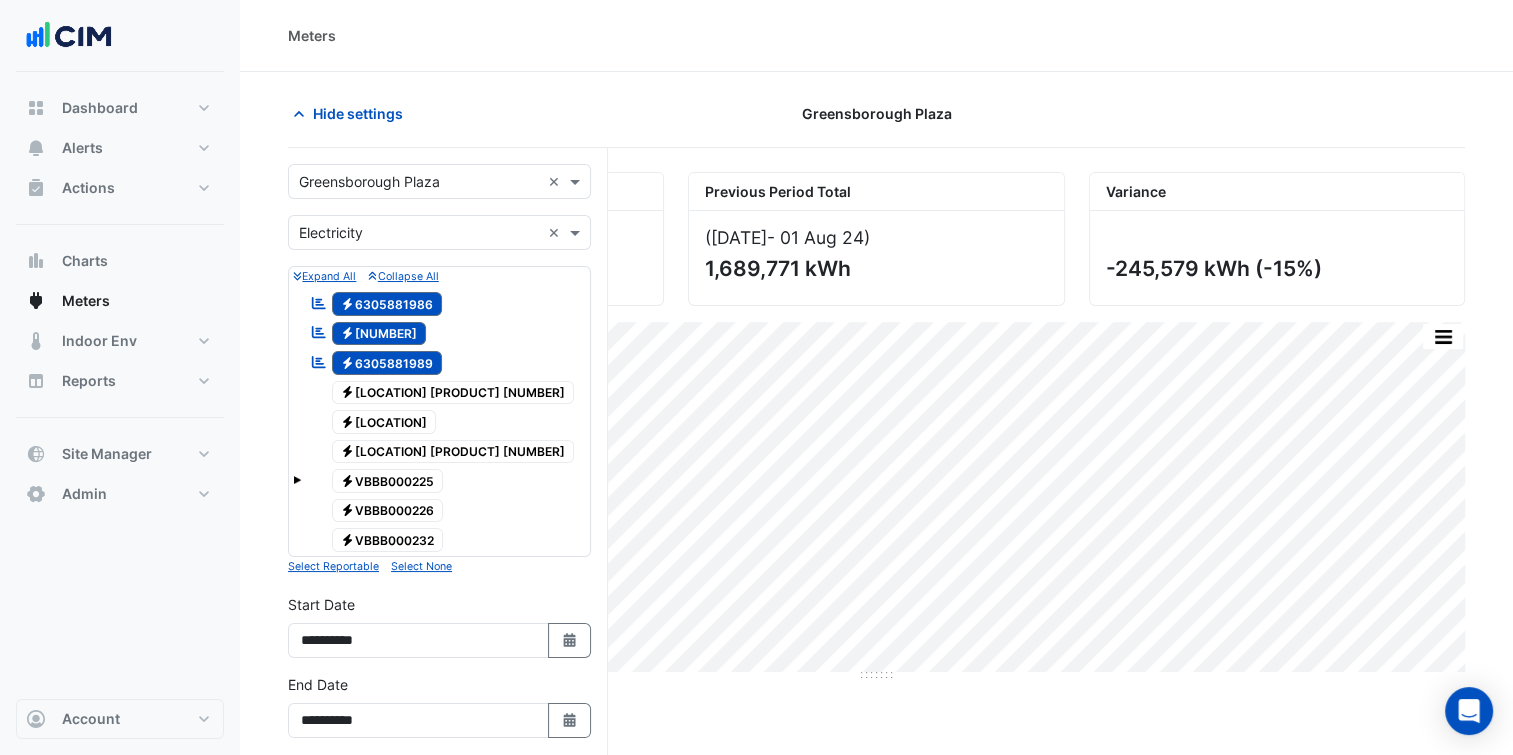 drag, startPoint x: 377, startPoint y: 366, endPoint x: 389, endPoint y: 344, distance: 25.059929 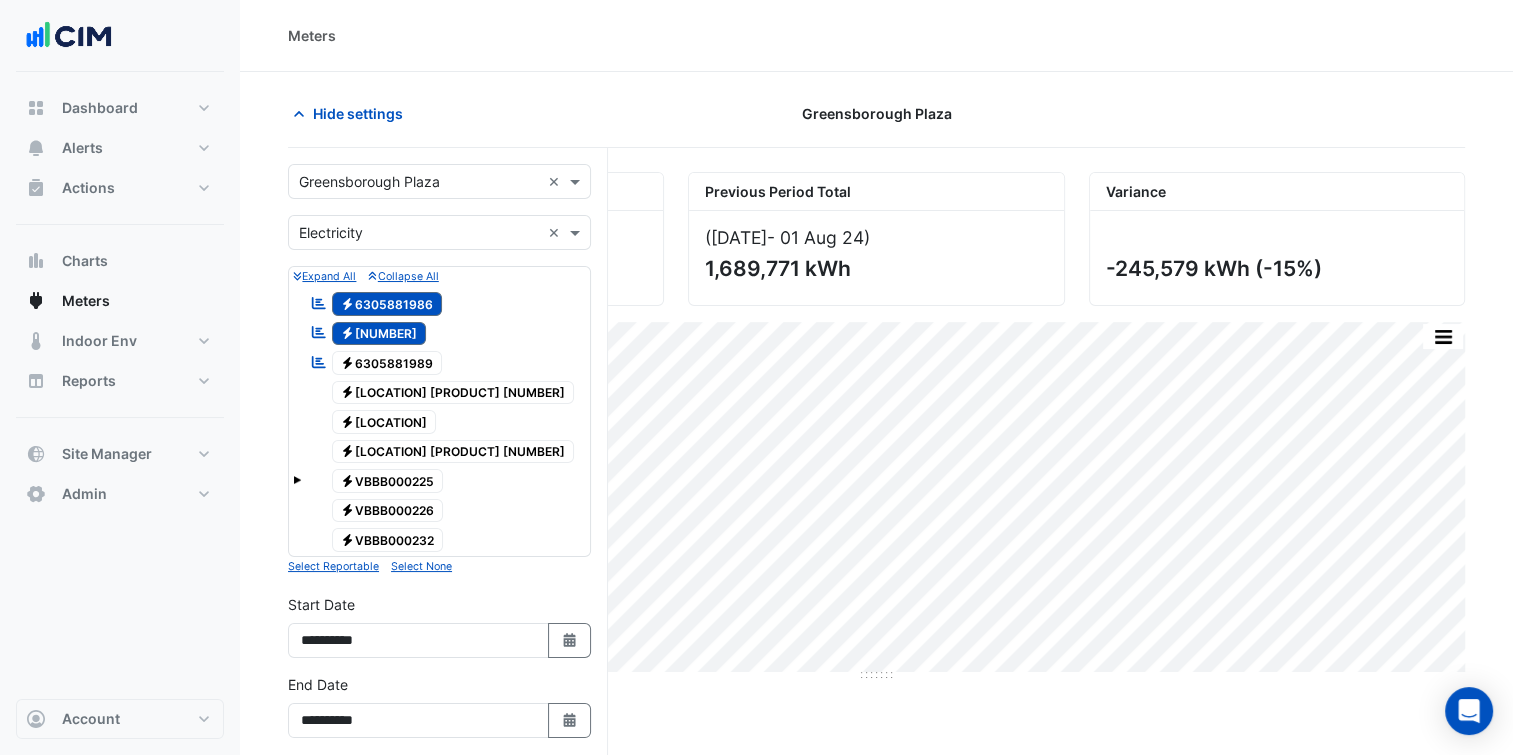 click on "Electricity
6305881988" at bounding box center [379, 334] 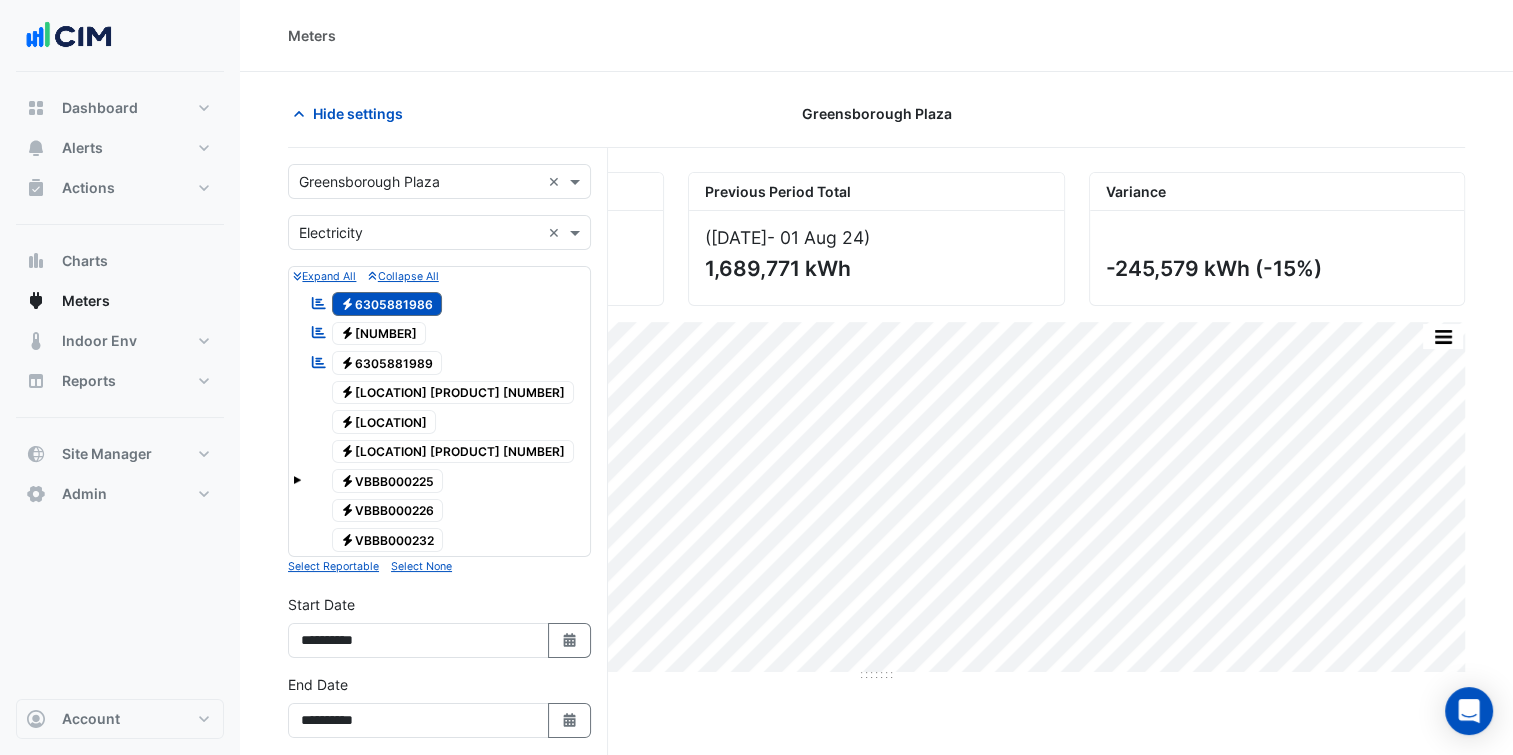 click on "Electricity
6305881986" 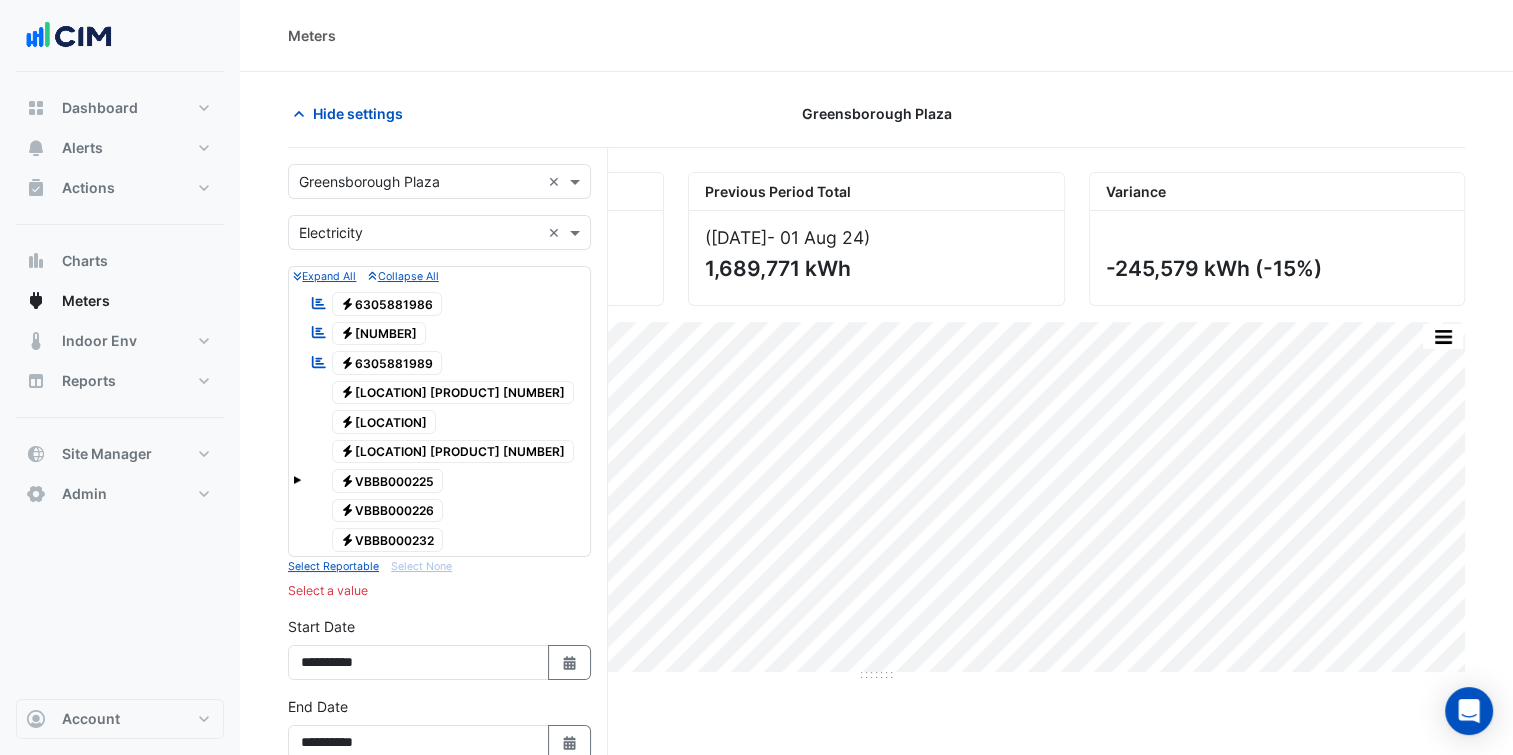 click on "Electricity
VBBB000232" at bounding box center [388, 540] 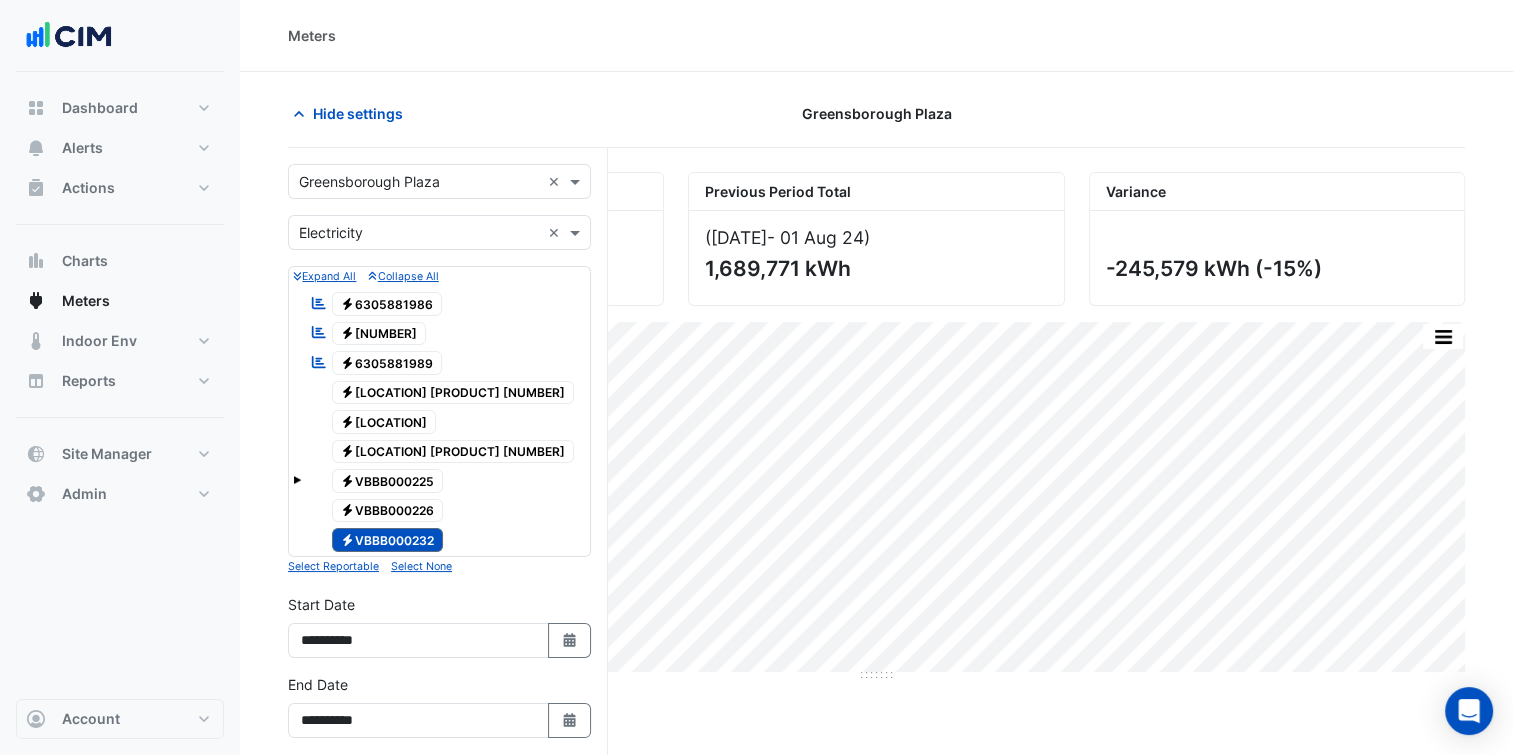 click on "Electricity
VBBB000226" at bounding box center [388, 511] 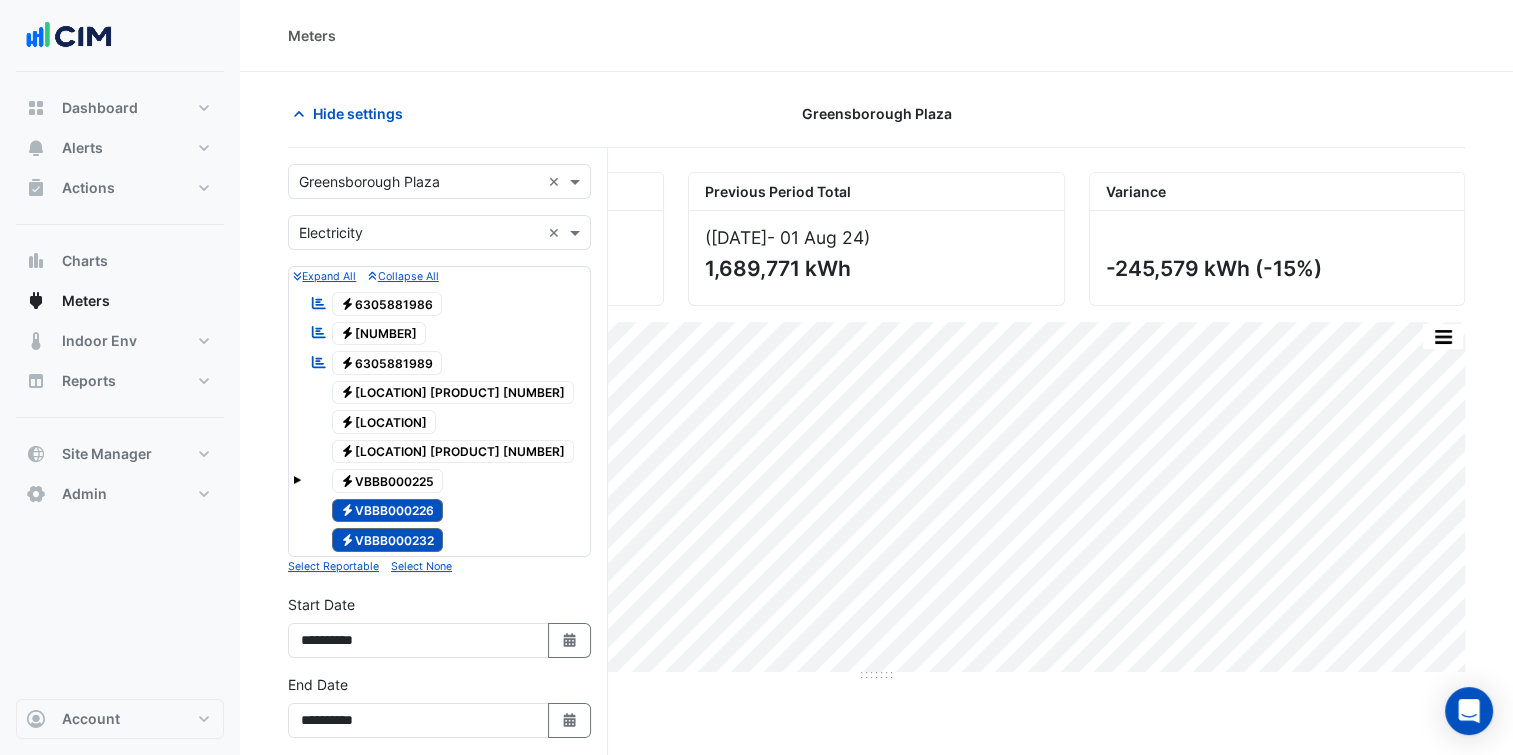 click on "Electricity
VBBB000225" at bounding box center (388, 481) 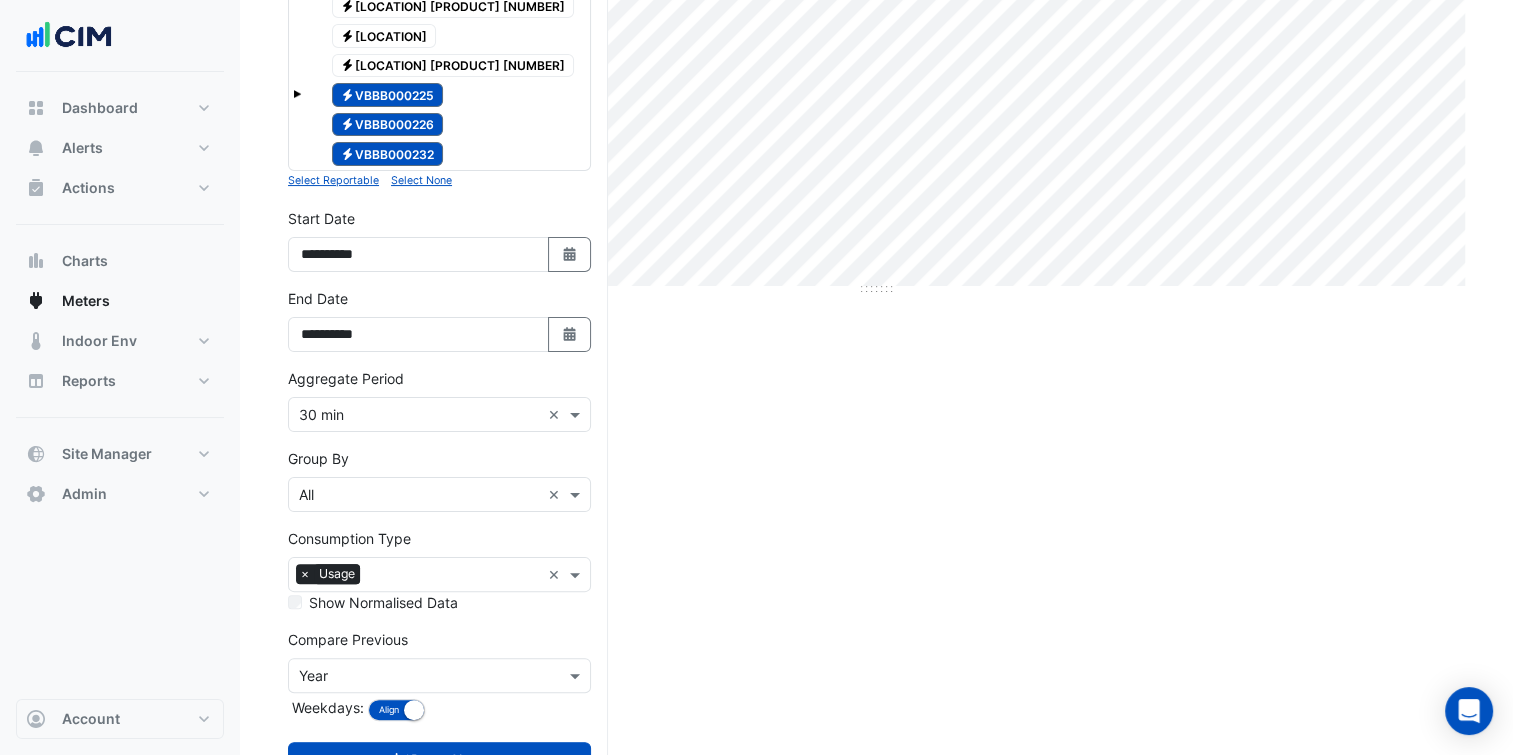 click on "Compare Previous × Year" at bounding box center [439, 675] 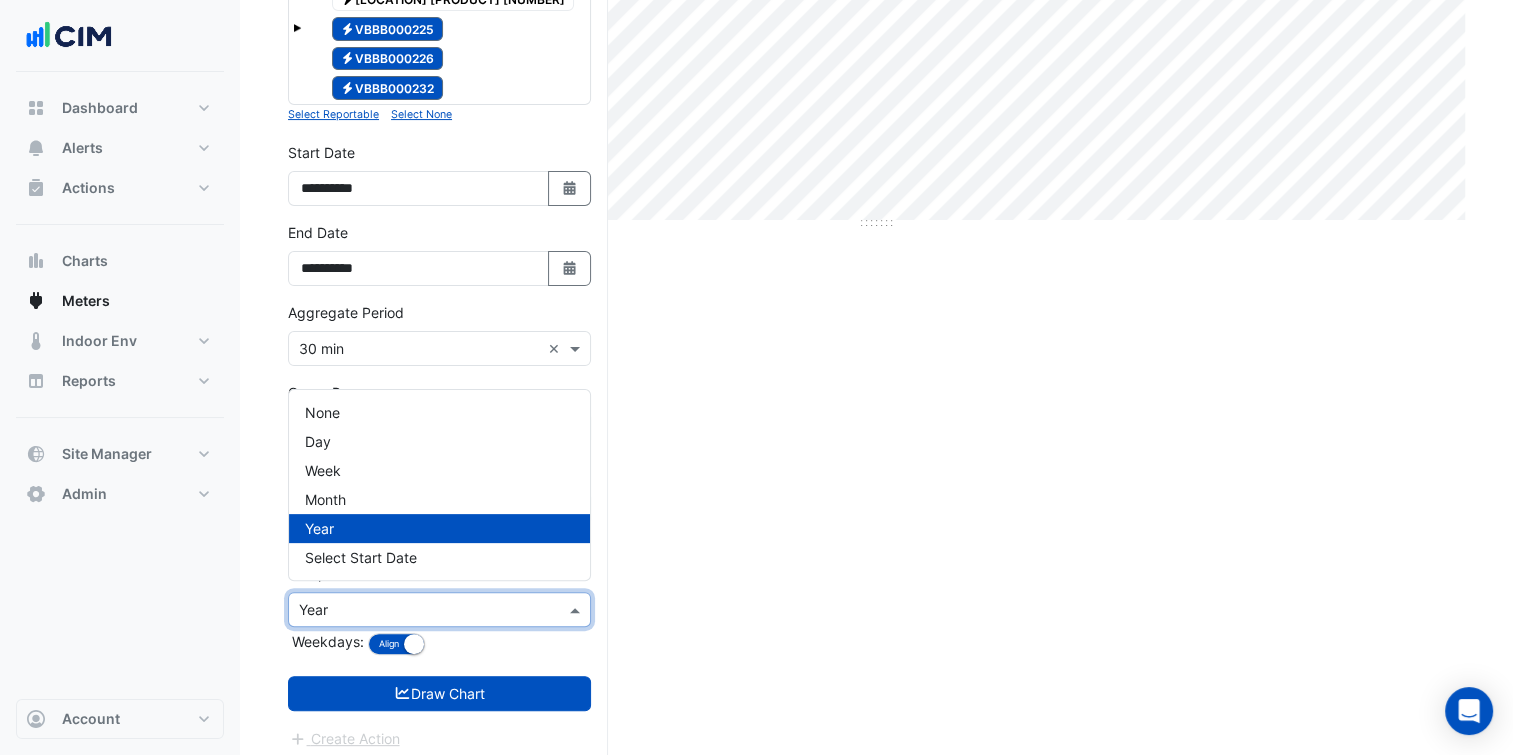 click on "Draw Chart" at bounding box center [439, 693] 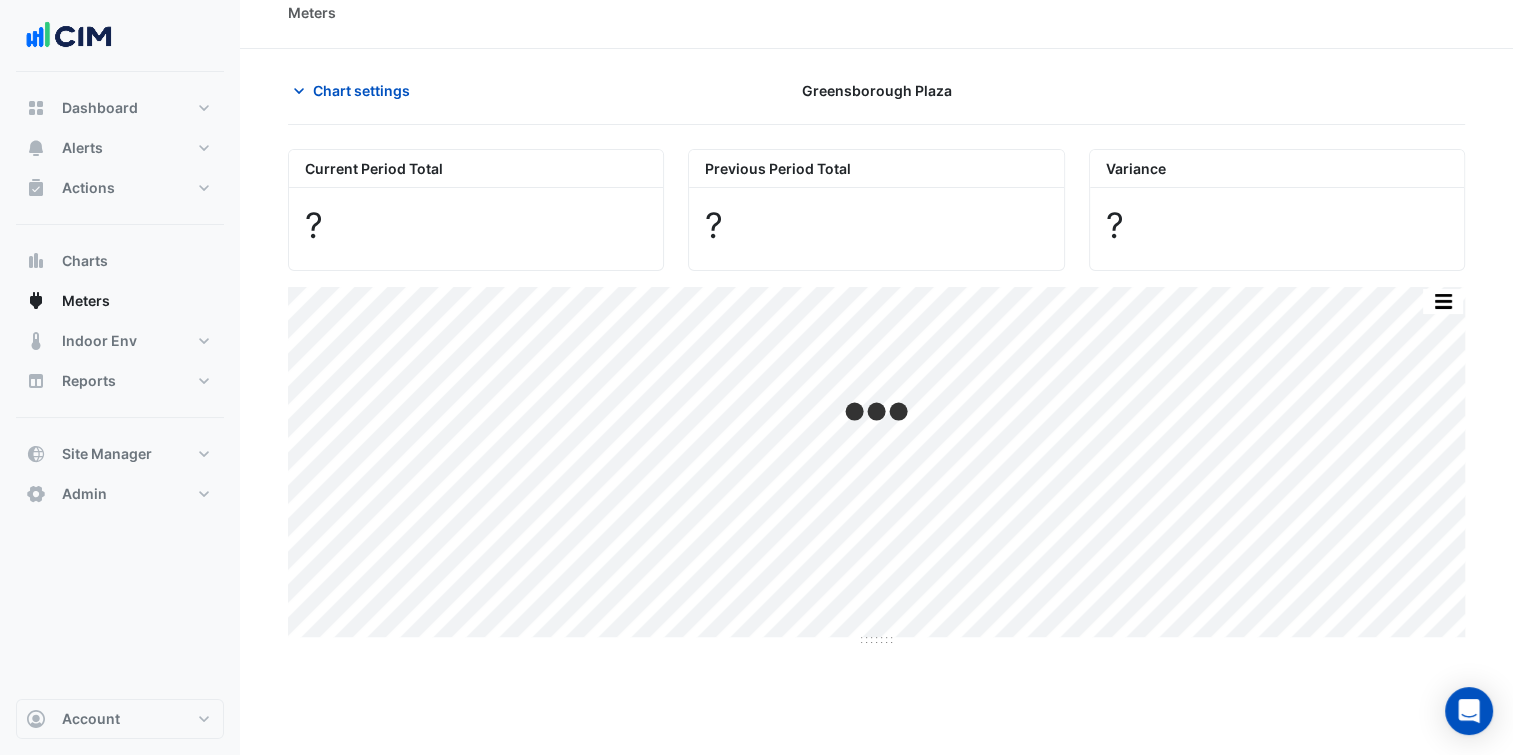 scroll, scrollTop: 0, scrollLeft: 0, axis: both 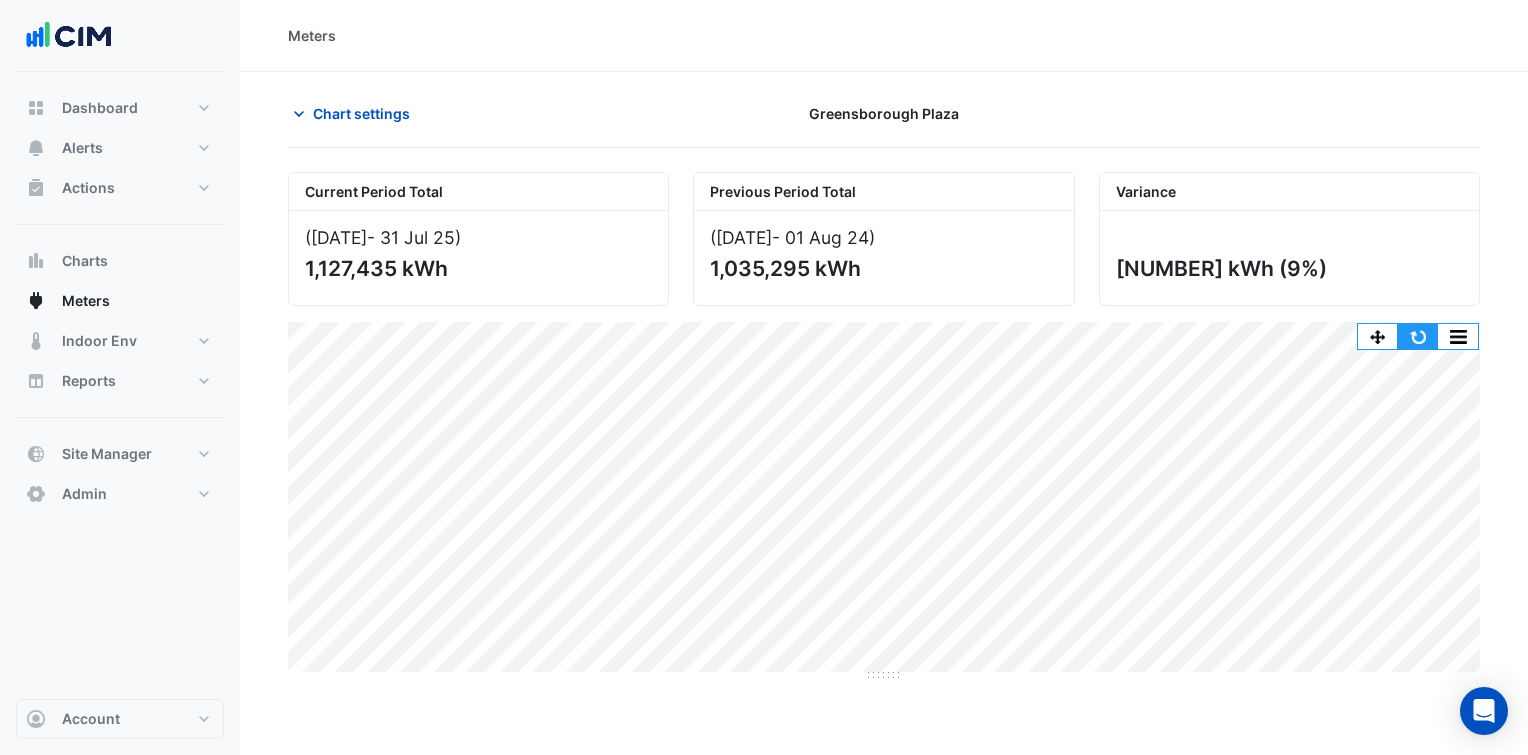 click 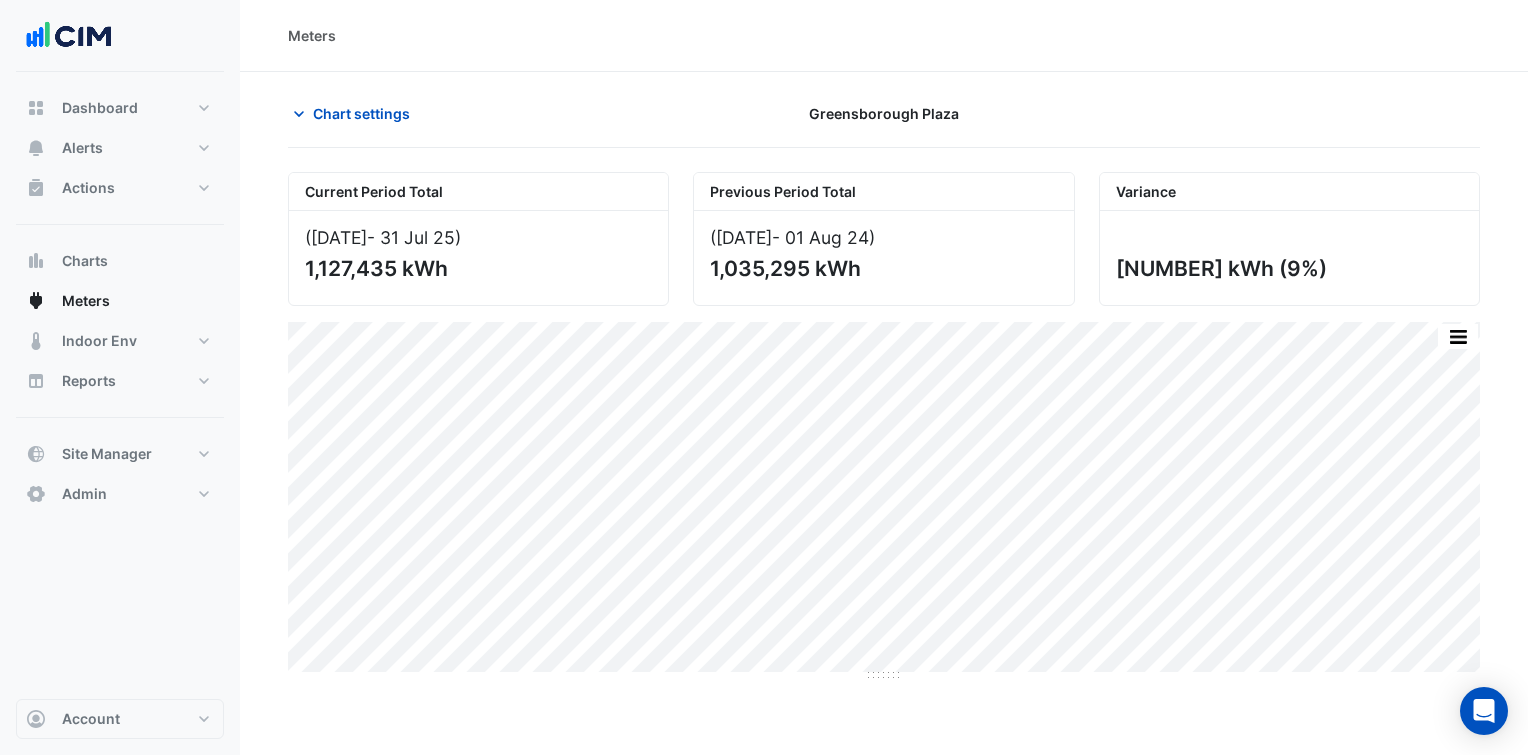 drag, startPoint x: 370, startPoint y: 120, endPoint x: 369, endPoint y: 132, distance: 12.0415945 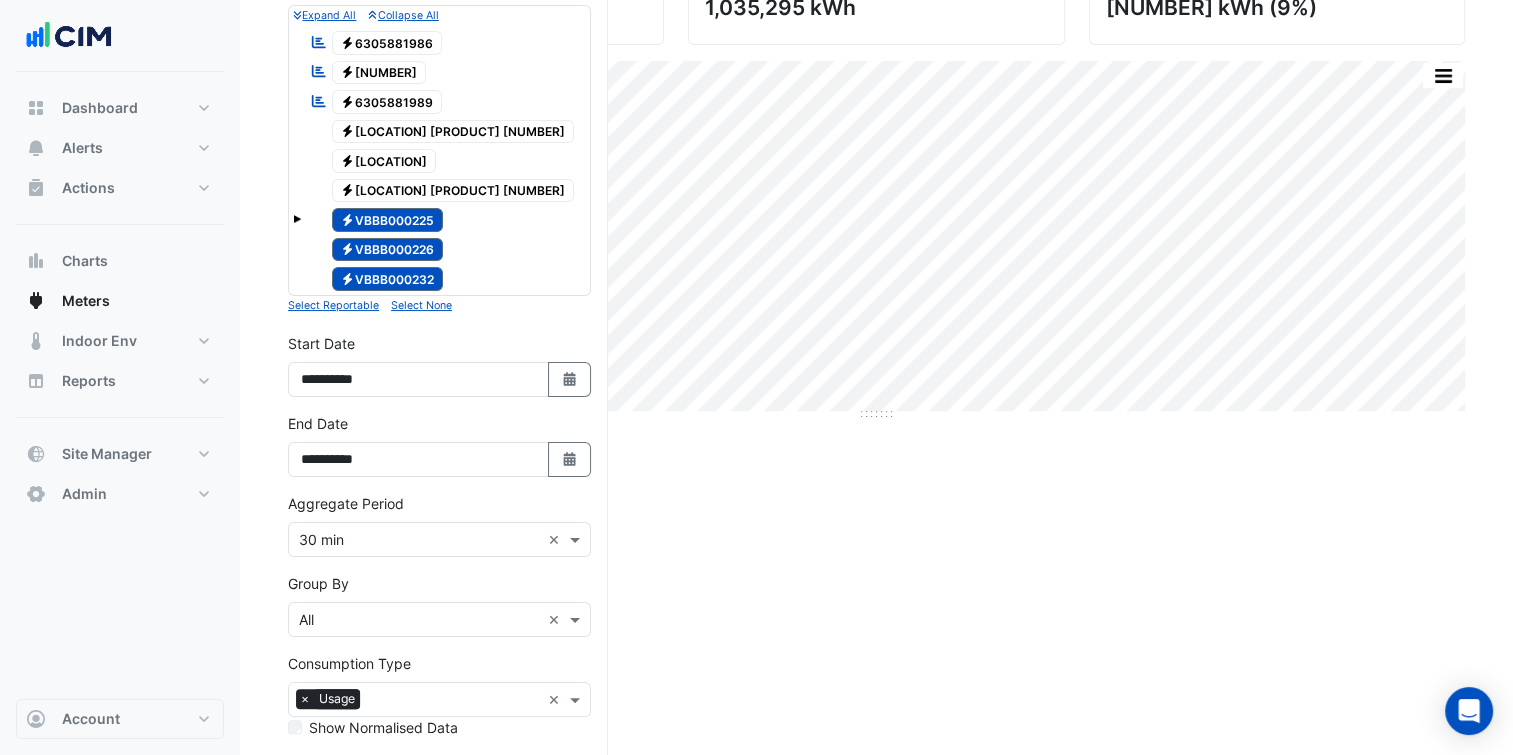 scroll, scrollTop: 400, scrollLeft: 0, axis: vertical 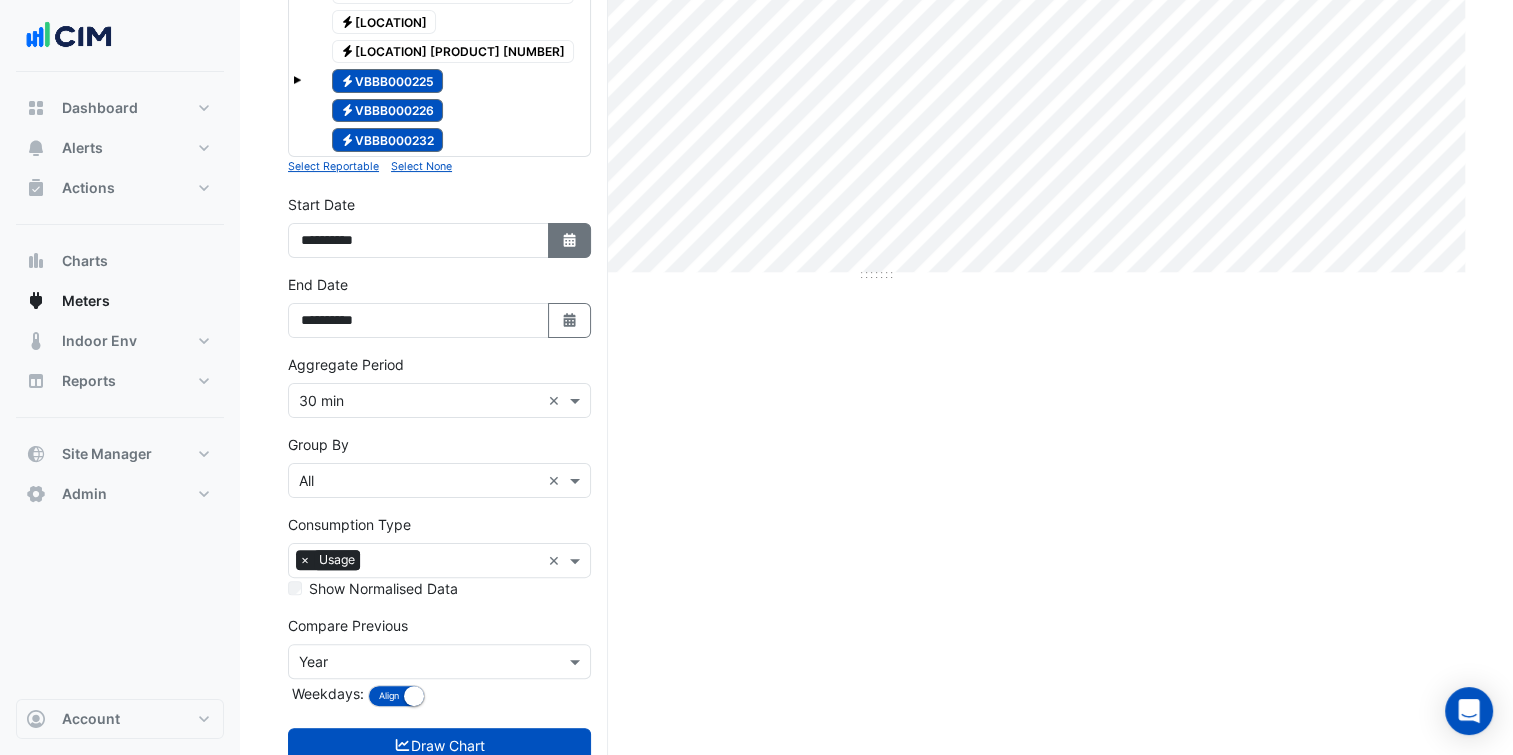 click on "Select Date" at bounding box center (570, 240) 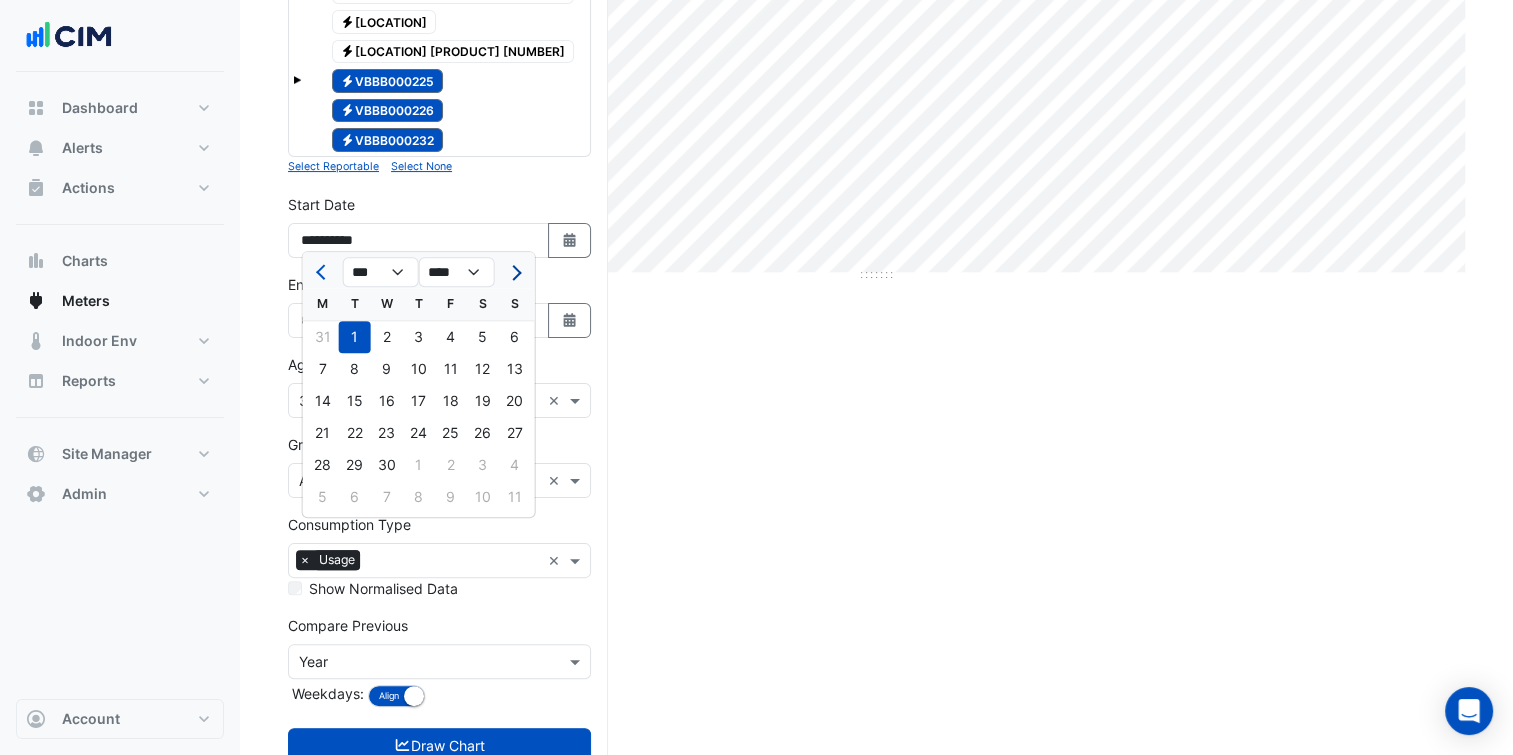 click 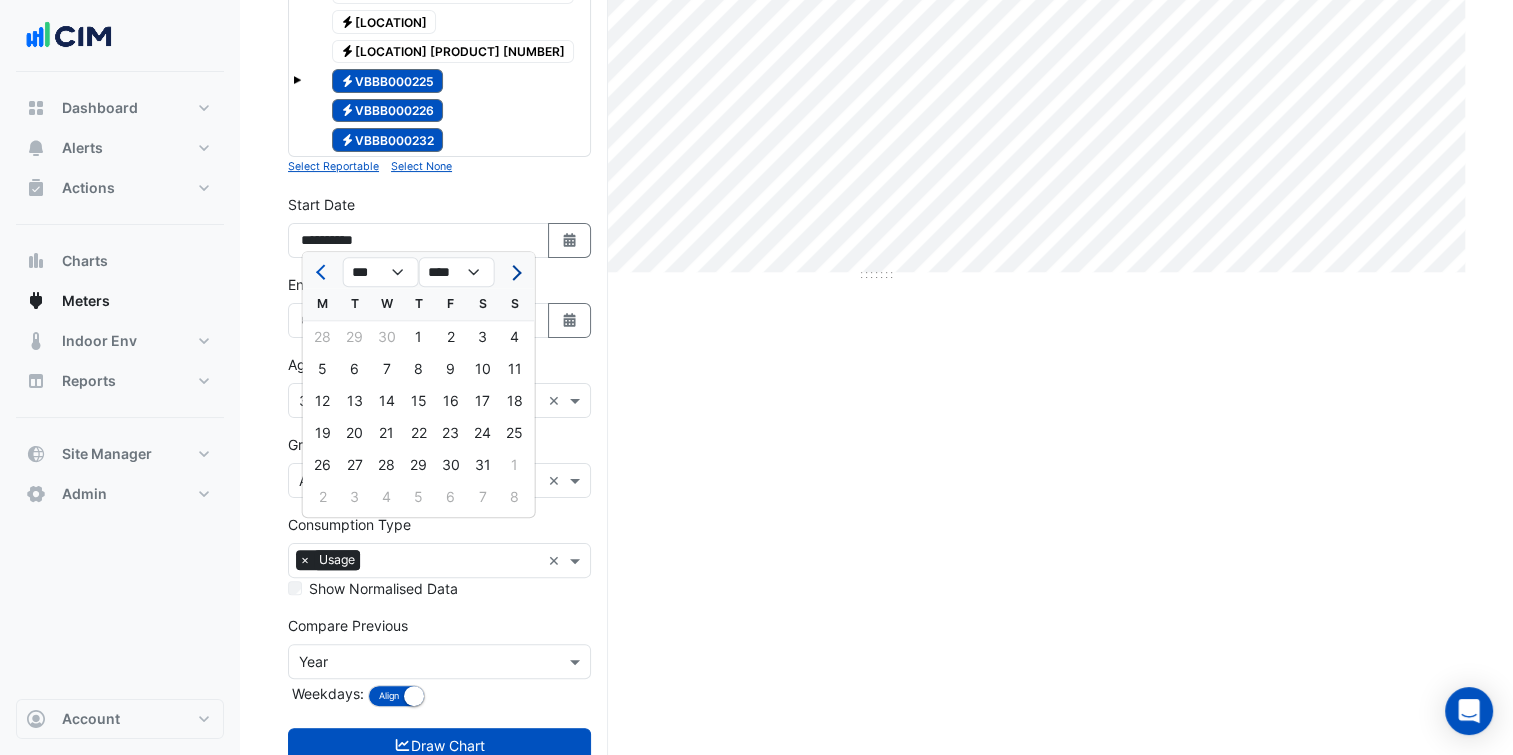 click 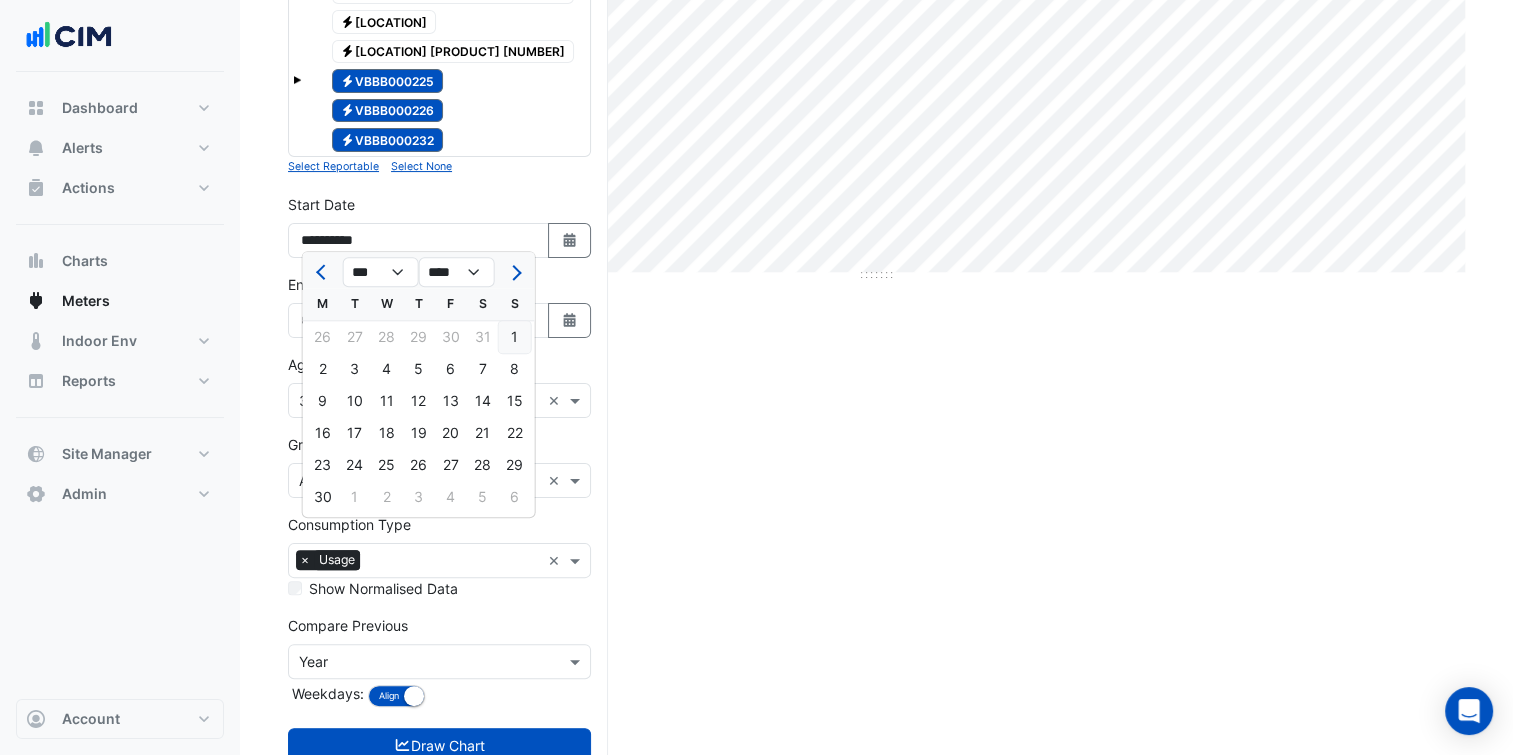 click on "1" 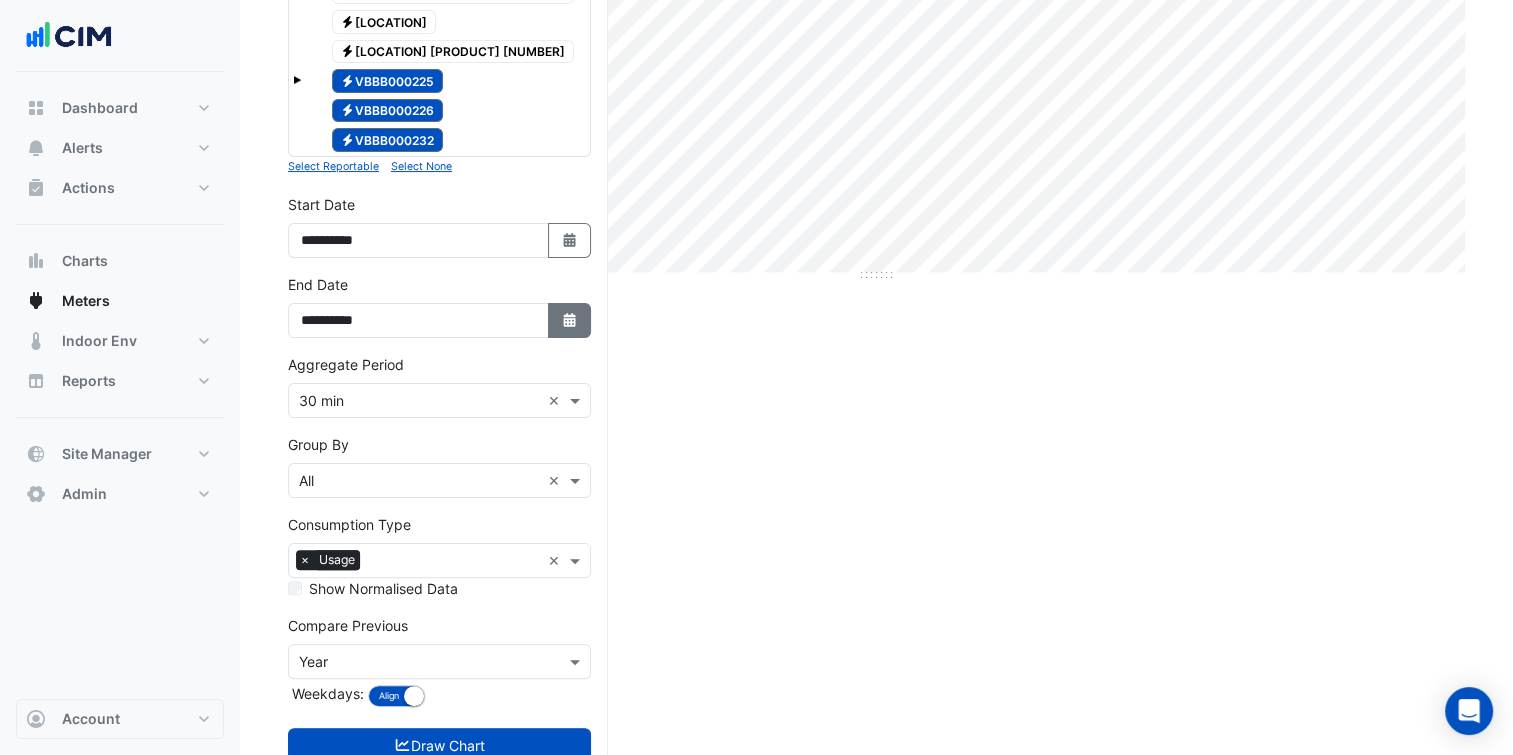 click on "Select Date" 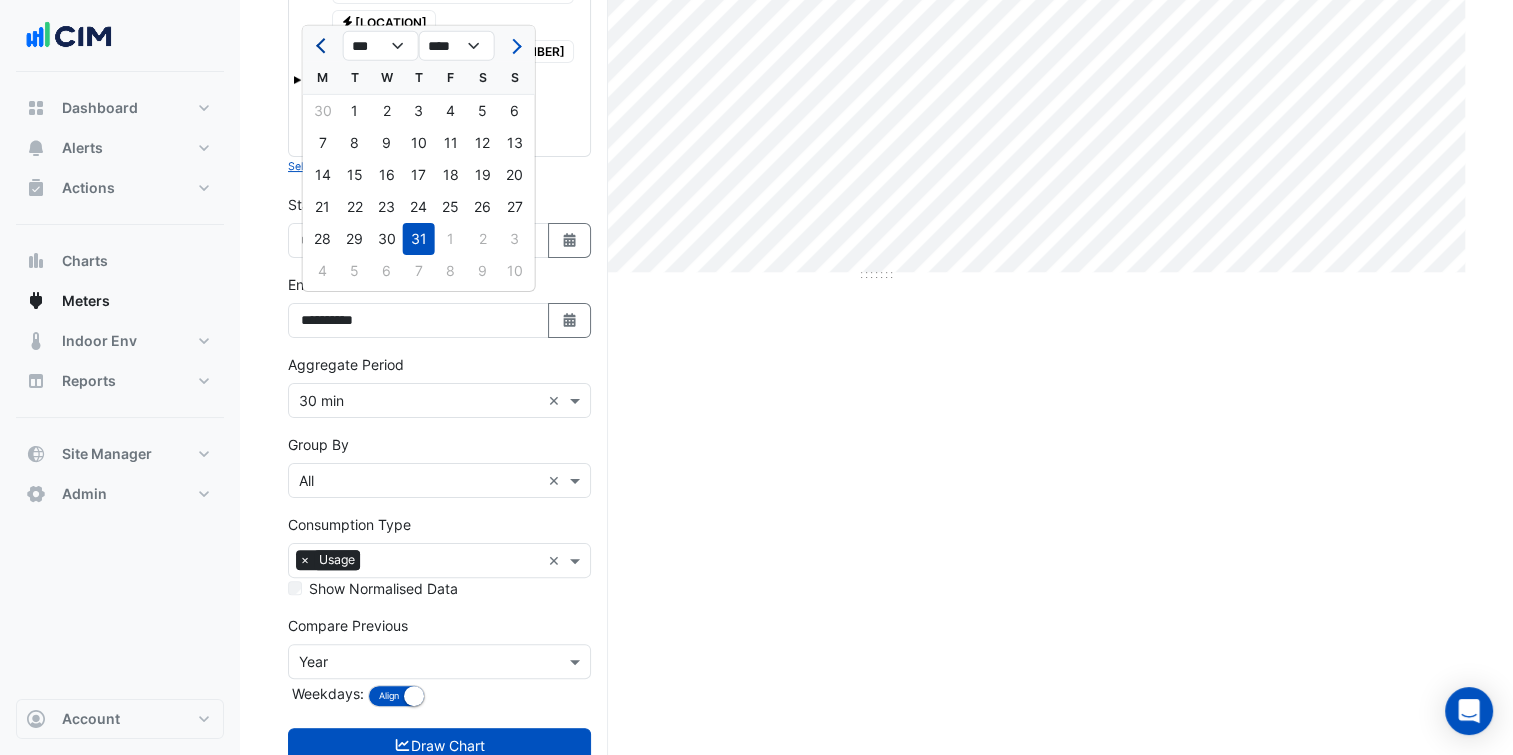 click 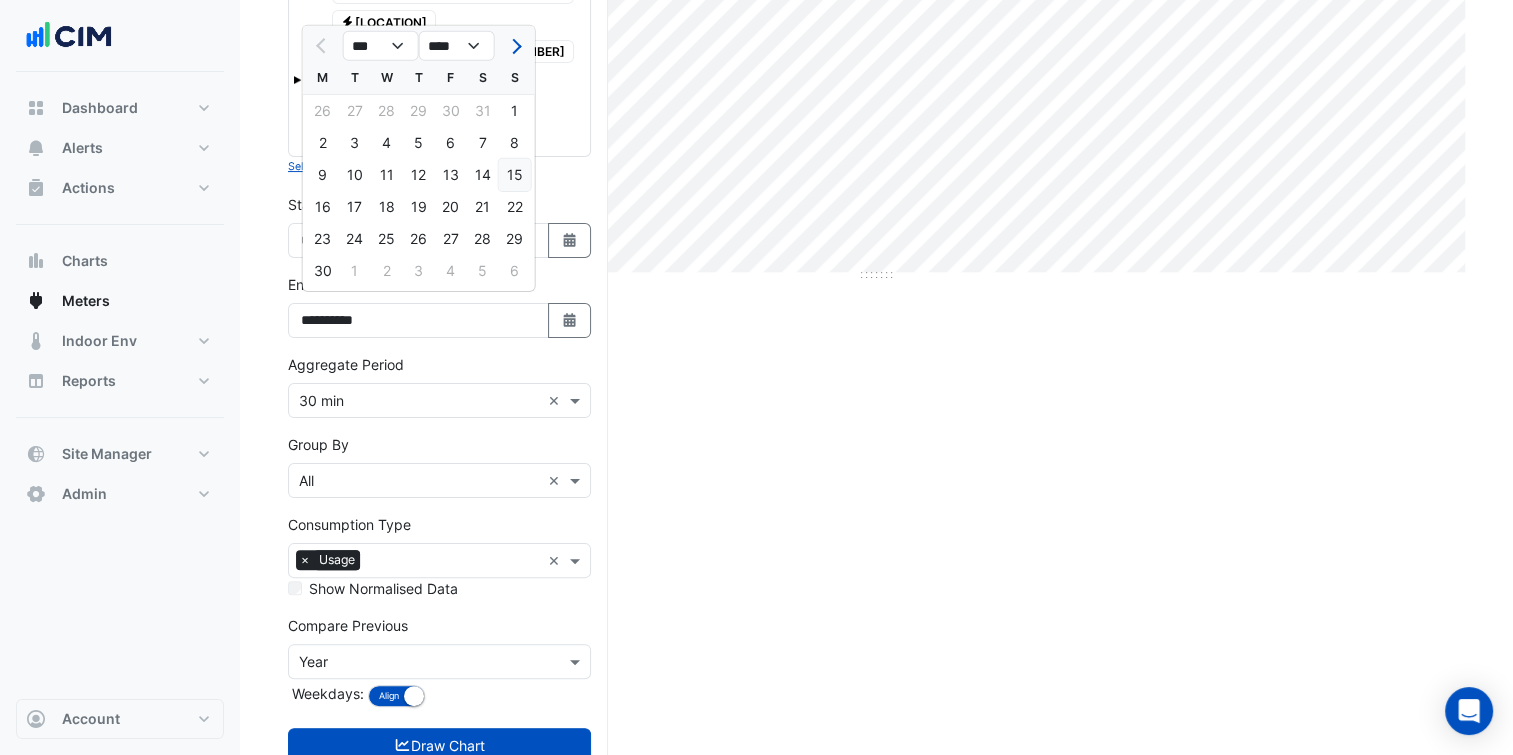 click on "15" 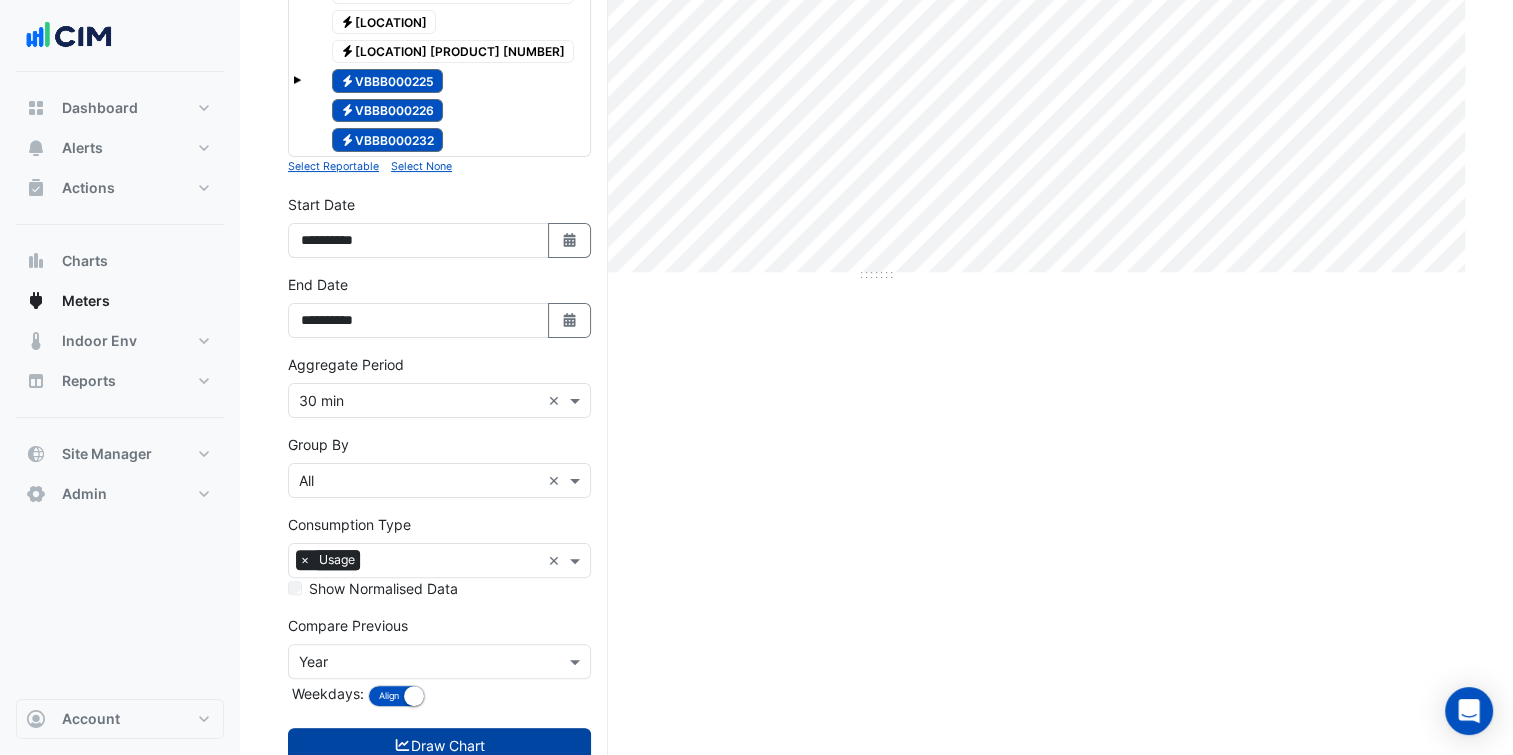 click on "Draw Chart" at bounding box center (439, 745) 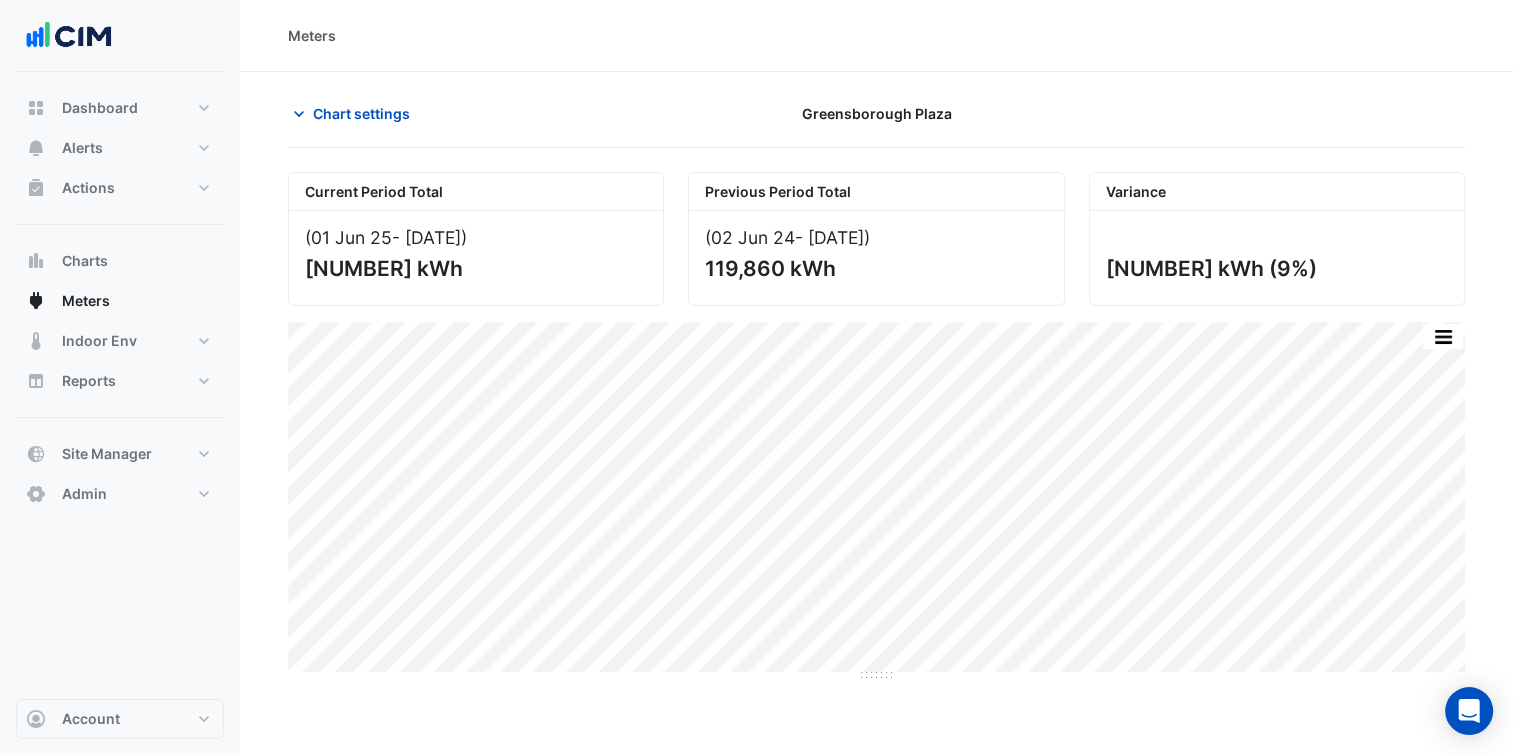 scroll, scrollTop: 0, scrollLeft: 0, axis: both 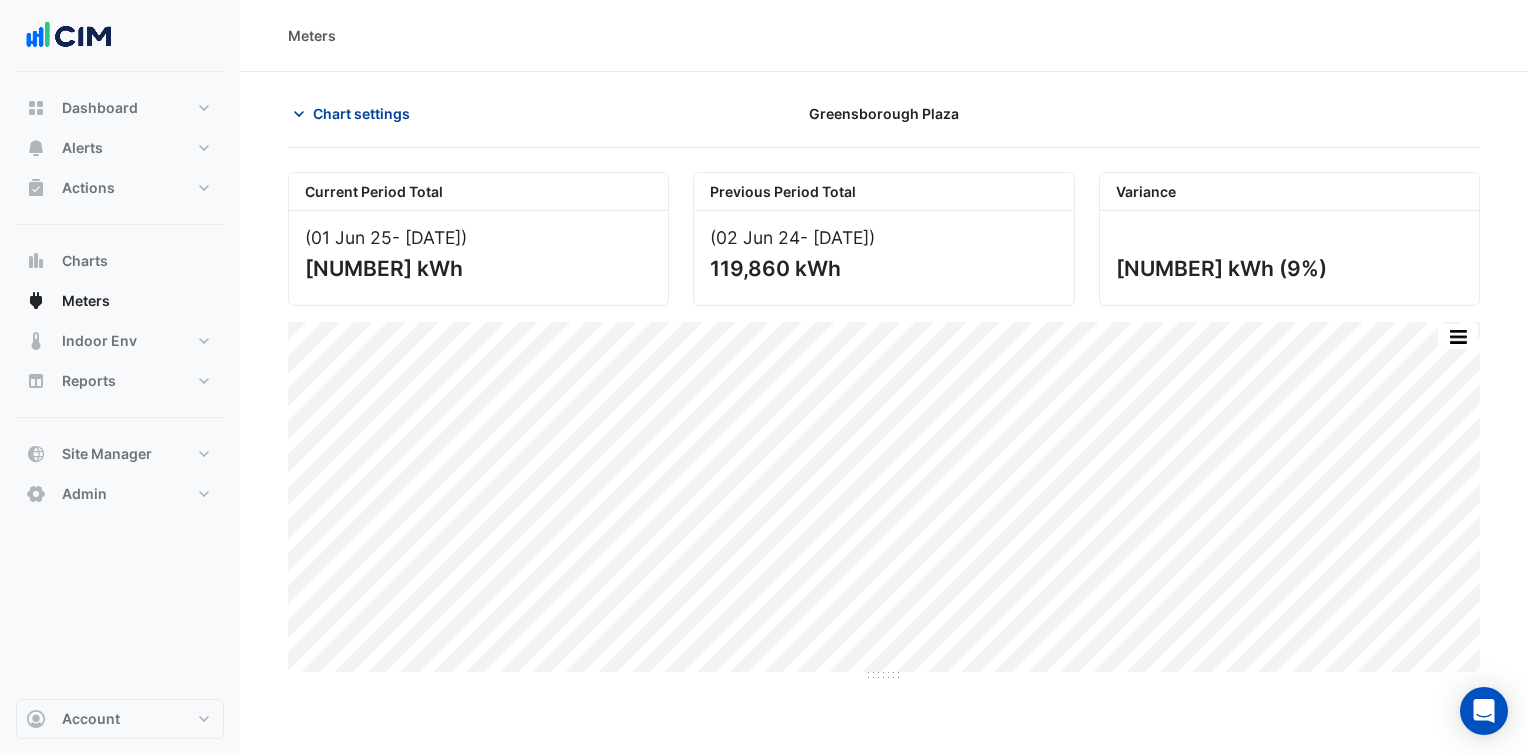 click on "Chart settings" 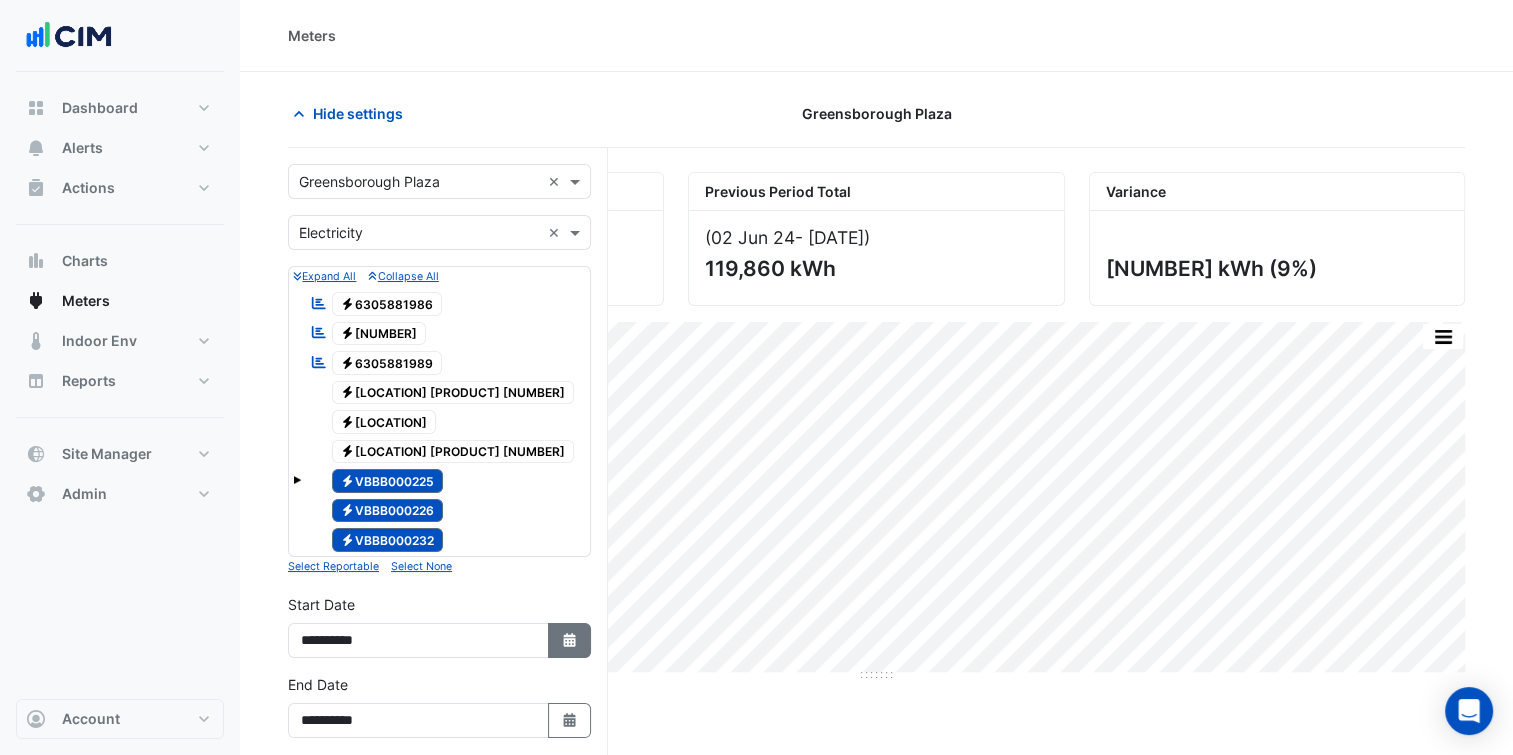 click 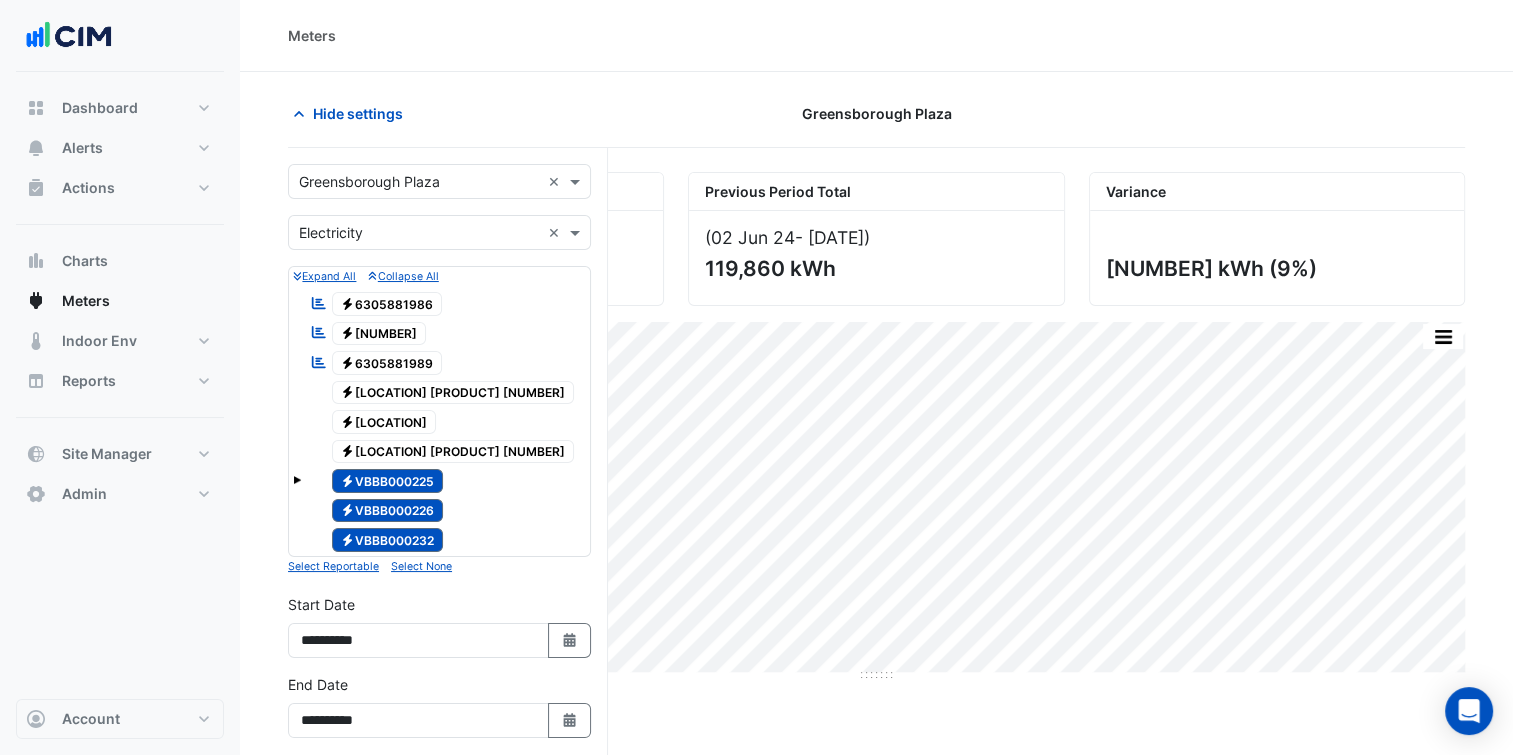 select on "*" 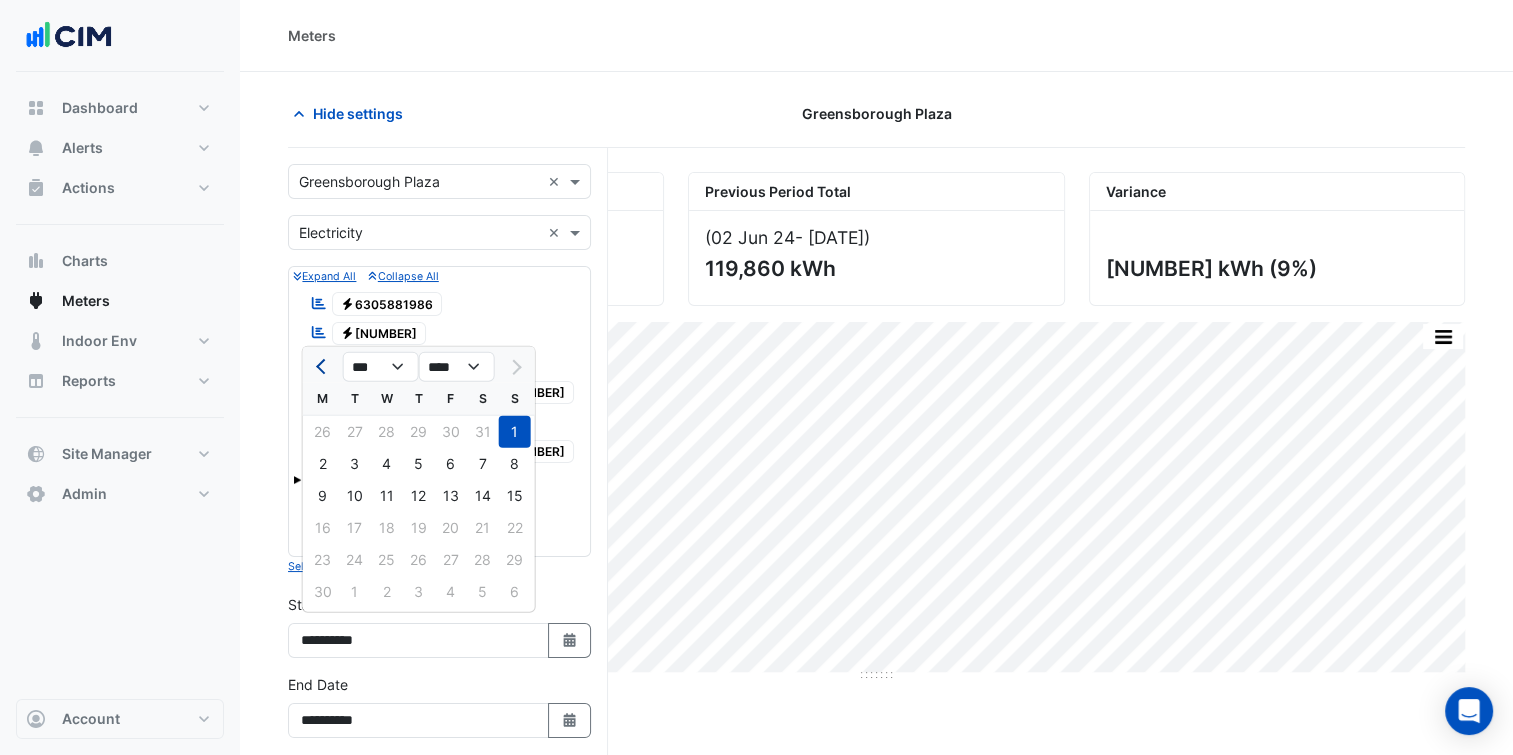 click 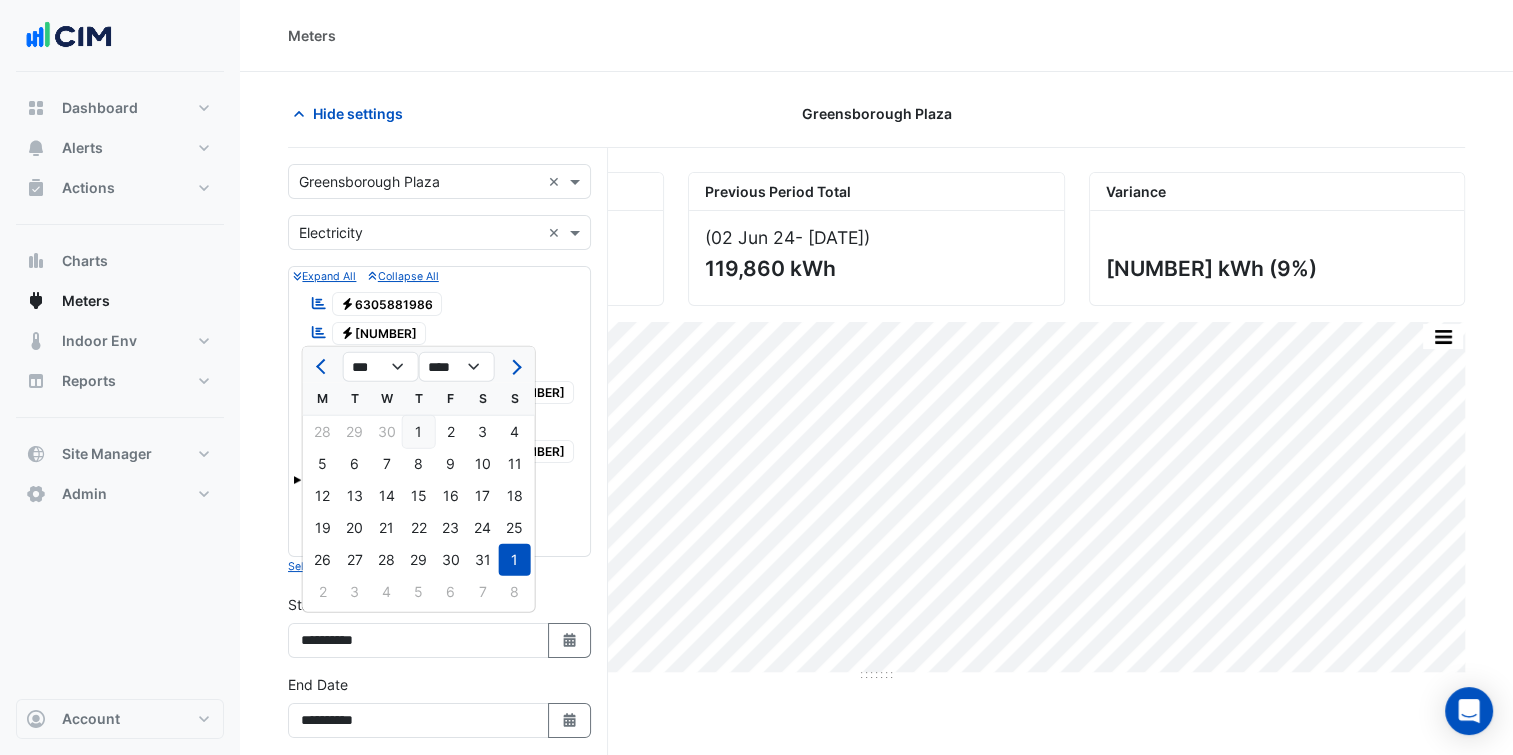 click on "1" 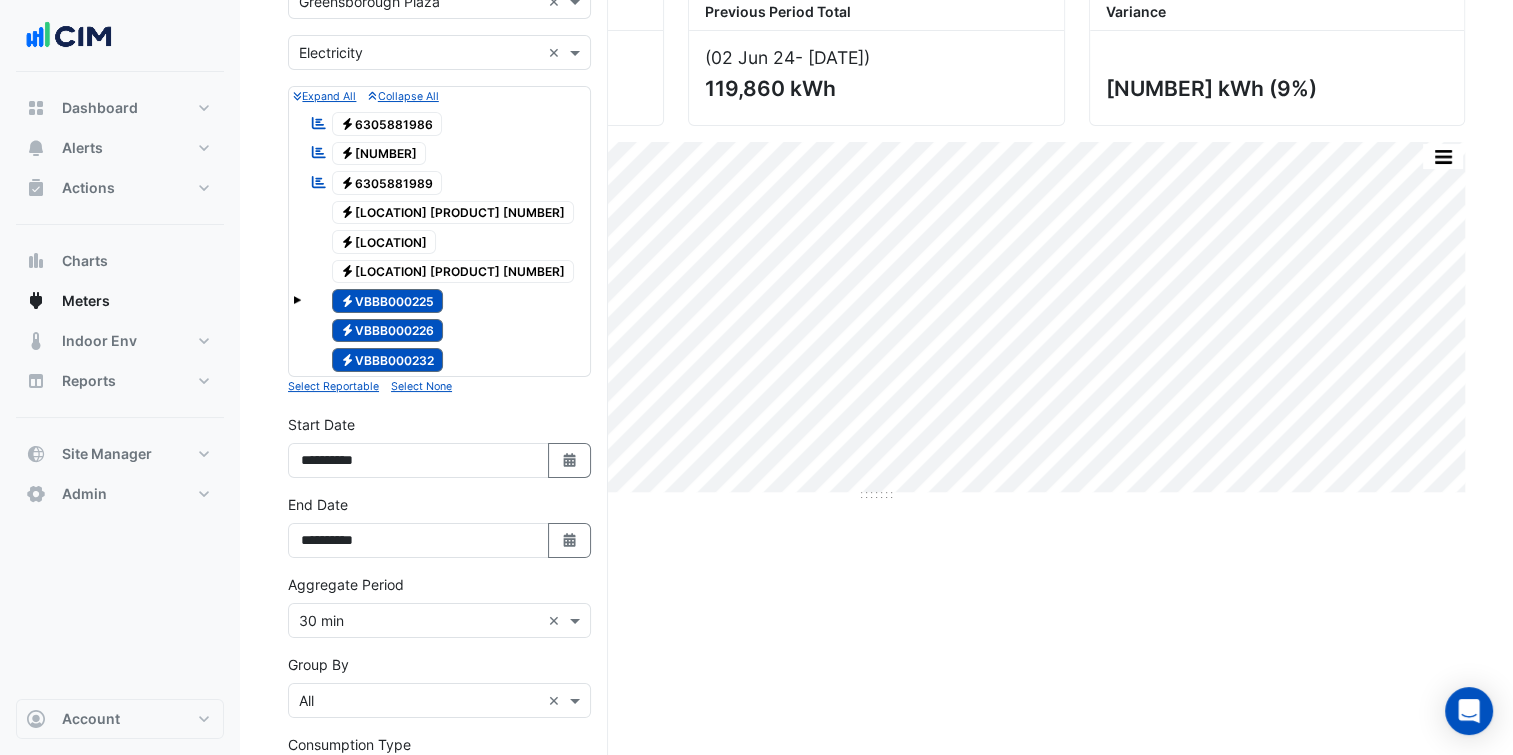 scroll, scrollTop: 200, scrollLeft: 0, axis: vertical 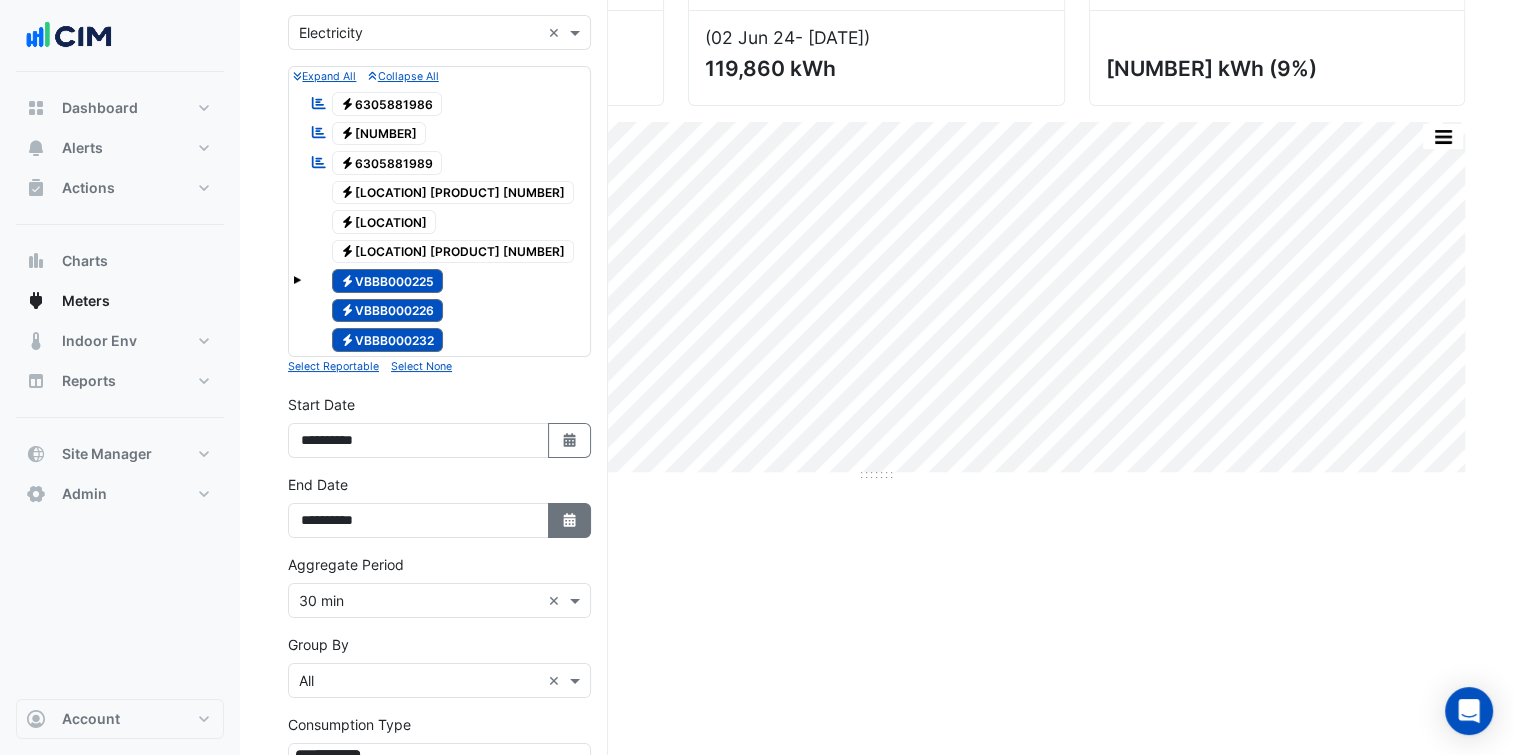 click on "Select Date" at bounding box center [570, 520] 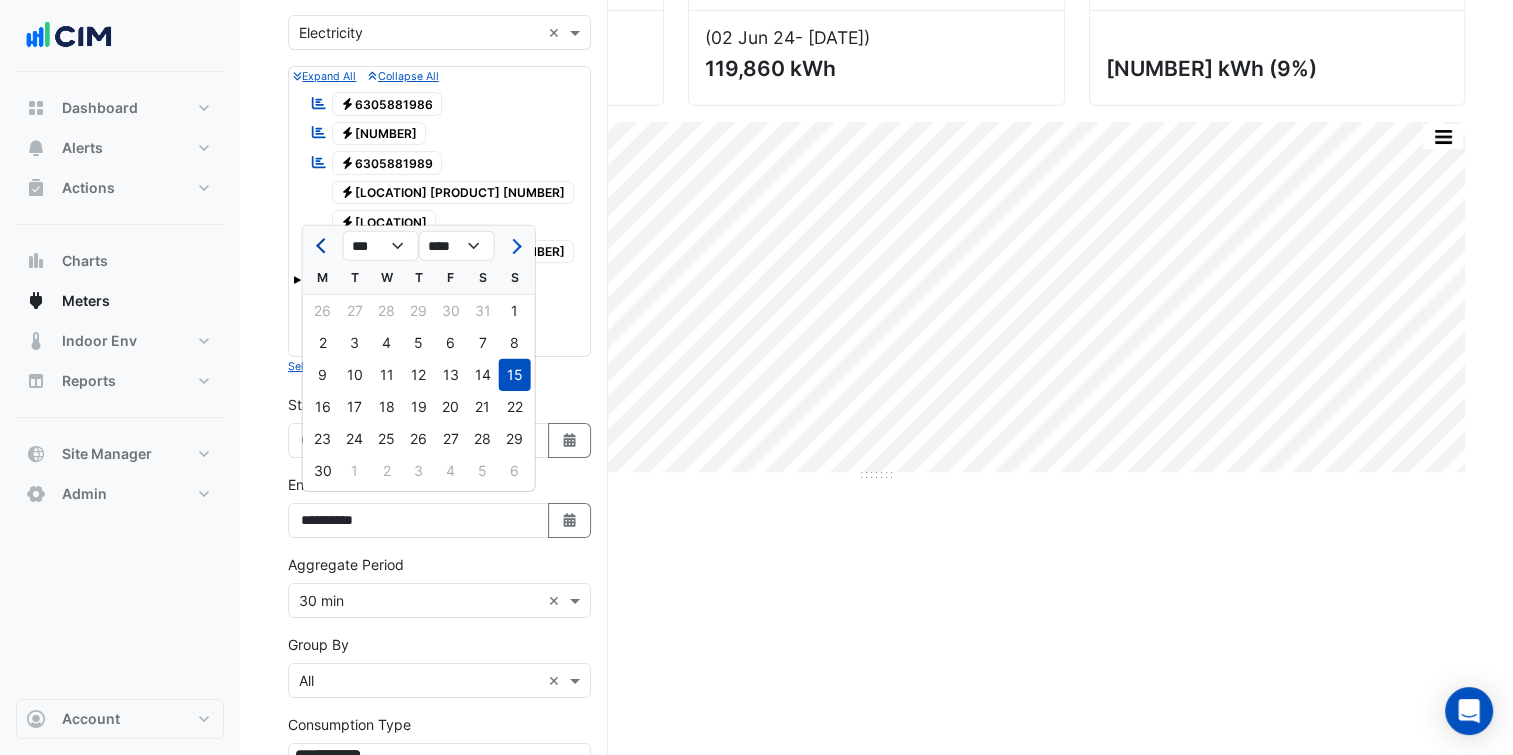 click 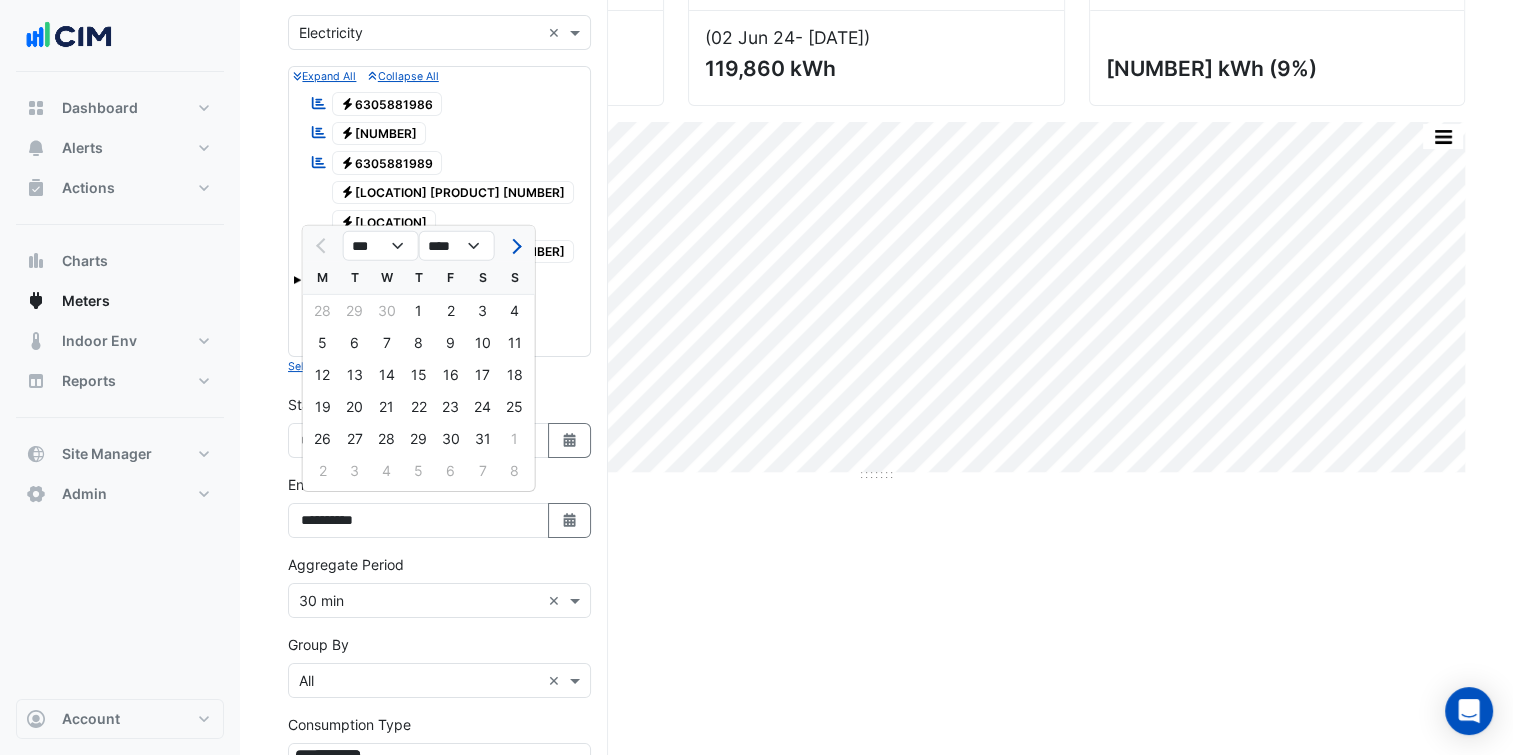 click on "18" 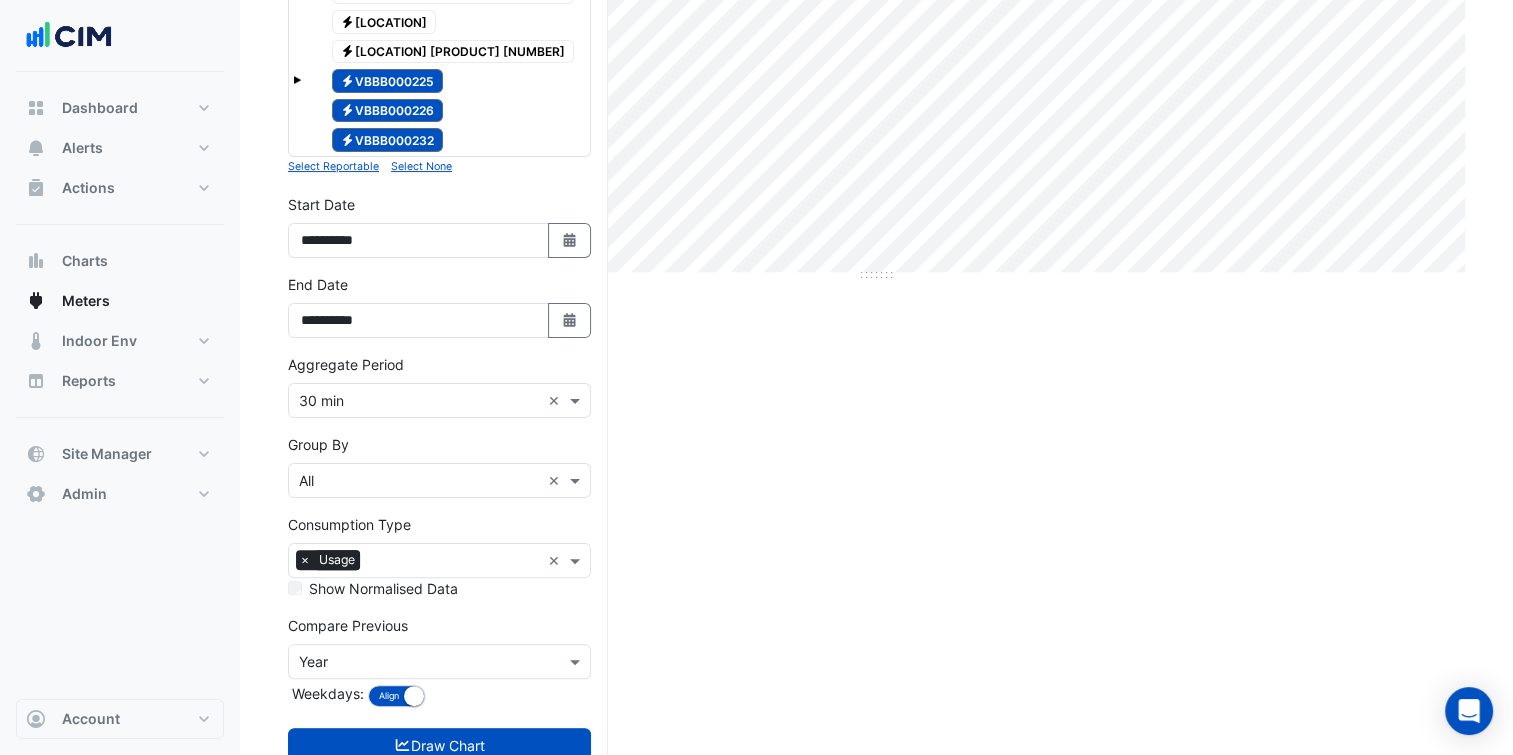 scroll, scrollTop: 452, scrollLeft: 0, axis: vertical 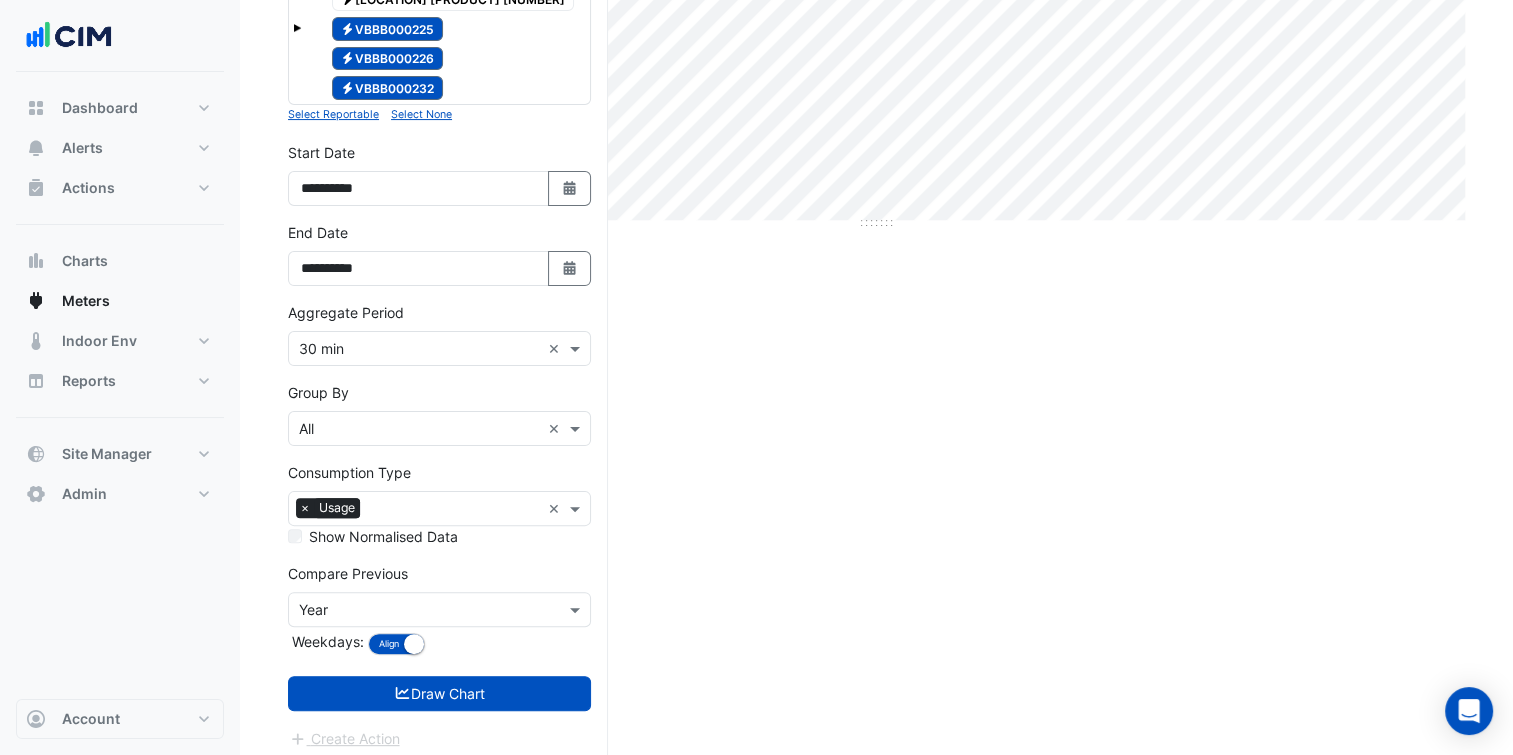 click on "Select a Site × Greensborough Plaza ×
Utility Type × Electricity ×
Expand All
Collapse All
Reportable
Electricity
6305881986
Reportable
Electricity
6305881988
Reportable
Electricity
6305881989
Electricity
greensborough msb mc(61379)" at bounding box center (439, 231) 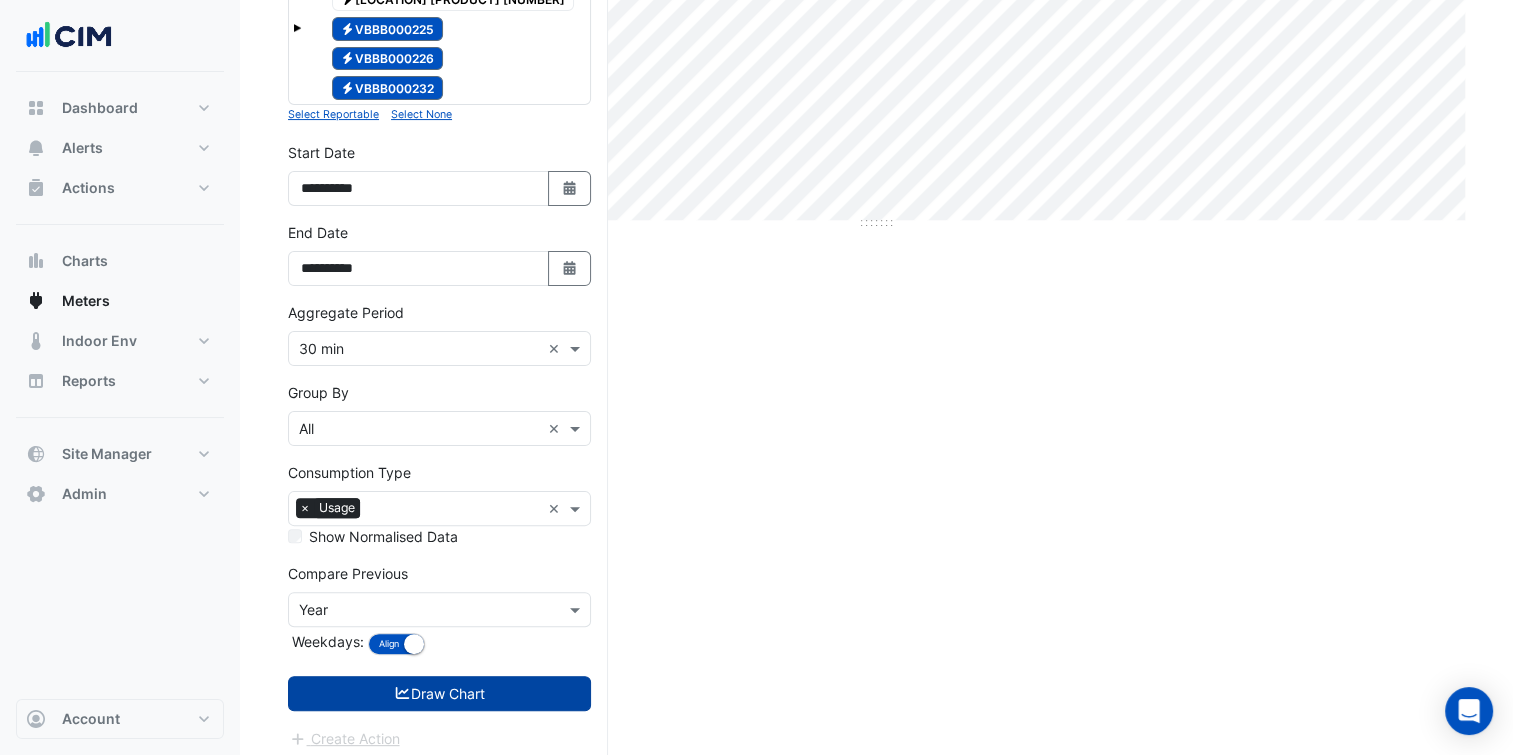 click on "Draw Chart" at bounding box center (439, 693) 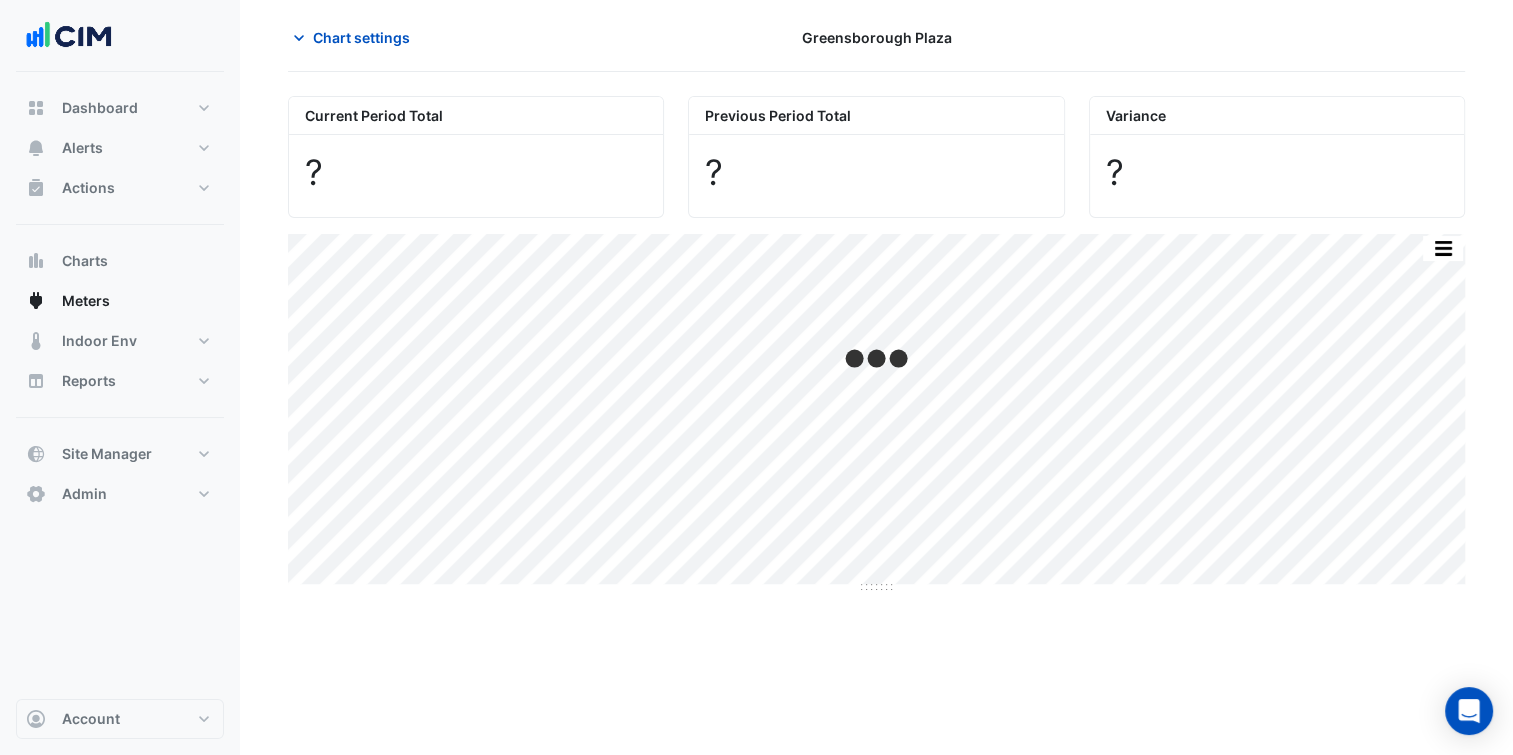 scroll, scrollTop: 0, scrollLeft: 0, axis: both 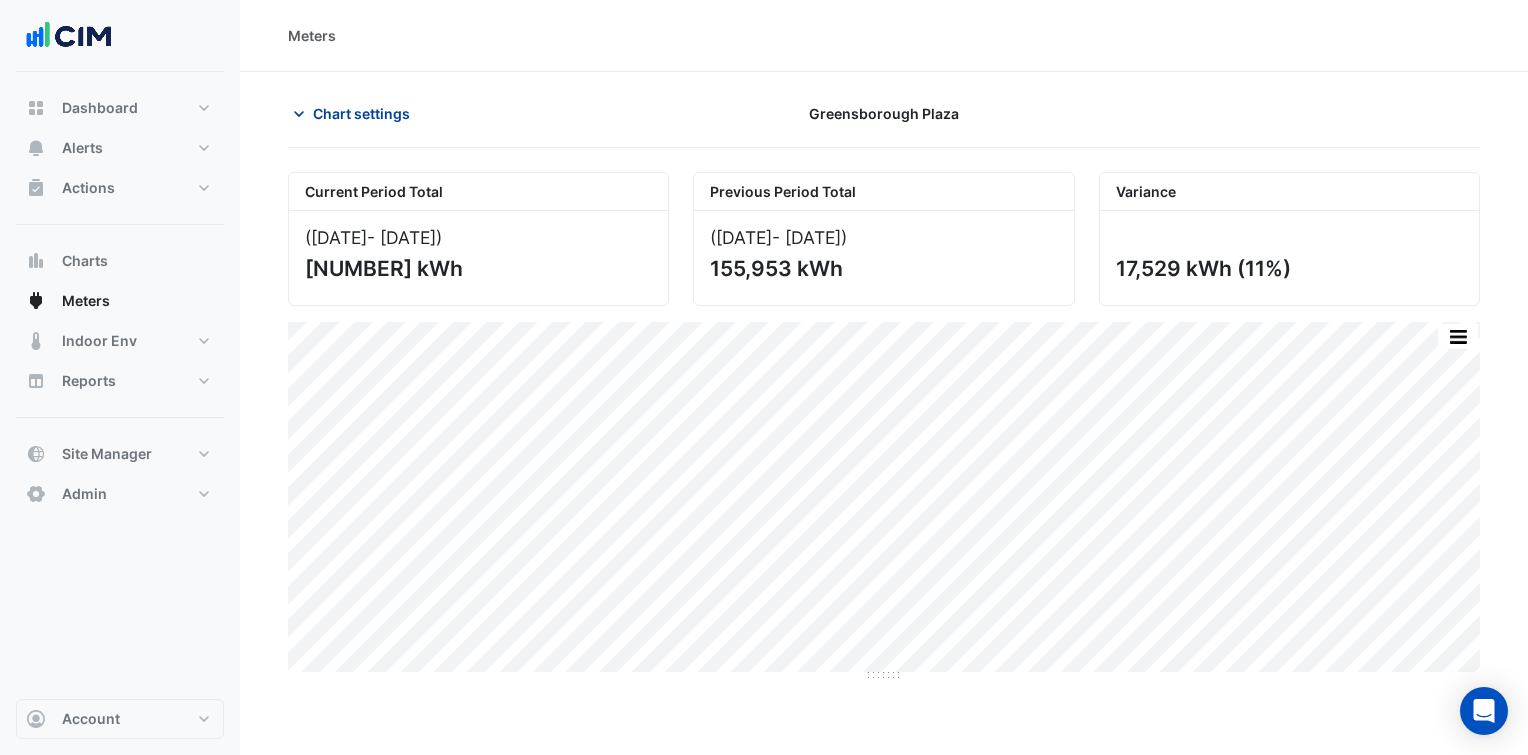 click on "Chart settings" 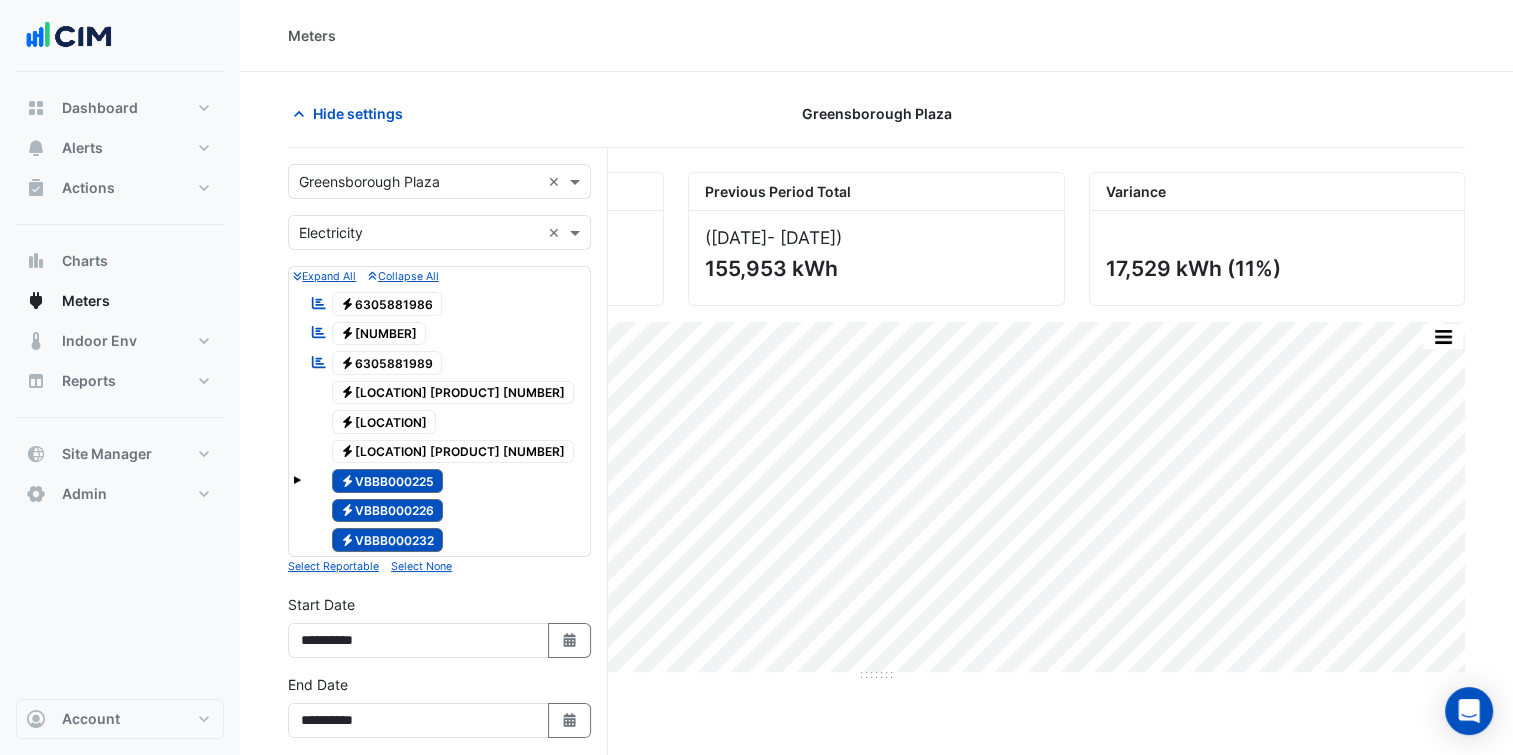 click on "Electricity
VBBB000232" at bounding box center [388, 540] 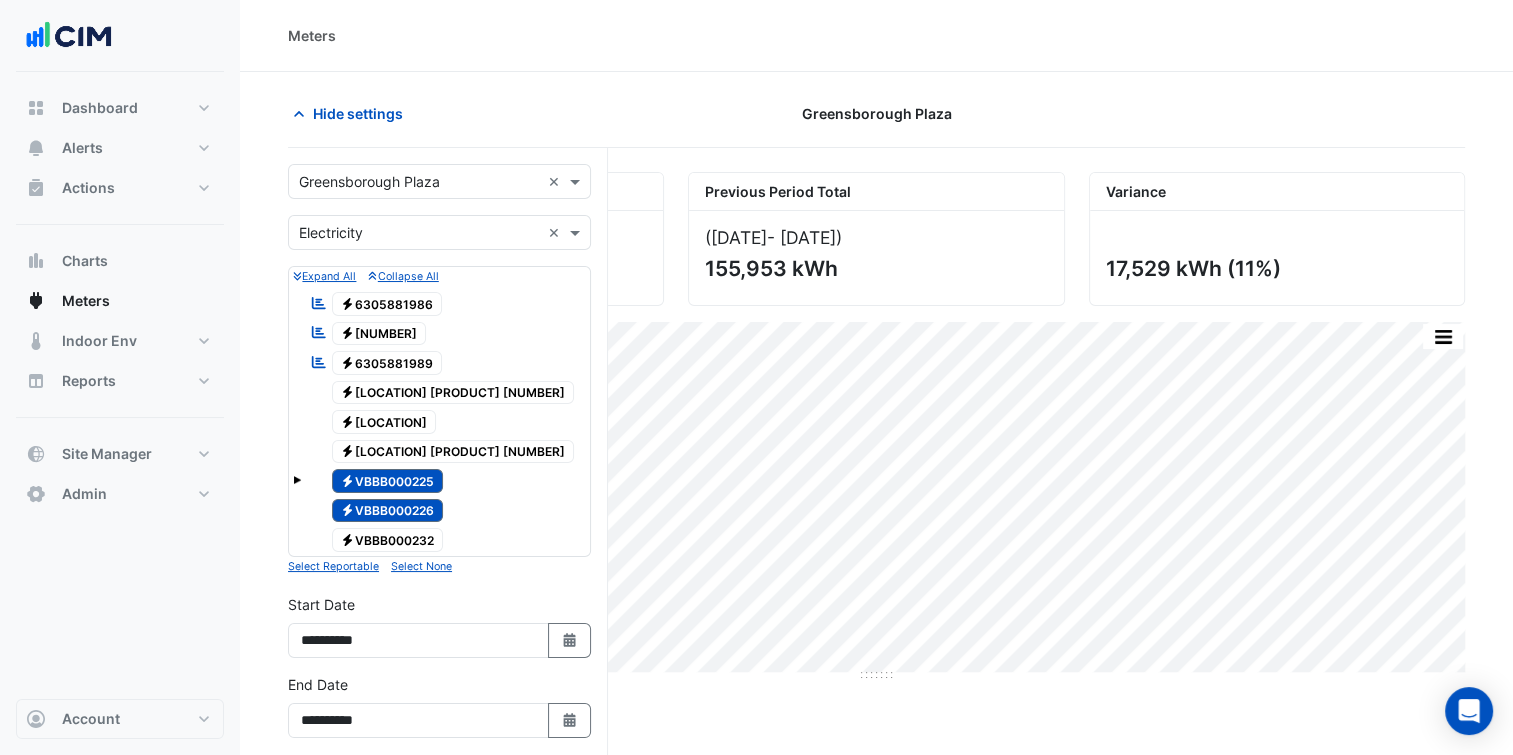 drag, startPoint x: 415, startPoint y: 502, endPoint x: 406, endPoint y: 472, distance: 31.320919 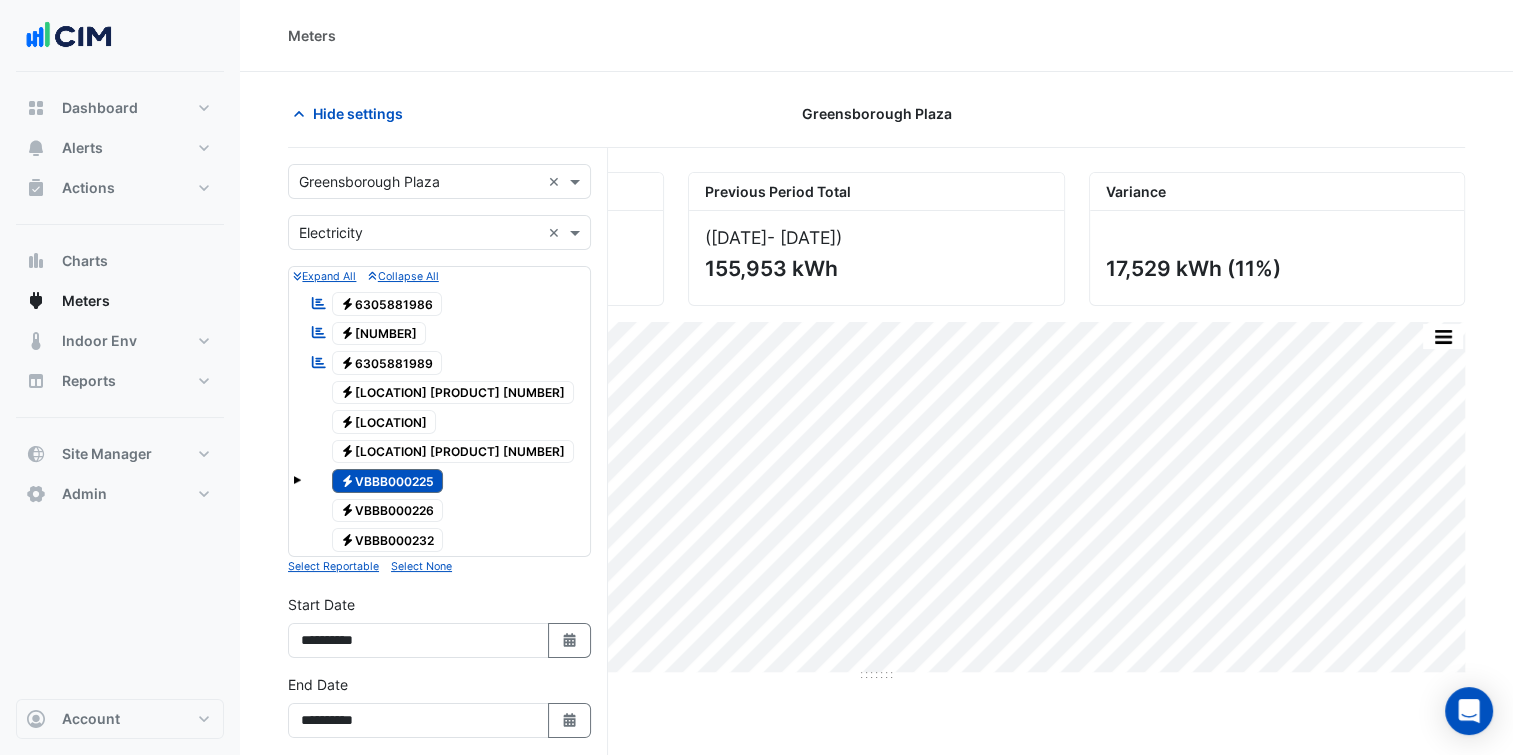 click on "Electricity
VBBB000225" at bounding box center (388, 481) 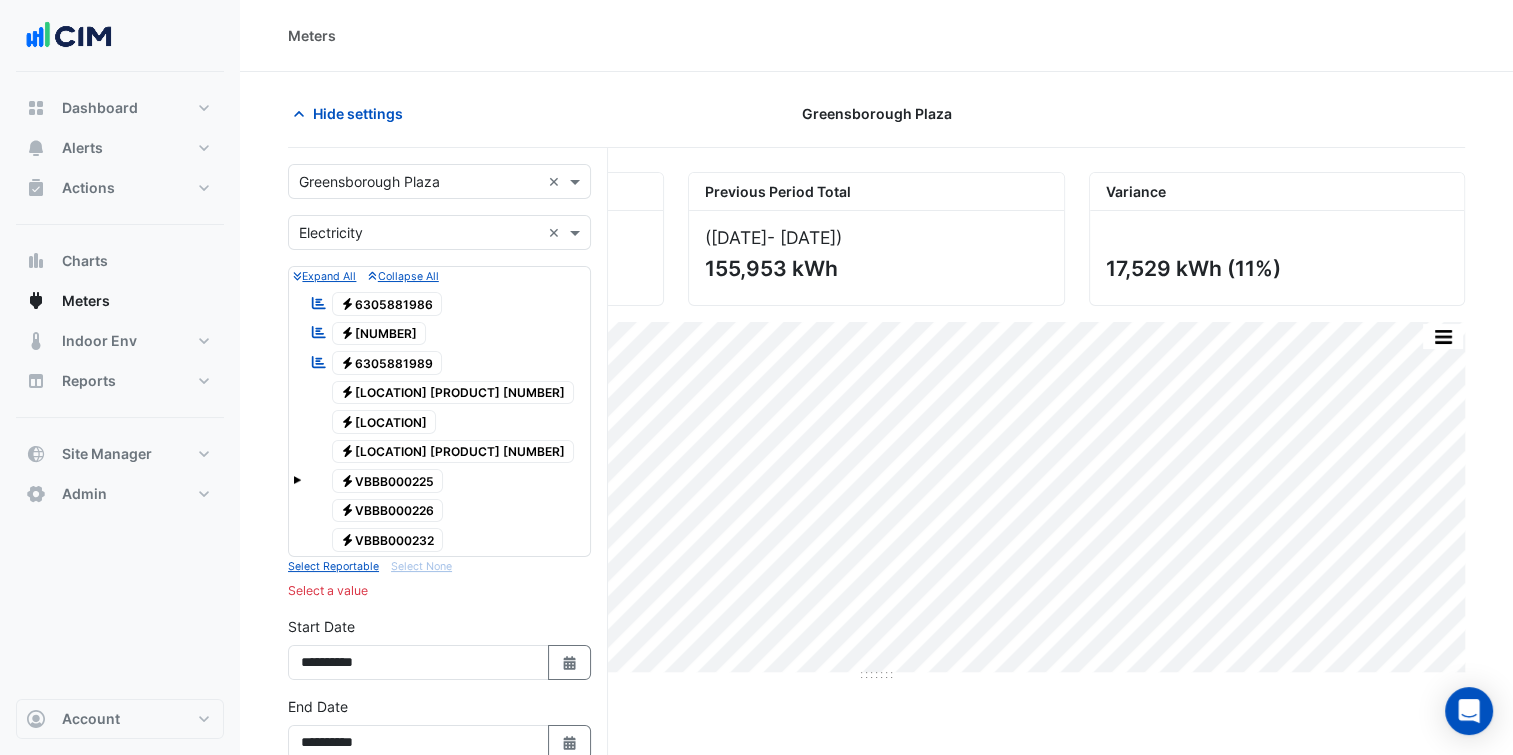 click on "Electricity
6305881989" at bounding box center [387, 363] 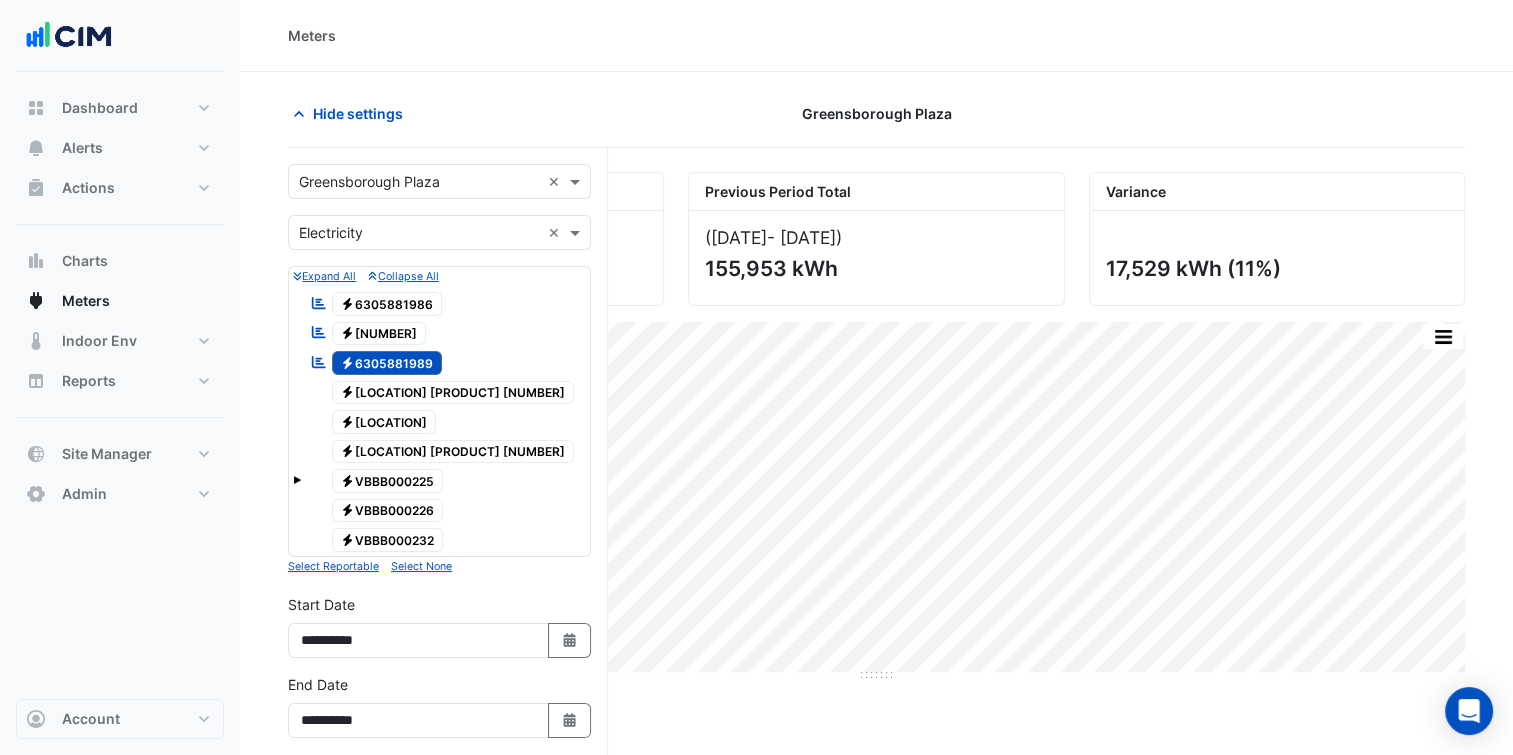 drag, startPoint x: 405, startPoint y: 324, endPoint x: 413, endPoint y: 296, distance: 29.12044 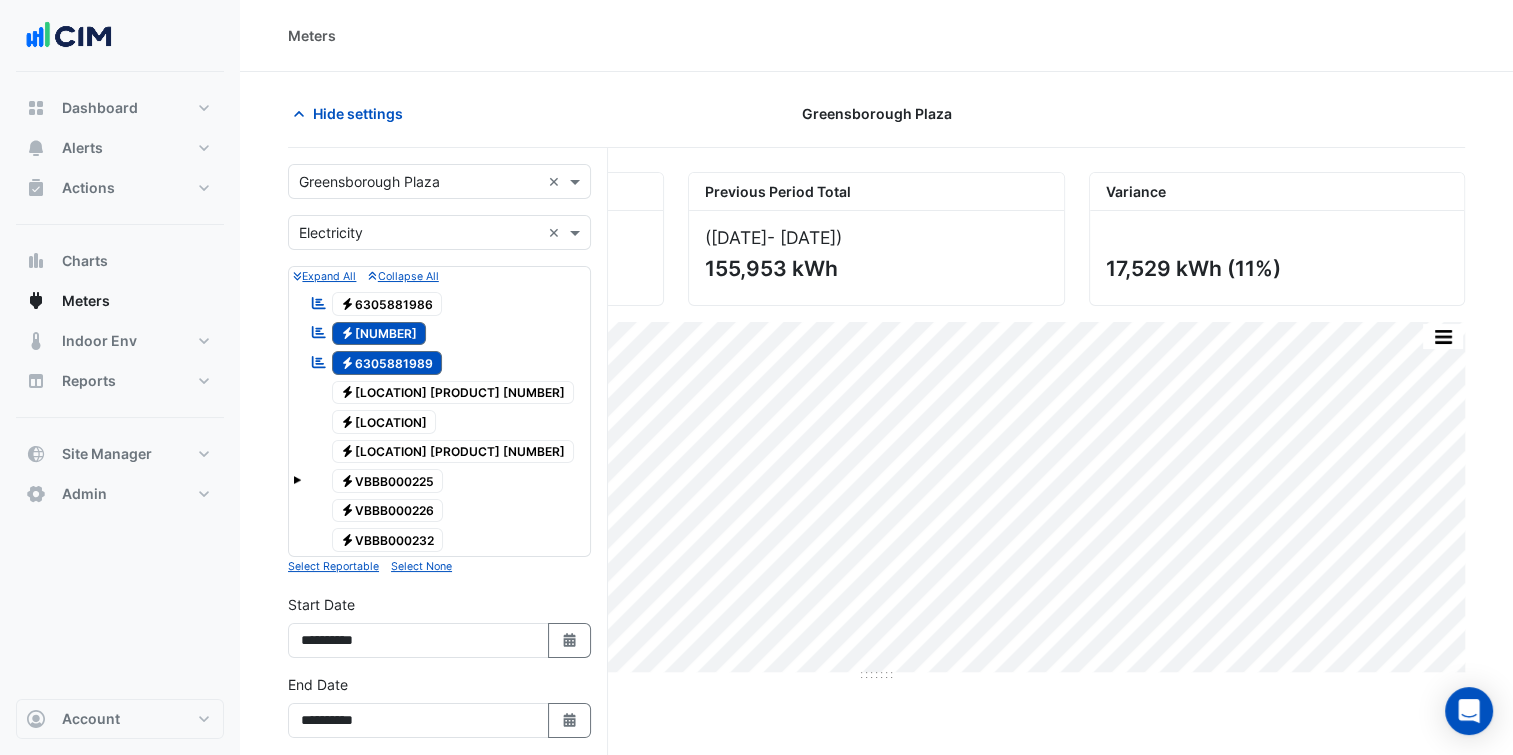 click on "Electricity
6305881986" 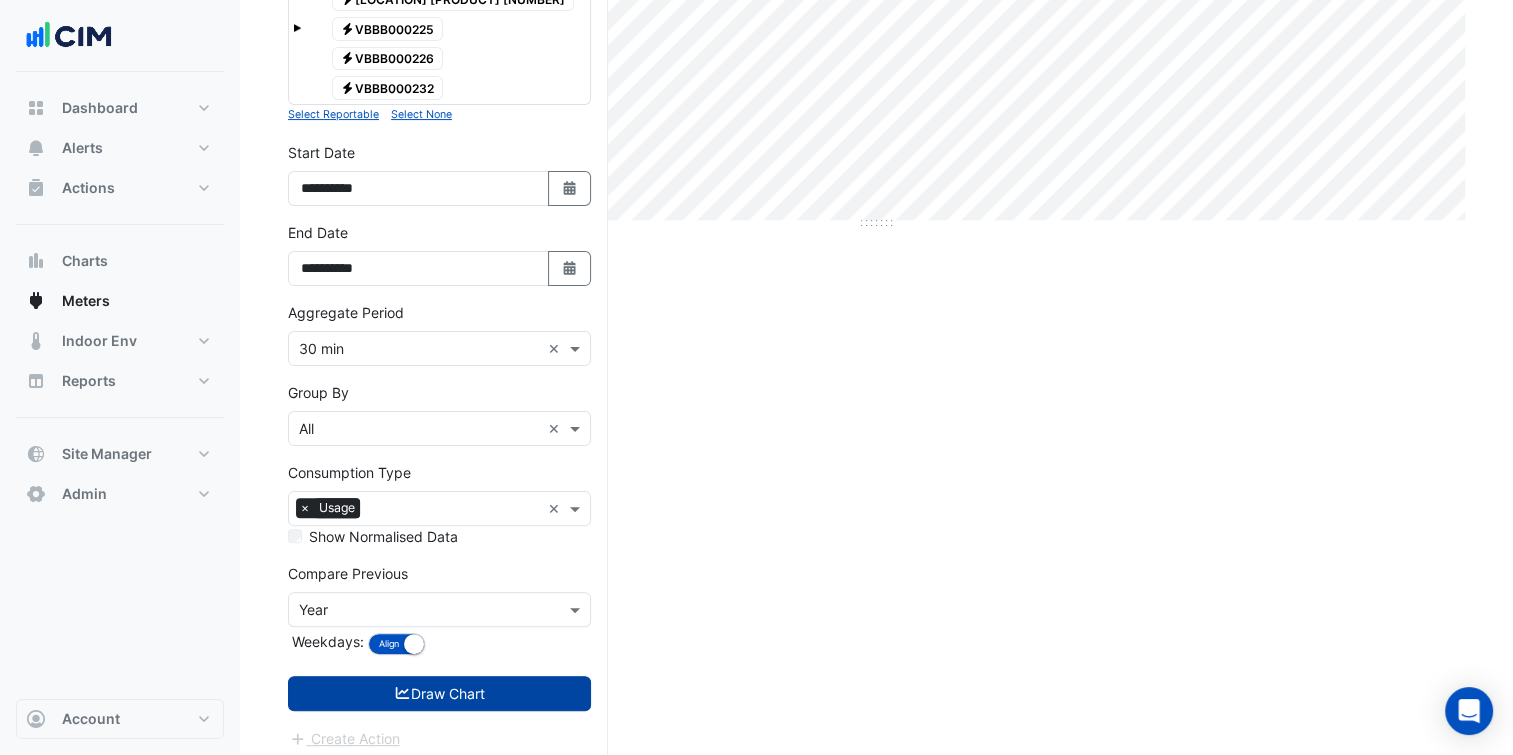 click on "Draw Chart" at bounding box center [439, 693] 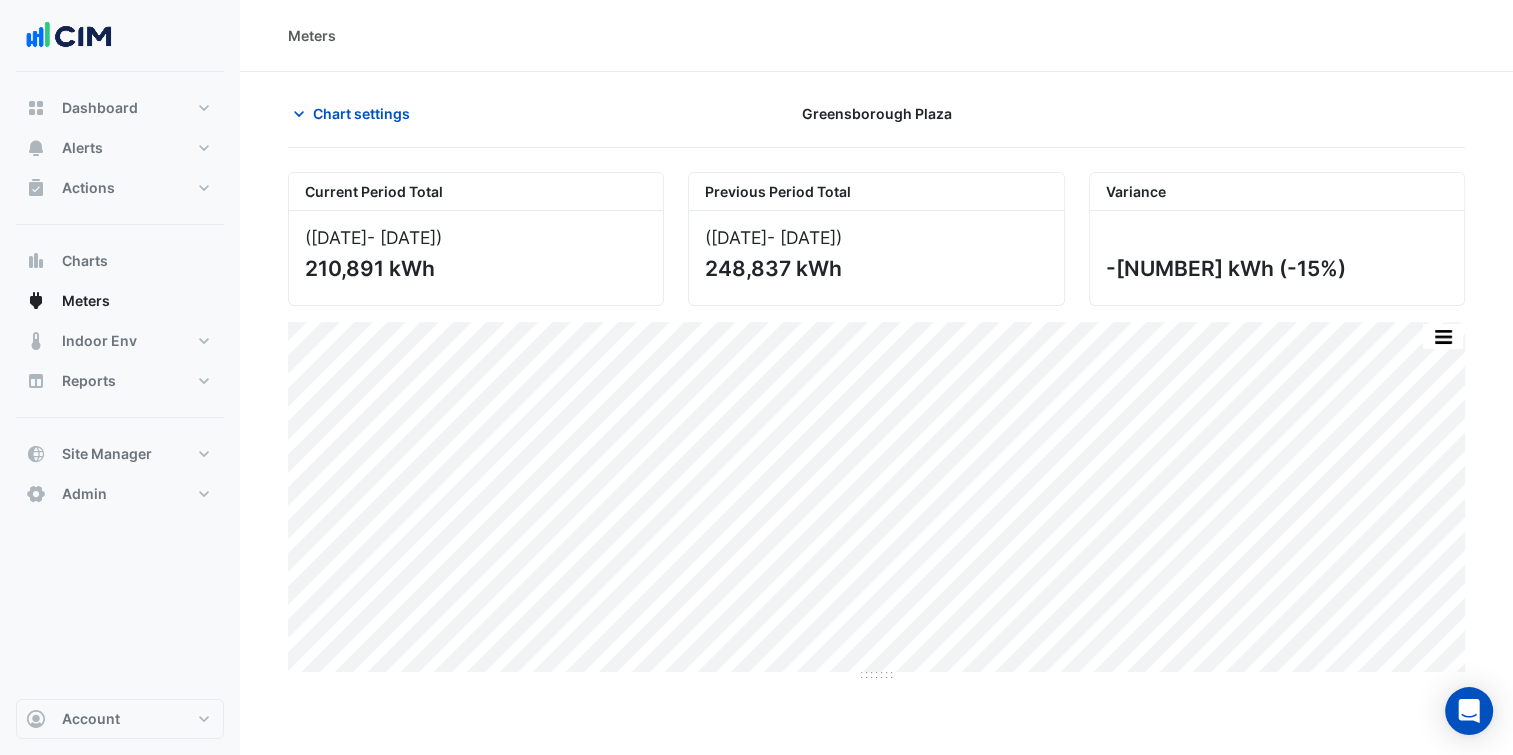 scroll, scrollTop: 0, scrollLeft: 0, axis: both 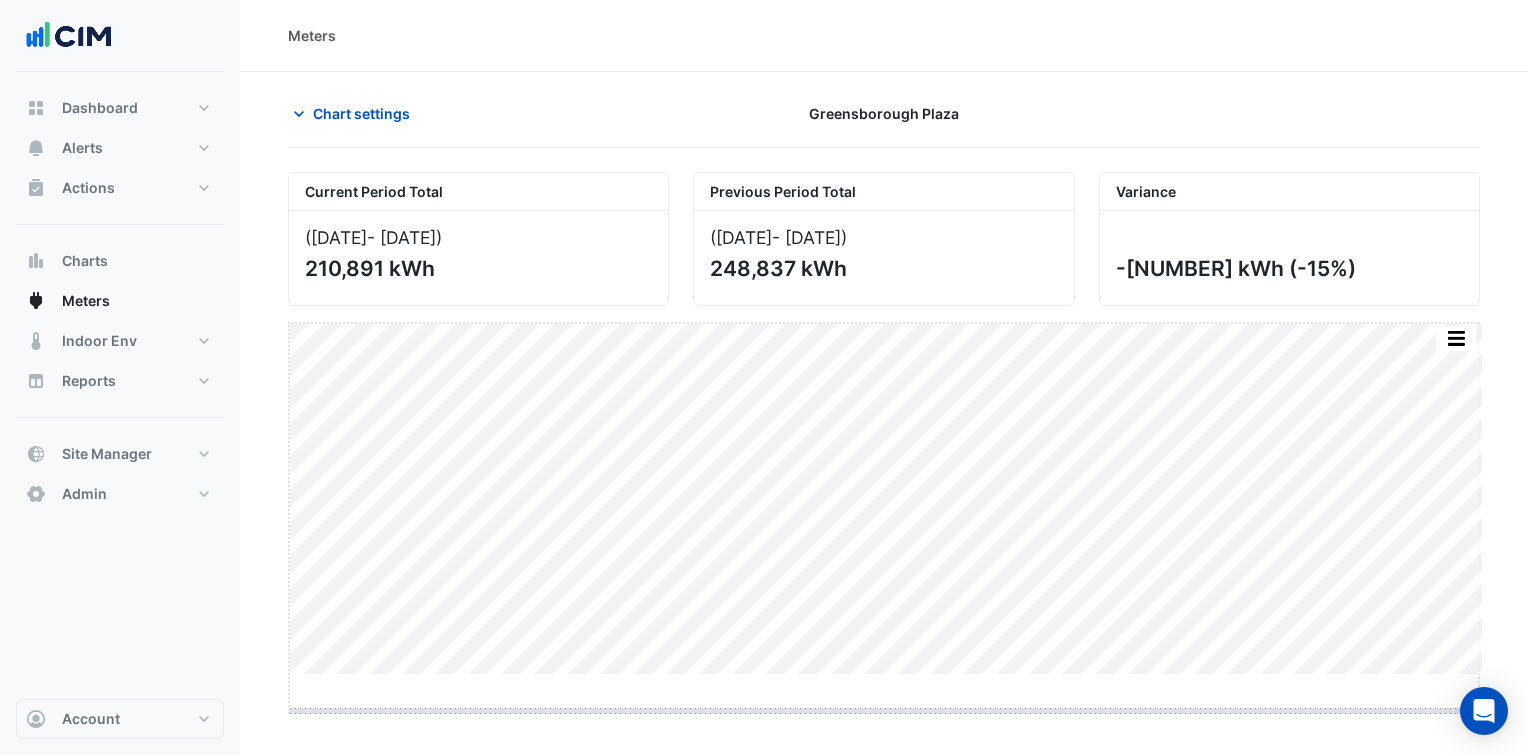 drag, startPoint x: 888, startPoint y: 672, endPoint x: 889, endPoint y: 725, distance: 53.009434 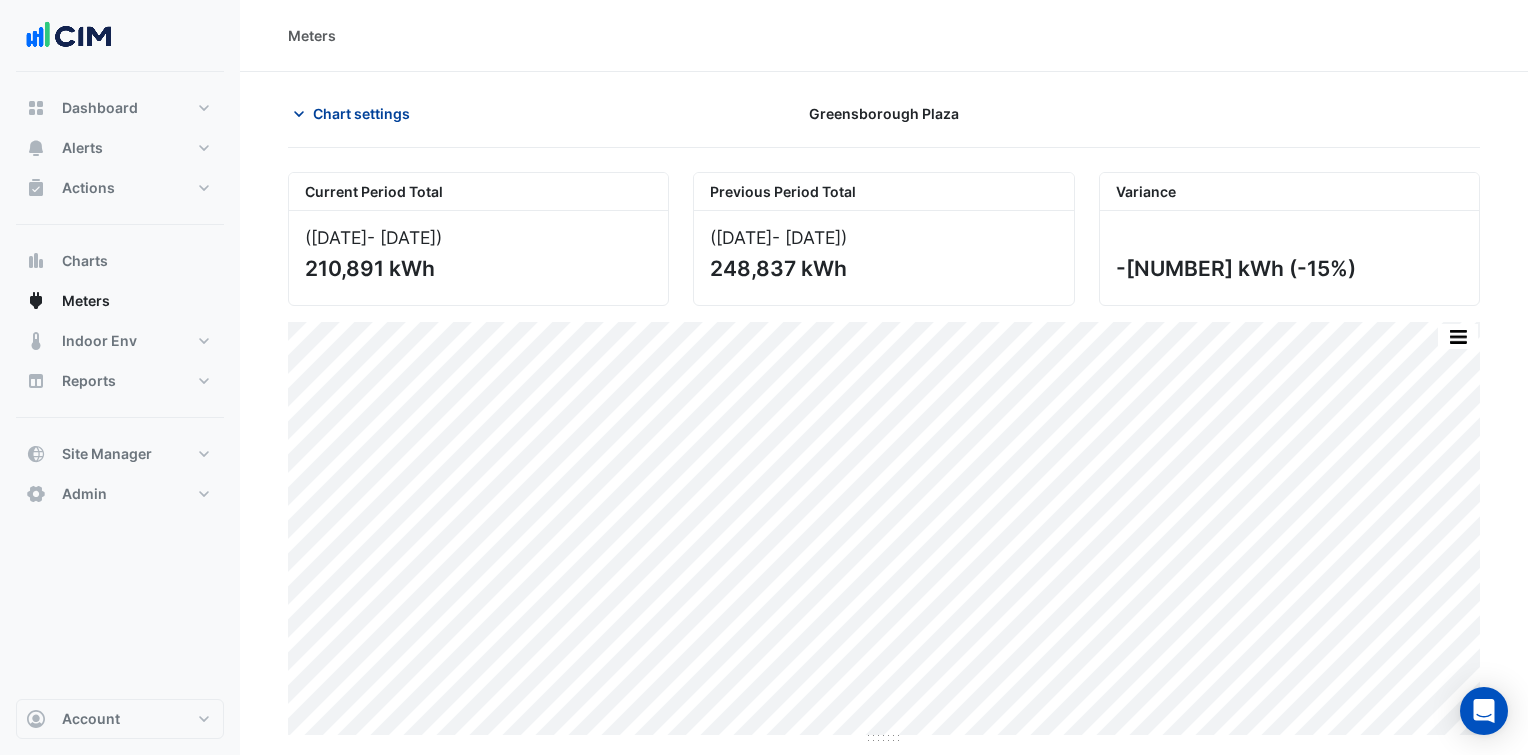 click on "Chart settings" 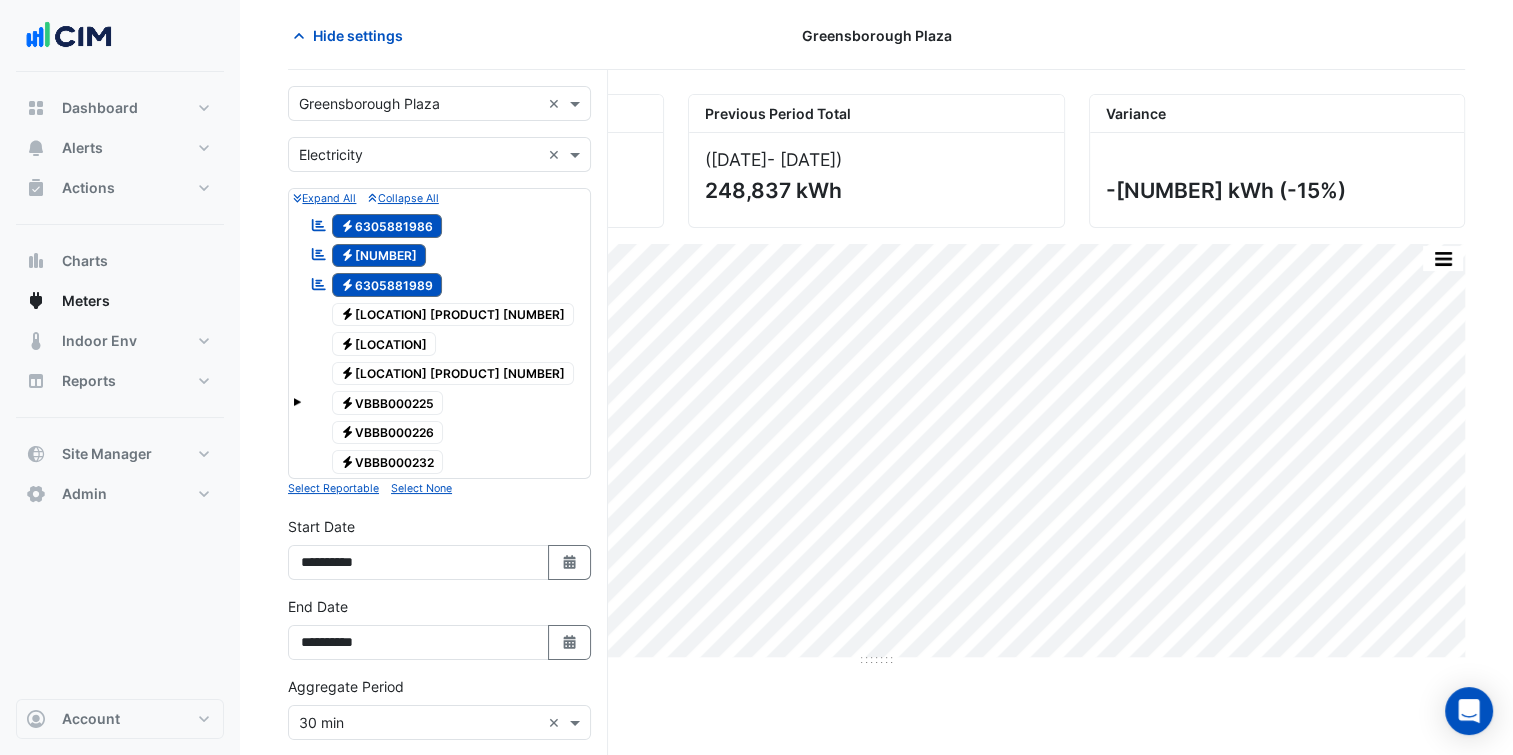 scroll, scrollTop: 300, scrollLeft: 0, axis: vertical 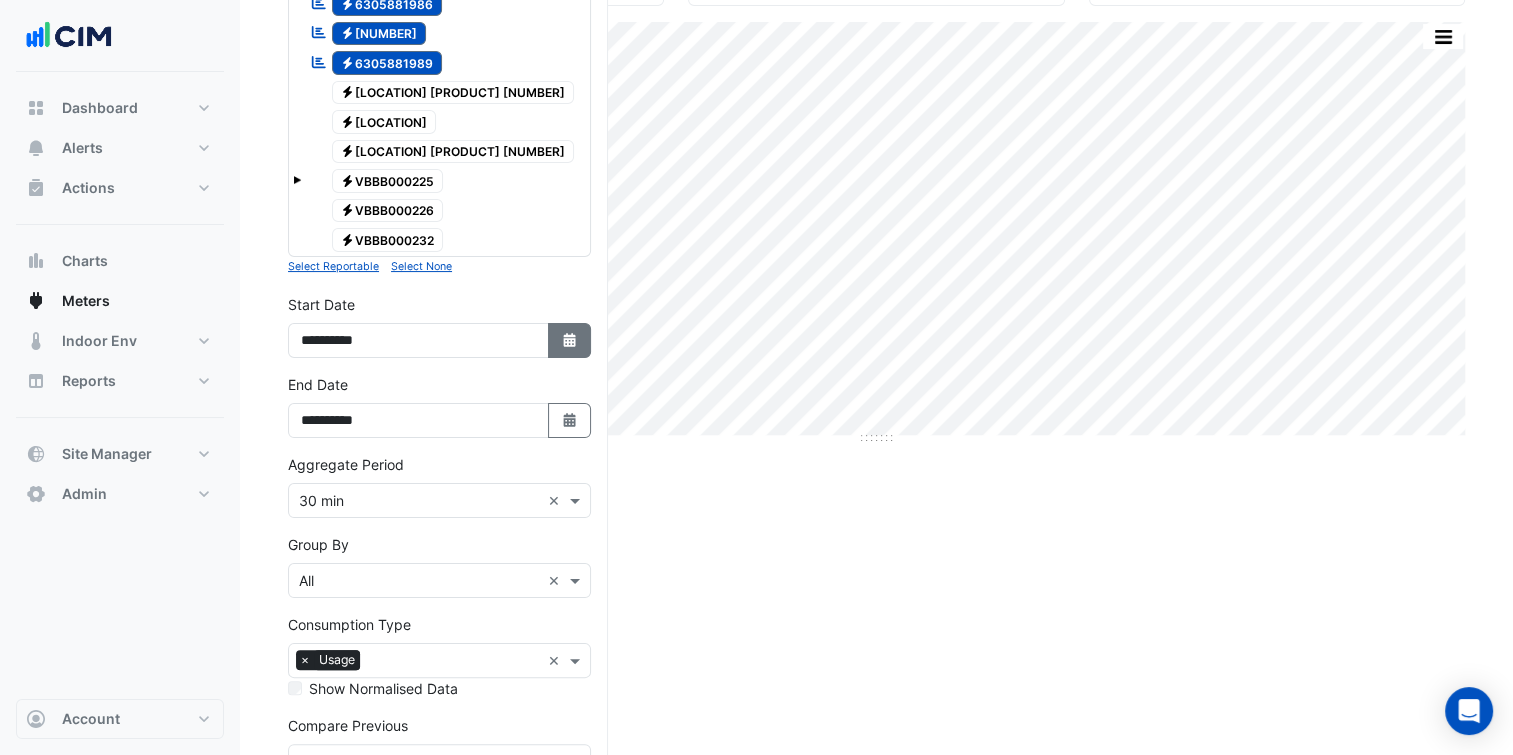 click 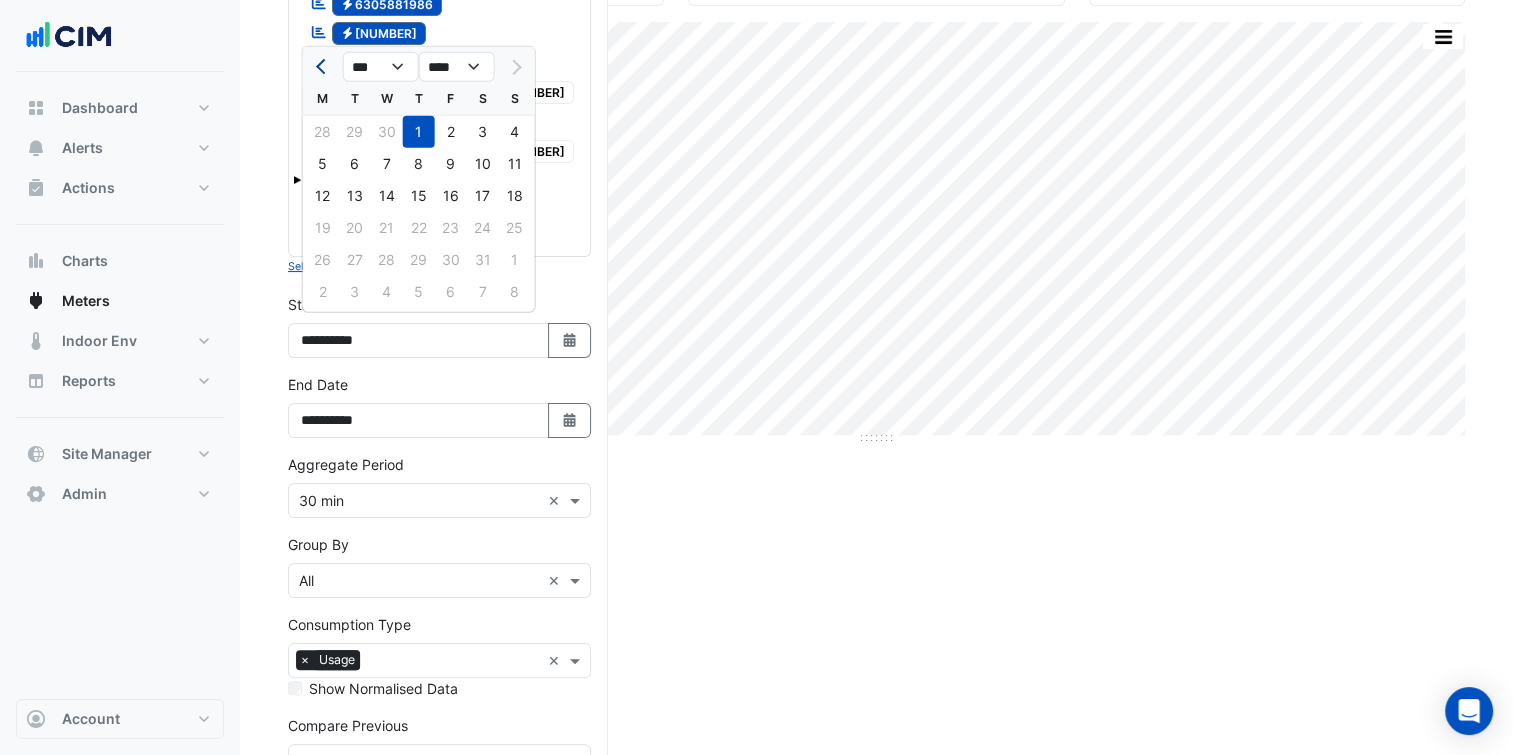 click 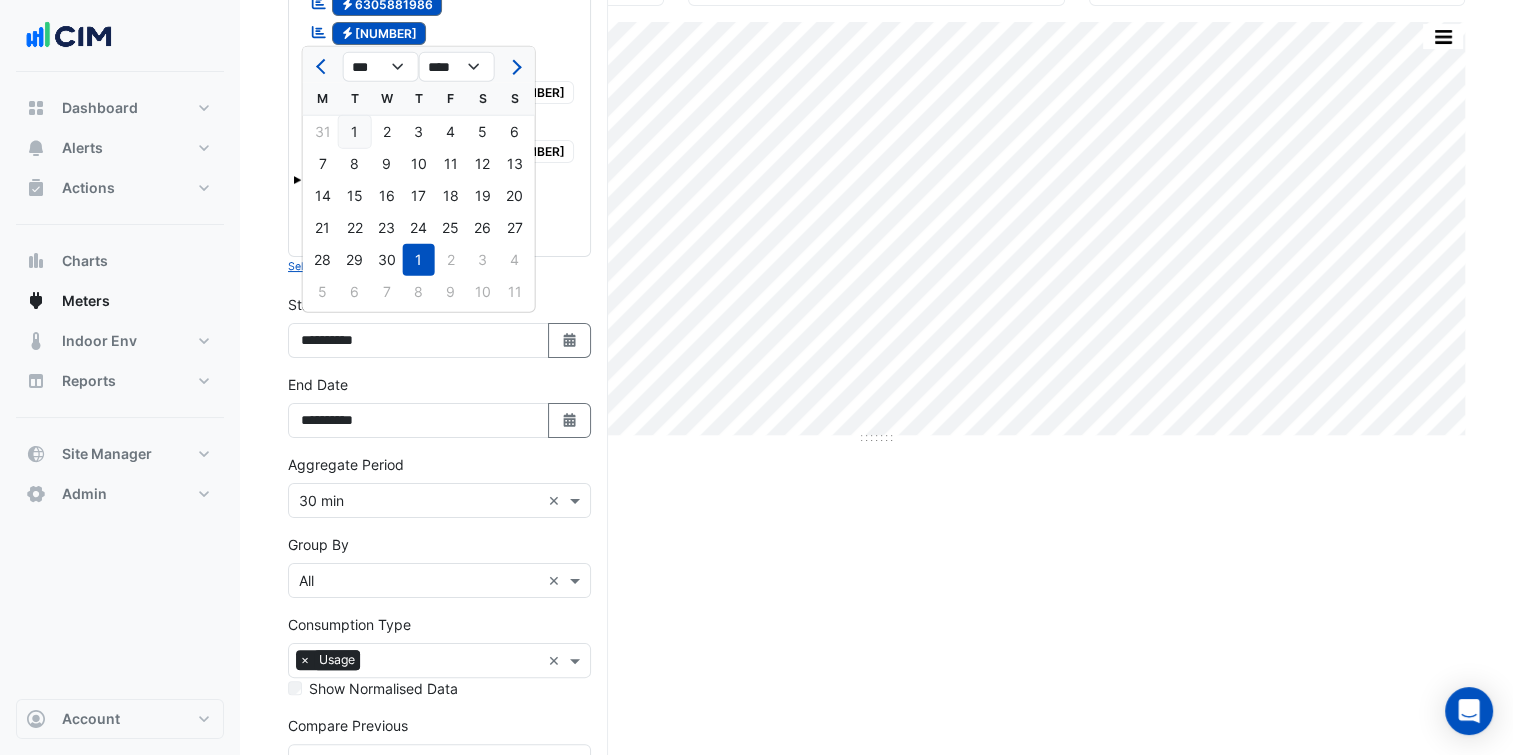 click on "1" 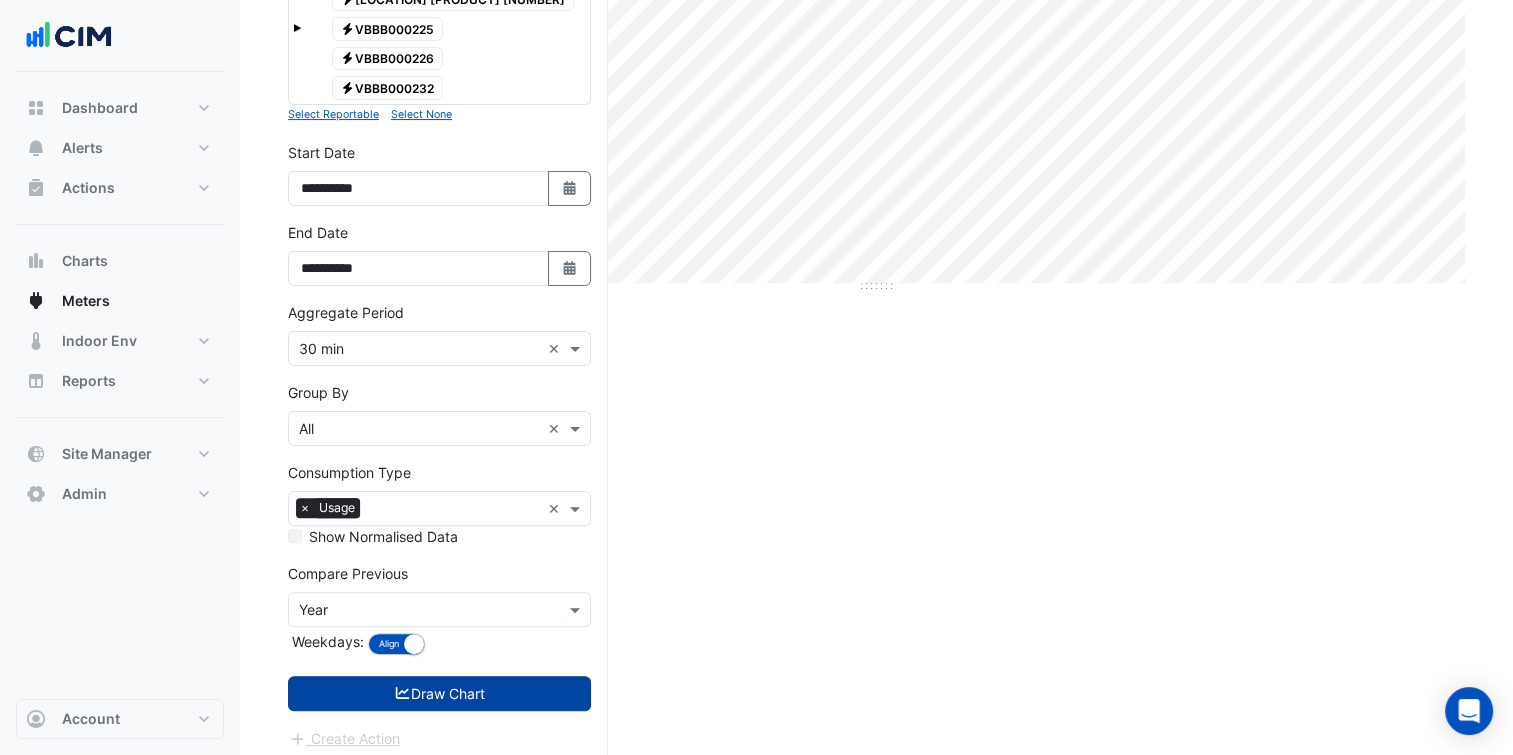 click on "Draw Chart" at bounding box center (439, 693) 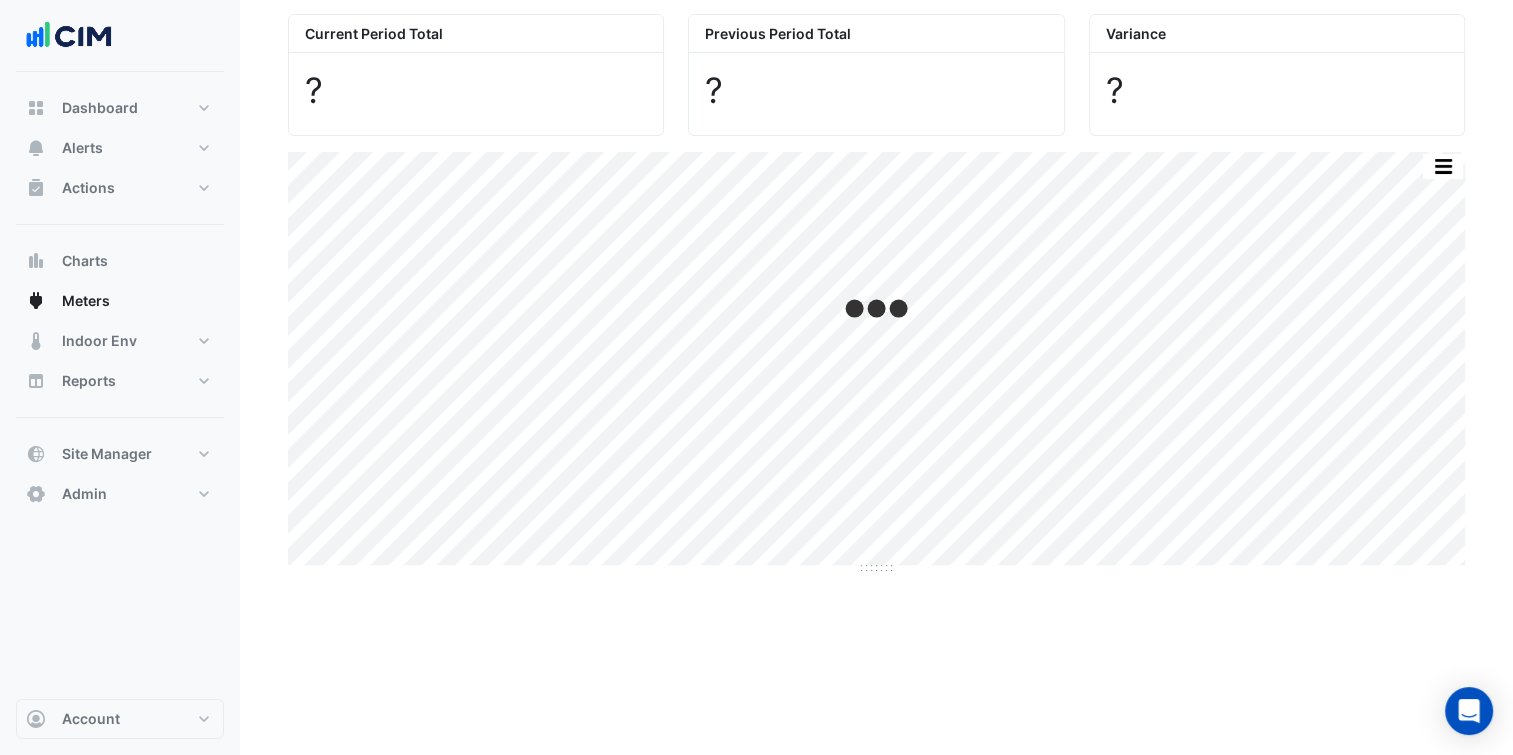 scroll, scrollTop: 0, scrollLeft: 0, axis: both 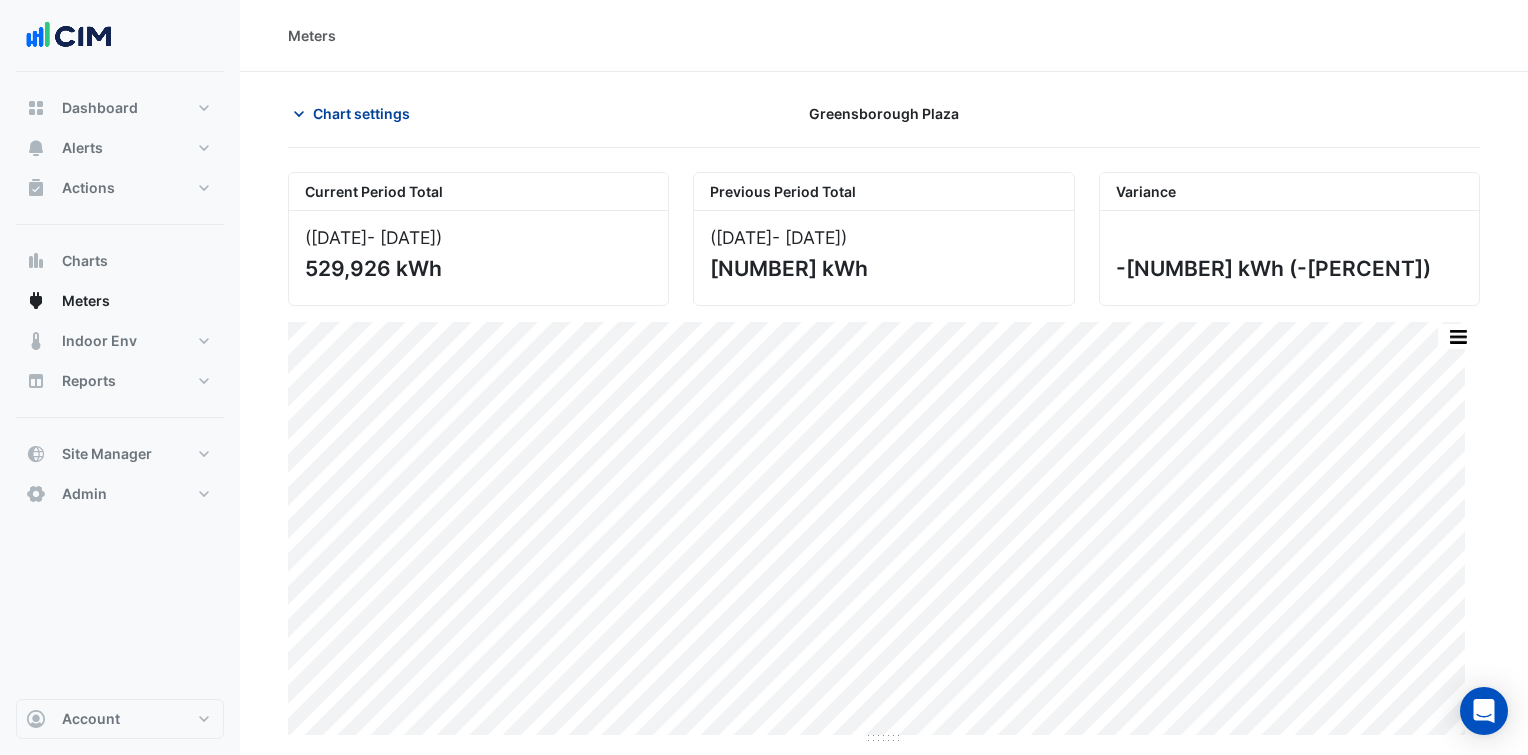 click on "Chart settings" 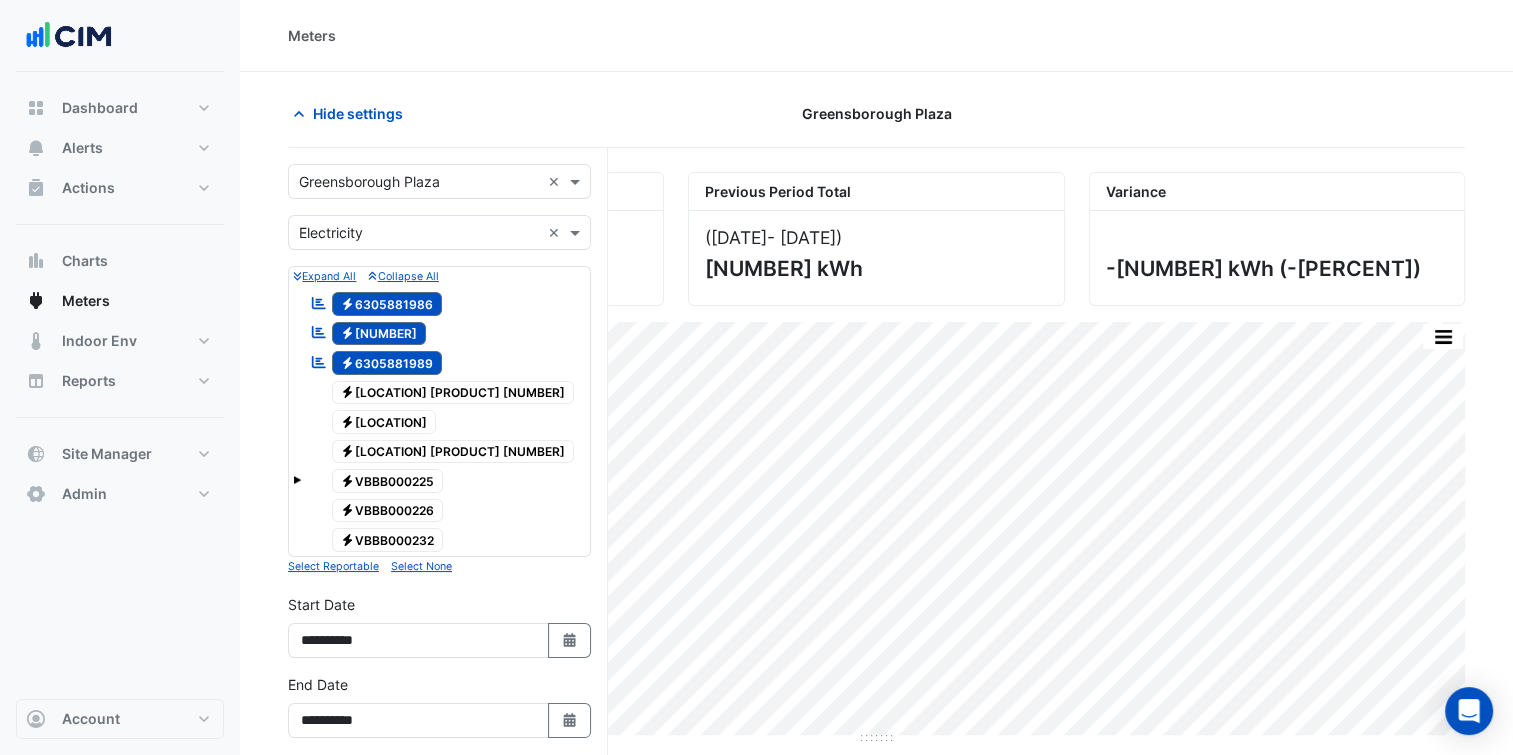 click on "Electricity
6305881989" at bounding box center [387, 363] 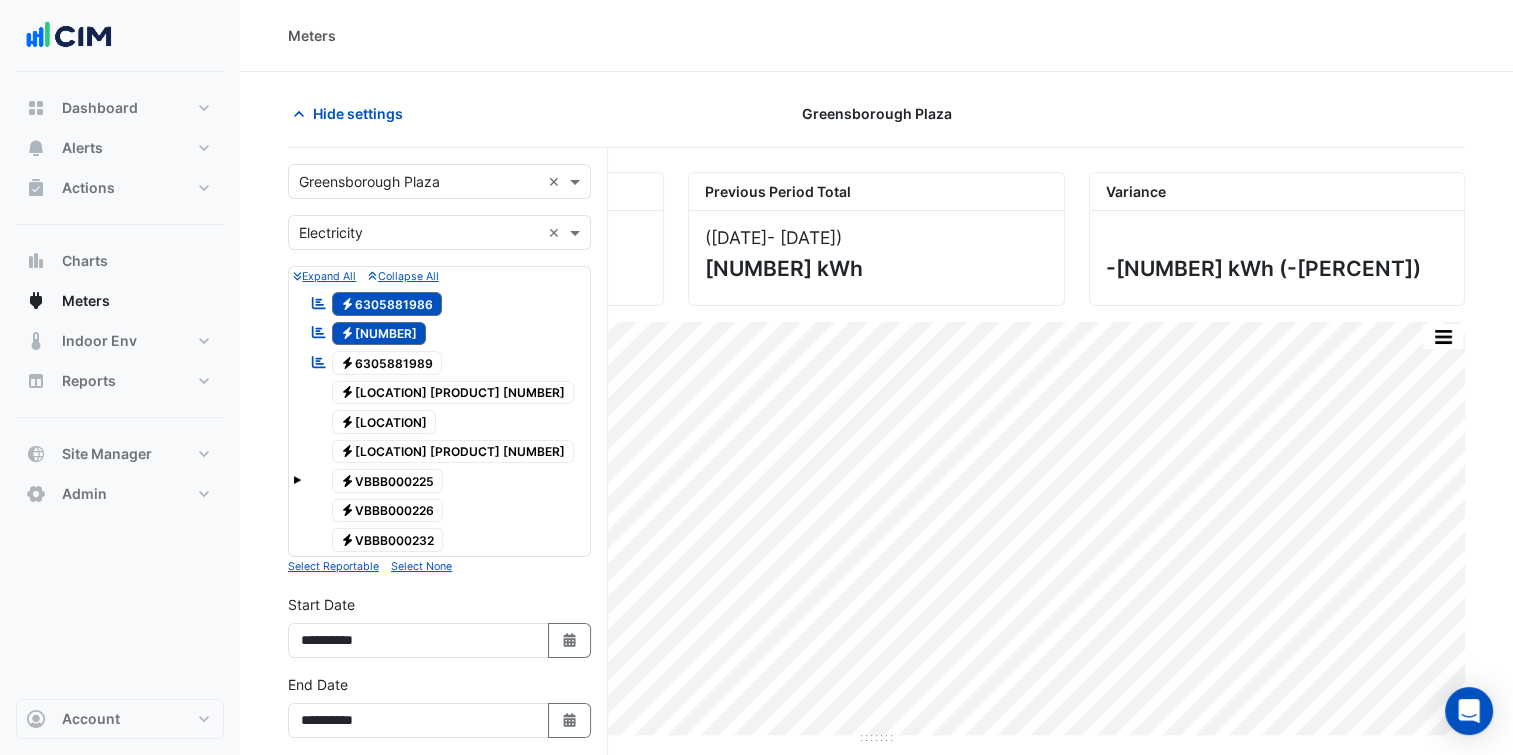 drag, startPoint x: 412, startPoint y: 346, endPoint x: 412, endPoint y: 333, distance: 13 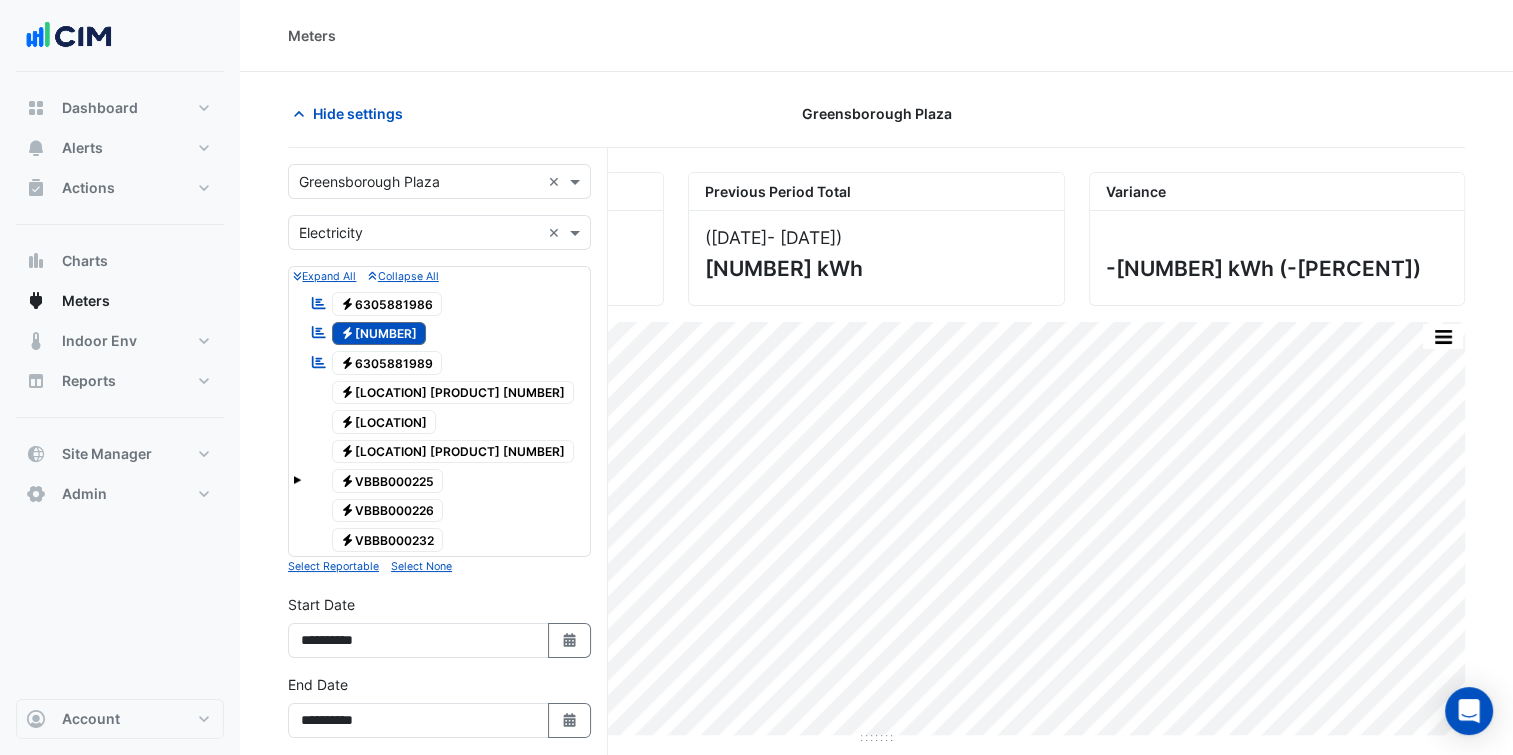 click on "Electricity
6305881988" at bounding box center [379, 334] 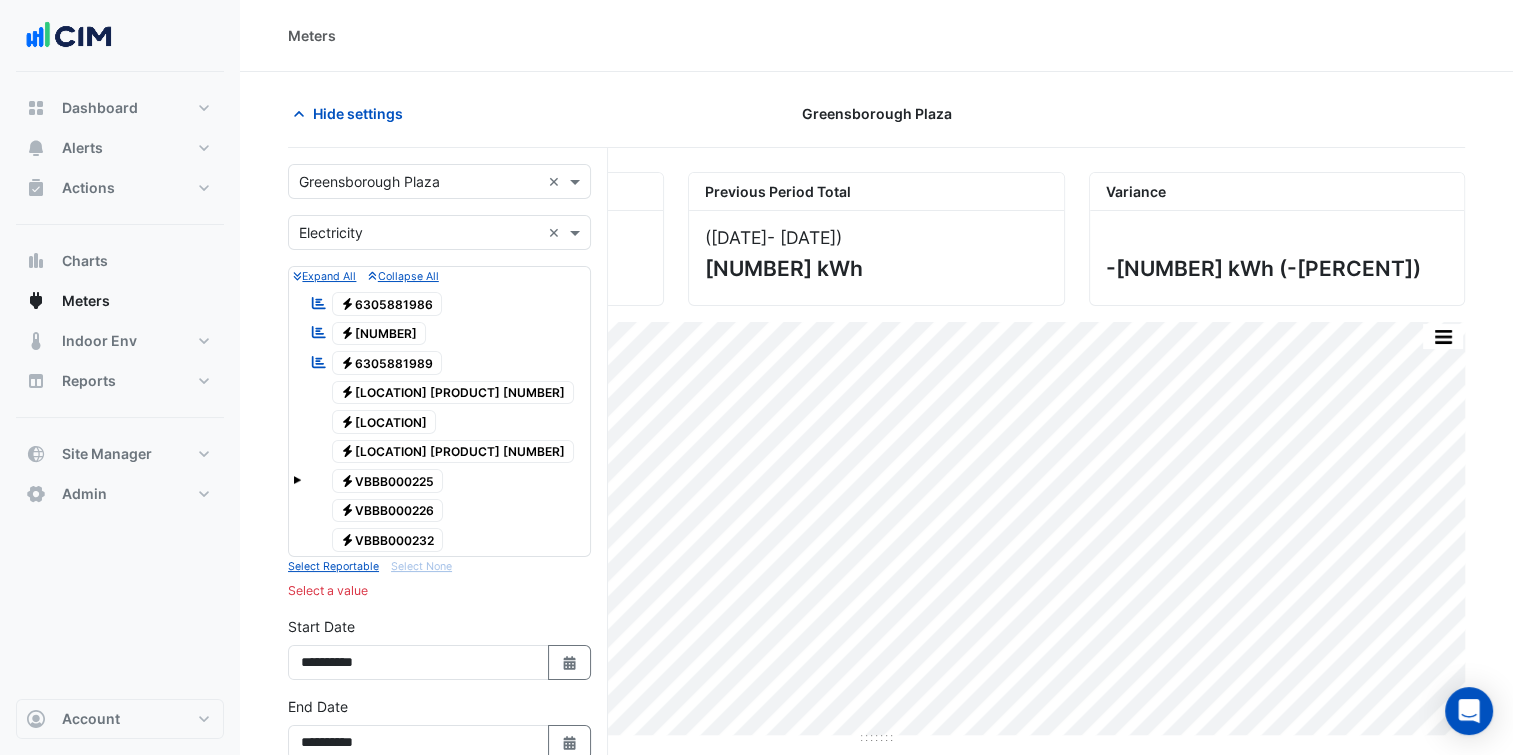 click on "Electricity
VBBB000232" at bounding box center (388, 540) 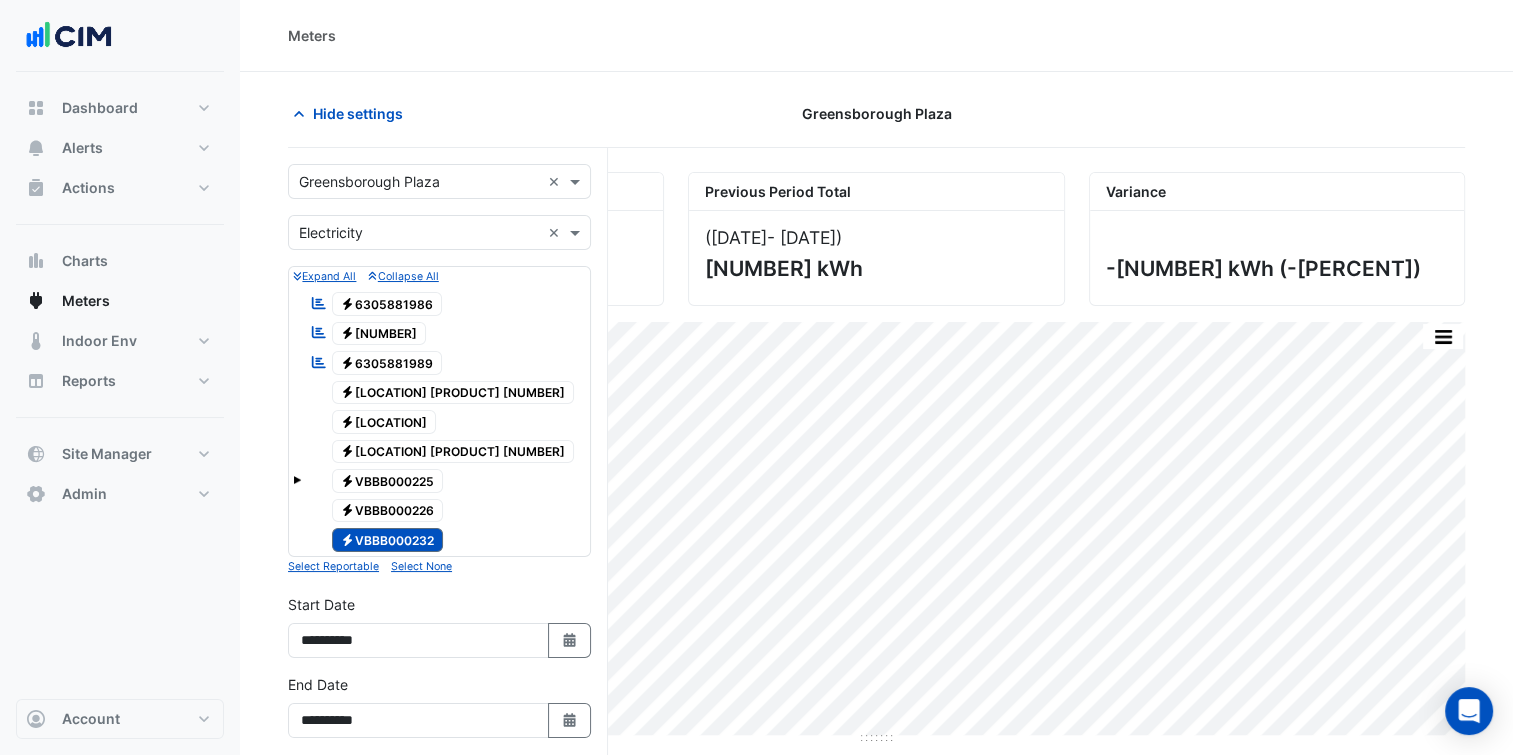 click on "Electricity
VBBB000226" at bounding box center (388, 511) 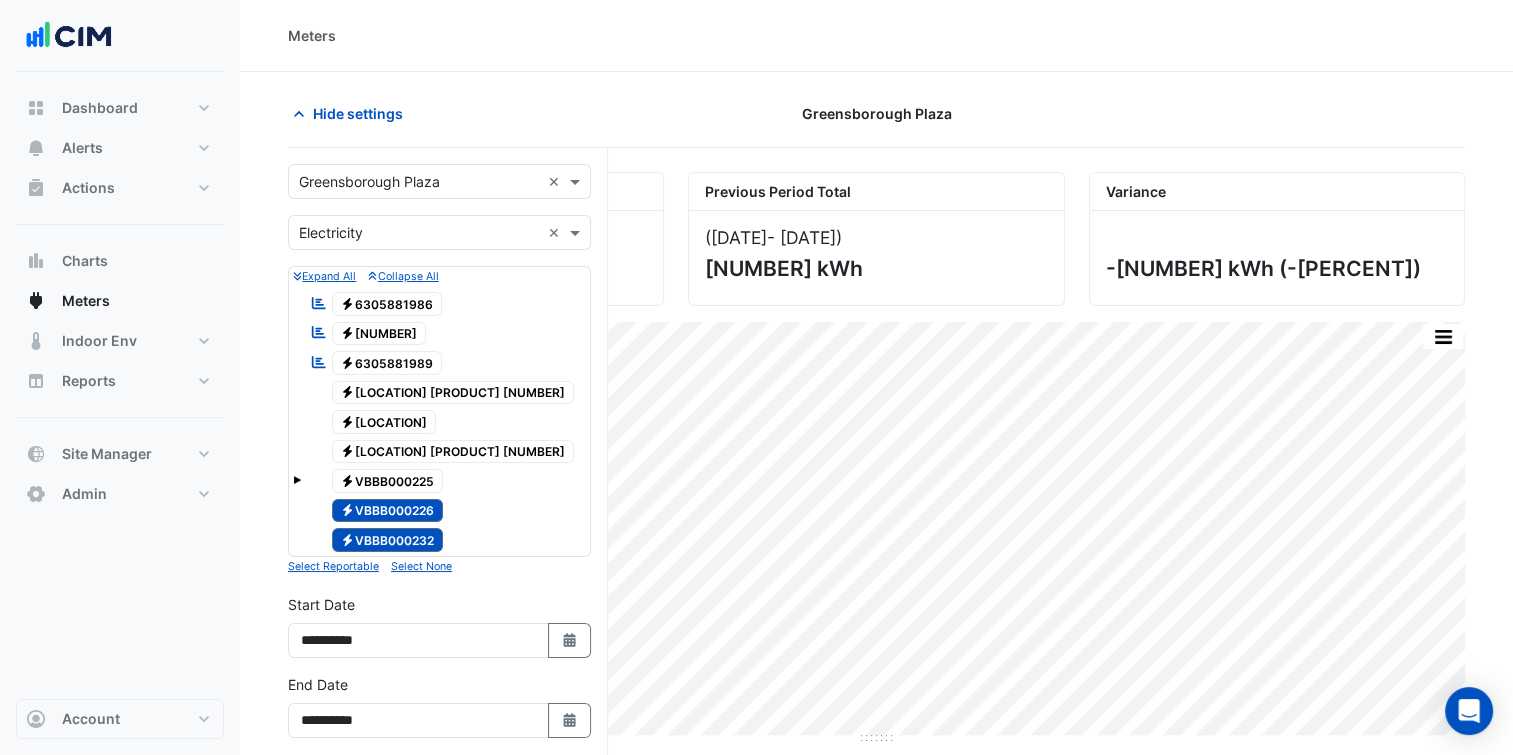 click on "Electricity
VBBB000225" at bounding box center [388, 481] 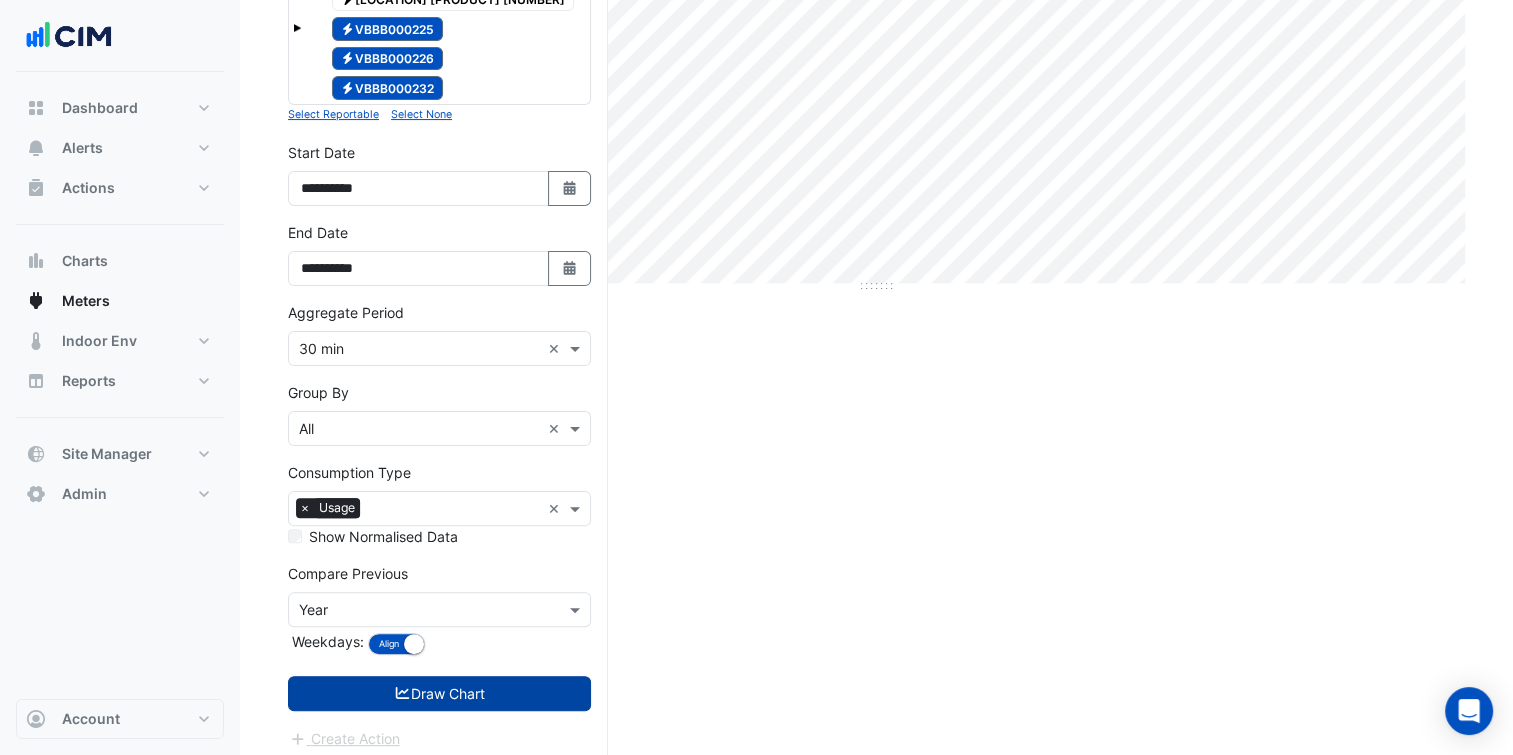click on "Draw Chart" at bounding box center (439, 693) 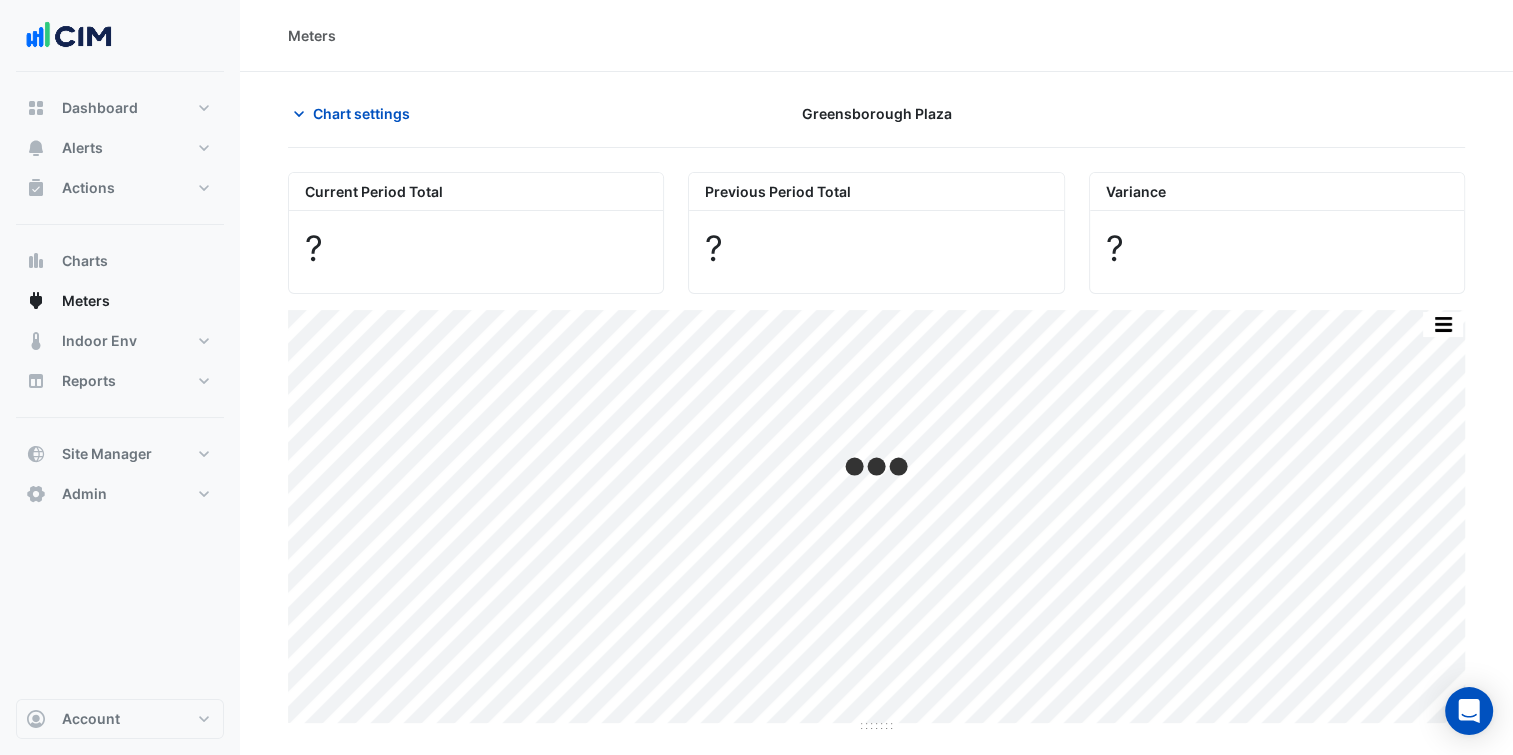 scroll, scrollTop: 0, scrollLeft: 0, axis: both 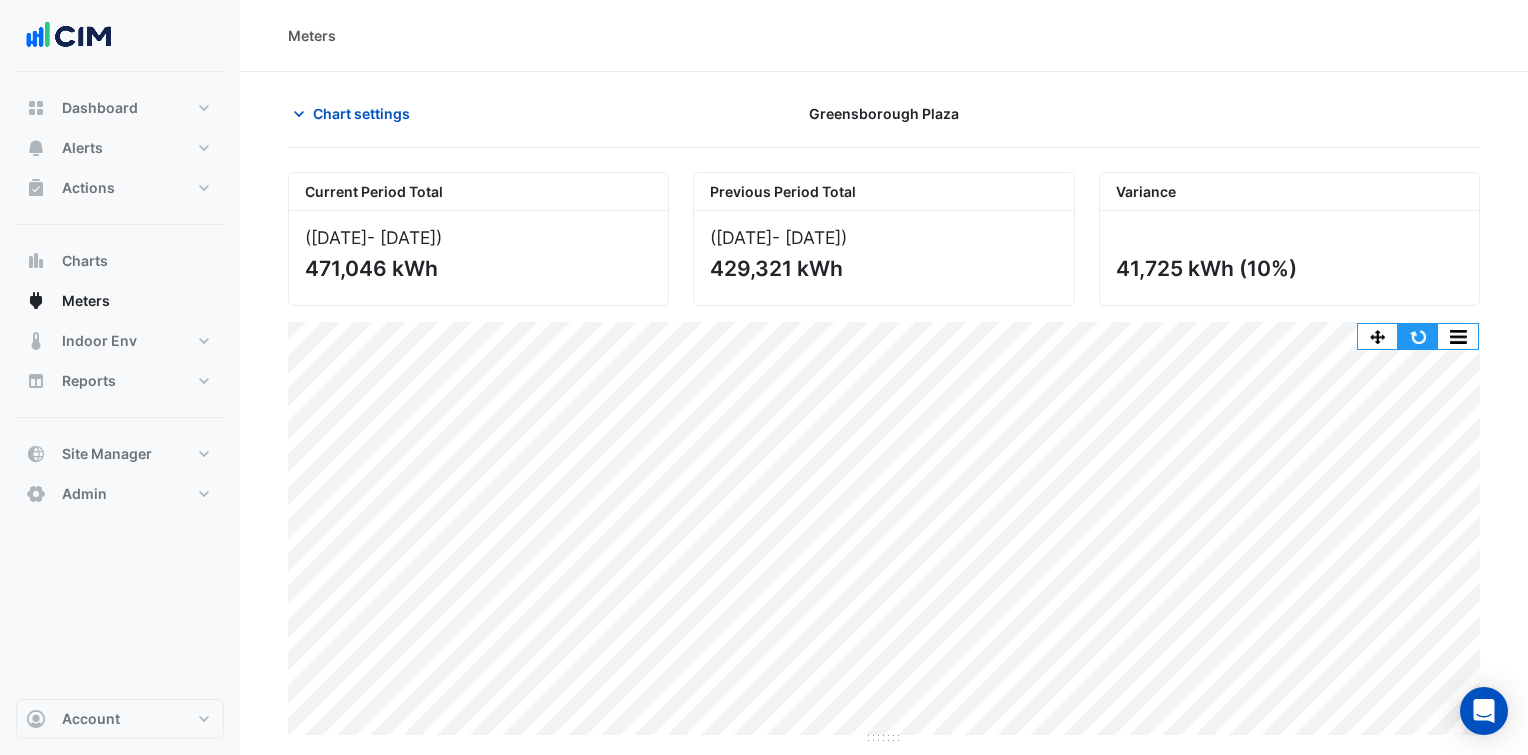 click 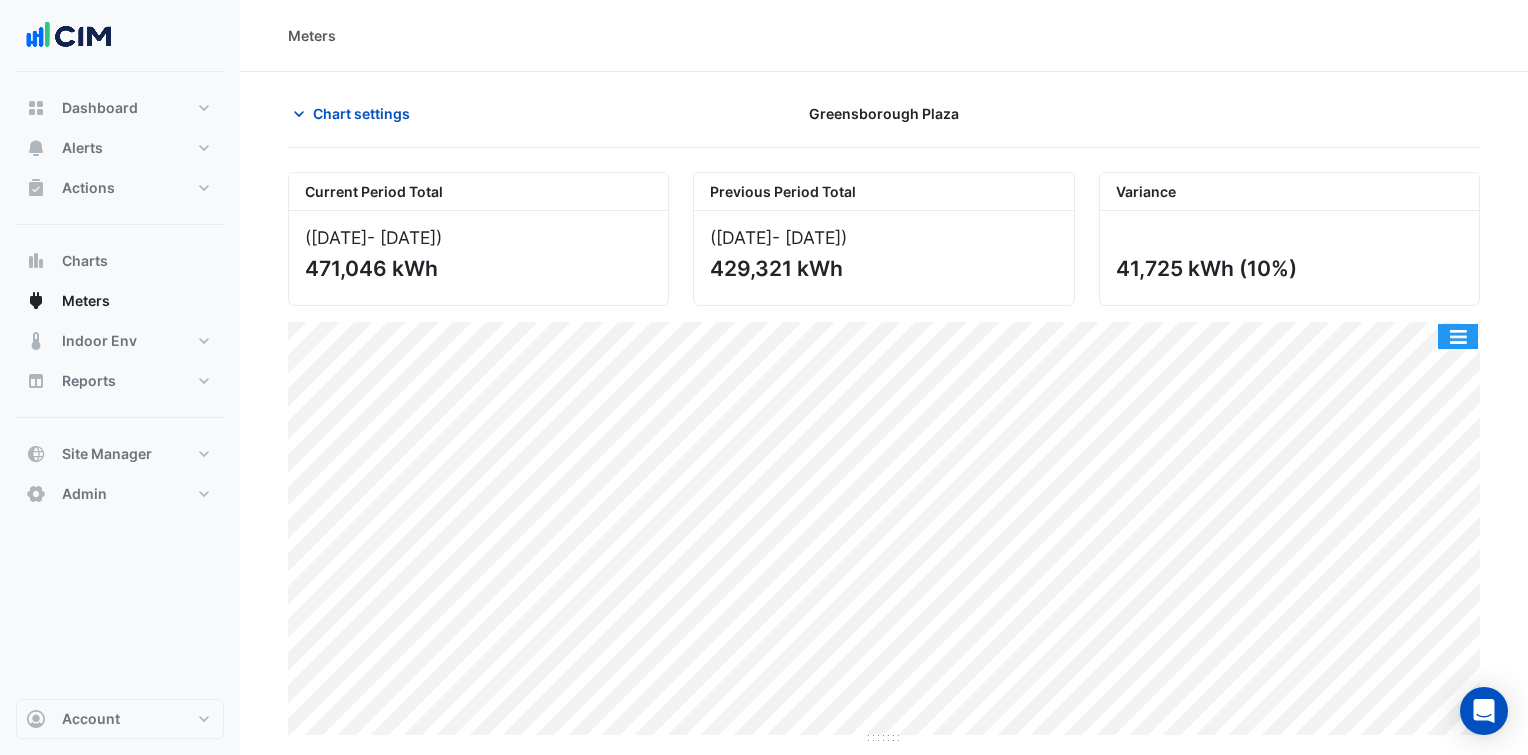 drag, startPoint x: 1477, startPoint y: 323, endPoint x: 1450, endPoint y: 374, distance: 57.706154 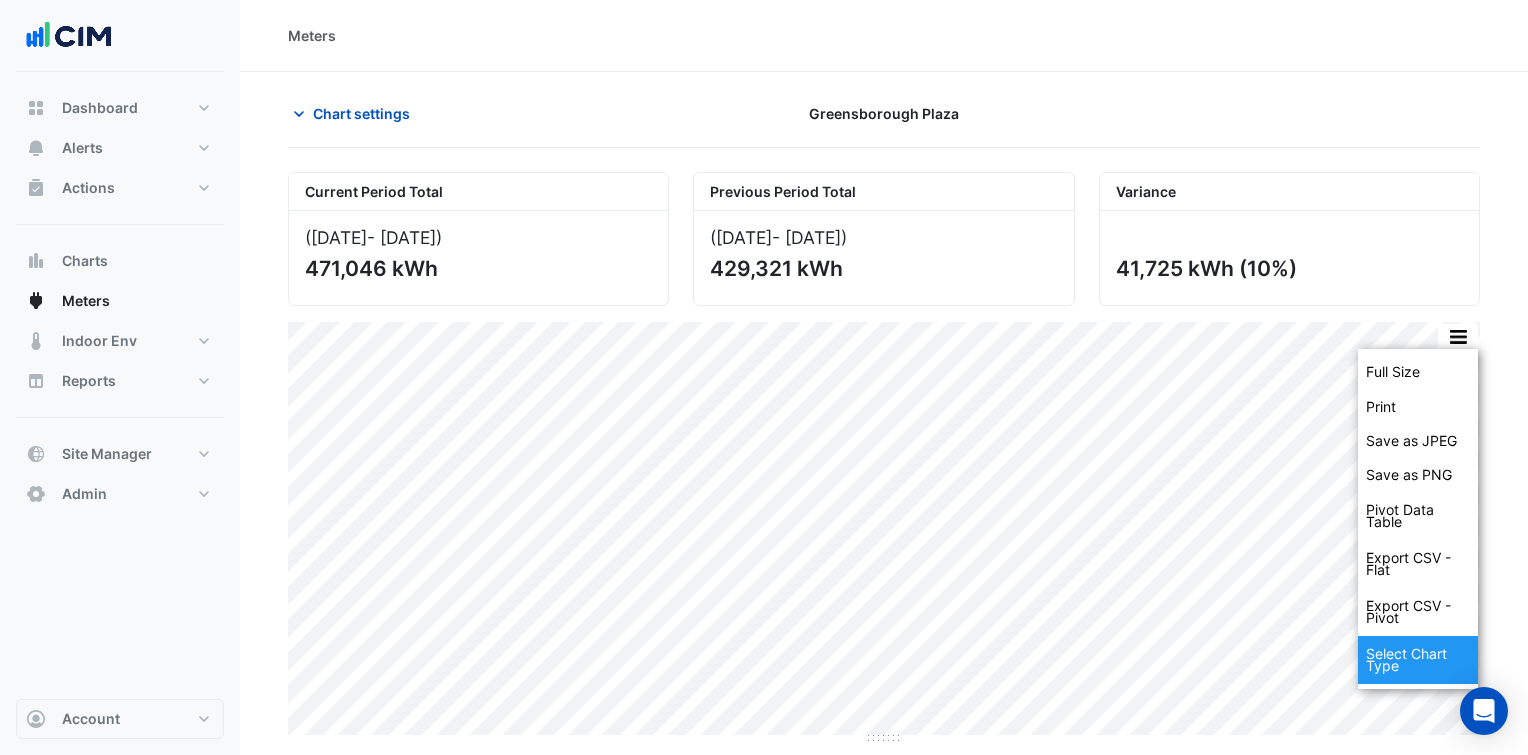 click on "Select Chart Type" 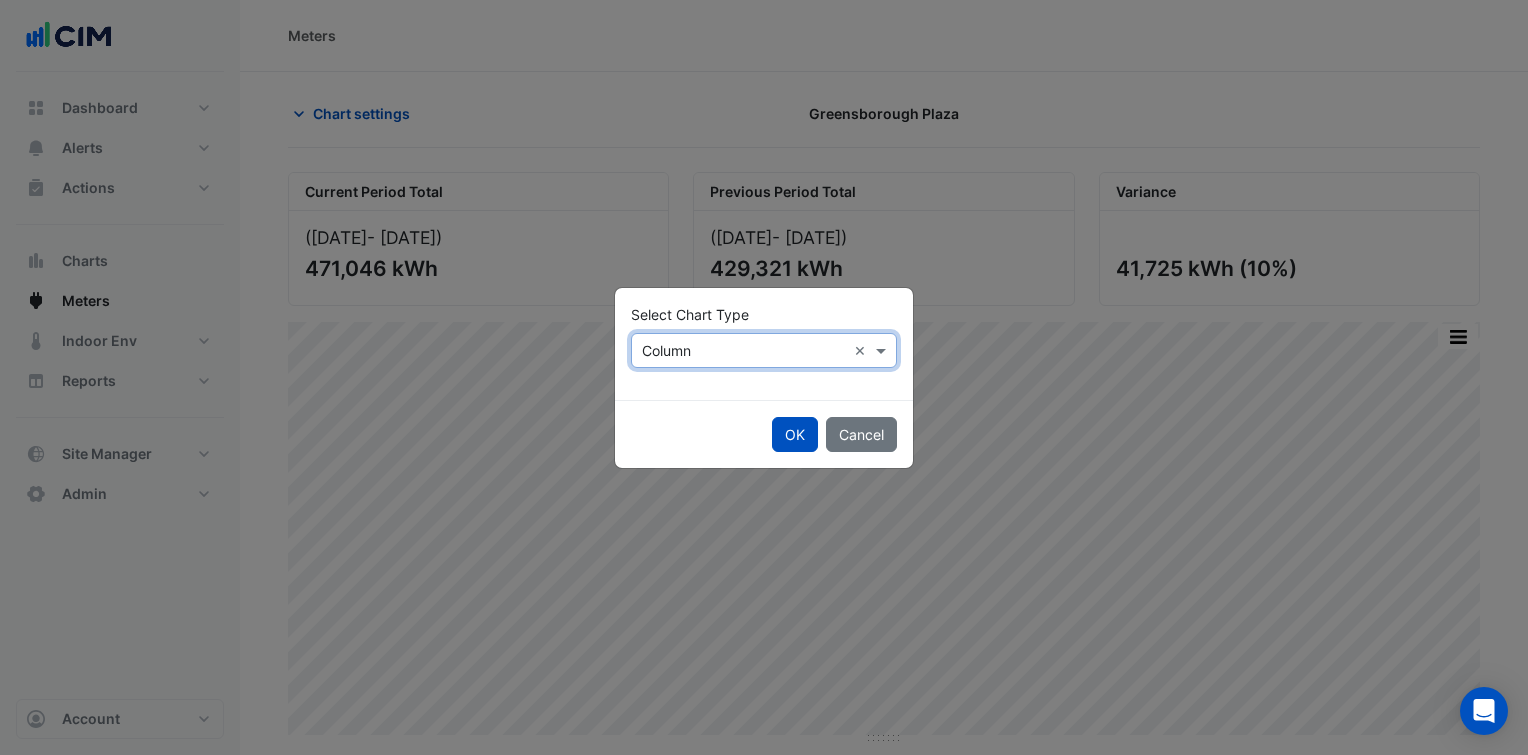 click at bounding box center (744, 351) 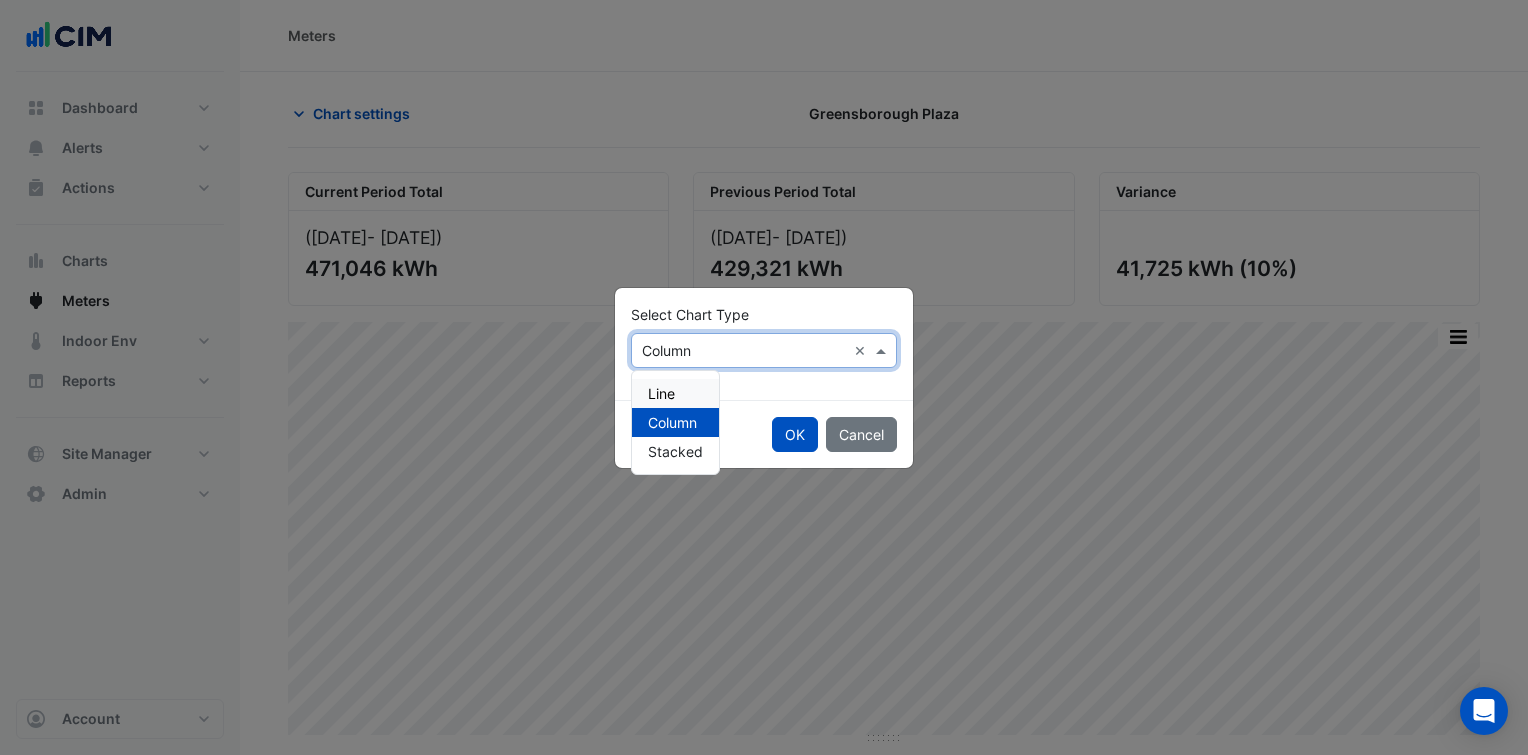 click on "Line" at bounding box center [675, 393] 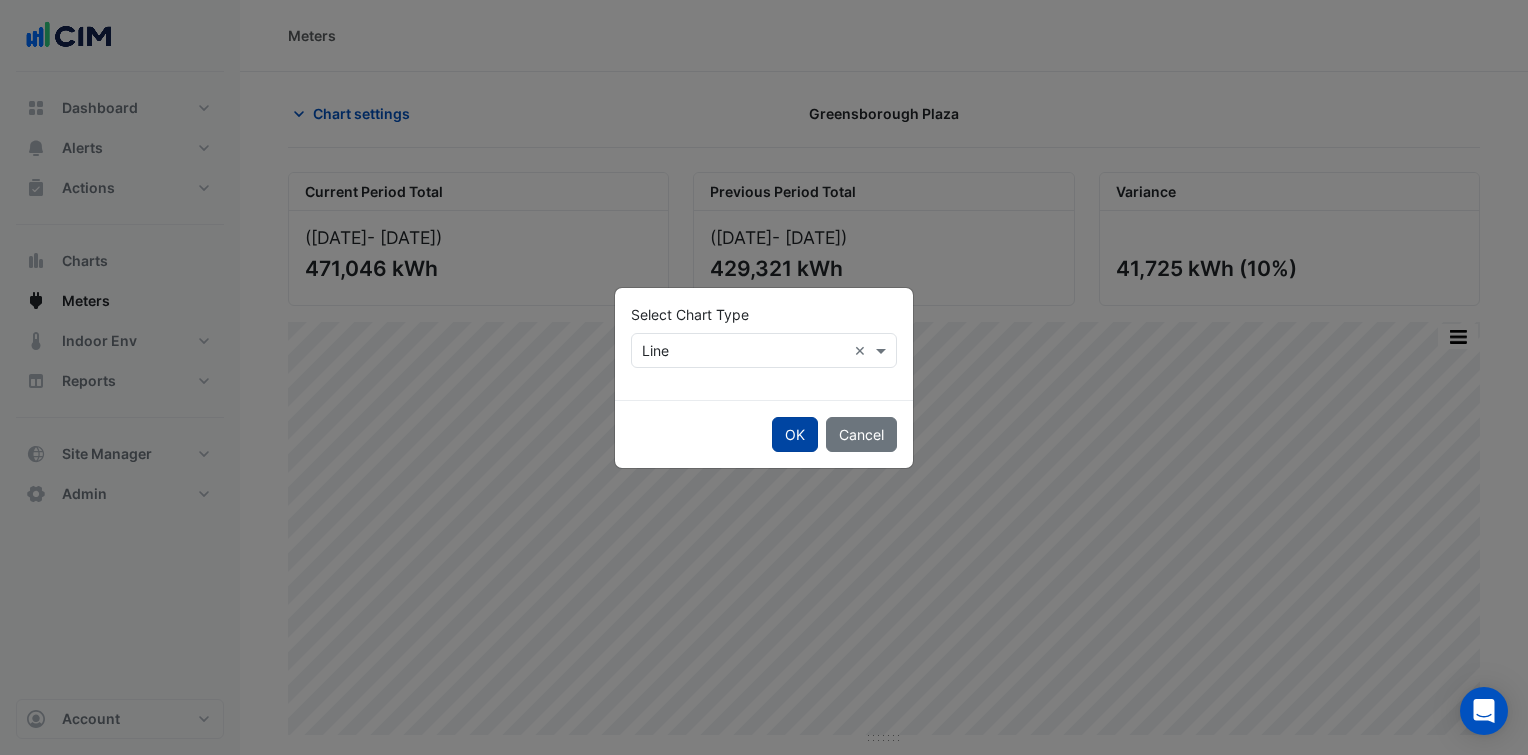 click on "OK" 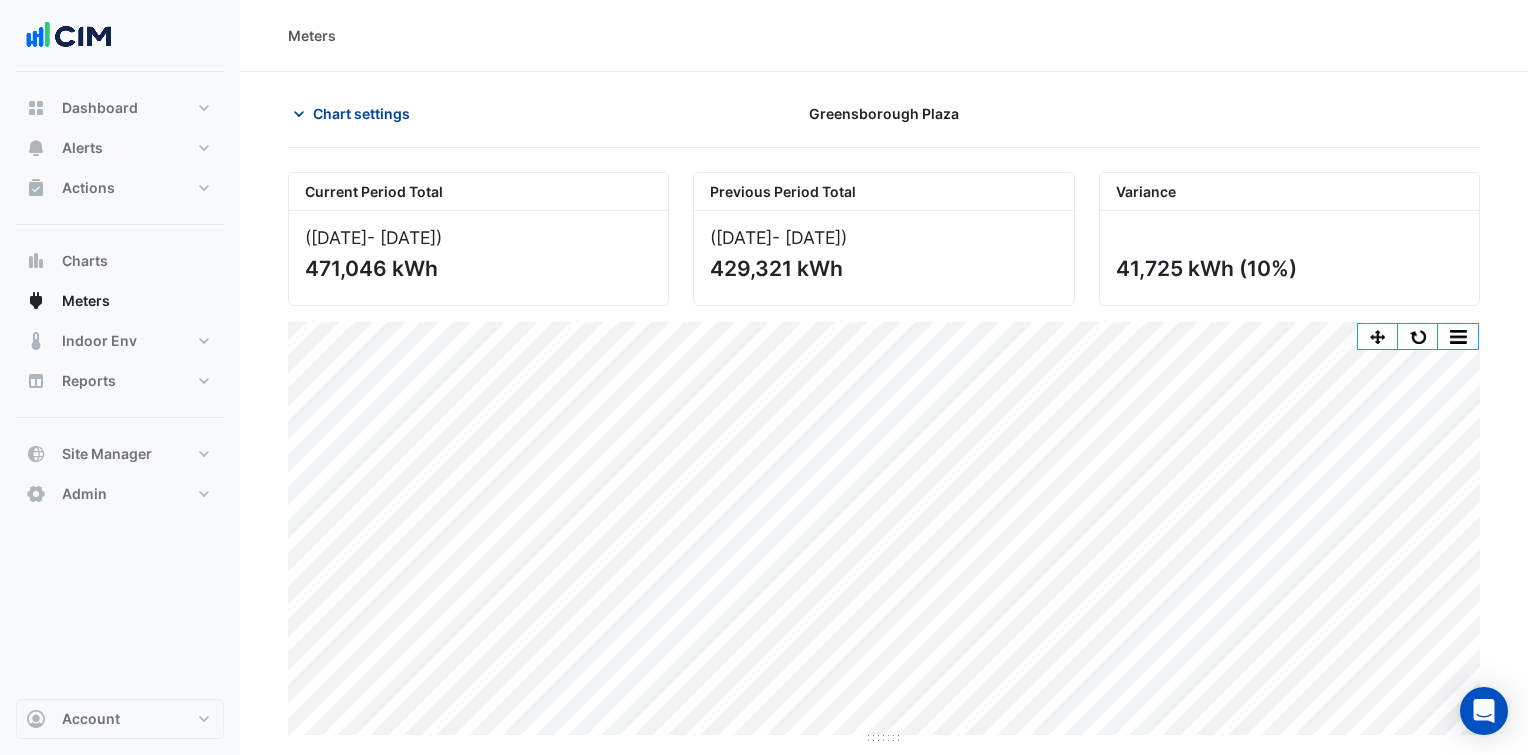 click on "Chart settings" 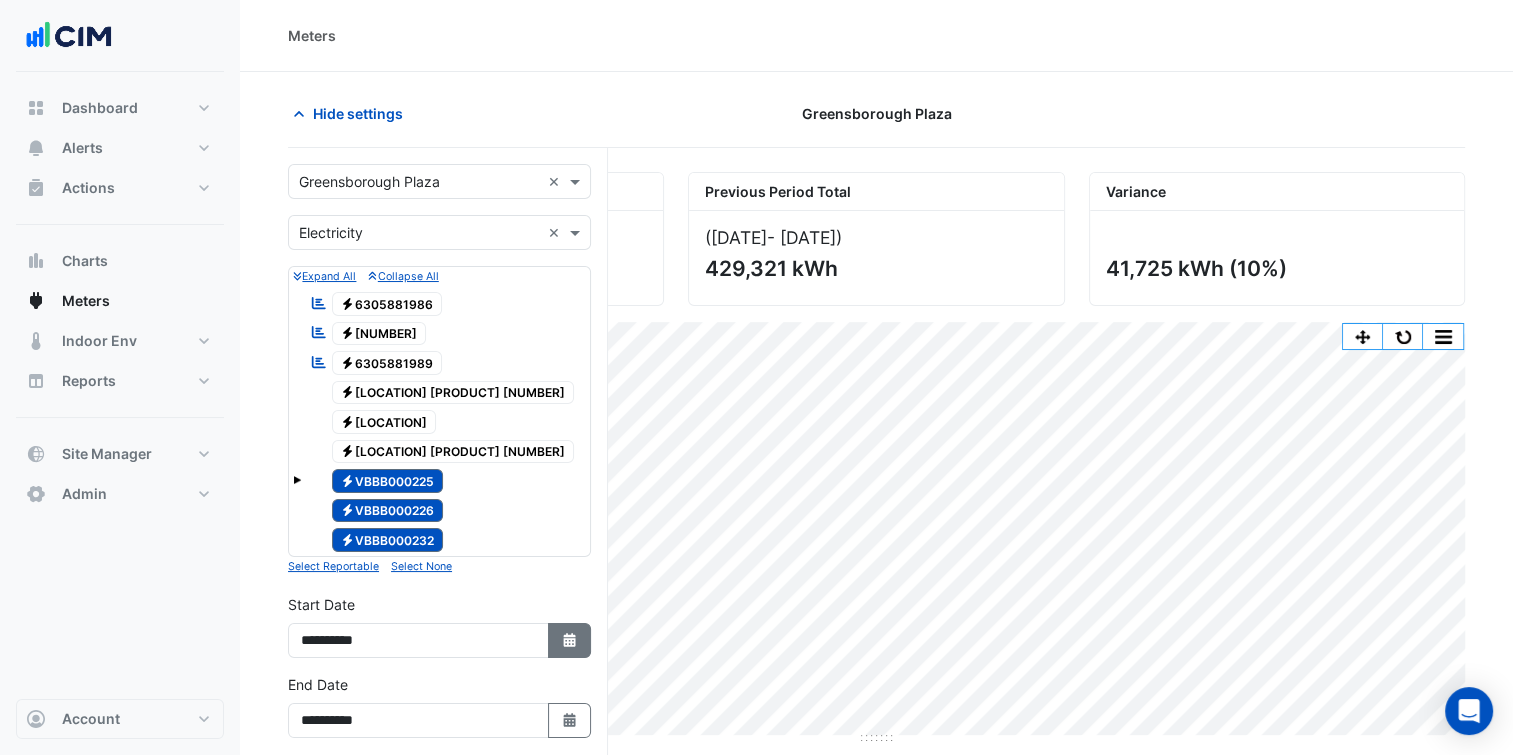 click 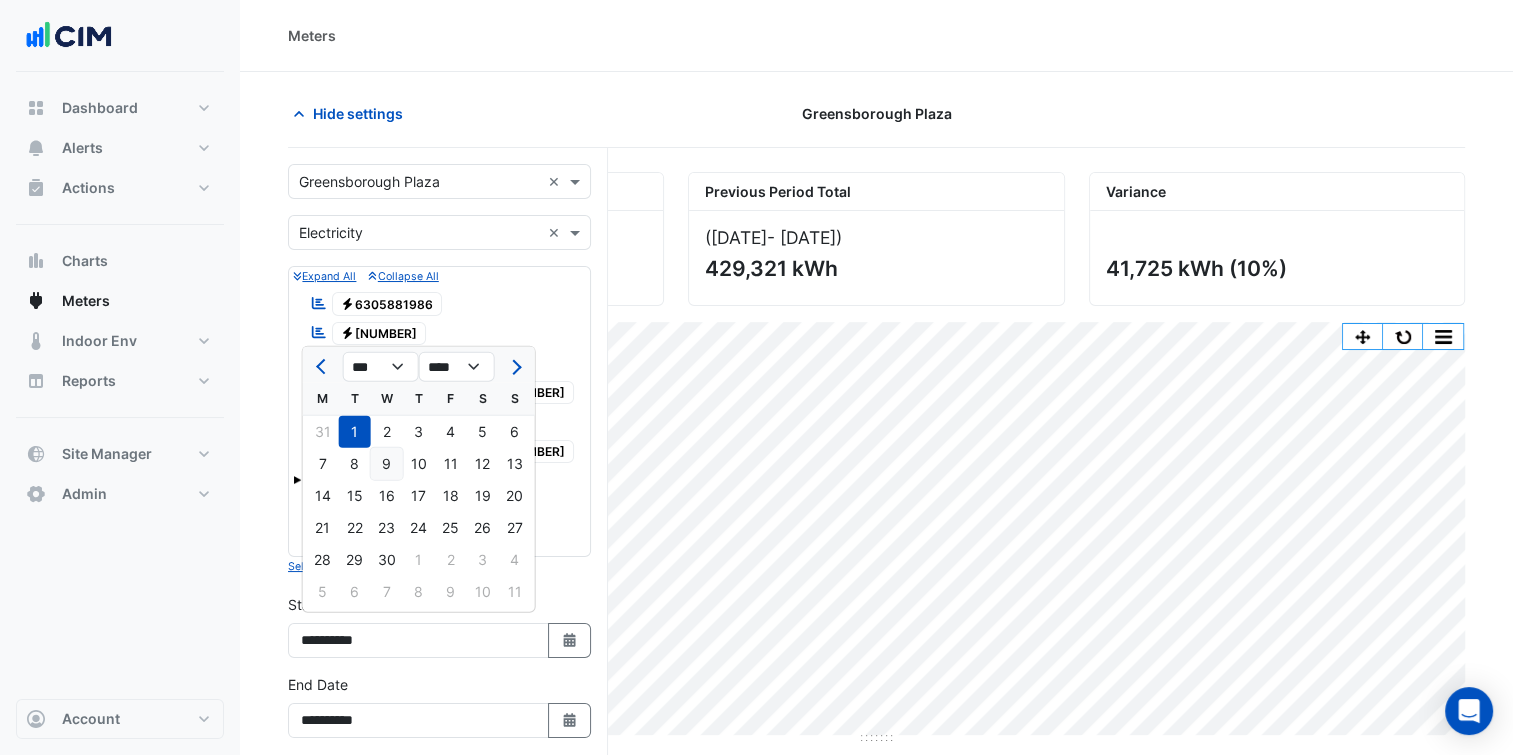 click on "9" 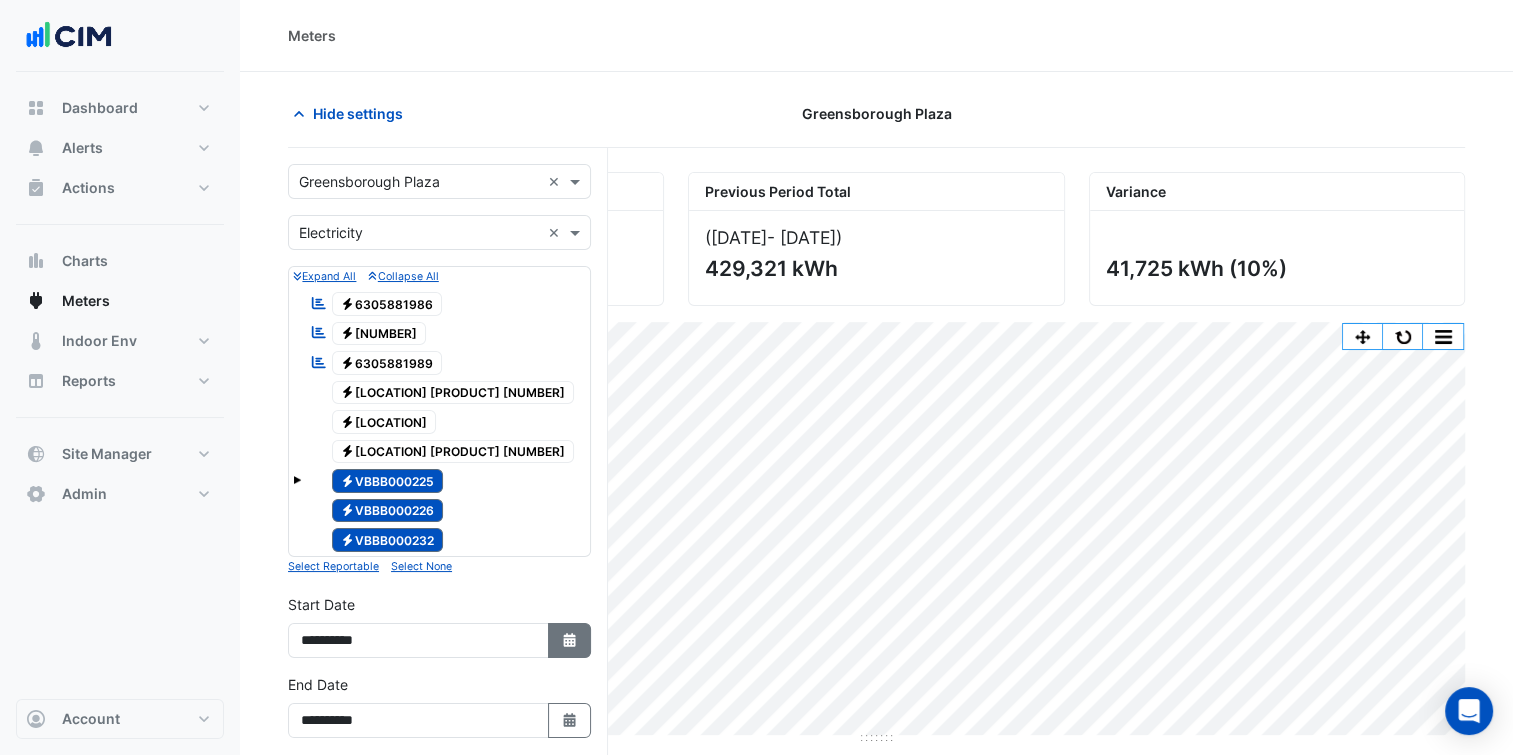 click on "Select Date" 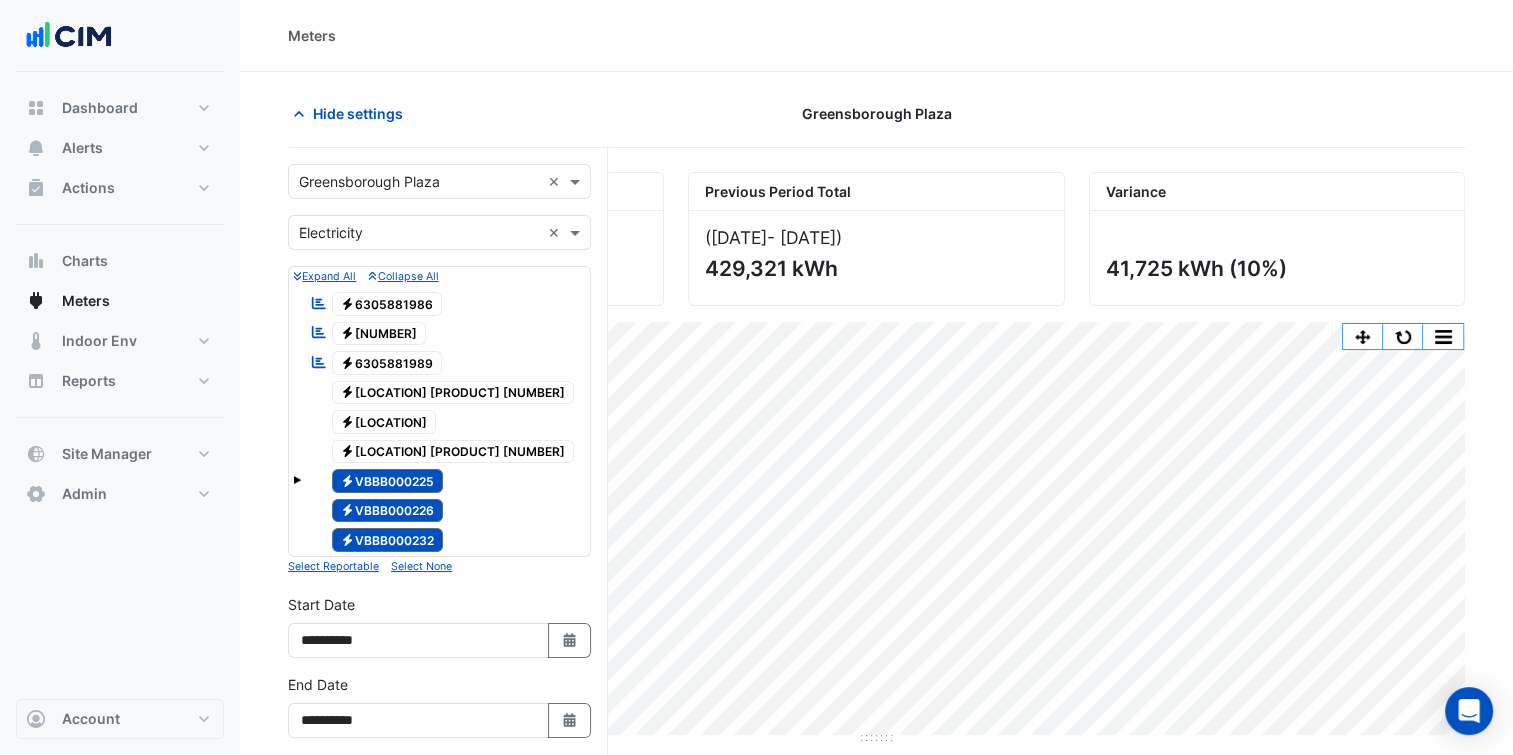 select on "*" 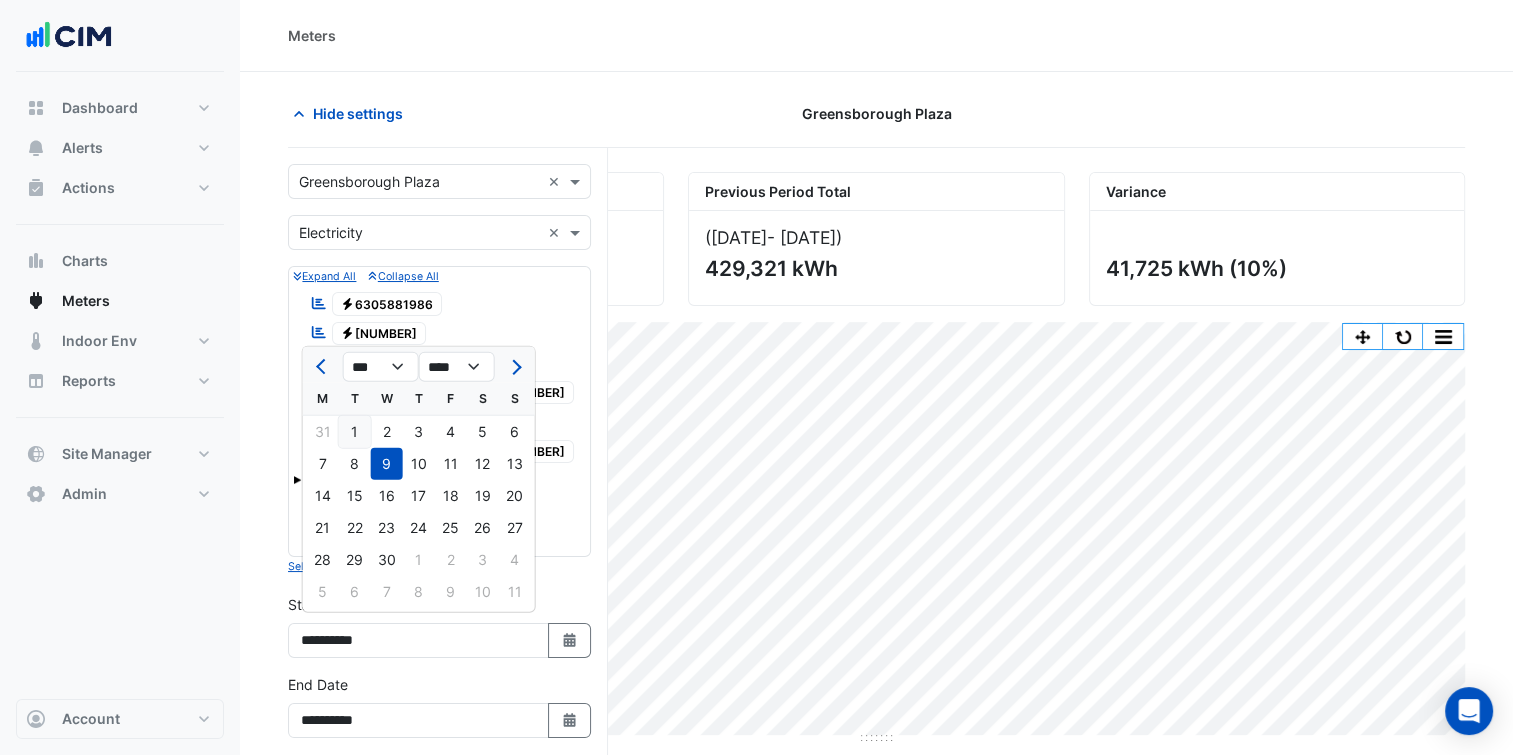 click on "1" 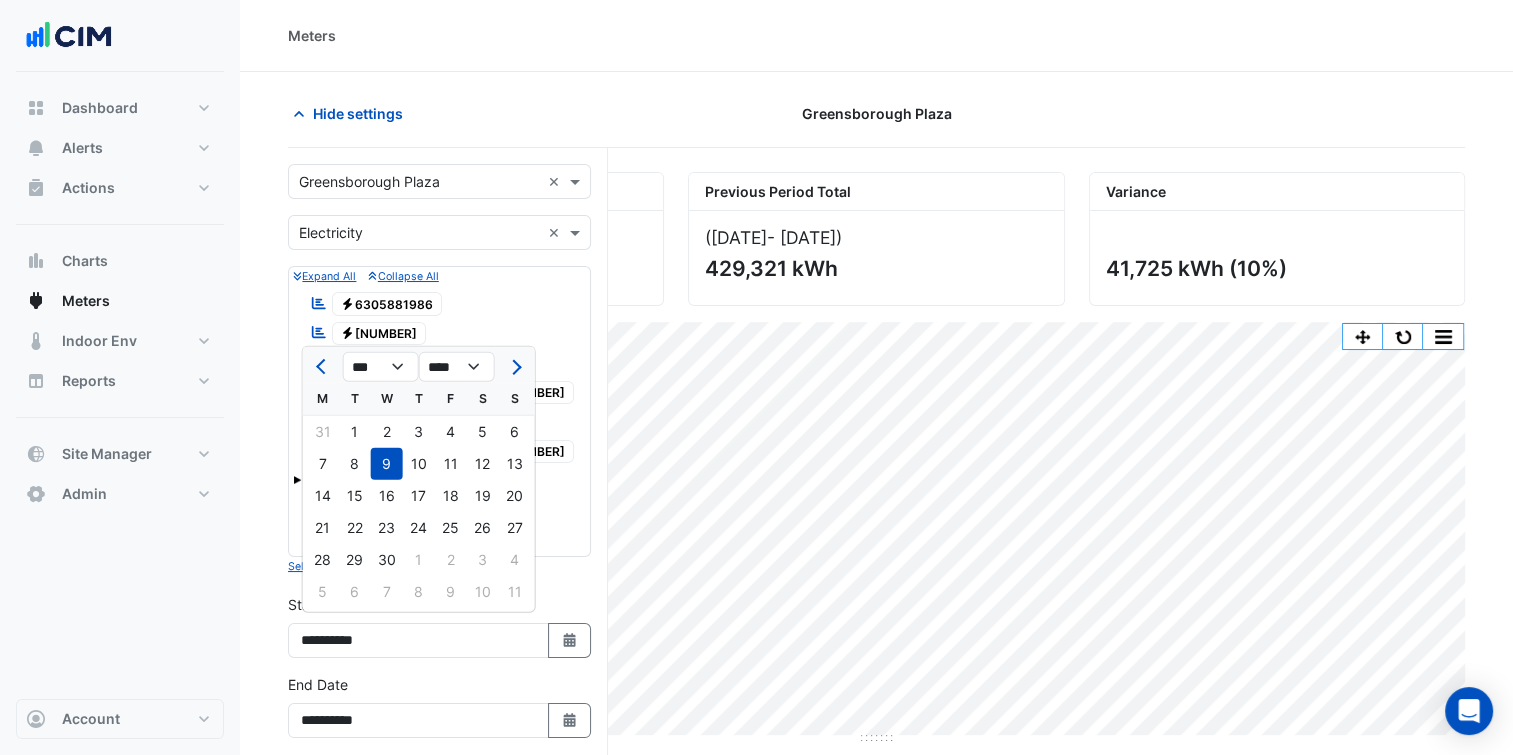 type on "**********" 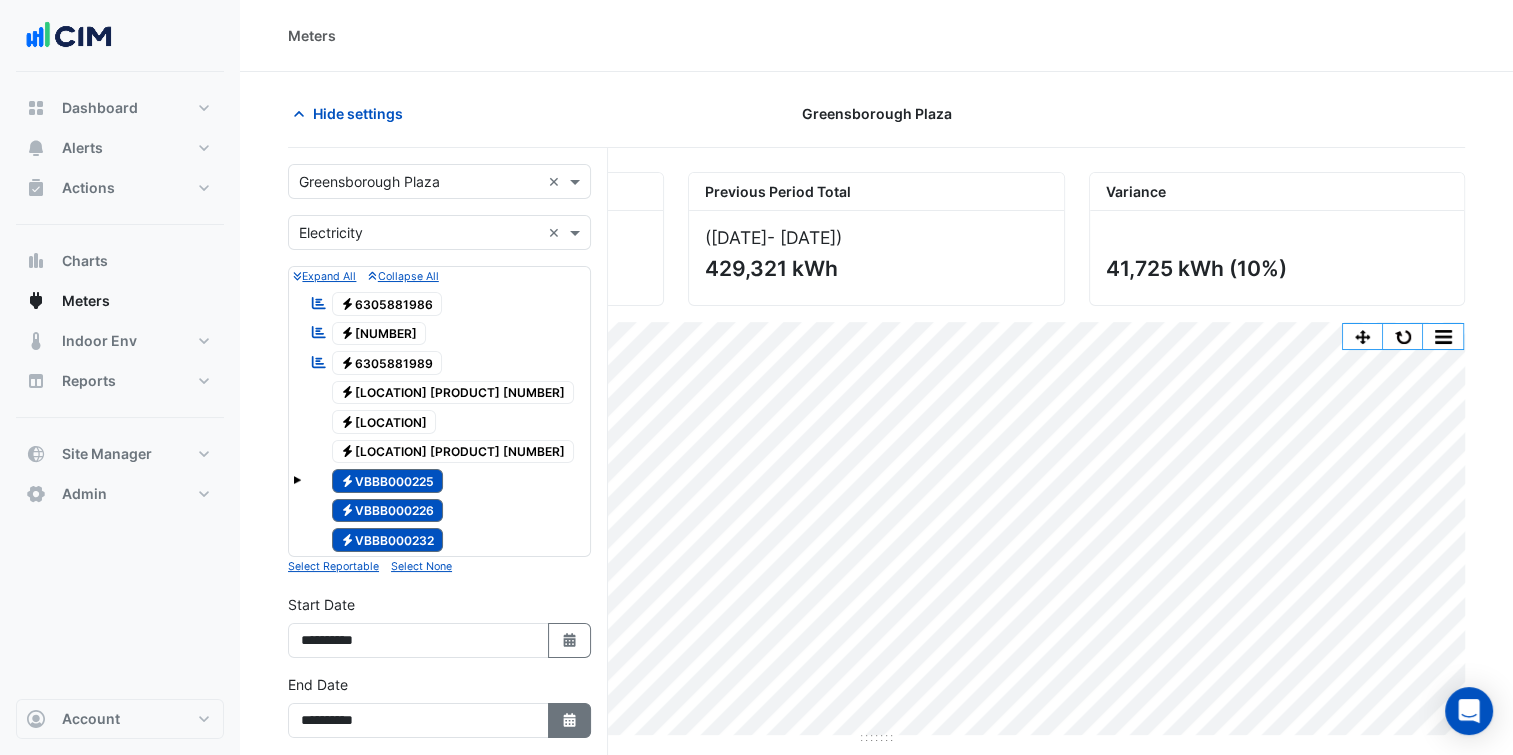 click on "Select Date" at bounding box center (570, 720) 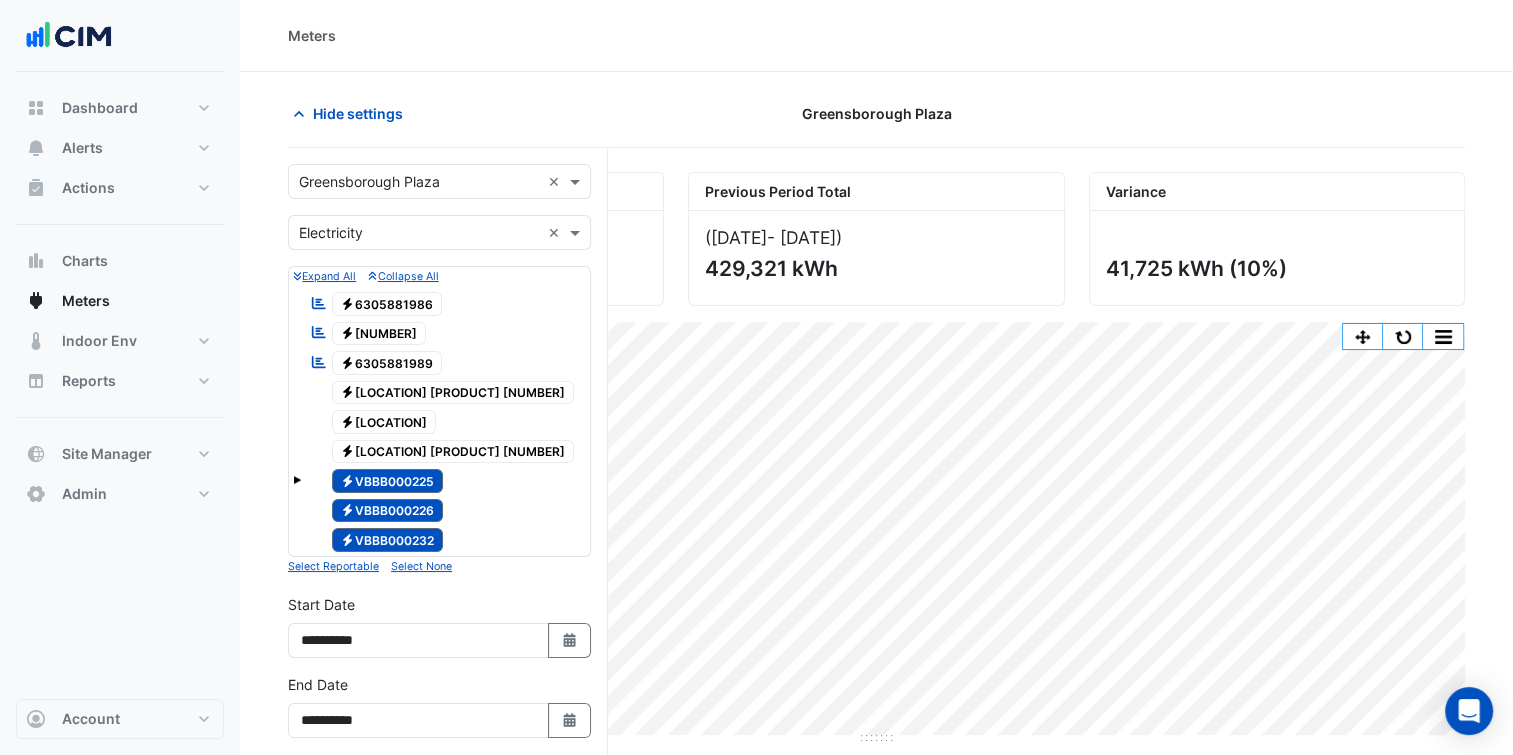 select on "*" 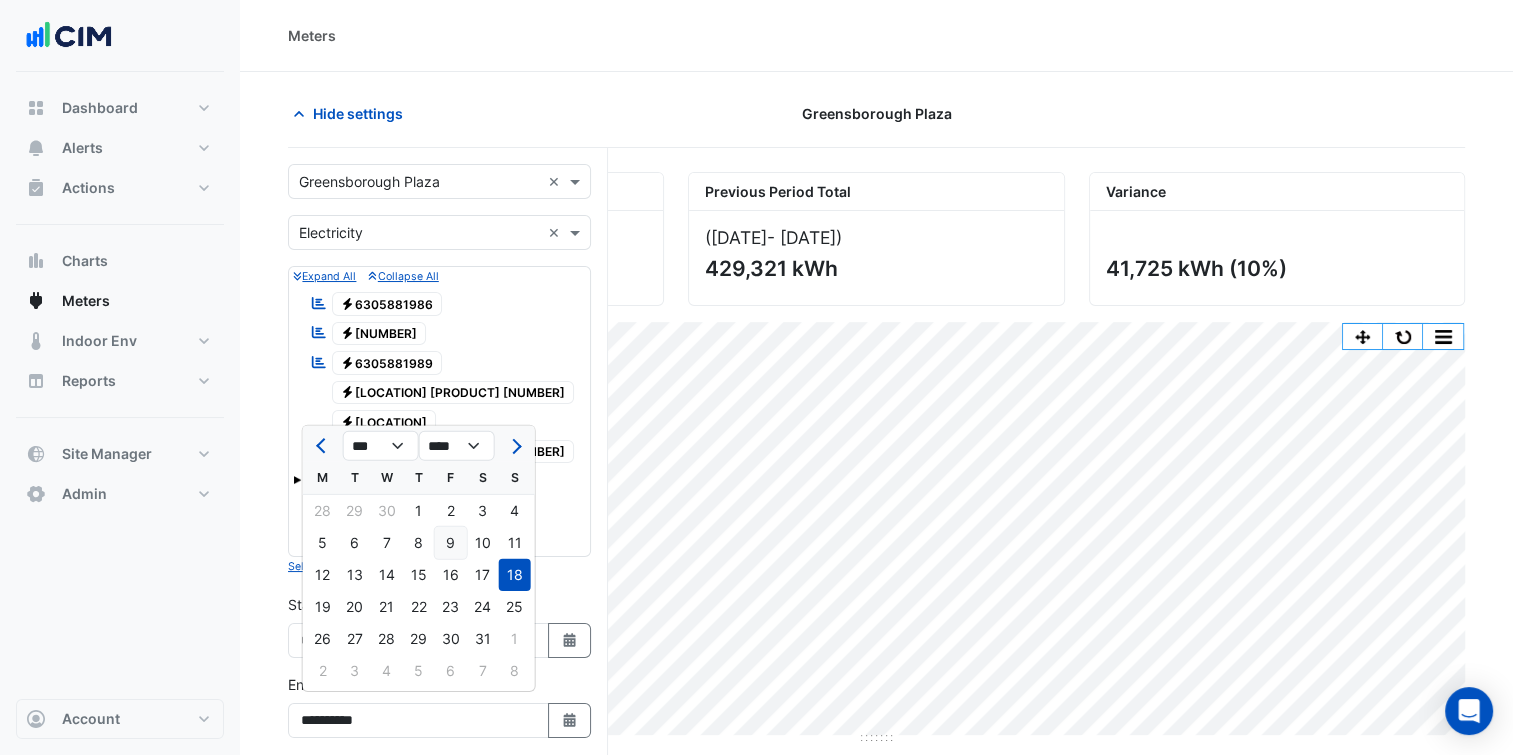 click on "9" 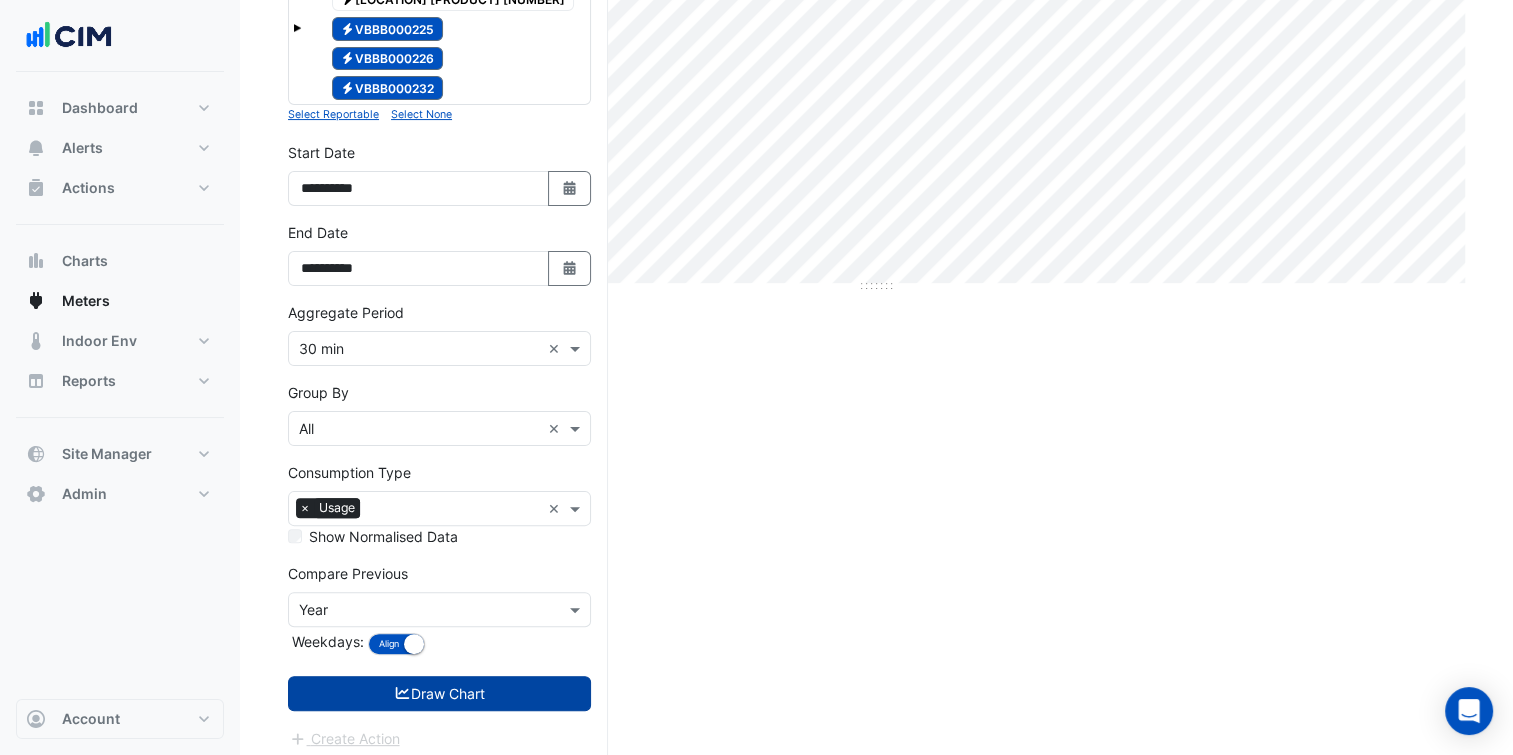 click on "Draw Chart" at bounding box center (439, 693) 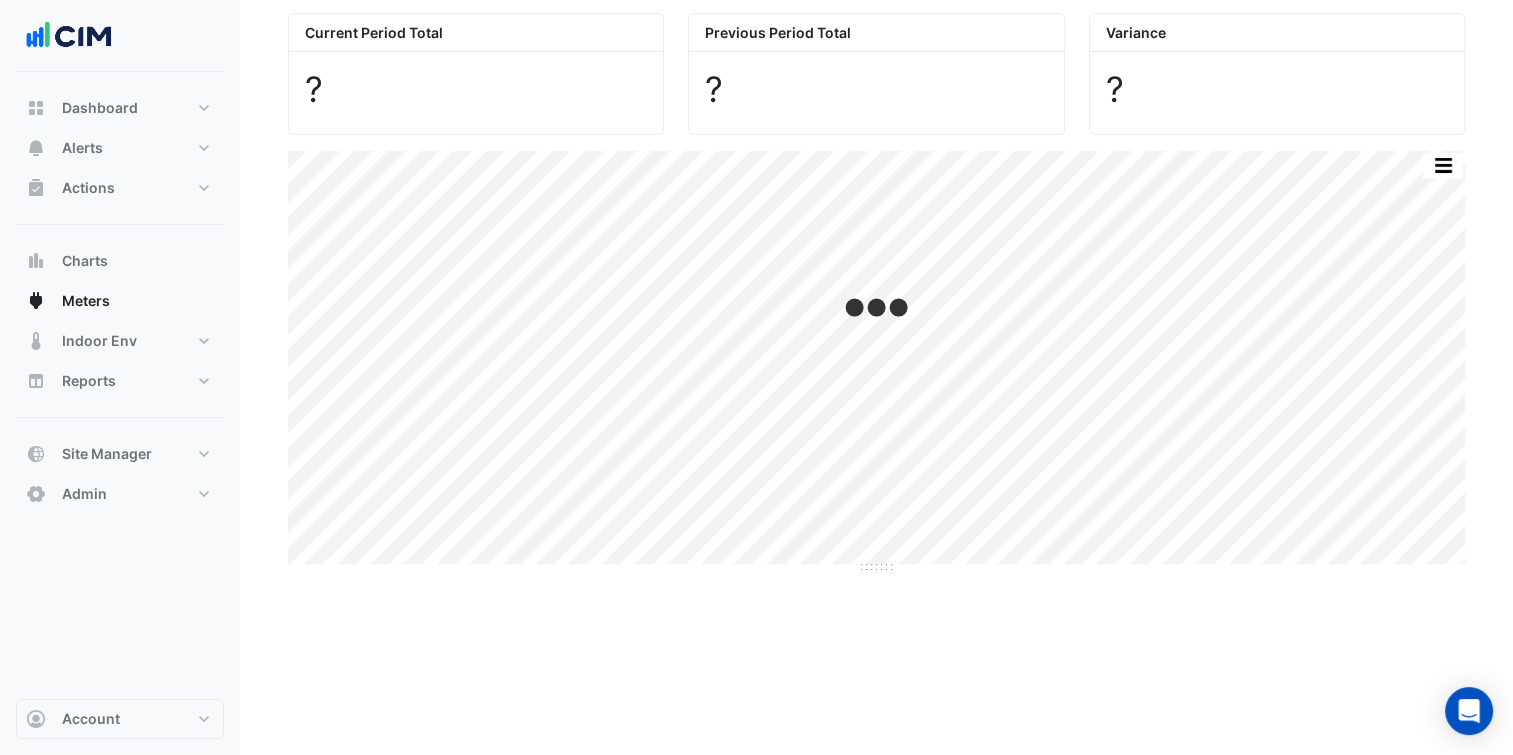 scroll, scrollTop: 0, scrollLeft: 0, axis: both 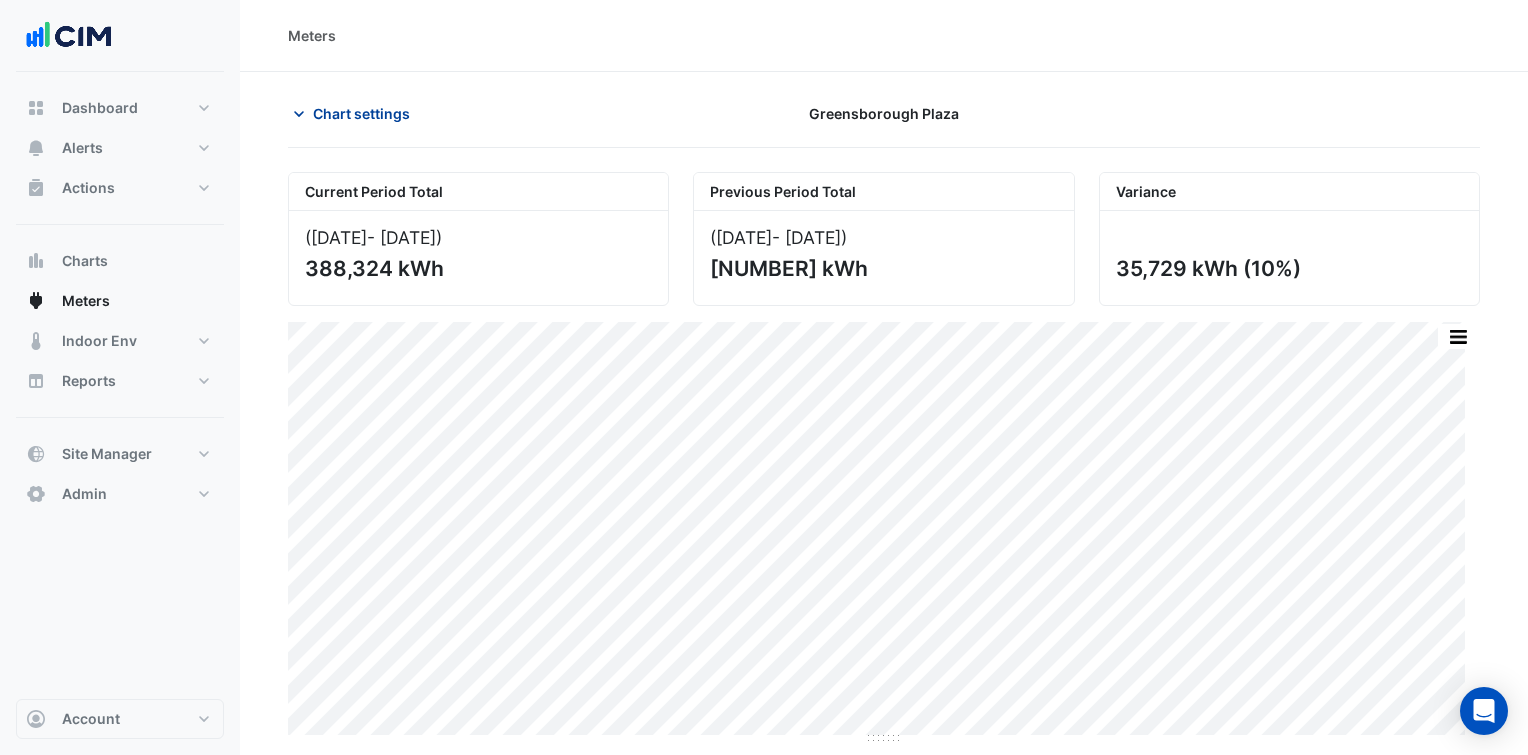 click on "Chart settings" 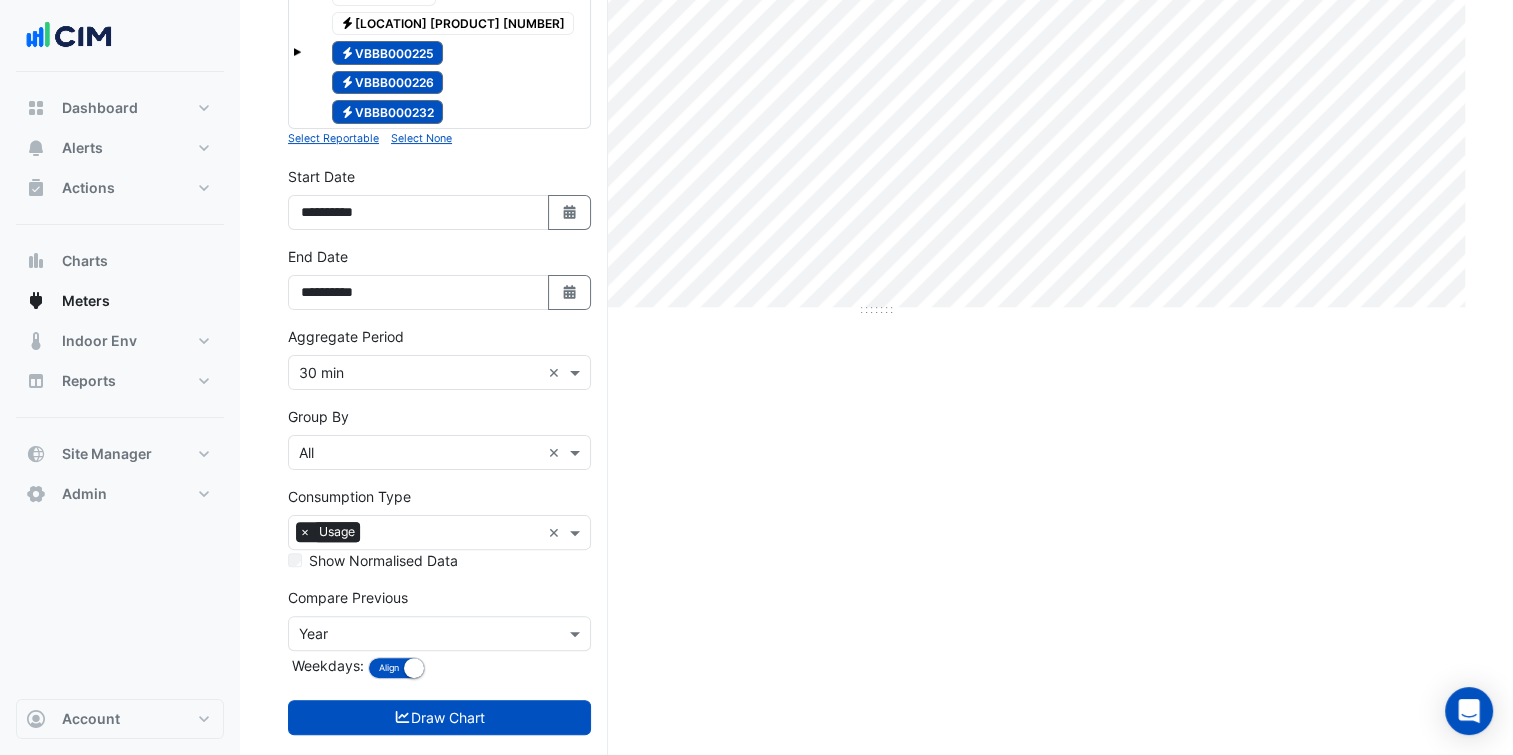 scroll, scrollTop: 452, scrollLeft: 0, axis: vertical 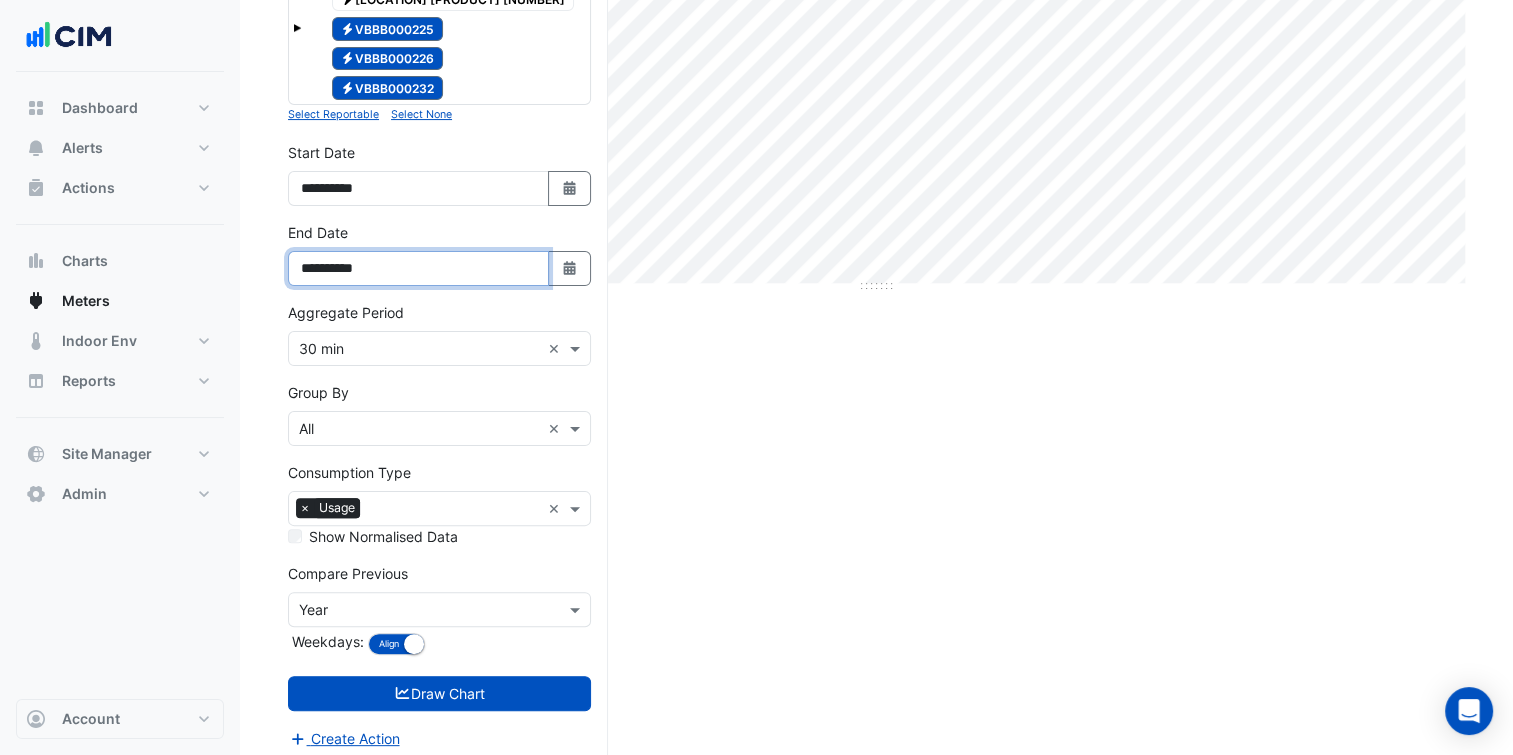 click on "**********" at bounding box center (418, 268) 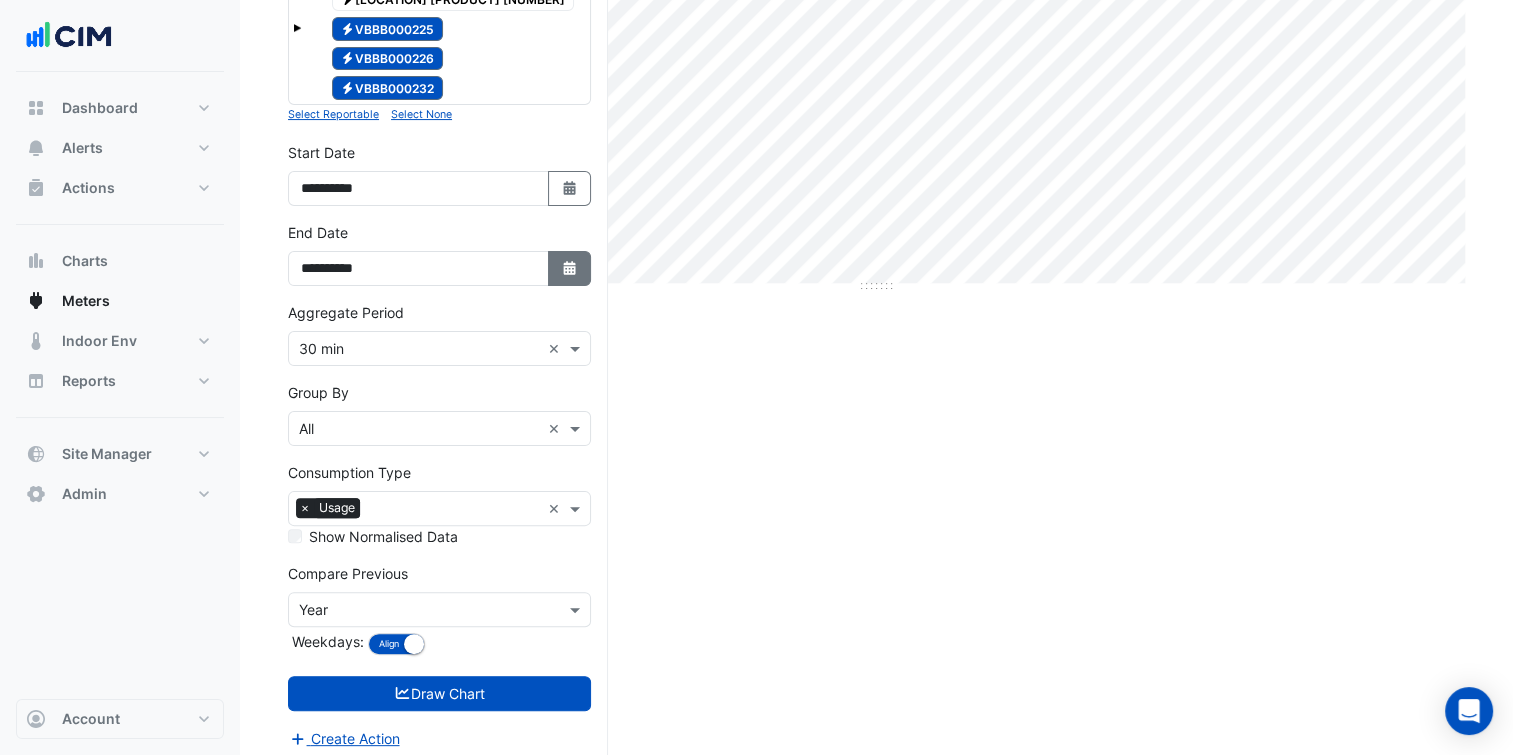 click on "Select Date" at bounding box center [570, 268] 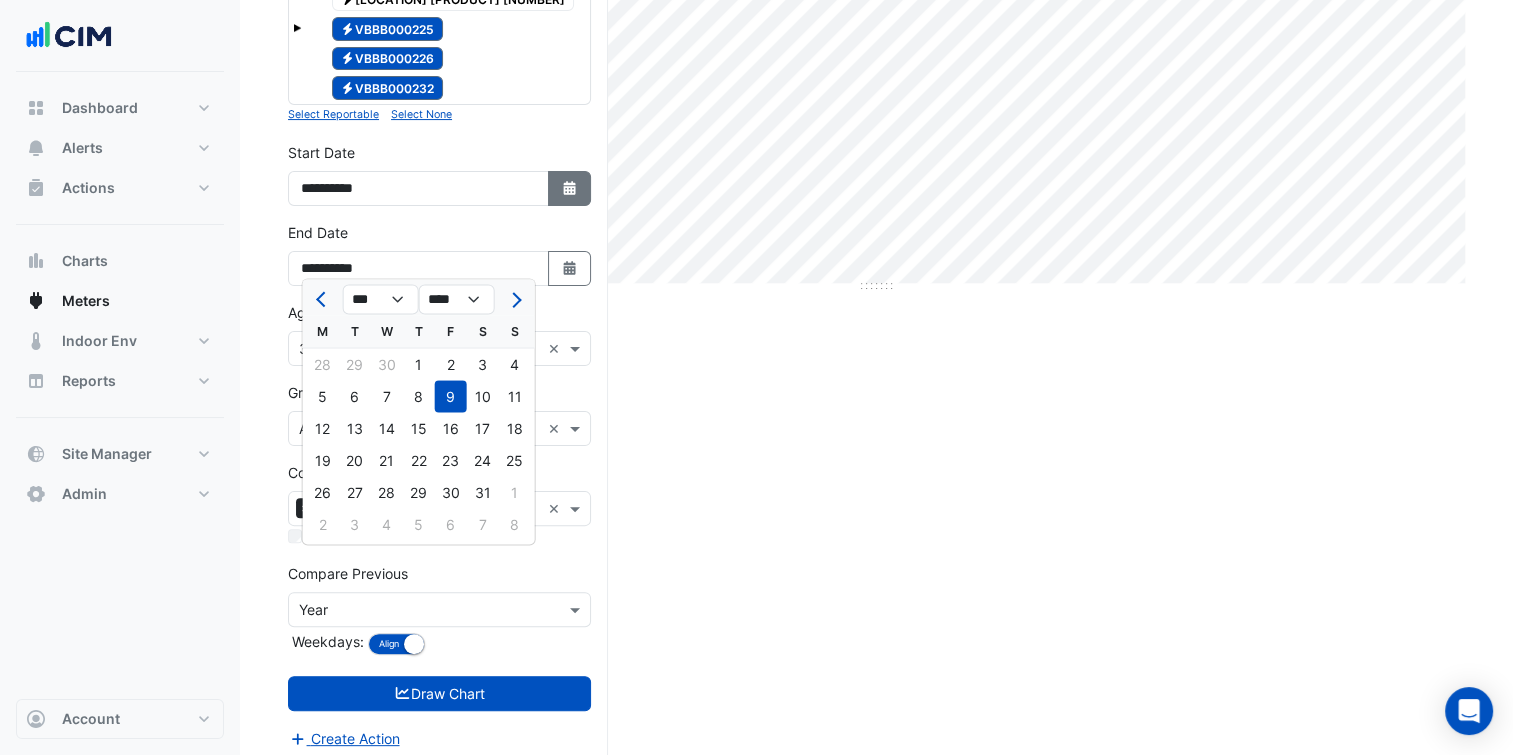 click on "Select Date" at bounding box center [570, 188] 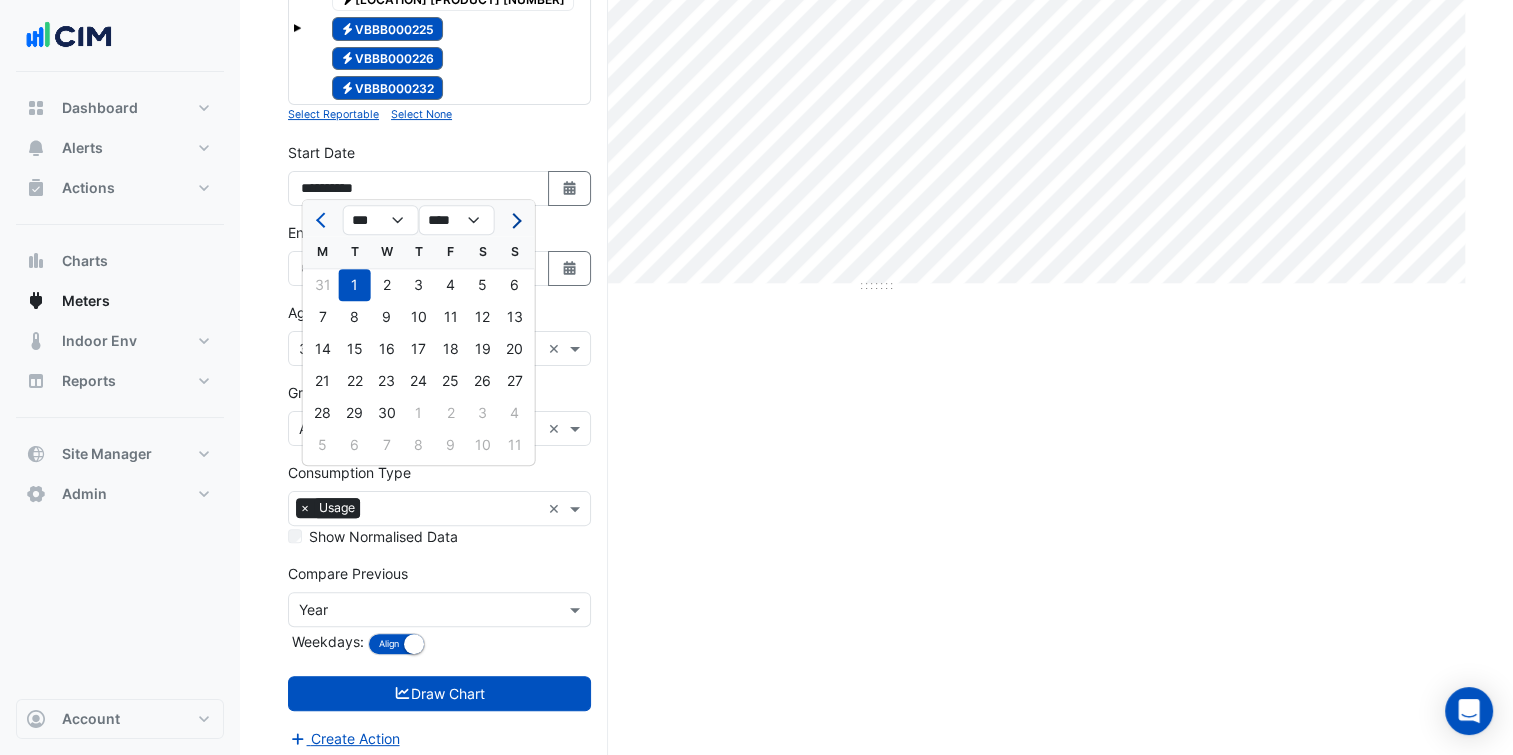 click 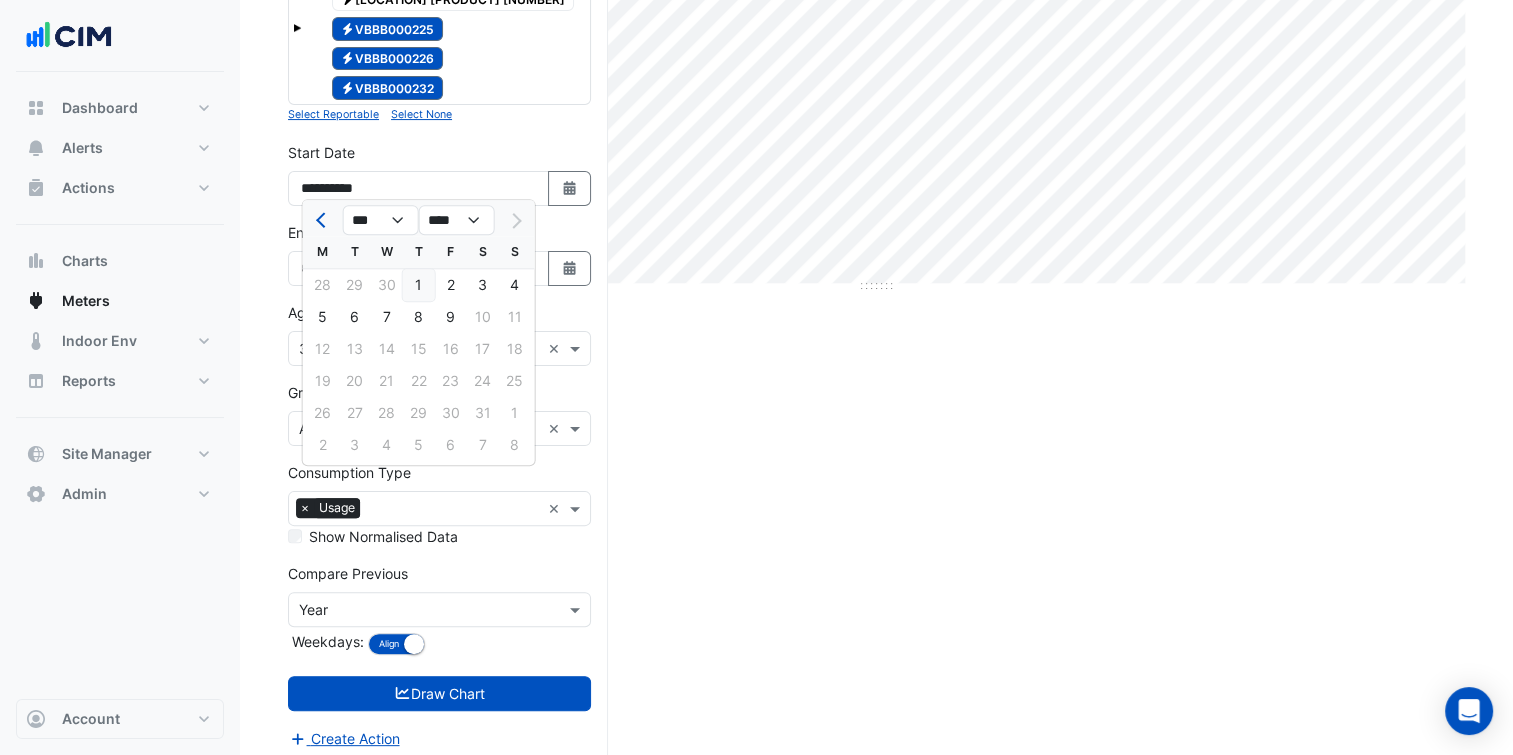 click on "1" 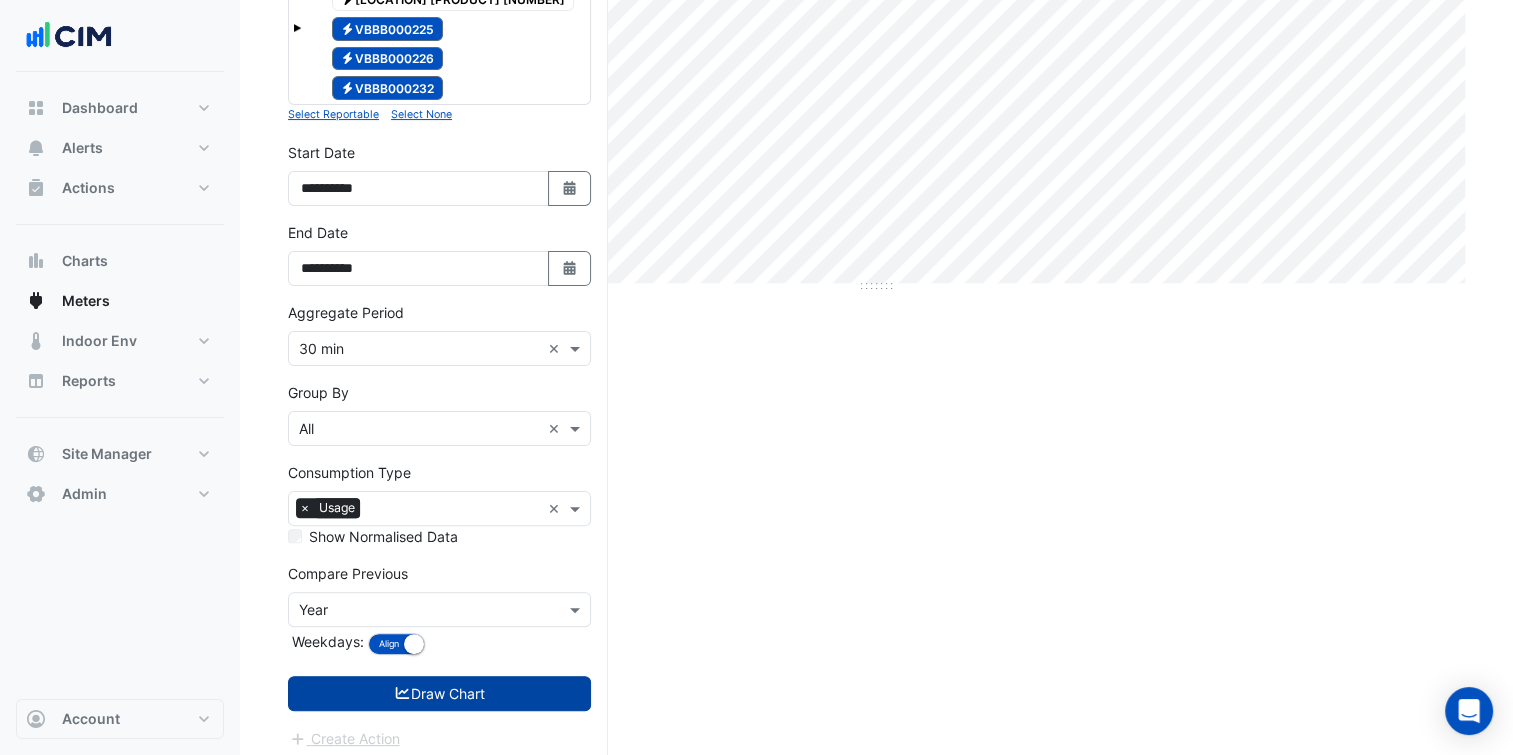 click on "Draw Chart" at bounding box center (439, 693) 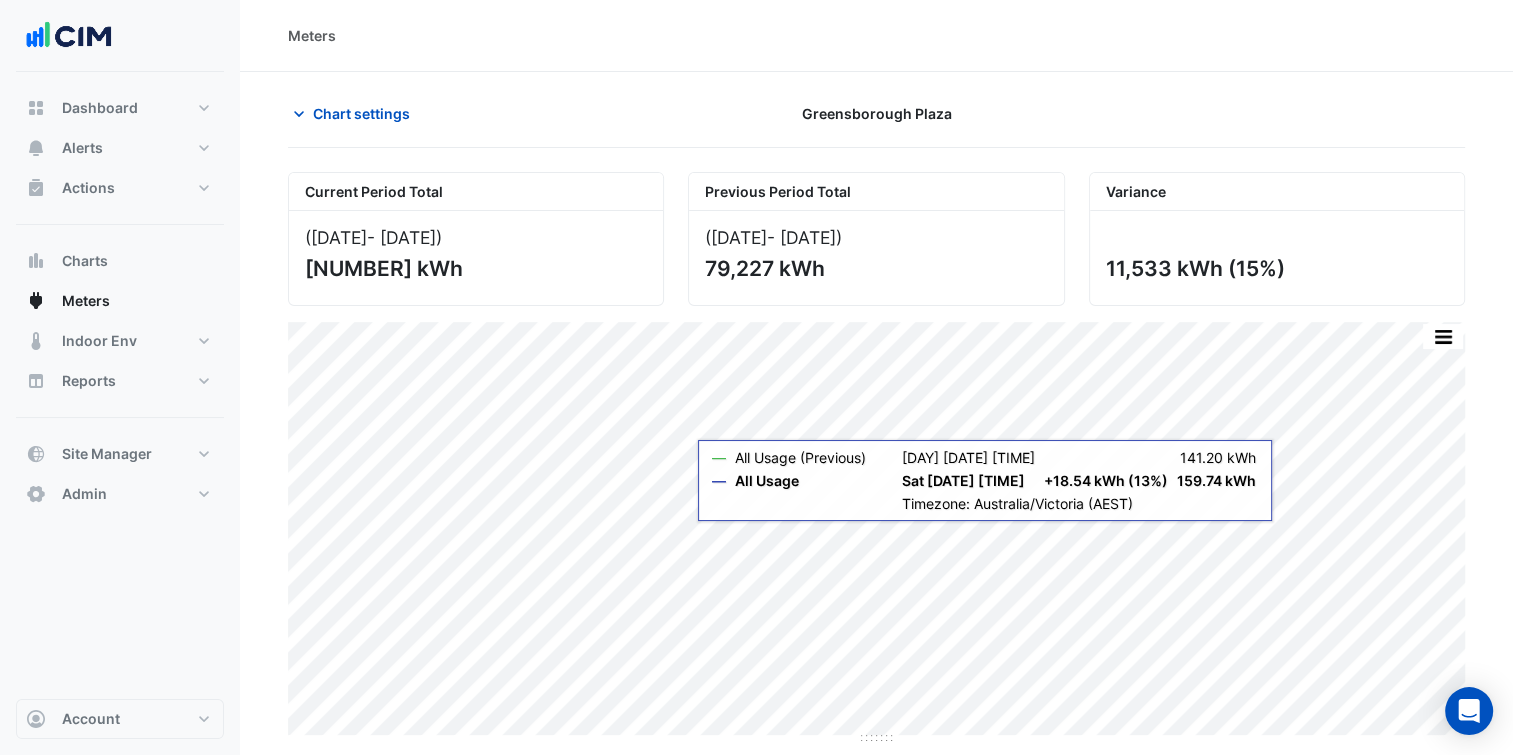 scroll, scrollTop: 0, scrollLeft: 0, axis: both 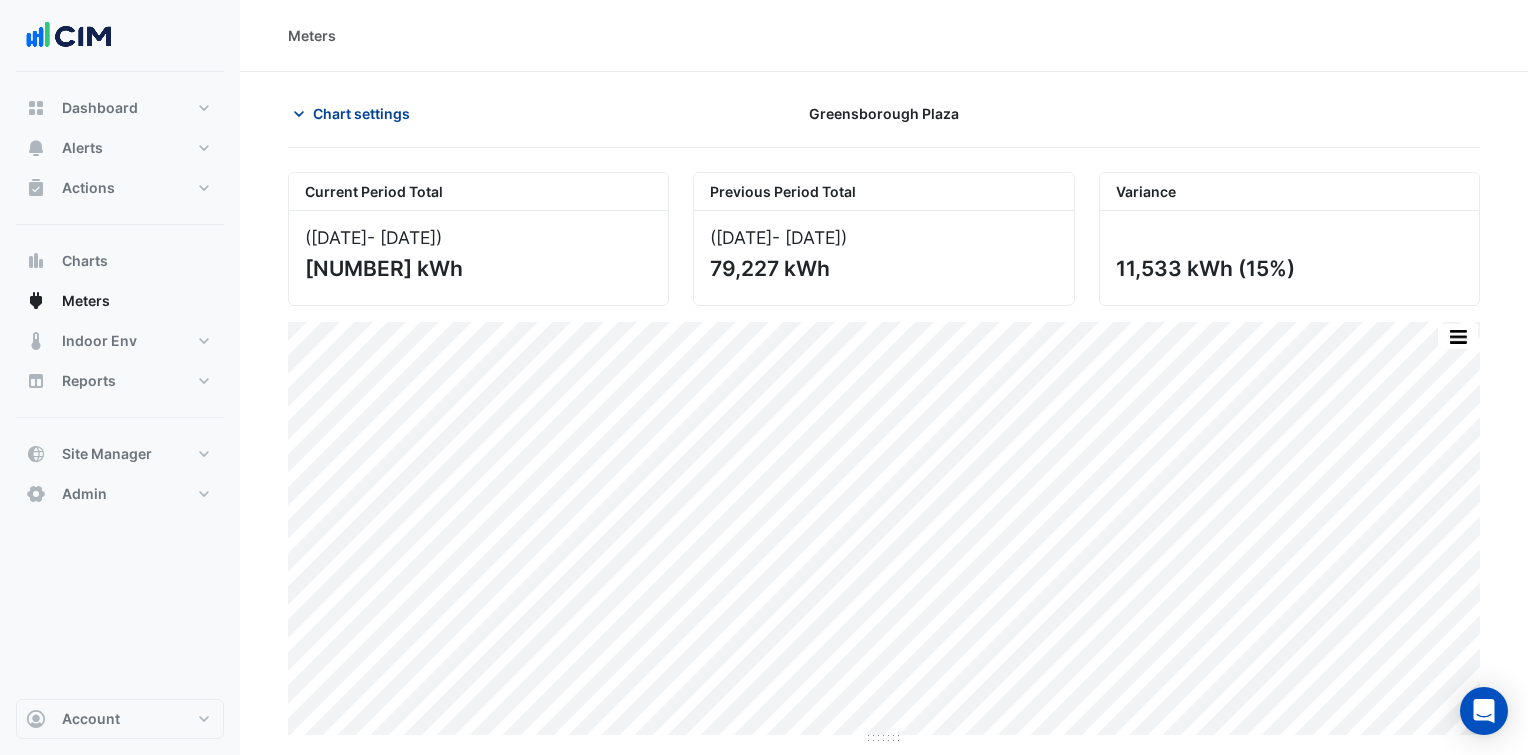 click on "Chart settings" 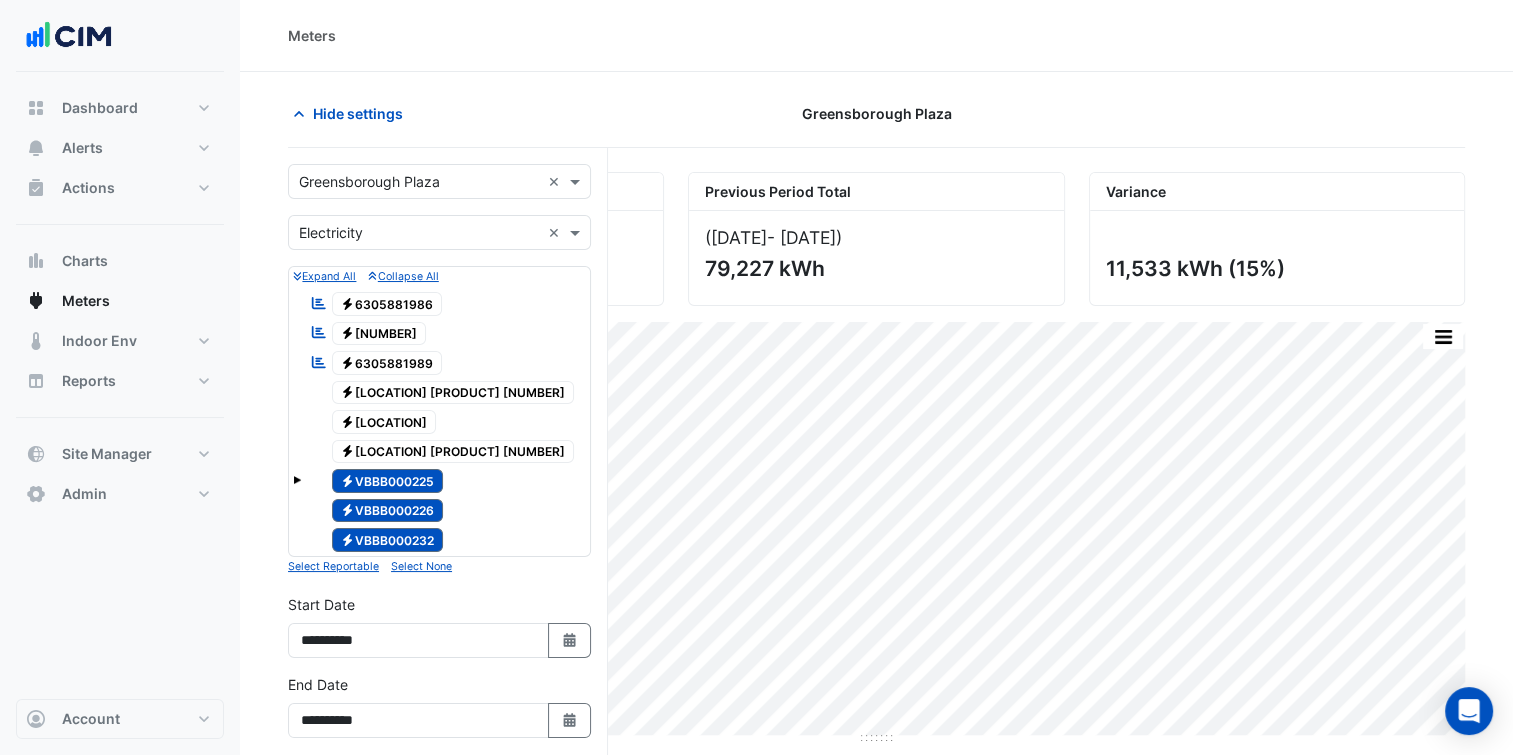 scroll, scrollTop: 0, scrollLeft: 0, axis: both 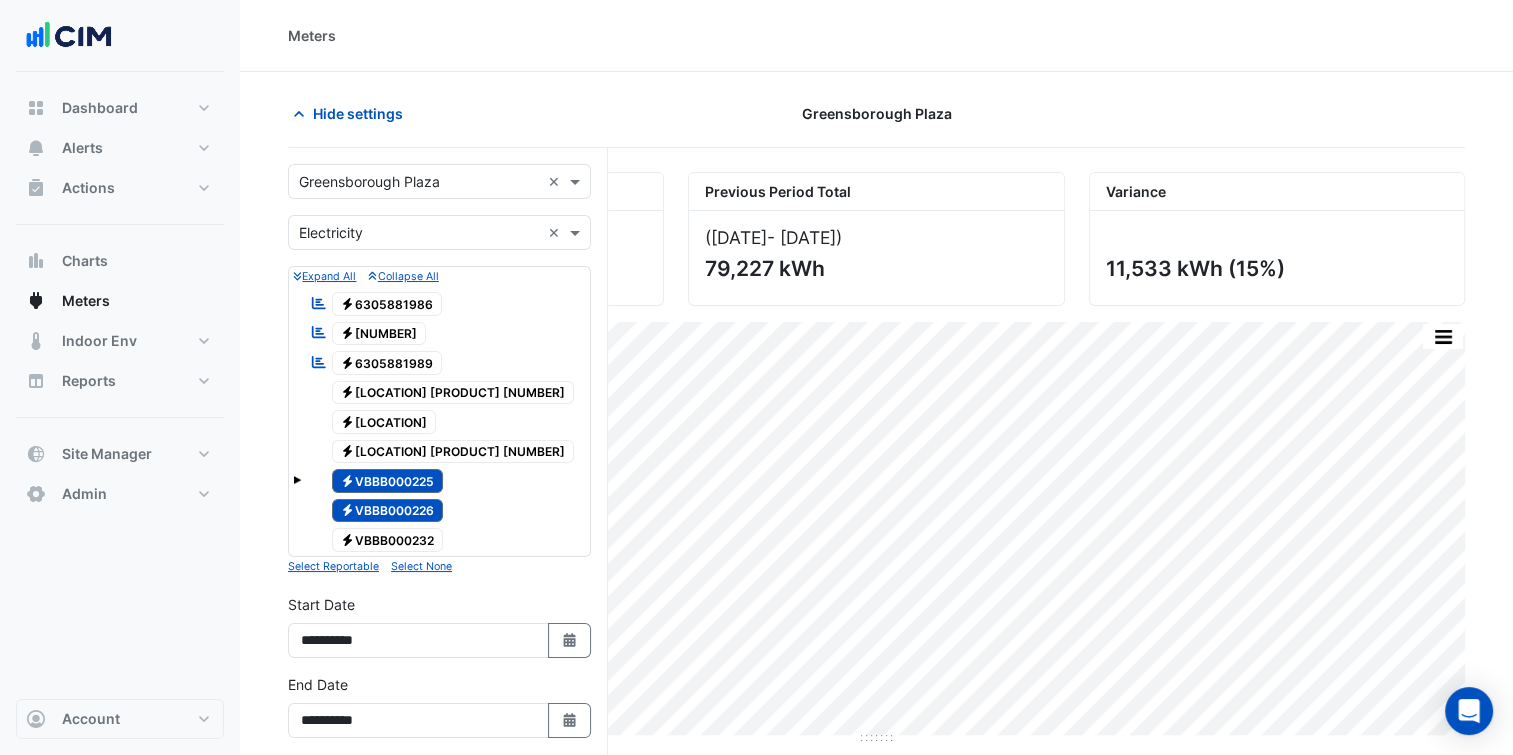 click on "Electricity
VBBB000226" at bounding box center [388, 511] 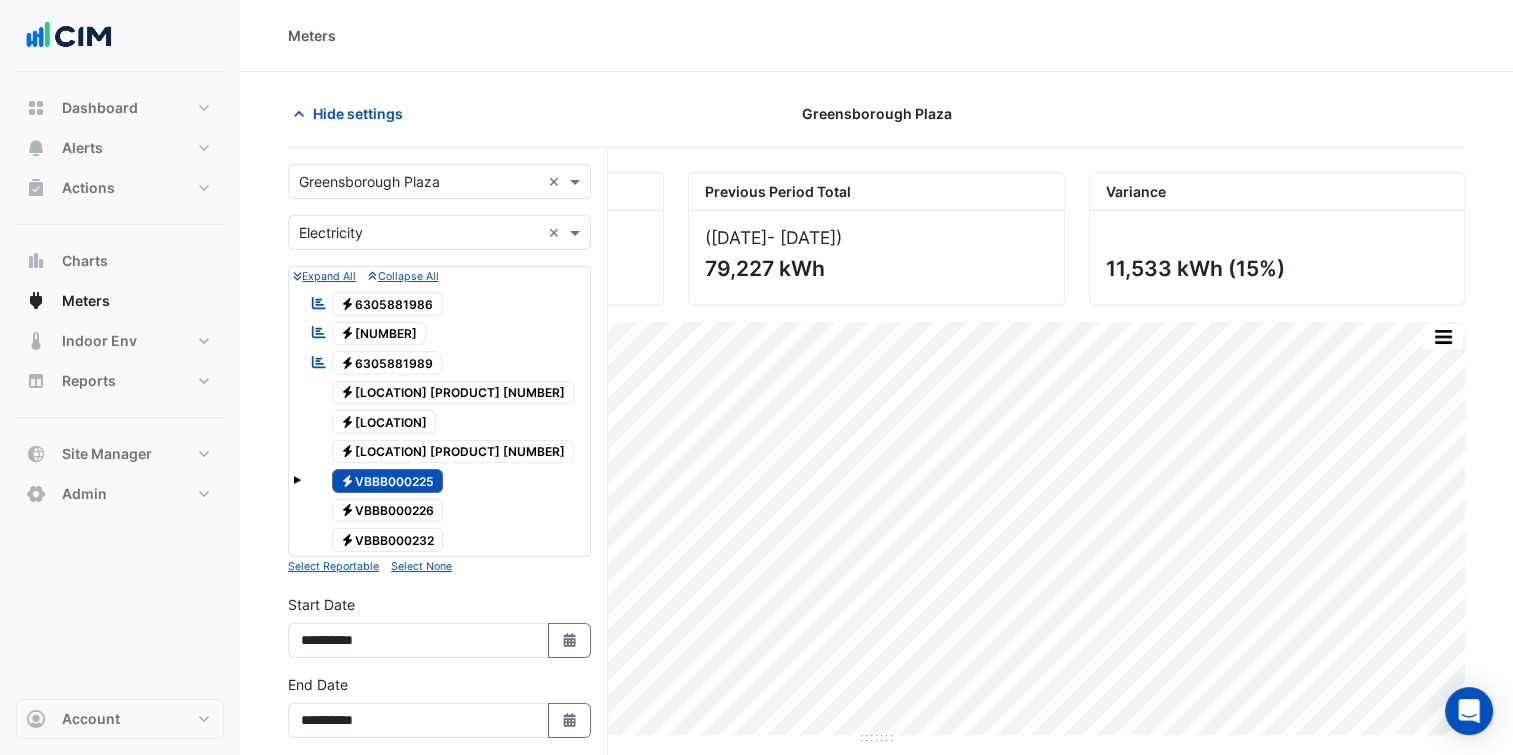 click on "Electricity
VBBB000225" at bounding box center [376, 481] 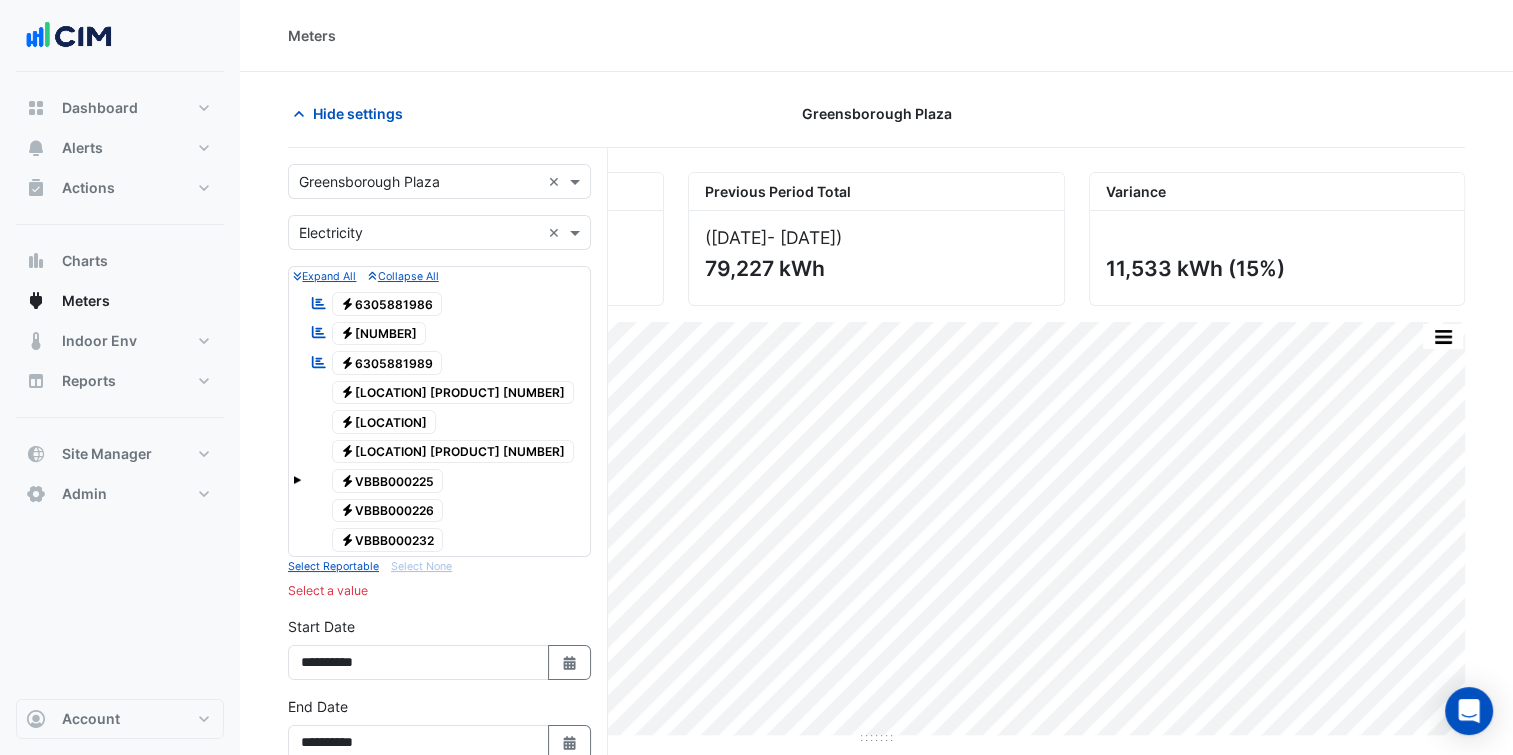 click on "Electricity
6305881989" at bounding box center [387, 363] 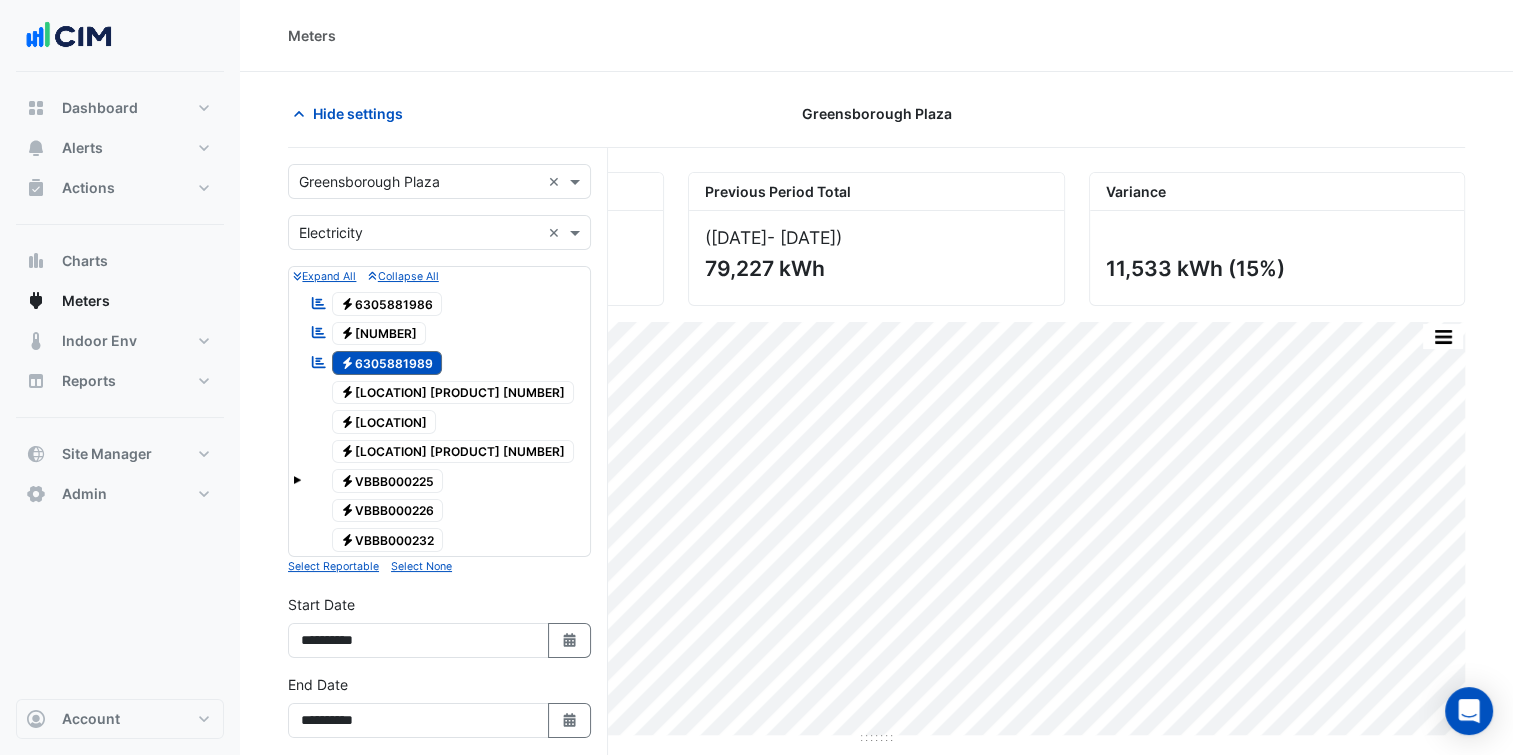 click on "Electricity
6305881988" at bounding box center [379, 334] 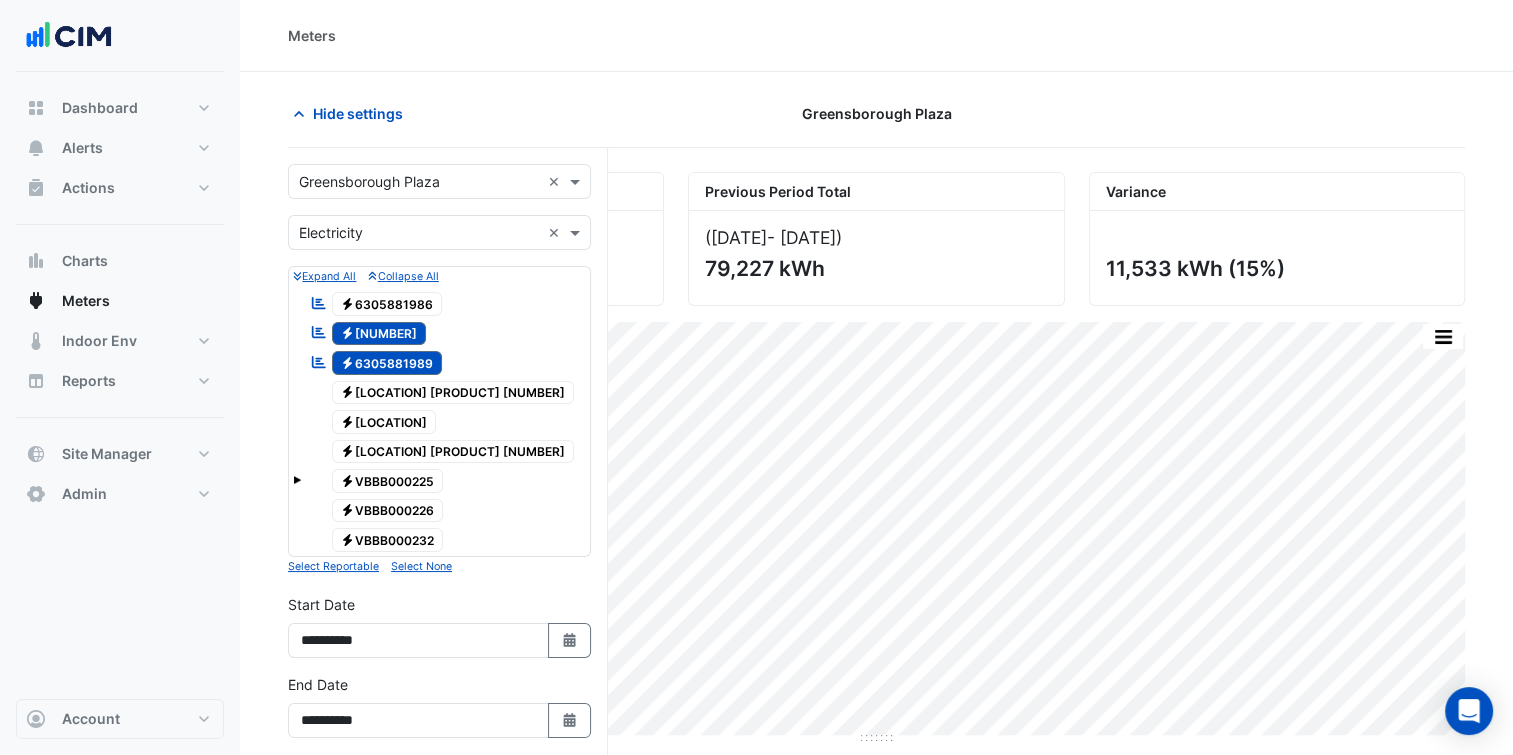 drag, startPoint x: 412, startPoint y: 304, endPoint x: 406, endPoint y: 368, distance: 64.28063 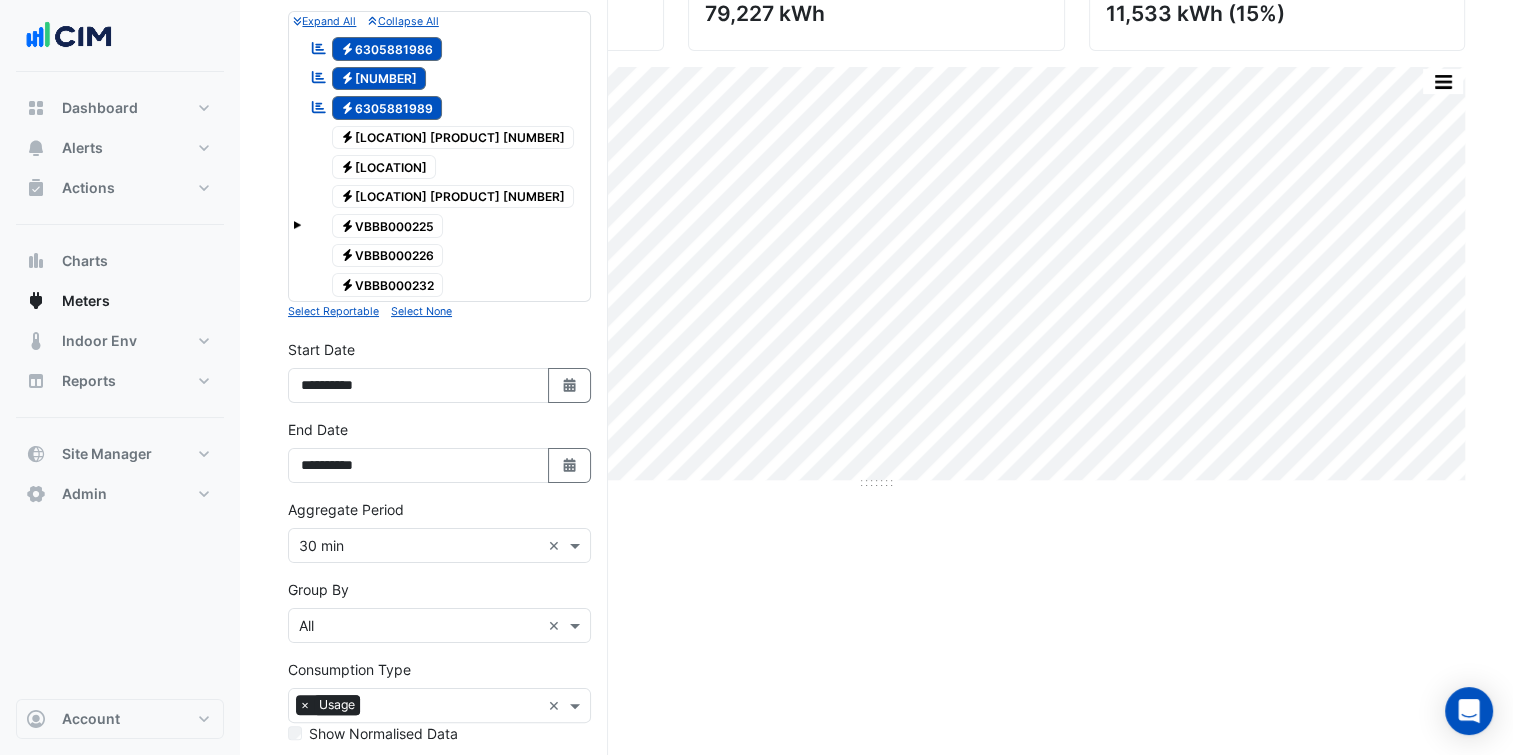 scroll, scrollTop: 400, scrollLeft: 0, axis: vertical 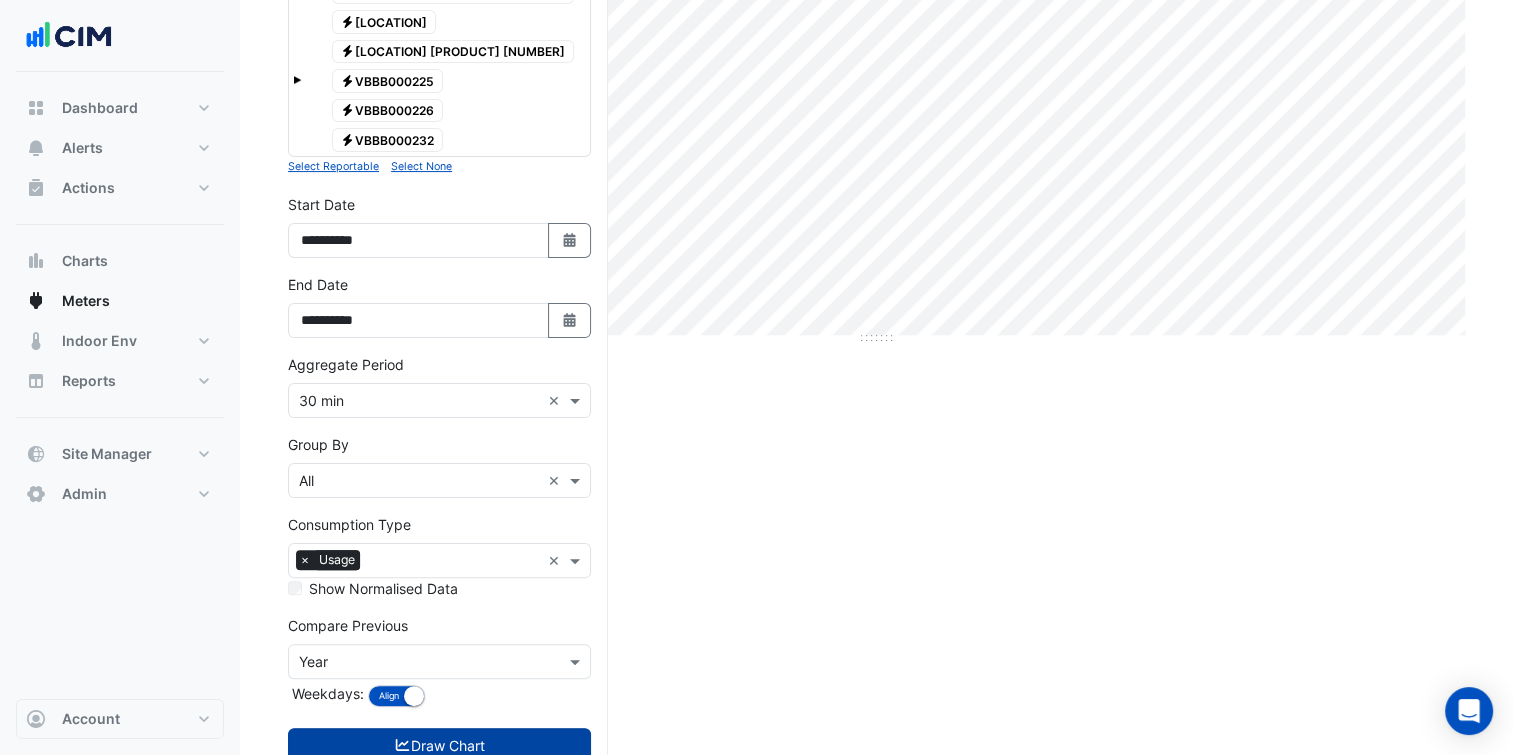 click on "Draw Chart" at bounding box center (439, 745) 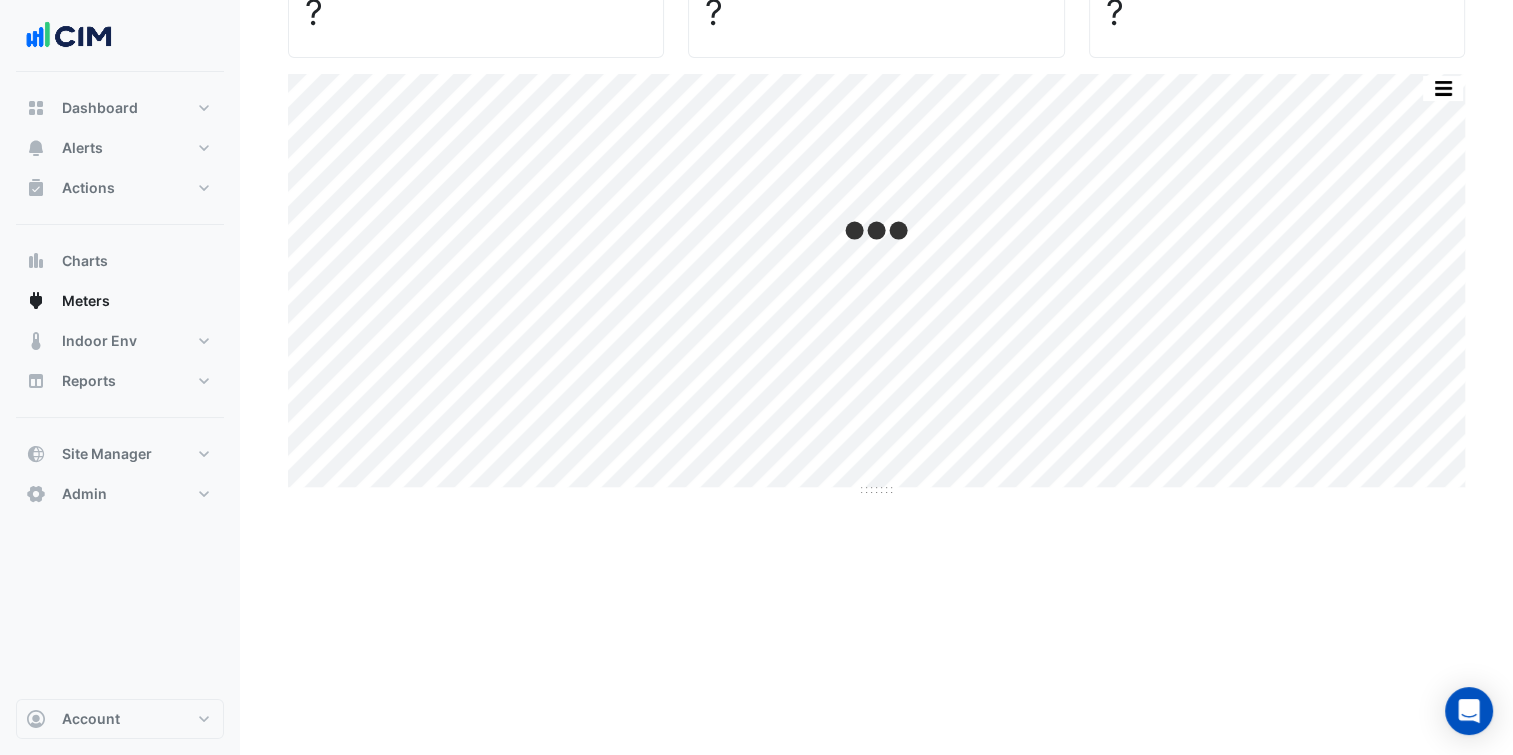 scroll, scrollTop: 0, scrollLeft: 0, axis: both 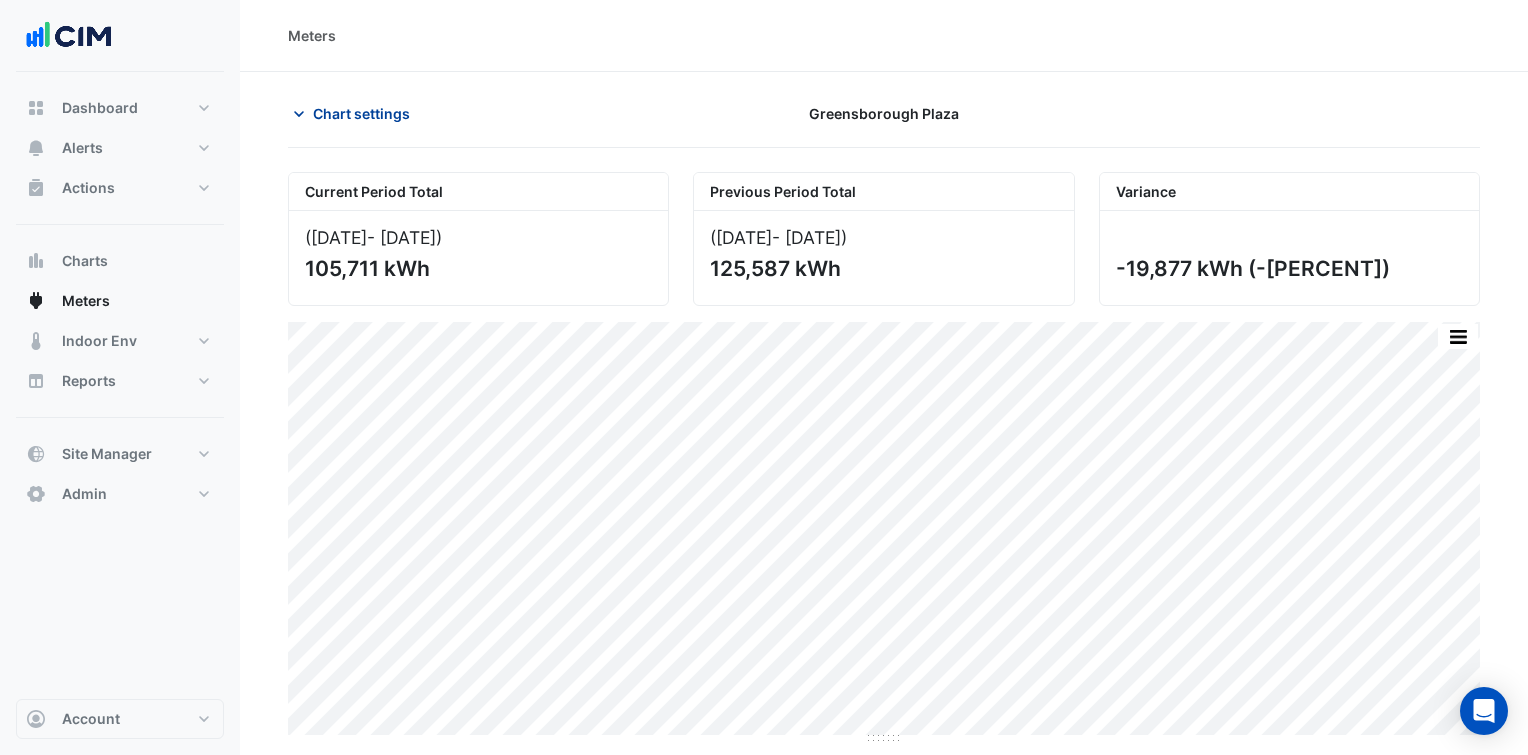 click on "Chart settings" 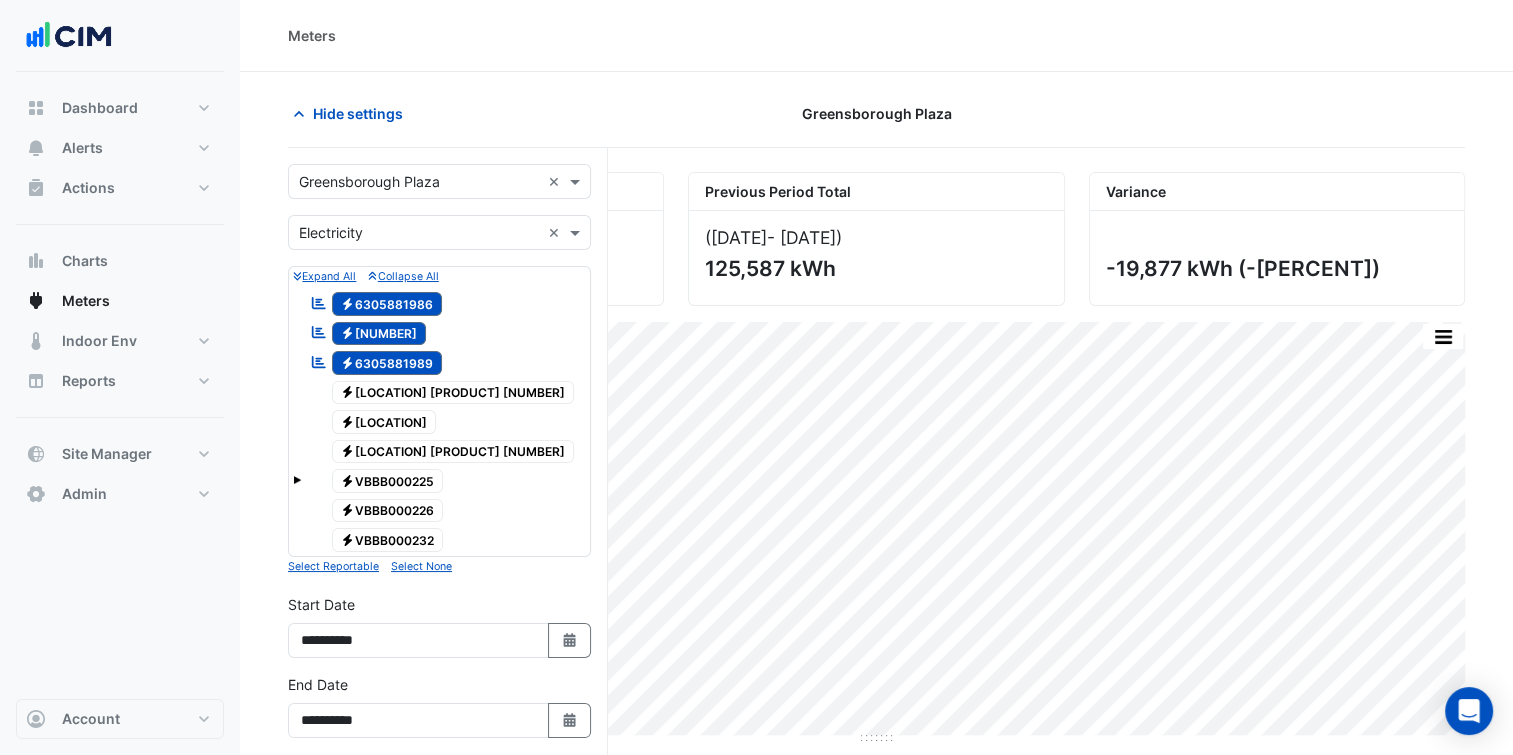 drag, startPoint x: 405, startPoint y: 355, endPoint x: 413, endPoint y: 331, distance: 25.298222 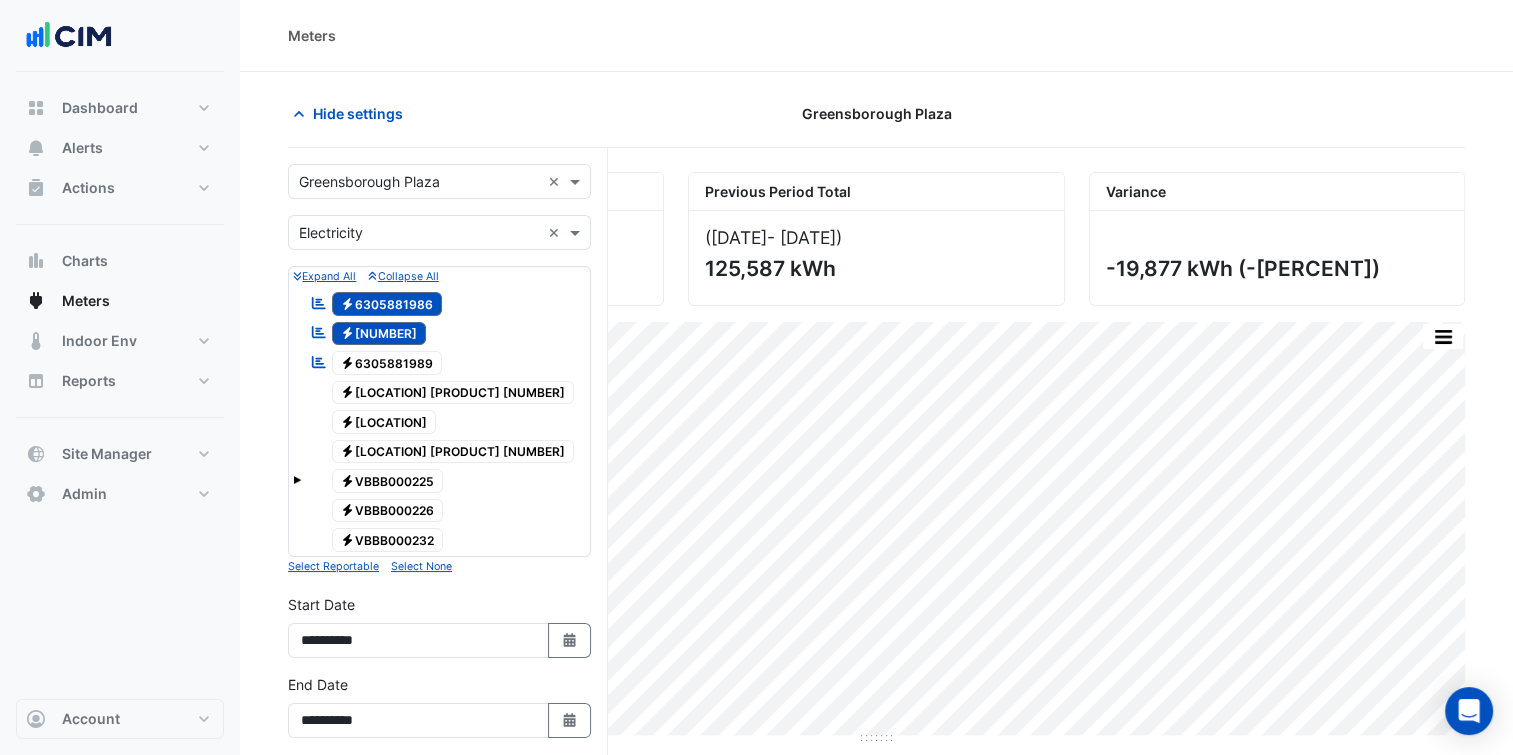 click on "Electricity
6305881988" at bounding box center (379, 334) 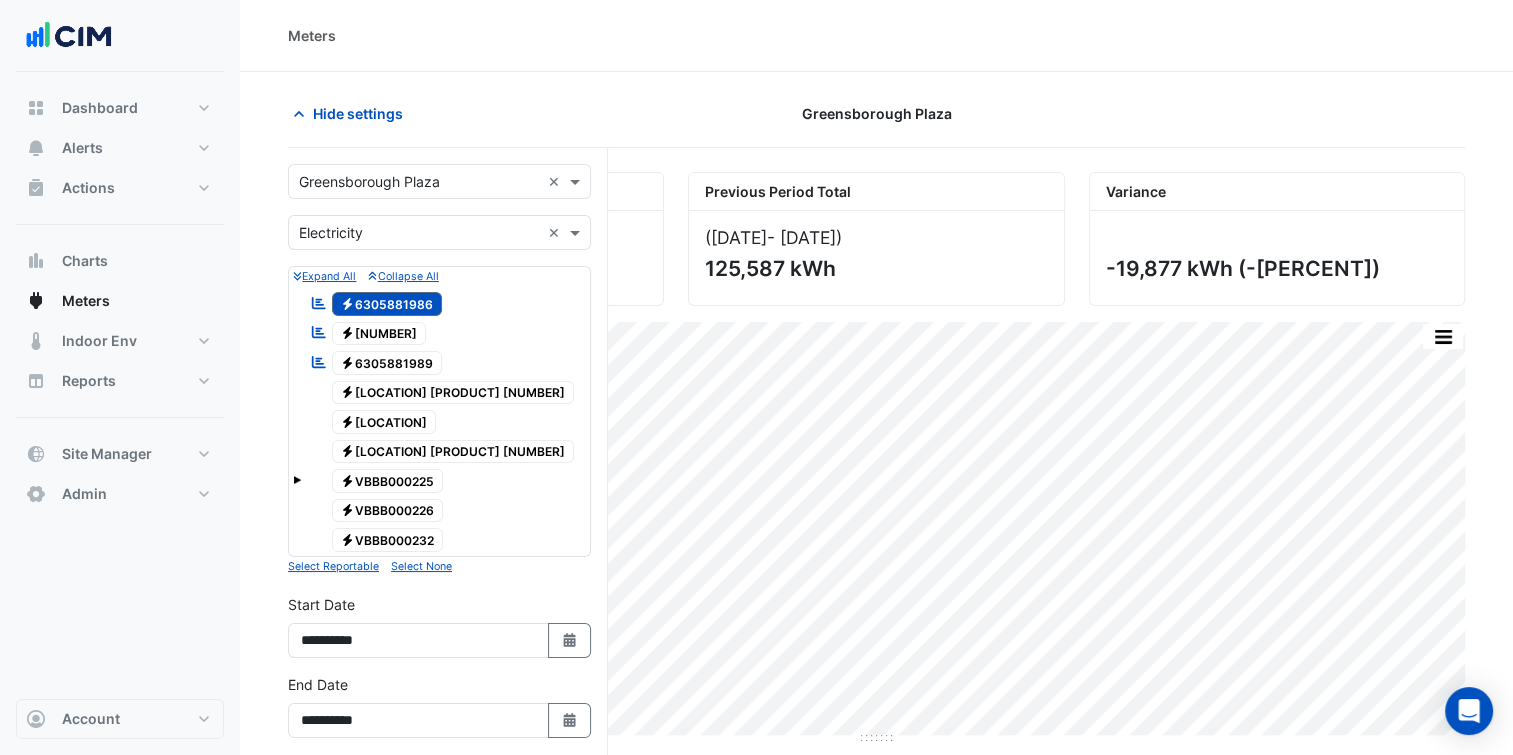 click on "Electricity
6305881986" 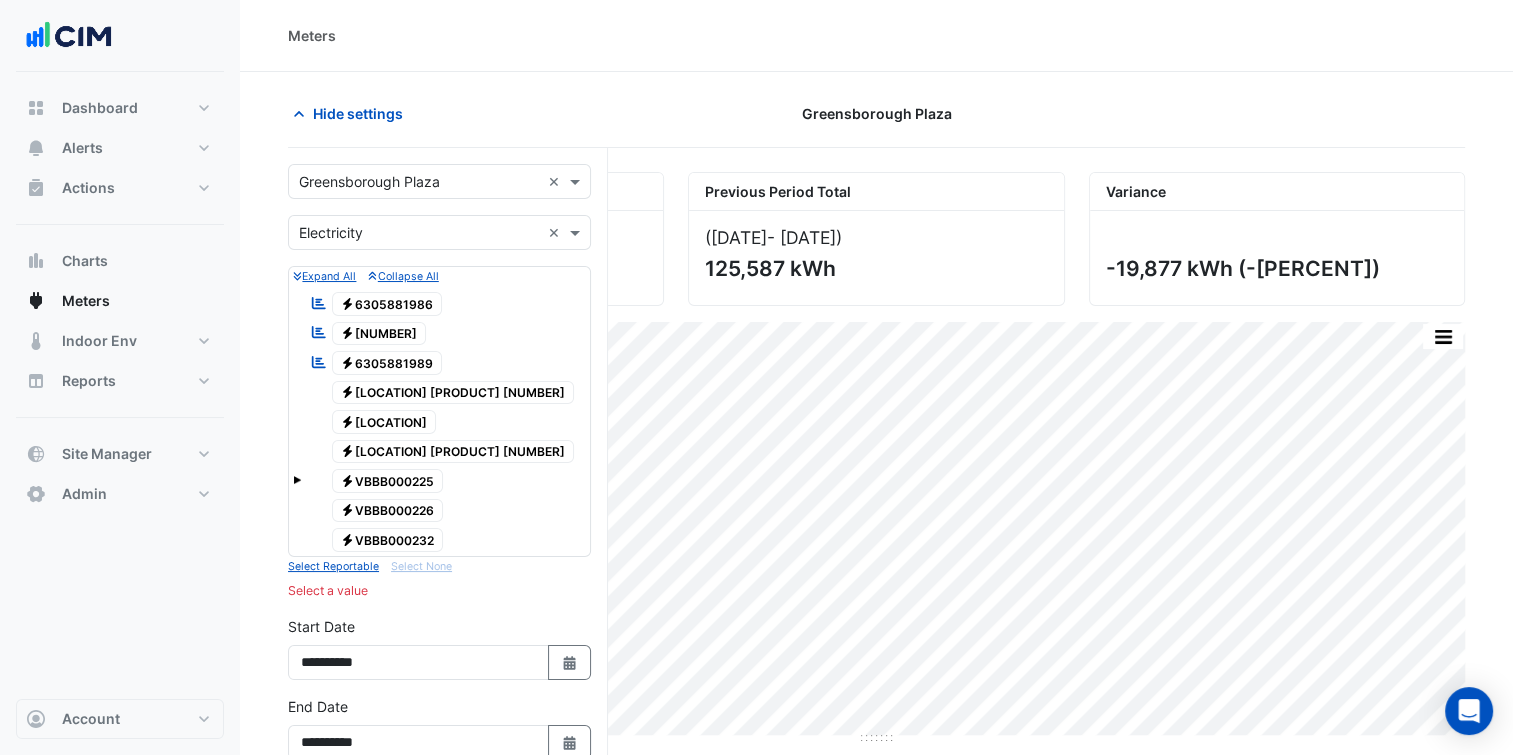 click on "Electricity
VBBB000225" at bounding box center (388, 481) 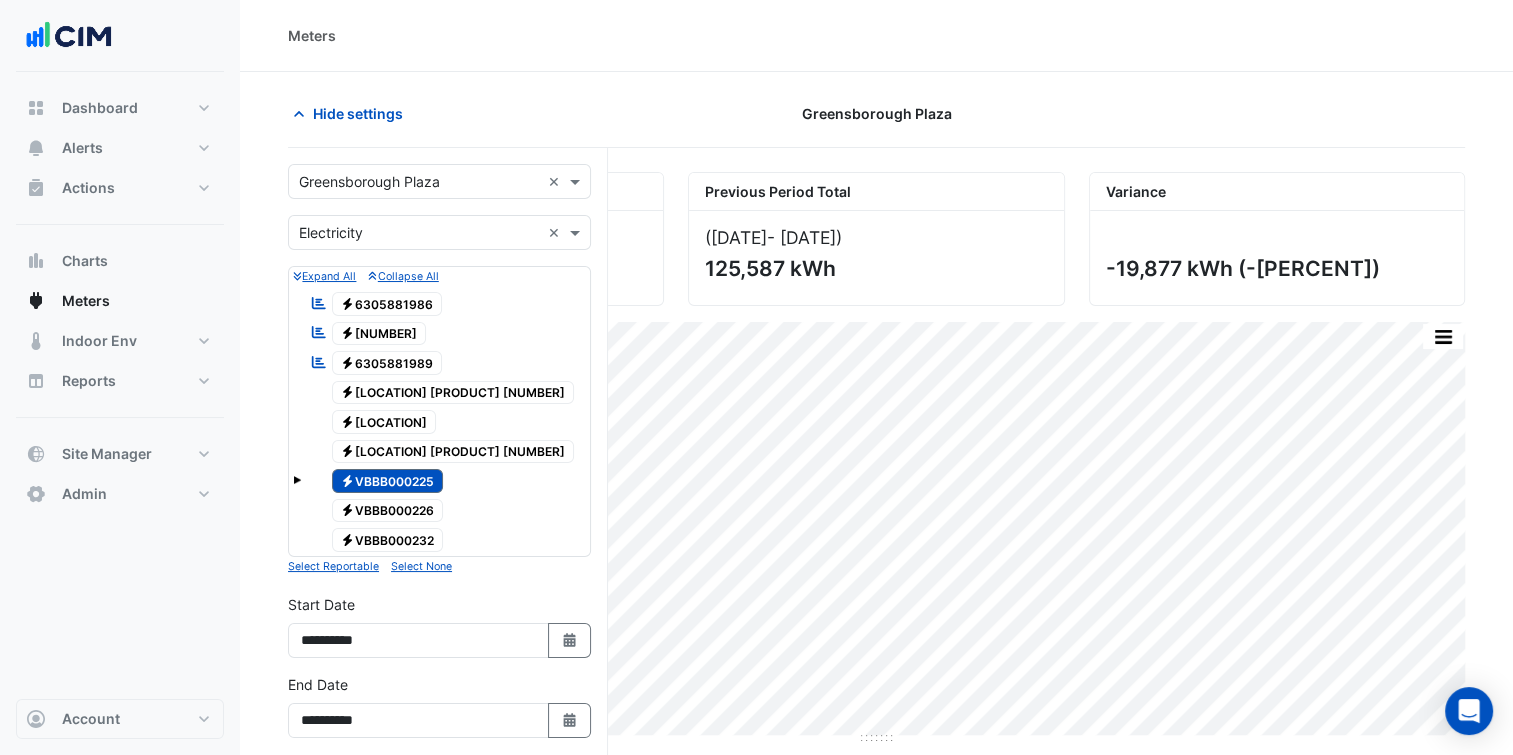 drag, startPoint x: 412, startPoint y: 504, endPoint x: 411, endPoint y: 531, distance: 27.018513 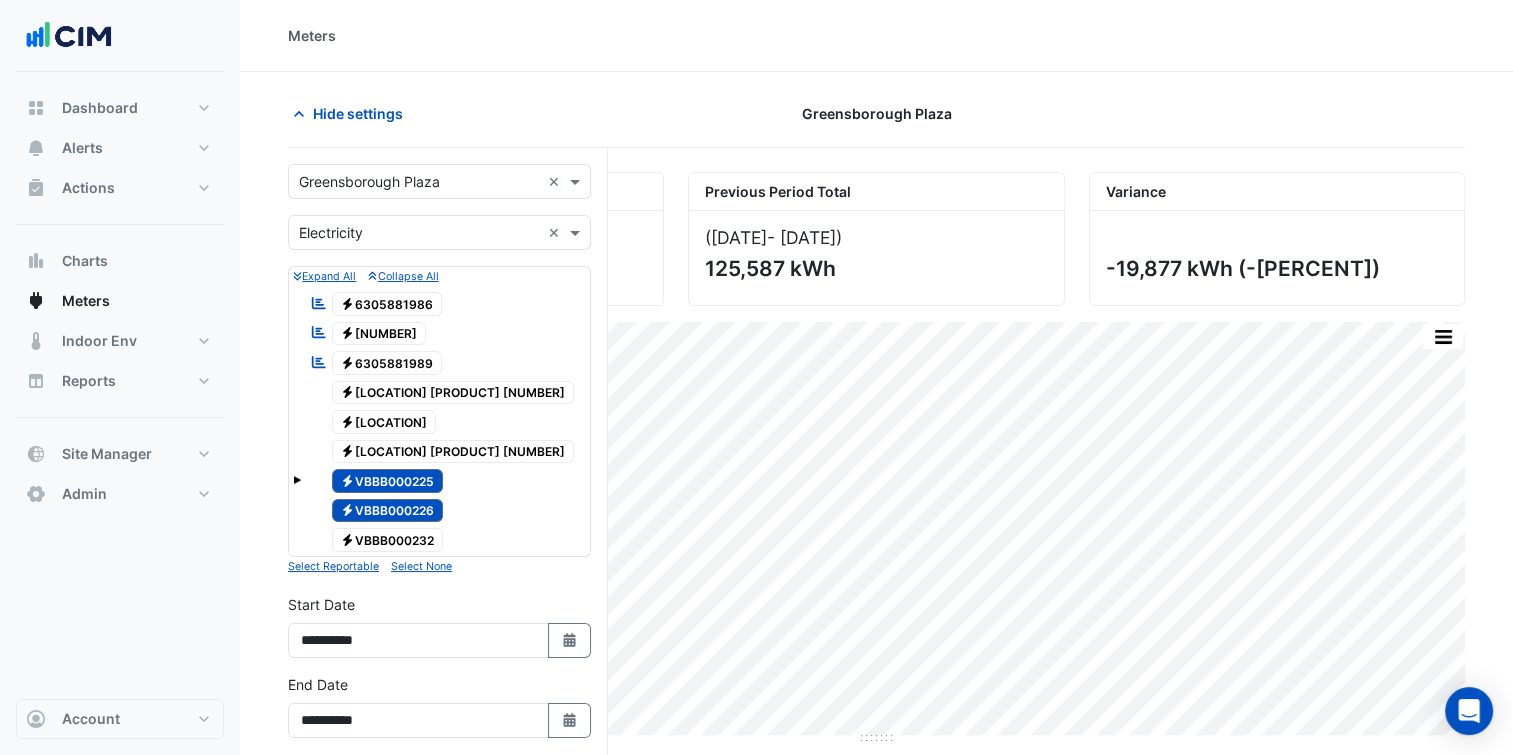 click on "Electricity
VBBB000232" at bounding box center [388, 540] 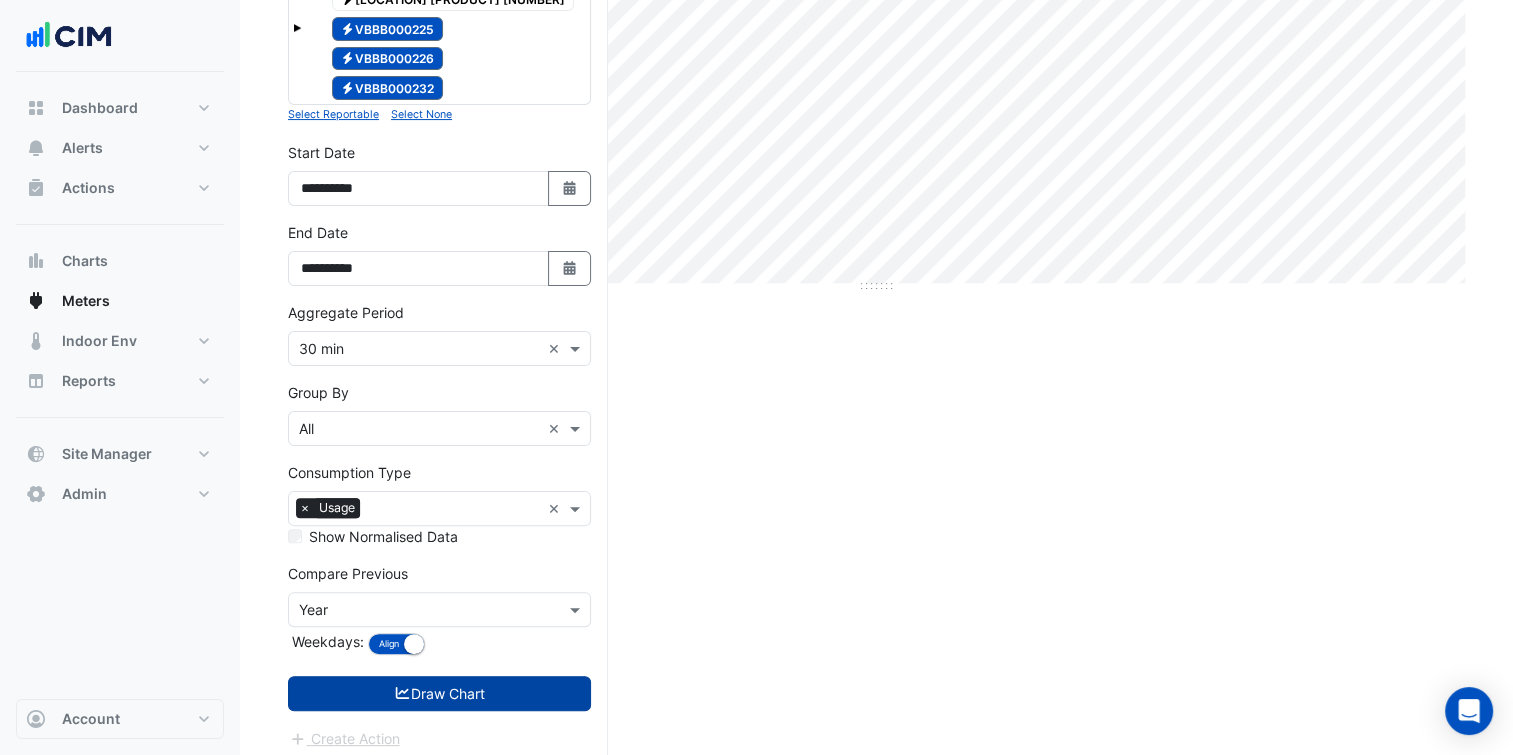 click on "Draw Chart" at bounding box center (439, 693) 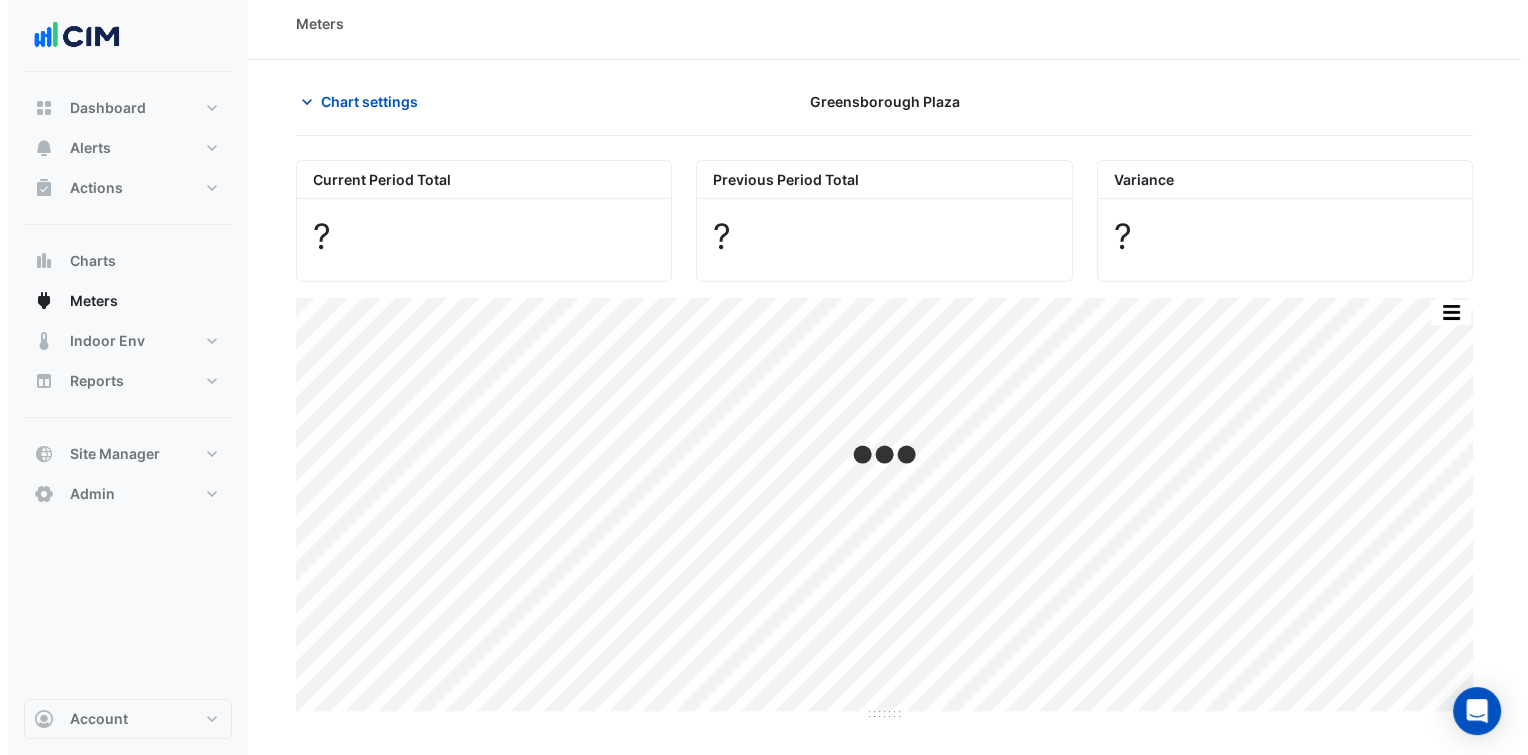 scroll, scrollTop: 0, scrollLeft: 0, axis: both 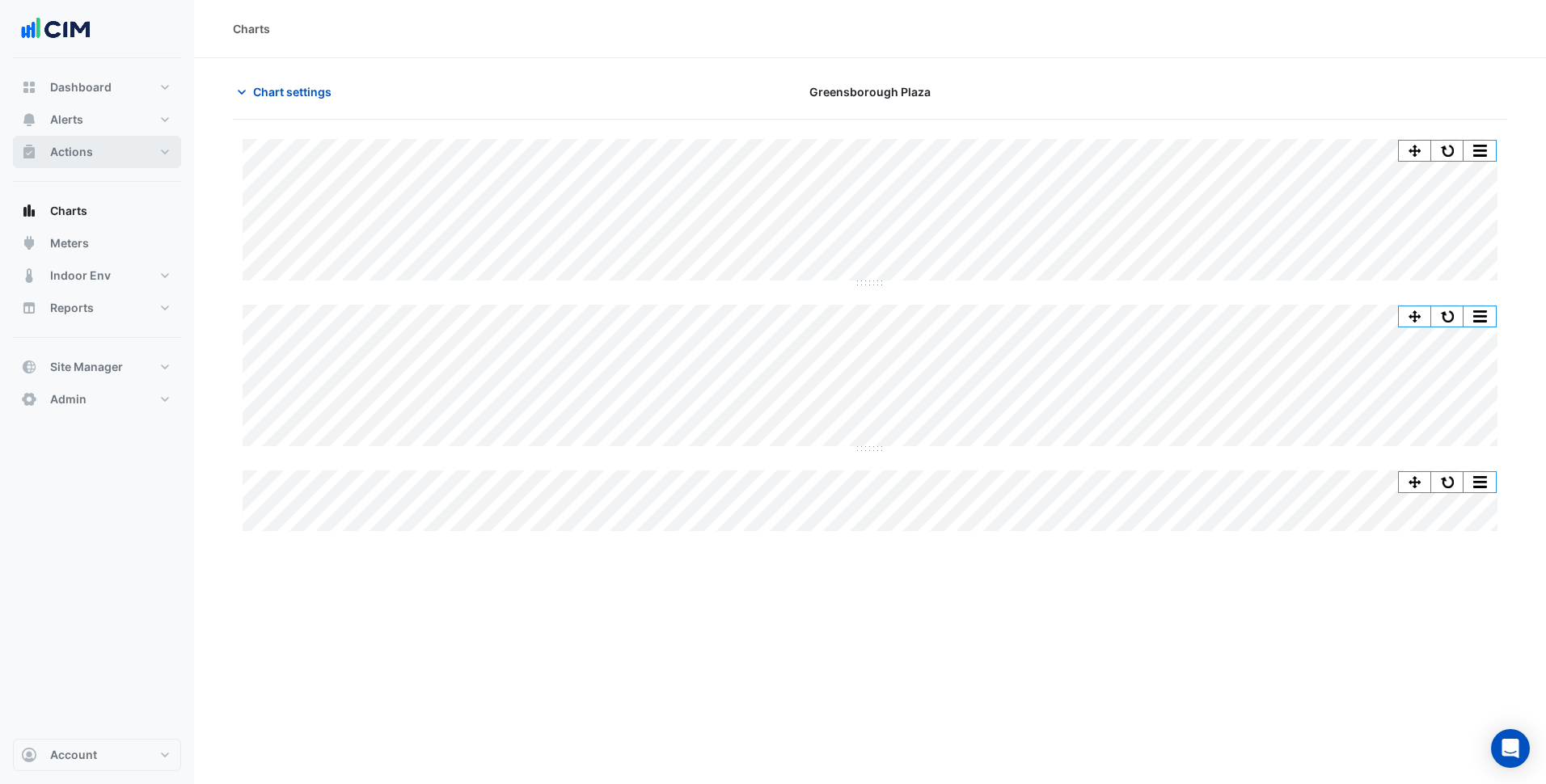 click on "Actions" at bounding box center [97, 152] 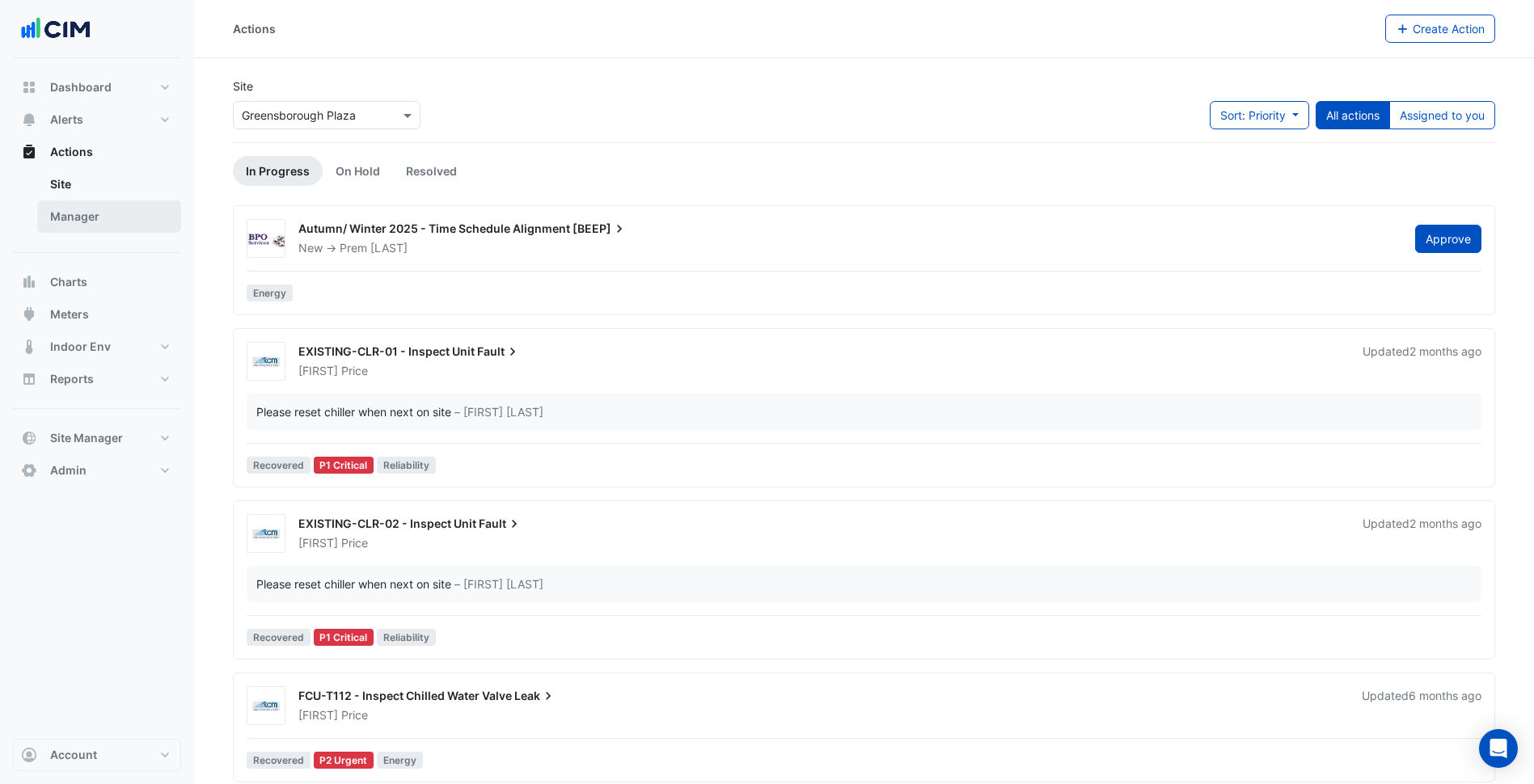 click on "Manager" at bounding box center [109, 217] 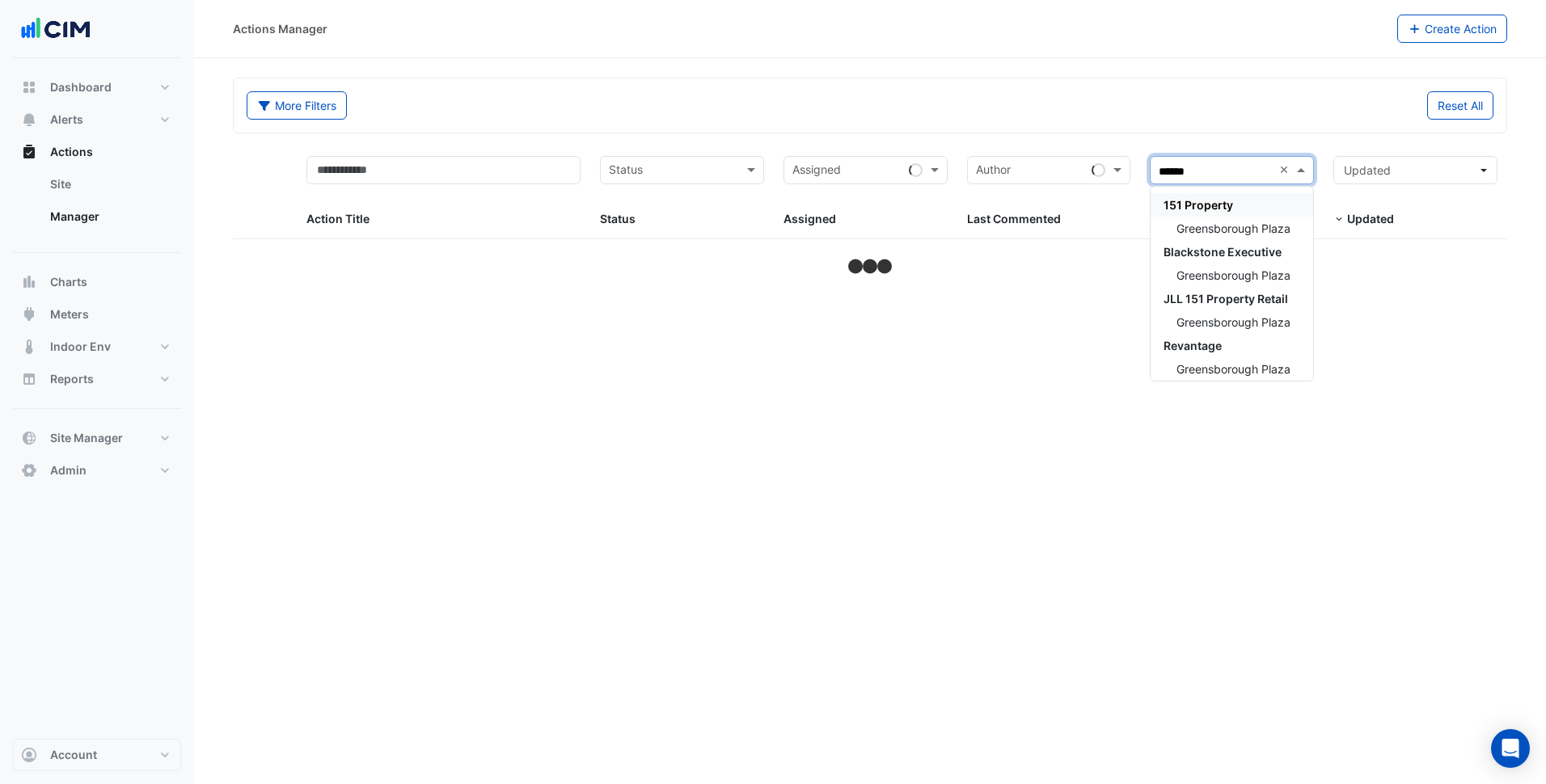 type on "*******" 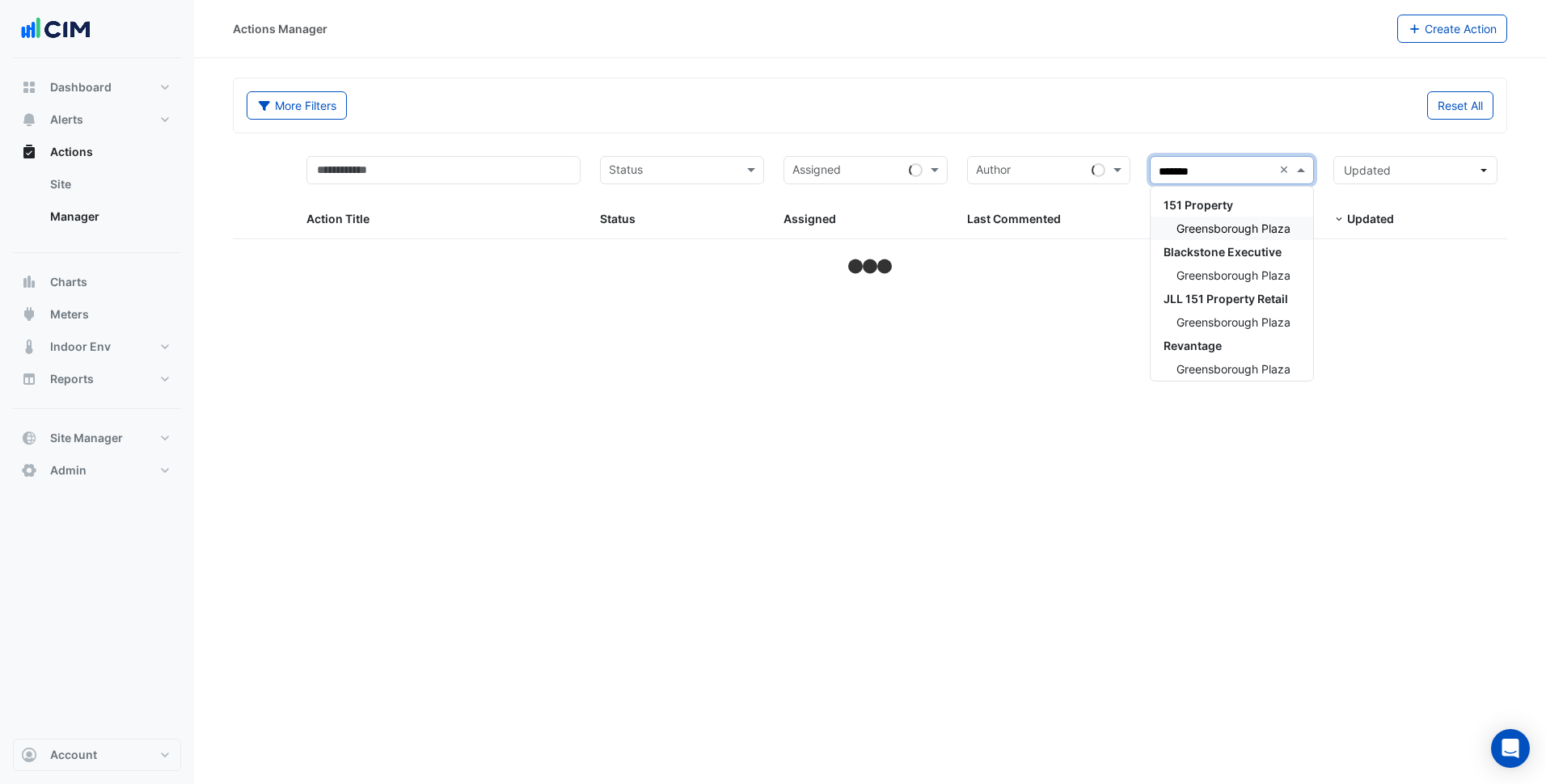 type 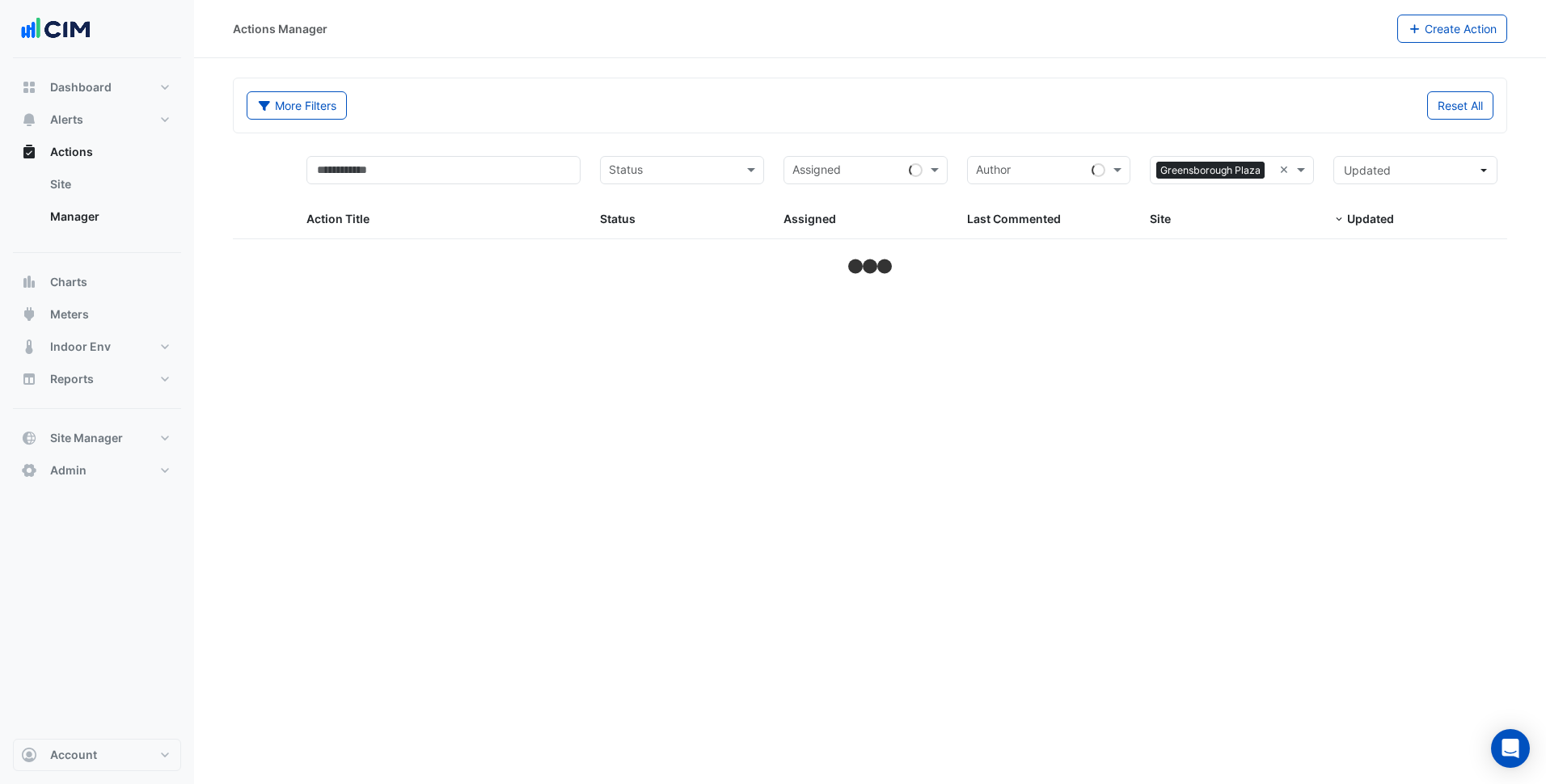 click on "More Filters
Reset All
Status
Assigned
Sites × Greensborough Plaza ×
Action Title
Status
Status
Assigned
Assigned
Author
Last Commented
Sites × Greensborough Plaza ×
Site" 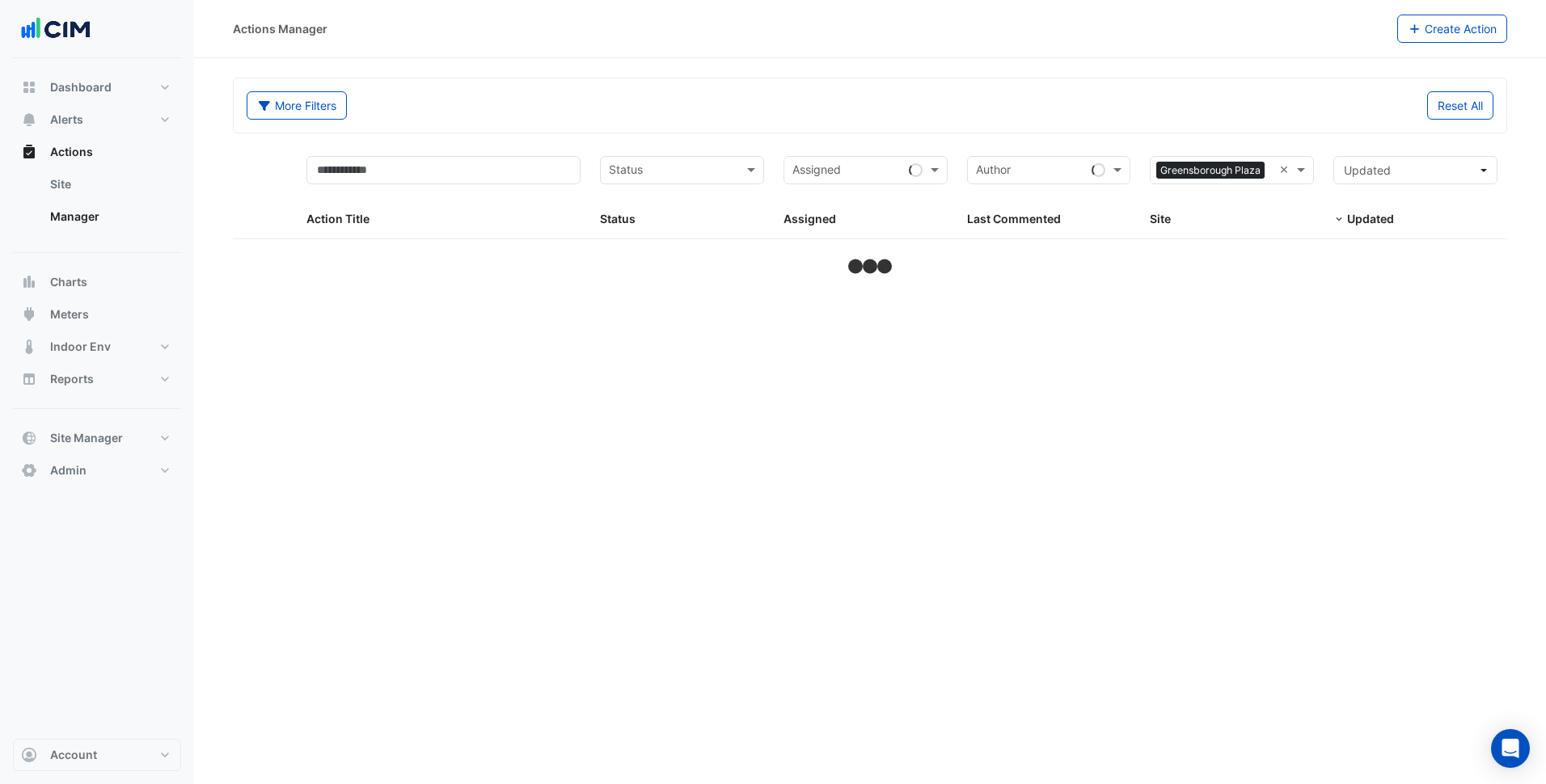 select on "***" 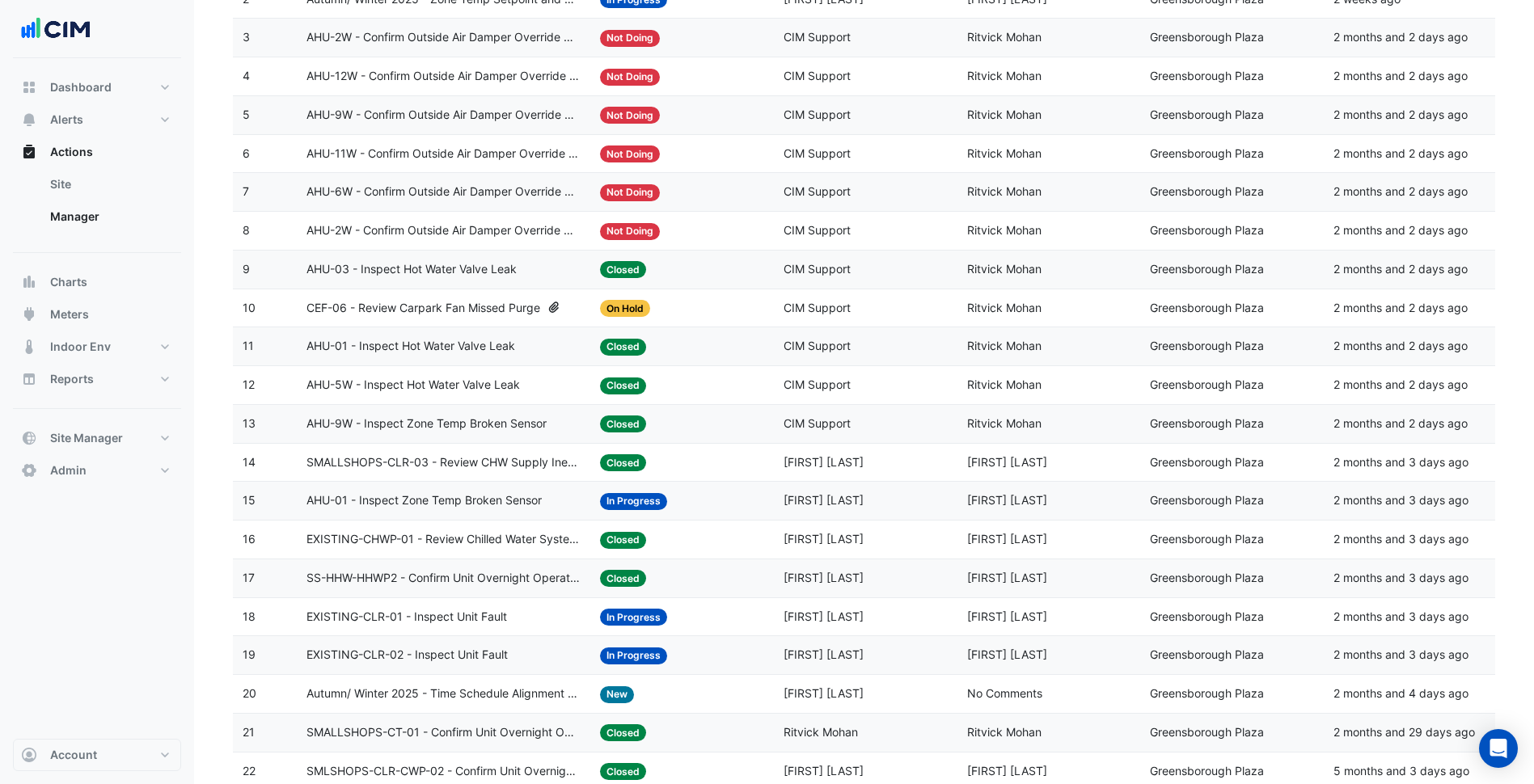 scroll, scrollTop: 323, scrollLeft: 0, axis: vertical 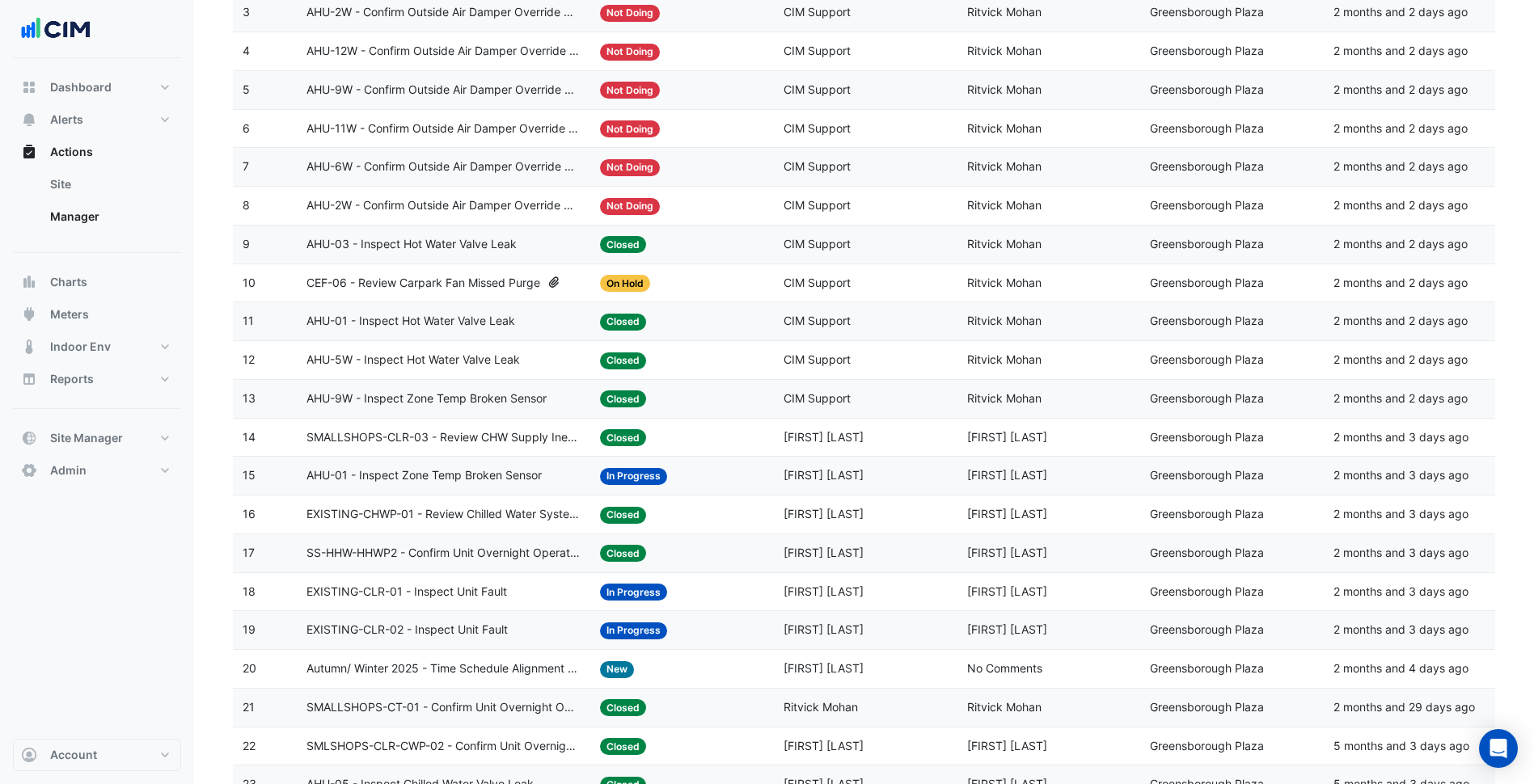 click on "SS-HHW-HHWP2 - Confirm Unit Overnight Operation (Energy Waste)" 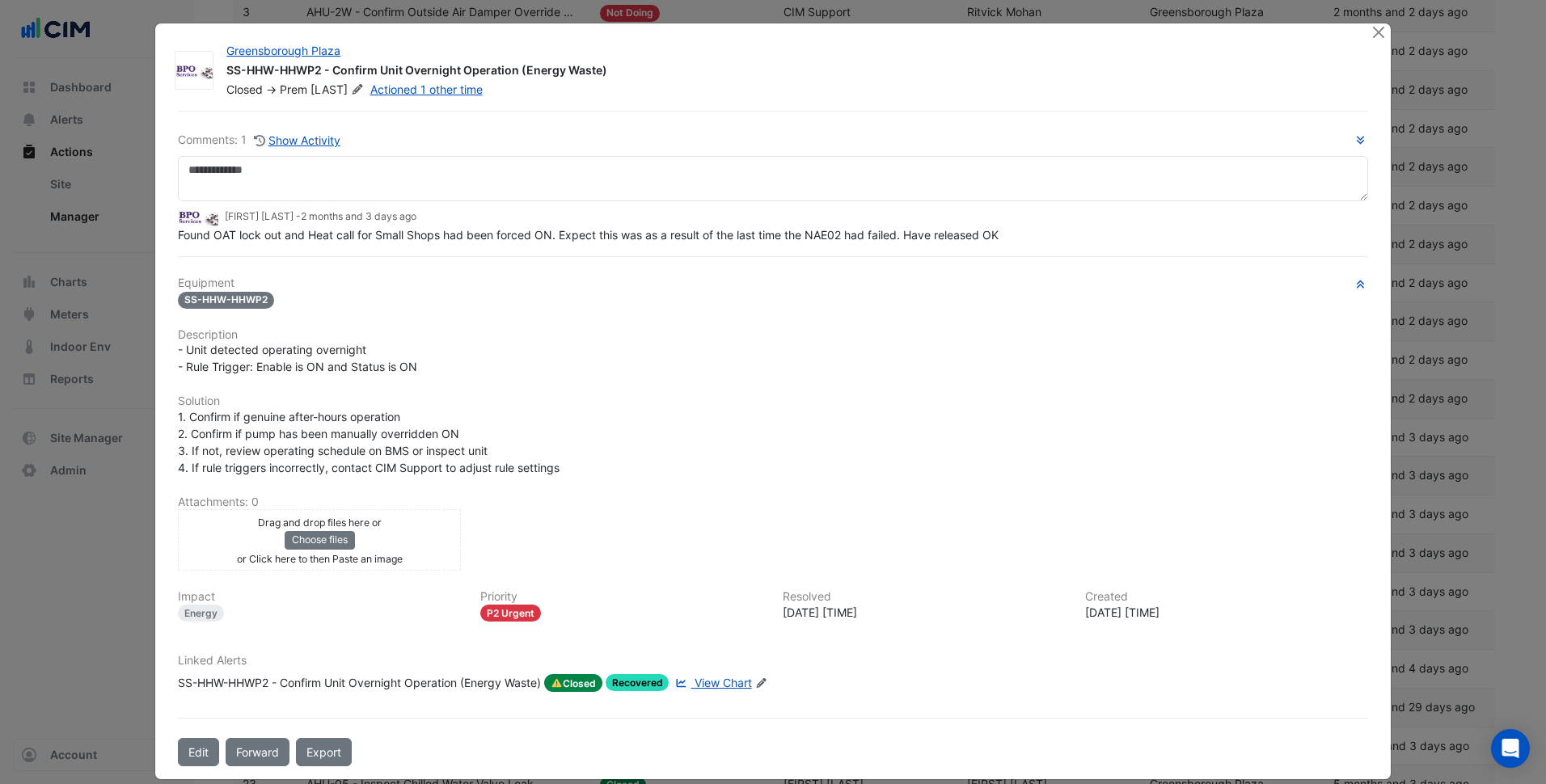 click on "- Unit detected operating overnight
- Rule Trigger: Enable is ON and Status is ON" 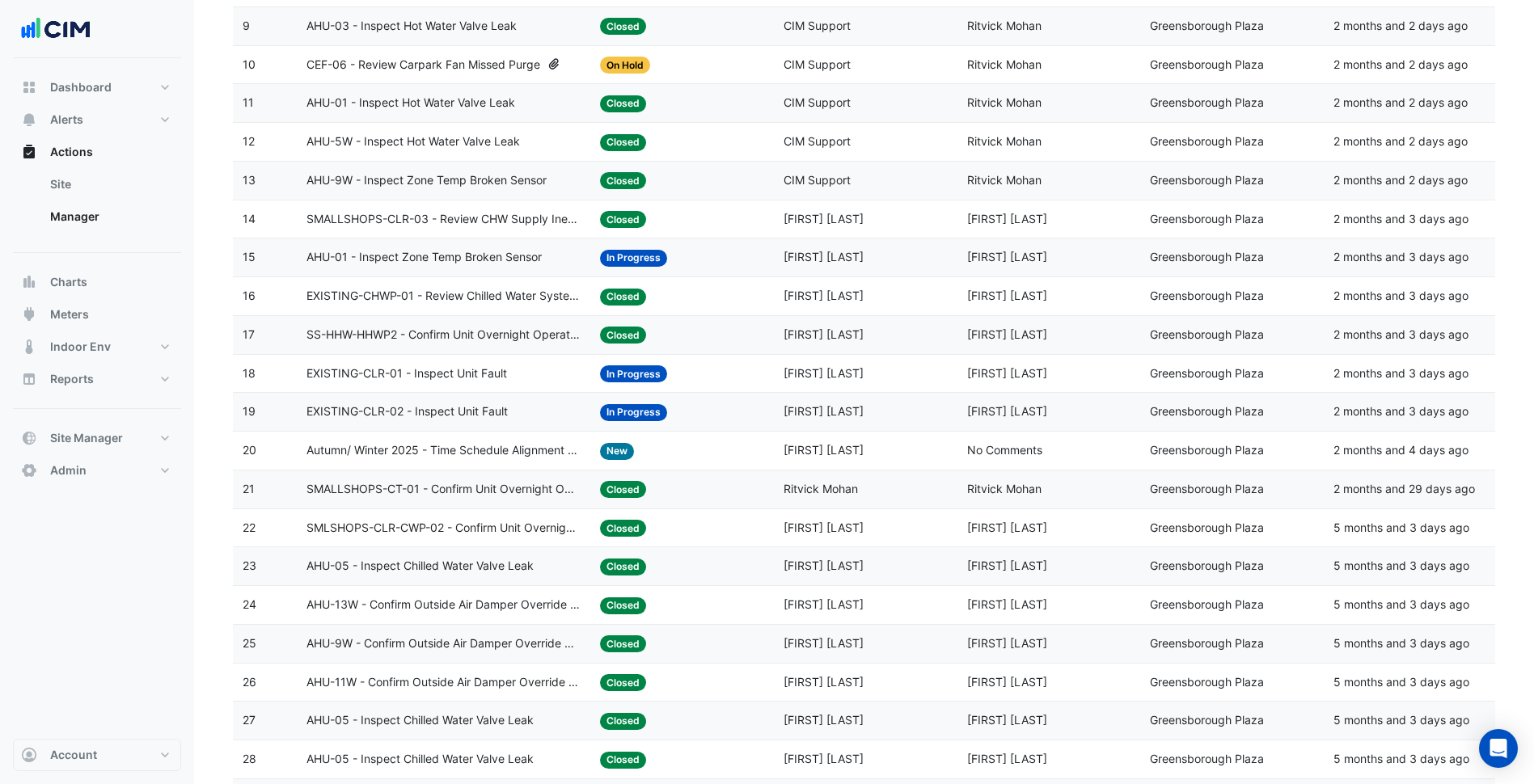 scroll, scrollTop: 566, scrollLeft: 0, axis: vertical 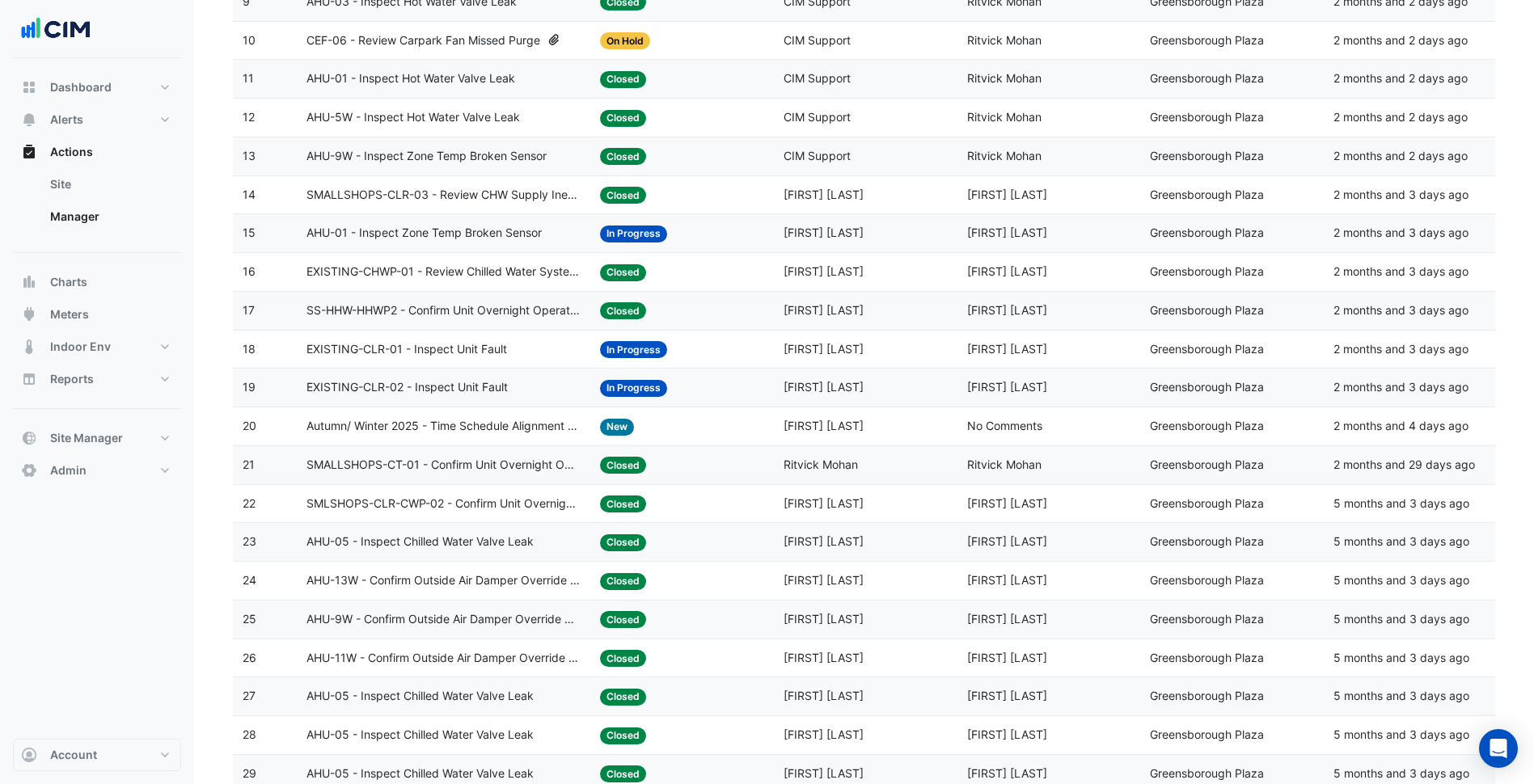 click on "SMALLSHOPS-CT-01 - Confirm Unit Overnight Operation (Energy Waste)" 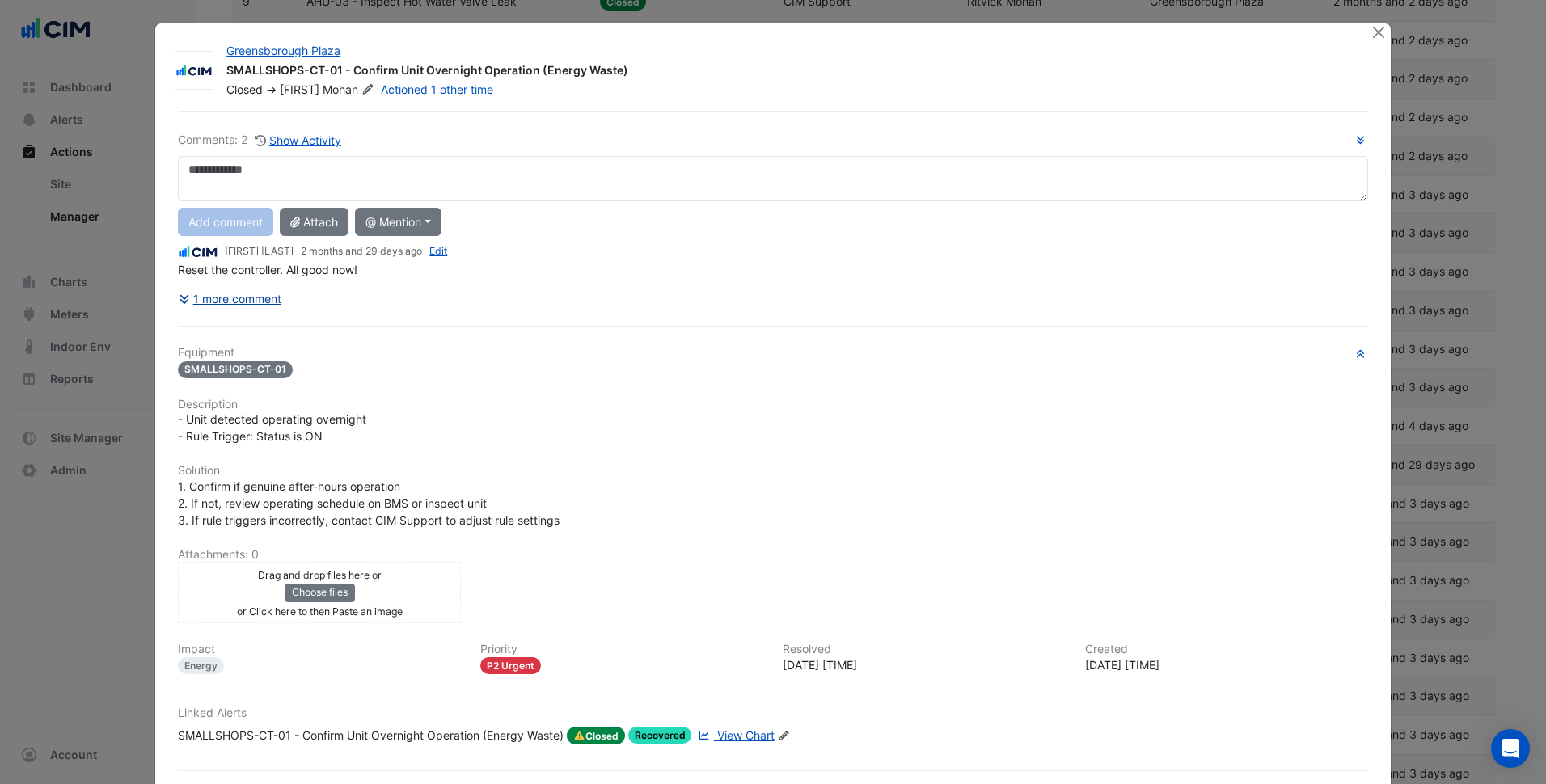 click on "1 more comment" 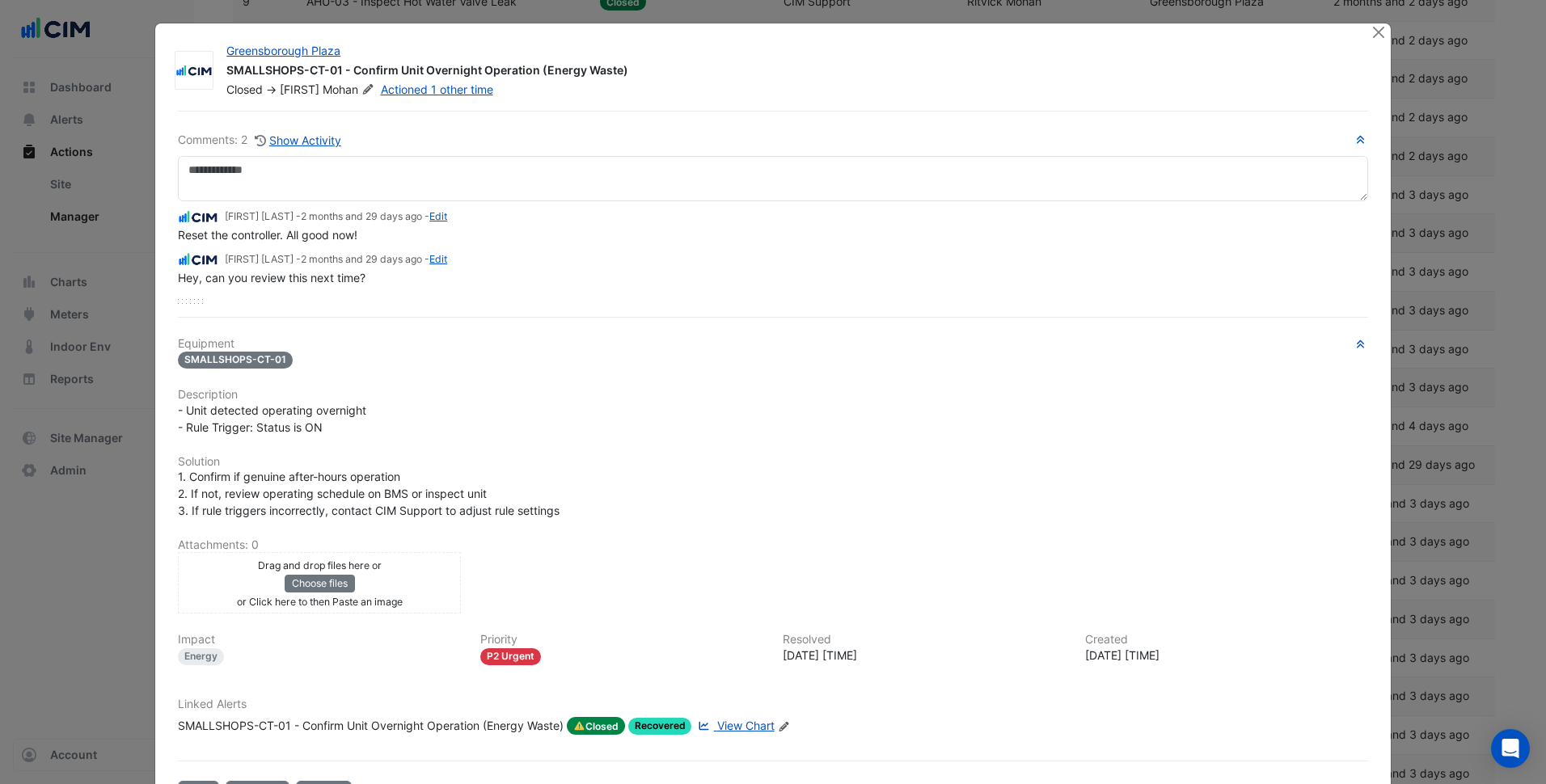 click on "View Chart" 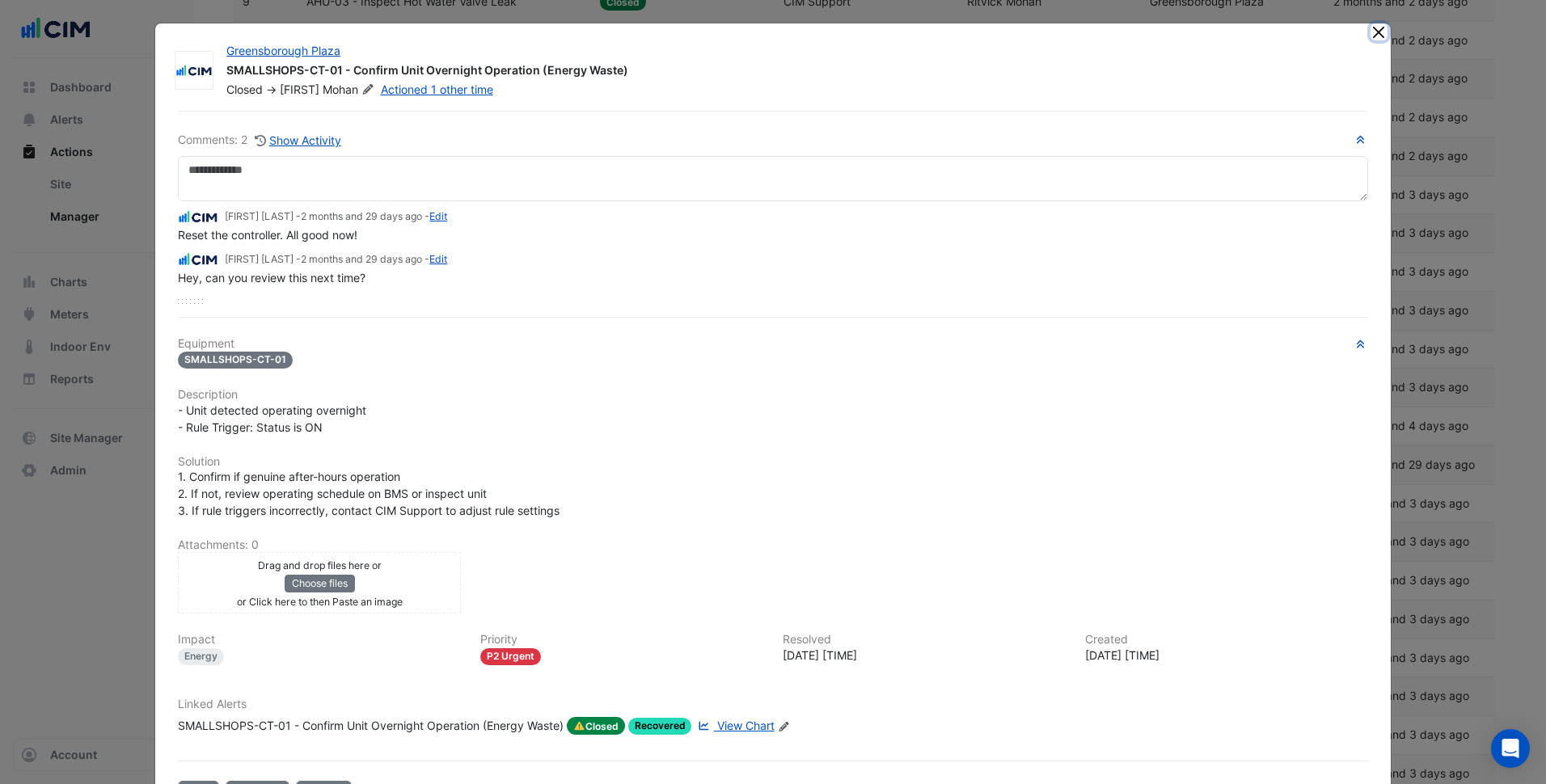 click 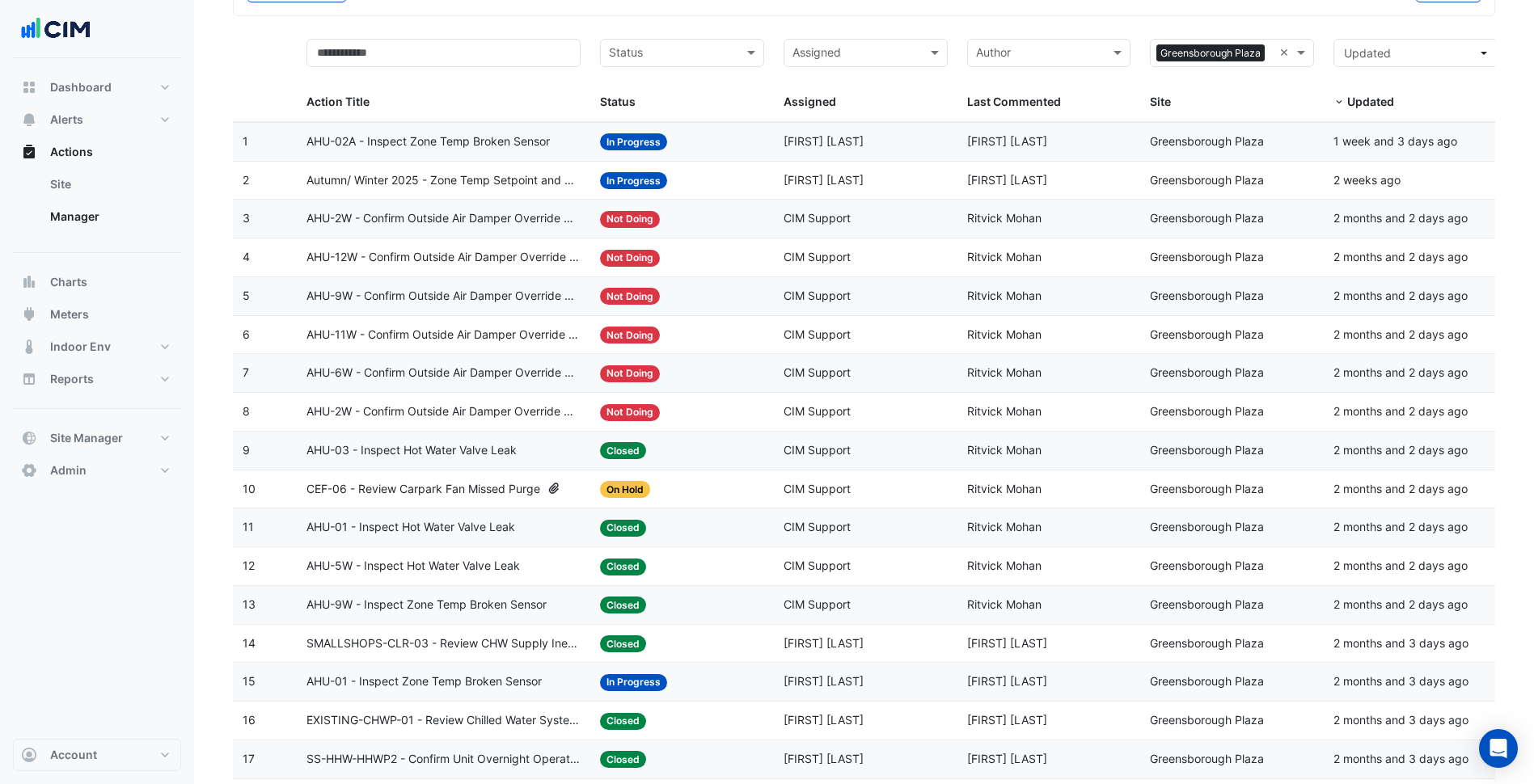 scroll, scrollTop: 0, scrollLeft: 0, axis: both 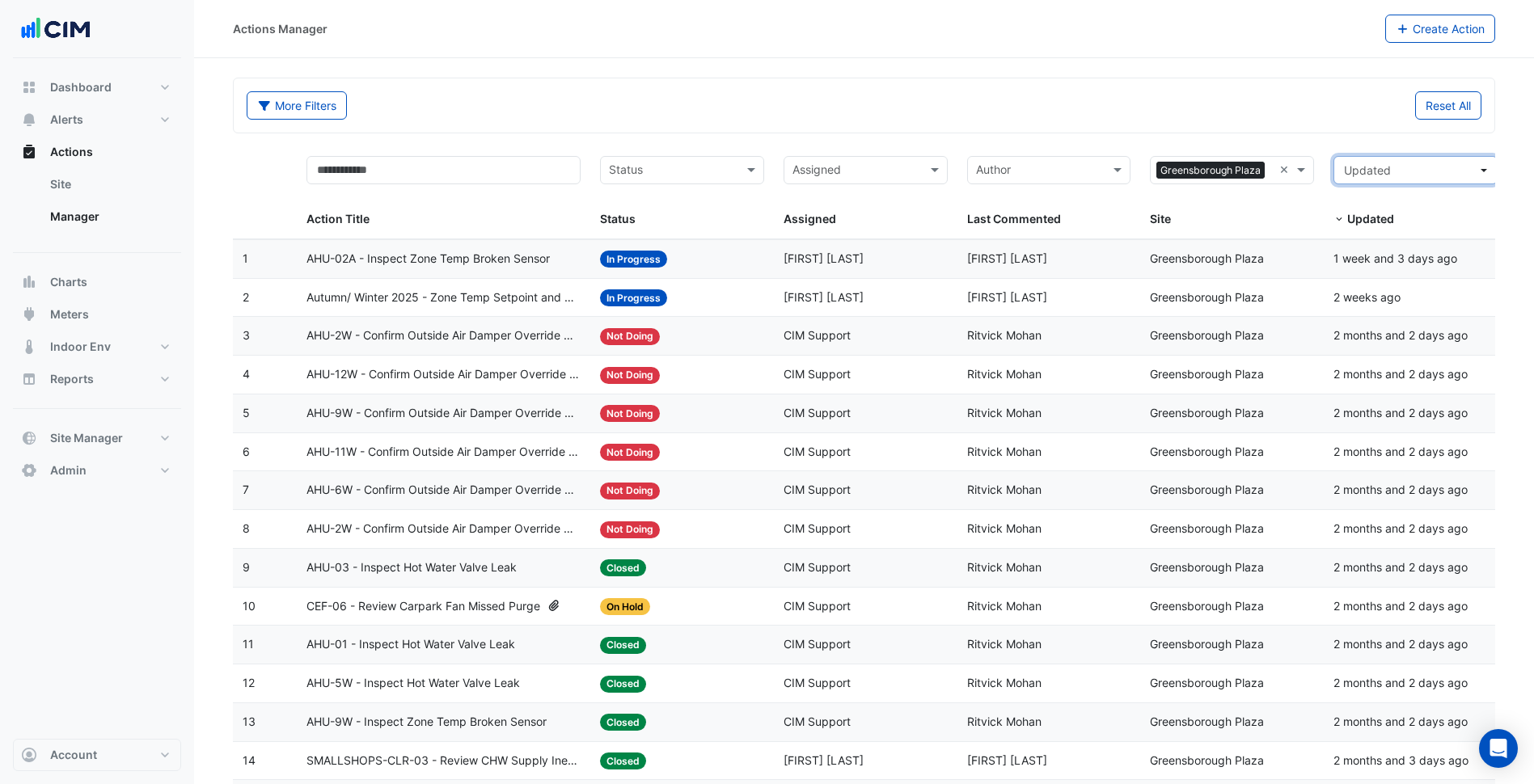 click on "Updated" at bounding box center (1410, 170) 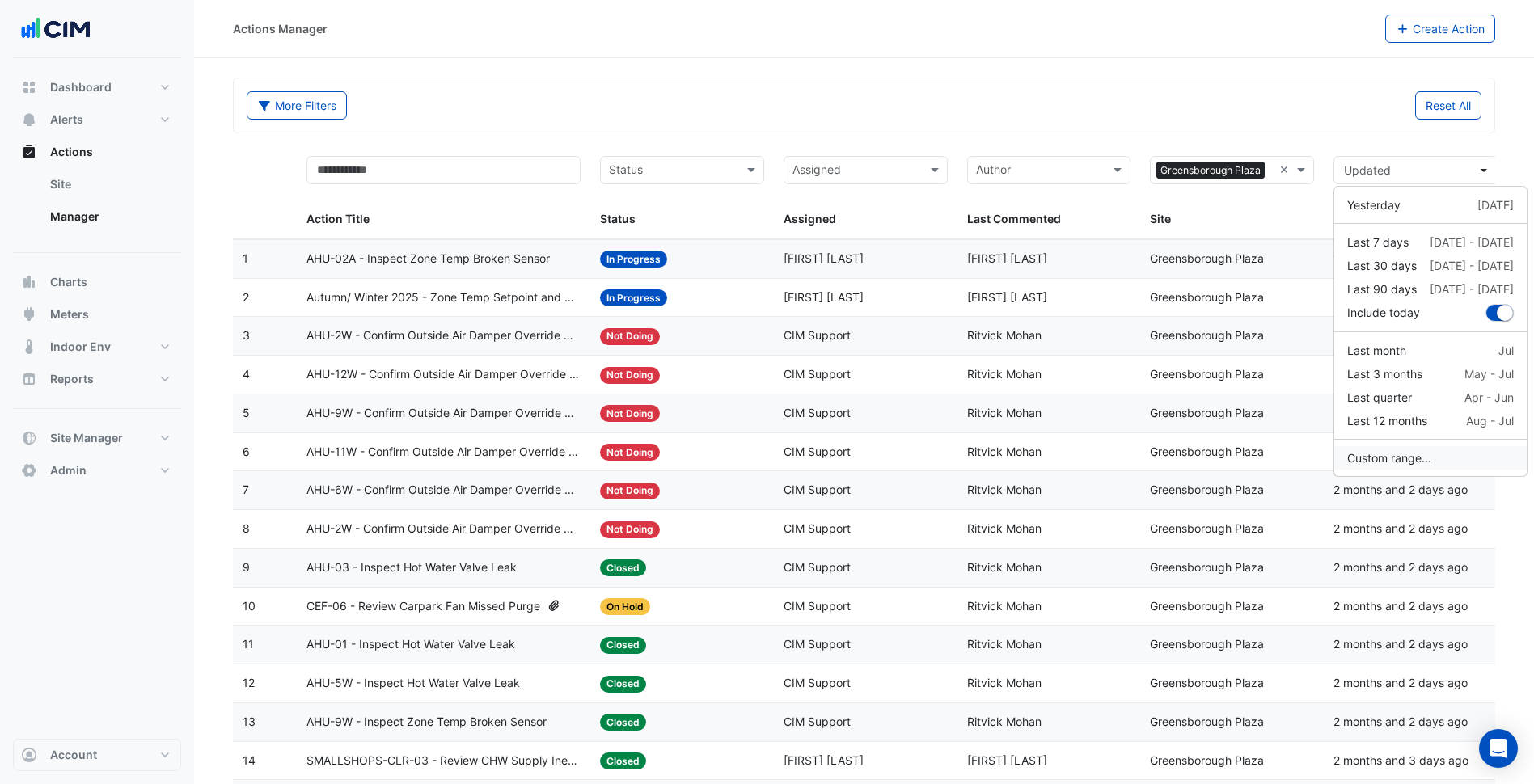 click on "Custom range..." at bounding box center [1430, 457] 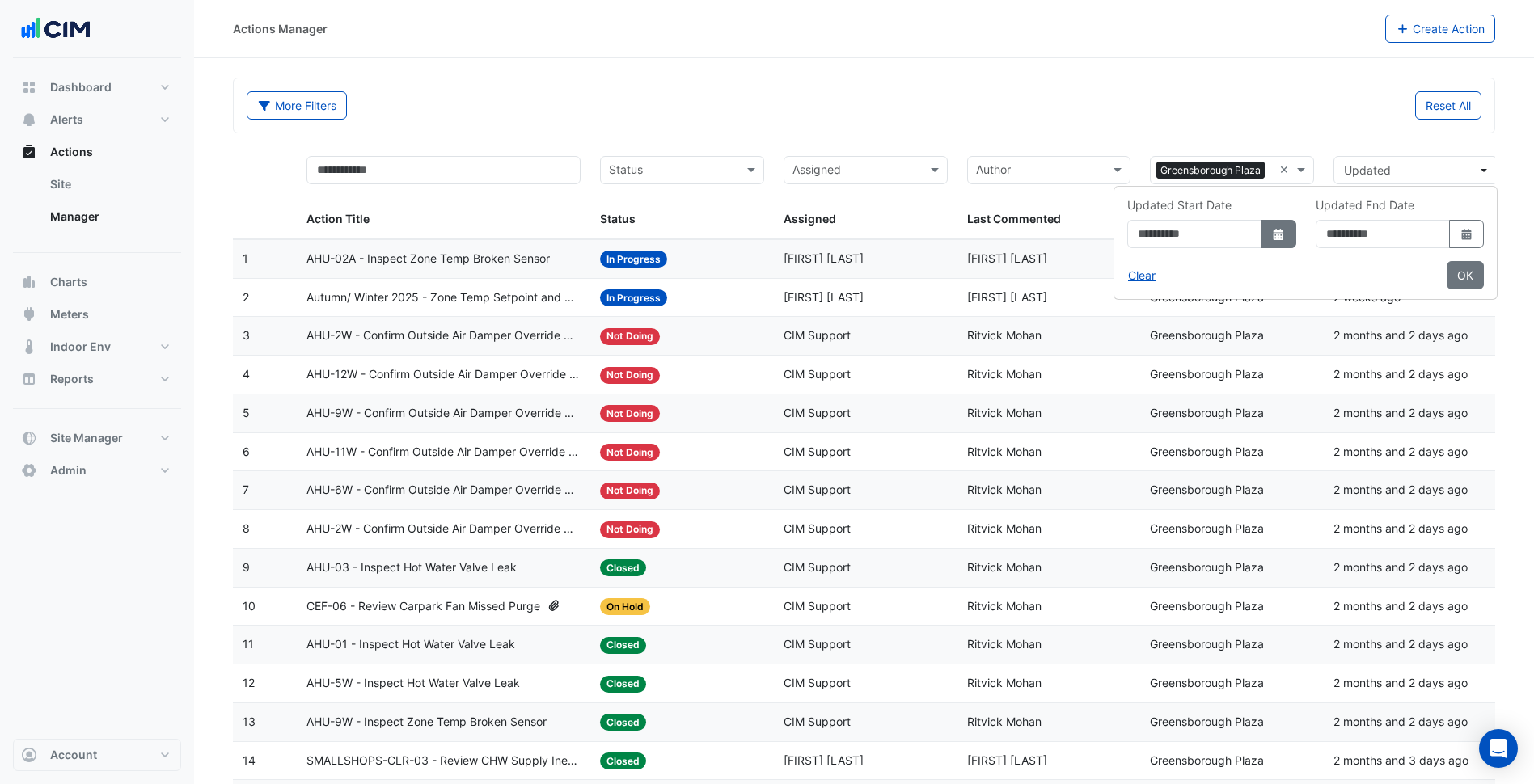 click on "Select Date" at bounding box center (1278, 234) 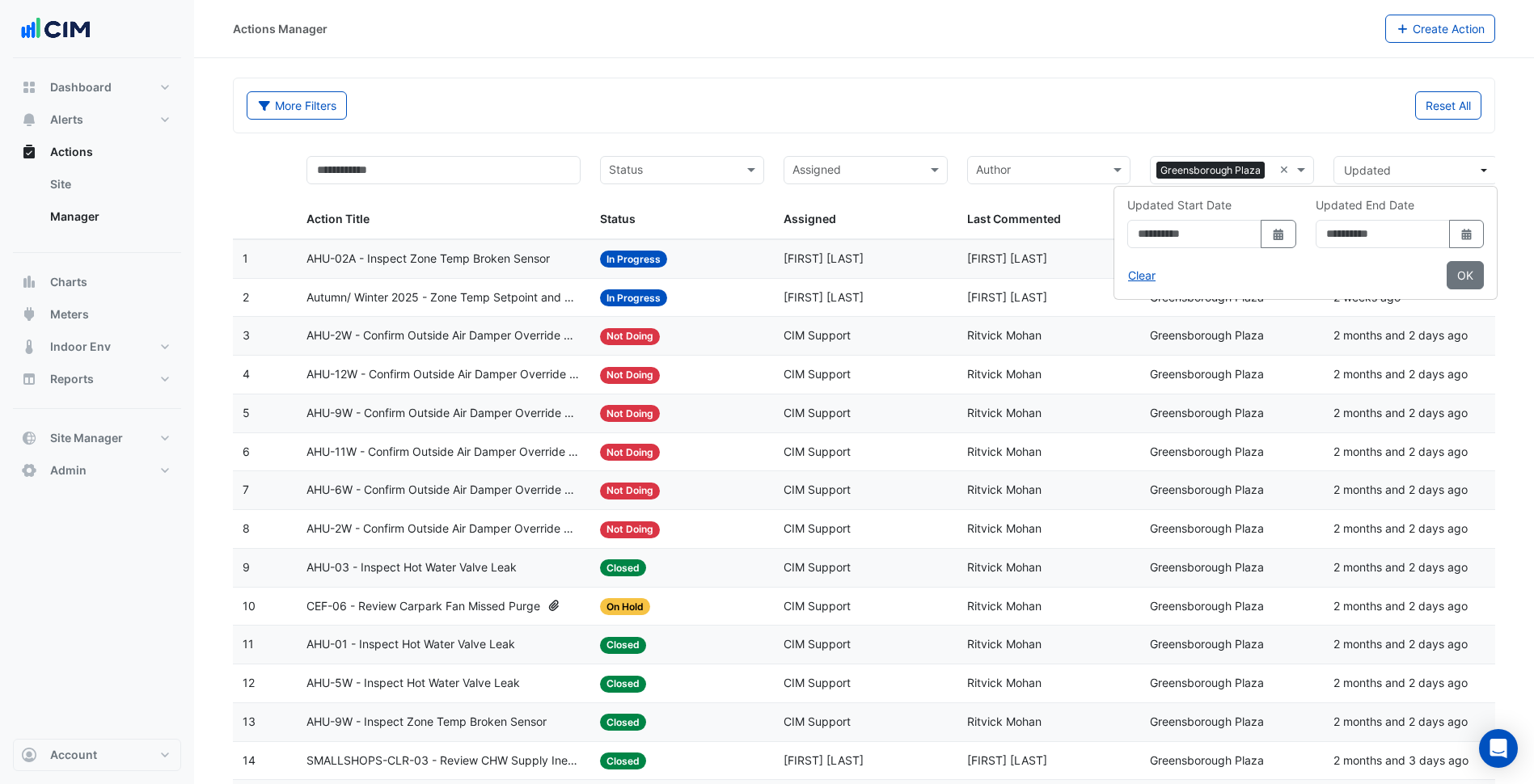 select on "*" 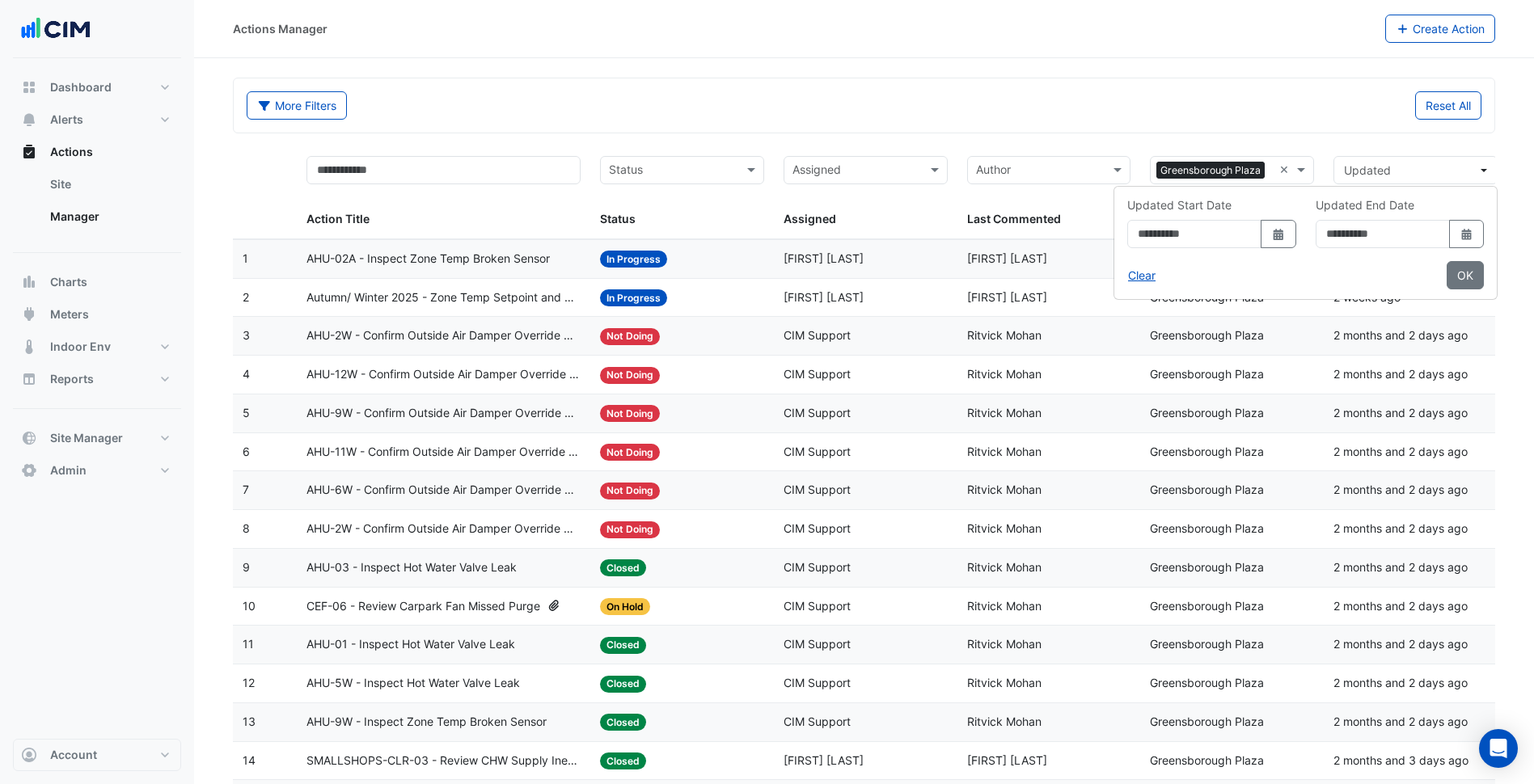 select on "****" 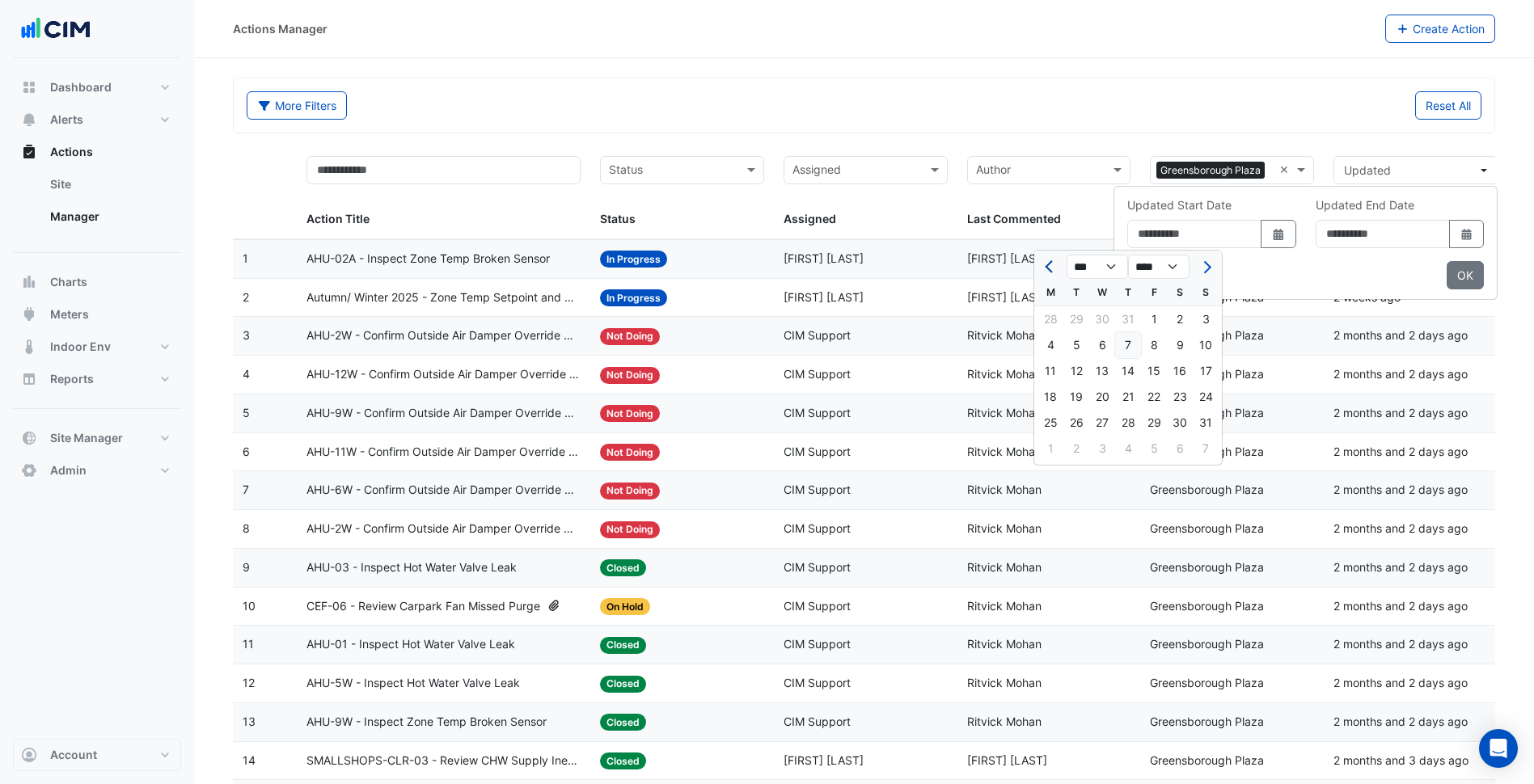 click 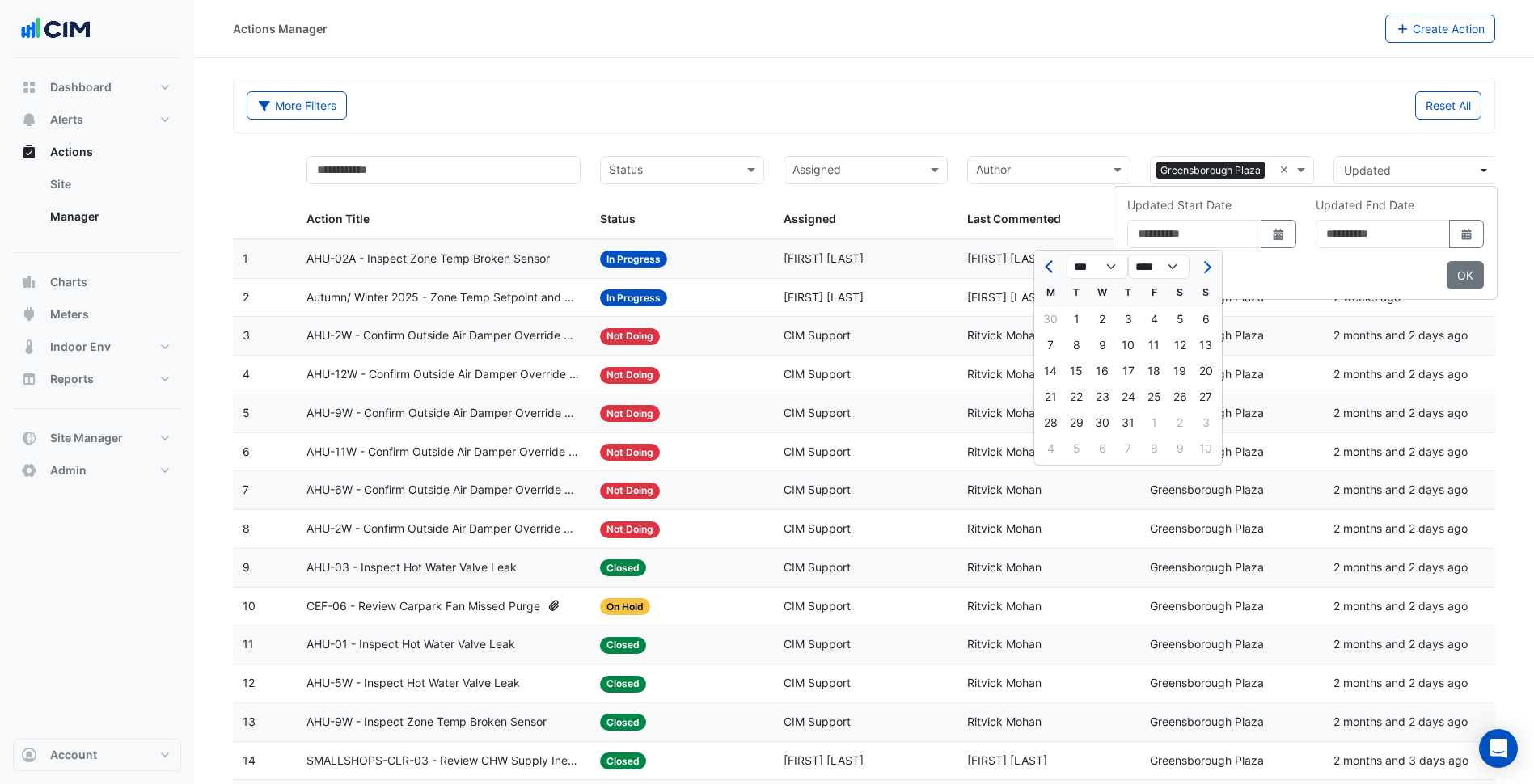 click 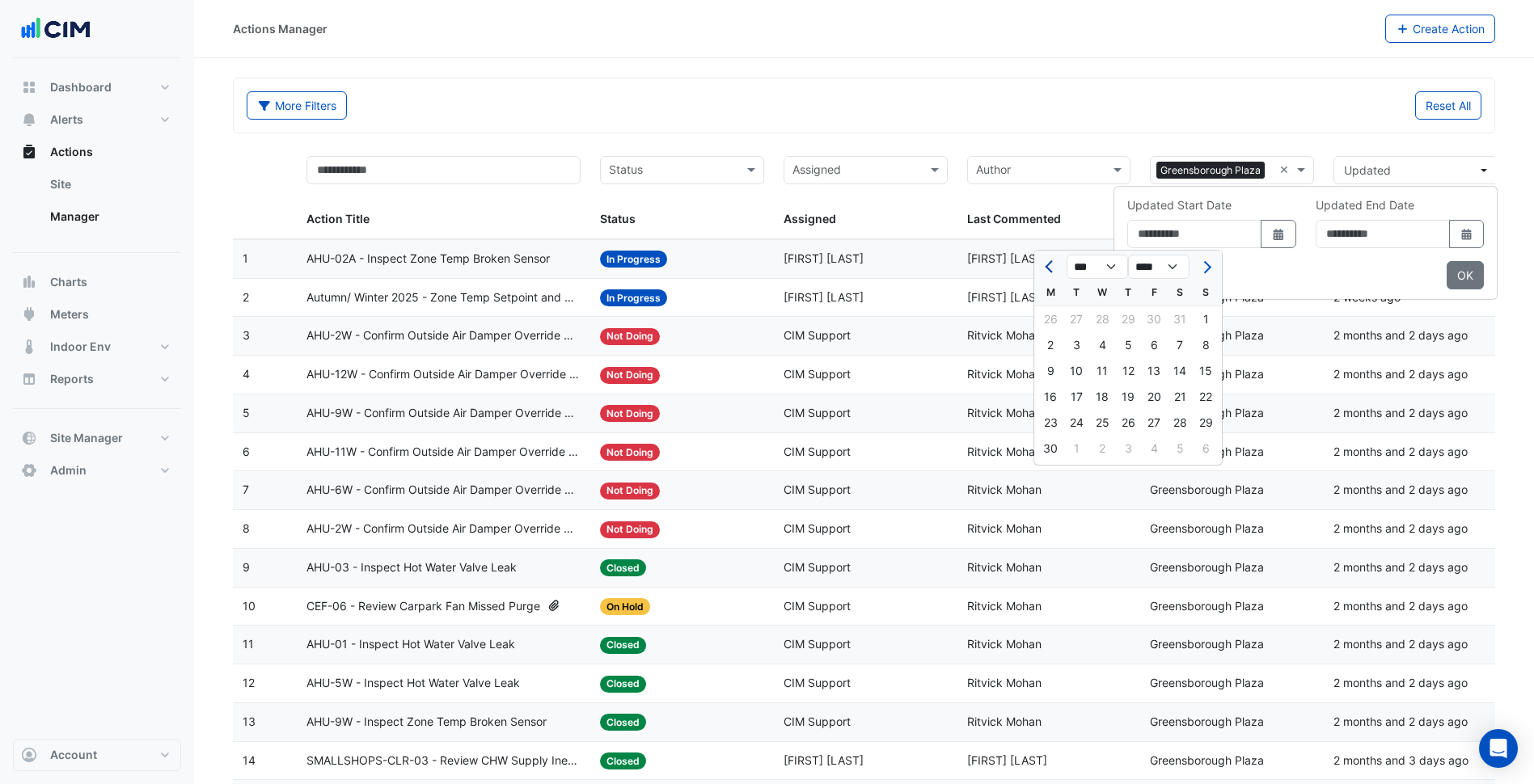 click 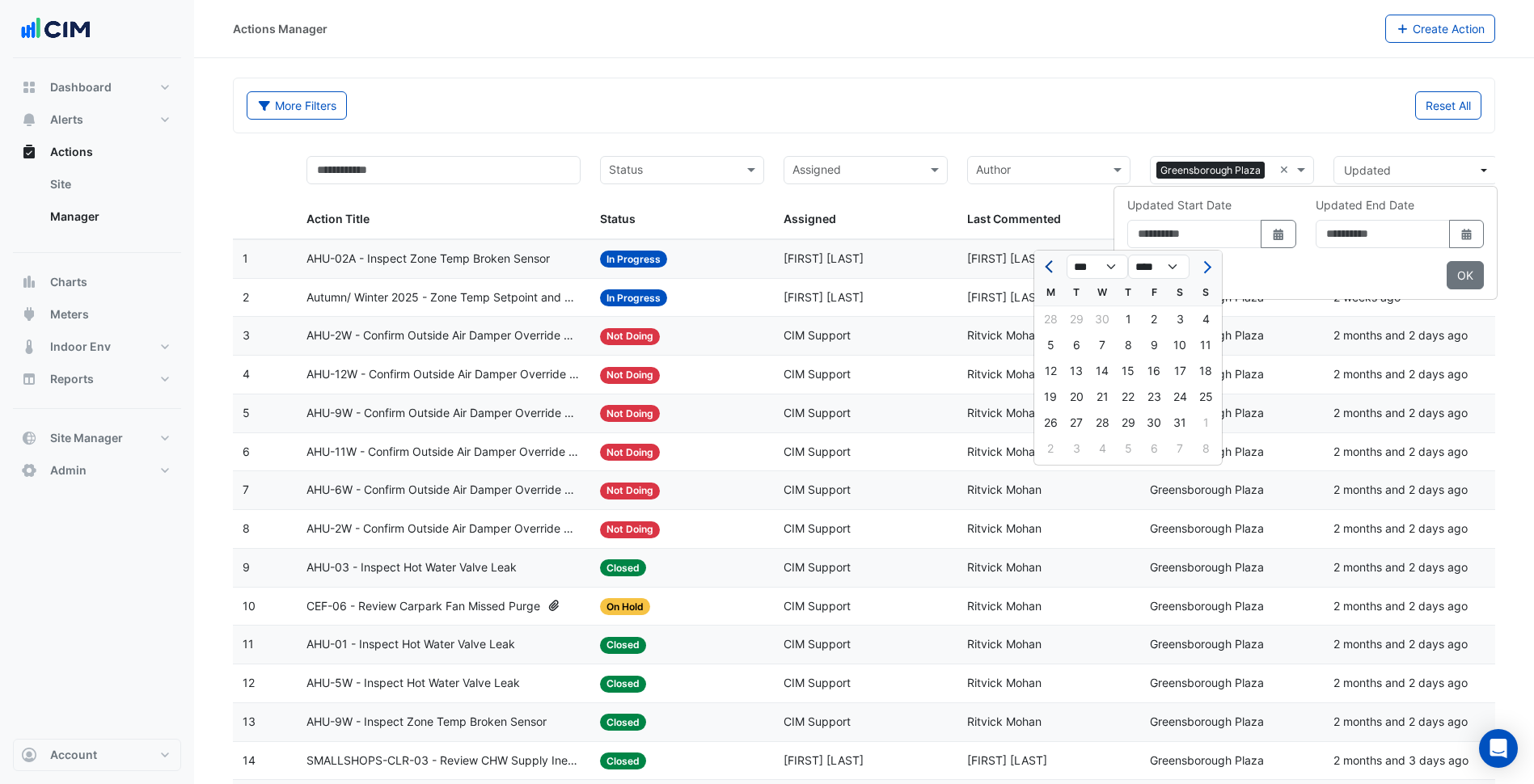 click 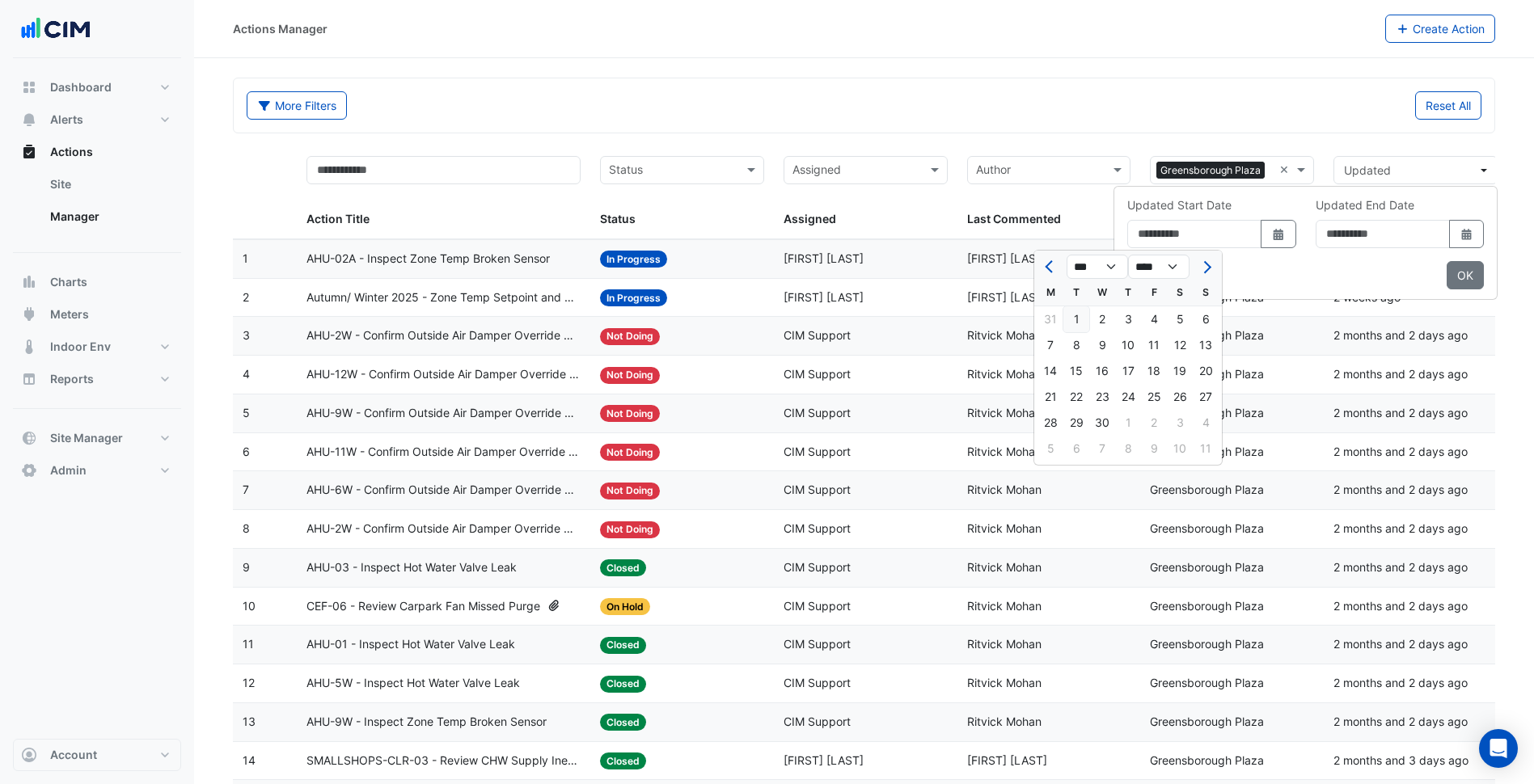 click on "1" 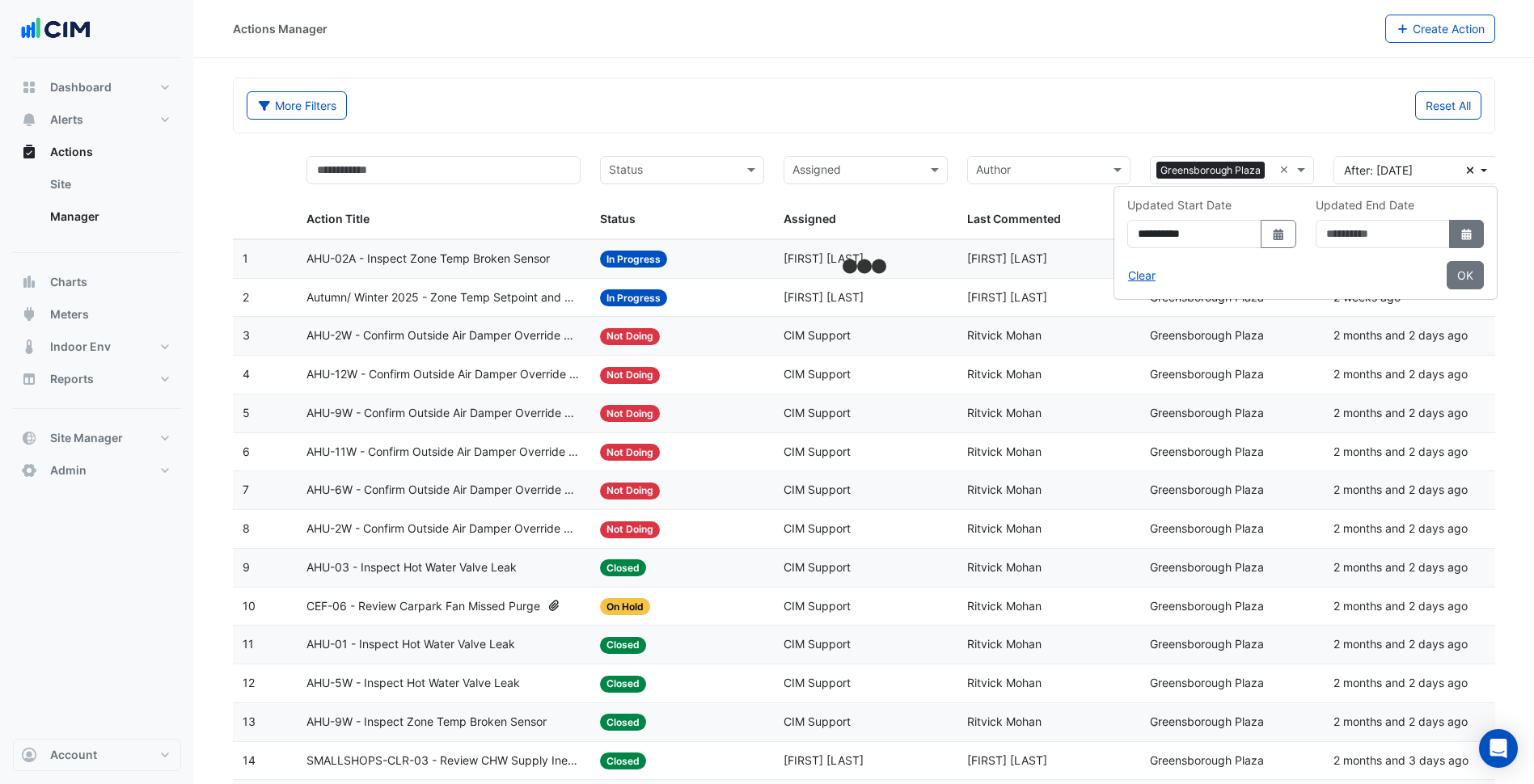 click on "Select Date" 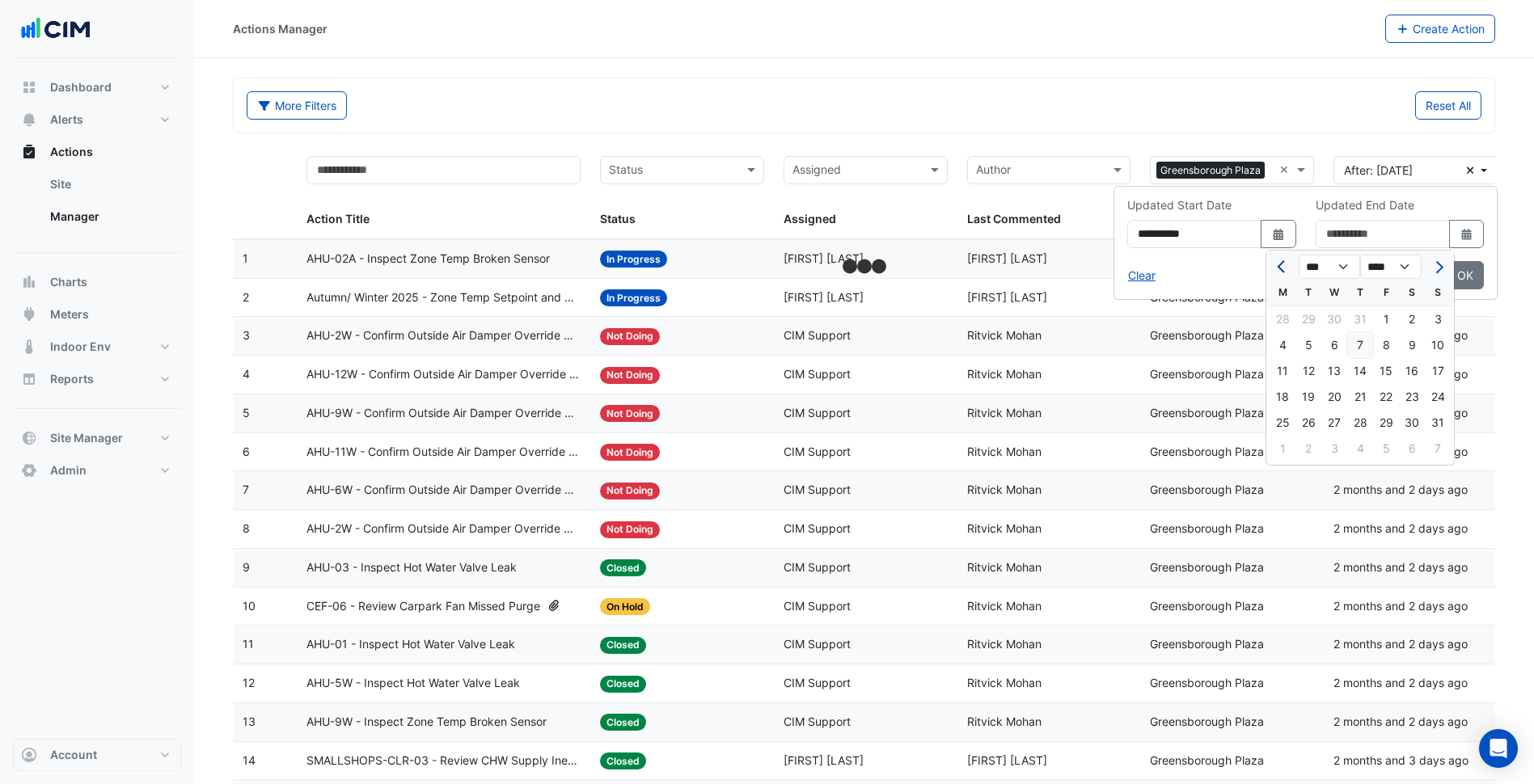 click 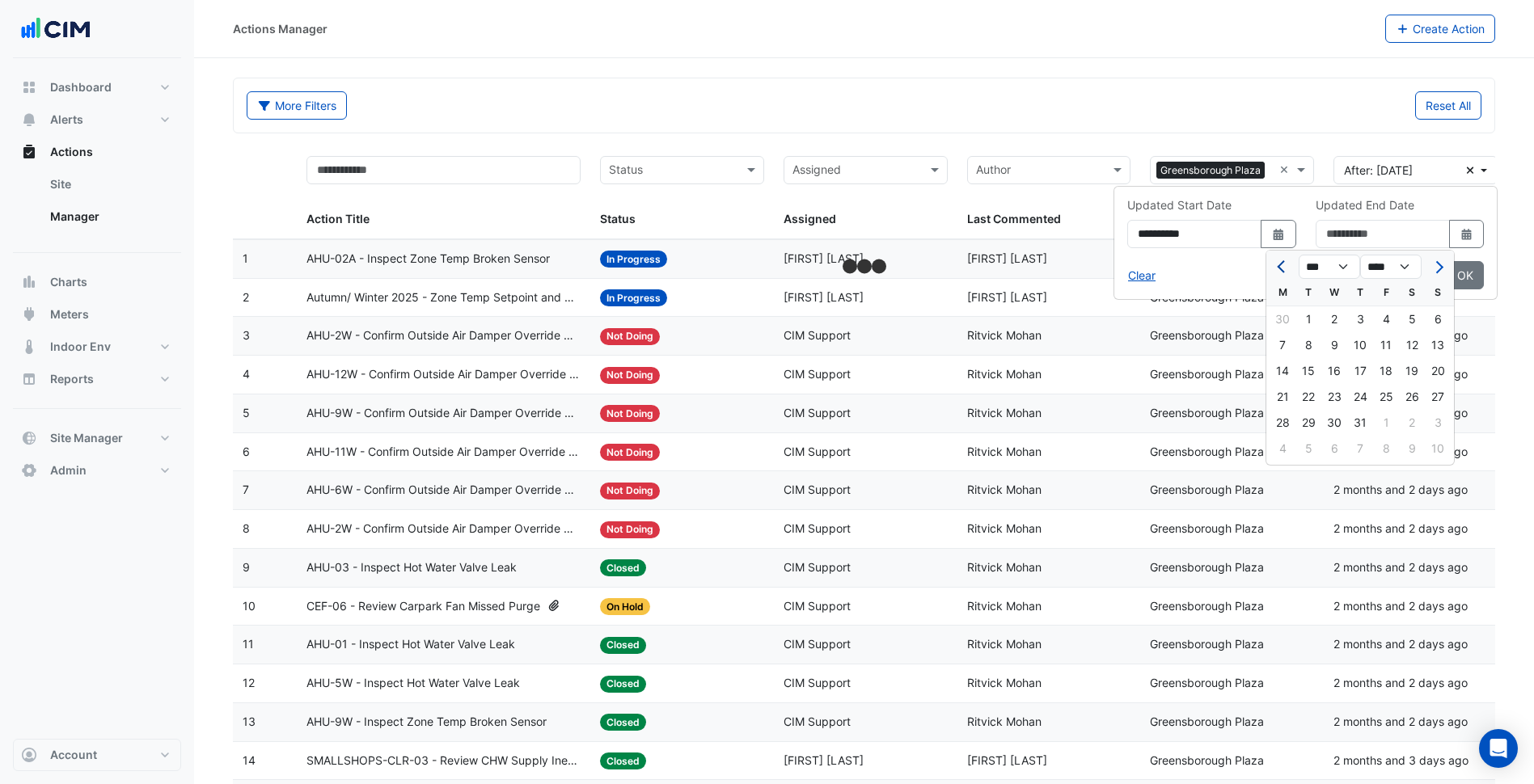 click 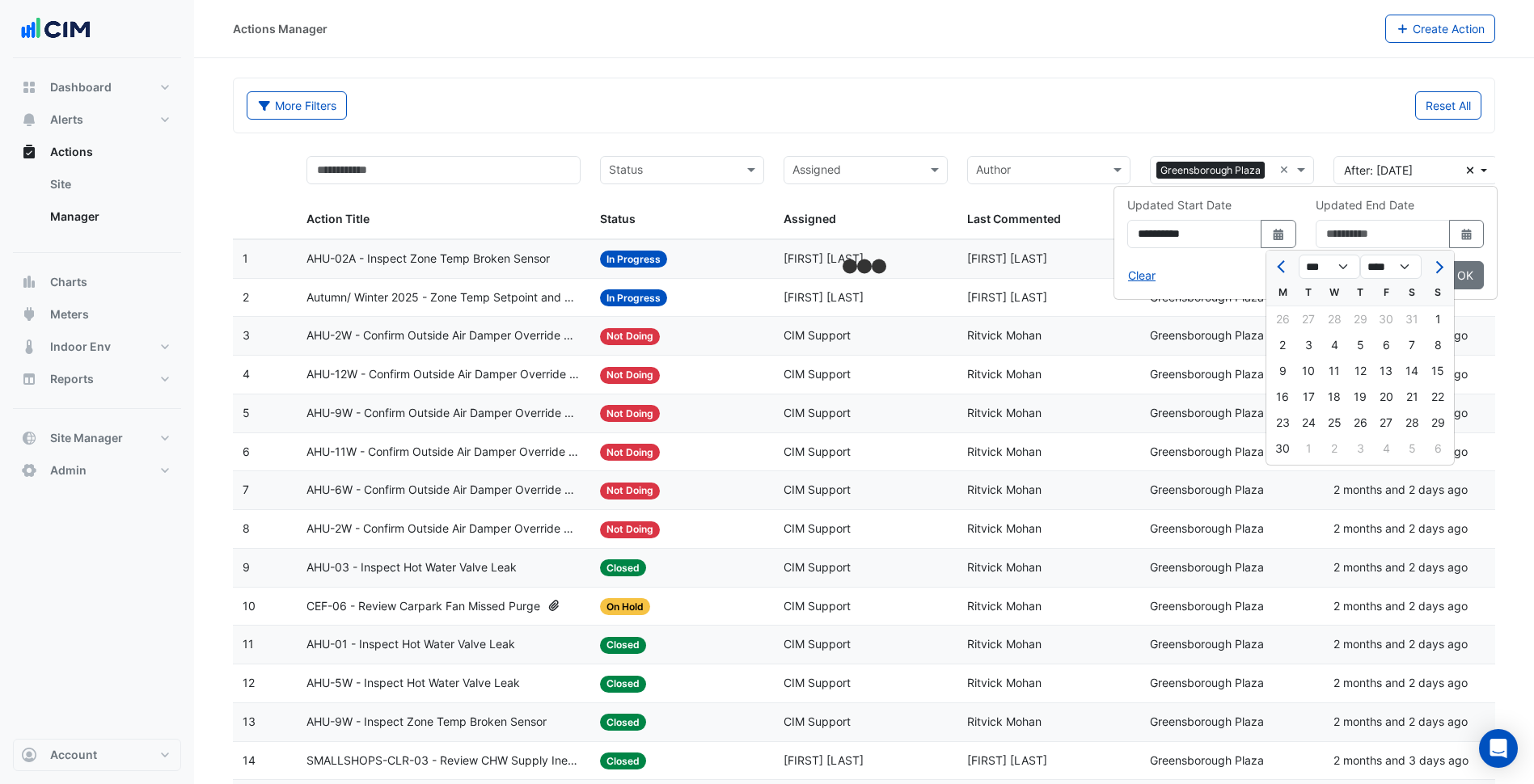 click on "30" 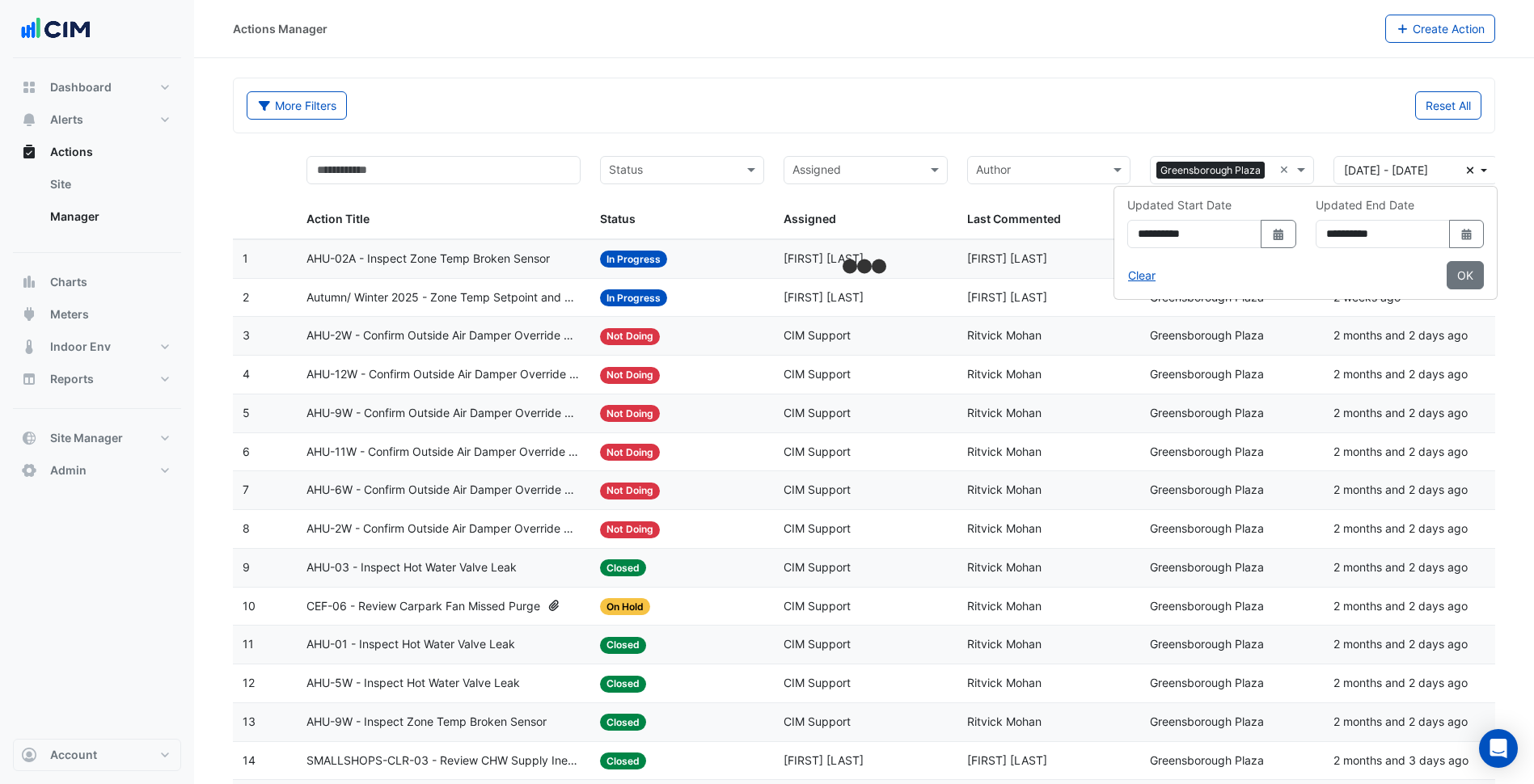 drag, startPoint x: 1473, startPoint y: 288, endPoint x: 1463, endPoint y: 272, distance: 18.867962 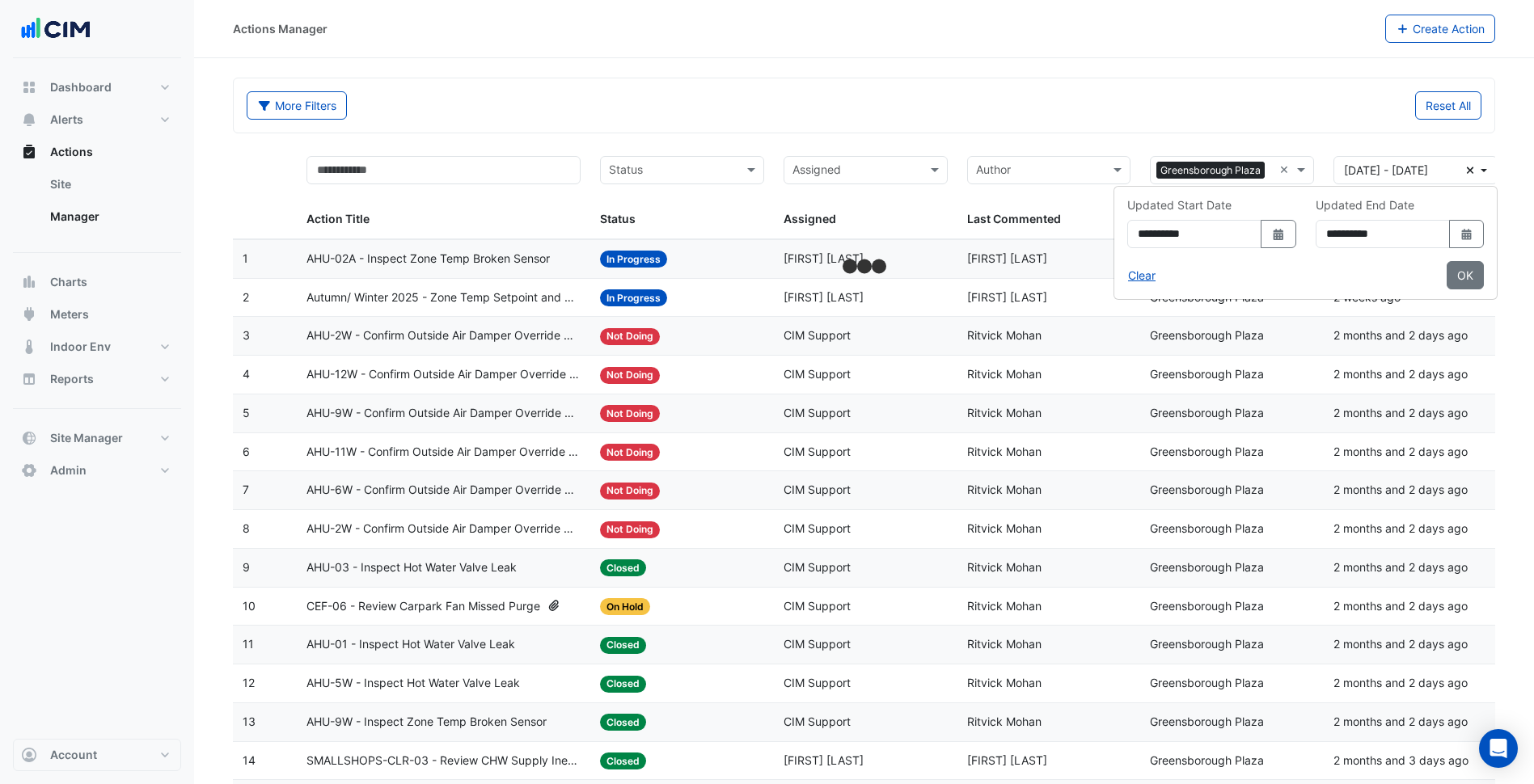 click on "OK" at bounding box center (1465, 275) 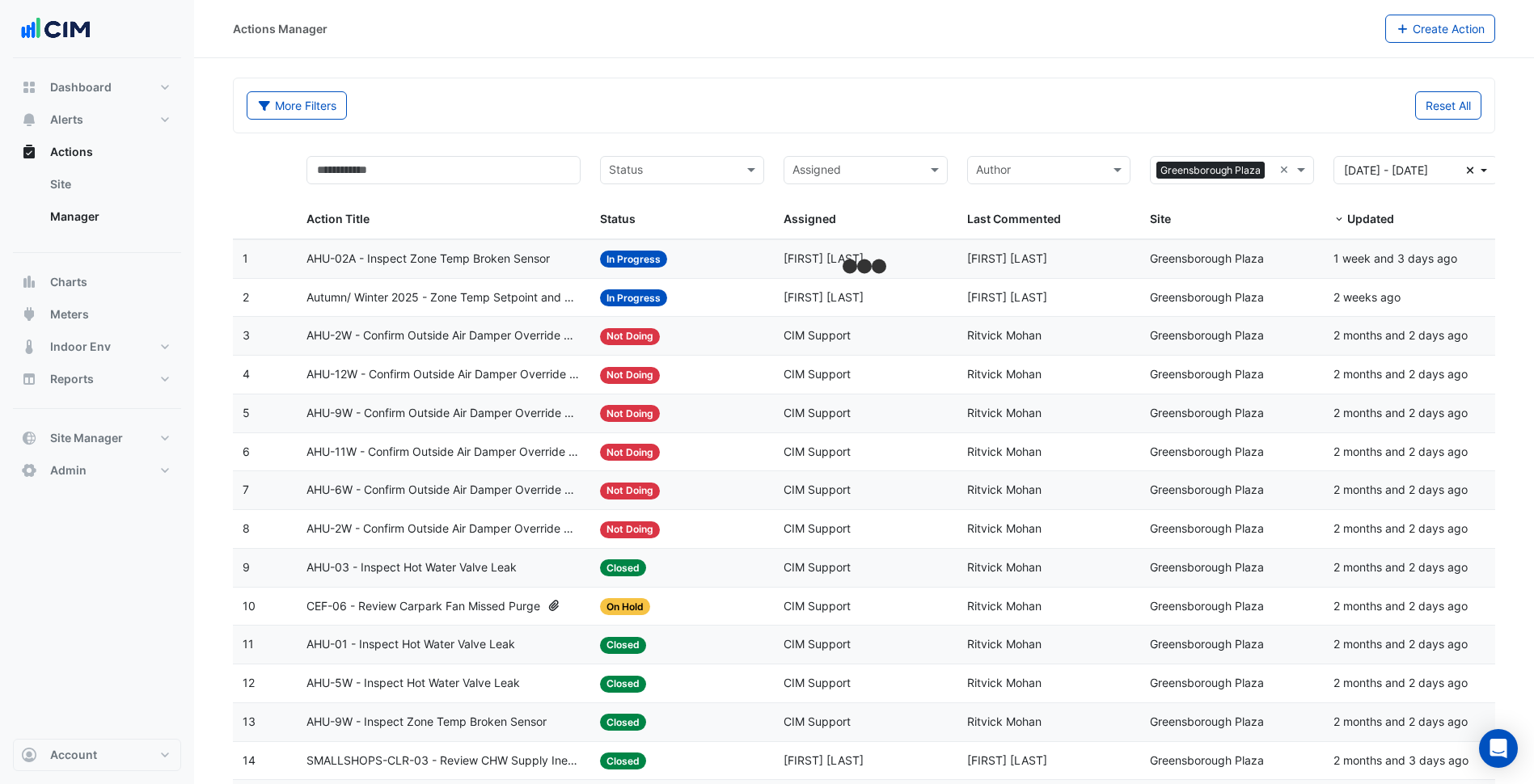 click on "More Filters
Reset All
Status
Assigned
Sites × Greensborough Plaza ×
Action Title
Status
Status
Assigned
Assigned
Author
Last Commented
Sites × Greensborough Plaza ×
Site" 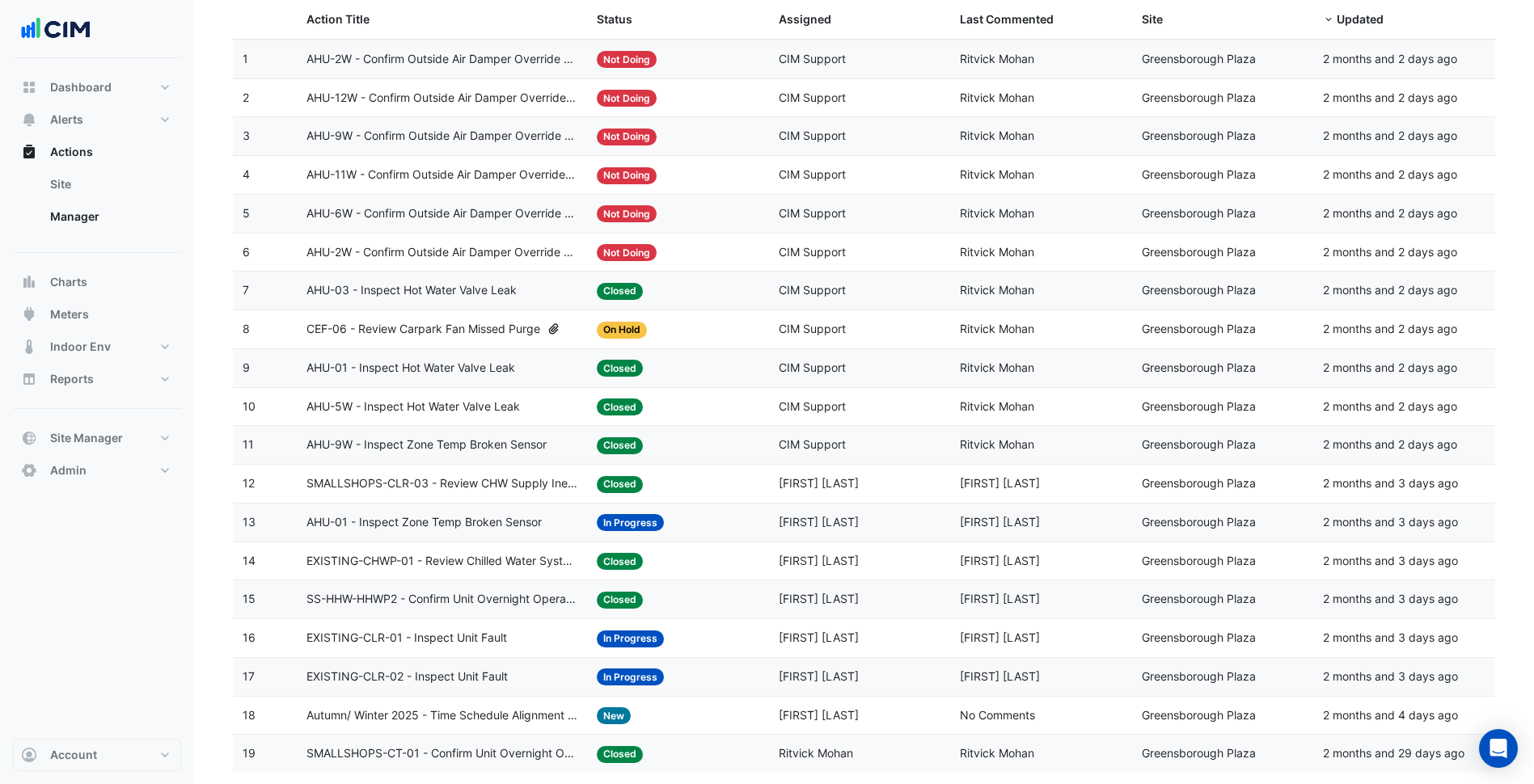 scroll, scrollTop: 232, scrollLeft: 0, axis: vertical 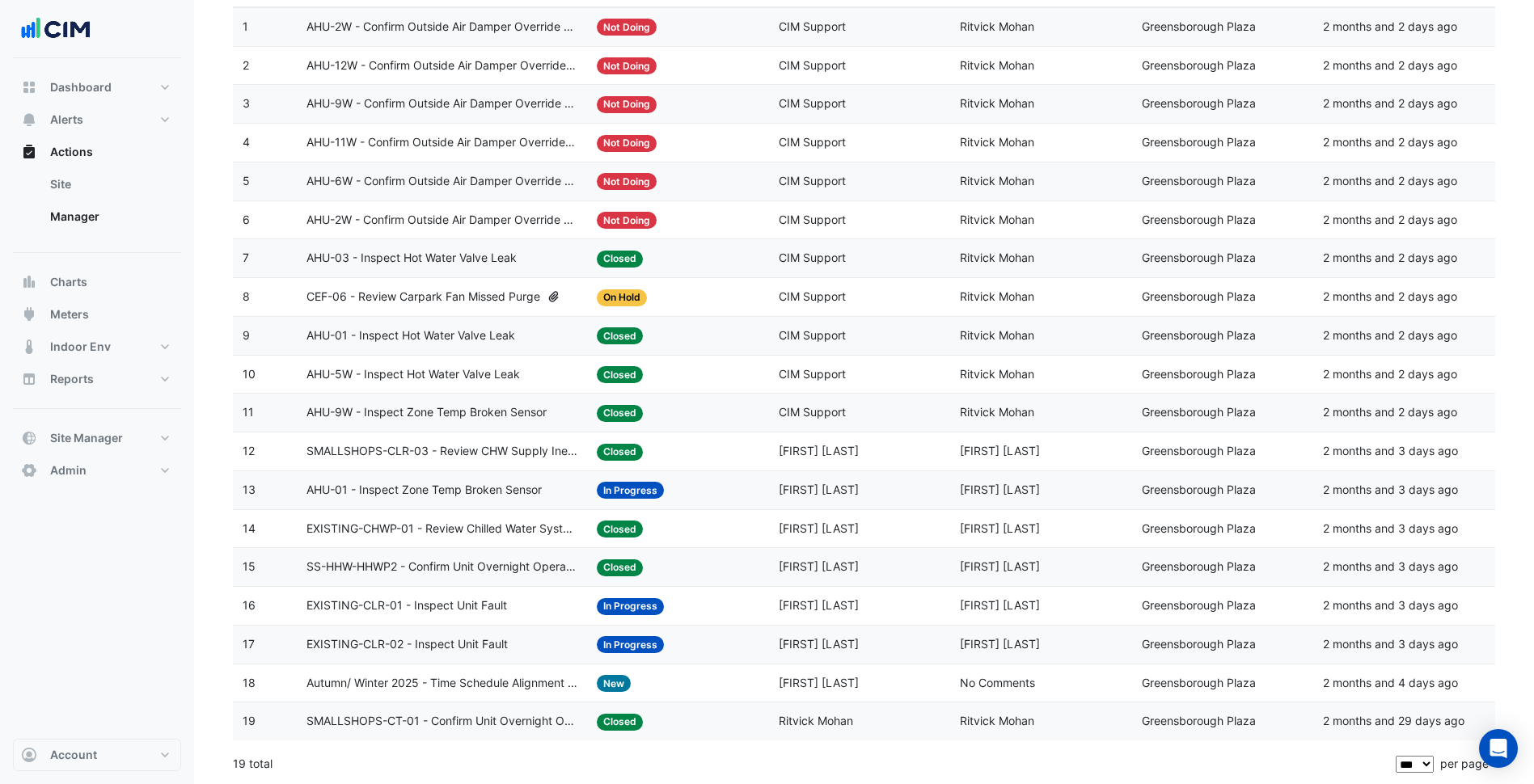 click on "SMALLSHOPS-CT-01 - Confirm Unit Overnight Operation (Energy Waste)" 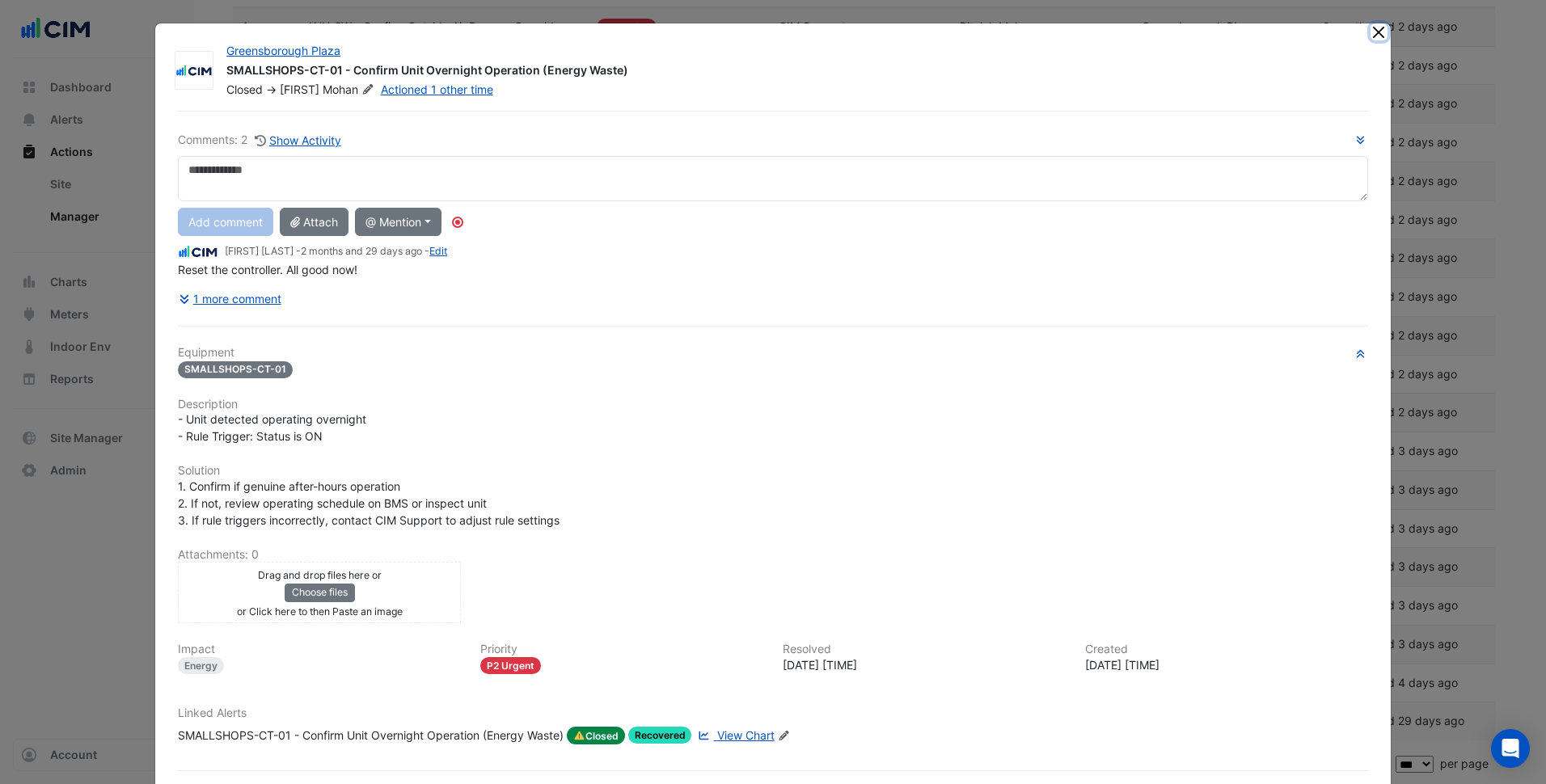 click 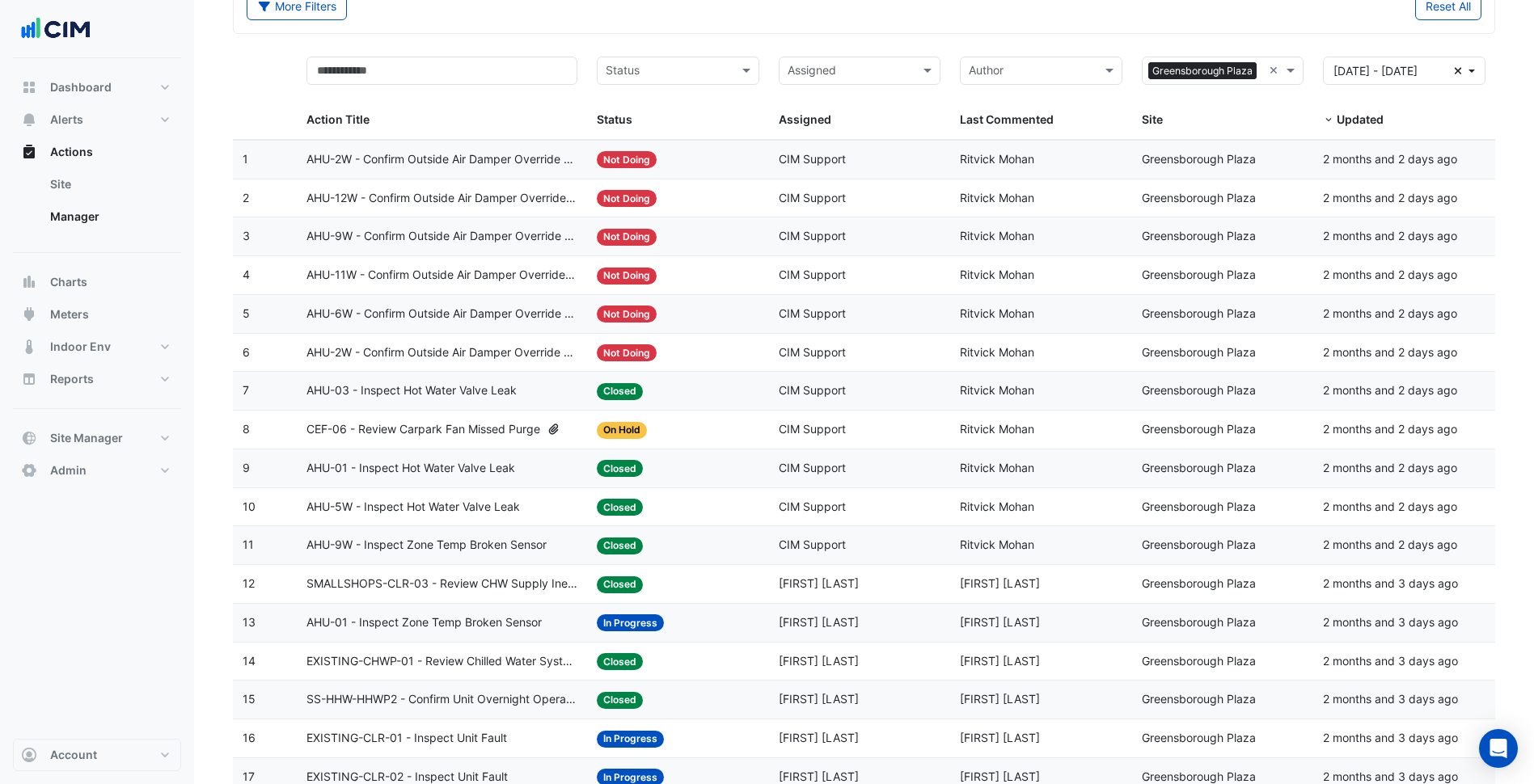 scroll, scrollTop: 70, scrollLeft: 0, axis: vertical 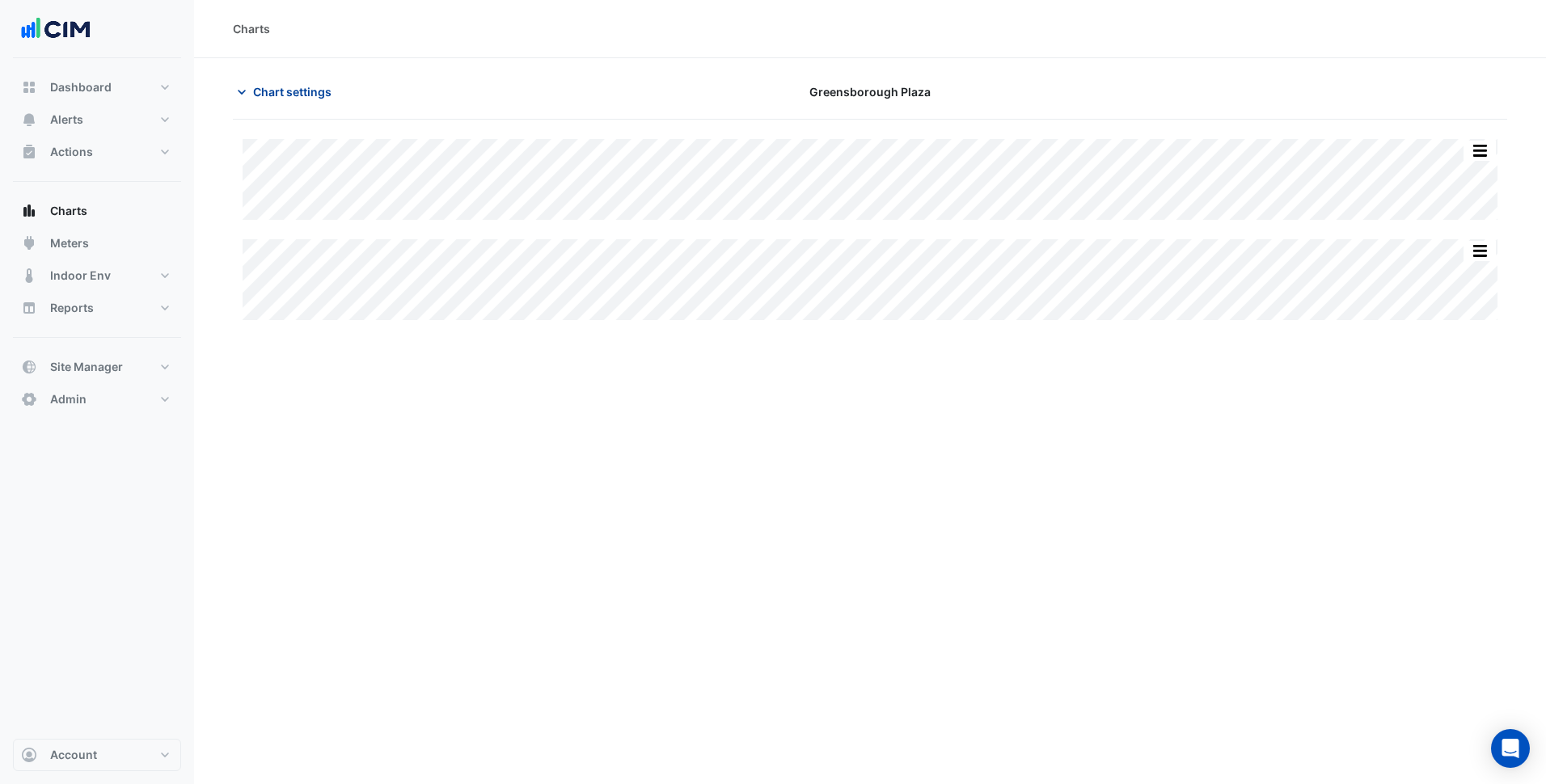 click on "Chart settings" 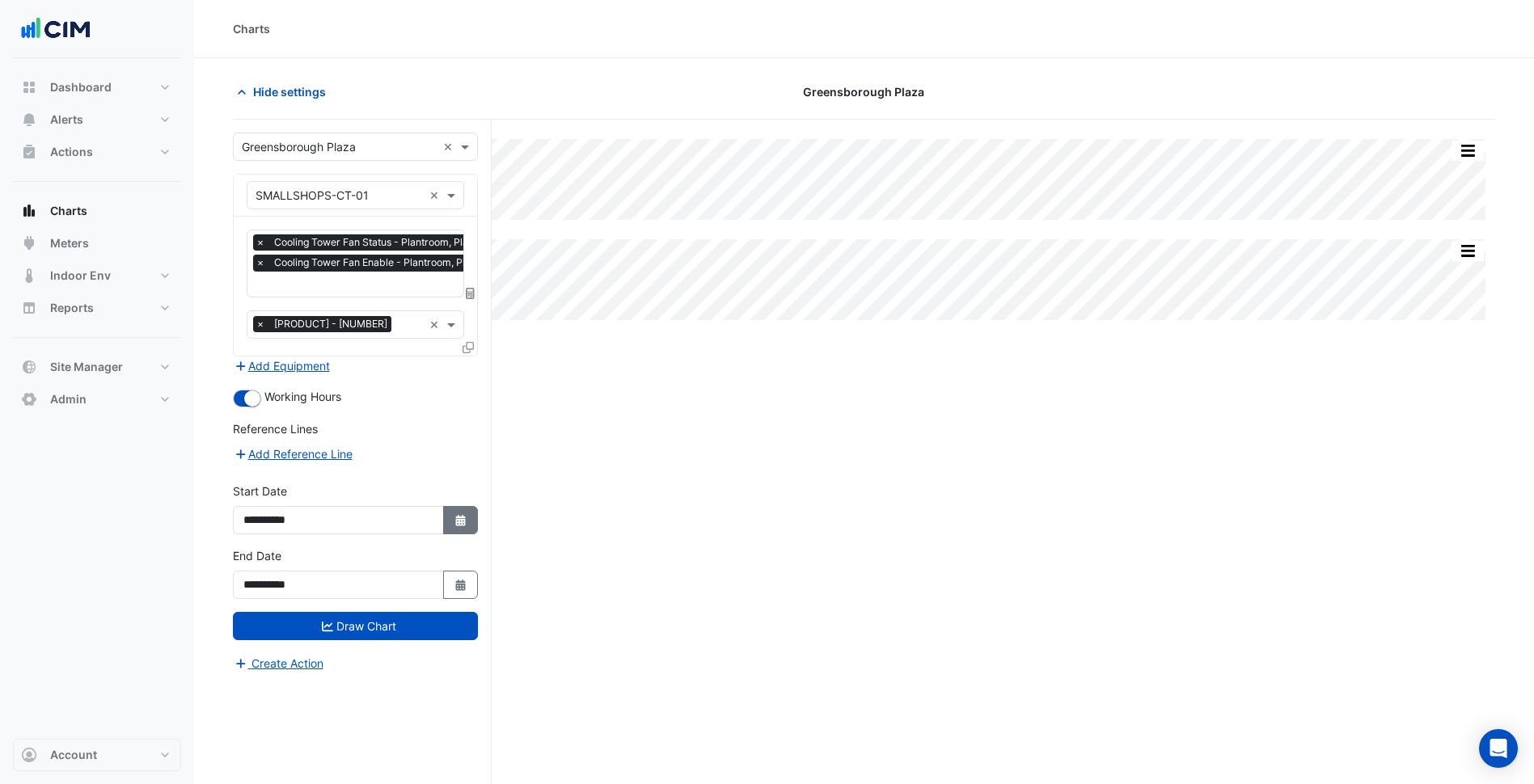 click on "Select Date" at bounding box center [461, 520] 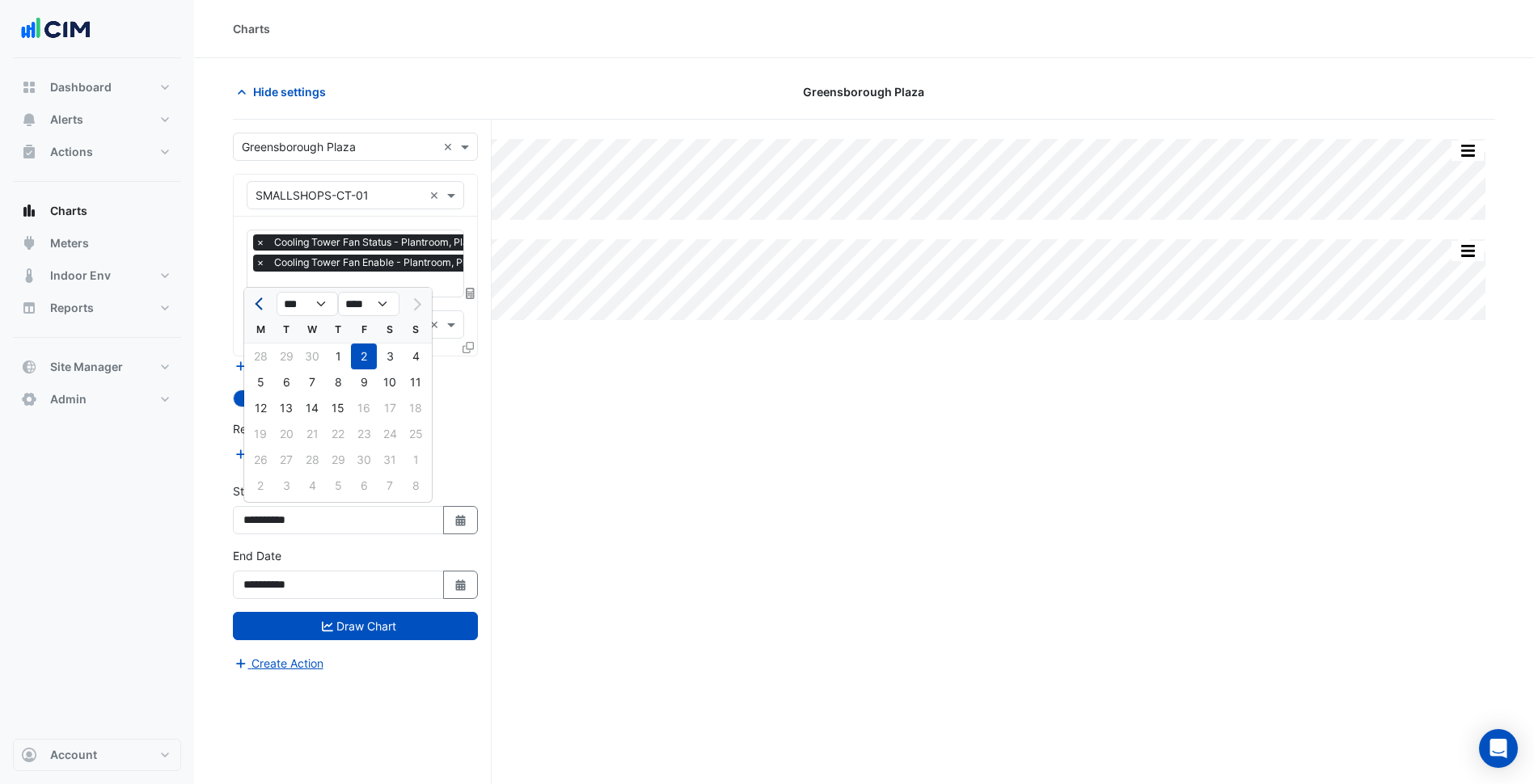 click 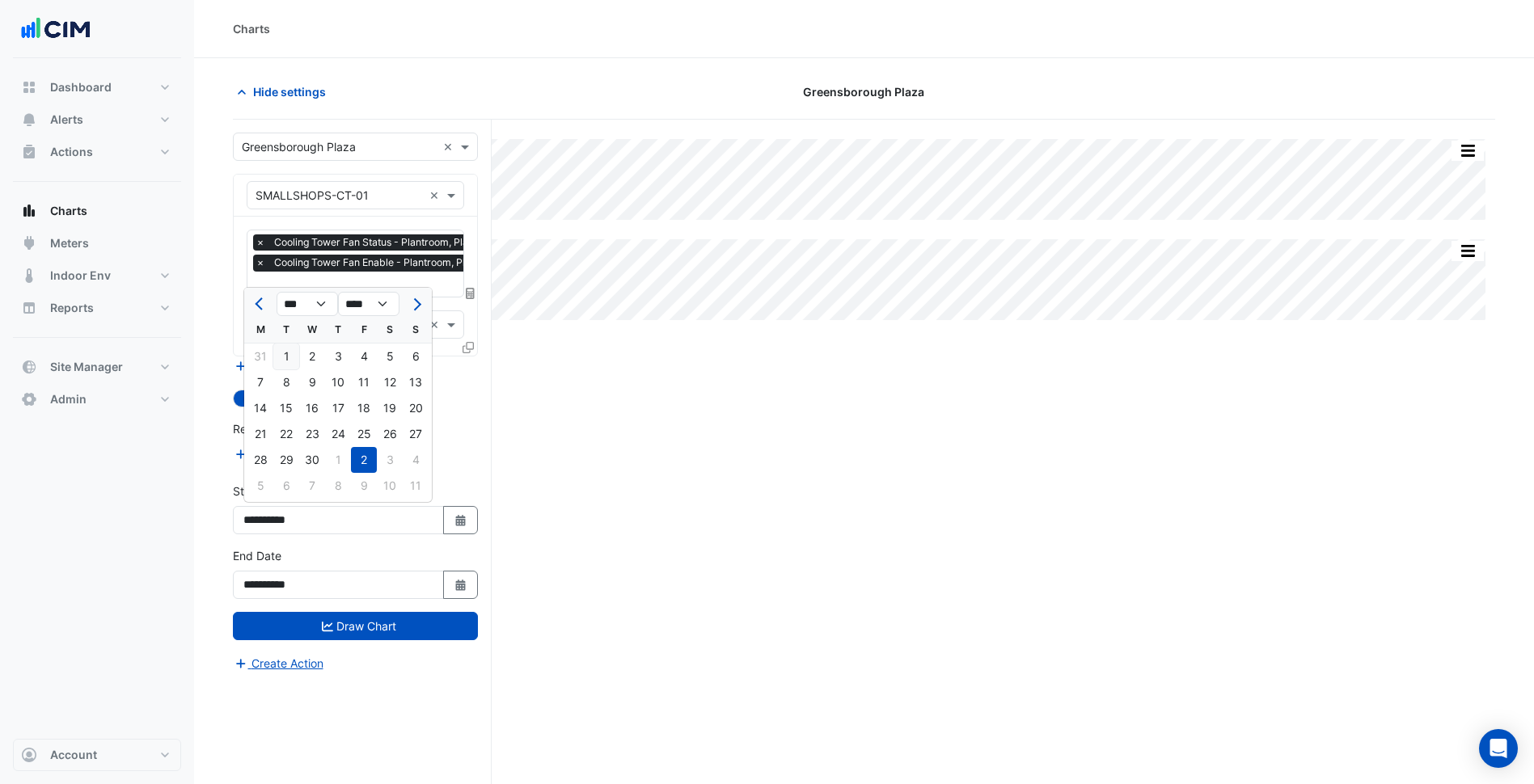 click on "1" 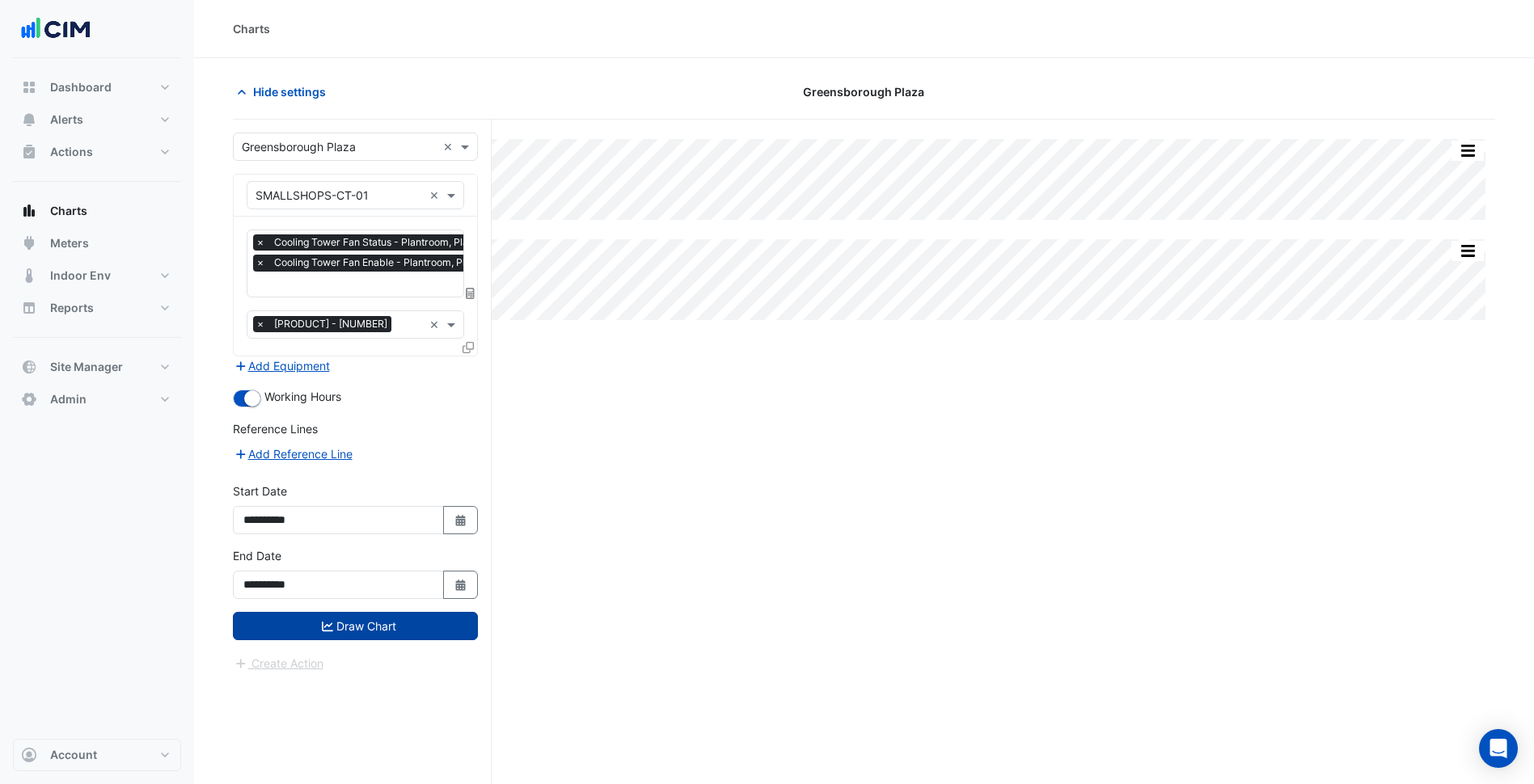 click on "Draw Chart" at bounding box center [355, 626] 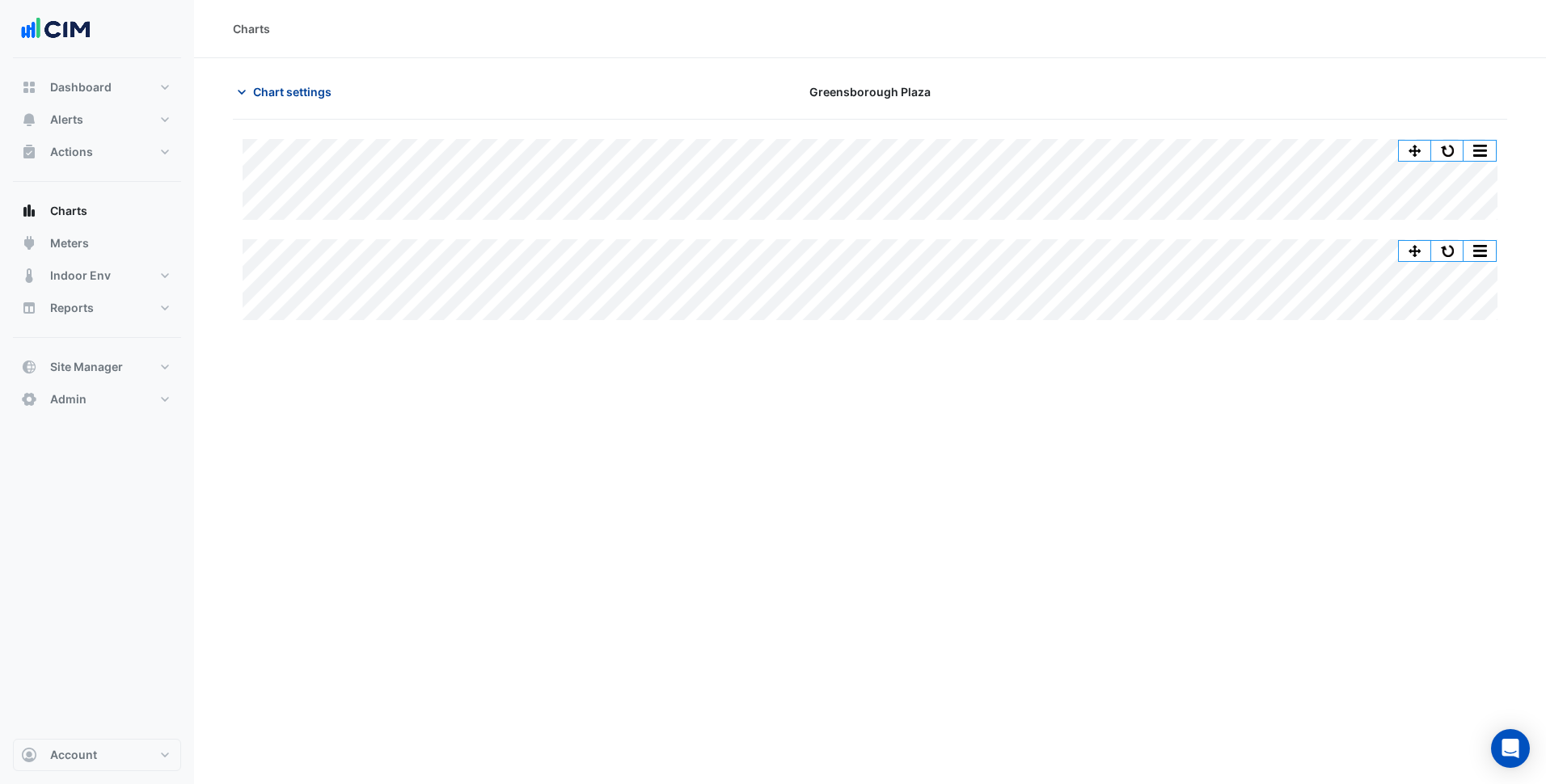 click on "Chart settings" 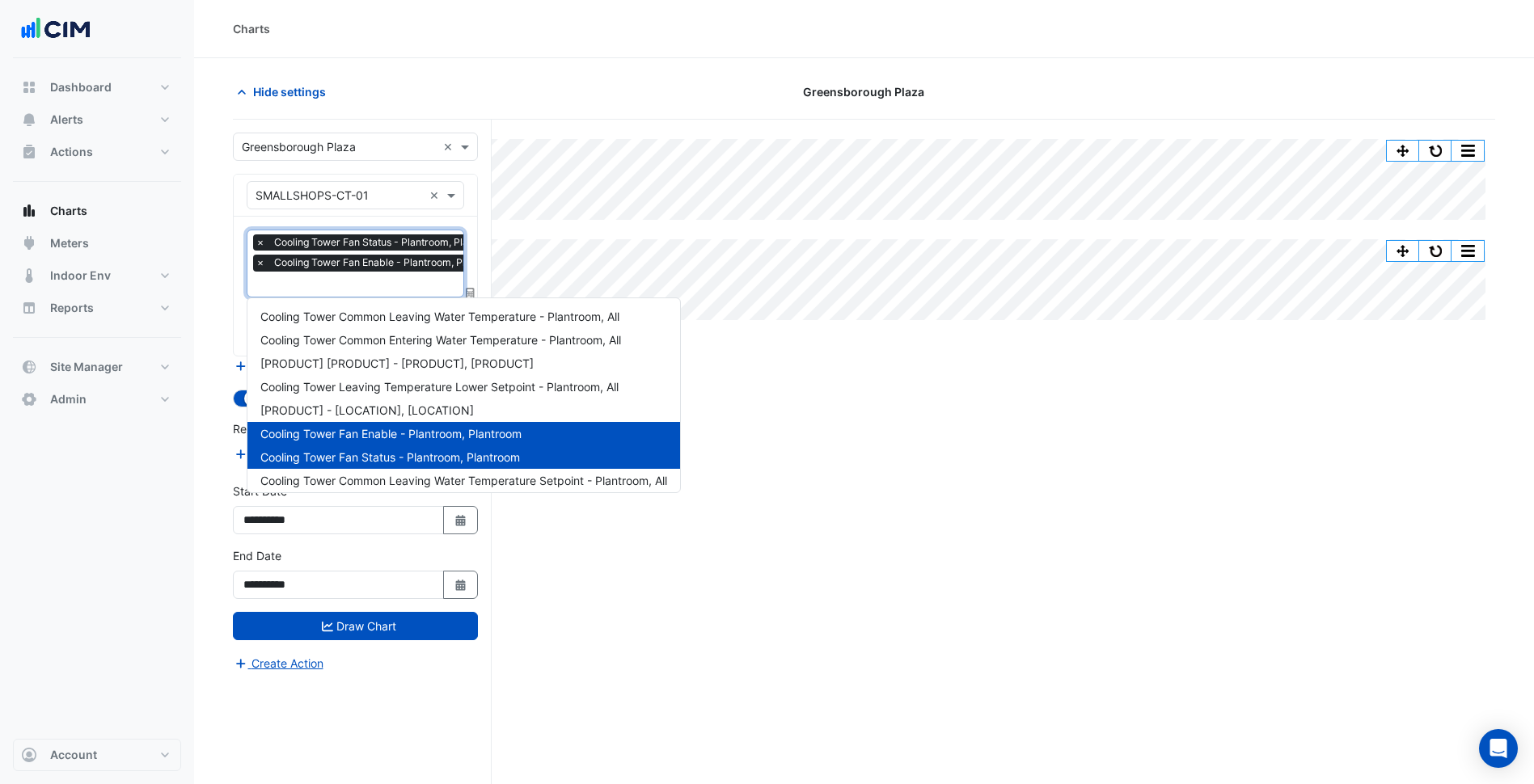 click at bounding box center [383, 285] 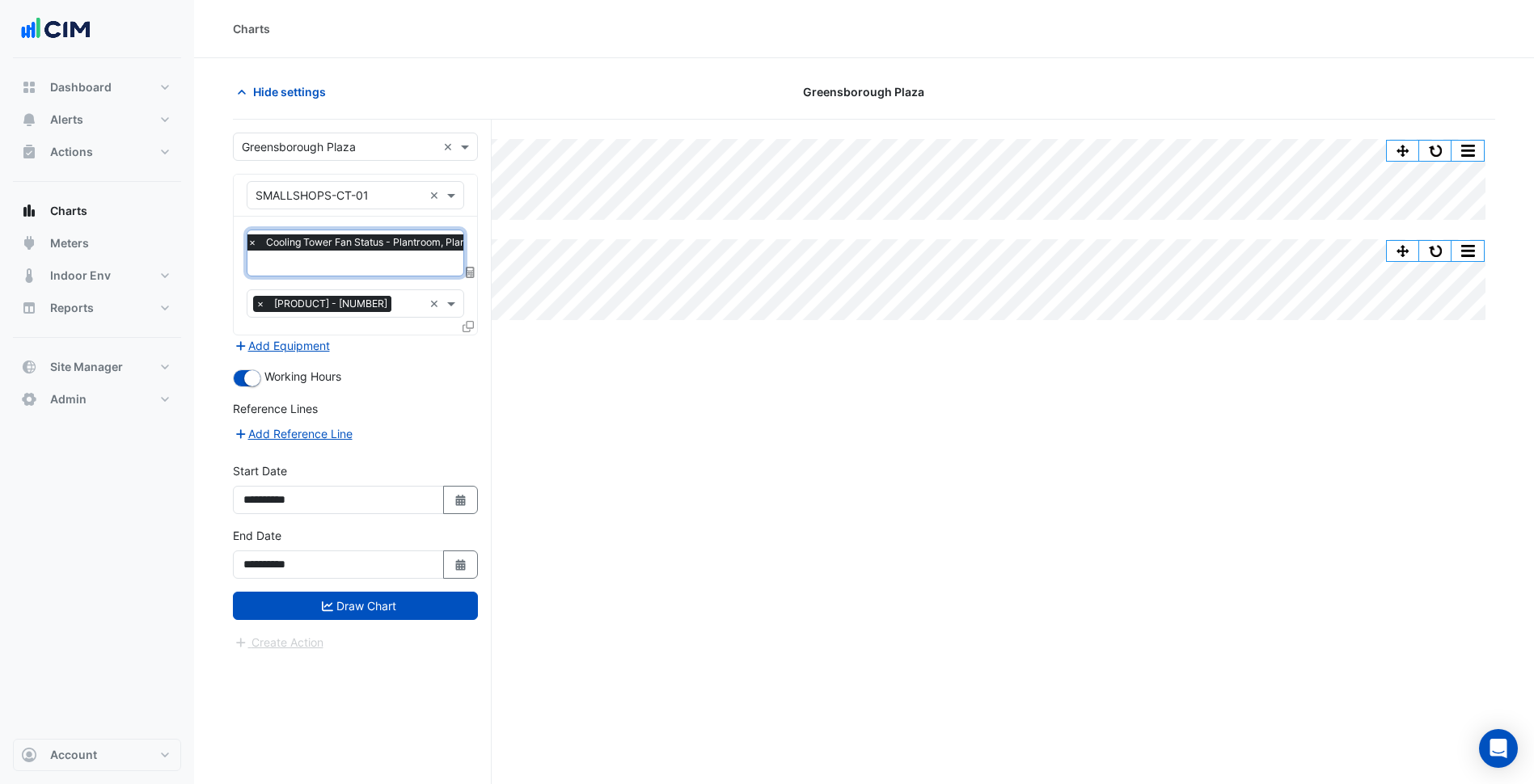 scroll, scrollTop: 0, scrollLeft: 0, axis: both 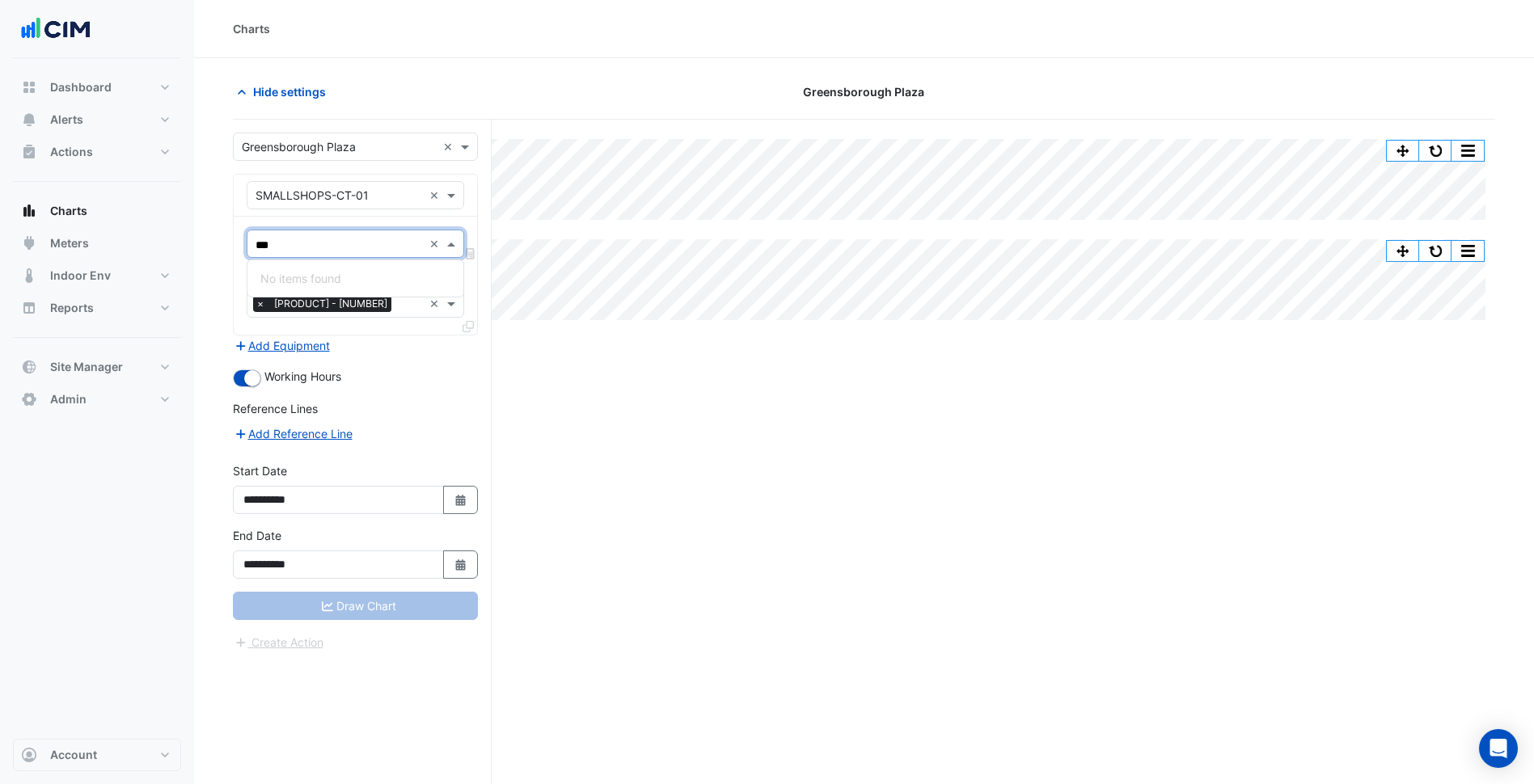 type on "****" 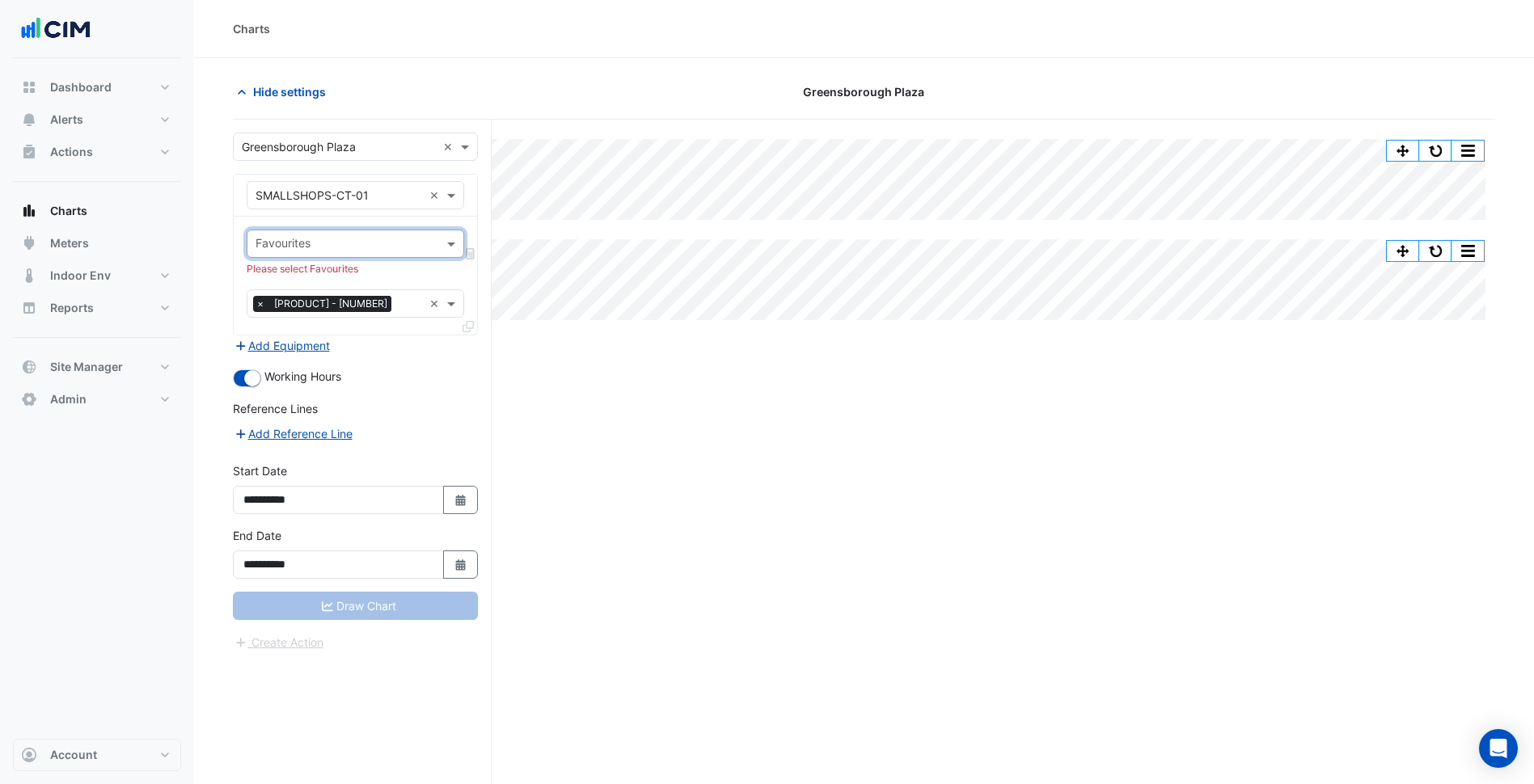 click on "**********" at bounding box center (355, 392) 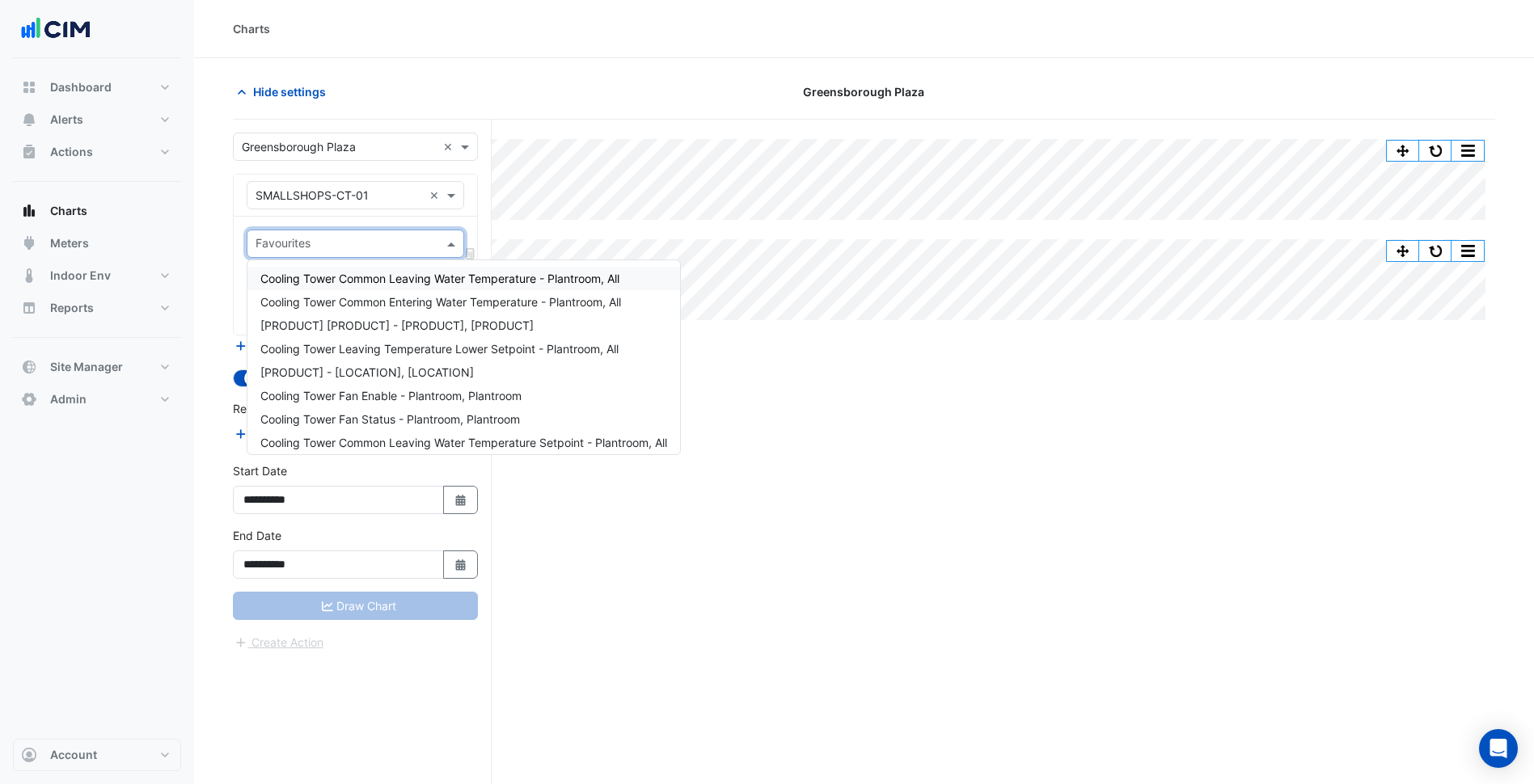 click at bounding box center [346, 245] 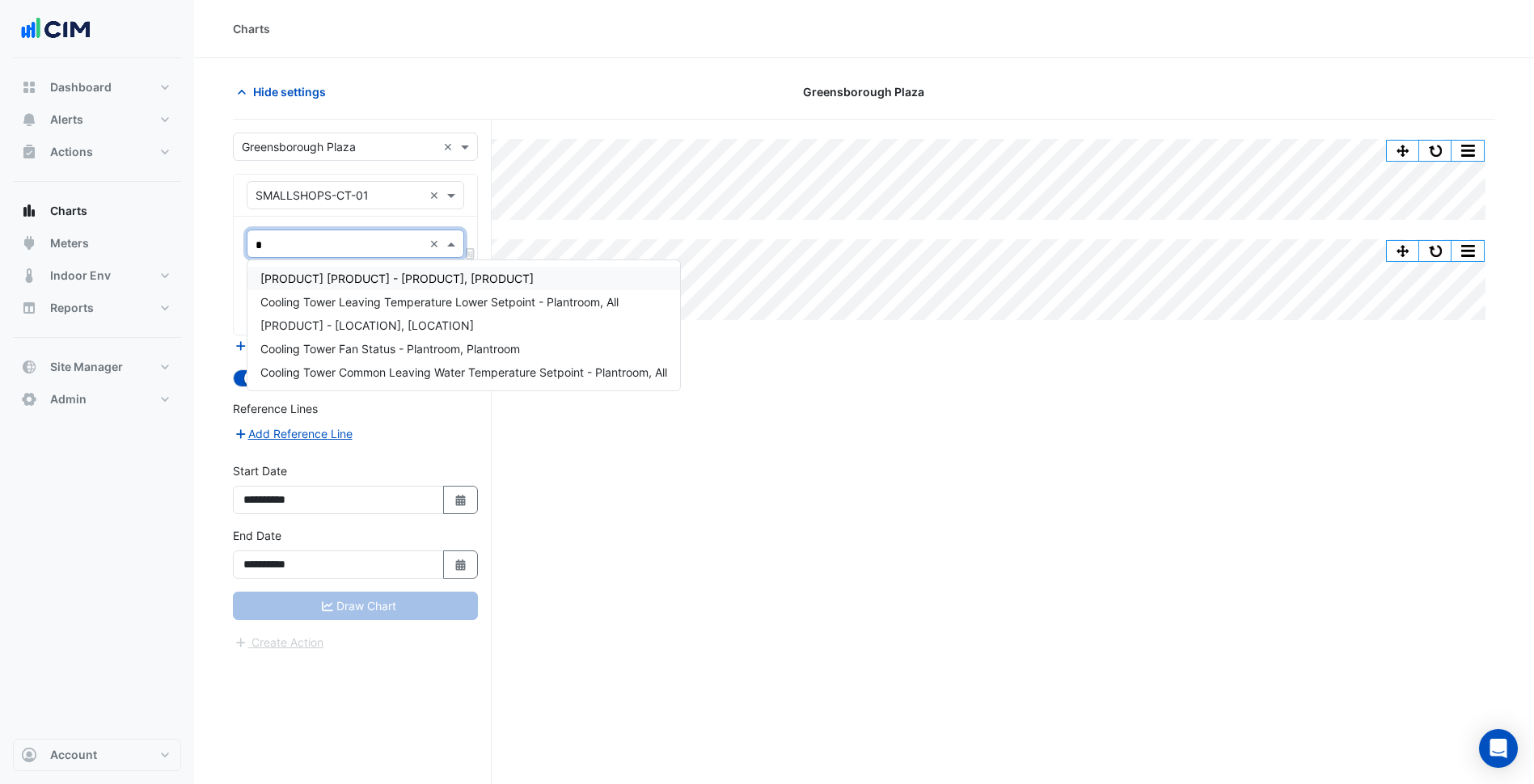 type on "**" 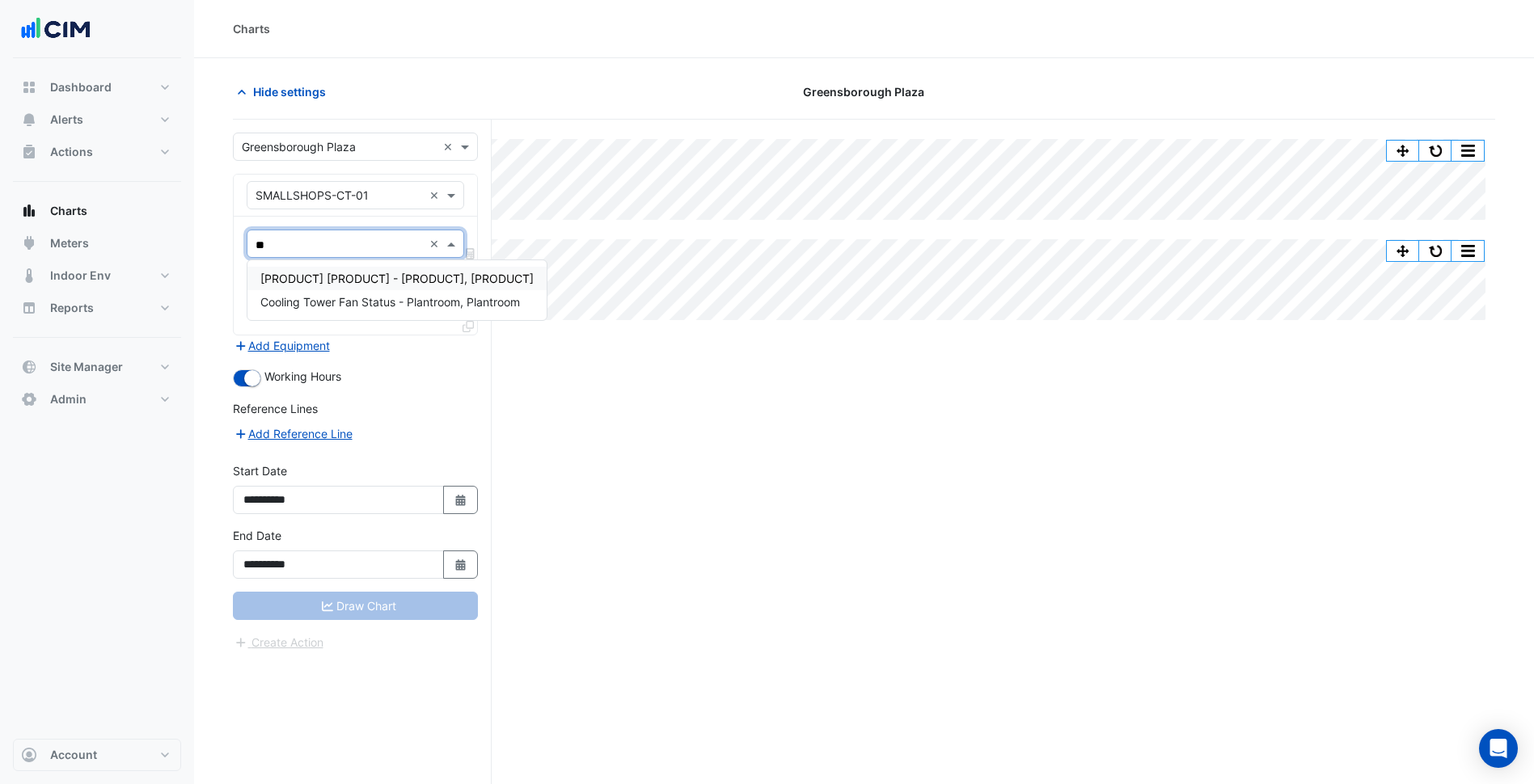 click on "Cooling Tower Stage - Plantroom, All" at bounding box center (397, 278) 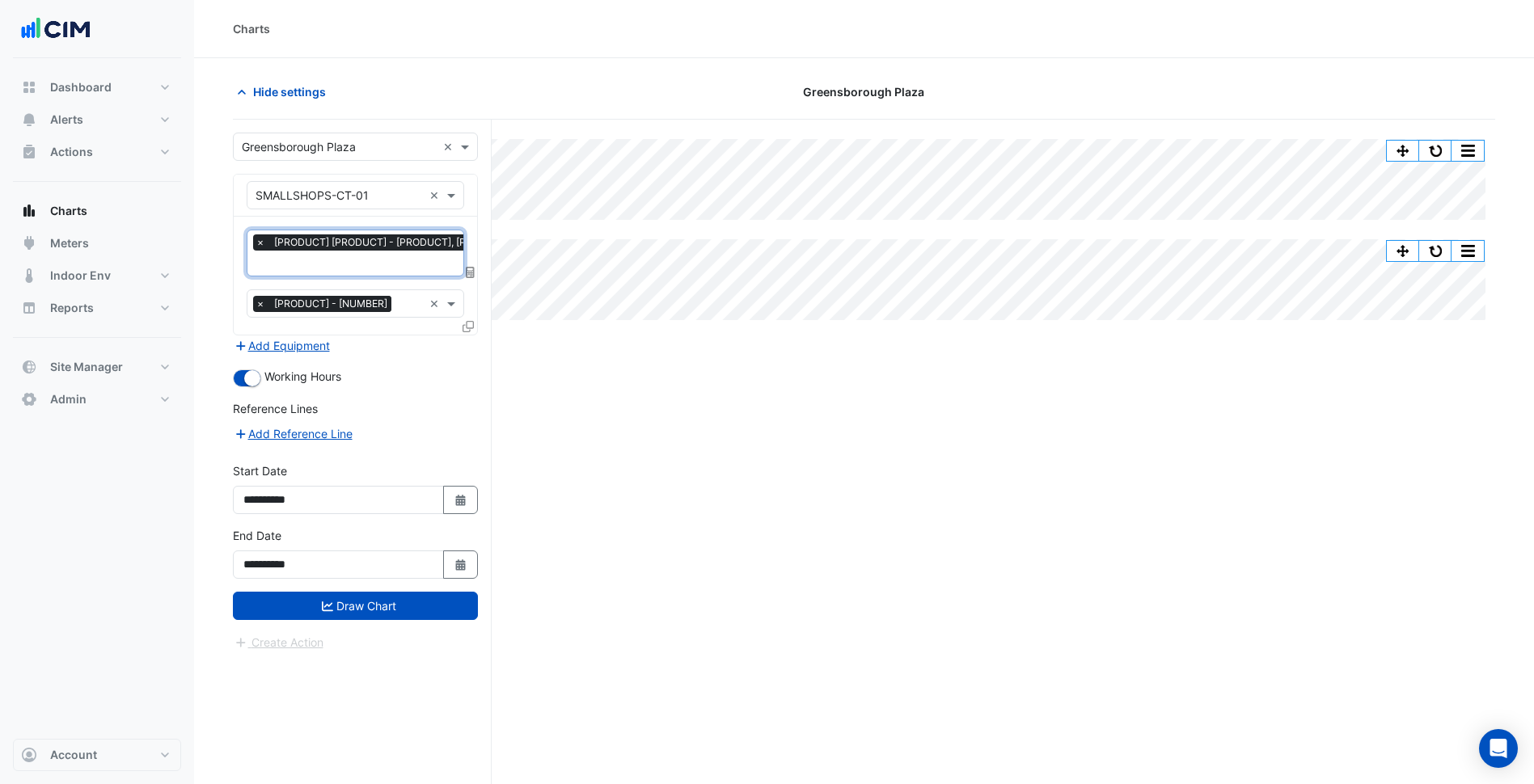 click at bounding box center (387, 264) 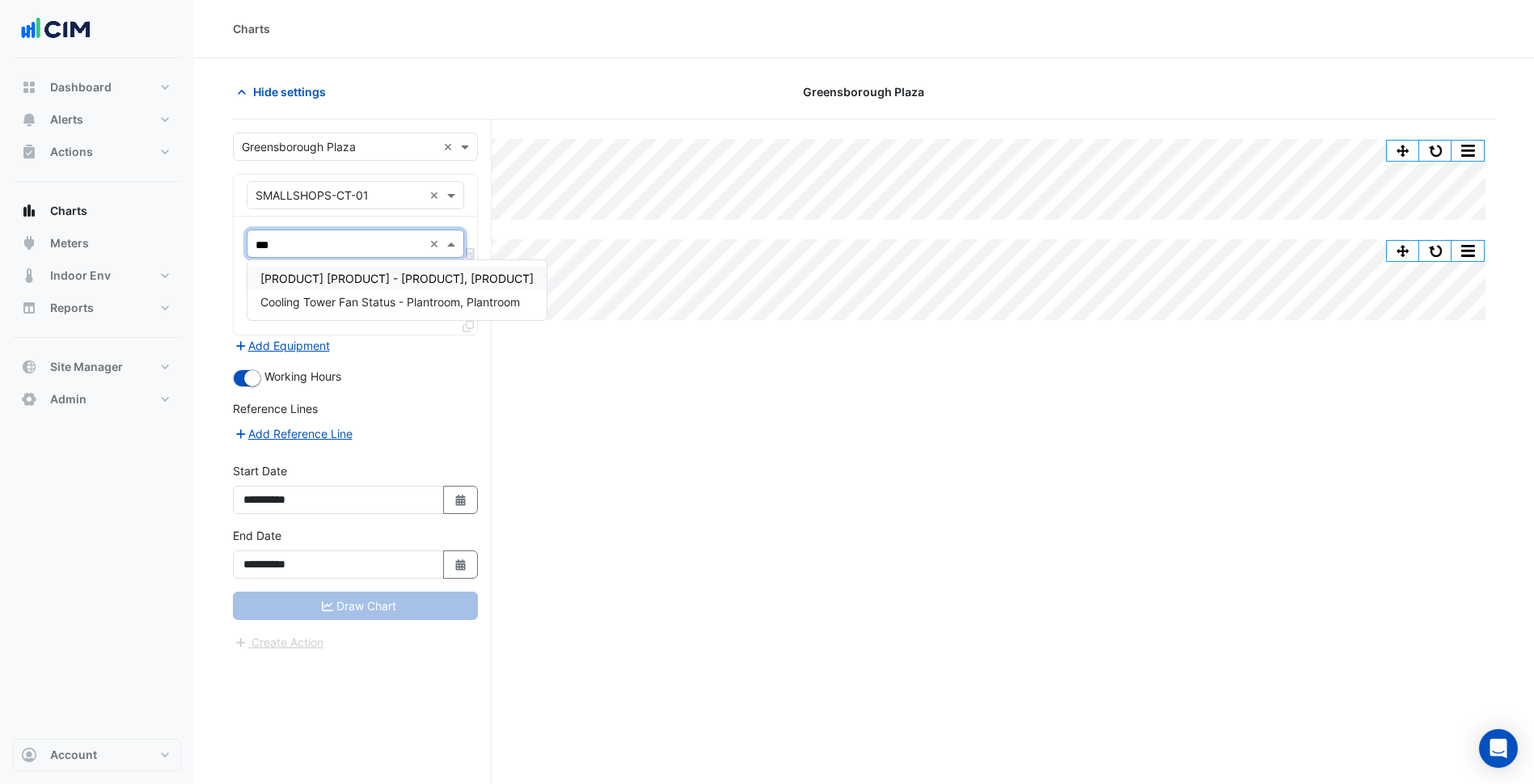 type on "****" 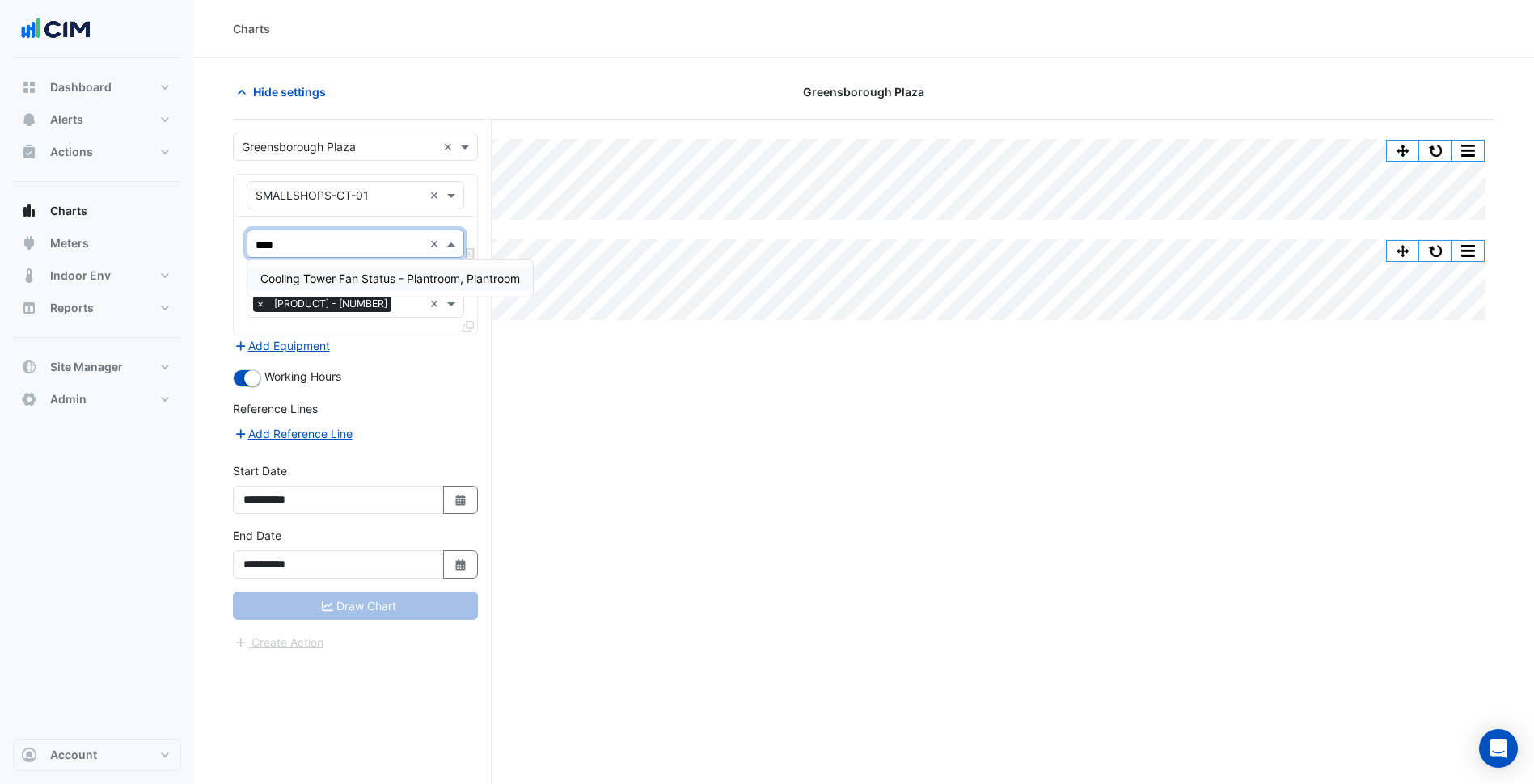 type 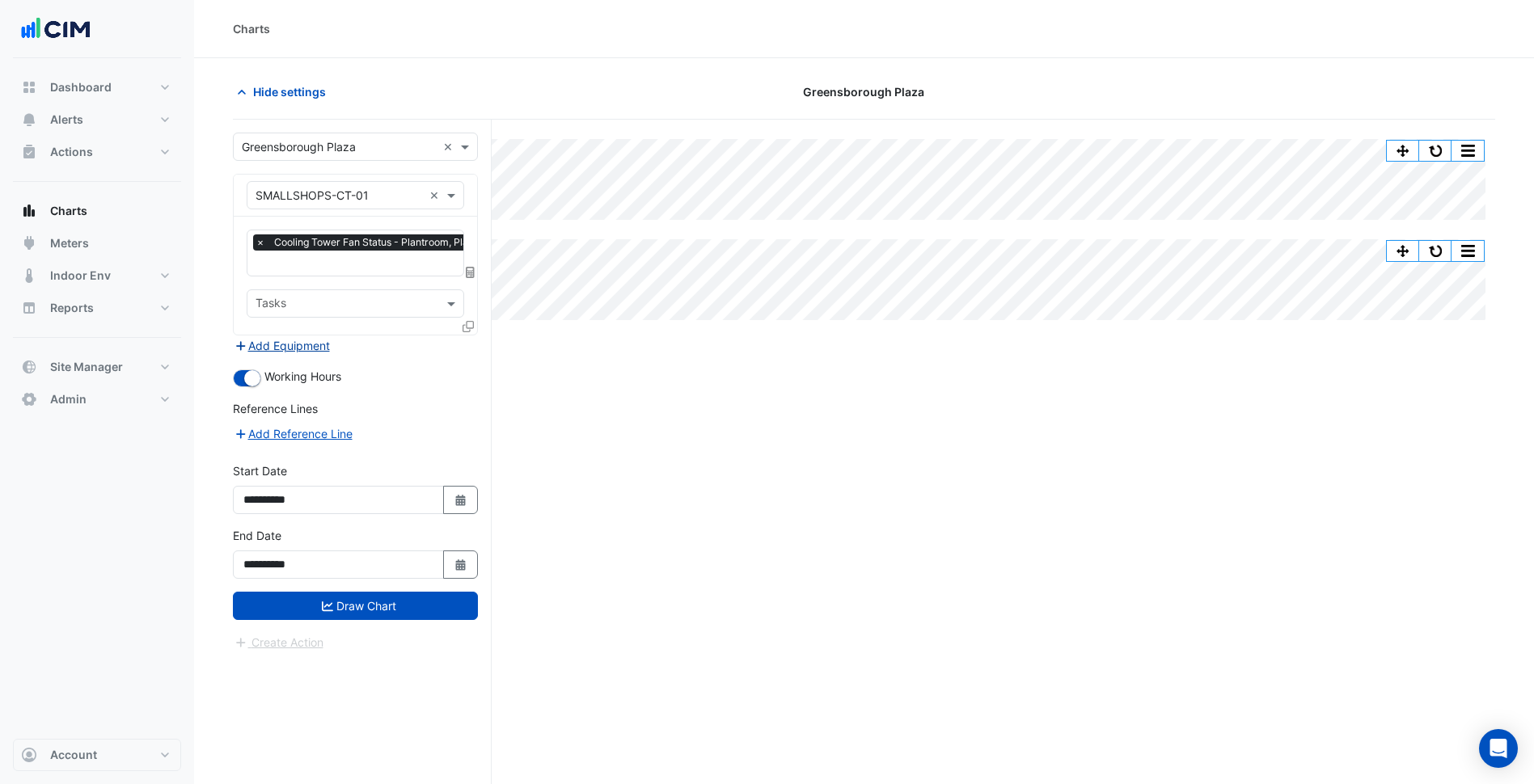 click on "Add Equipment" at bounding box center (281, 345) 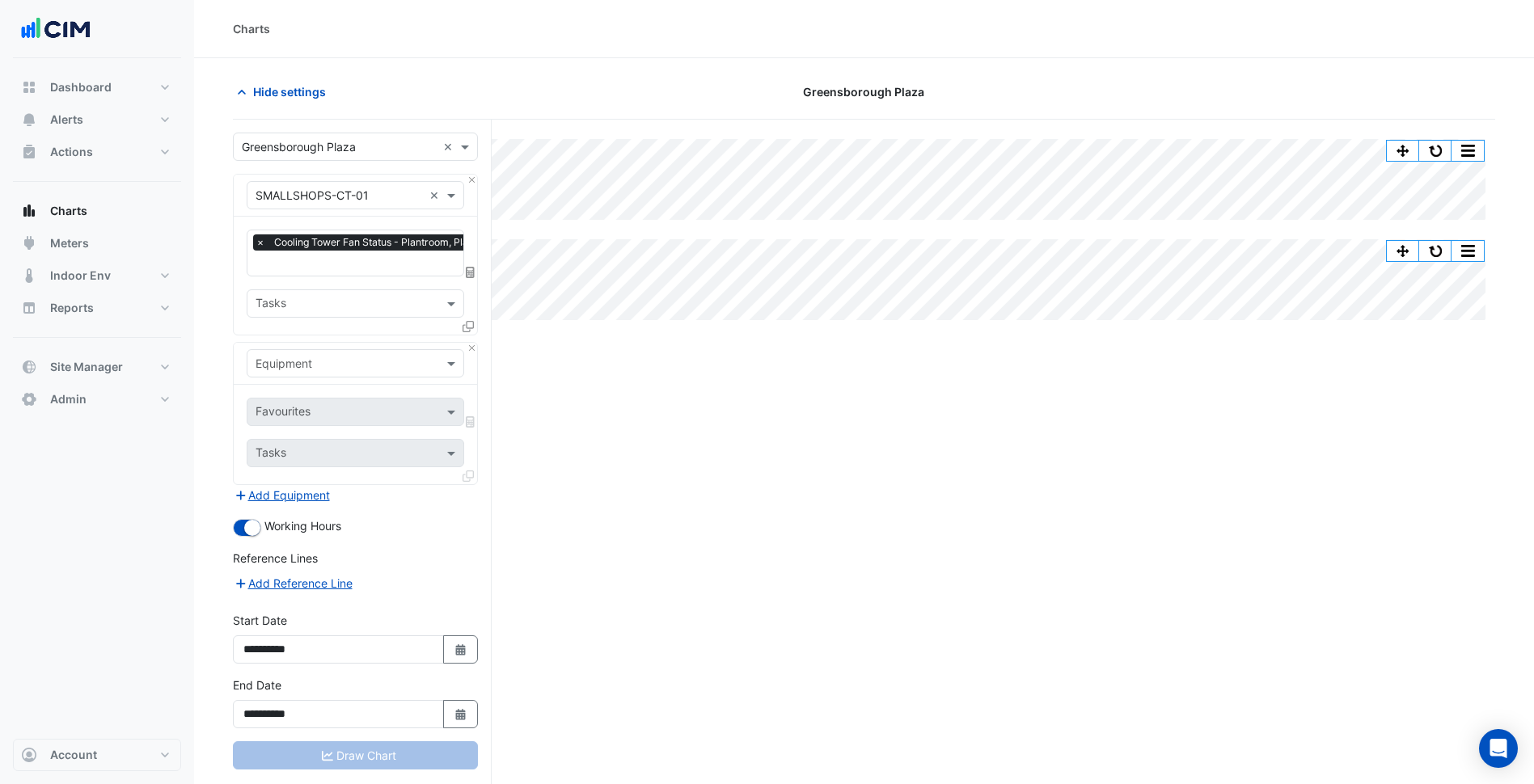 click on "Equipment" at bounding box center (355, 363) 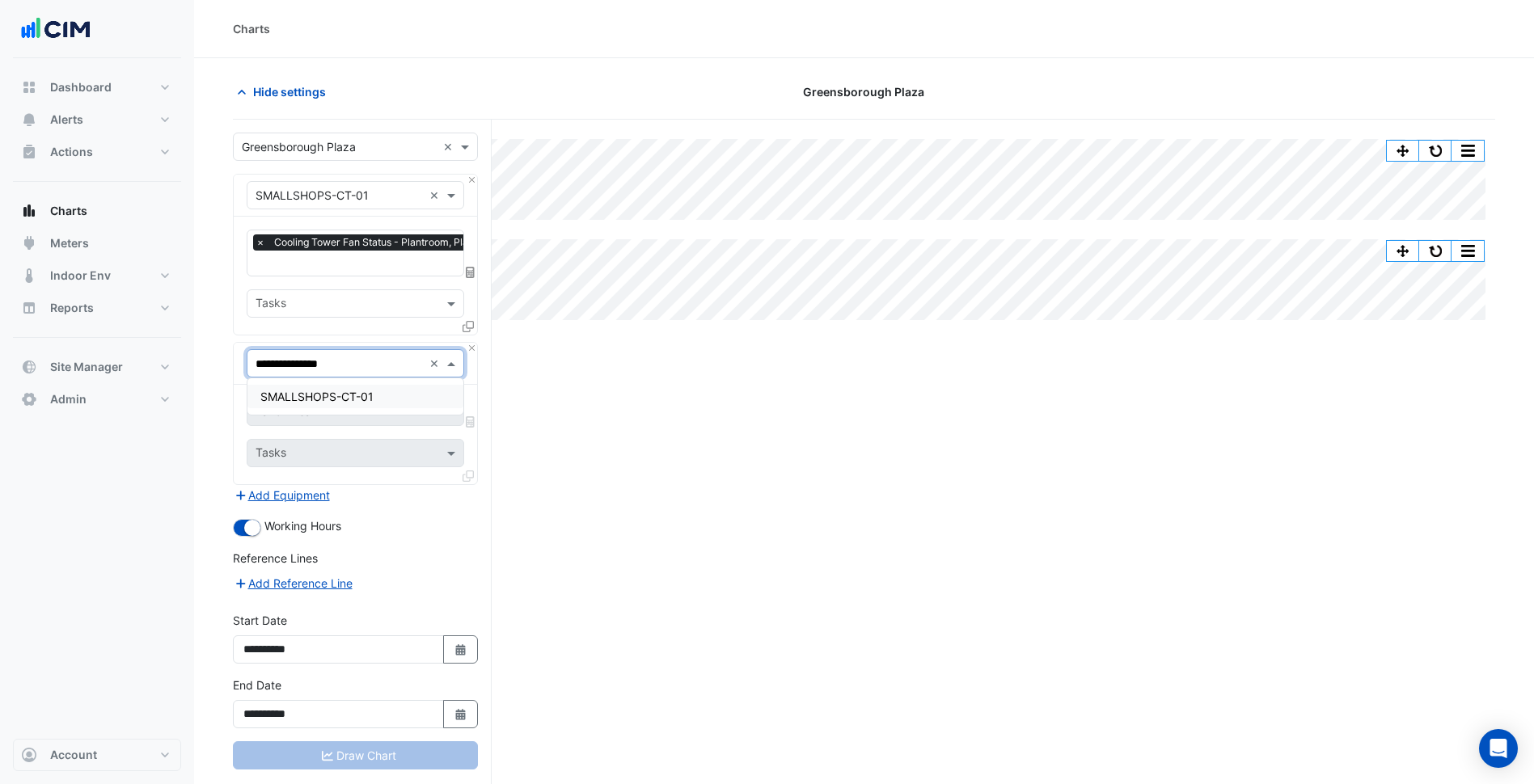 type on "**********" 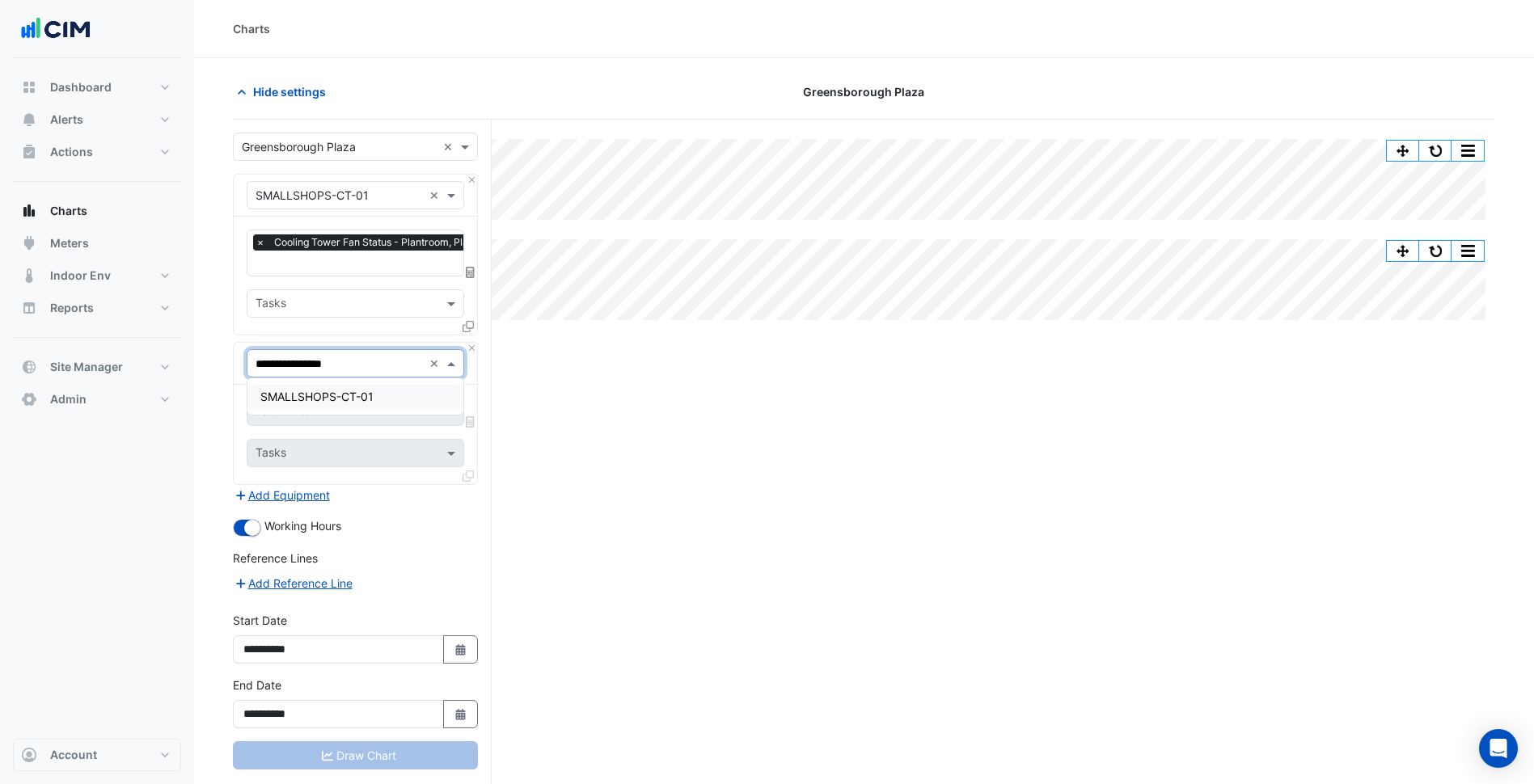 type 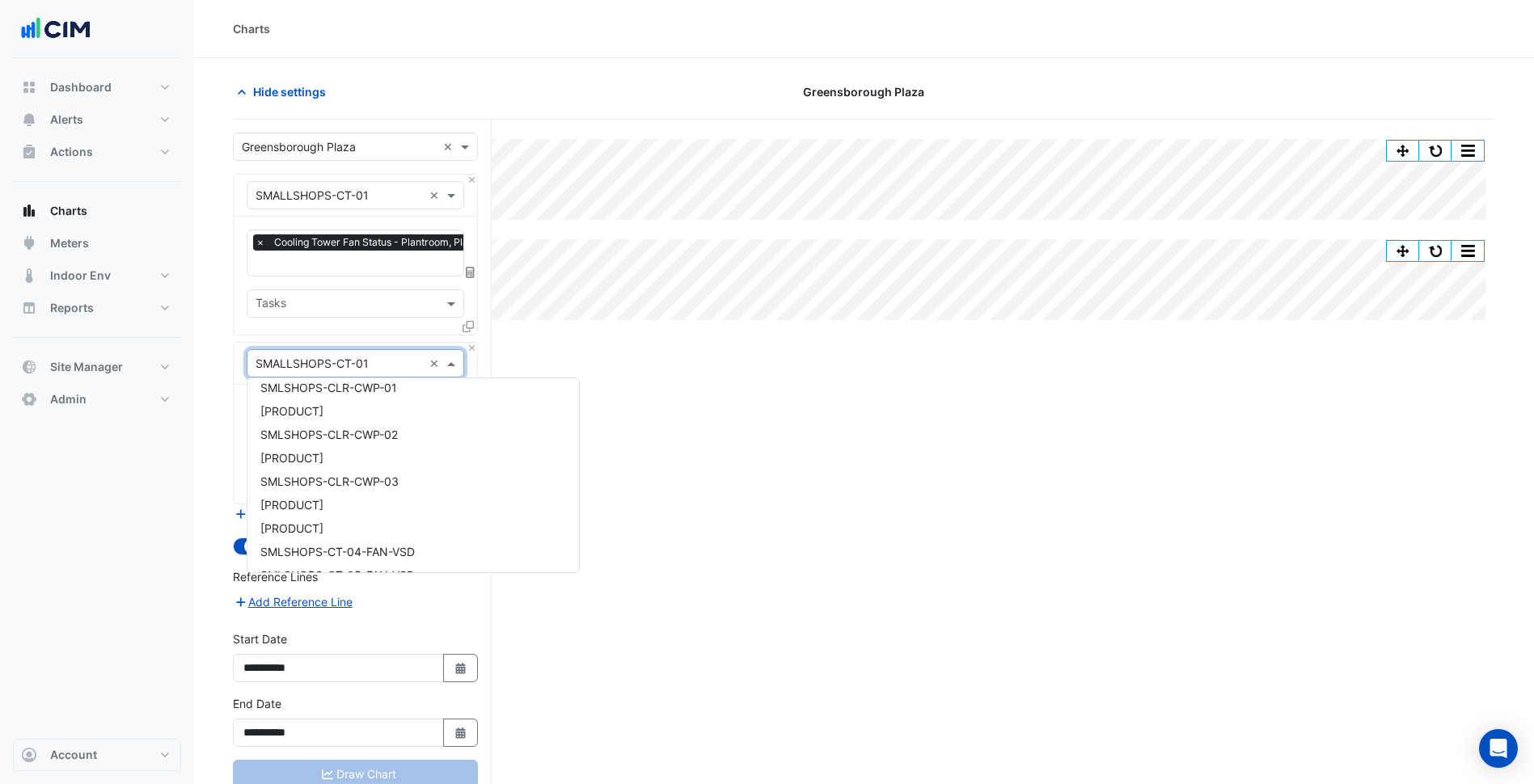 scroll, scrollTop: 7387, scrollLeft: 0, axis: vertical 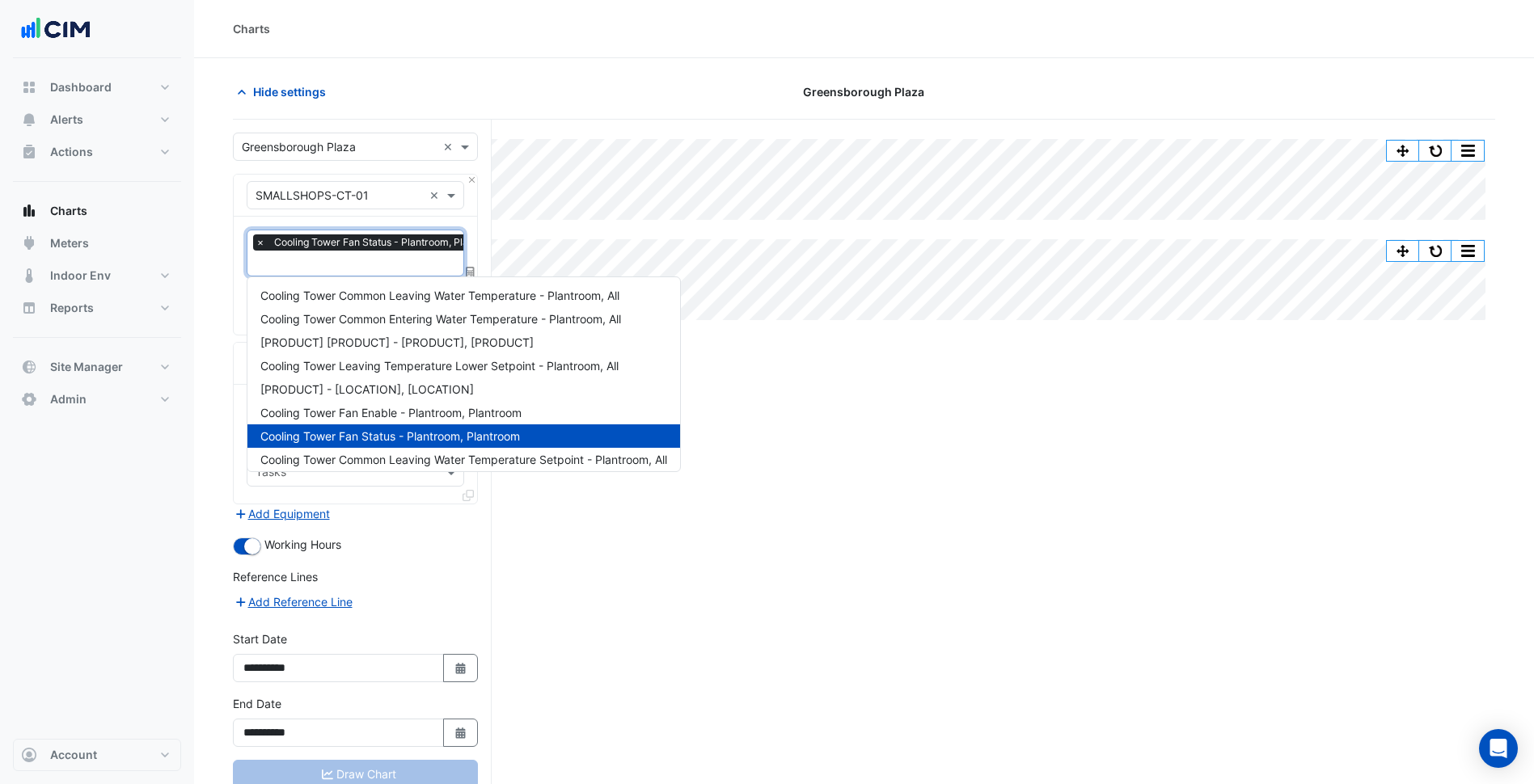 click at bounding box center [382, 264] 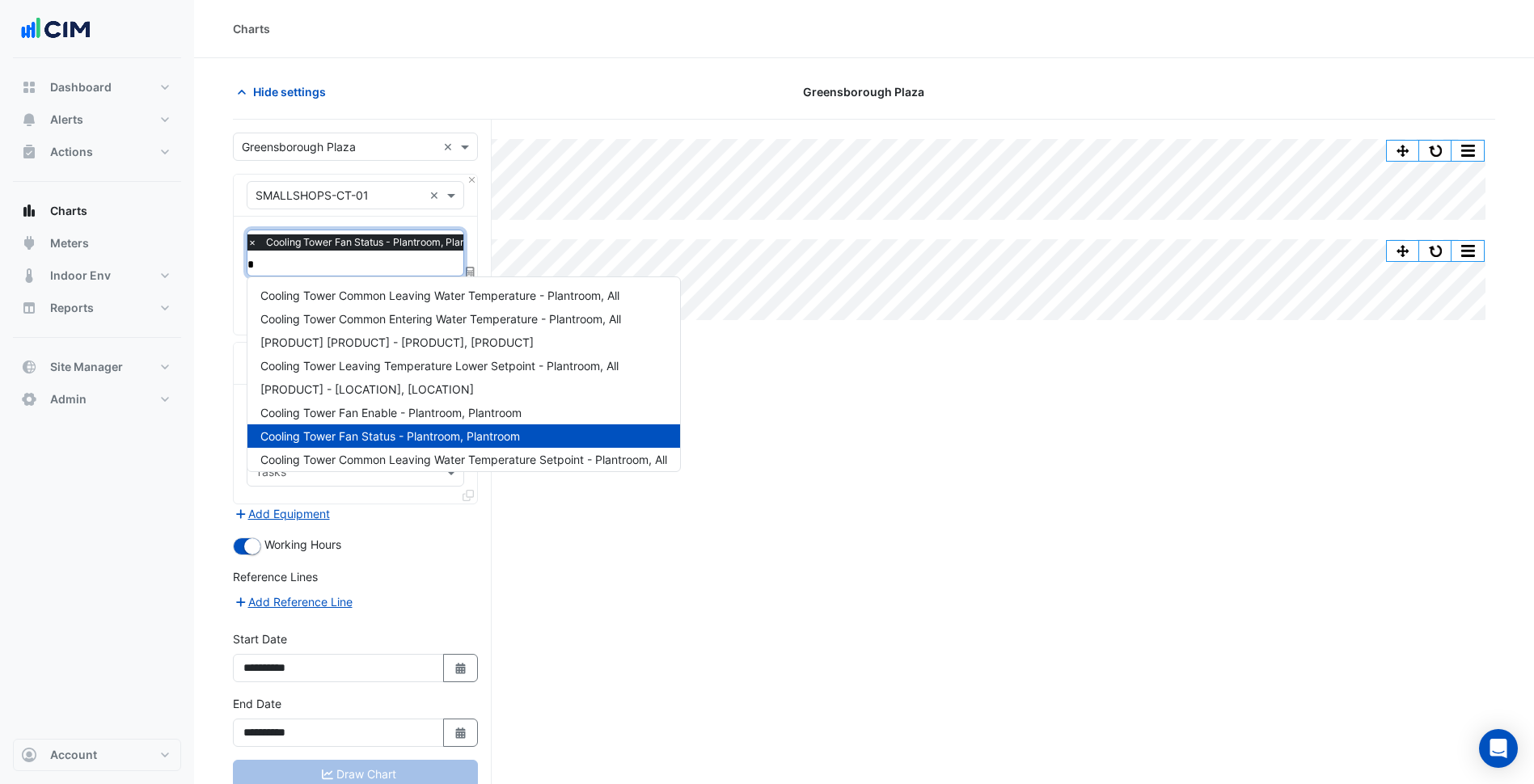 type on "**" 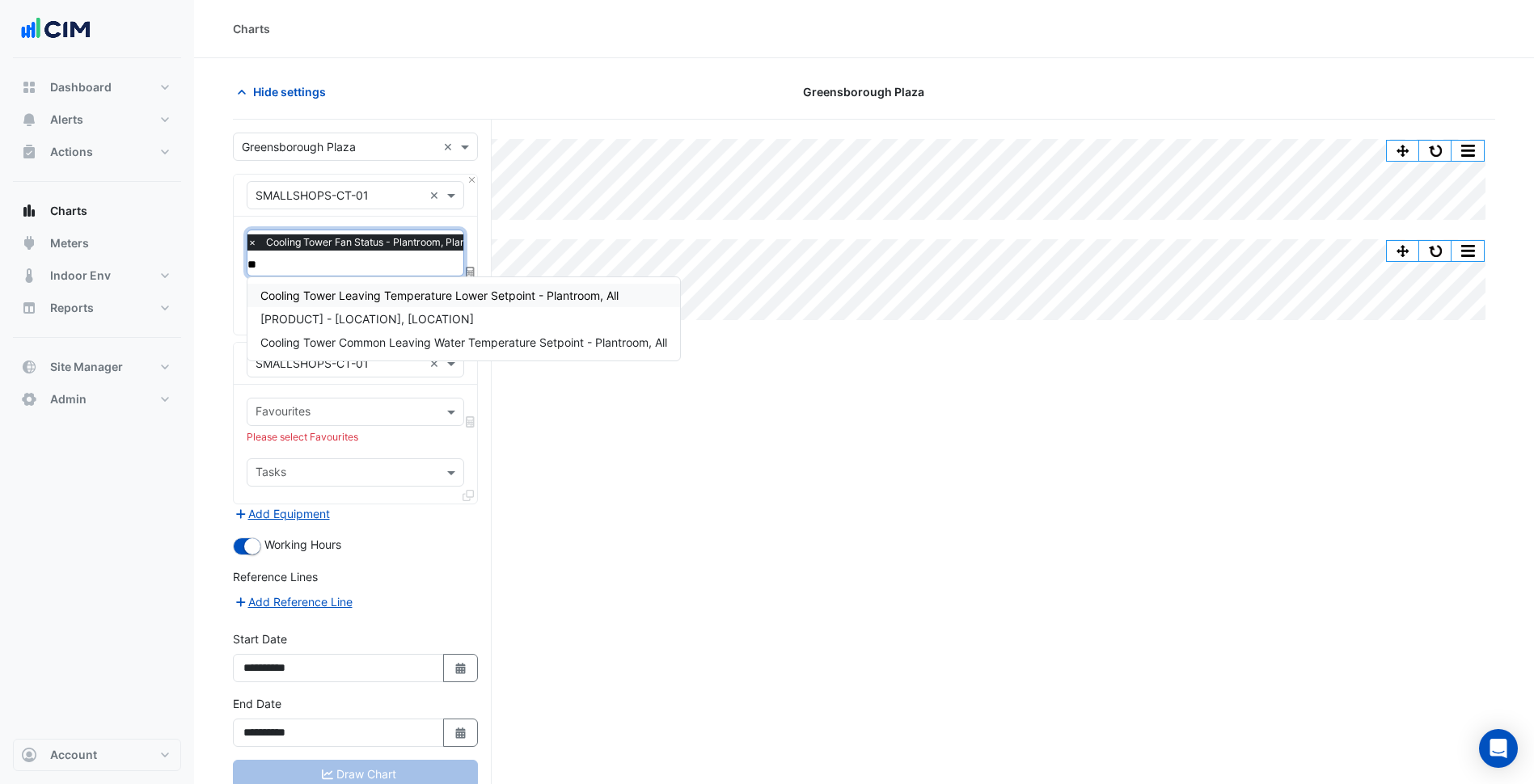 type 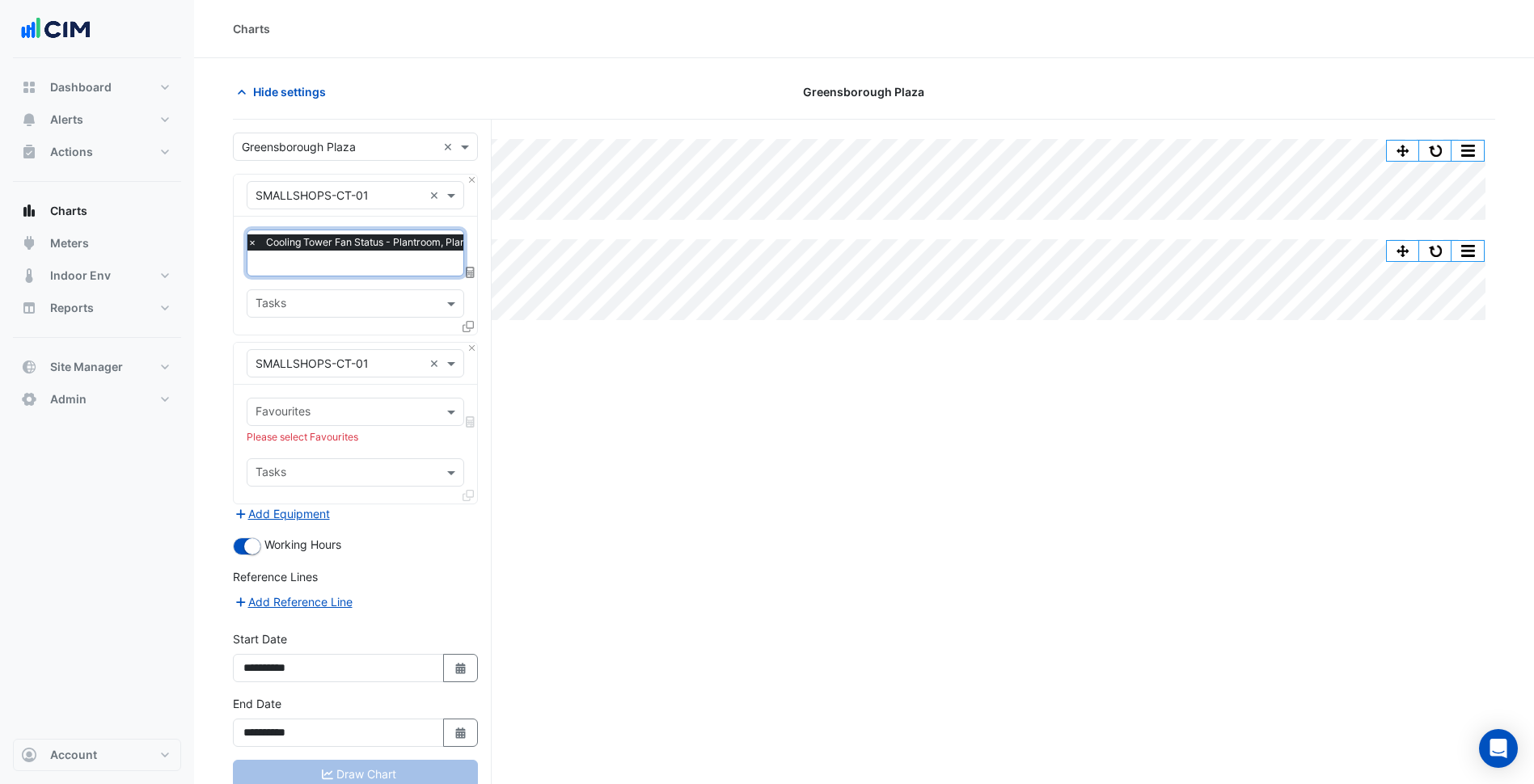 click at bounding box center (339, 364) 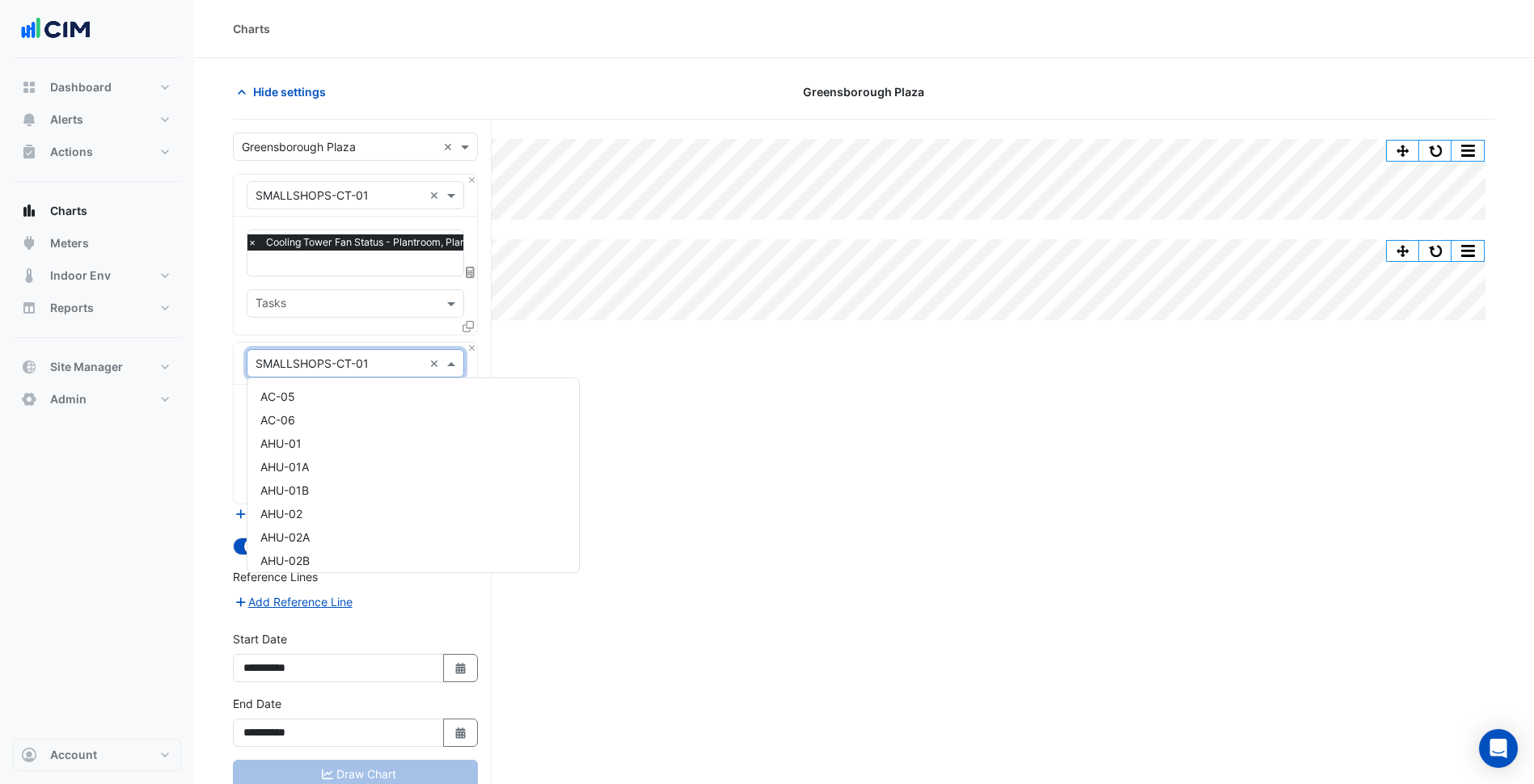 scroll, scrollTop: 7226, scrollLeft: 0, axis: vertical 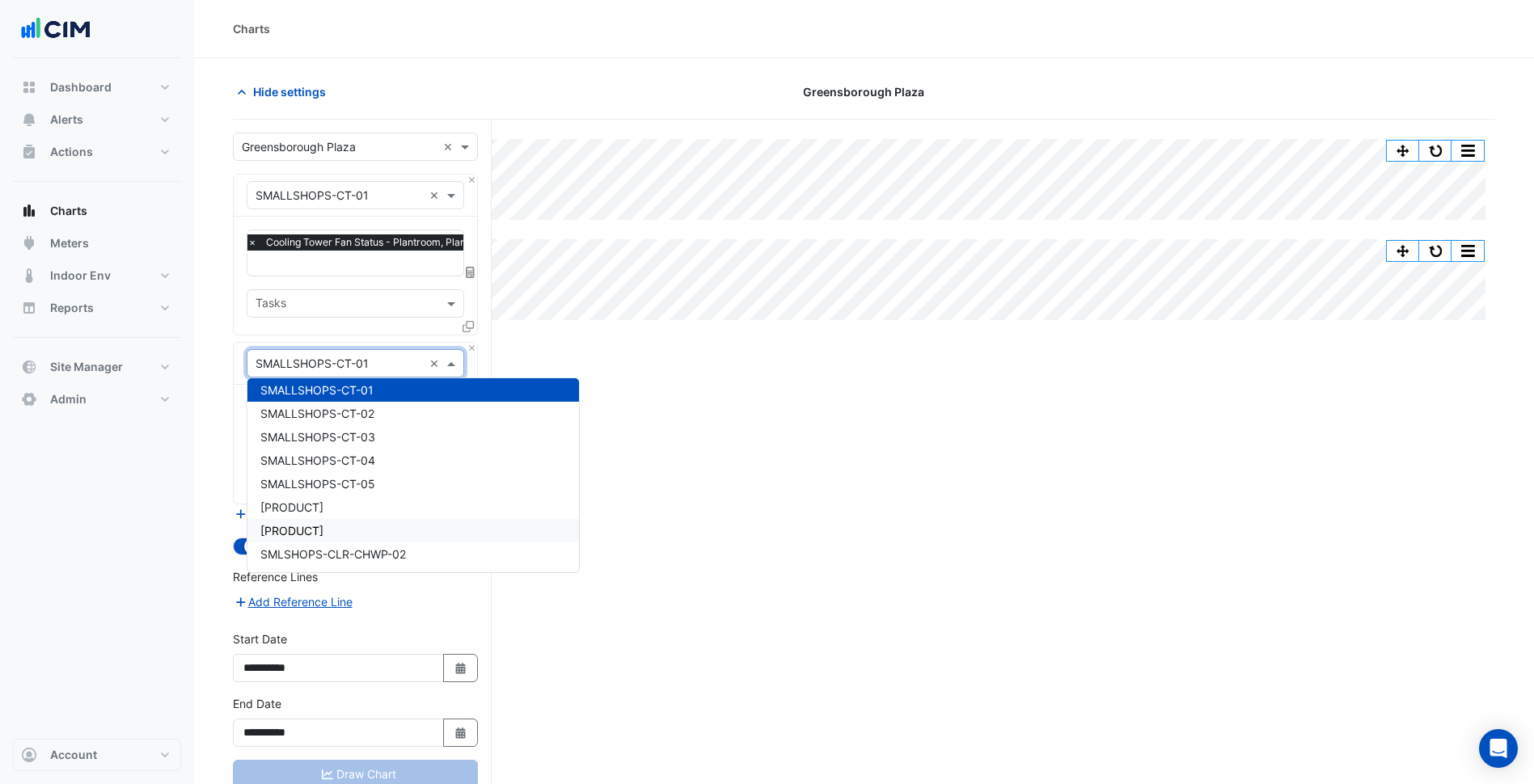 click on "SMLSHOPS-CLR-CHWP-01-VSD" at bounding box center [292, 530] 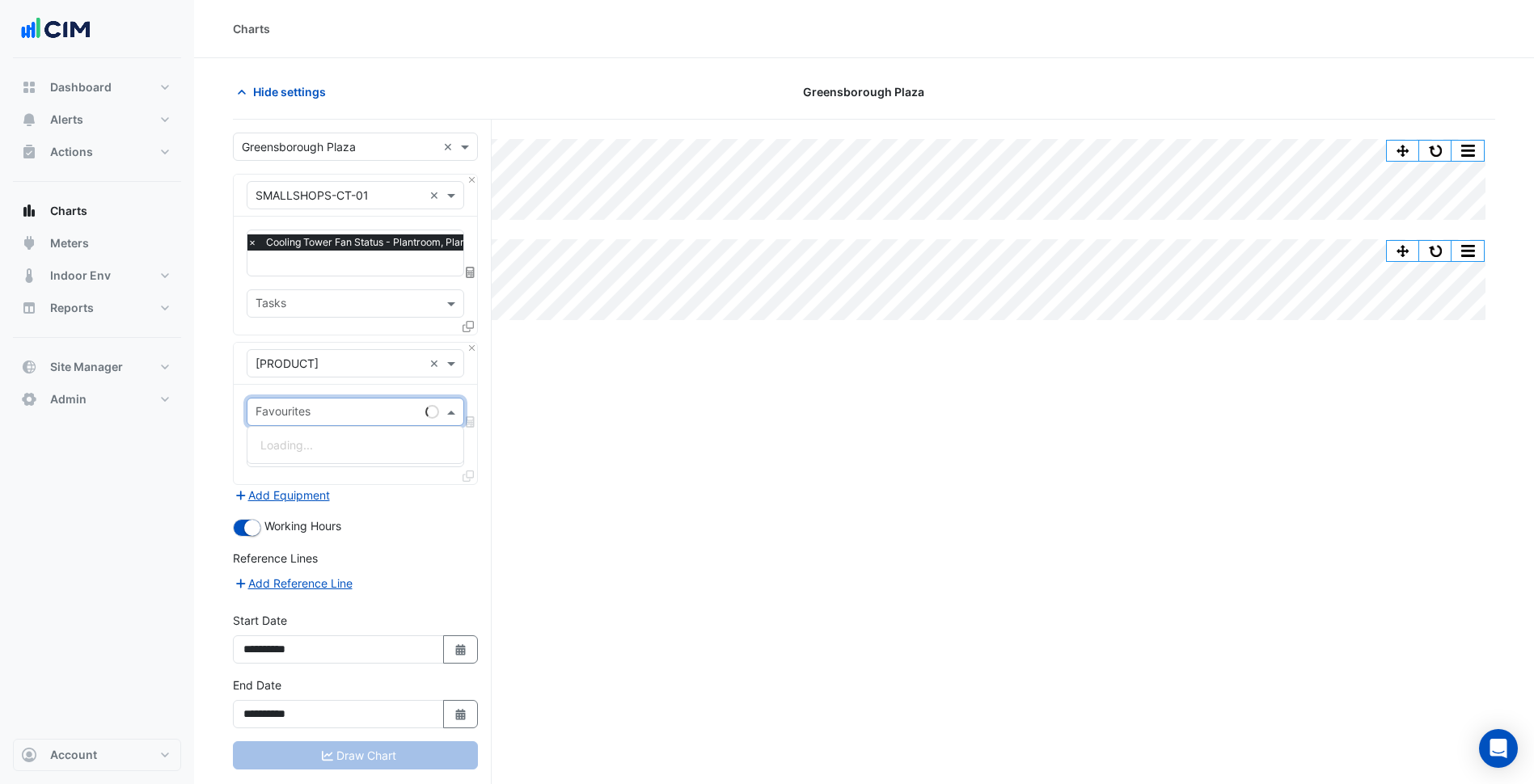 click on "Favourites" at bounding box center [355, 411] 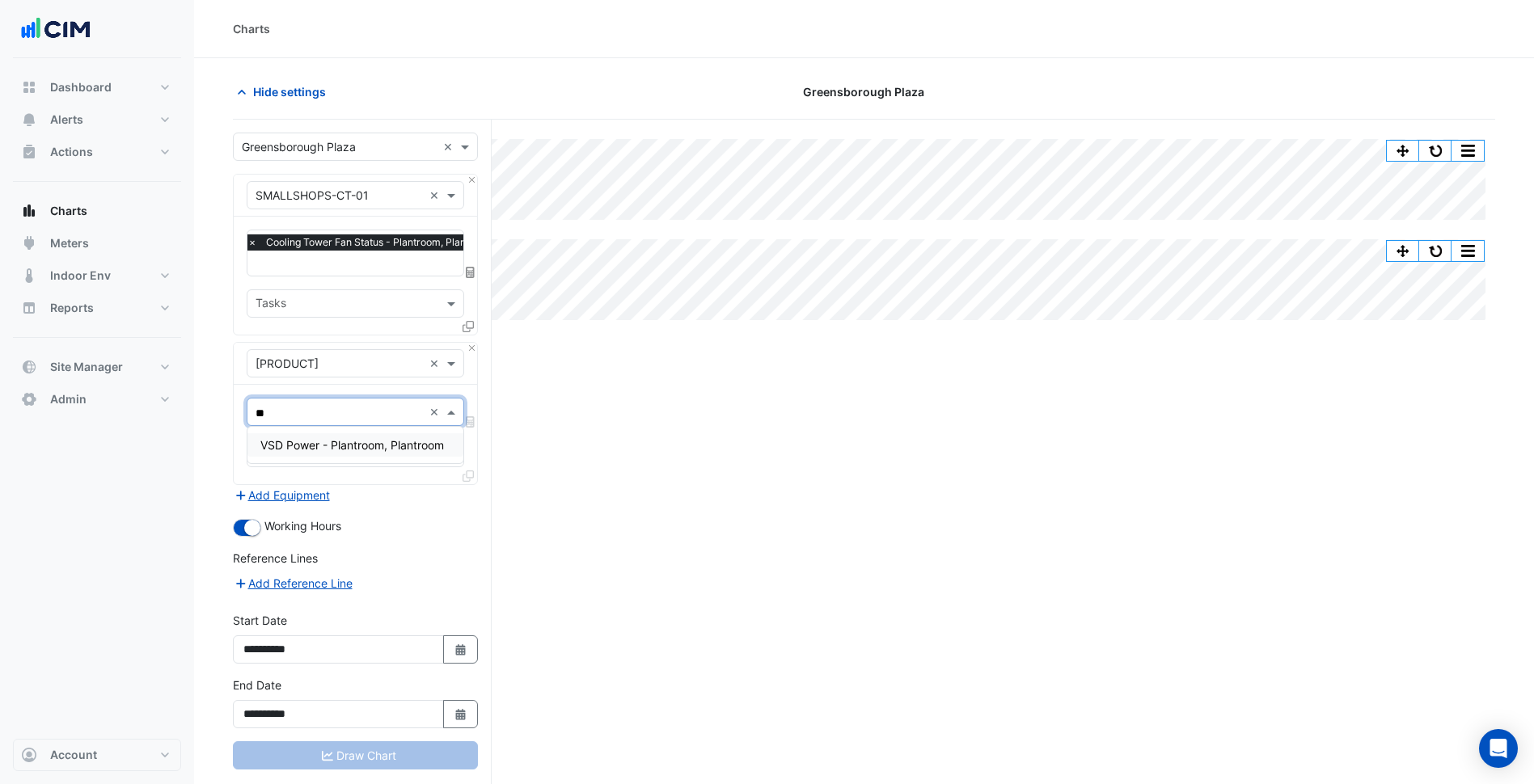 type on "*" 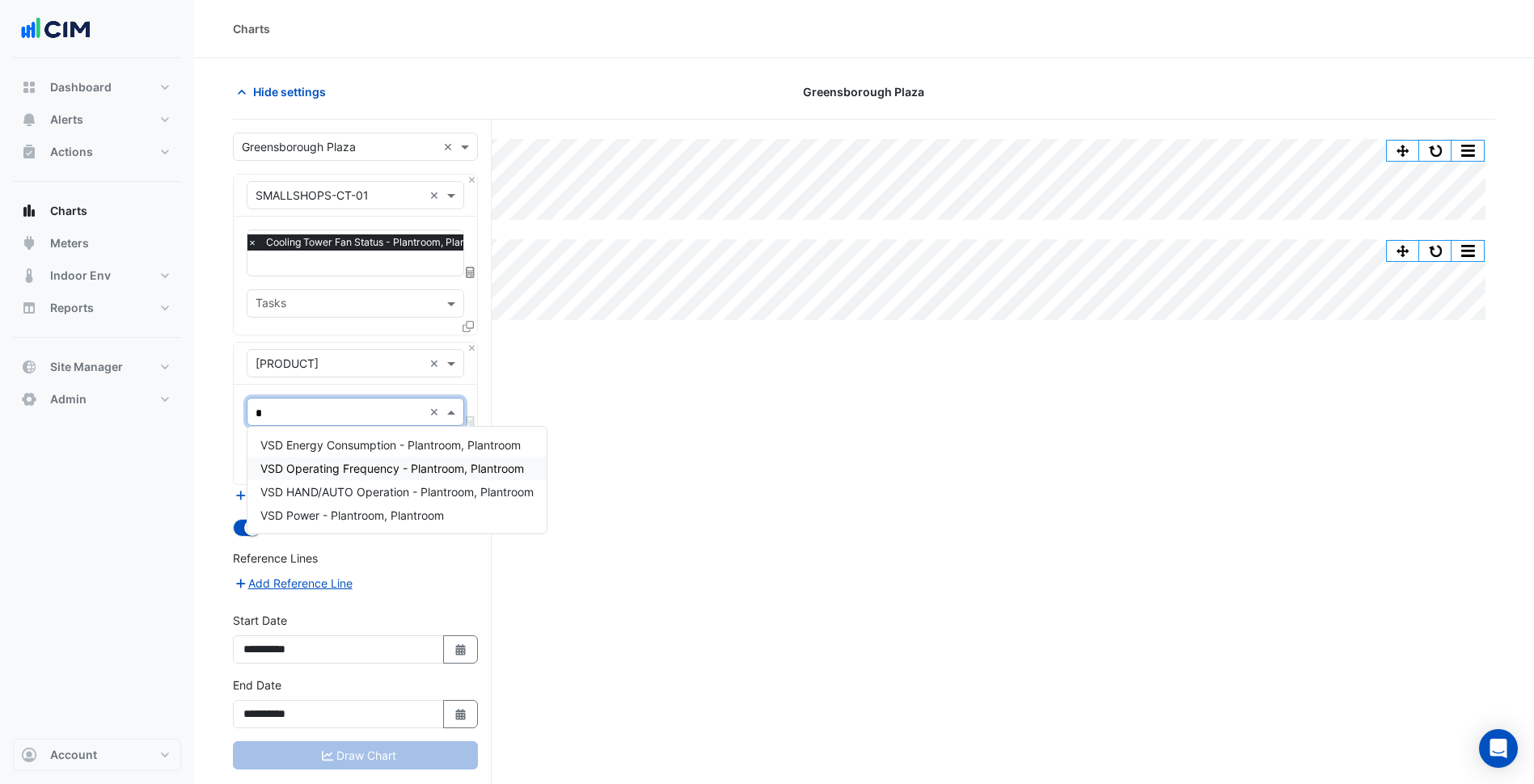 click on "VSD Operating Frequency - Plantroom, Plantroom" at bounding box center (392, 468) 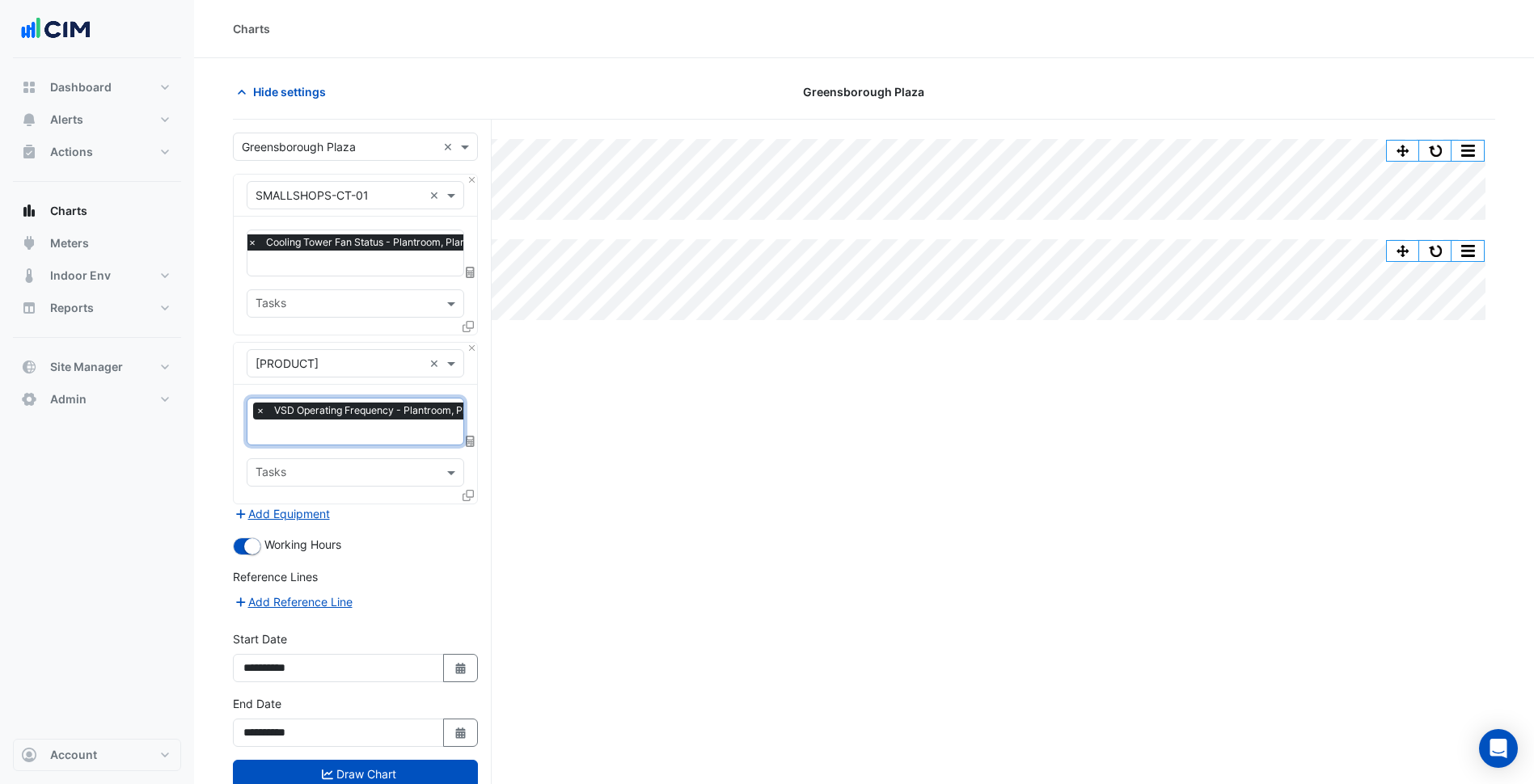 click on "VSD Operating Frequency - Plantroom, Plantroom" at bounding box center [389, 411] 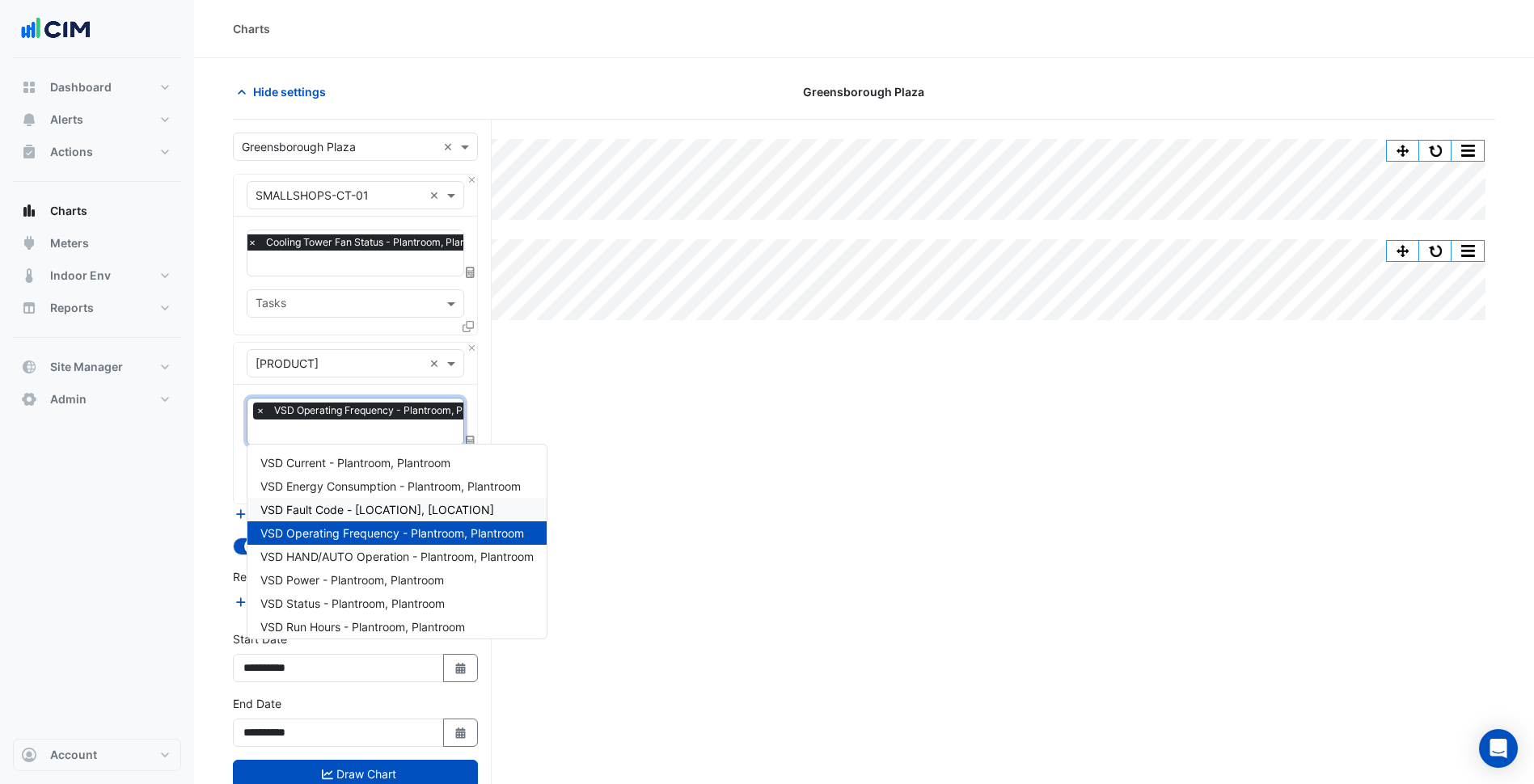 click on "VSD Energy Consumption - Plantroom, Plantroom" at bounding box center (391, 486) 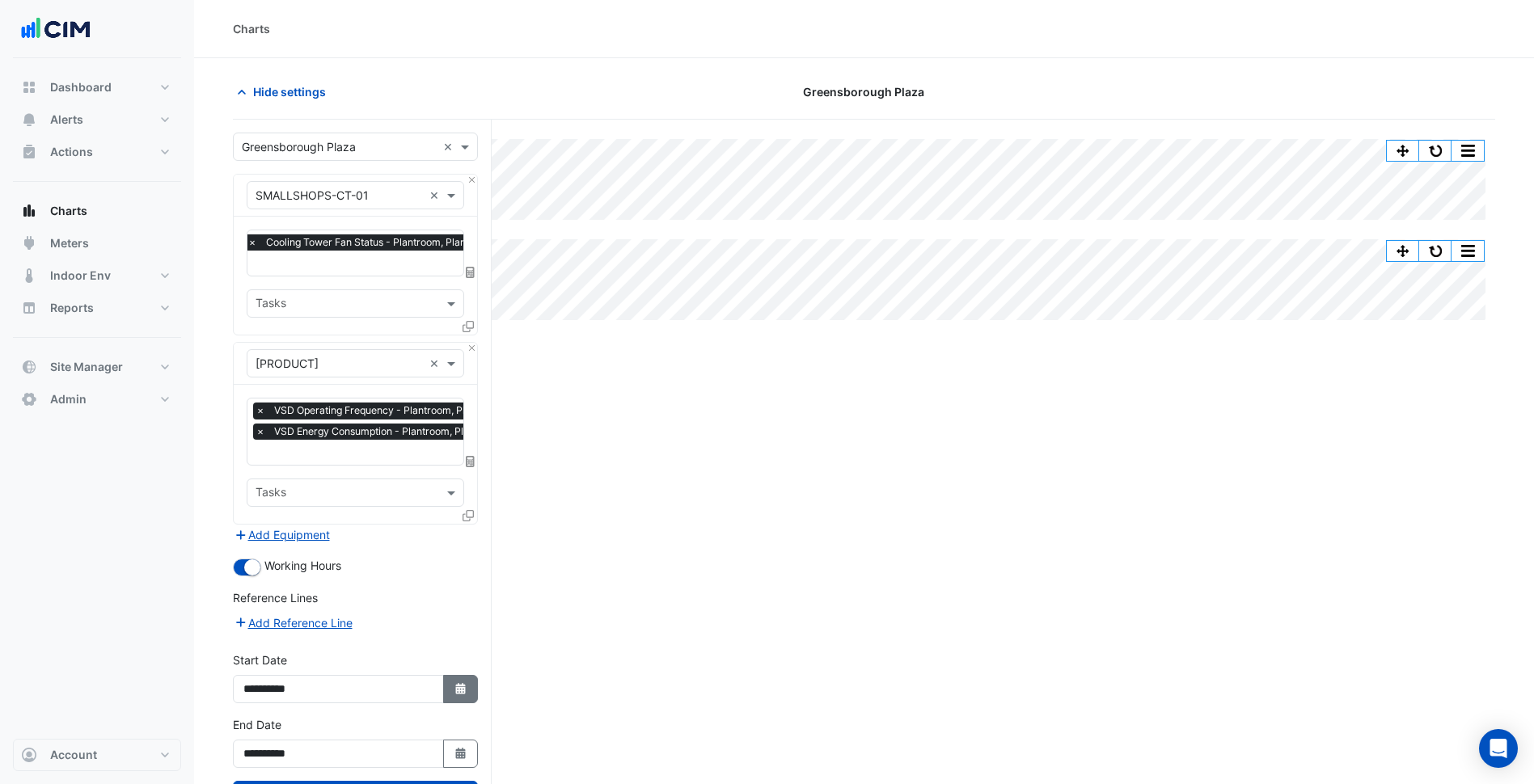 click on "Select Date" at bounding box center (461, 689) 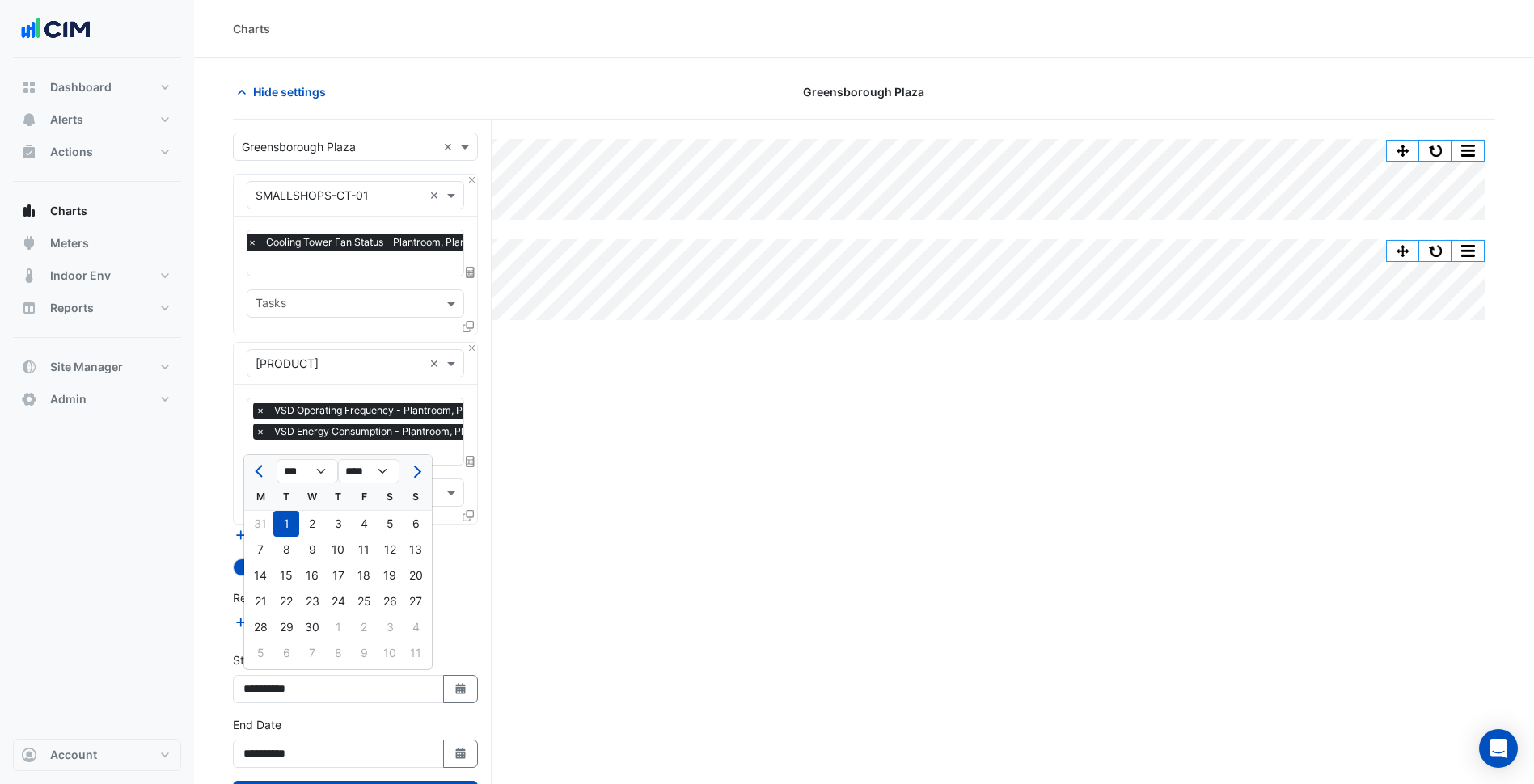 click on "Hide settings
Greensborough Plaza
Split All Split None Print Save as JPEG Save as PNG Pivot Data Table Export CSV - Flat Export CSV - Pivot Select Chart Type Select Timezone    ◼    SMALLSHOPS-CT-01    Cooling Tower Fan Status       Plantroom Plantroom    Fri 02-May-2025 08:15       On (1)    Timezone: Australia/Victoria (AEST)
Split All Split None Print Save as JPEG Save as PNG Pivot Data Table Export CSV - Flat Export CSV - Pivot Select Chart Type Select Timezone    ◼    SMALLSHOPS-CT-01    Cooling Tower Fan Enable       Plantroom Plantroom    Fri 02-May-2025 08:15       On (1)    Timezone: Australia/Victoria (AEST)
Select a Site × Greensborough Plaza ×
Equipment × SMALLSHOPS-CT-01 ×" 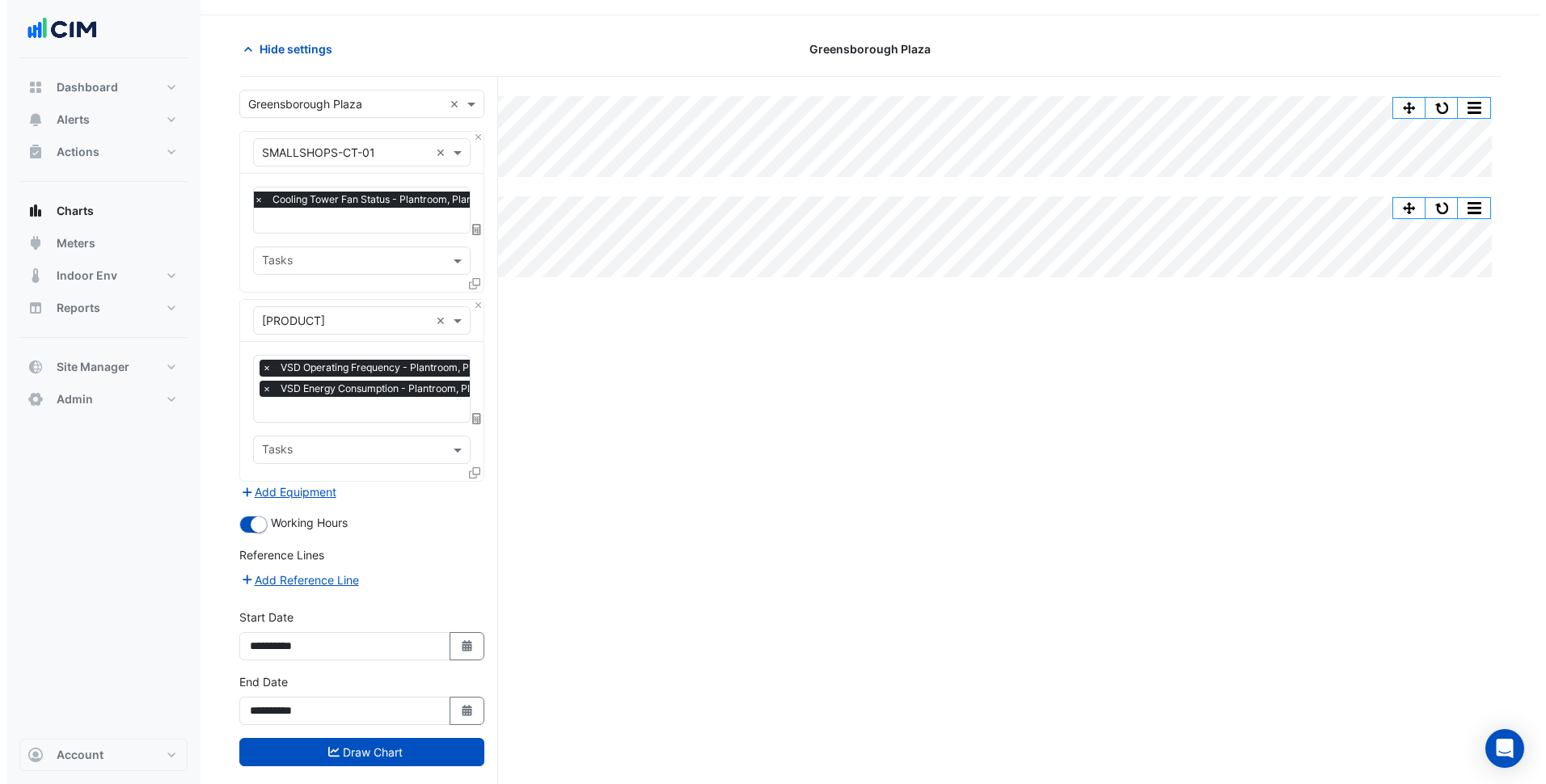 scroll, scrollTop: 66, scrollLeft: 0, axis: vertical 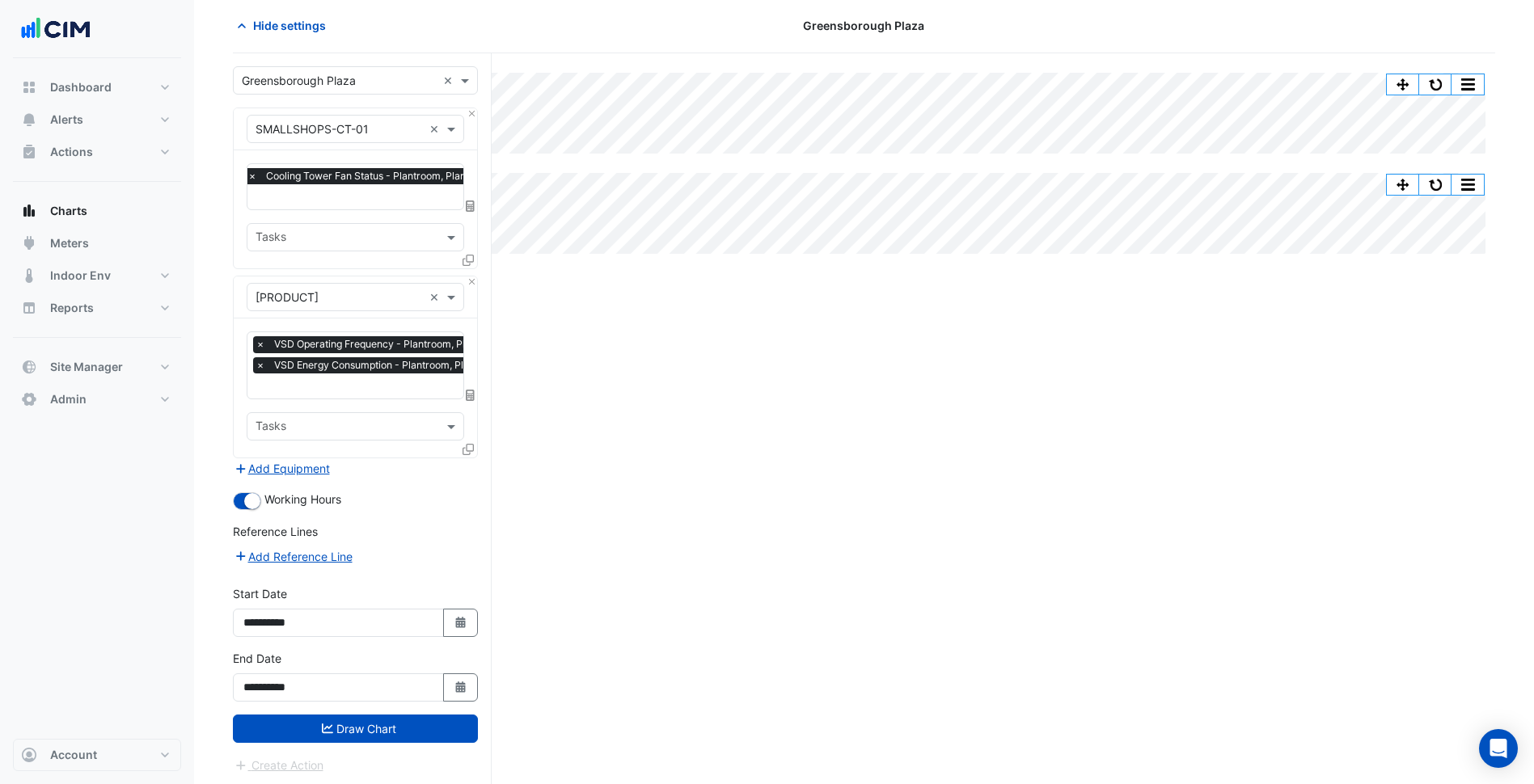 drag, startPoint x: 475, startPoint y: 449, endPoint x: 467, endPoint y: 449, distance: 8 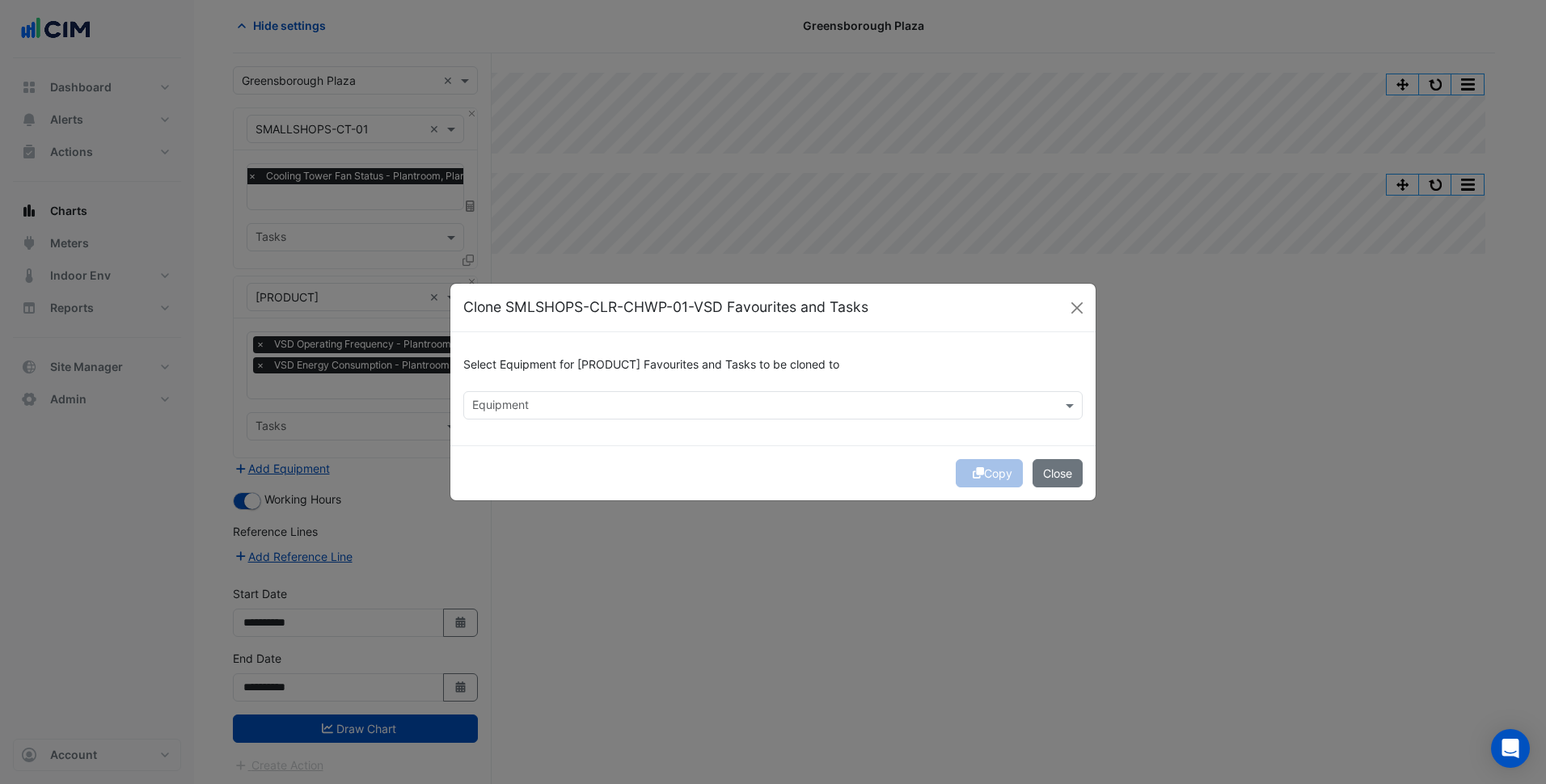 click 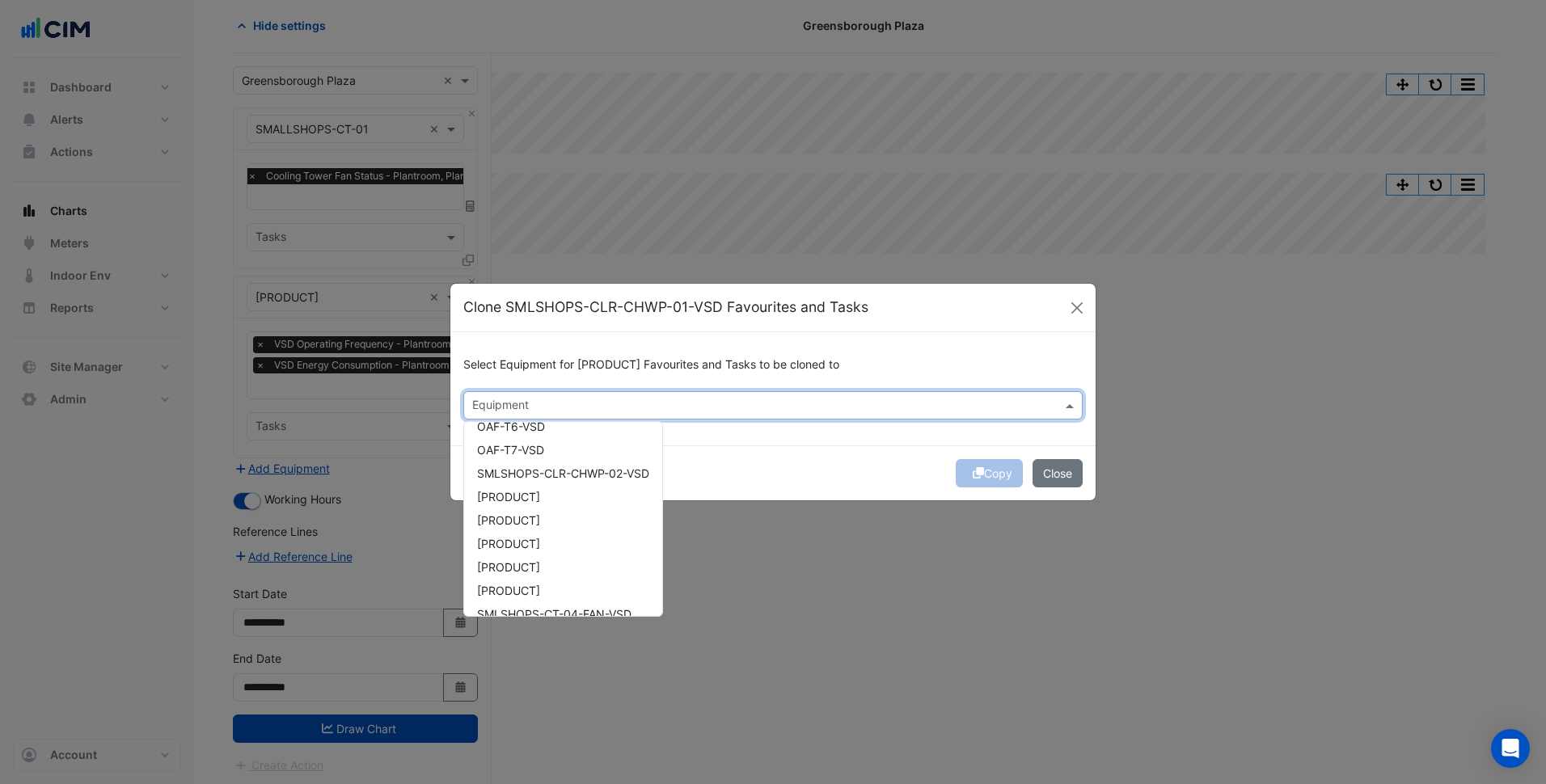 scroll, scrollTop: 686, scrollLeft: 0, axis: vertical 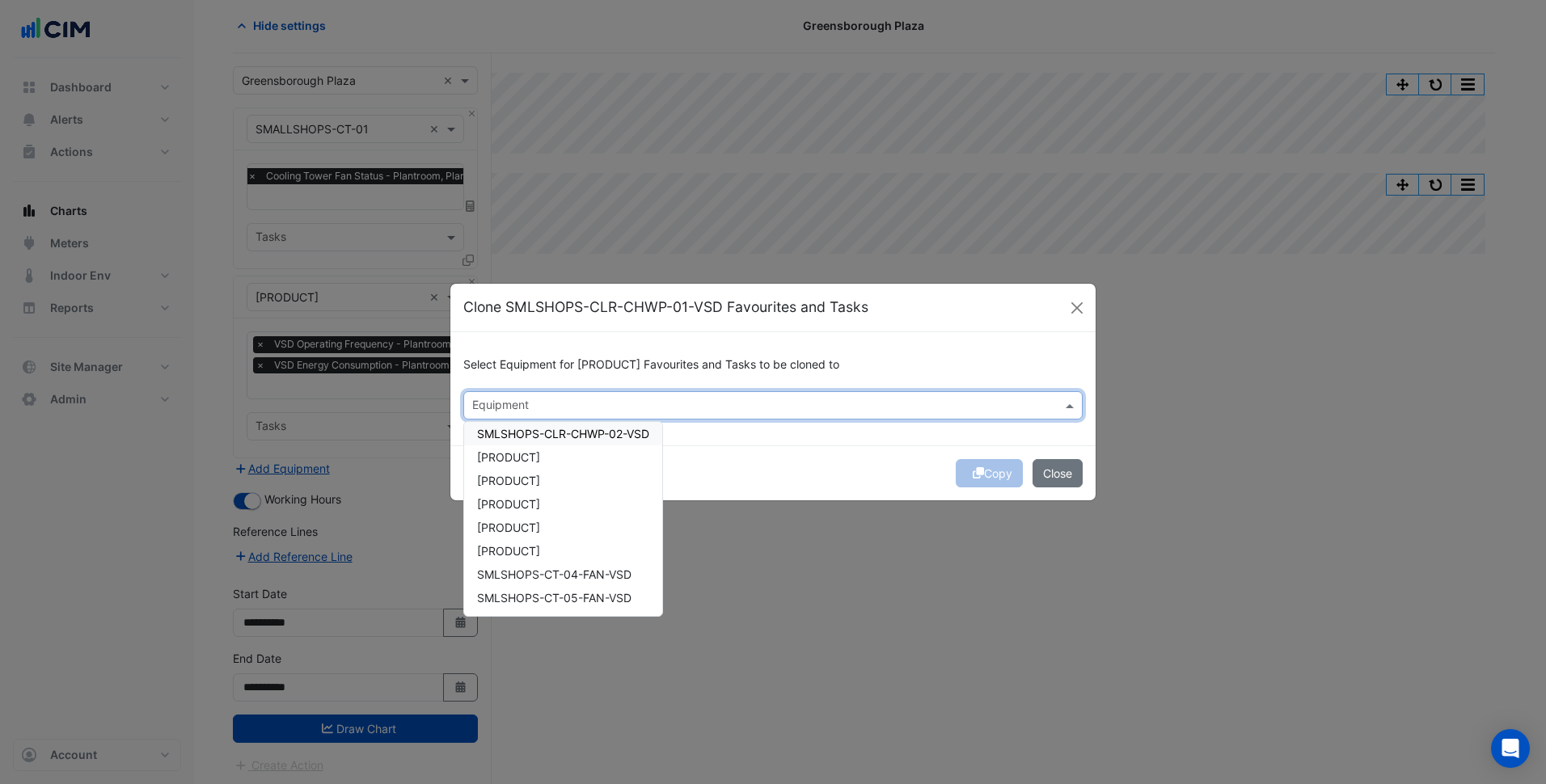 click on "SMLSHOPS-CLR-CHWP-02-VSD" at bounding box center (563, 433) 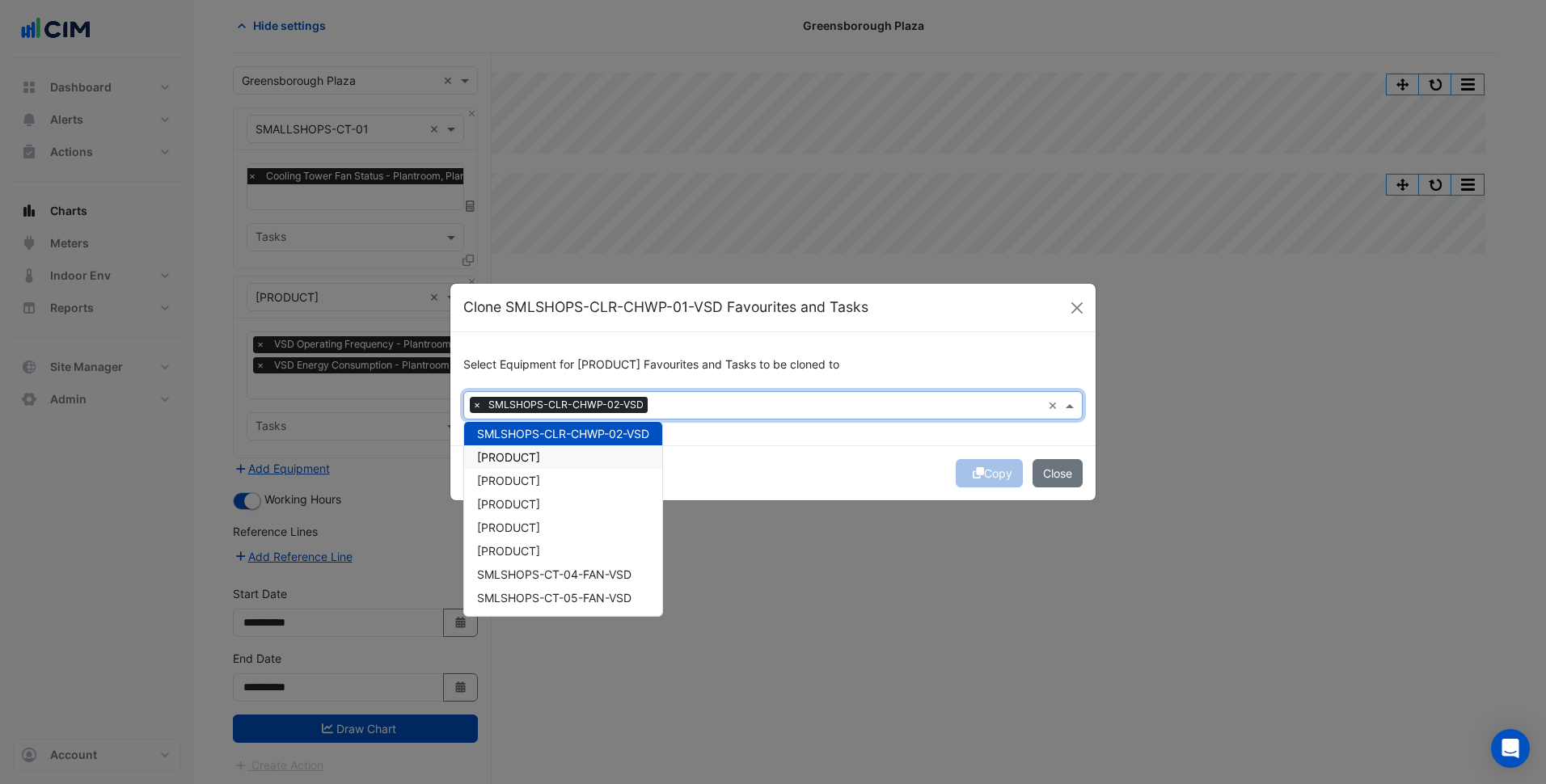click on "SMLSHOPS-CLR-CHWP-03-VSD" at bounding box center [509, 457] 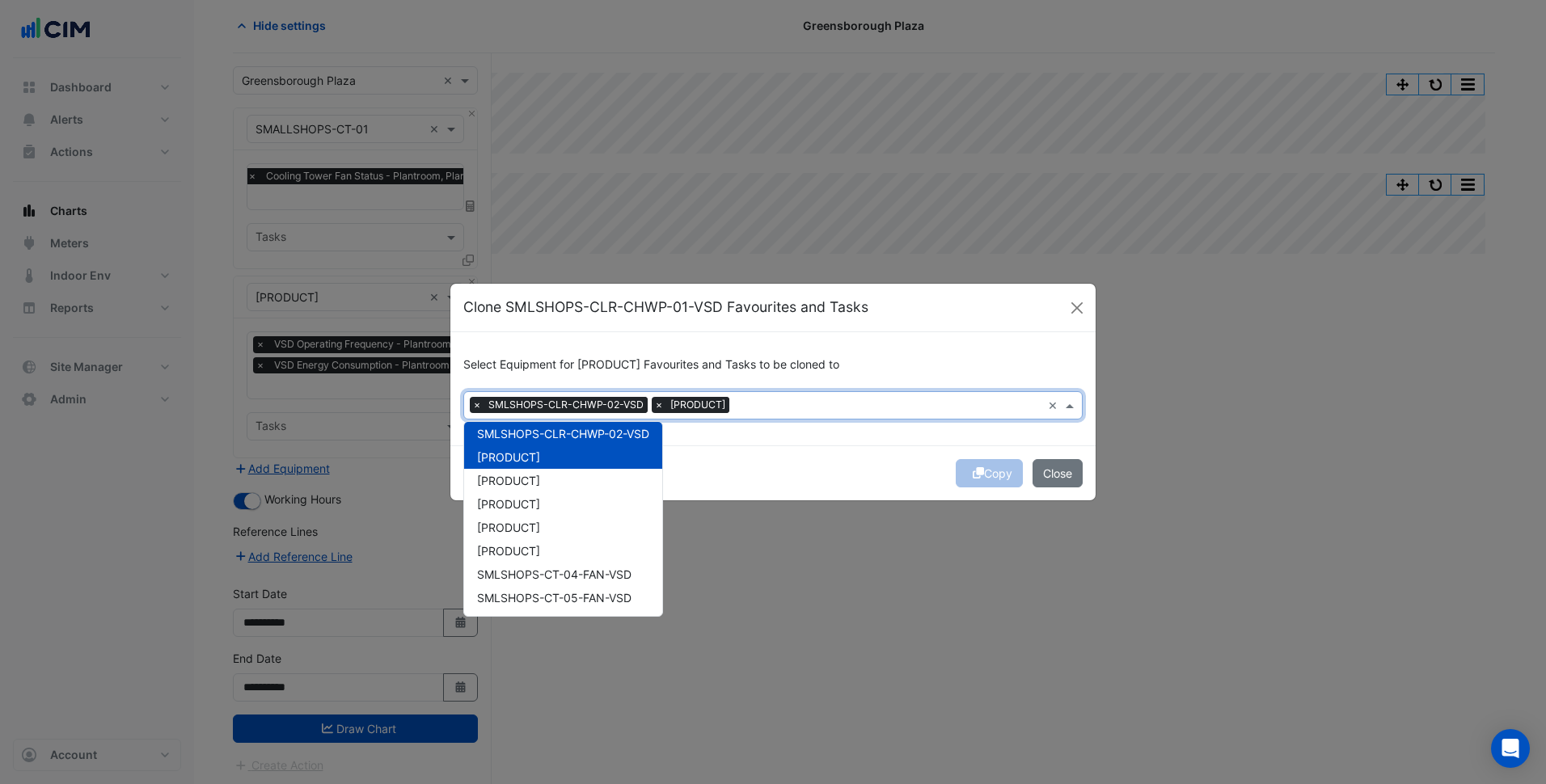 click on "SMLSHOPS-CLR-CWP-01-VSD" at bounding box center (509, 480) 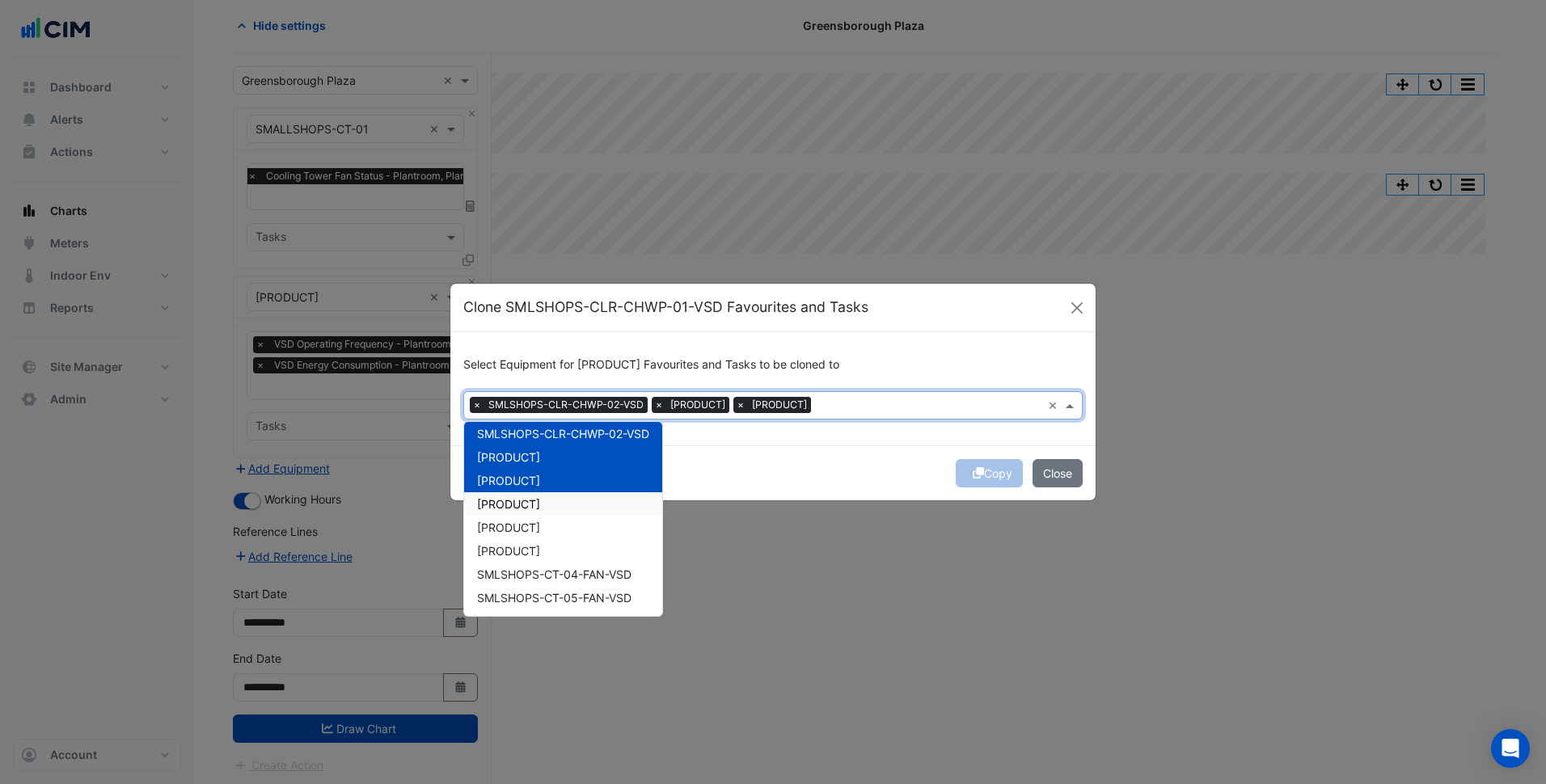click on "SMLSHOPS-CLR-CWP-02-VSD" at bounding box center (509, 504) 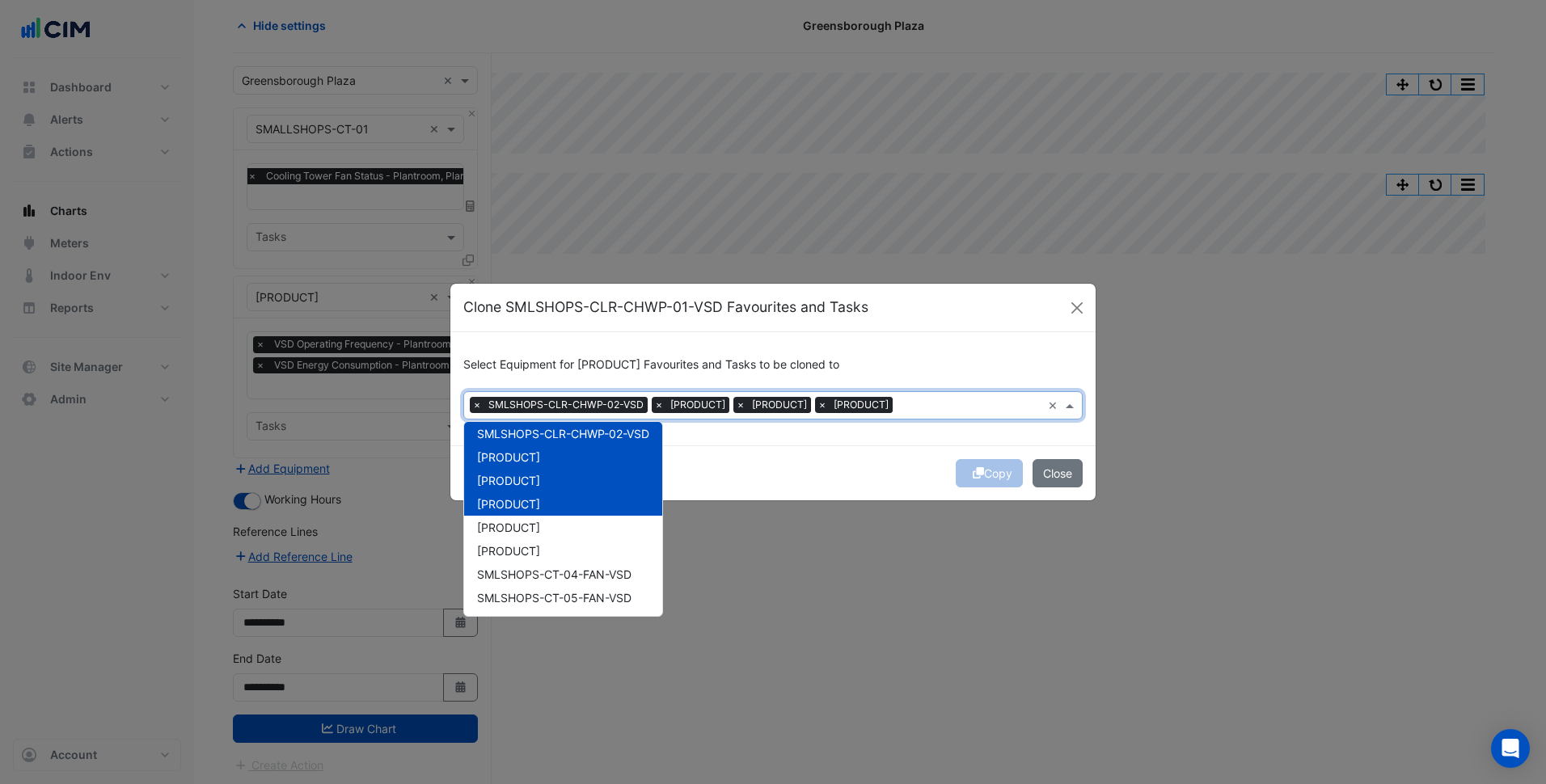 drag, startPoint x: 596, startPoint y: 522, endPoint x: 596, endPoint y: 545, distance: 23 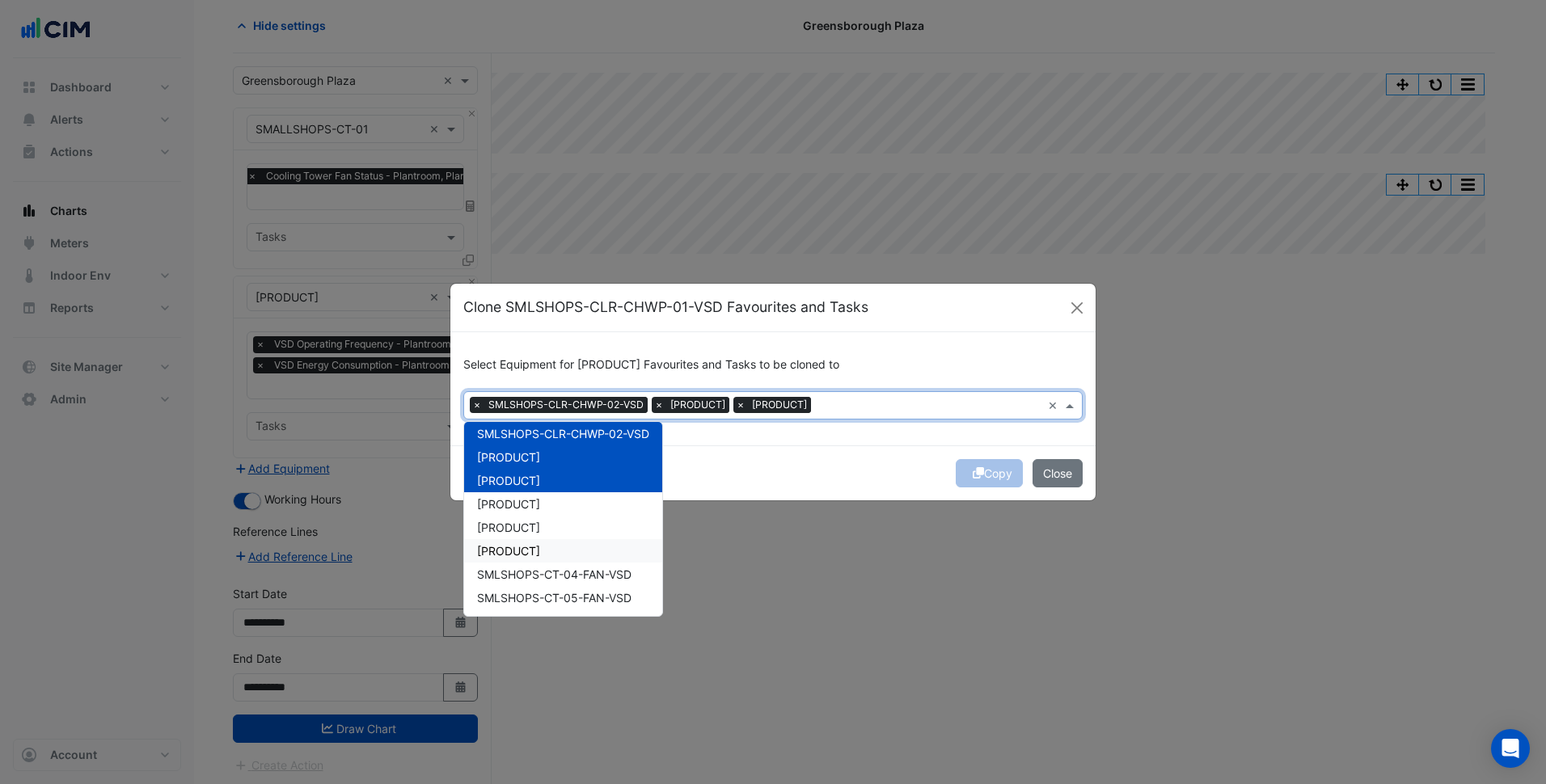 click on "SMLSHOPS-CLR-CWP-03-VSD" at bounding box center (509, 527) 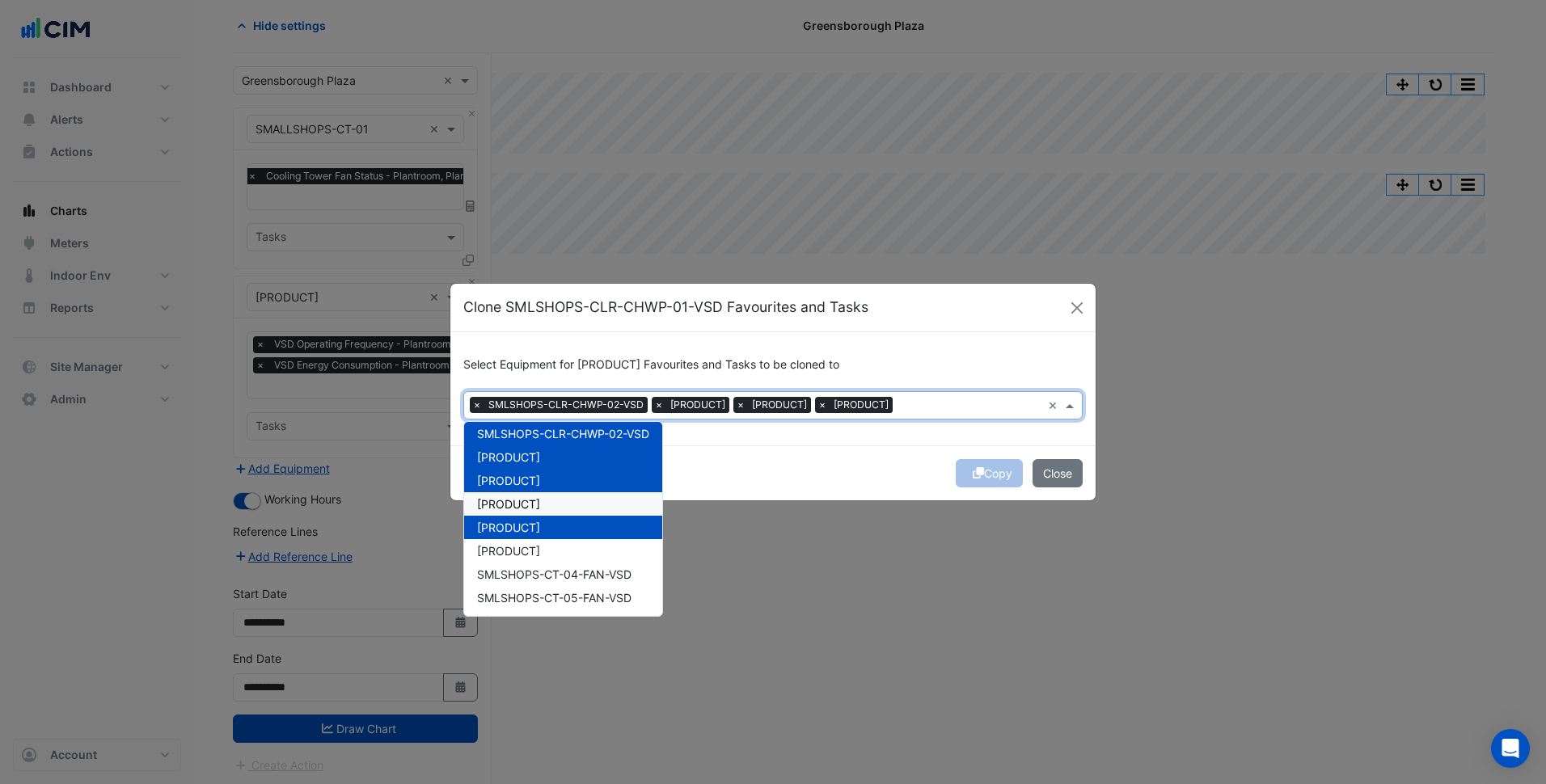 click on "SMLSHOPS-CLR-CWP-02-VSD" at bounding box center (563, 504) 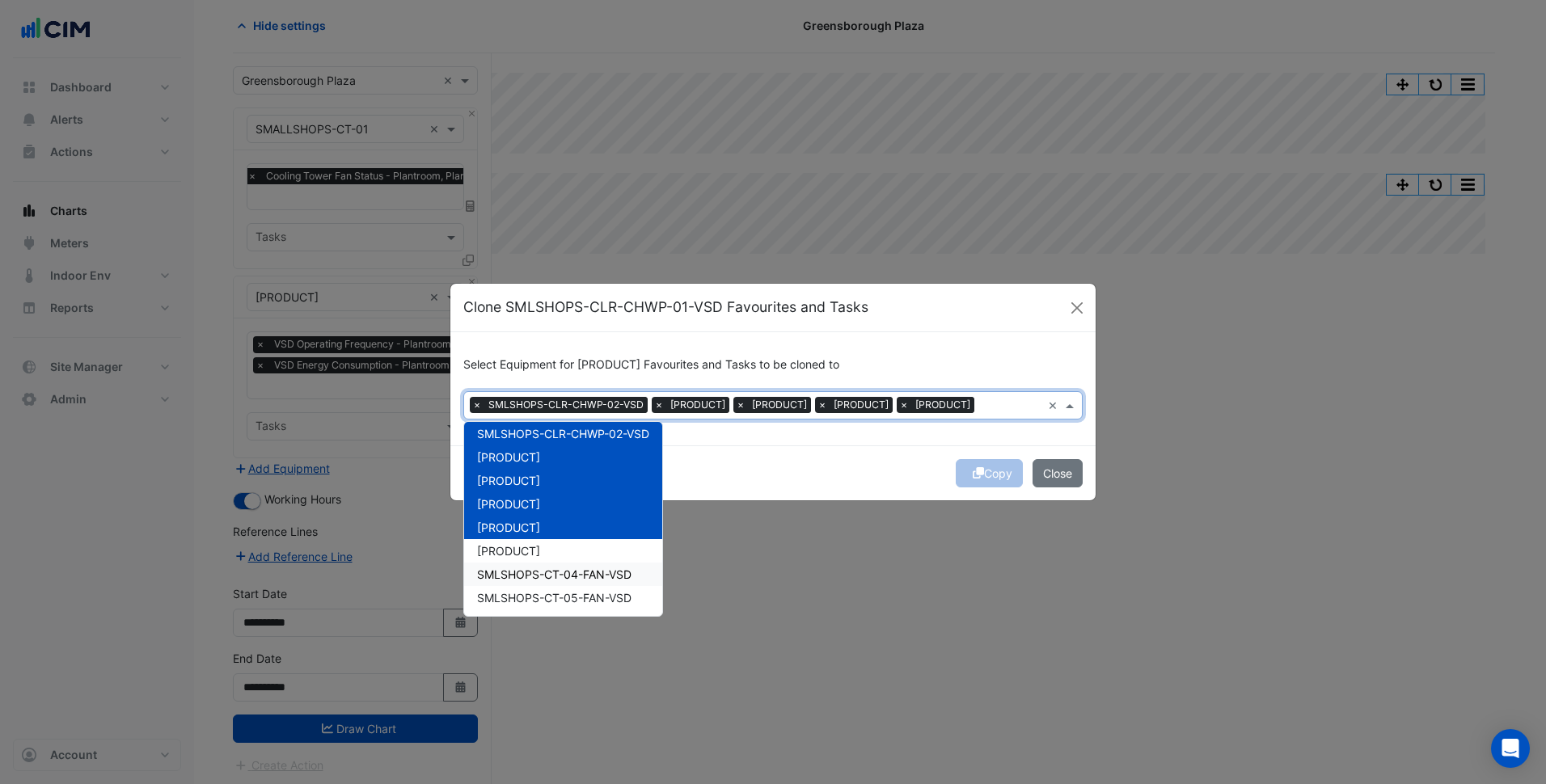 click on "SMLSHOPS-CT-03-FAN-VSD" at bounding box center (509, 550) 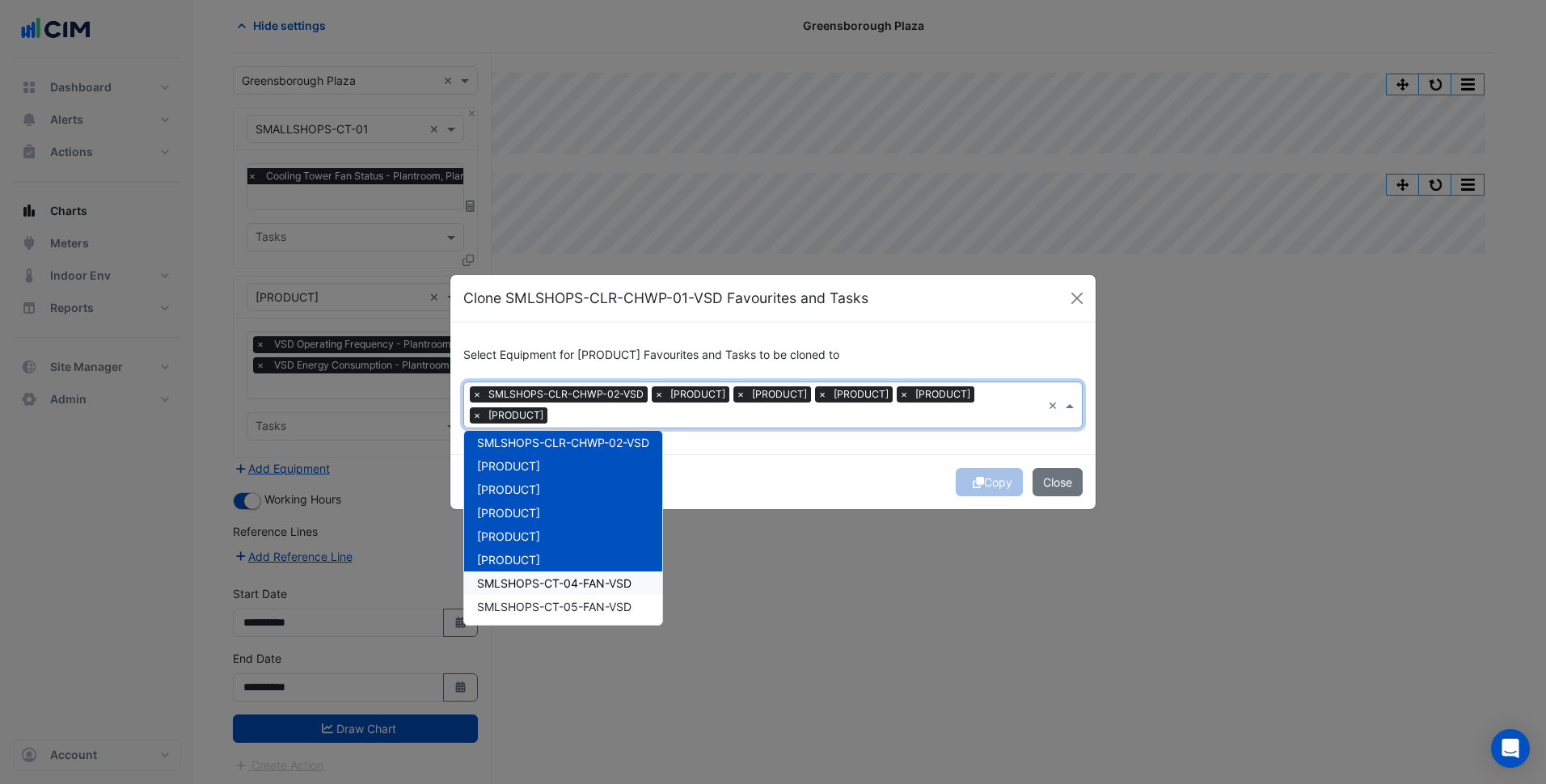 click on "SMLSHOPS-CT-04-FAN-VSD" at bounding box center [554, 583] 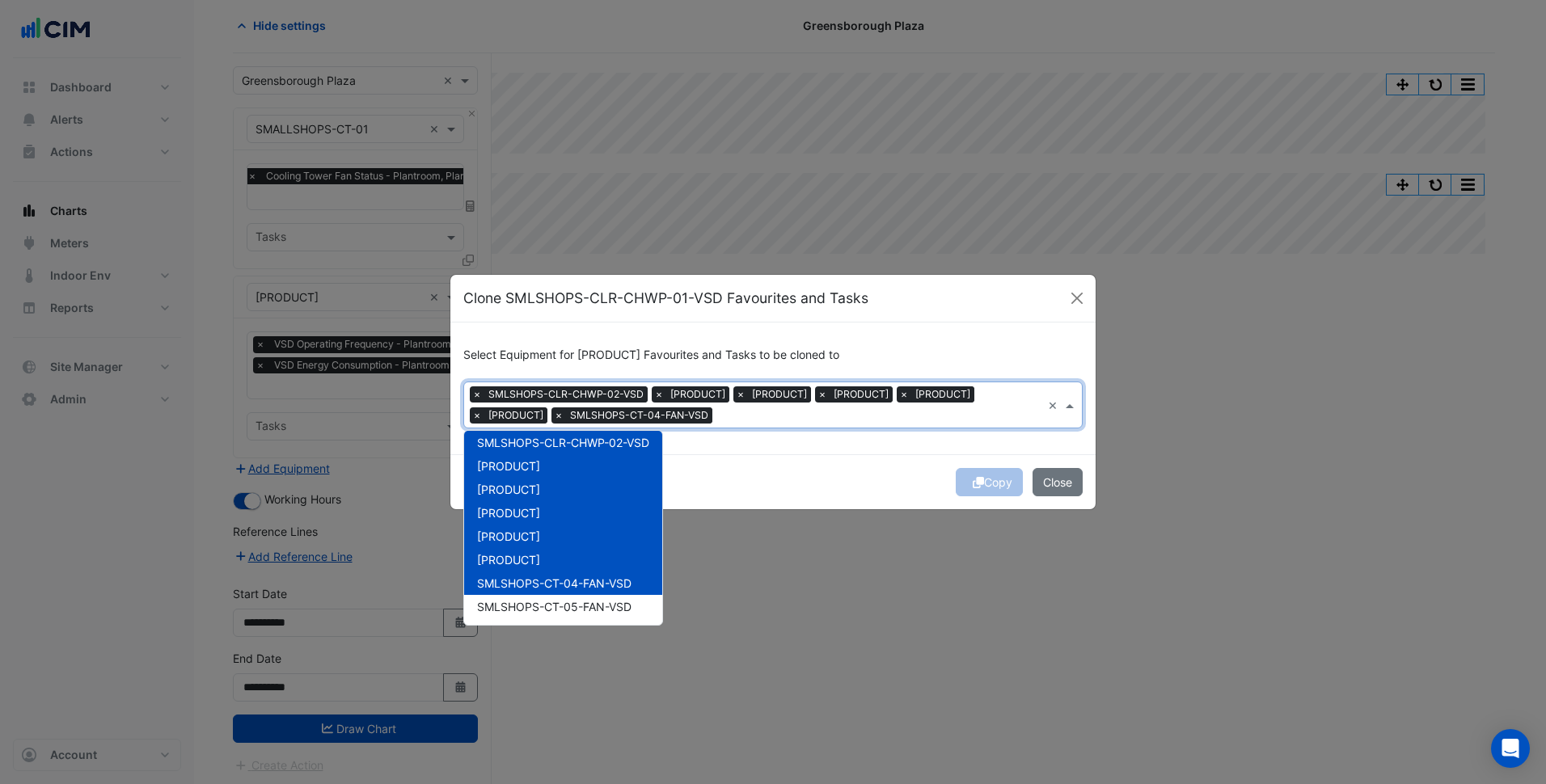click on "SMLSHOPS-CT-04-FAN-VSD" at bounding box center (563, 583) 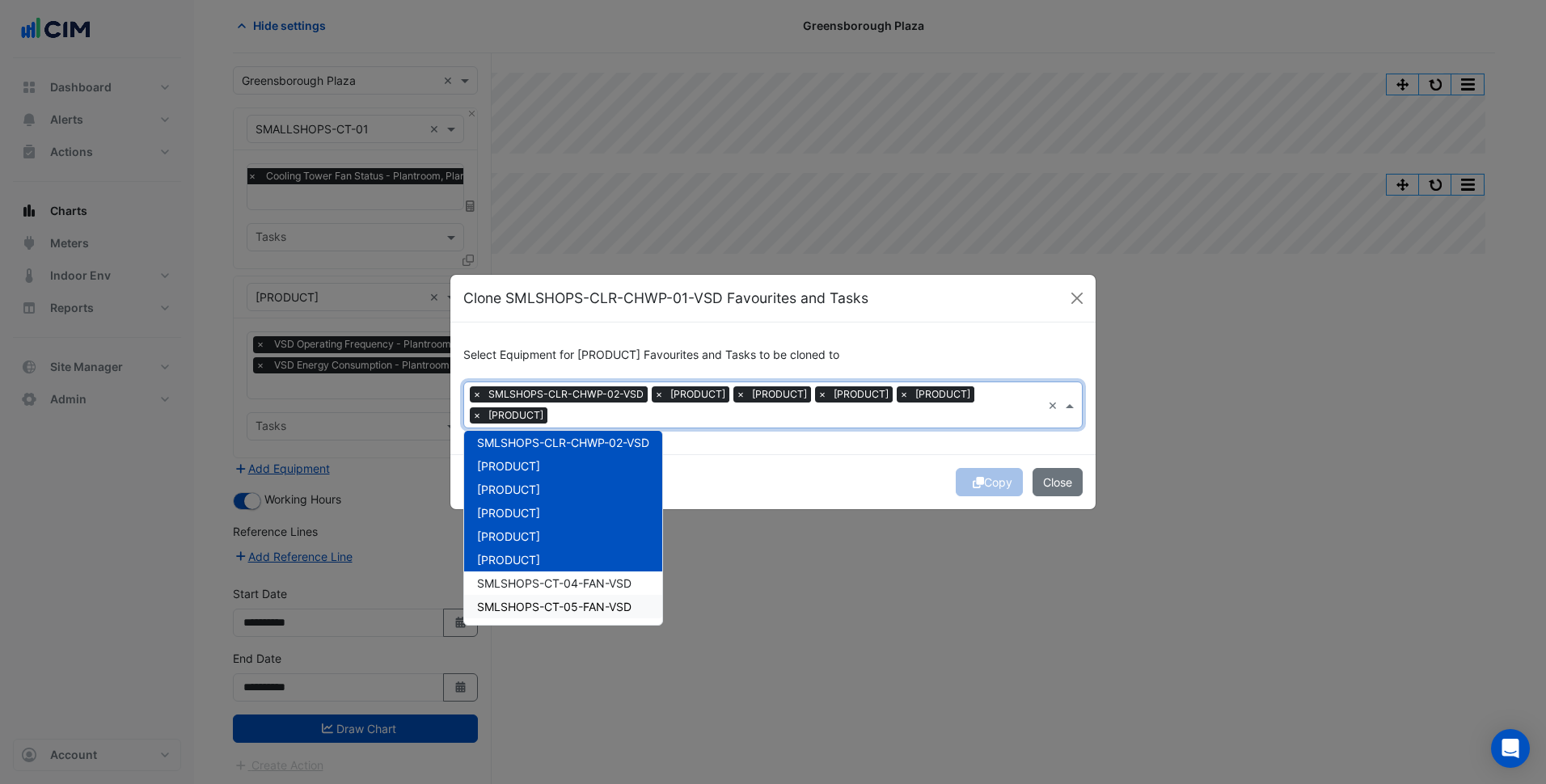 click on "SMLSHOPS-CT-05-FAN-VSD" at bounding box center (554, 606) 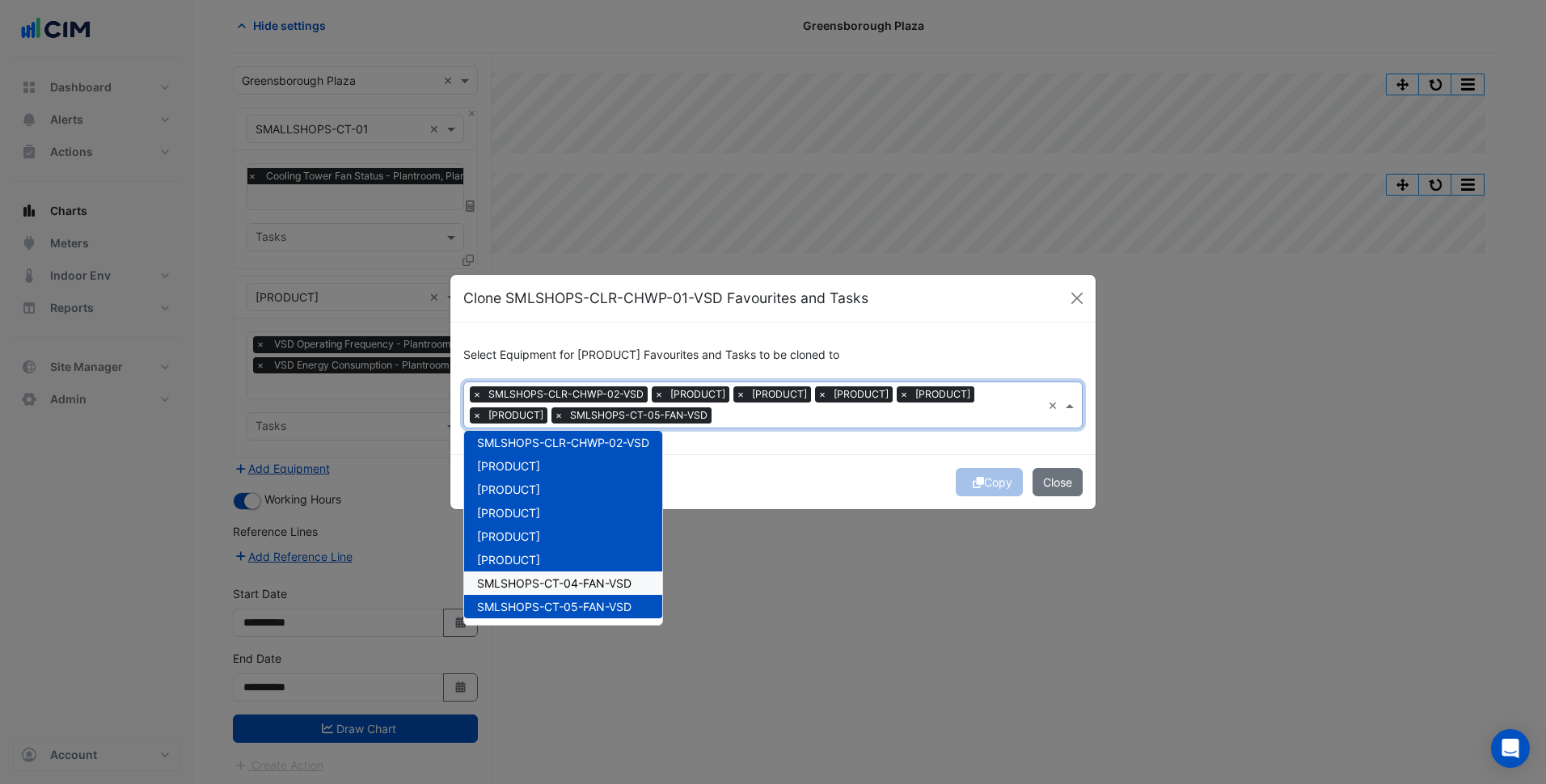click on "SMLSHOPS-CT-04-FAN-VSD" at bounding box center [554, 583] 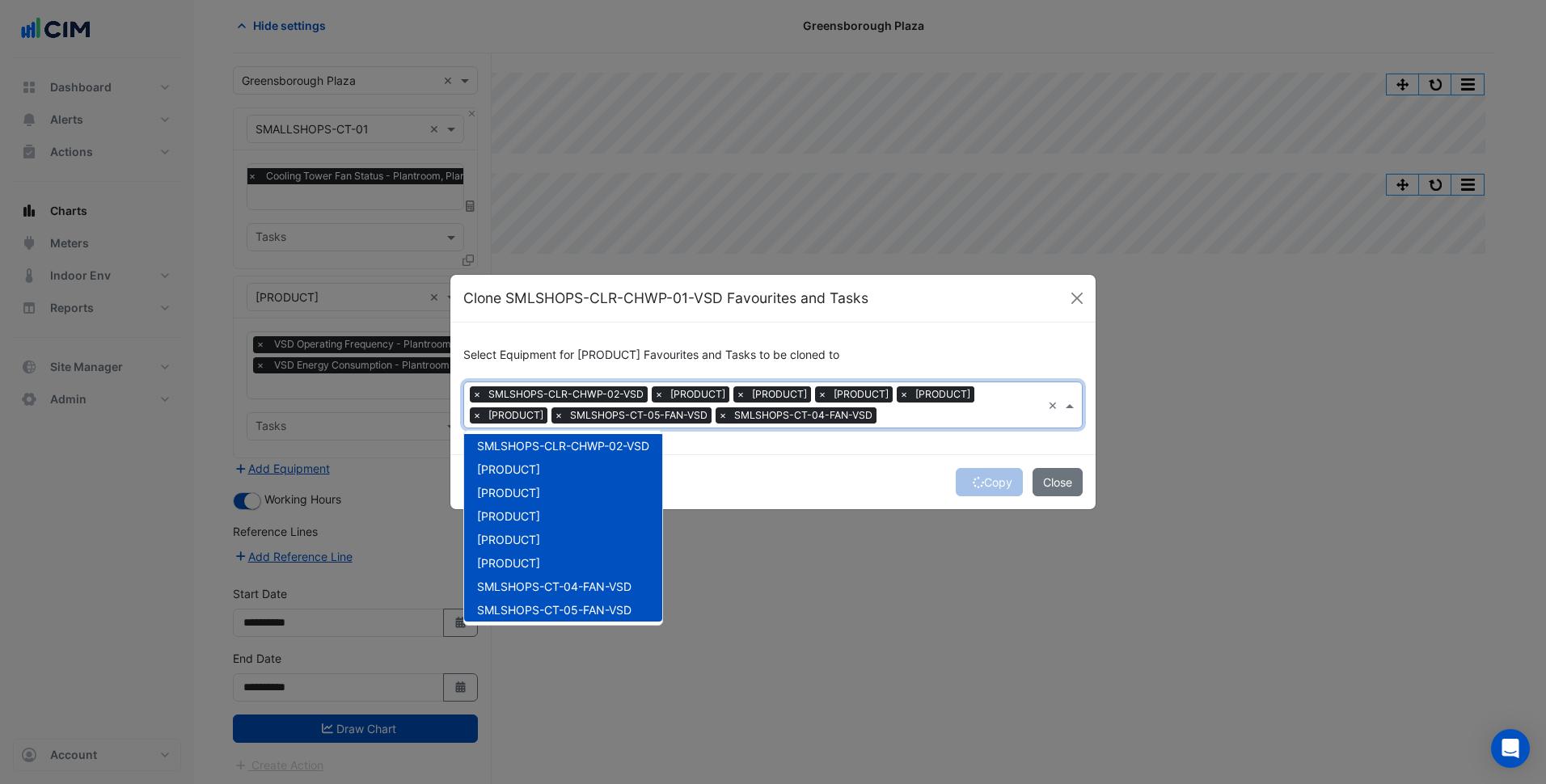 scroll, scrollTop: 686, scrollLeft: 0, axis: vertical 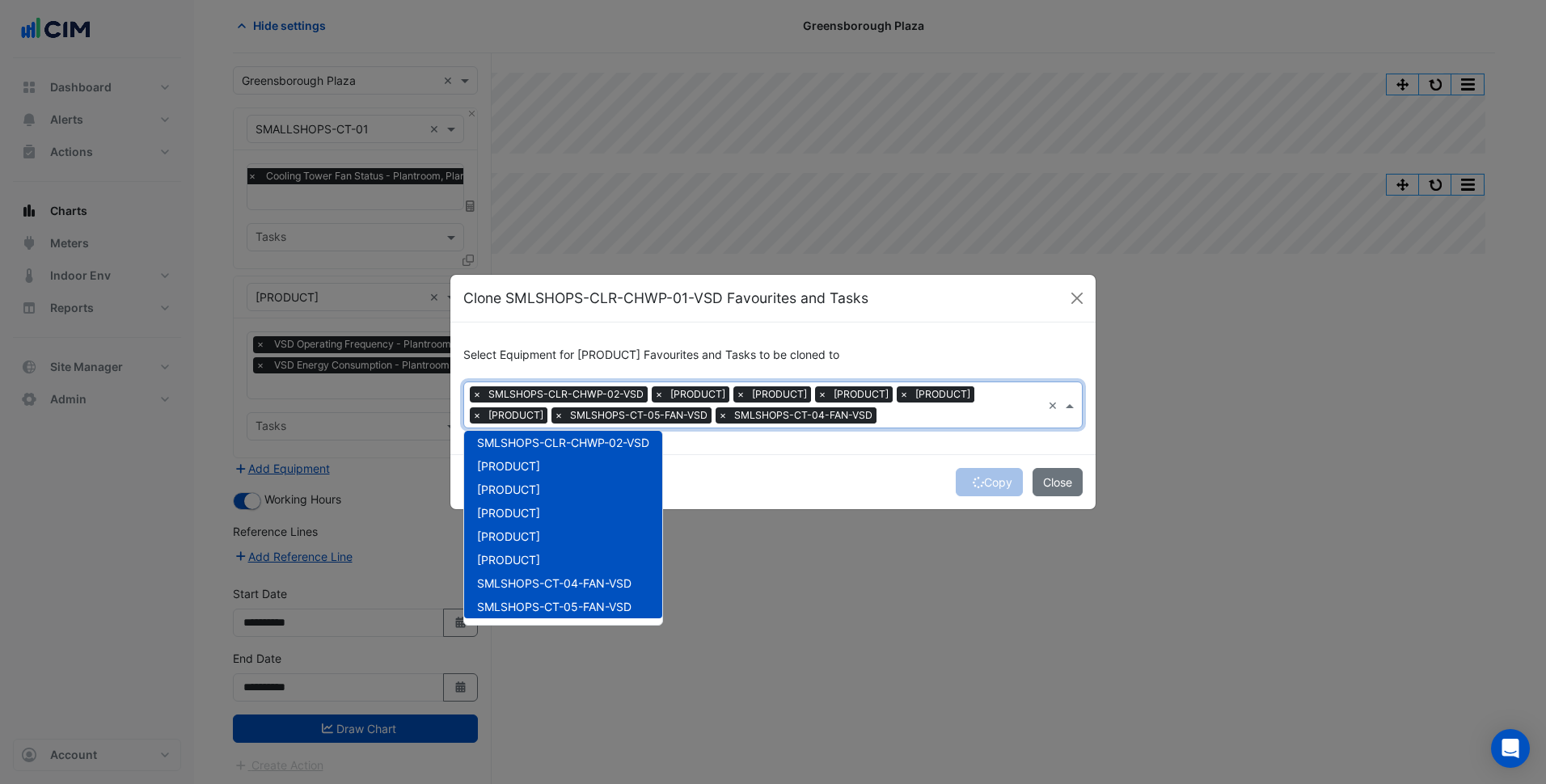 click on "Copy
Close" 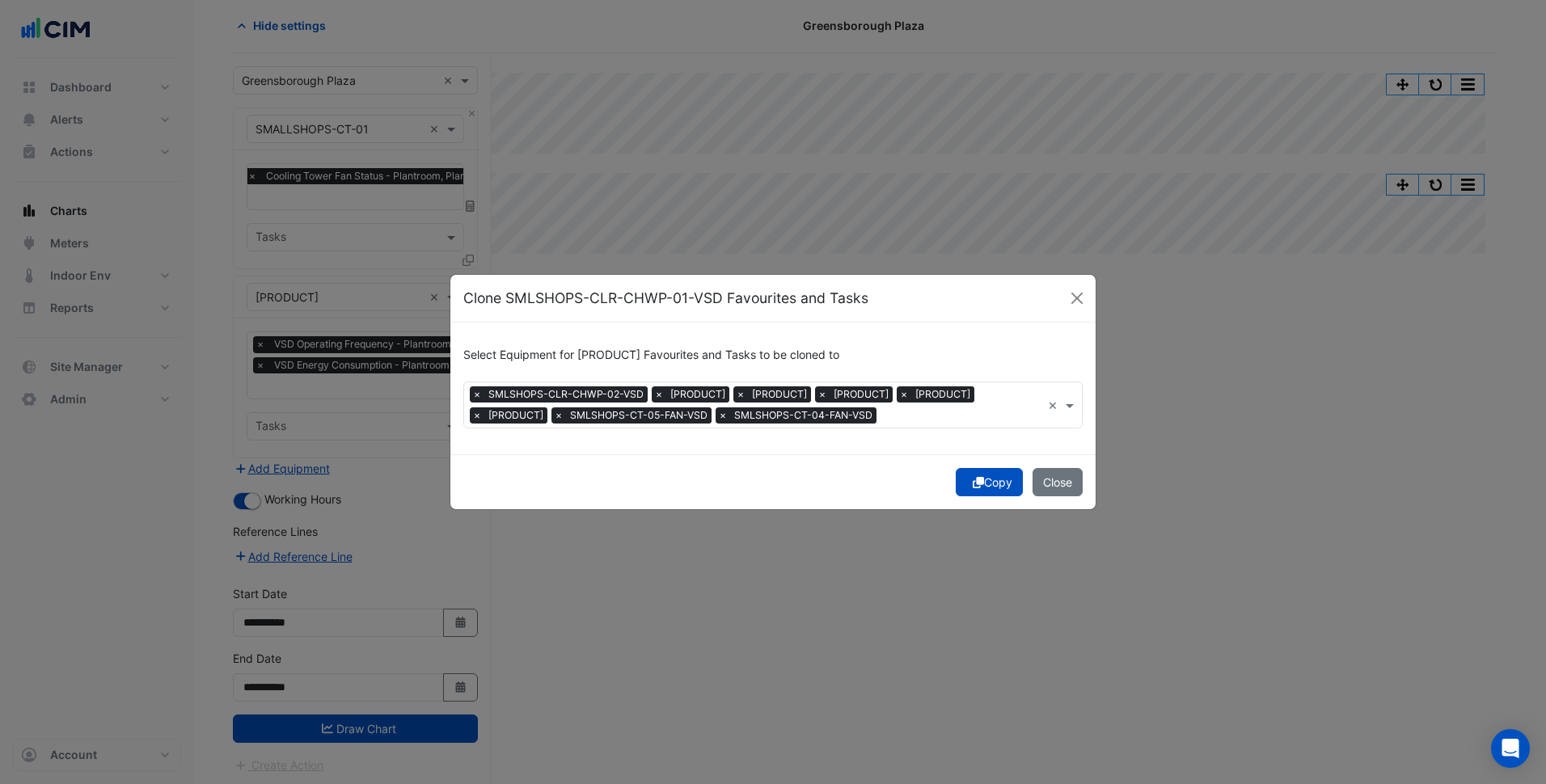 click on "Copy" 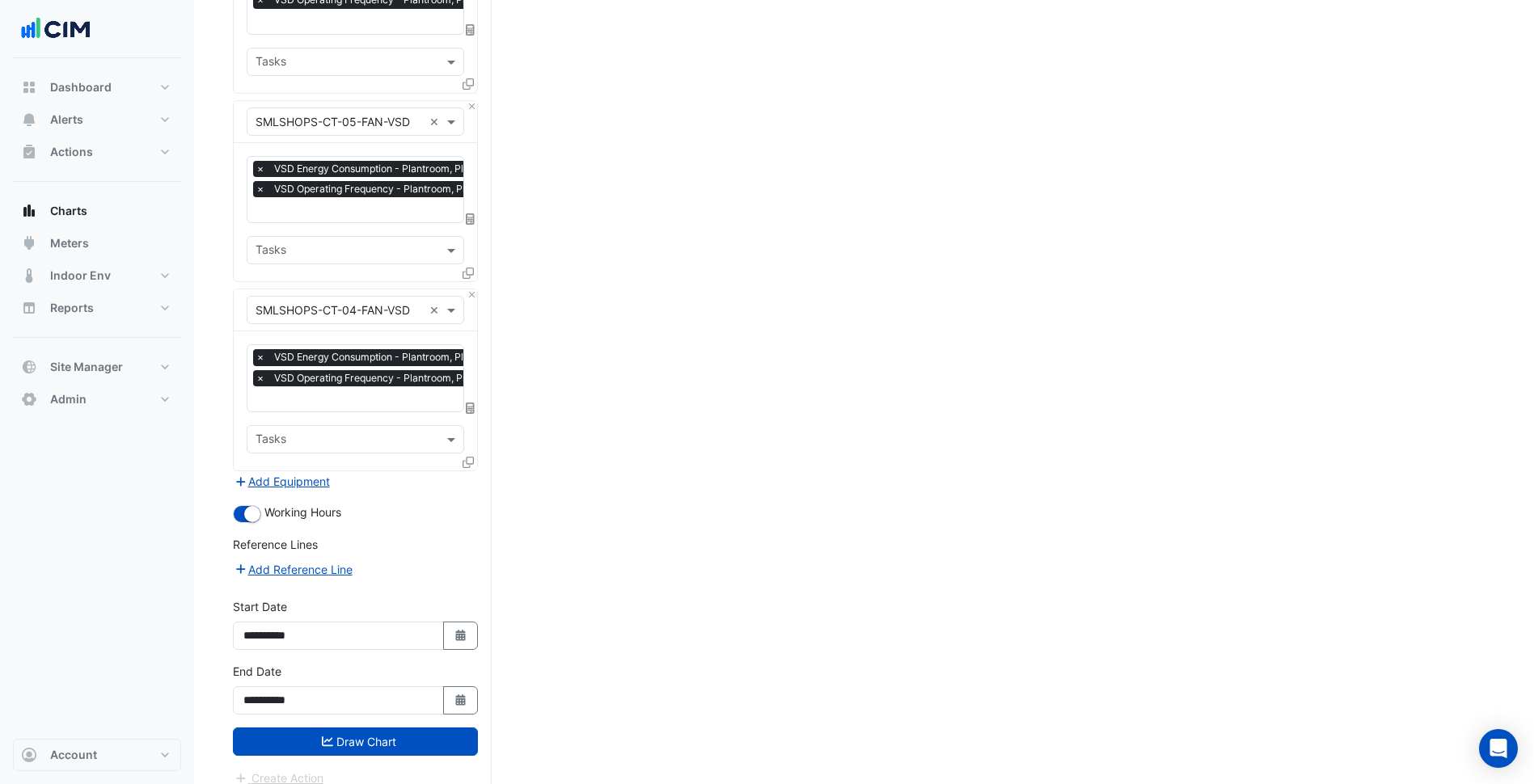drag, startPoint x: 419, startPoint y: 723, endPoint x: 640, endPoint y: 605, distance: 250.5294 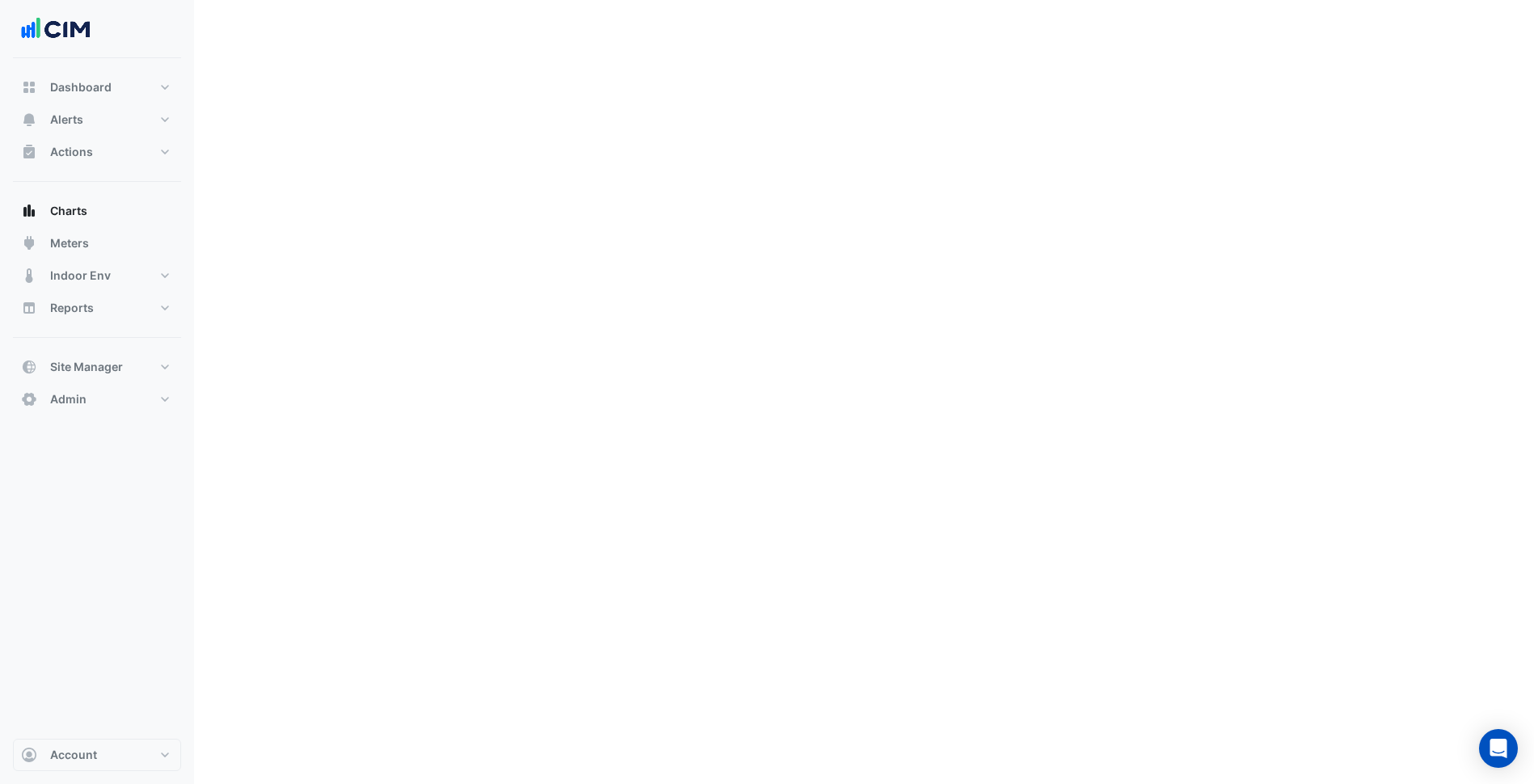scroll, scrollTop: 0, scrollLeft: 0, axis: both 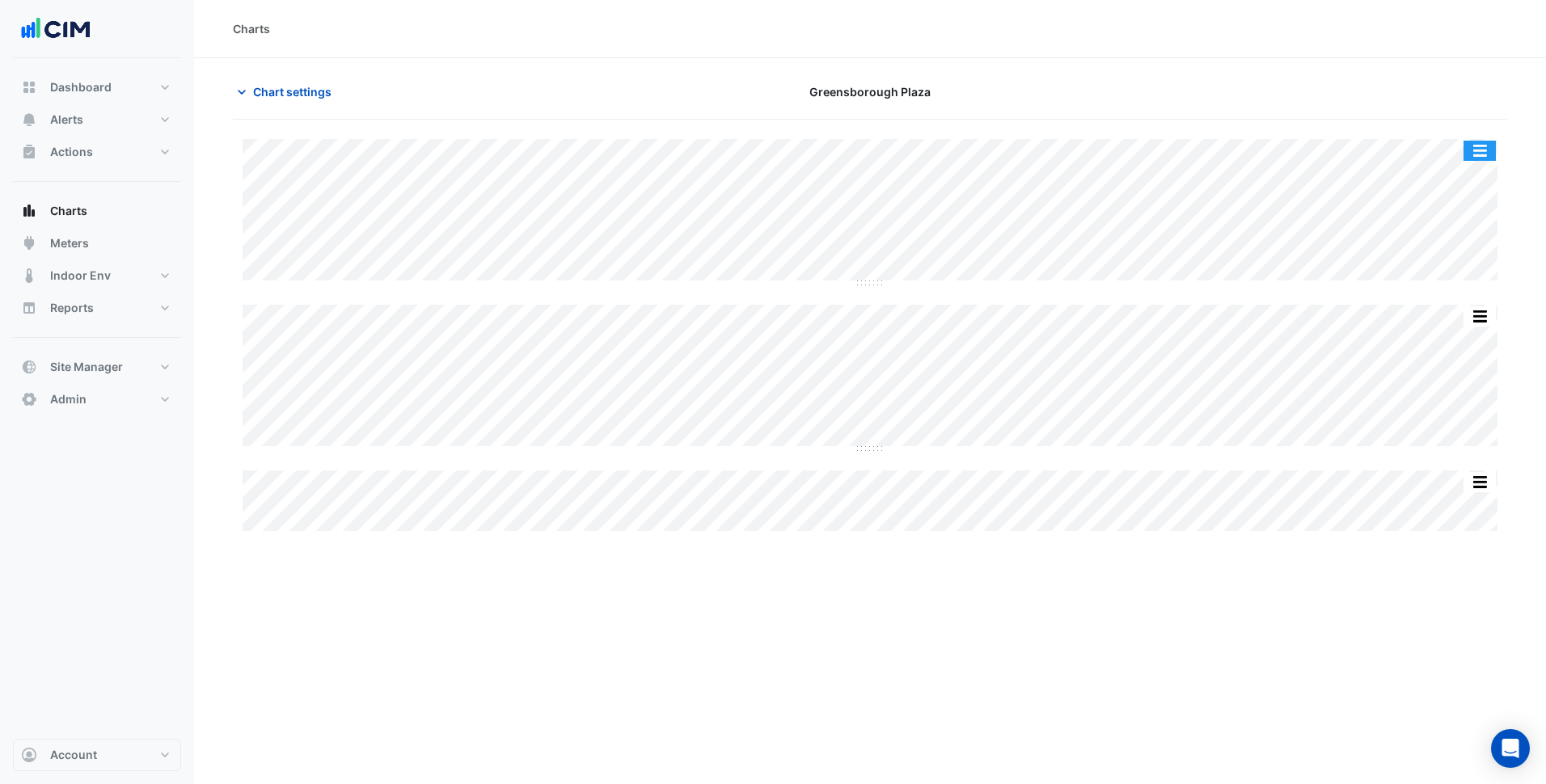 click 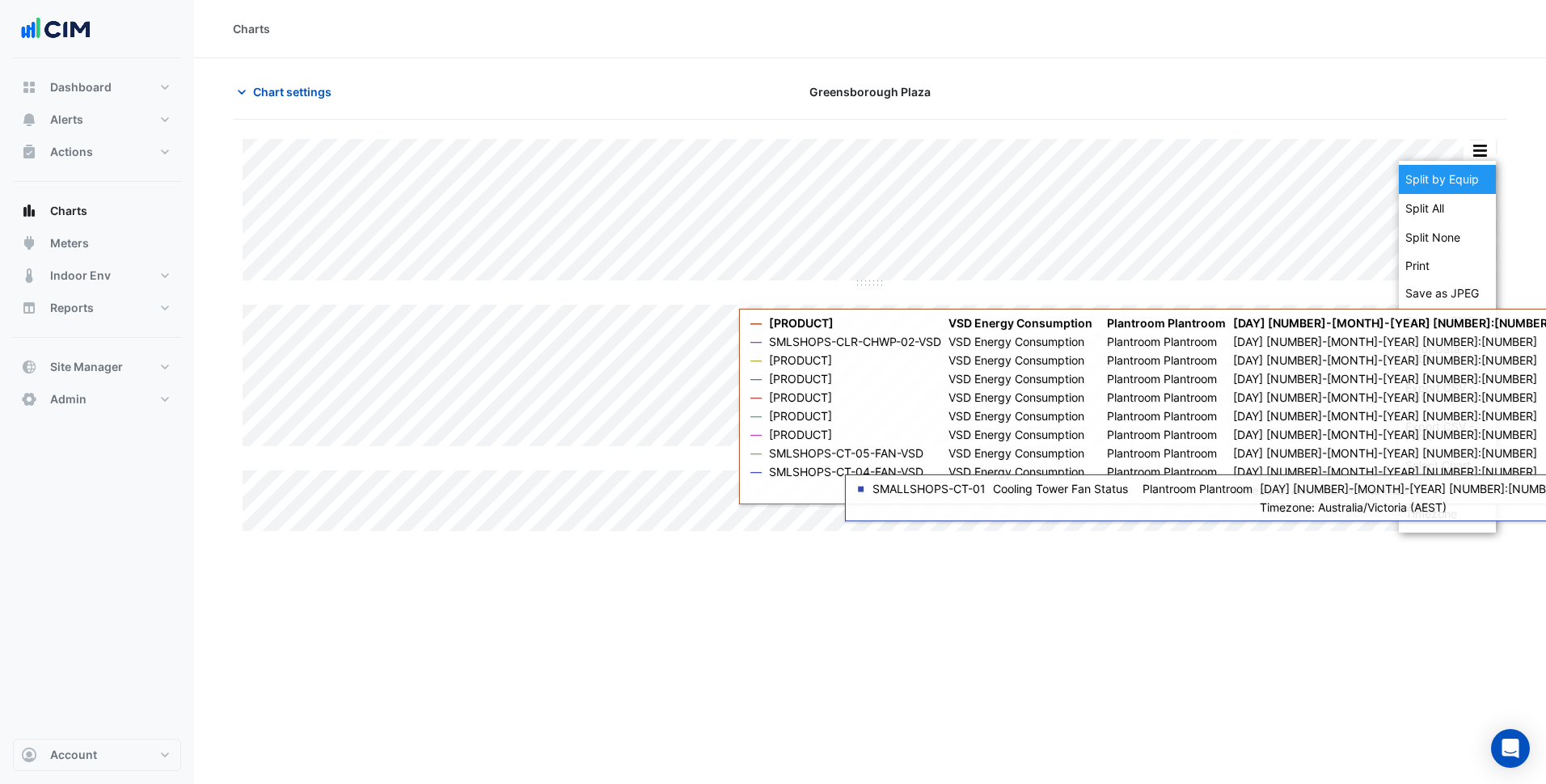 click on "Split by Equip" 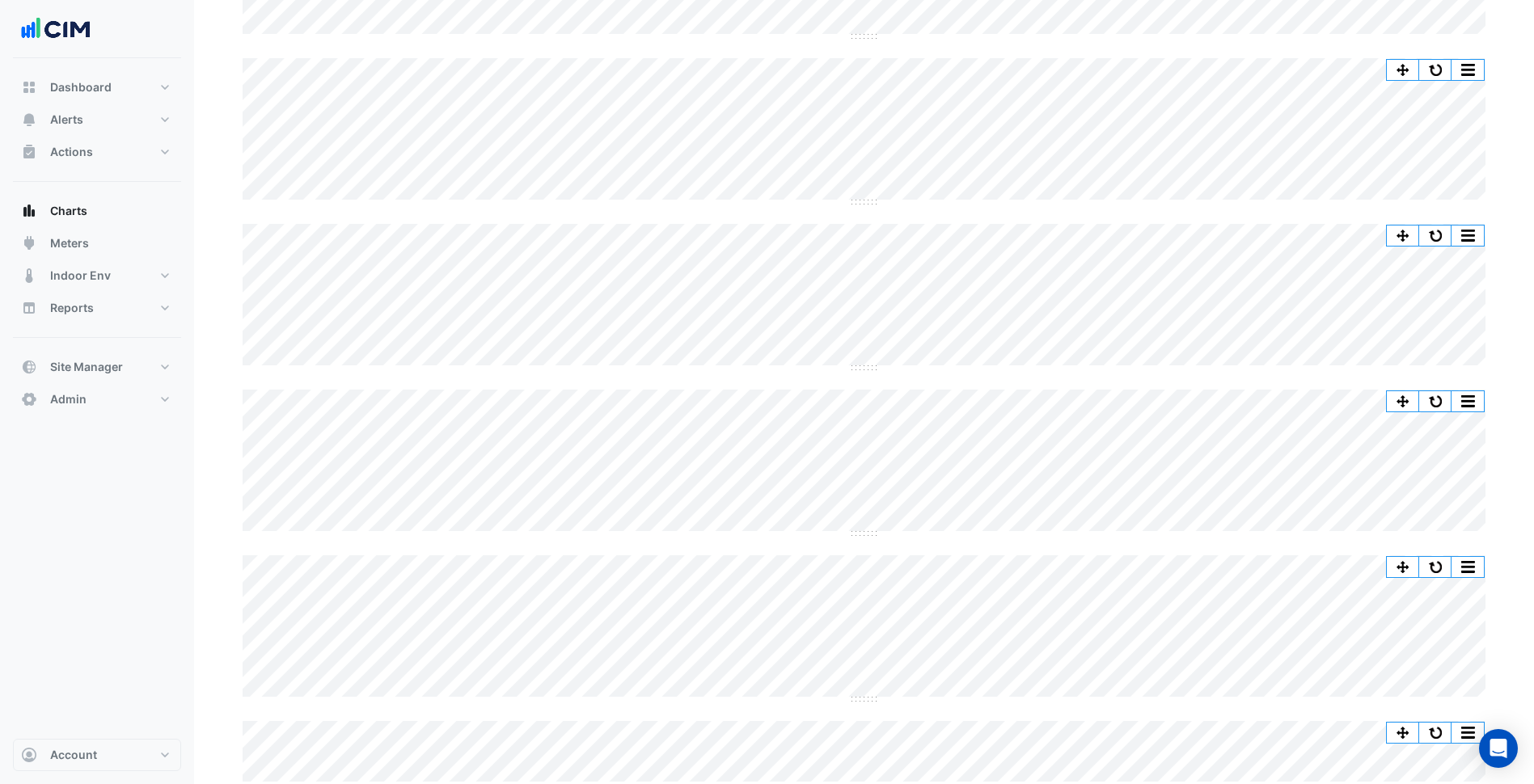 scroll, scrollTop: 910, scrollLeft: 0, axis: vertical 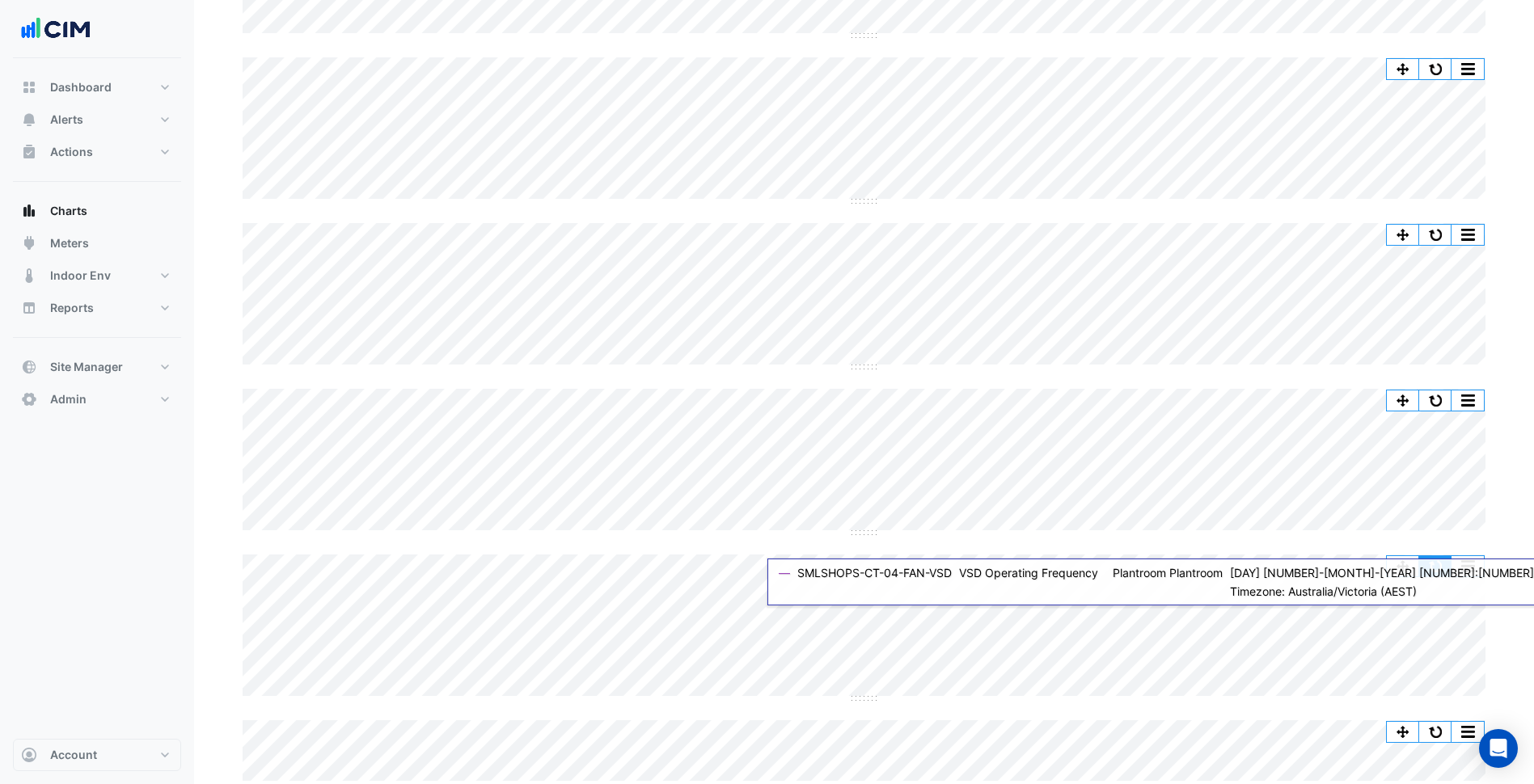 click 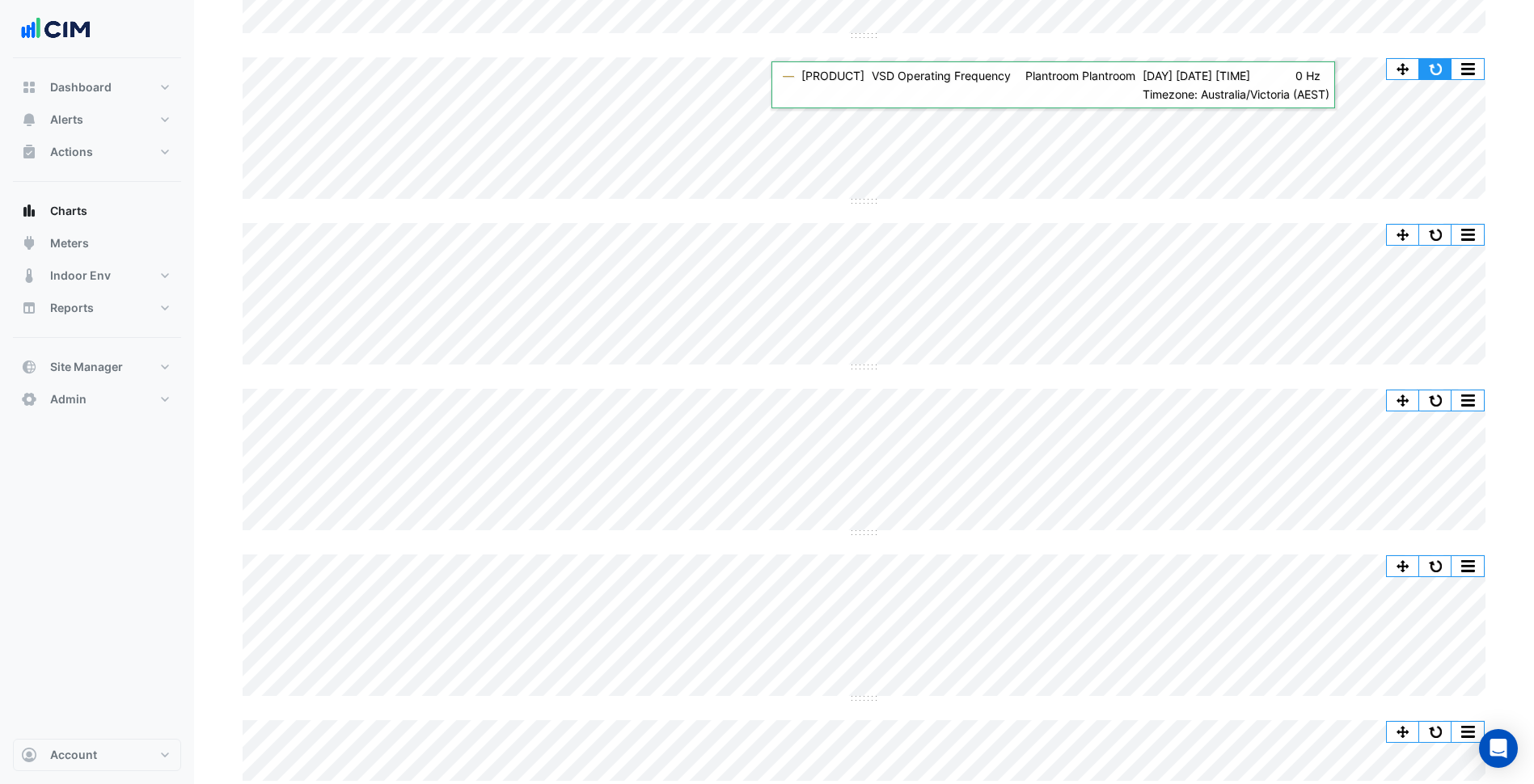 click 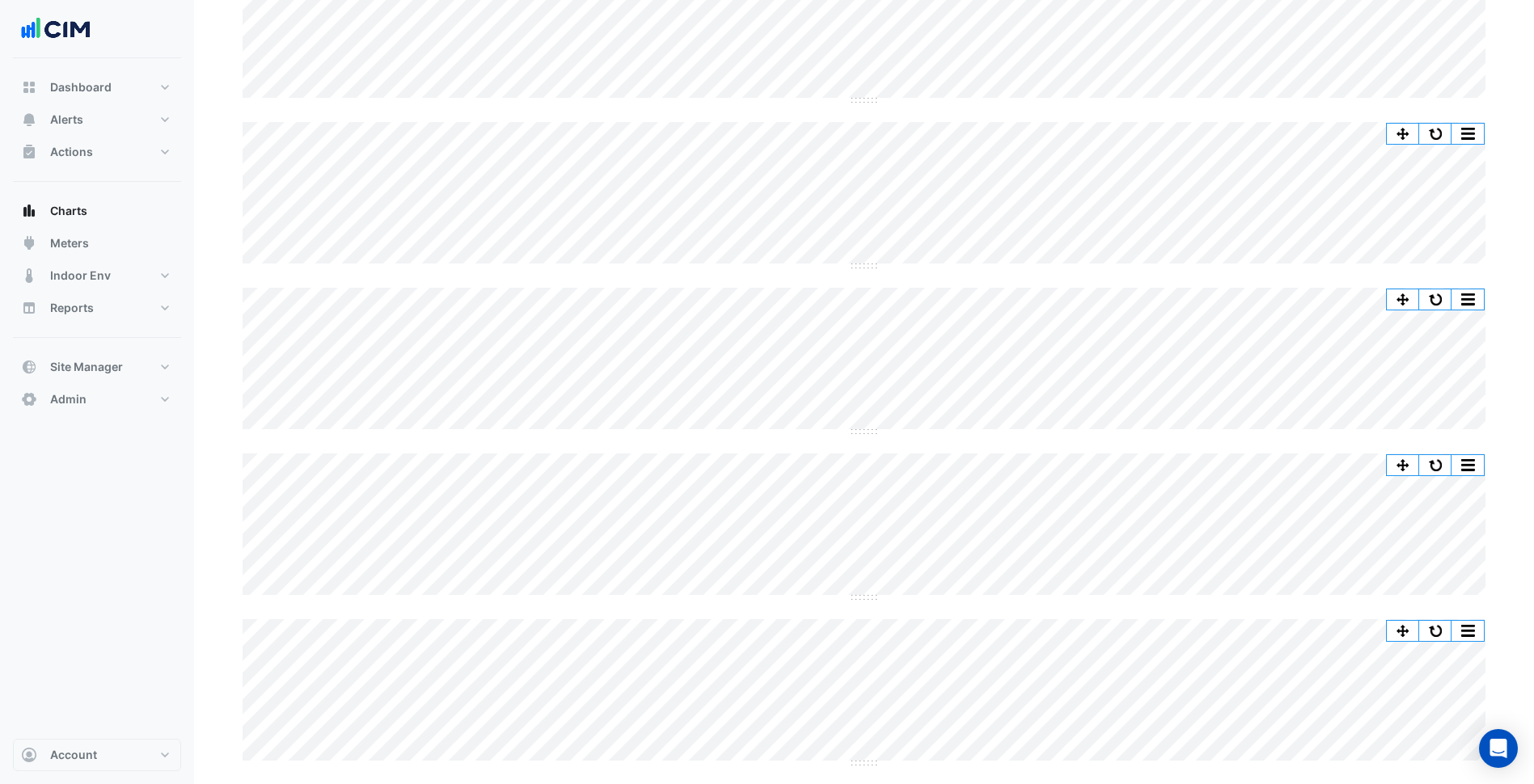 scroll, scrollTop: 0, scrollLeft: 0, axis: both 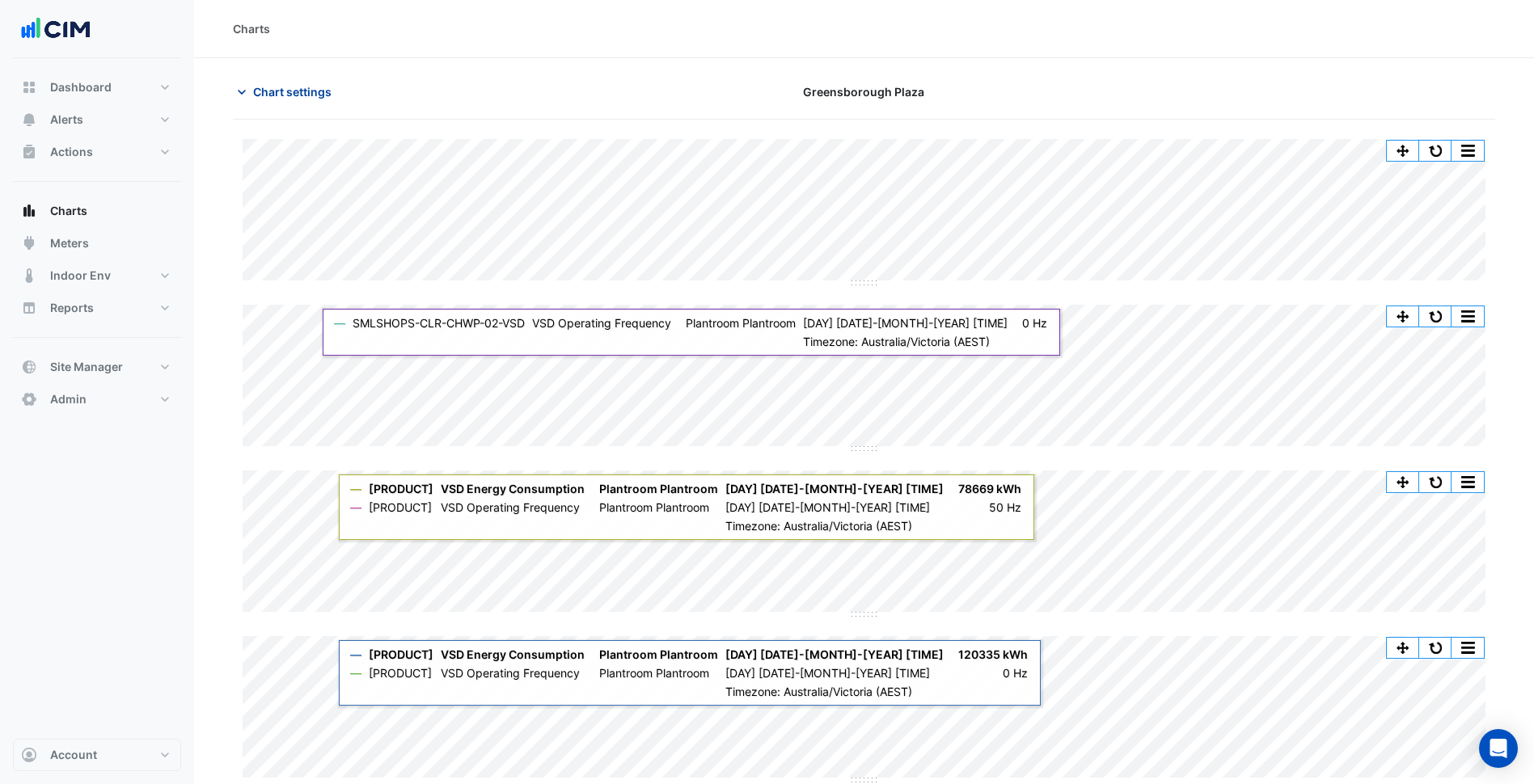click on "Chart settings" 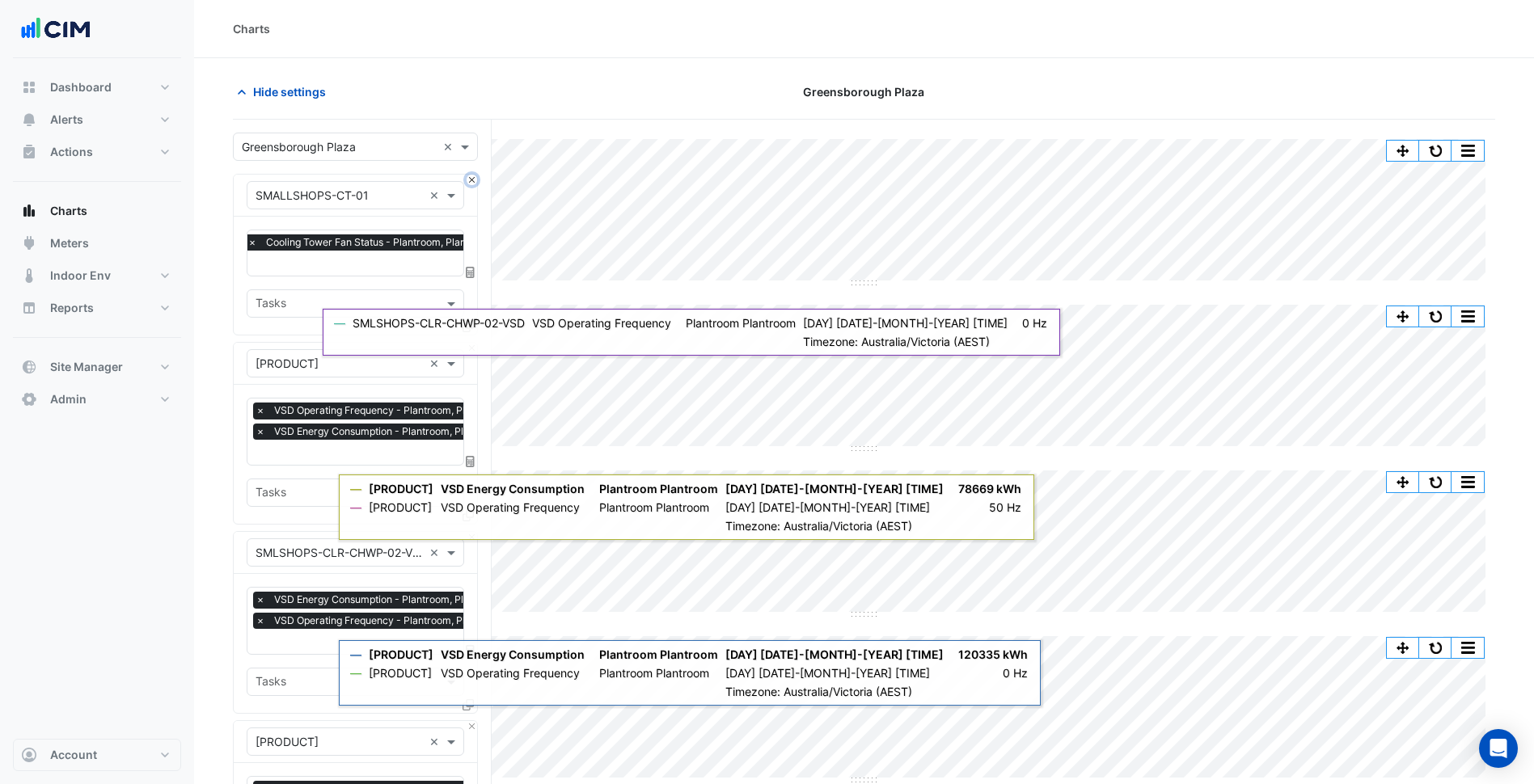 click at bounding box center [471, 179] 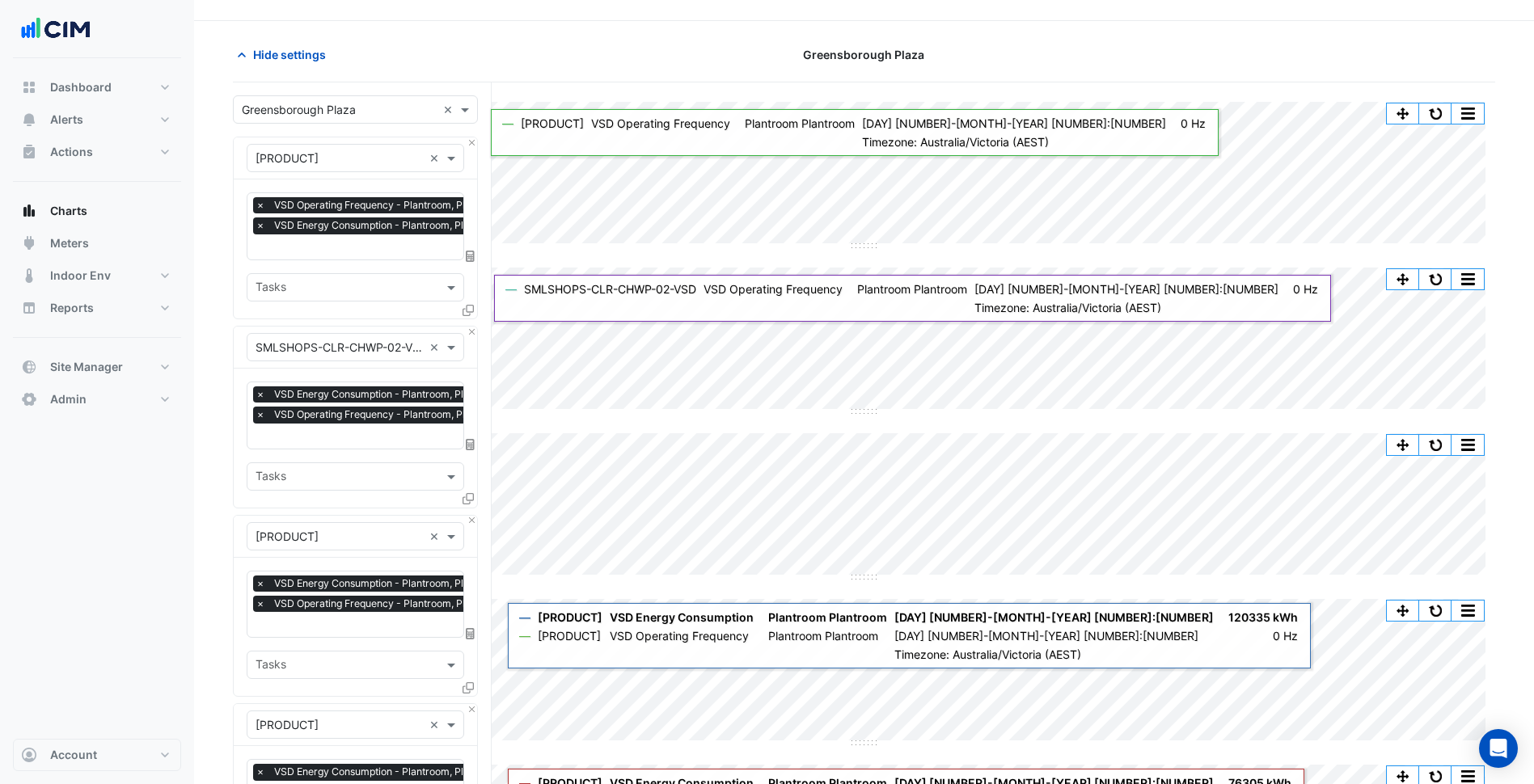 scroll, scrollTop: 0, scrollLeft: 0, axis: both 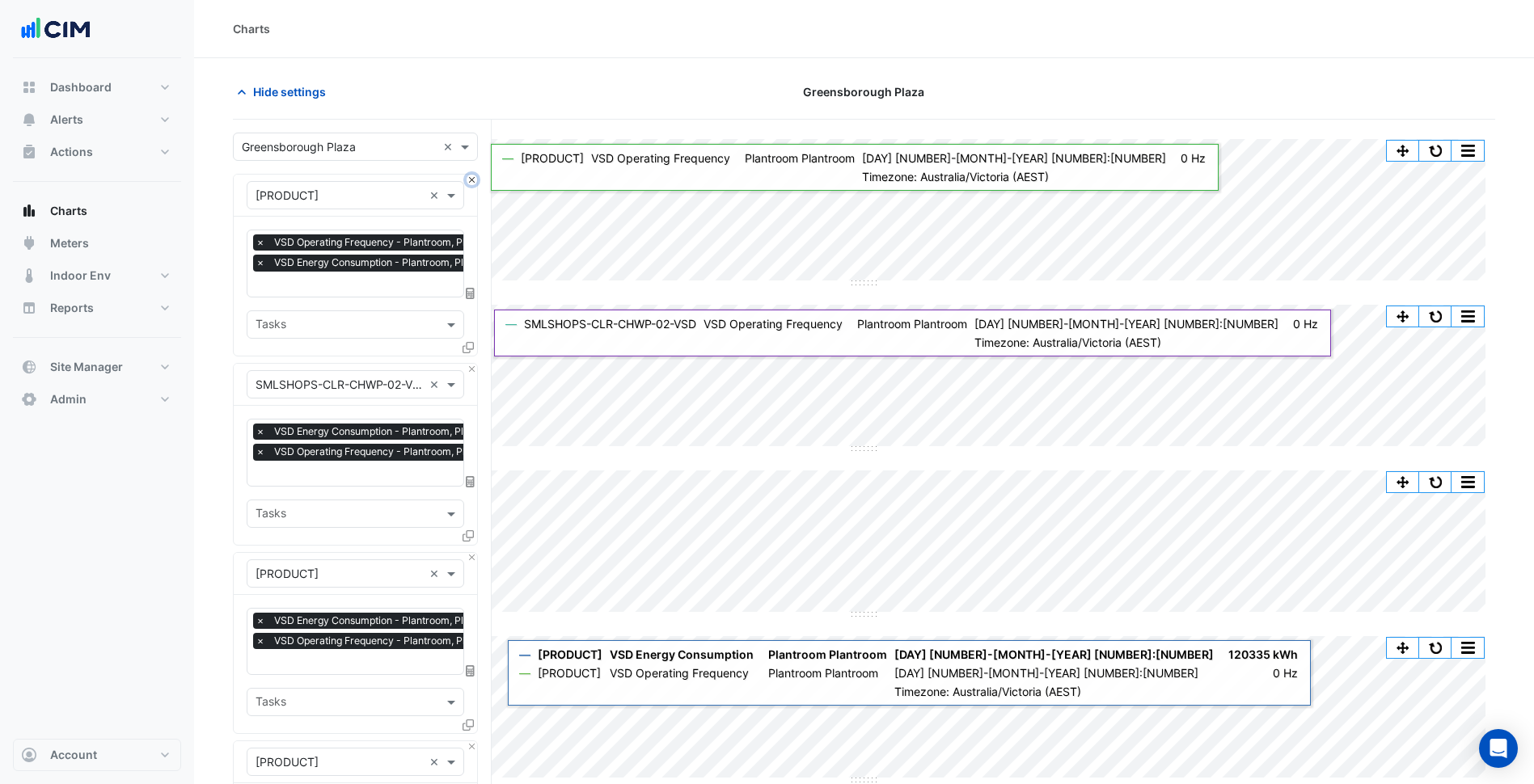 click at bounding box center (471, 179) 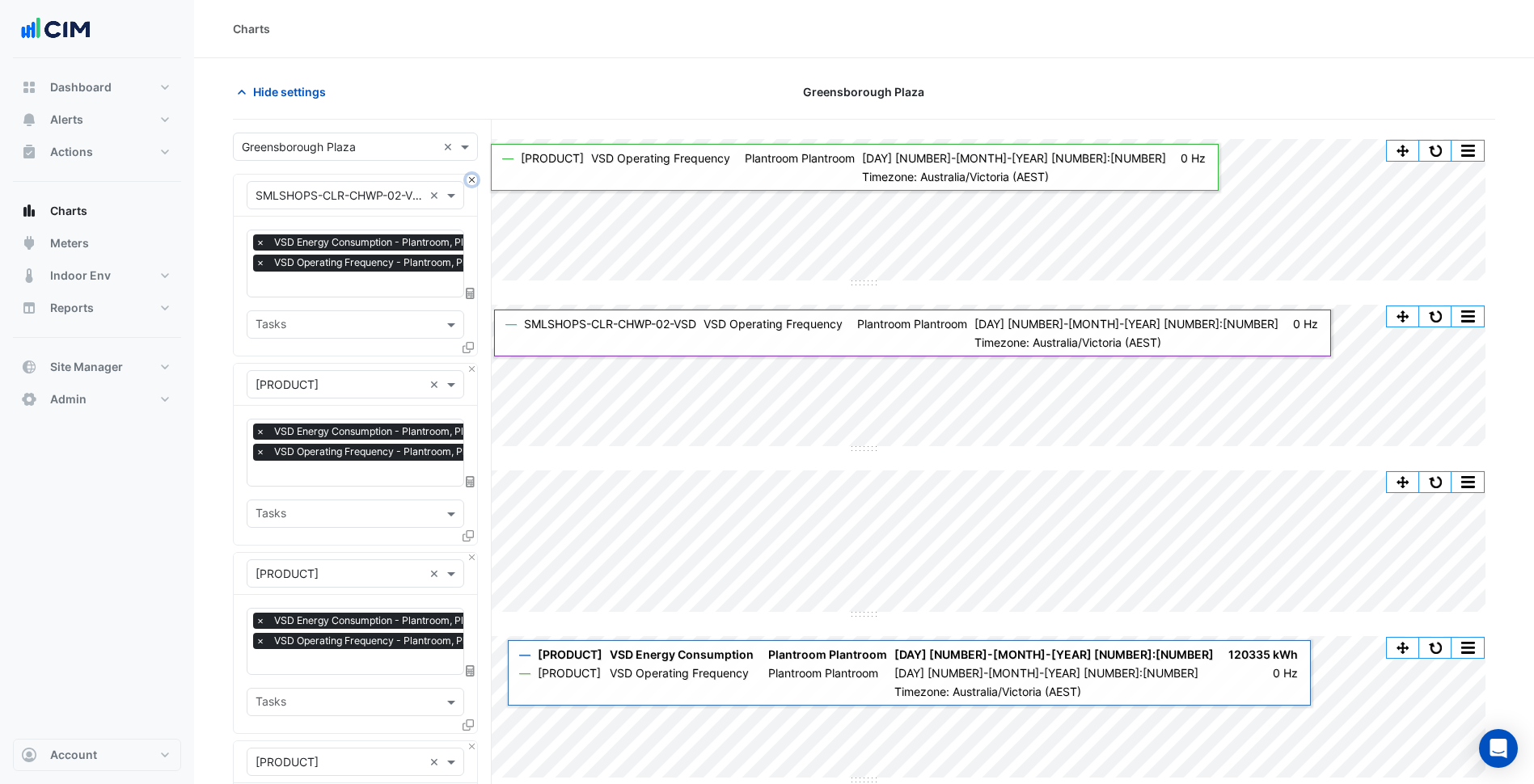 click at bounding box center (471, 179) 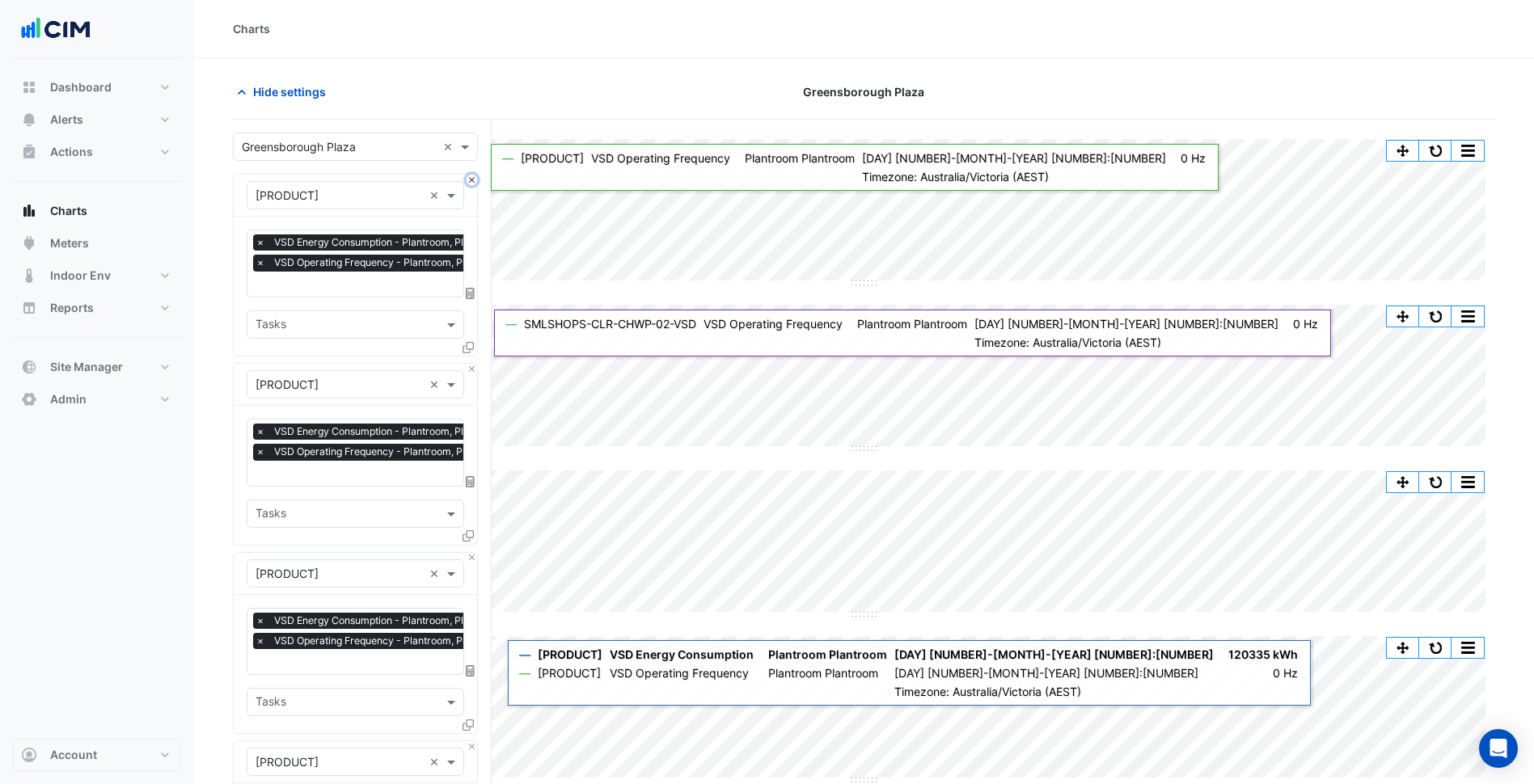 click at bounding box center (471, 179) 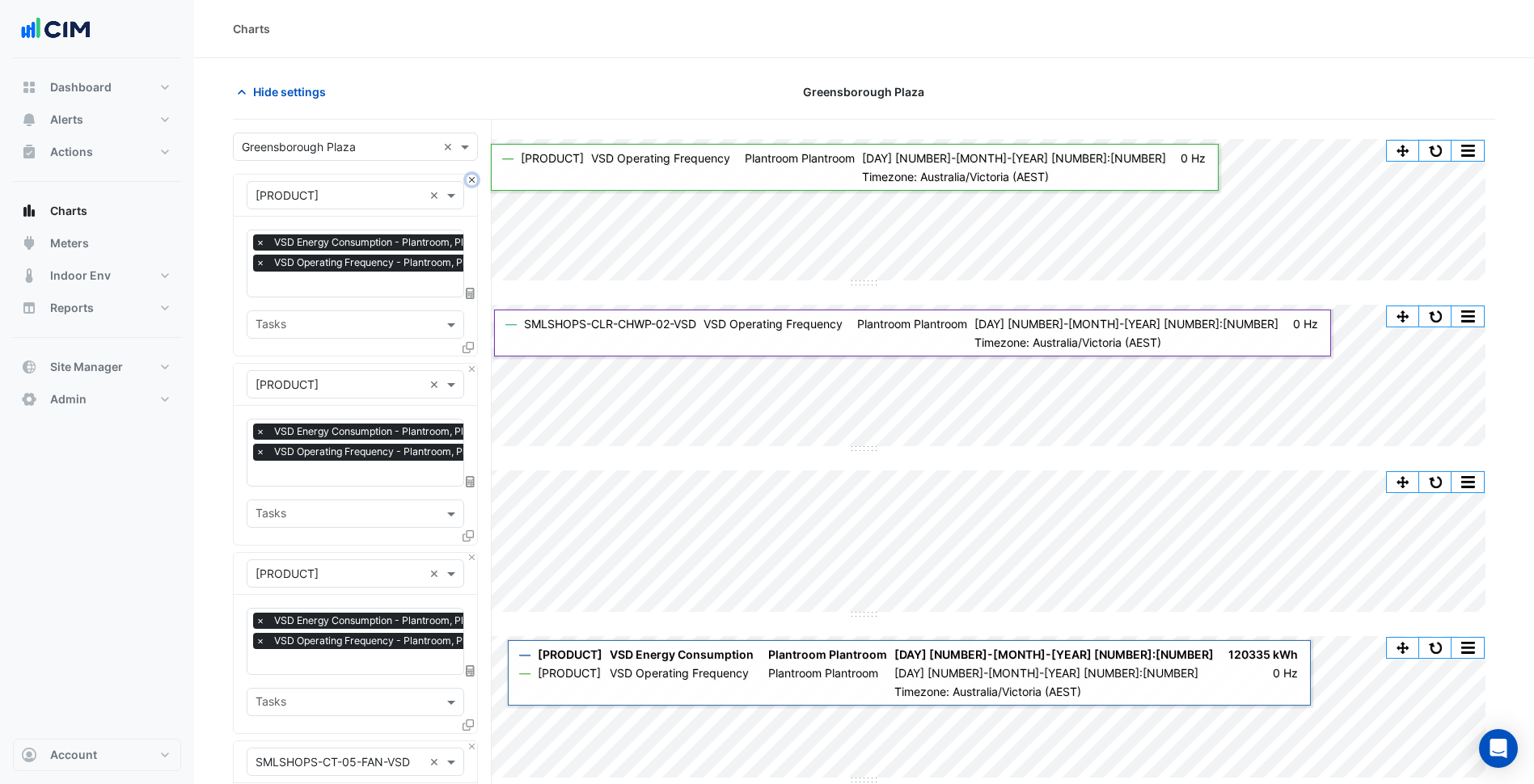 click at bounding box center [471, 179] 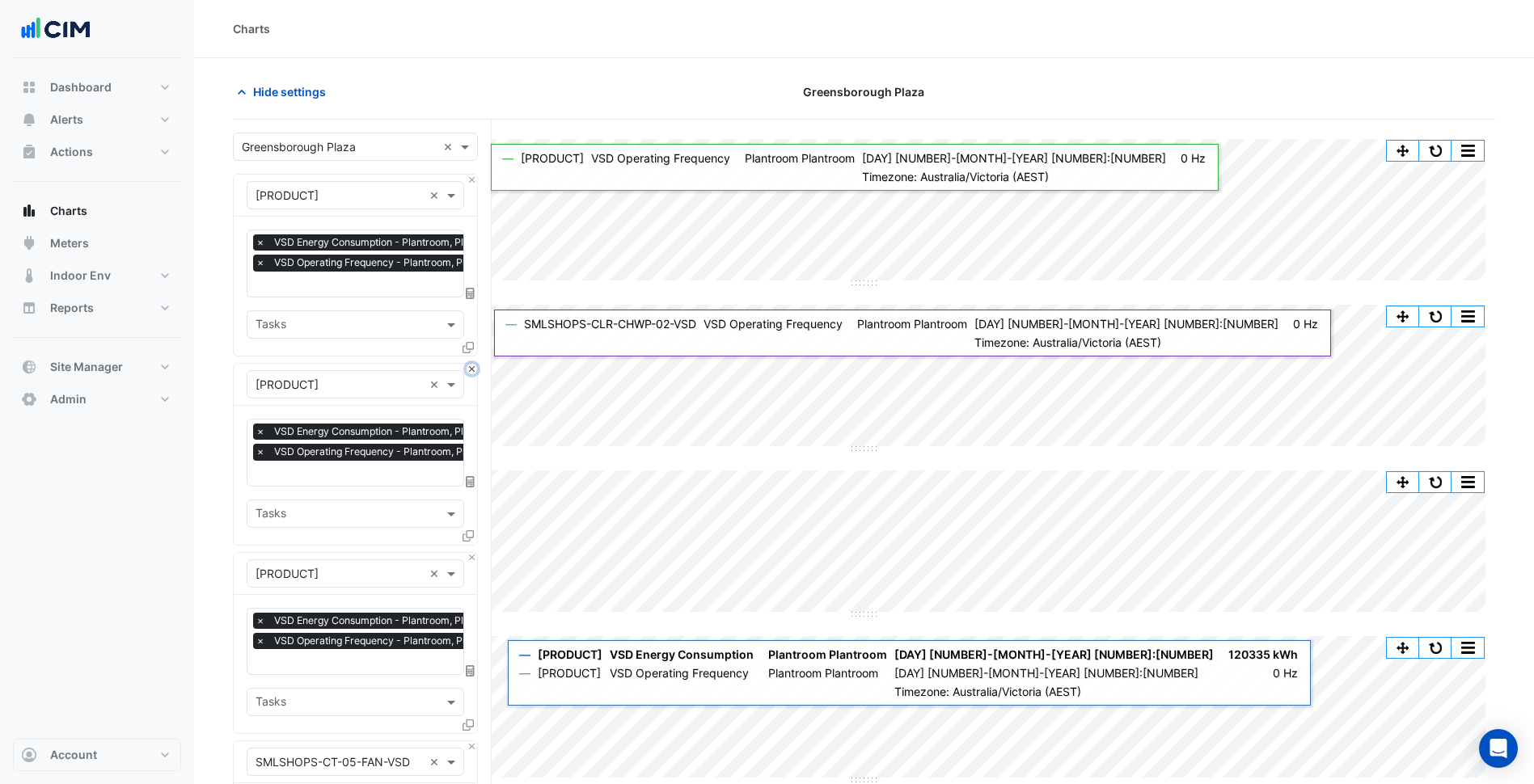 click at bounding box center (471, 369) 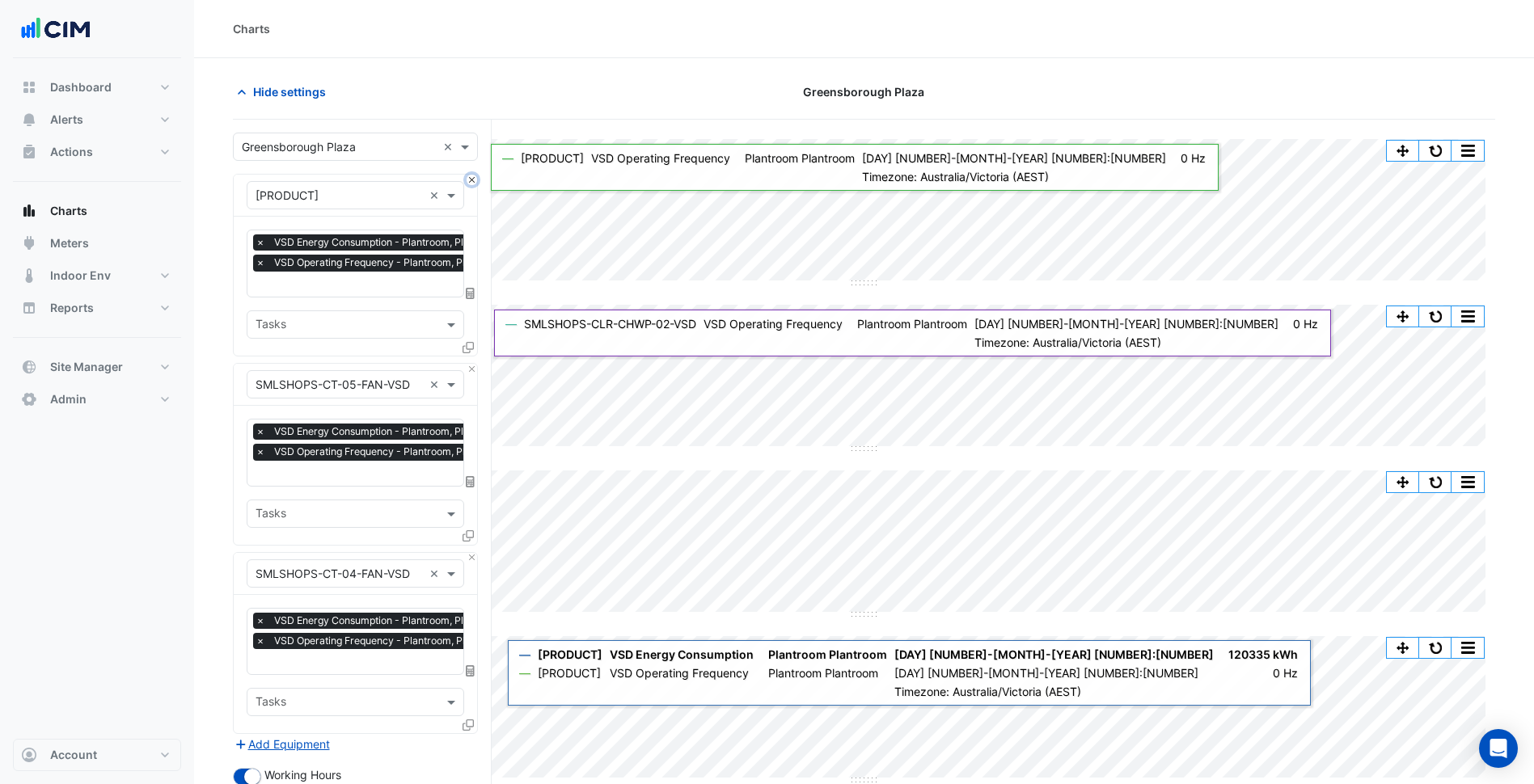 click at bounding box center [471, 179] 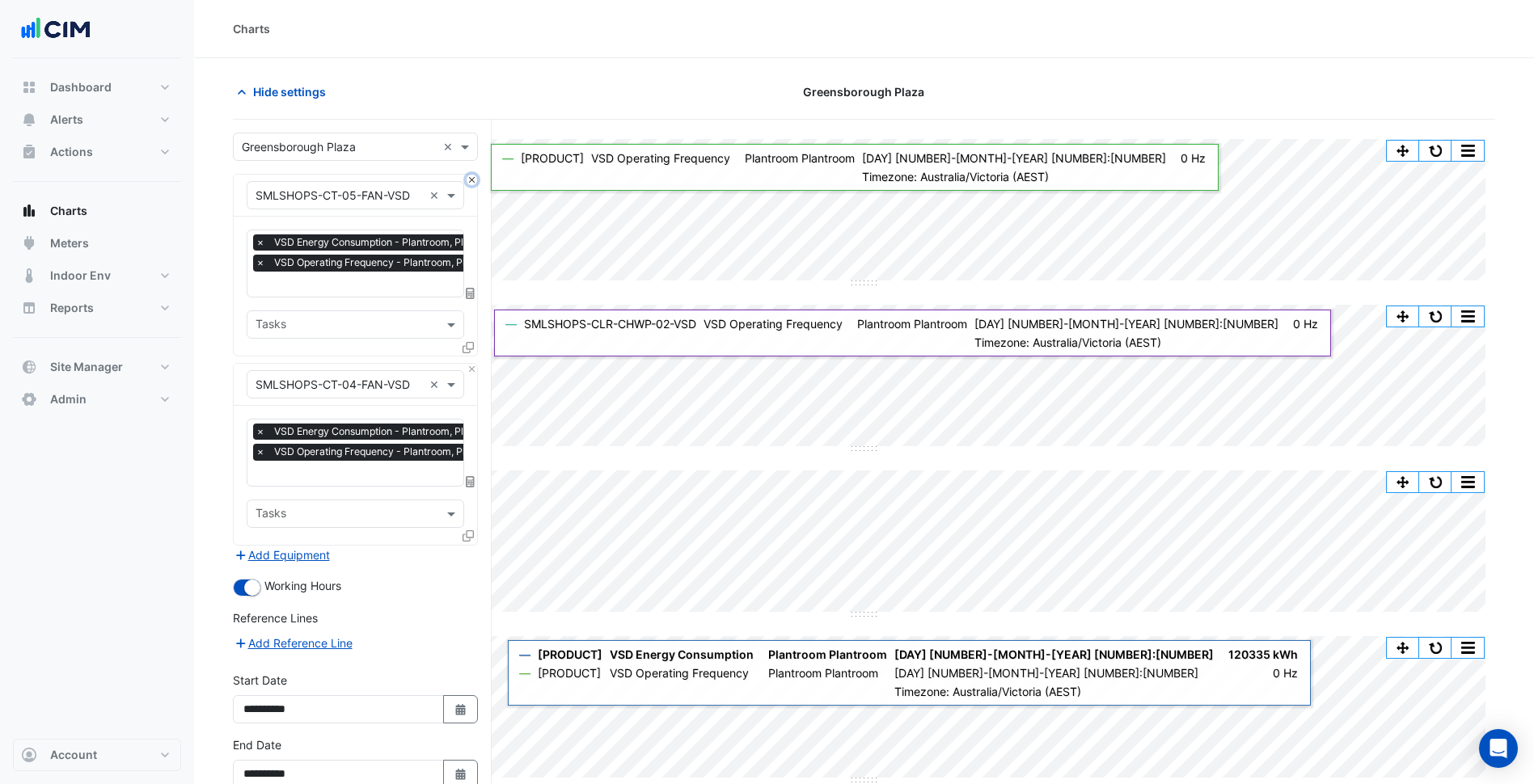 click at bounding box center [471, 179] 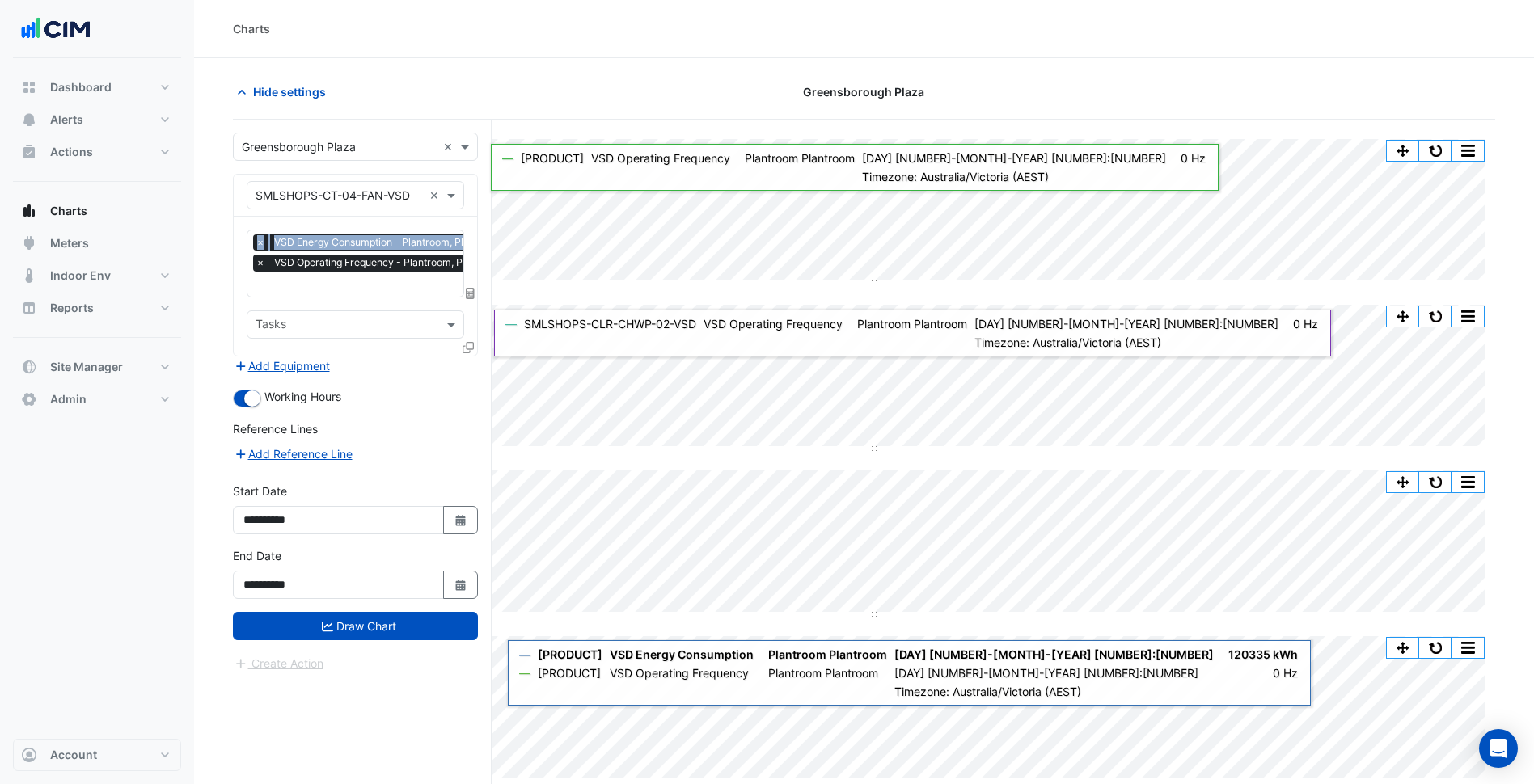 click on "Equipment × SMLSHOPS-CT-04-FAN-VSD ×" at bounding box center (355, 196) 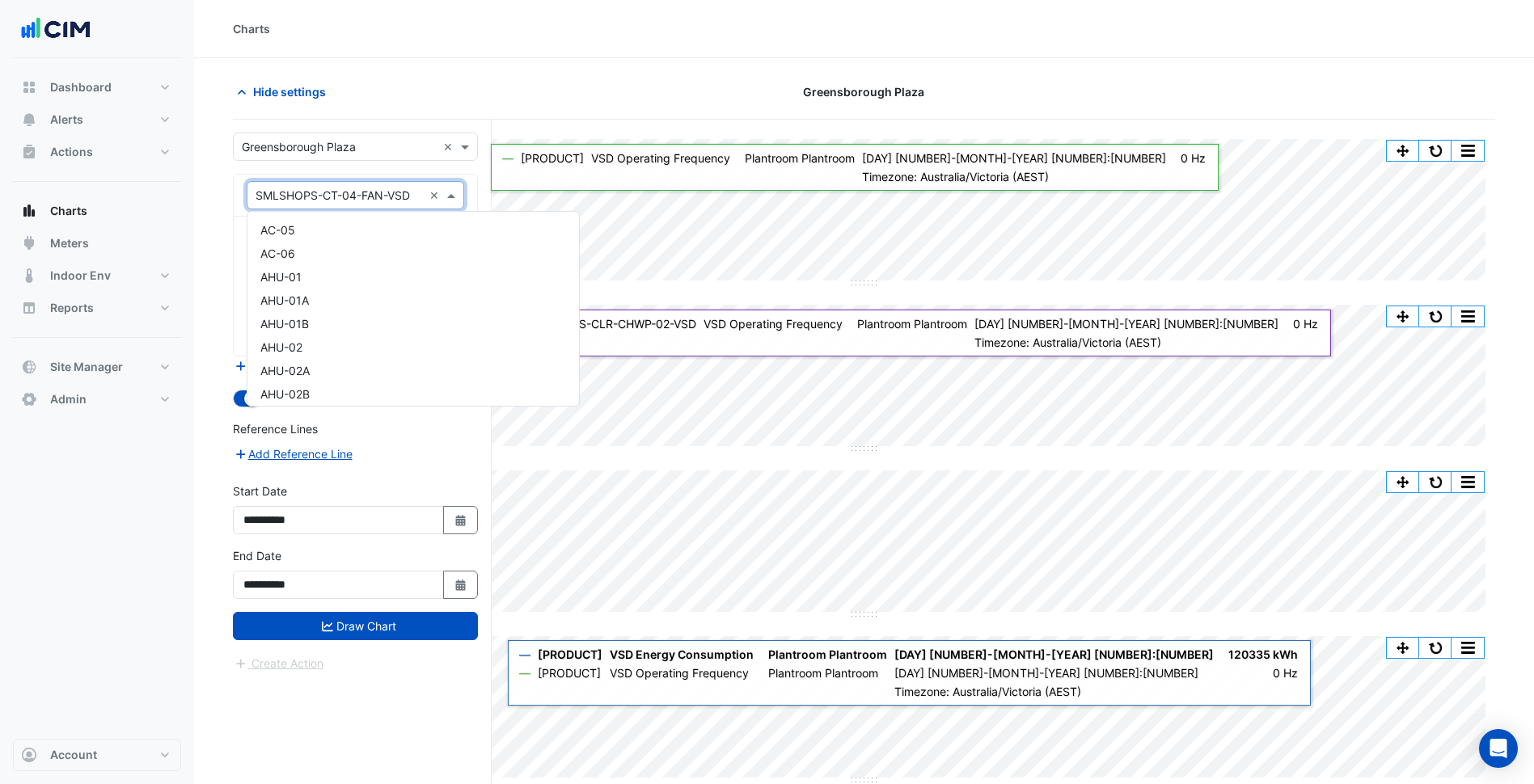 drag, startPoint x: 475, startPoint y: 182, endPoint x: 402, endPoint y: 190, distance: 73.43705 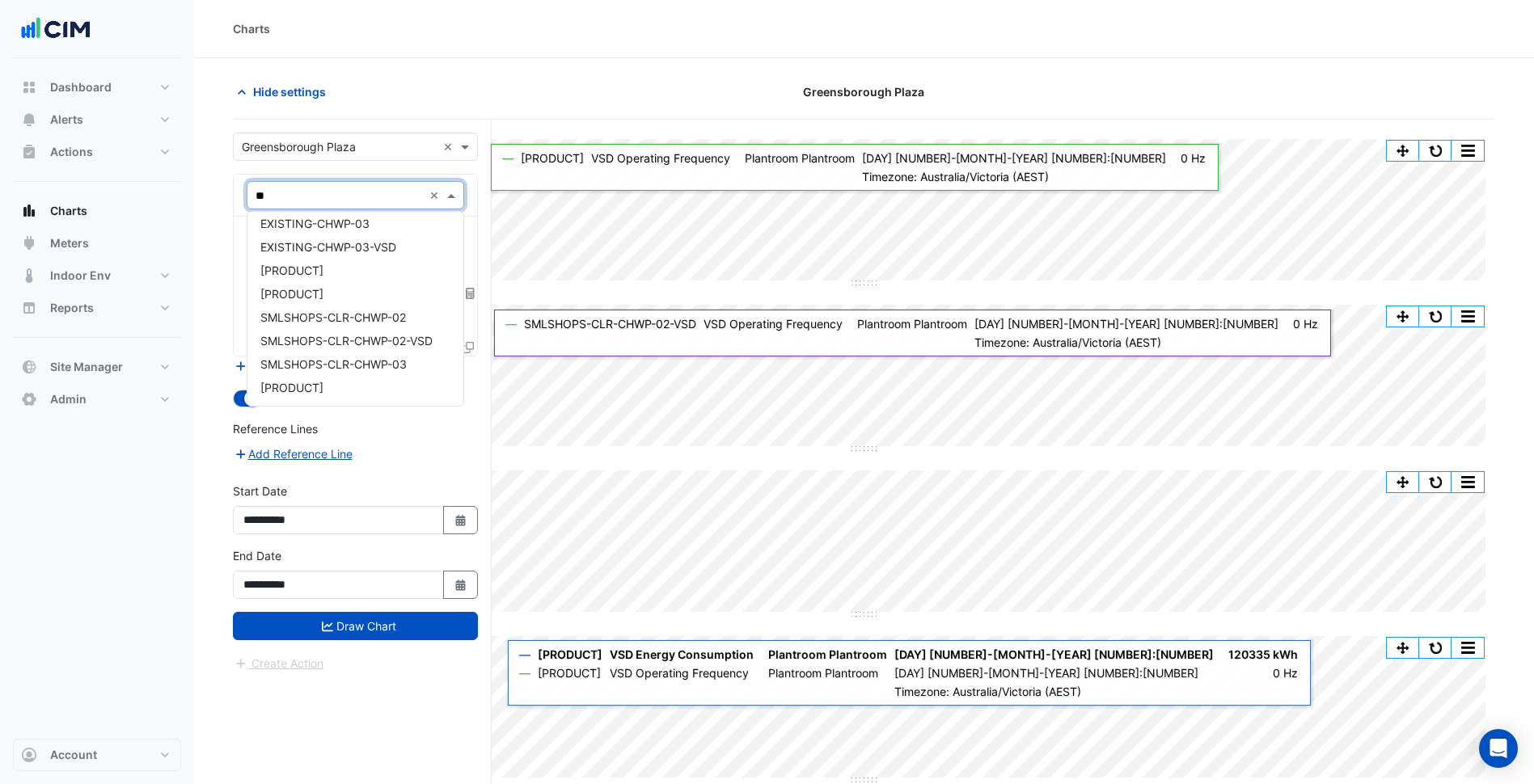 scroll, scrollTop: 100, scrollLeft: 0, axis: vertical 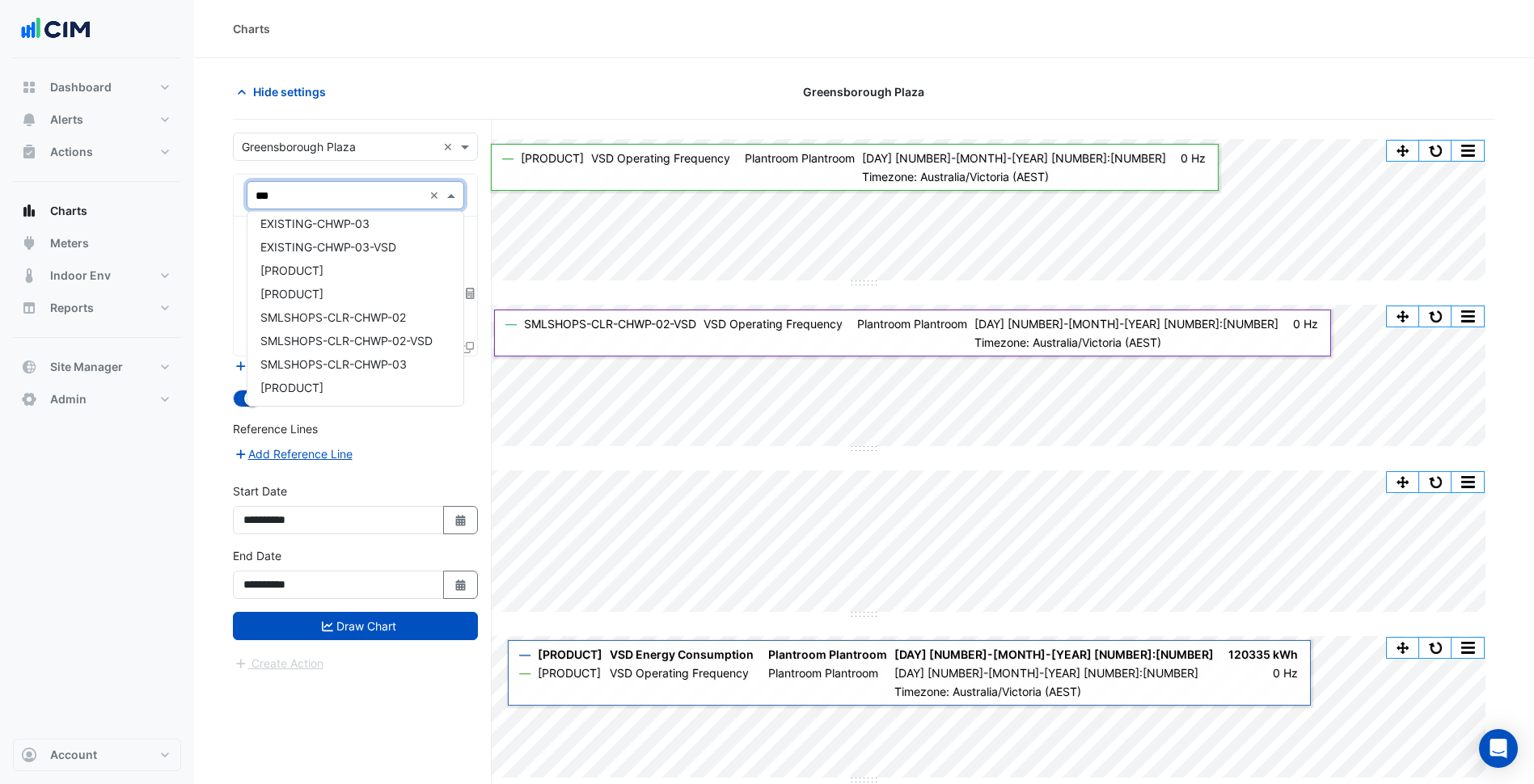type on "****" 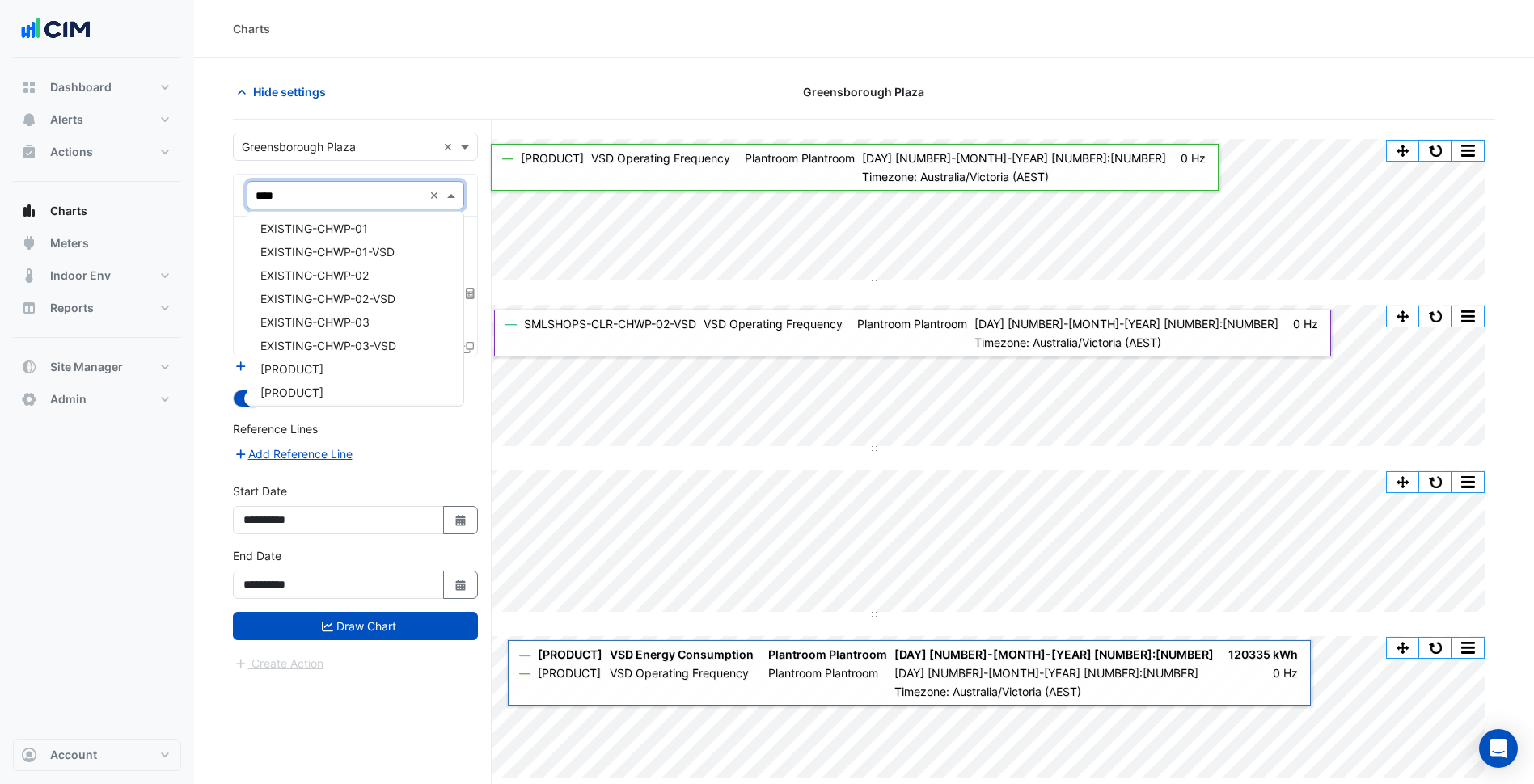 scroll, scrollTop: 0, scrollLeft: 0, axis: both 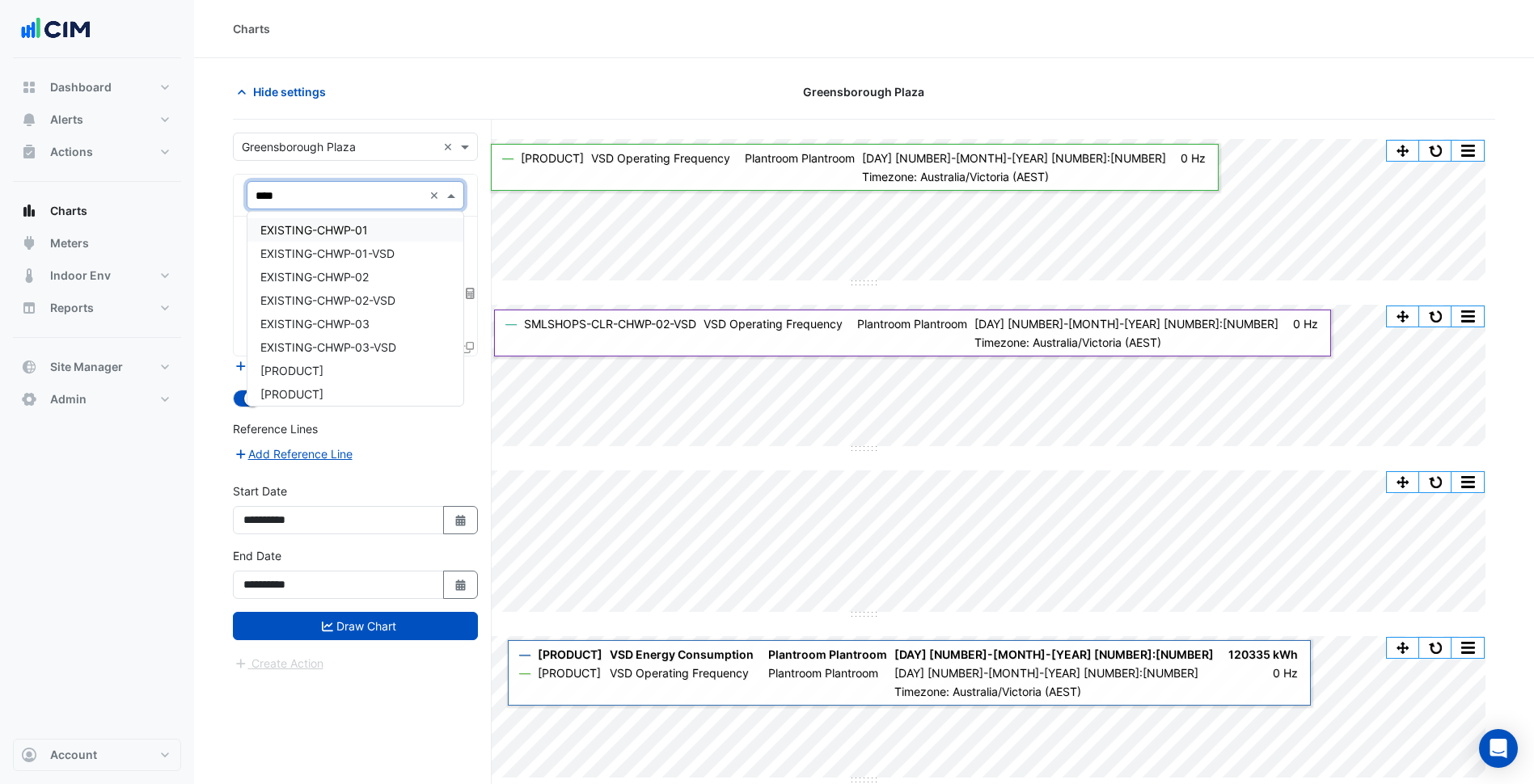 click on "EXISTING-CHWP-01" at bounding box center [355, 230] 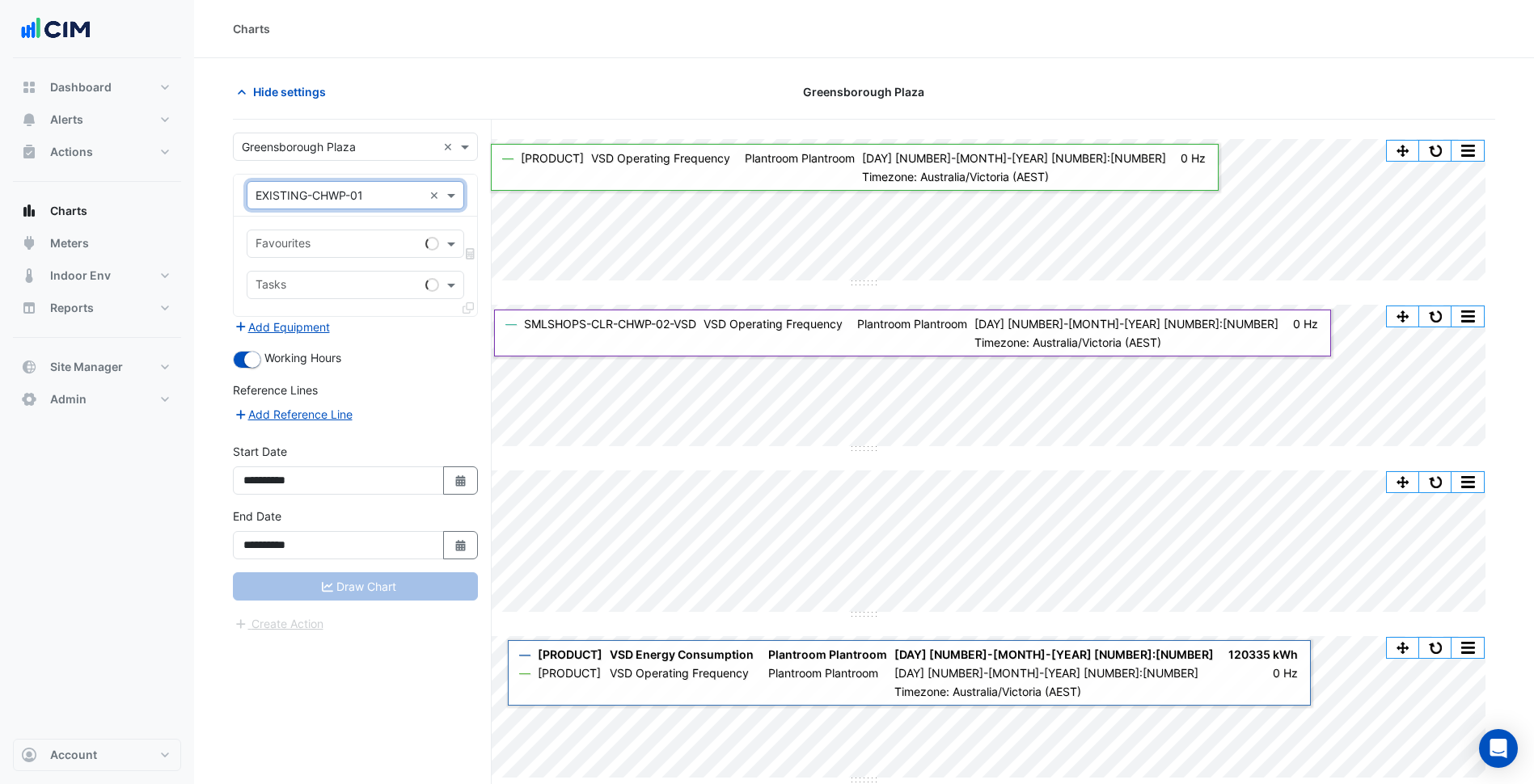 click on "Favourites" at bounding box center [333, 243] 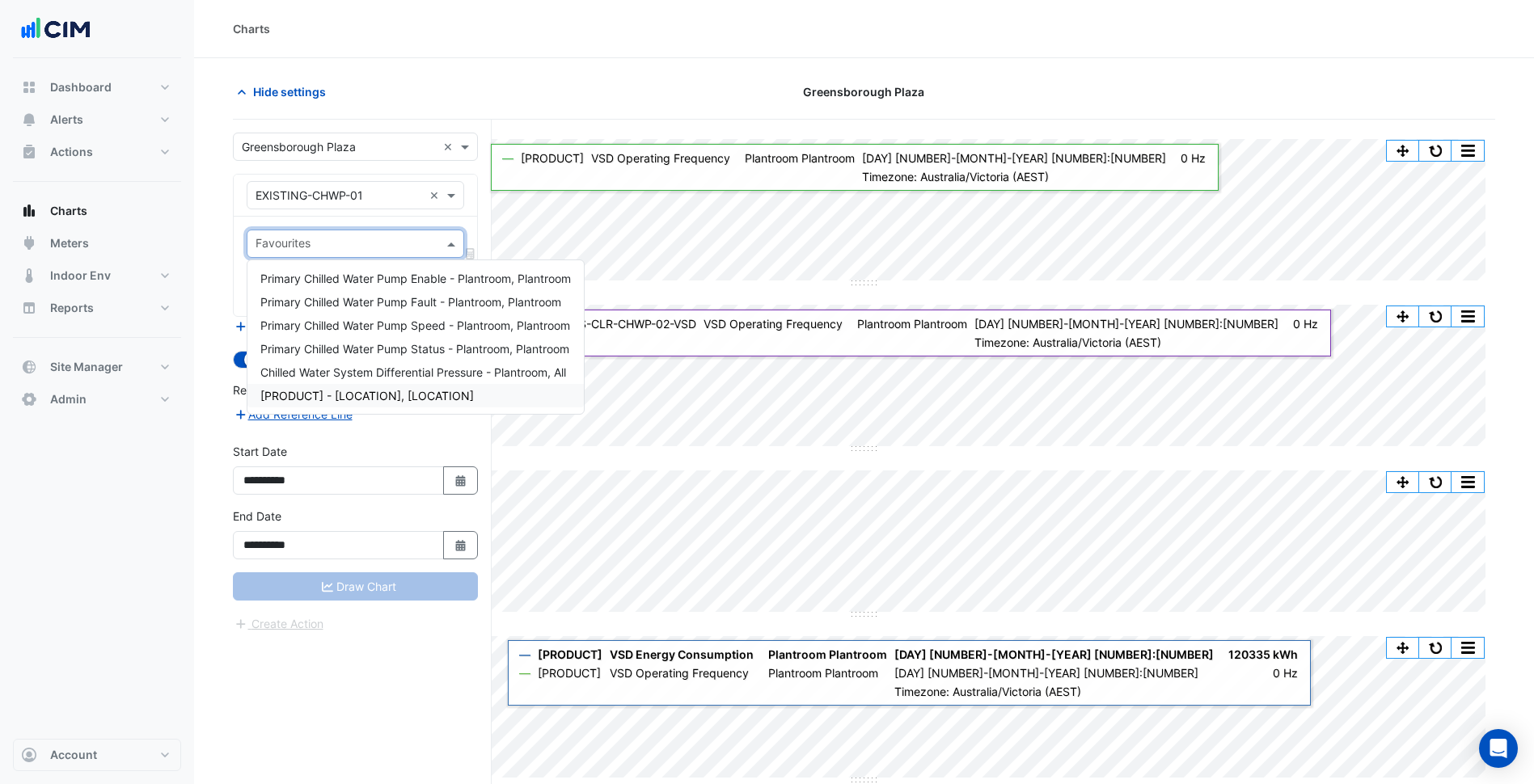 click on "Chilled Water System Differential Pressure - Plantroom, All" at bounding box center [416, 372] 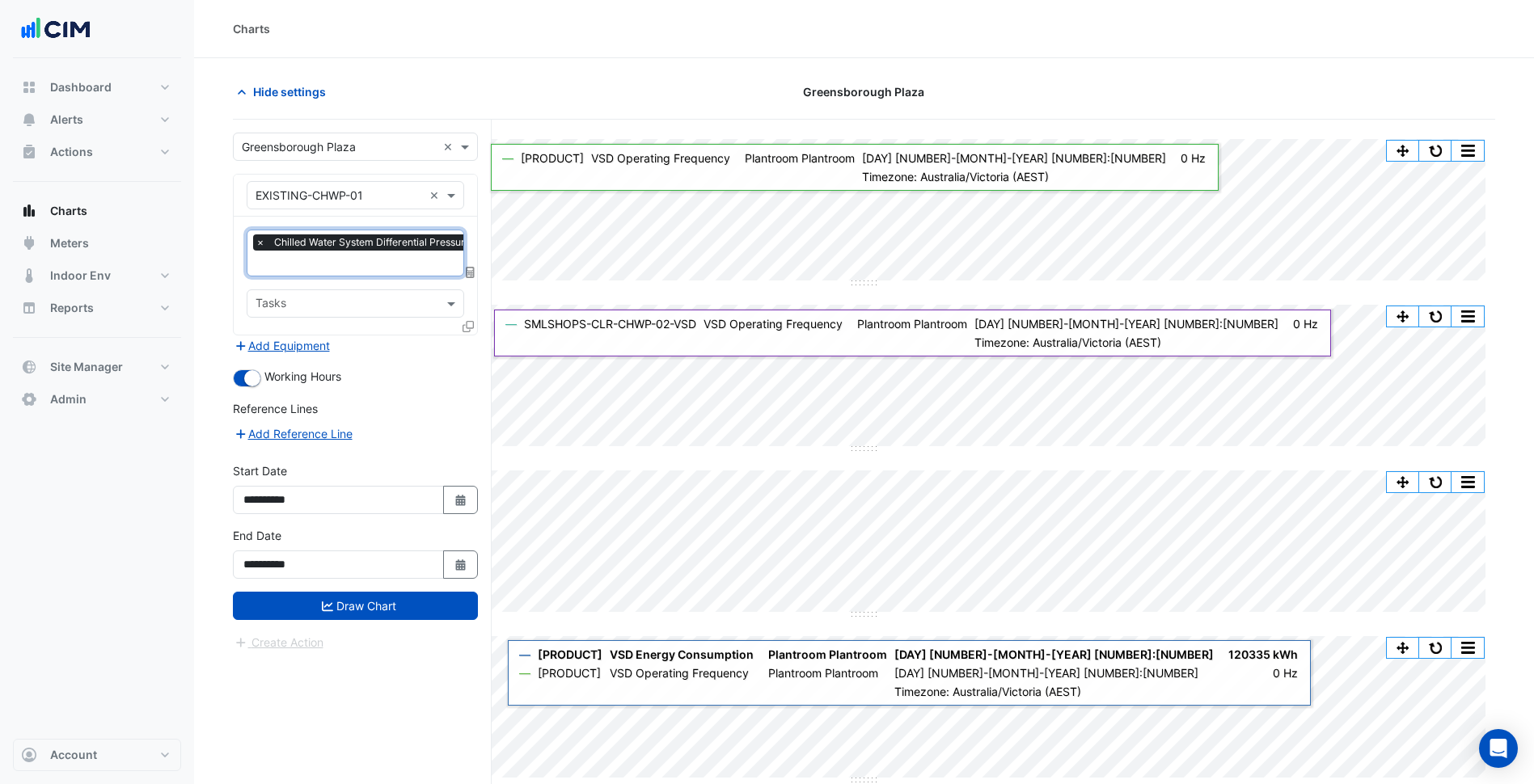 click at bounding box center (403, 265) 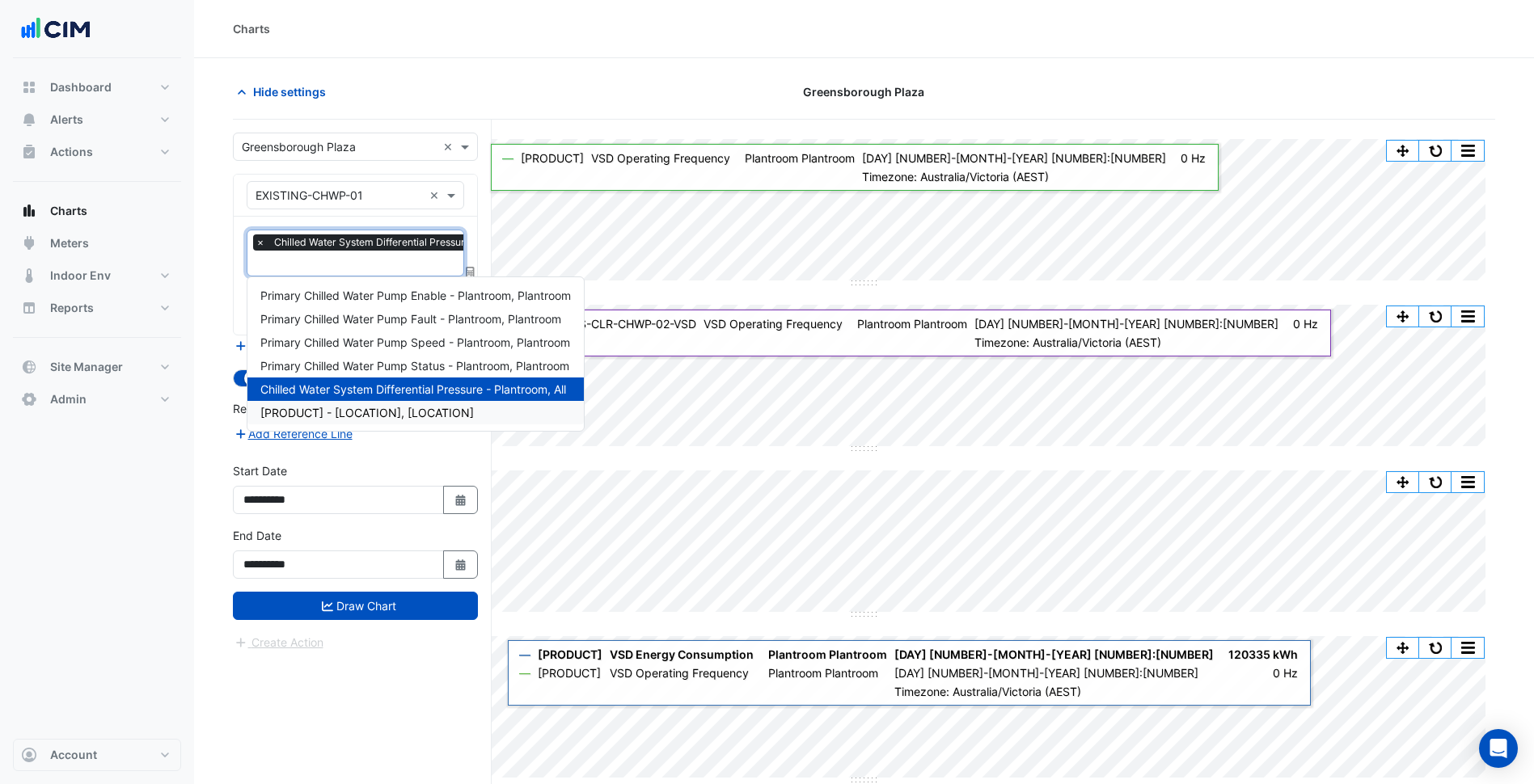 click on "Chilled Water System Differential Pressure Setpoint - Plantroom, All" at bounding box center [416, 412] 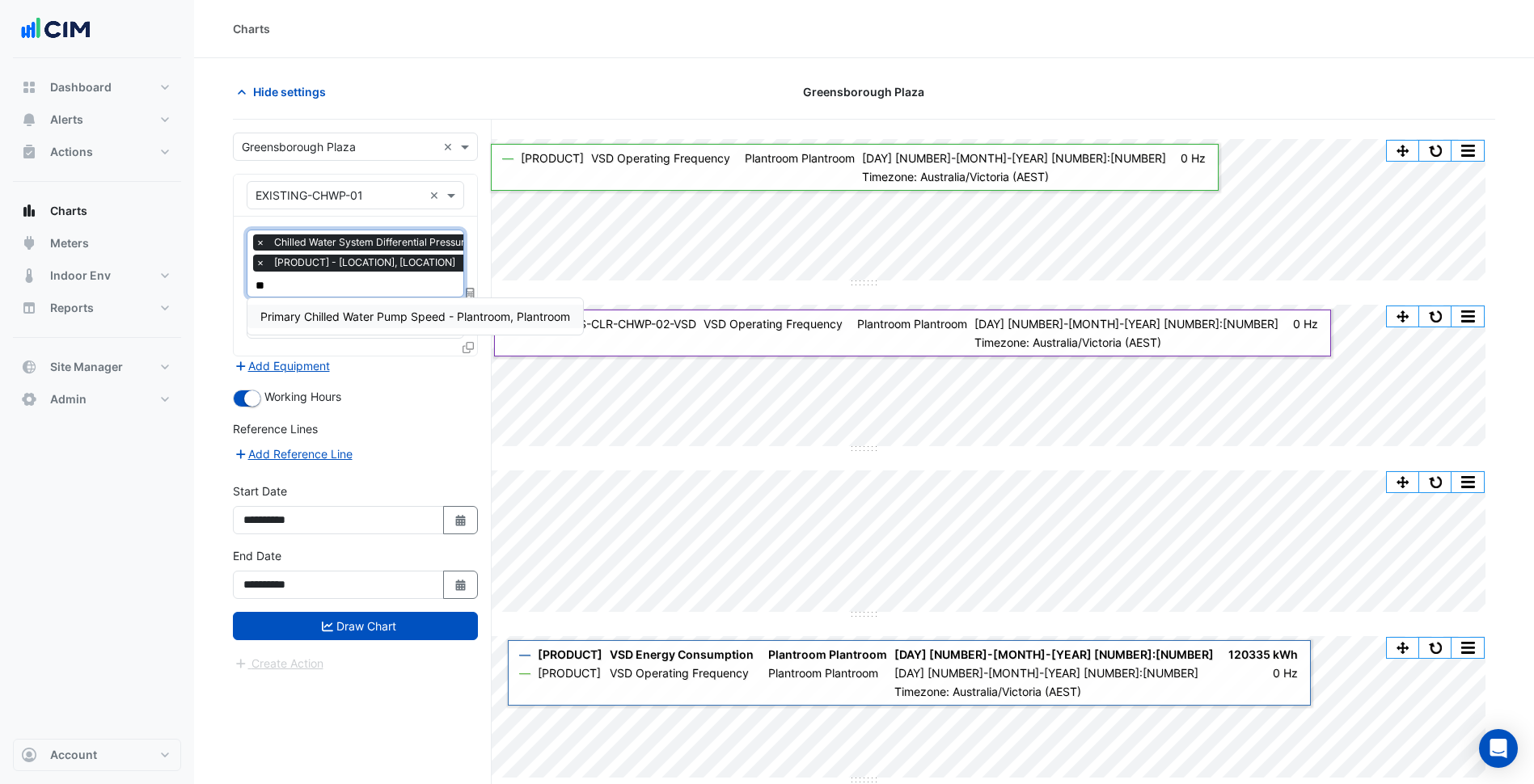 type on "***" 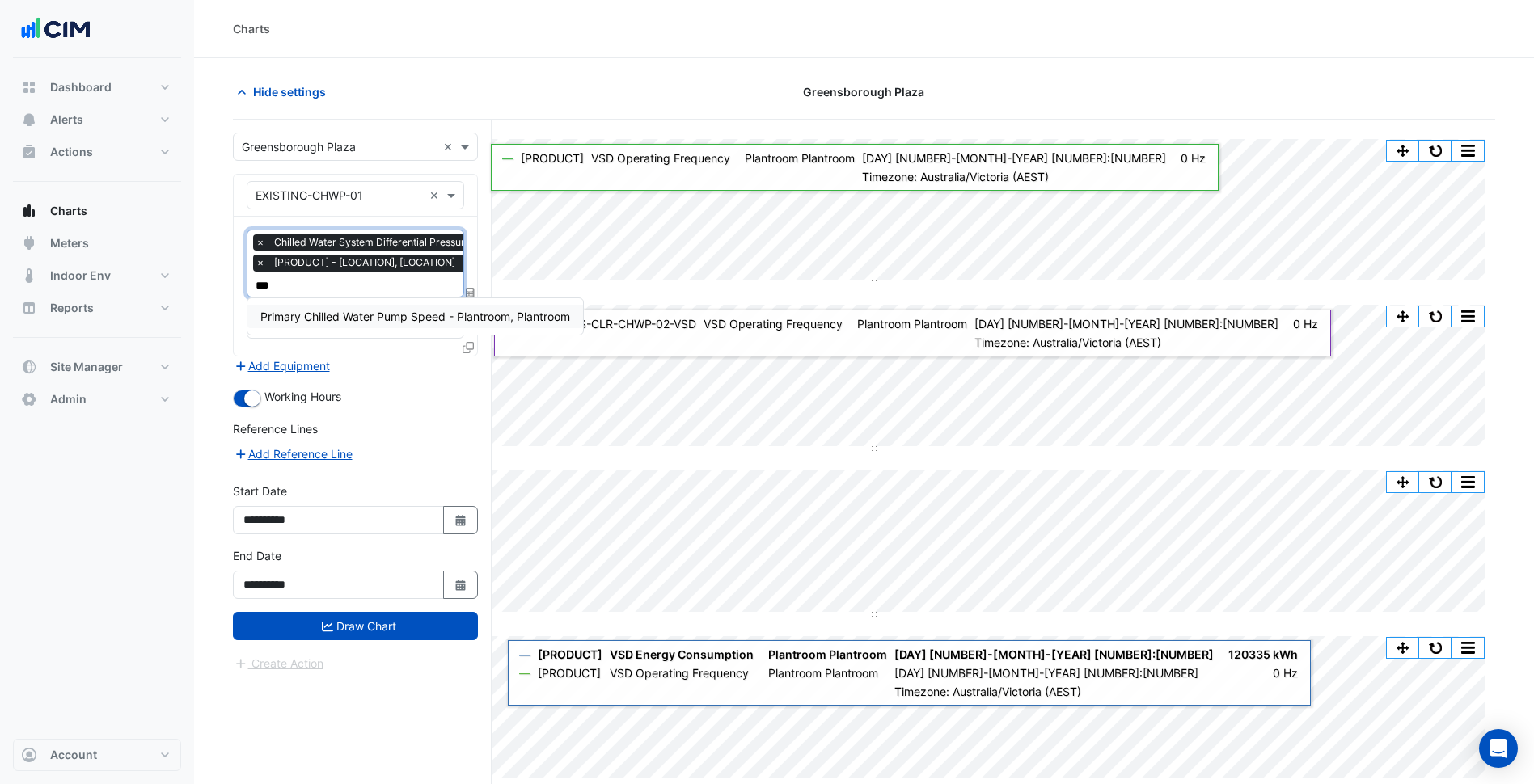 type 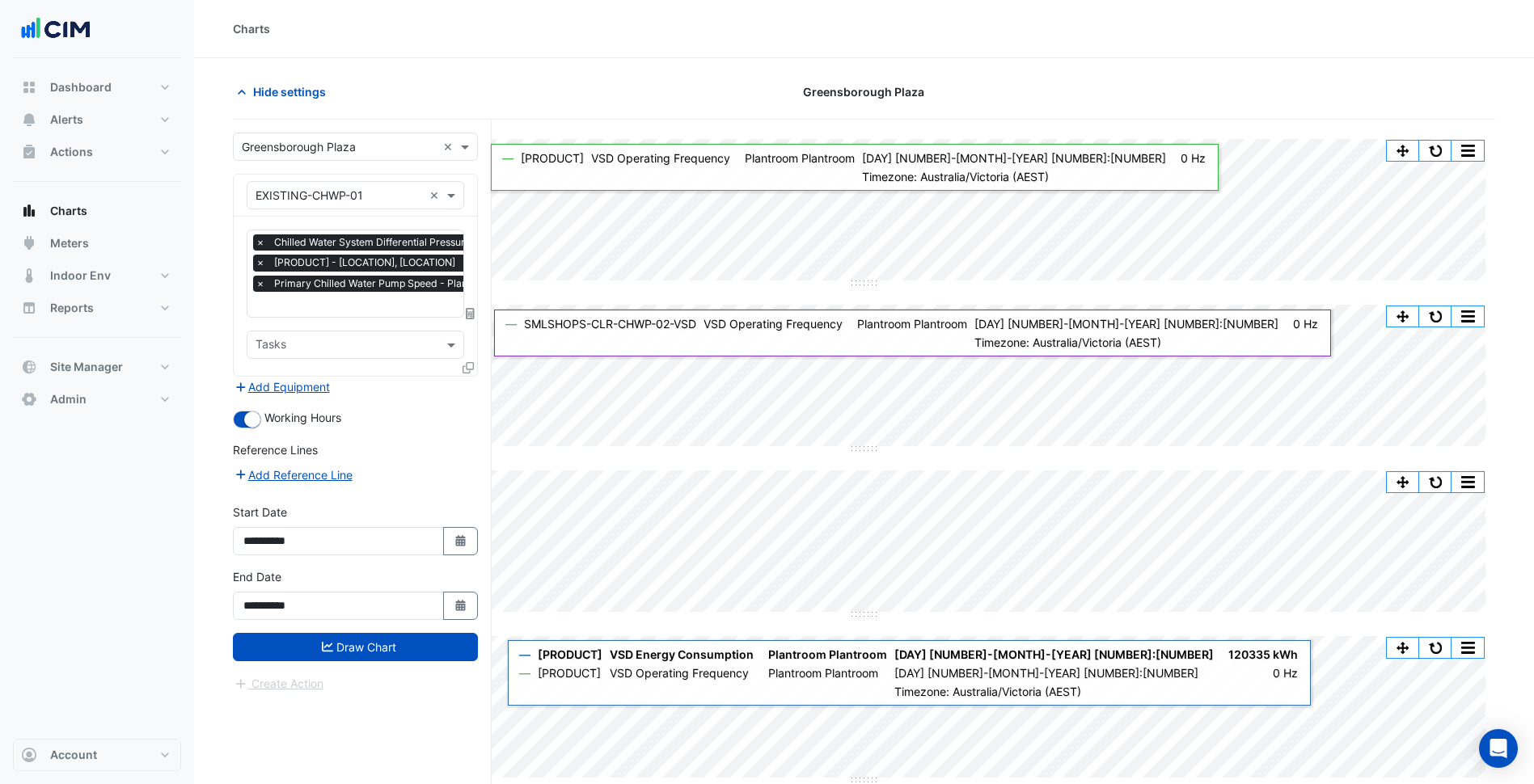 click 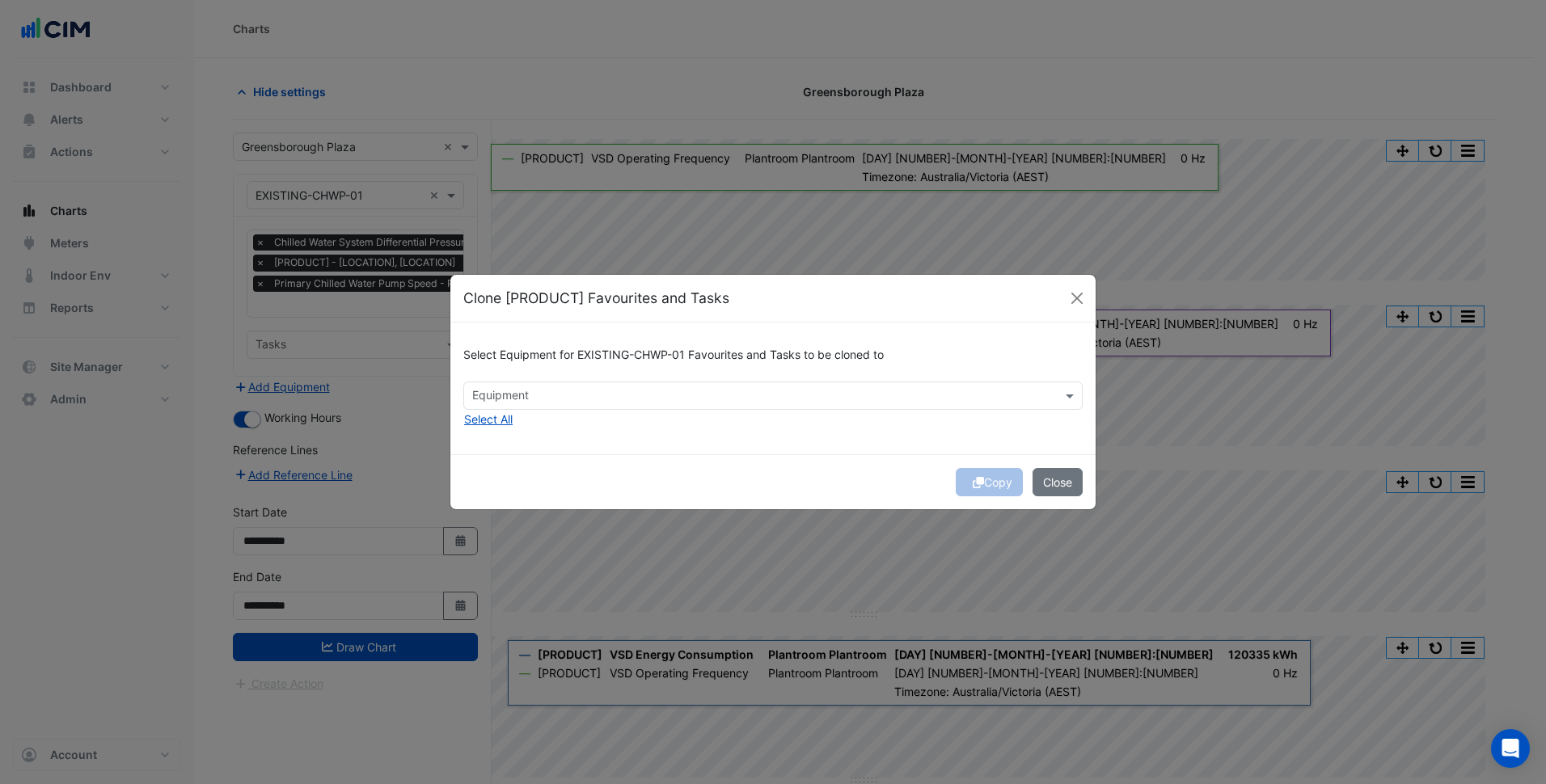 type 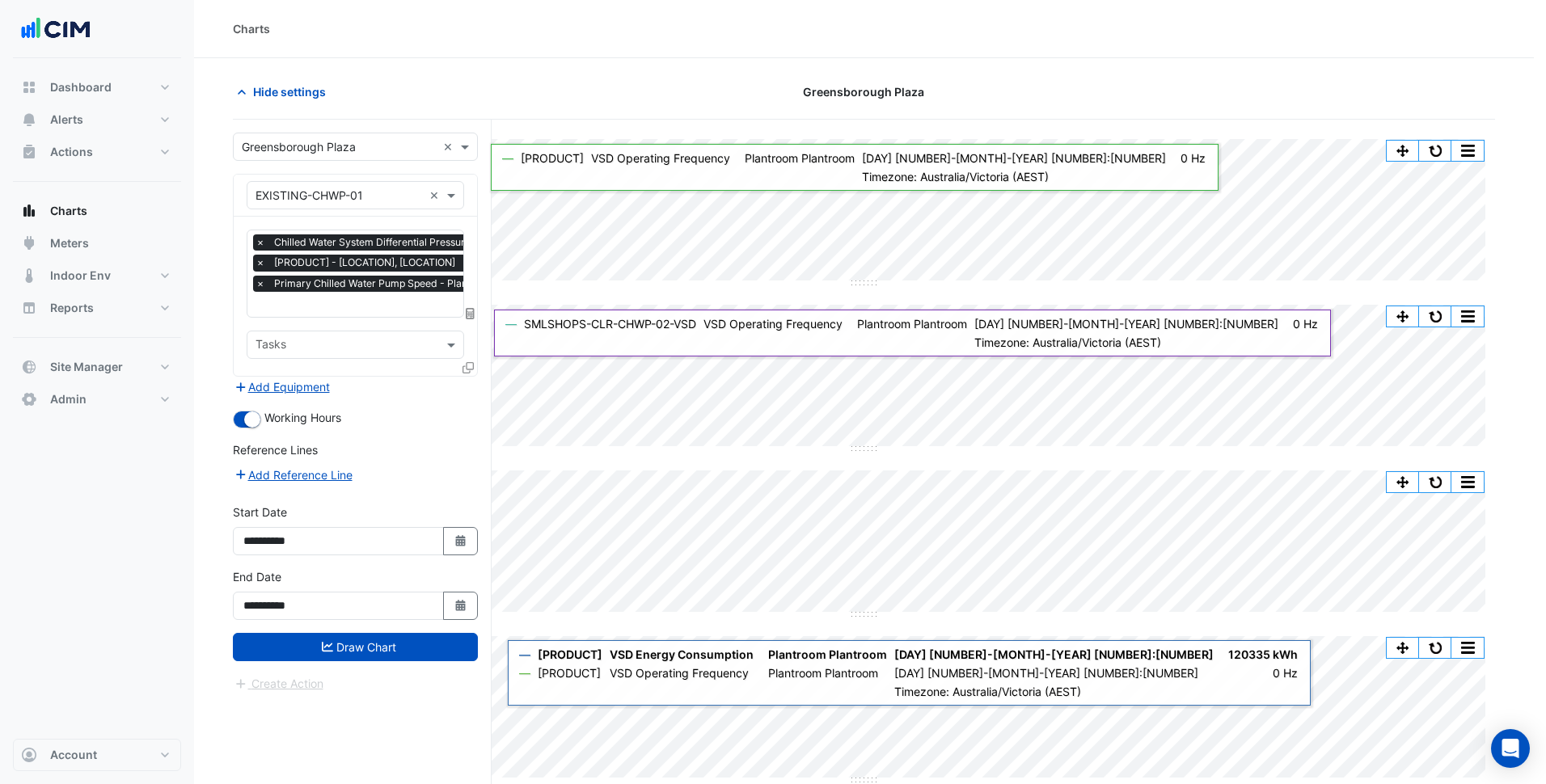 click on "Clone EXISTING-CHWP-01 Favourites and Tasks
Select Equipment for EXISTING-CHWP-01 Favourites and Tasks to be cloned to
Equipment
Select All
Copy
Close" 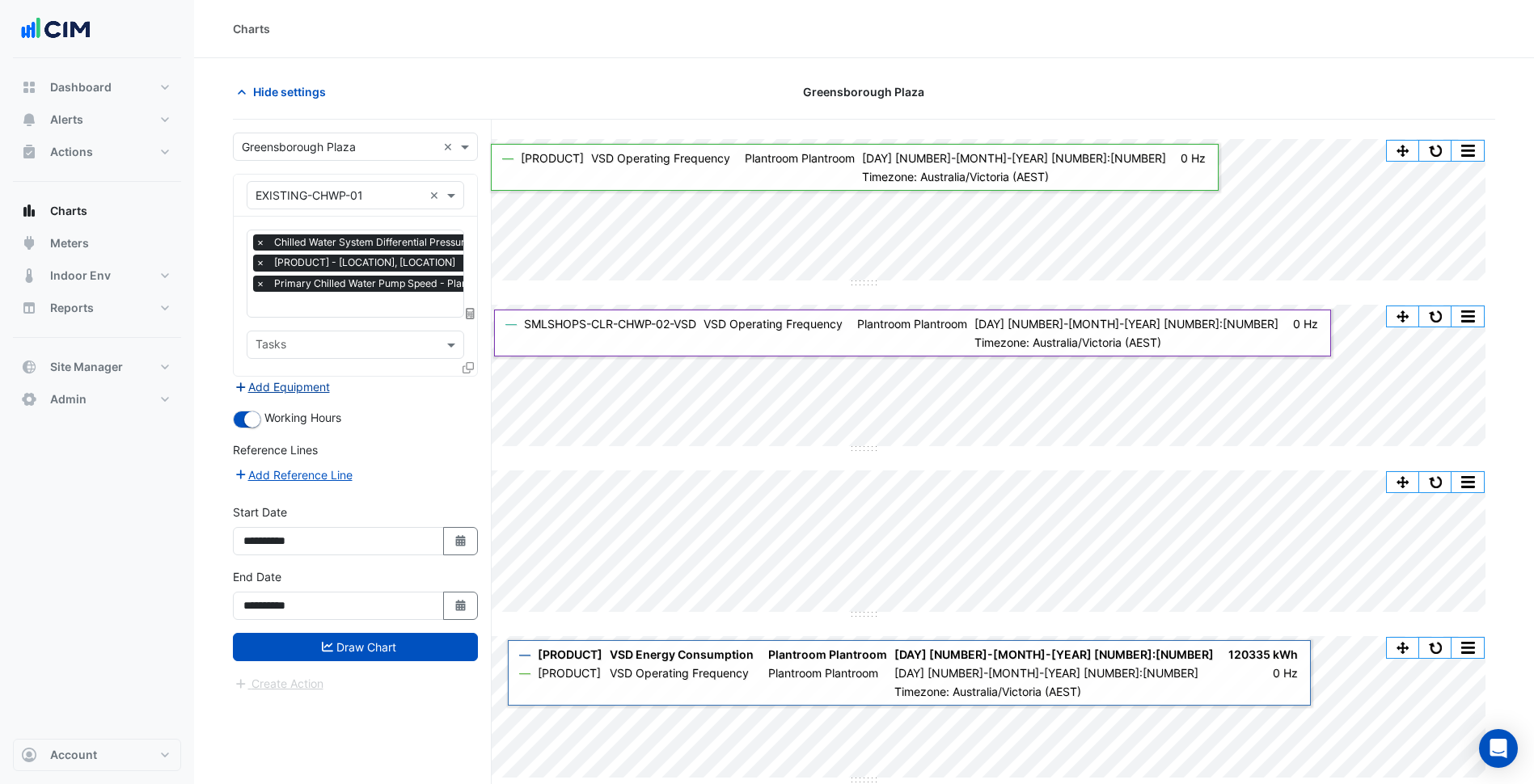 click on "Add Equipment" at bounding box center (281, 386) 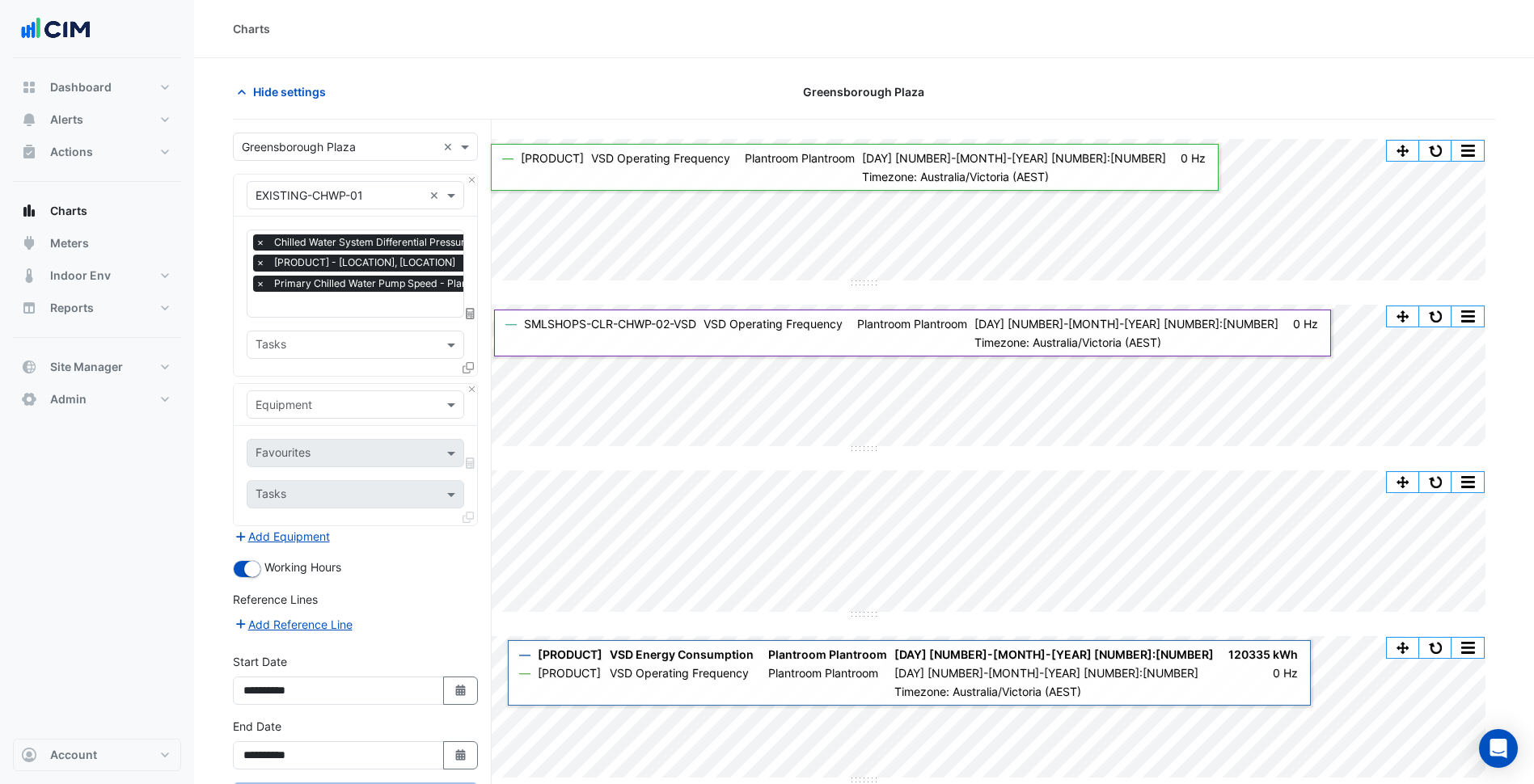 click at bounding box center (339, 405) 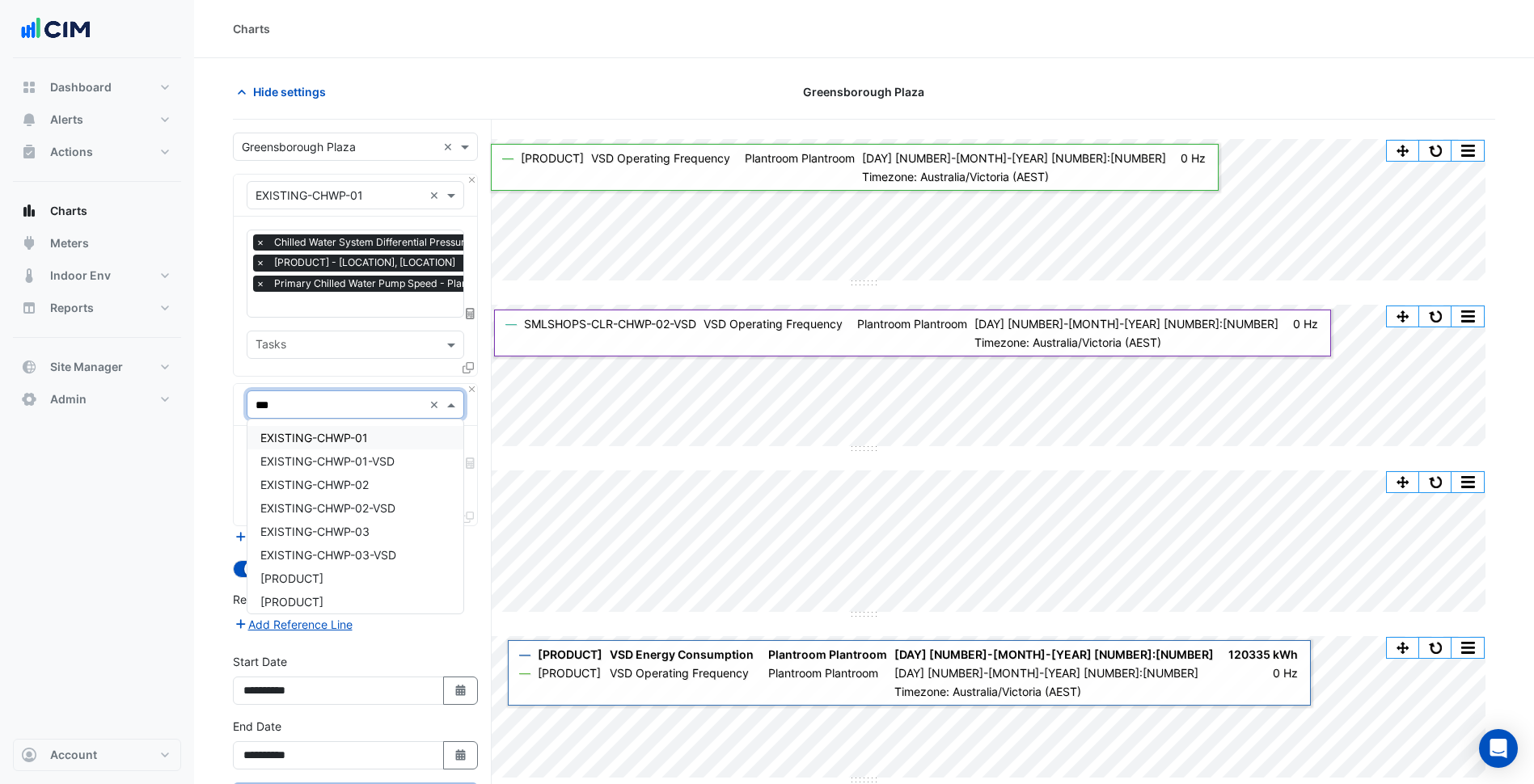 type on "****" 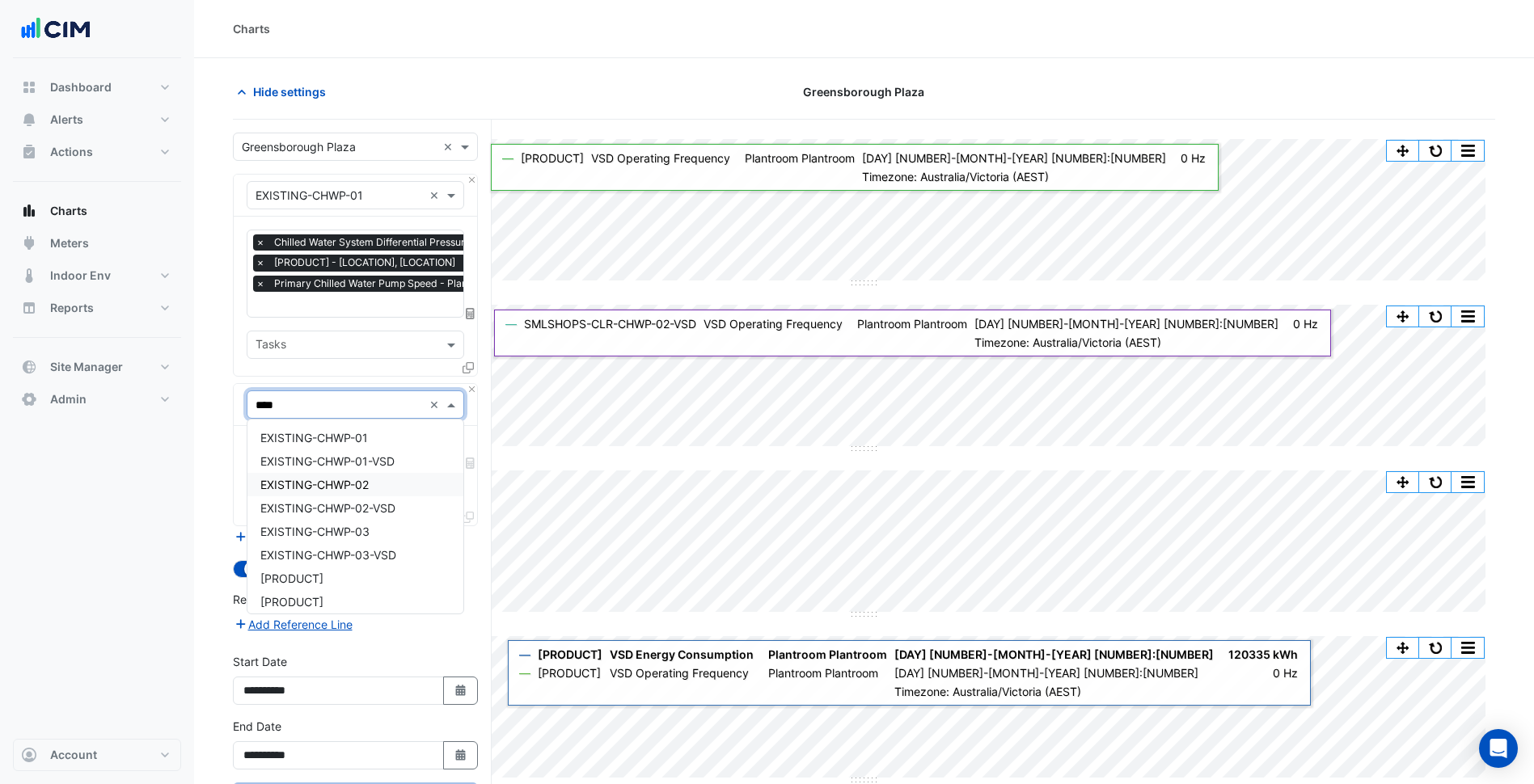 type 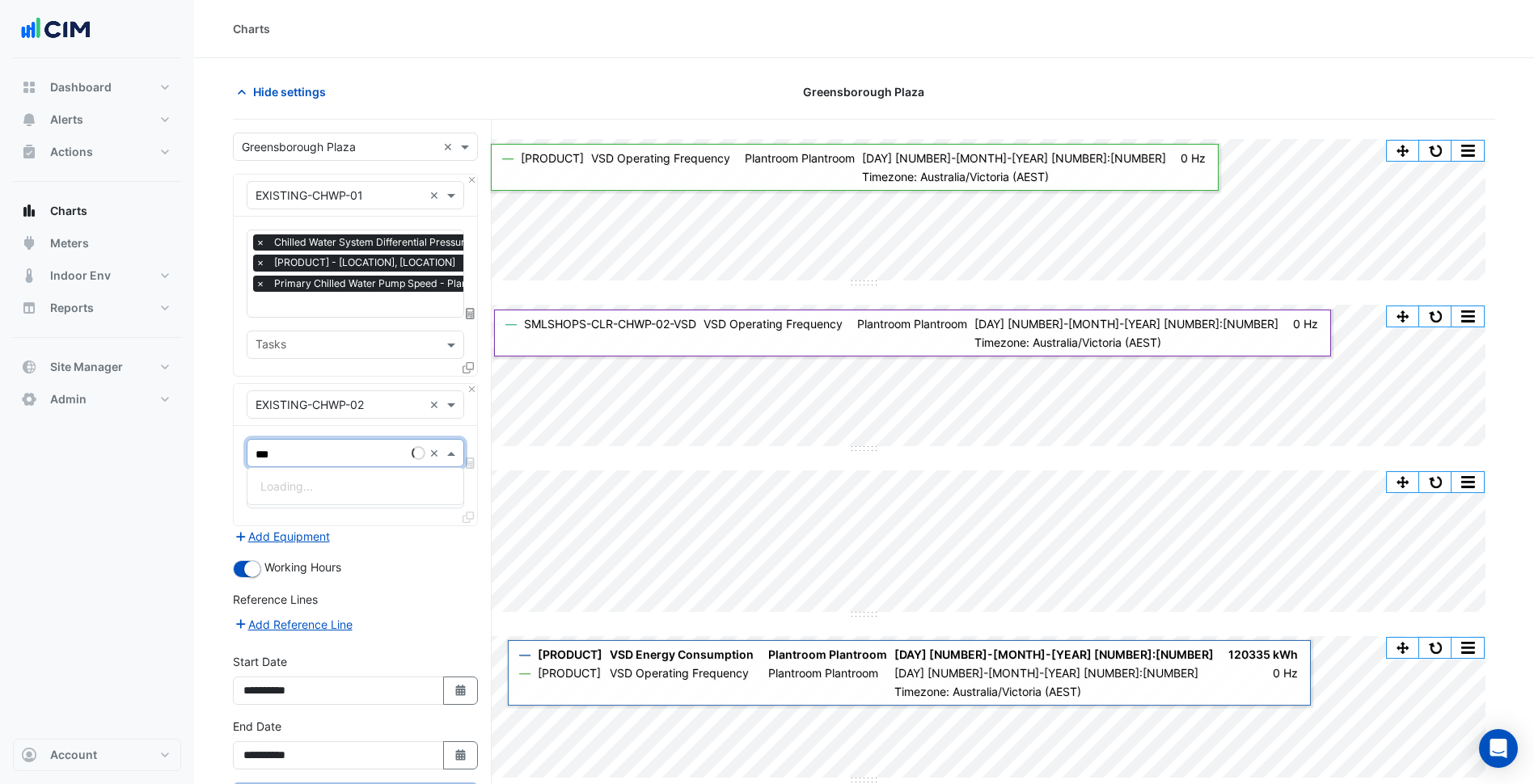 type on "****" 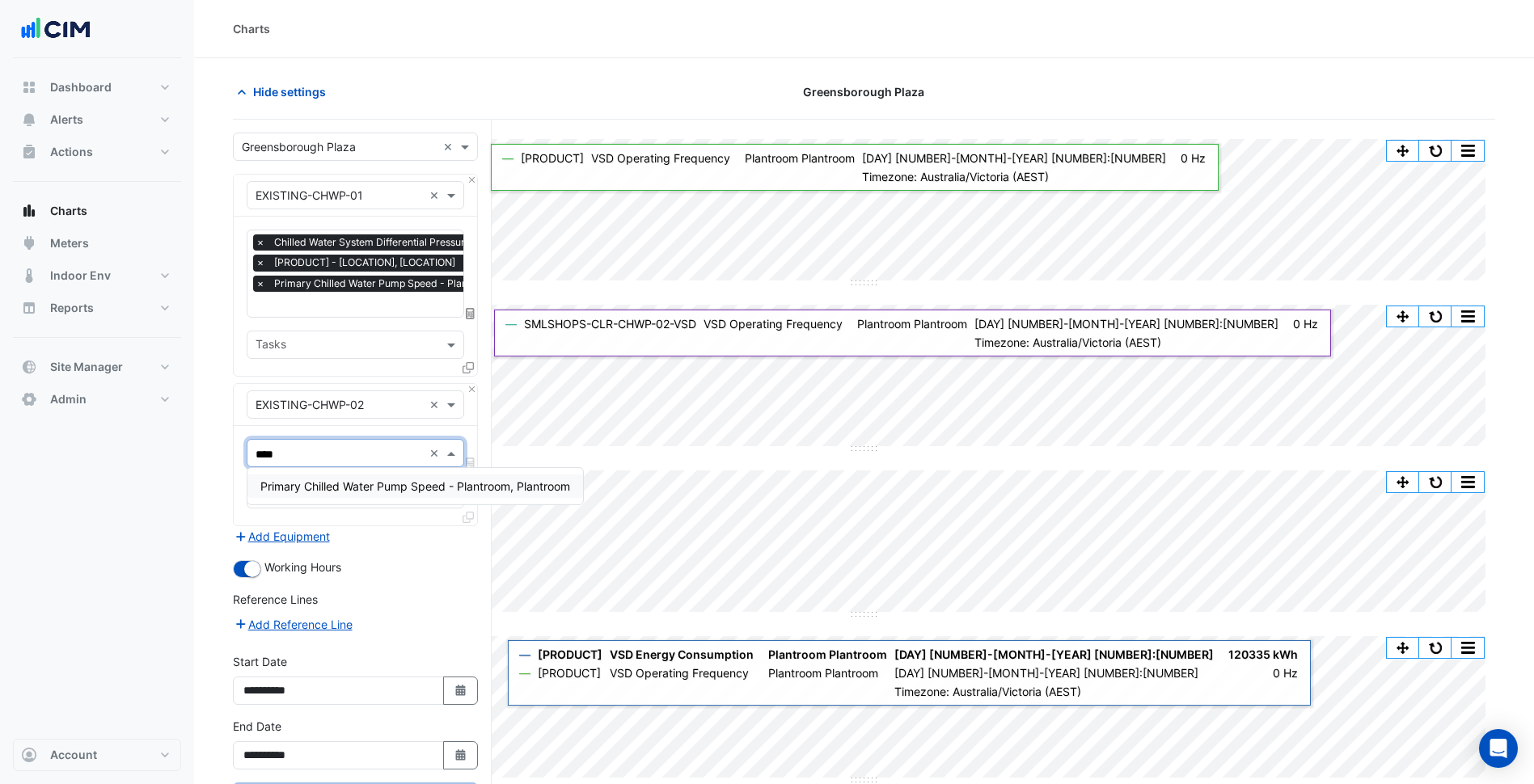 type 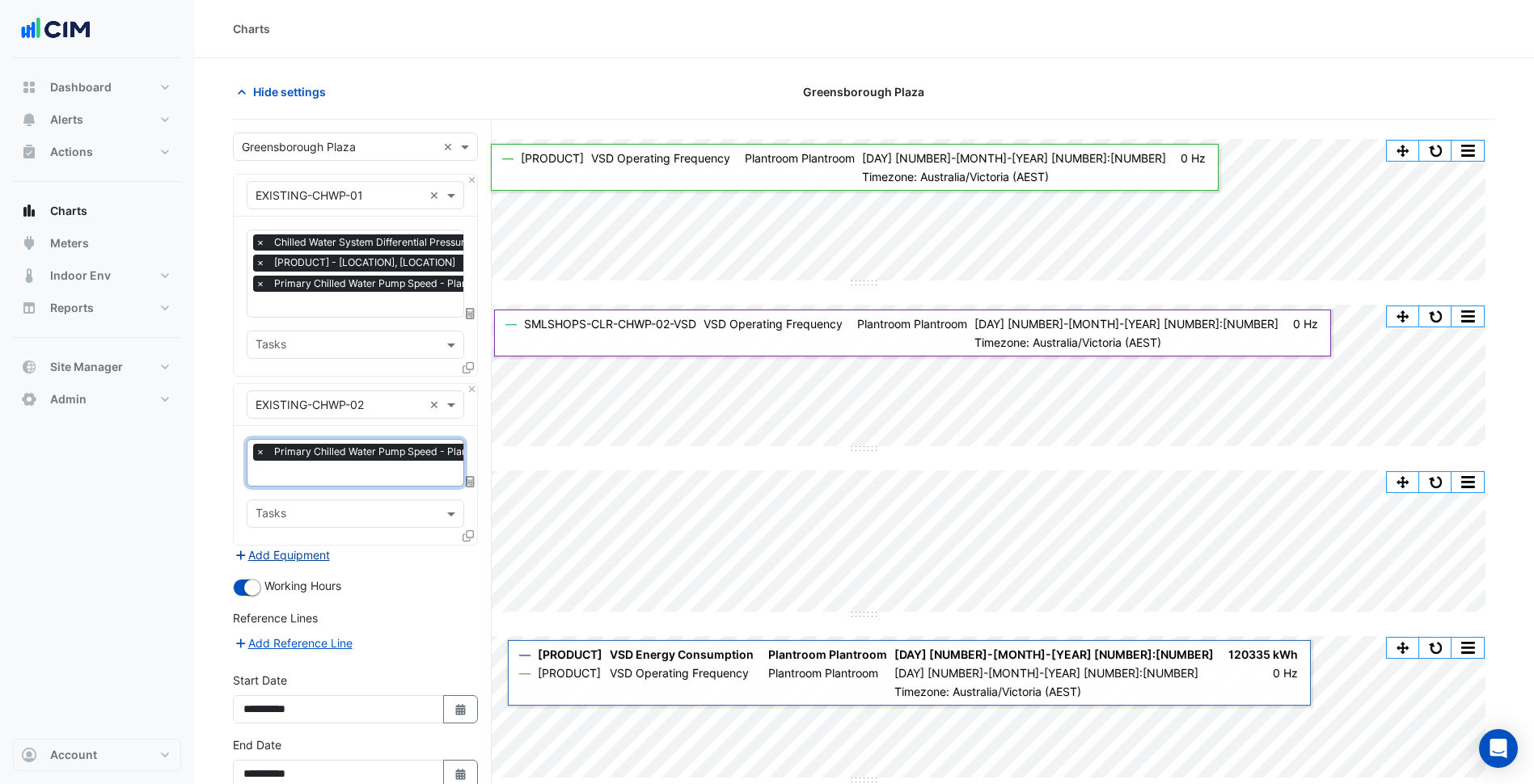 click on "Add Equipment" at bounding box center [281, 554] 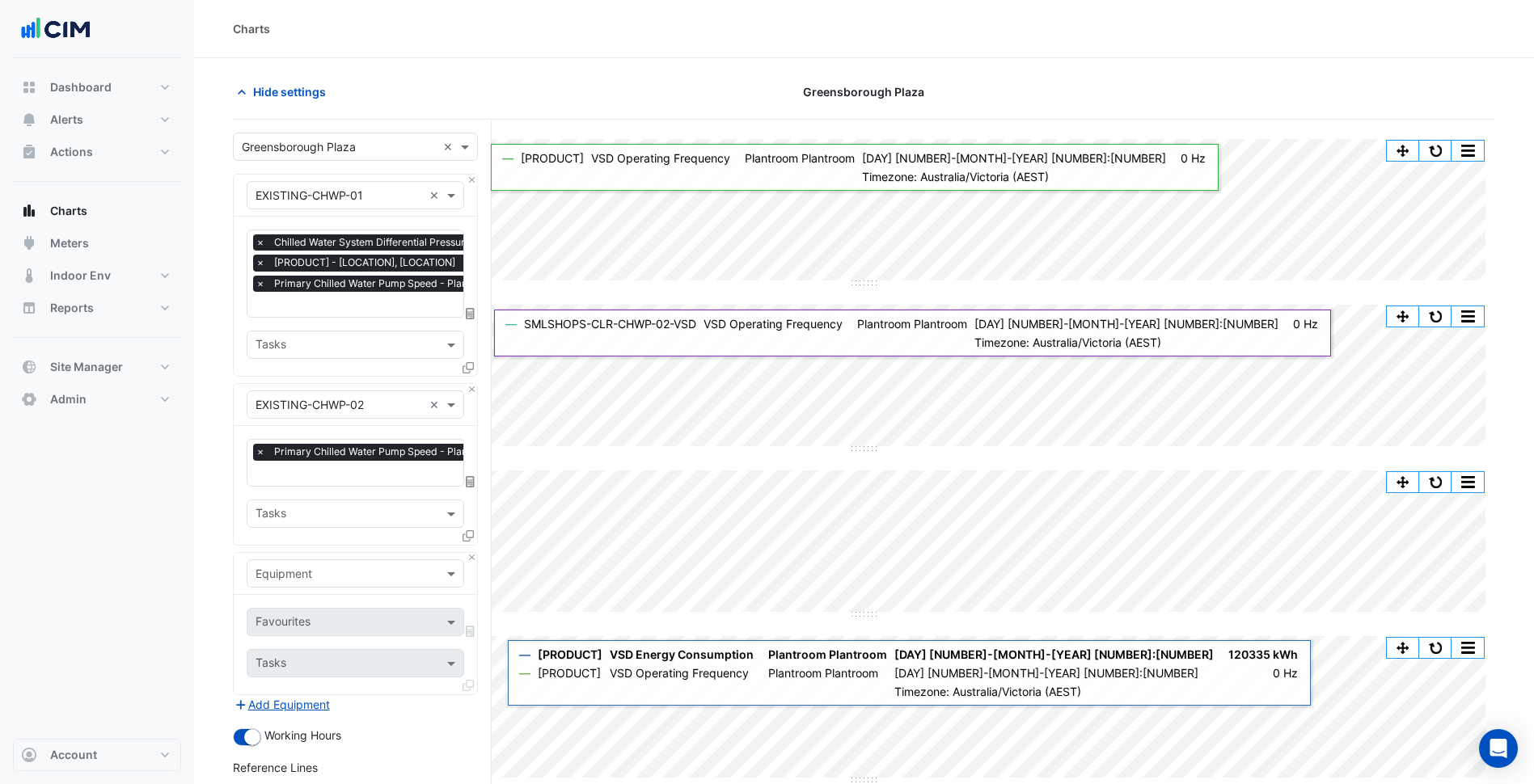 click on "Equipment" at bounding box center [355, 574] 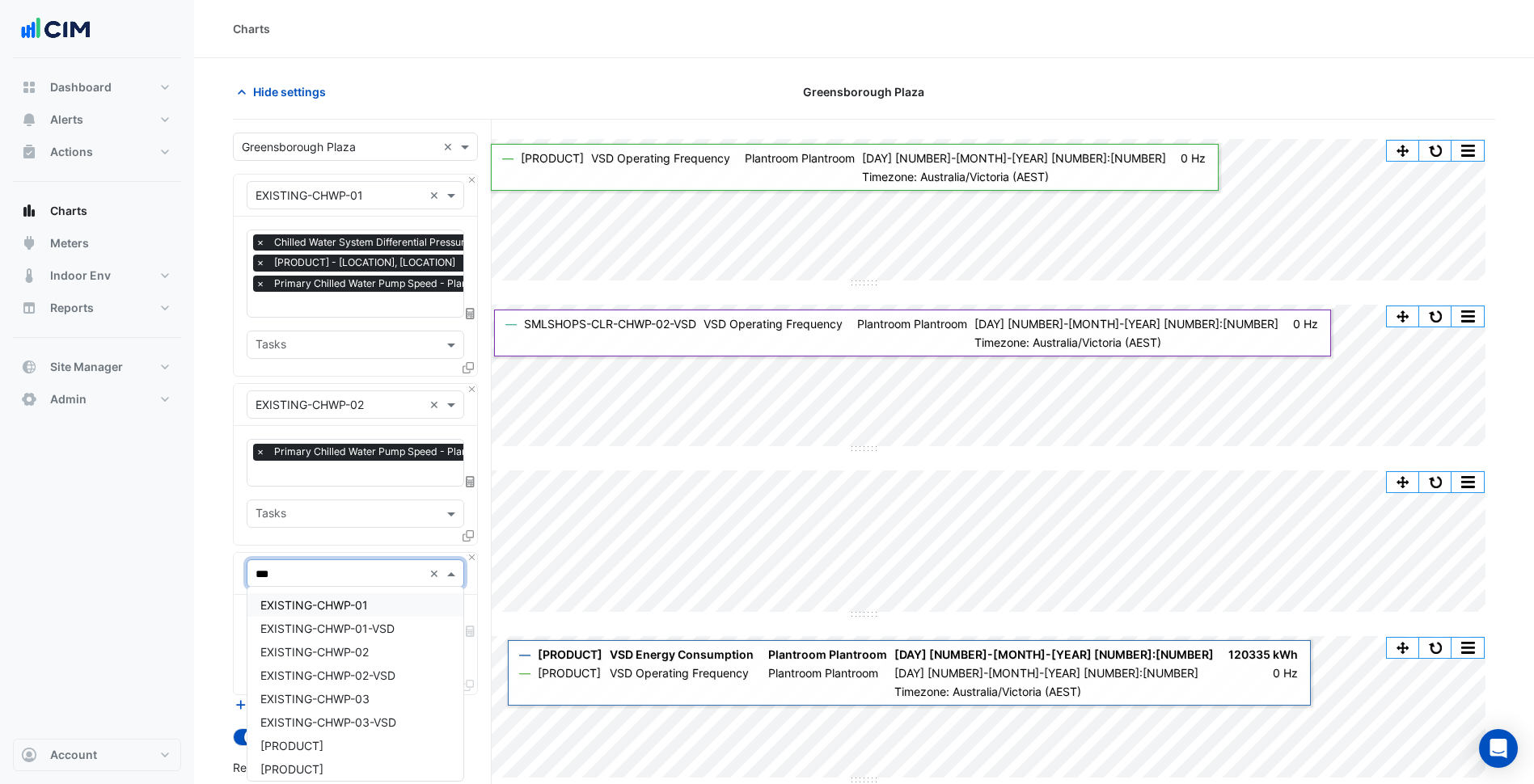 type on "****" 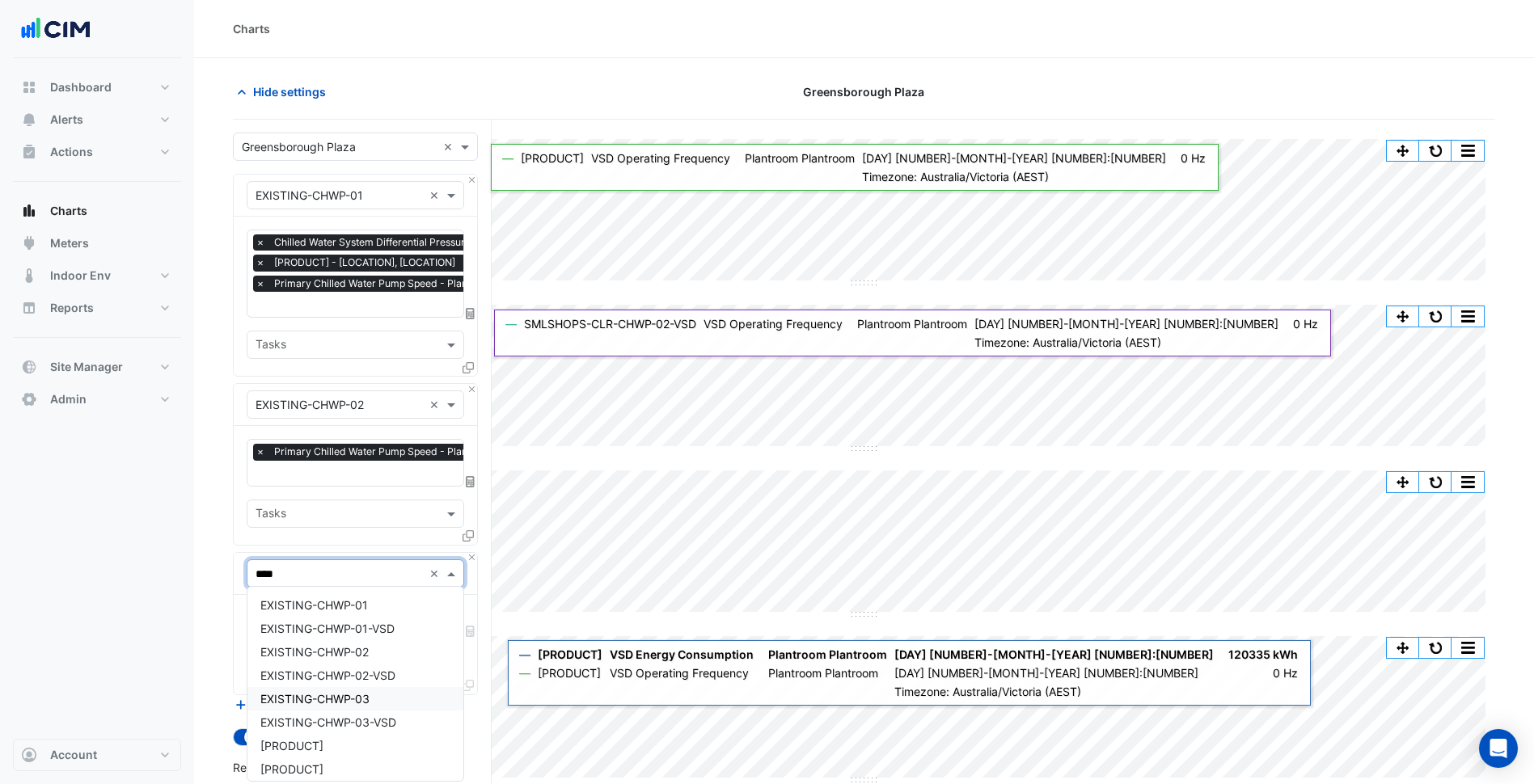 type 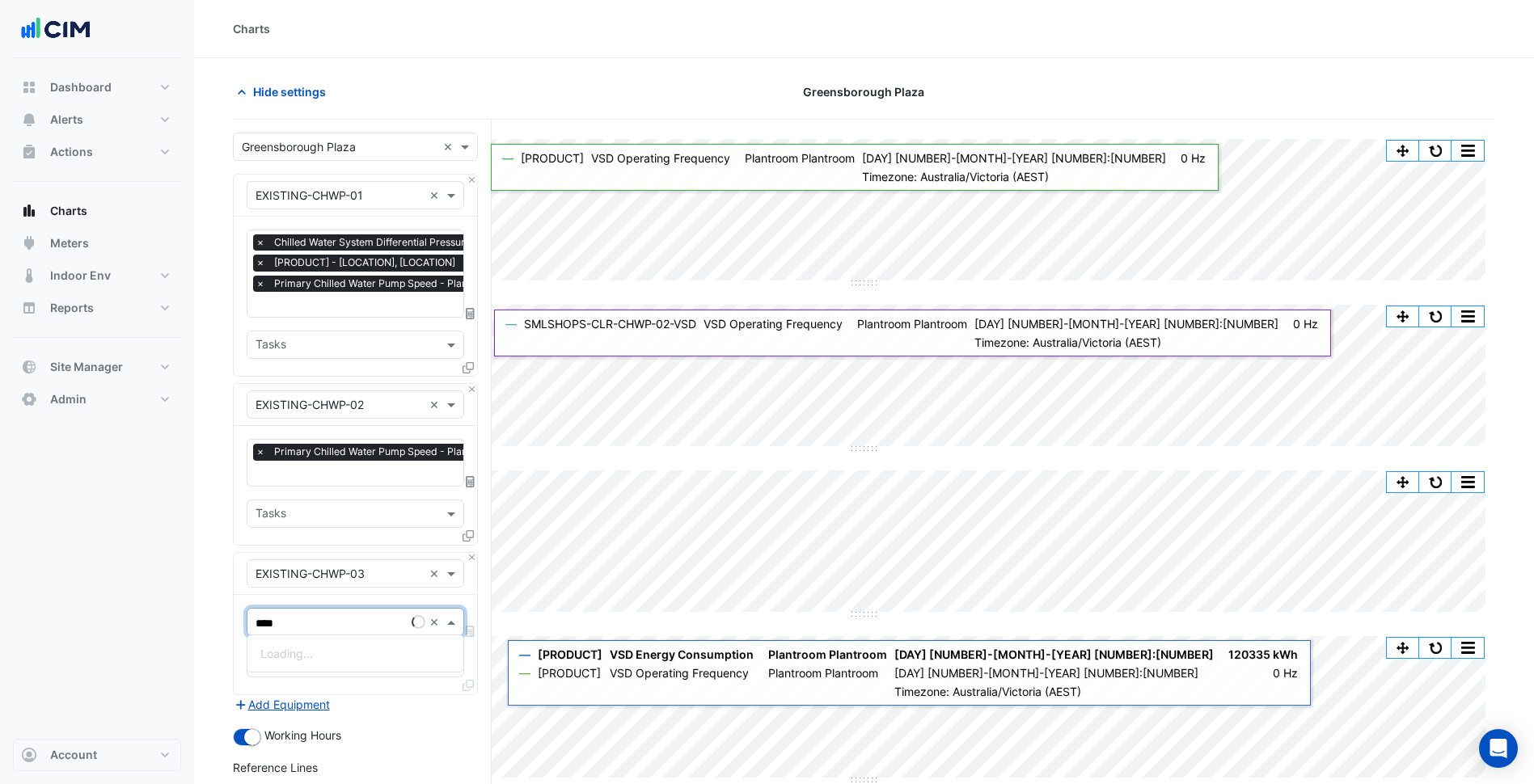 type on "*****" 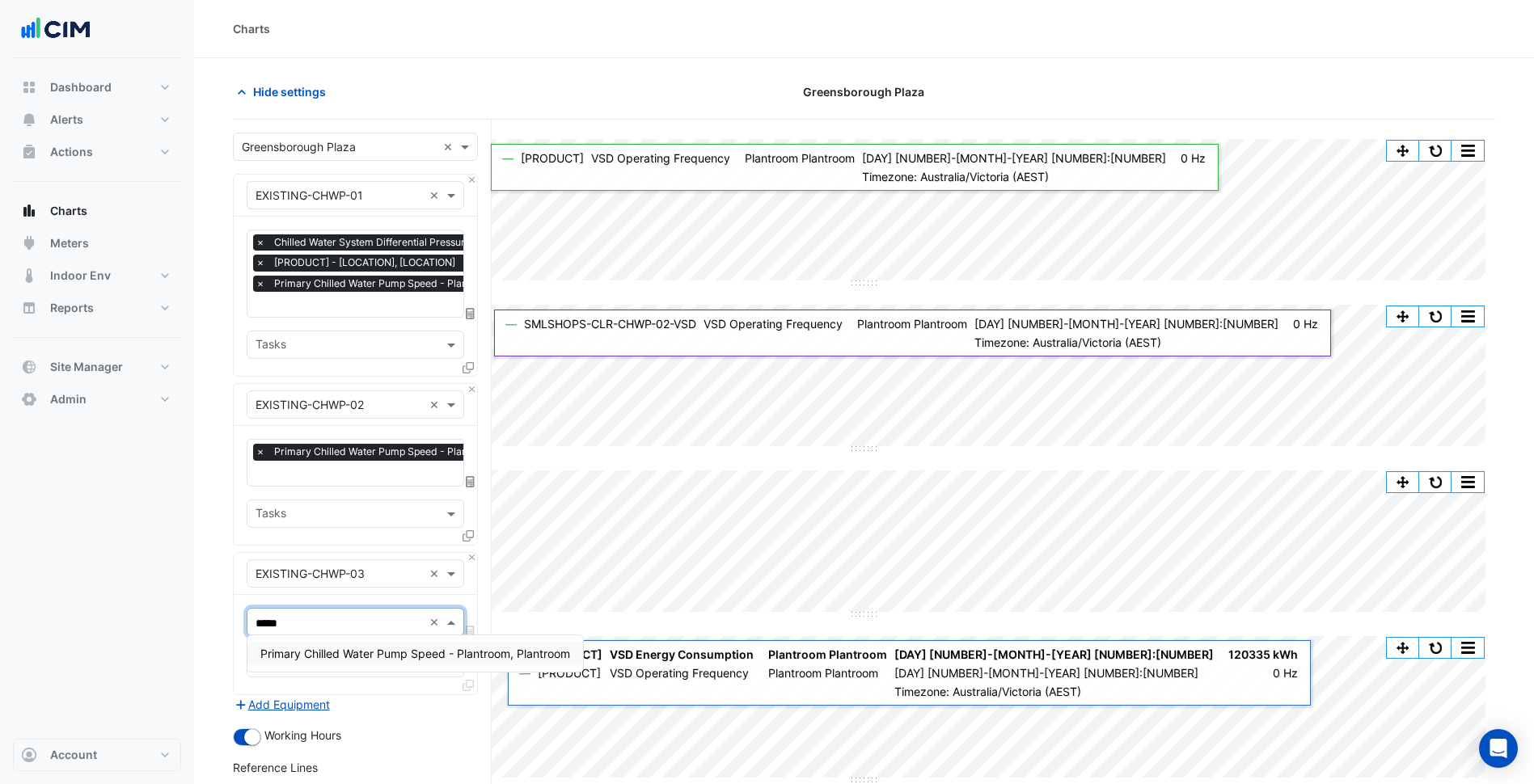 type 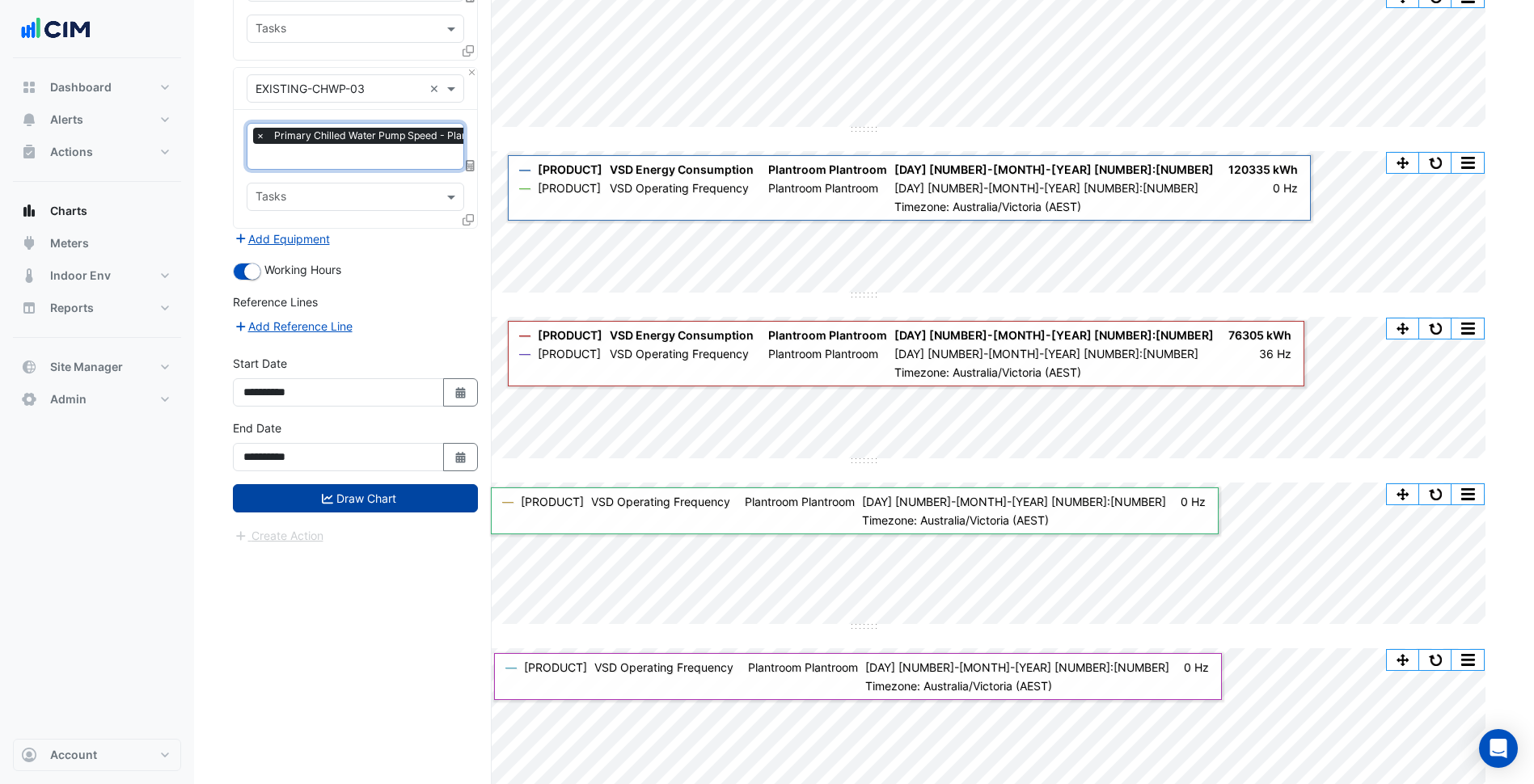 click on "Draw Chart" at bounding box center (355, 498) 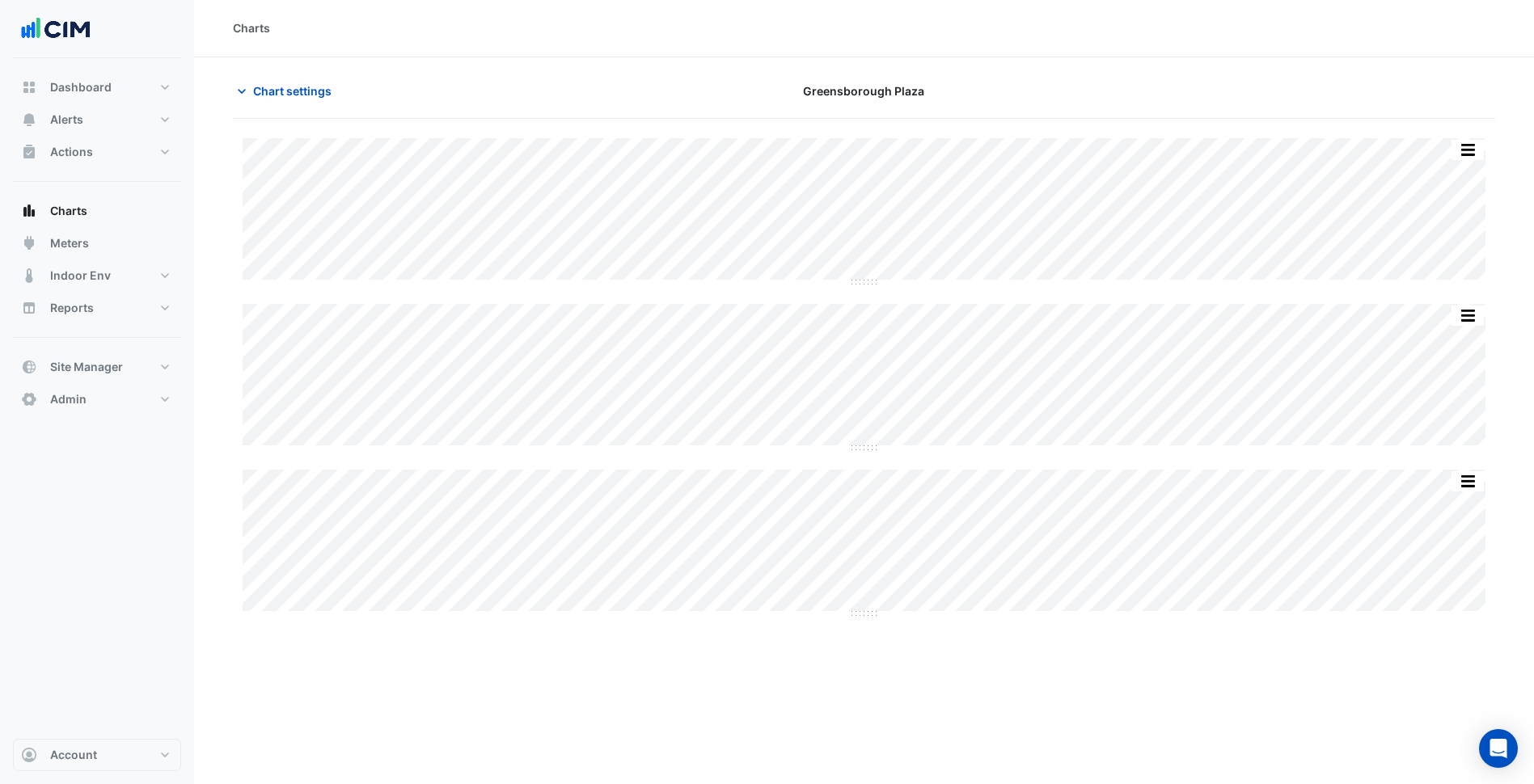 scroll, scrollTop: 0, scrollLeft: 0, axis: both 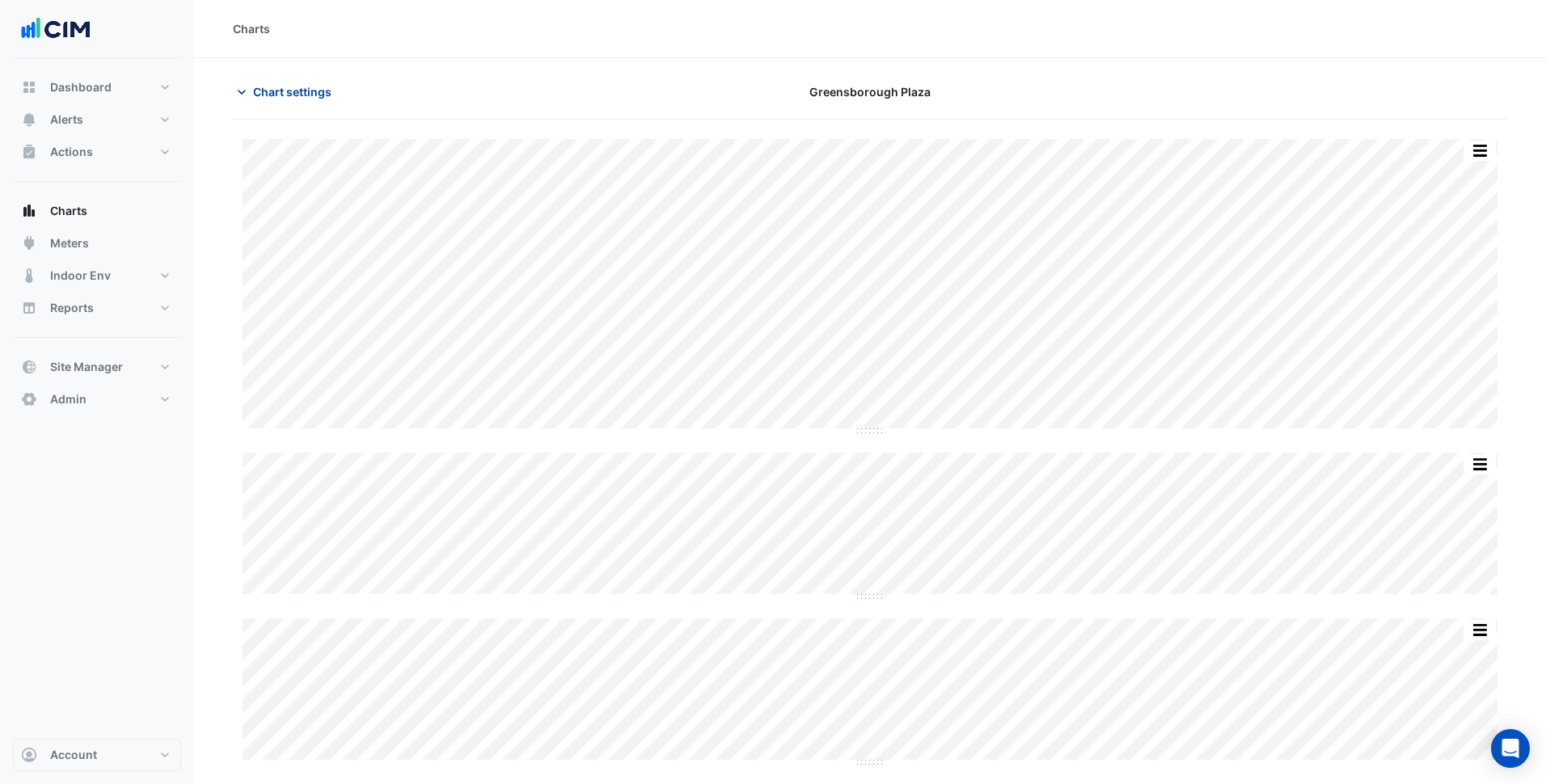 click on "Chart settings" 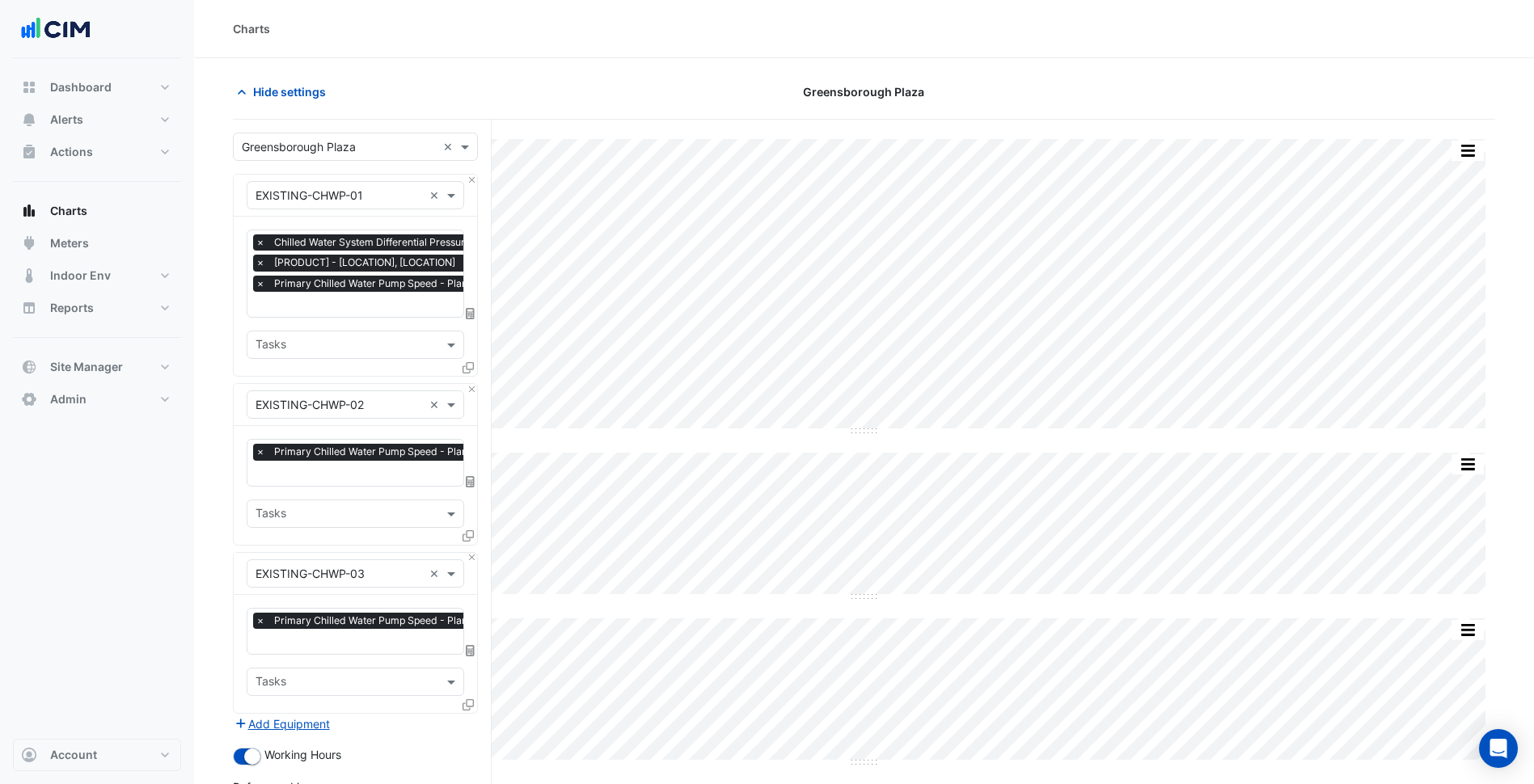 scroll, scrollTop: 81, scrollLeft: 0, axis: vertical 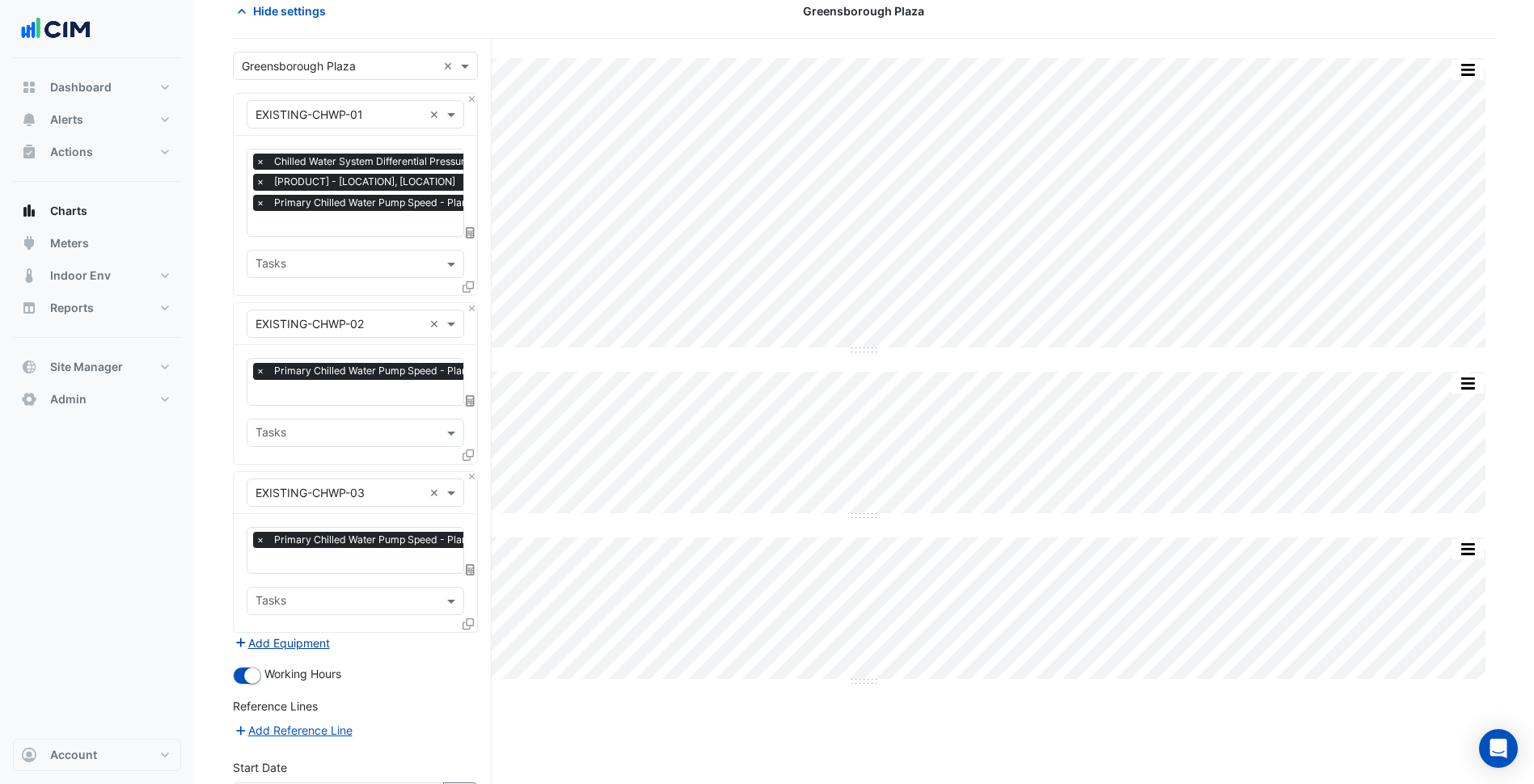 click on "Add Equipment" at bounding box center [281, 643] 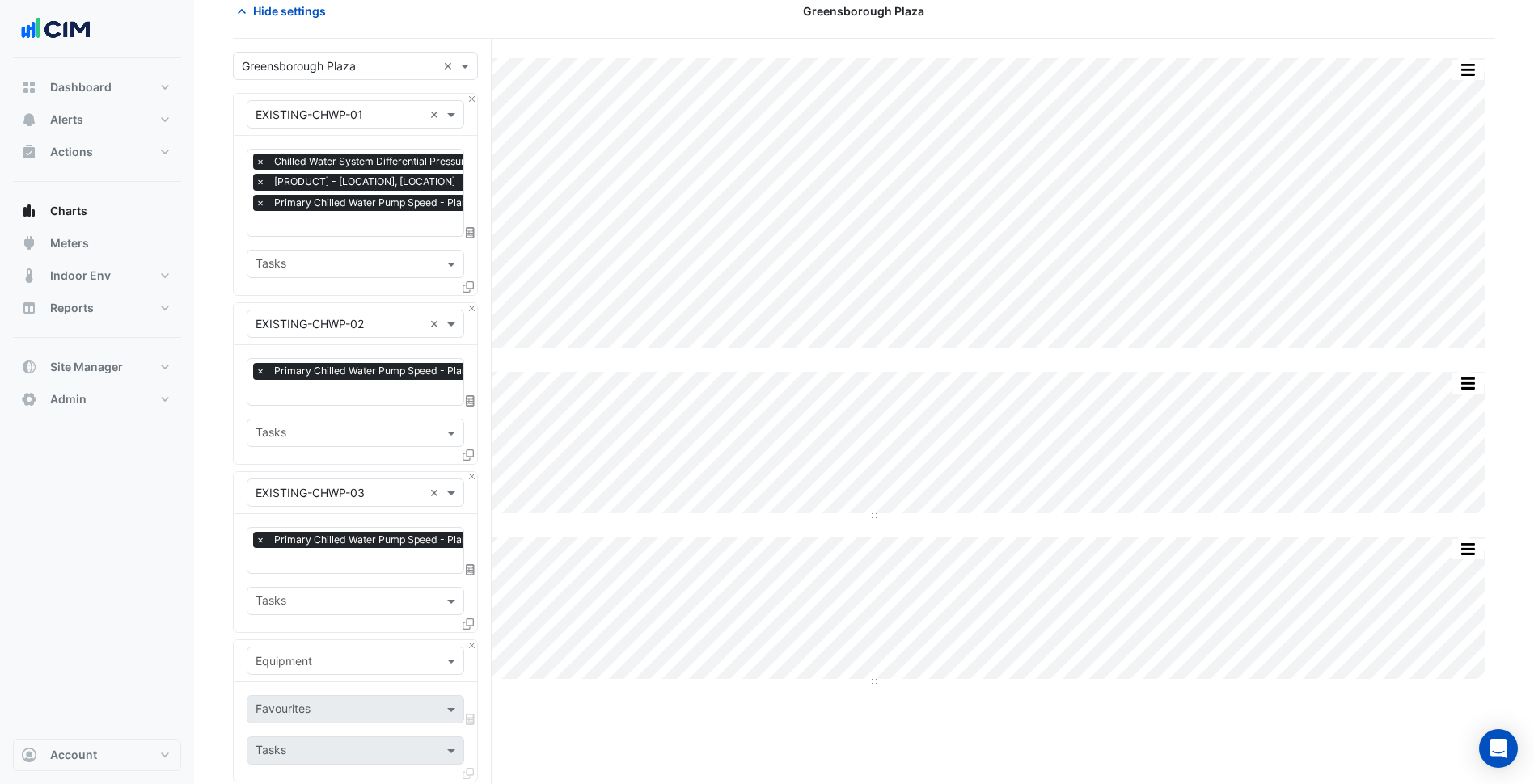 click at bounding box center [339, 661] 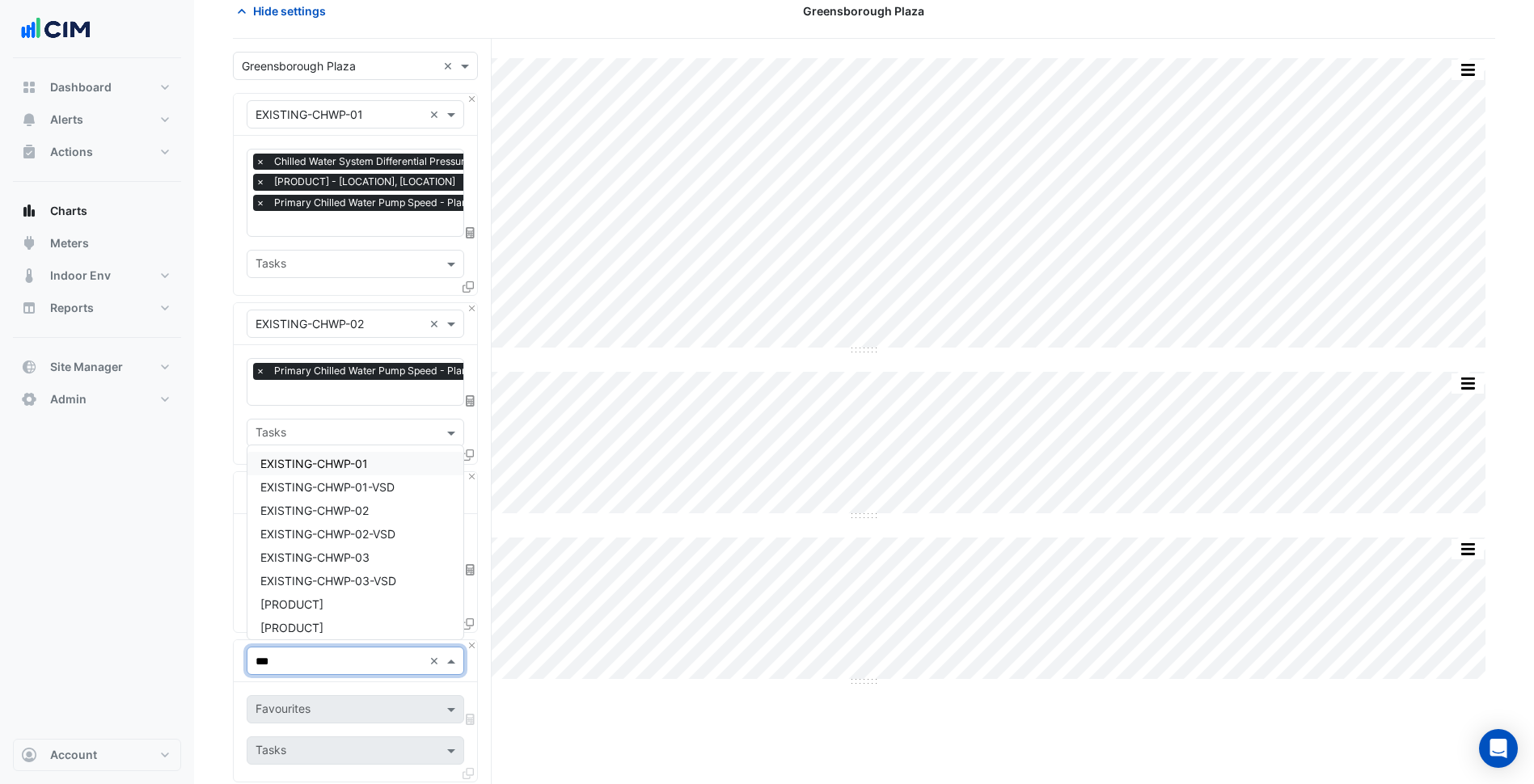 type on "****" 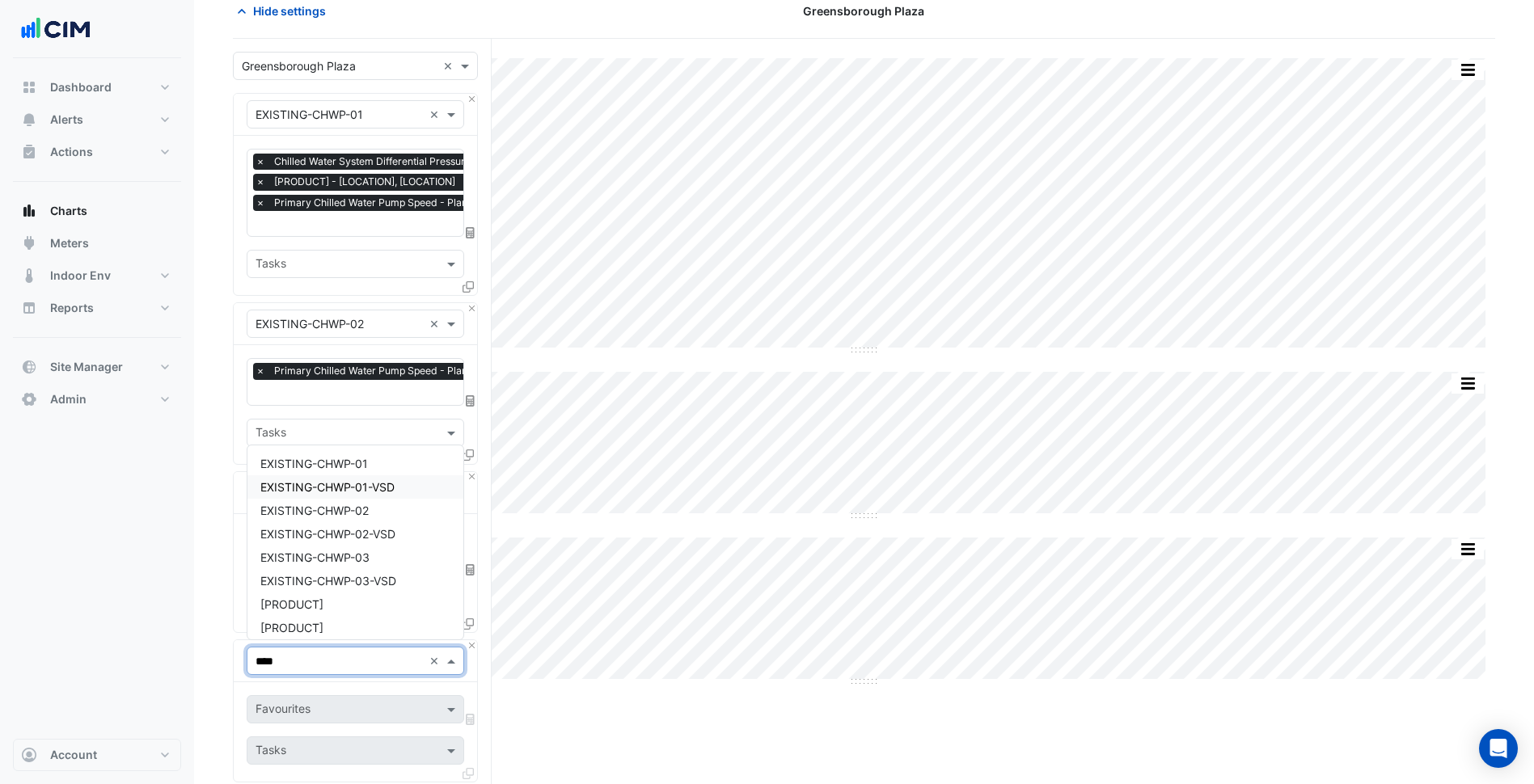 type 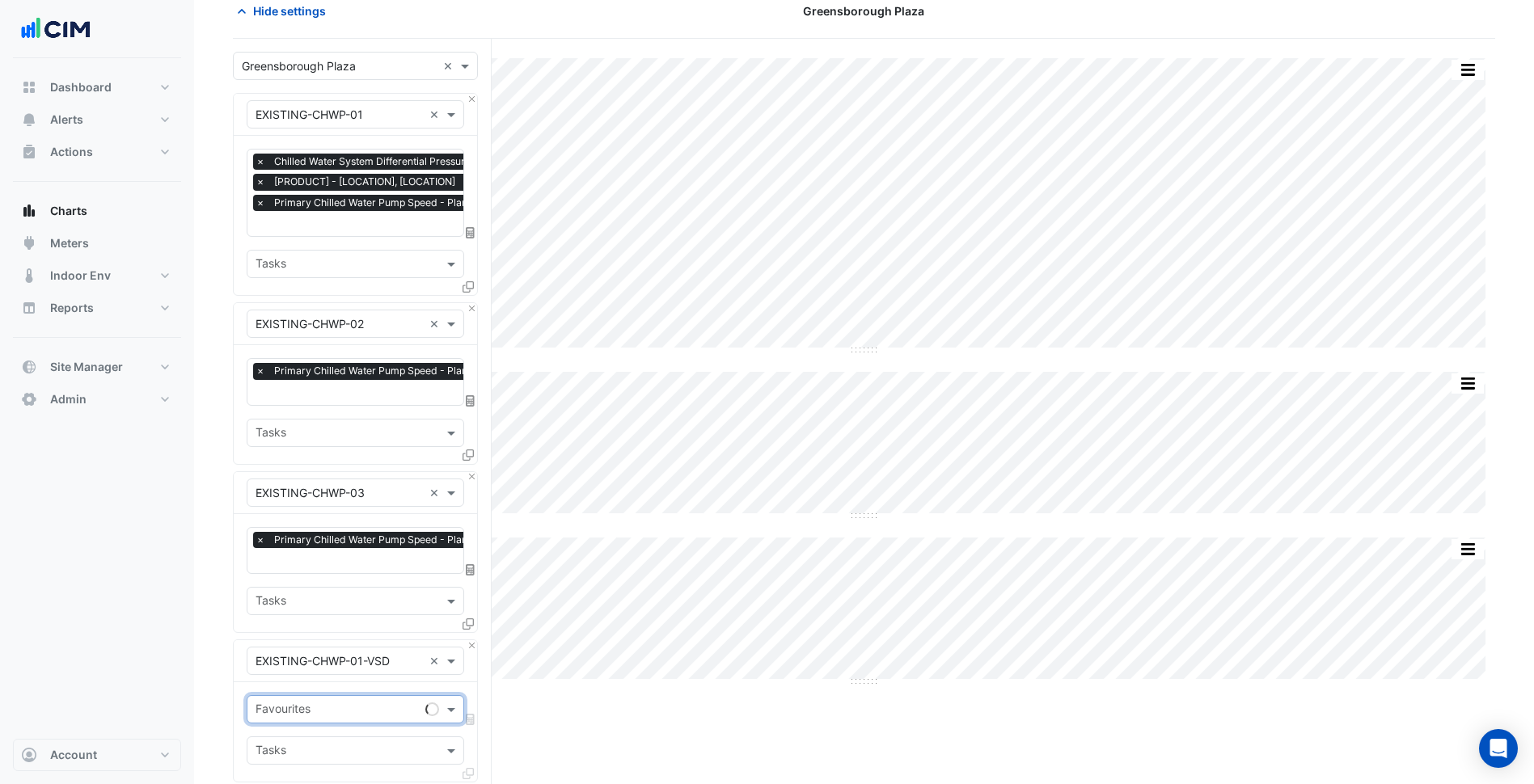 type on "*" 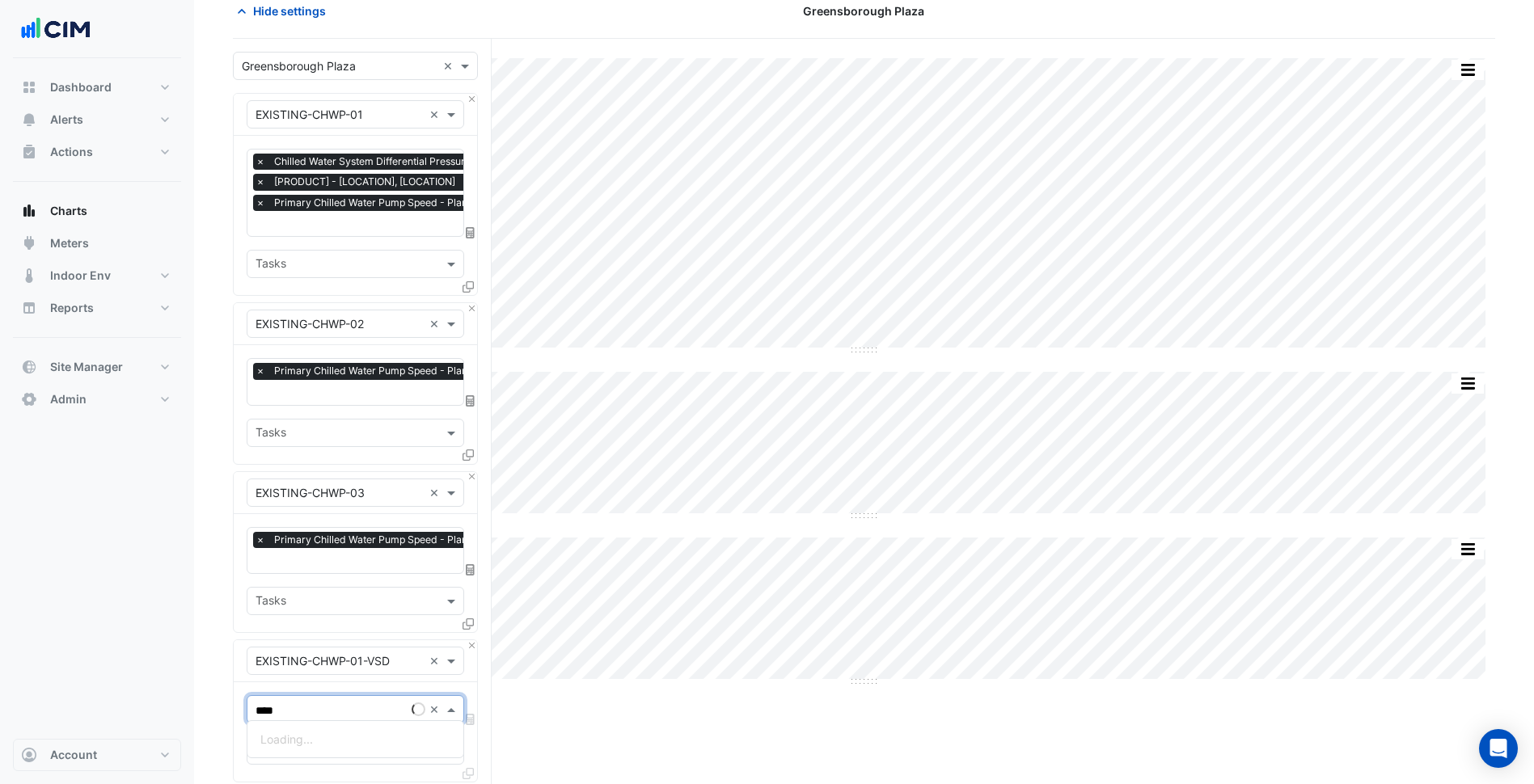 type on "*****" 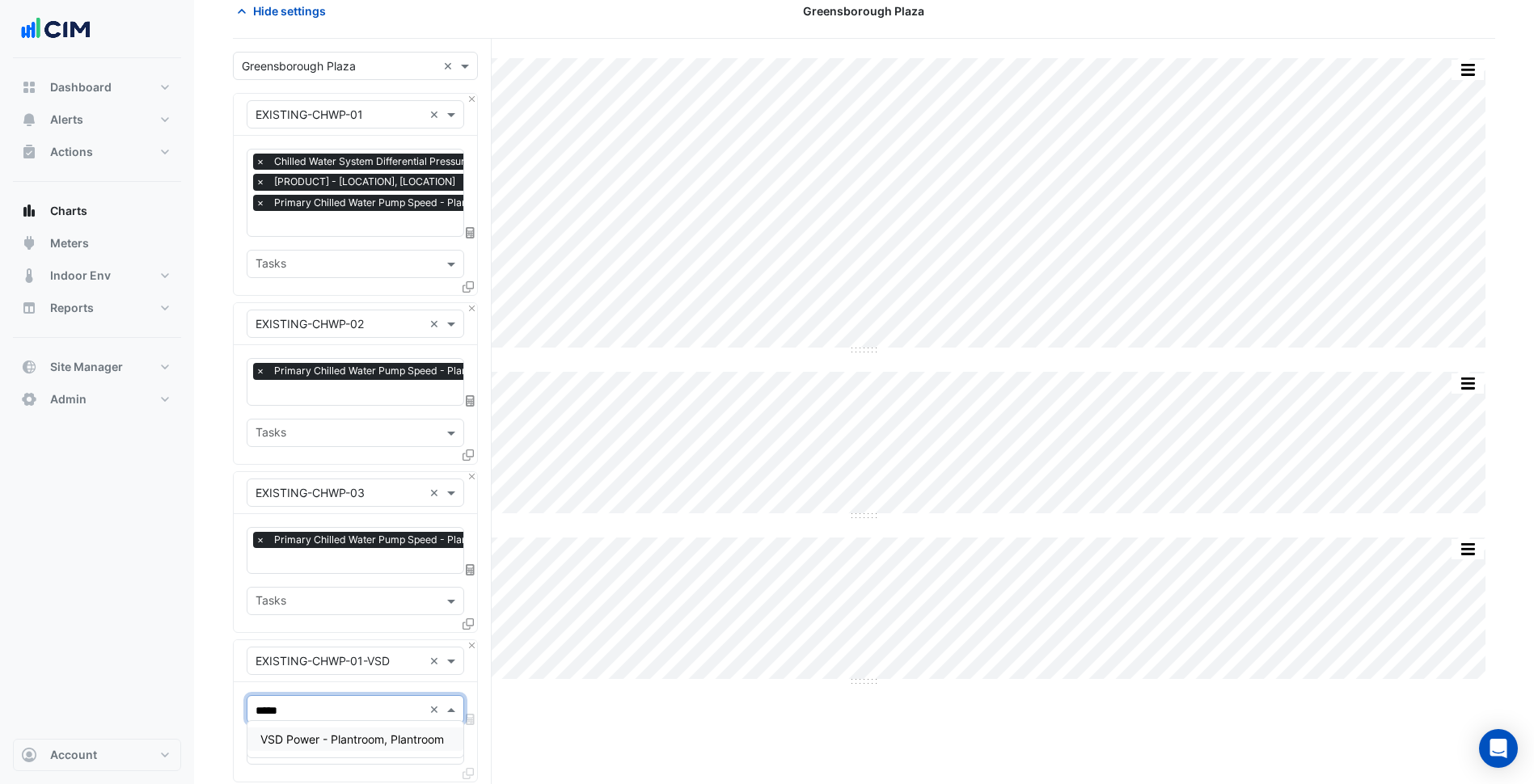 click on "VSD Power - Plantroom, Plantroom" at bounding box center (355, 739) 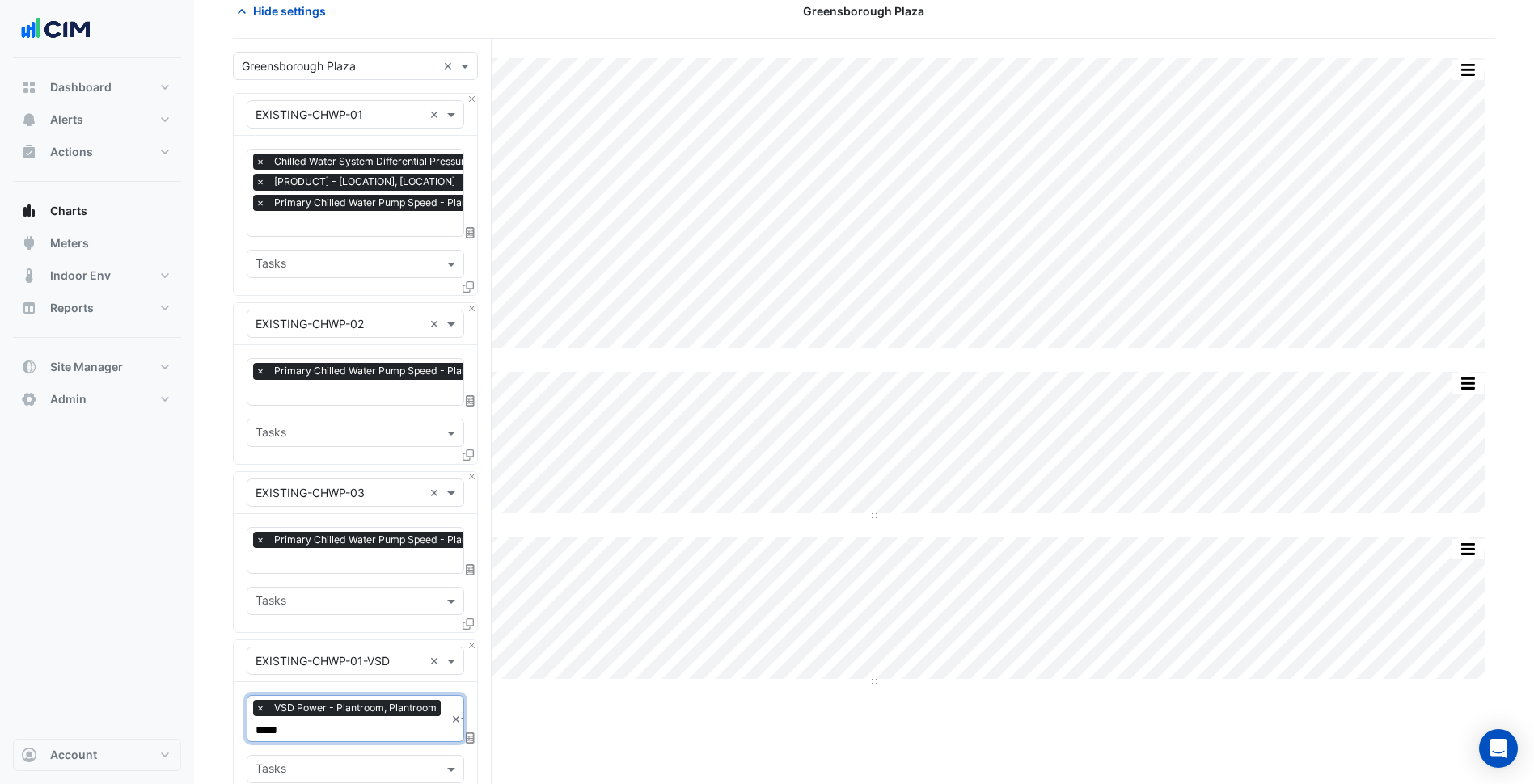 type 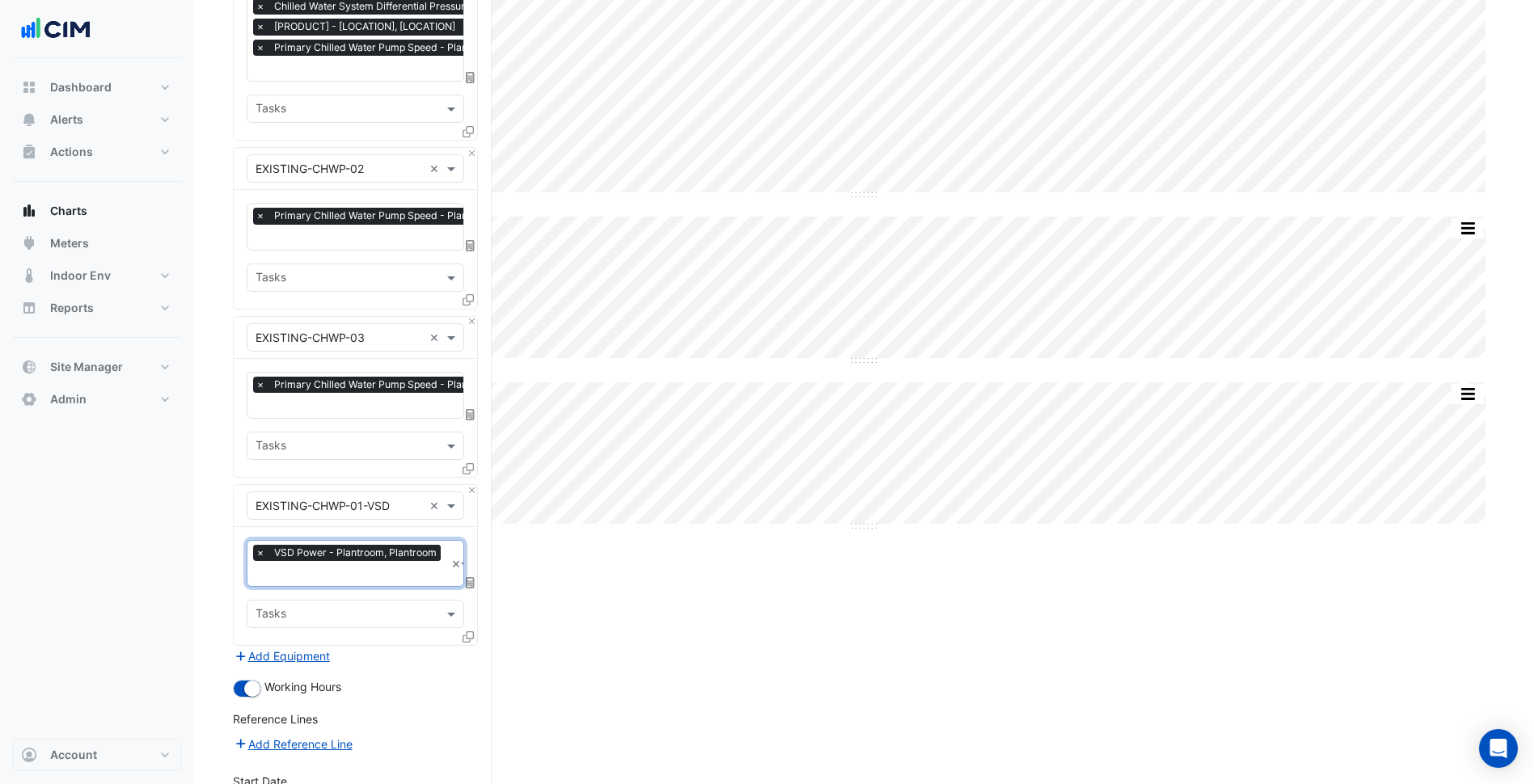 scroll, scrollTop: 242, scrollLeft: 0, axis: vertical 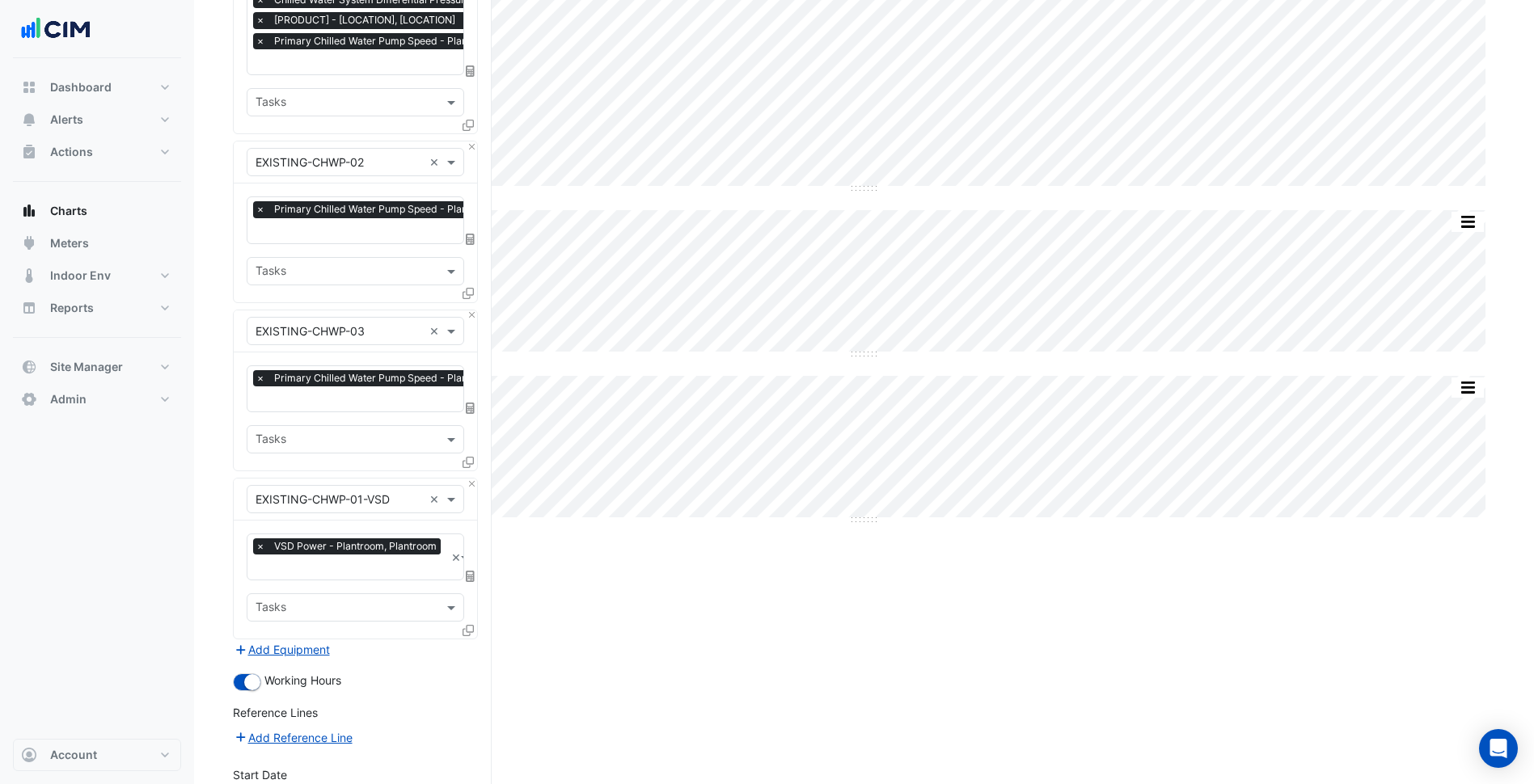 click 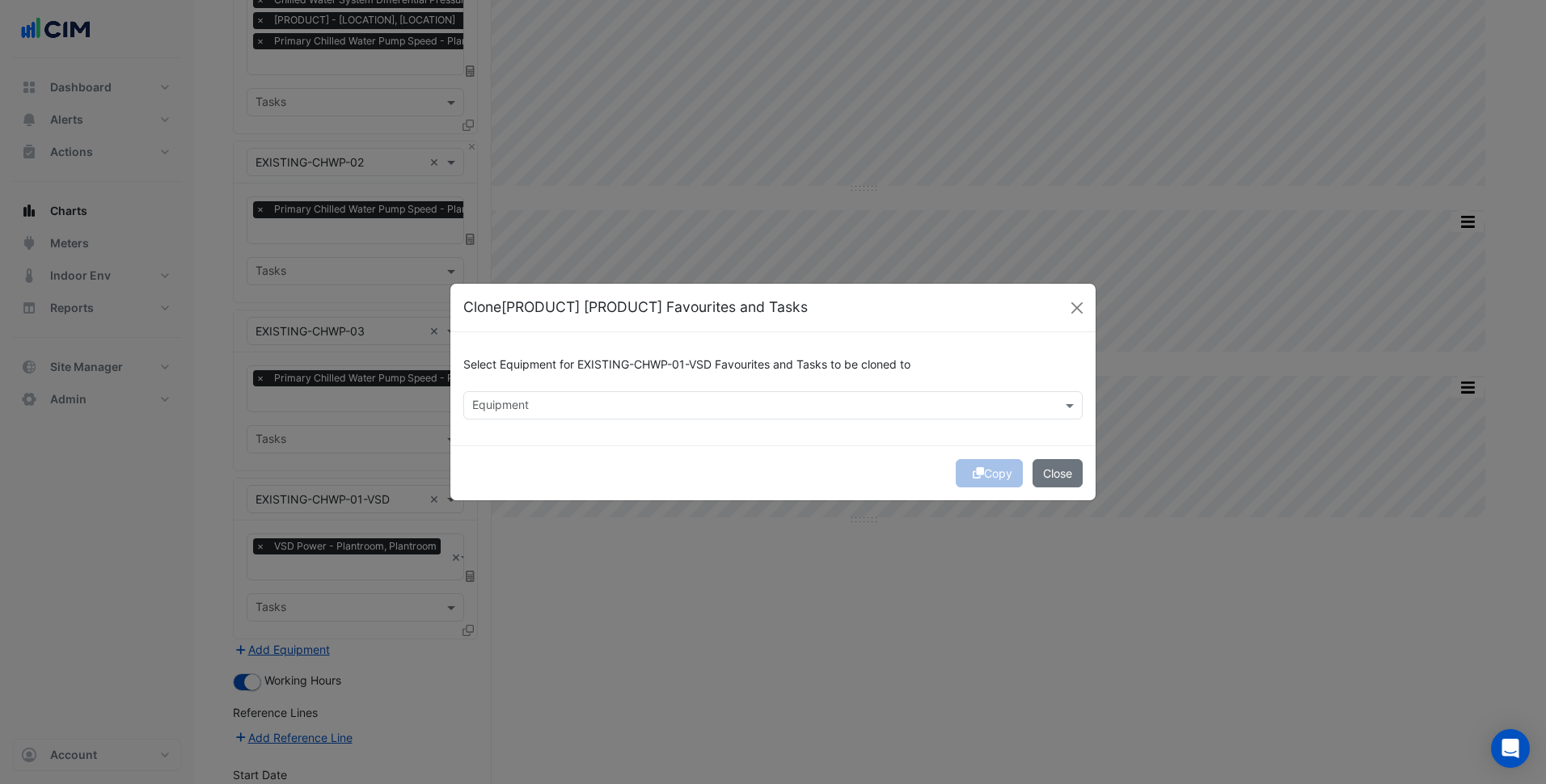 click 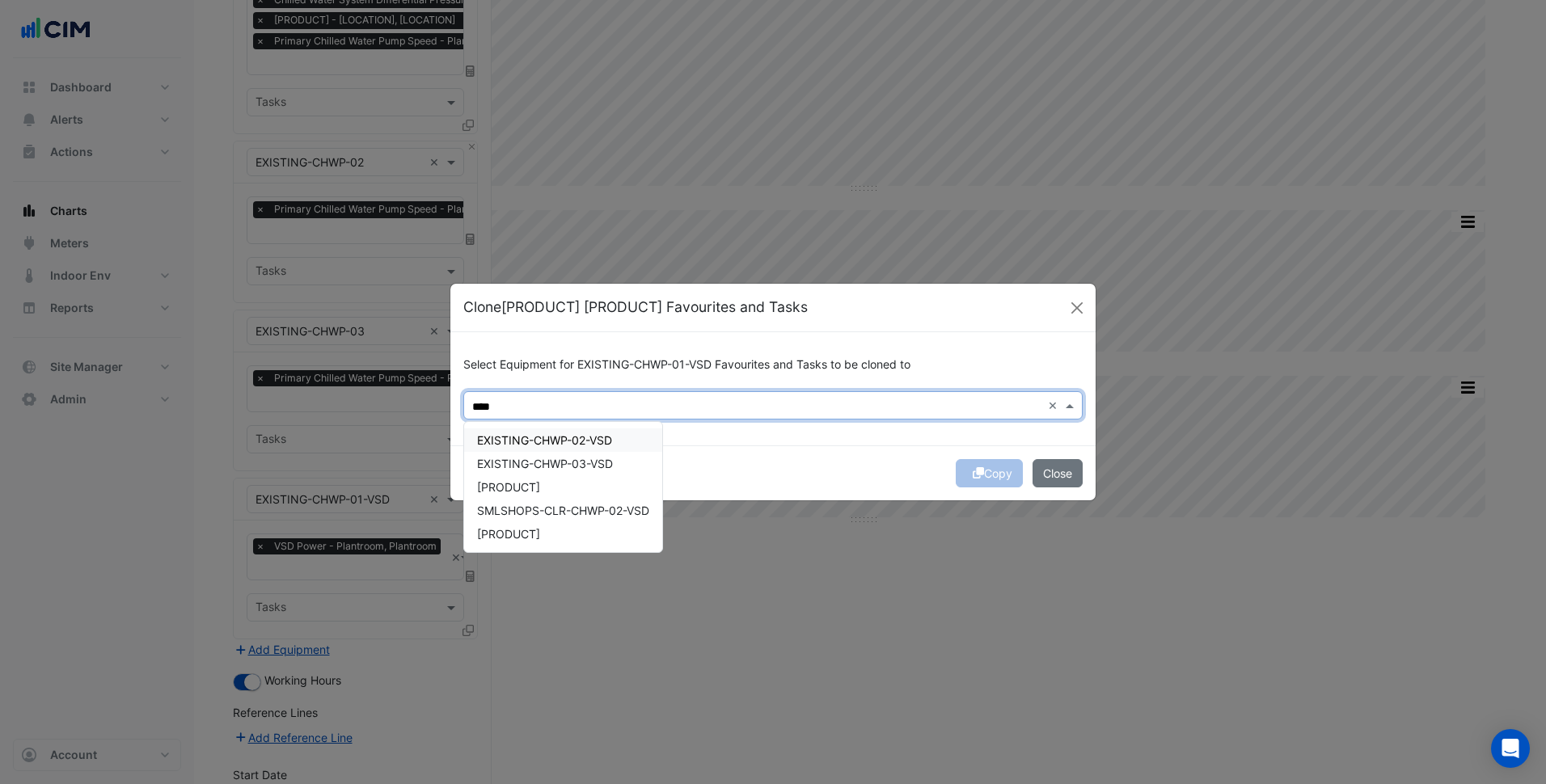 click on "EXISTING-CHWP-02-VSD" at bounding box center [563, 440] 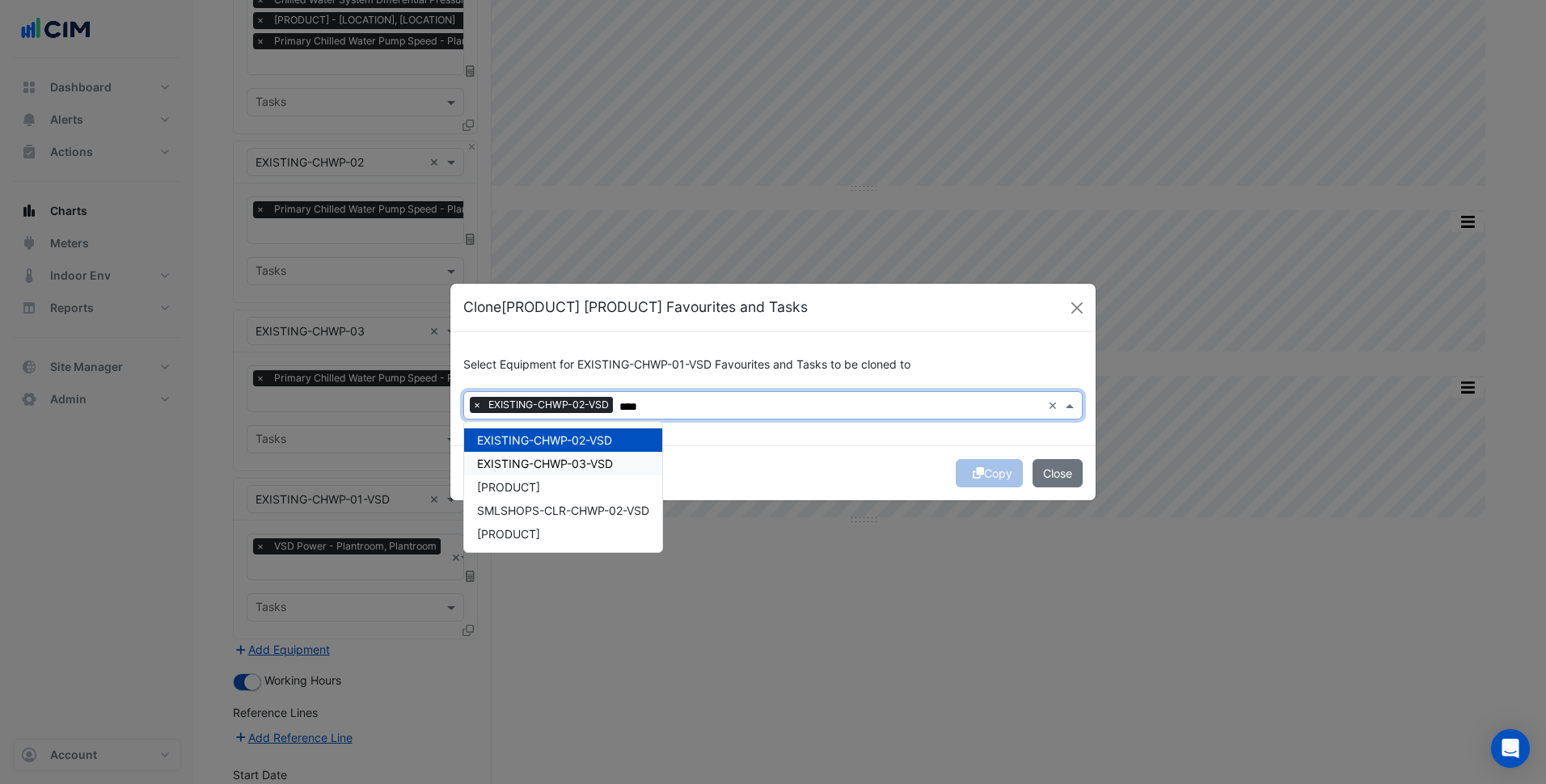 click on "EXISTING-CHWP-03-VSD" at bounding box center (545, 463) 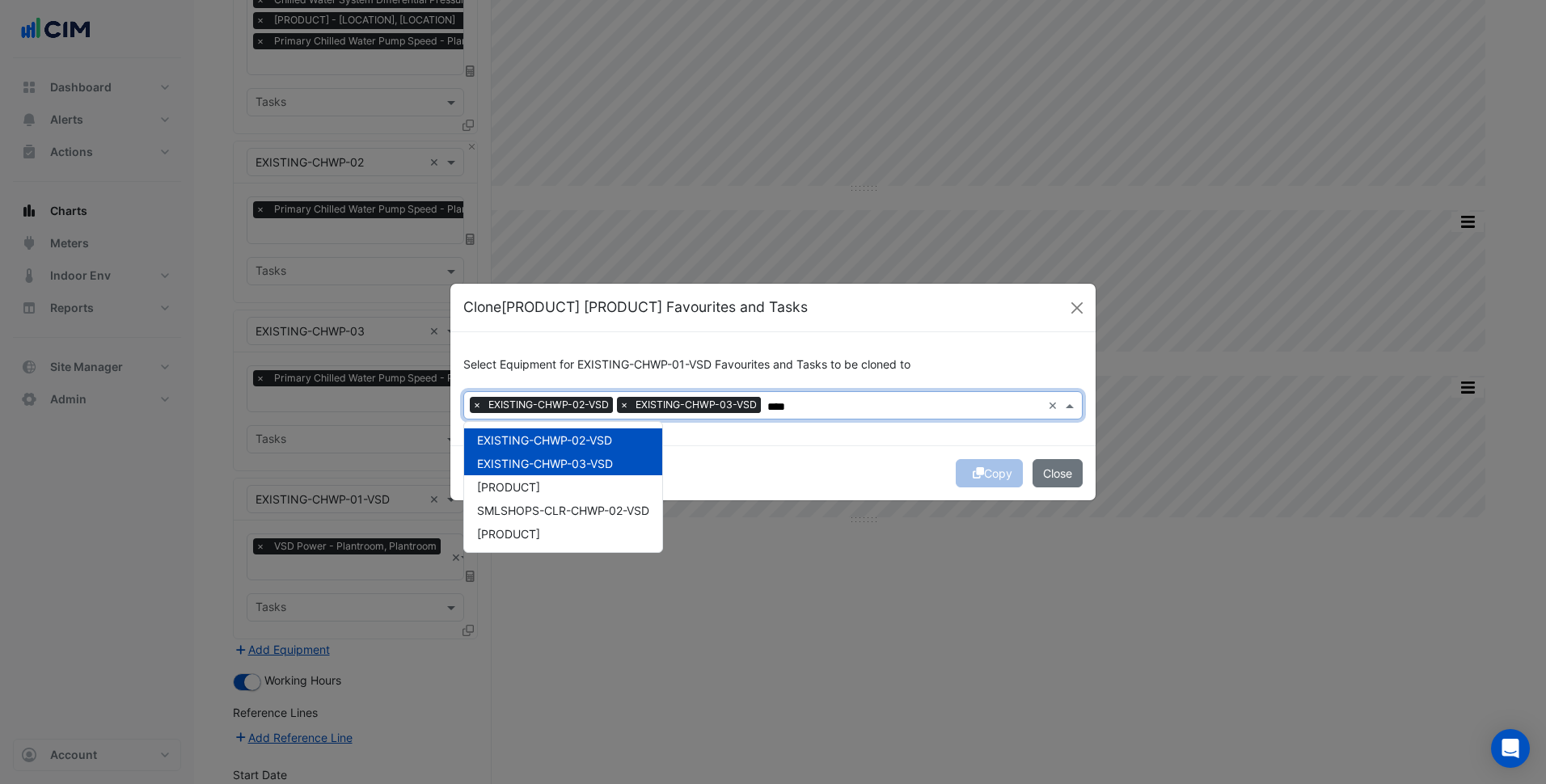 drag, startPoint x: 789, startPoint y: 457, endPoint x: 999, endPoint y: 456, distance: 210.0024 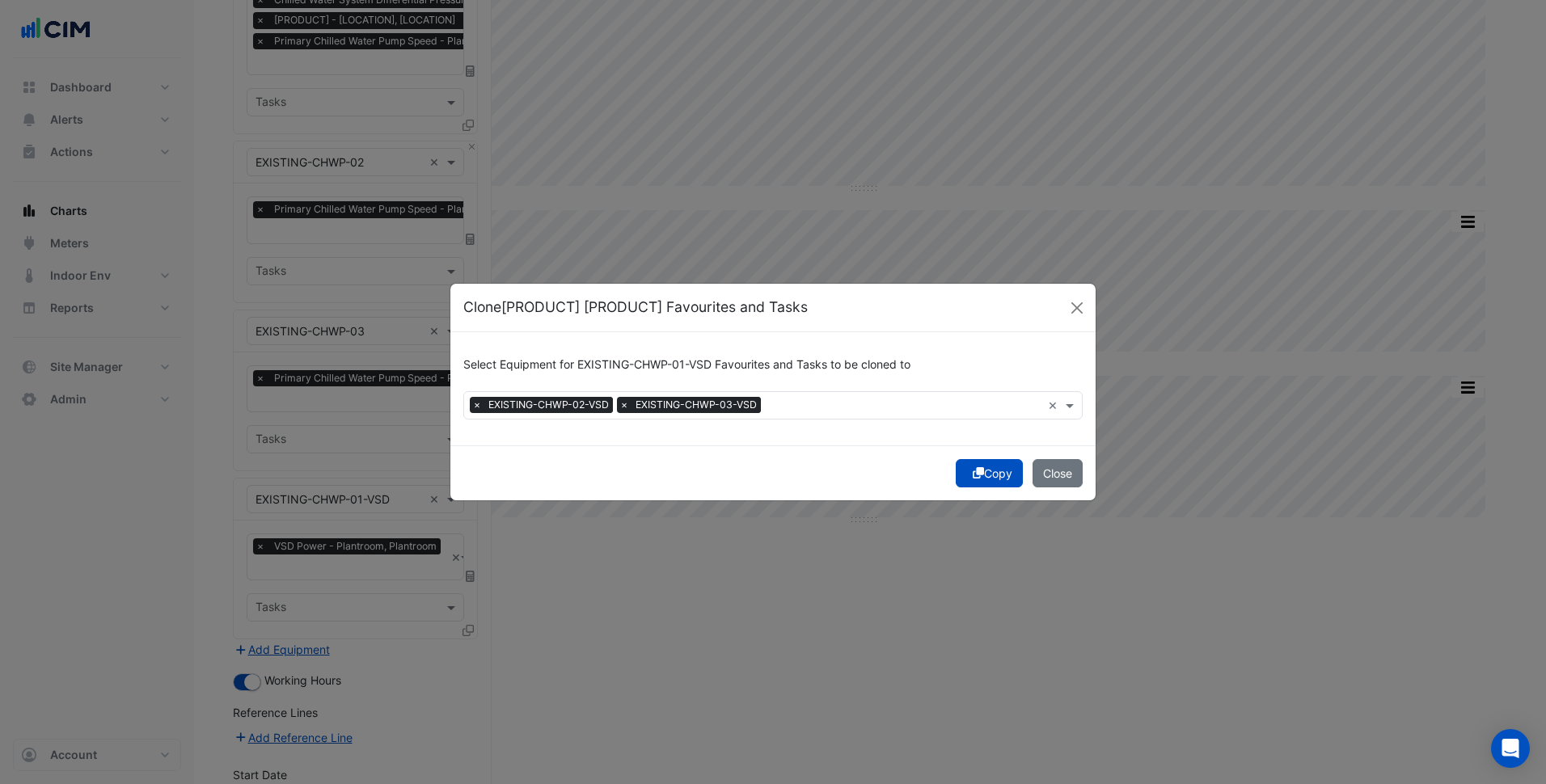 click on "Copy" 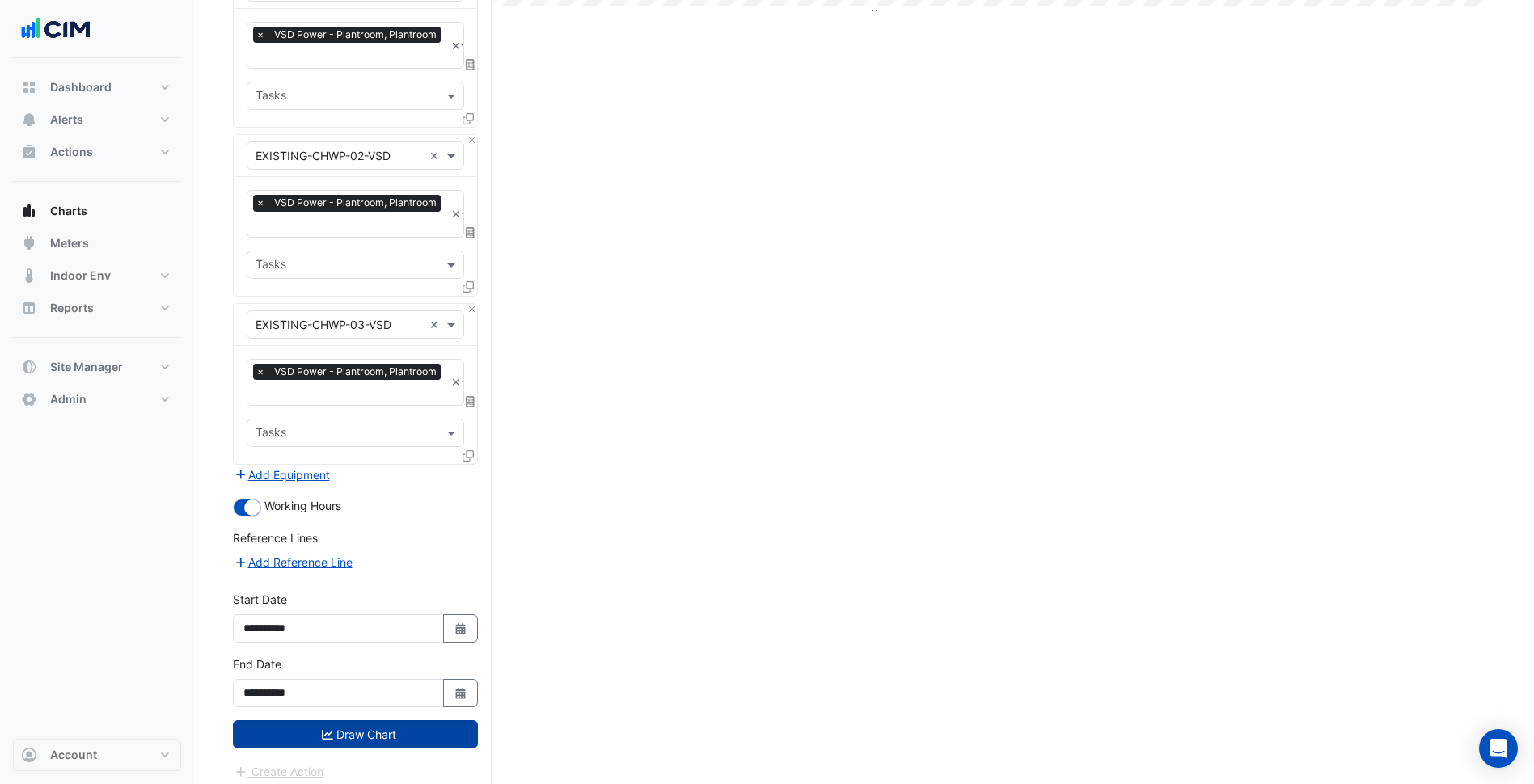 click on "Draw Chart" at bounding box center (355, 734) 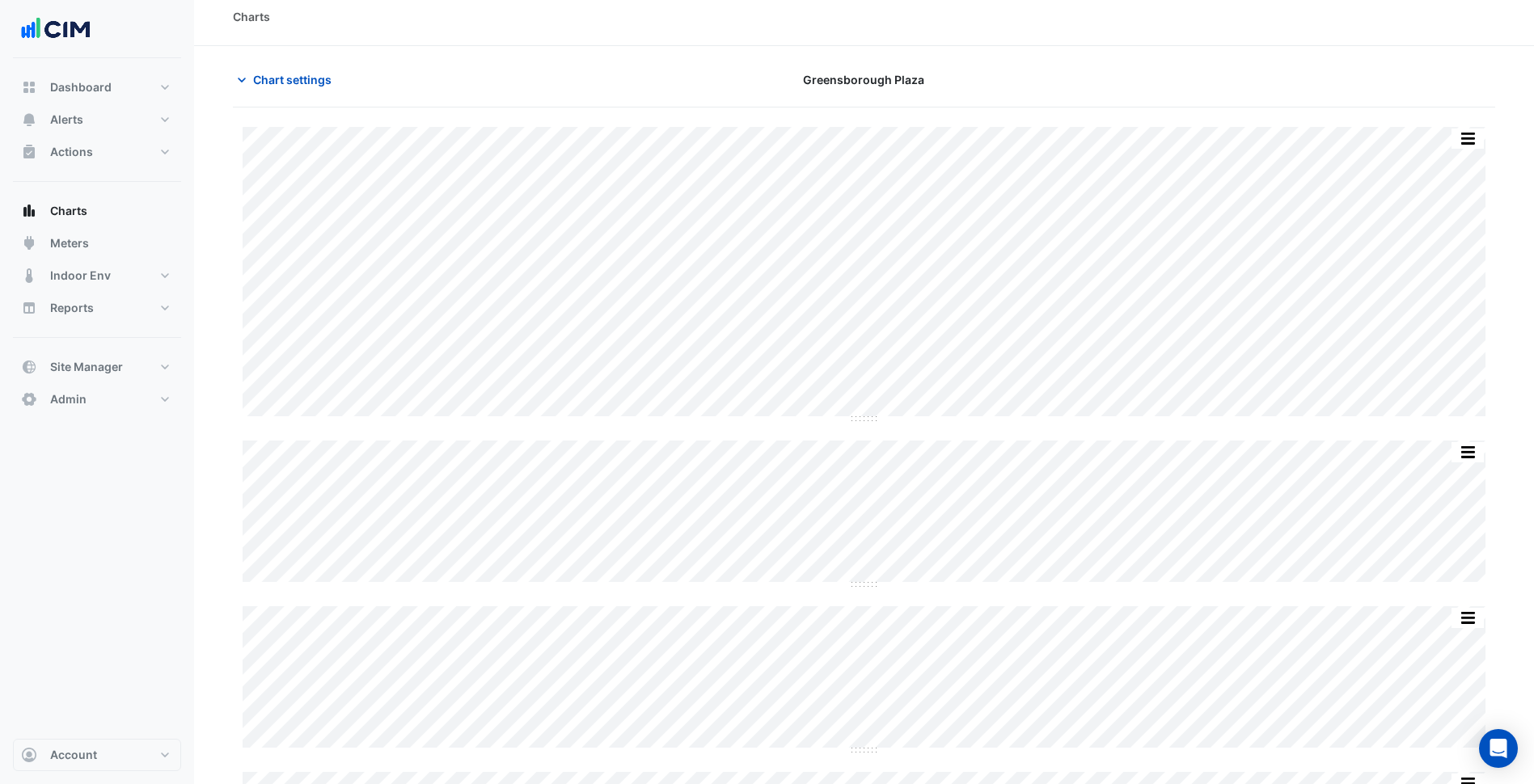 scroll, scrollTop: 0, scrollLeft: 0, axis: both 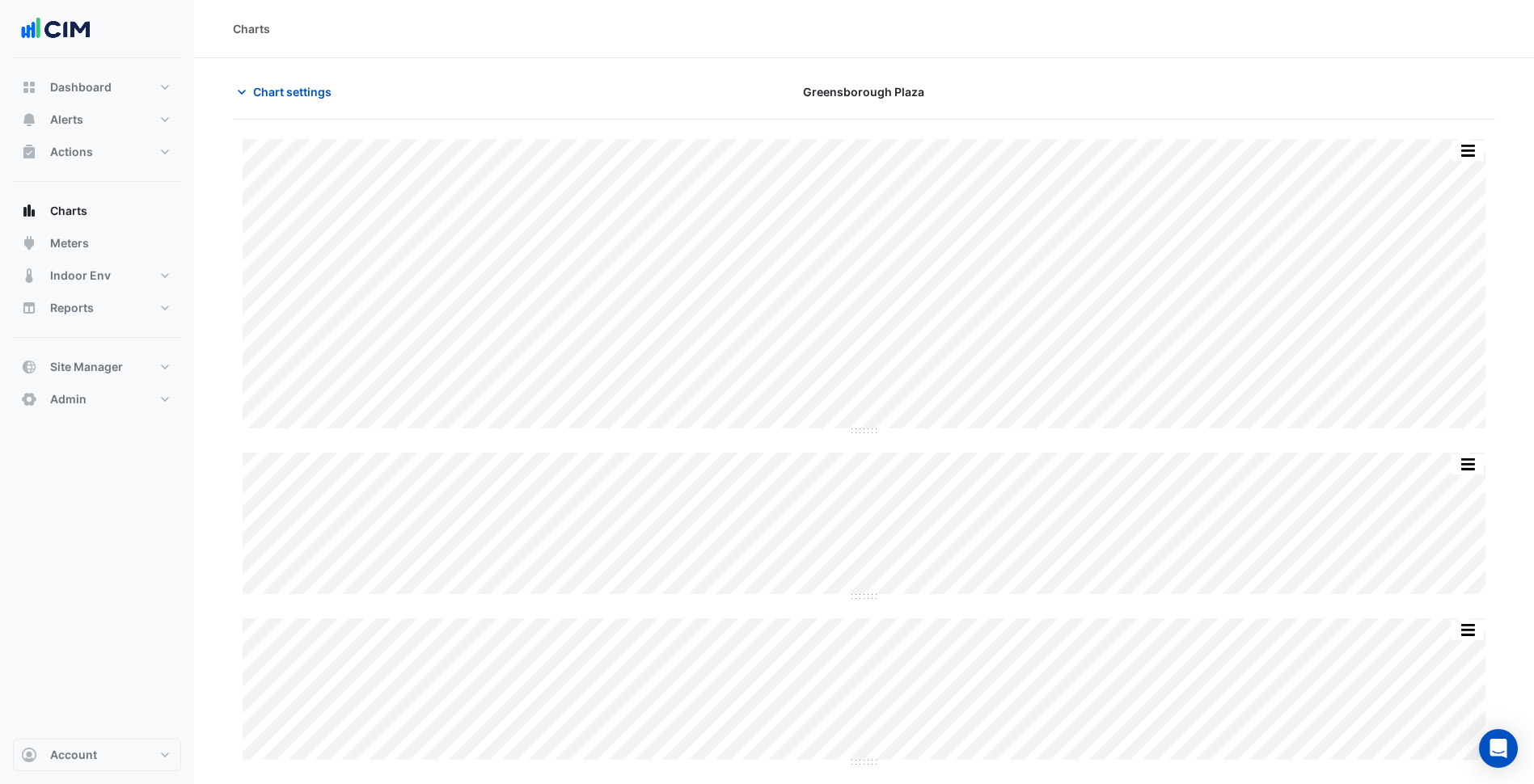drag, startPoint x: 297, startPoint y: 91, endPoint x: 307, endPoint y: 131, distance: 41.231056 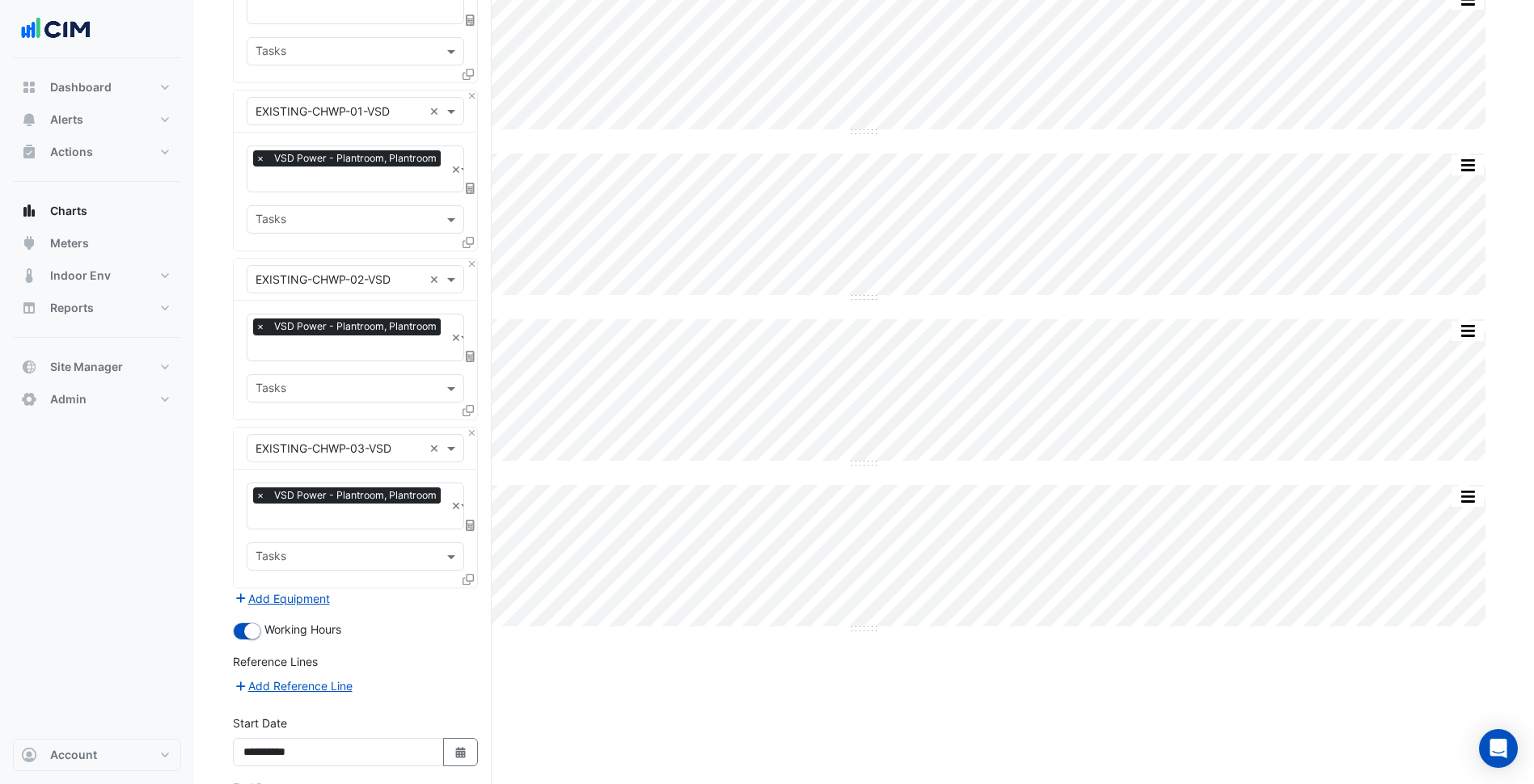 scroll, scrollTop: 754, scrollLeft: 0, axis: vertical 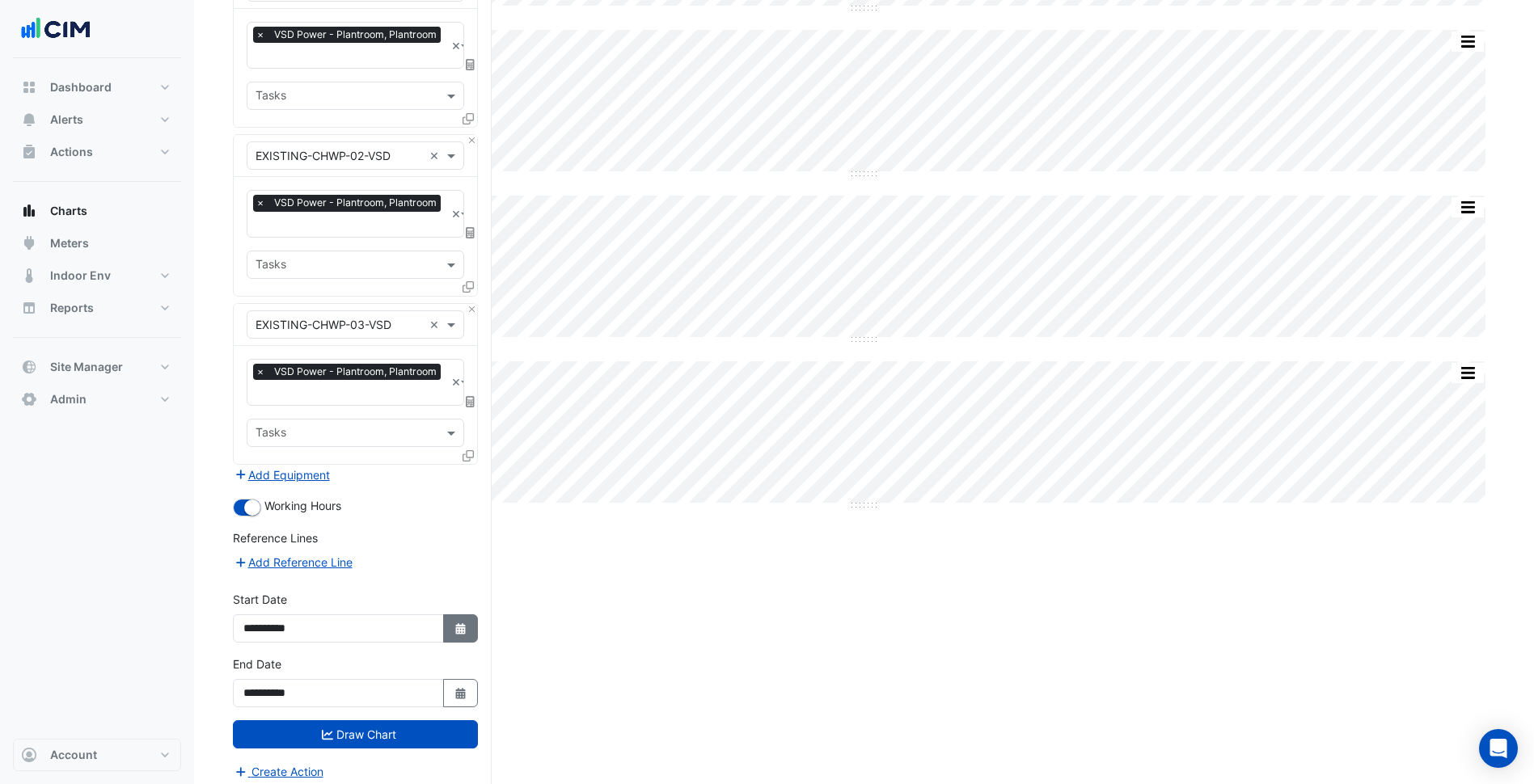 click 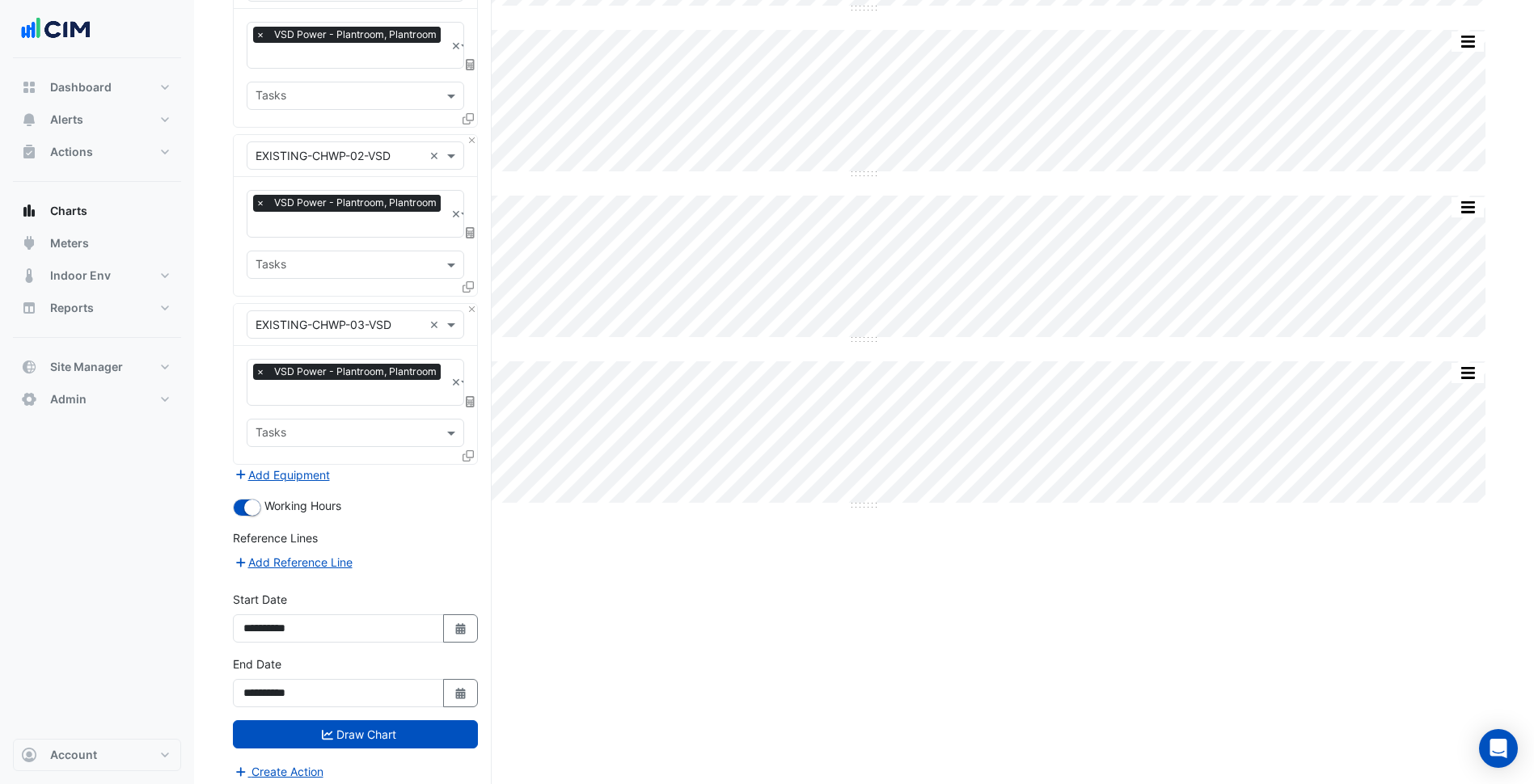 select on "*" 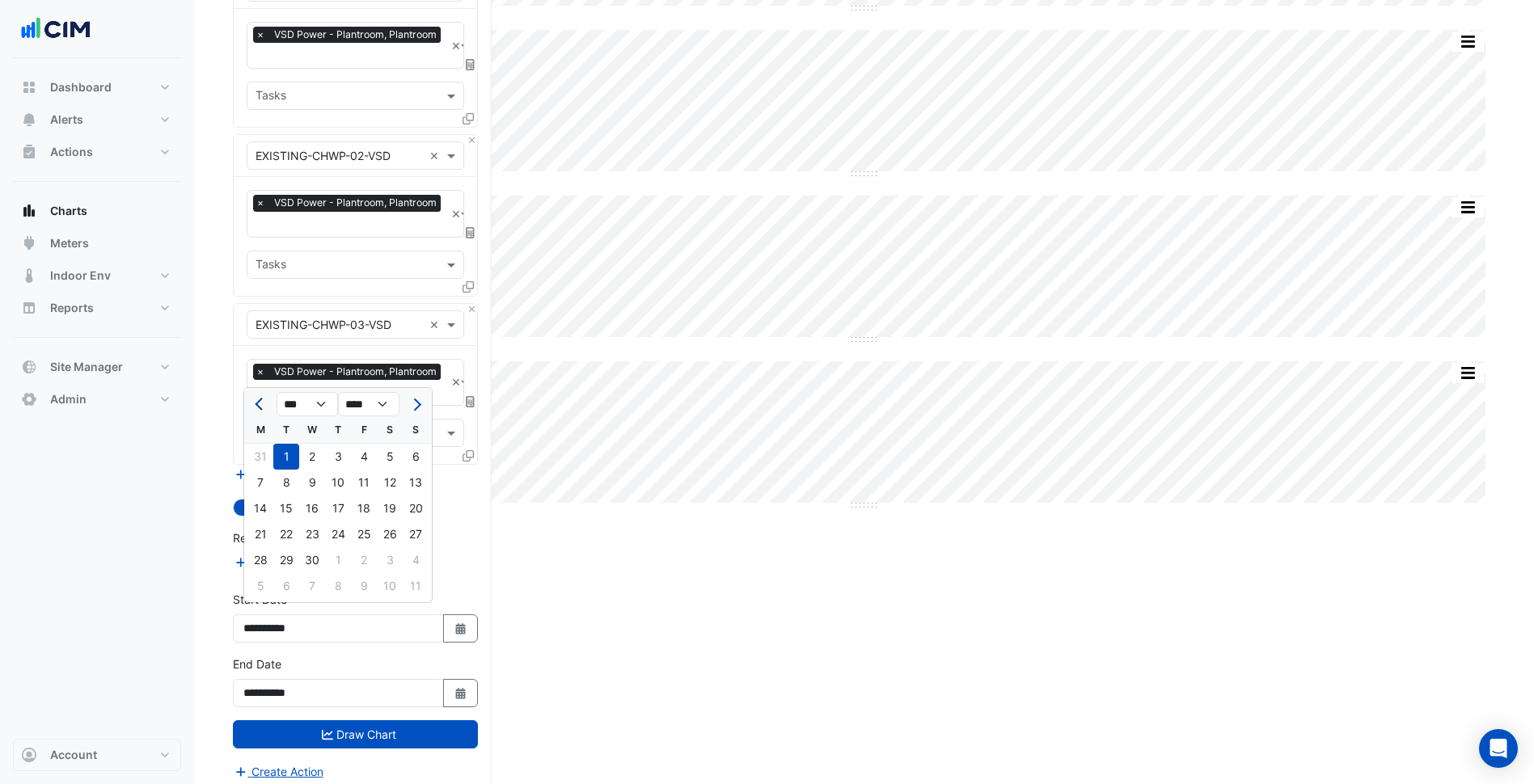click 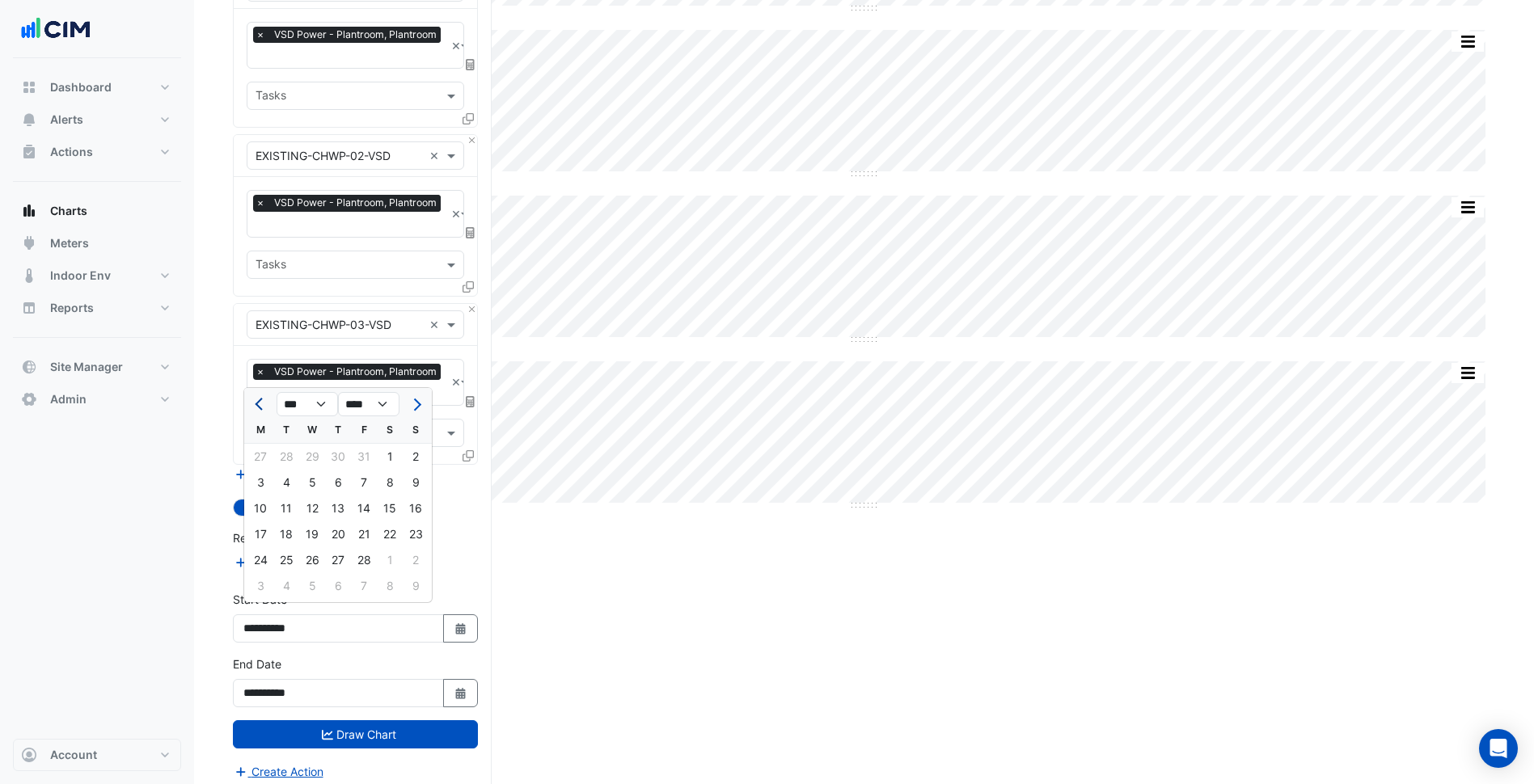 click 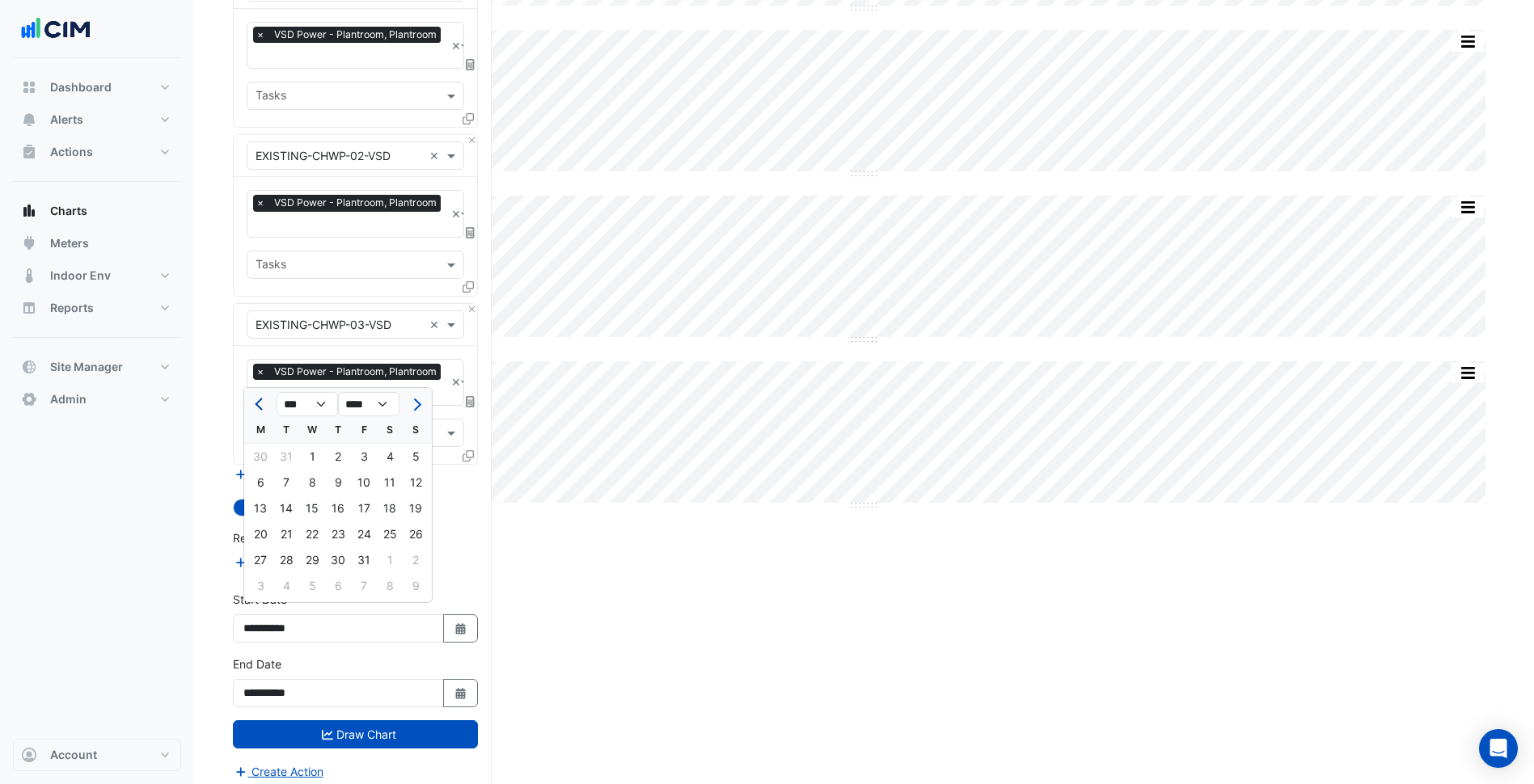click 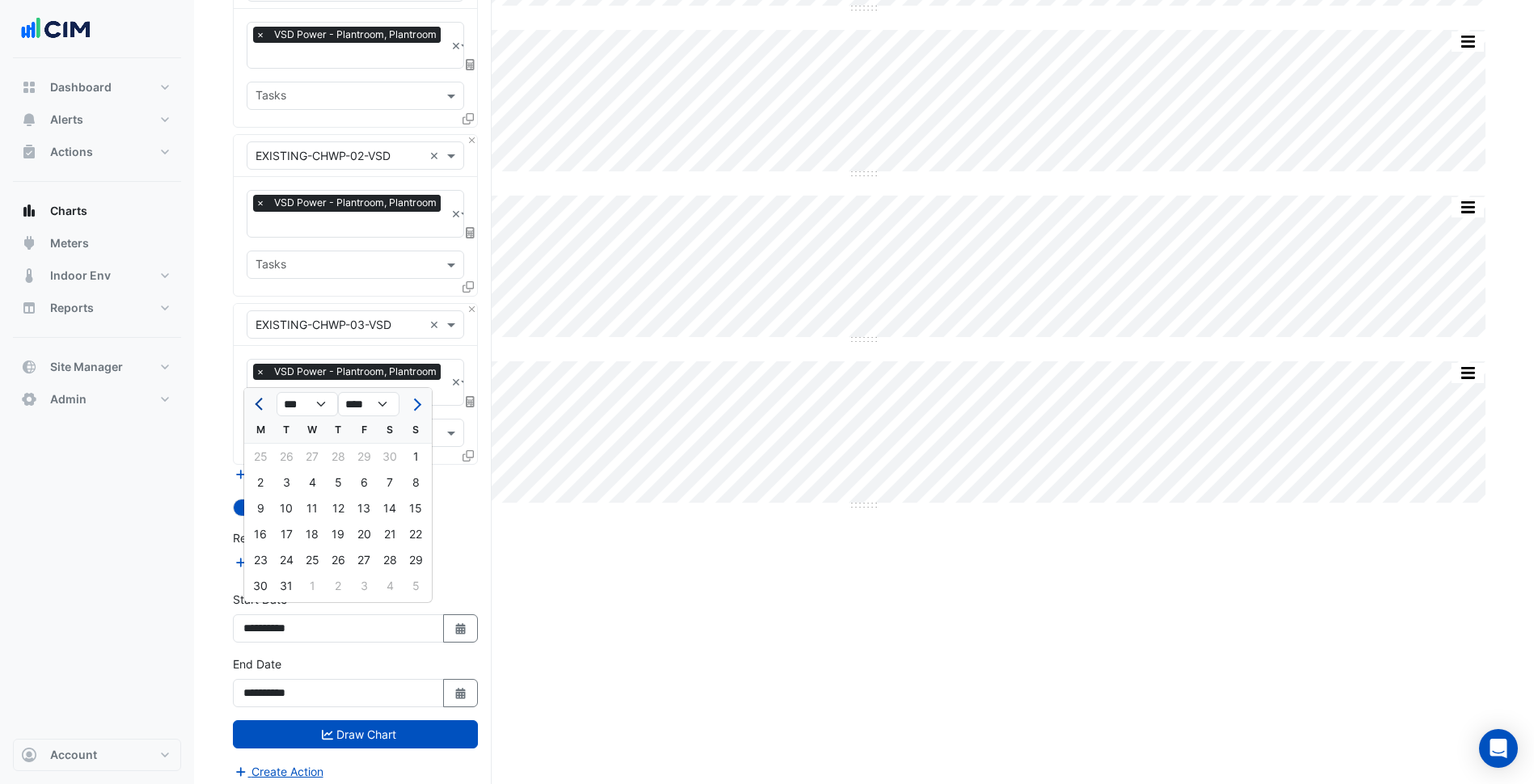 click 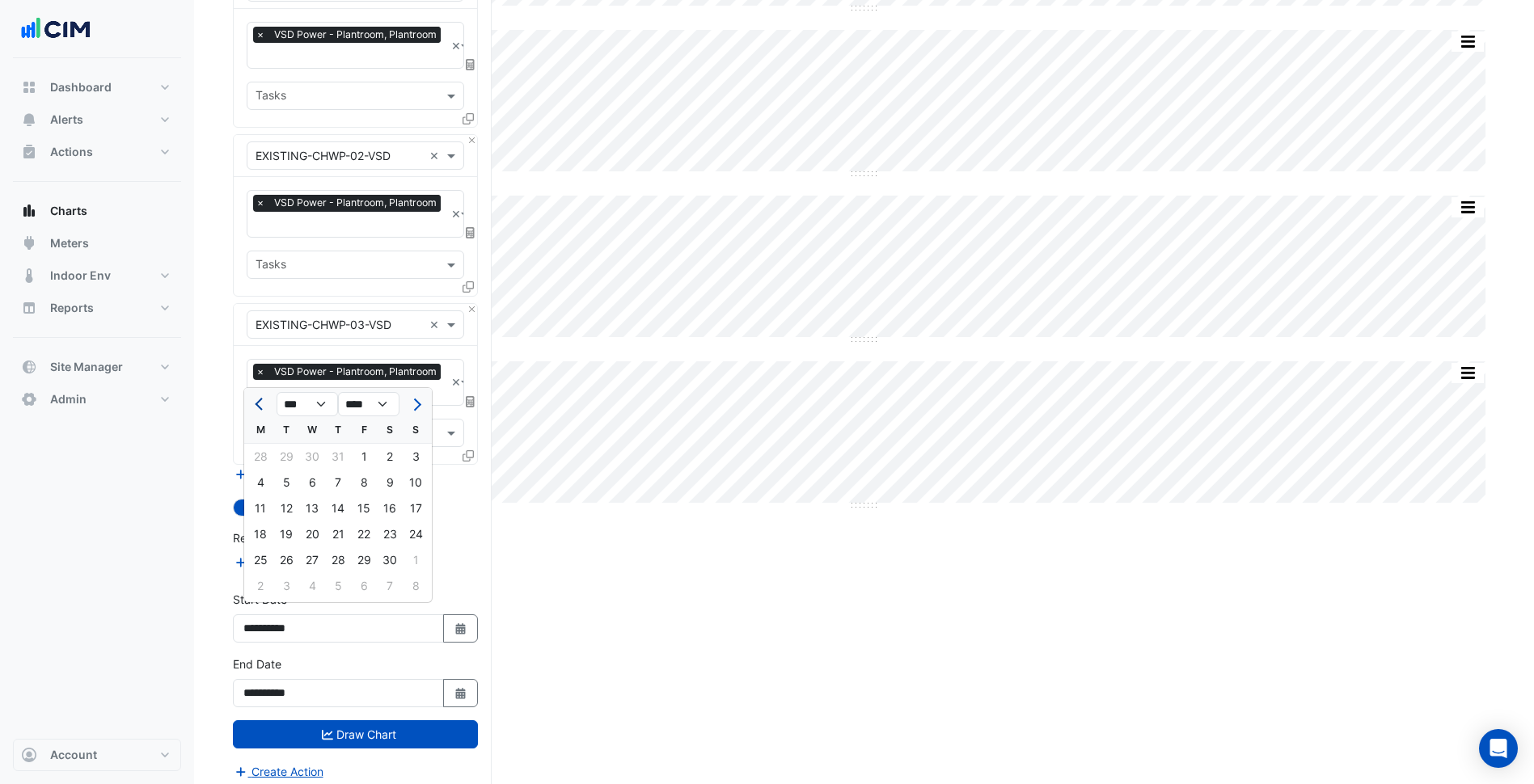 click 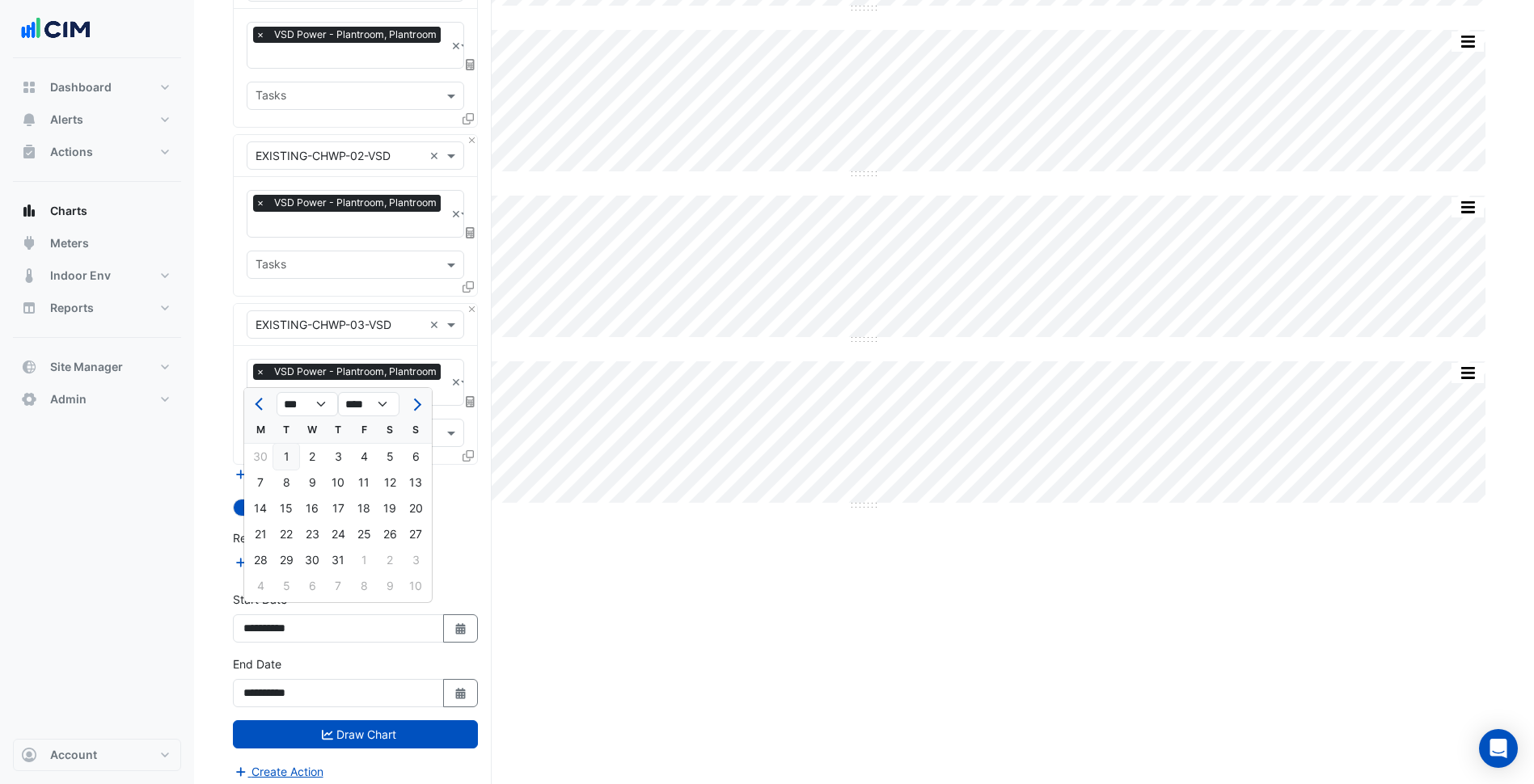 click on "1" 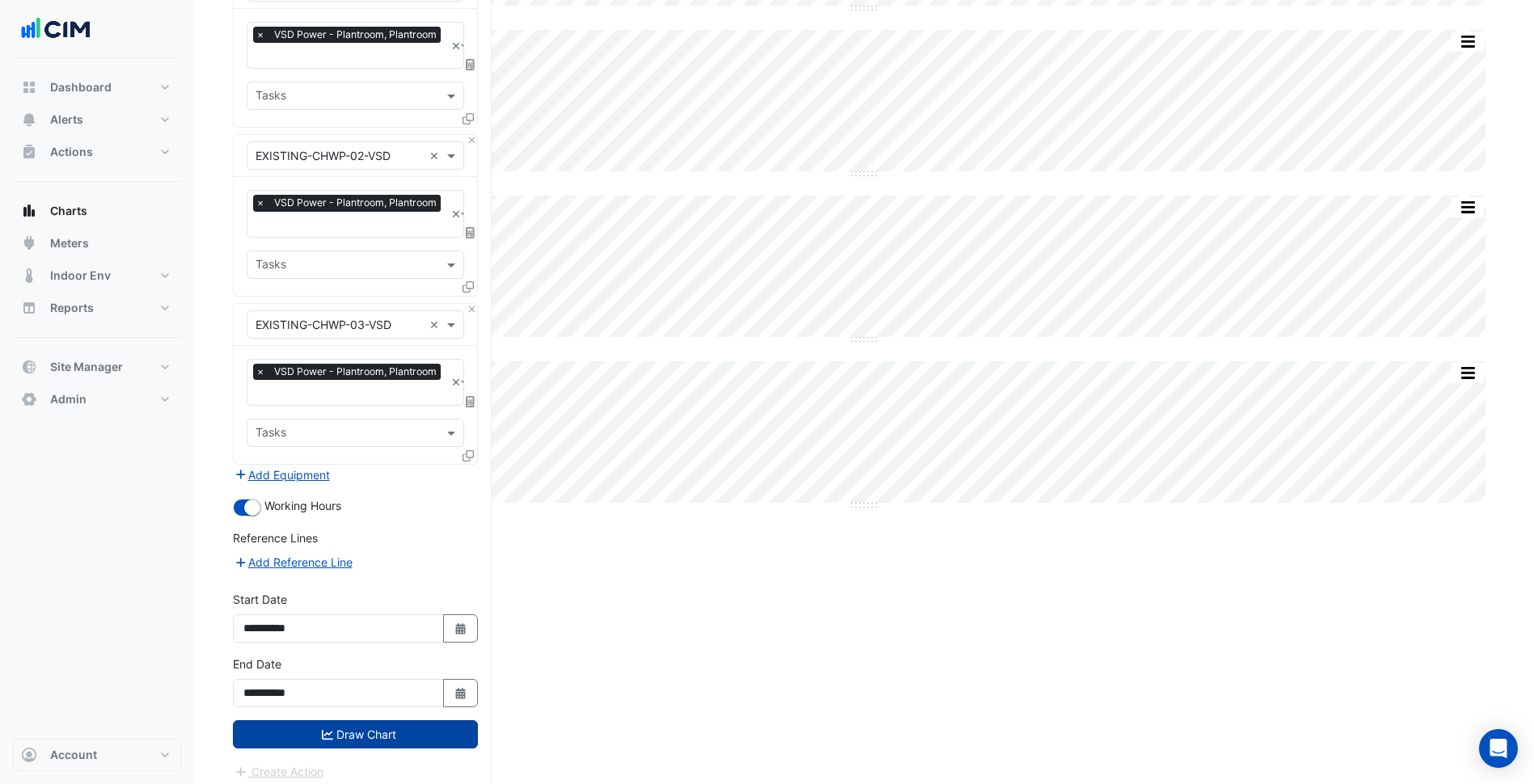click on "Draw Chart" at bounding box center [355, 734] 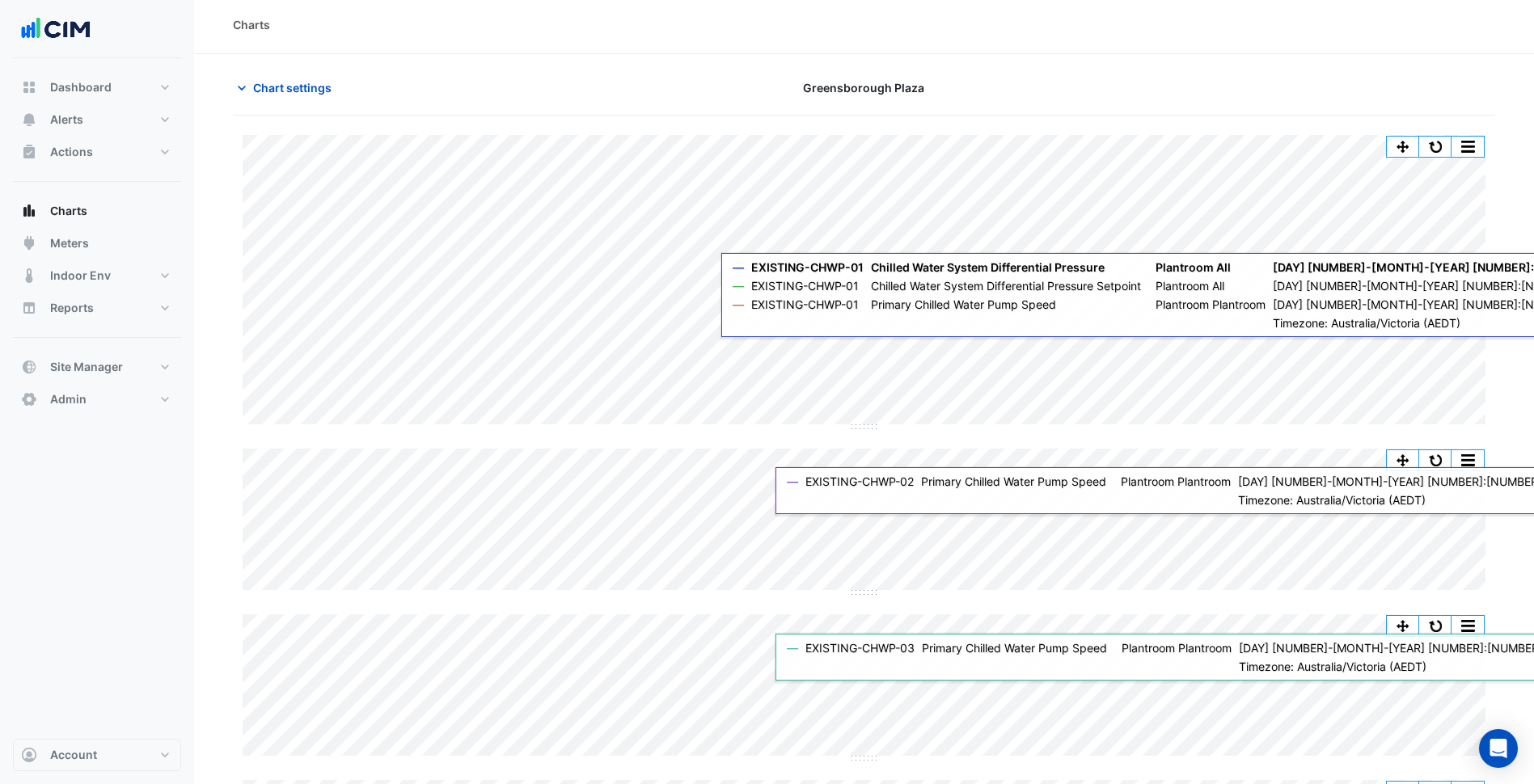 scroll, scrollTop: 0, scrollLeft: 0, axis: both 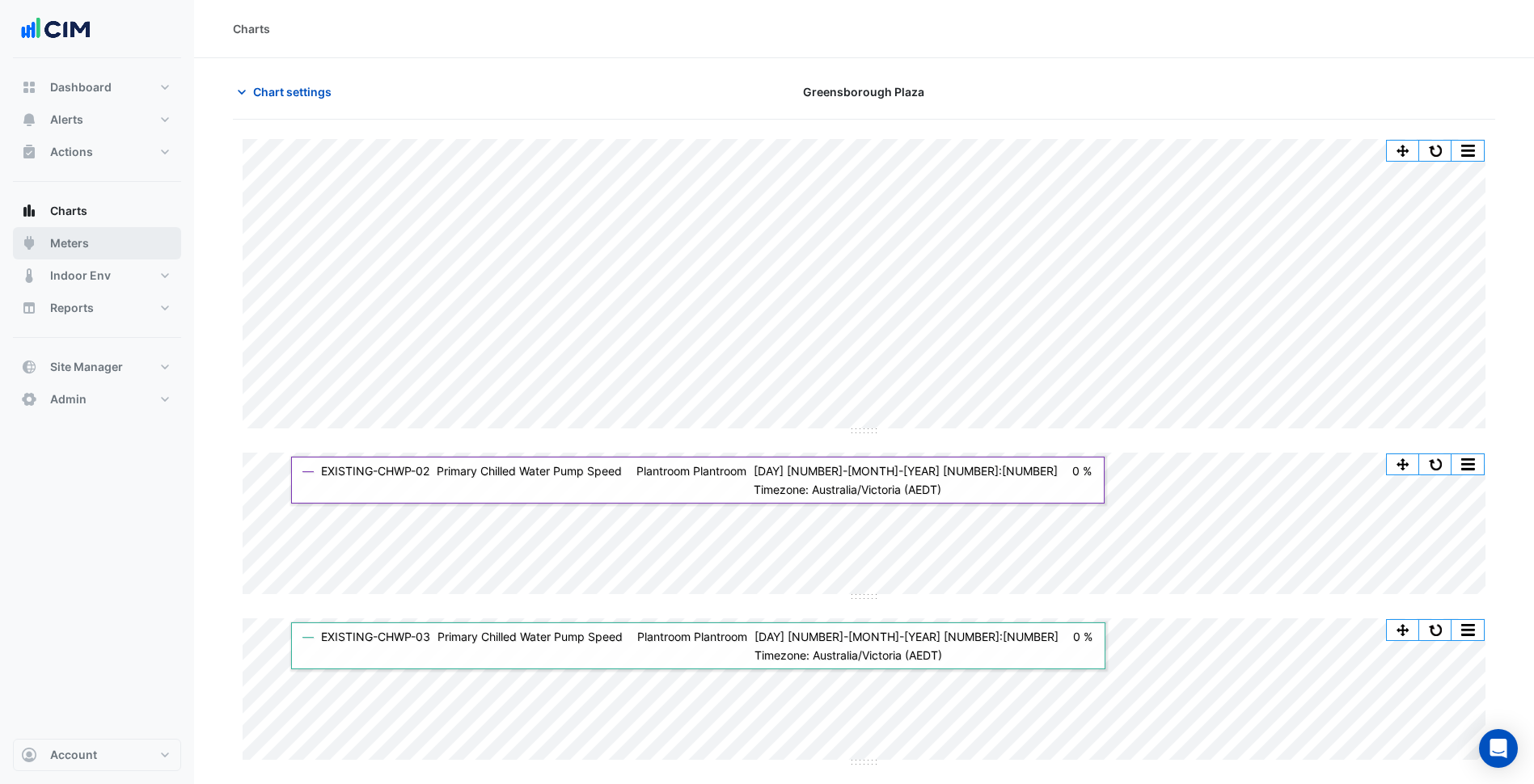 click on "Meters" at bounding box center [70, 243] 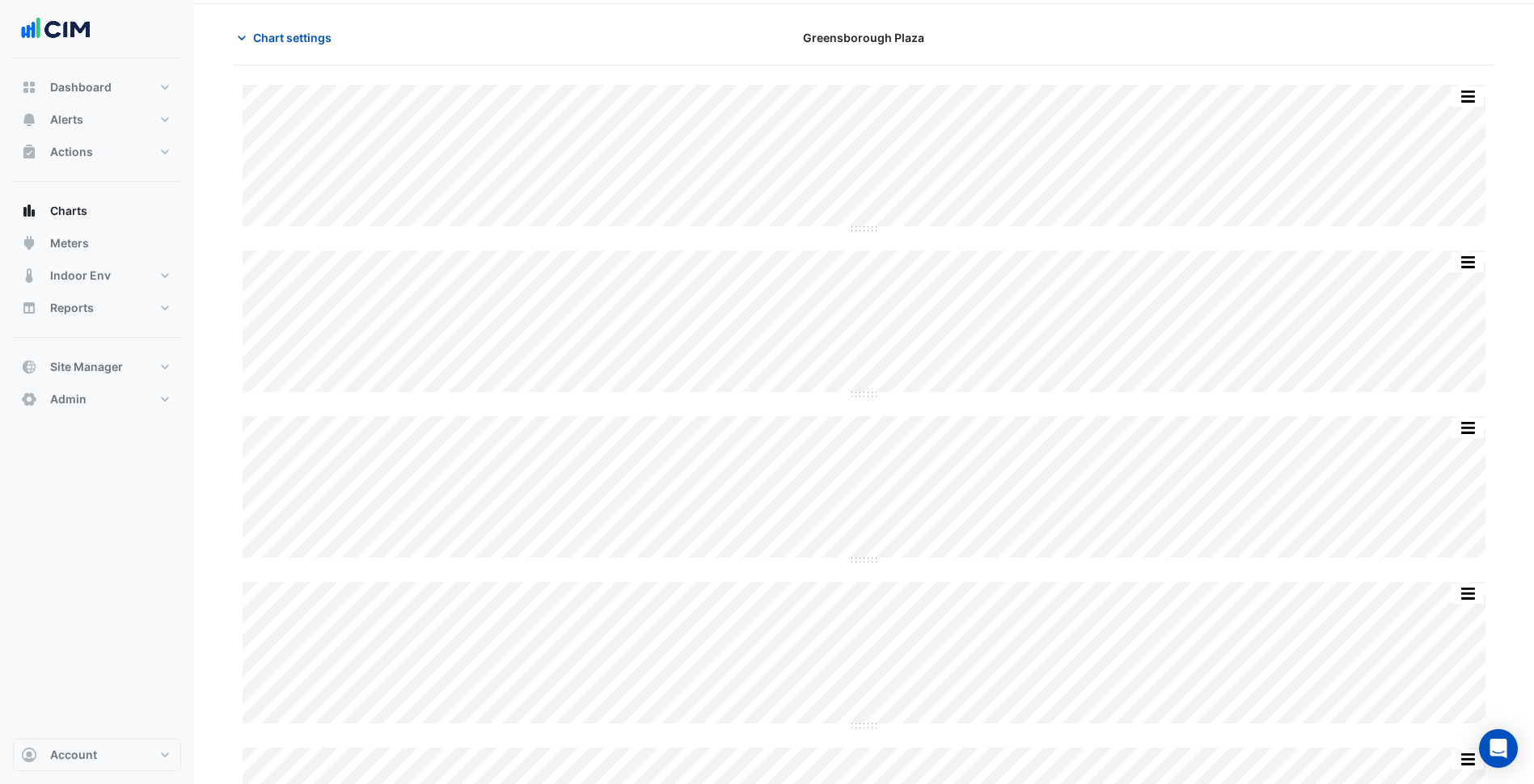 scroll, scrollTop: 0, scrollLeft: 0, axis: both 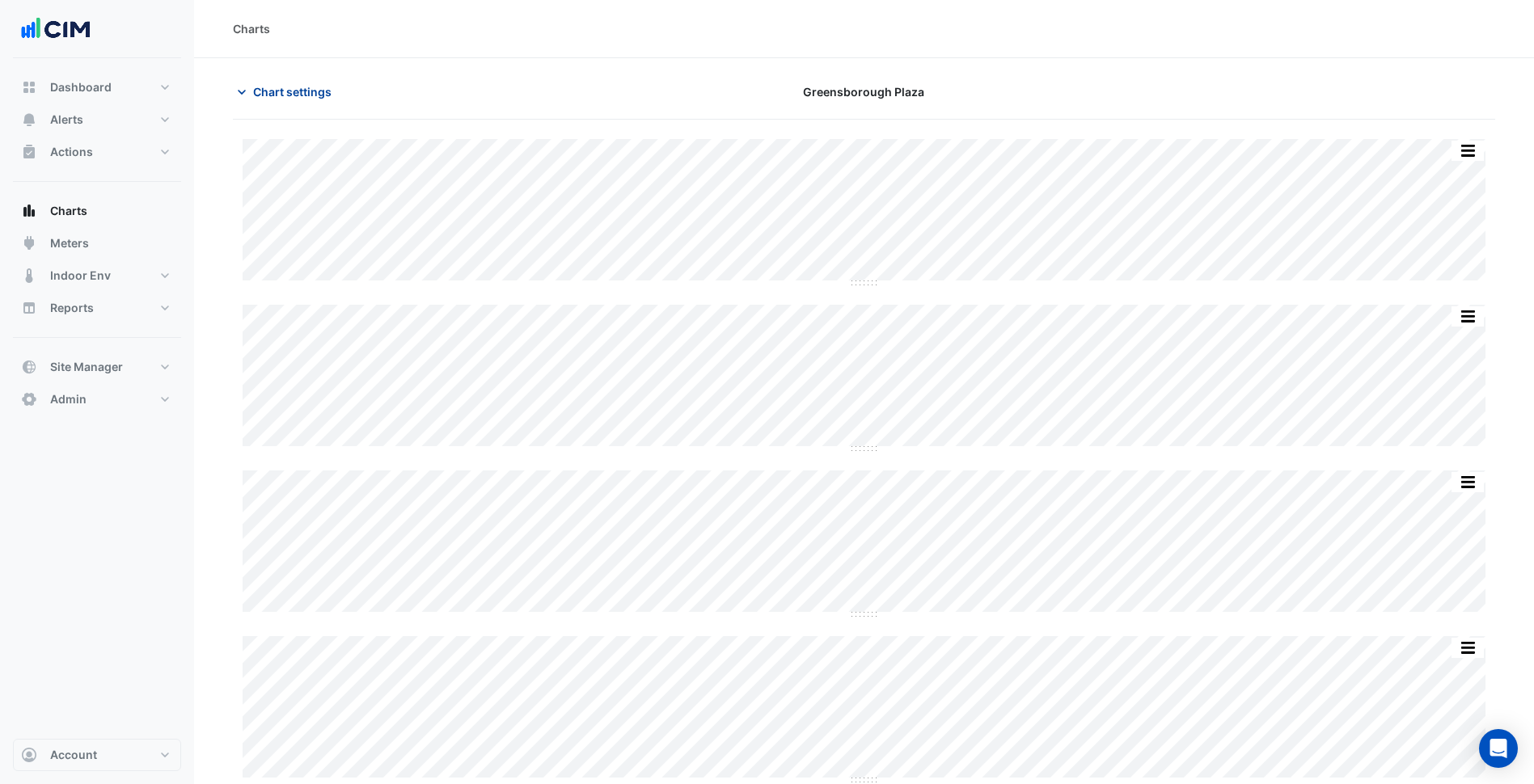 click on "Chart settings" 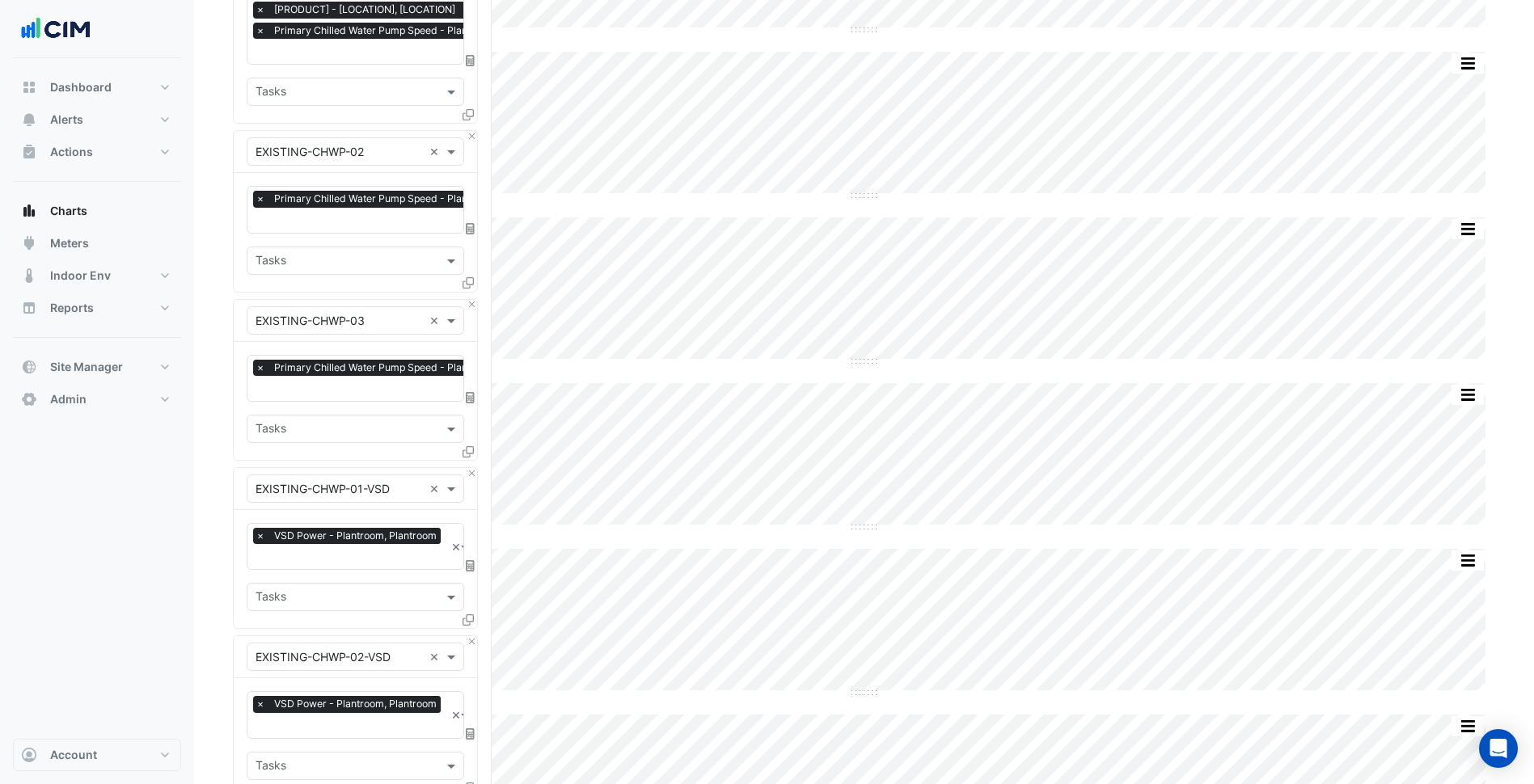 scroll, scrollTop: 754, scrollLeft: 0, axis: vertical 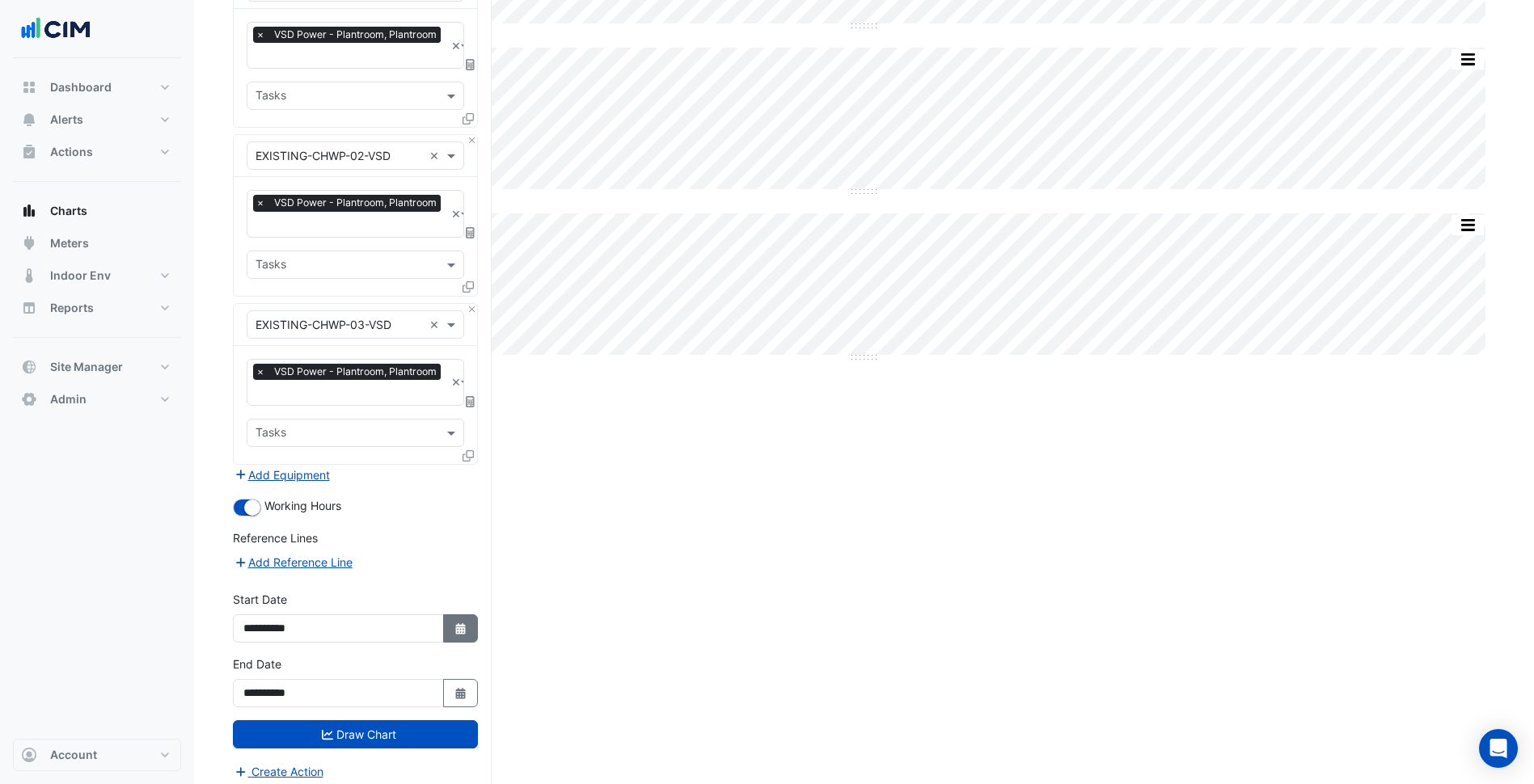 click on "Select Date" at bounding box center (461, 628) 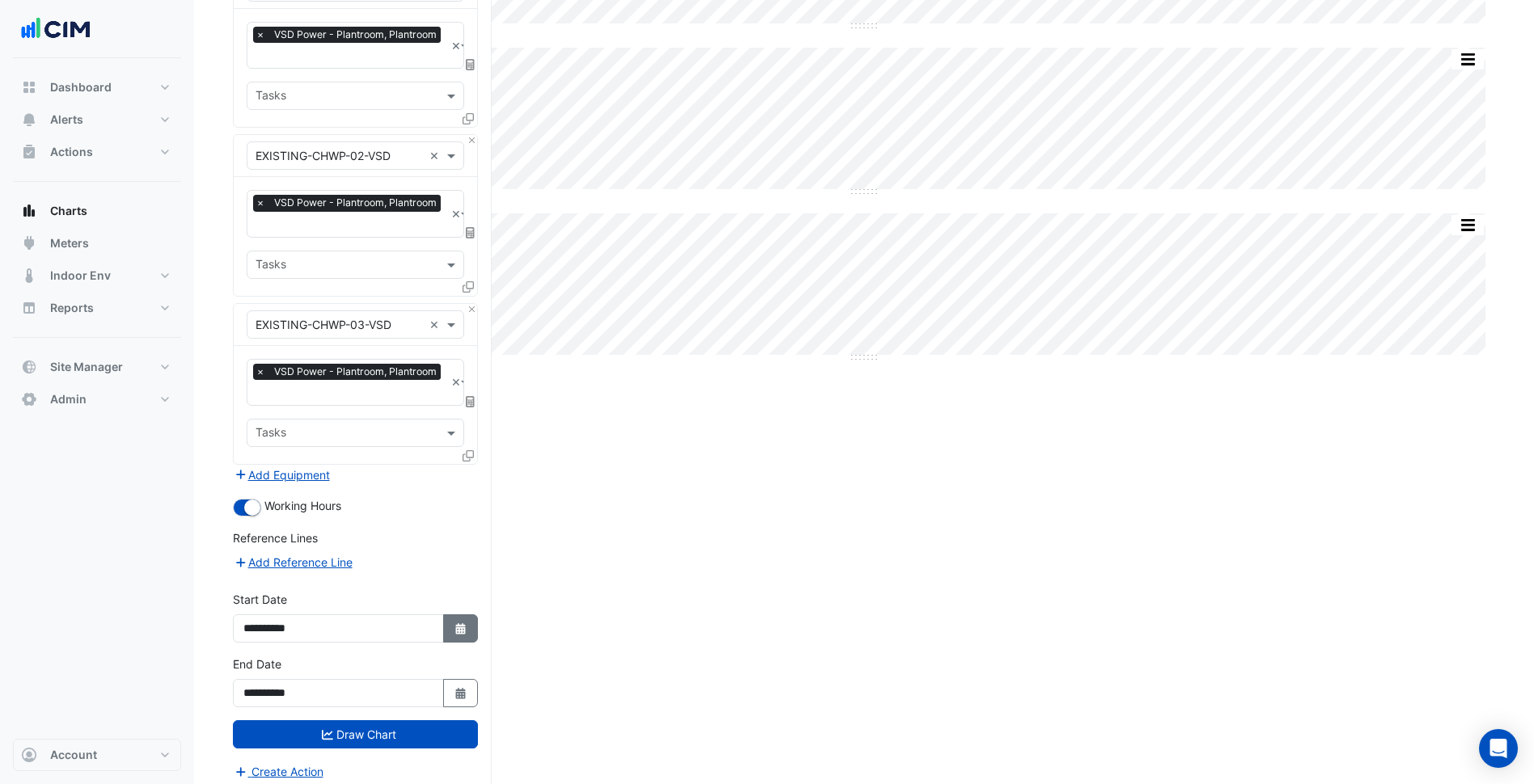 select on "**" 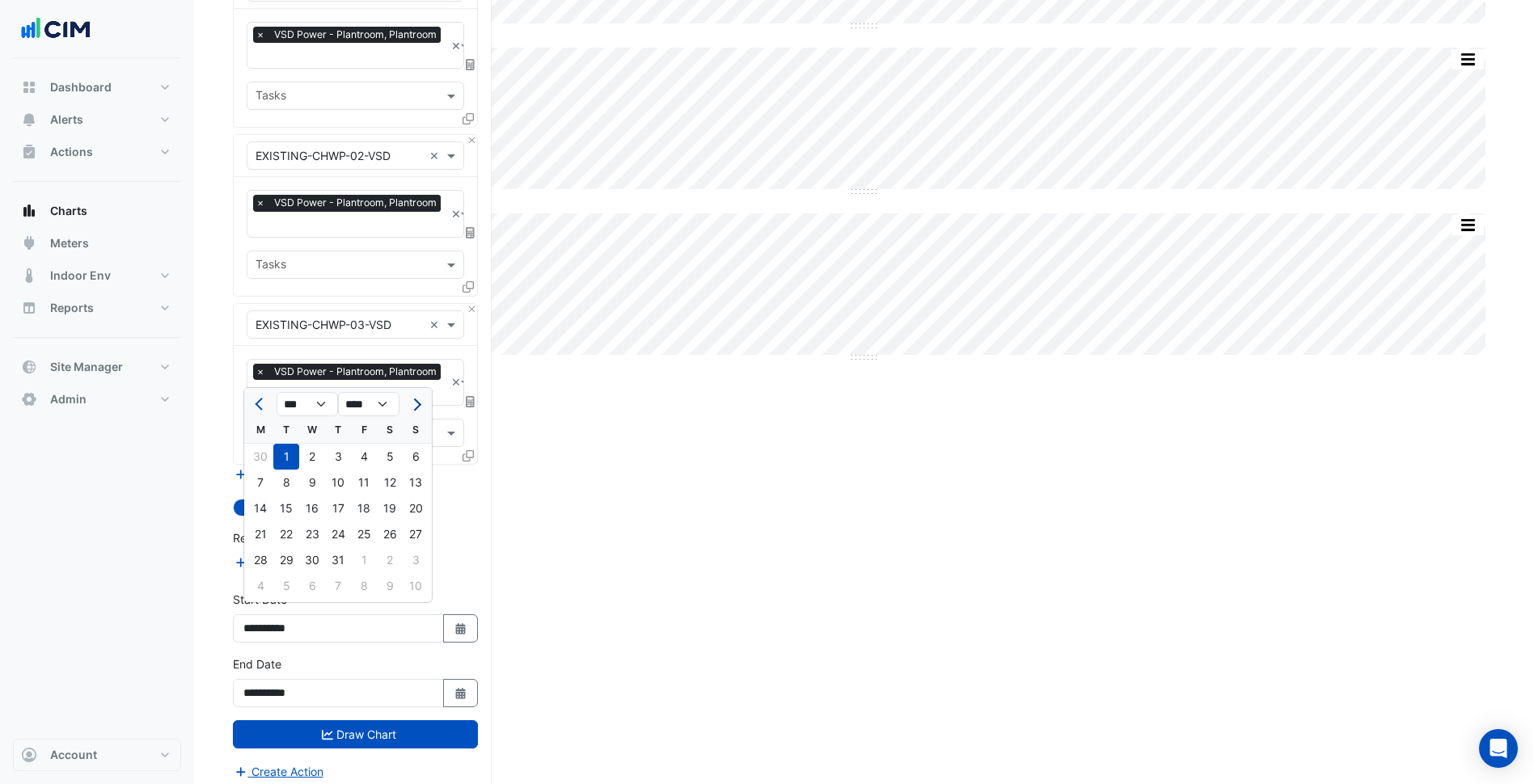 click 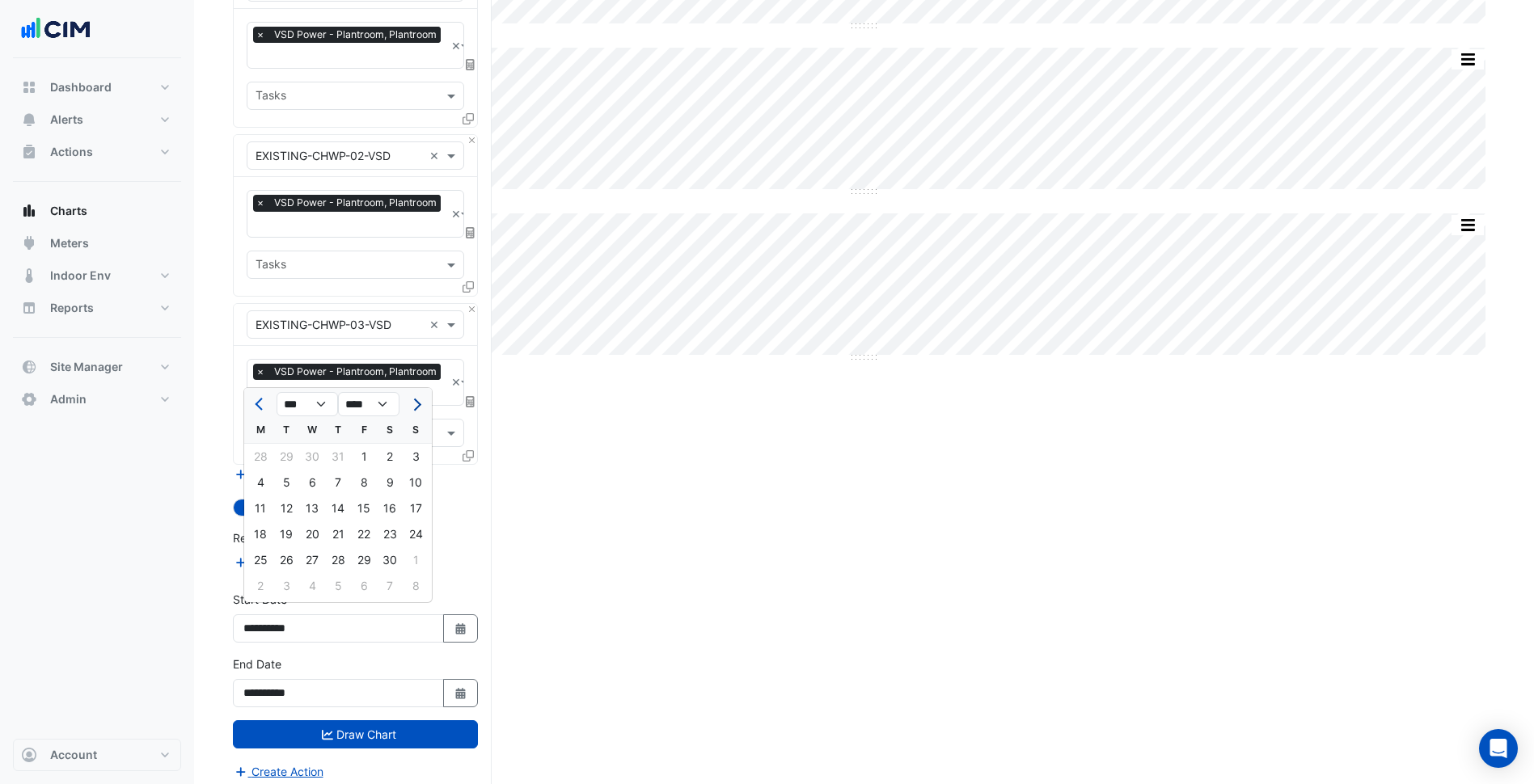 click 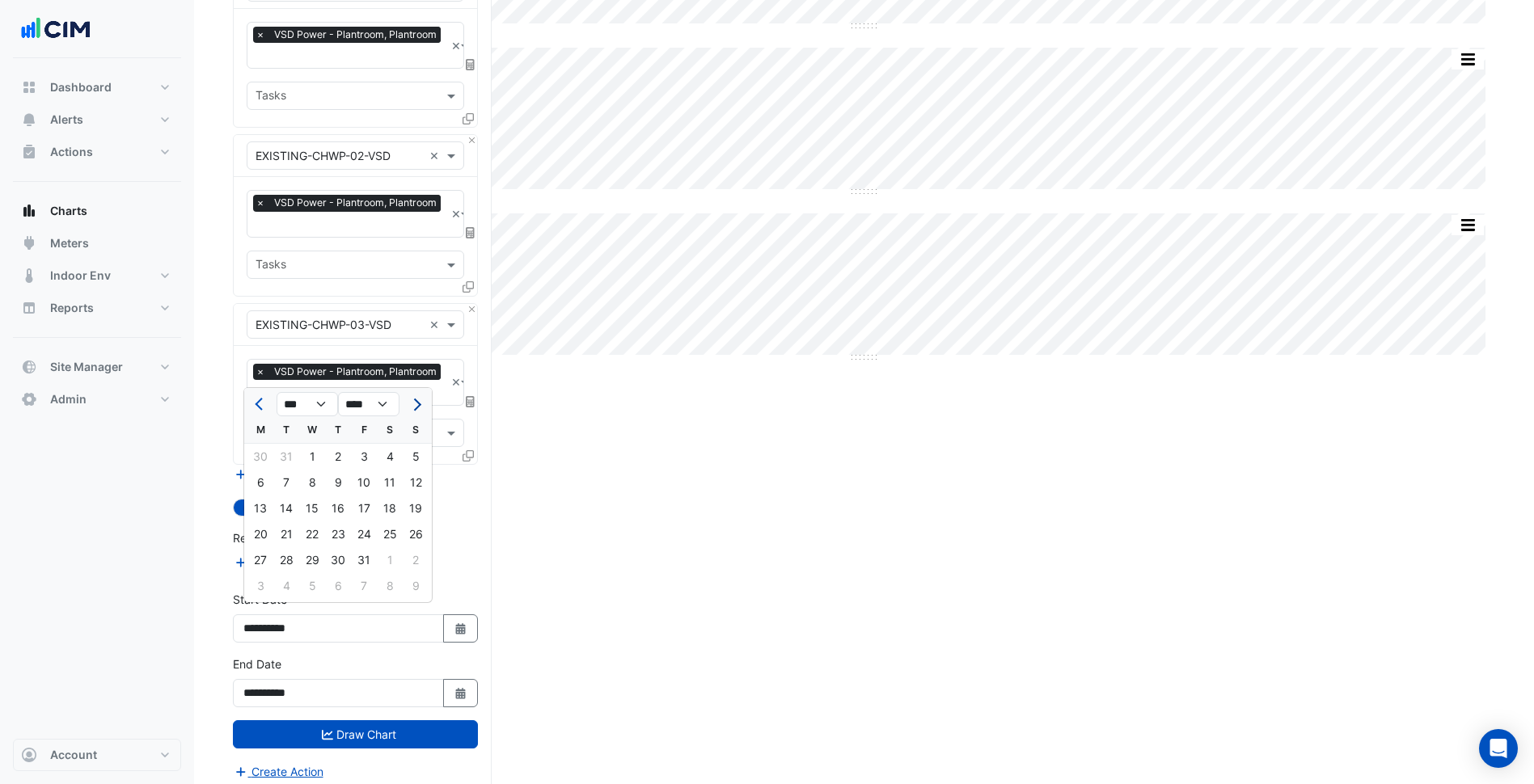 select on "*" 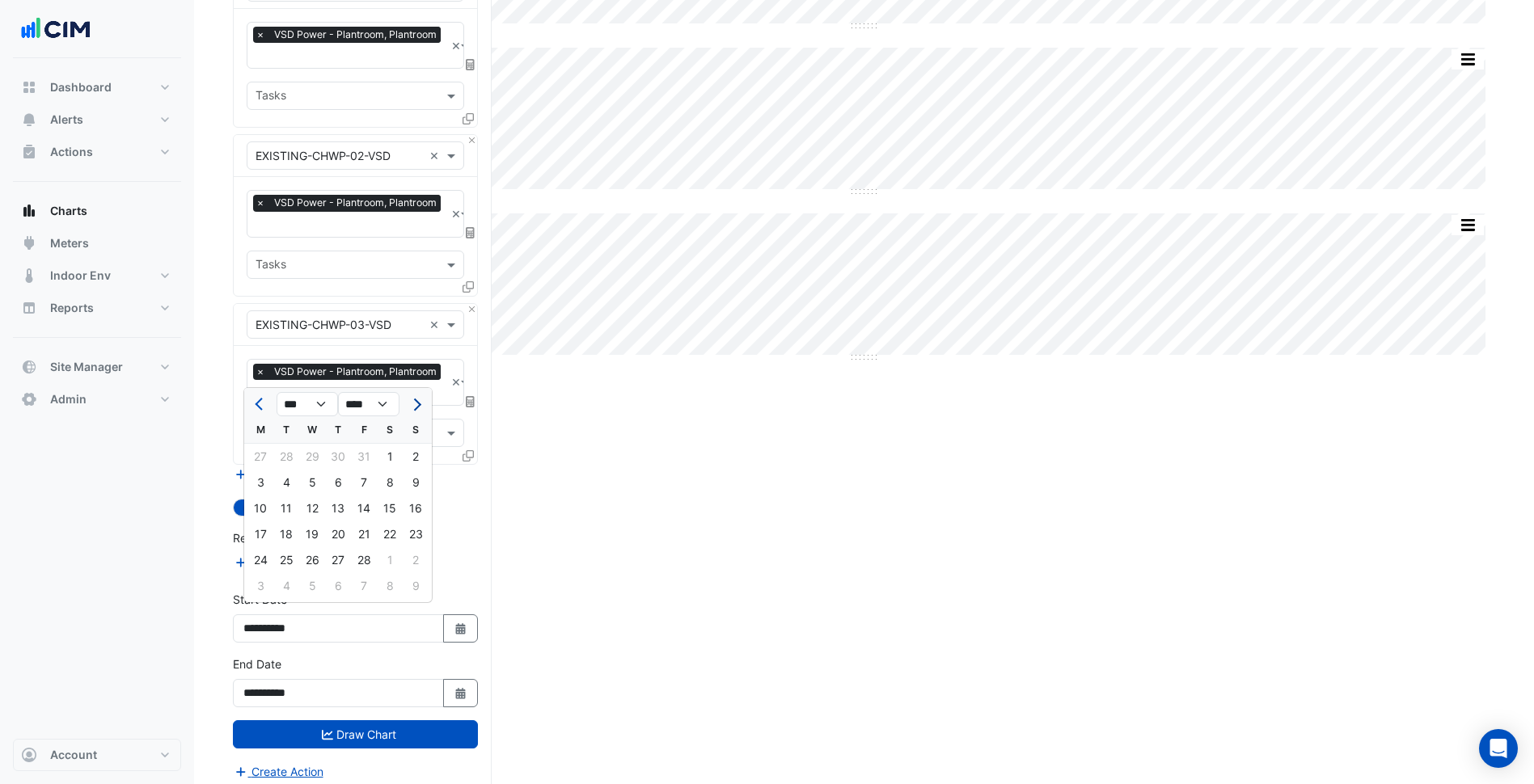 click 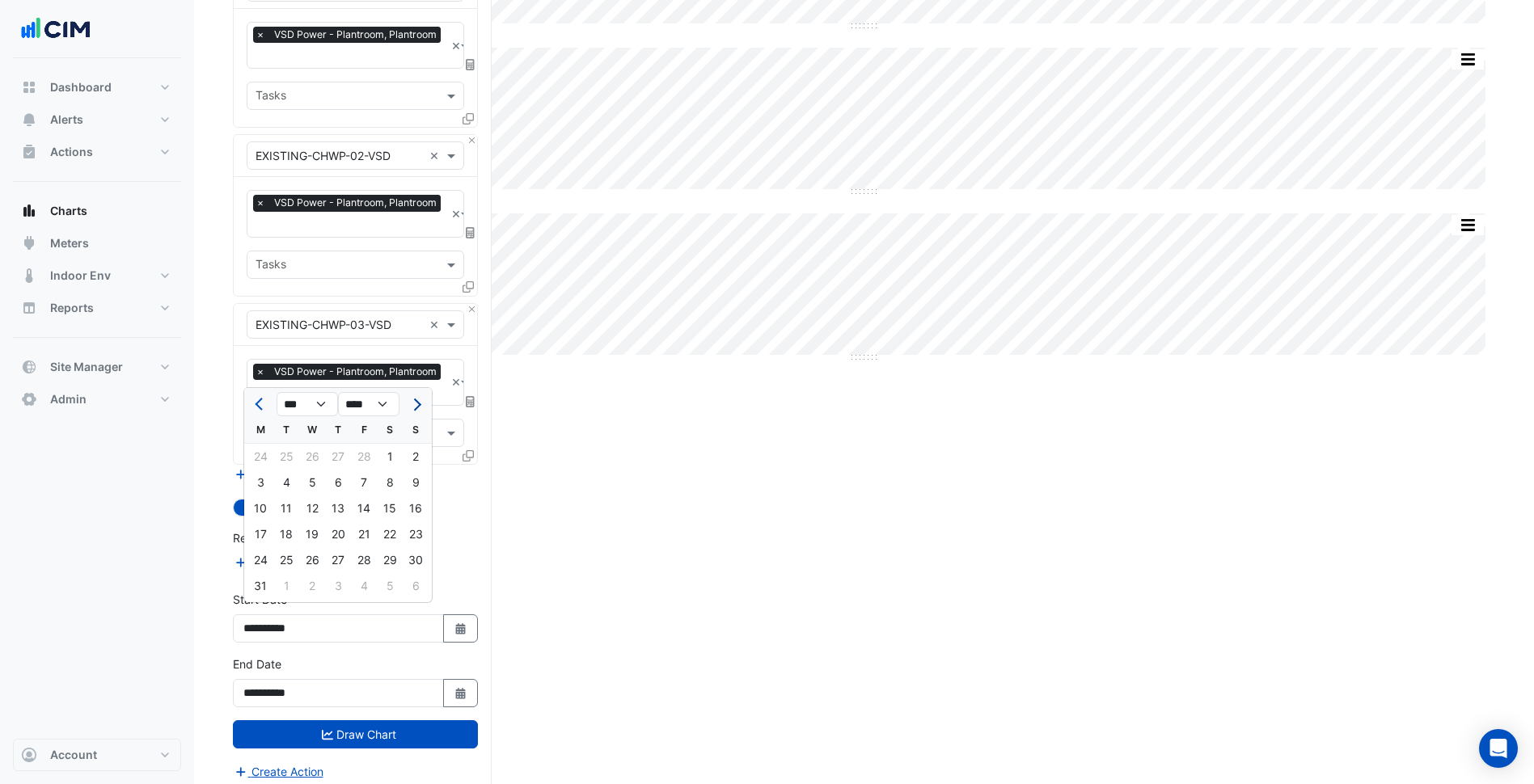 click 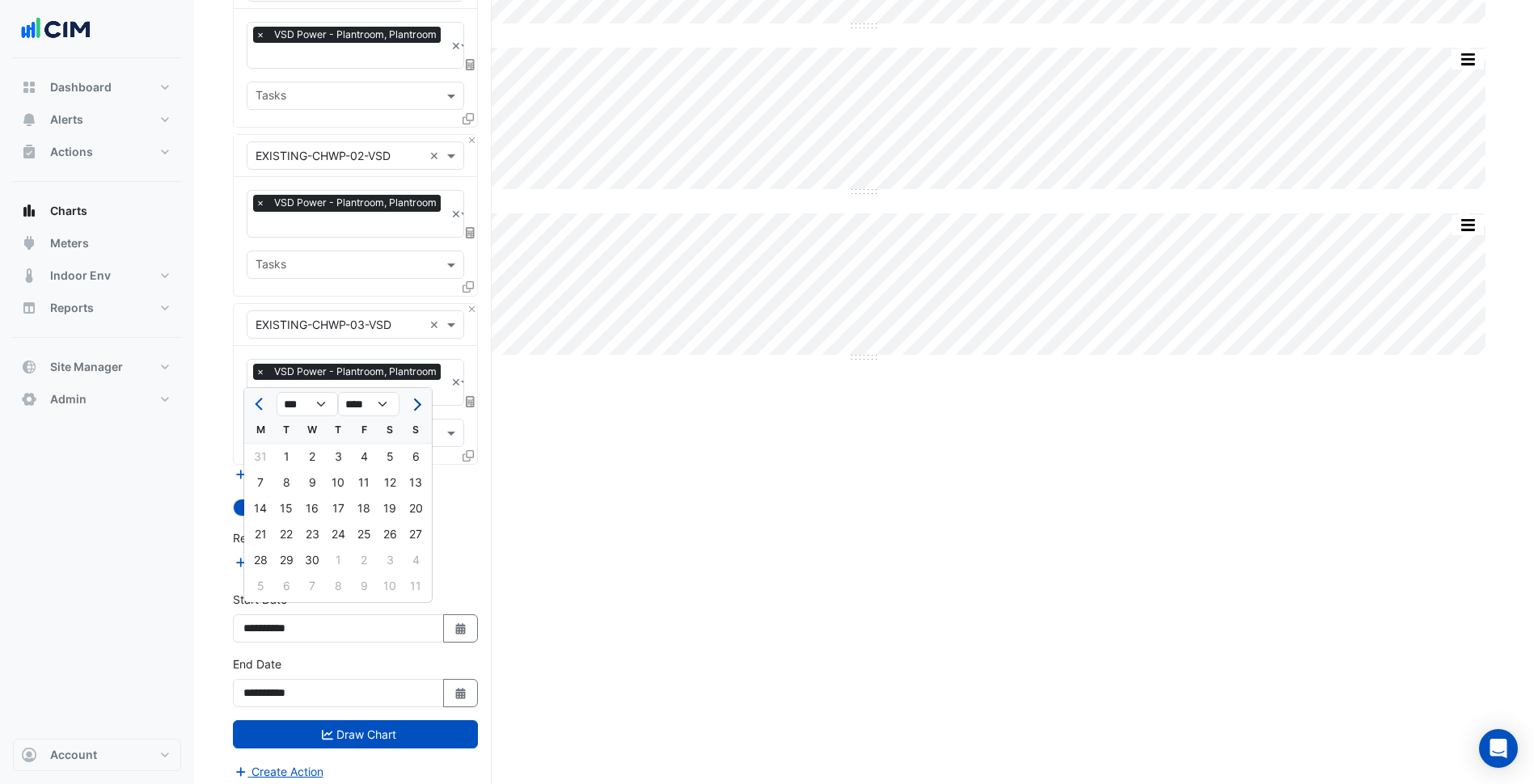 click 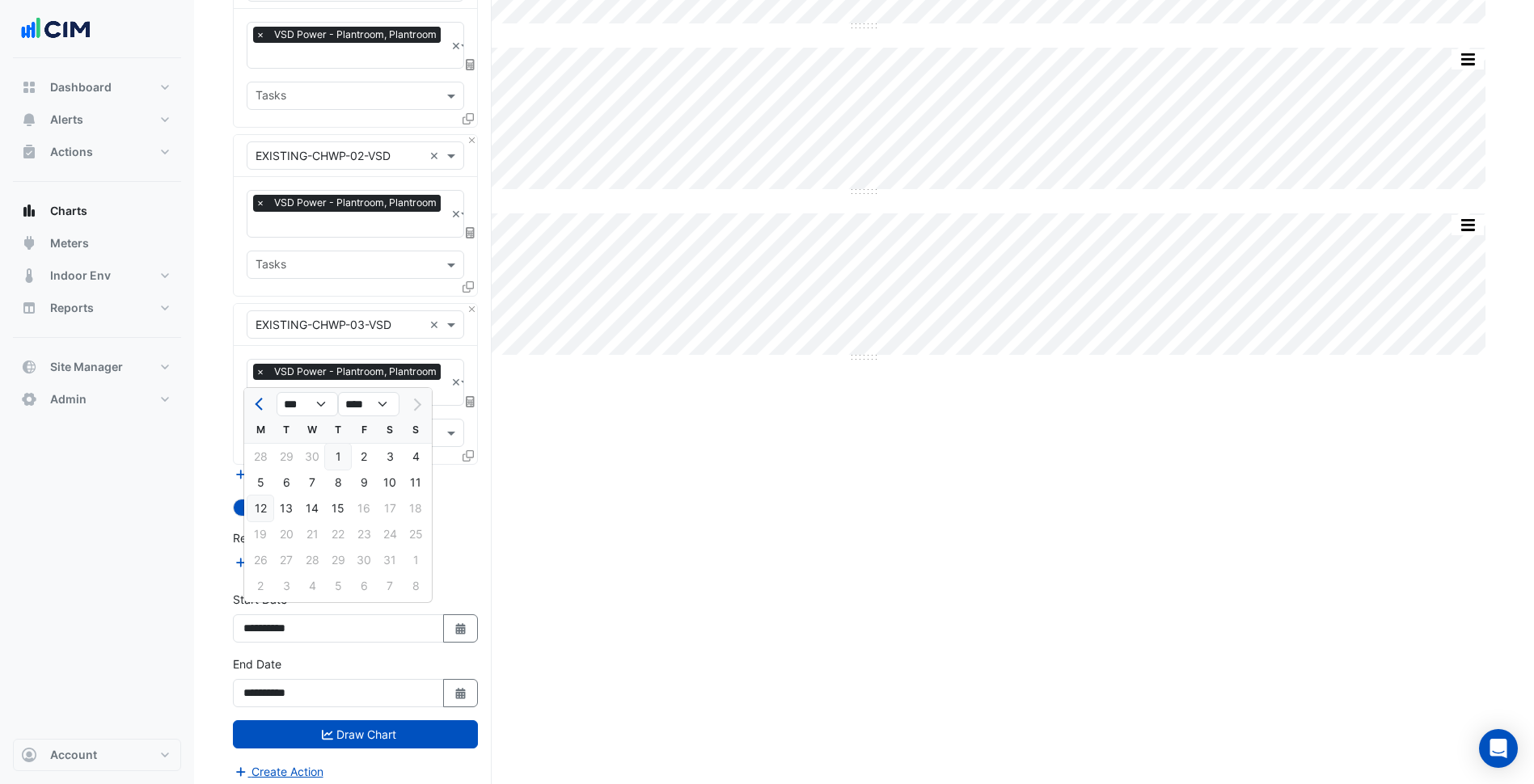 click on "12" 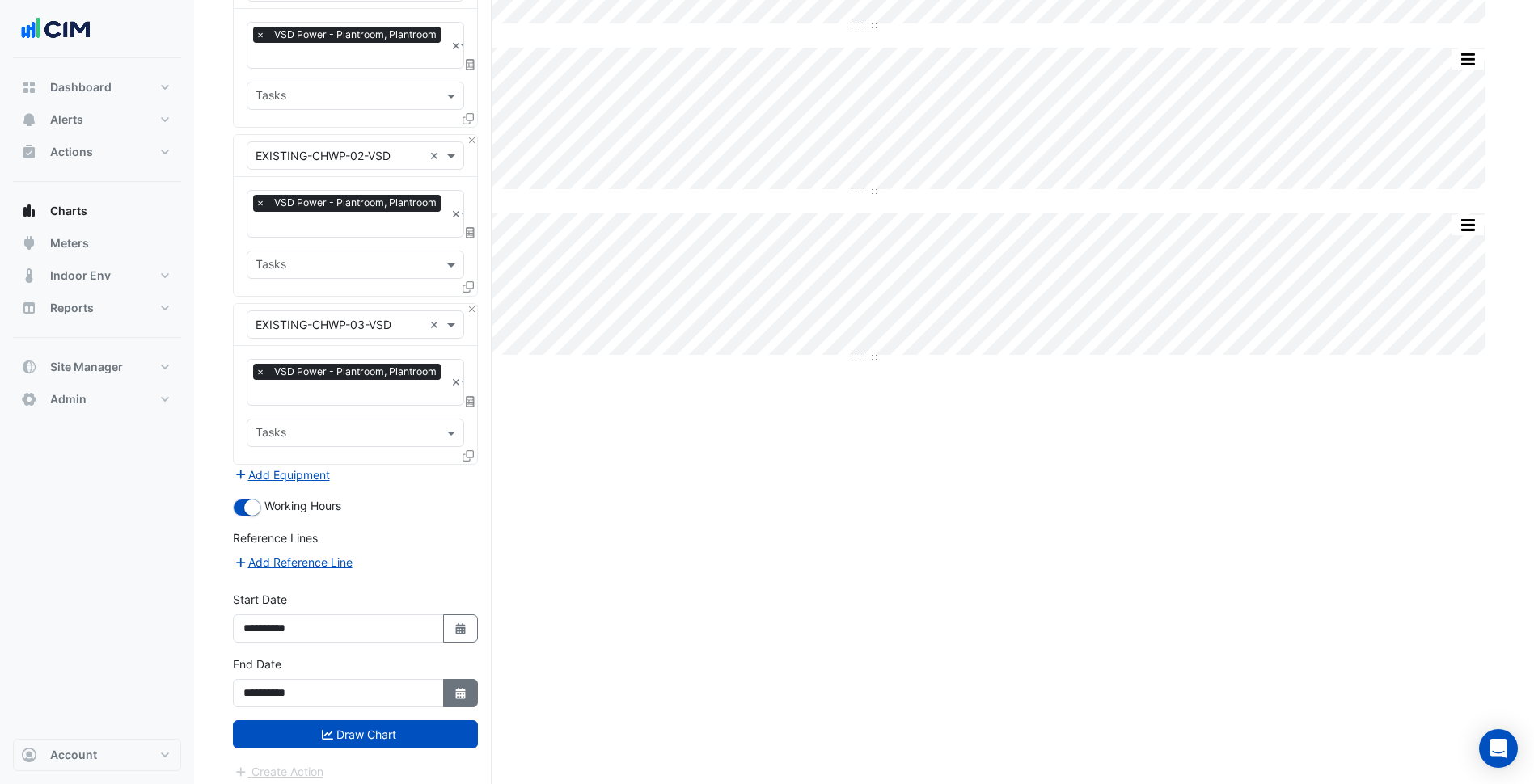 click on "Select Date" at bounding box center [461, 693] 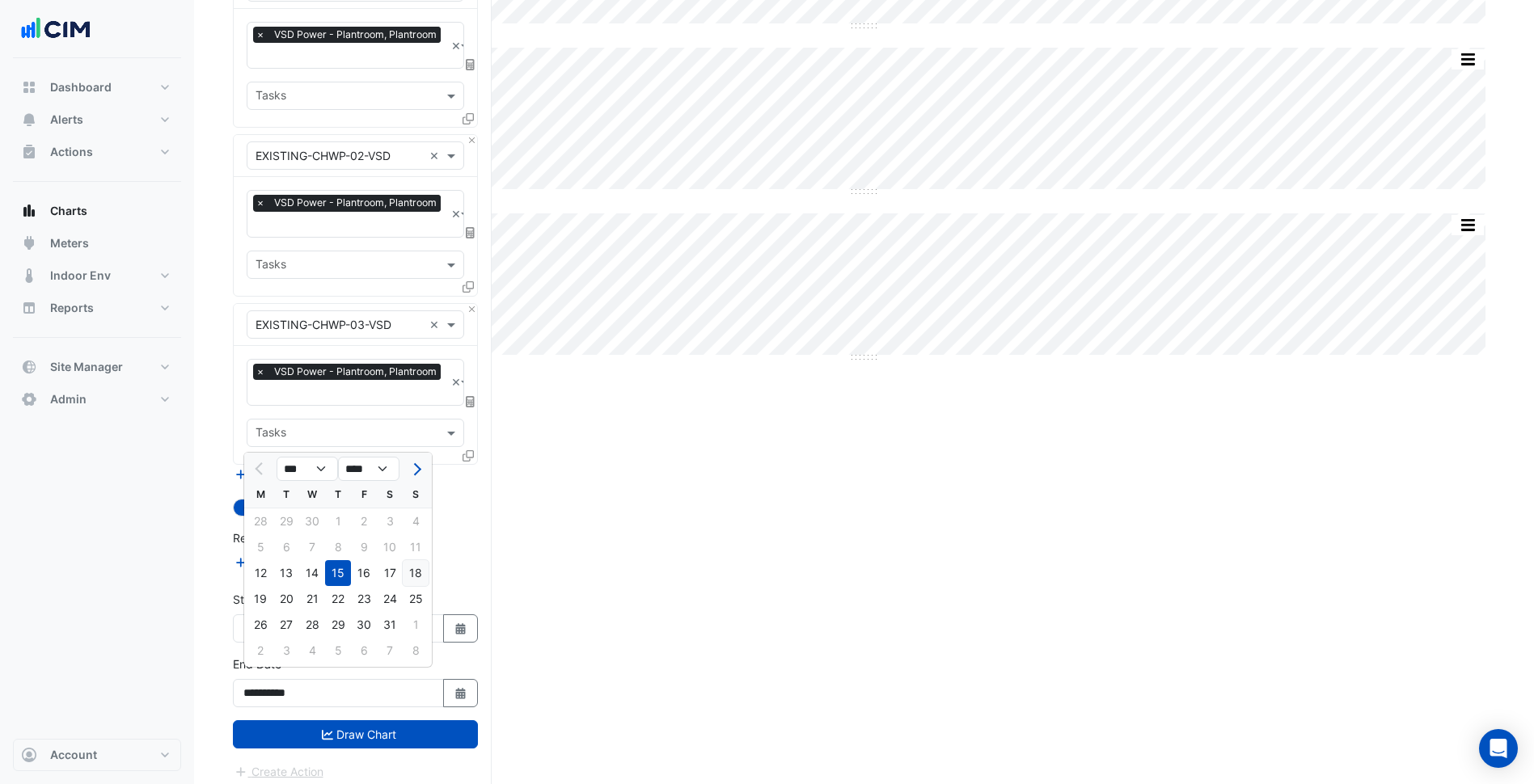 click on "18" 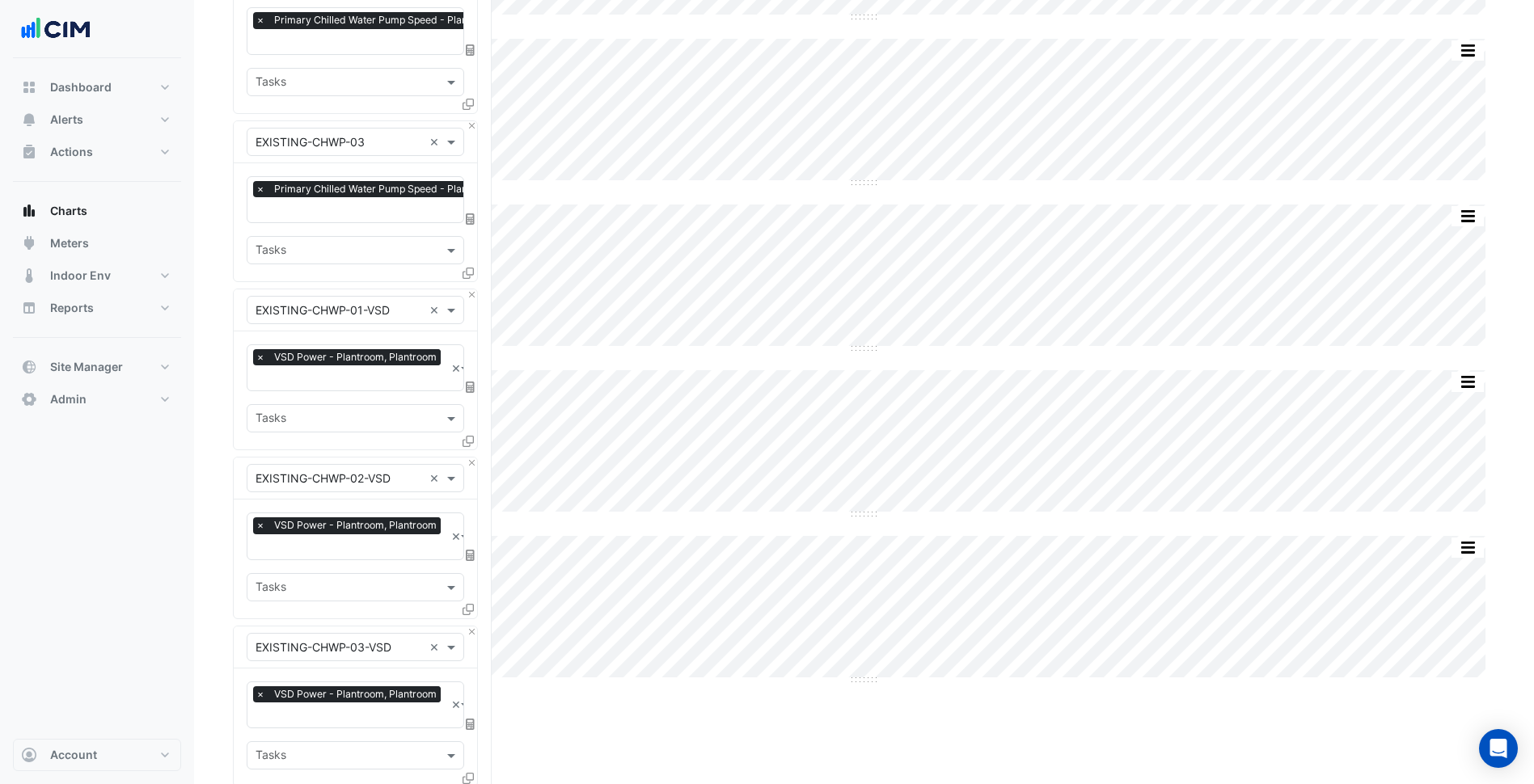 scroll, scrollTop: 431, scrollLeft: 0, axis: vertical 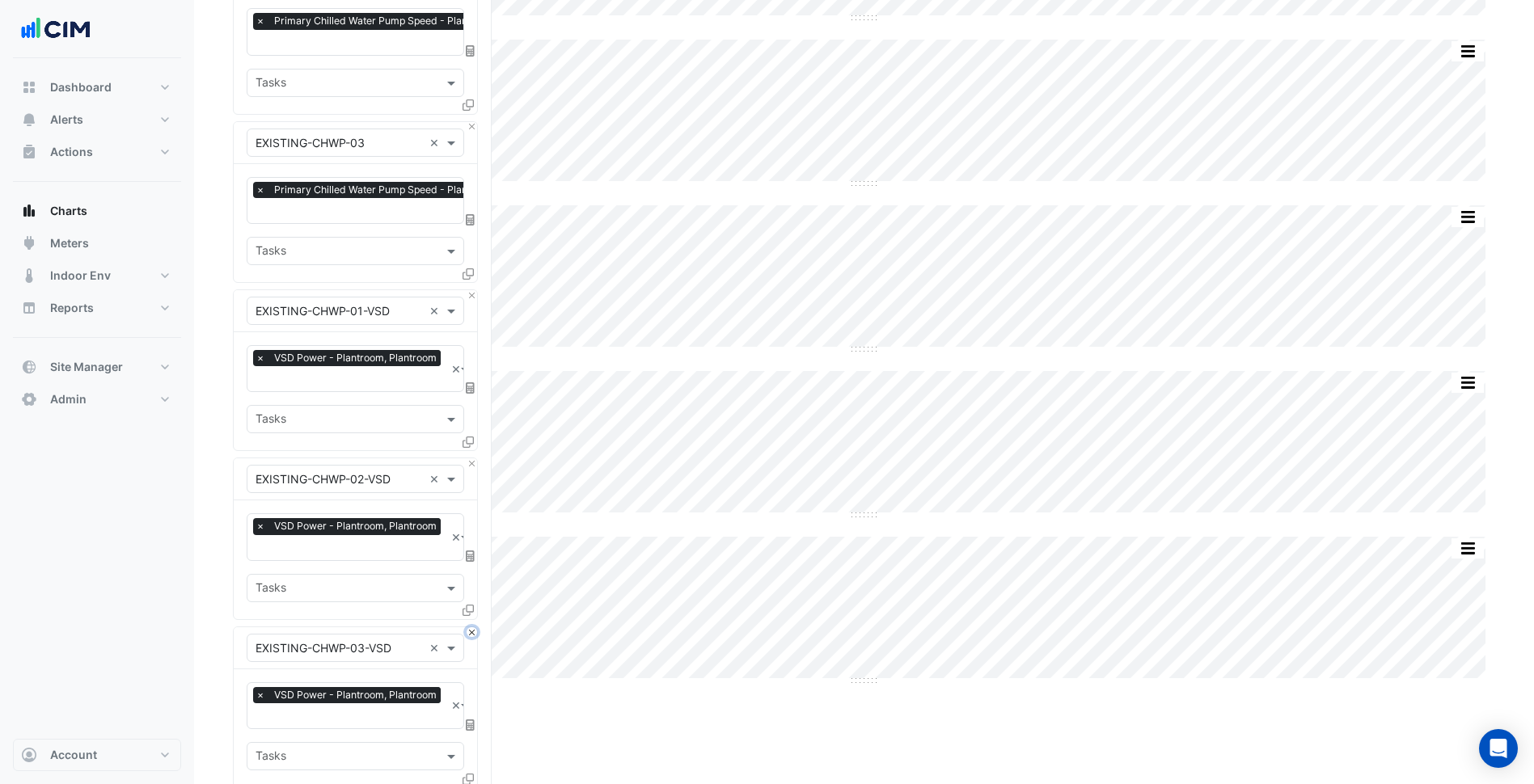 click at bounding box center (471, 632) 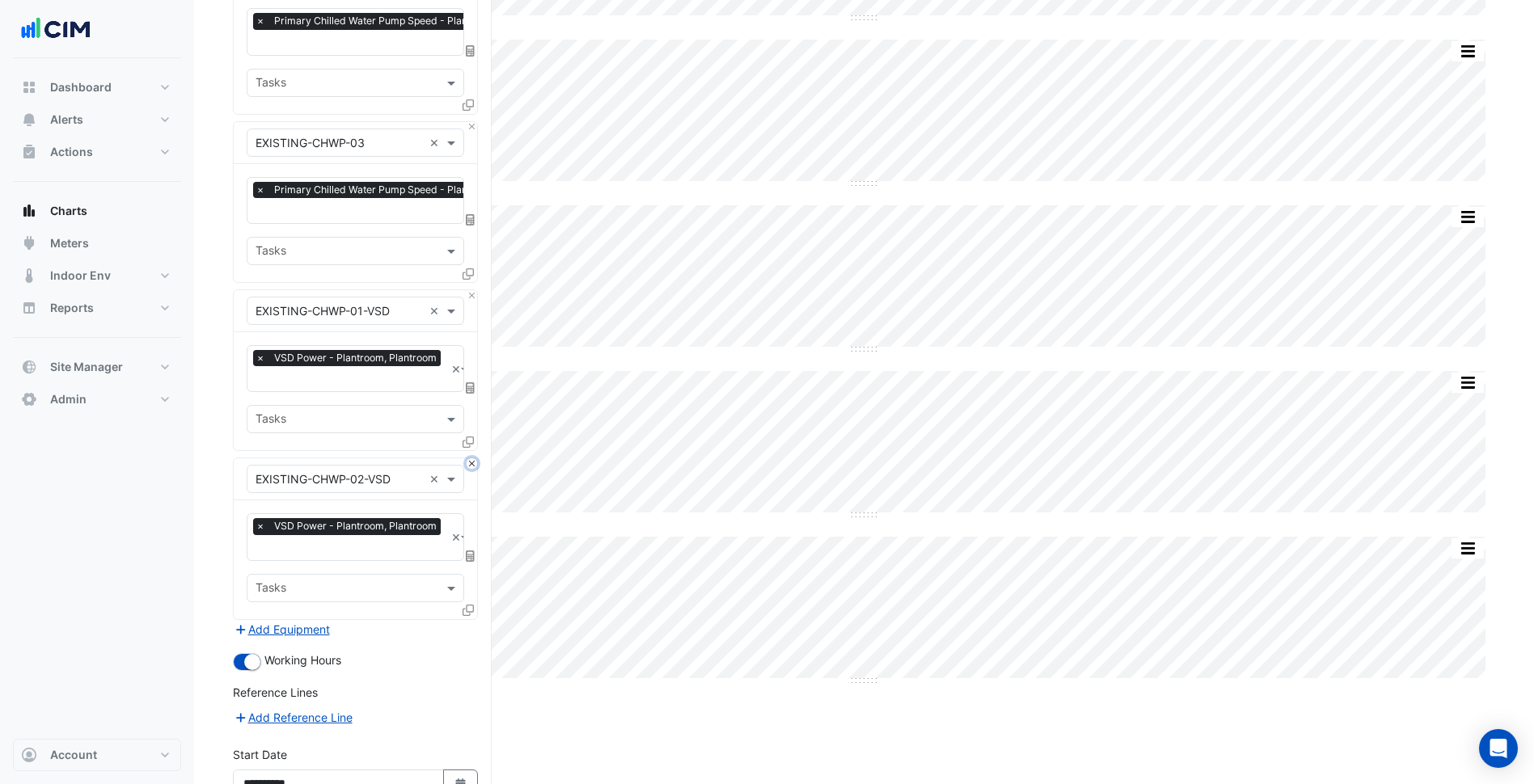 click at bounding box center (471, 463) 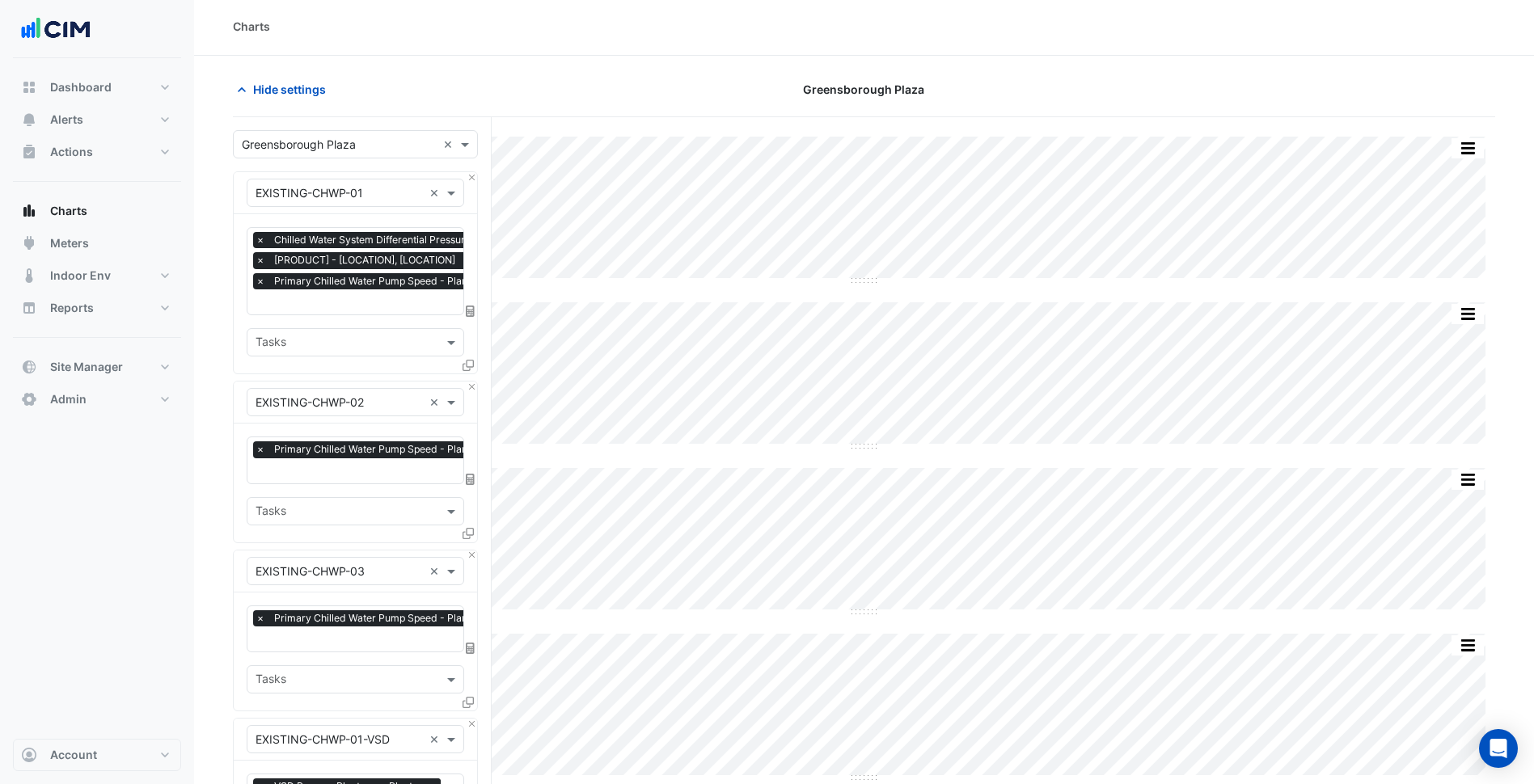 scroll, scrollTop: 0, scrollLeft: 0, axis: both 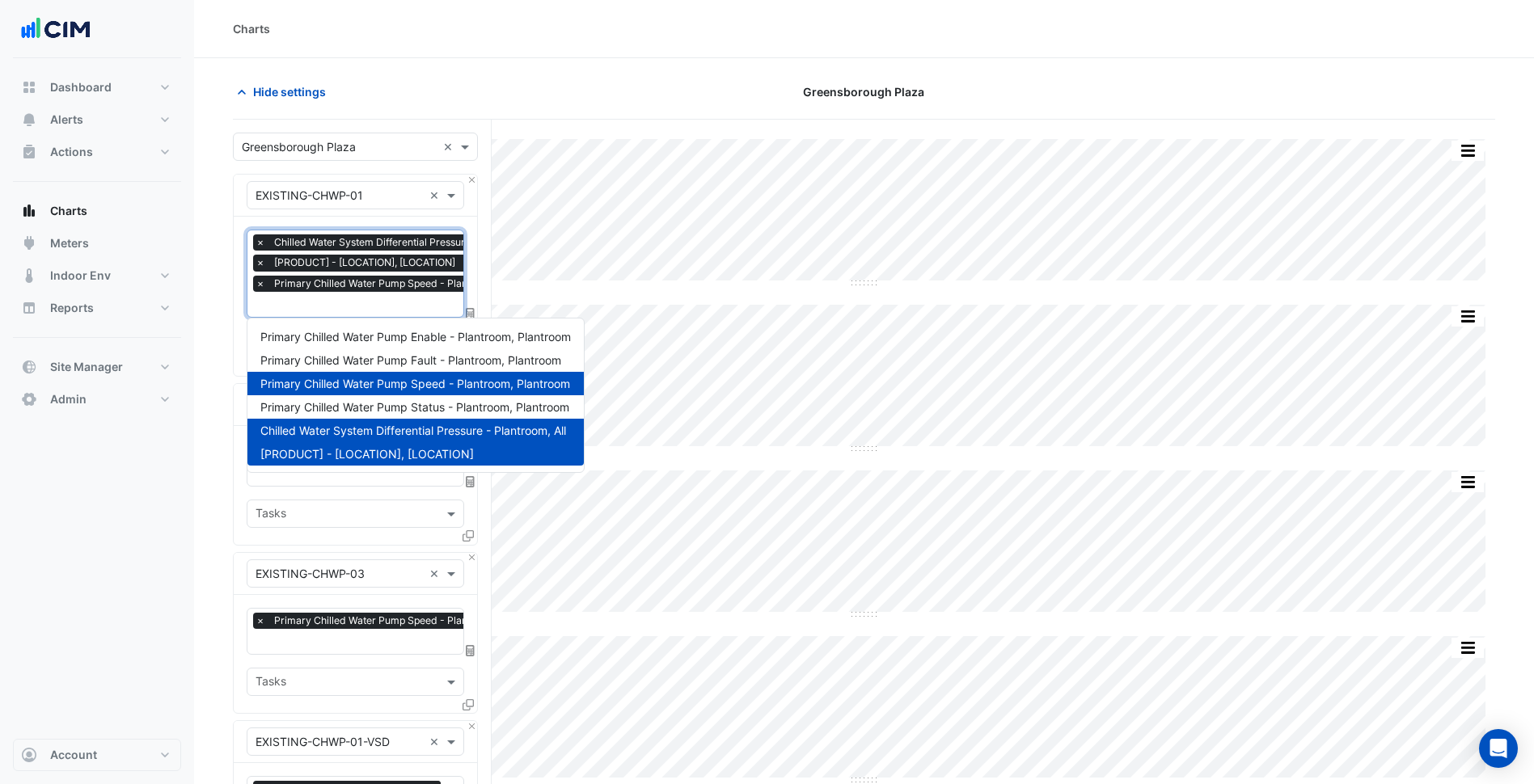 click at bounding box center (405, 306) 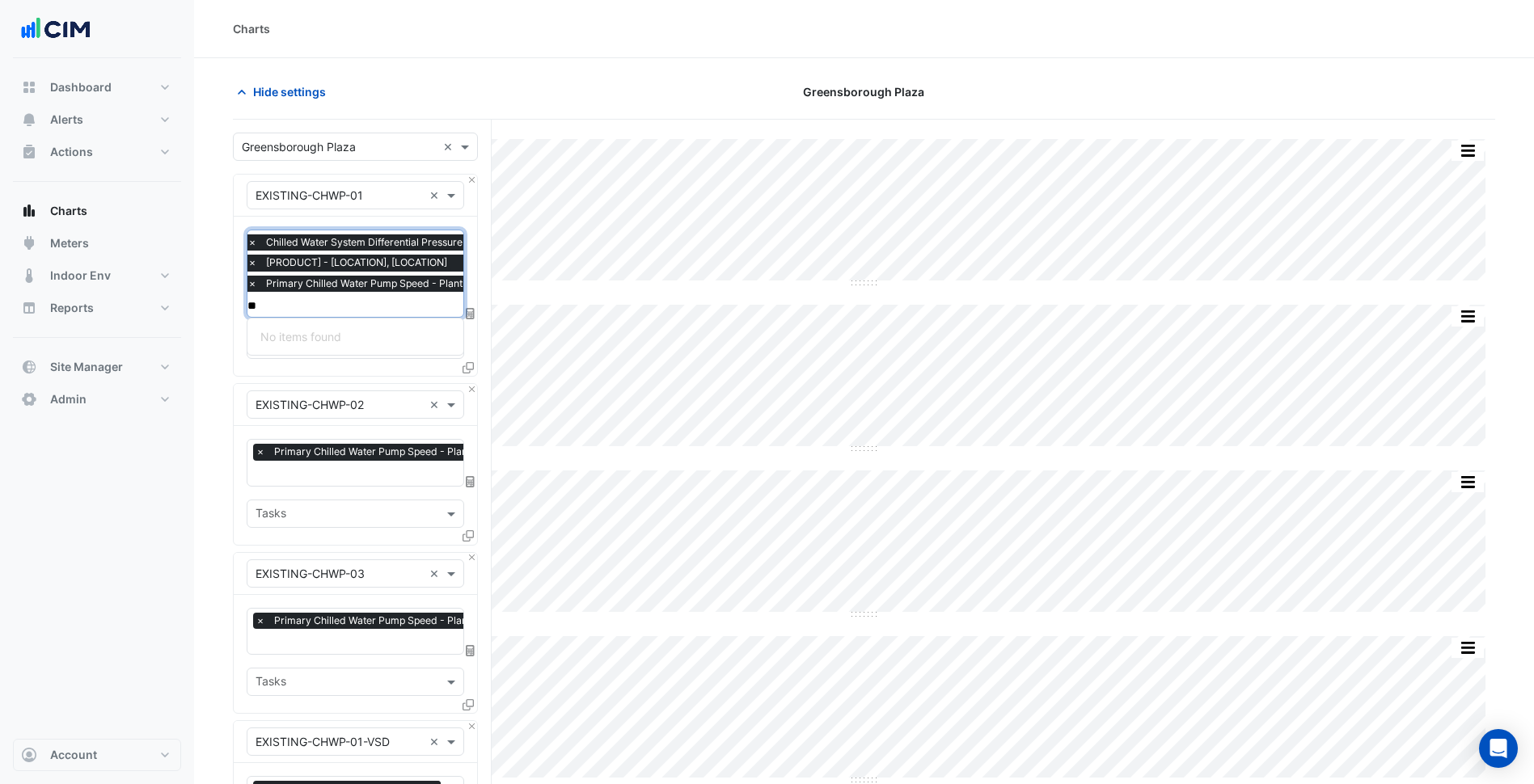 type on "*" 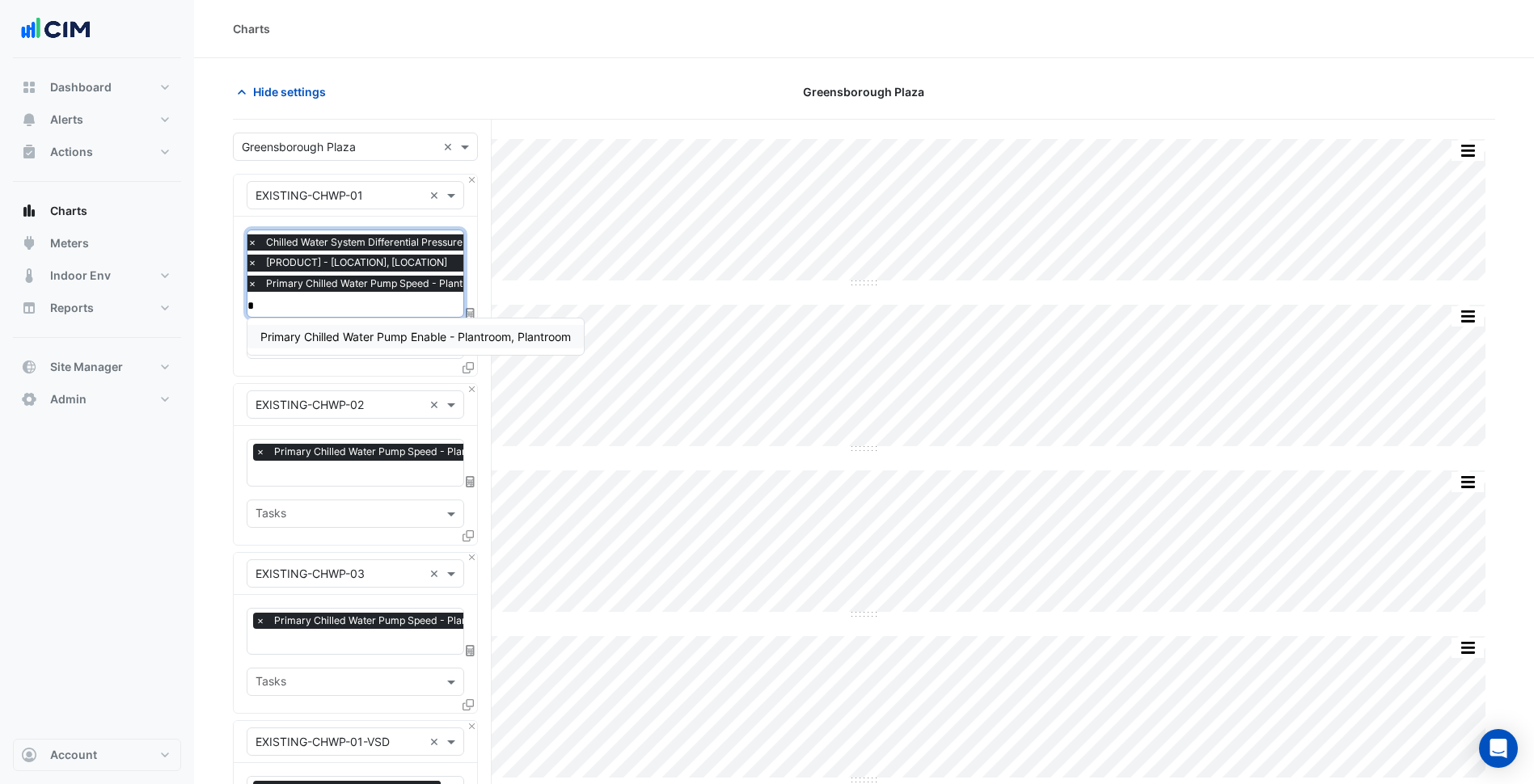 type 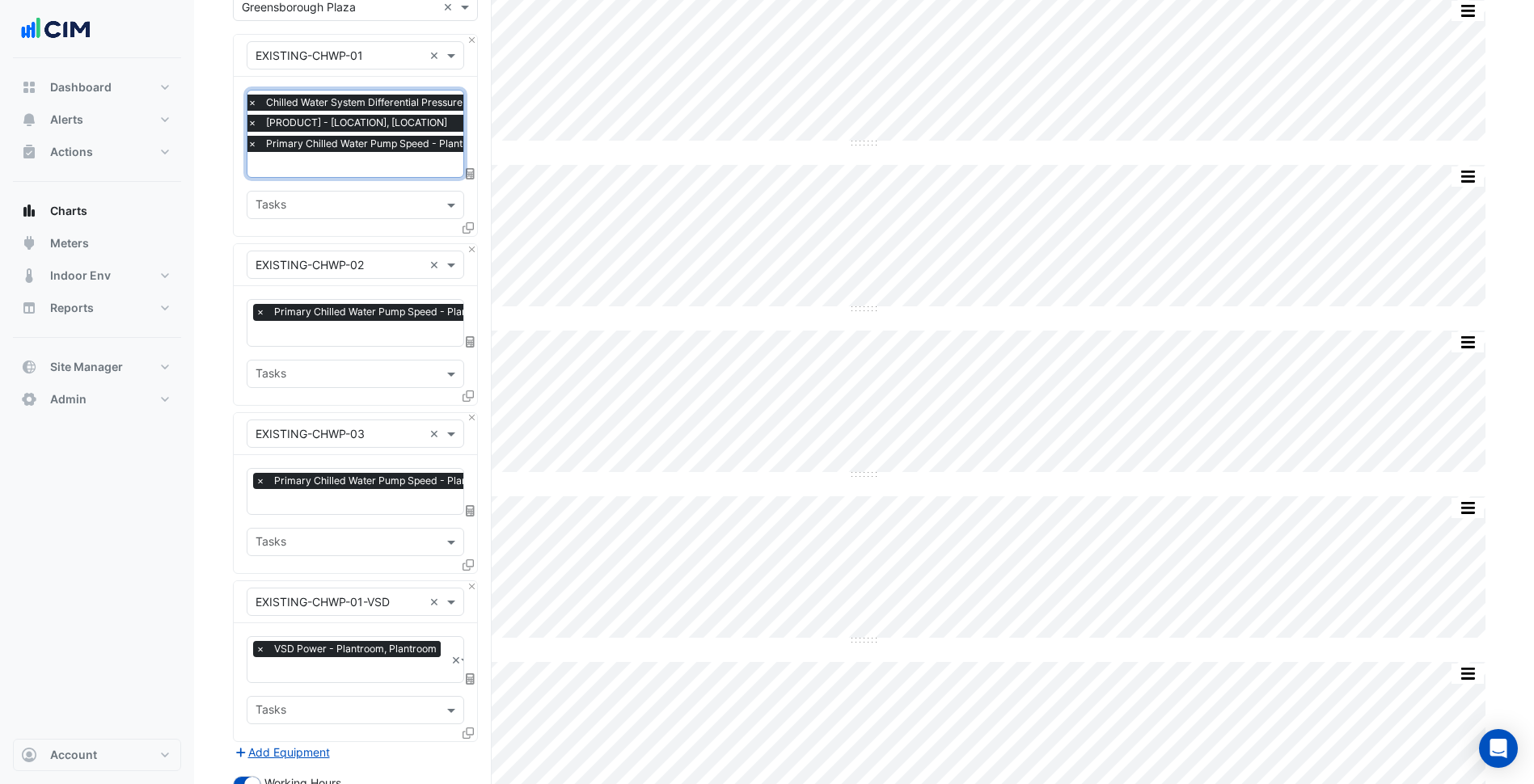 scroll, scrollTop: 162, scrollLeft: 0, axis: vertical 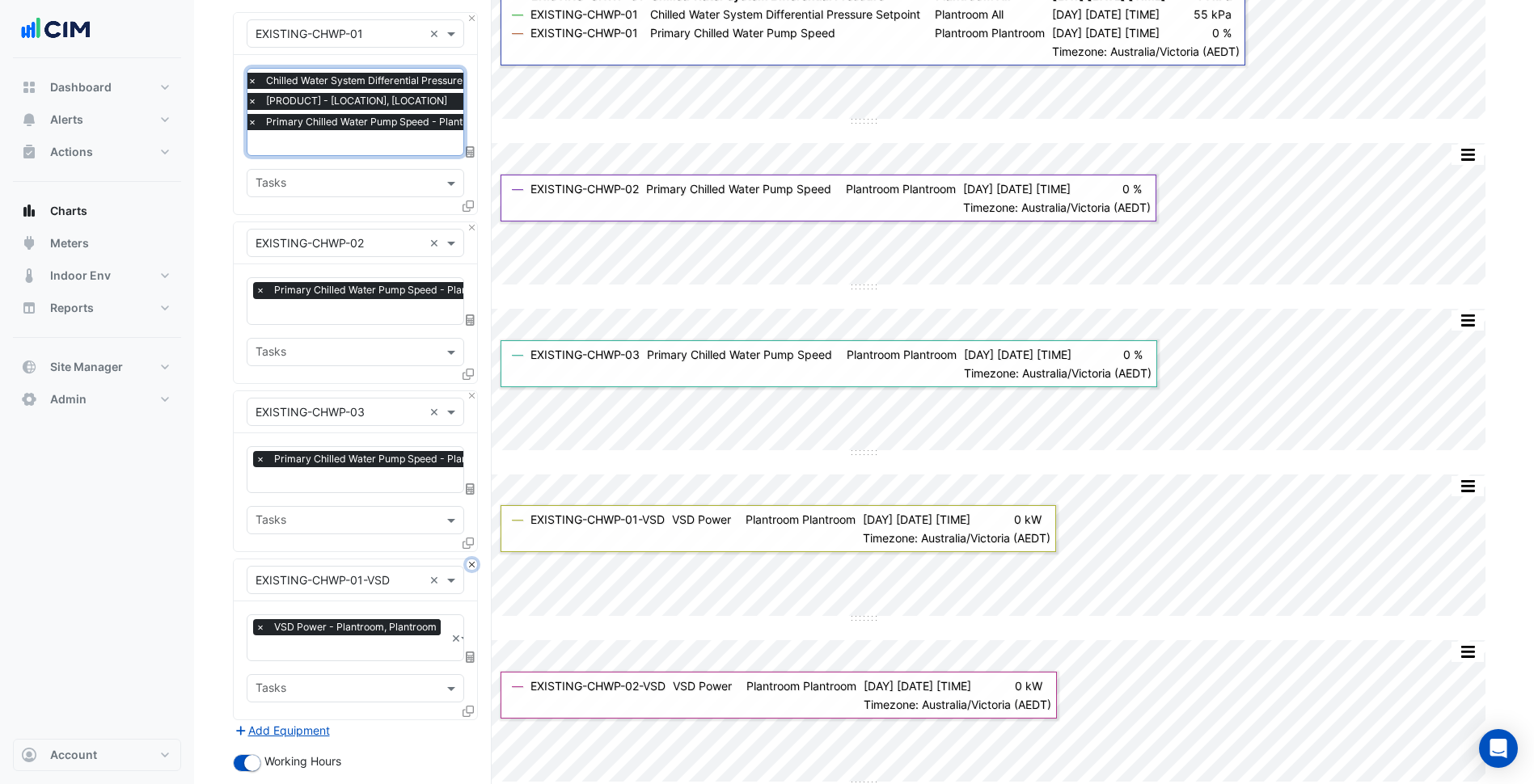 click at bounding box center (471, 564) 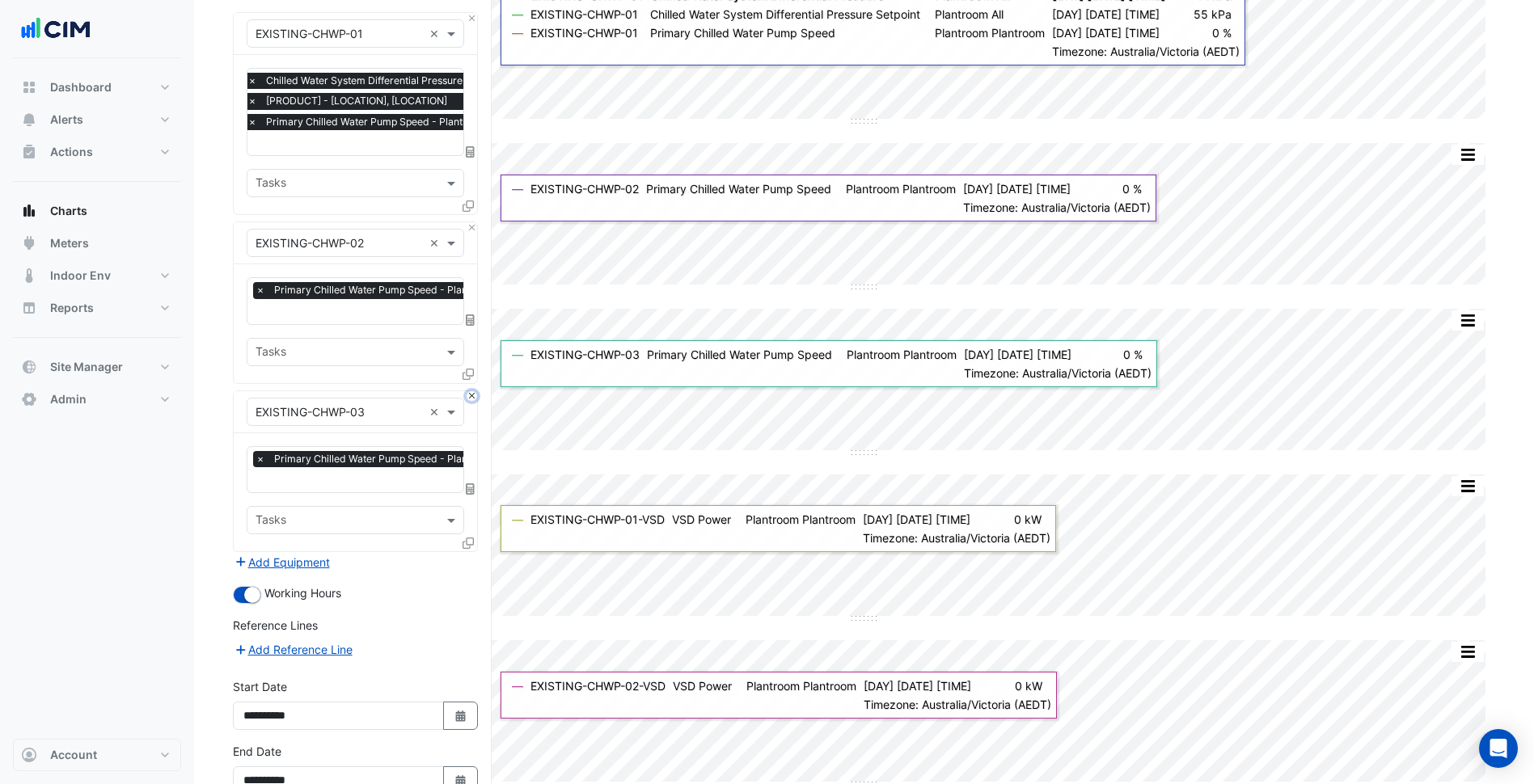 click at bounding box center [471, 396] 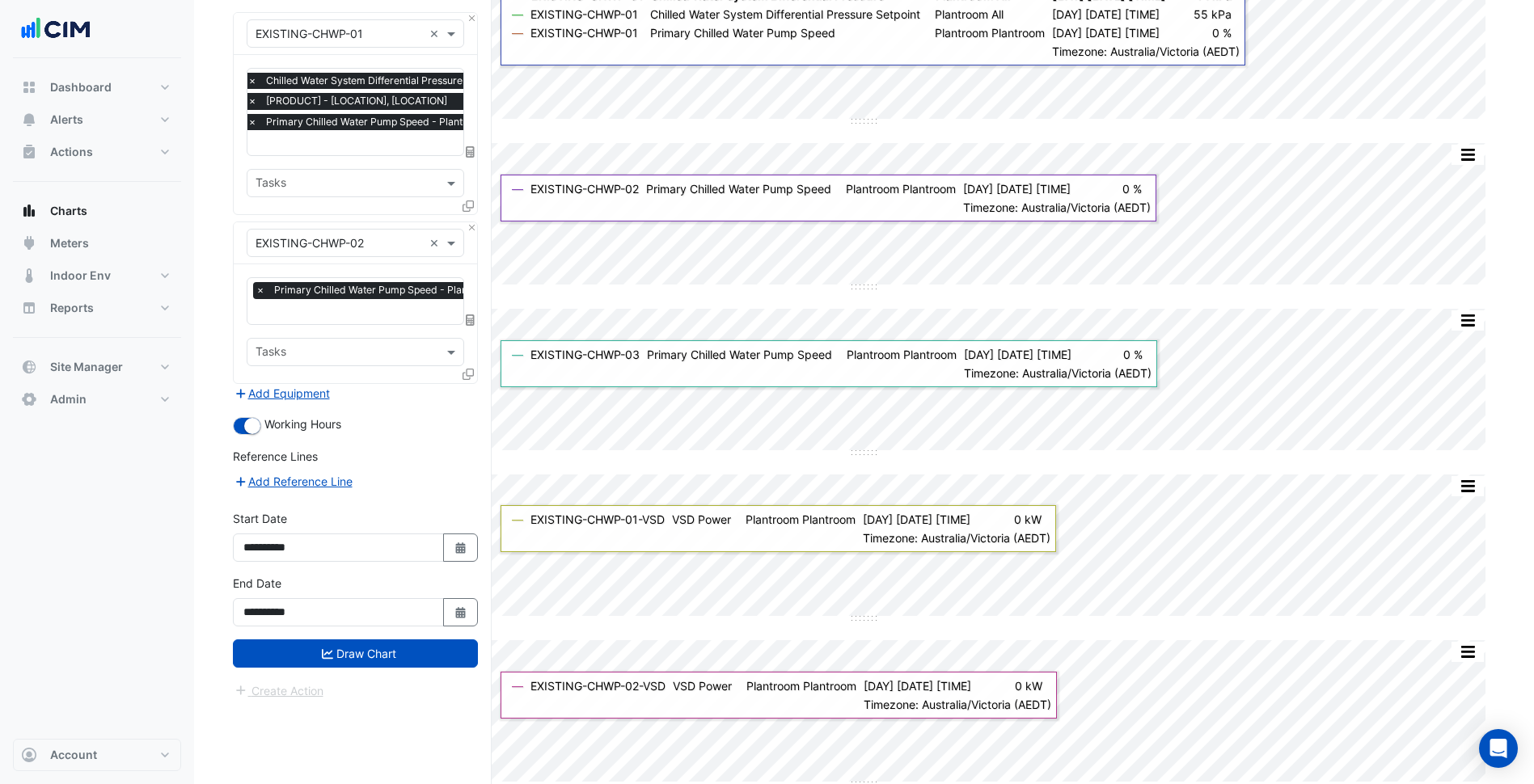 click on "Equipment × EXISTING-CHWP-02 ×" at bounding box center (355, 243) 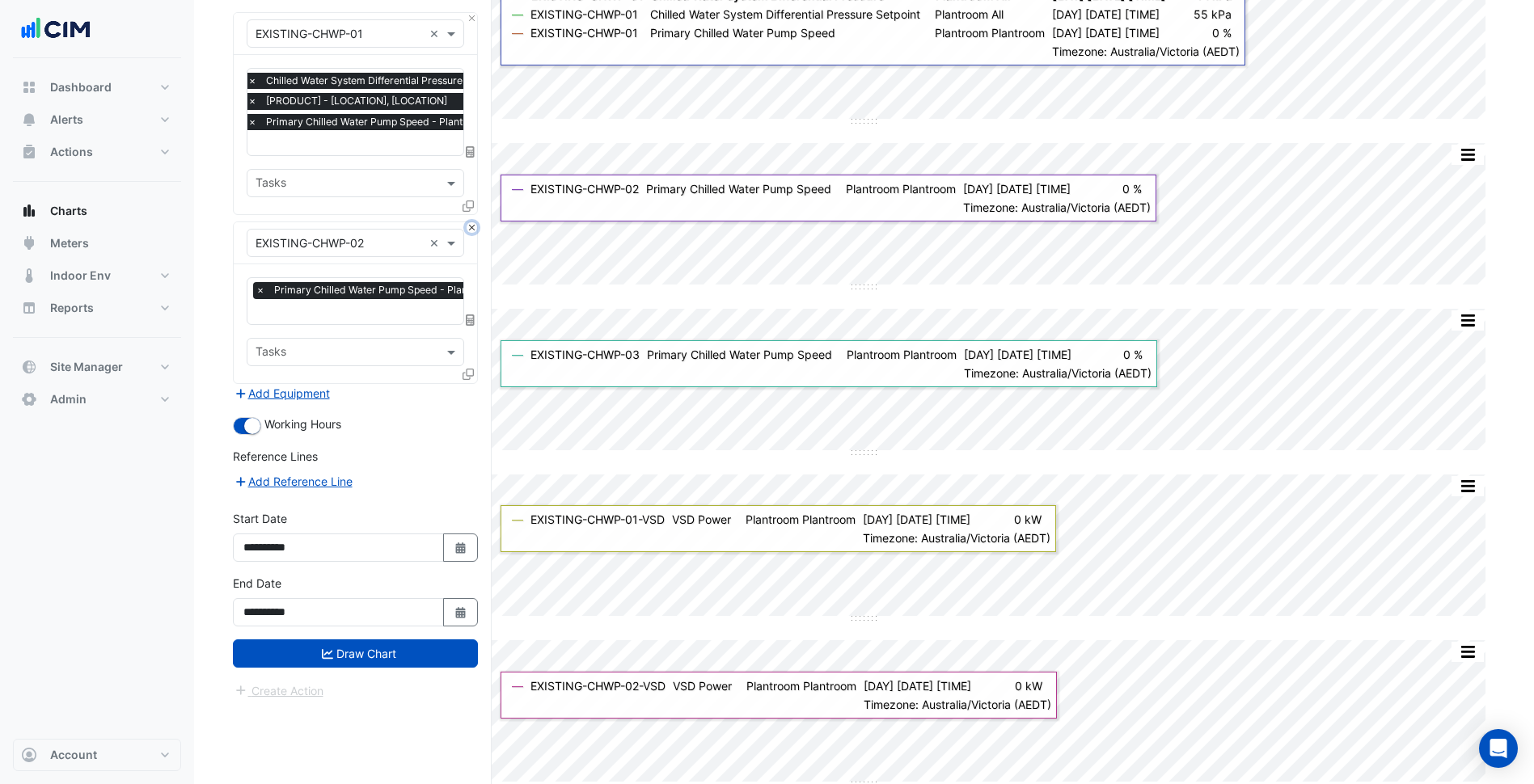 click at bounding box center (471, 227) 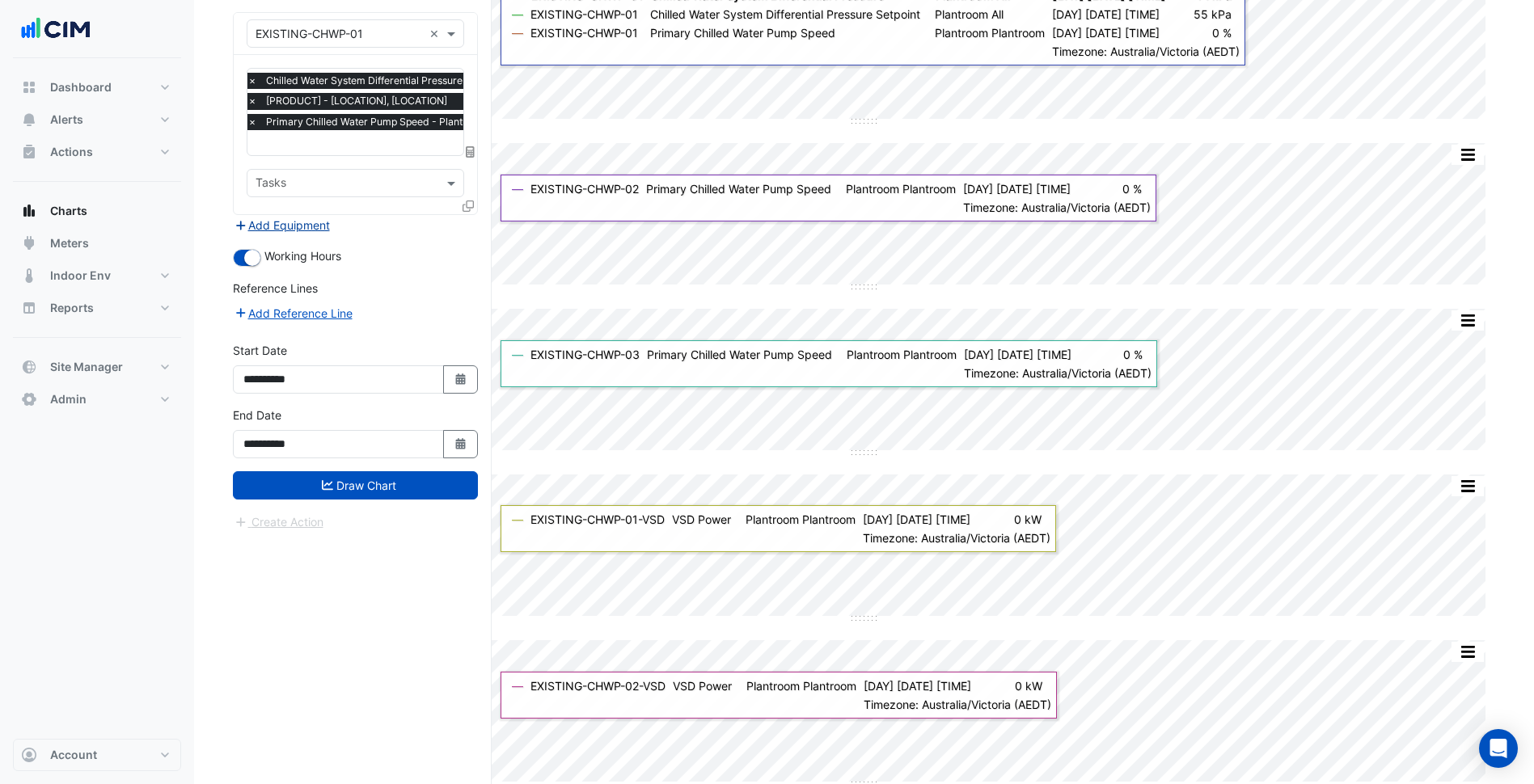 click on "Add Equipment" at bounding box center (281, 225) 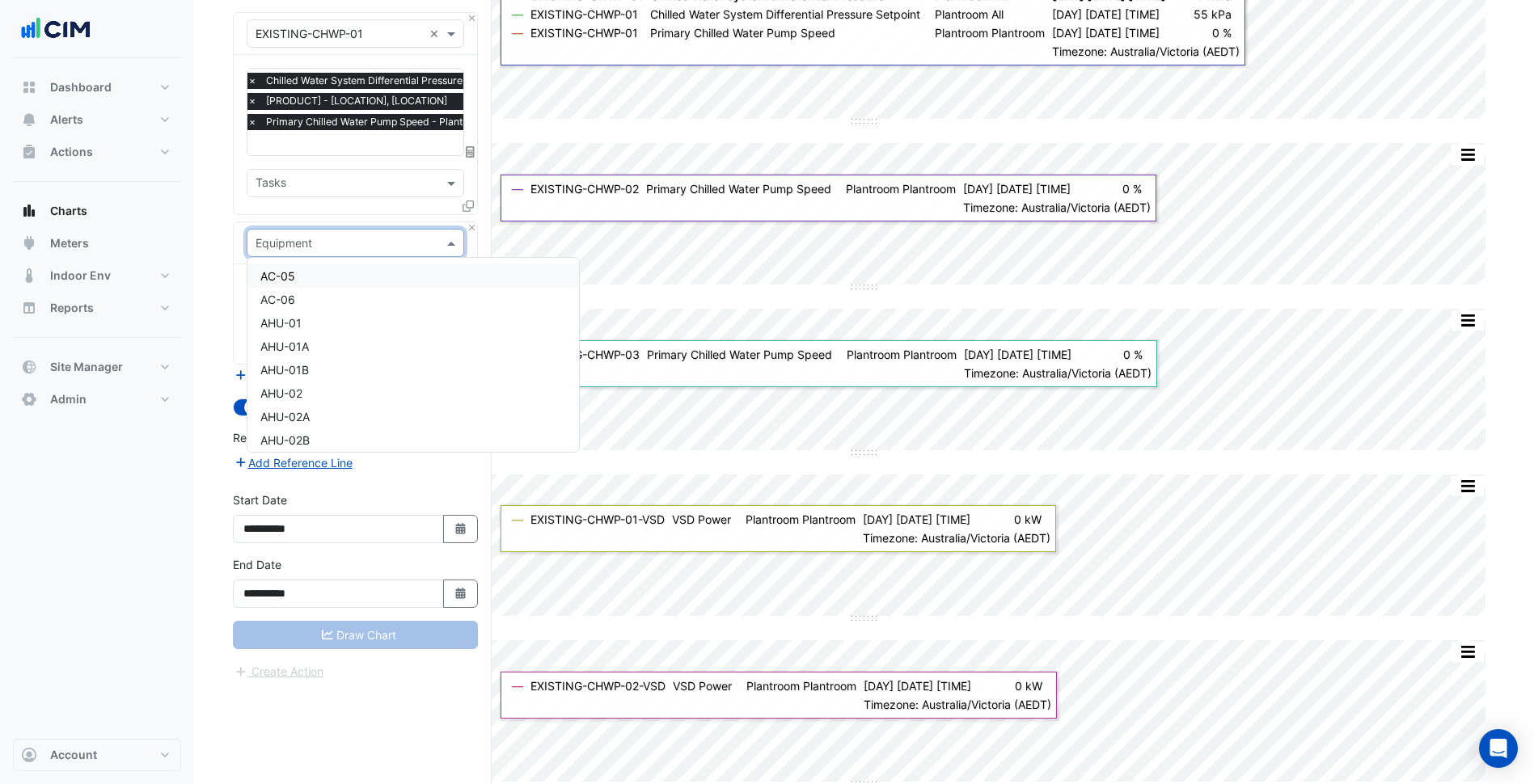 click at bounding box center [339, 243] 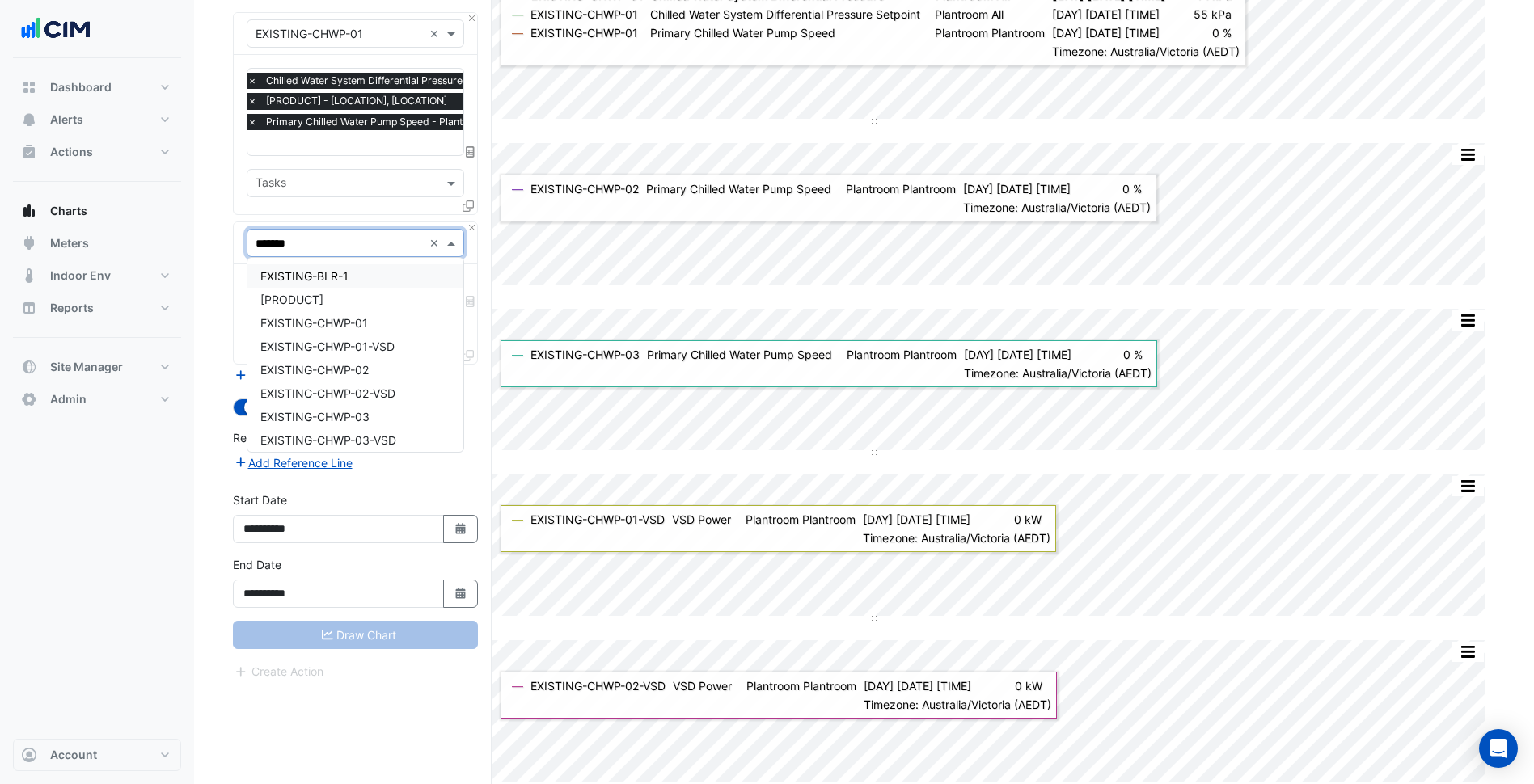 type on "********" 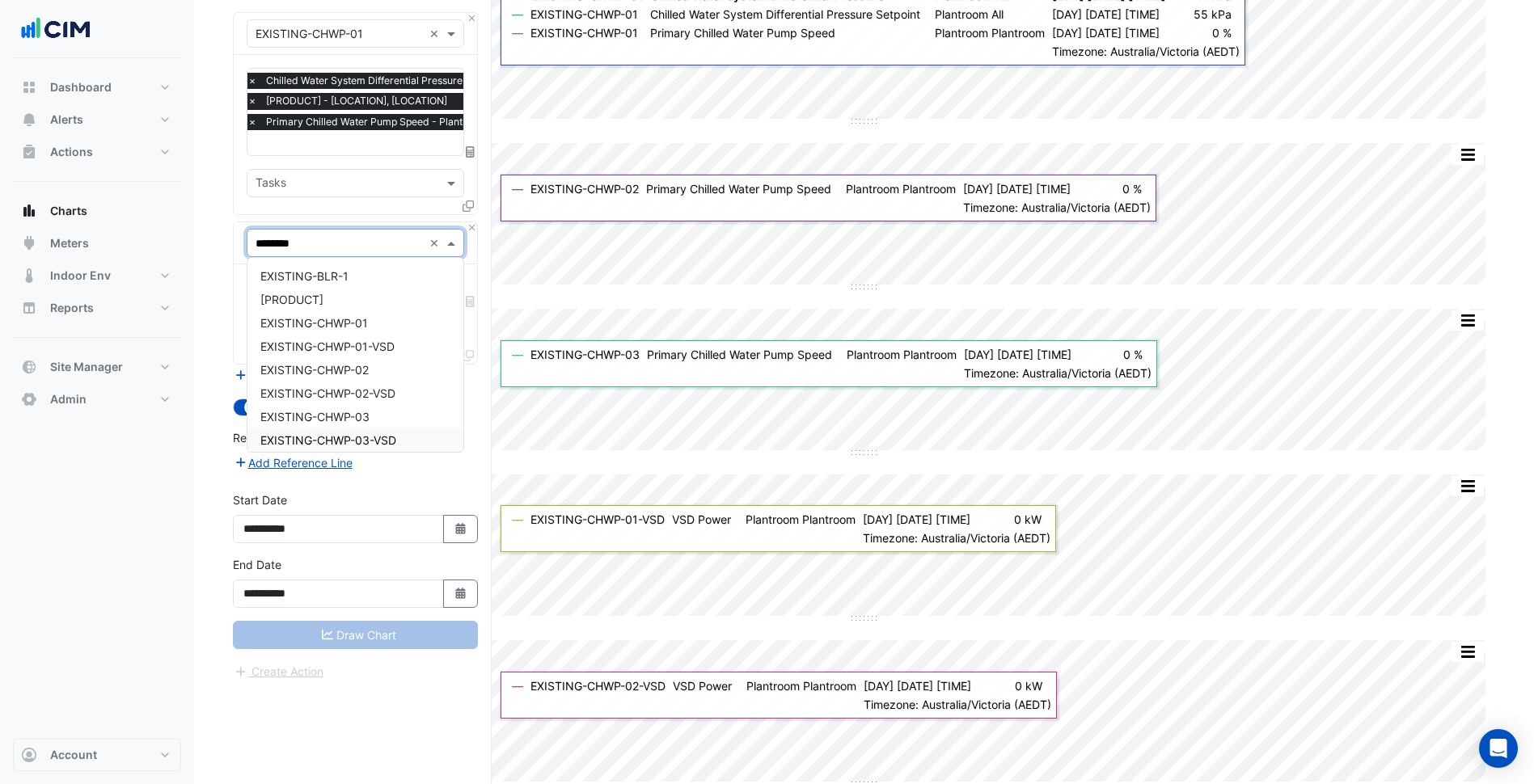 scroll, scrollTop: 23, scrollLeft: 0, axis: vertical 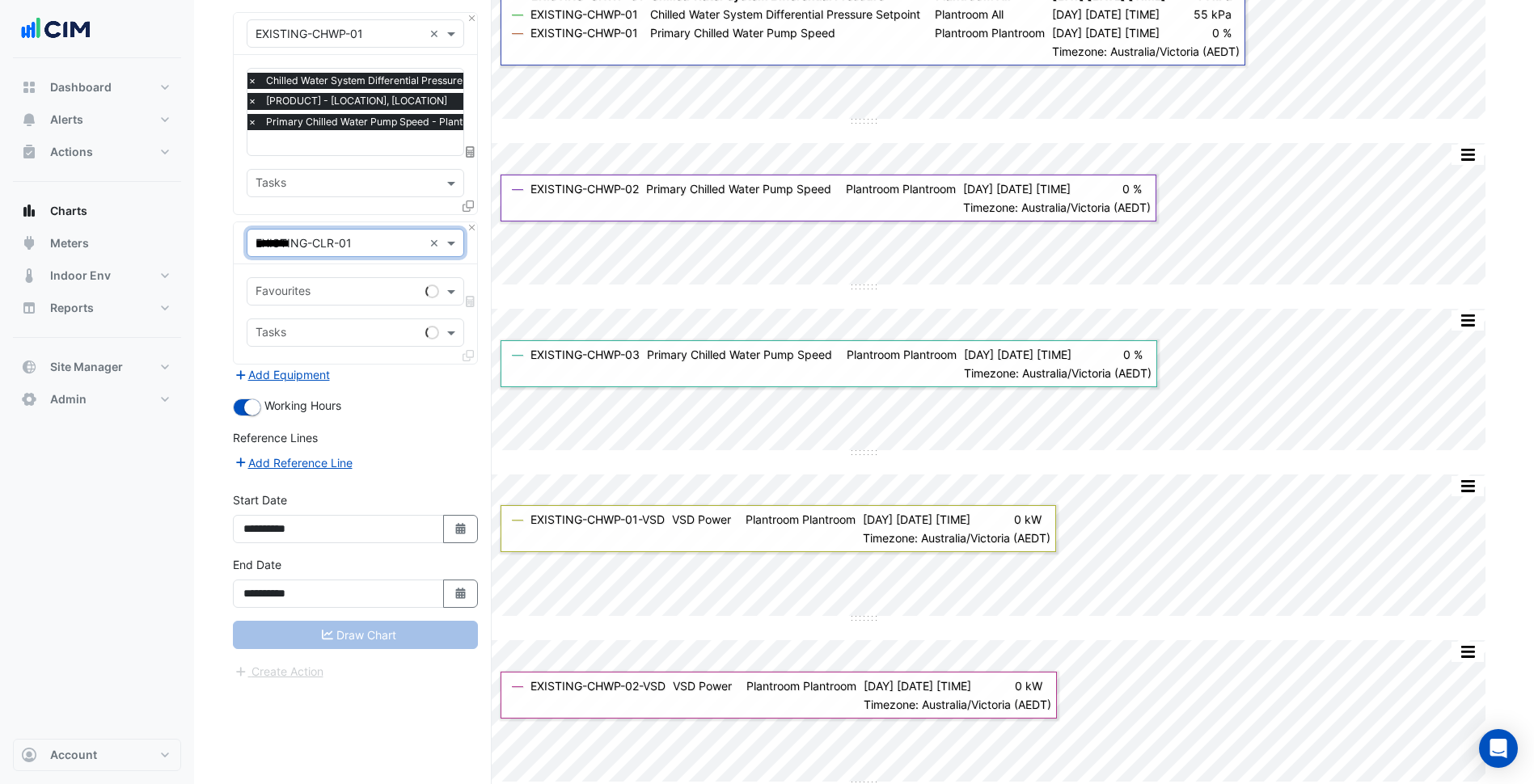 type 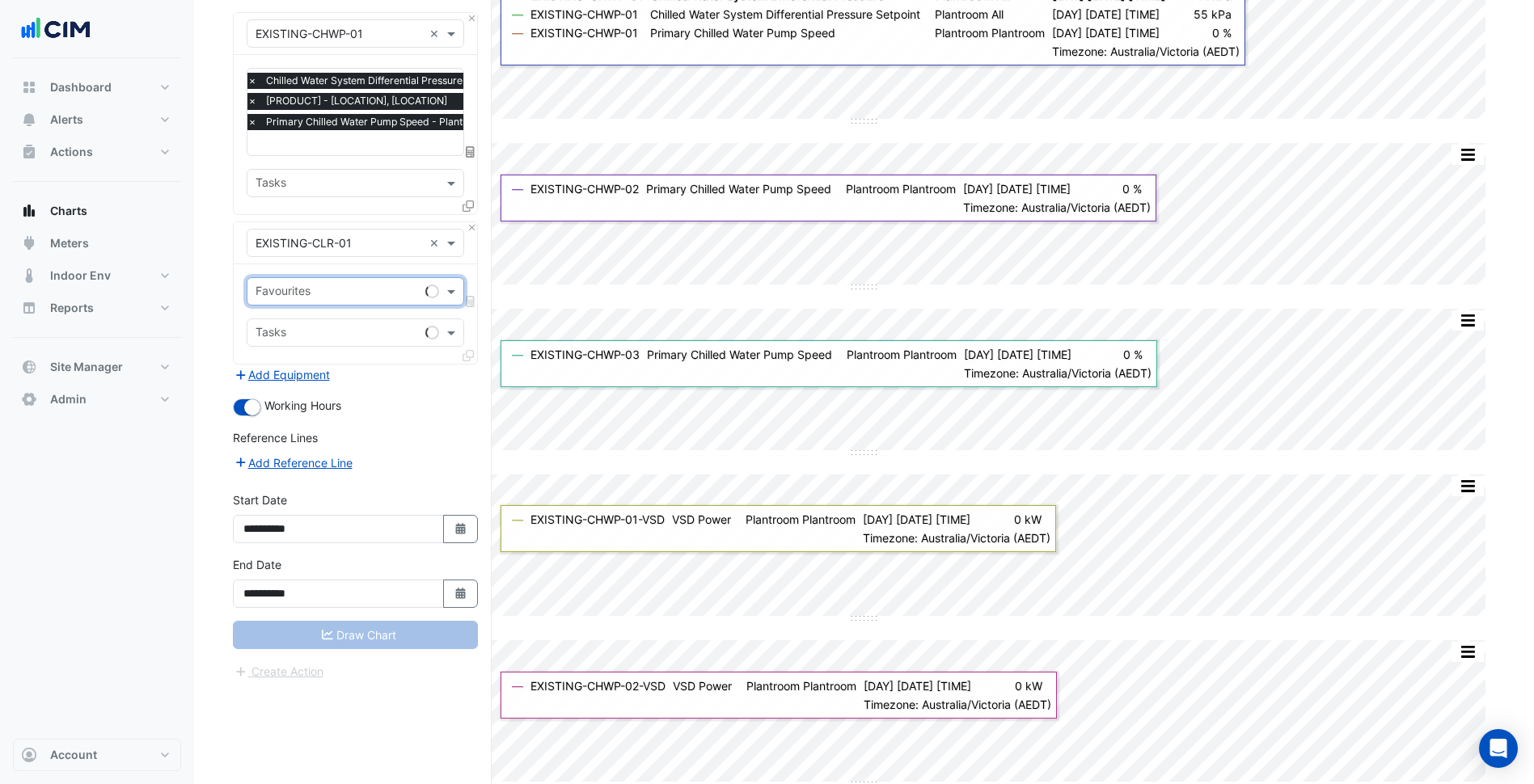 type on "*" 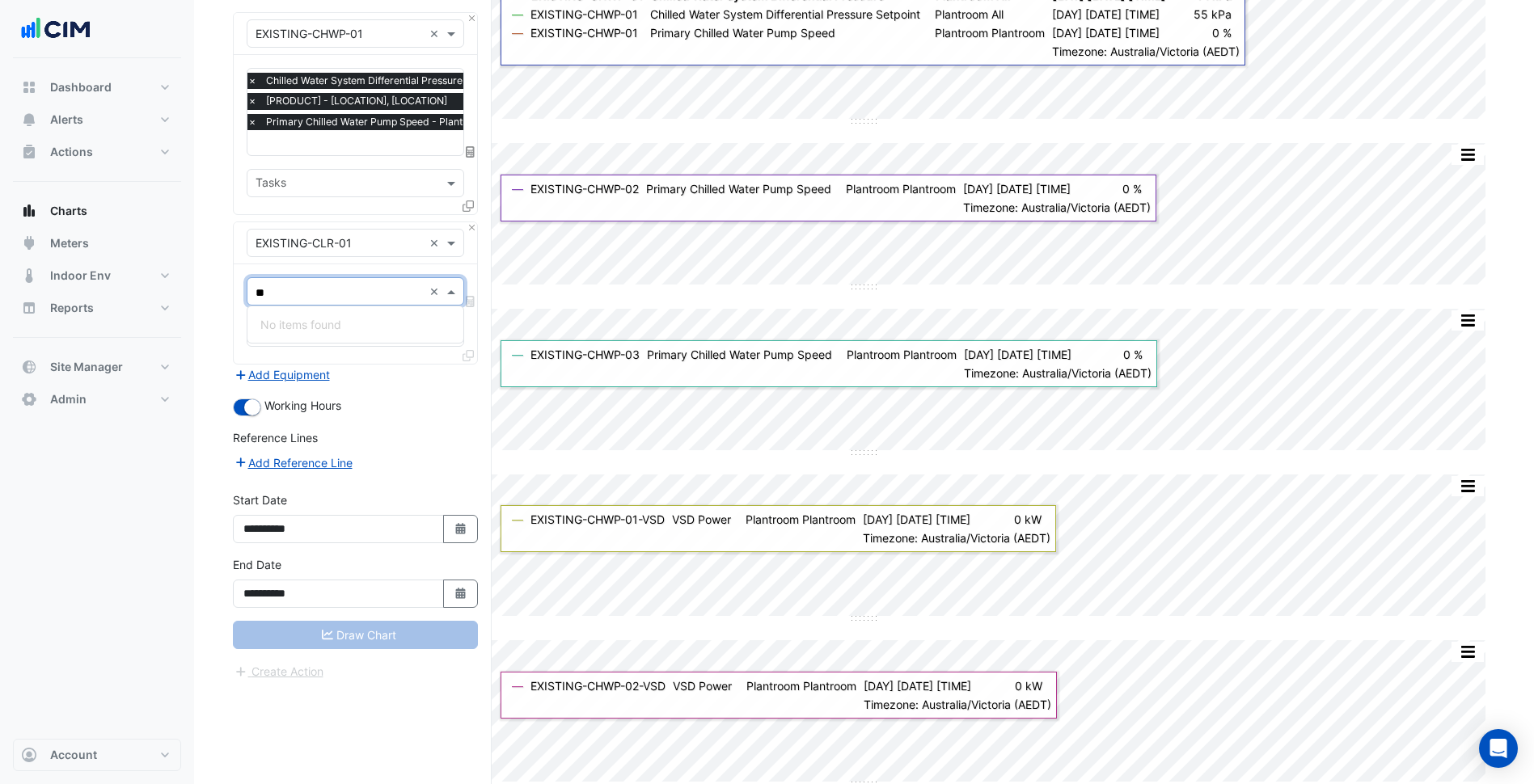type on "*" 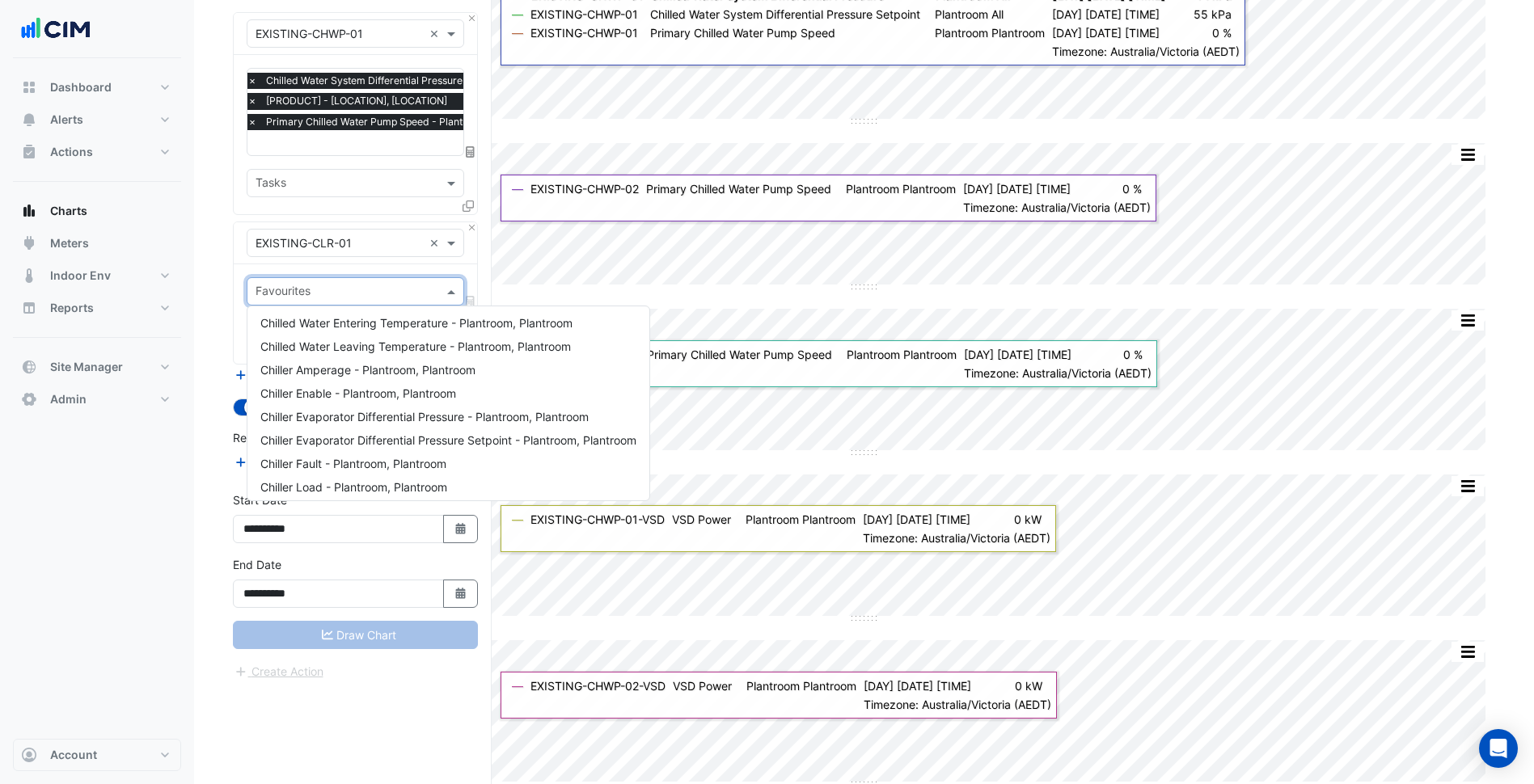 scroll, scrollTop: 0, scrollLeft: 0, axis: both 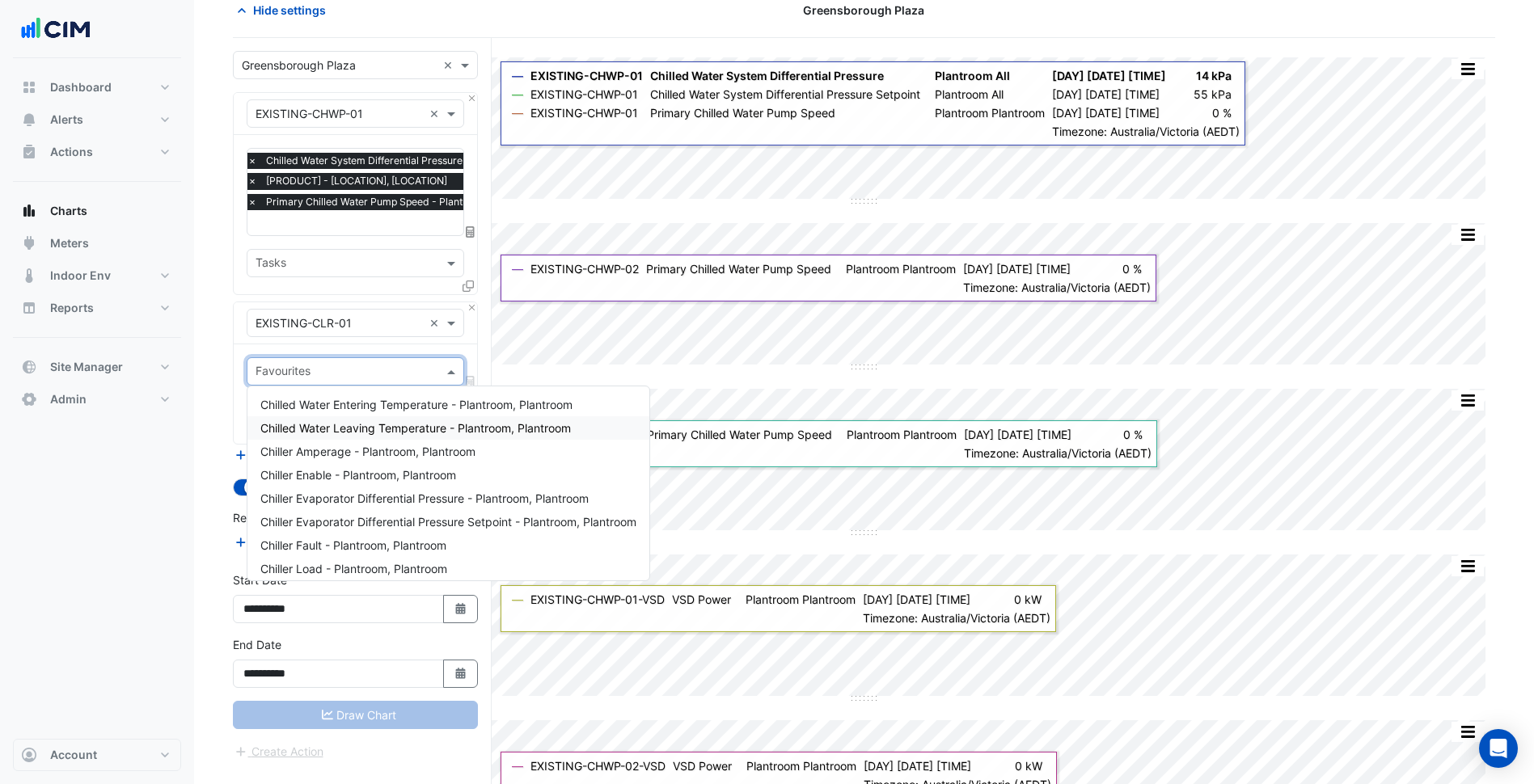 click on "Equipment × EXISTING-CHWP-01 ×
Favourites
×
Chilled Water System Differential Pressure - Plantroom, All
×
Chilled Water System Differential Pressure Setpoint - Plantroom, All
×
Primary Chilled Water Pump Speed - Plantroom, Plantroom
×
Tasks" at bounding box center (355, 193) 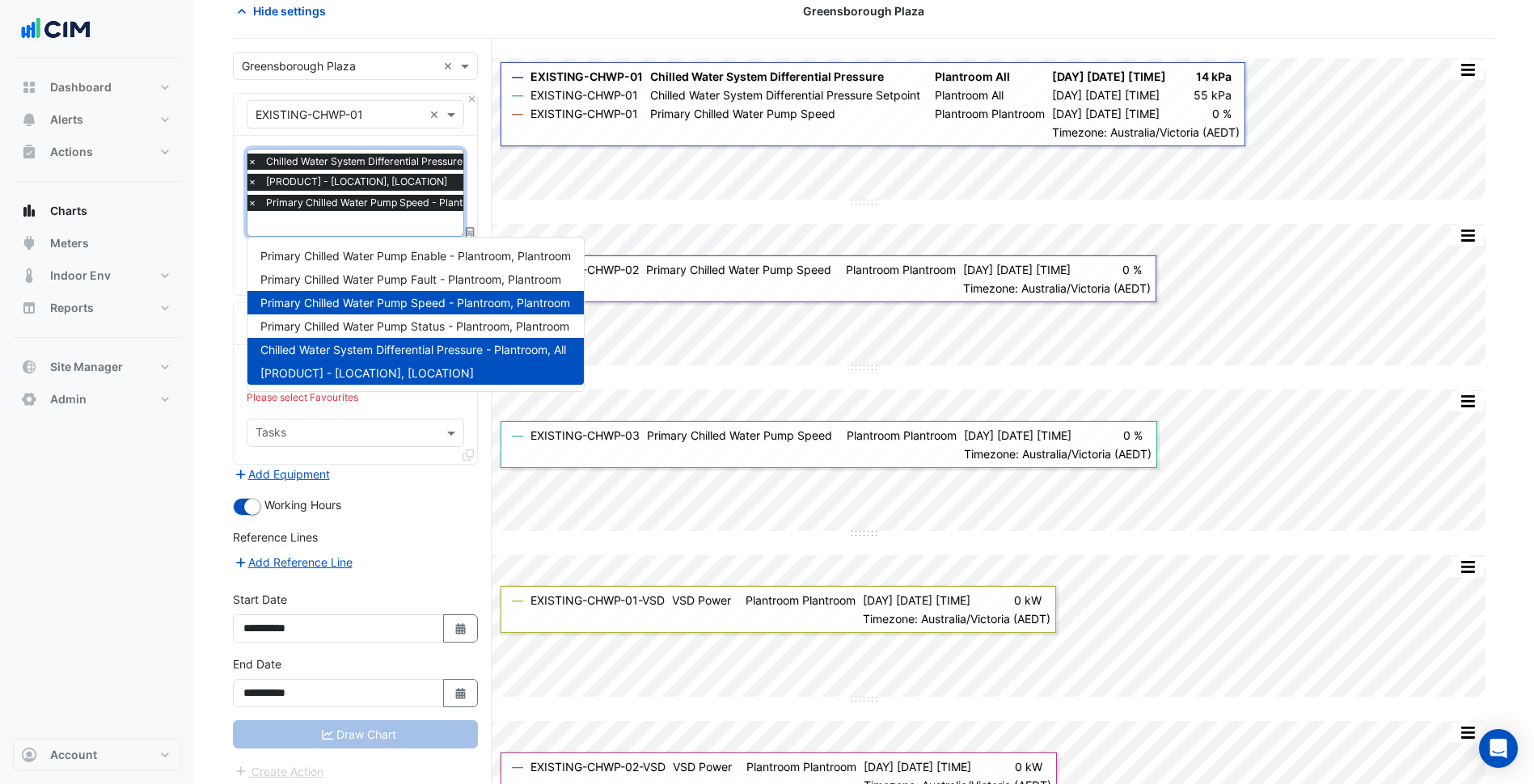 click on "×
Chilled Water System Differential Pressure - Plantroom, All
×
Chilled Water System Differential Pressure Setpoint - Plantroom, All
×
Primary Chilled Water Pump Speed - Plantroom, Plantroom" at bounding box center (396, 184) 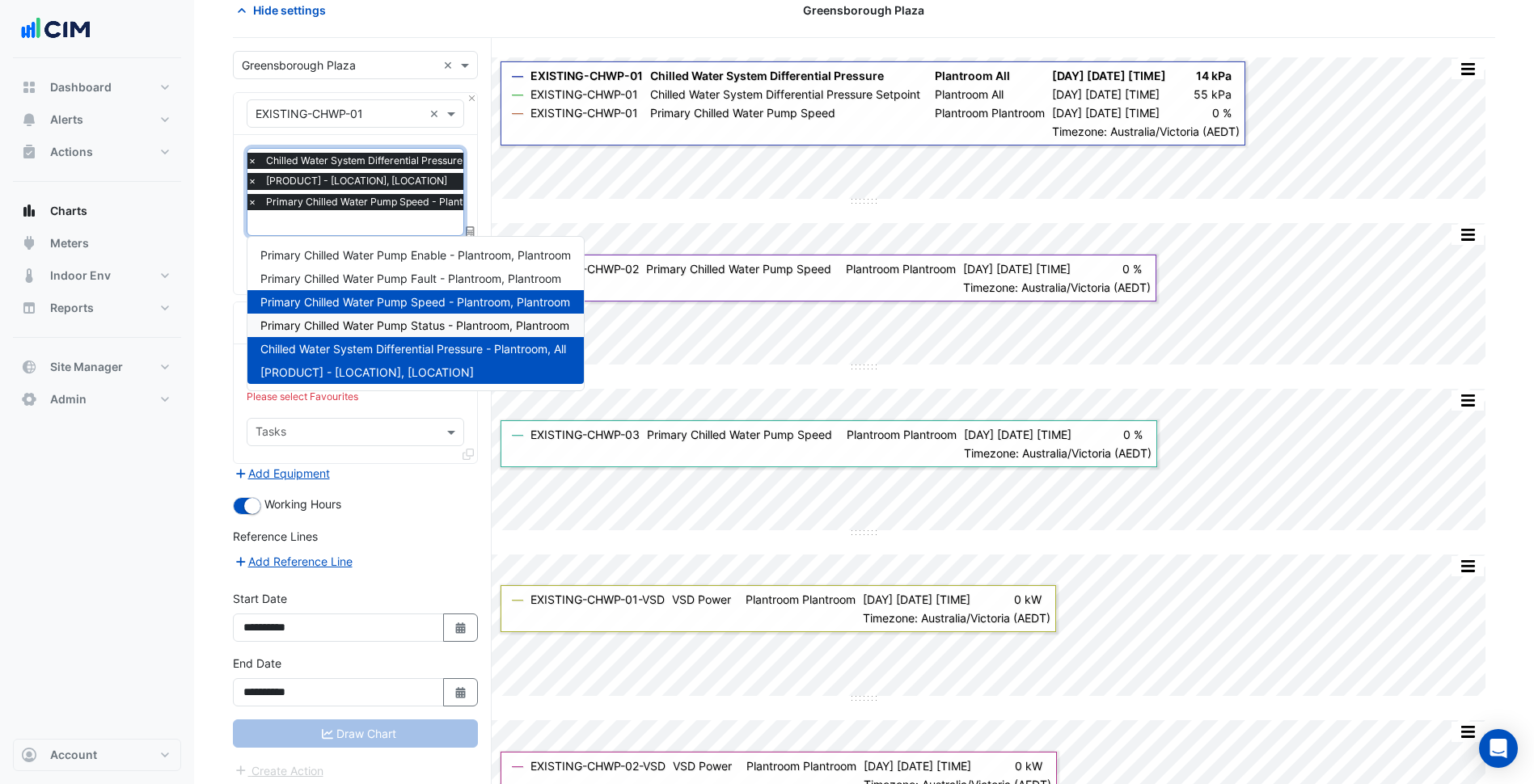 scroll, scrollTop: 0, scrollLeft: 0, axis: both 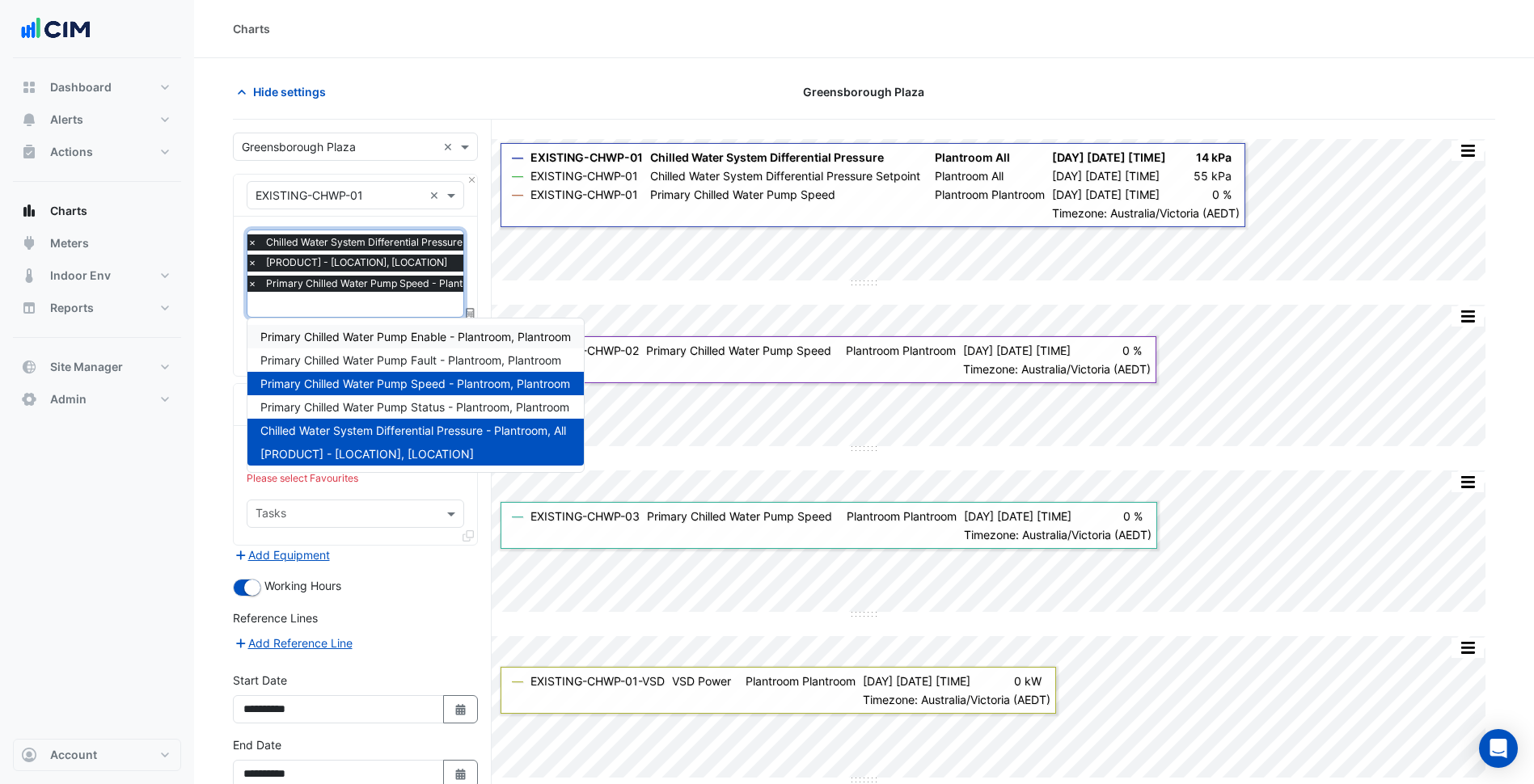 click on "Hide settings
Greensborough Plaza
Split by Unit Split All Split None Print Save as JPEG Save as PNG Pivot Data Table Export CSV - Flat Export CSV - Pivot Select Chart Type Select Timezone    —    EXISTING-CHWP-01    Chilled Water System Differential Pressure       Plantroom All    Sun 10-Nov-2024 05:30       14 kPa       —    EXISTING-CHWP-01    Chilled Water System Differential Pressure Setpoint       Plantroom All    Sun 10-Nov-2024 05:30       55 kPa       —    EXISTING-CHWP-01    Primary Chilled Water Pump Speed       Plantroom Plantroom    Sun 10-Nov-2024 05:30       0 %    Timezone: Australia/Victoria (AEDT)
Split by Unit Split All Split None Print Save as JPEG Save as PNG Pivot Data Table Export CSV - Flat Export CSV - Pivot Select Chart Type Select Timezone    —    EXISTING-CHWP-02    Primary Chilled Water Pump Speed" 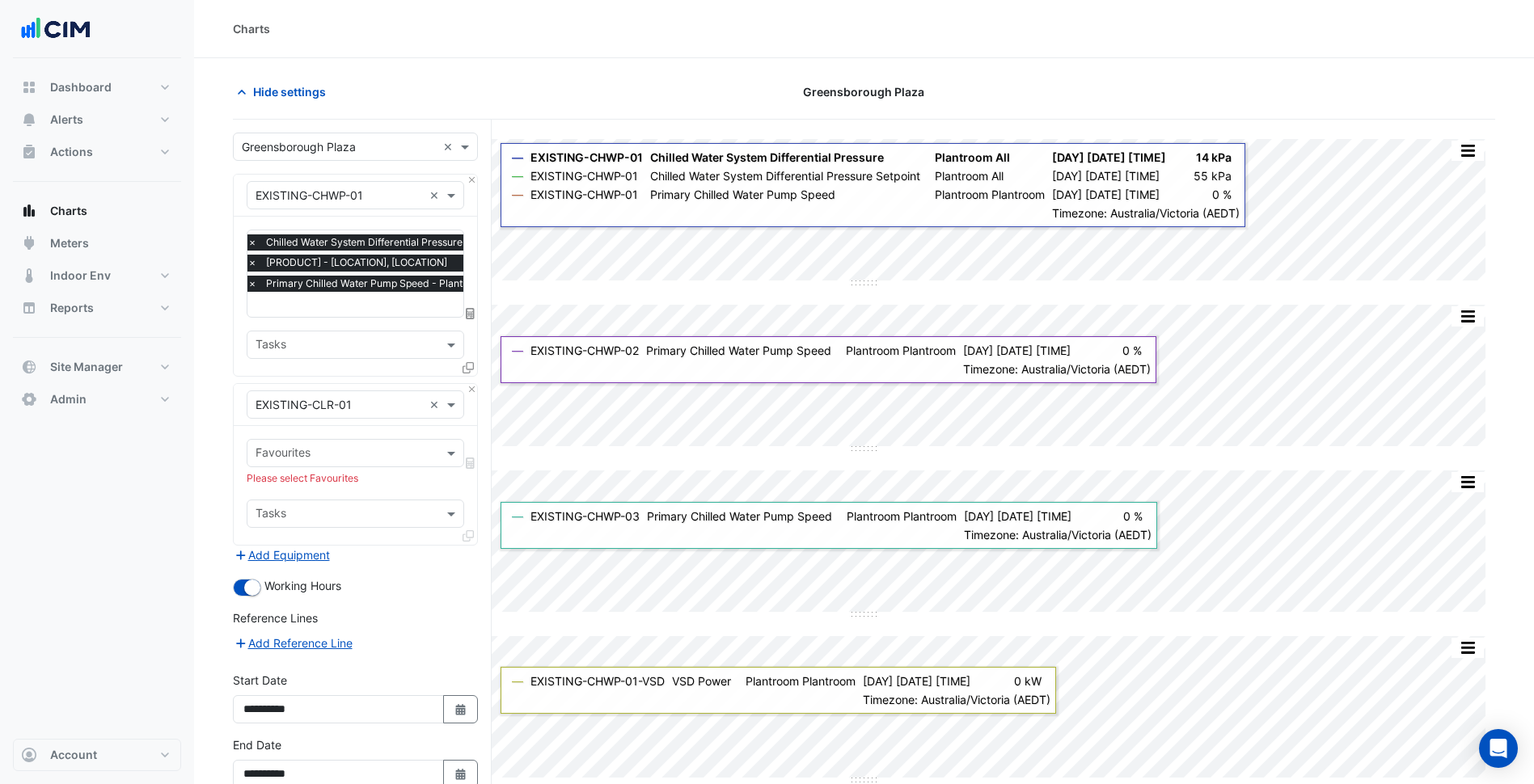click at bounding box center (346, 454) 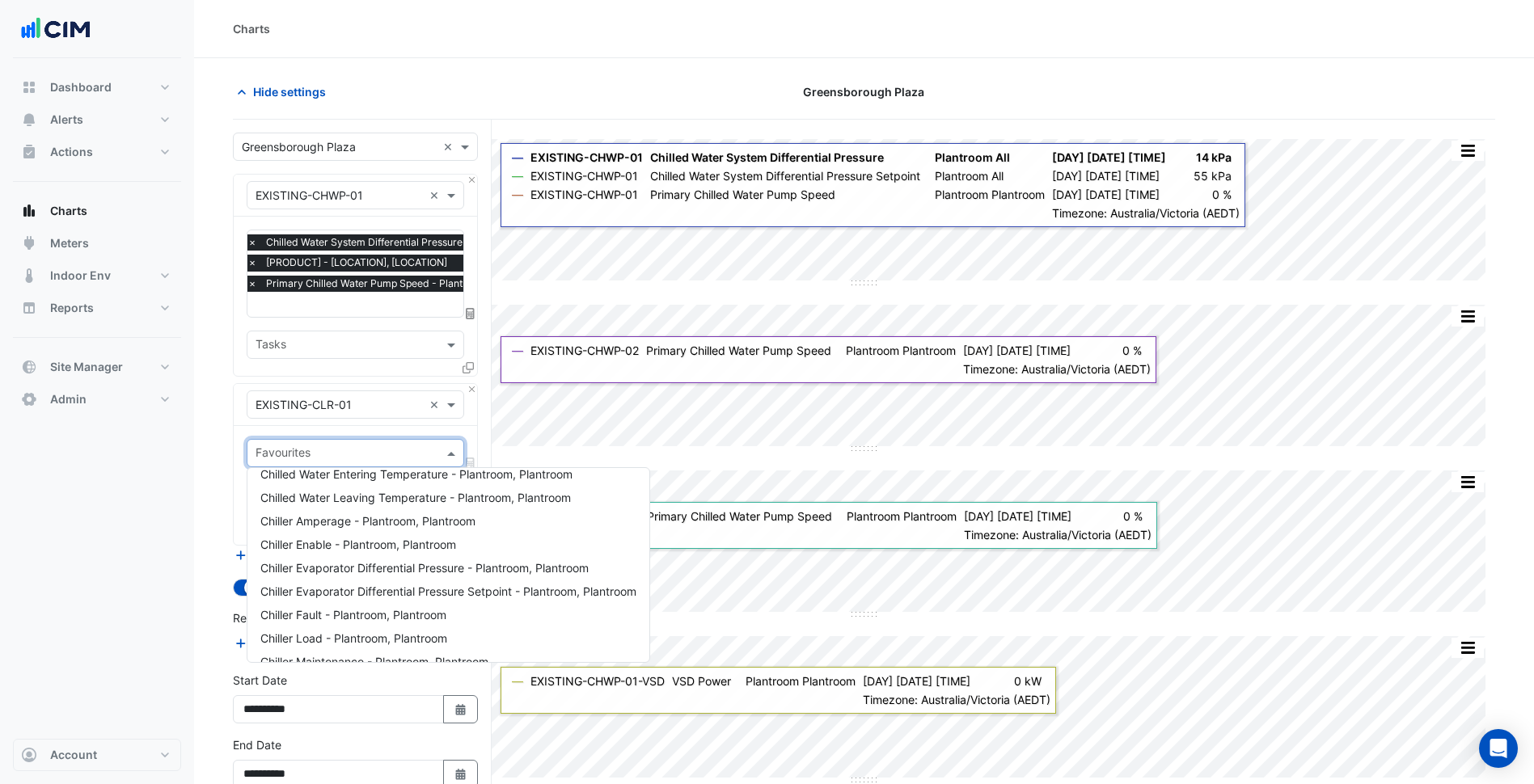 scroll, scrollTop: 0, scrollLeft: 0, axis: both 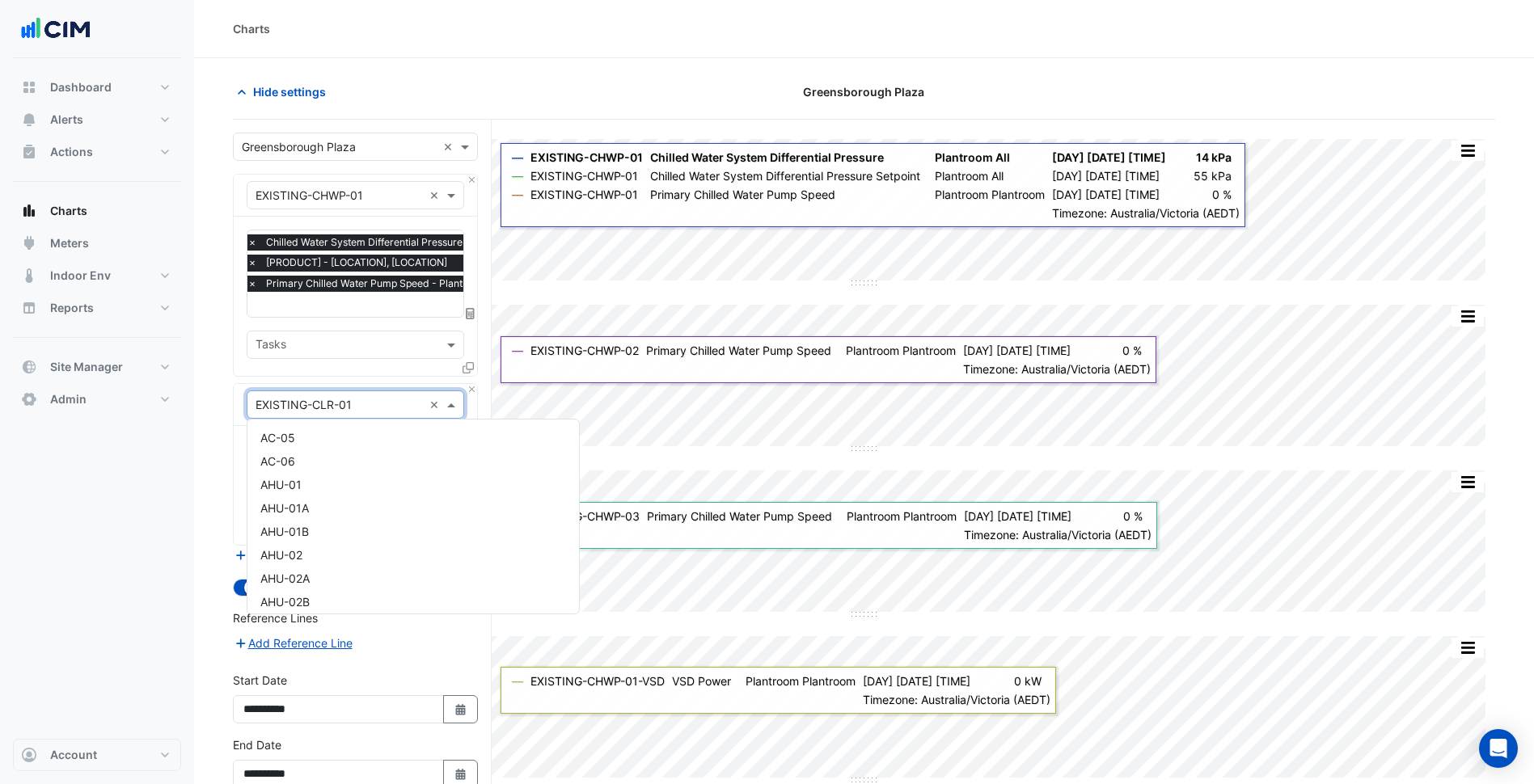 click at bounding box center (339, 405) 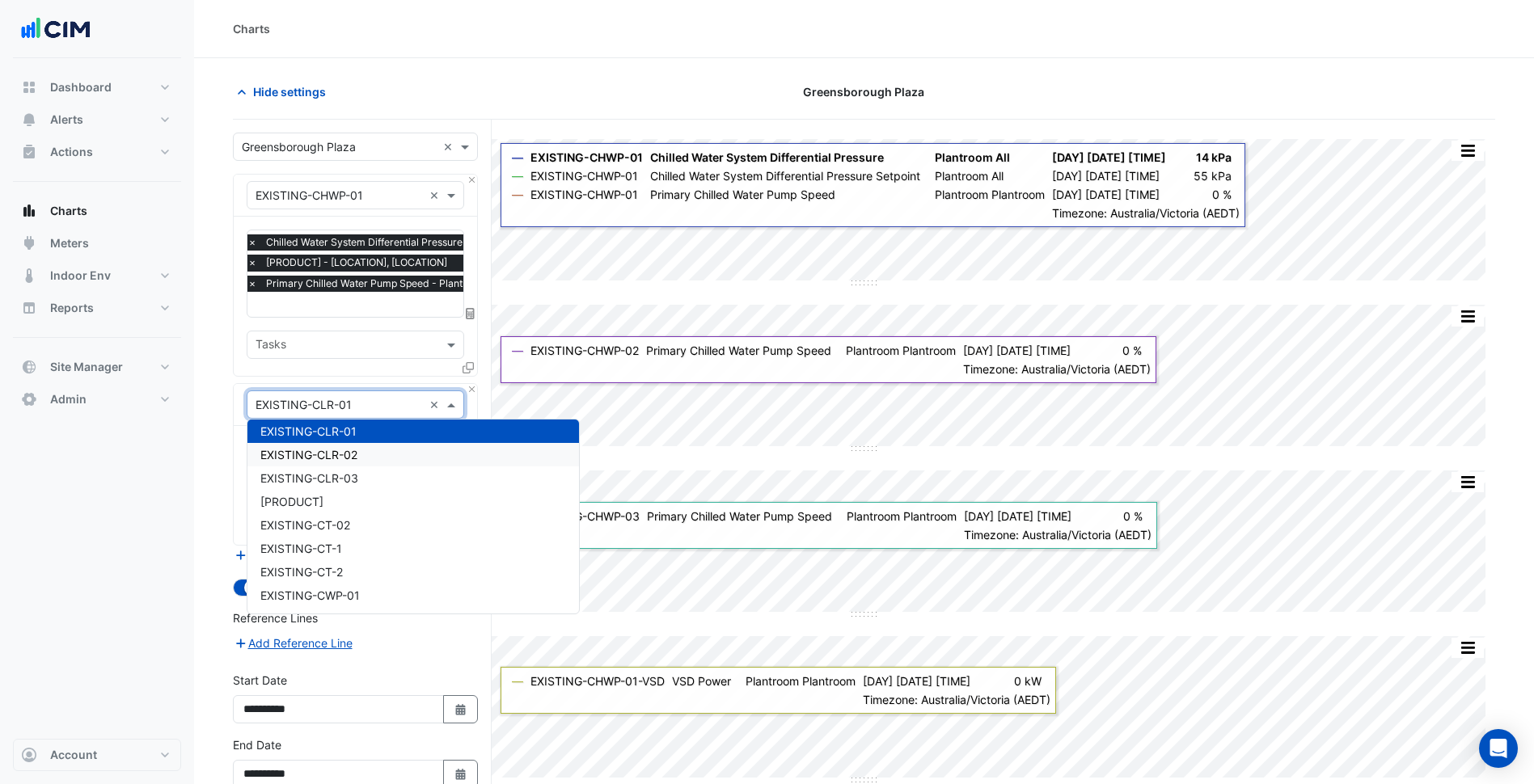 click on "EXISTING-CLR-02" at bounding box center [413, 454] 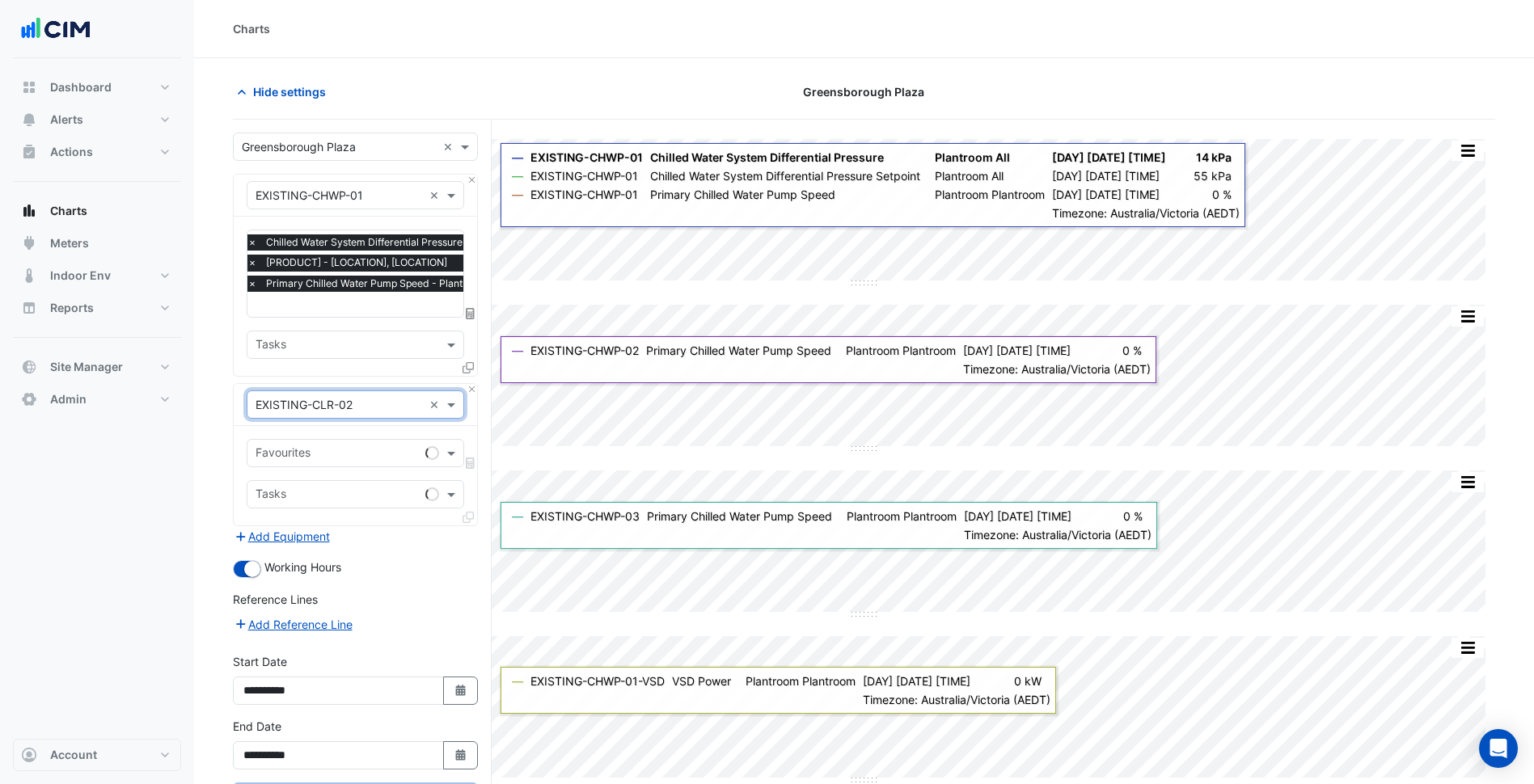 click on "Favourites" at bounding box center [333, 453] 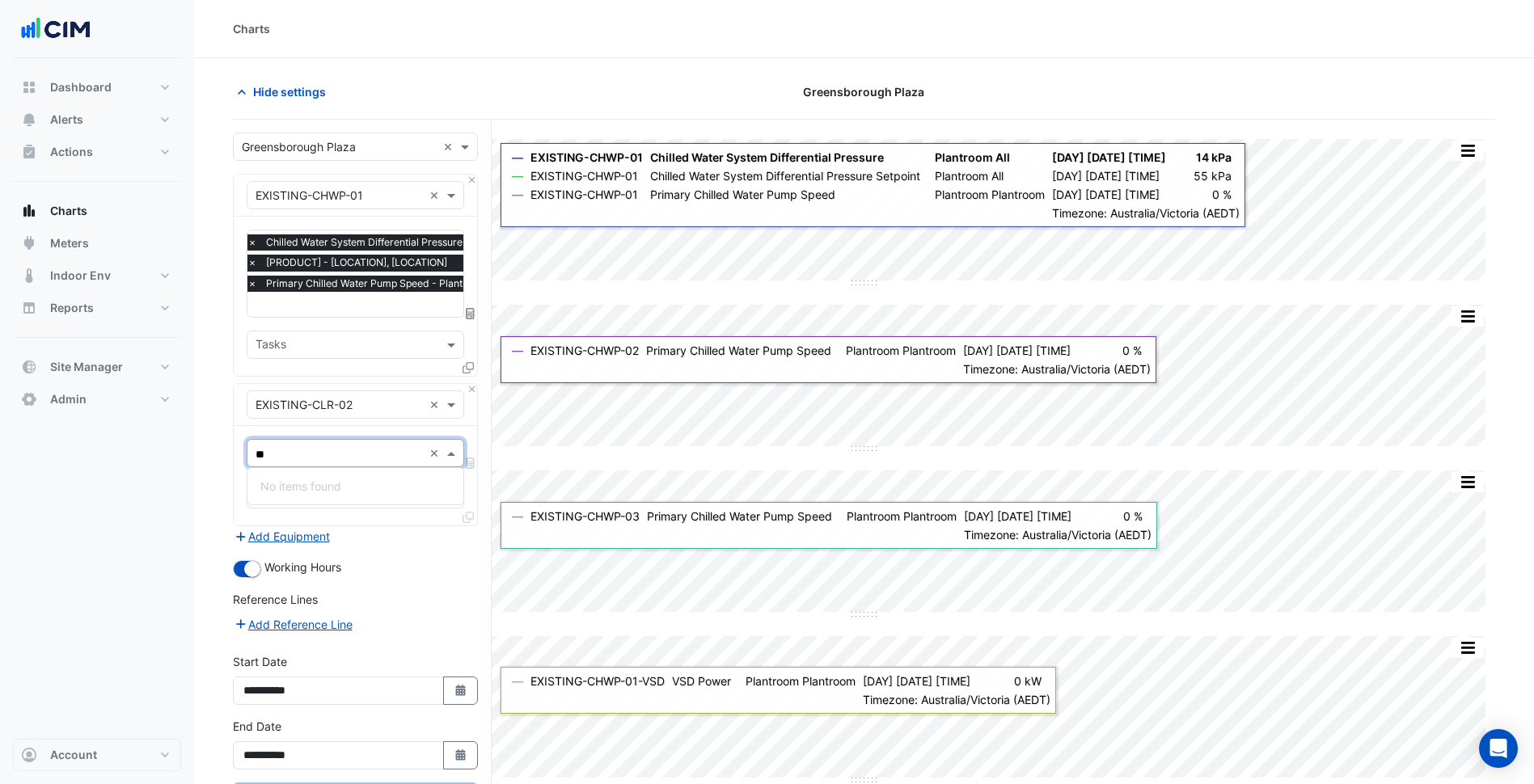 type on "**" 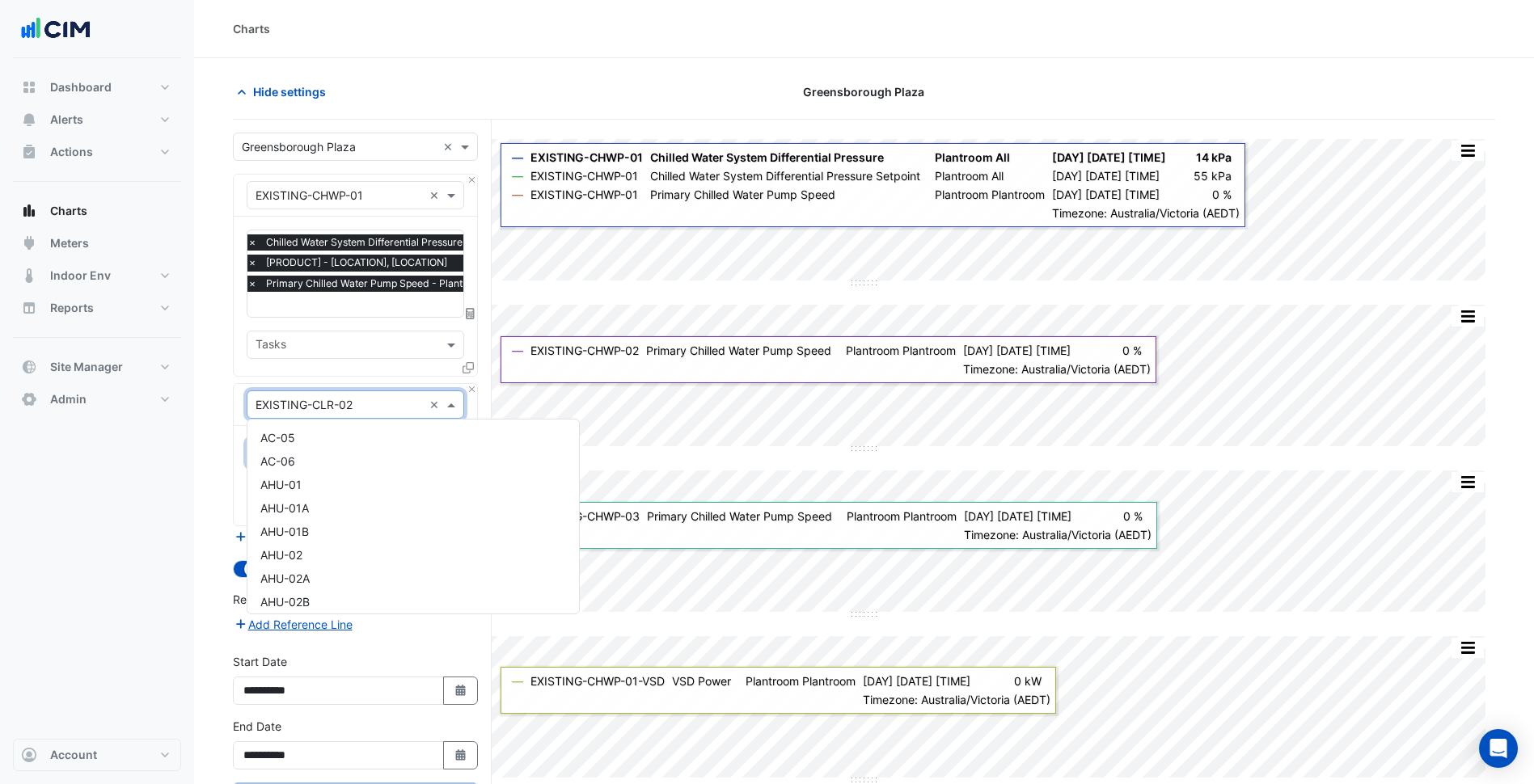 click at bounding box center (339, 405) 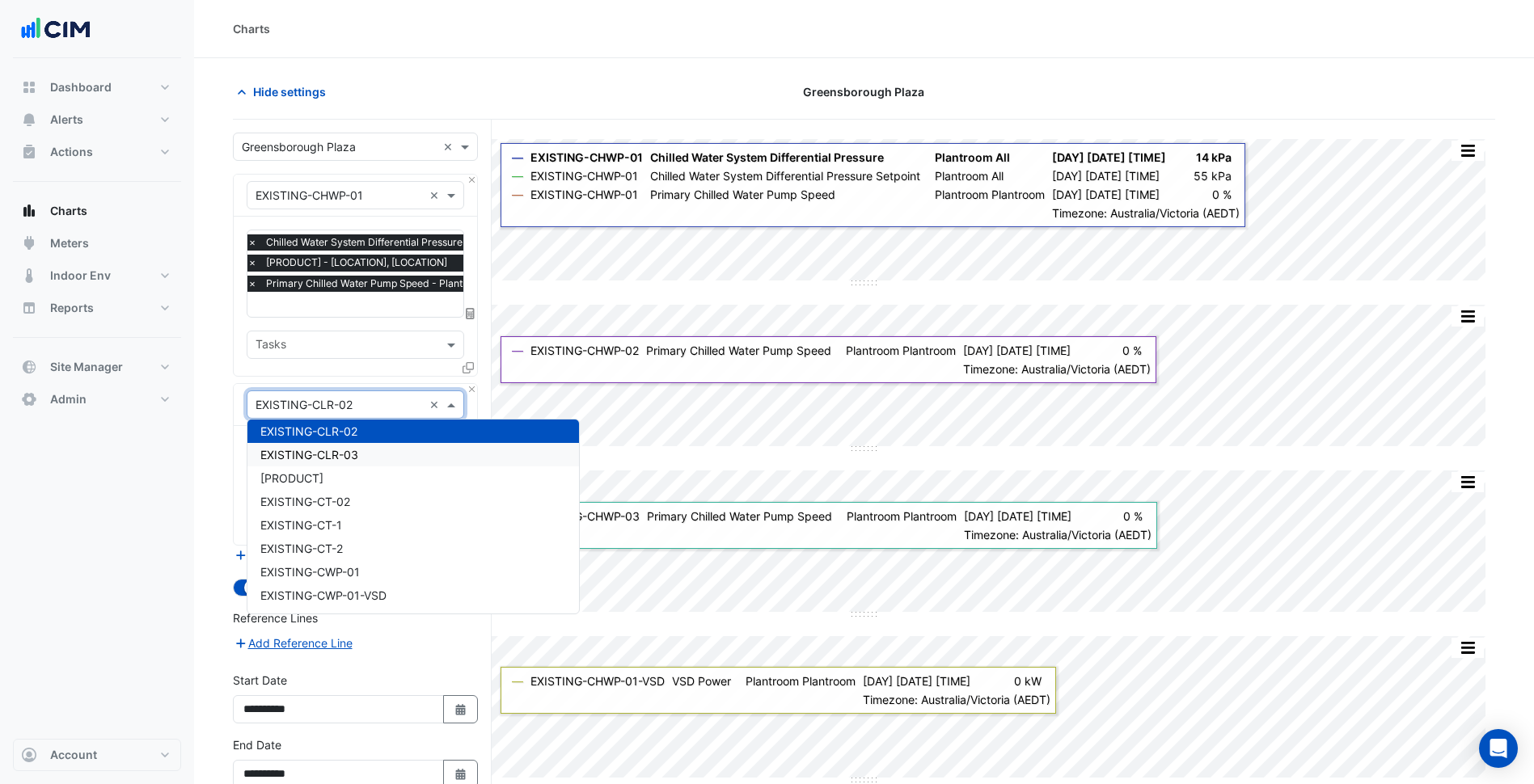 click on "EXISTING-CLR-03" at bounding box center [309, 454] 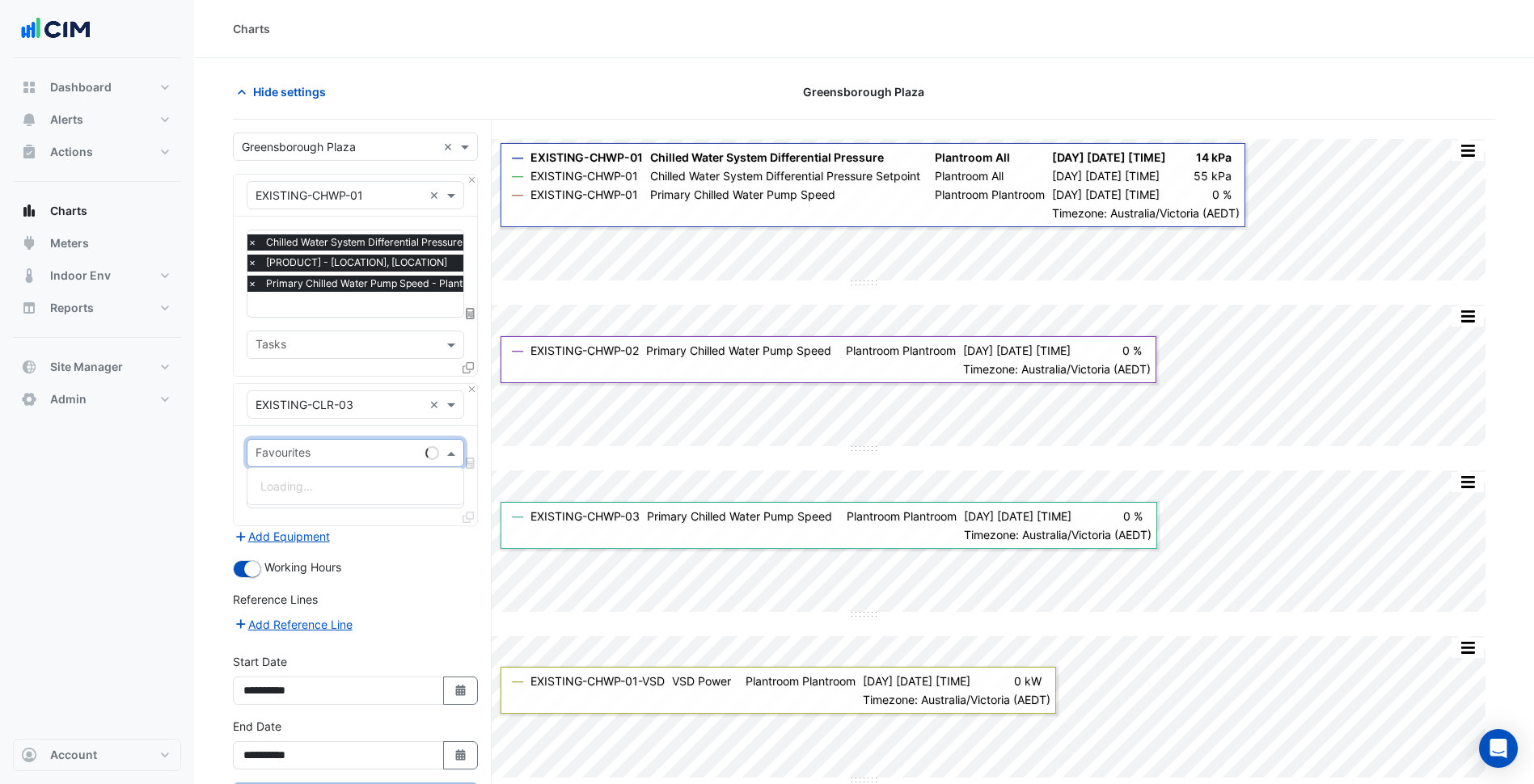 click at bounding box center (337, 454) 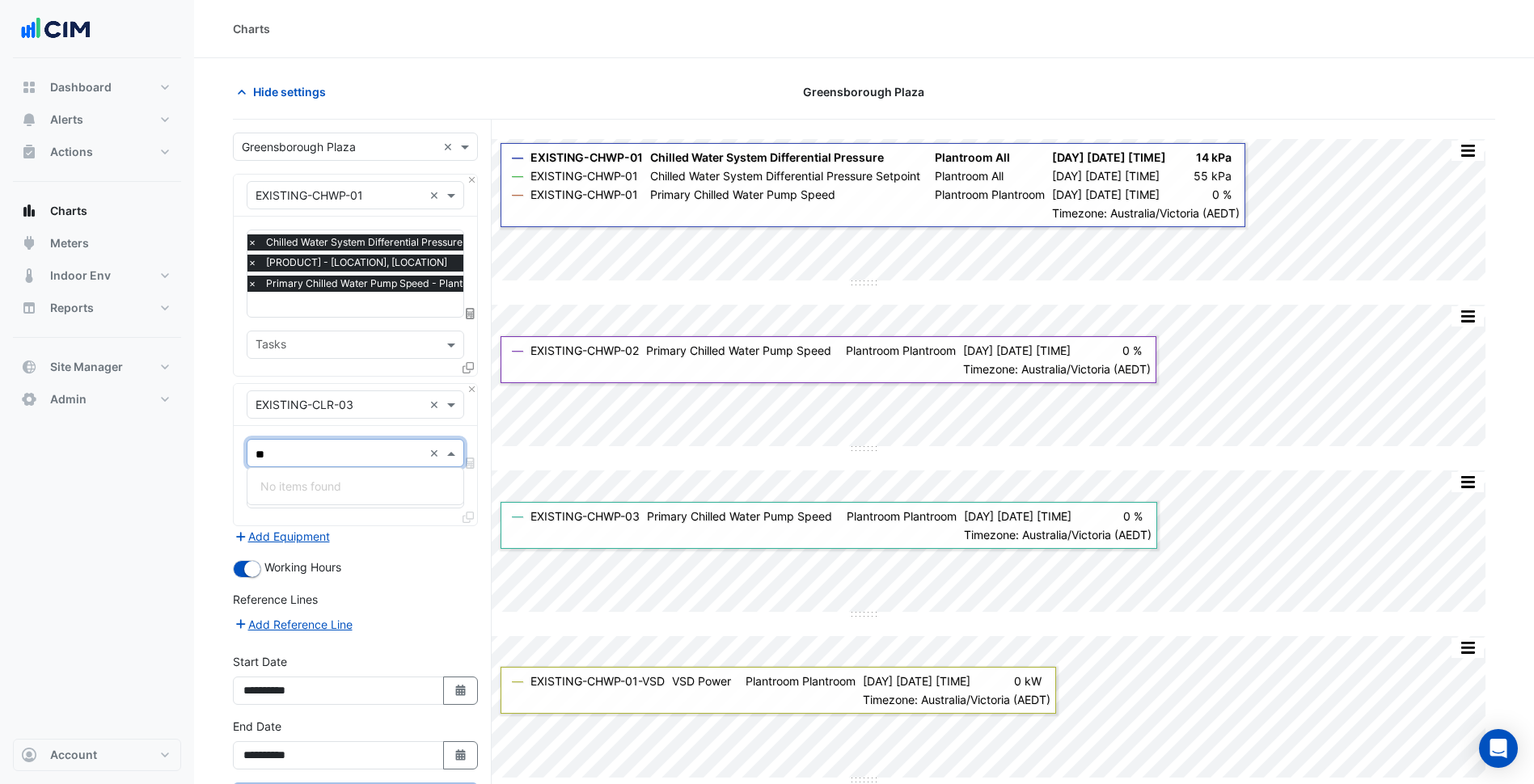 type on "**" 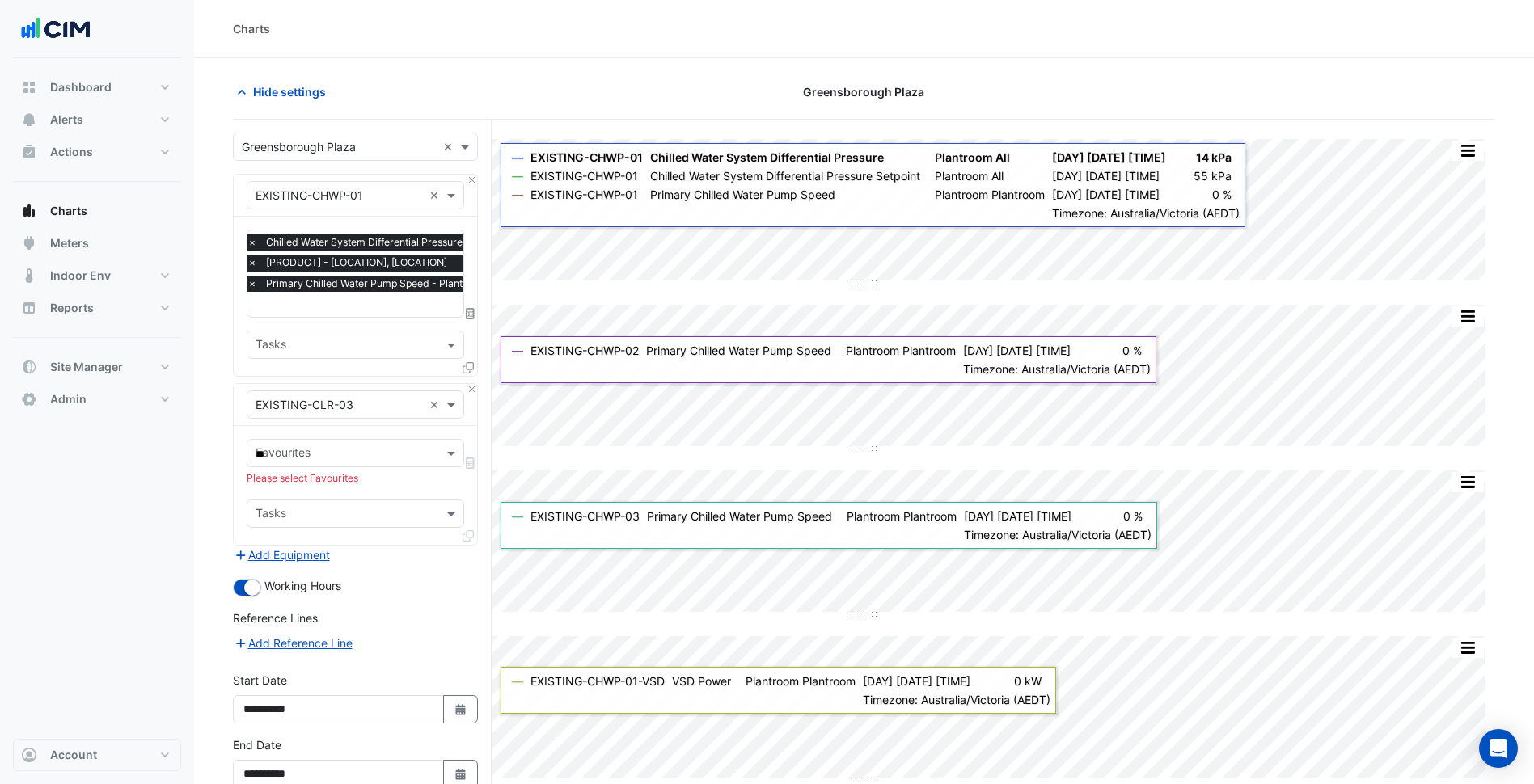type 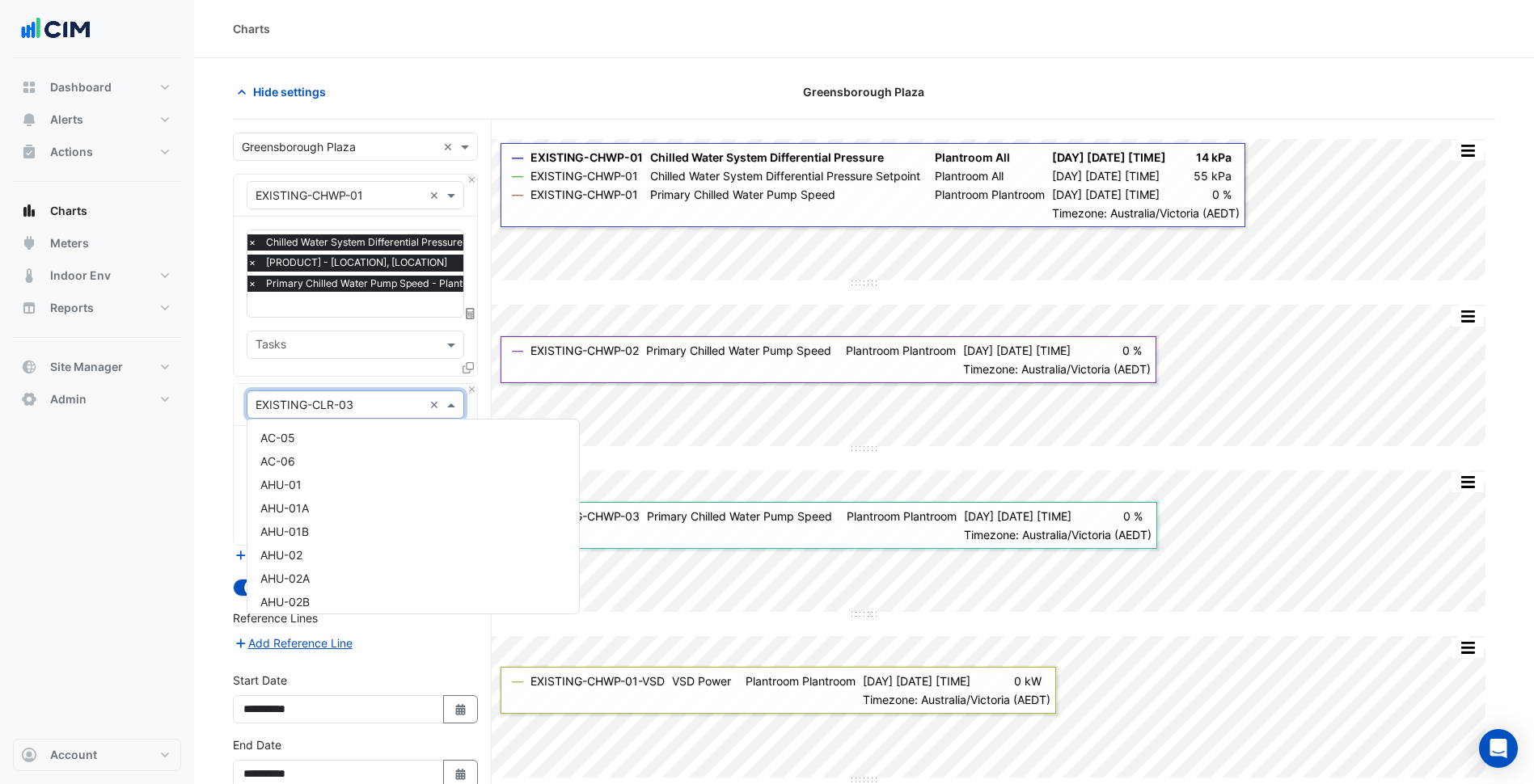 click at bounding box center (339, 405) 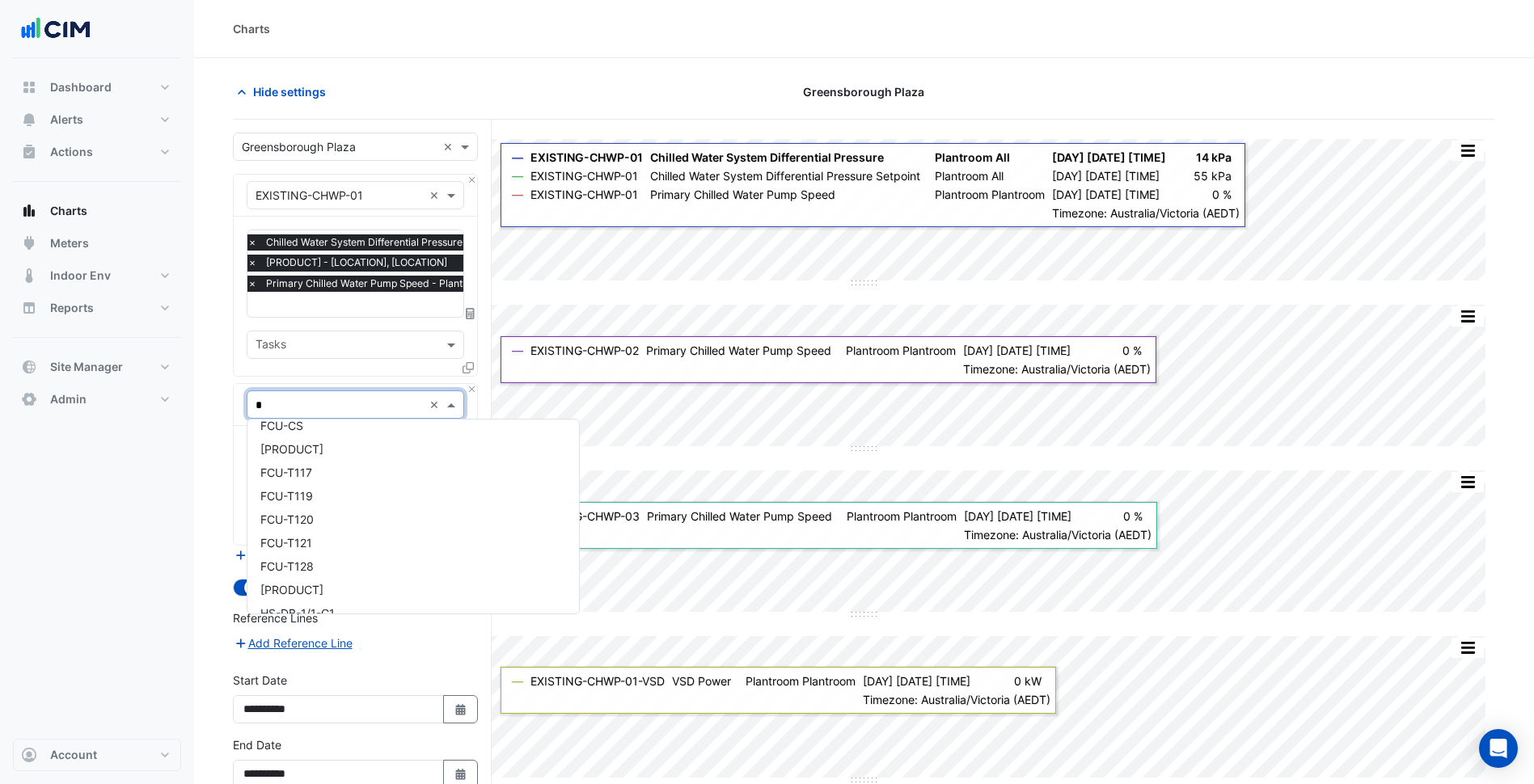 type on "**" 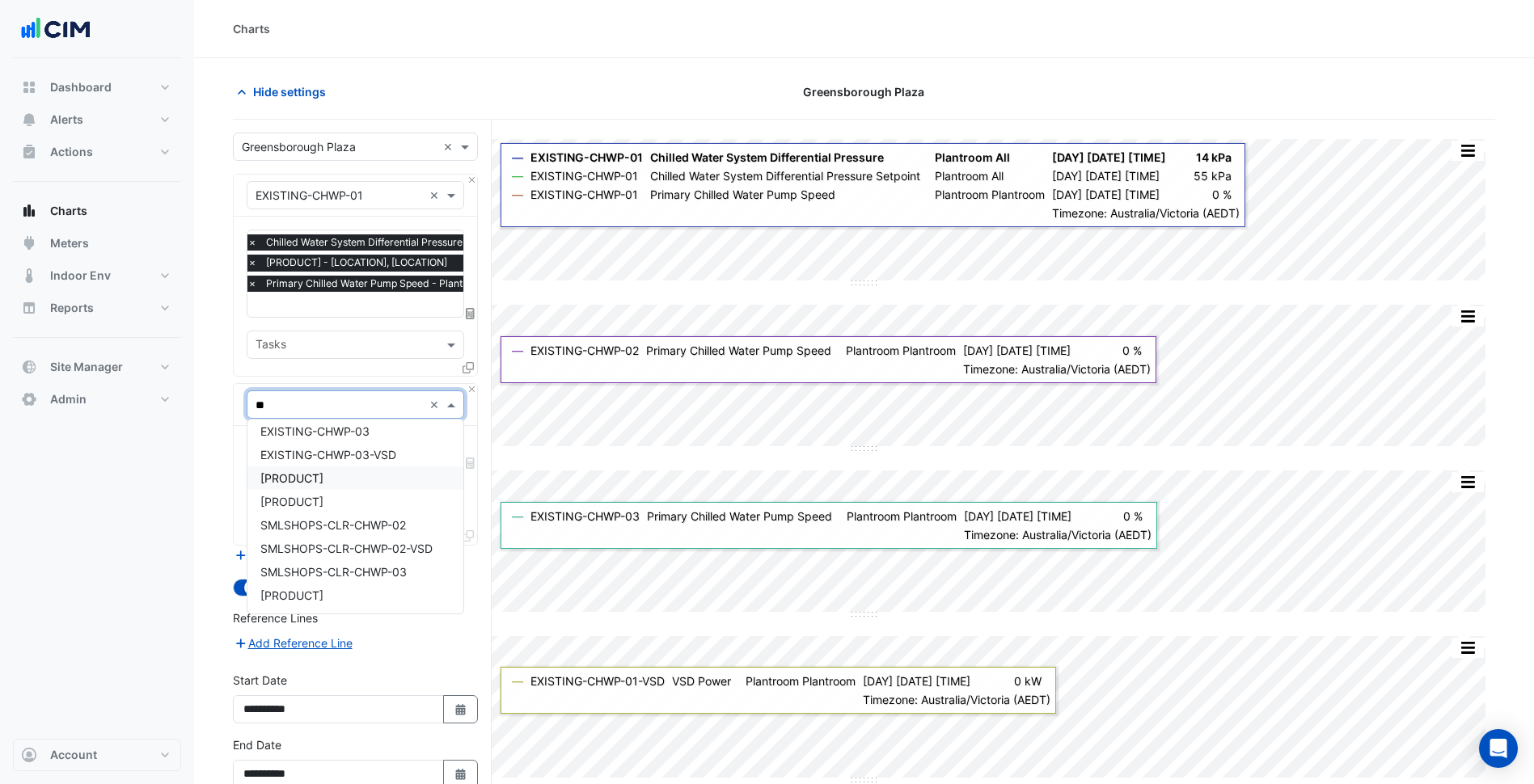 scroll, scrollTop: 100, scrollLeft: 0, axis: vertical 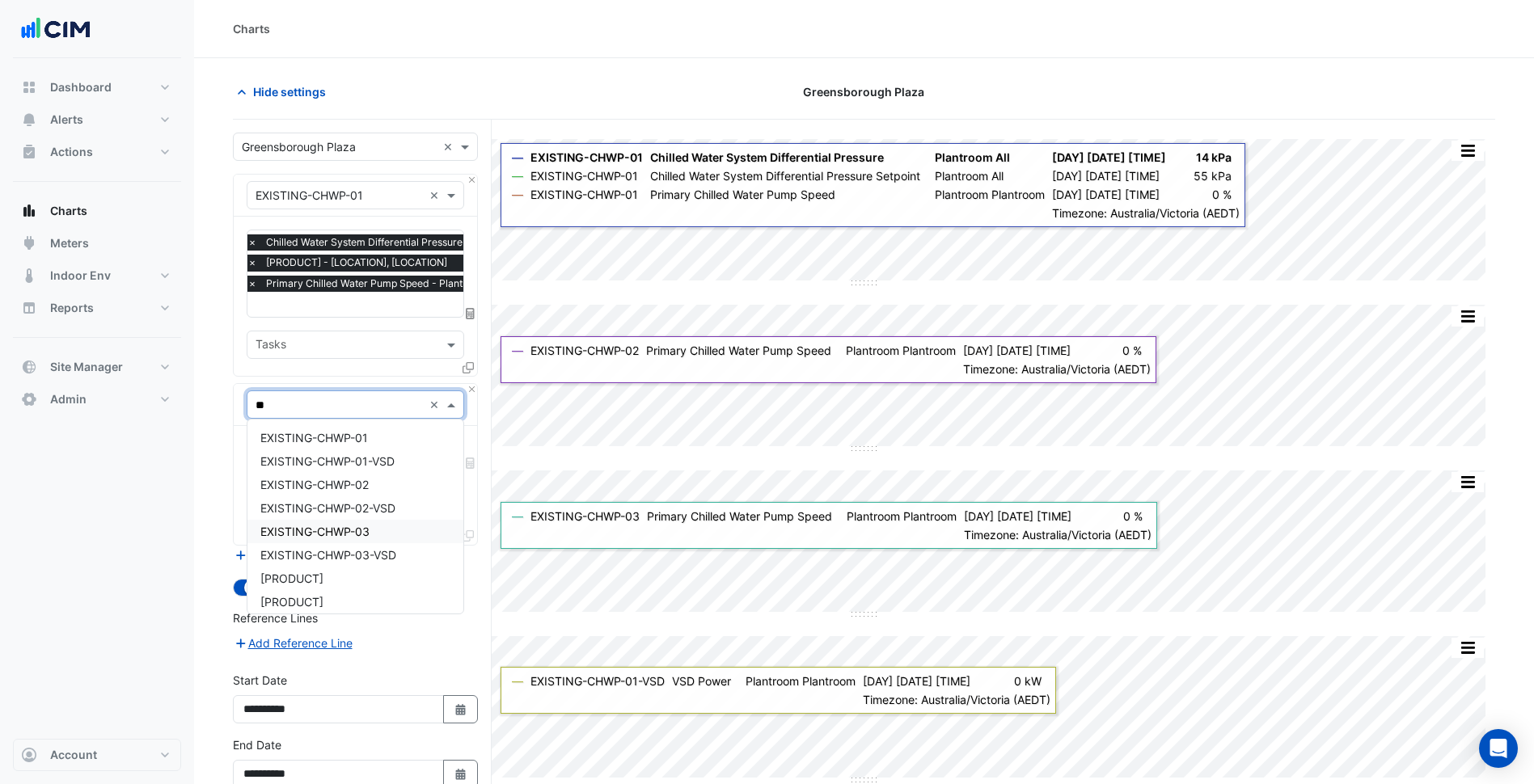 type 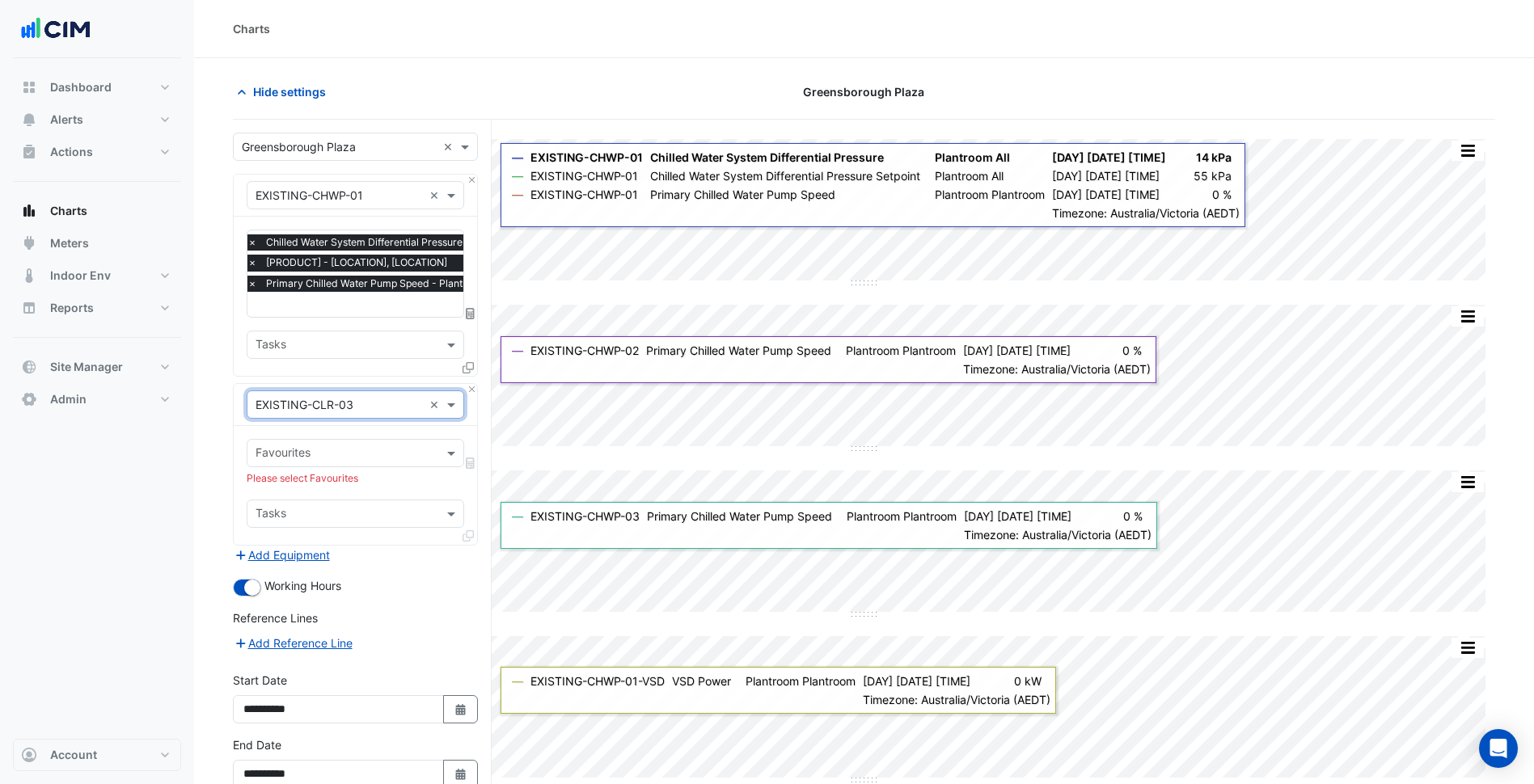 click on "Add Equipment" at bounding box center [355, 555] 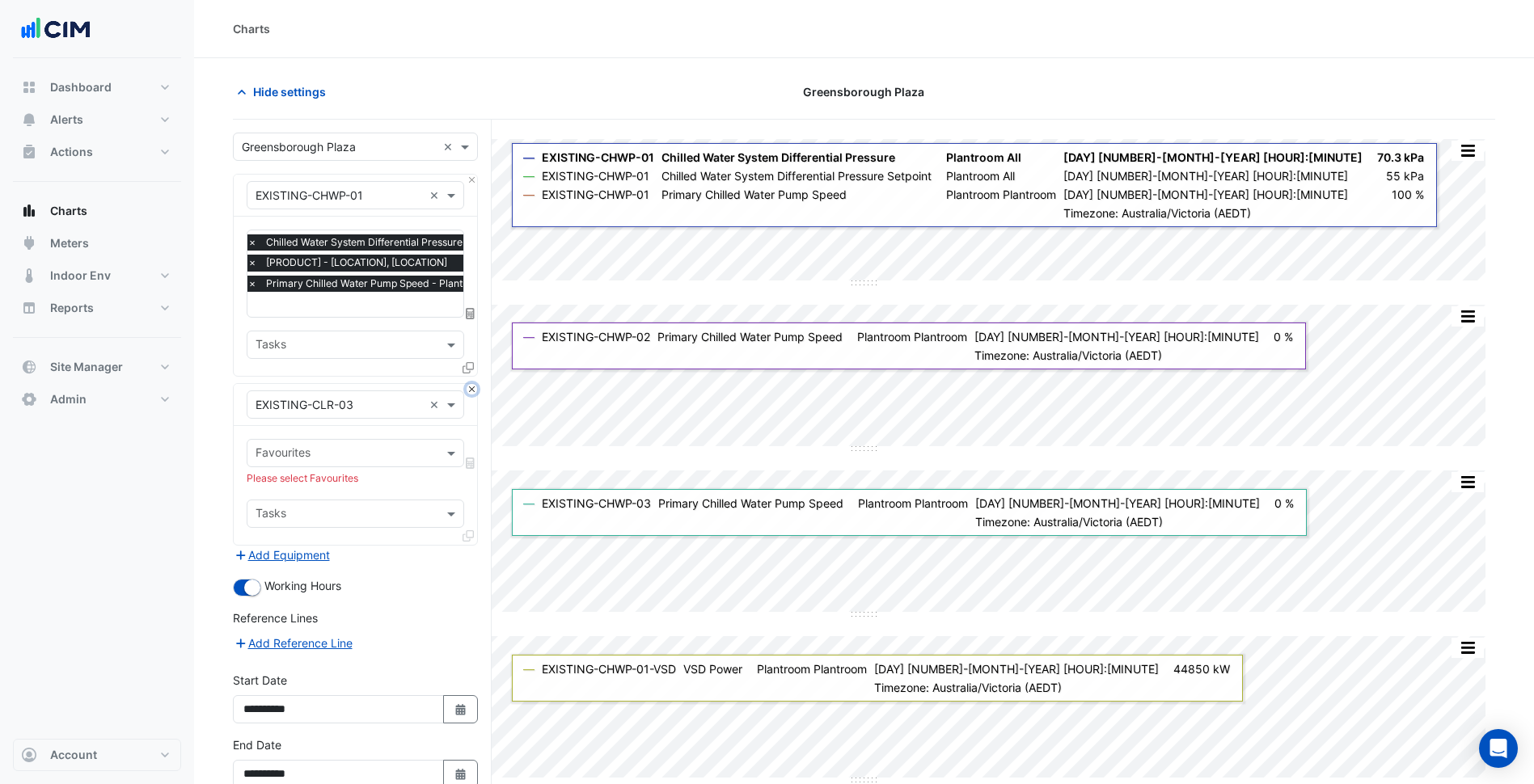 click at bounding box center (471, 389) 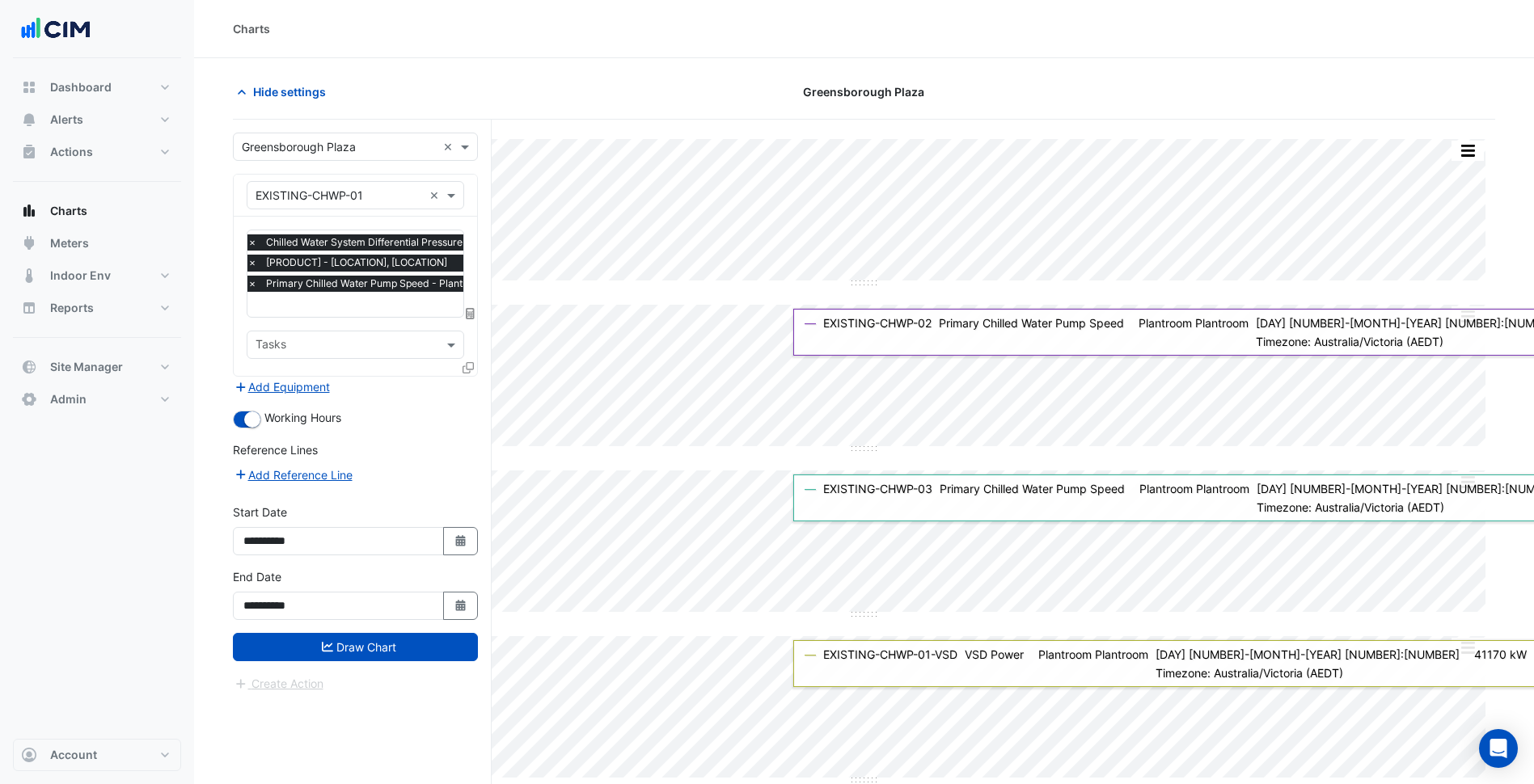 click on "Equipment × EXISTING-CHWP-01 ×" at bounding box center (355, 195) 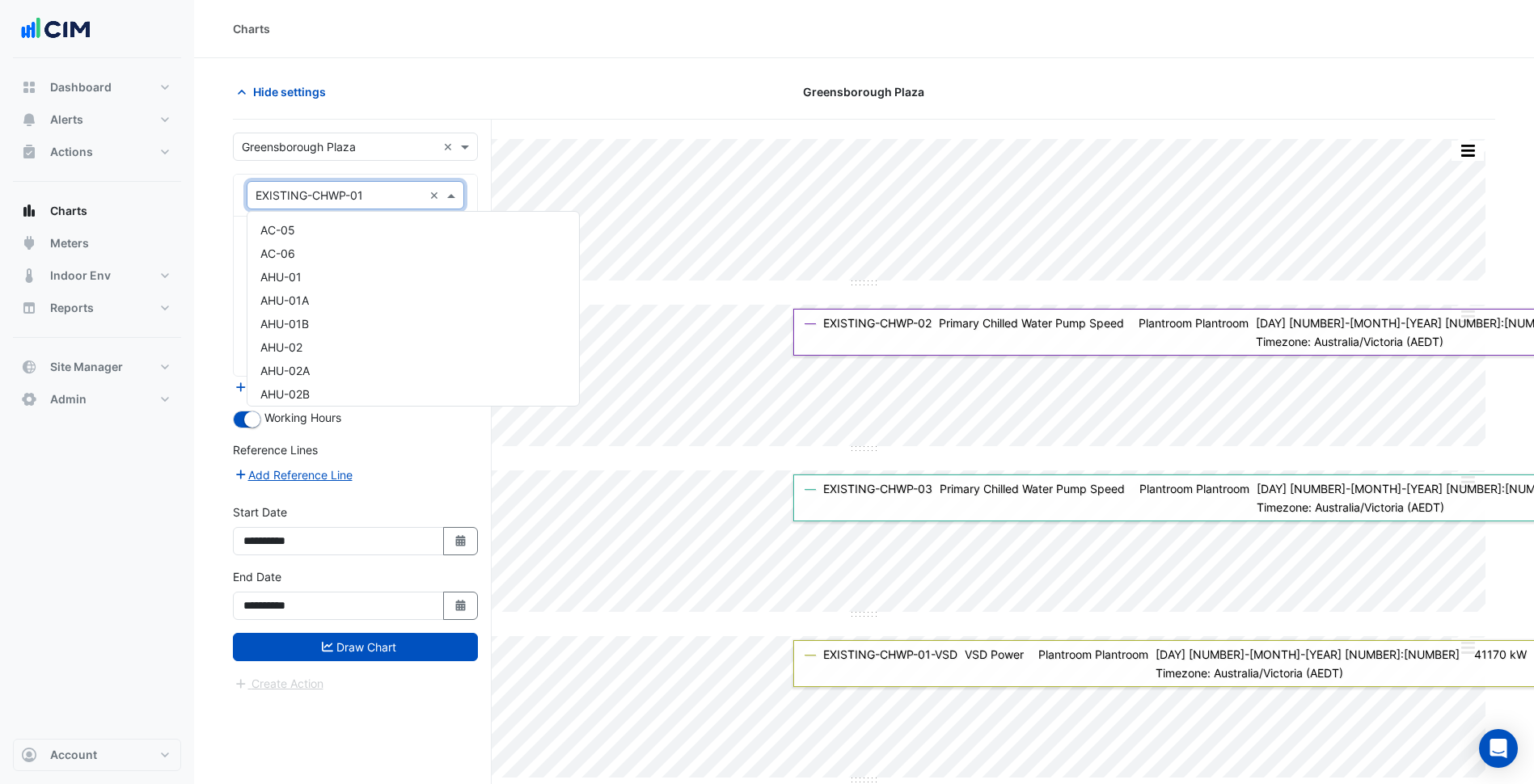 scroll, scrollTop: 2772, scrollLeft: 0, axis: vertical 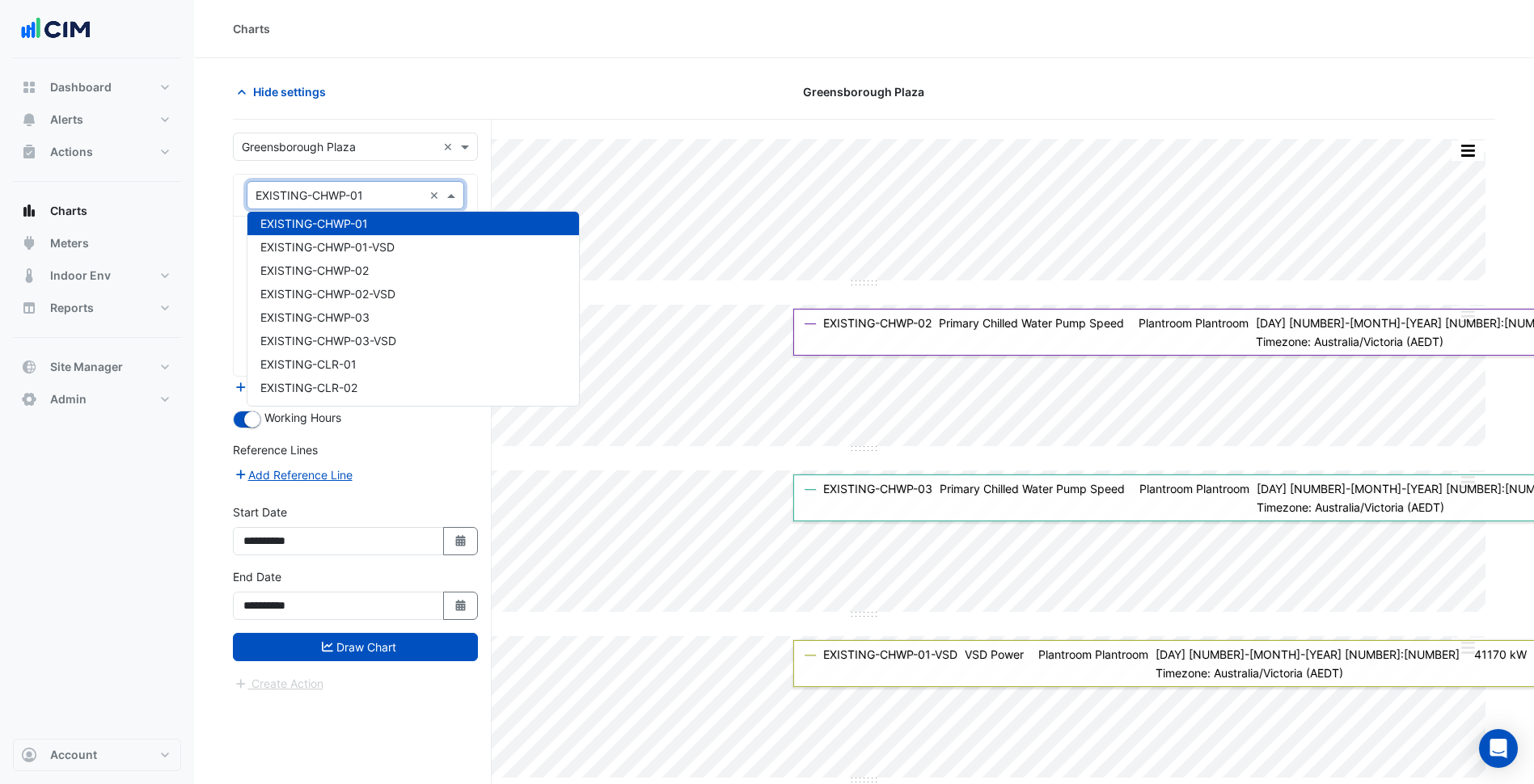click on "EXISTING-CHWP-01" at bounding box center (413, 223) 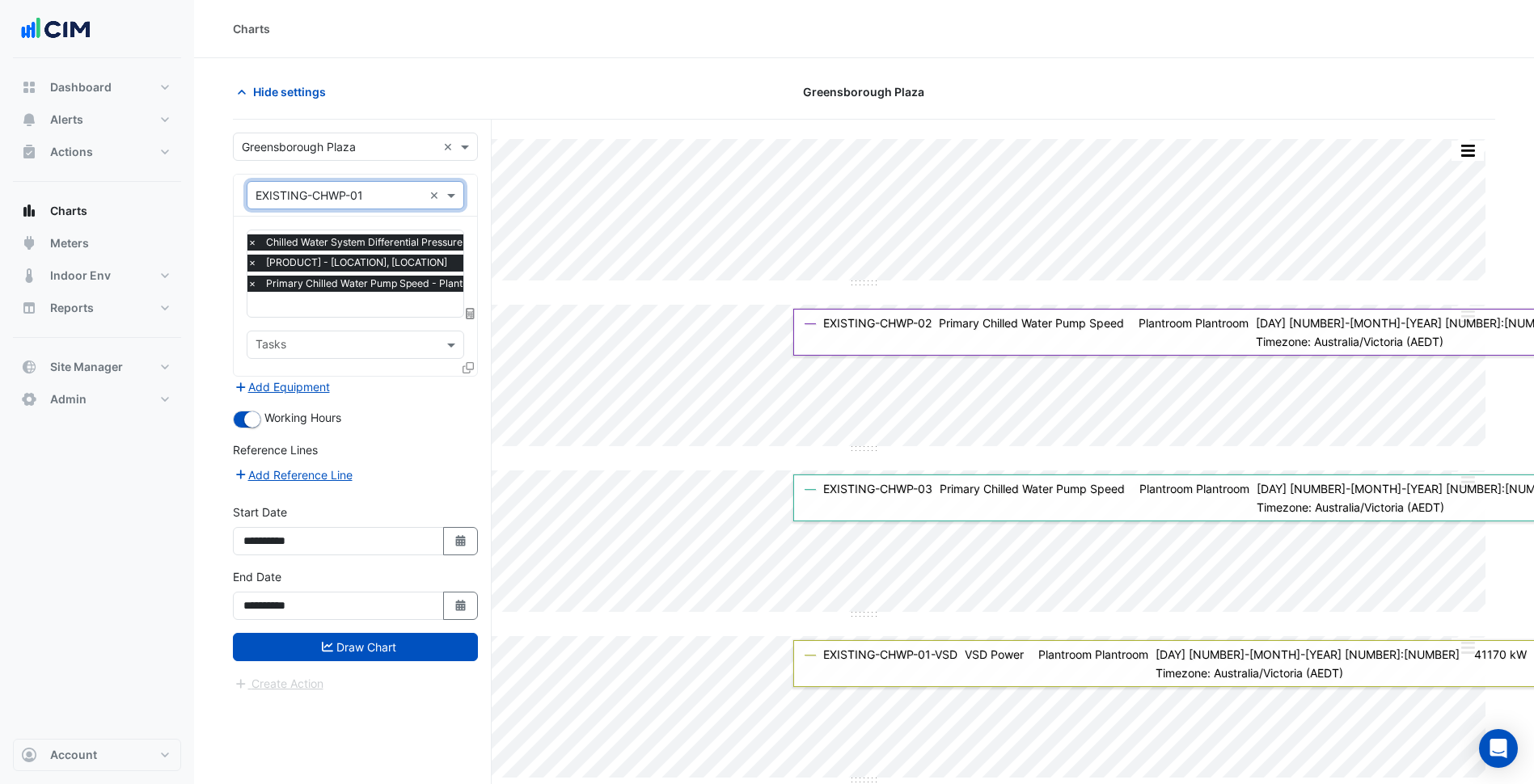 click on "×" at bounding box center [252, 242] 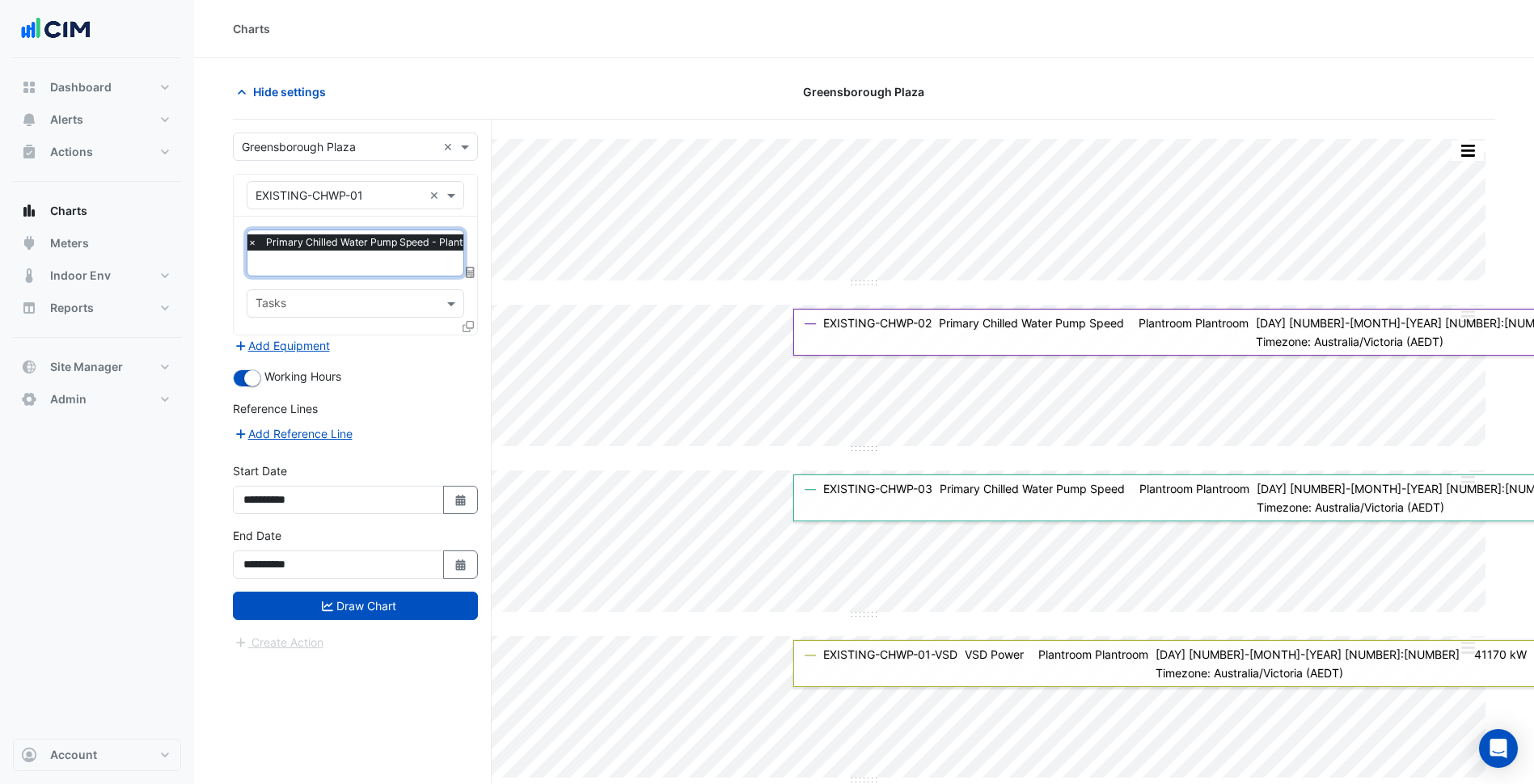 click on "×" at bounding box center (252, 242) 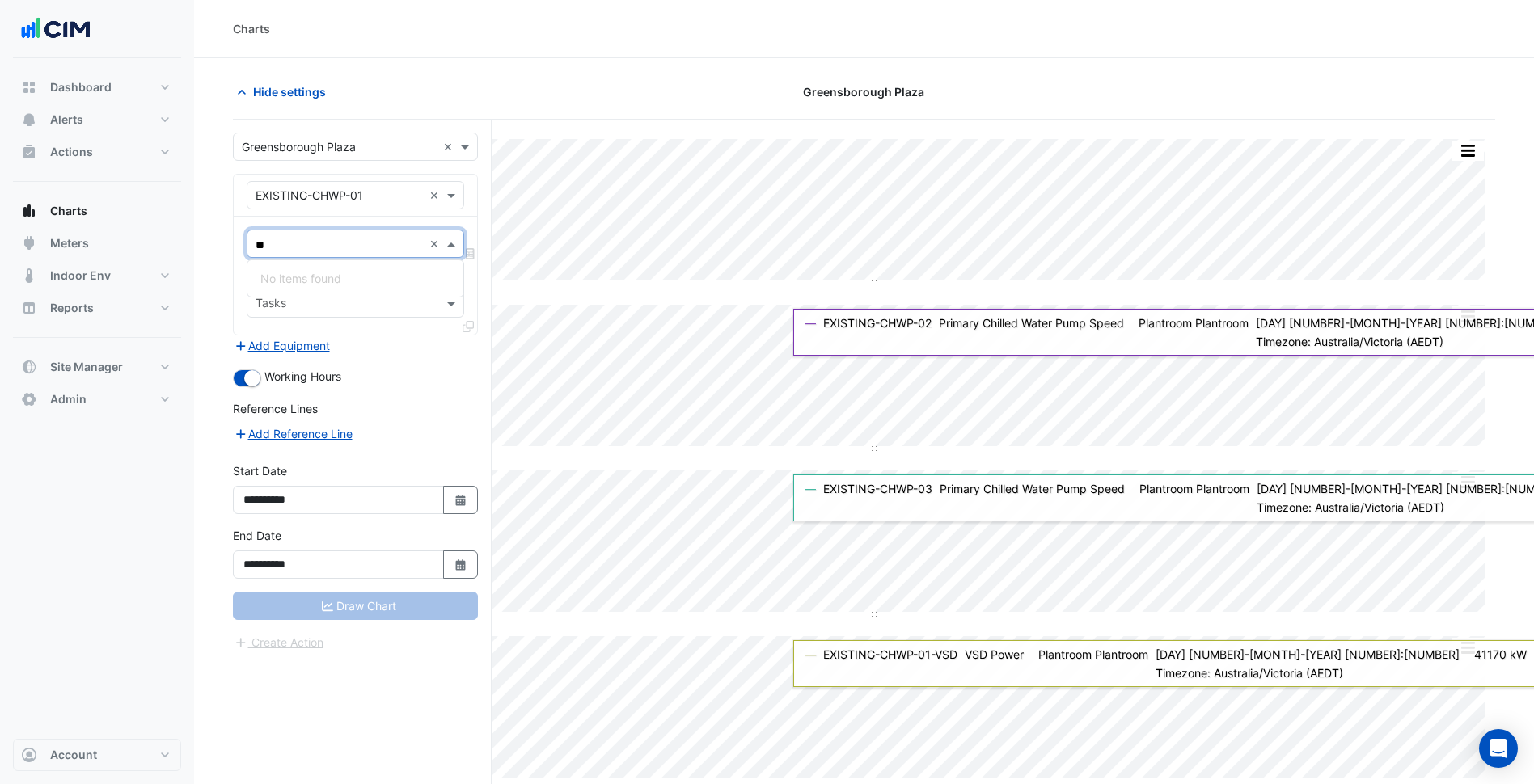 type on "***" 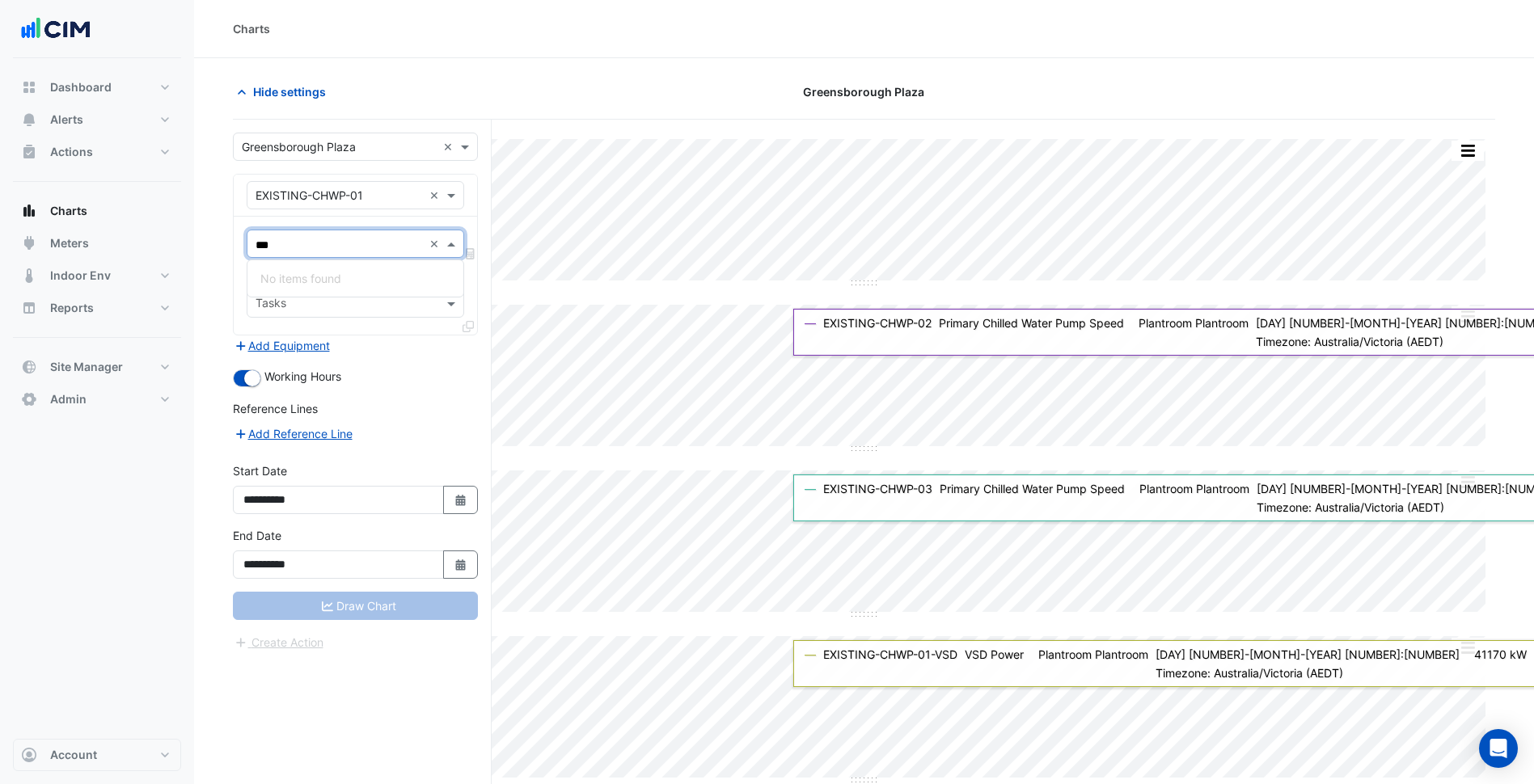 drag, startPoint x: 298, startPoint y: 247, endPoint x: 240, endPoint y: 246, distance: 58.00862 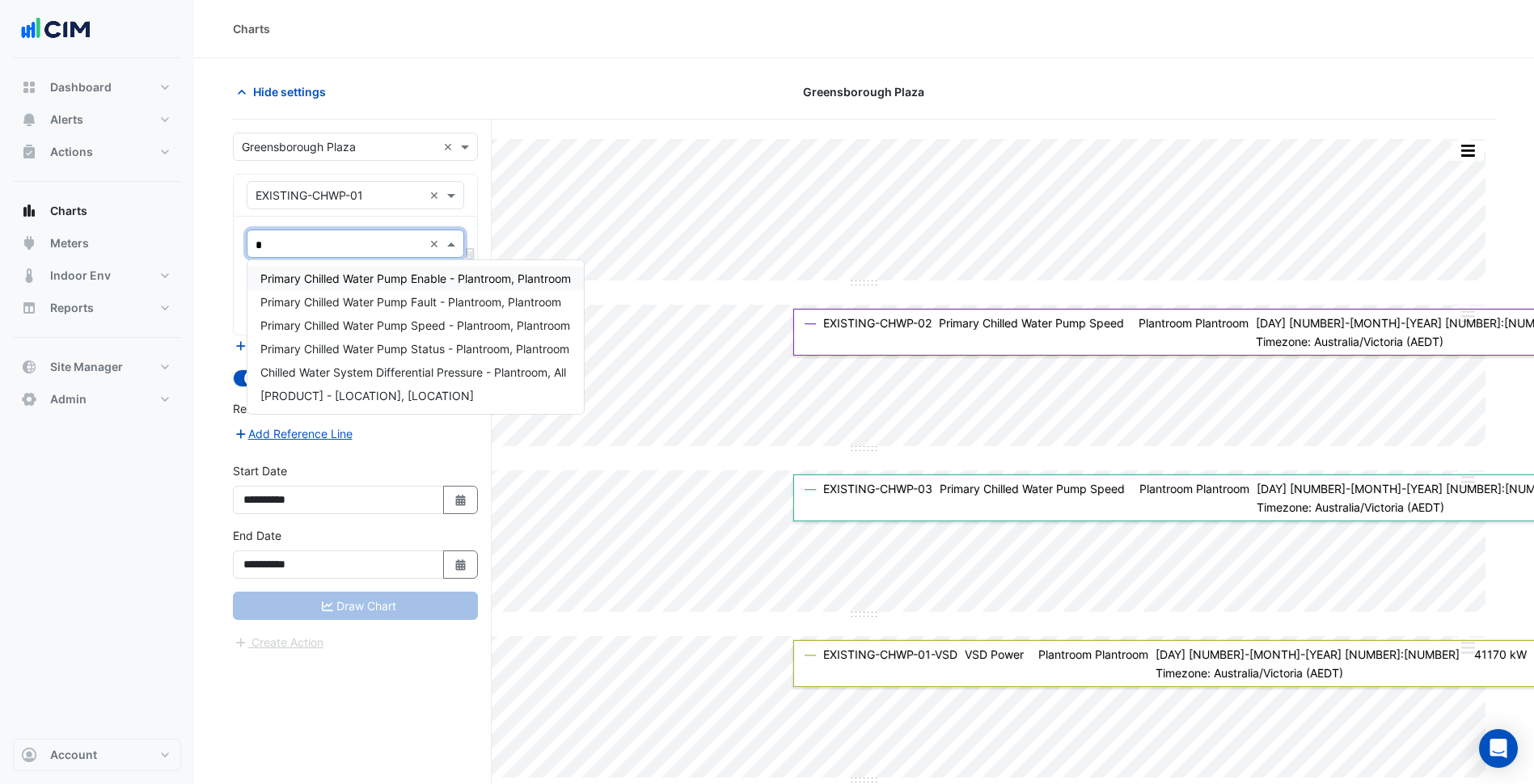 type on "*" 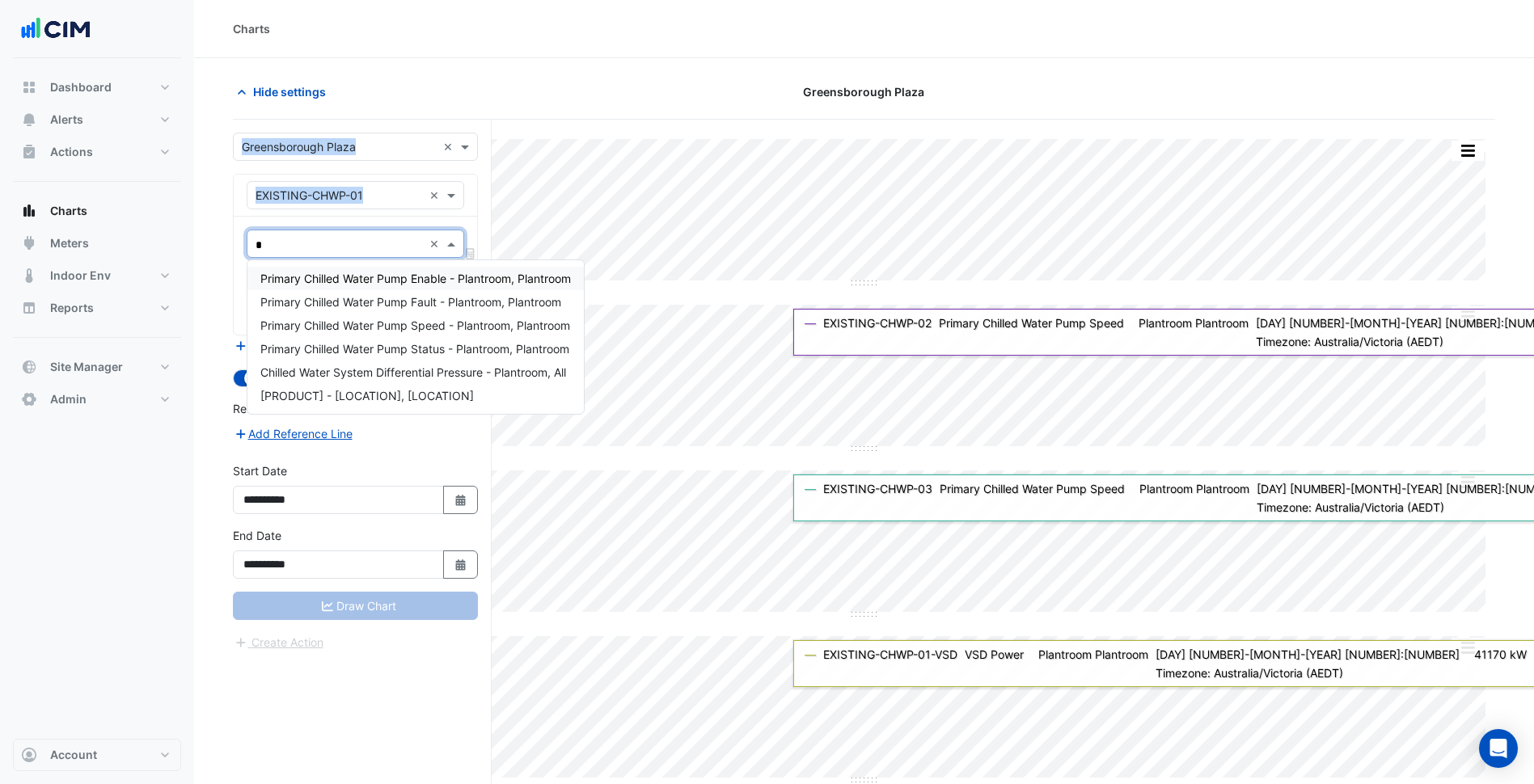 drag, startPoint x: 240, startPoint y: 246, endPoint x: 207, endPoint y: 244, distance: 33.06055 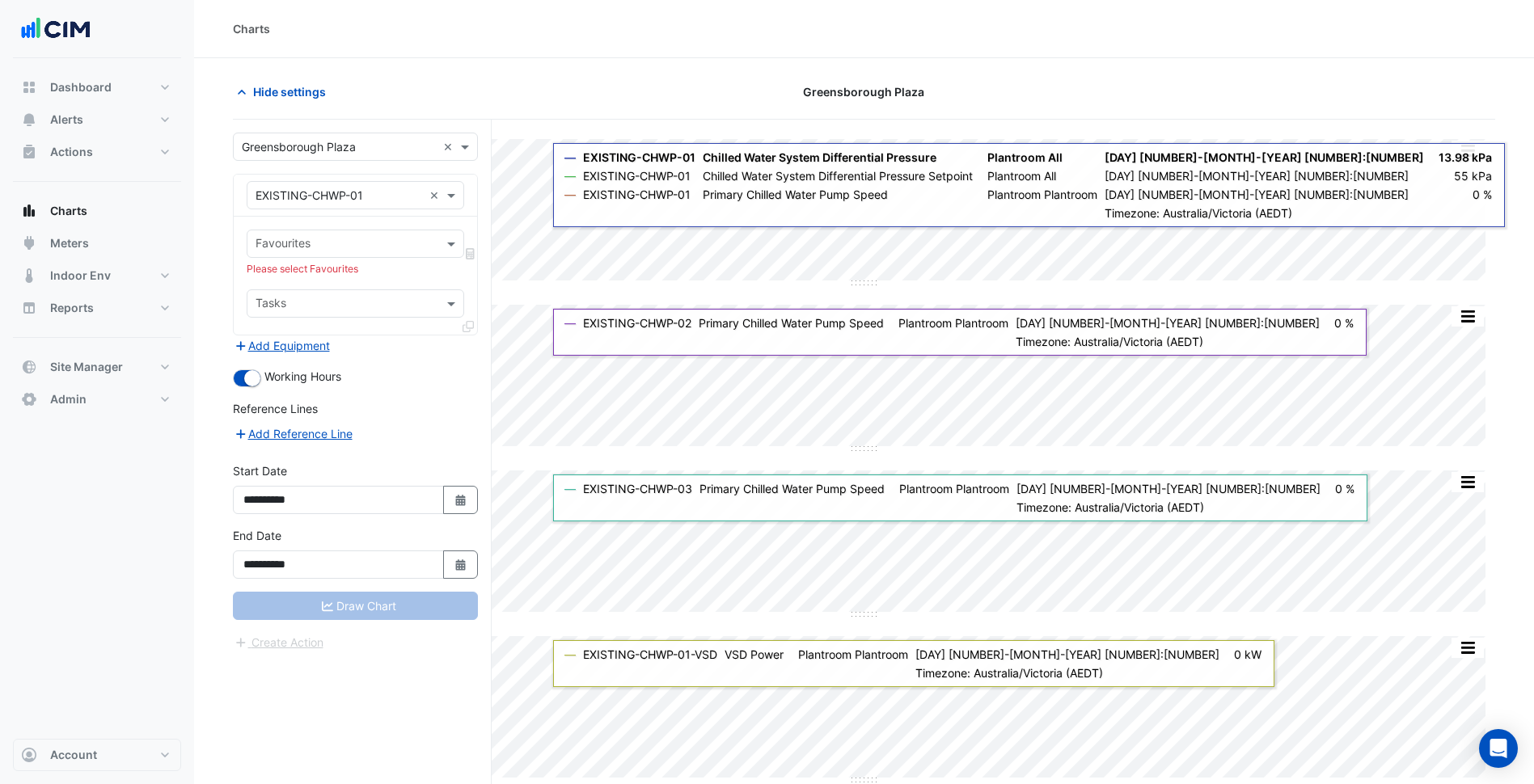 click on "Add Equipment" at bounding box center [355, 345] 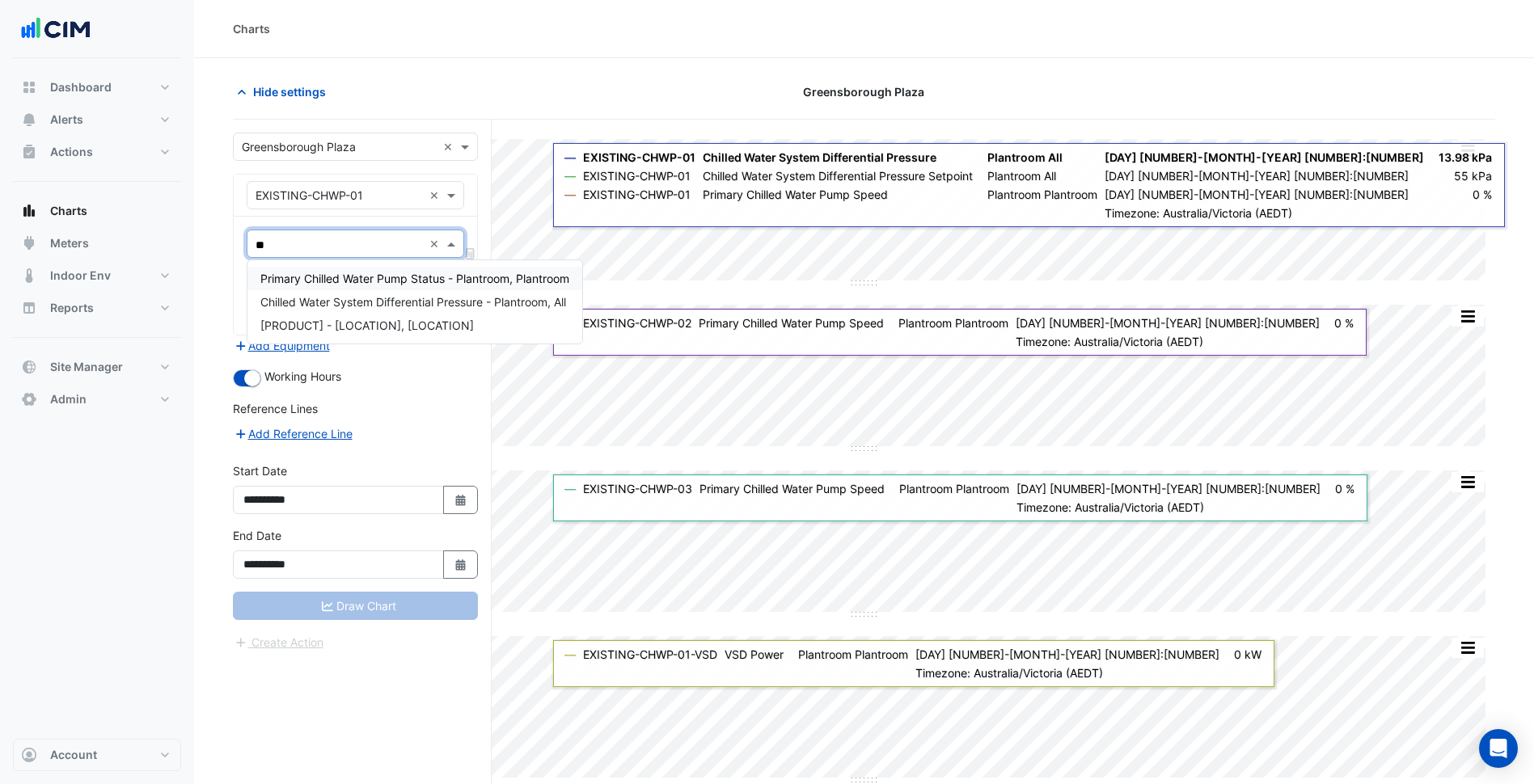 type on "***" 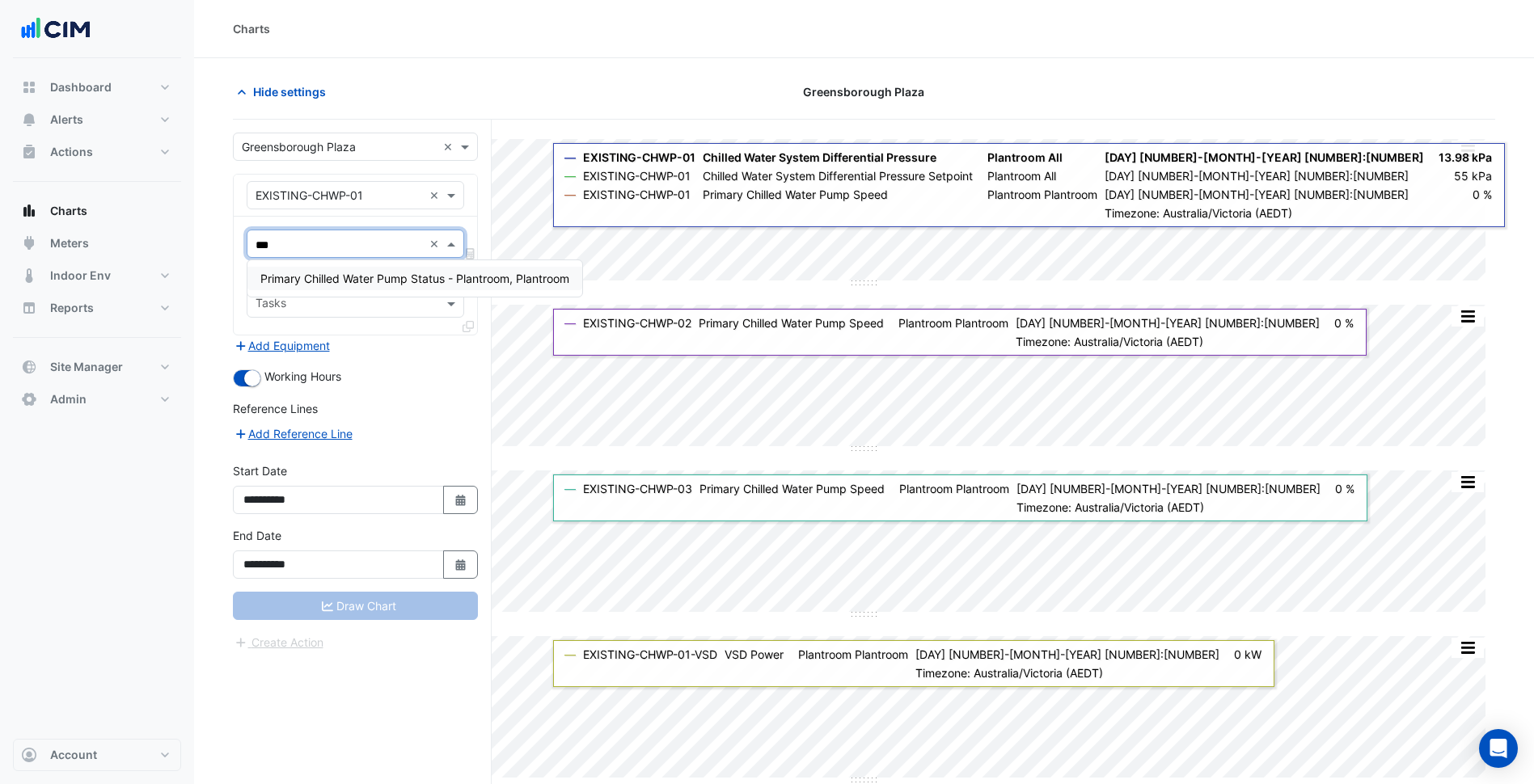 click on "Primary Chilled Water Pump Status - Plantroom, Plantroom" at bounding box center [415, 278] 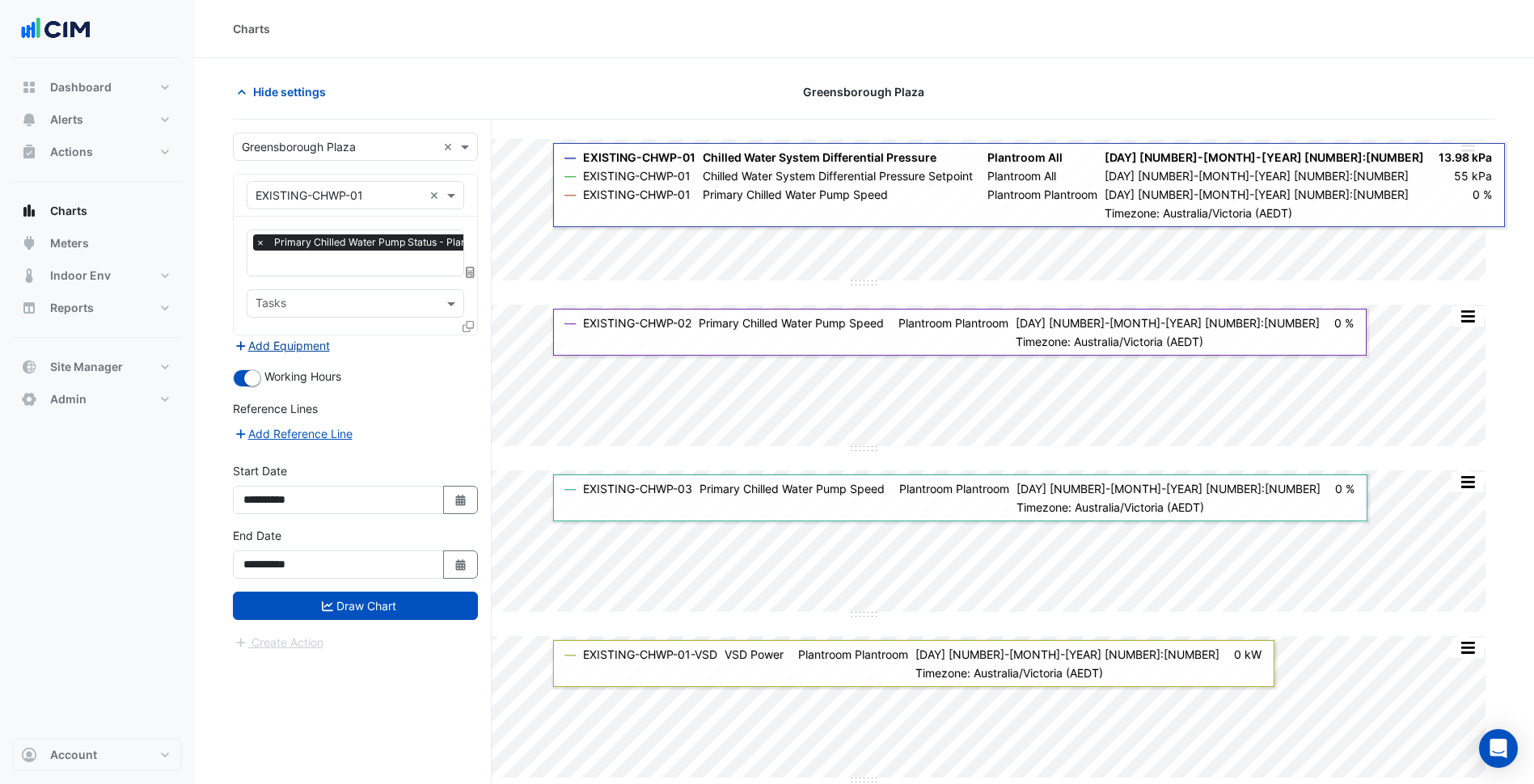 click on "Add Equipment" at bounding box center (281, 345) 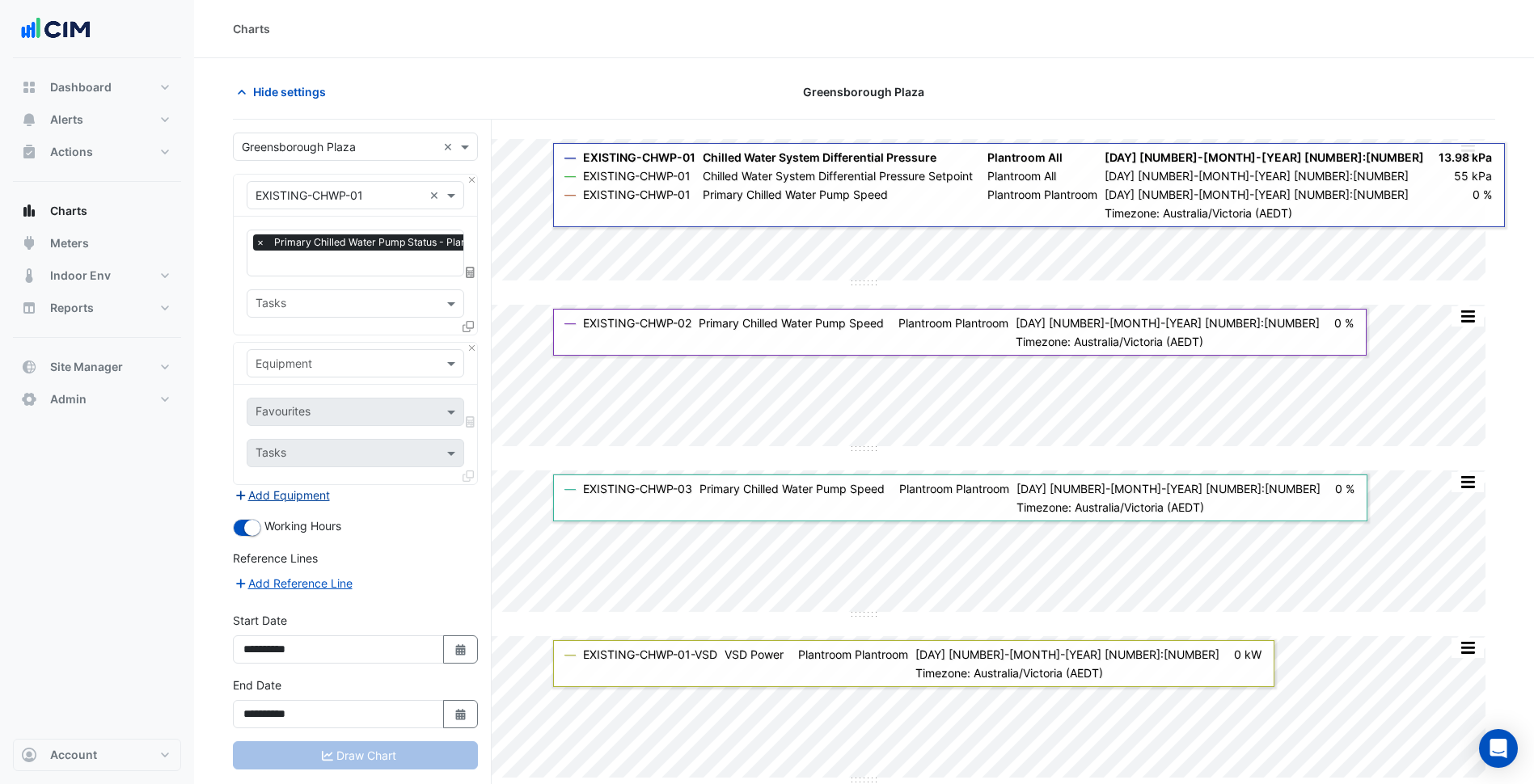 type 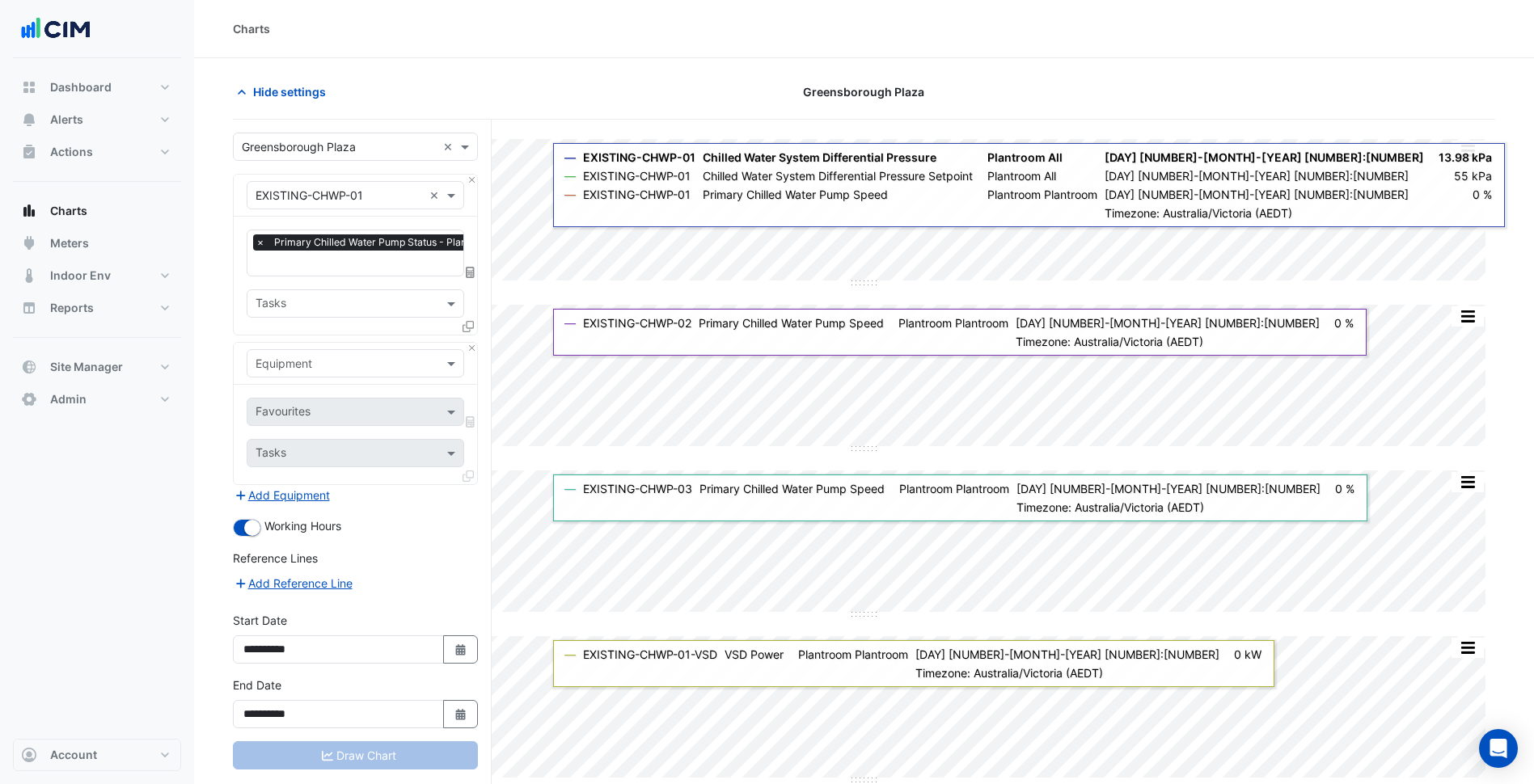 click at bounding box center (339, 364) 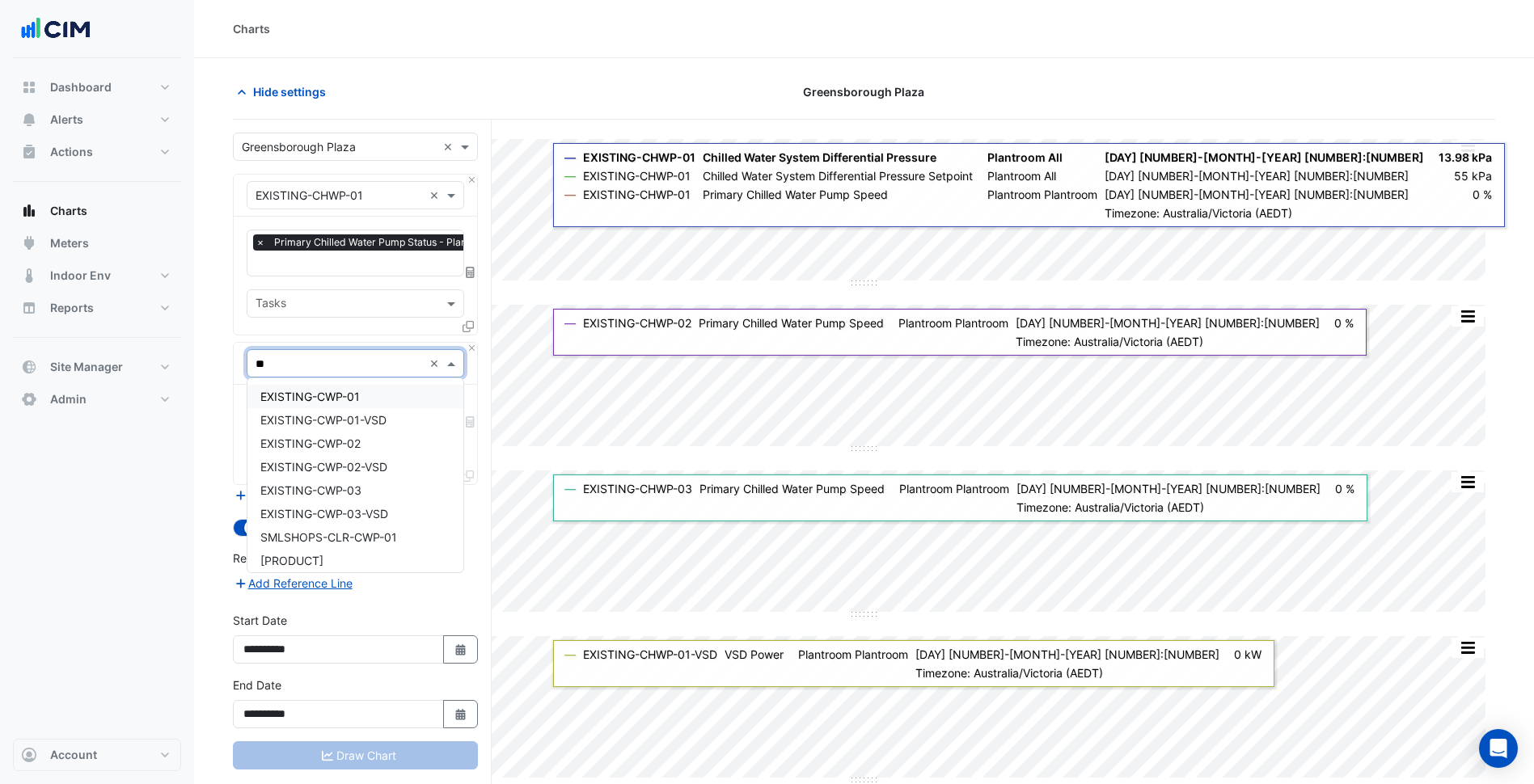 type on "***" 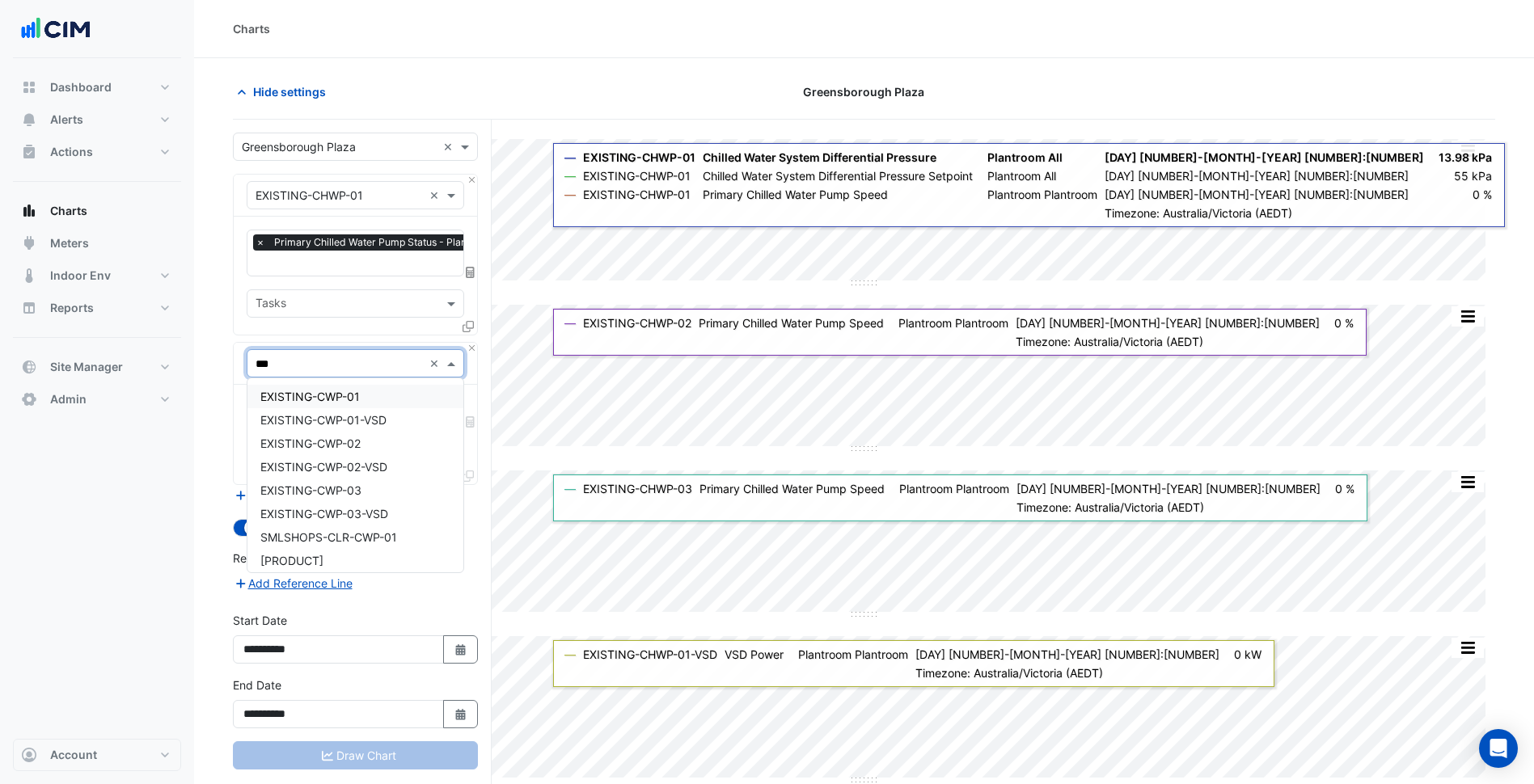 click on "EXISTING-CWP-01" at bounding box center (310, 396) 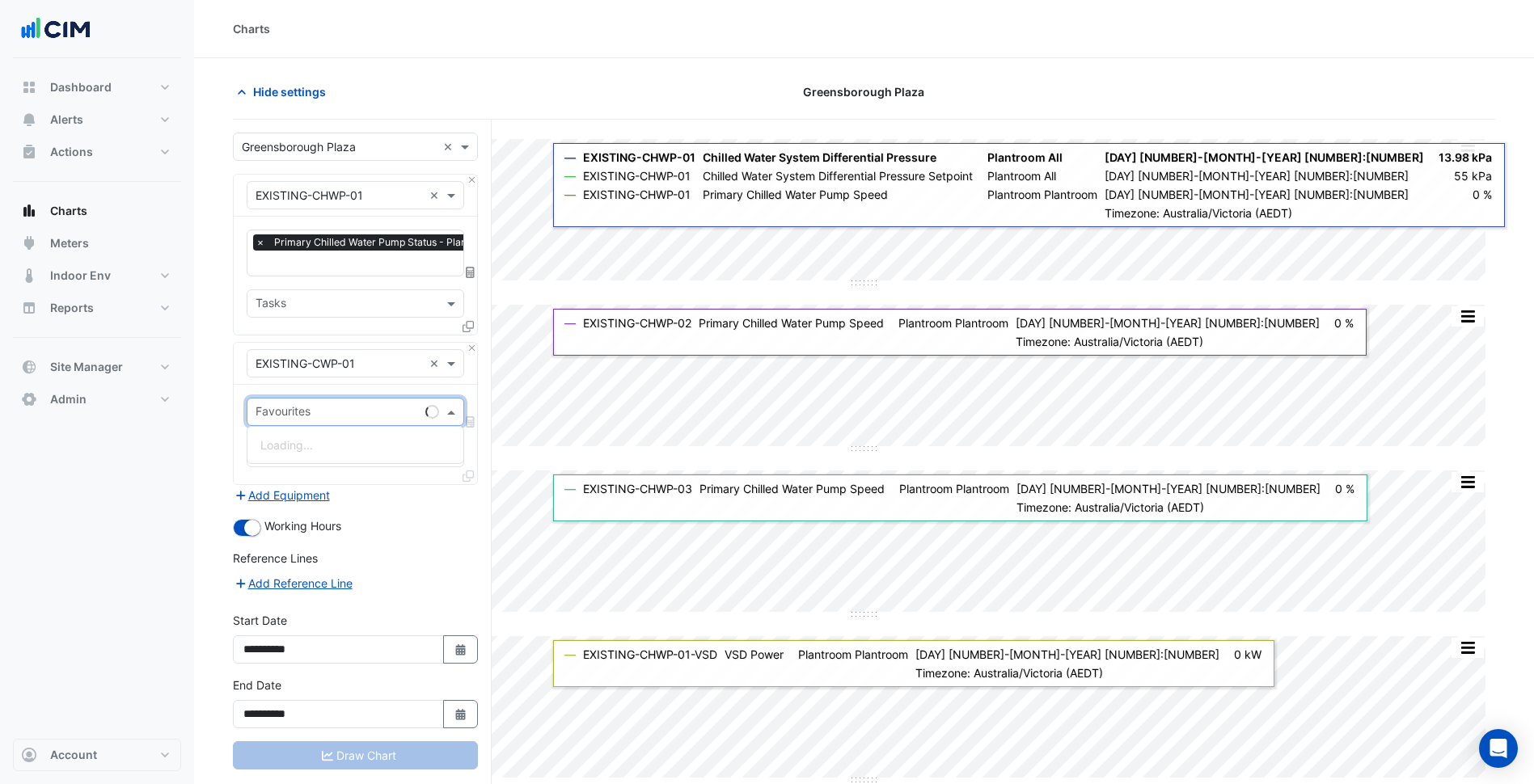 click at bounding box center (337, 413) 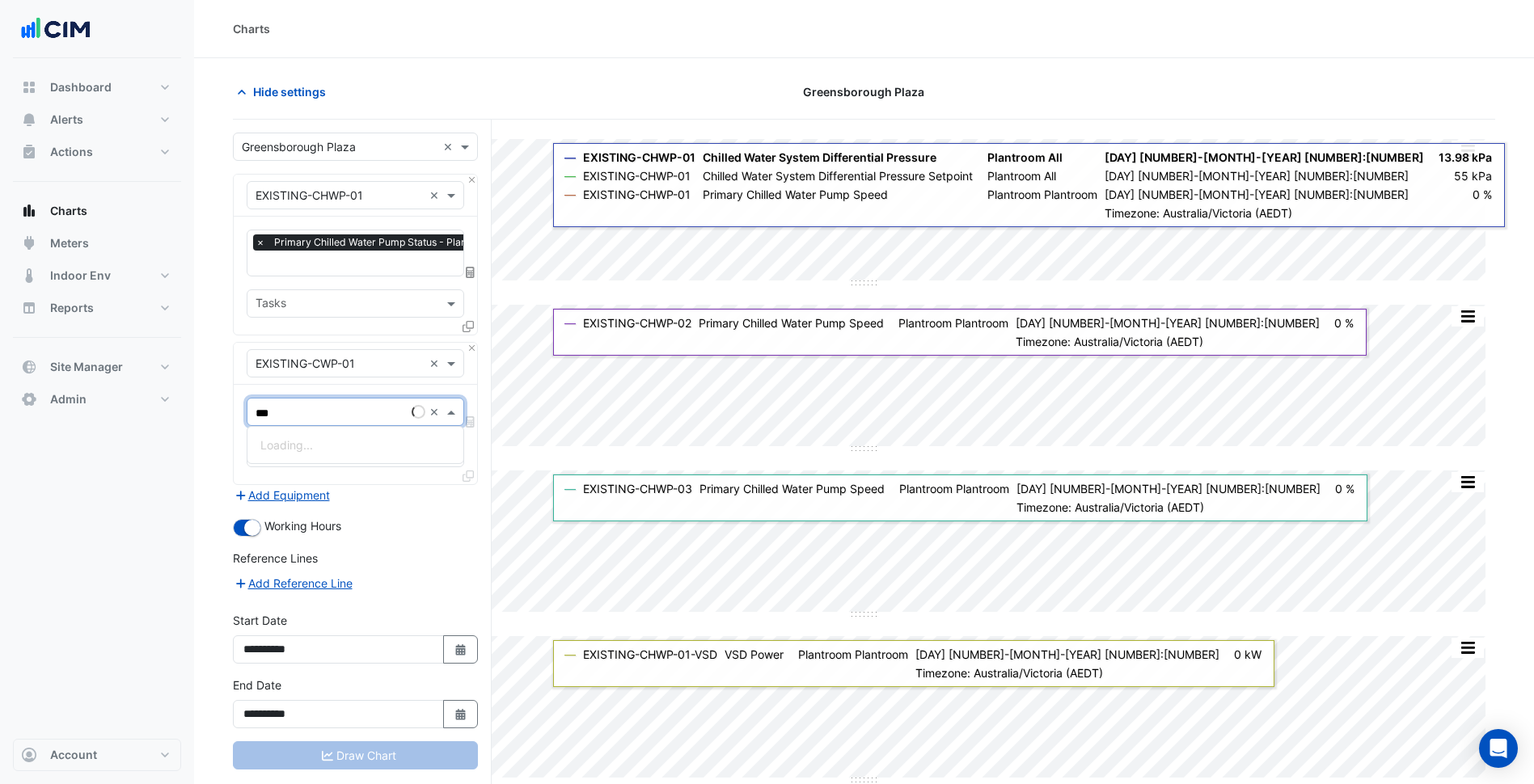 type on "****" 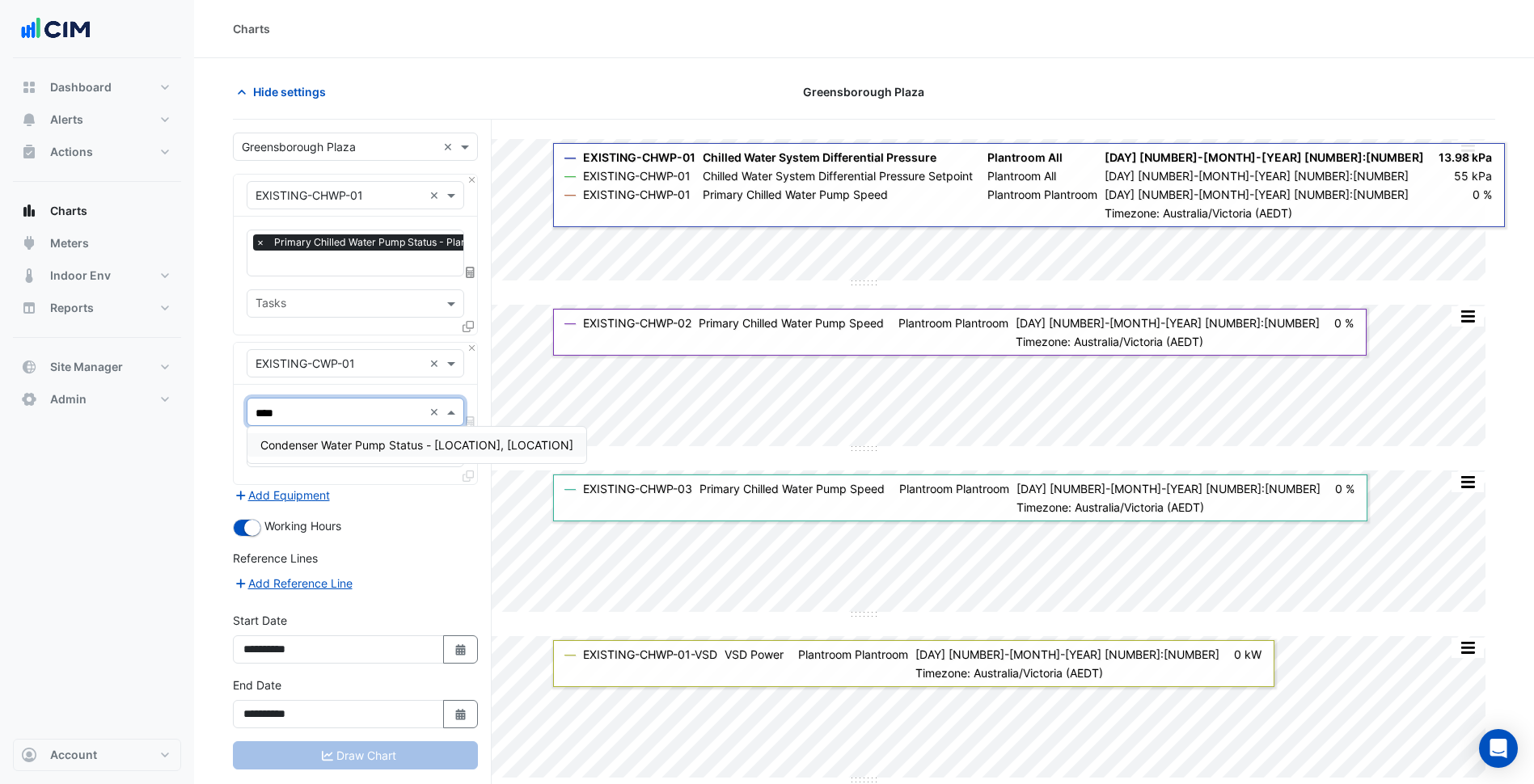 click on "Condenser Water Pump Status - Plantroom, Plantroom" at bounding box center [416, 445] 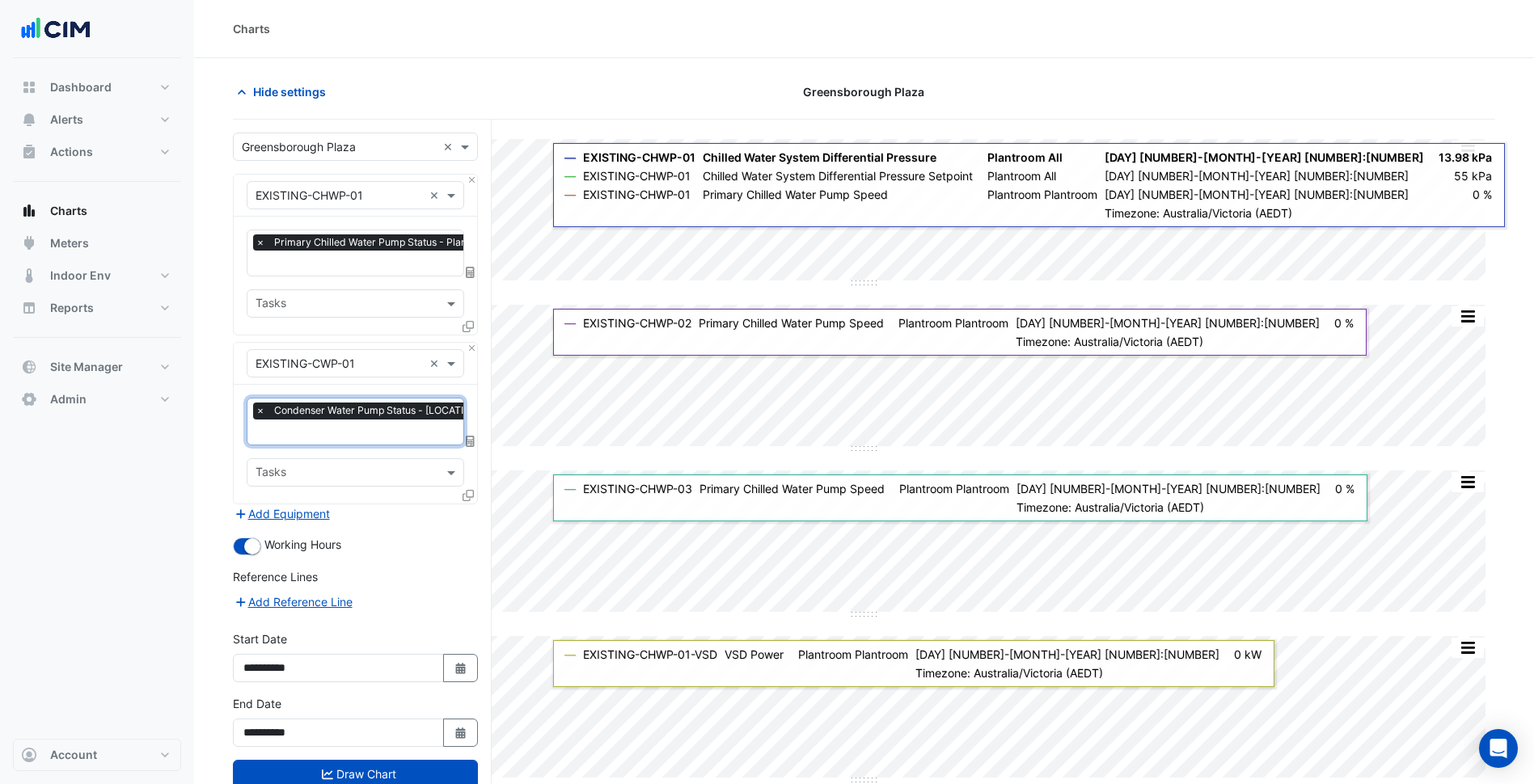 click at bounding box center [405, 264] 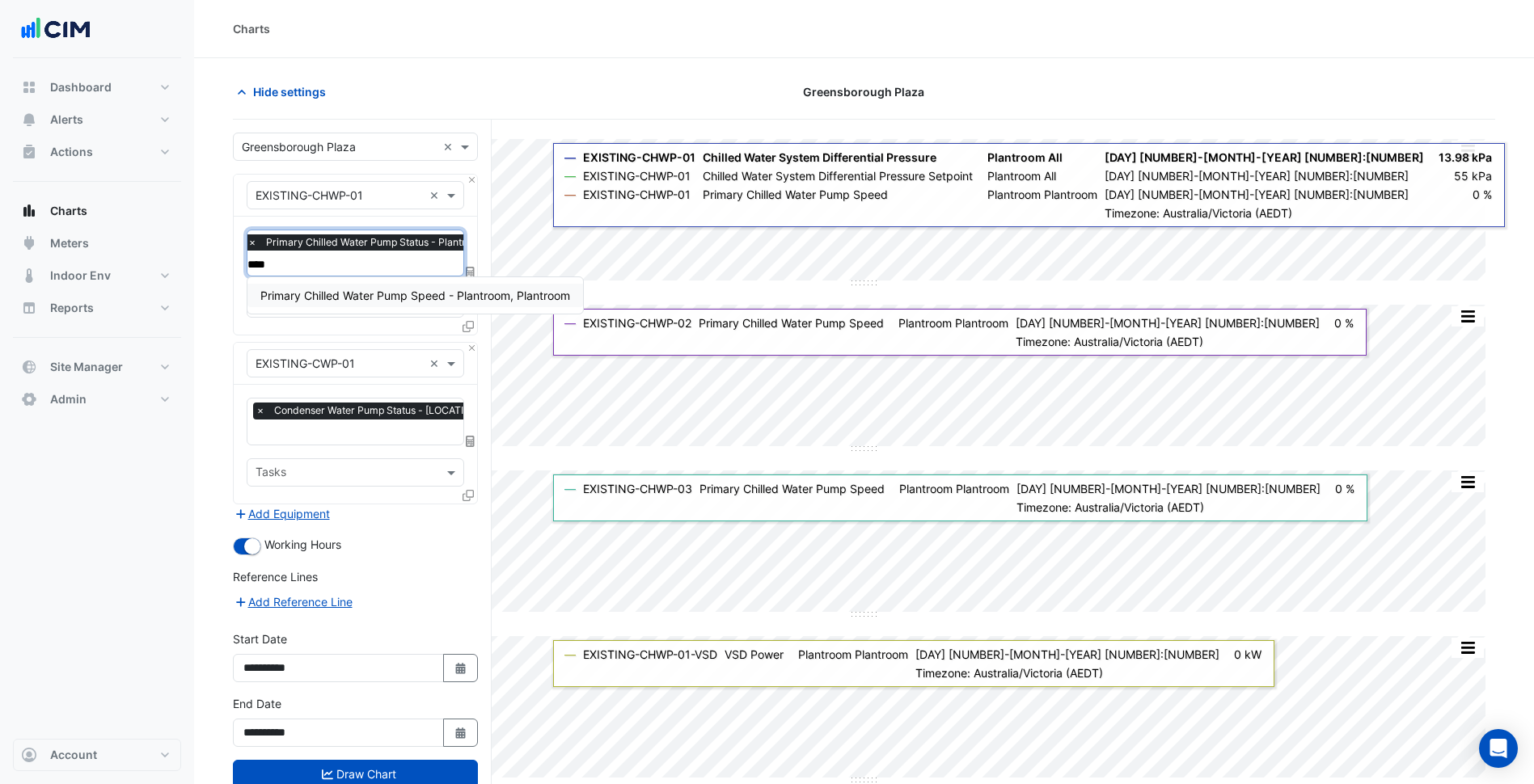 type on "*****" 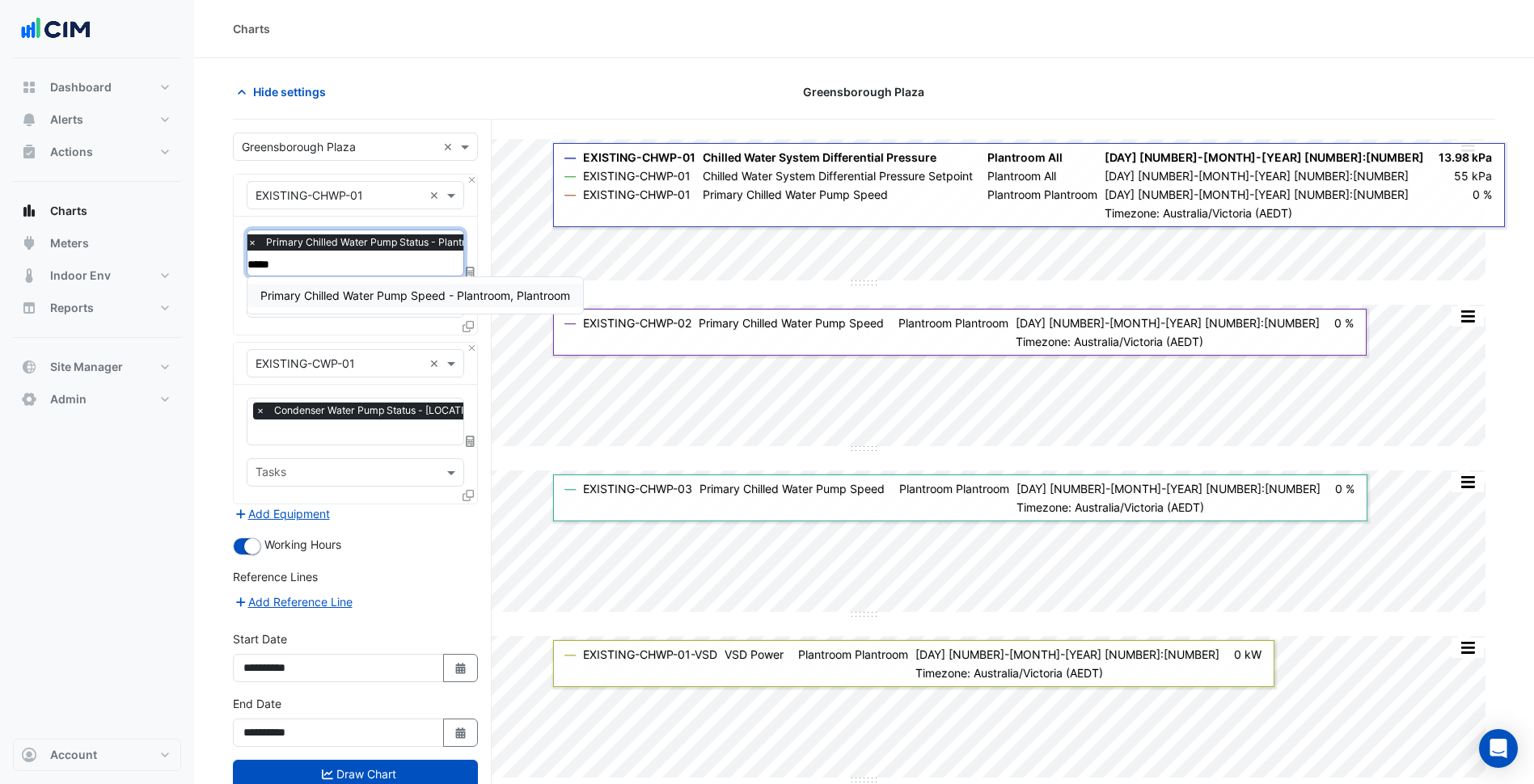 click on "Primary Chilled Water Pump Speed - Plantroom, Plantroom" at bounding box center [415, 295] 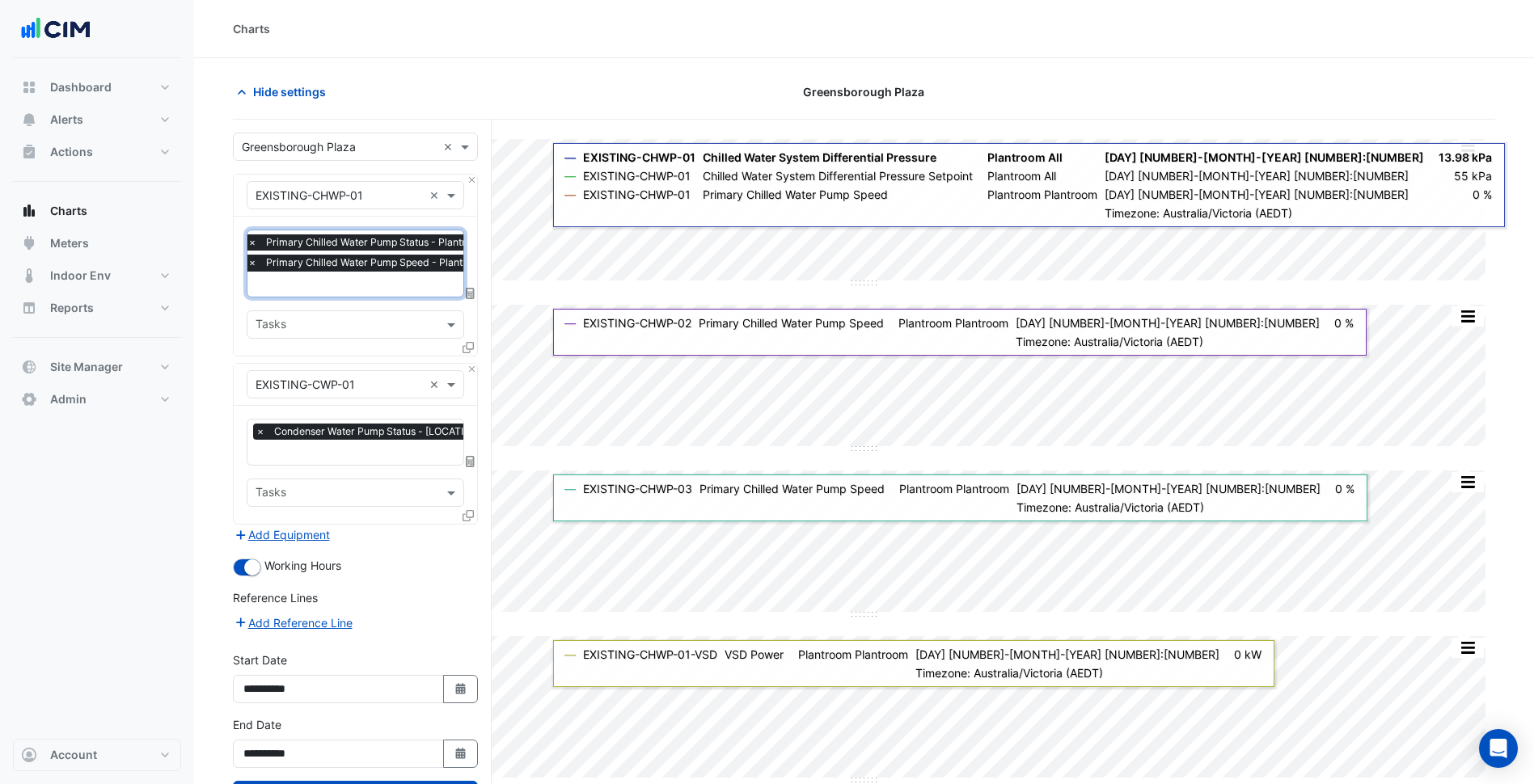 click at bounding box center (403, 453) 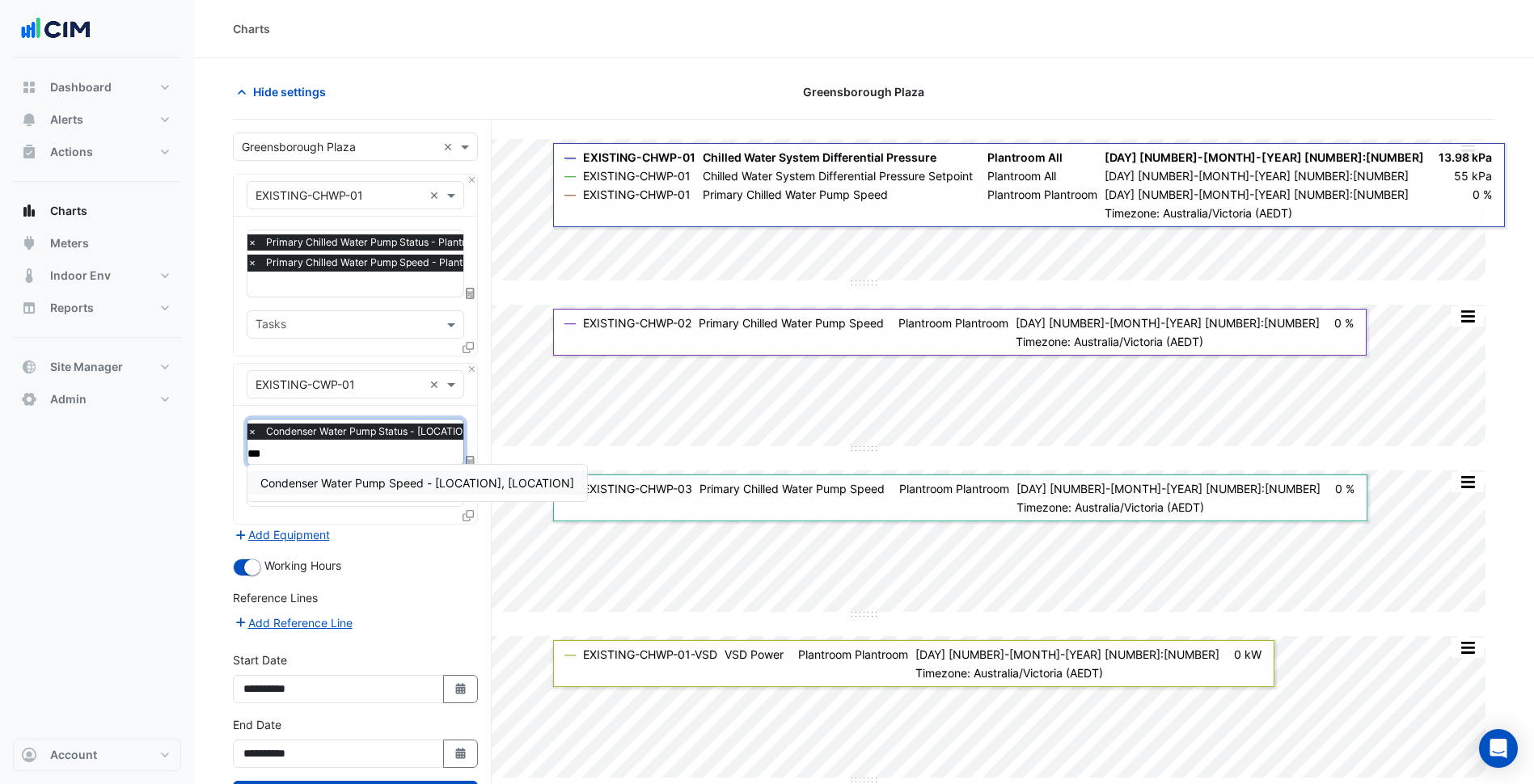 type on "****" 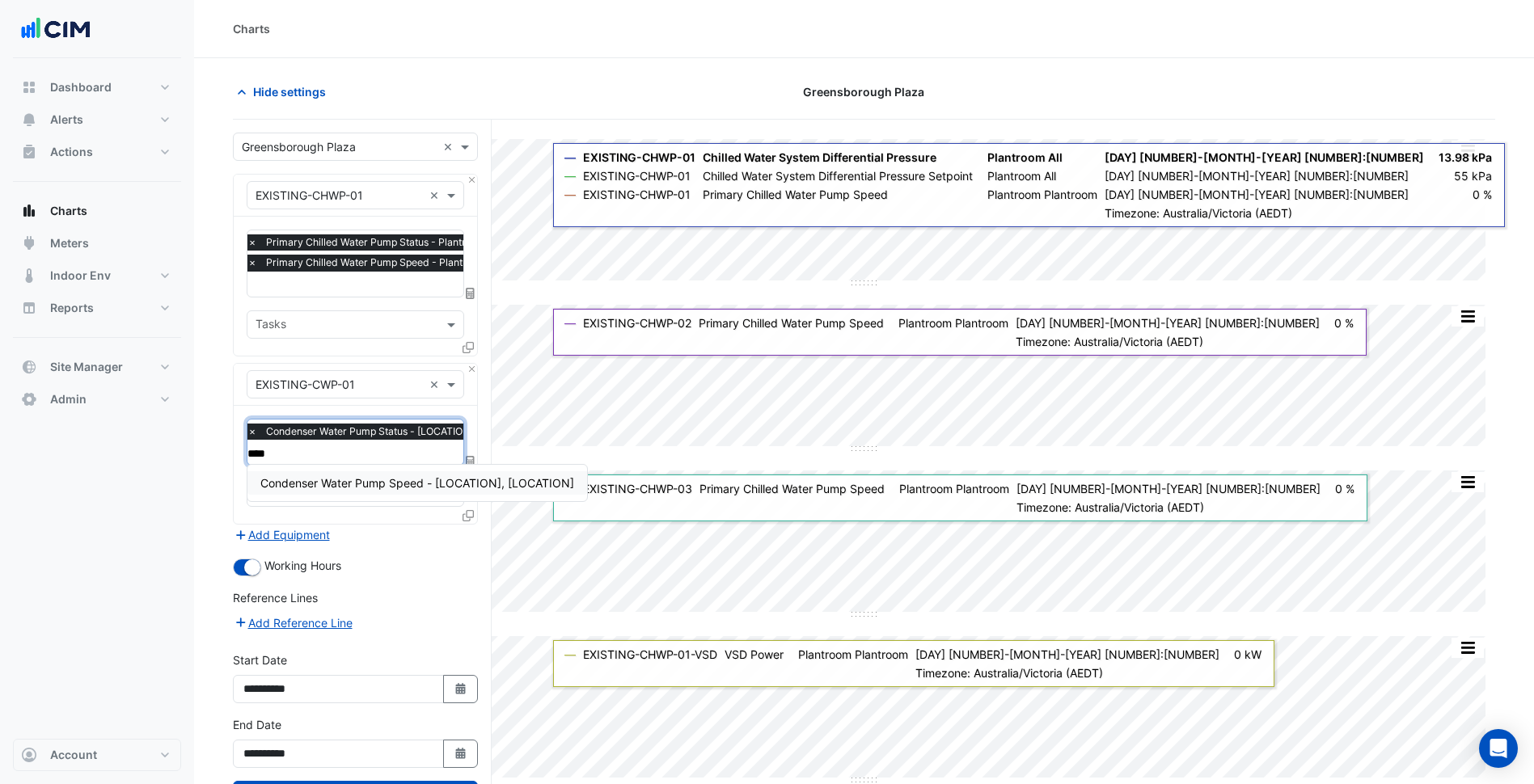 type 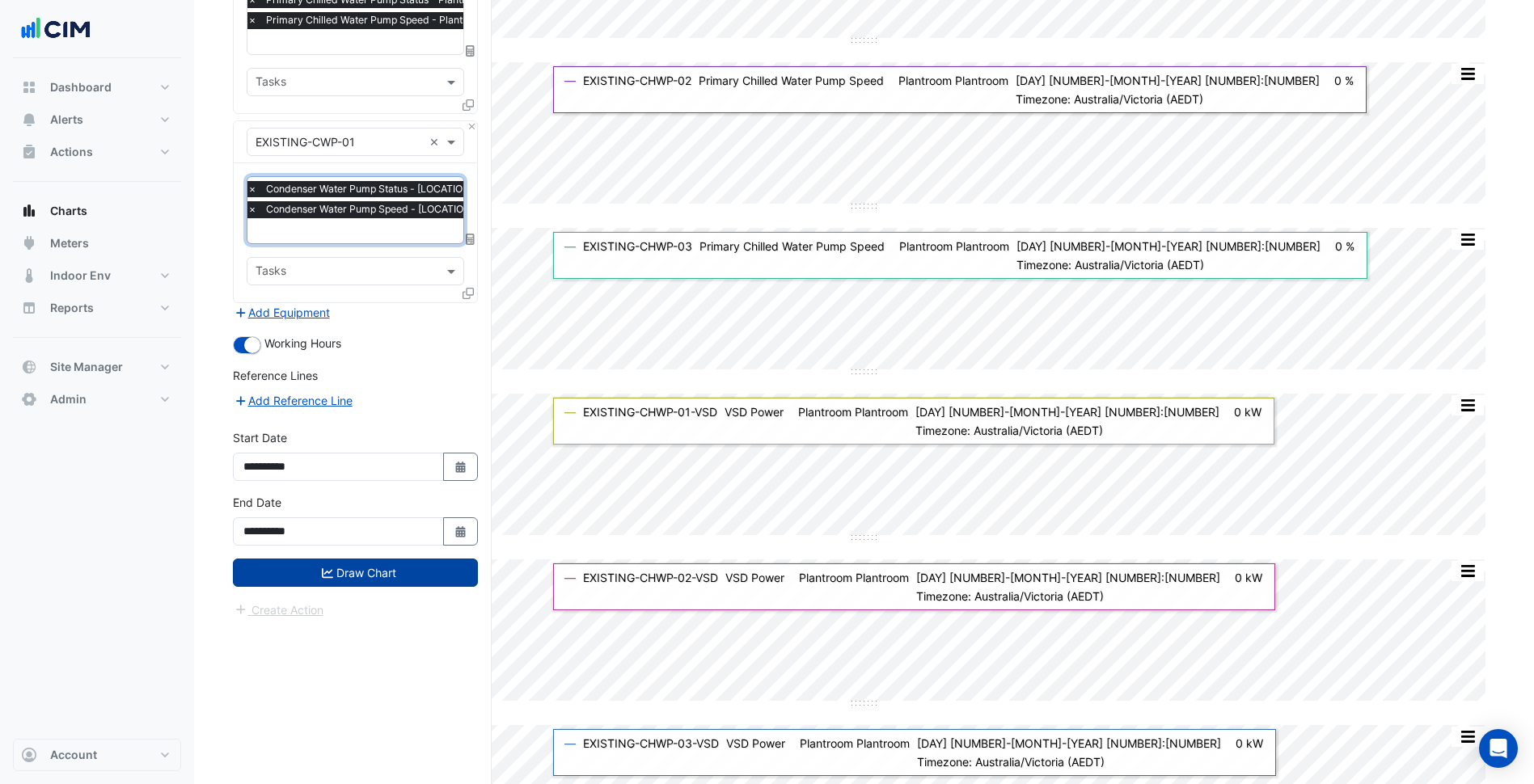 click on "Draw Chart" at bounding box center (355, 572) 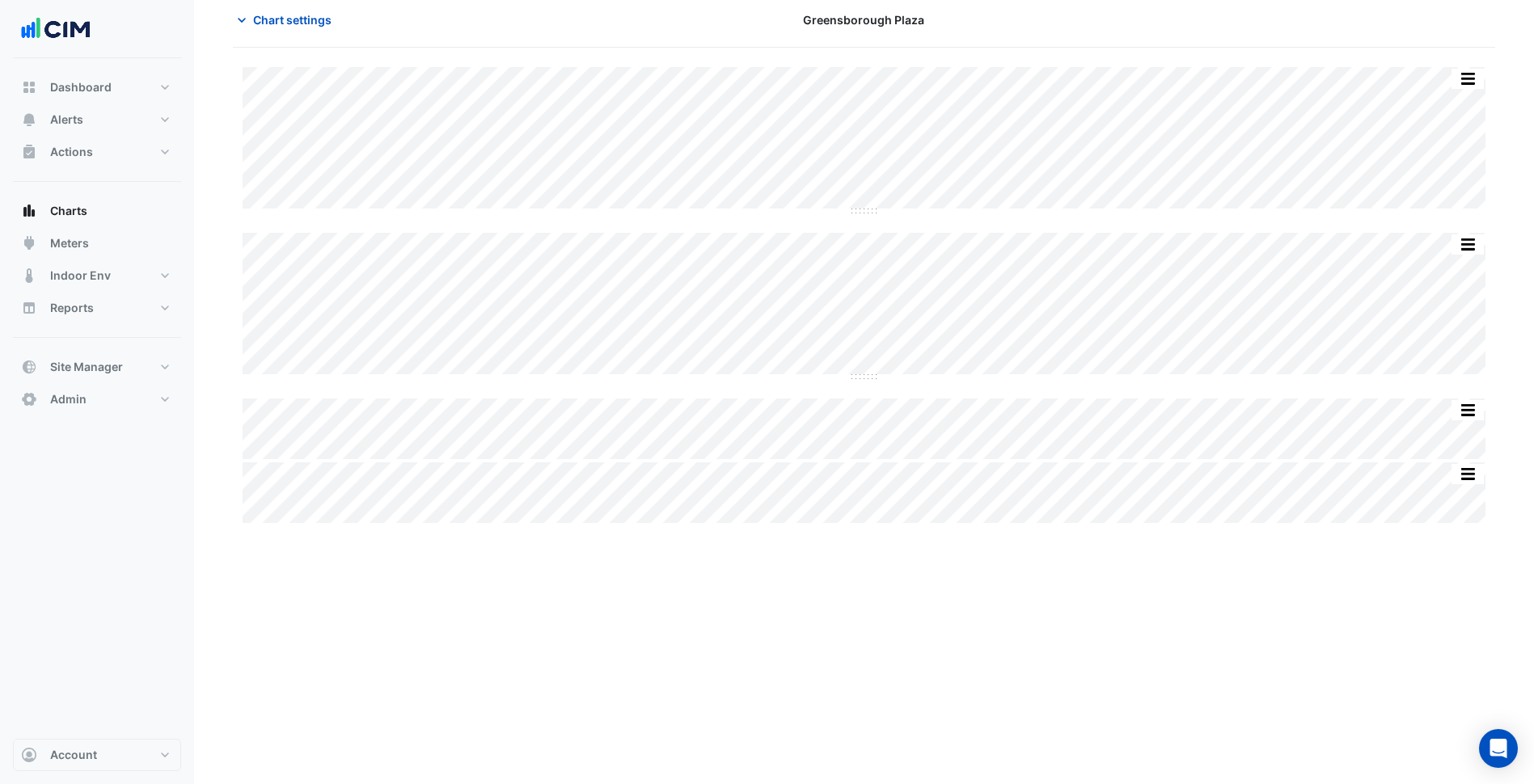 scroll, scrollTop: 0, scrollLeft: 0, axis: both 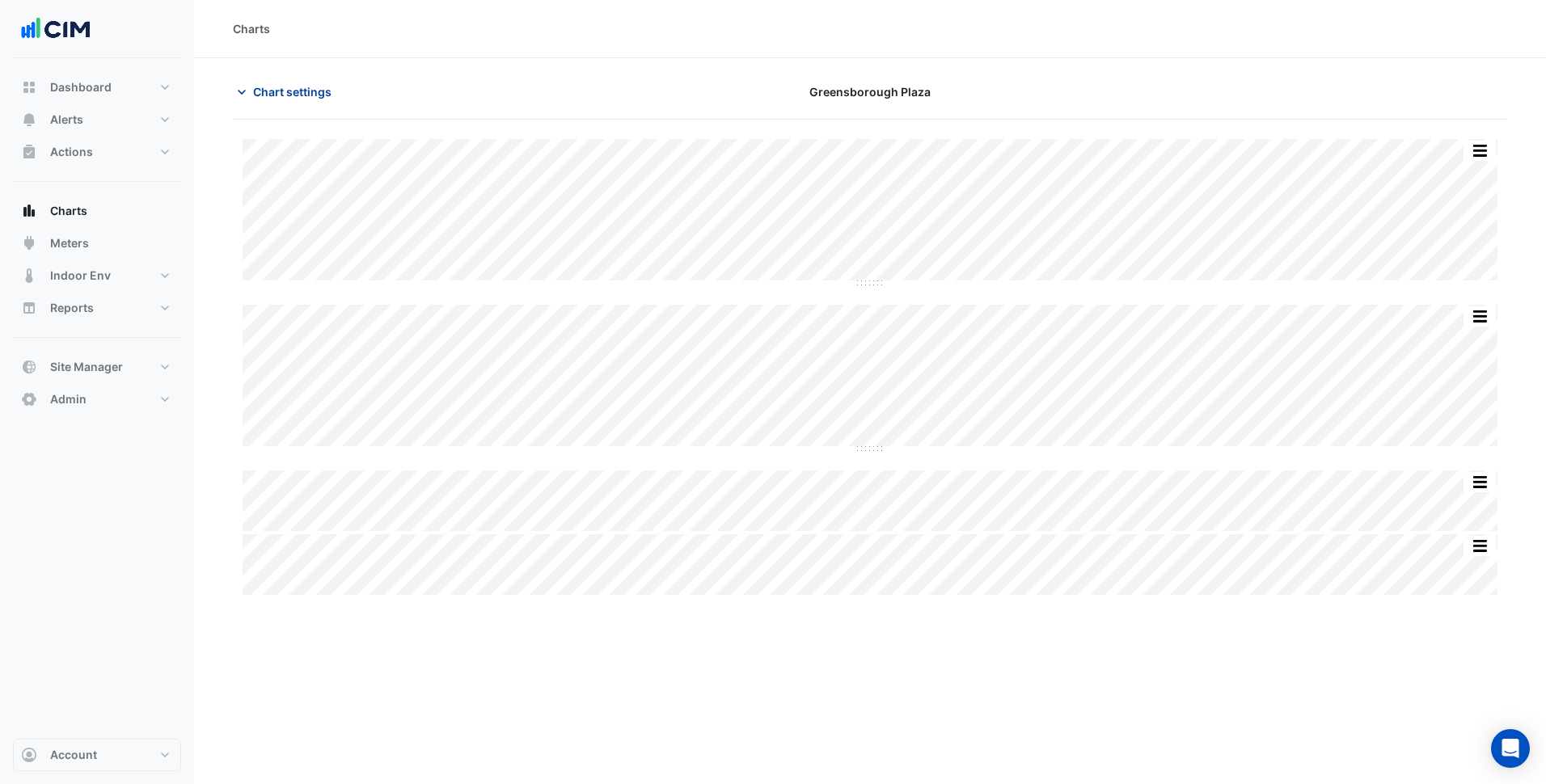 click on "Chart settings" 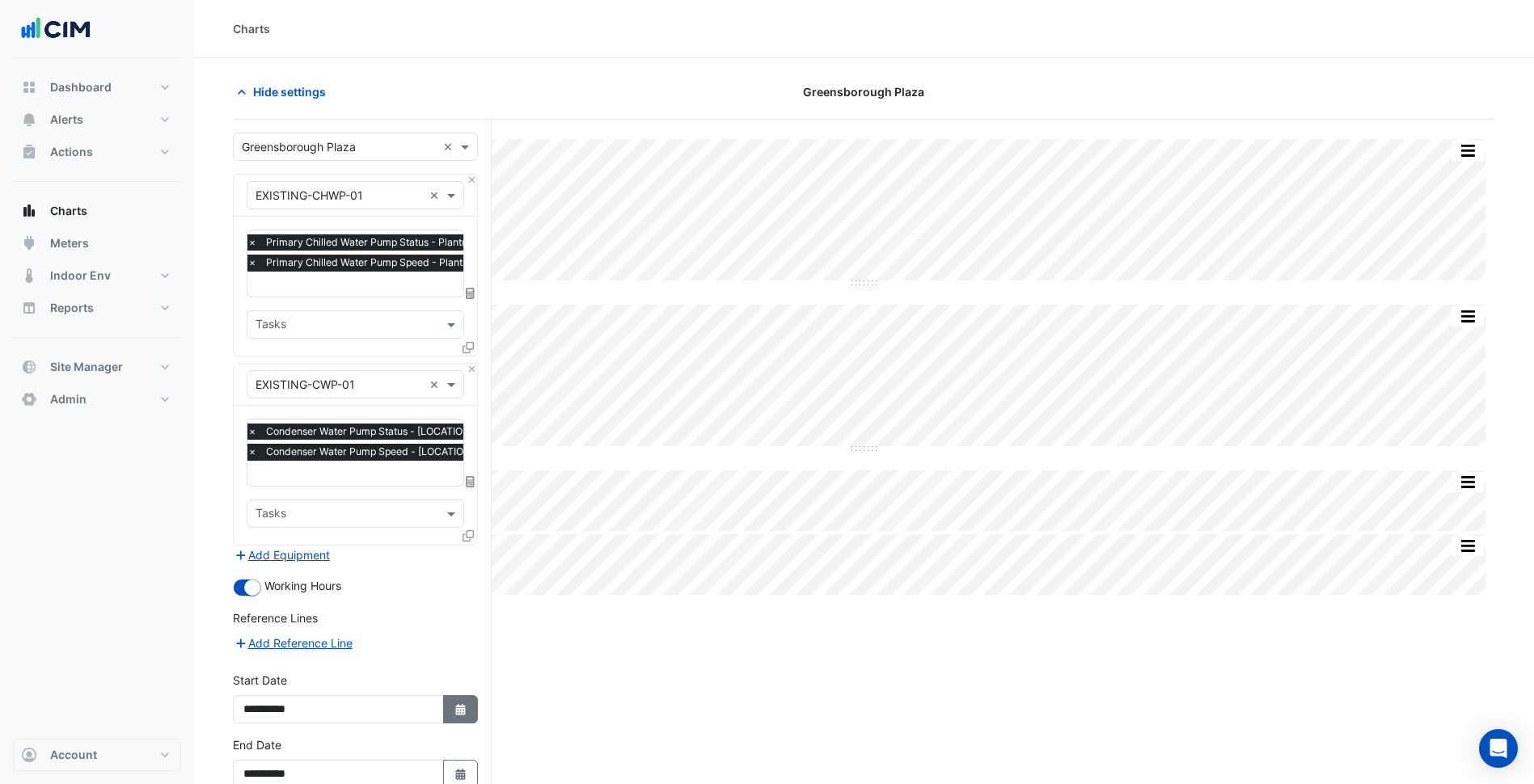 click on "Select Date" at bounding box center [461, 709] 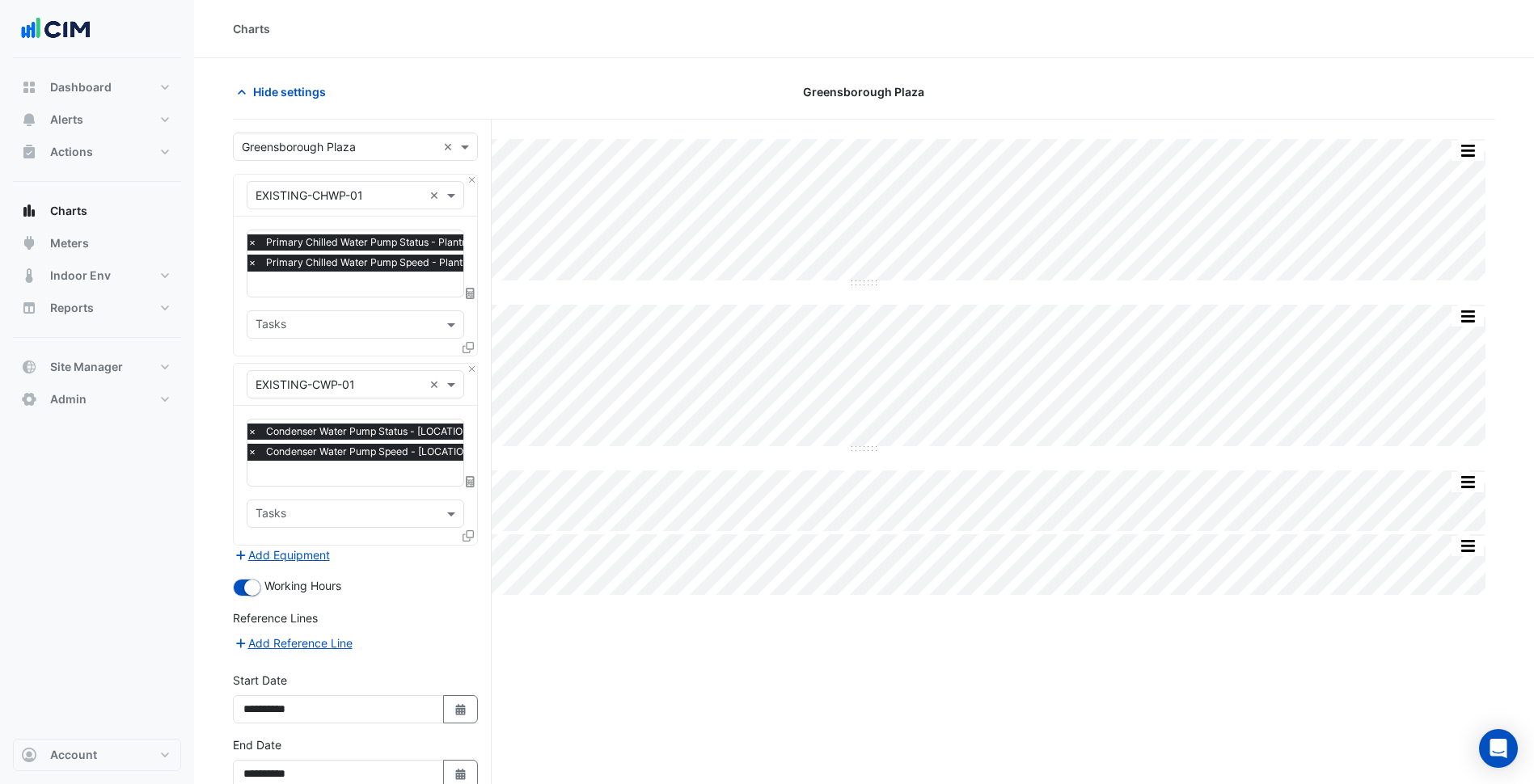 select on "*" 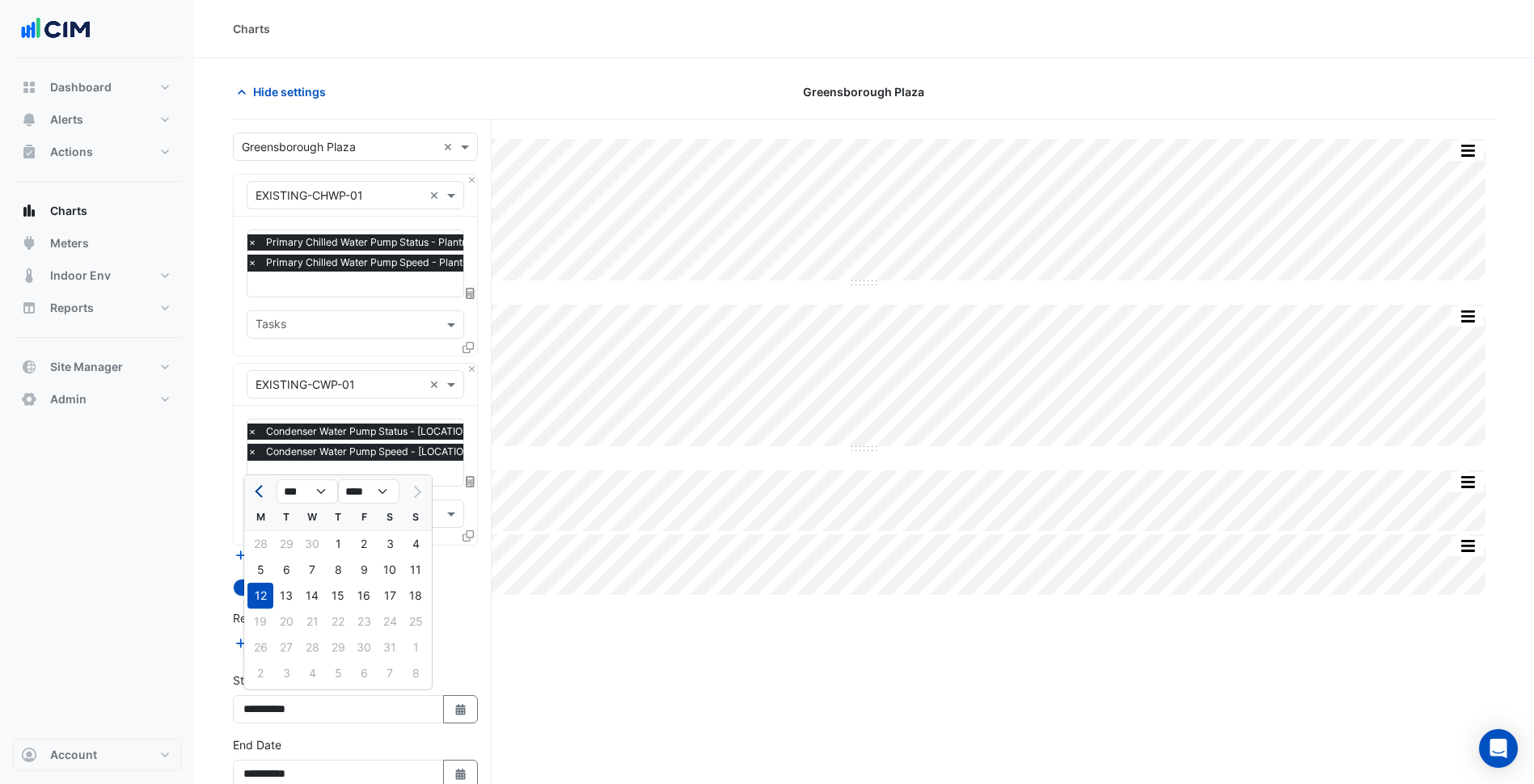 click 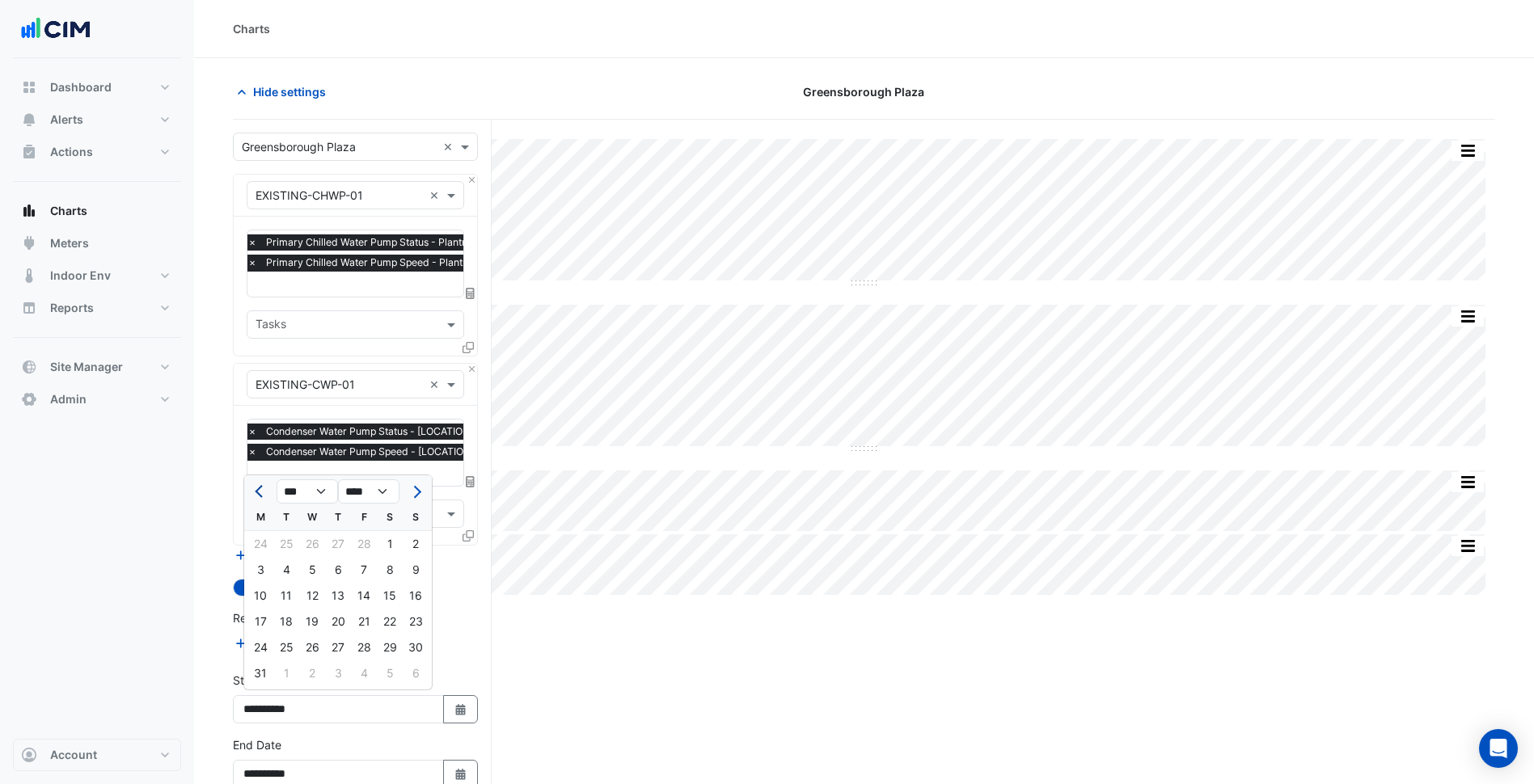 click 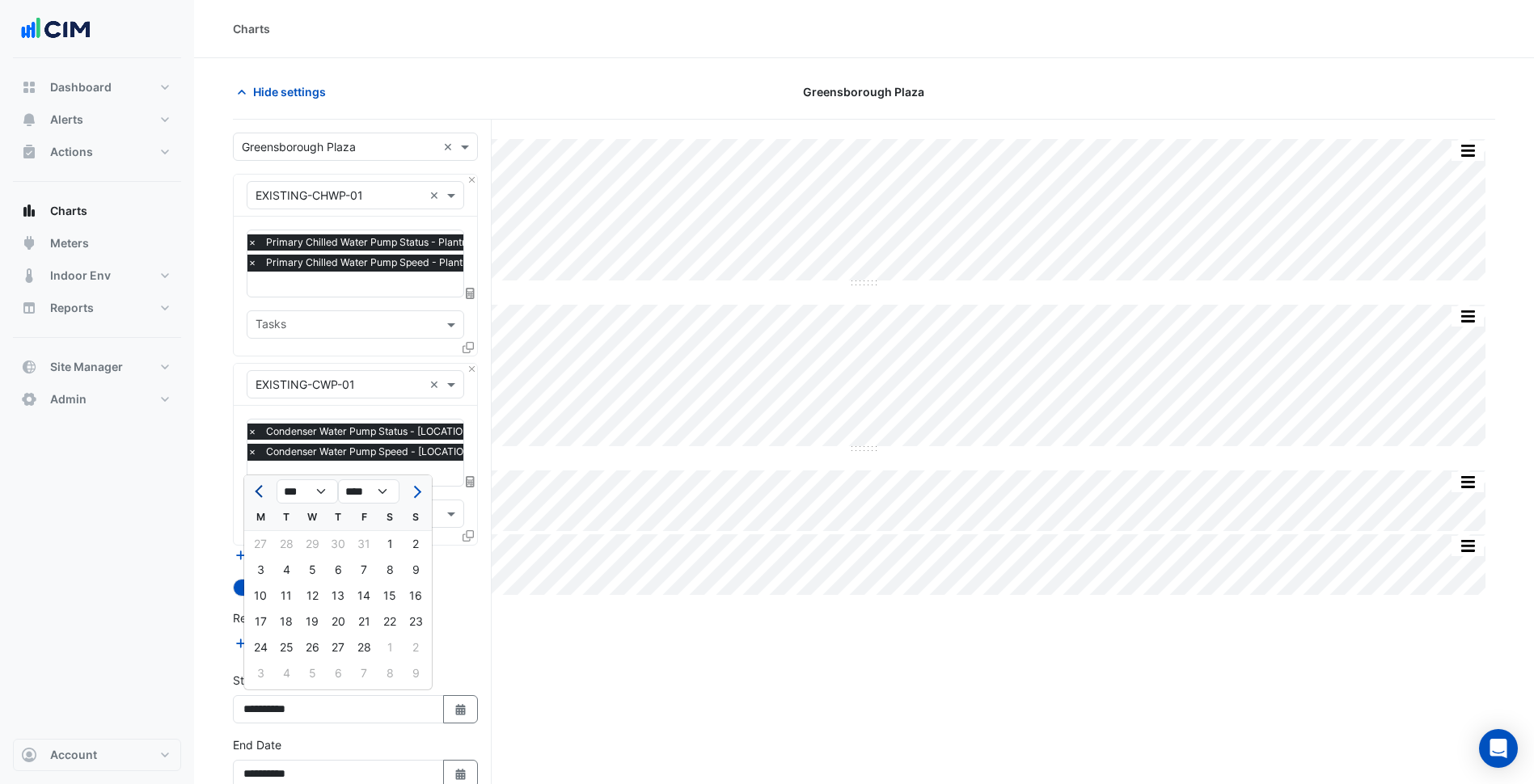click 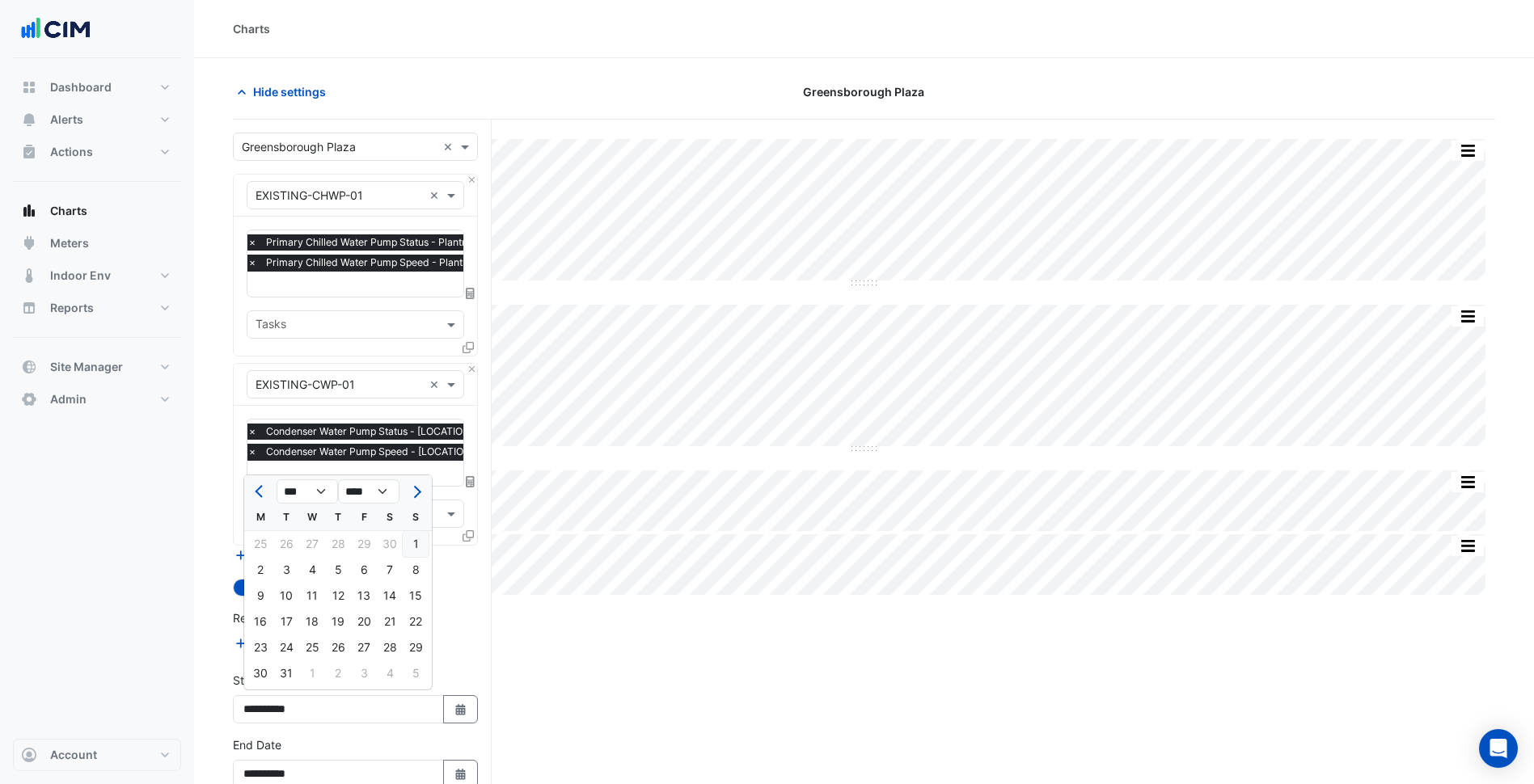 click on "1" 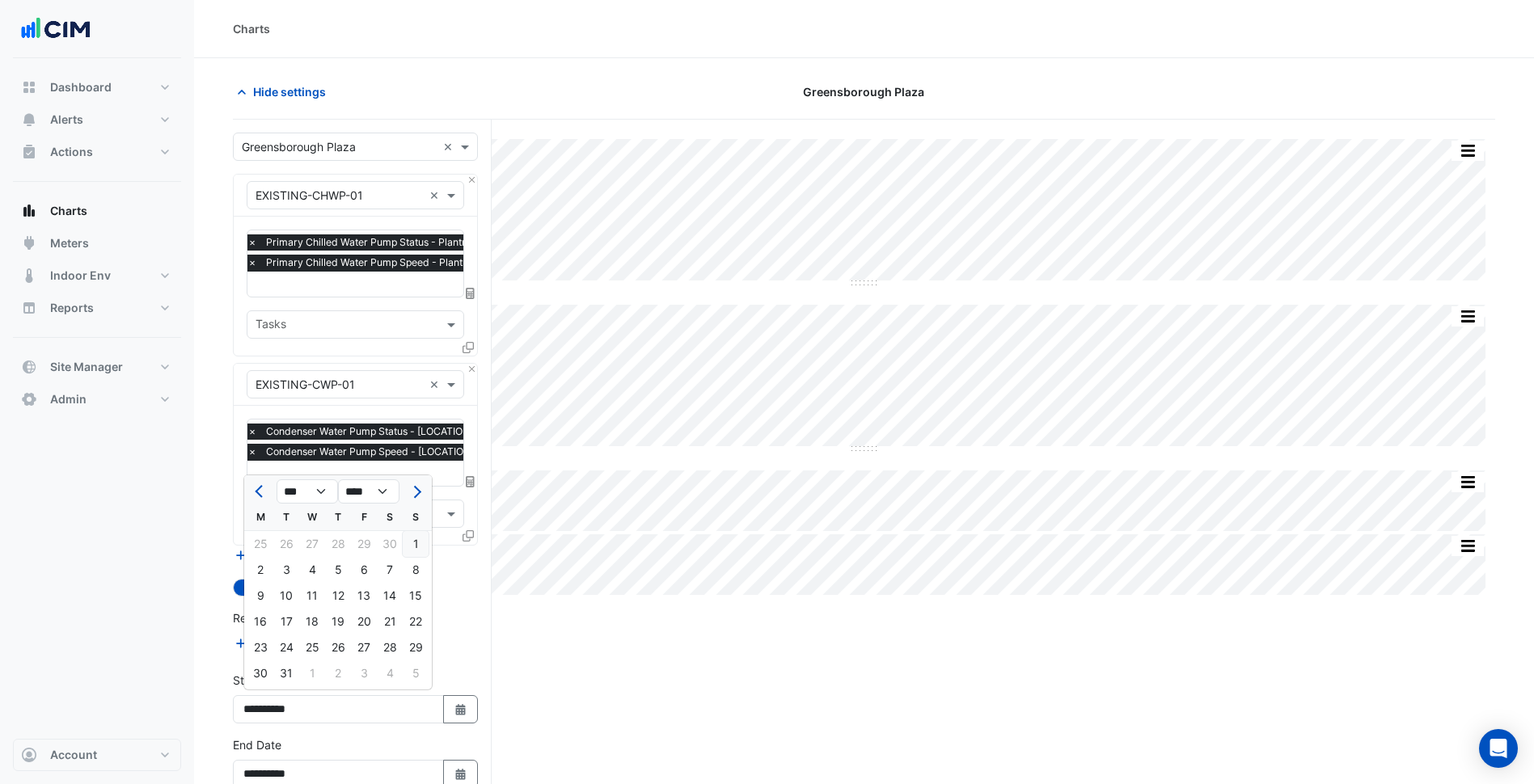 type on "**********" 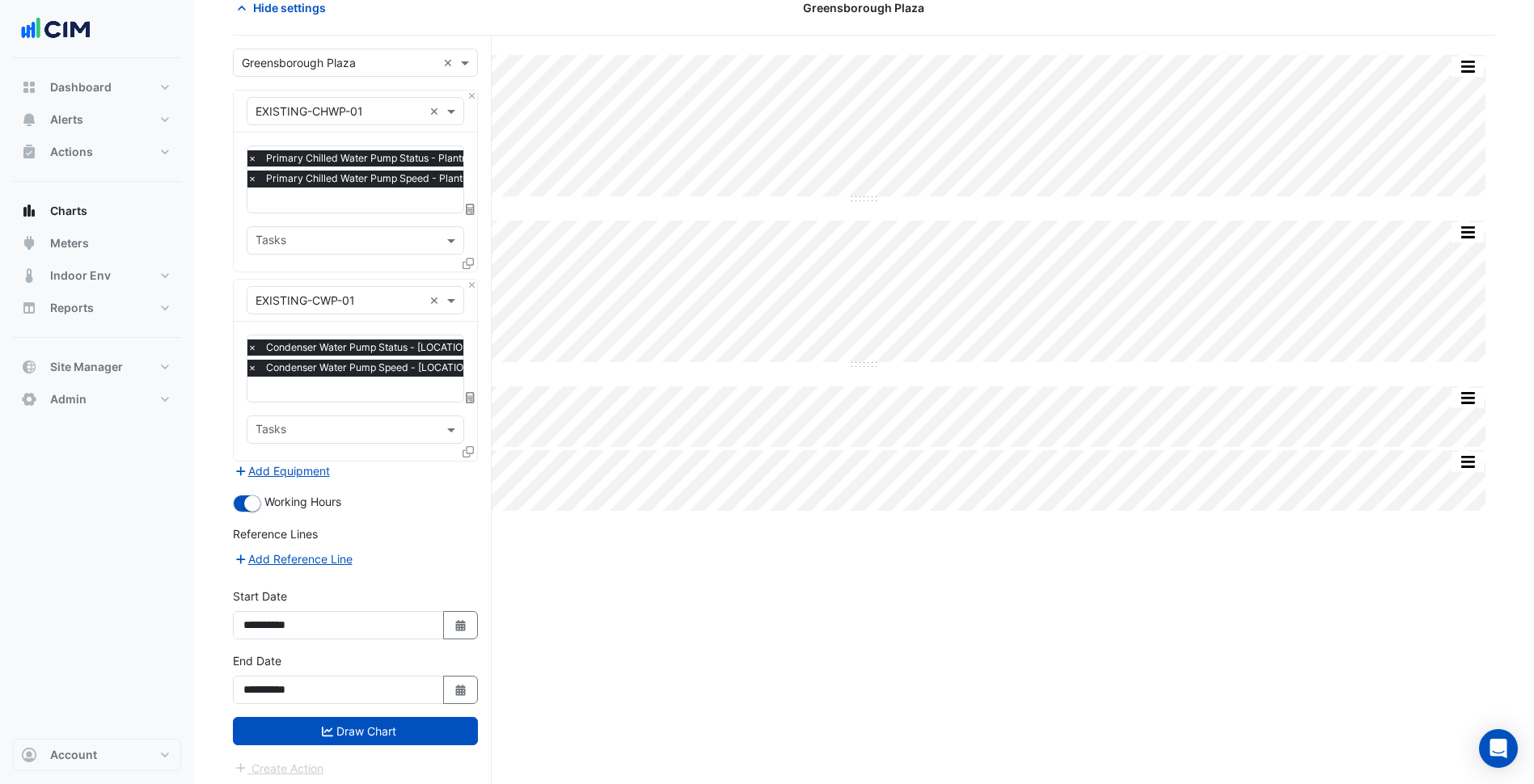 scroll, scrollTop: 87, scrollLeft: 0, axis: vertical 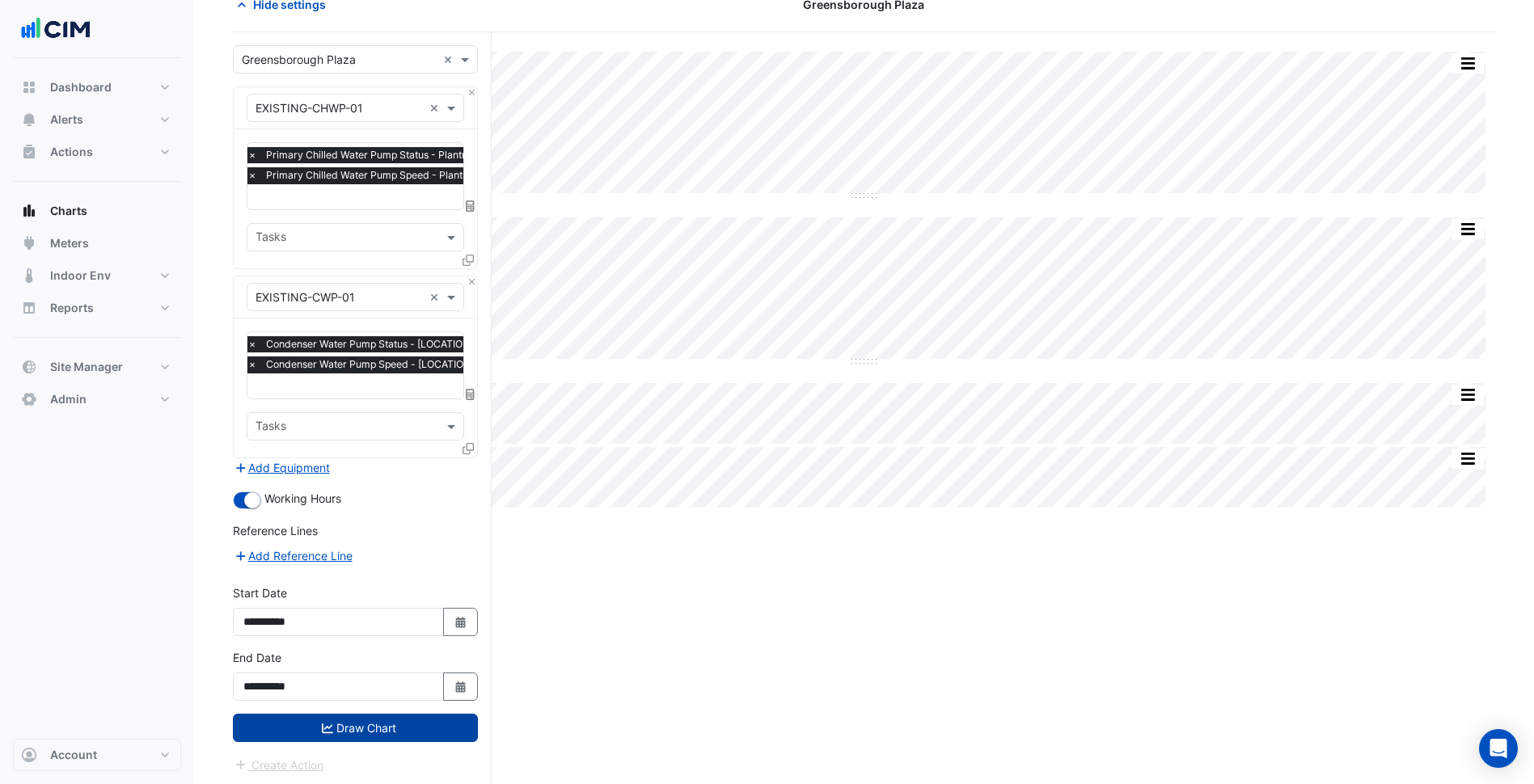 click on "Draw Chart" at bounding box center (355, 727) 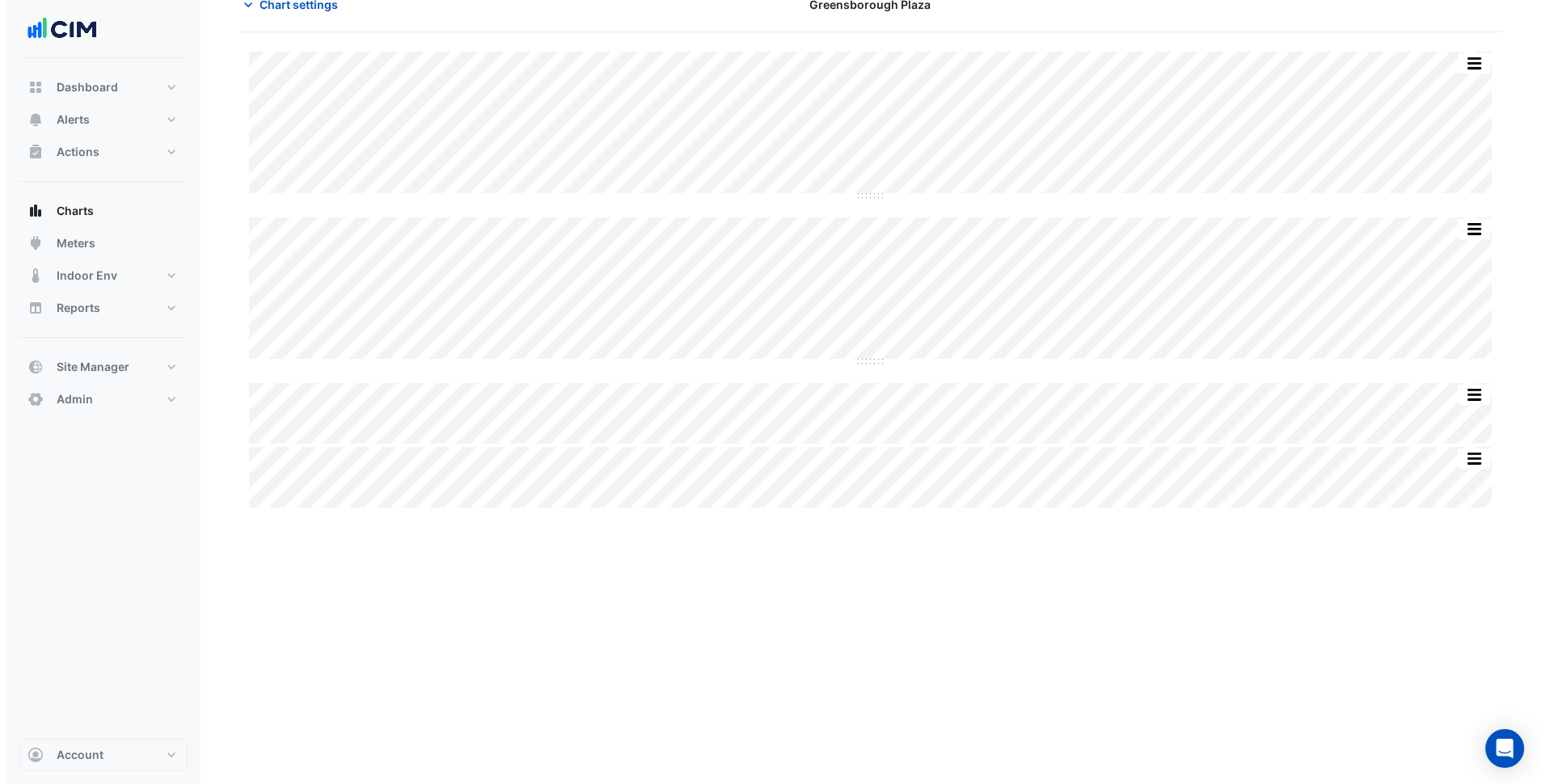 scroll, scrollTop: 0, scrollLeft: 0, axis: both 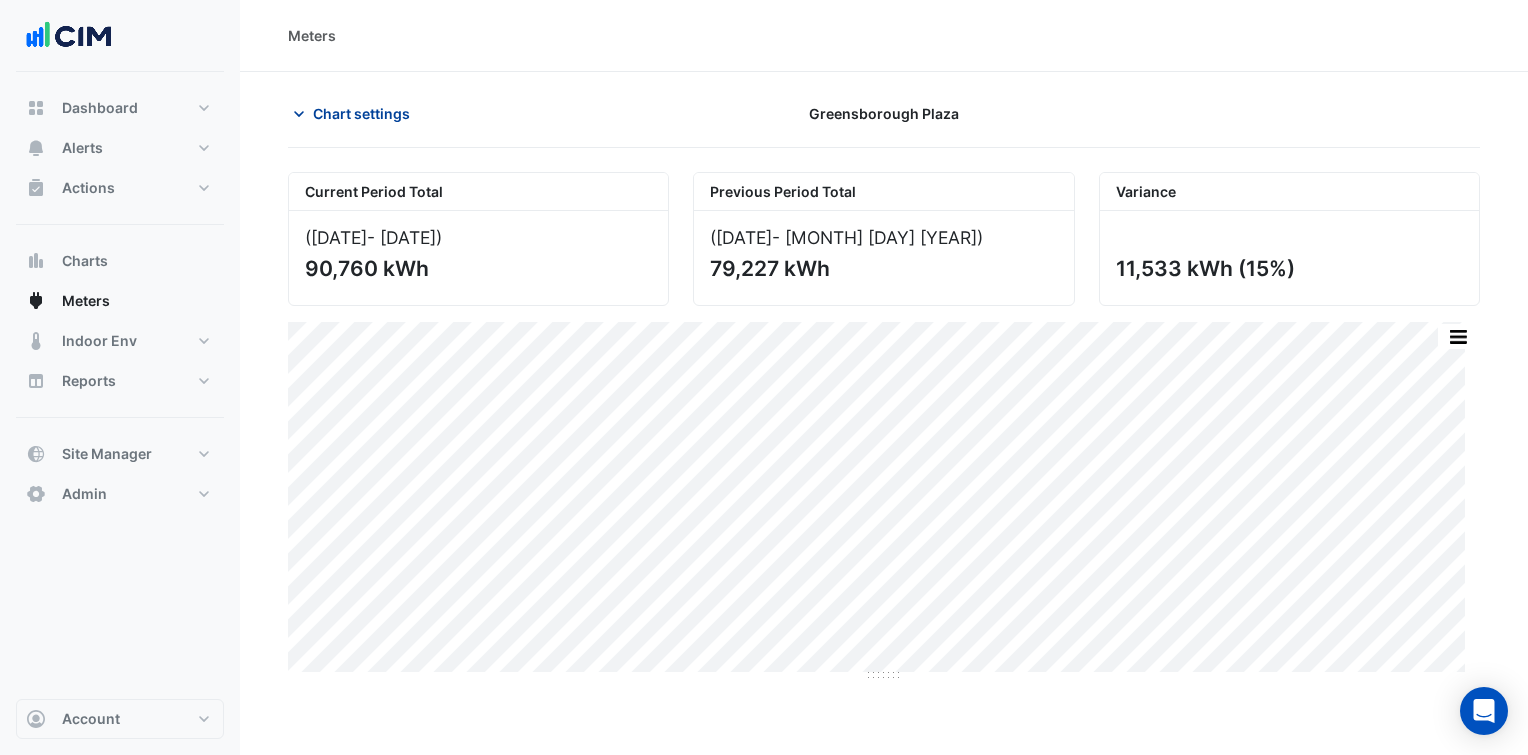 click on "Chart settings" 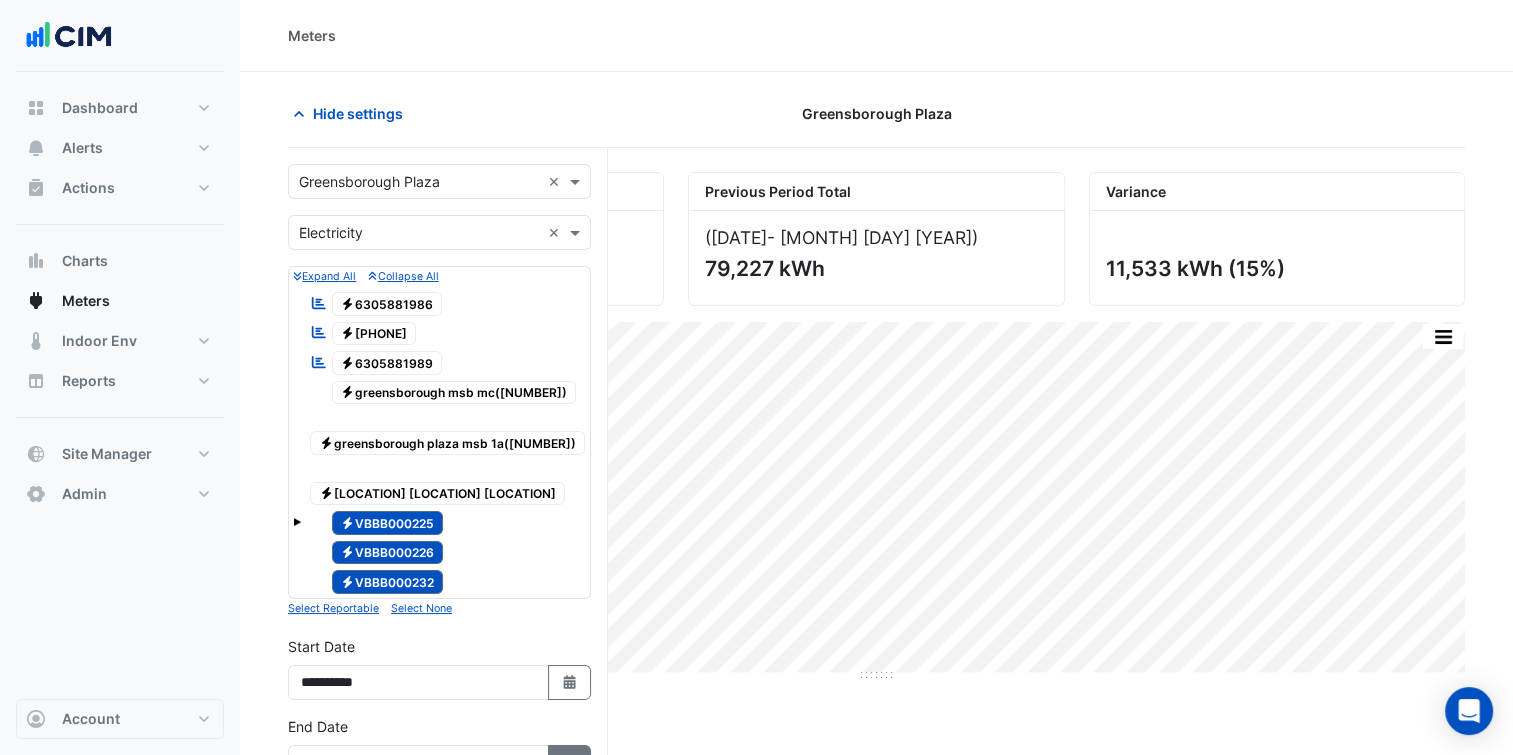 click on "Select Date" at bounding box center (570, 762) 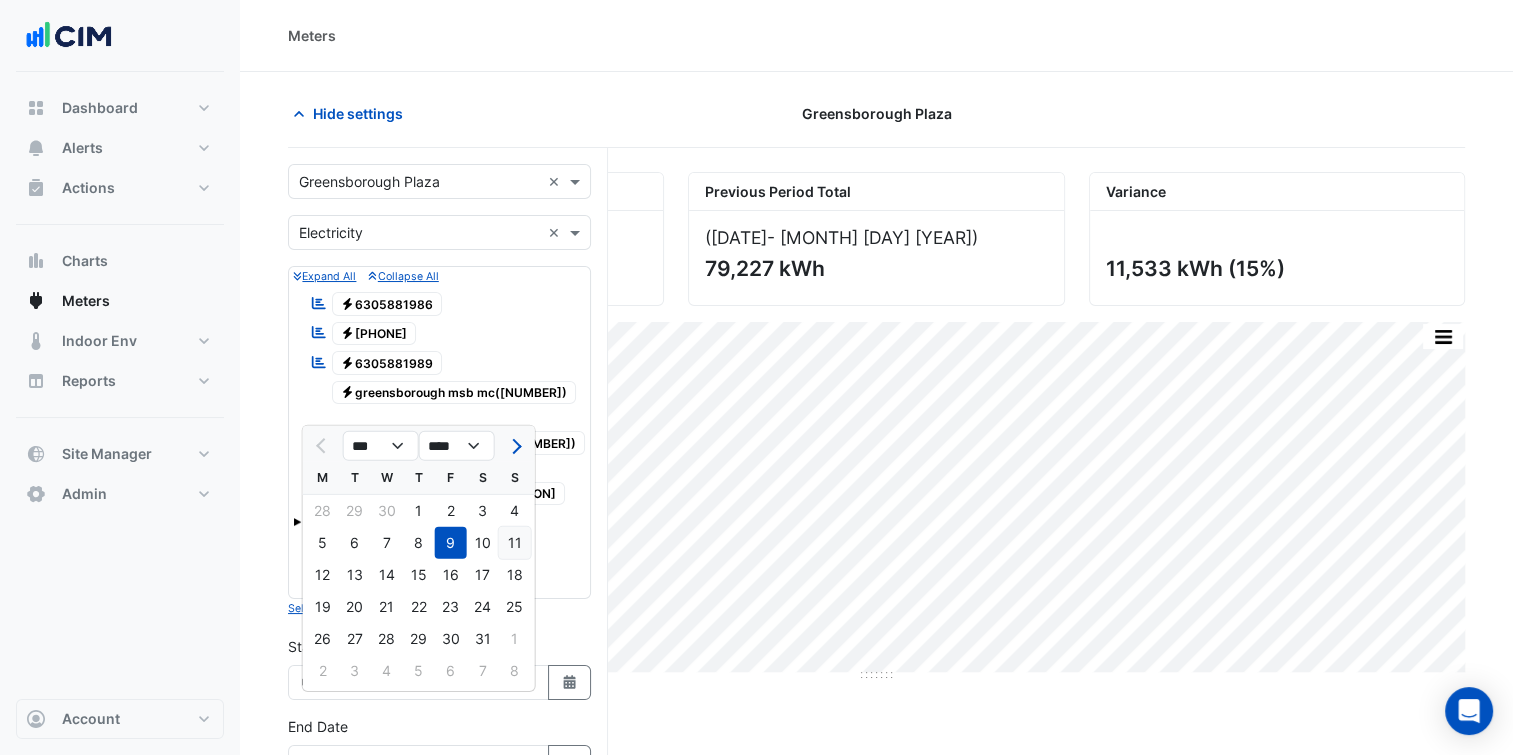 click on "11" 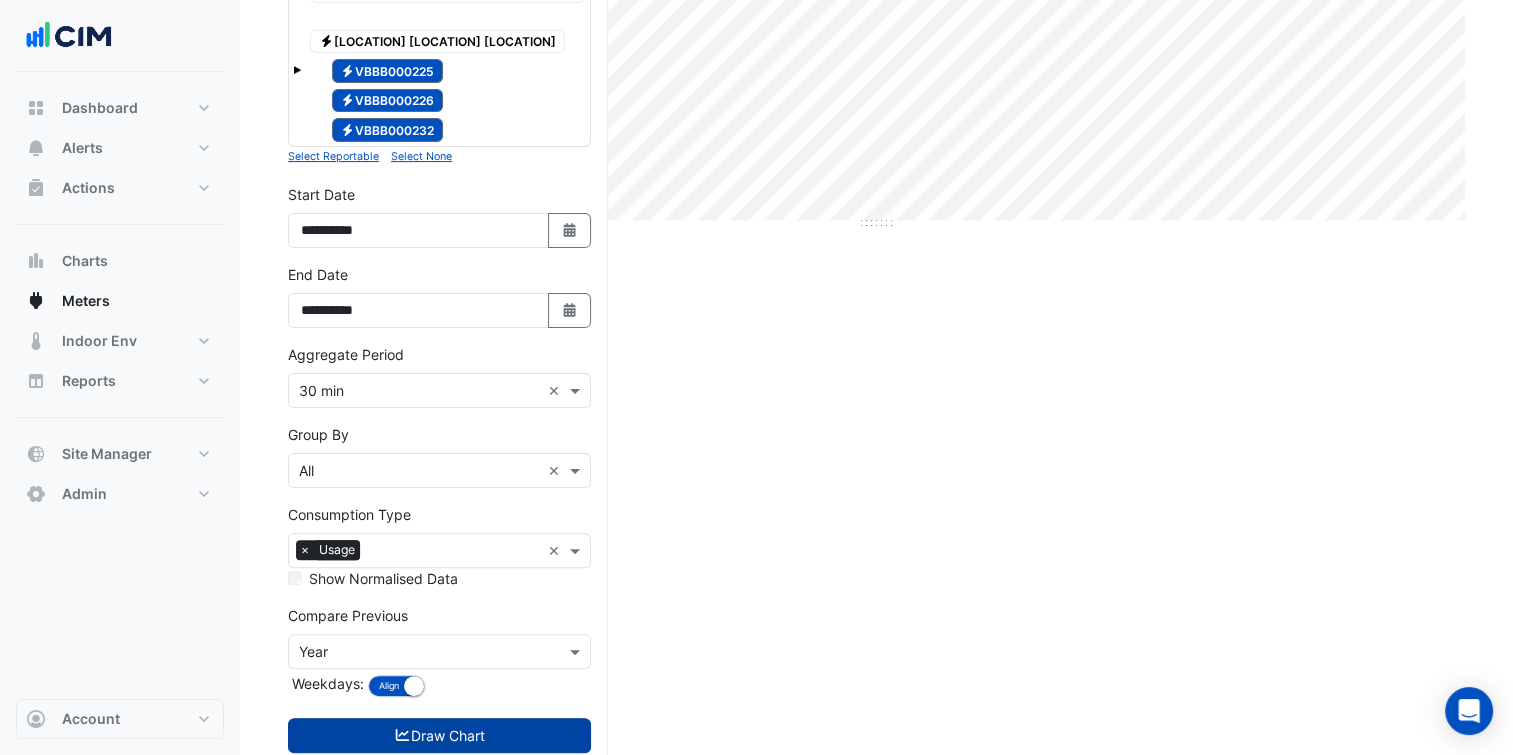 click on "Draw Chart" at bounding box center [439, 735] 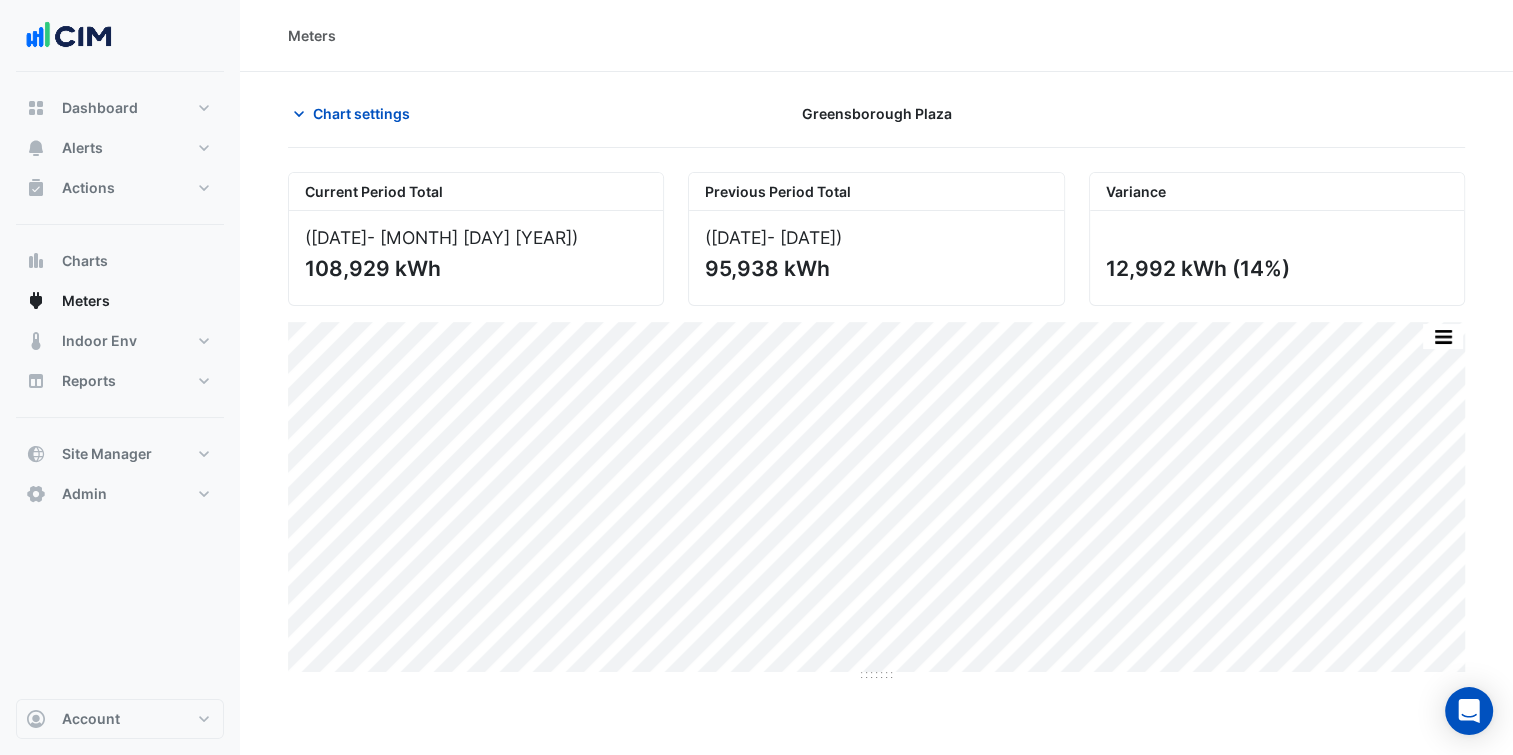 scroll, scrollTop: 0, scrollLeft: 0, axis: both 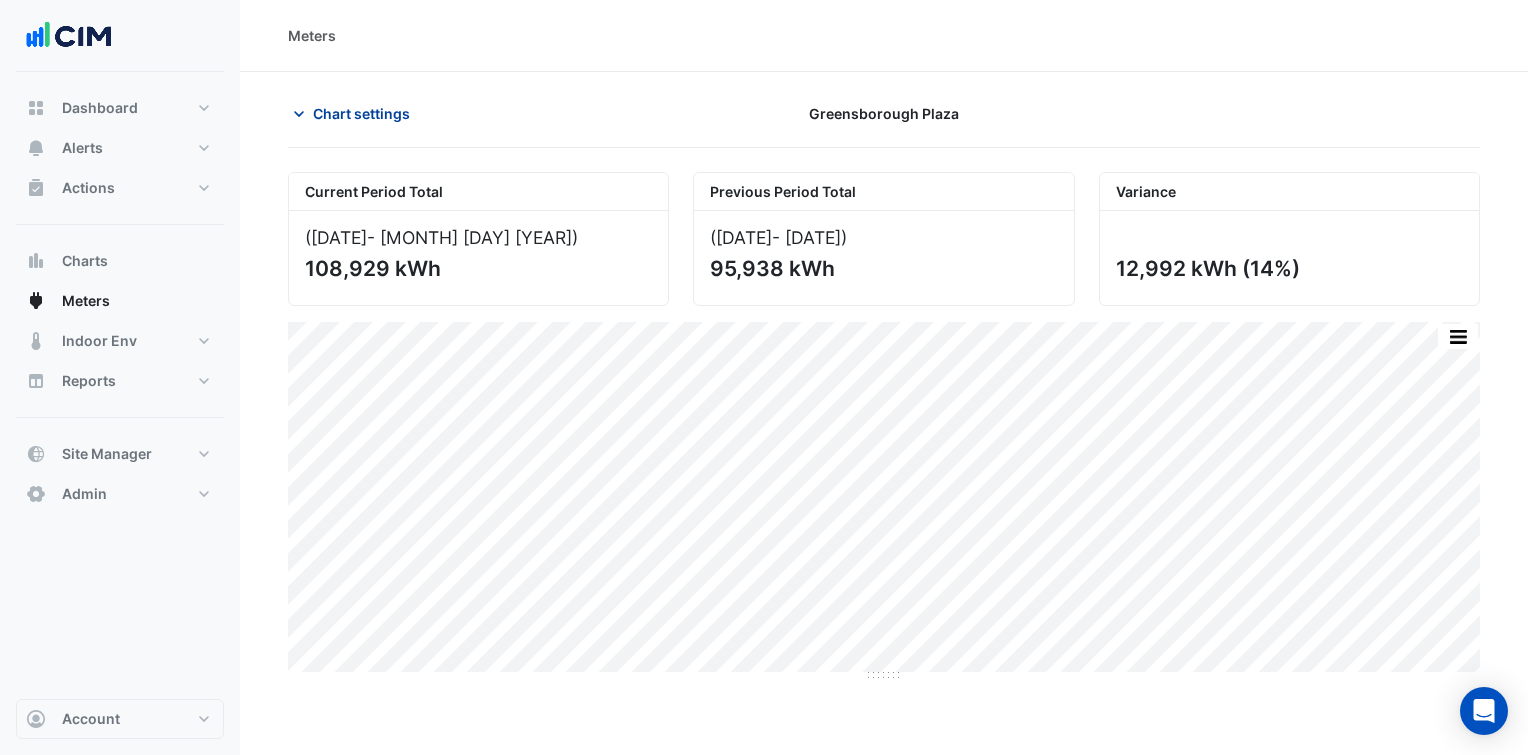 click on "Chart settings" 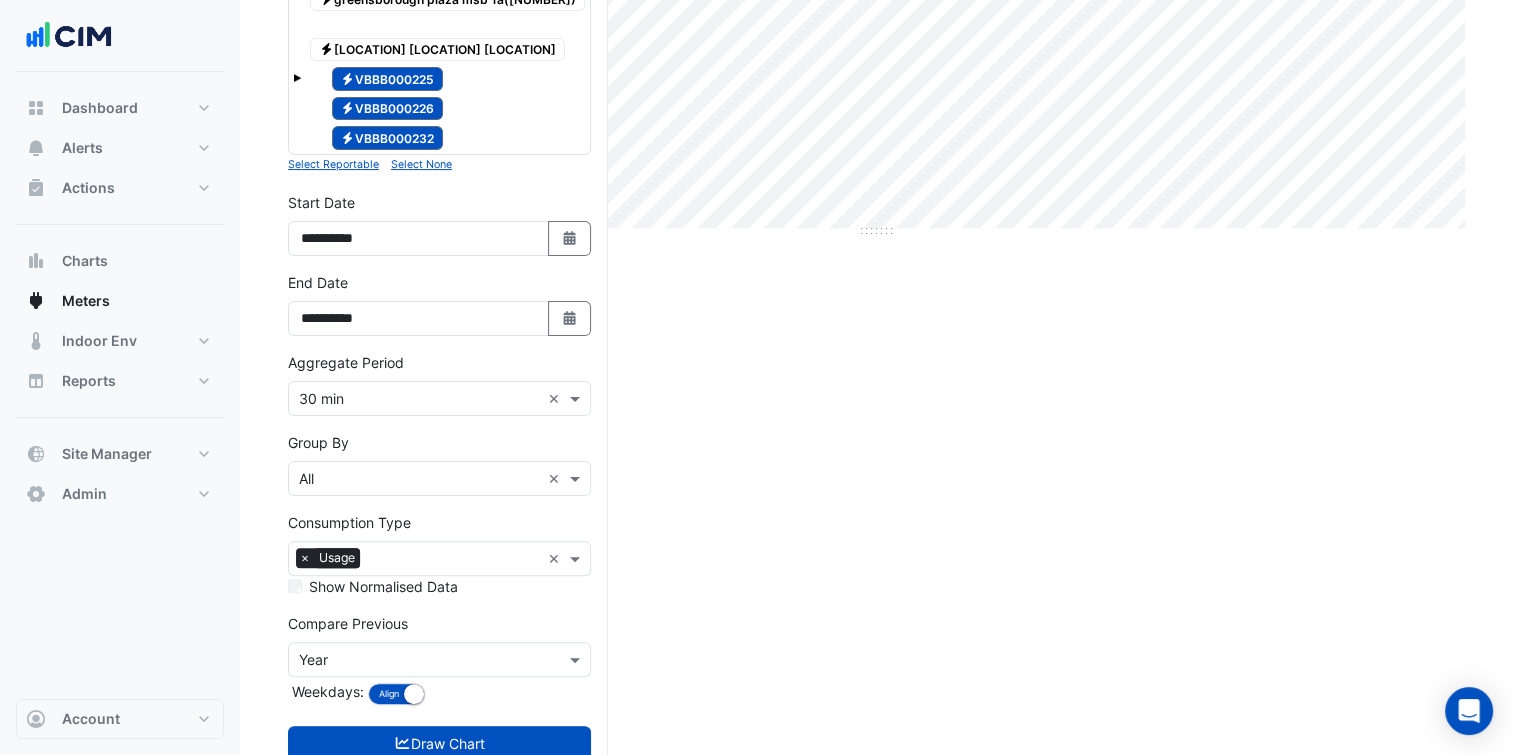 scroll, scrollTop: 452, scrollLeft: 0, axis: vertical 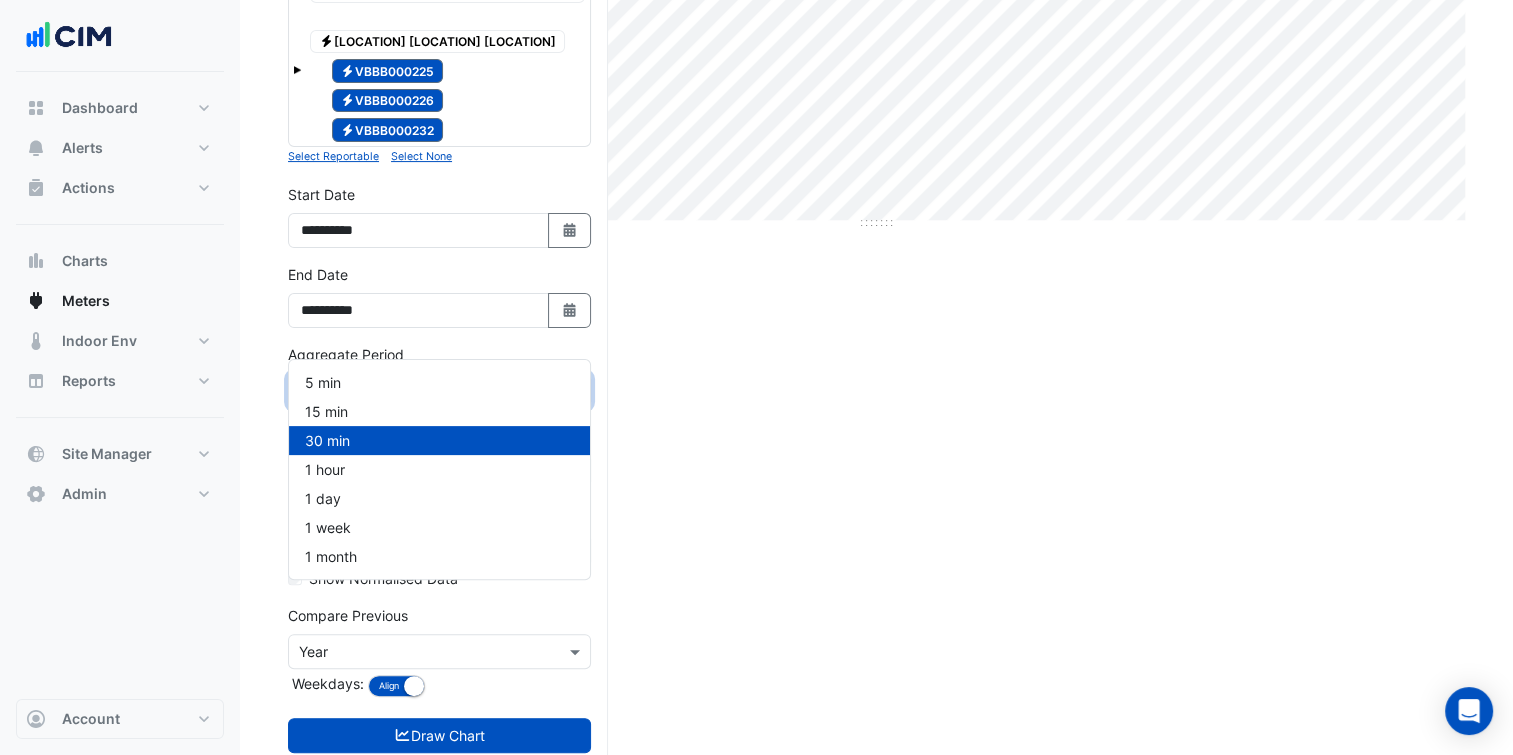 click at bounding box center (419, 391) 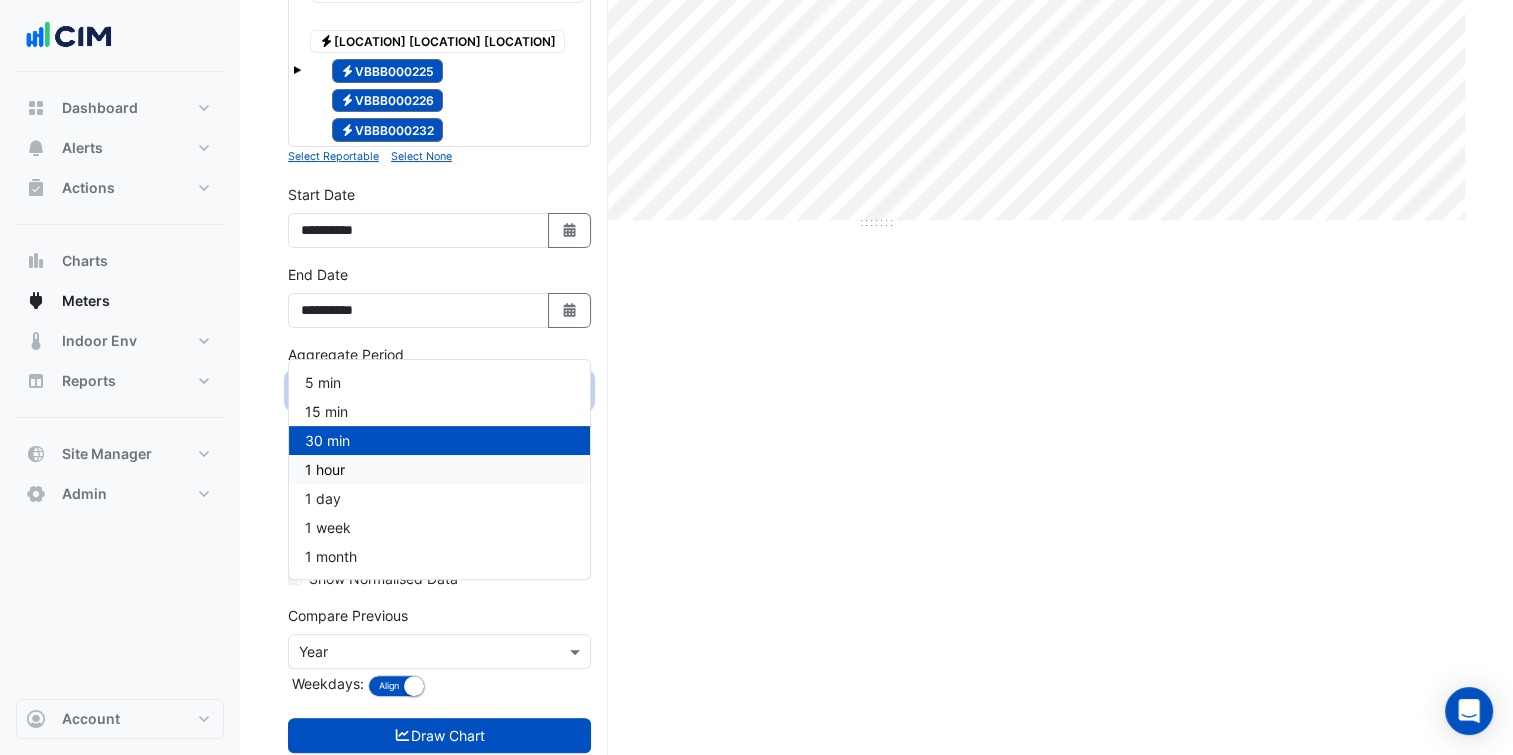 drag, startPoint x: 348, startPoint y: 460, endPoint x: 438, endPoint y: 608, distance: 173.21663 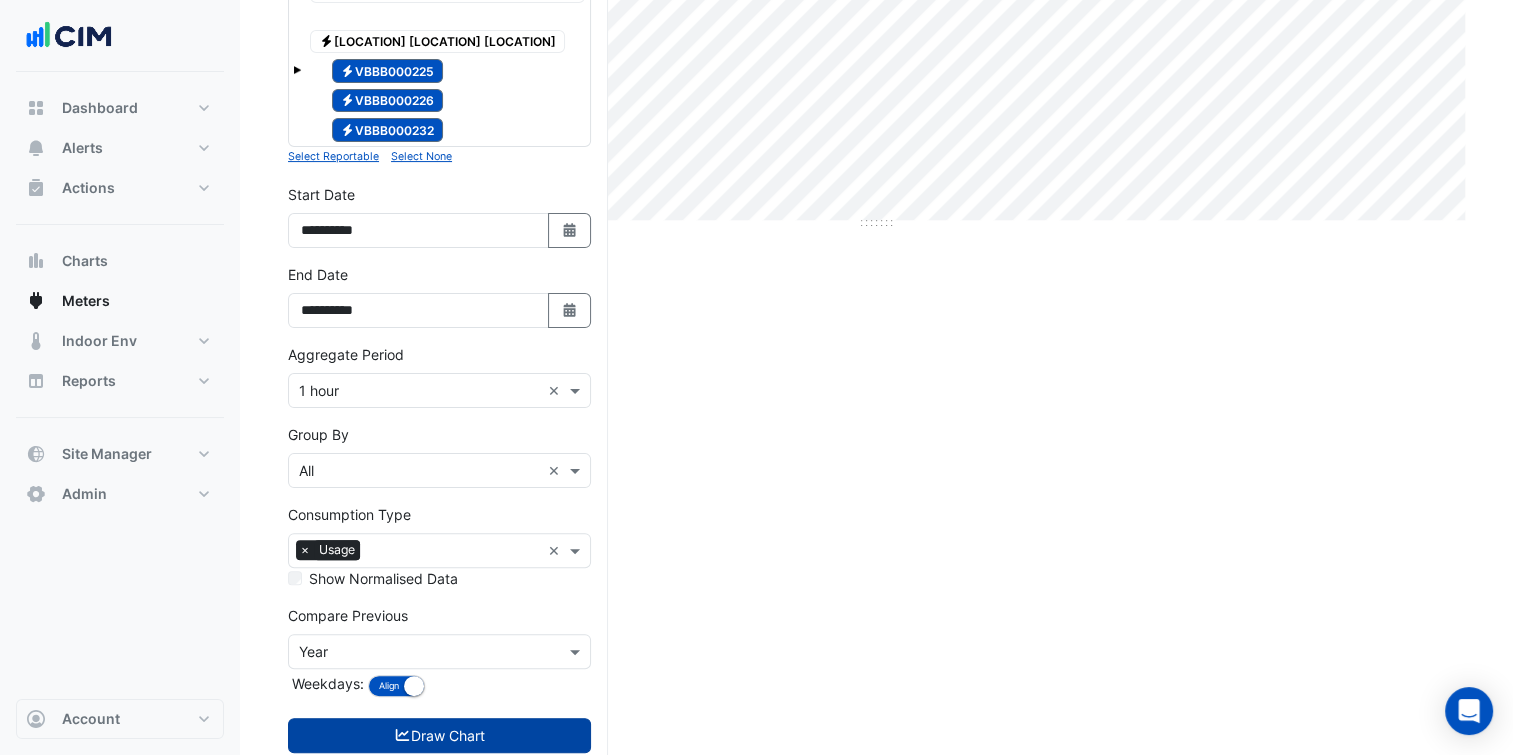 click on "Draw Chart" at bounding box center [439, 735] 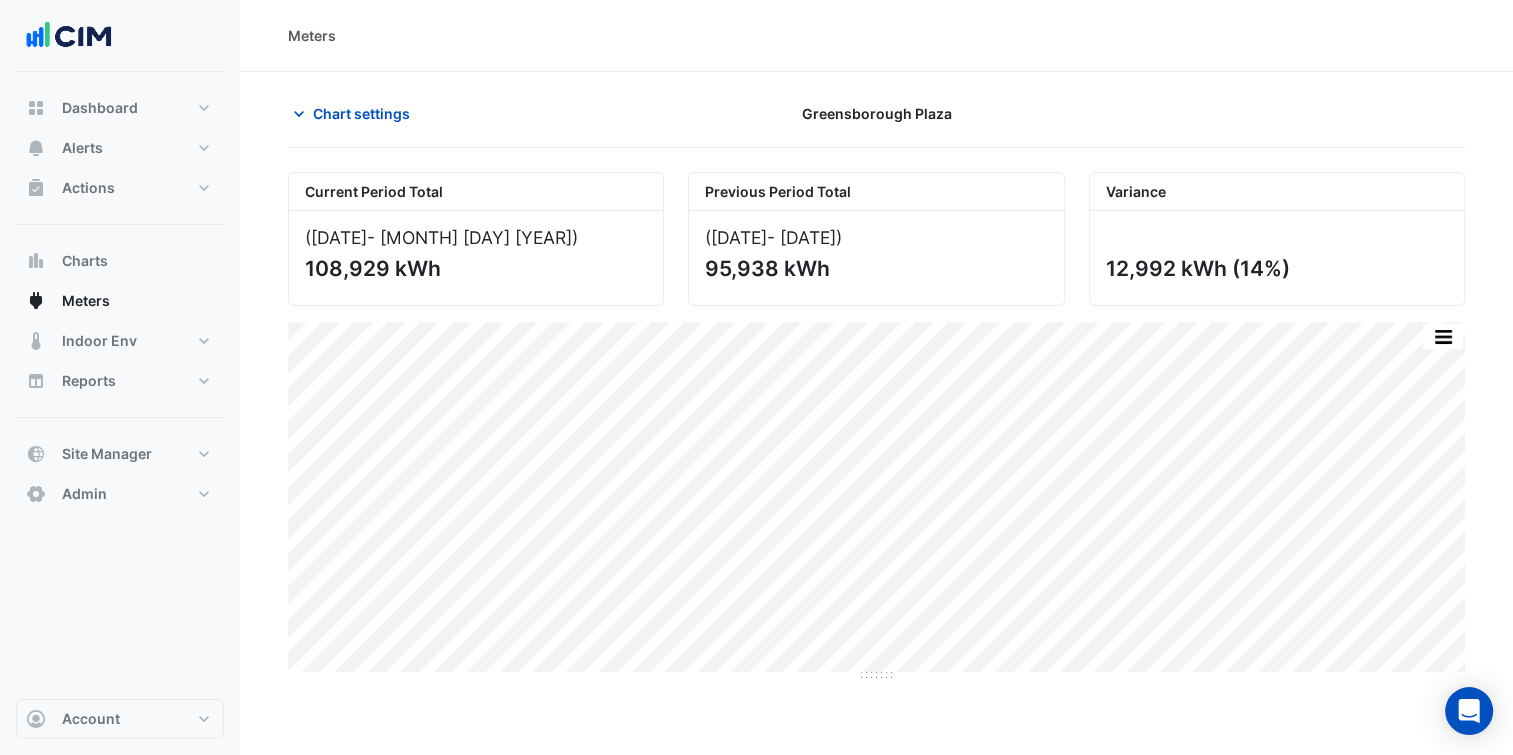 scroll, scrollTop: 0, scrollLeft: 0, axis: both 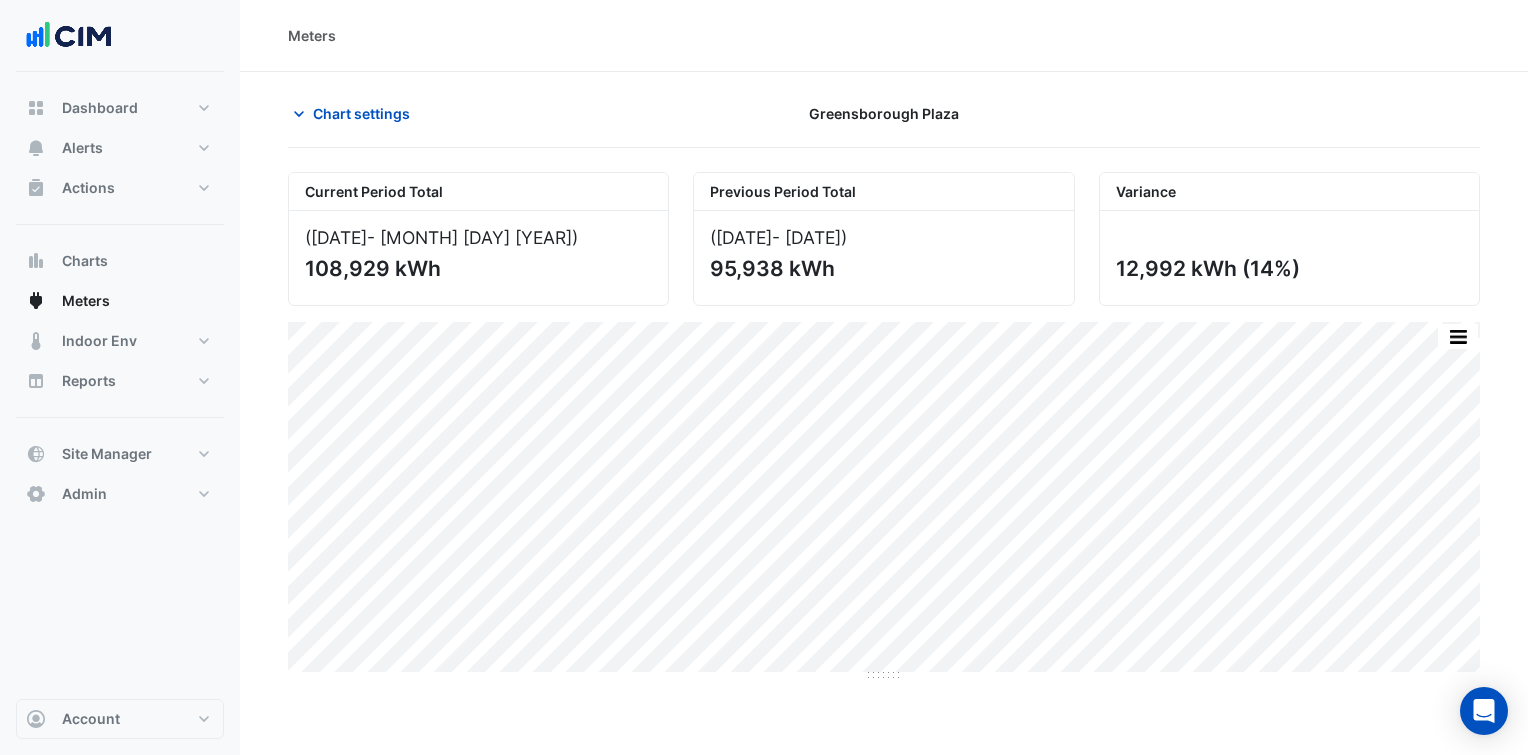 click on "Chart settings
[LOCATION] [LOCATION]
Current Period Total
([MONTH] [DAY] [YEAR]  - [MONTH] [DAY] [YEAR] )
[NUMBER] kWh
Previous Period Total
([MONTH] [DAY] [YEAR]  - [MONTH] [DAY] [YEAR] )
[NUMBER] kWh
Variance
[NUMBER] kWh
([PERCENT])
Print Save as JPEG Save as PNG Pivot Data Table Export CSV - Flat Export CSV - Pivot Select Chart Type    —    All Usage (Previous)" 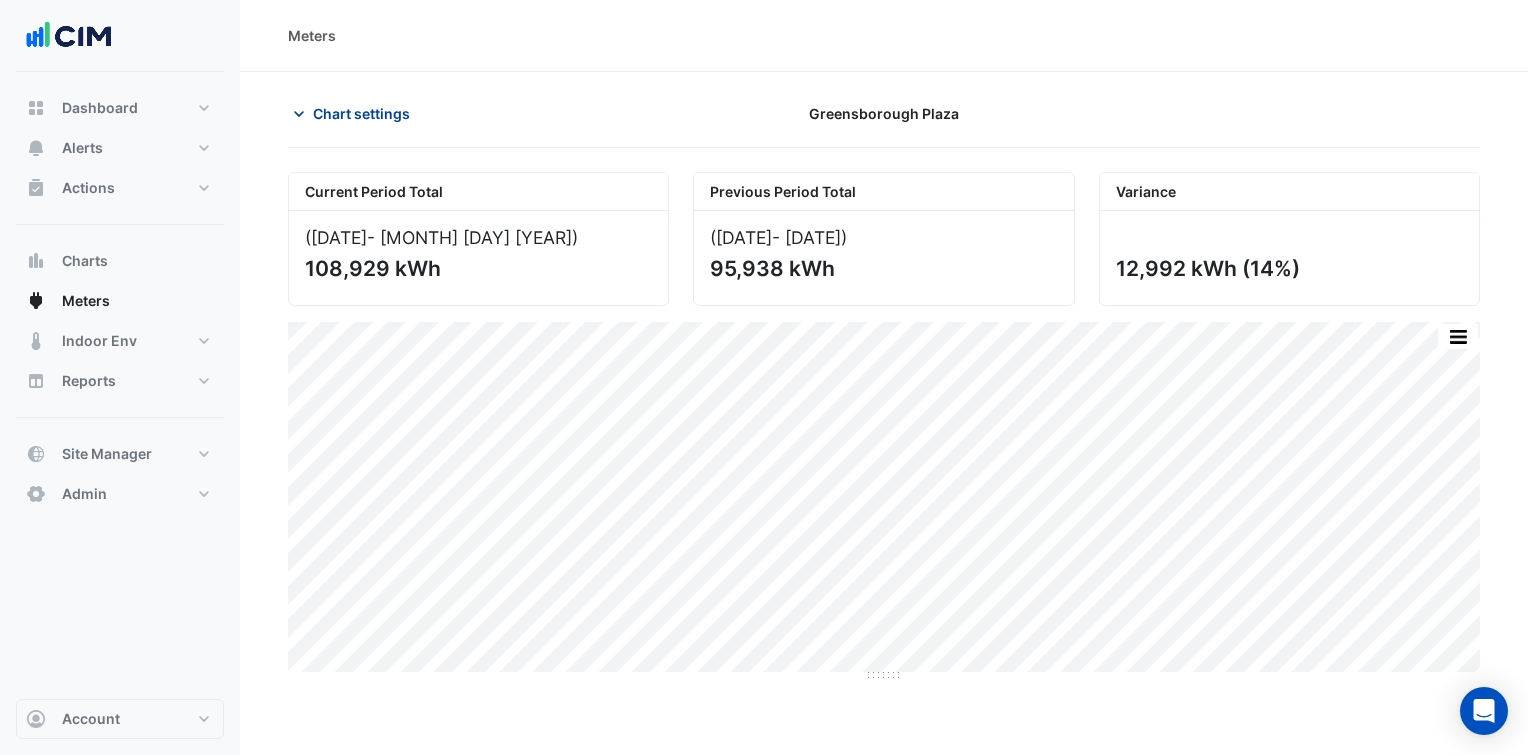 click on "Chart settings" 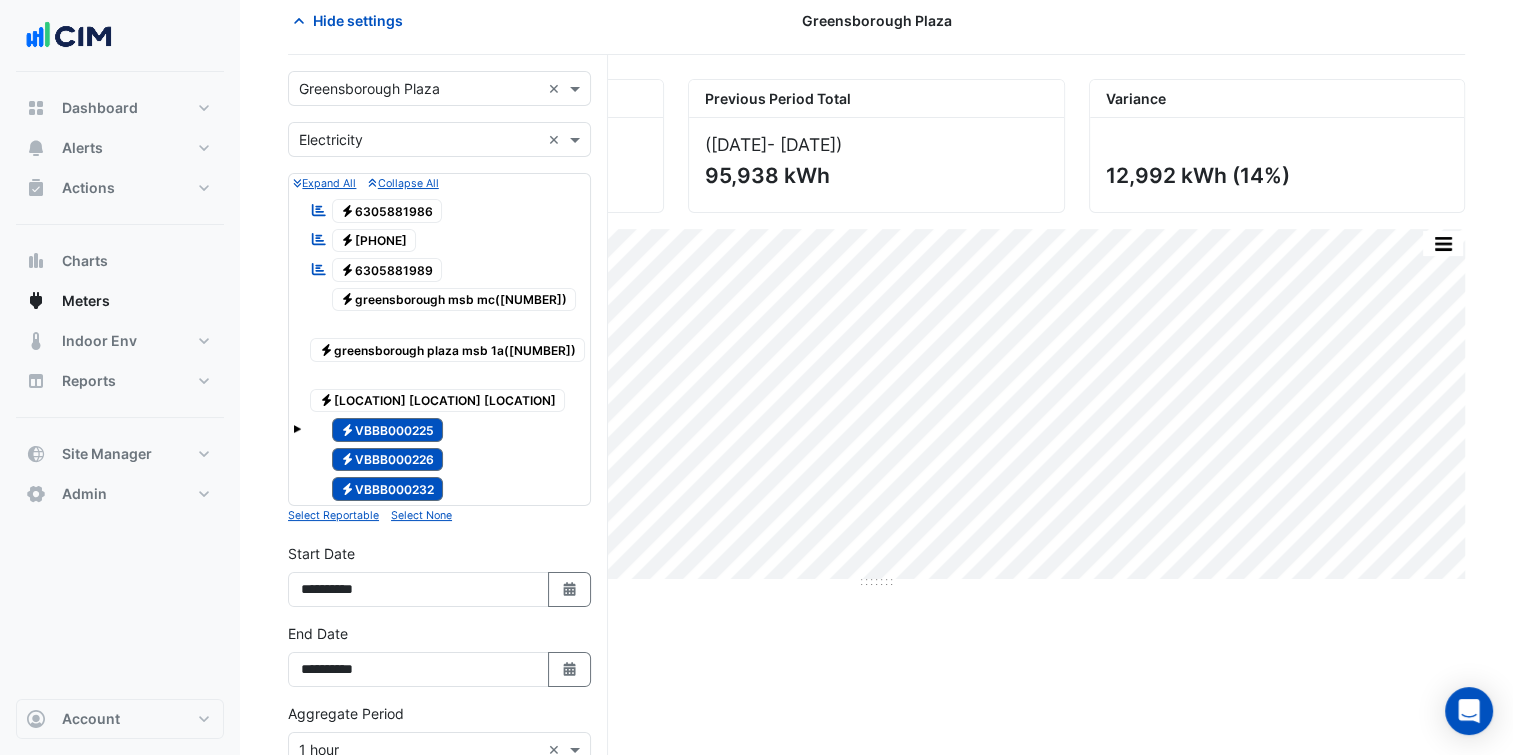scroll, scrollTop: 300, scrollLeft: 0, axis: vertical 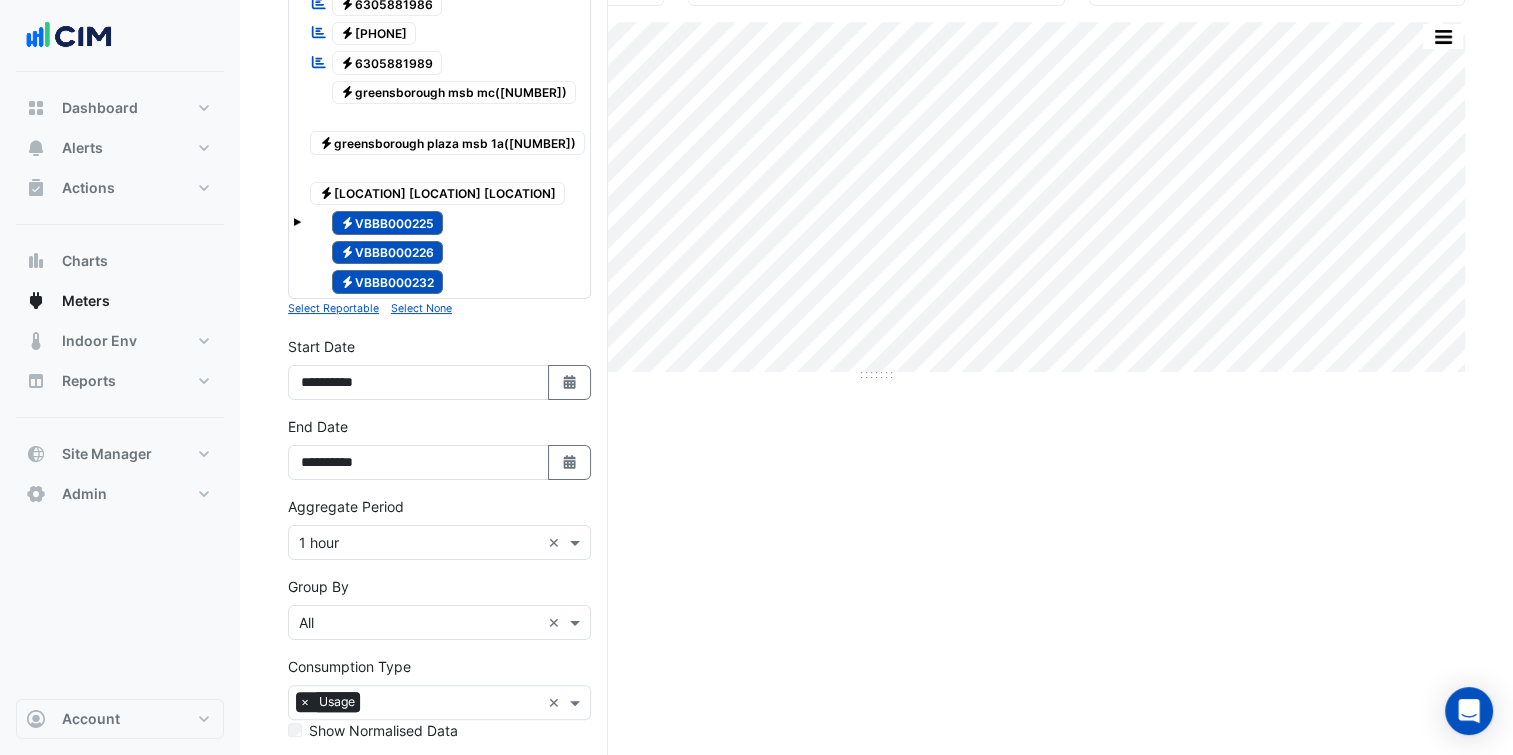 click on "Electricity
VBBB000225" at bounding box center (388, 223) 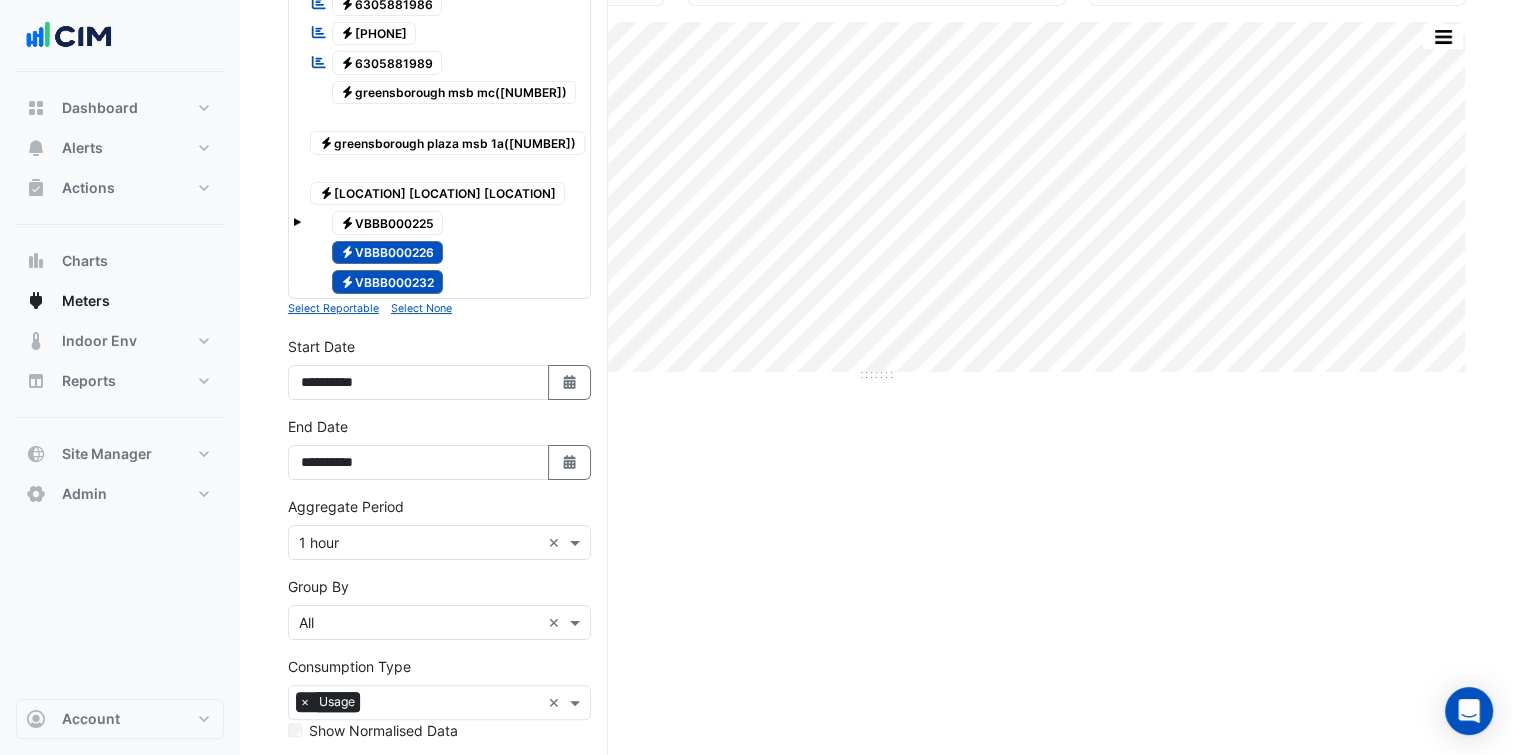 click on "Electricity
VBBB000226" at bounding box center (388, 253) 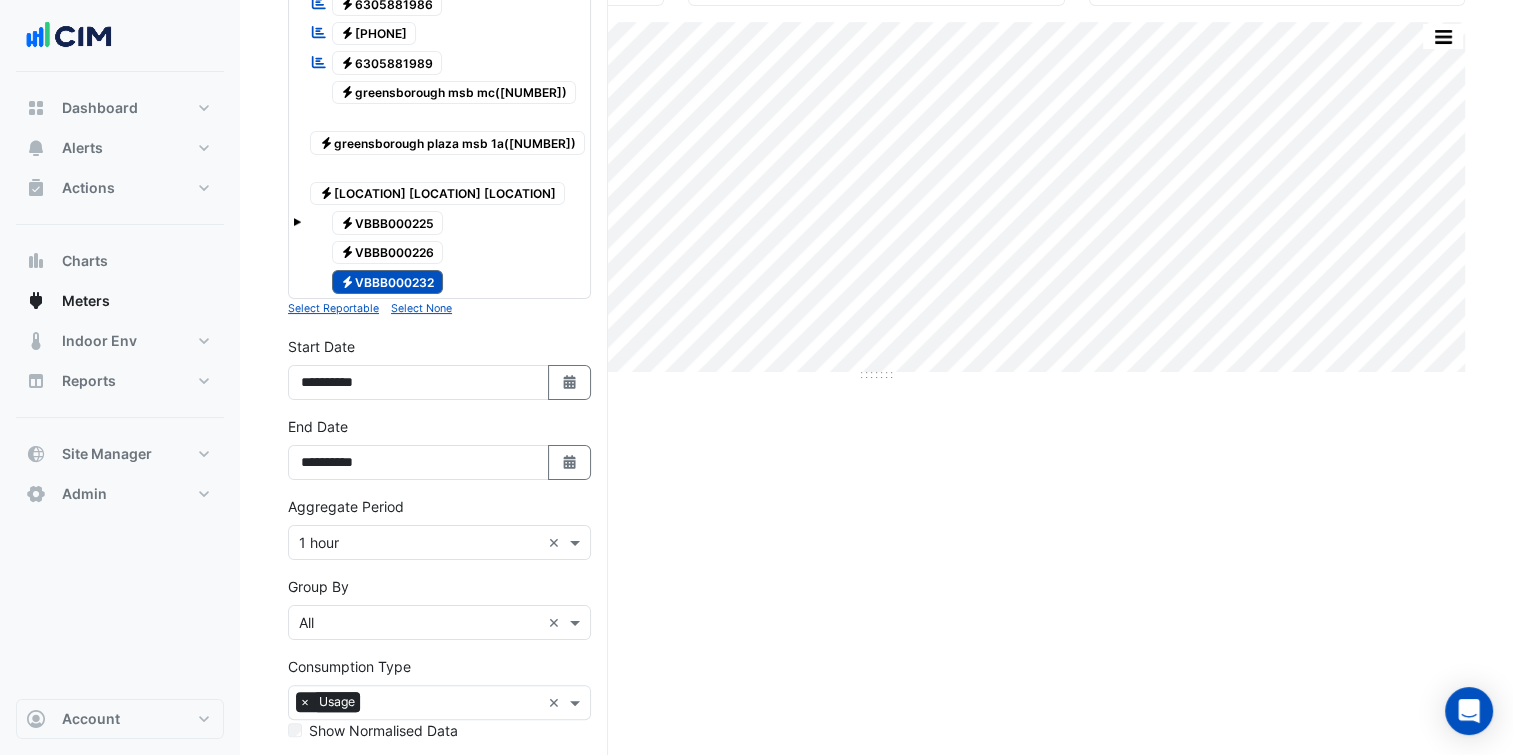 click on "Electricity
VBBB000232" at bounding box center [388, 282] 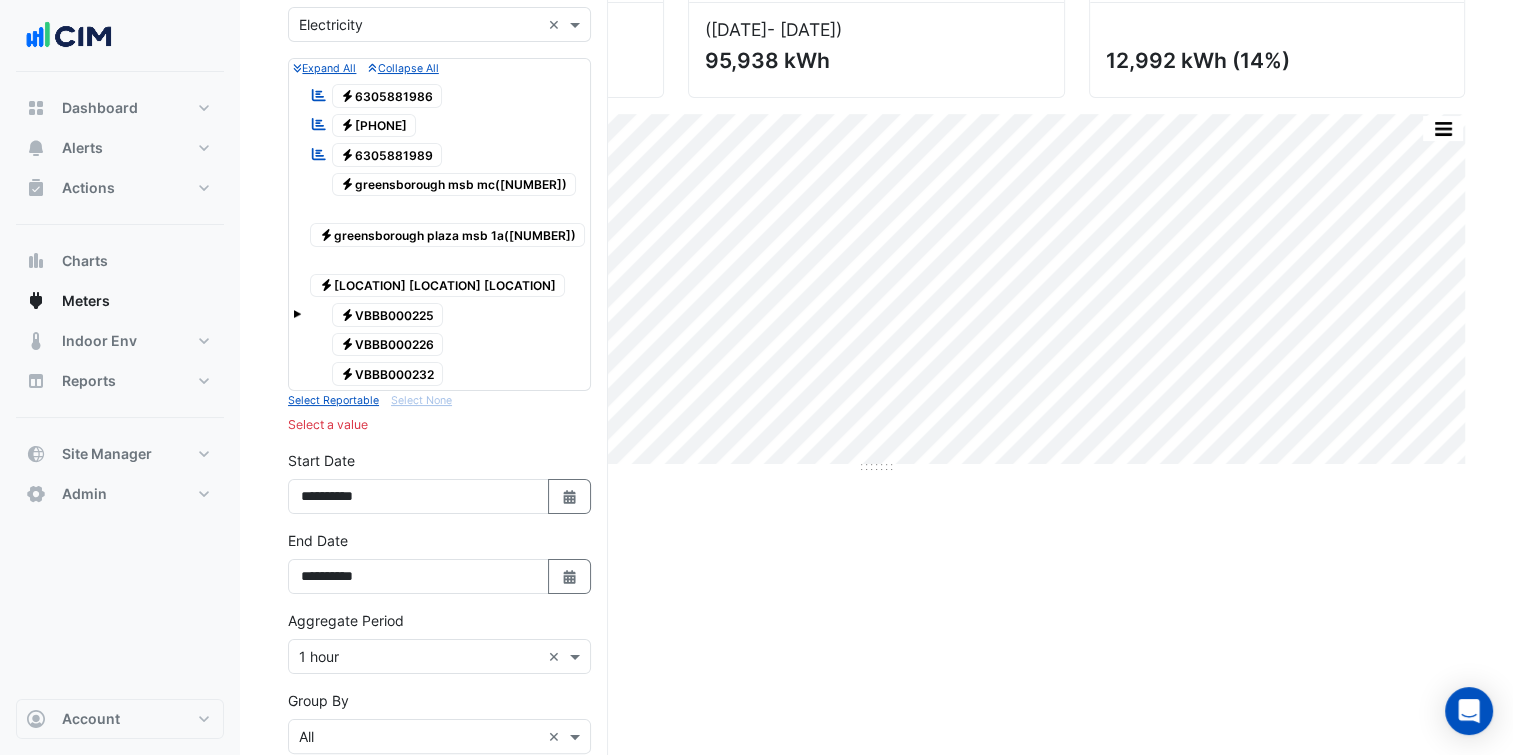 scroll, scrollTop: 100, scrollLeft: 0, axis: vertical 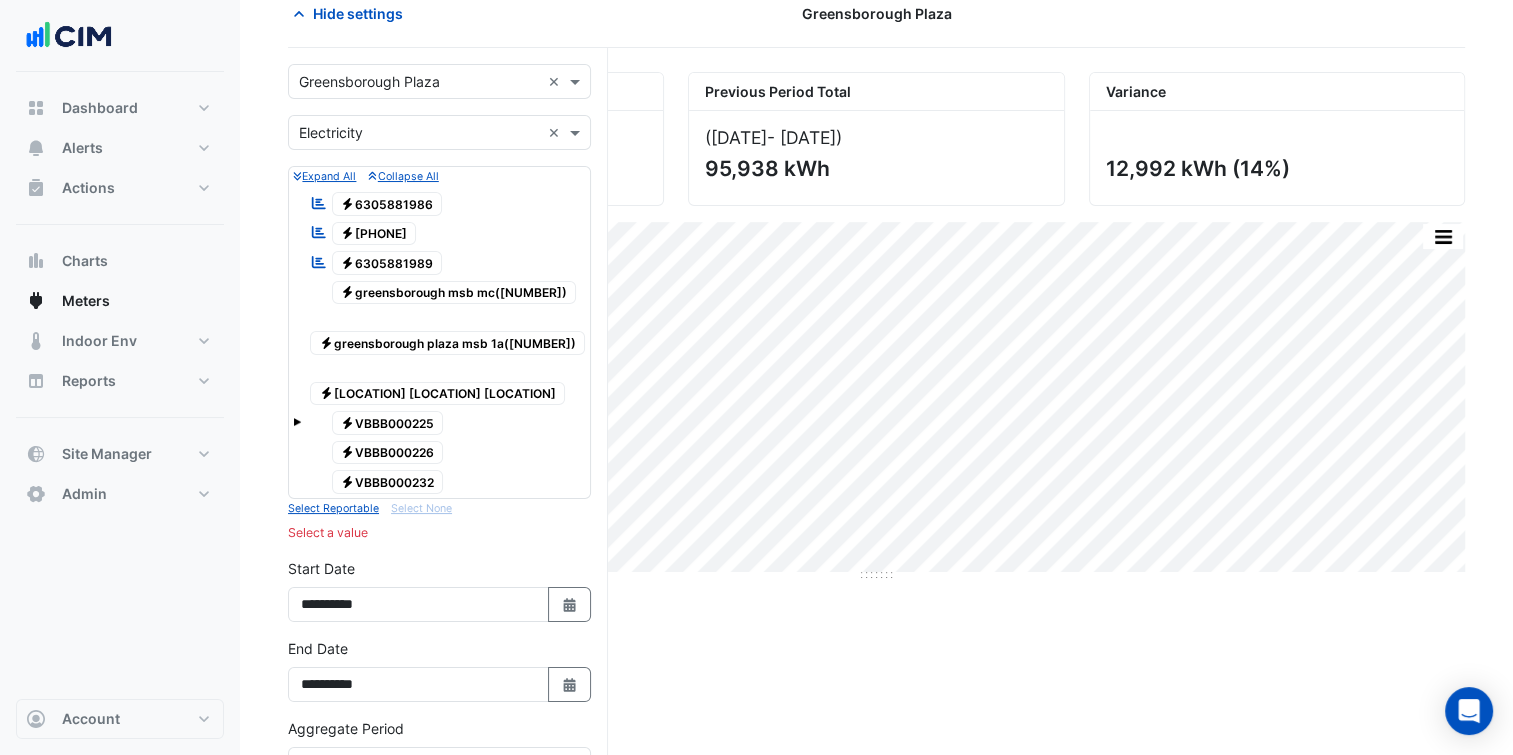 drag, startPoint x: 407, startPoint y: 266, endPoint x: 402, endPoint y: 232, distance: 34.36568 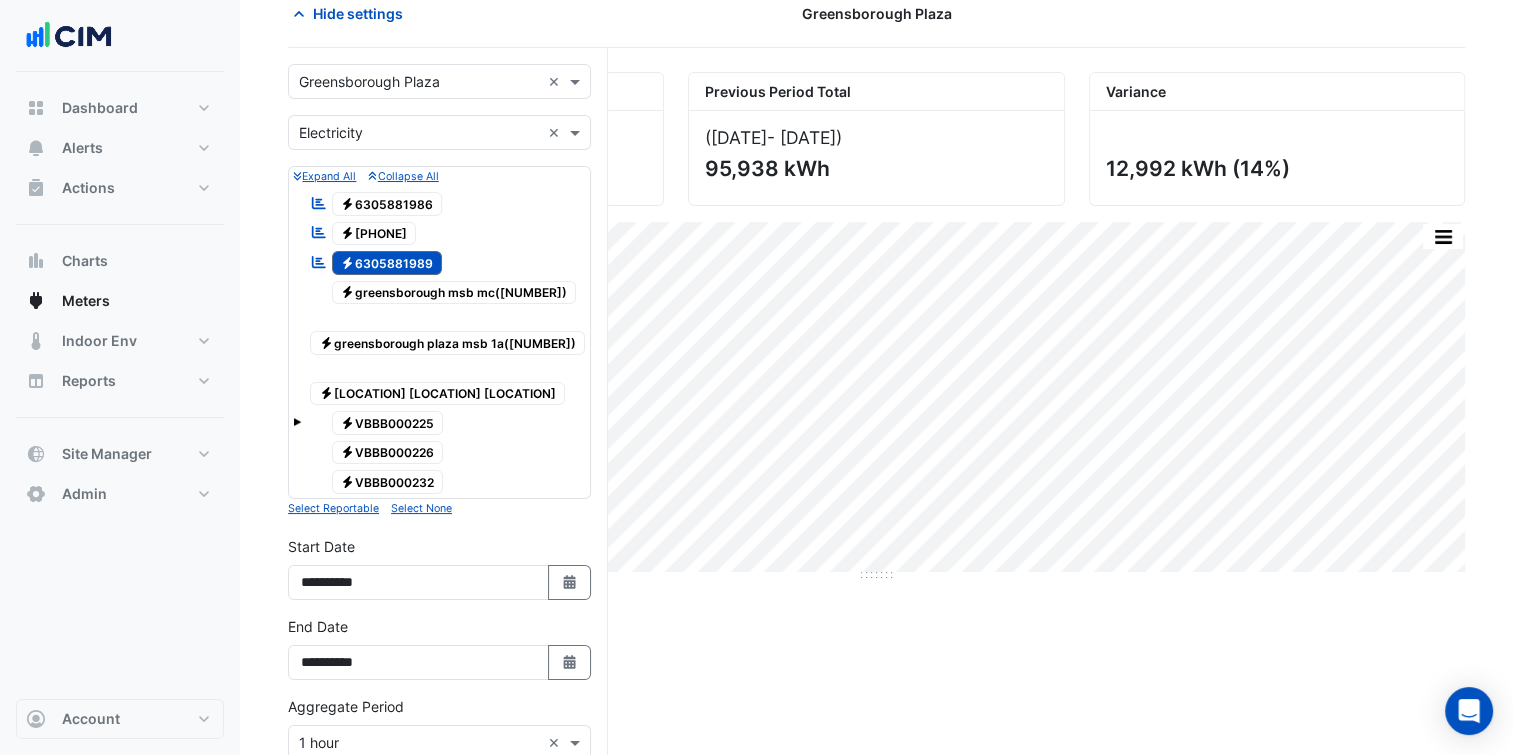 click on "Electricity
6305881988" at bounding box center [374, 234] 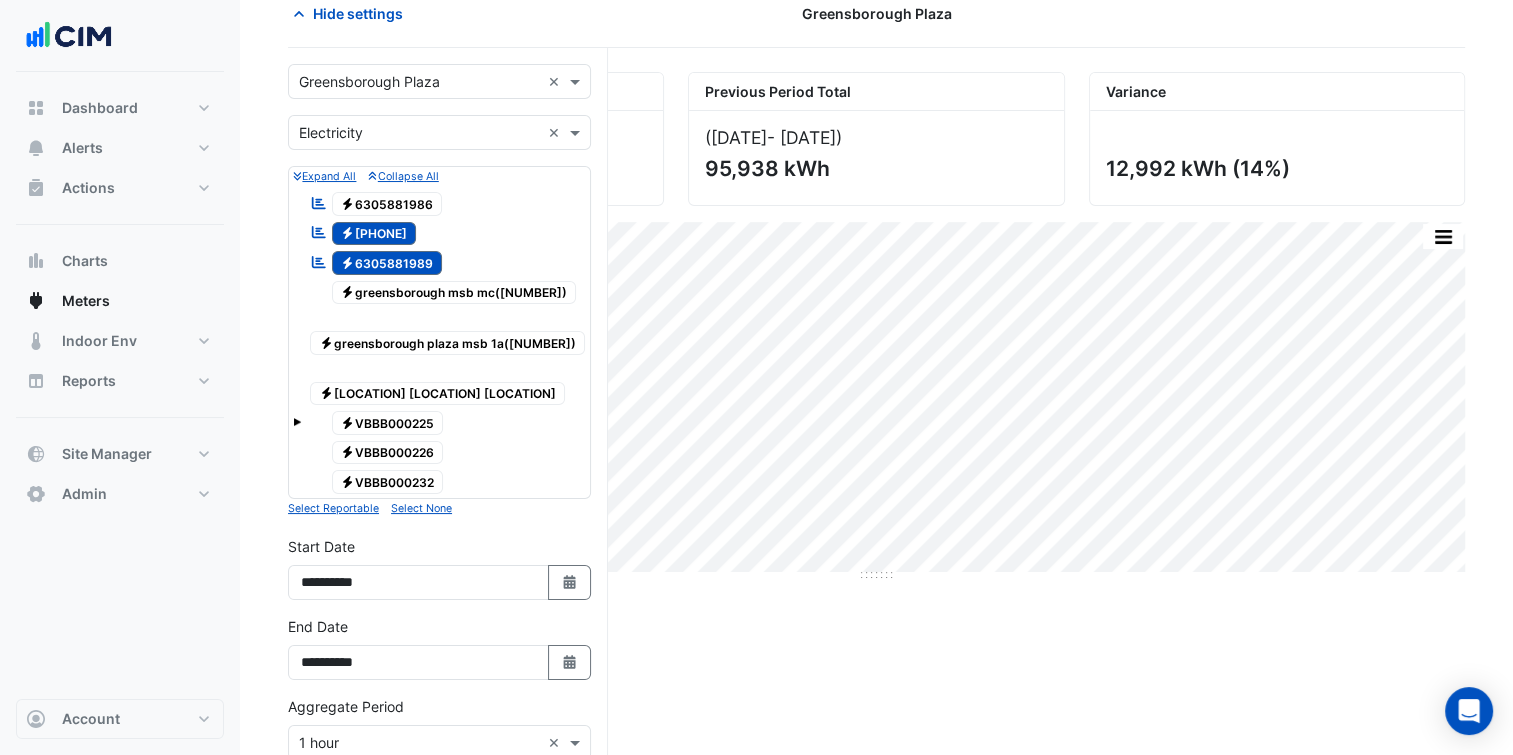 click on "Electricity
6305881986" 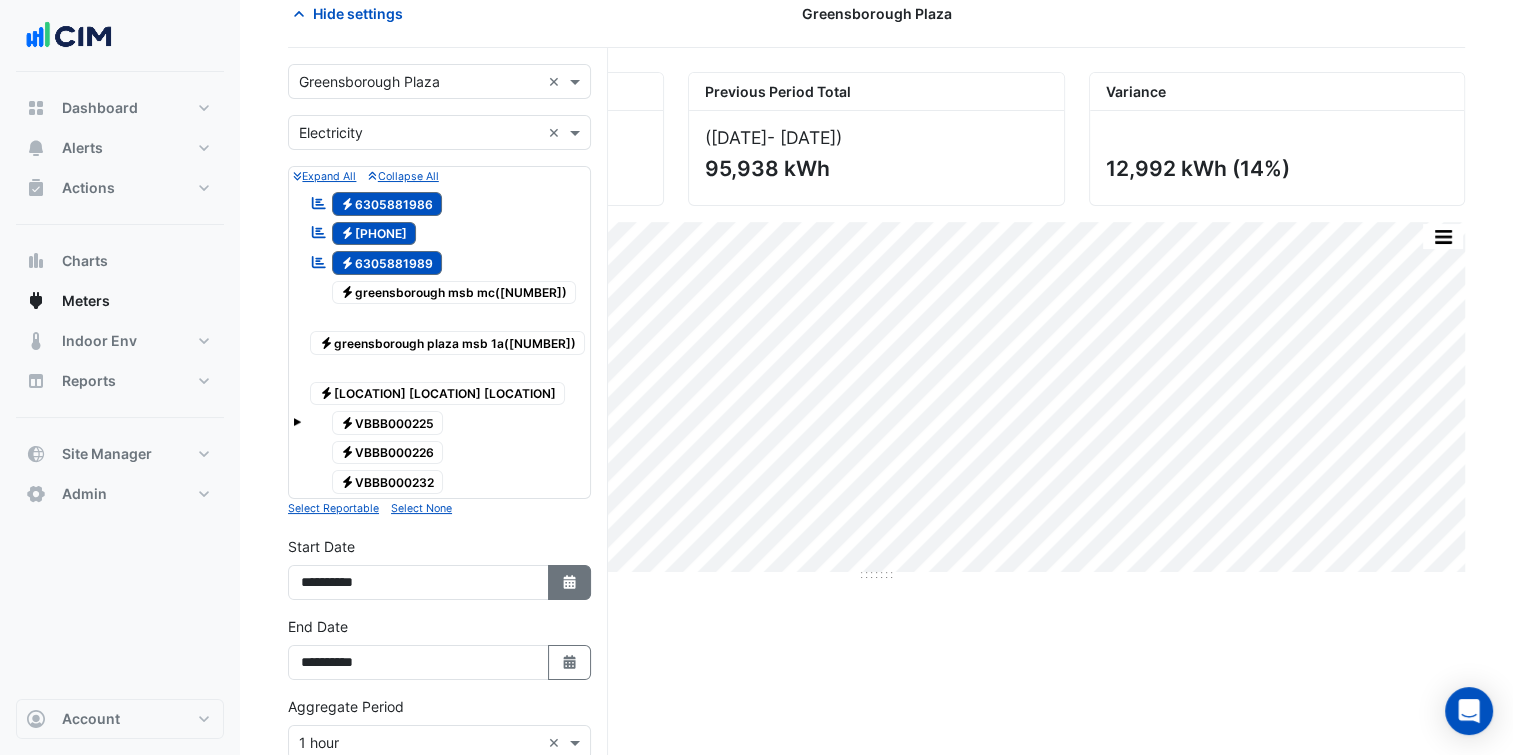 click on "Select Date" at bounding box center [570, 582] 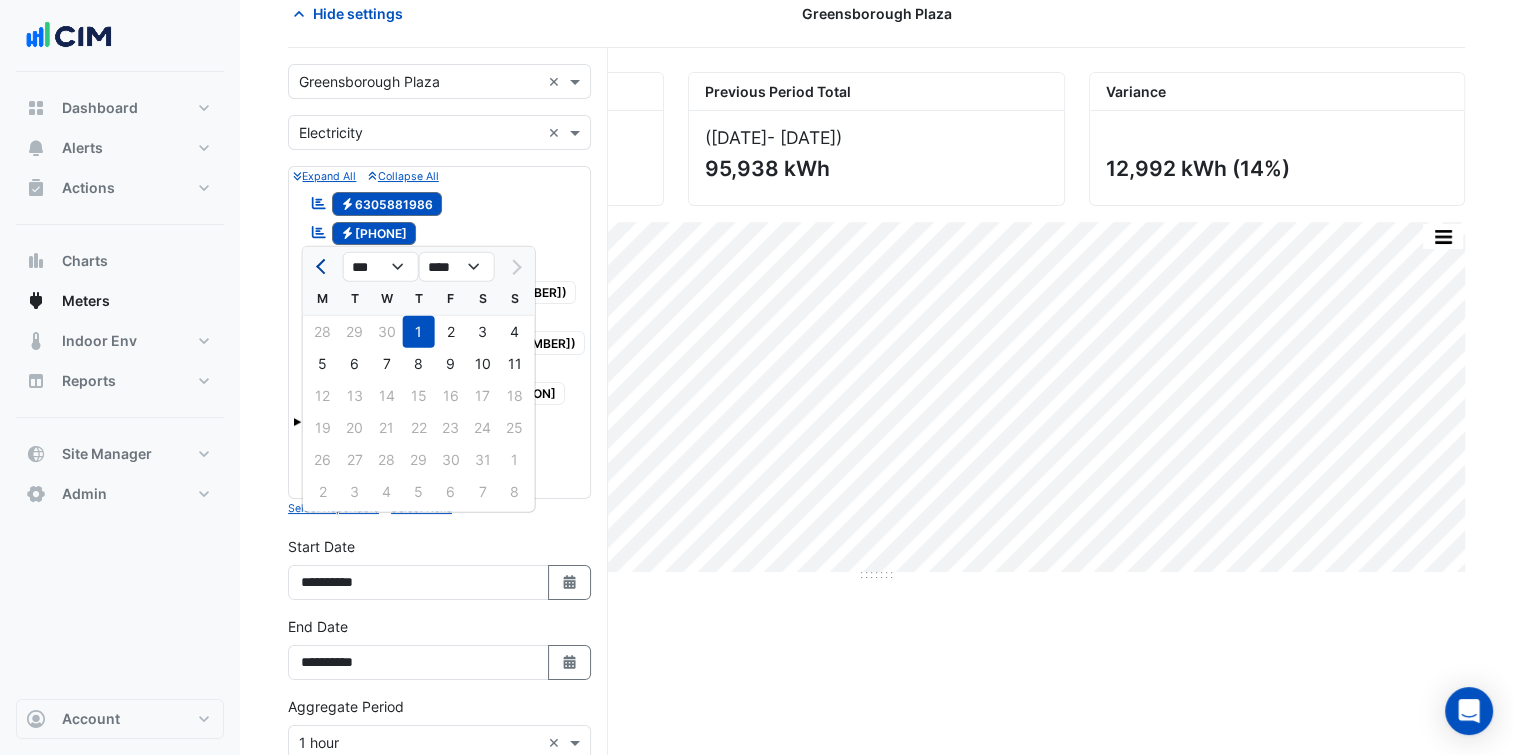 click 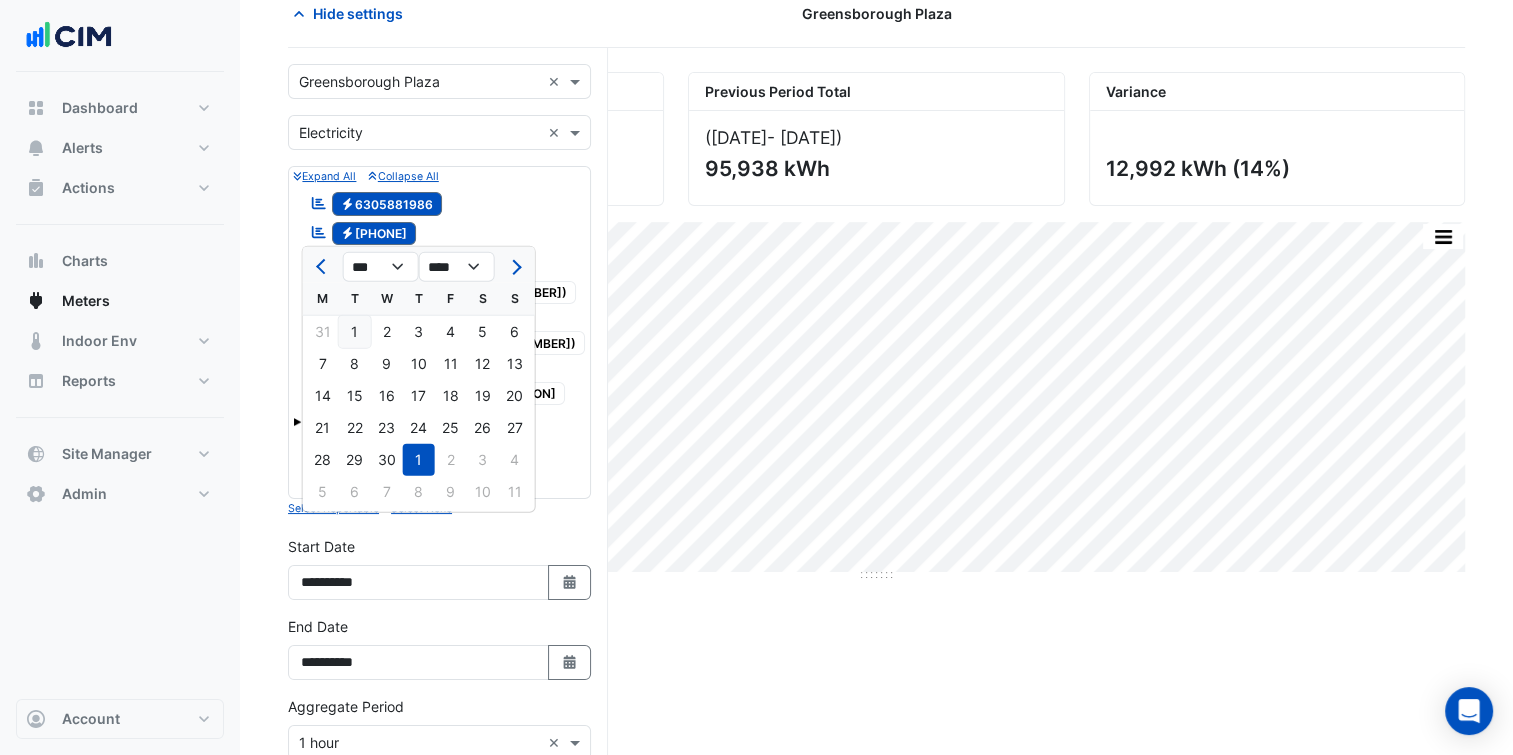 click on "1" 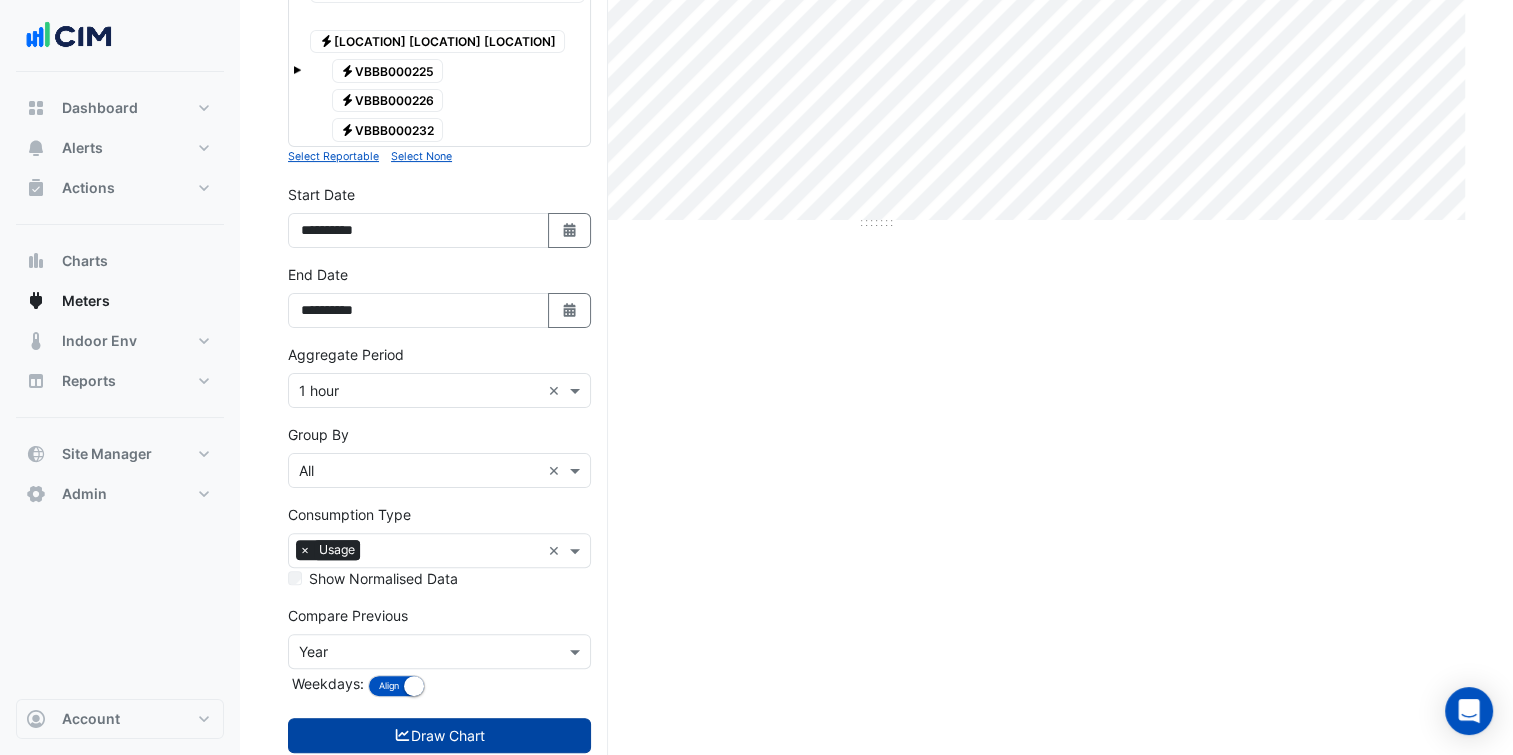 click on "Draw Chart" at bounding box center [439, 735] 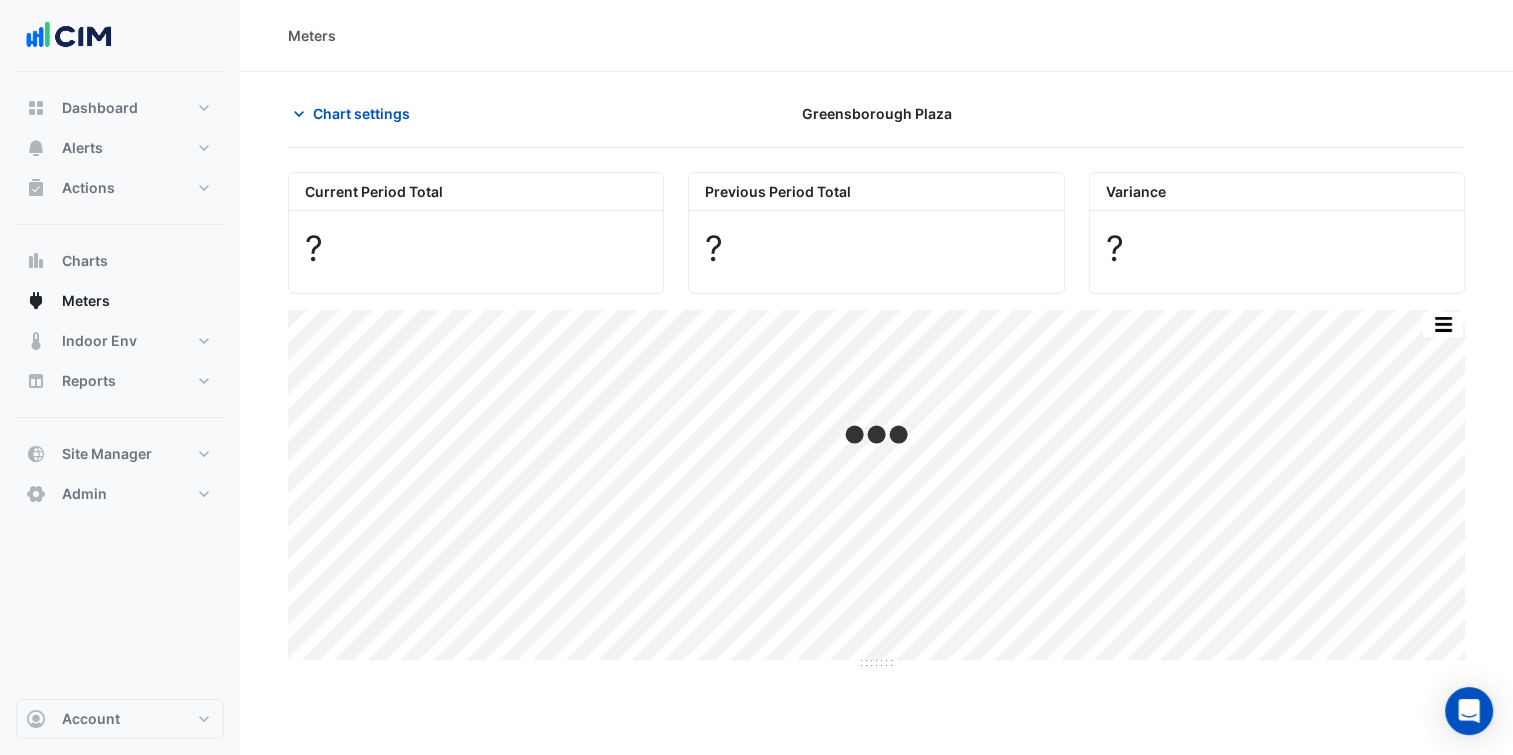 scroll, scrollTop: 0, scrollLeft: 0, axis: both 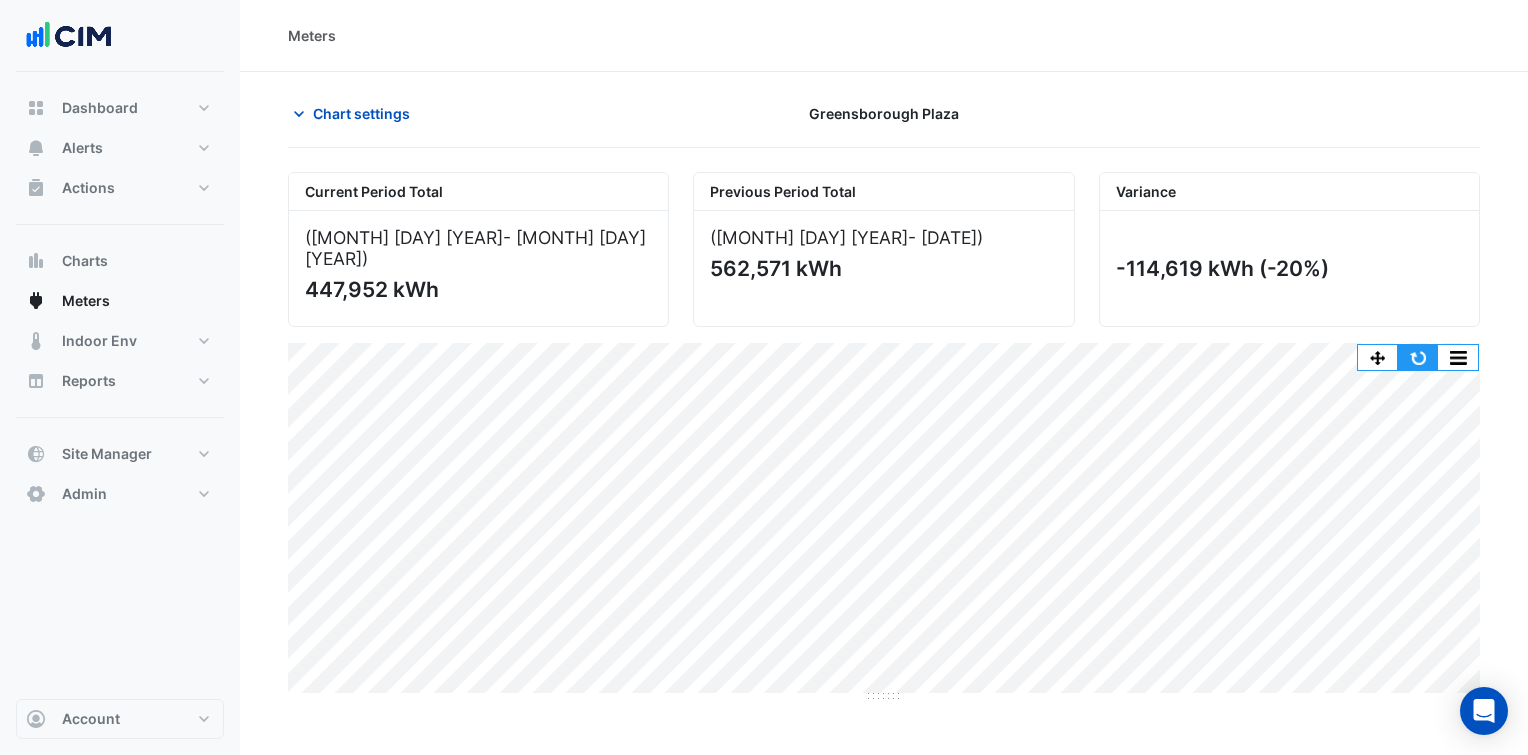 click 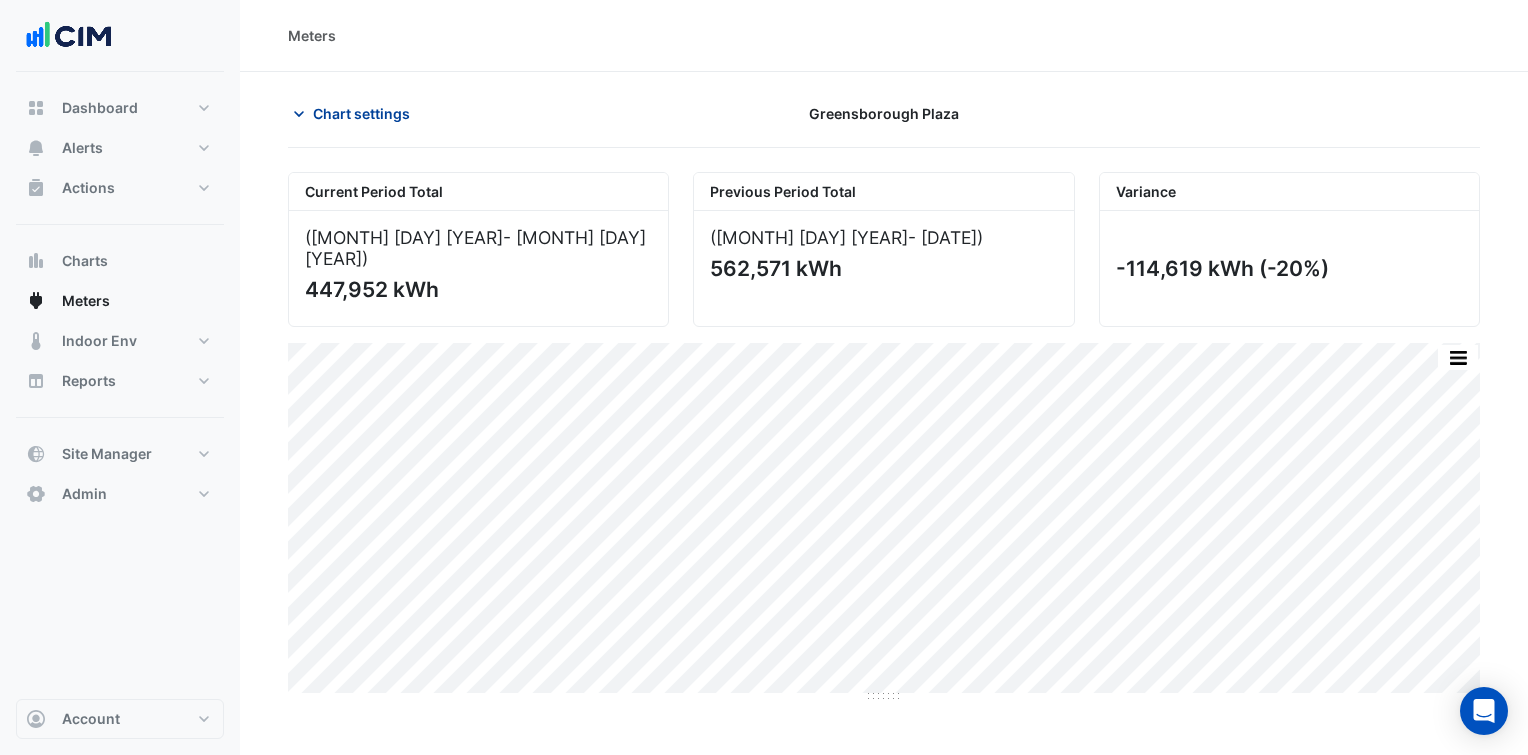 click on "Chart settings" 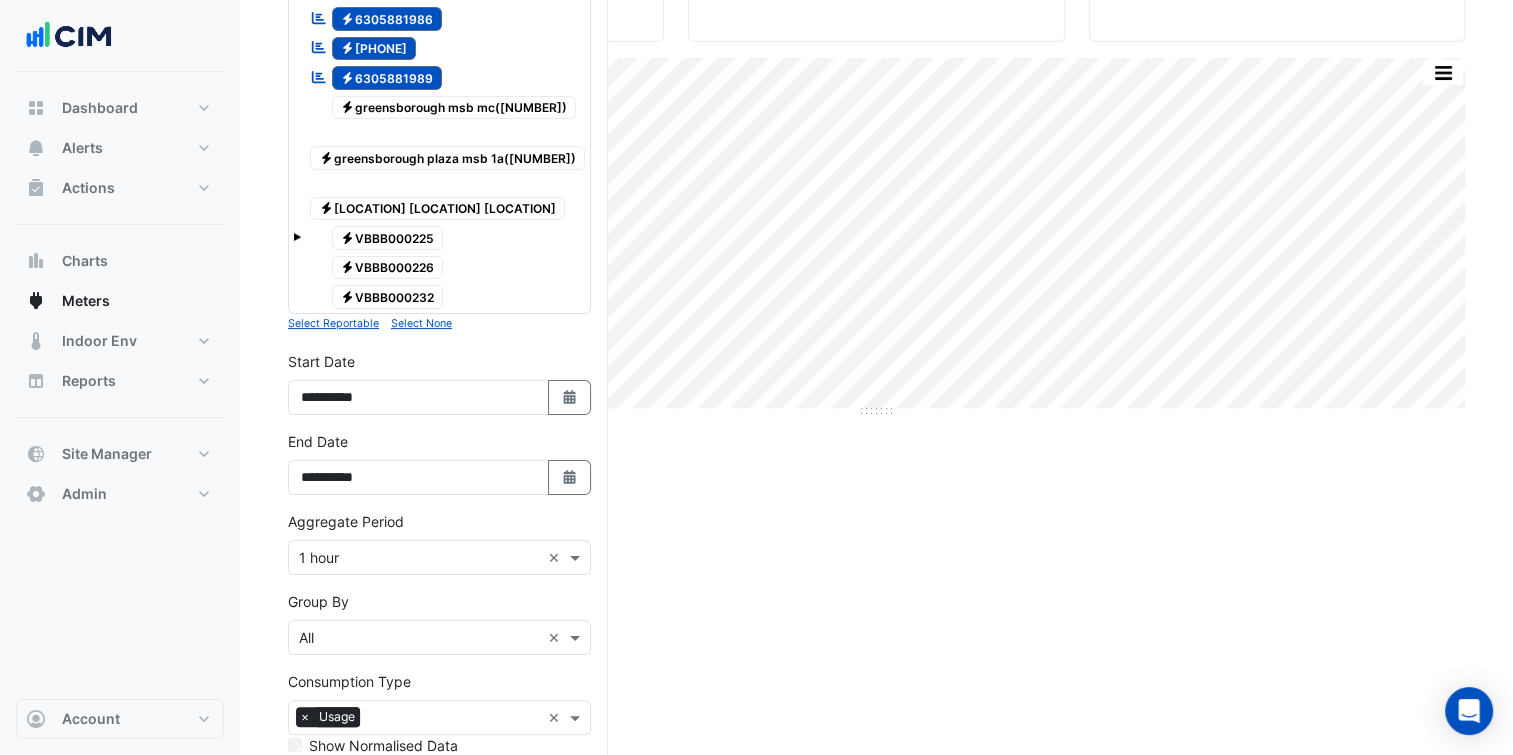 scroll, scrollTop: 300, scrollLeft: 0, axis: vertical 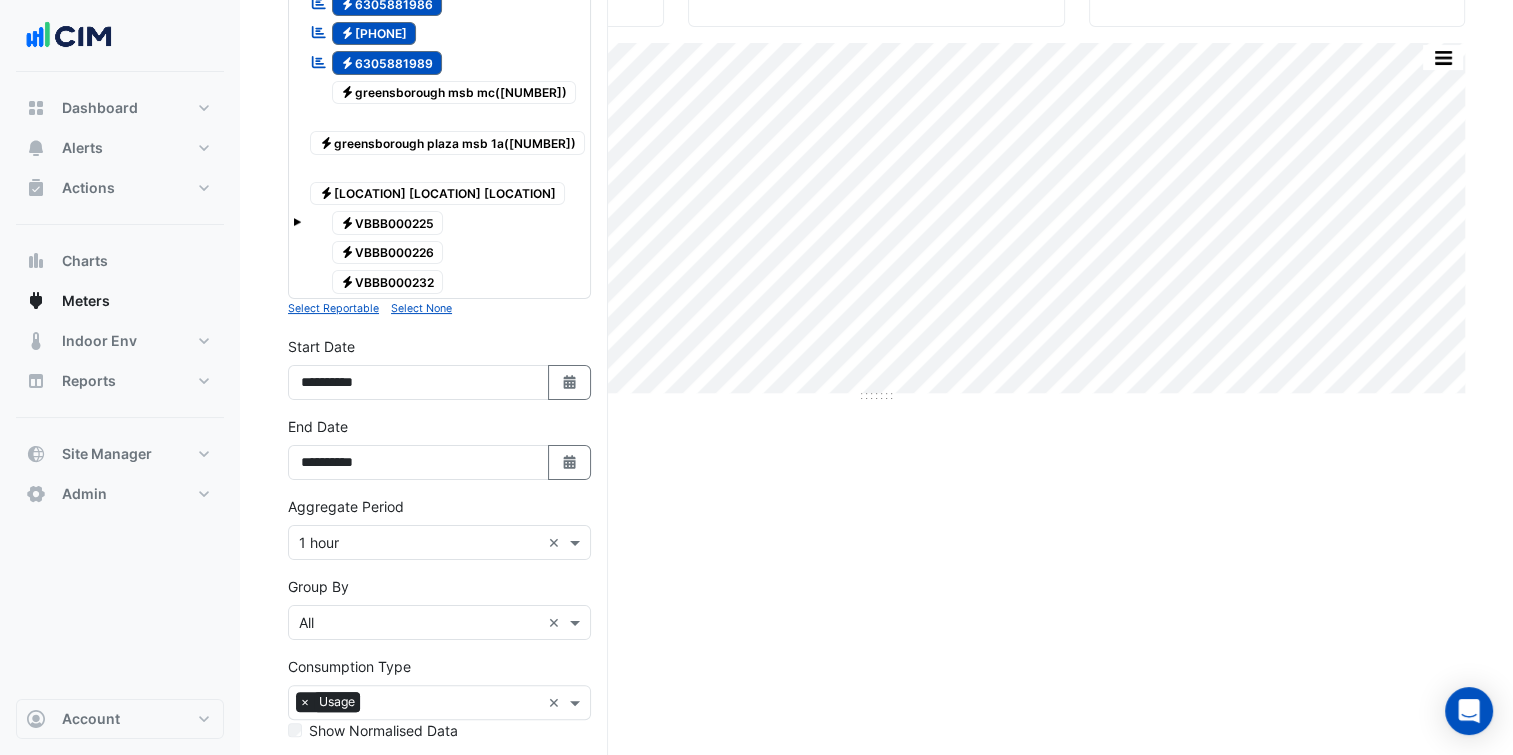 click on "**********" at bounding box center [439, 376] 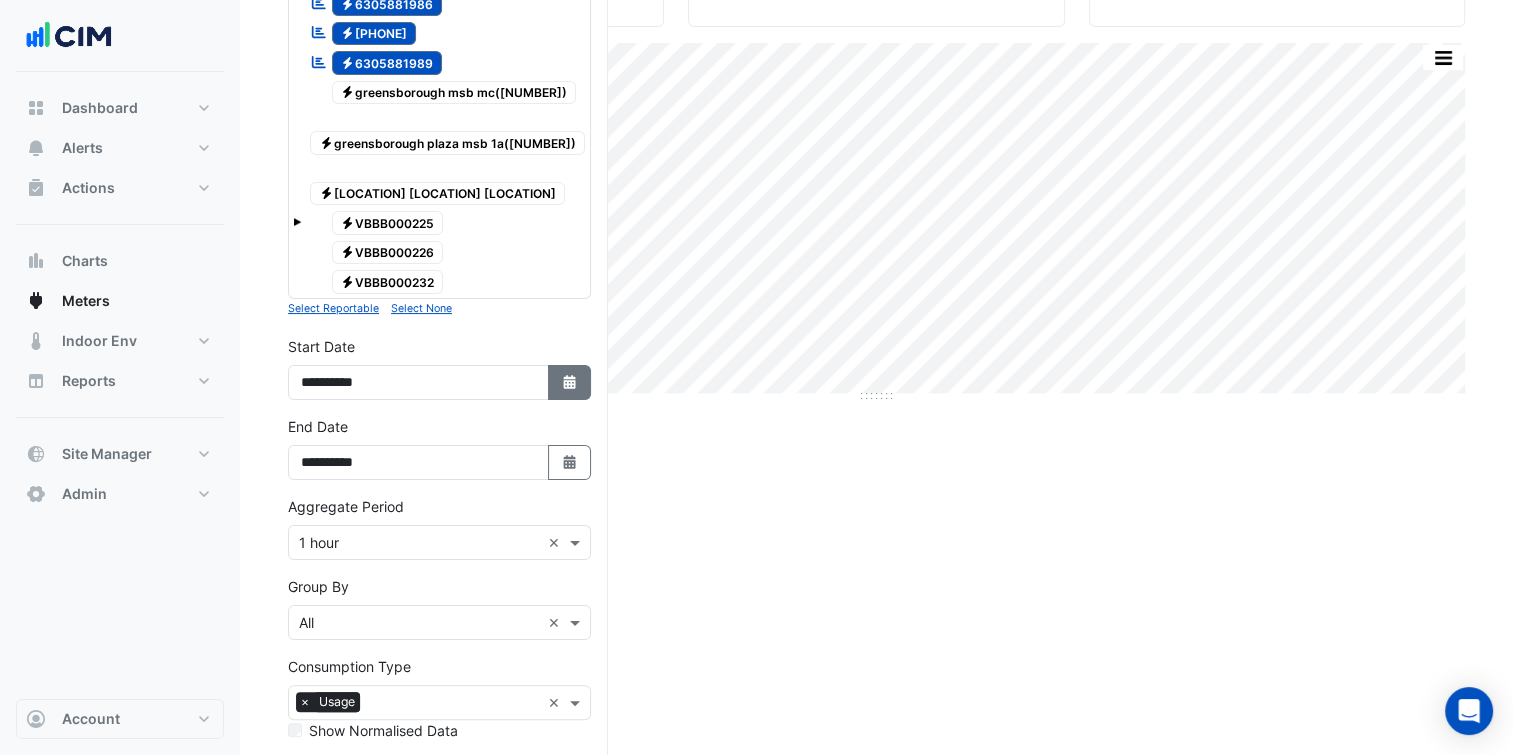 click on "Select Date" 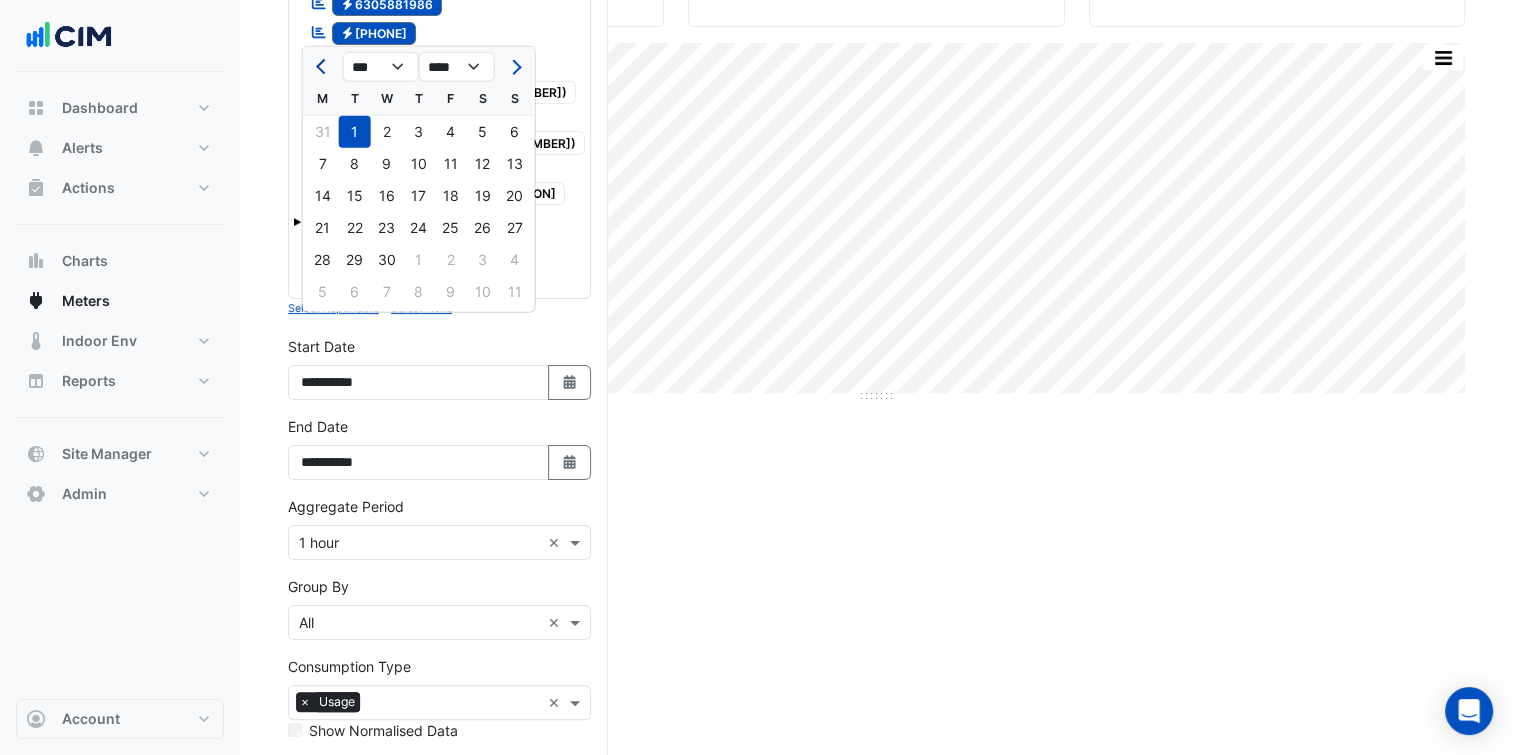 click 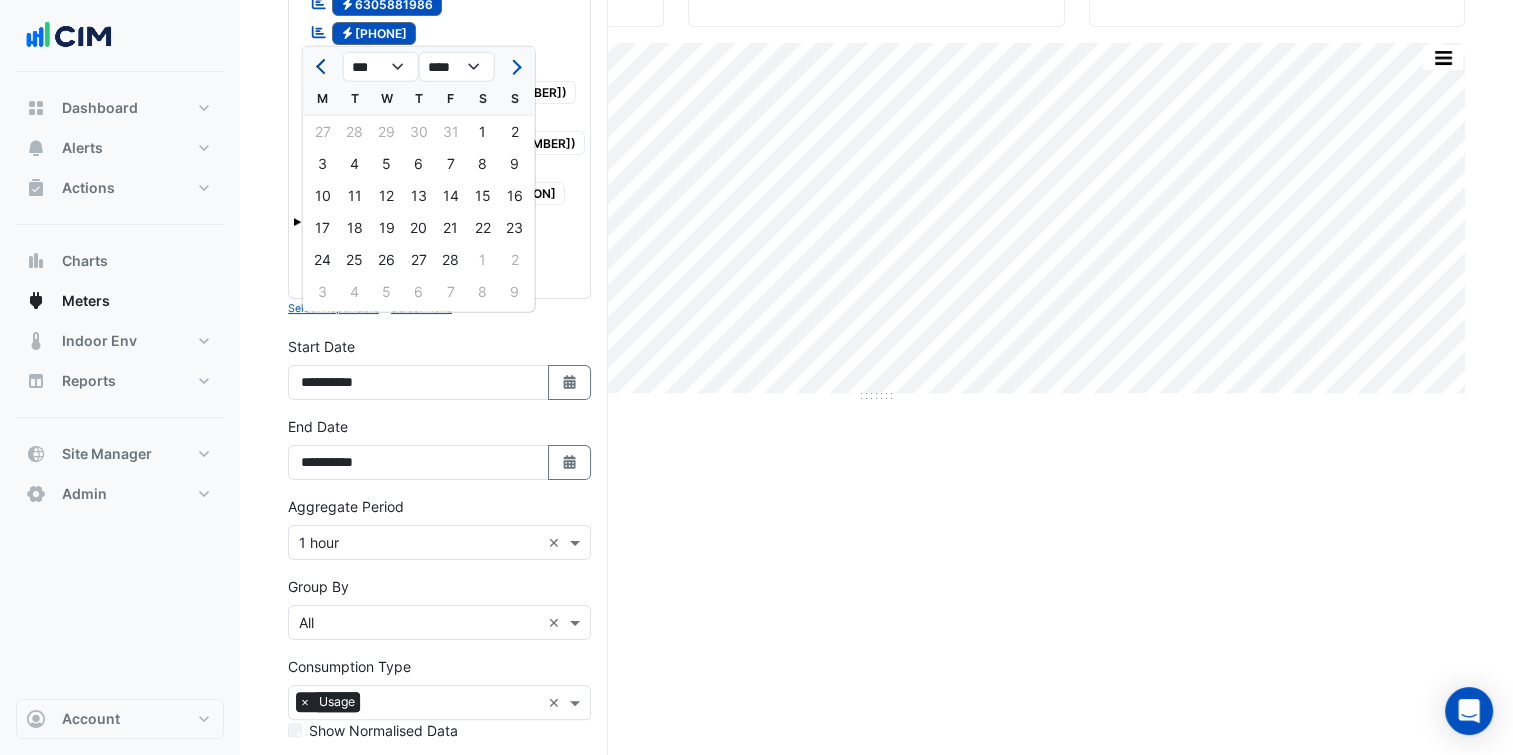 click 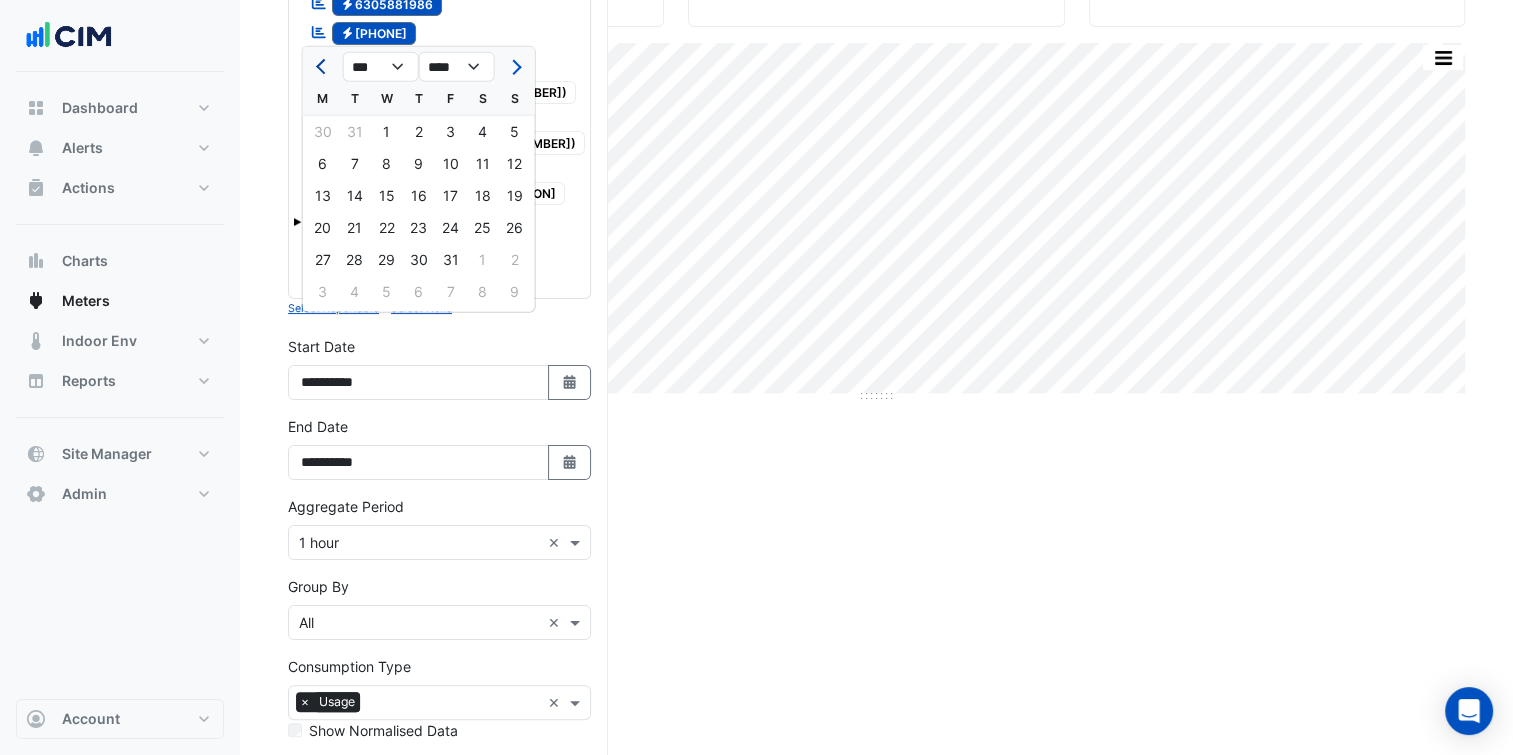 click 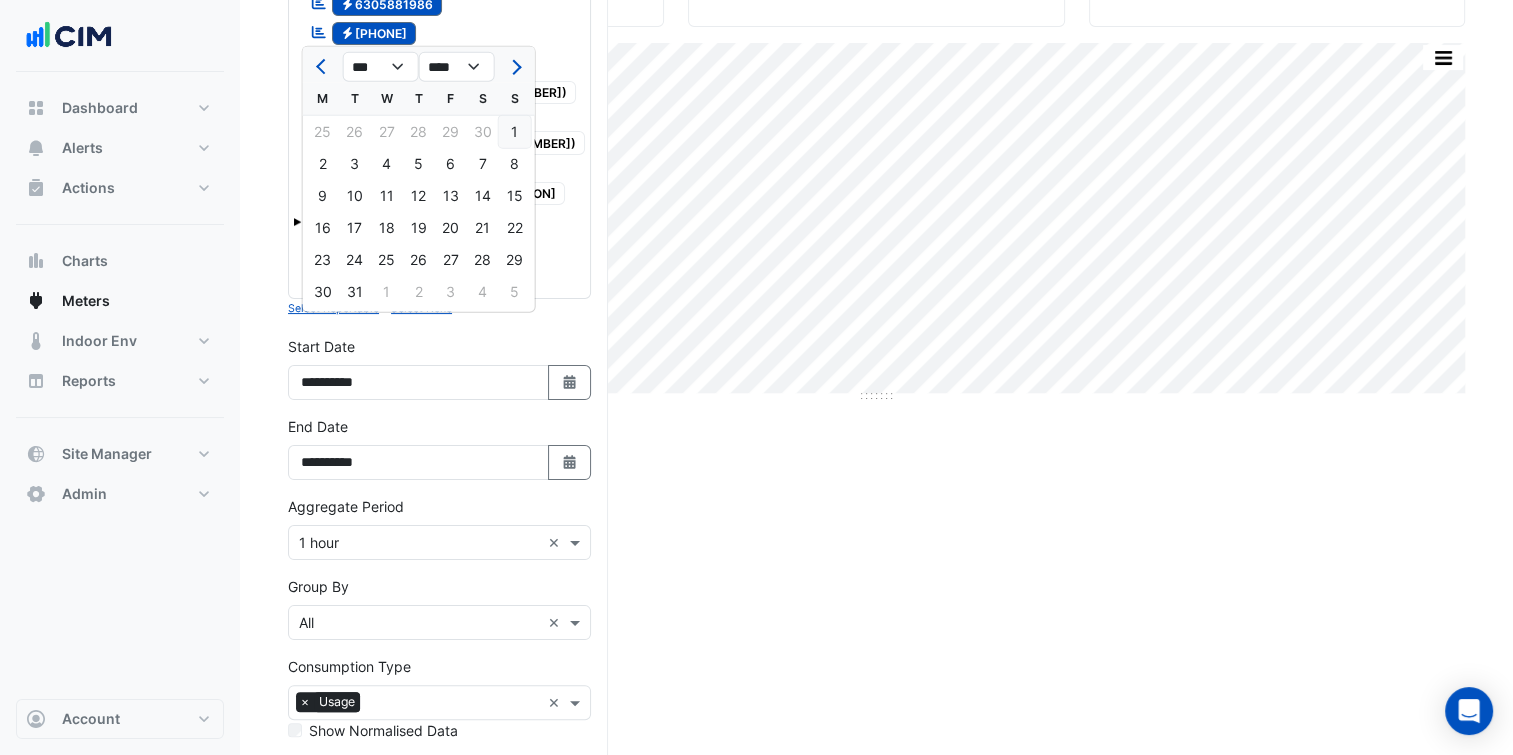 click on "1" 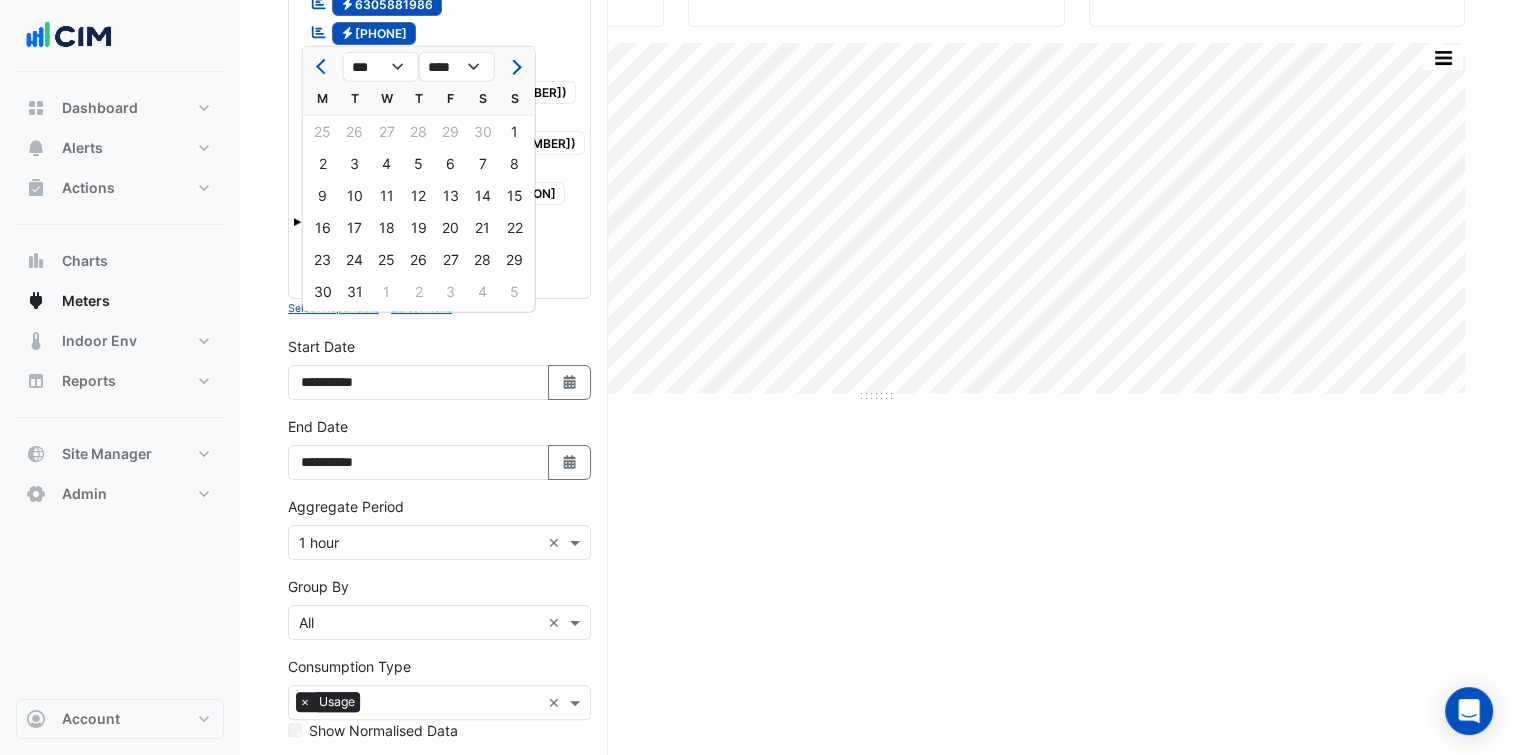 type on "**********" 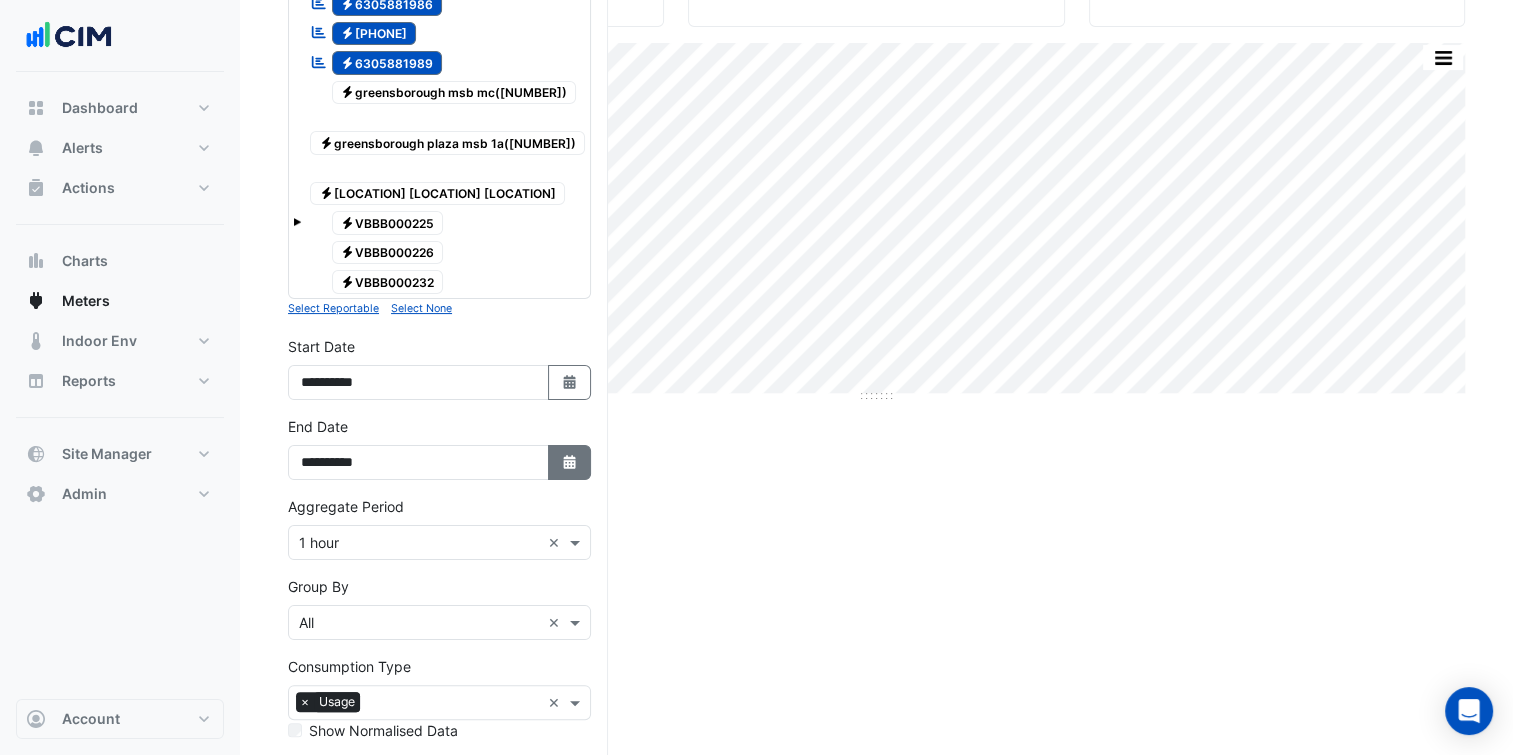 click on "Select Date" at bounding box center (570, 462) 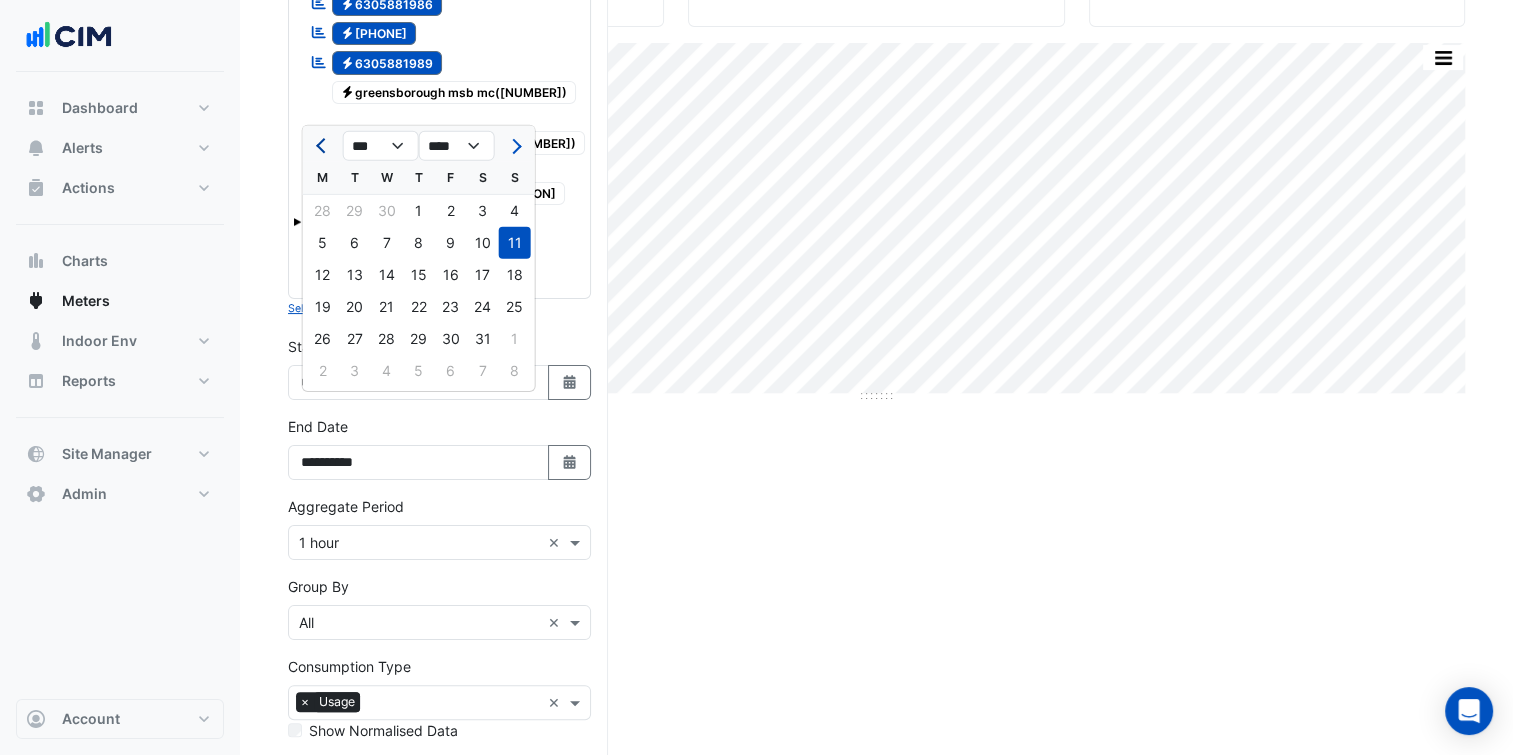 click 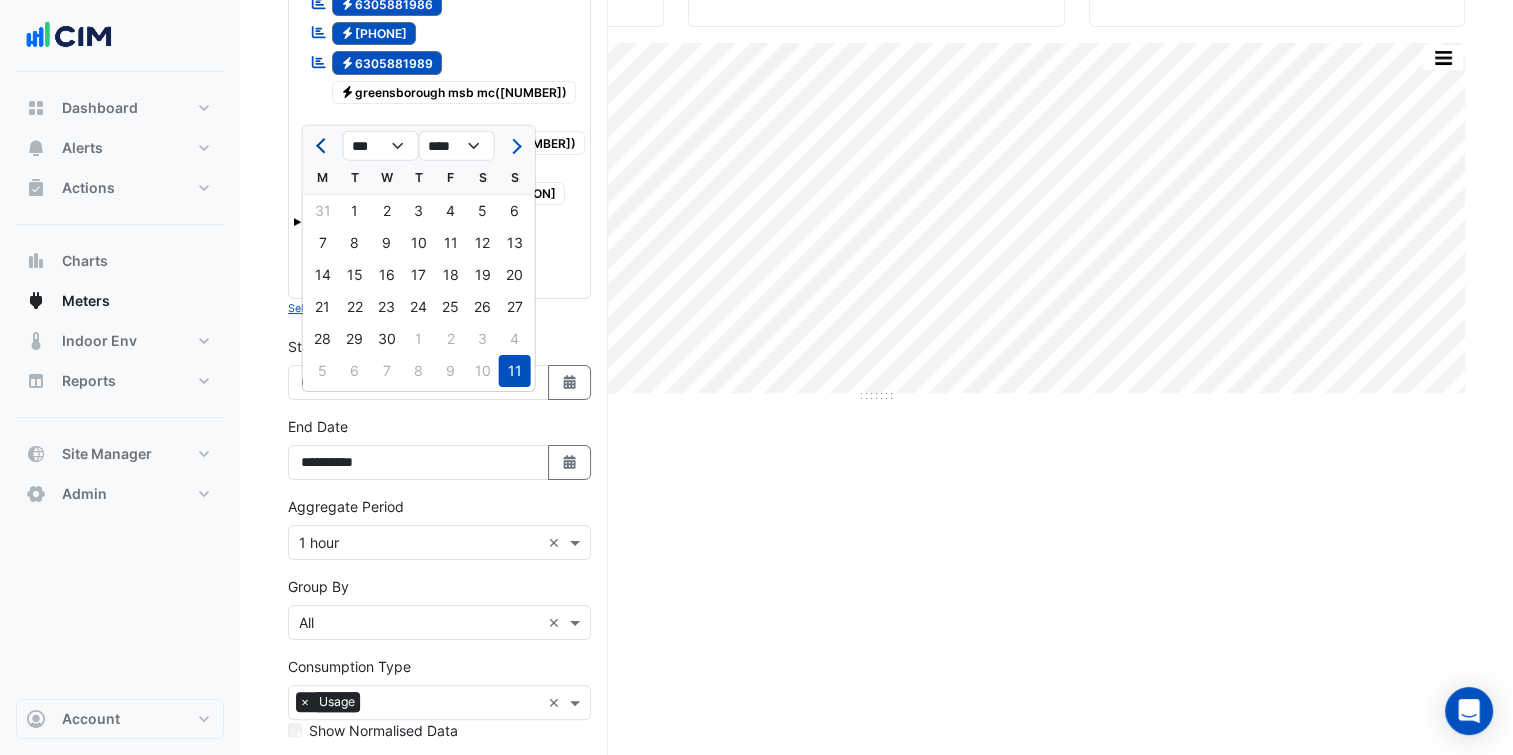 click 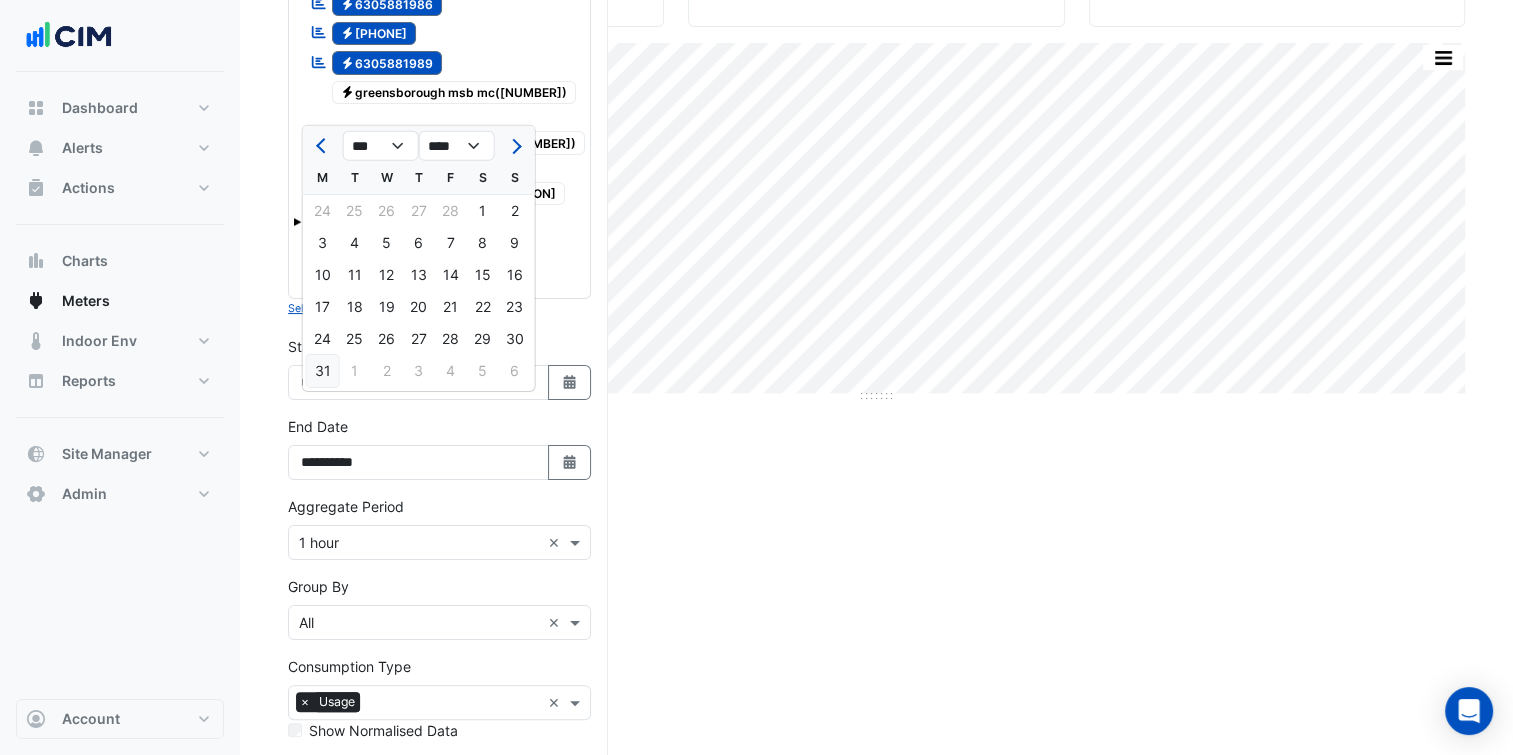 click on "31" 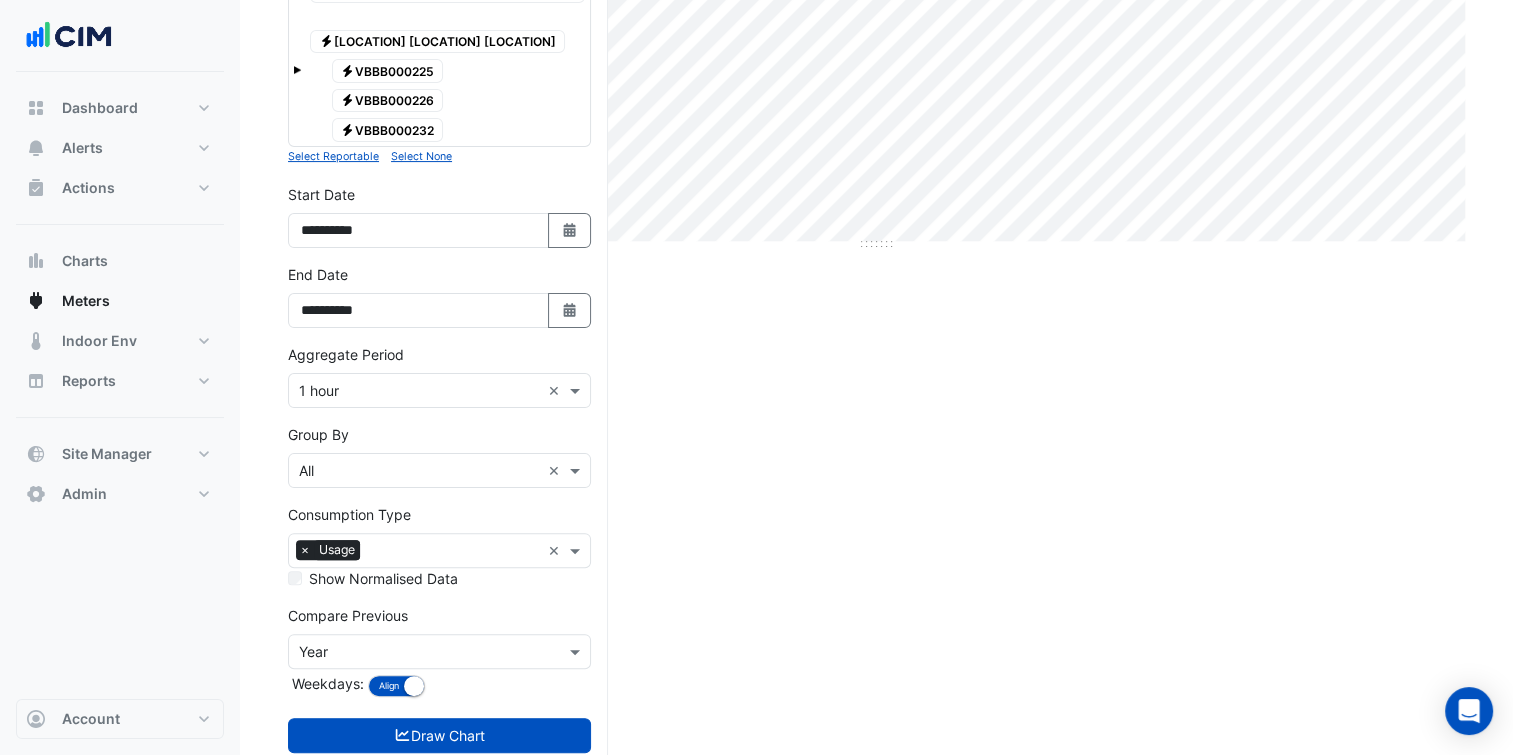 scroll, scrollTop: 452, scrollLeft: 0, axis: vertical 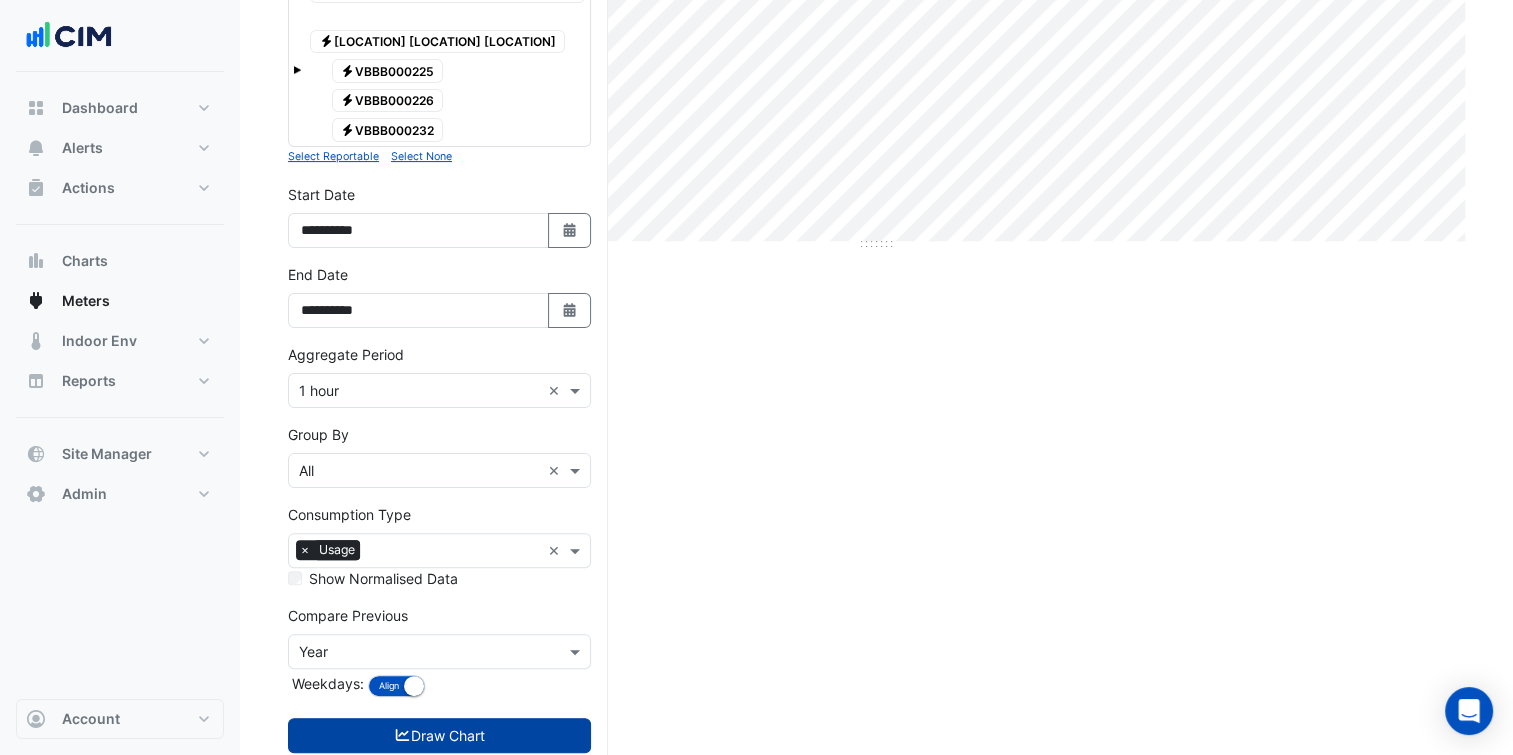 click on "Draw Chart" at bounding box center (439, 735) 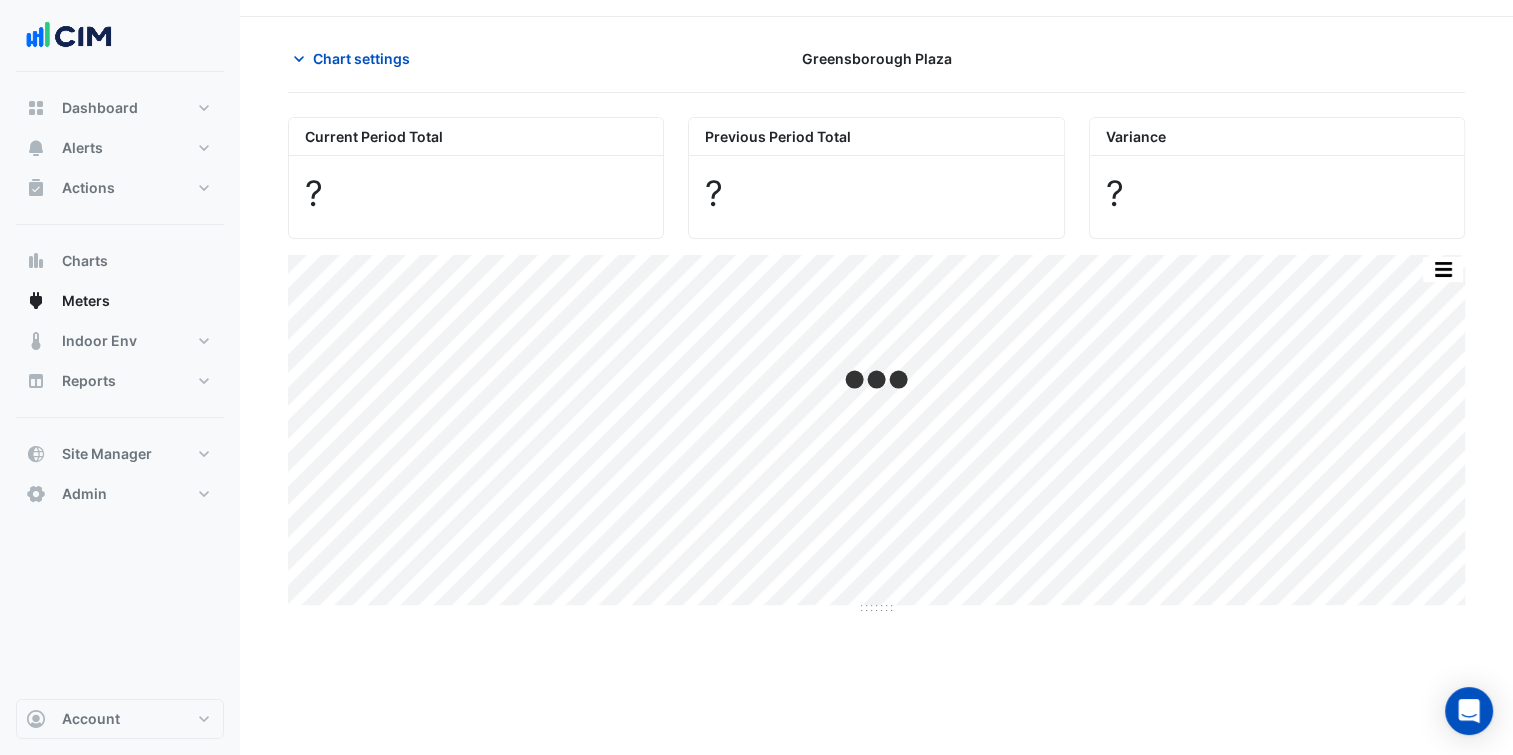 scroll, scrollTop: 0, scrollLeft: 0, axis: both 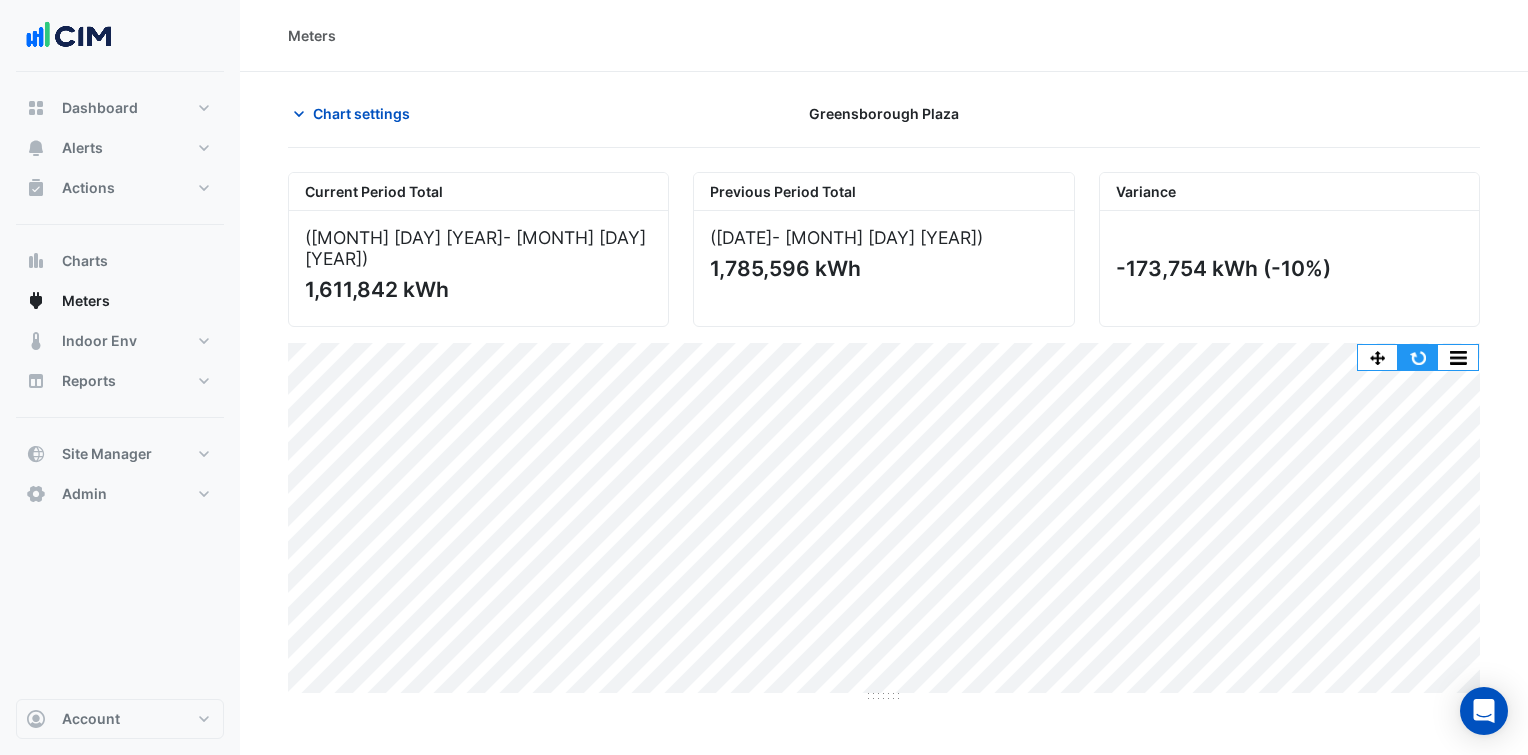 click 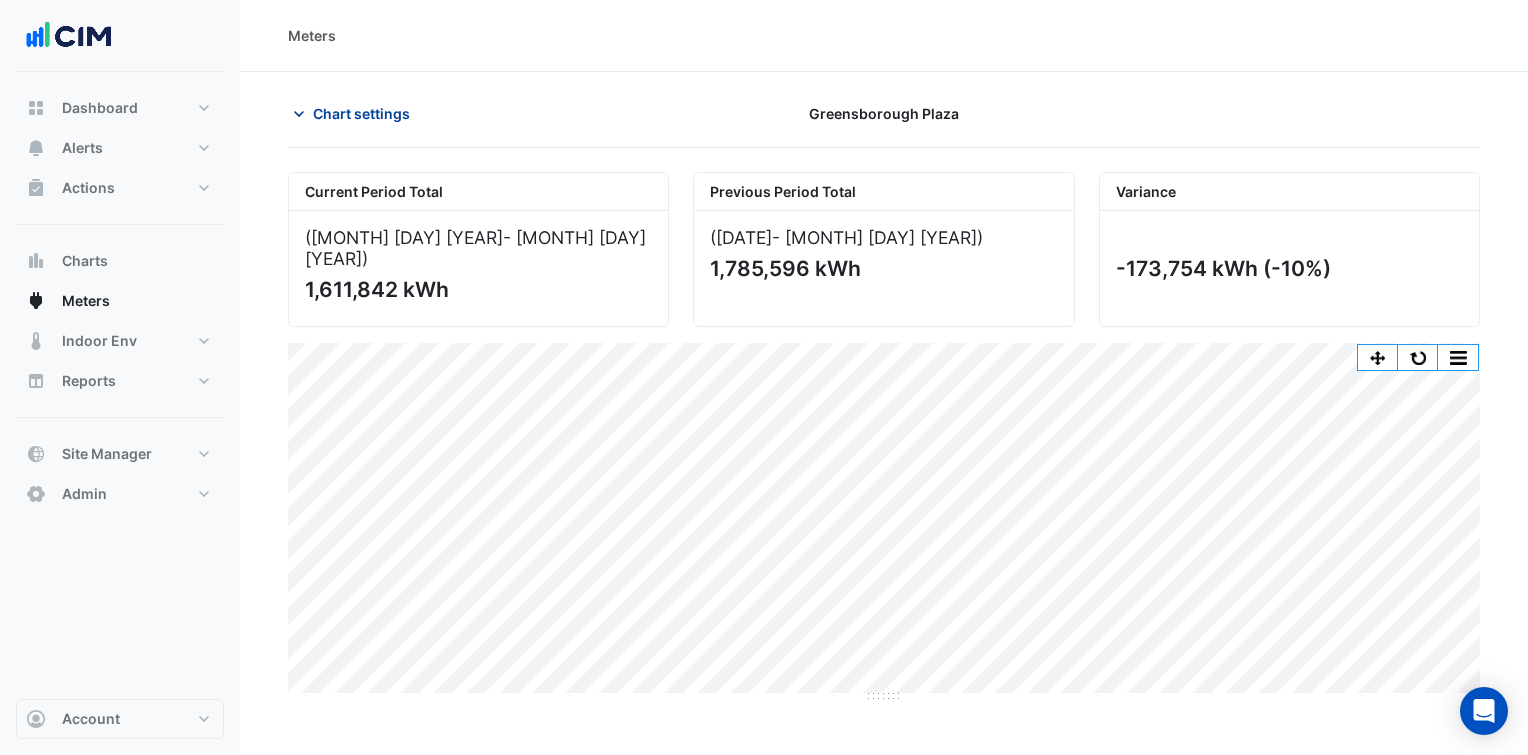 click on "Chart settings" 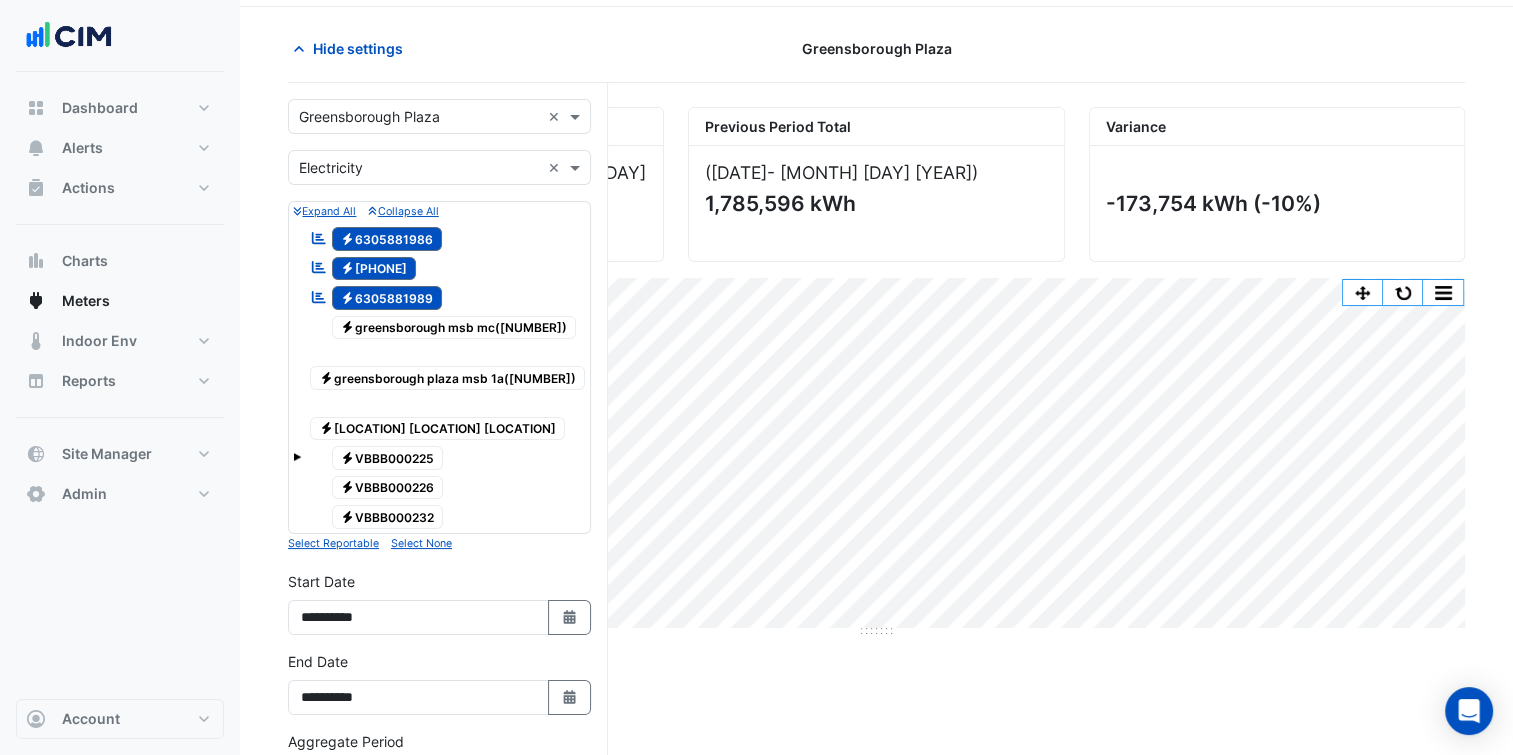 scroll, scrollTop: 100, scrollLeft: 0, axis: vertical 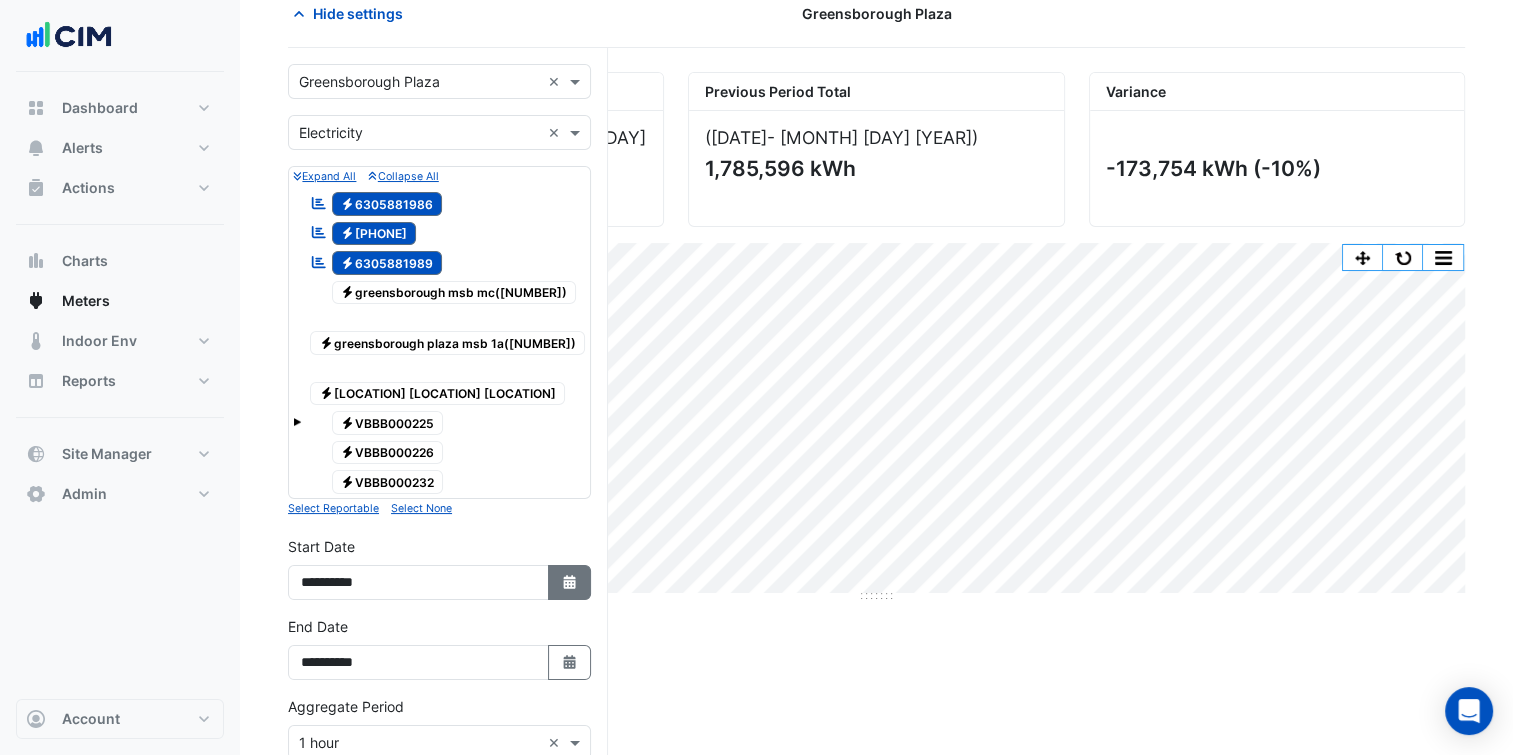 click on "Select Date" at bounding box center (570, 582) 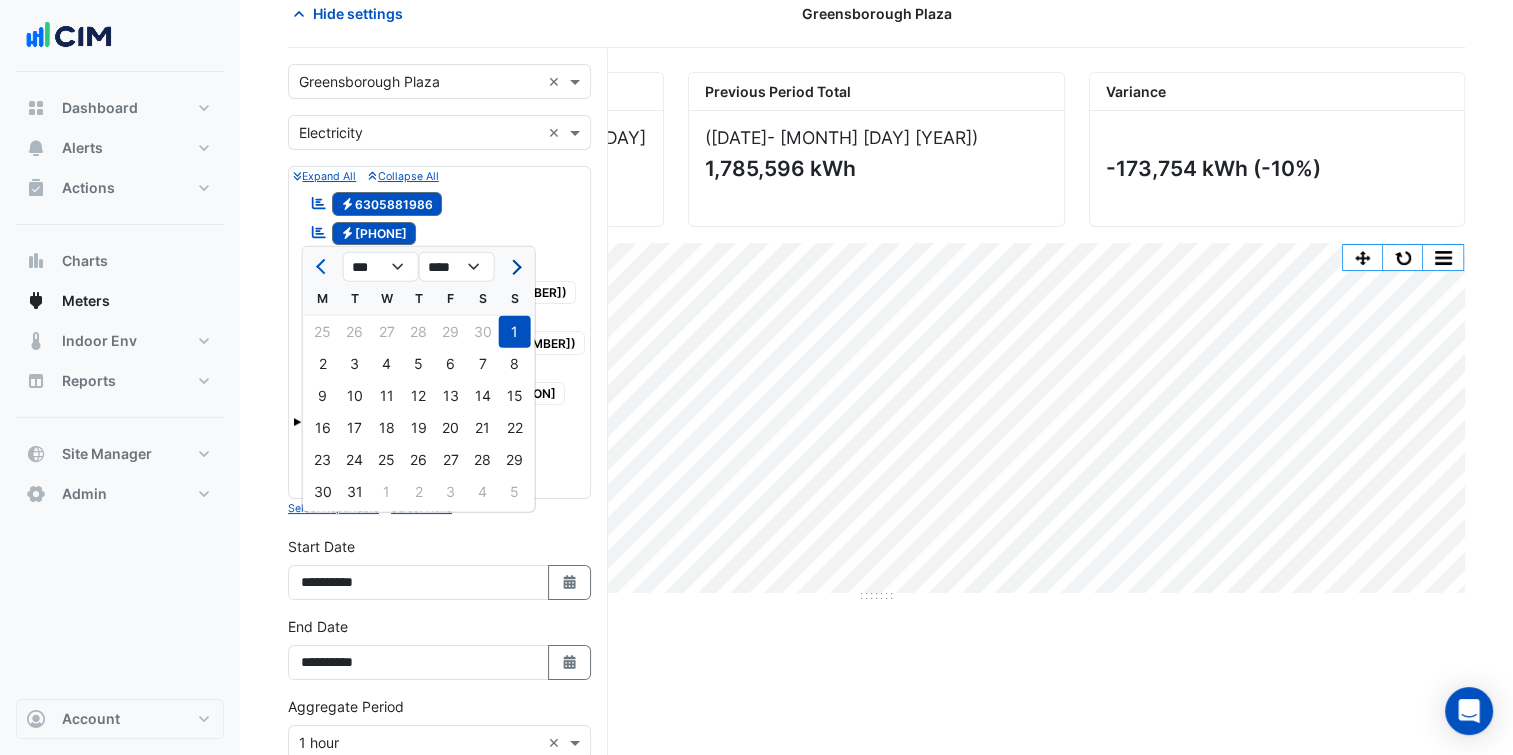 click 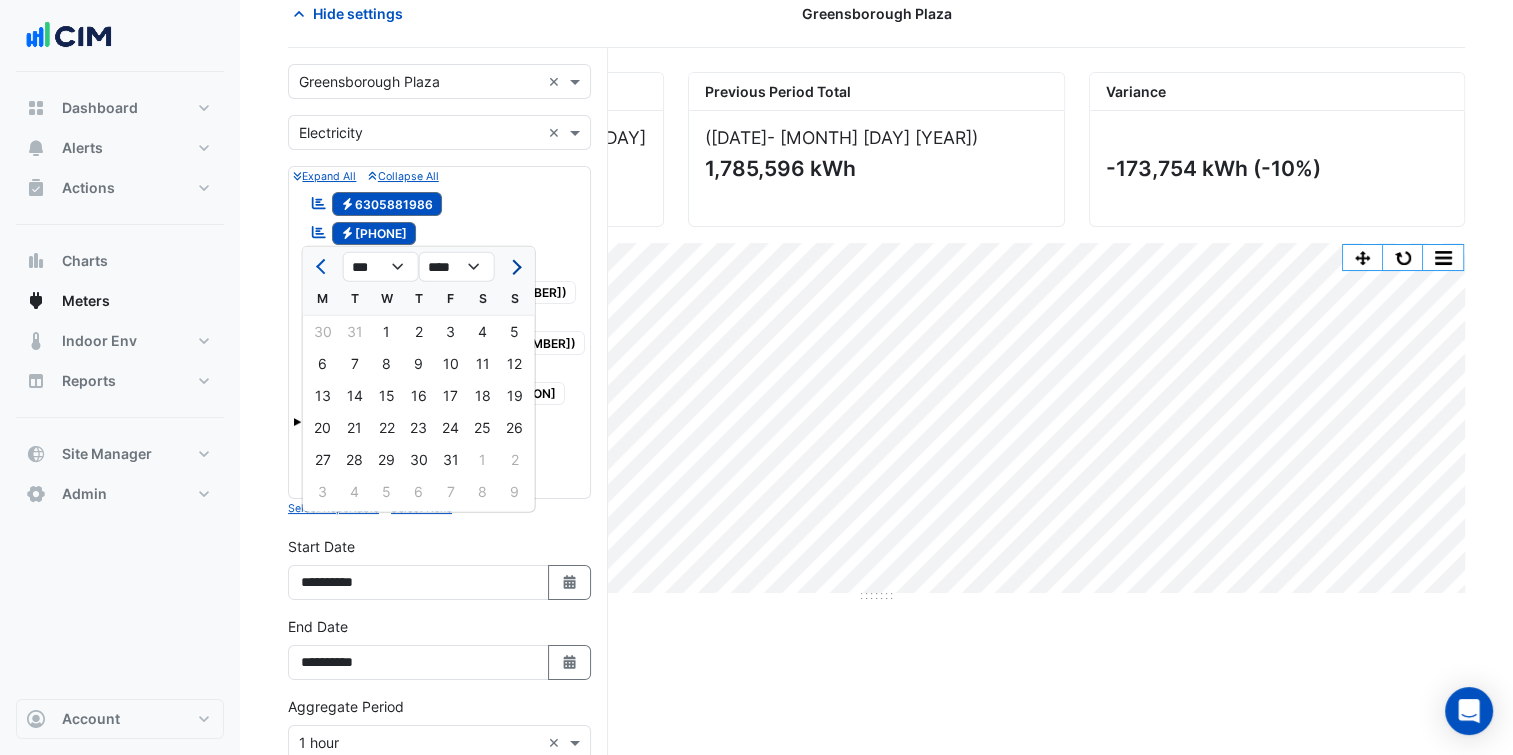 click 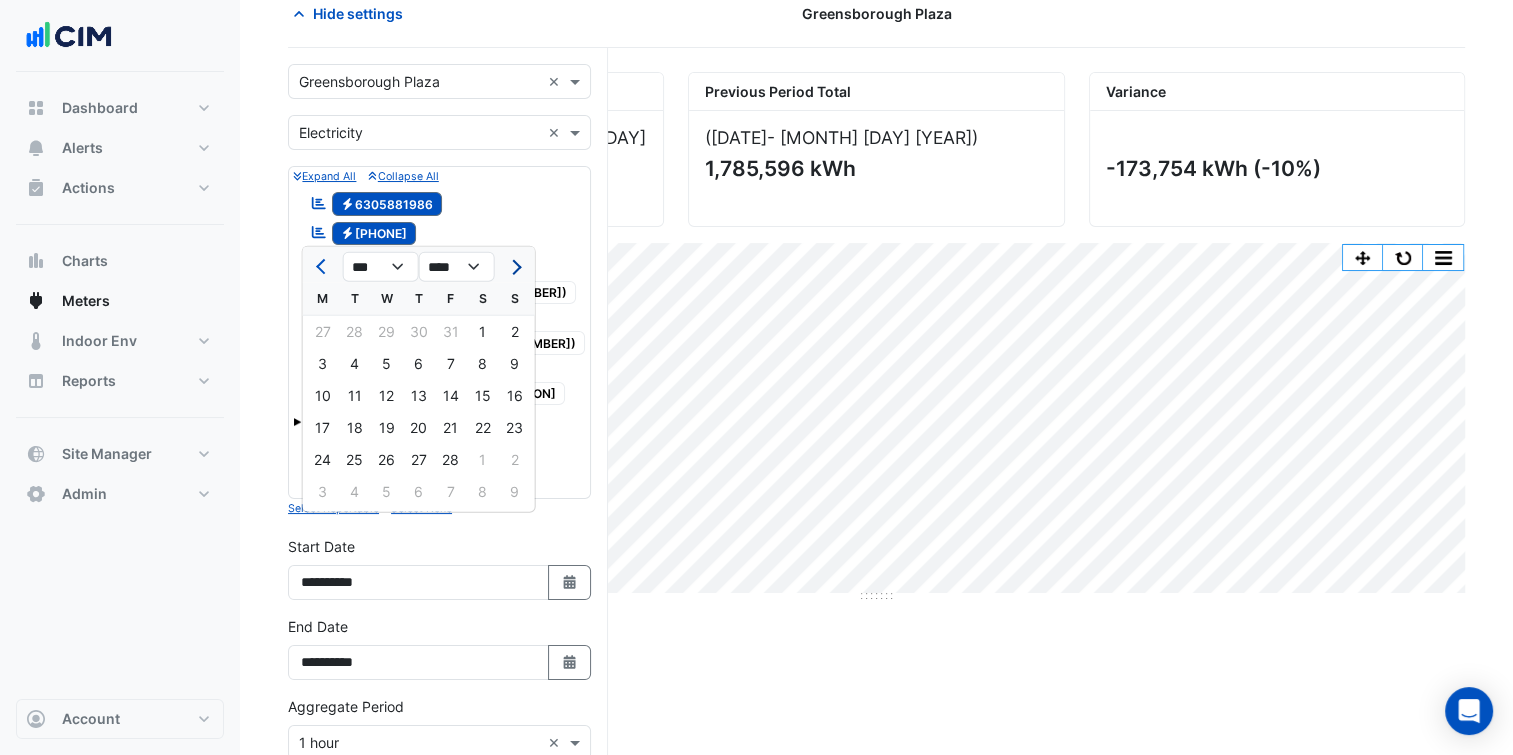 click 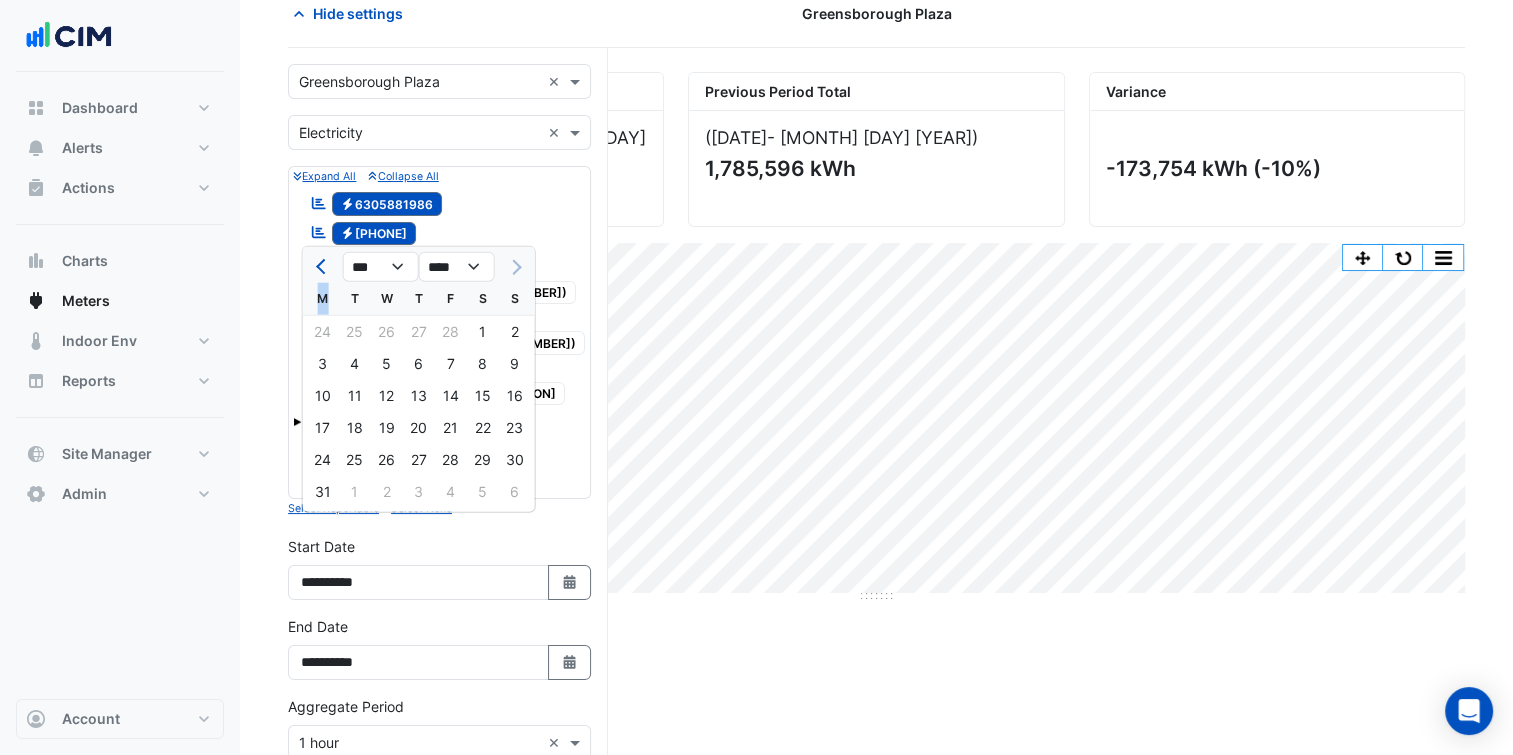 click 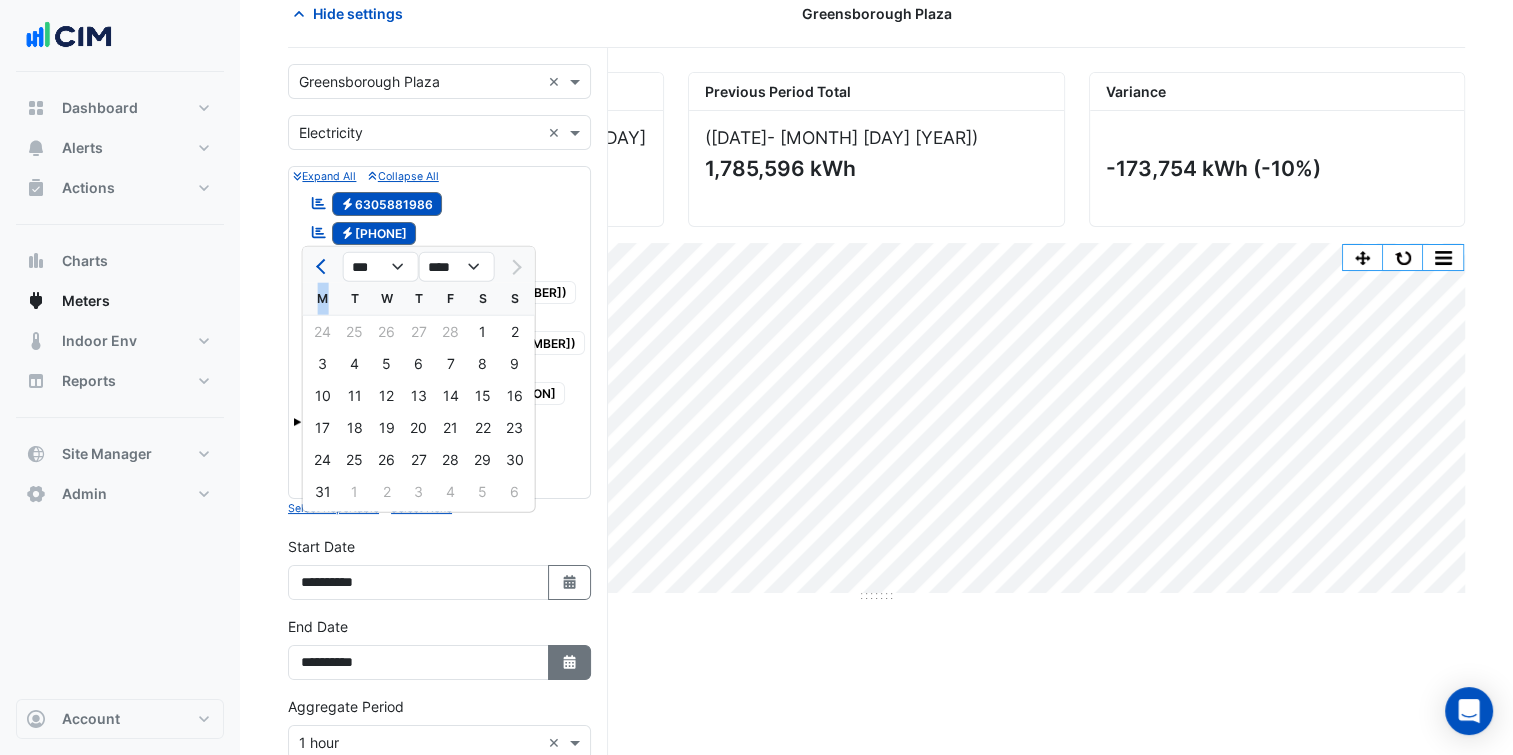 click 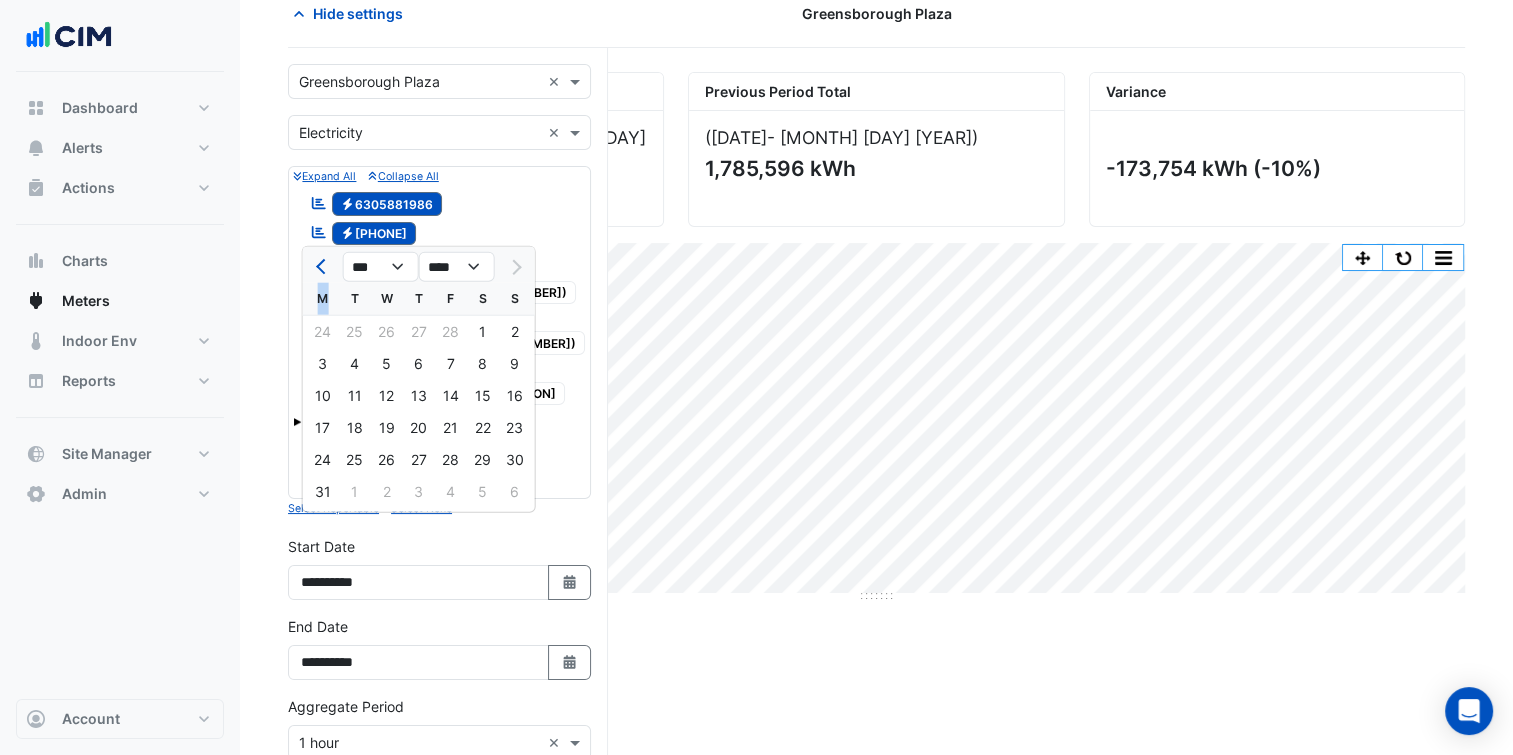 select on "*" 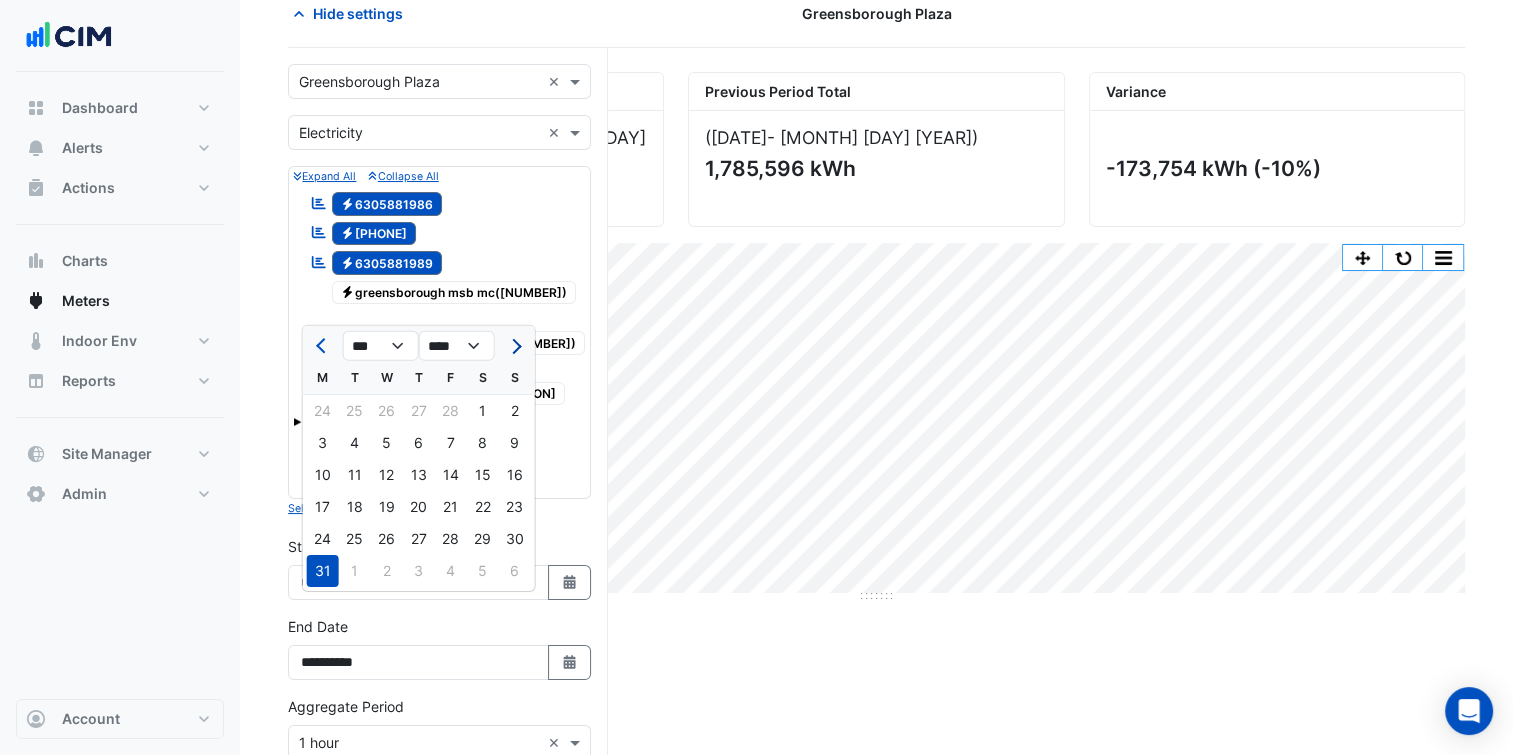 click 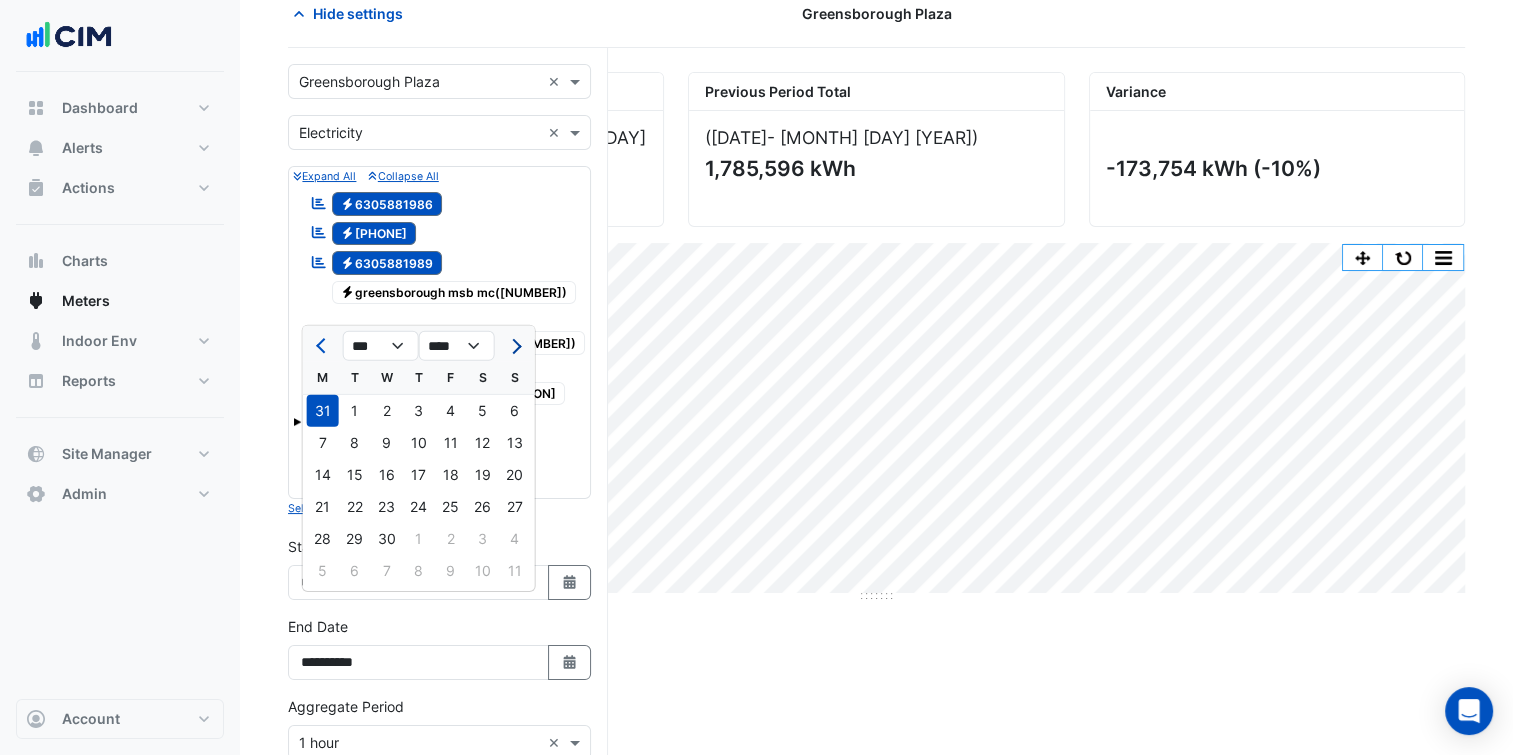 click 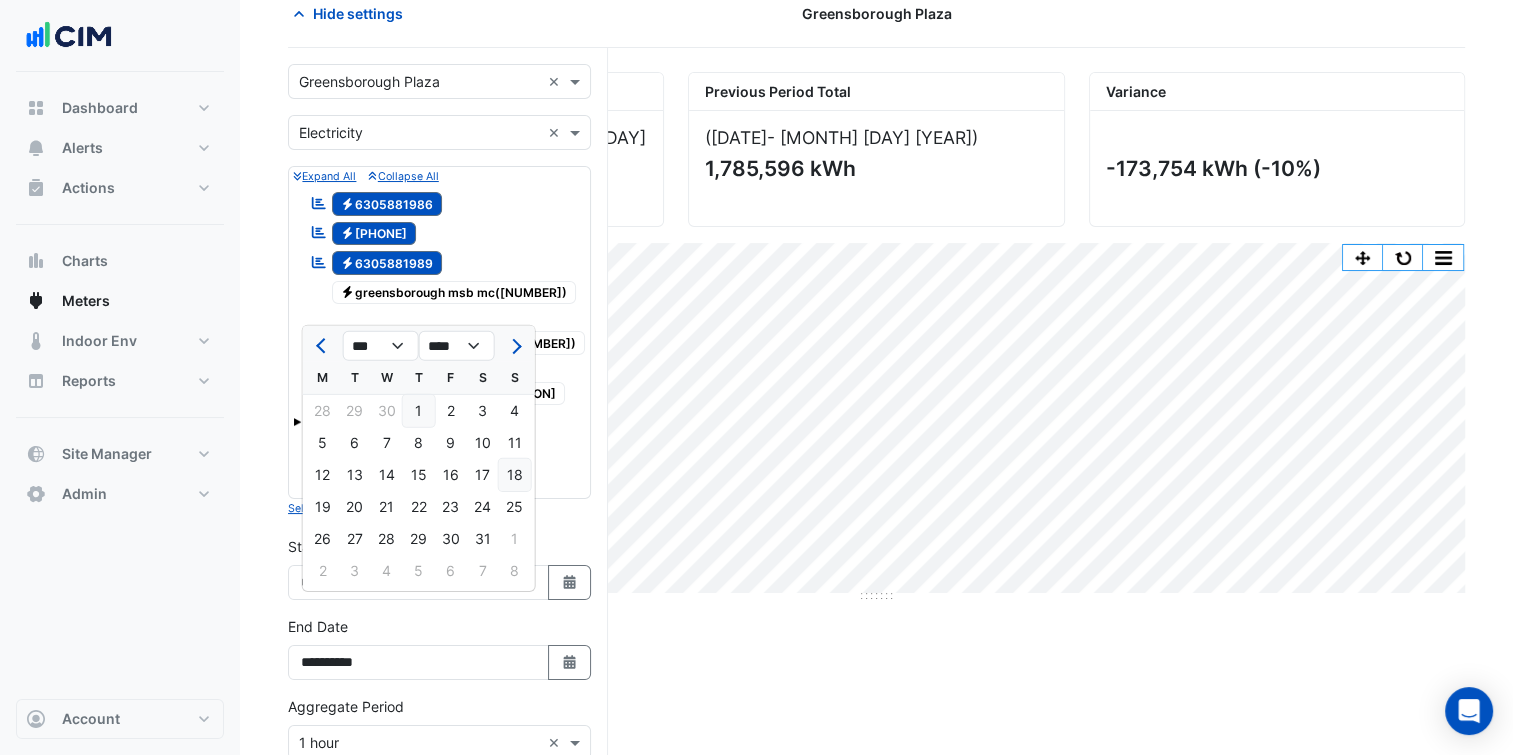 click on "18" 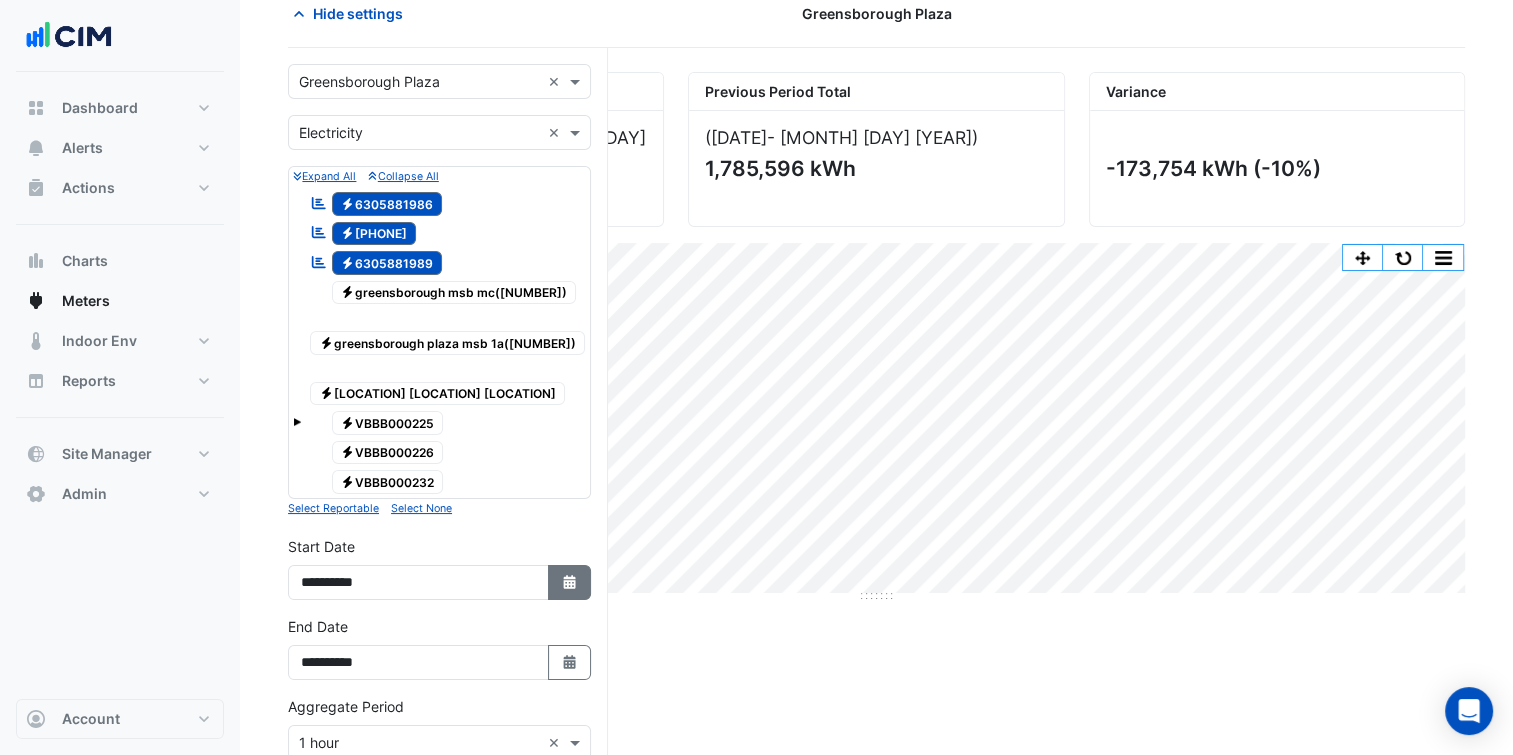 click on "Select Date" at bounding box center (570, 582) 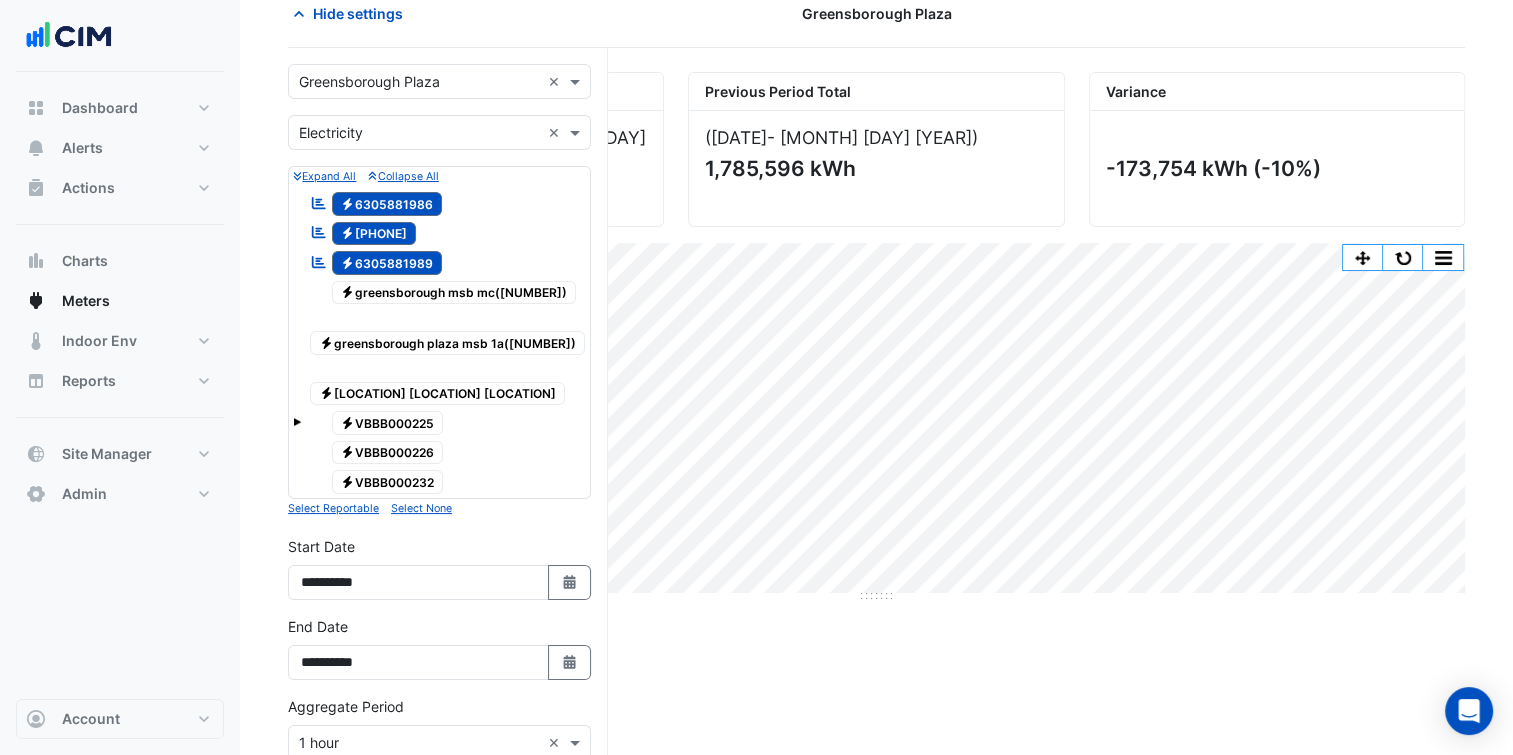 select on "**" 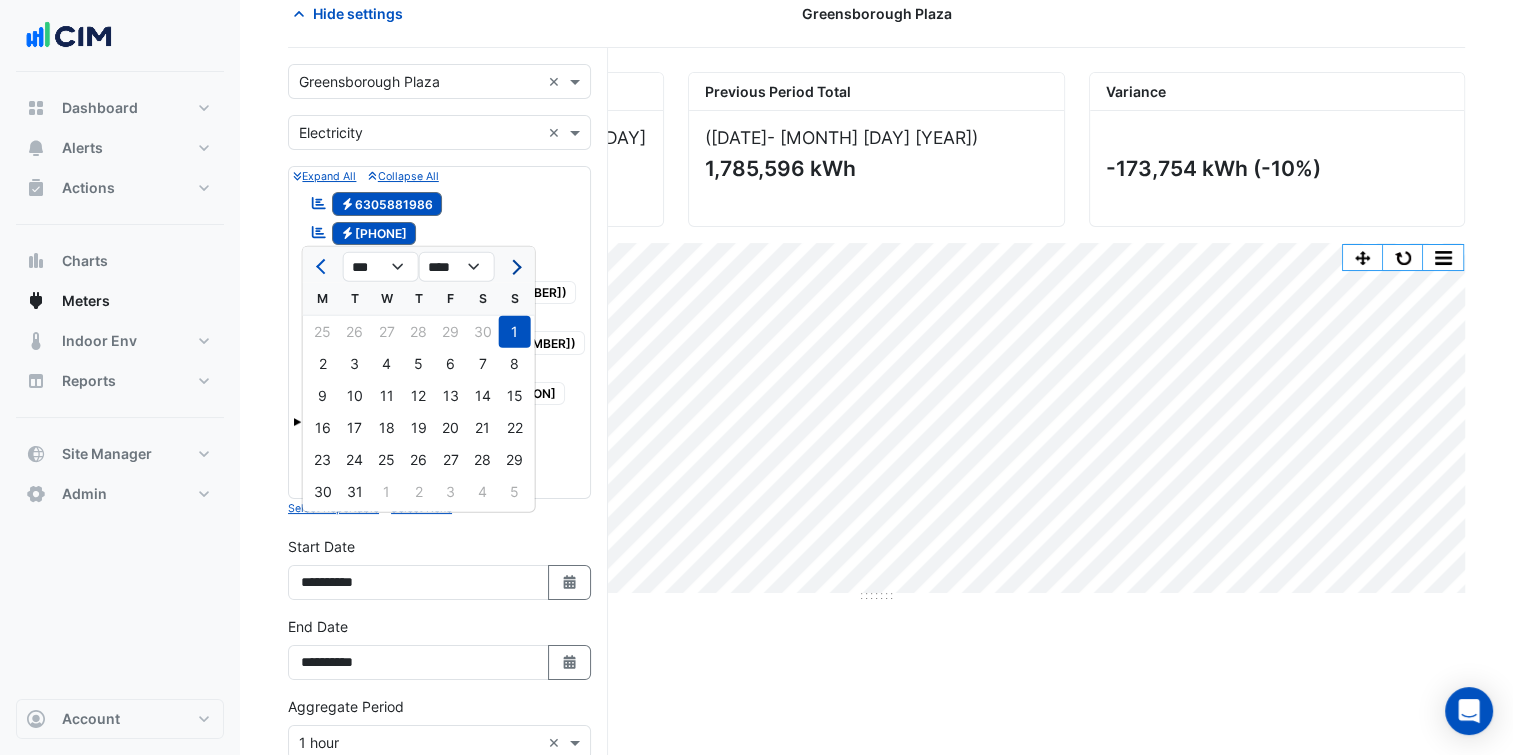 click 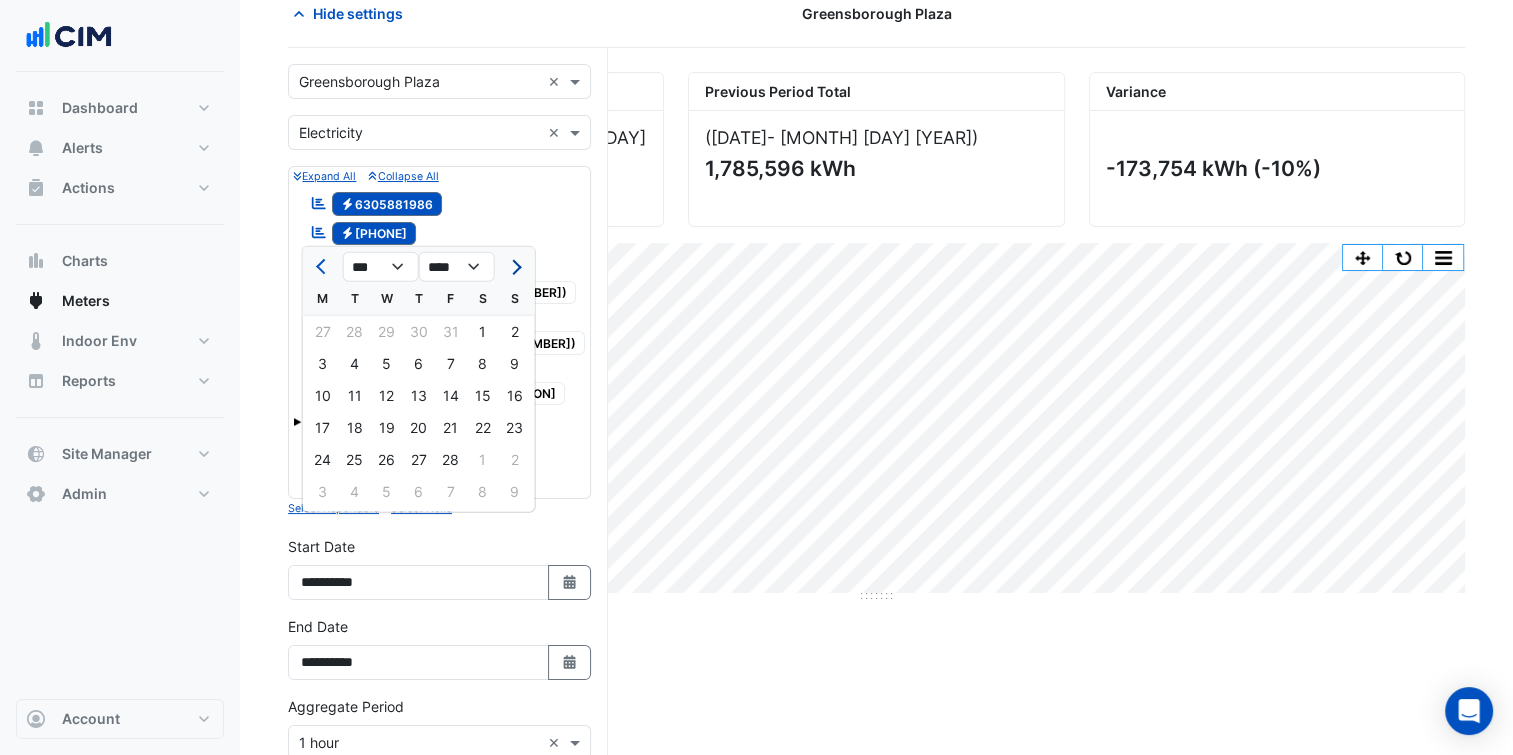 click 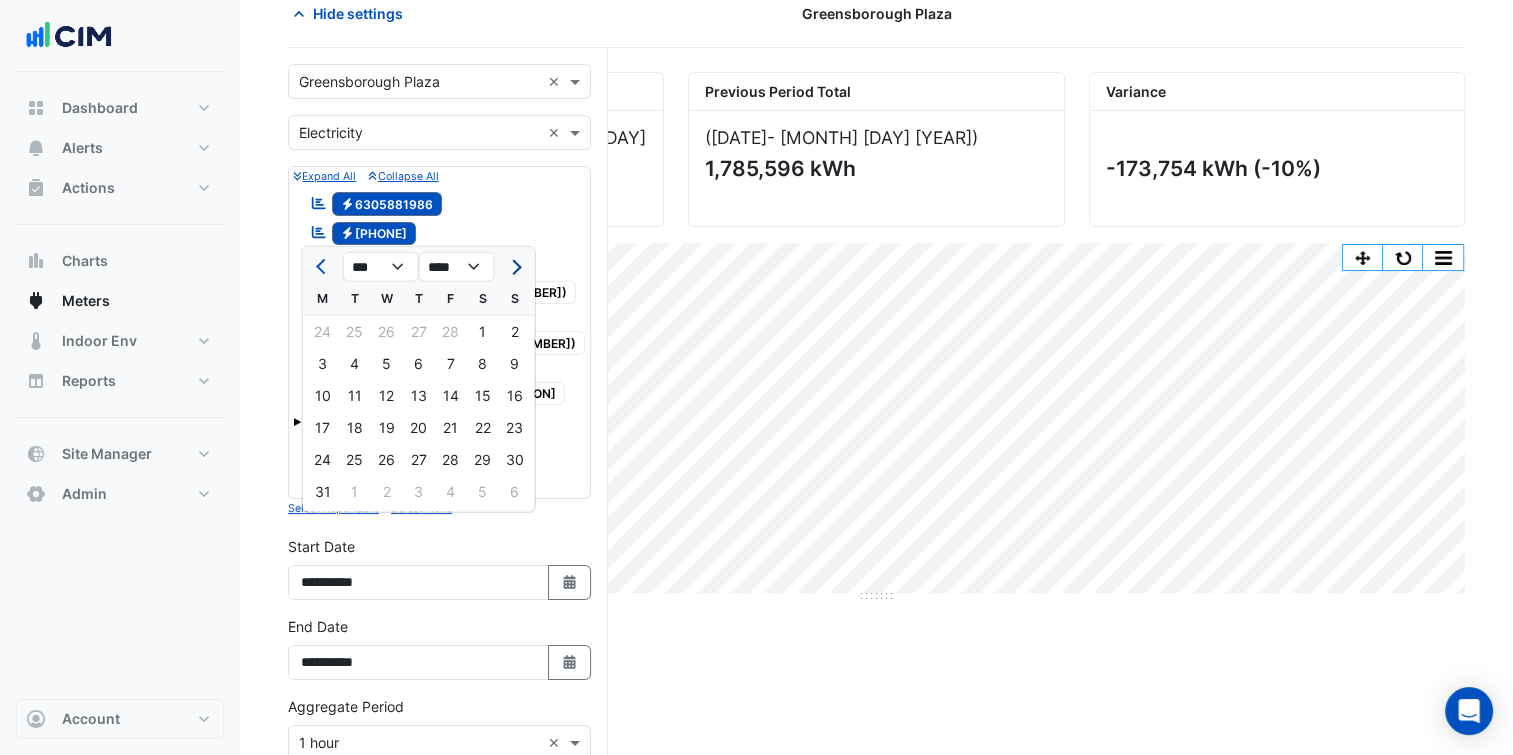 click 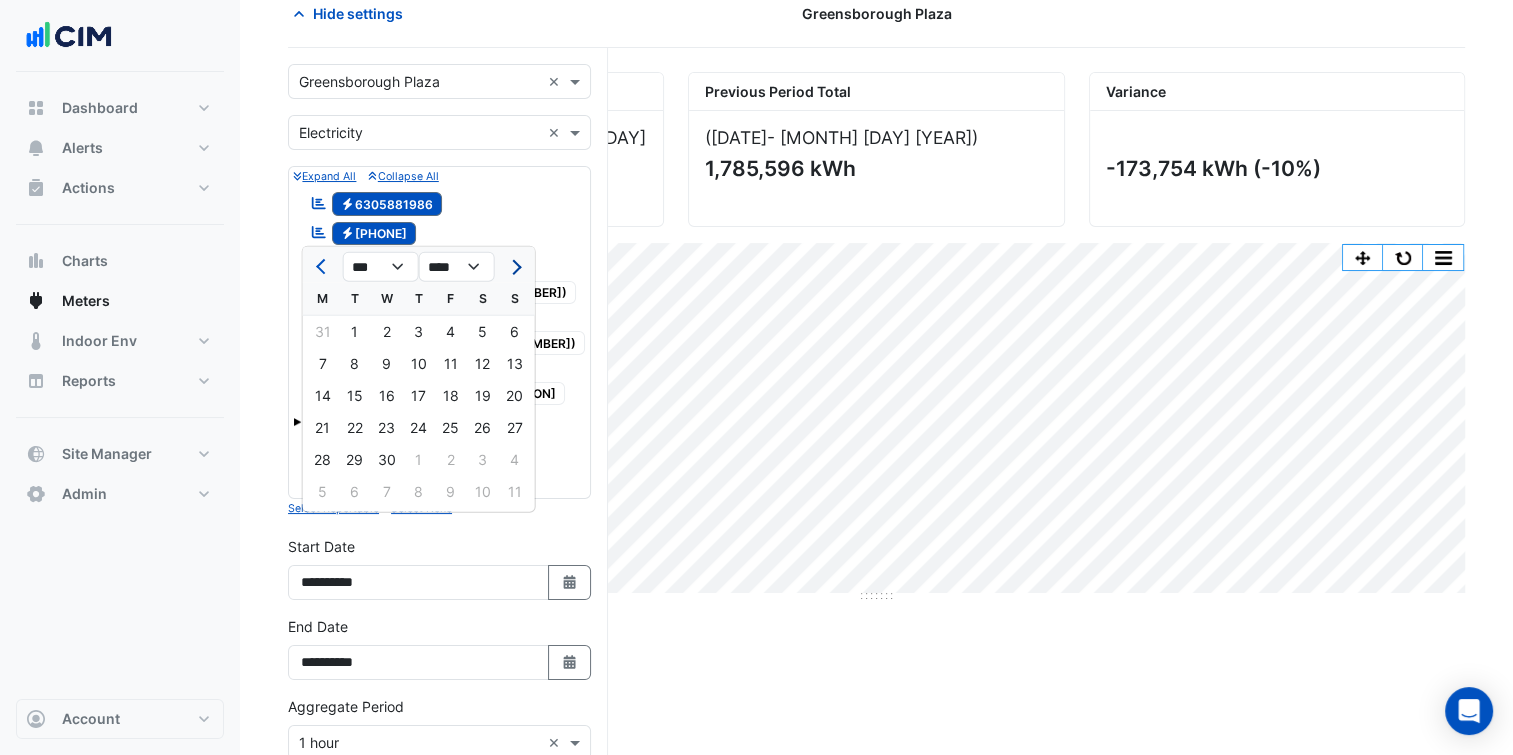 click 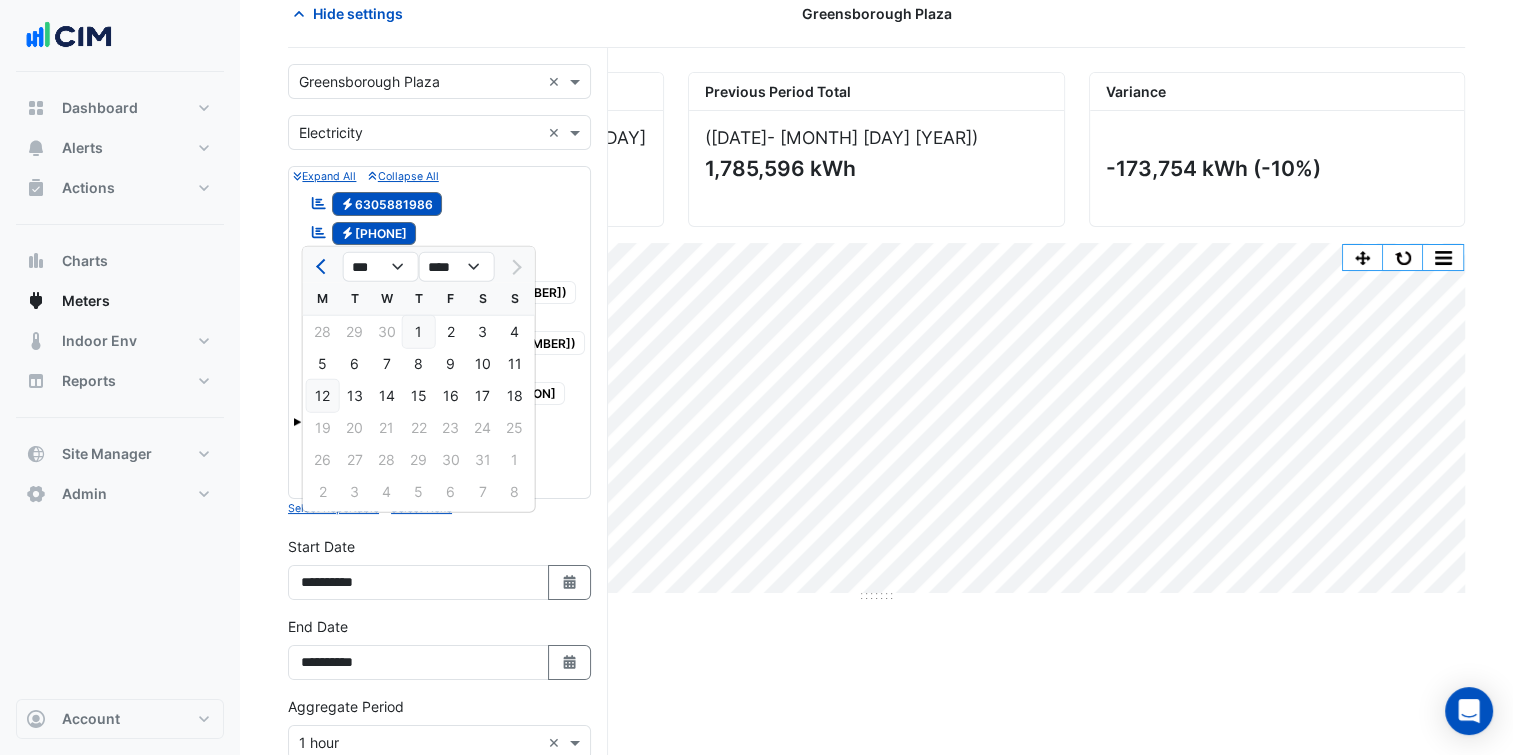 click on "12" 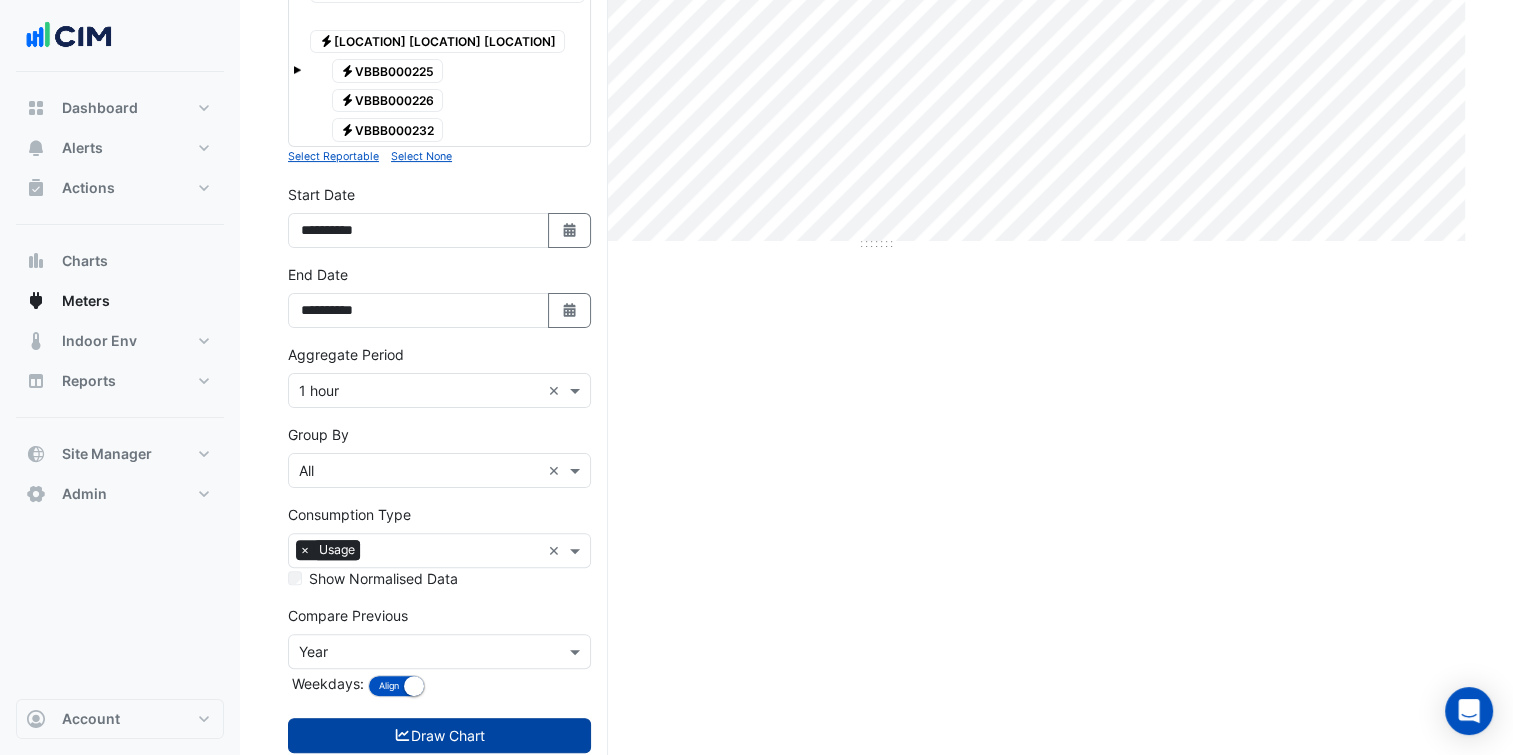 click on "Draw Chart" at bounding box center (439, 735) 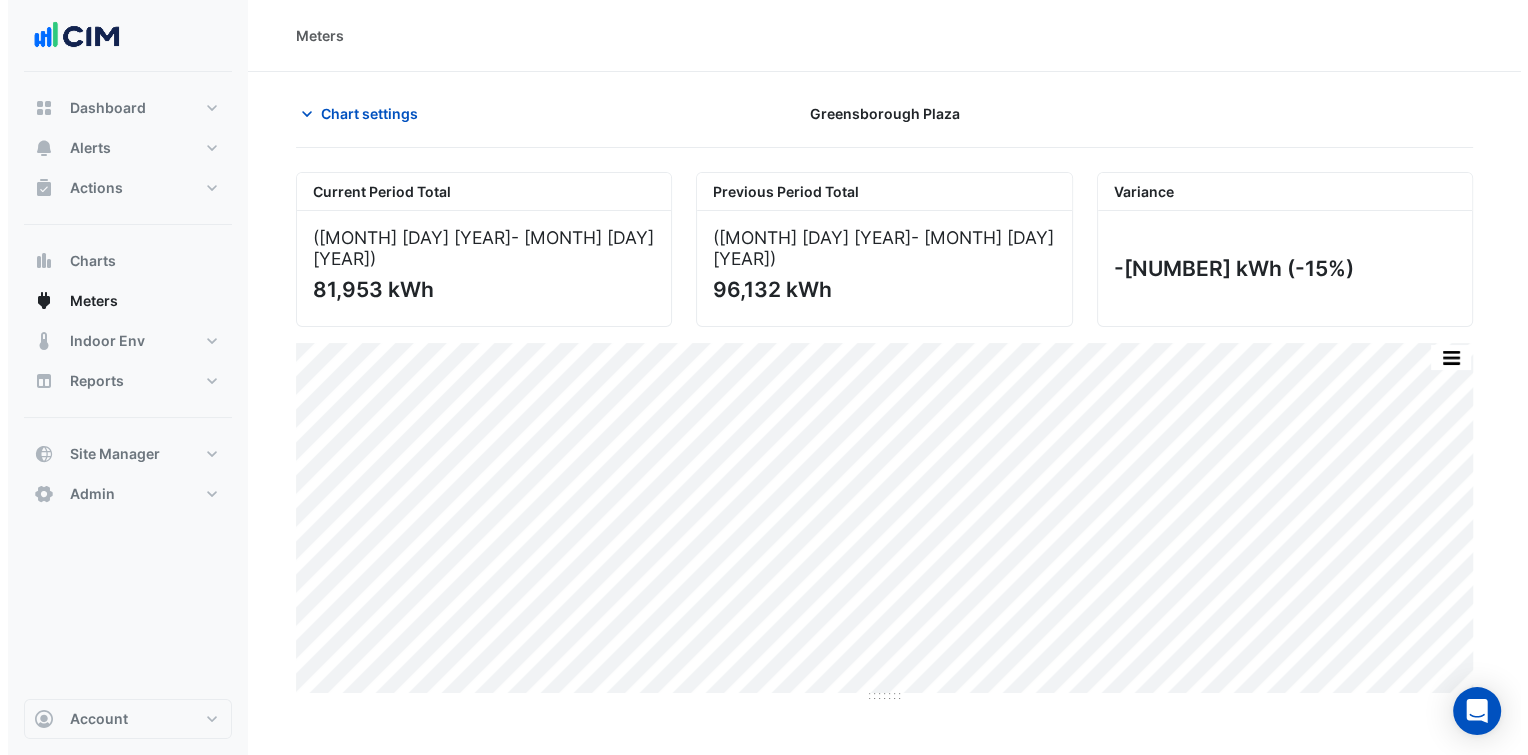scroll, scrollTop: 0, scrollLeft: 0, axis: both 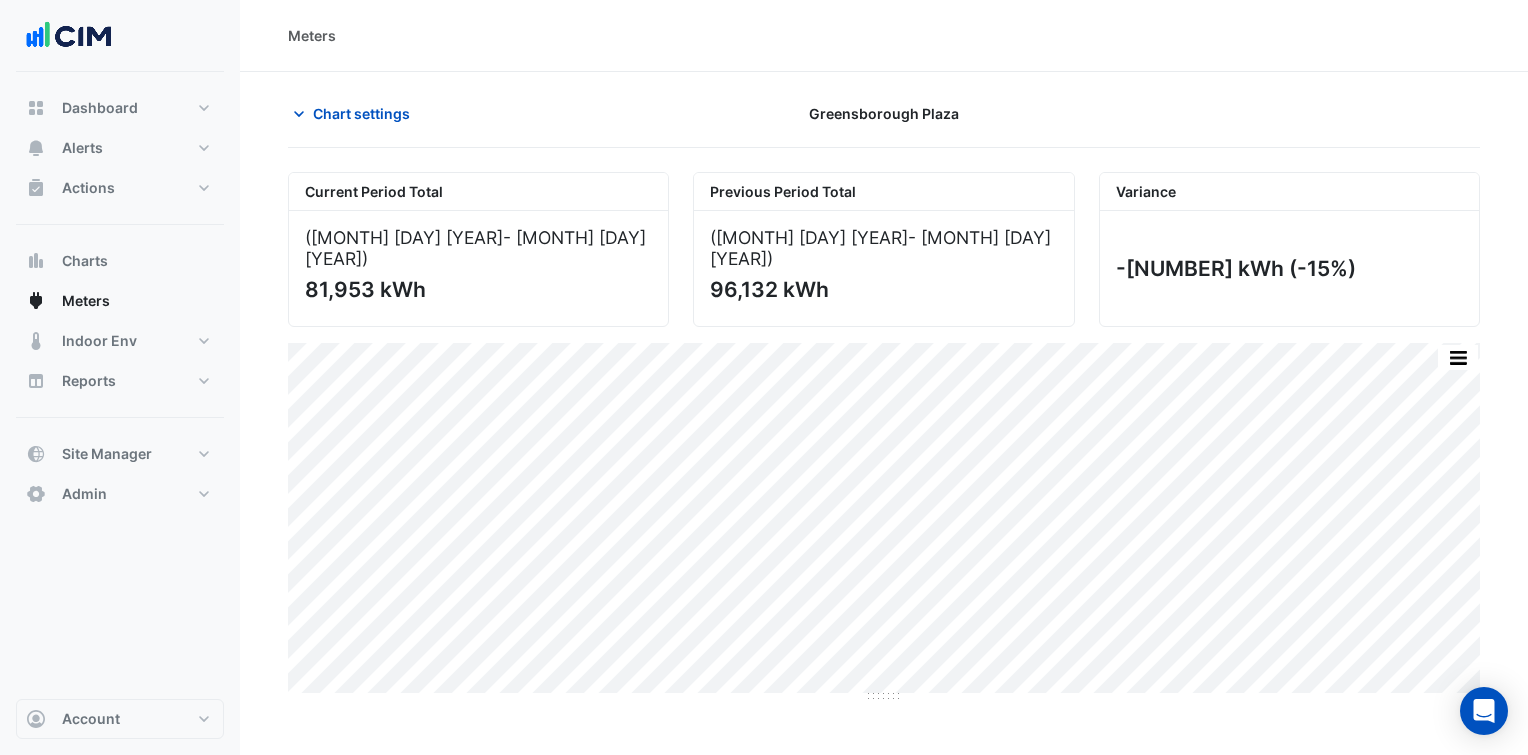 click on "Print Save as JPEG Save as PNG Pivot Data Table Export CSV - Flat Export CSV - Pivot Select Chart Type    —    All Usage (Previous)             Thu 16-May-2024 09:00       839.85 kWh       —    All Usage             Thu 15-May-2025 09:00    -149.94 kWh (-18%)    689.91 kWh    Timezone: Australia/Victoria (AEST)" 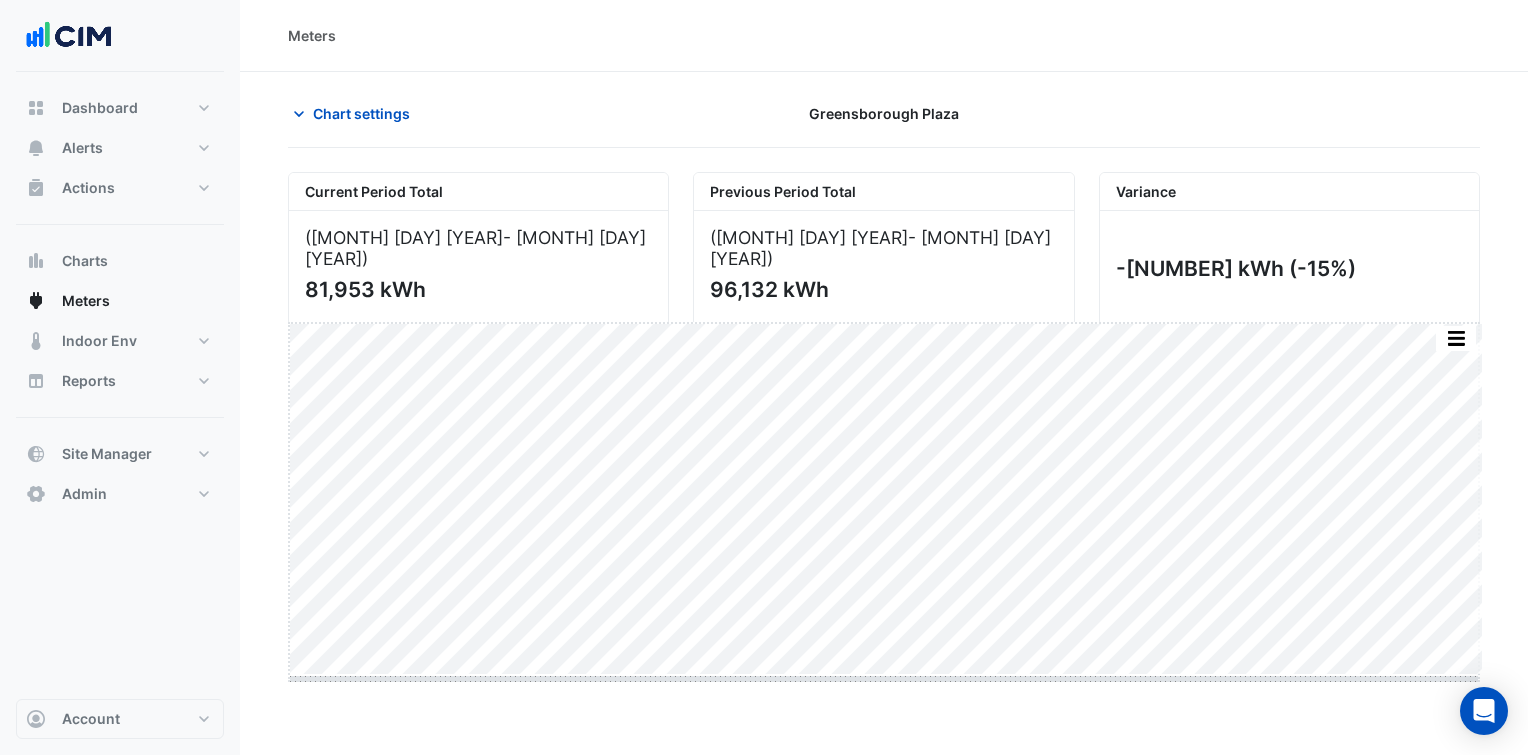 drag, startPoint x: 884, startPoint y: 672, endPoint x: 884, endPoint y: 729, distance: 57 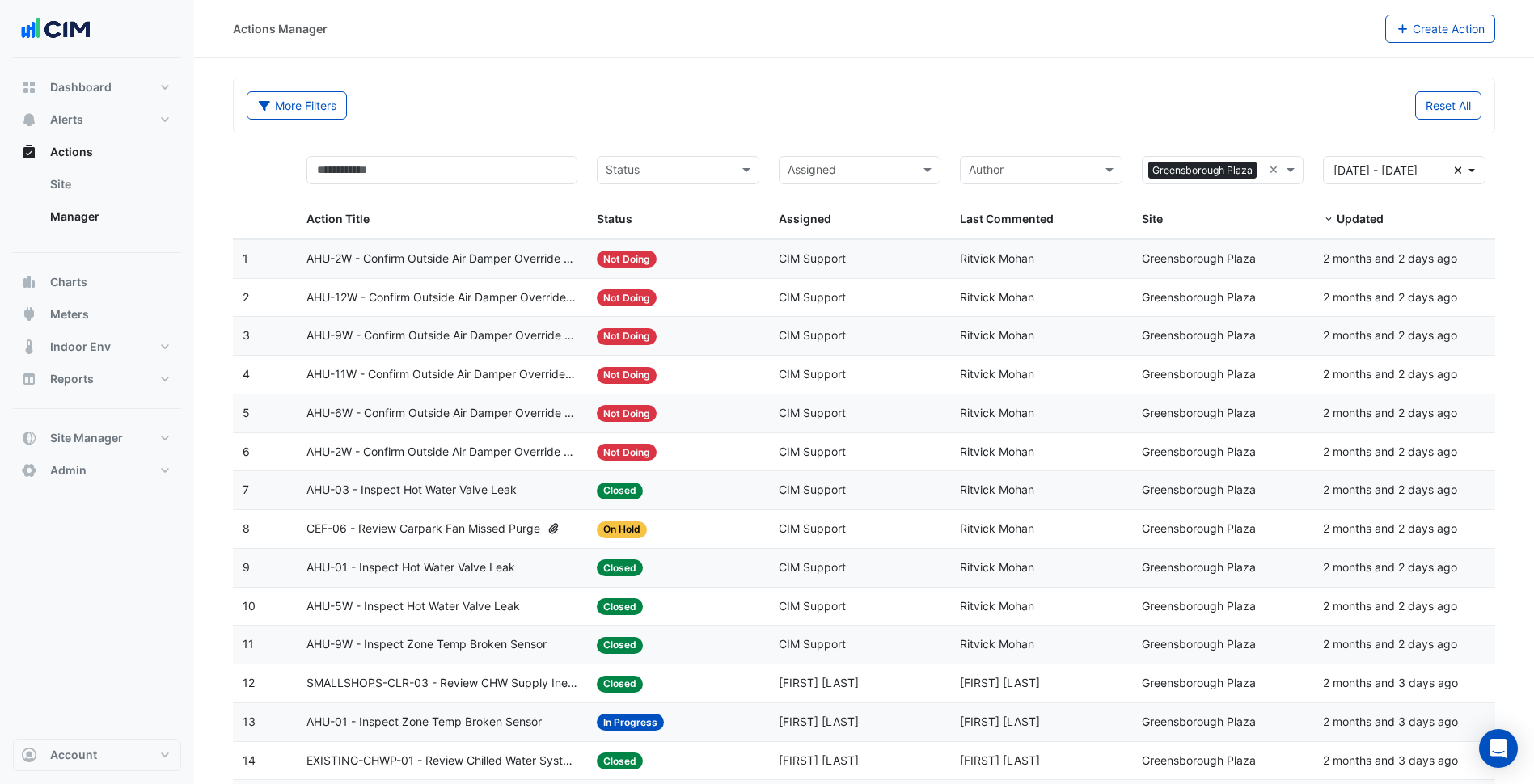 select on "***" 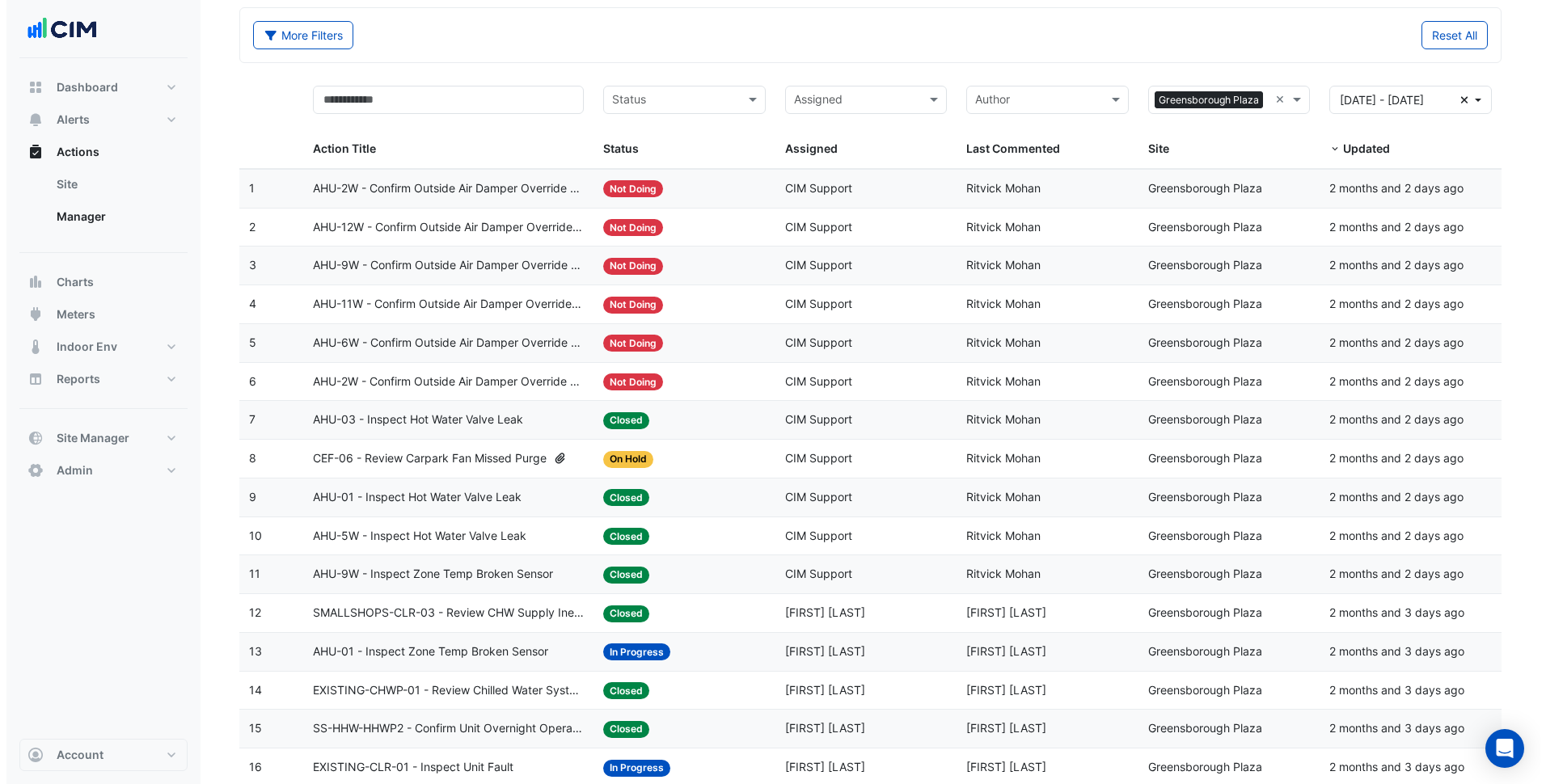 scroll, scrollTop: 0, scrollLeft: 0, axis: both 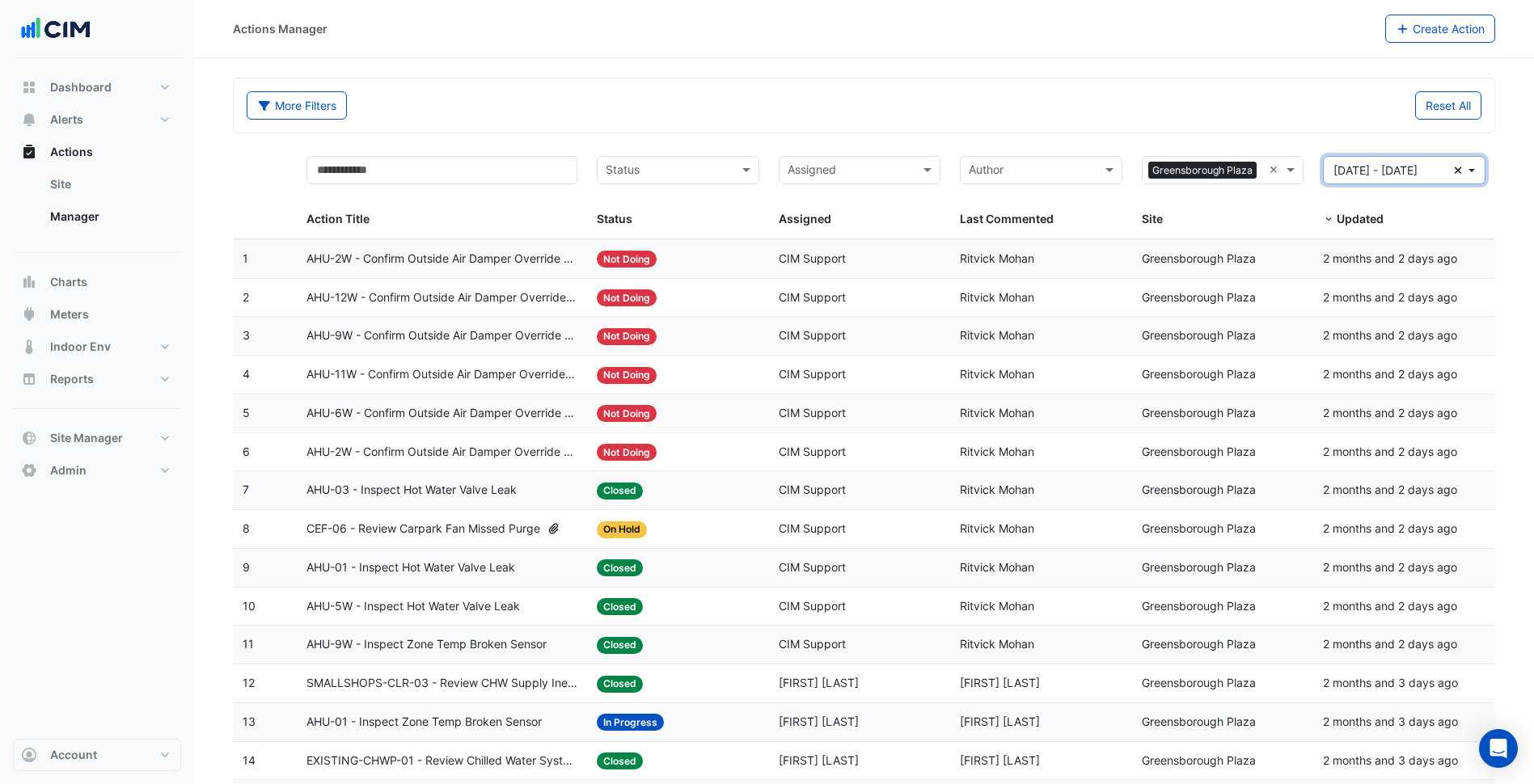 click 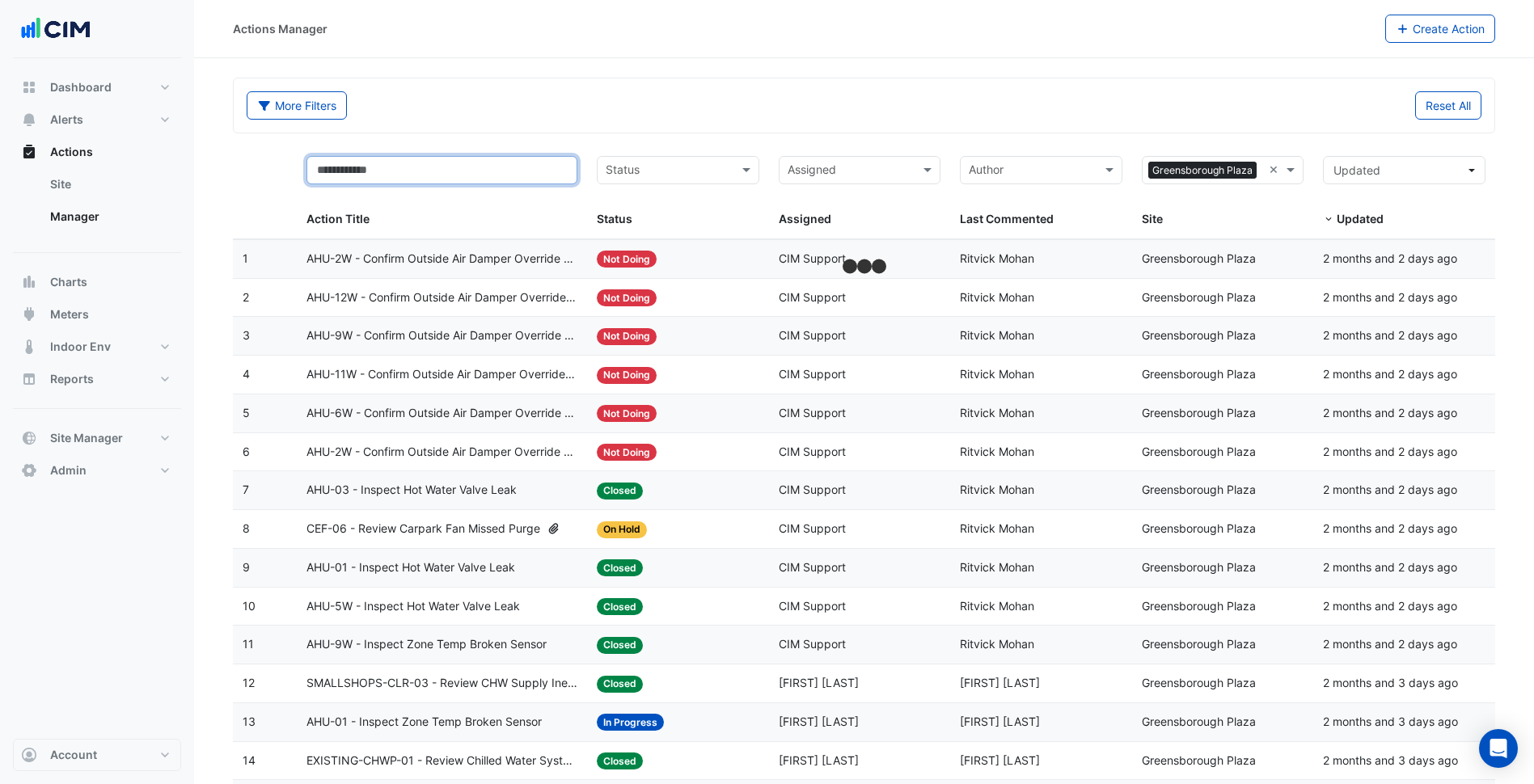 click at bounding box center (442, 170) 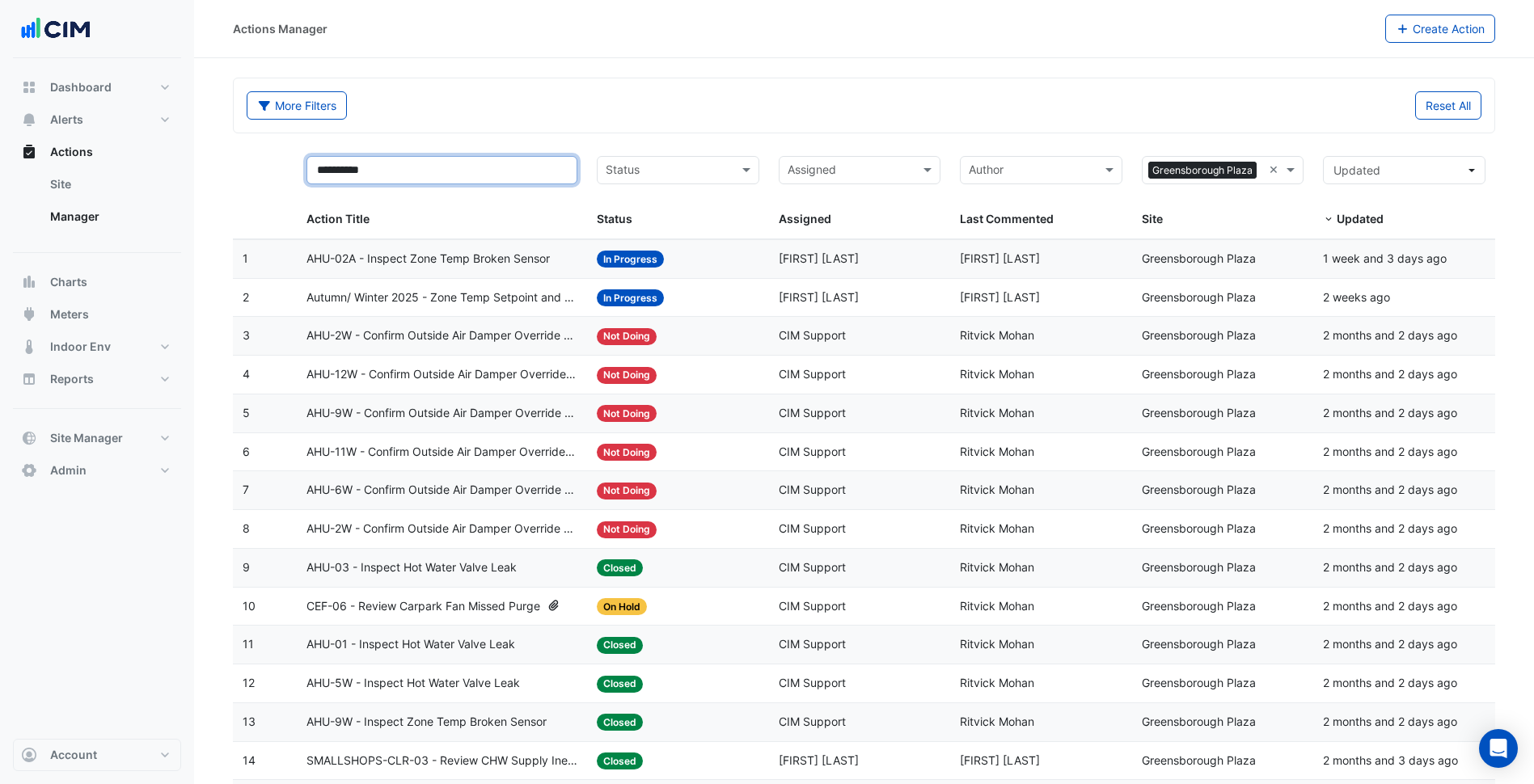 type on "**********" 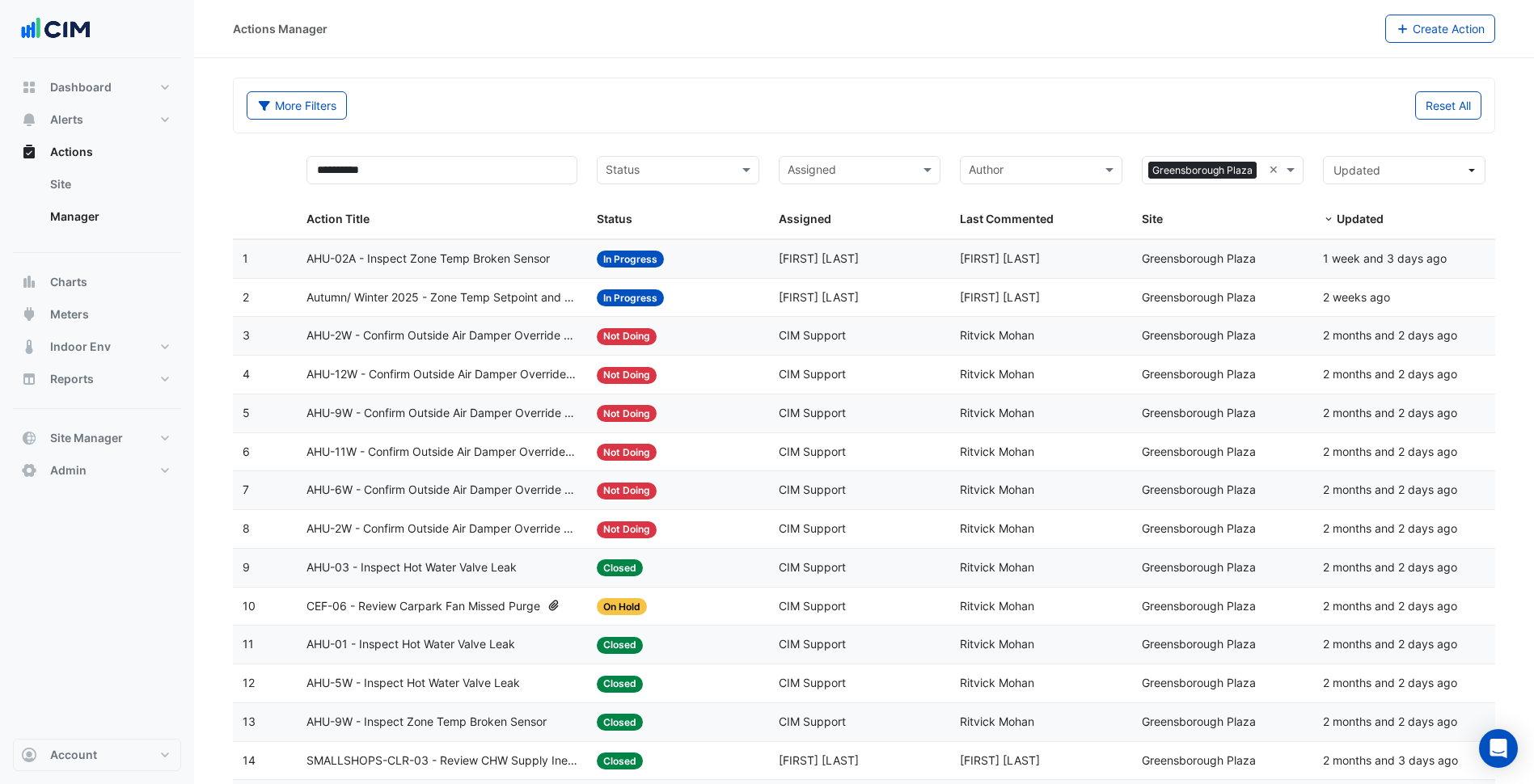 click on "**********" 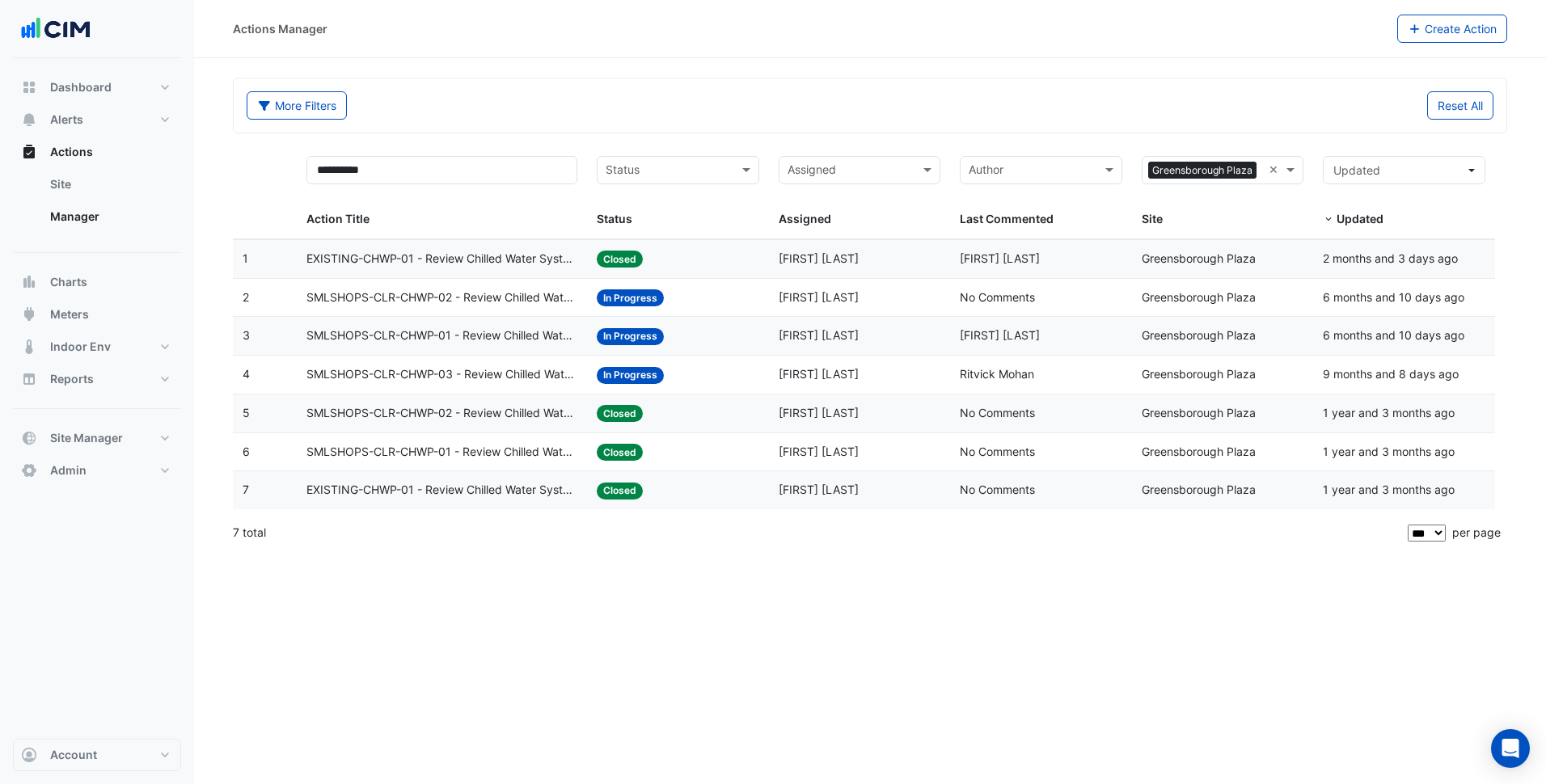 click on "EXISTING-CHWP-01 - Review Chilled Water System Pressure Oversupply (Energy Waste)" 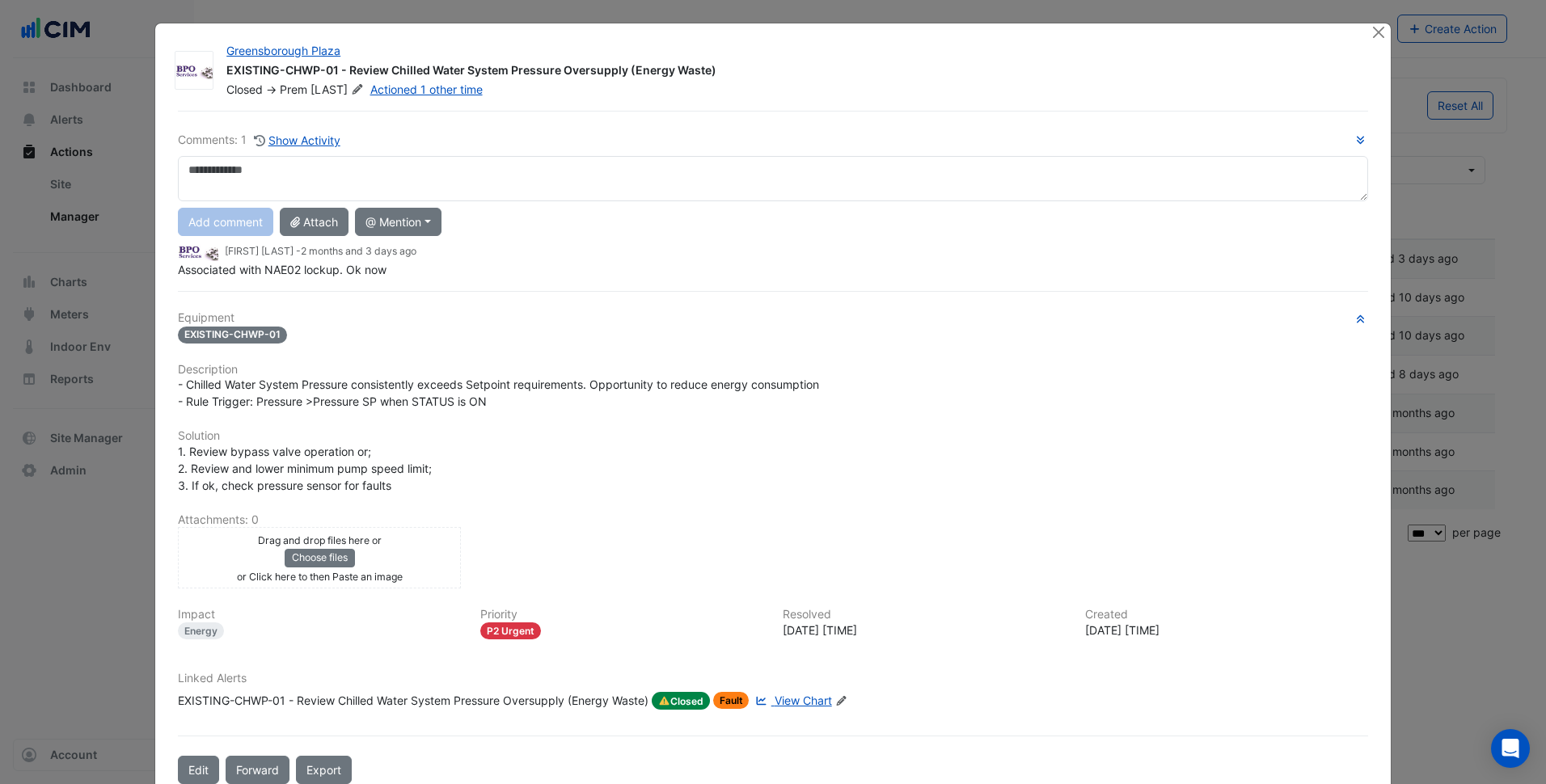 click on "View Chart" 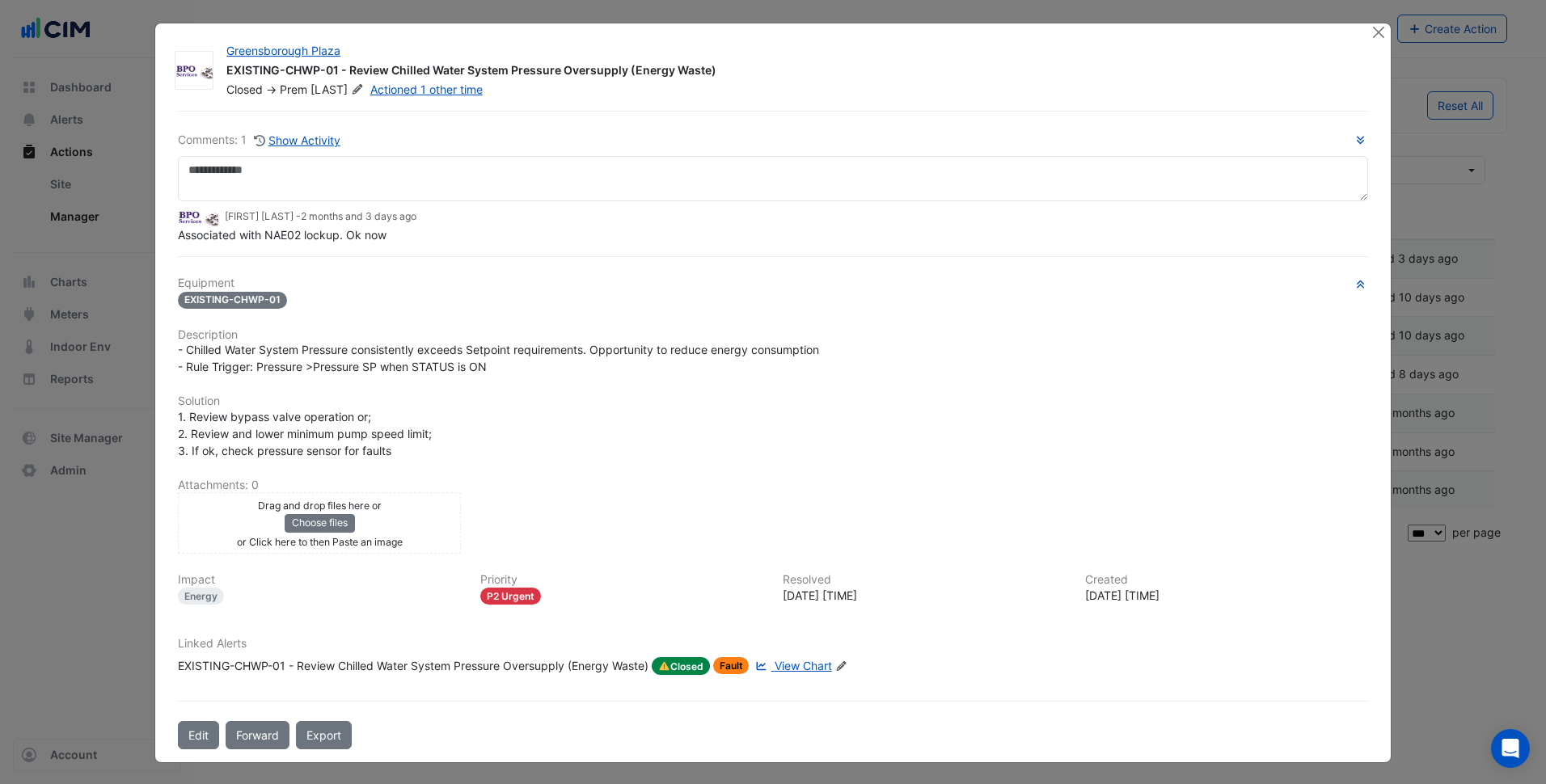 click on "1. Review bypass valve operation or;
2. Review and lower minimum pump speed limit;
3. If ok, check pressure sensor for faults" 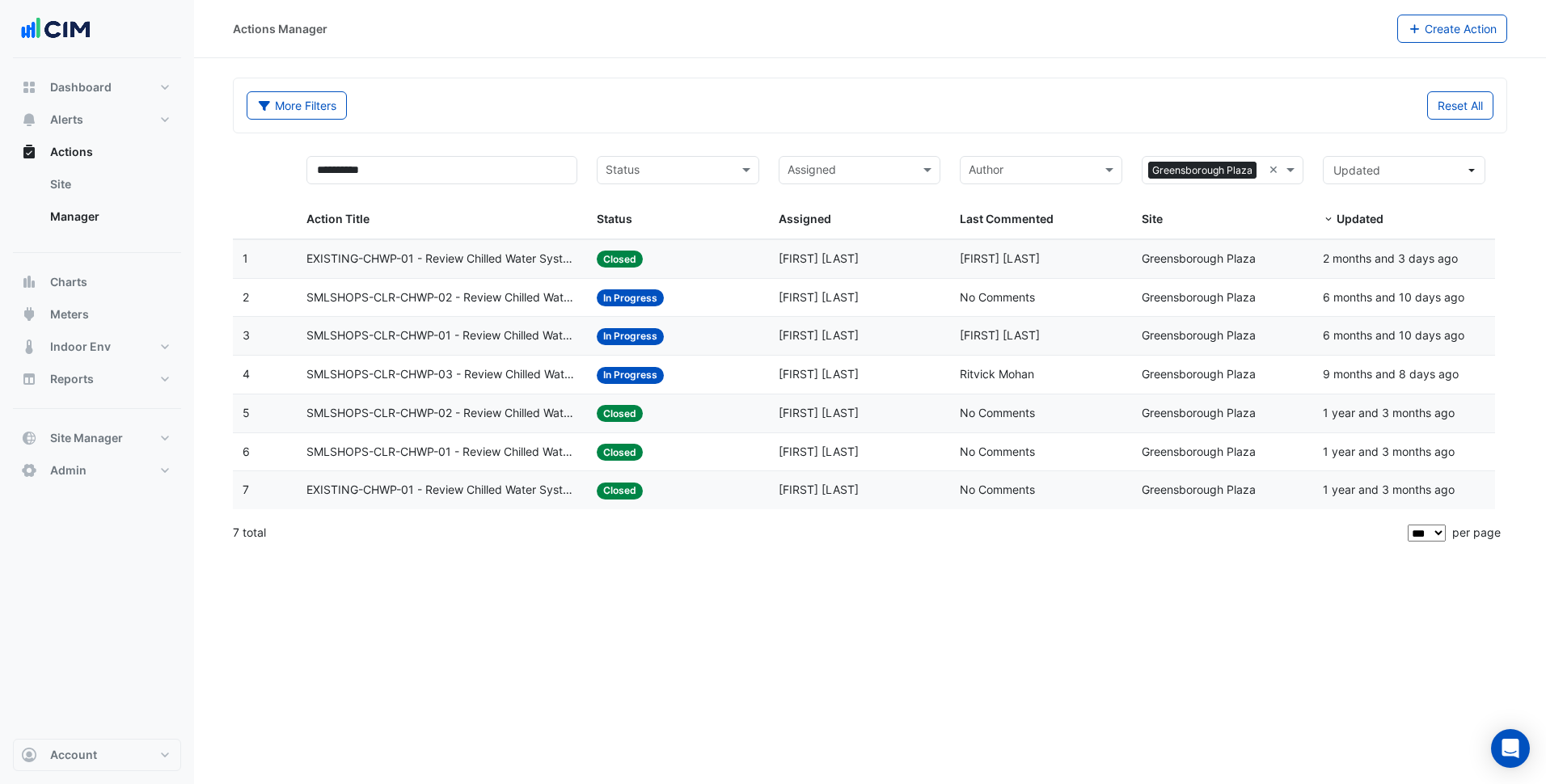 click on "1 year and 3 months ago" 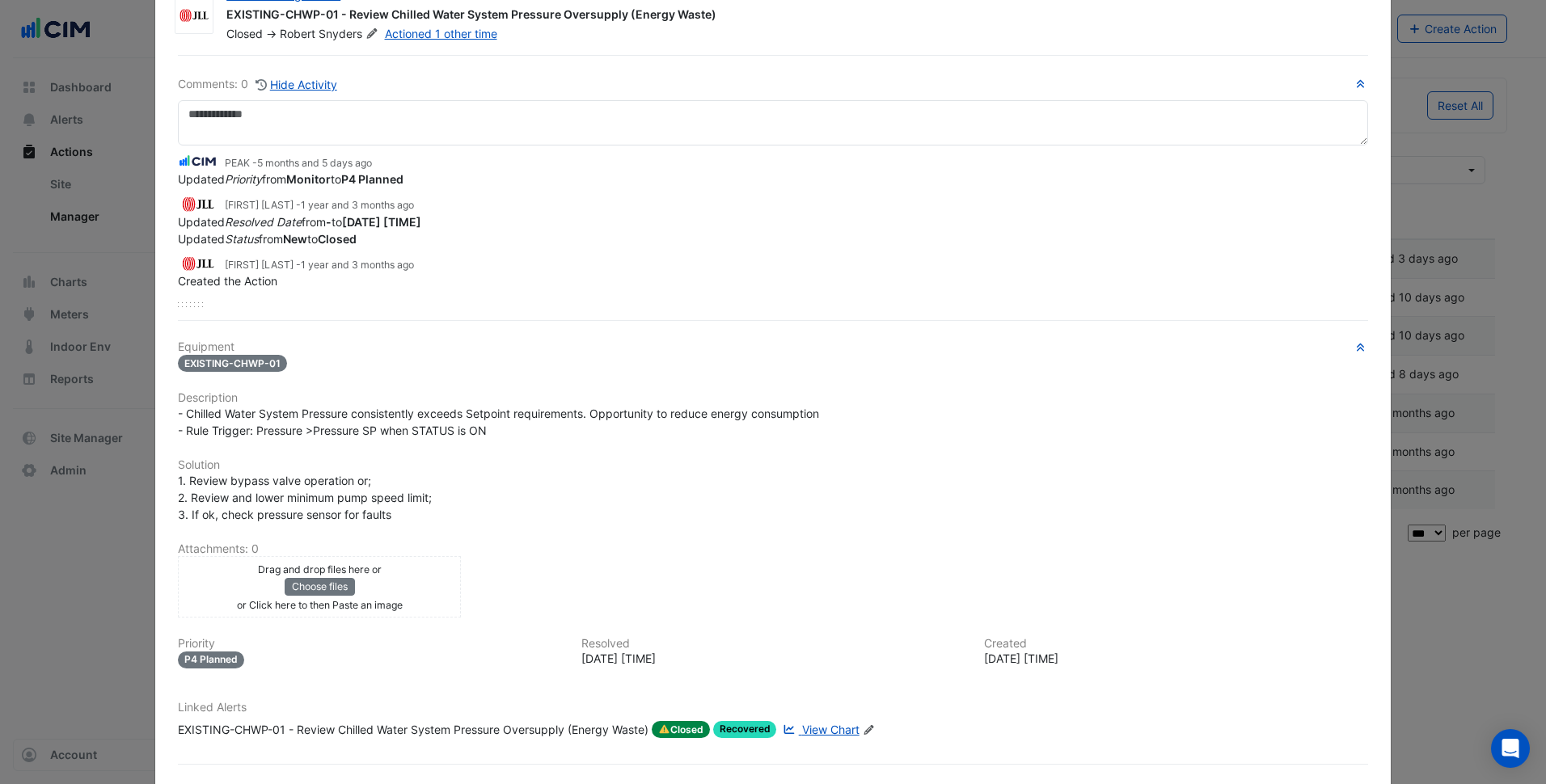 scroll, scrollTop: 81, scrollLeft: 0, axis: vertical 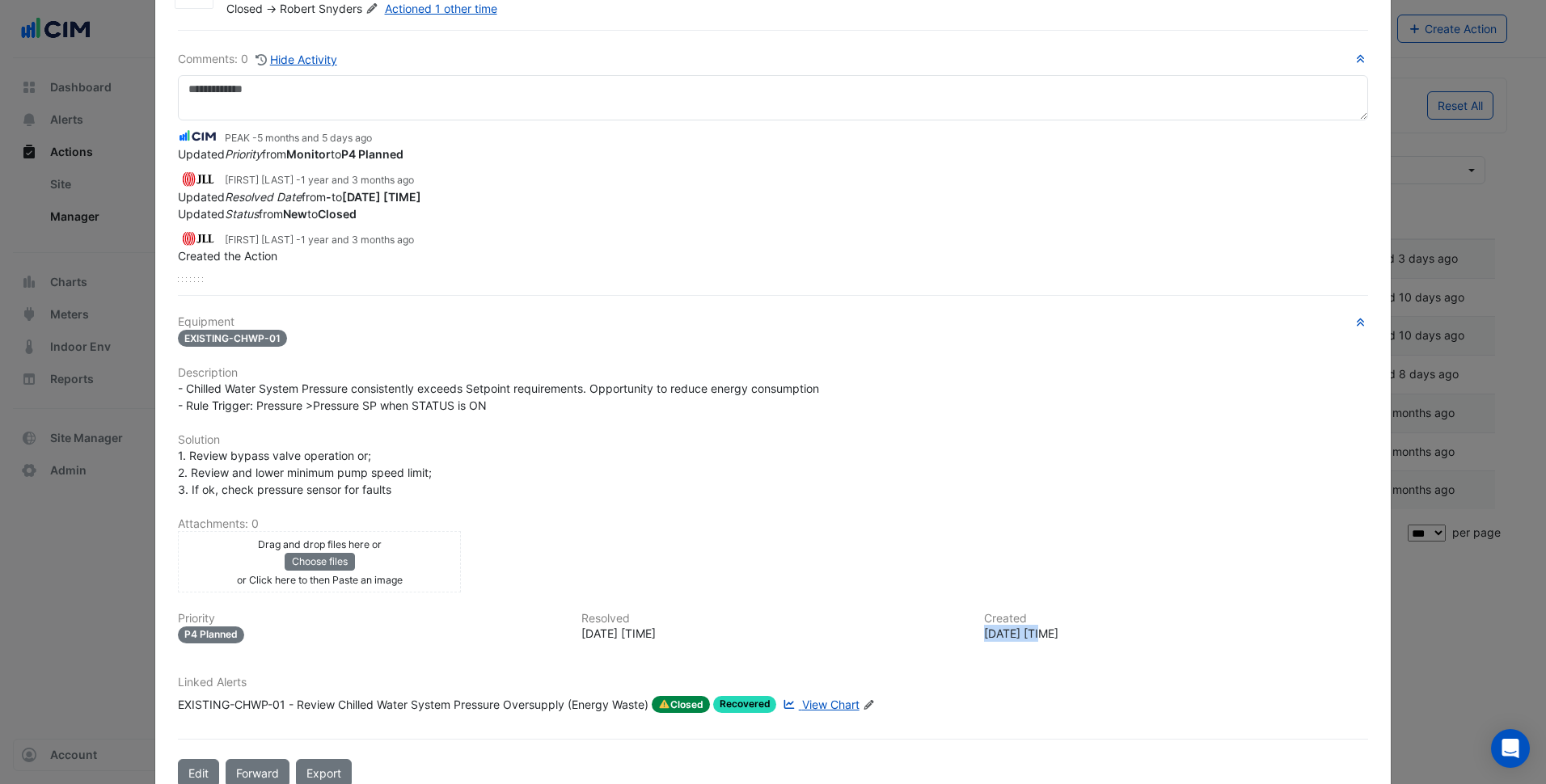 drag, startPoint x: 976, startPoint y: 631, endPoint x: 1044, endPoint y: 630, distance: 68.00735 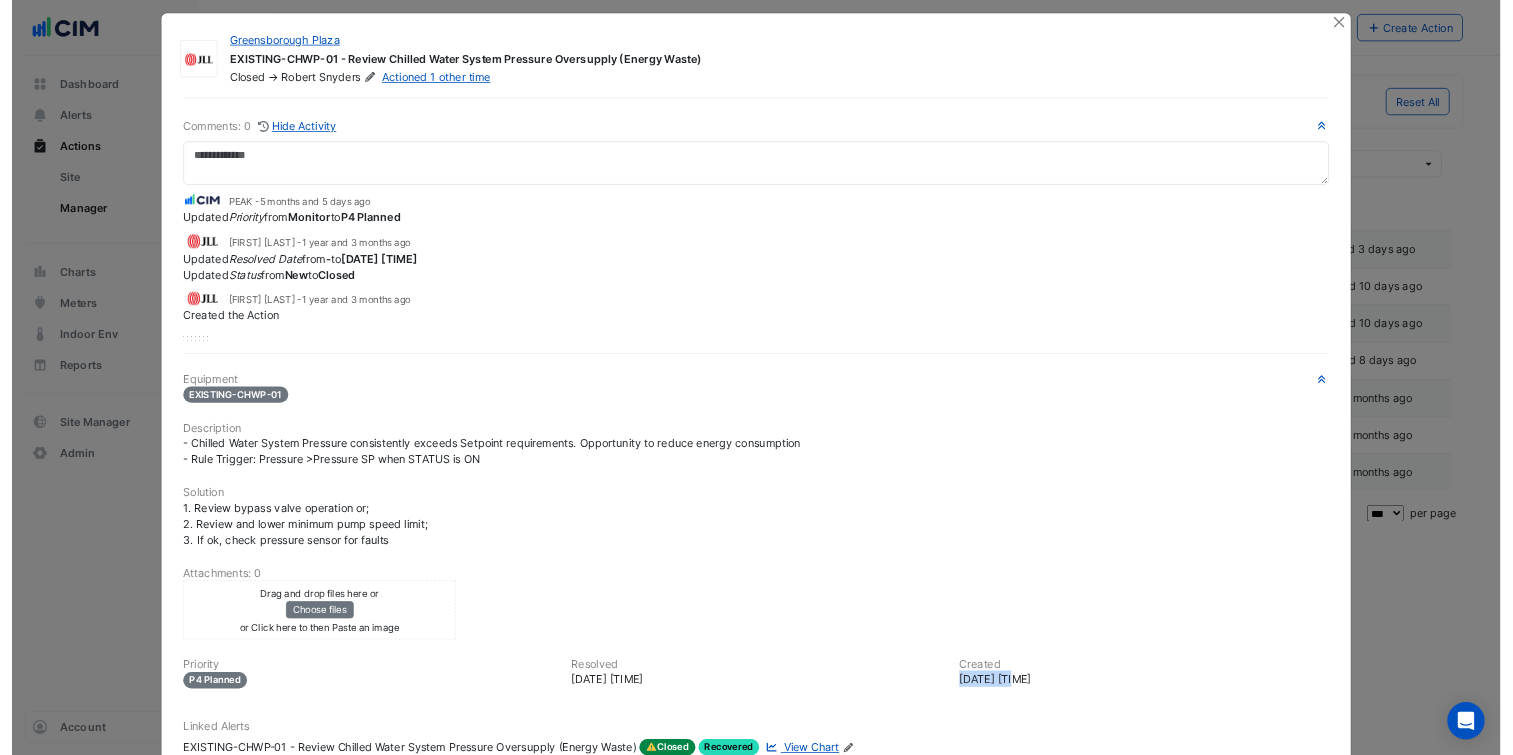 scroll, scrollTop: 0, scrollLeft: 0, axis: both 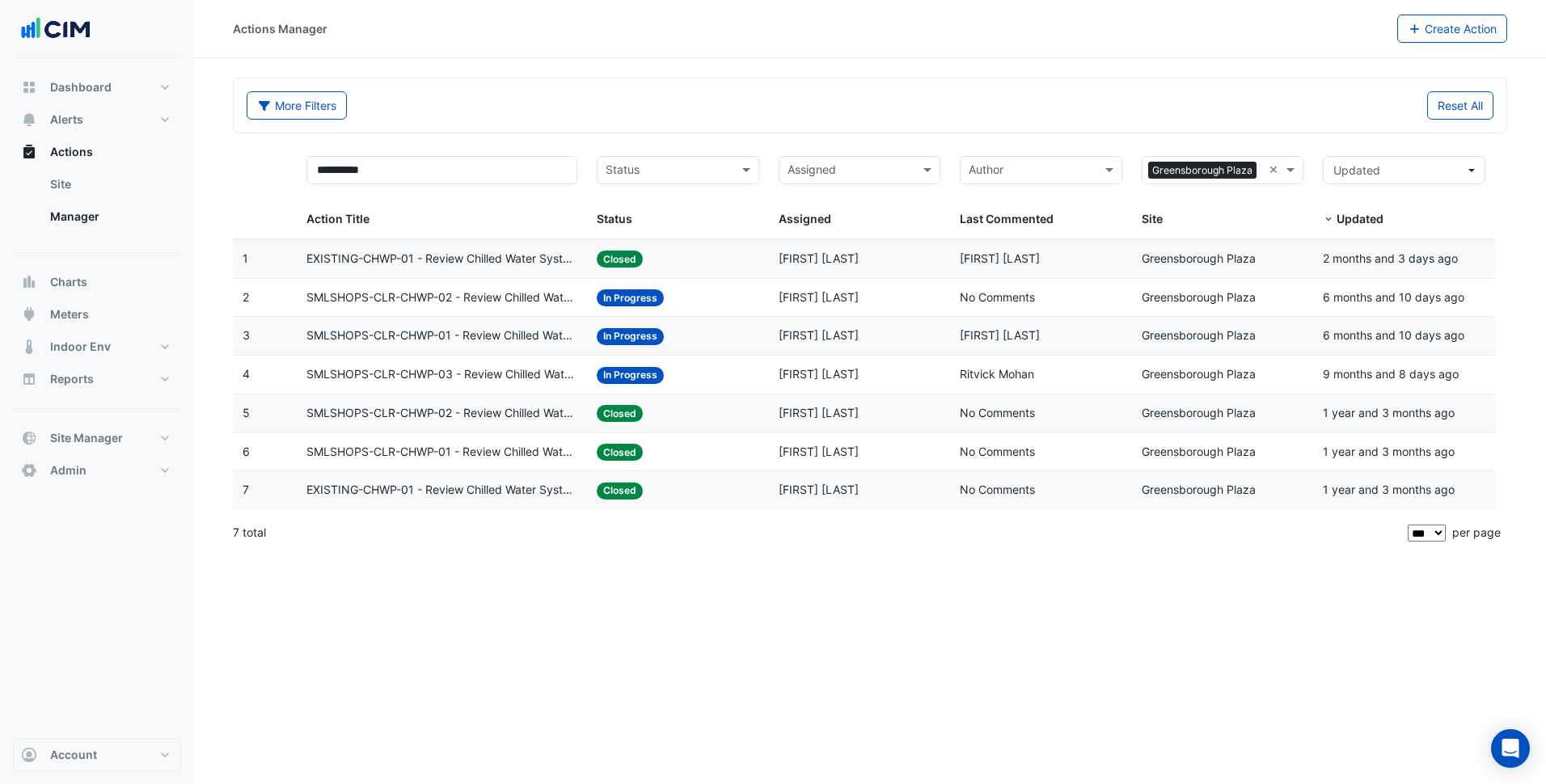 click on "No Comments" 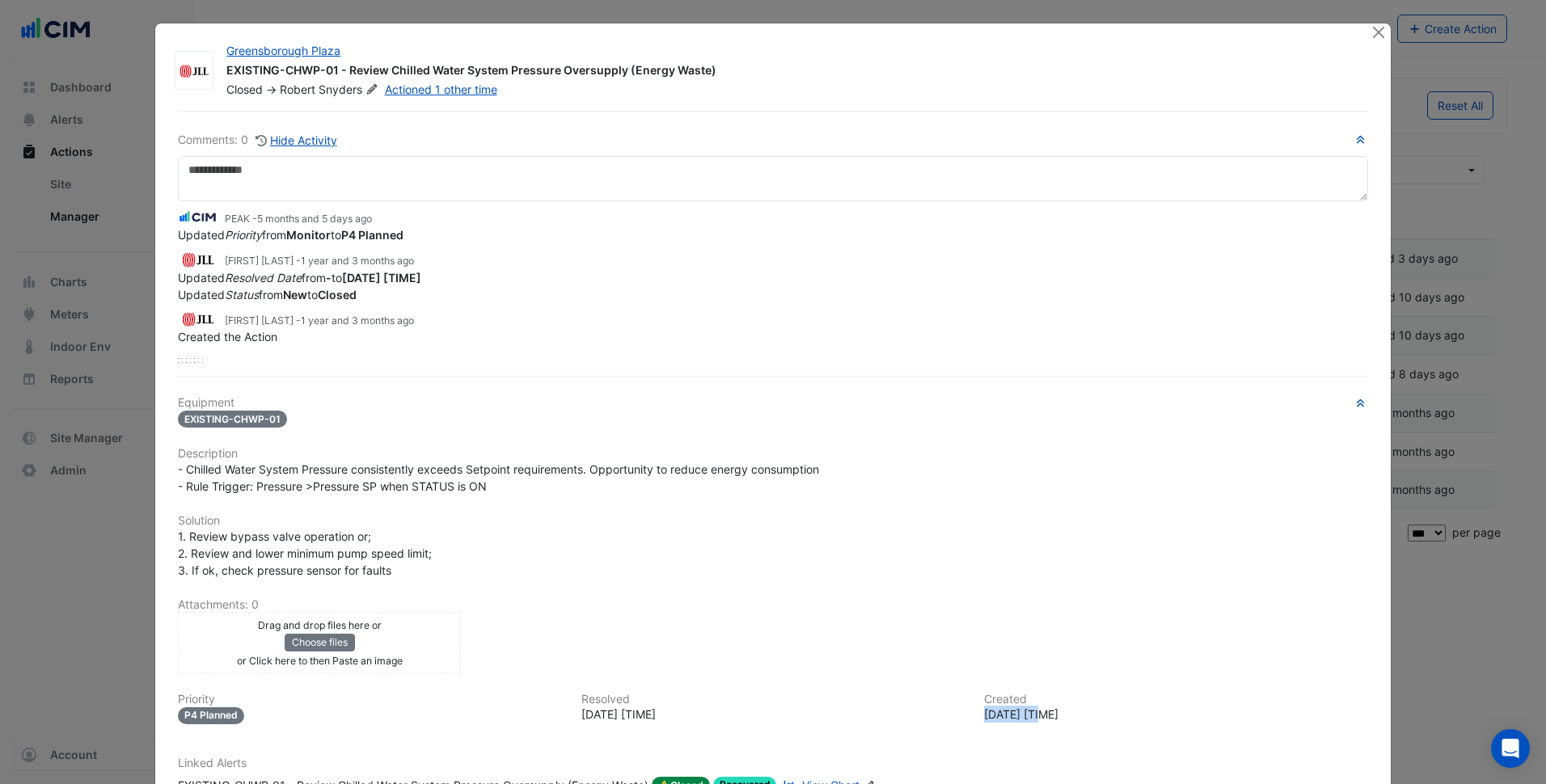 drag, startPoint x: 978, startPoint y: 757, endPoint x: 1043, endPoint y: 725, distance: 72.44998 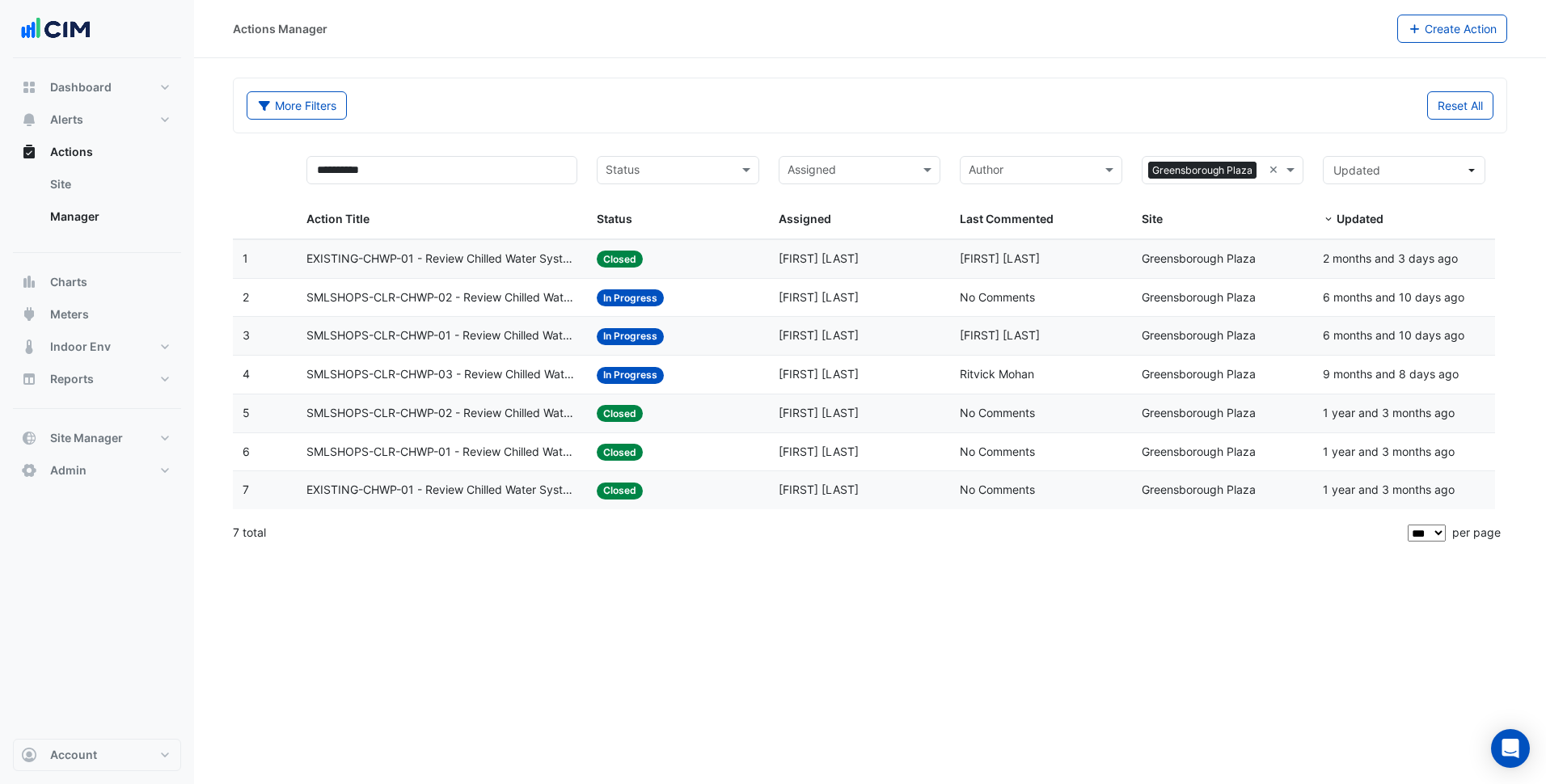 click on "SMLSHOPS-CLR-CHWP-01 - Review Chilled Water System Pressure Oversupply (Energy Waste)" 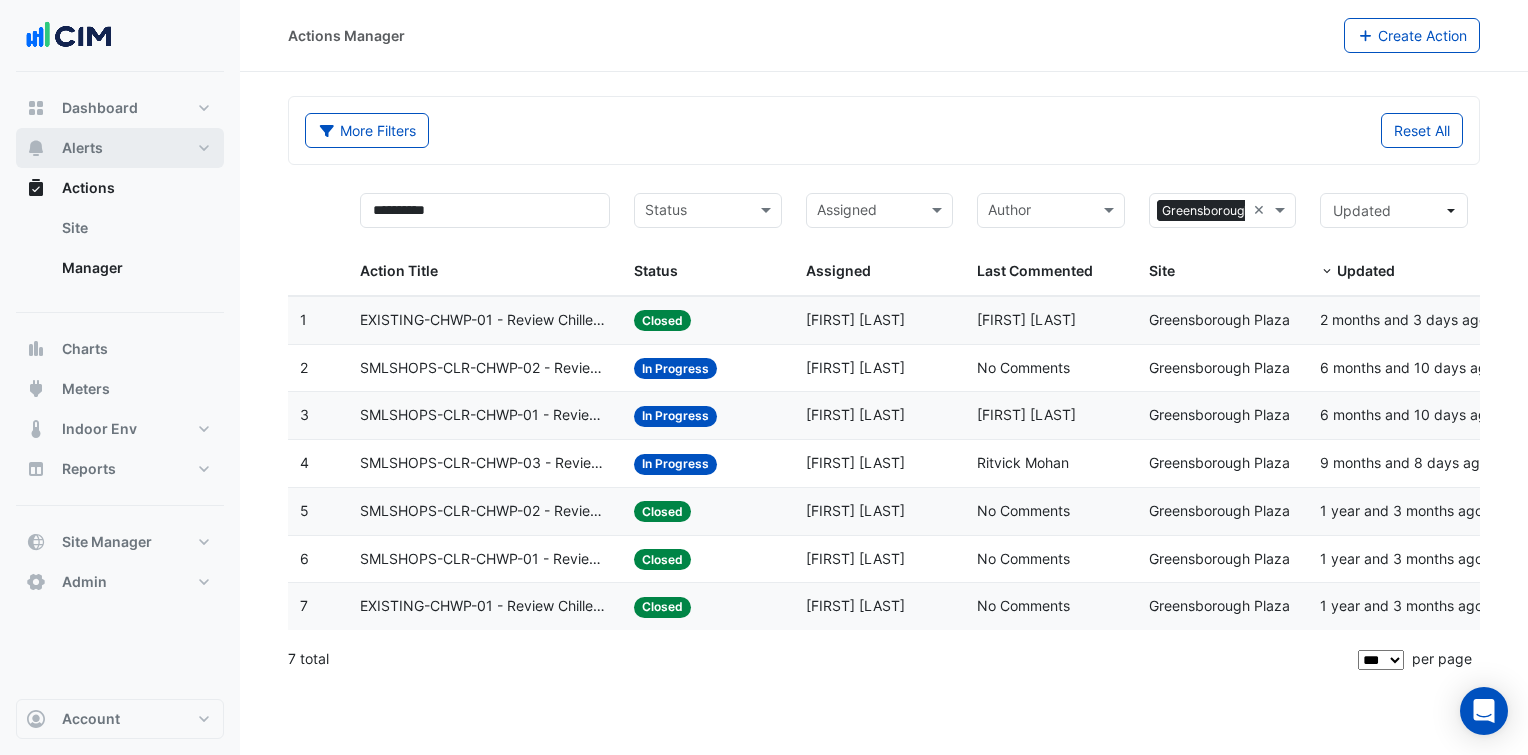 click on "Alerts" at bounding box center [120, 148] 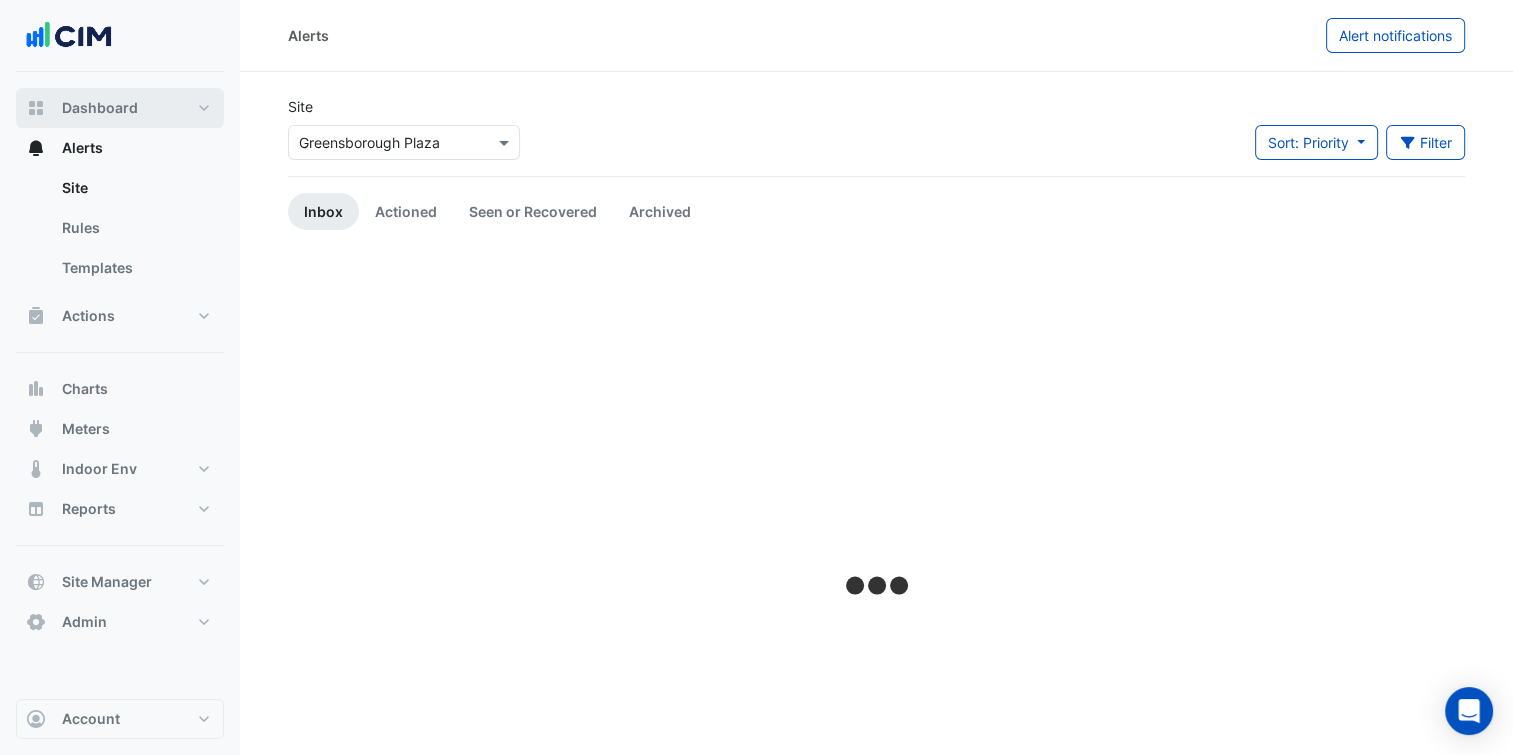 click on "Dashboard" at bounding box center [120, 108] 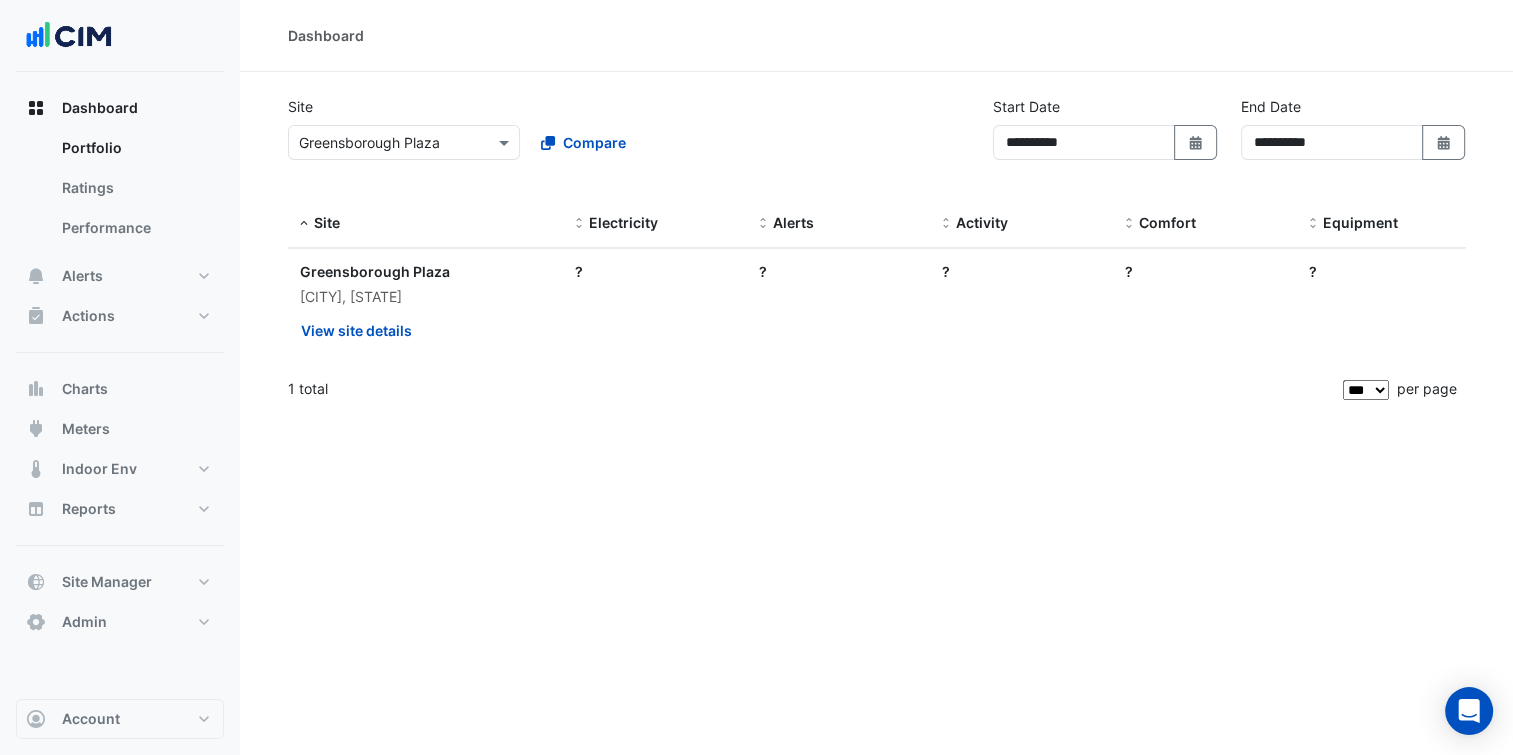 click at bounding box center [384, 143] 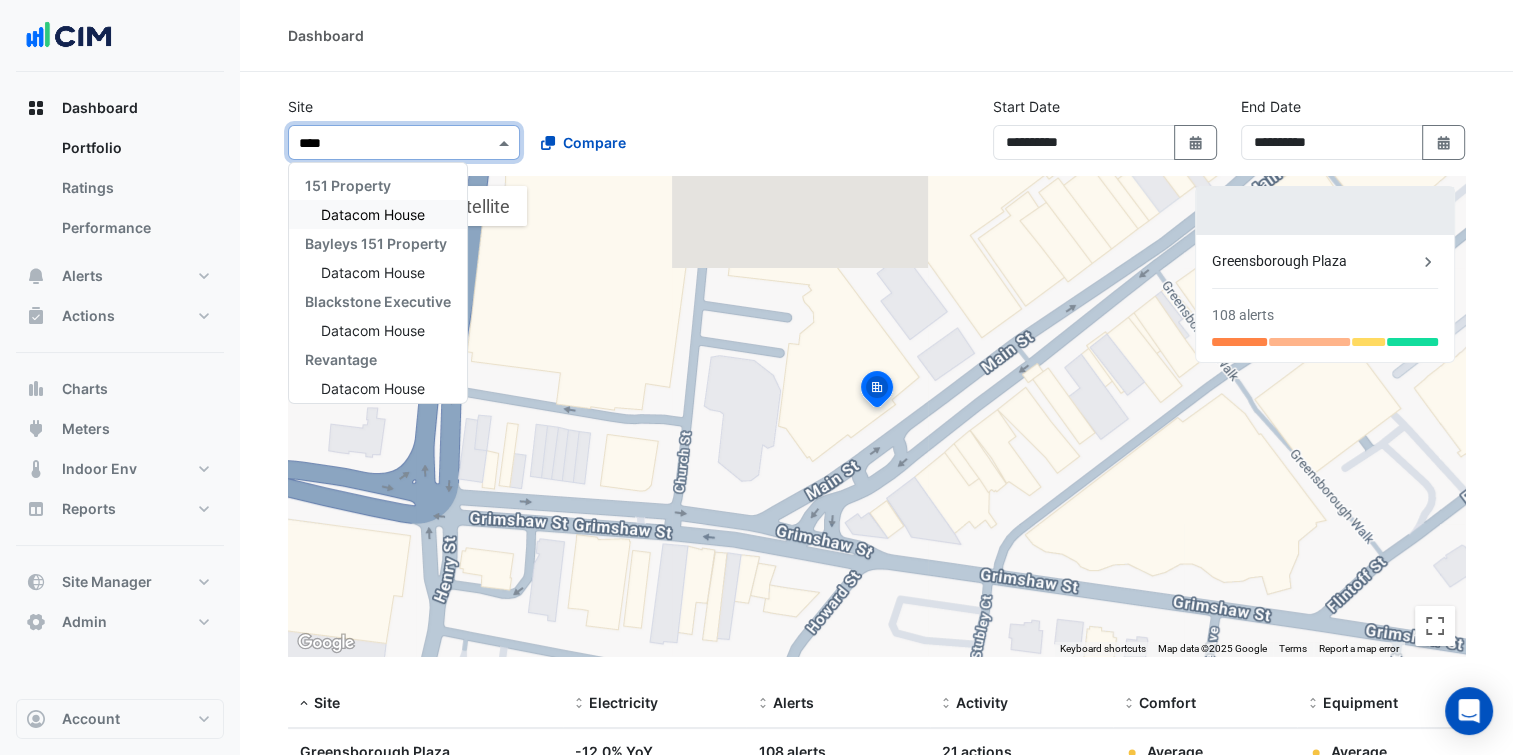 type on "*****" 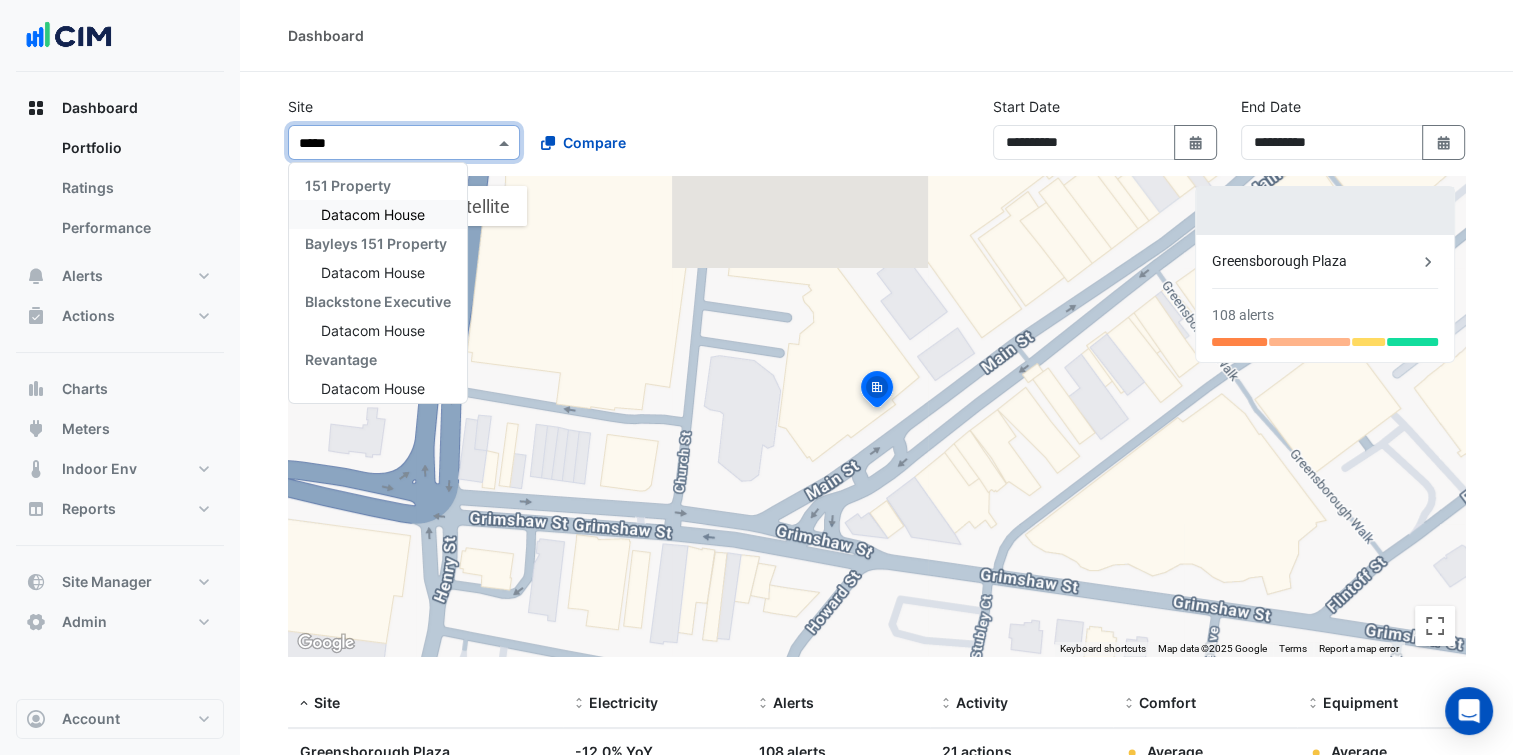 type 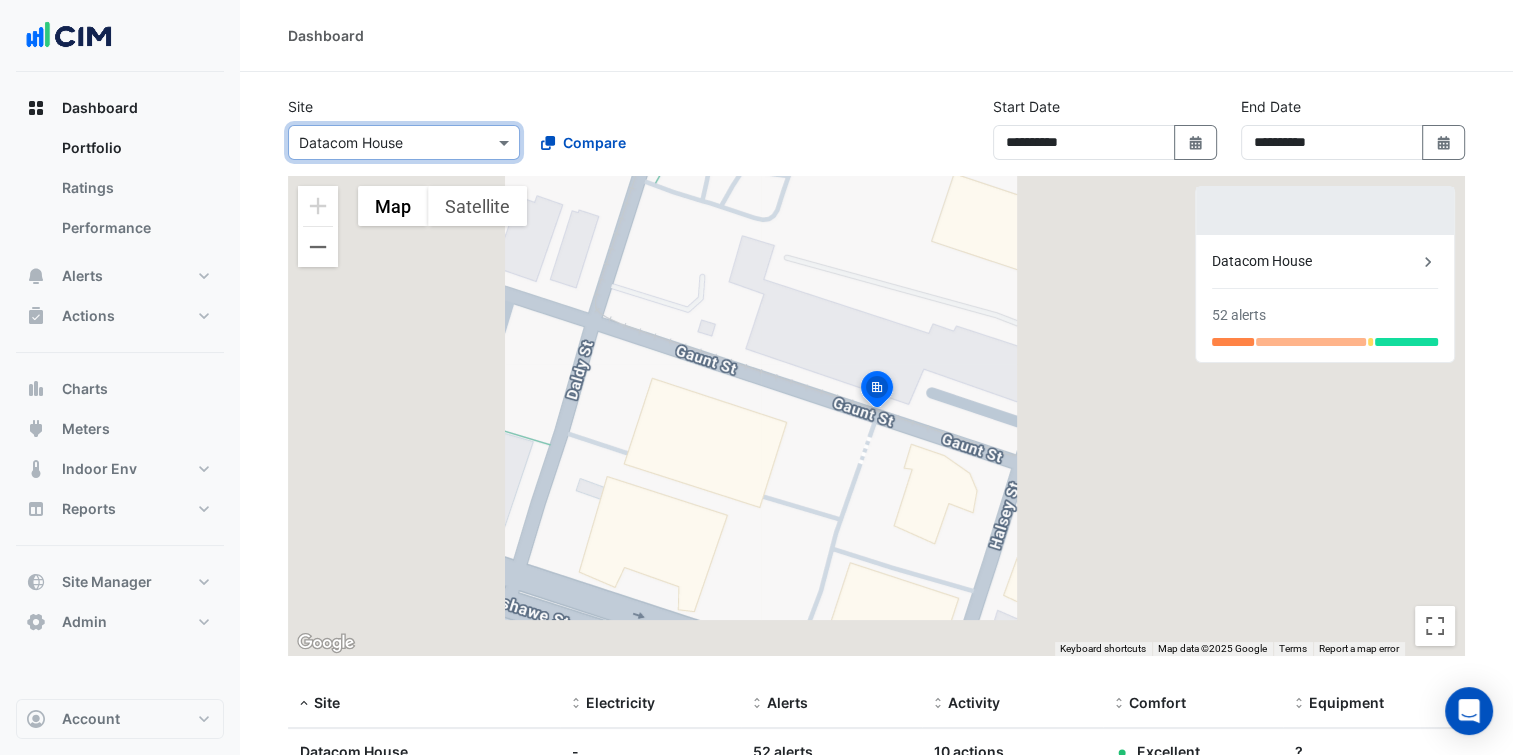 click on "**********" 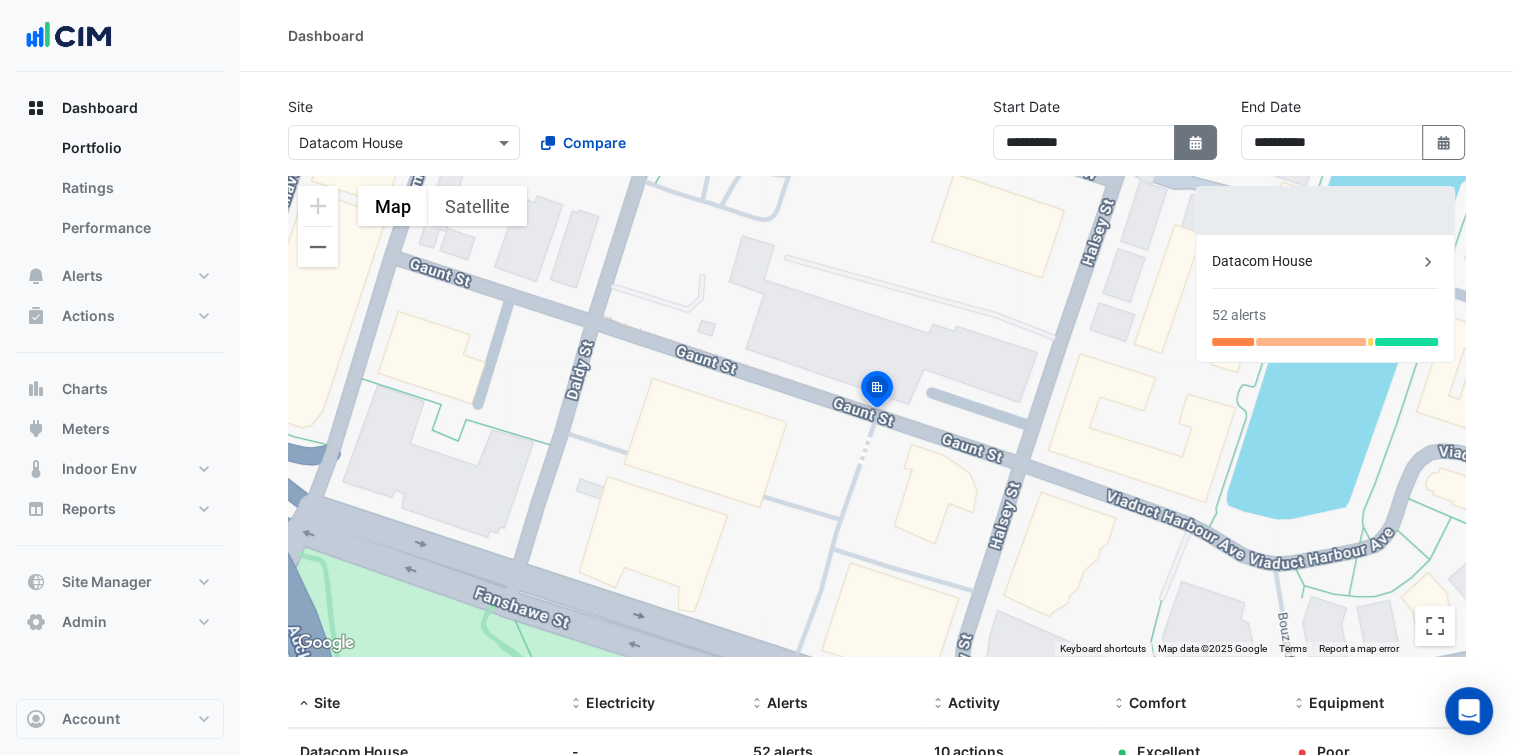 click on "Select Date" 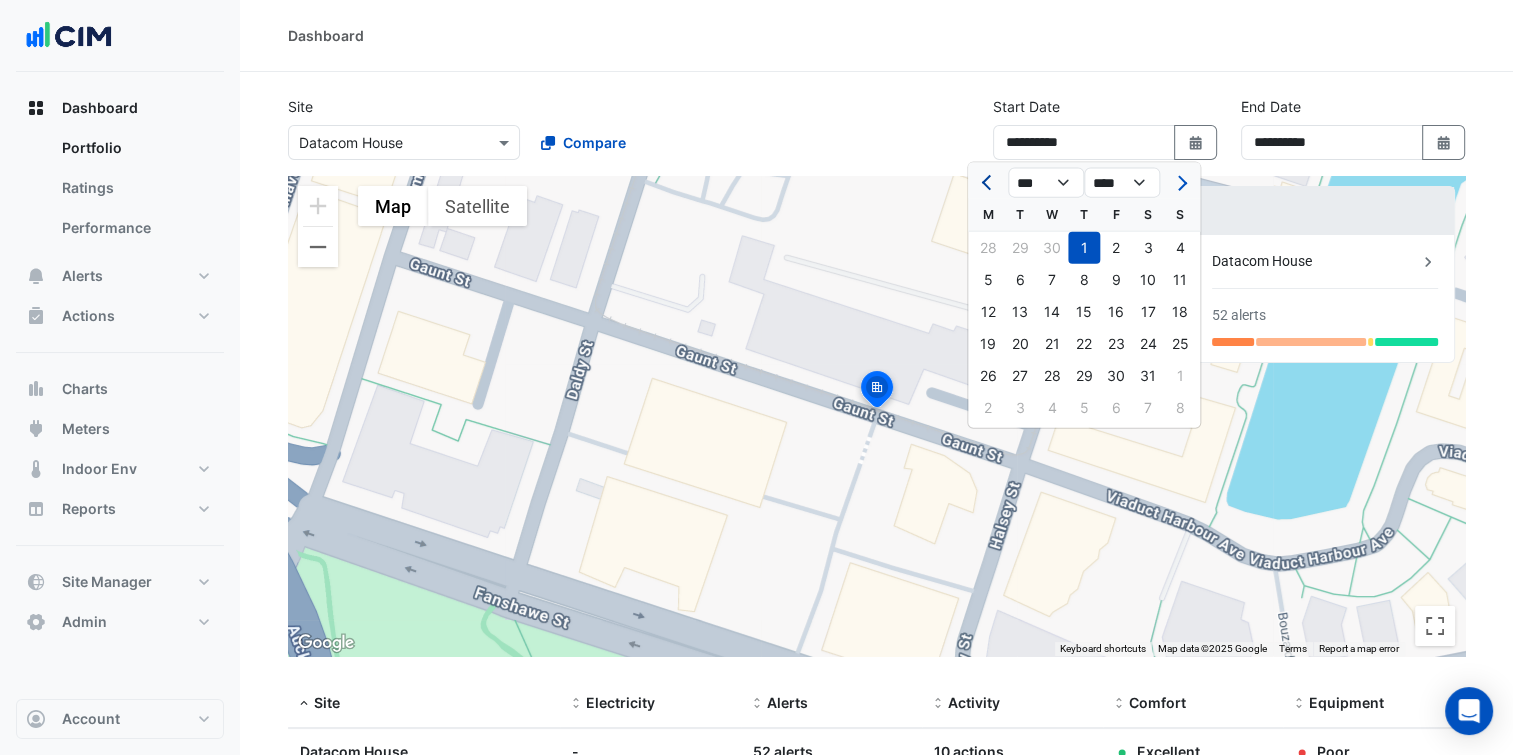 click 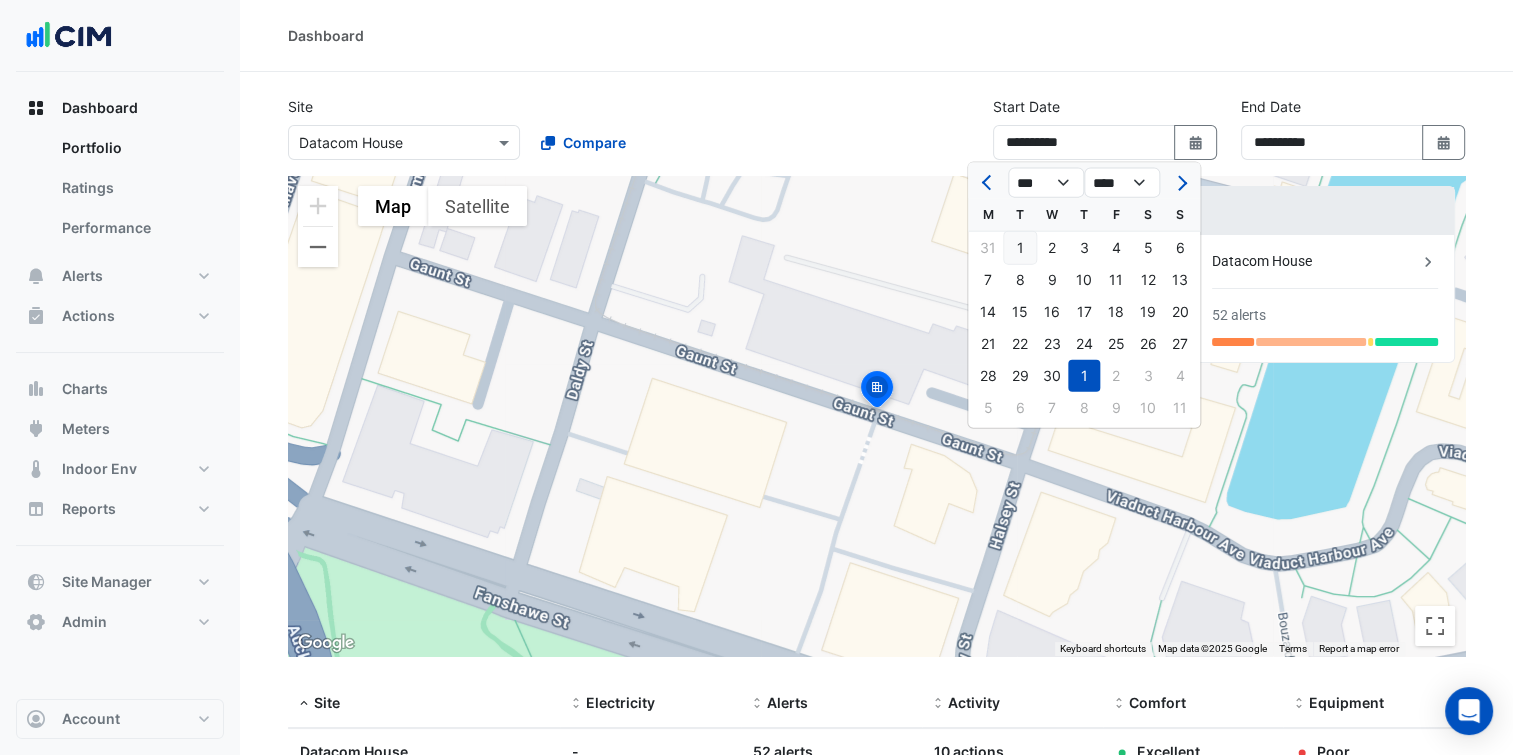 click on "1" 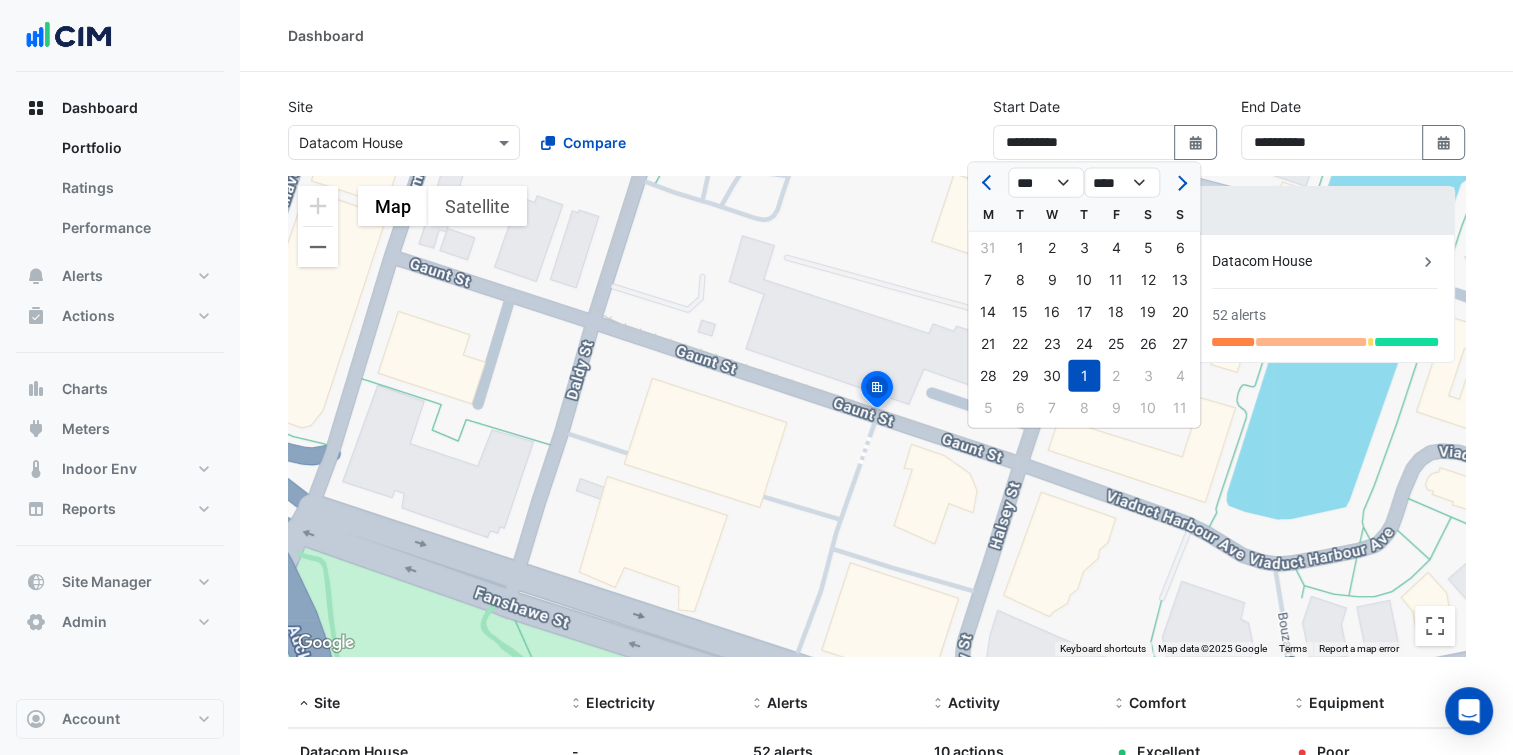 type on "**********" 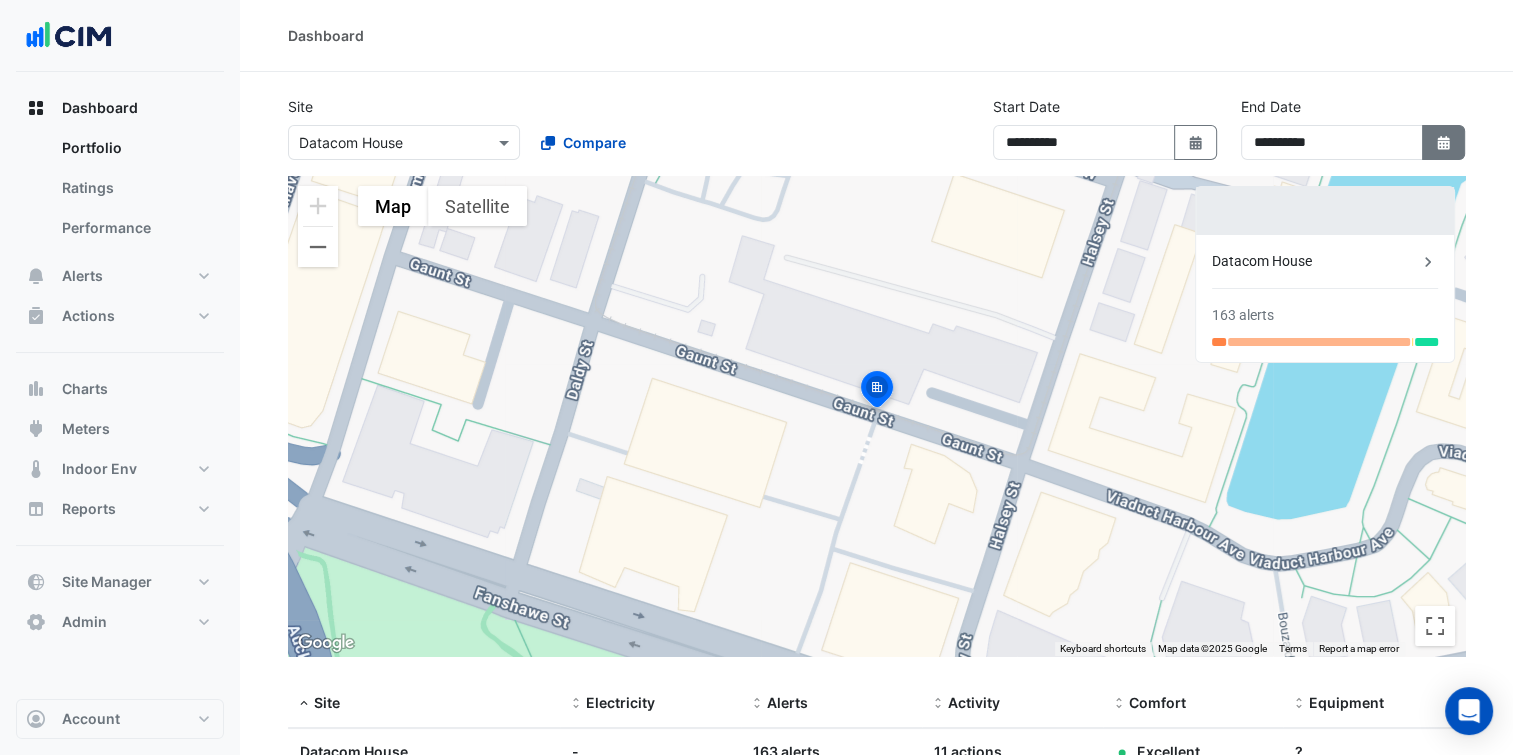 click on "Select Date" 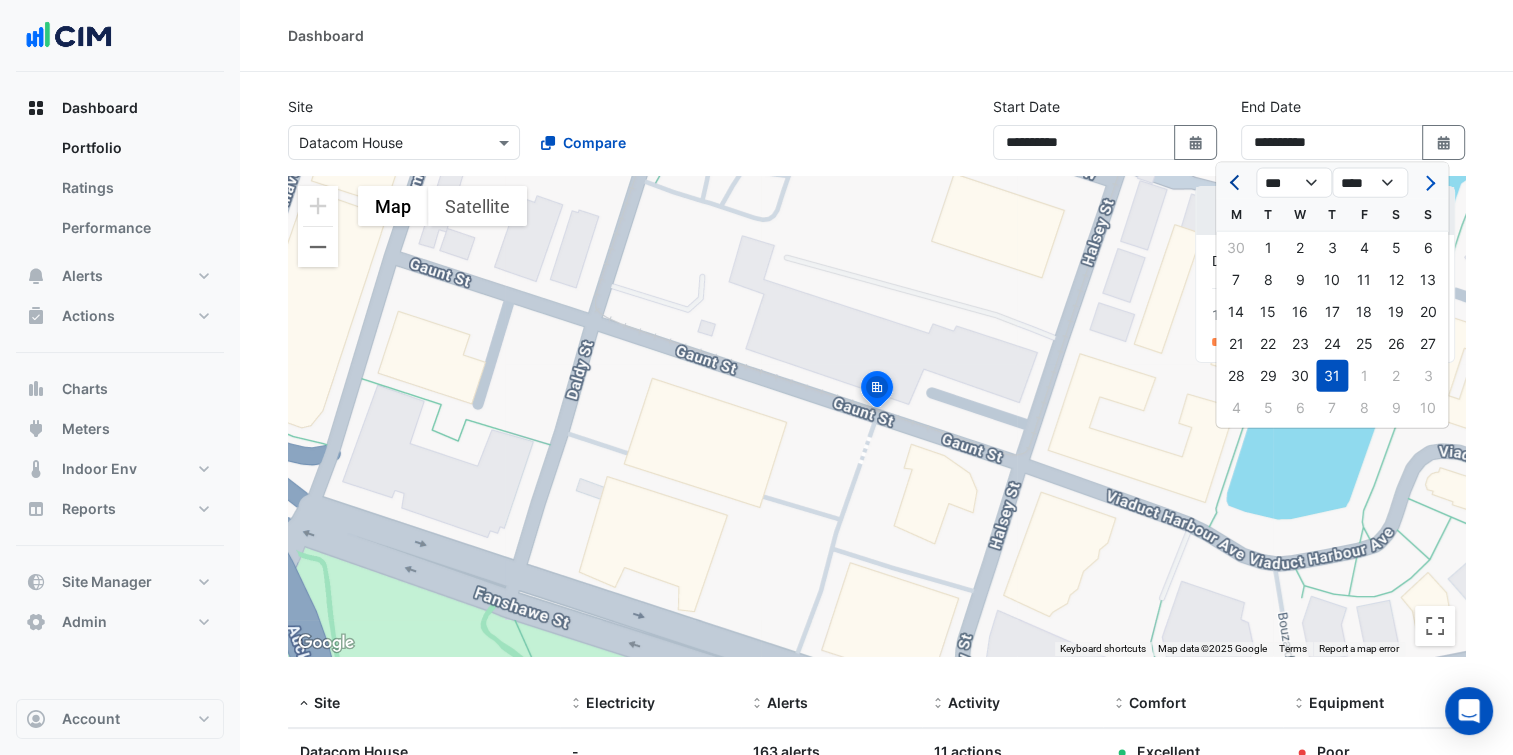 click 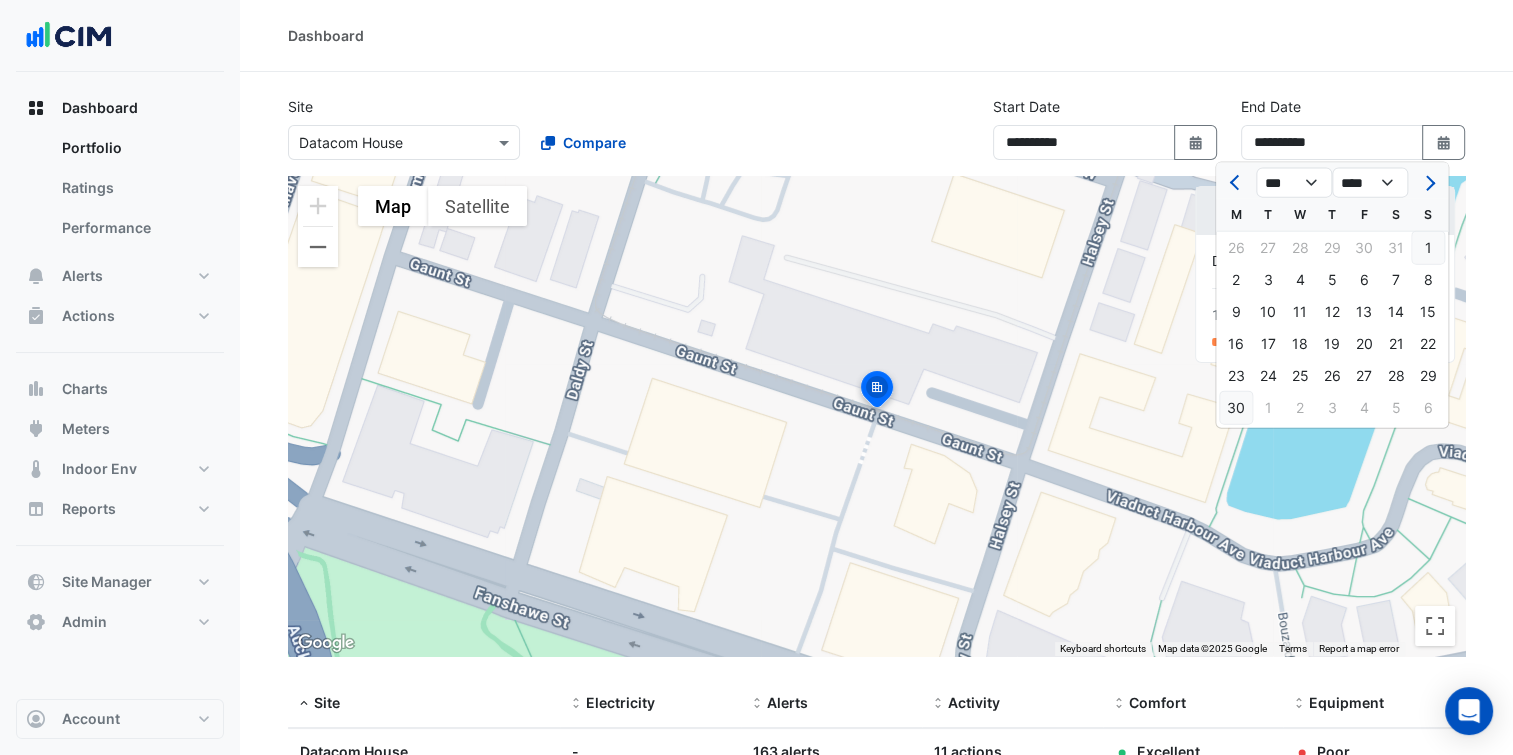 click on "30" 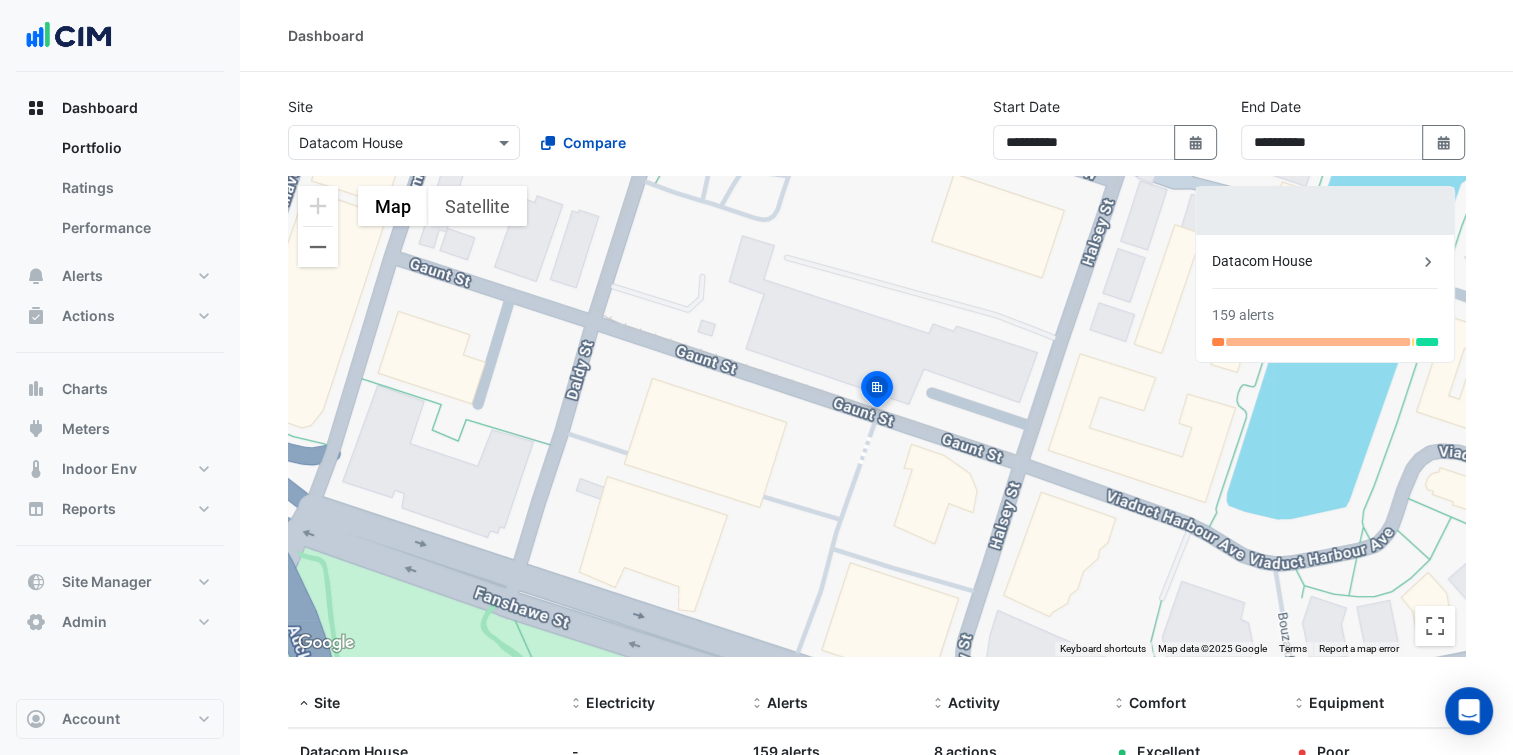 click on "**********" 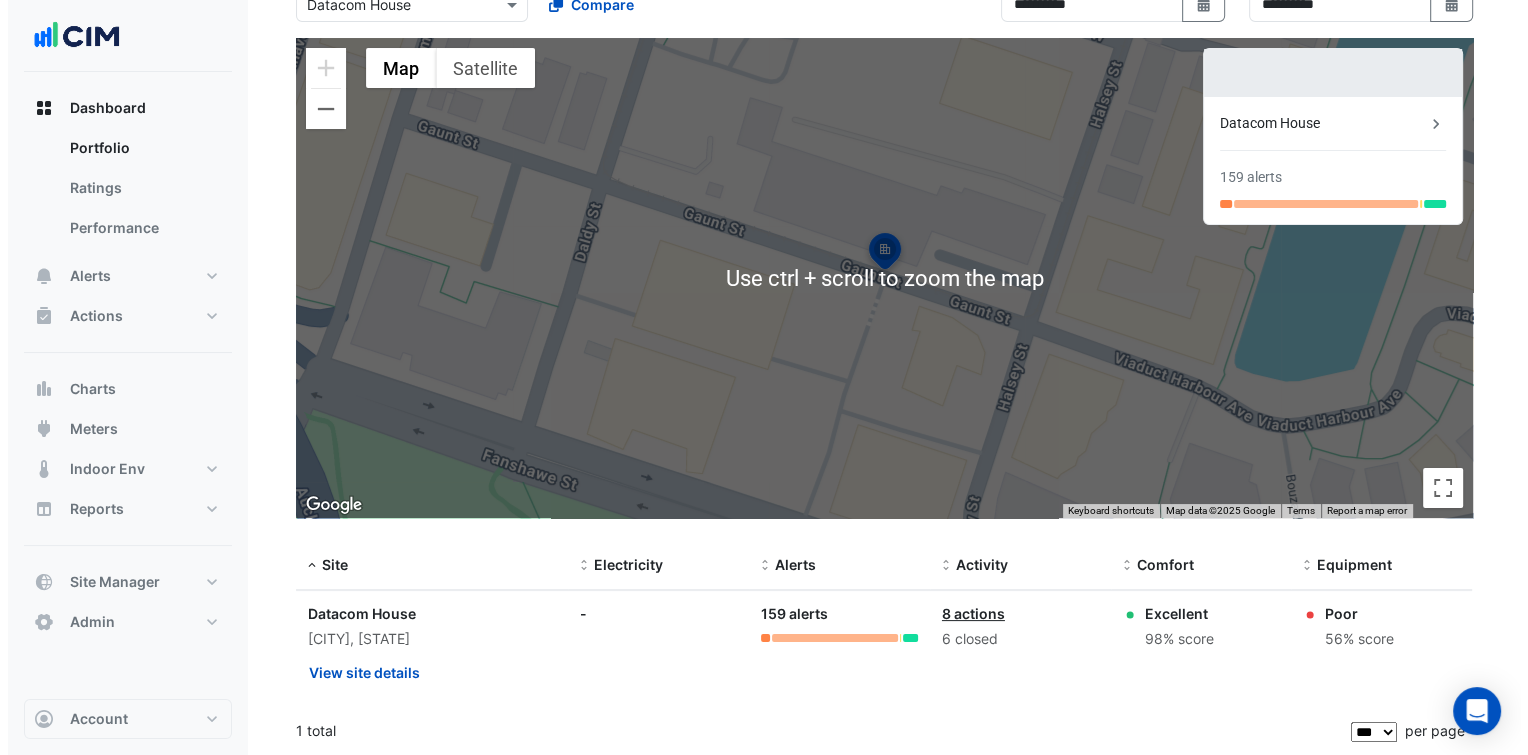 scroll, scrollTop: 0, scrollLeft: 0, axis: both 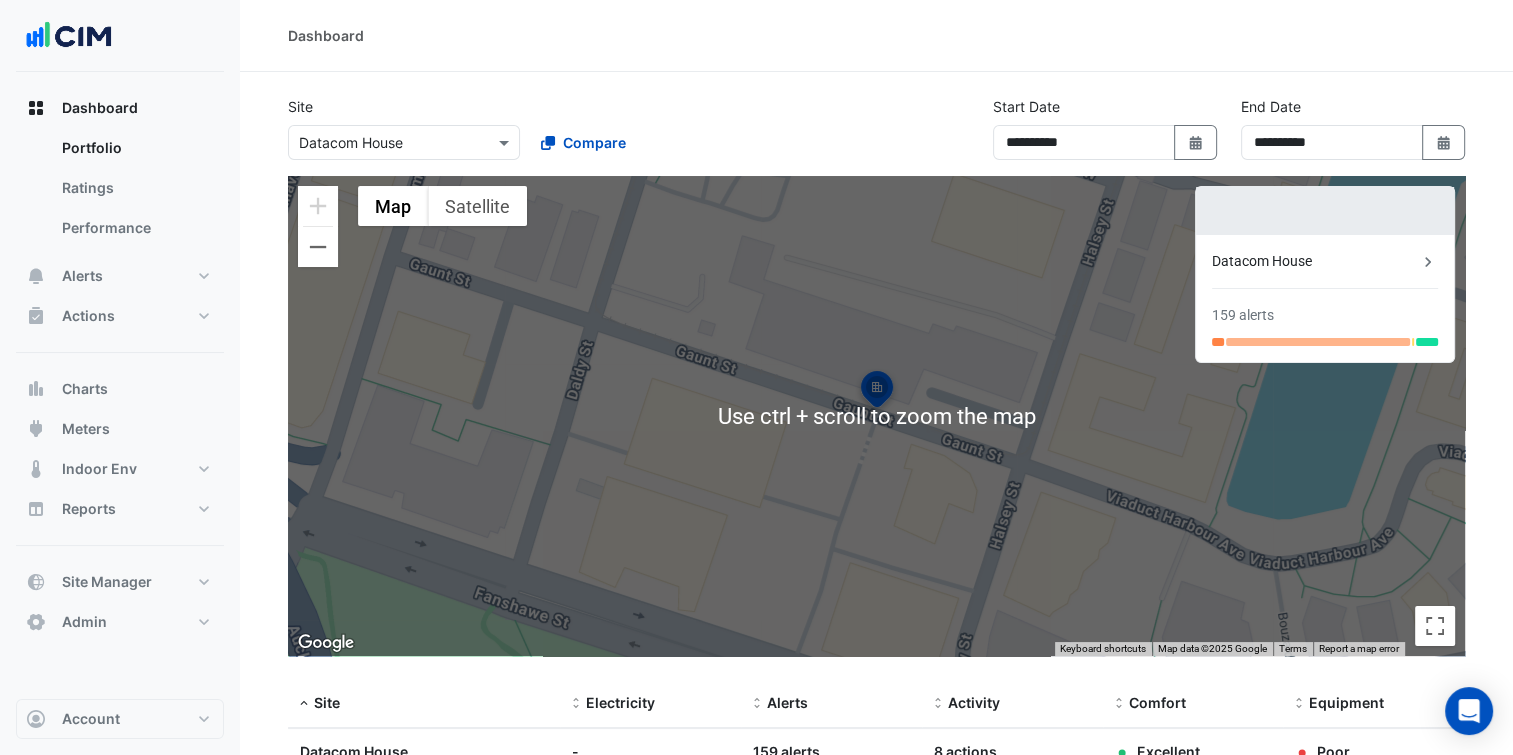 click on "Dashboard" 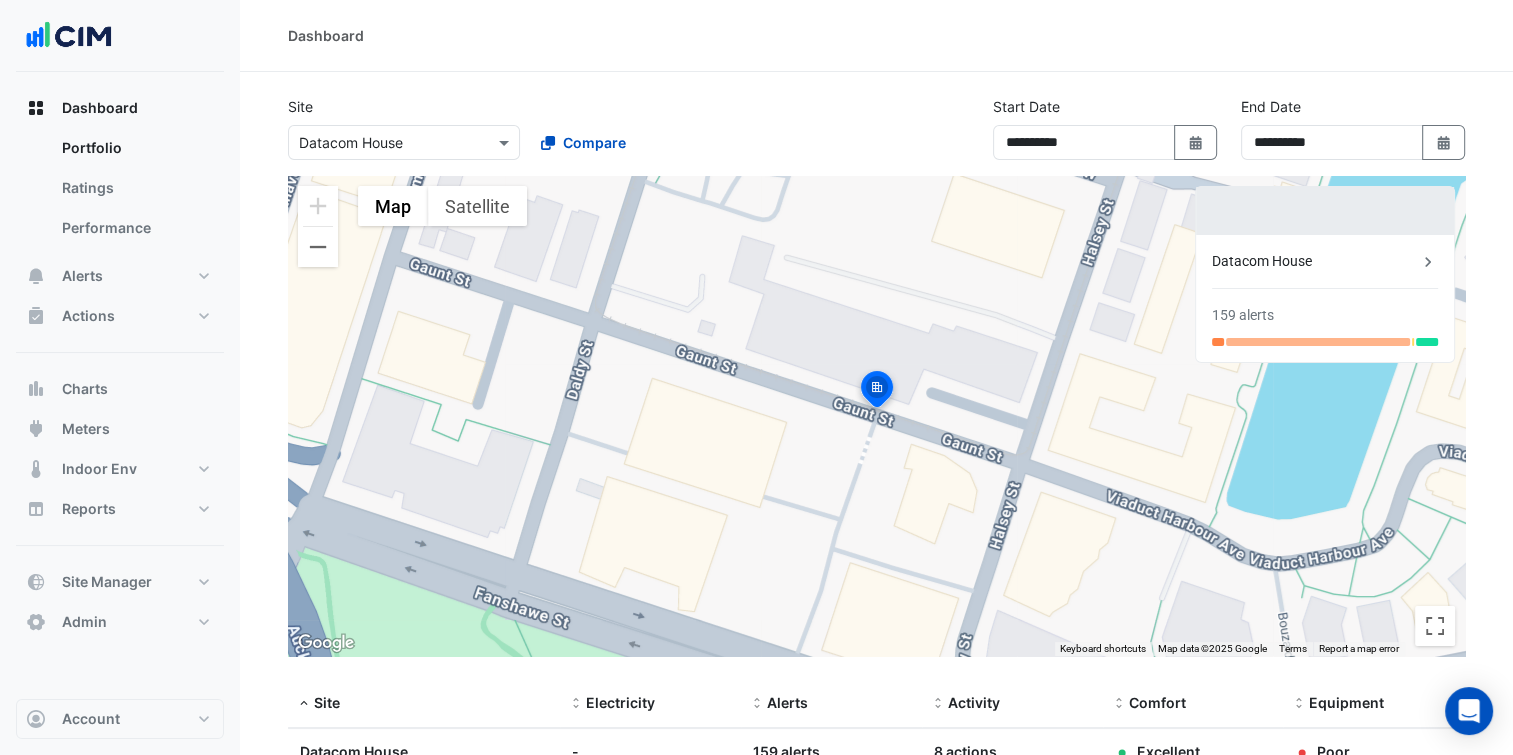 click on "Datacom House" 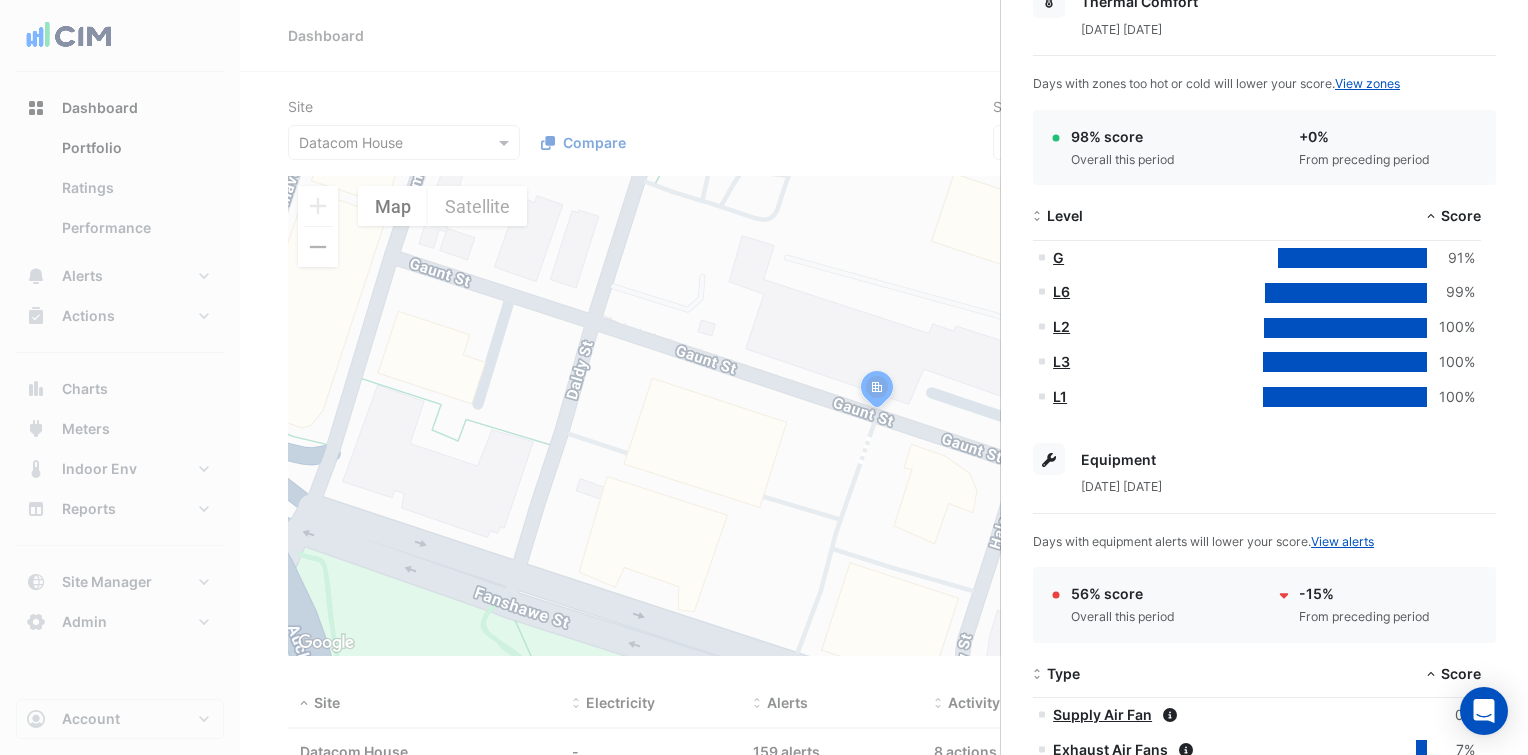 scroll, scrollTop: 0, scrollLeft: 0, axis: both 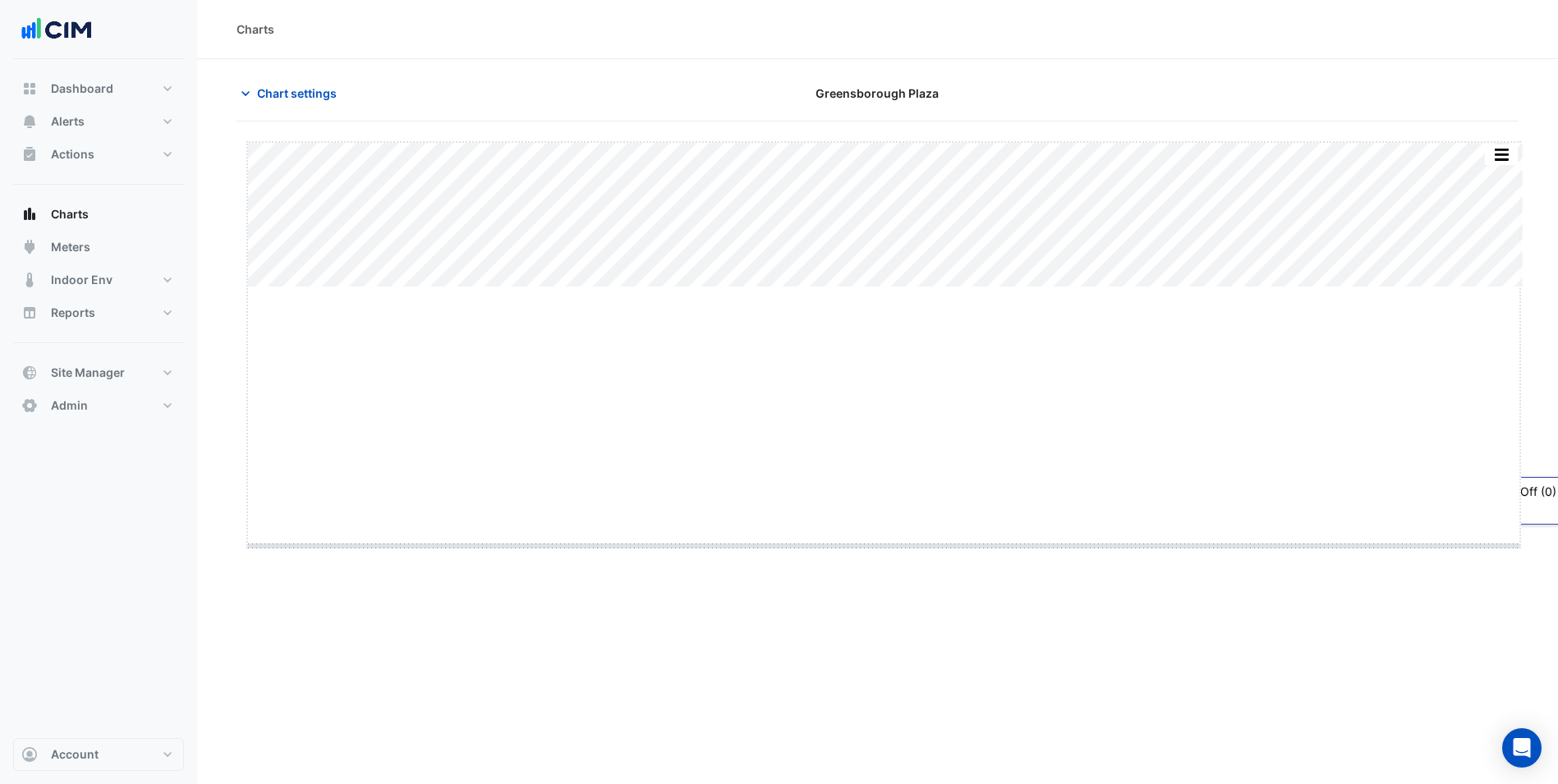 drag, startPoint x: 881, startPoint y: 286, endPoint x: 855, endPoint y: 544, distance: 259.30677 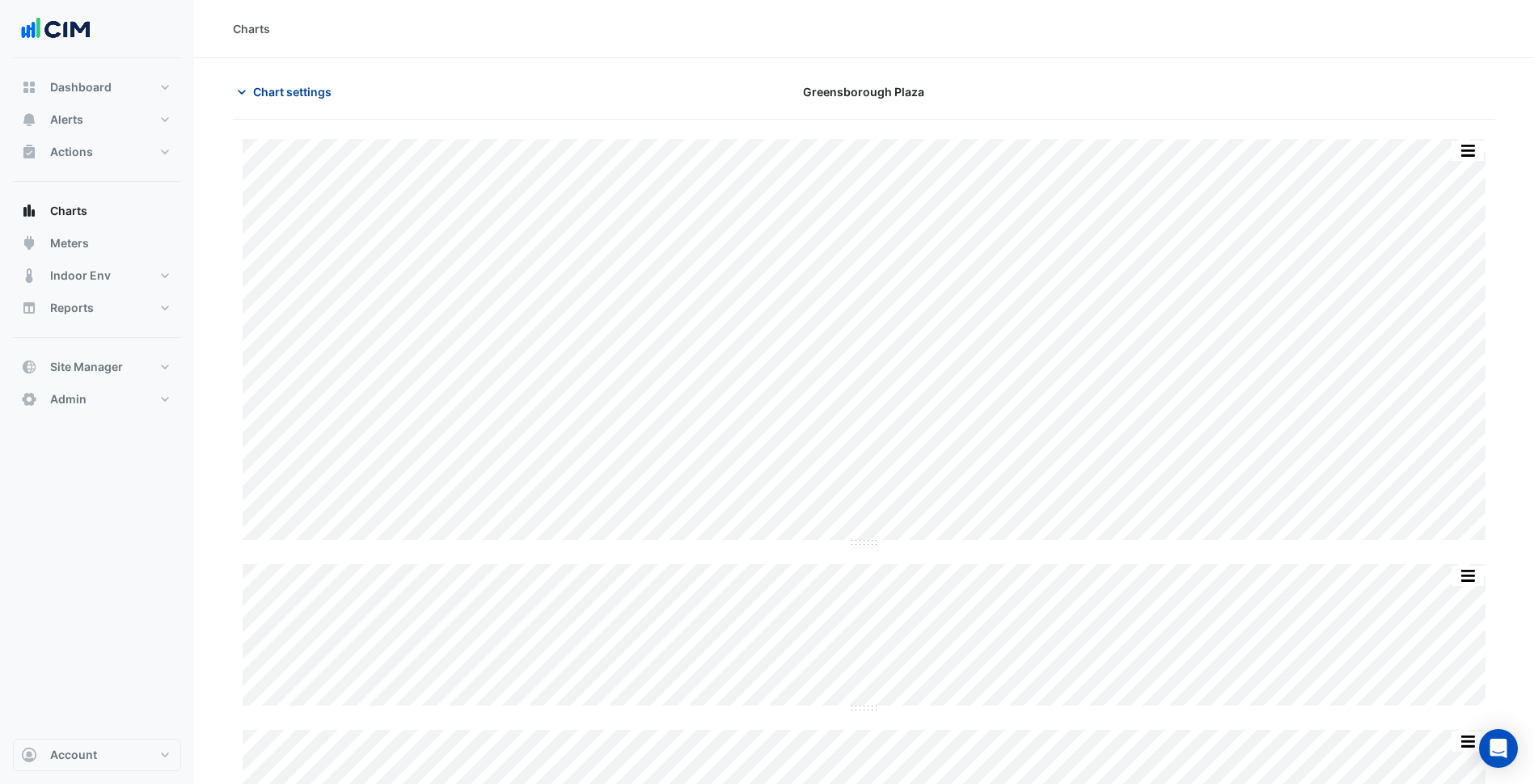 click on "Chart settings" 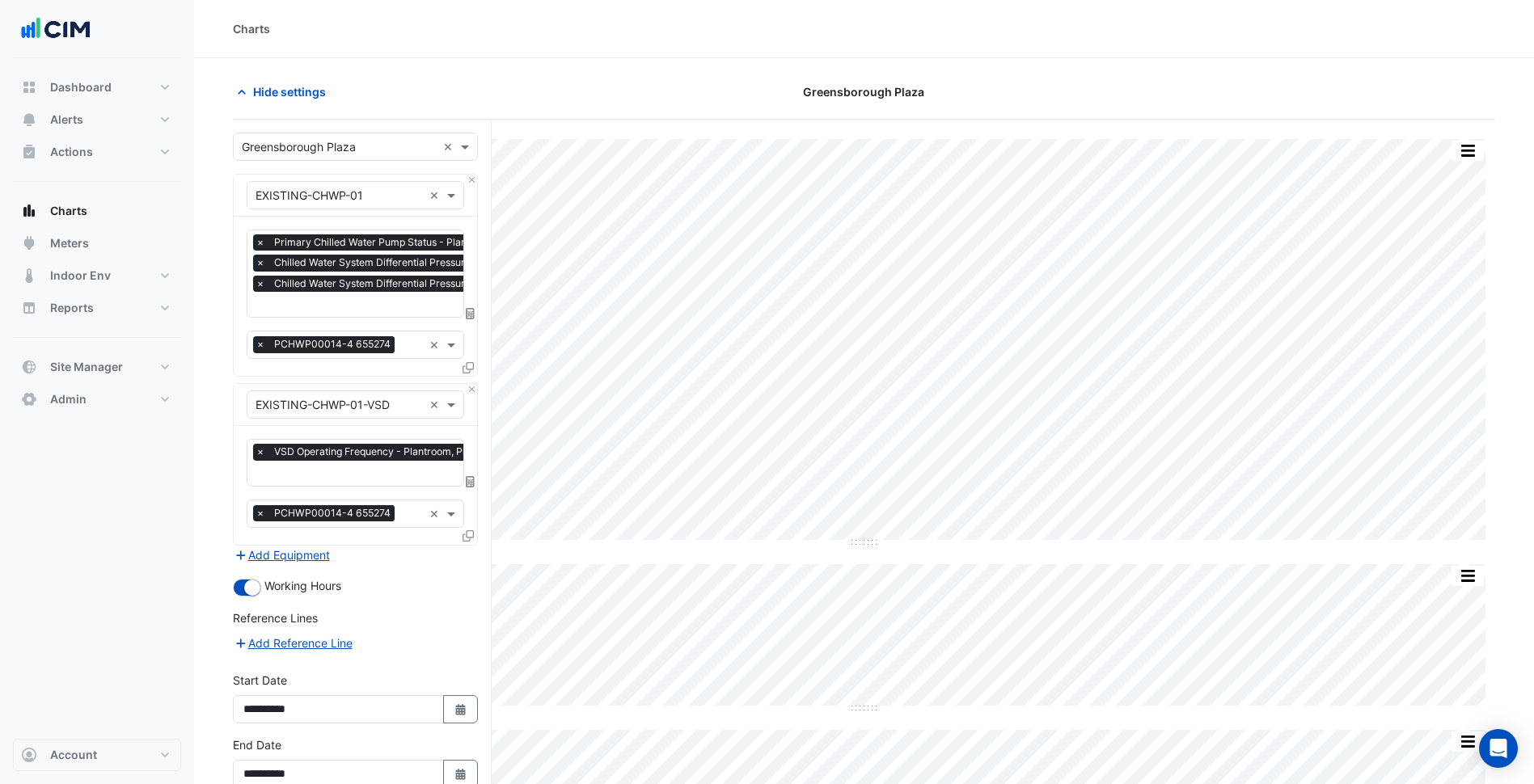 click at bounding box center (424, 306) 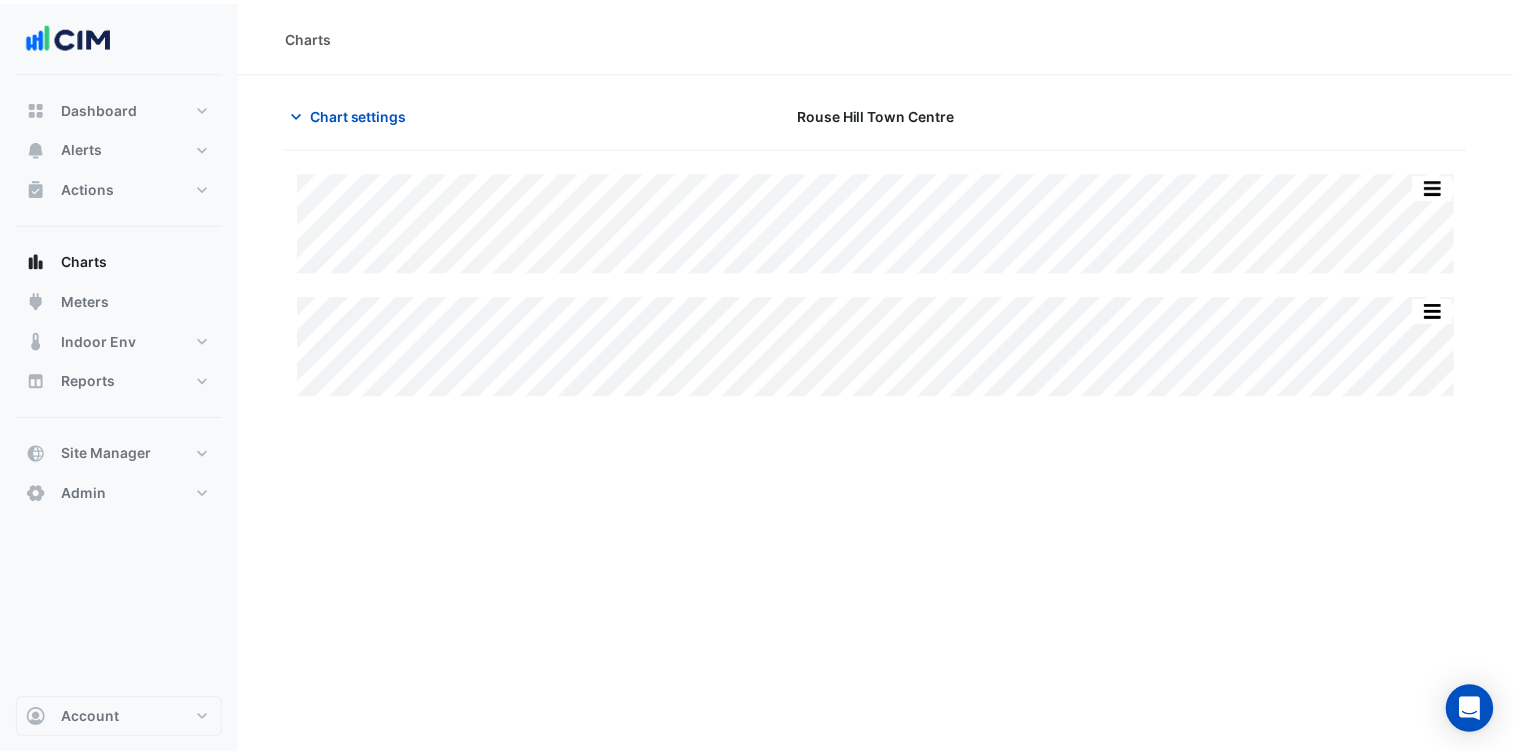 scroll, scrollTop: 0, scrollLeft: 0, axis: both 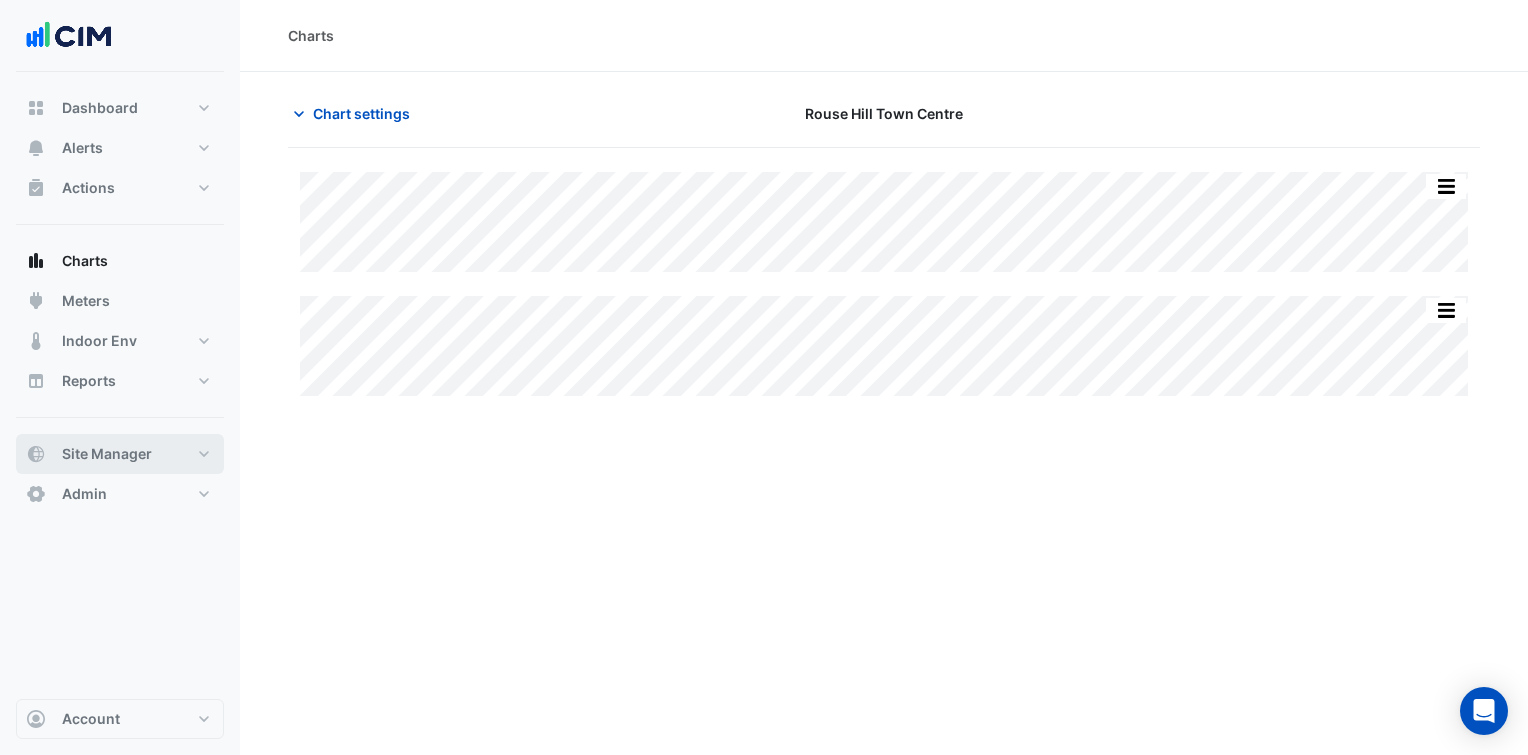 click on "Site Manager" at bounding box center (120, 454) 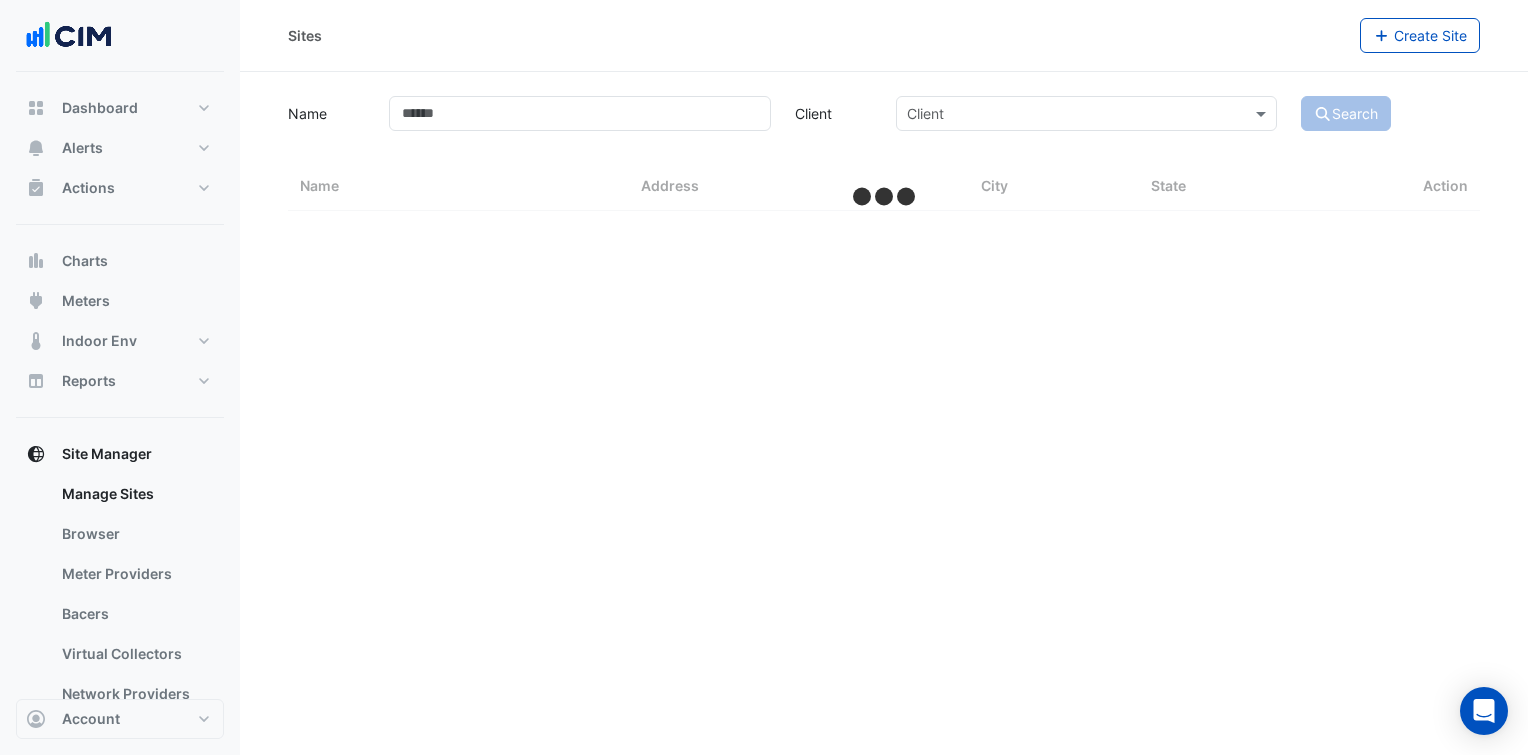 drag, startPoint x: 141, startPoint y: 612, endPoint x: 581, endPoint y: 324, distance: 525.8745 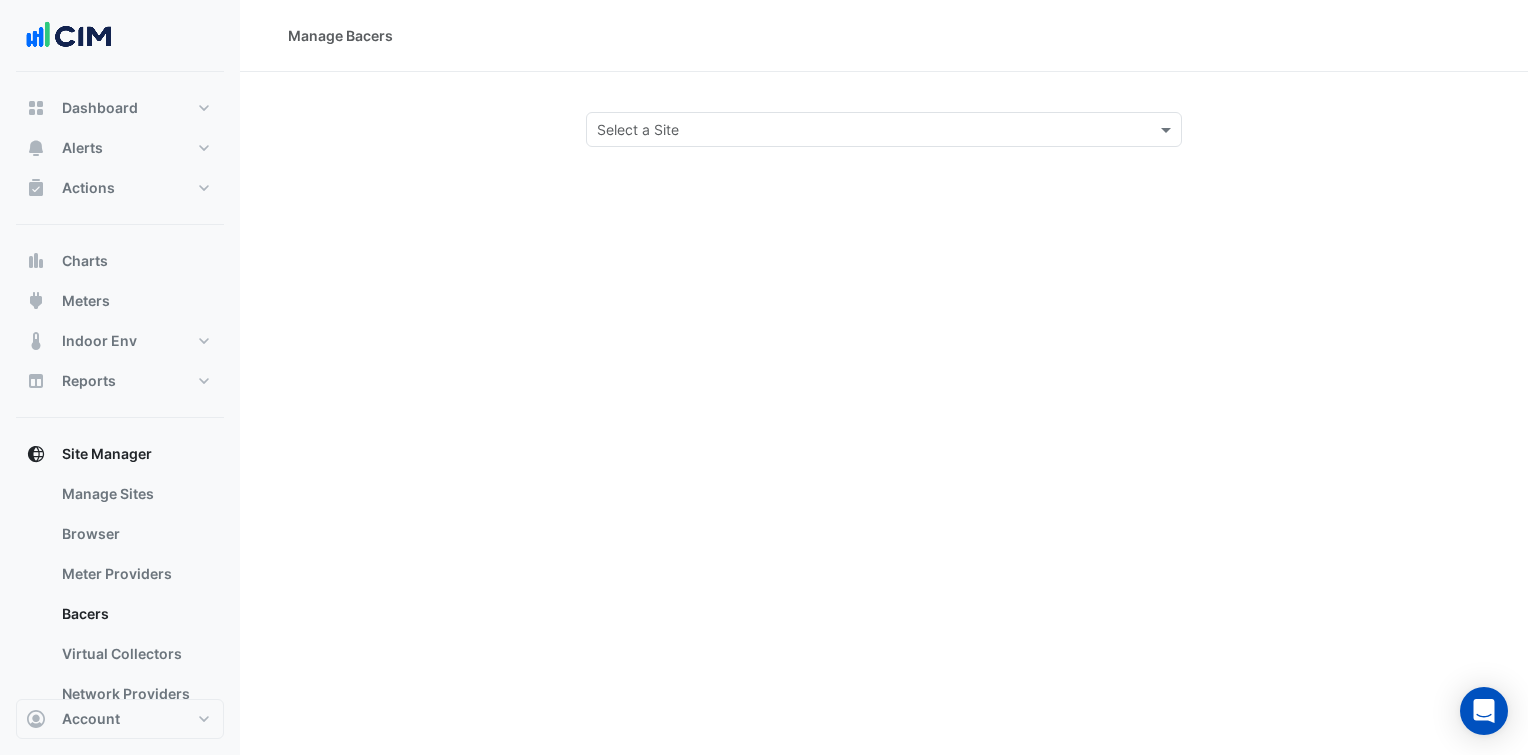 click 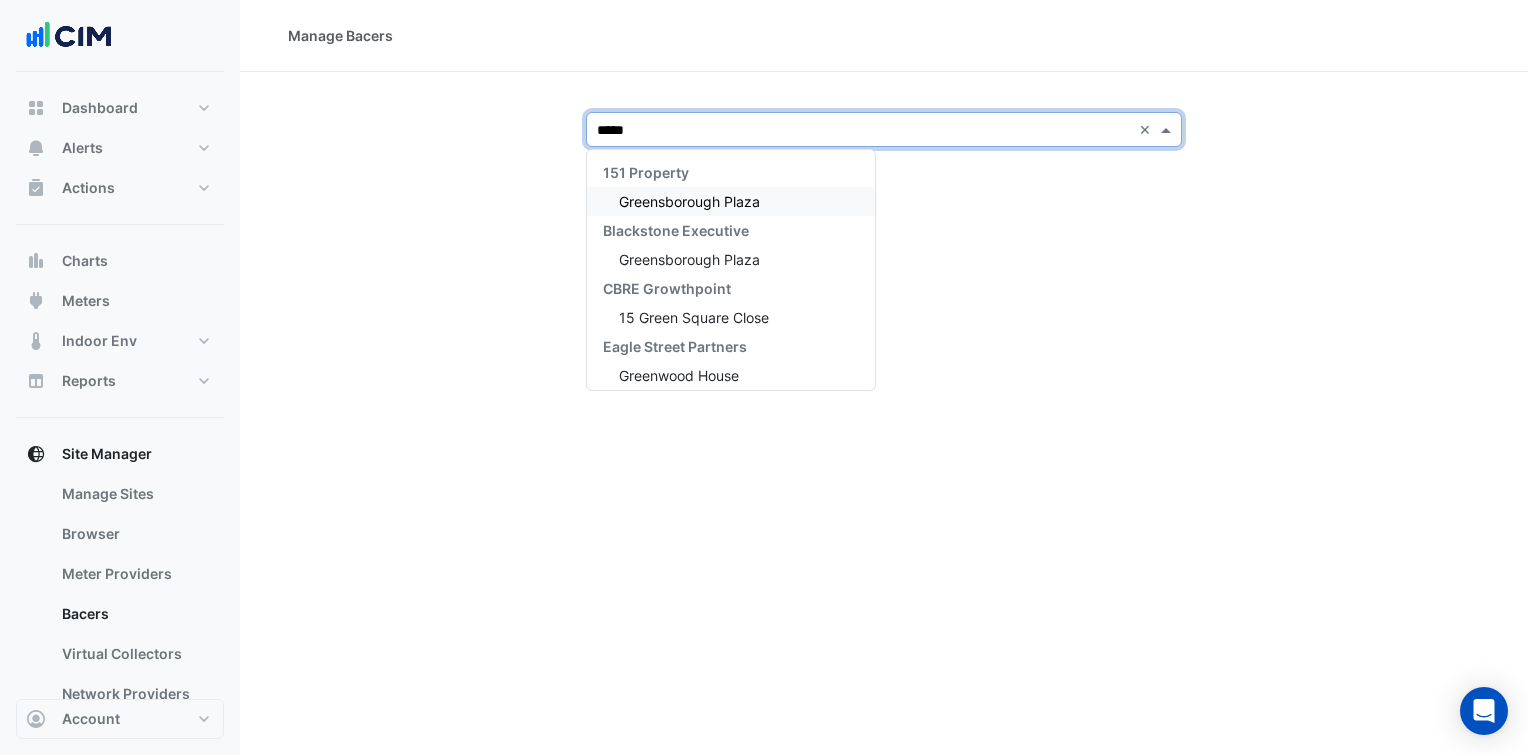 type on "******" 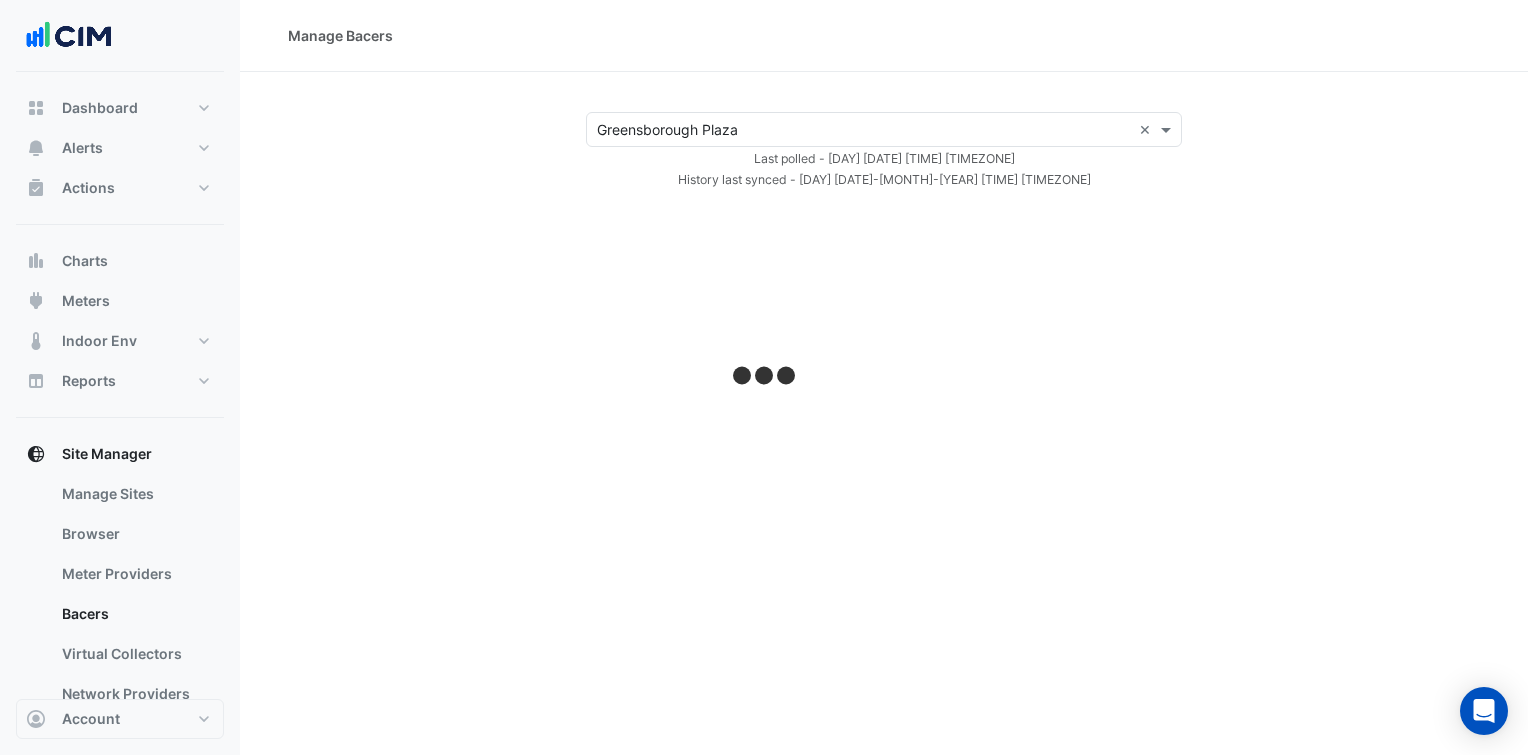 click on "Select a Site × Greensborough Plaza ×
Last polled - Thu 07-Aug-2025 15:44 AEST
History last synced - Thu 07-Aug-2025 15:45 AEST" 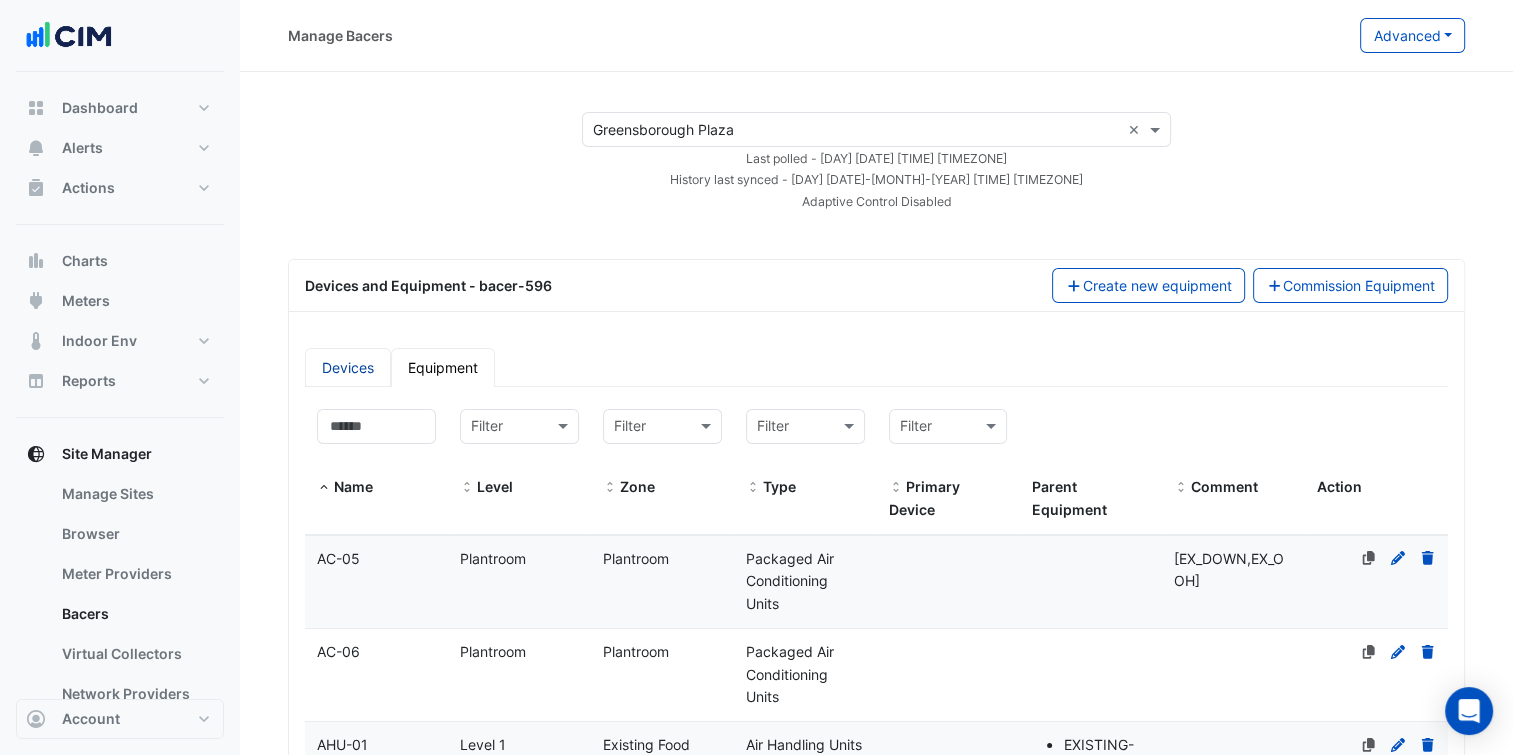 click on "Devices" at bounding box center (348, 367) 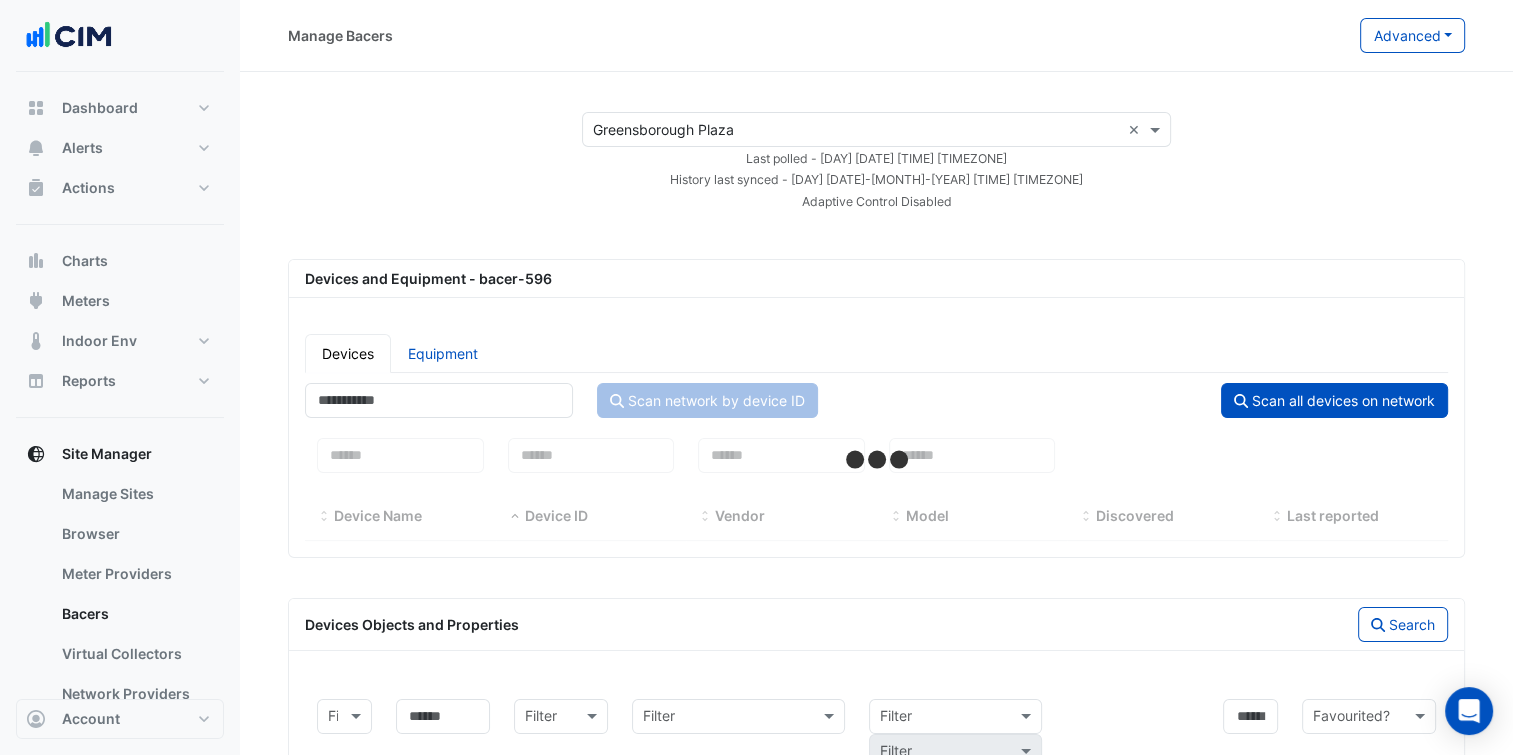 select on "***" 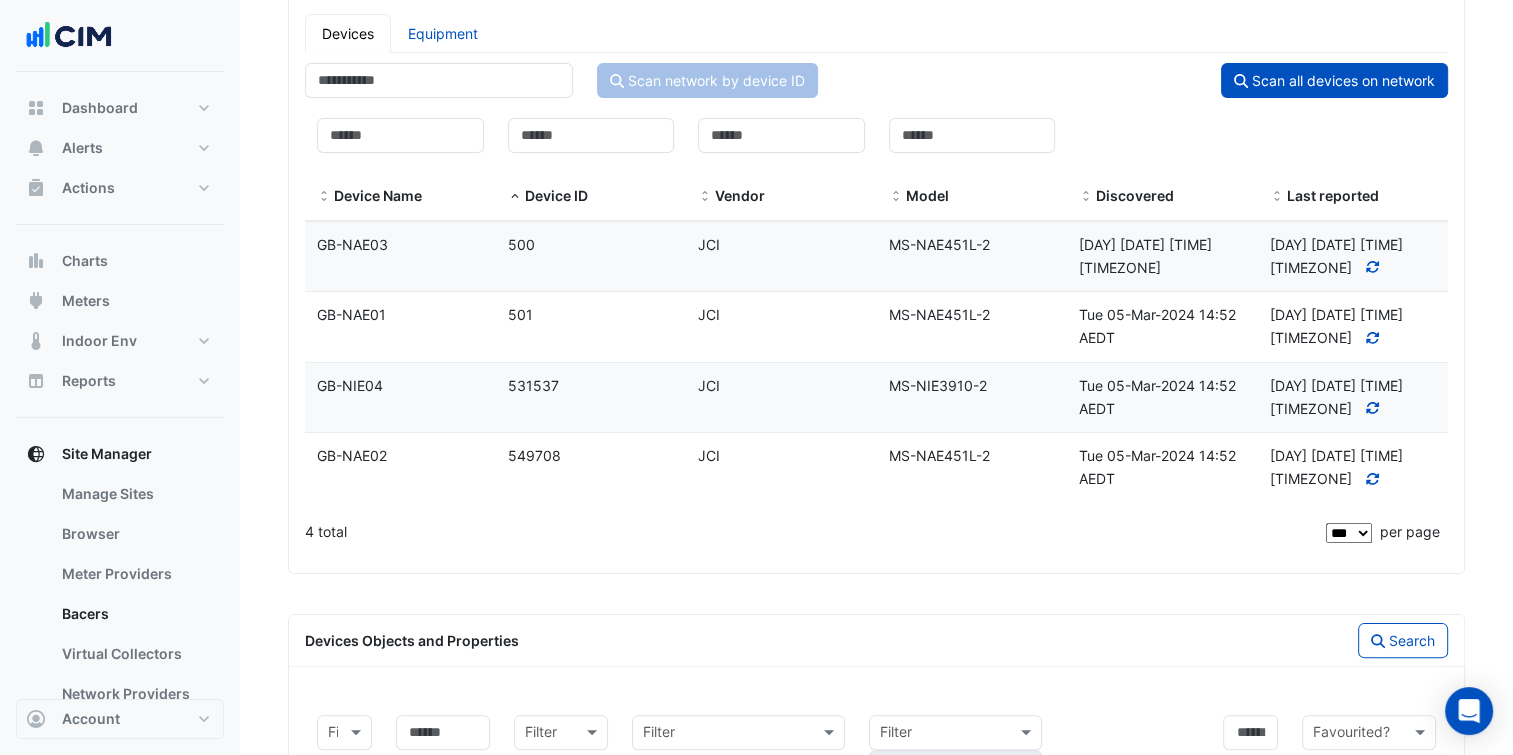 scroll, scrollTop: 592, scrollLeft: 0, axis: vertical 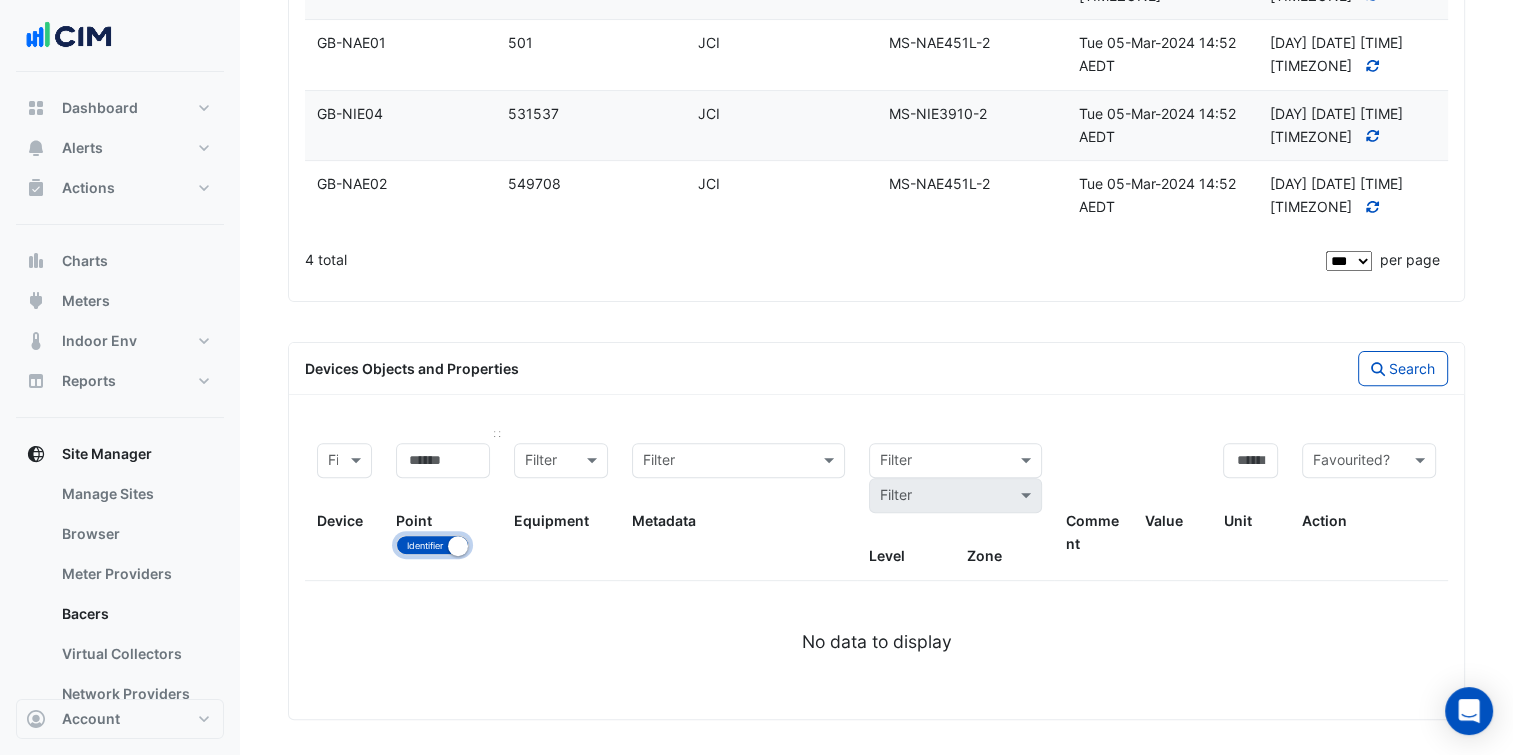 click on "Identifier Name" at bounding box center (432, 545) 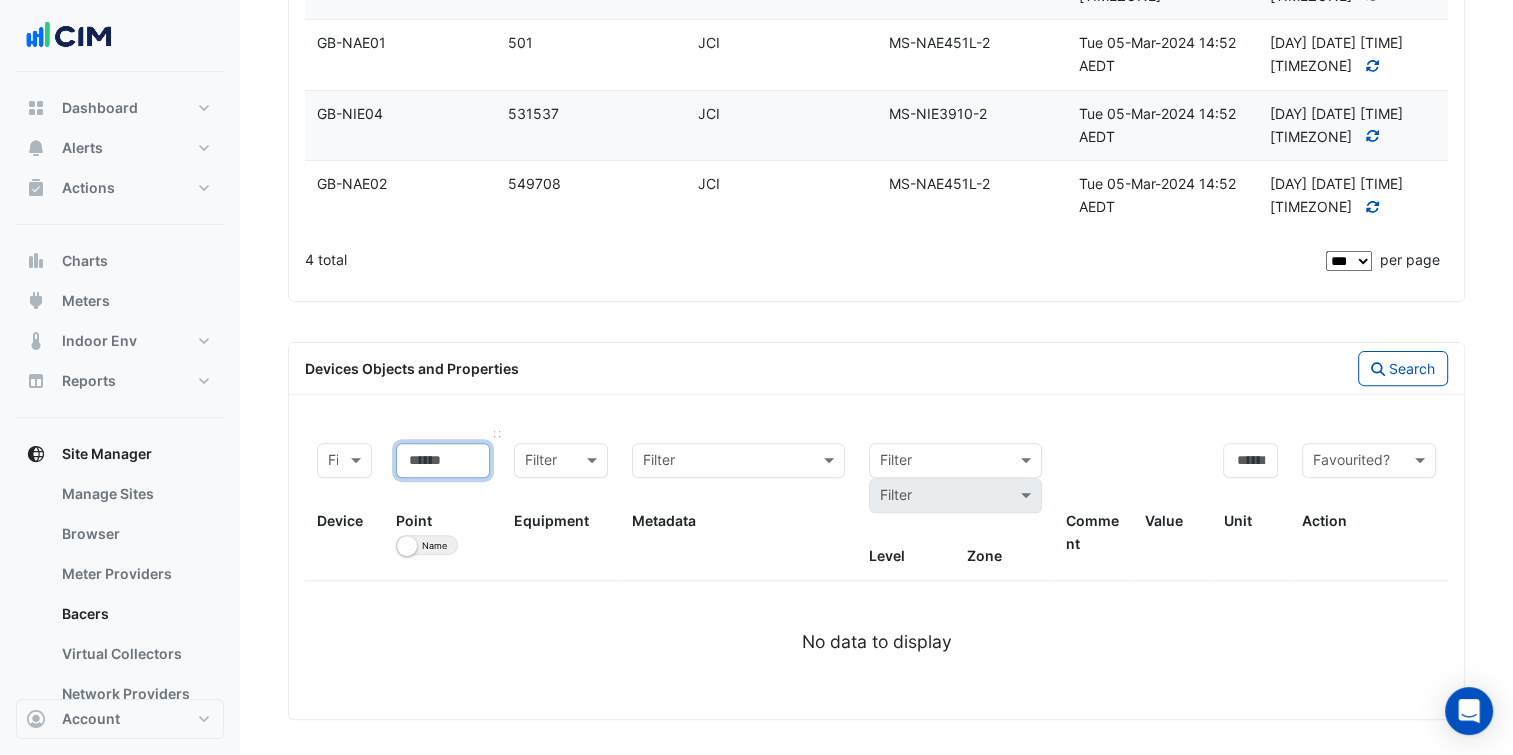 click at bounding box center (443, 460) 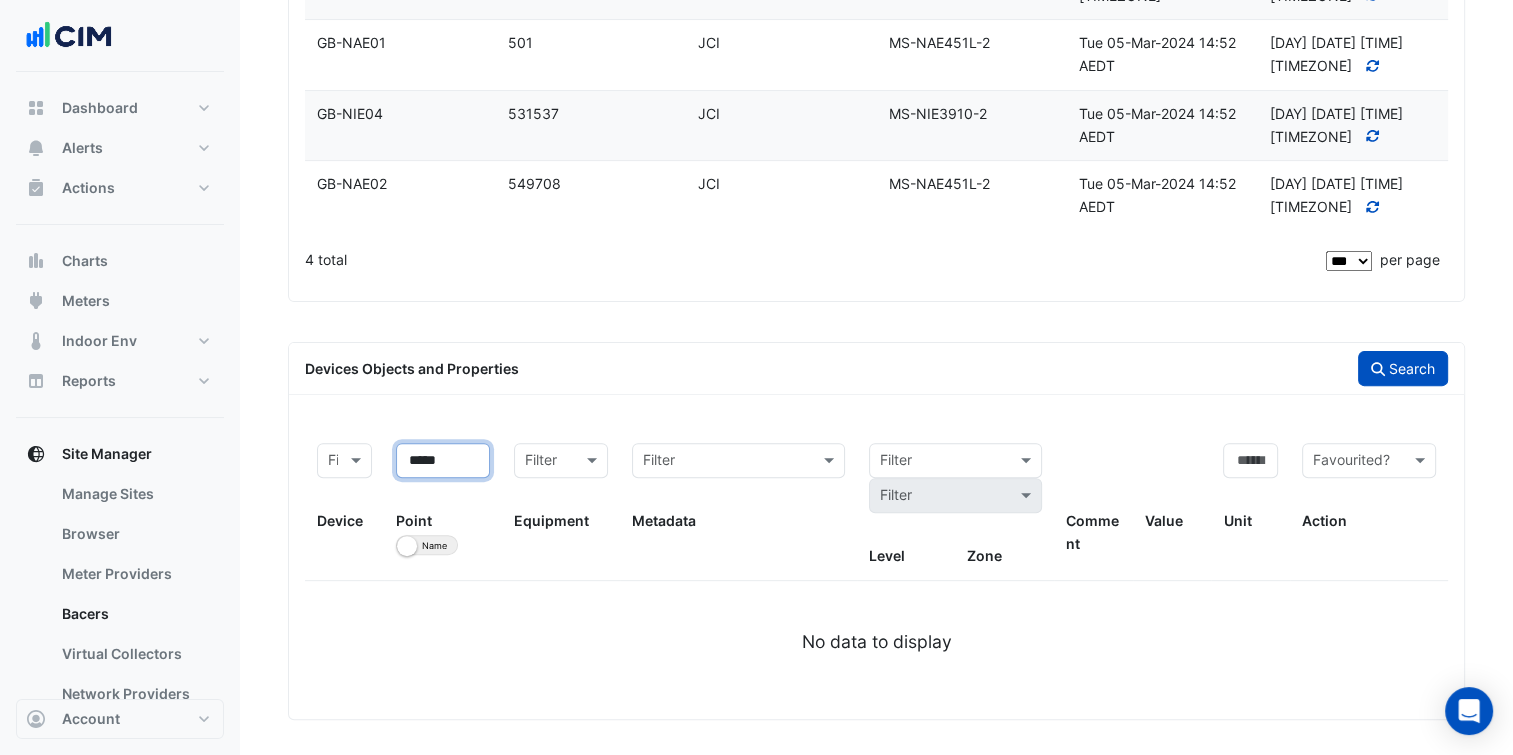 type on "*****" 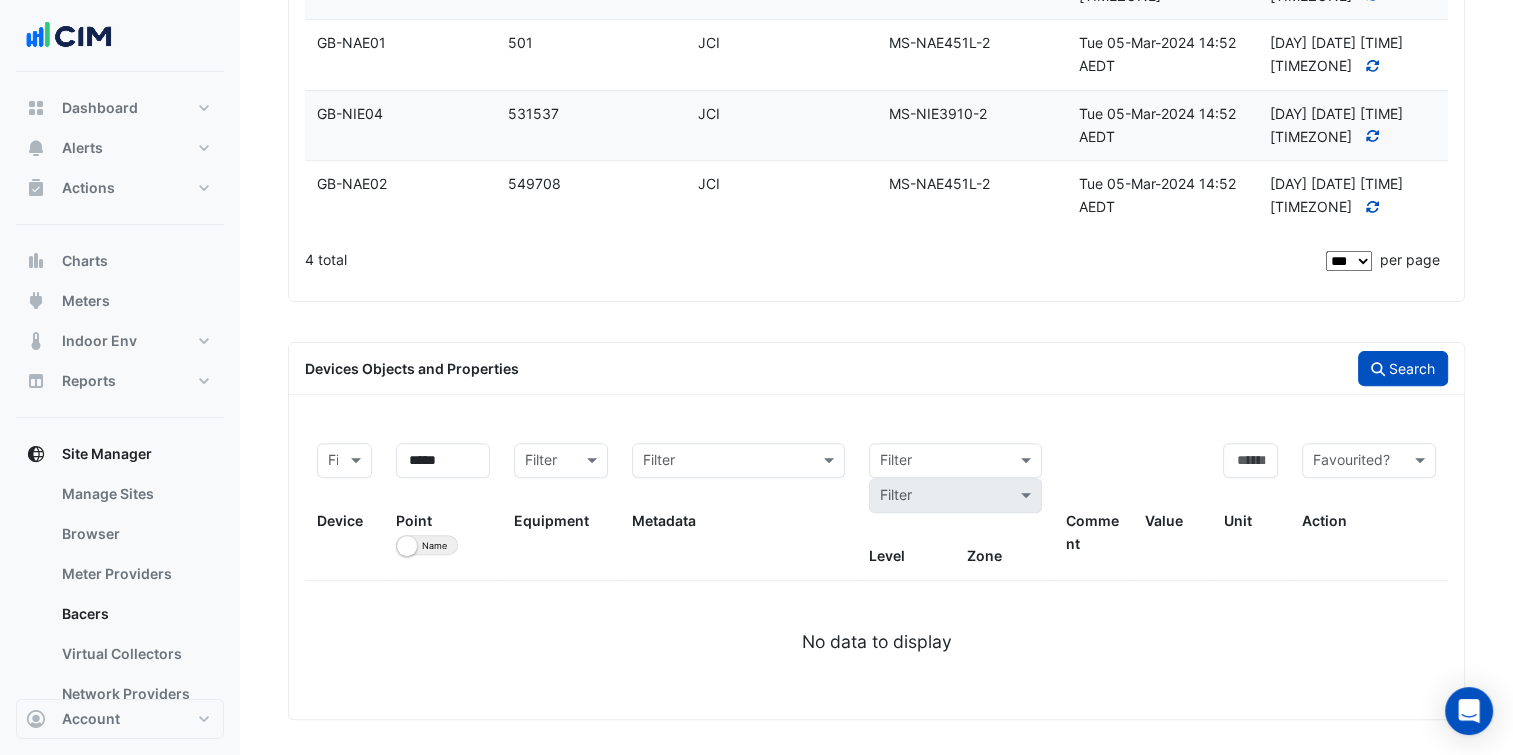 click on "Search" 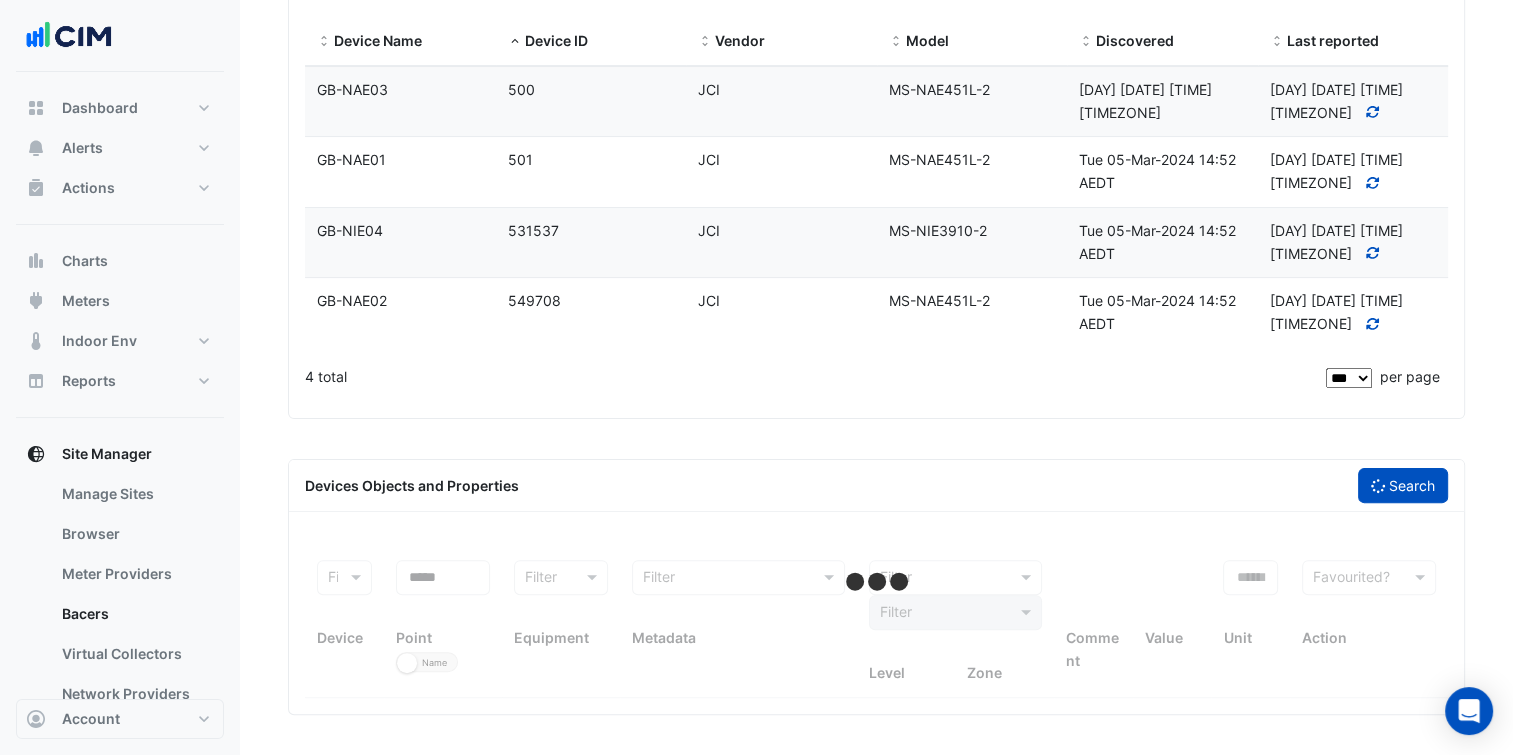 scroll, scrollTop: 470, scrollLeft: 0, axis: vertical 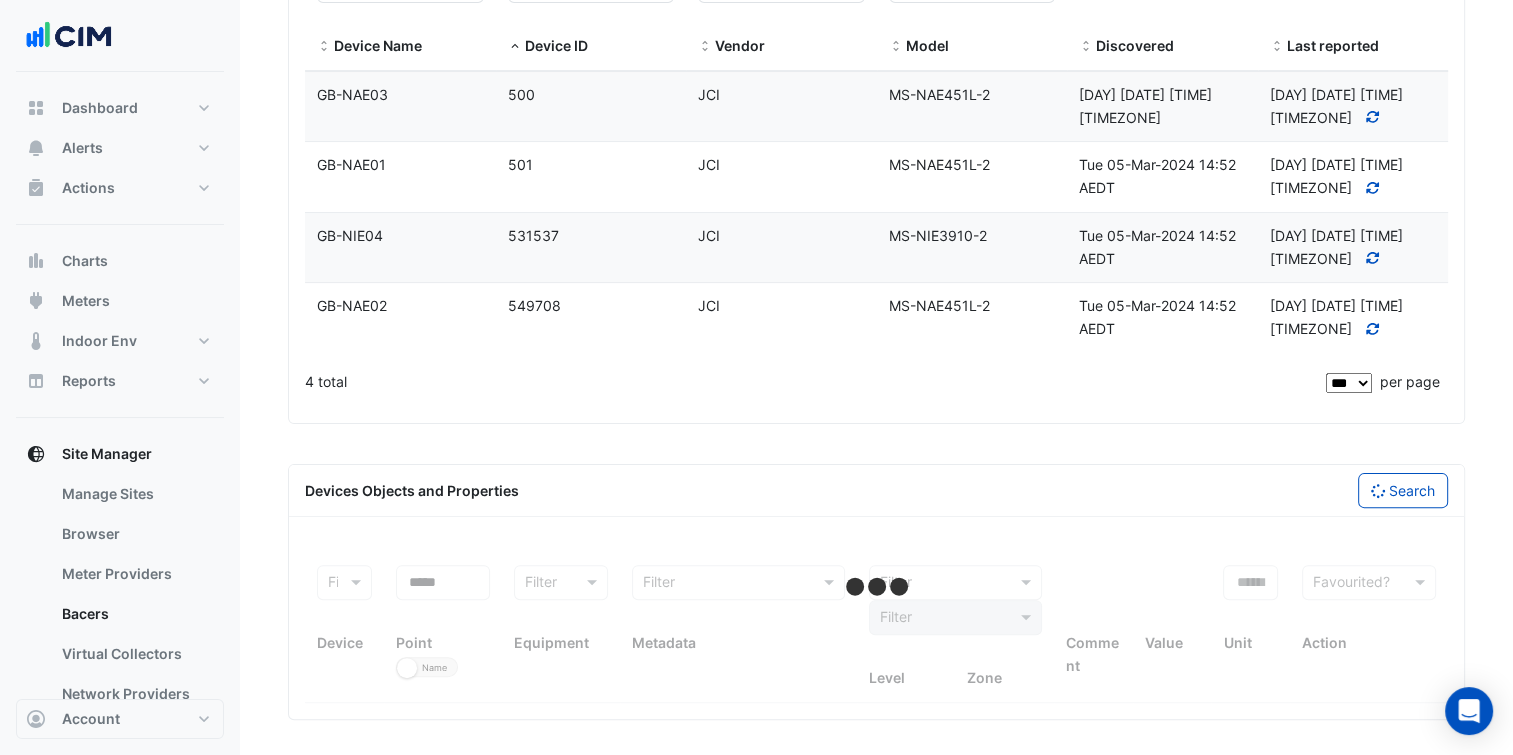 select on "***" 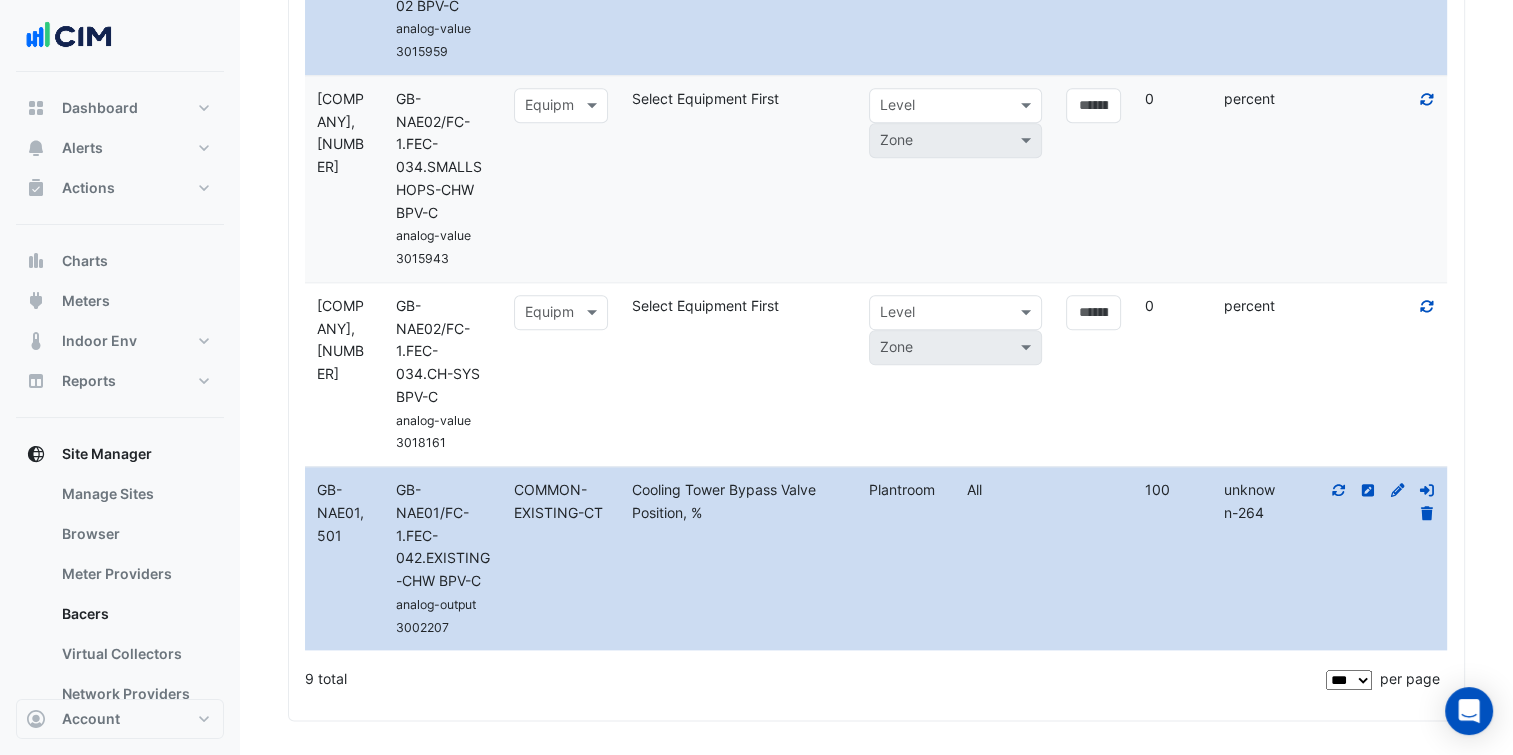 scroll, scrollTop: 2318, scrollLeft: 0, axis: vertical 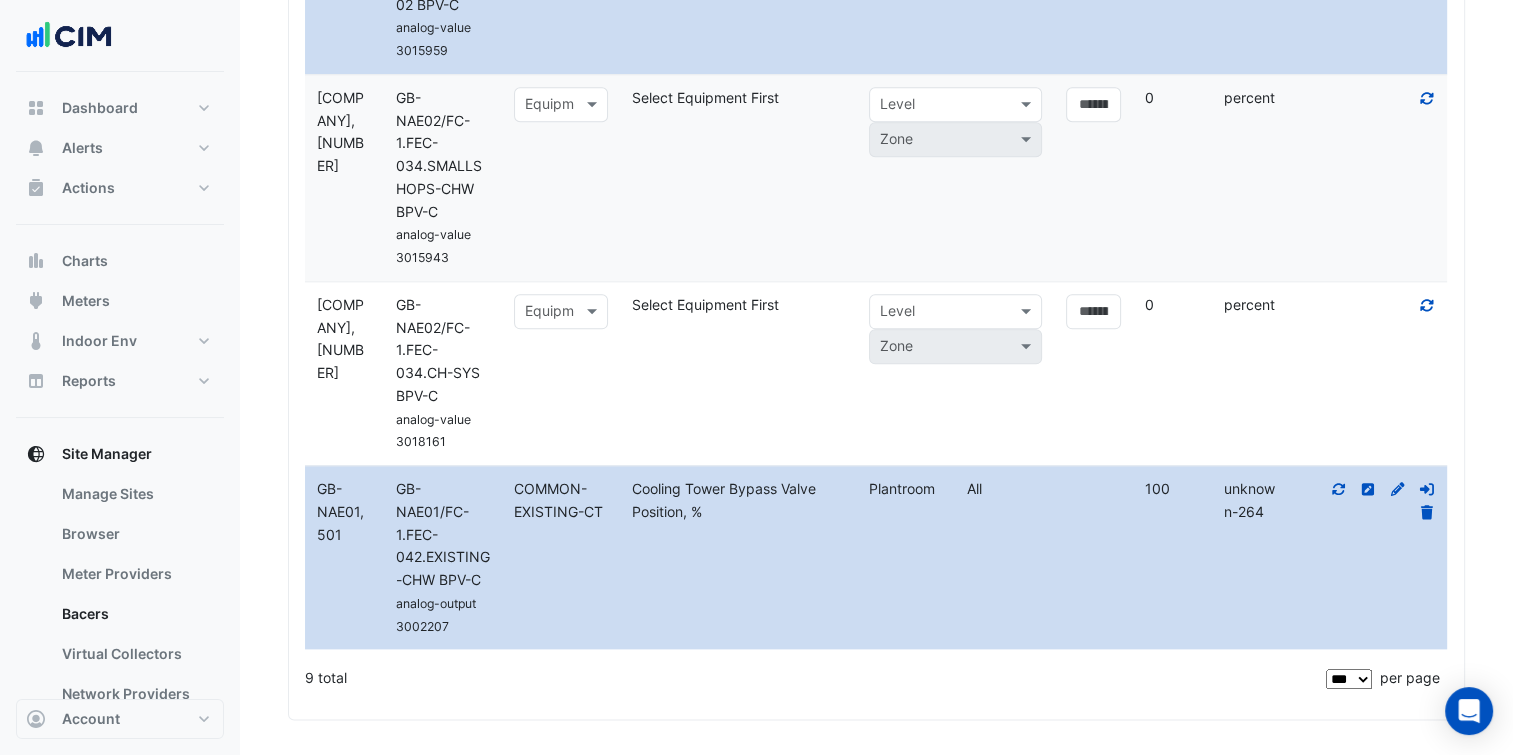 click 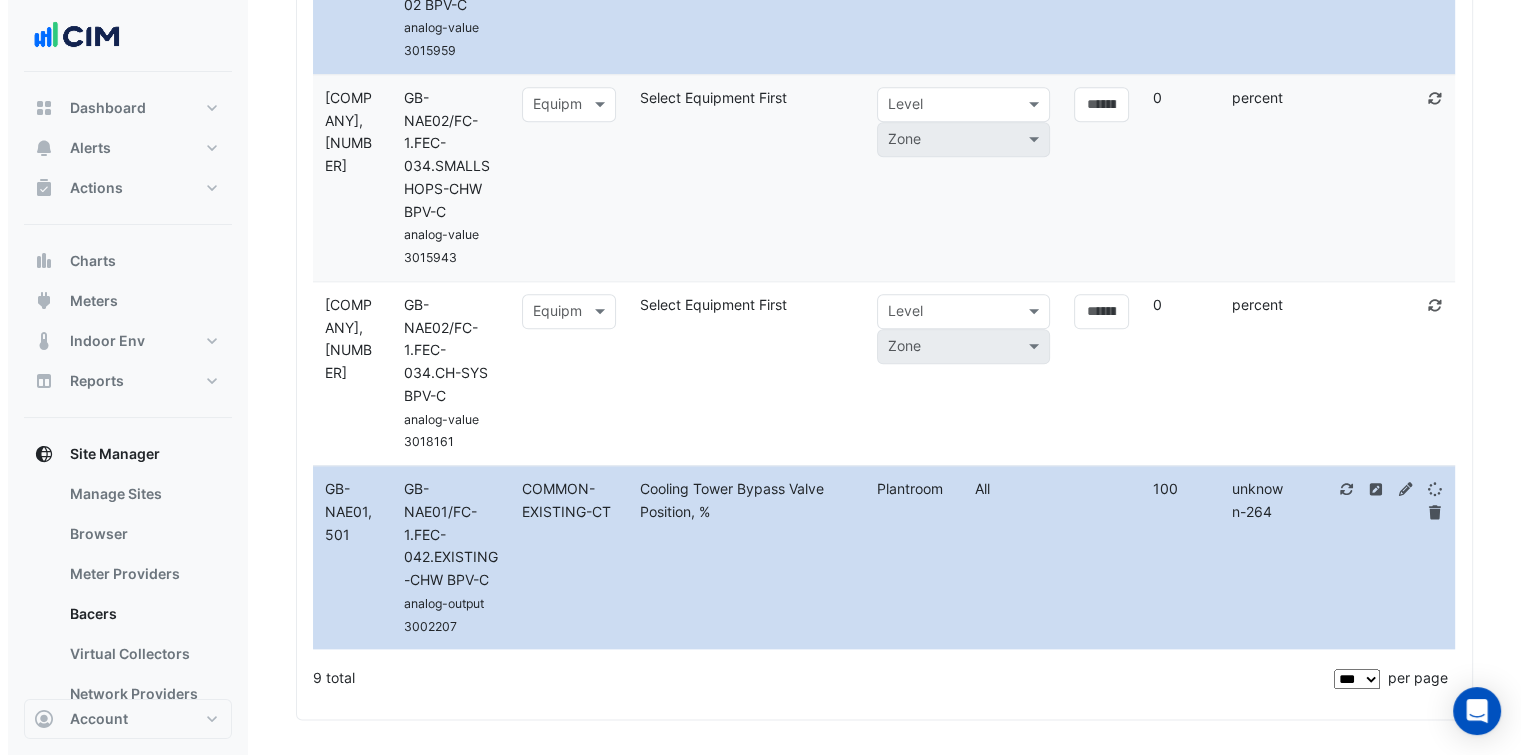 scroll, scrollTop: 0, scrollLeft: 0, axis: both 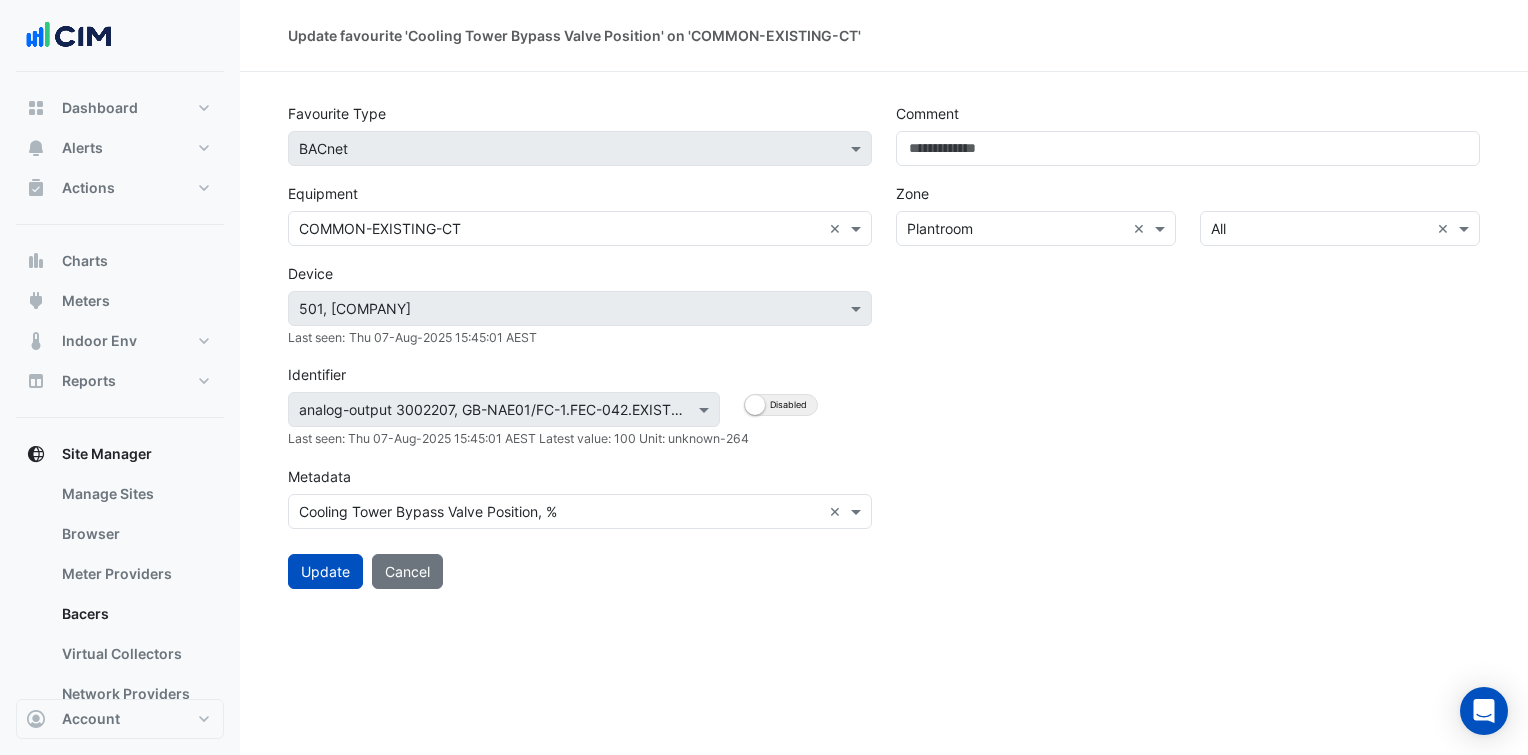 click 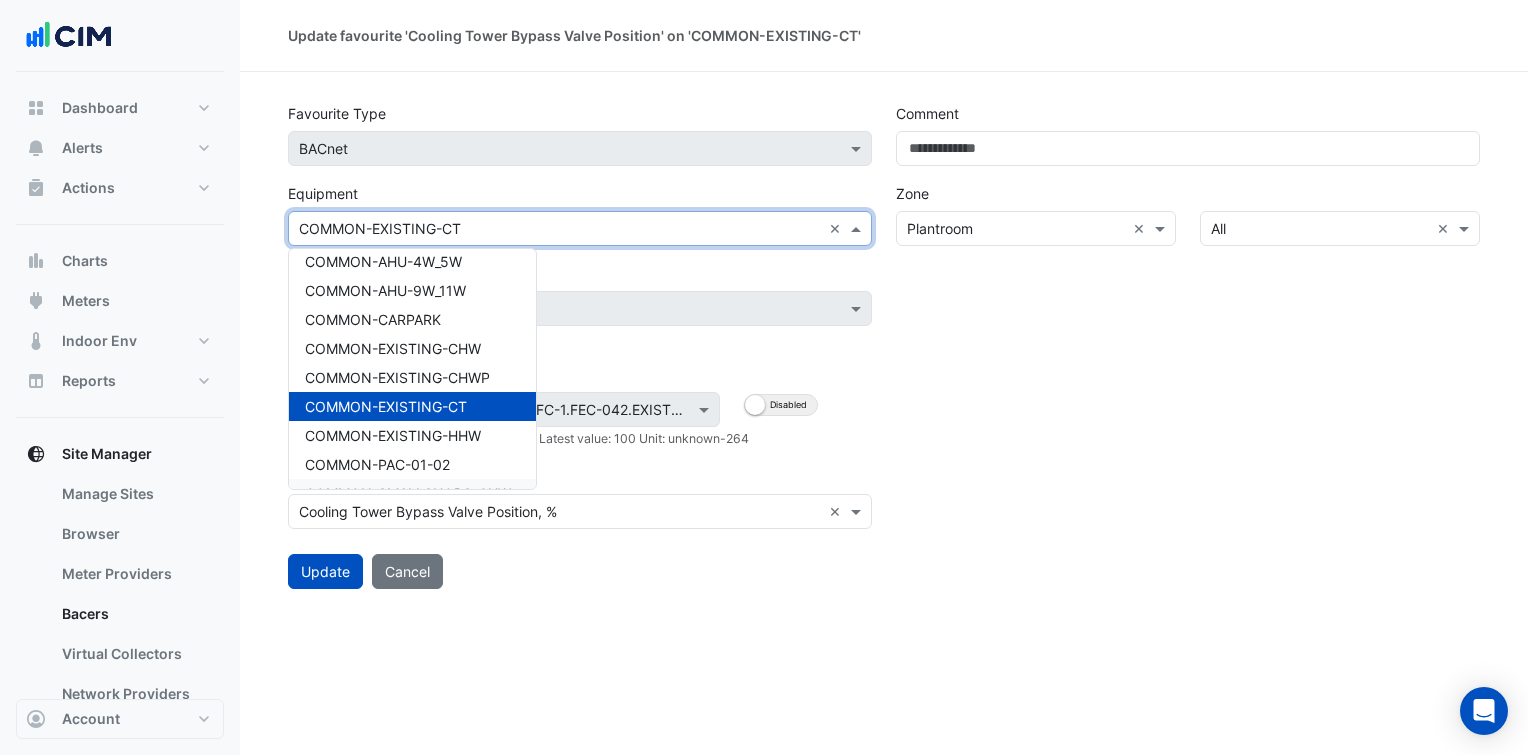 scroll, scrollTop: 1851, scrollLeft: 0, axis: vertical 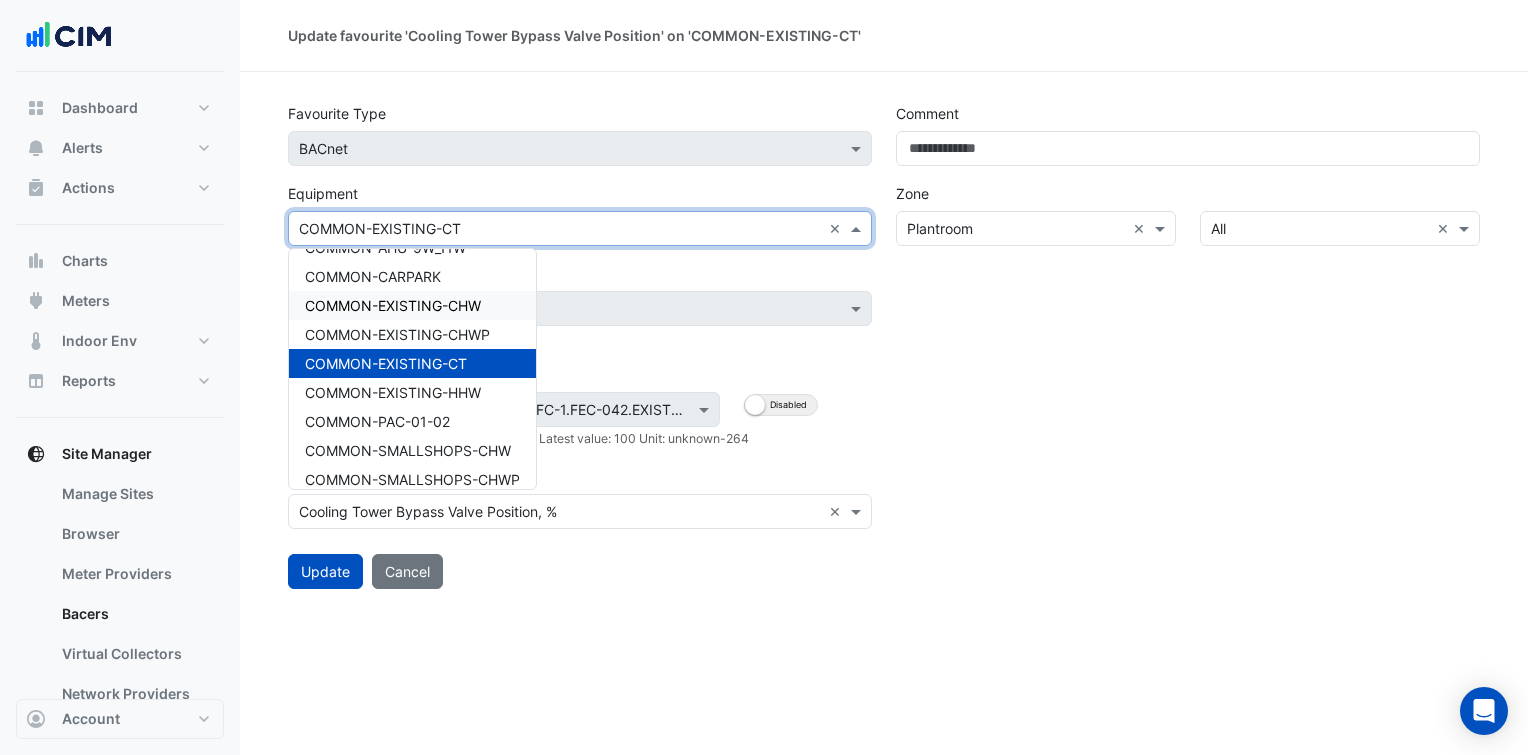 click on "COMMON-EXISTING-CHW" at bounding box center [393, 305] 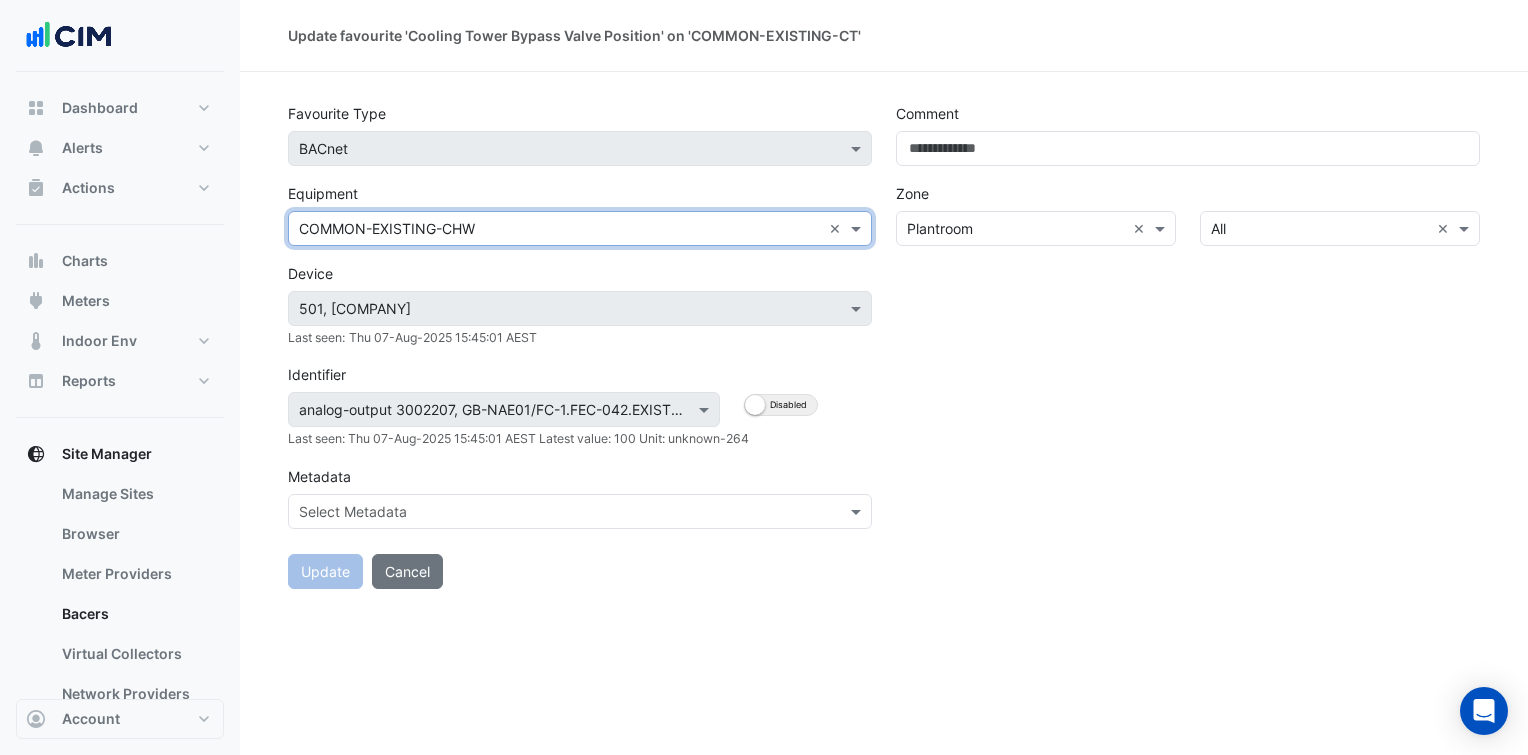 click 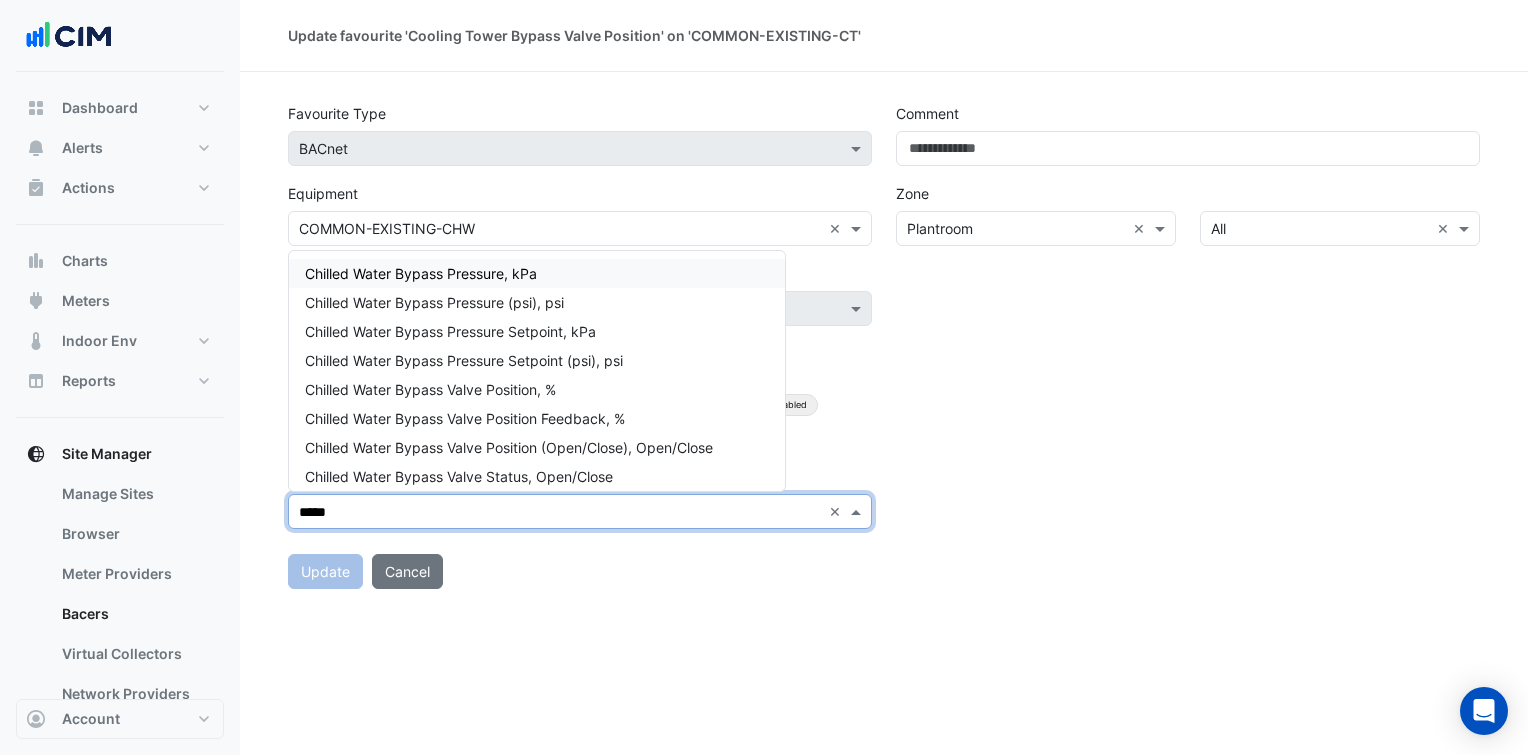 type on "******" 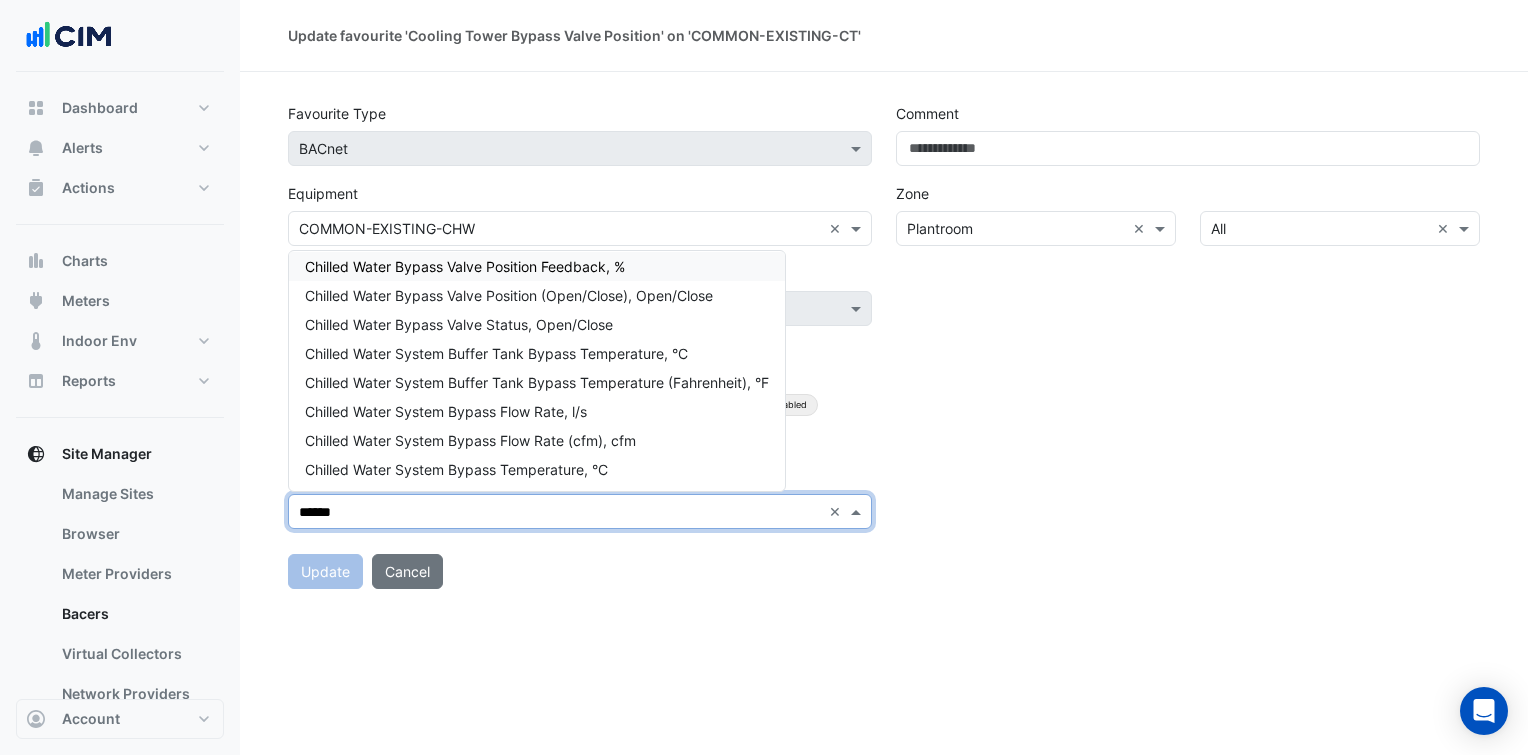 scroll, scrollTop: 124, scrollLeft: 0, axis: vertical 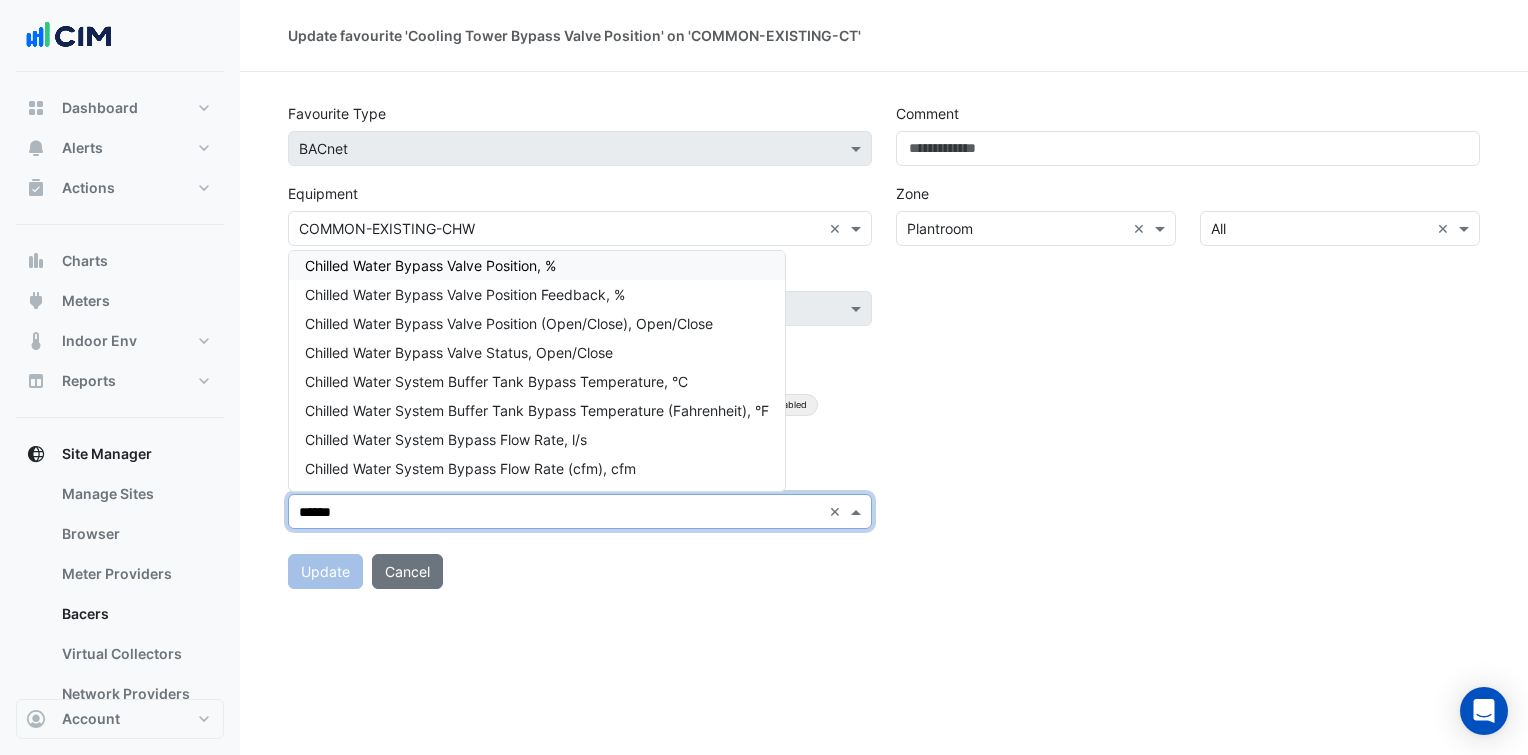 type 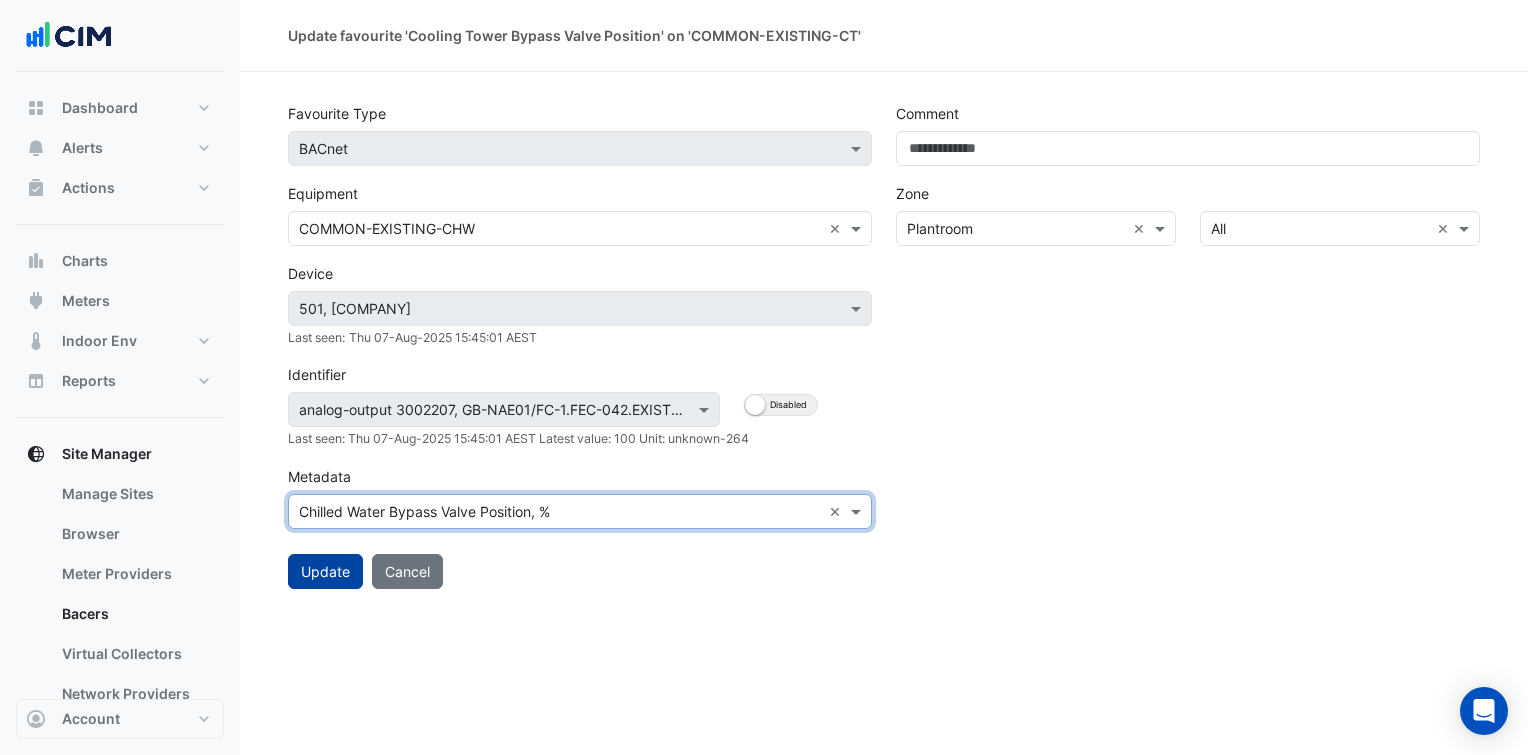 click on "Update" 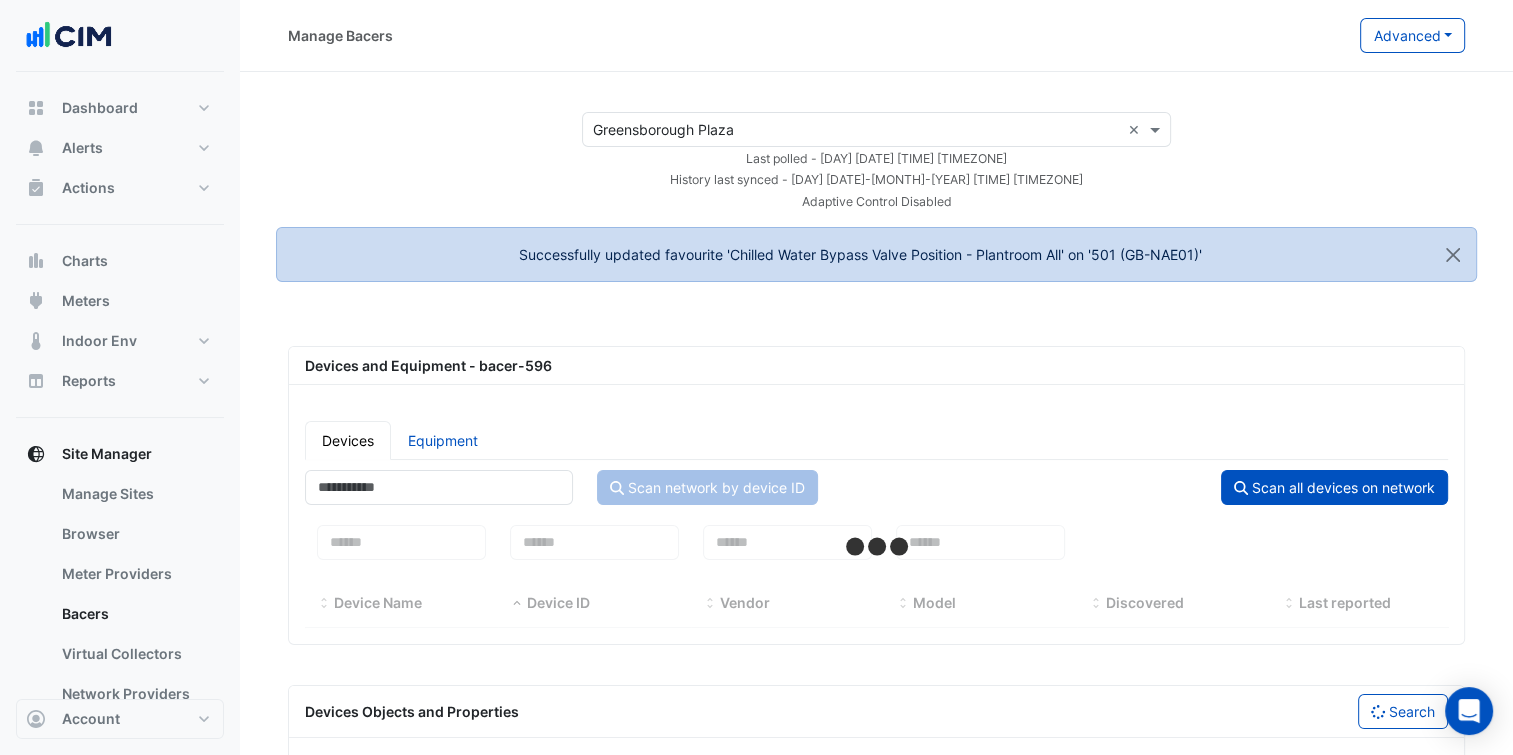 select on "***" 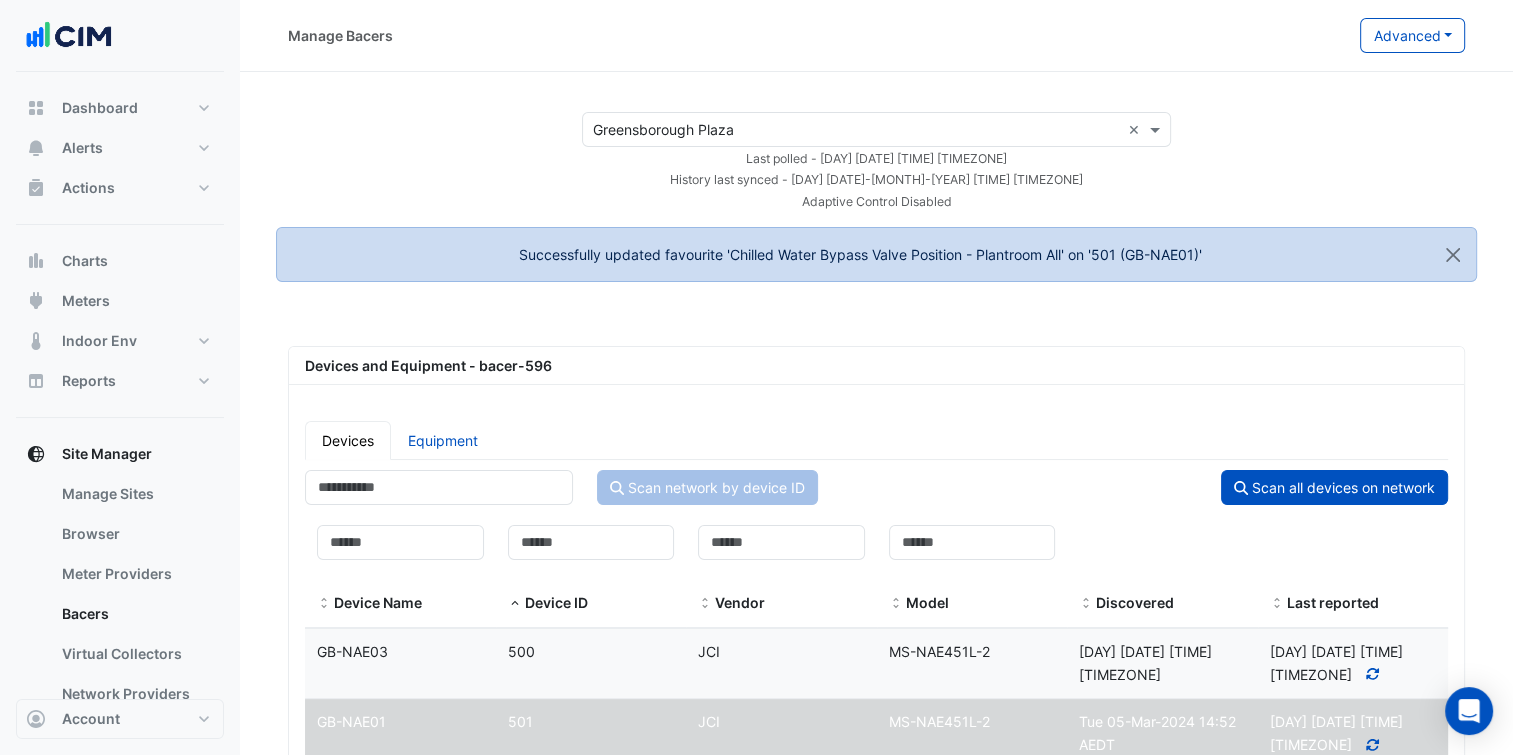 select on "***" 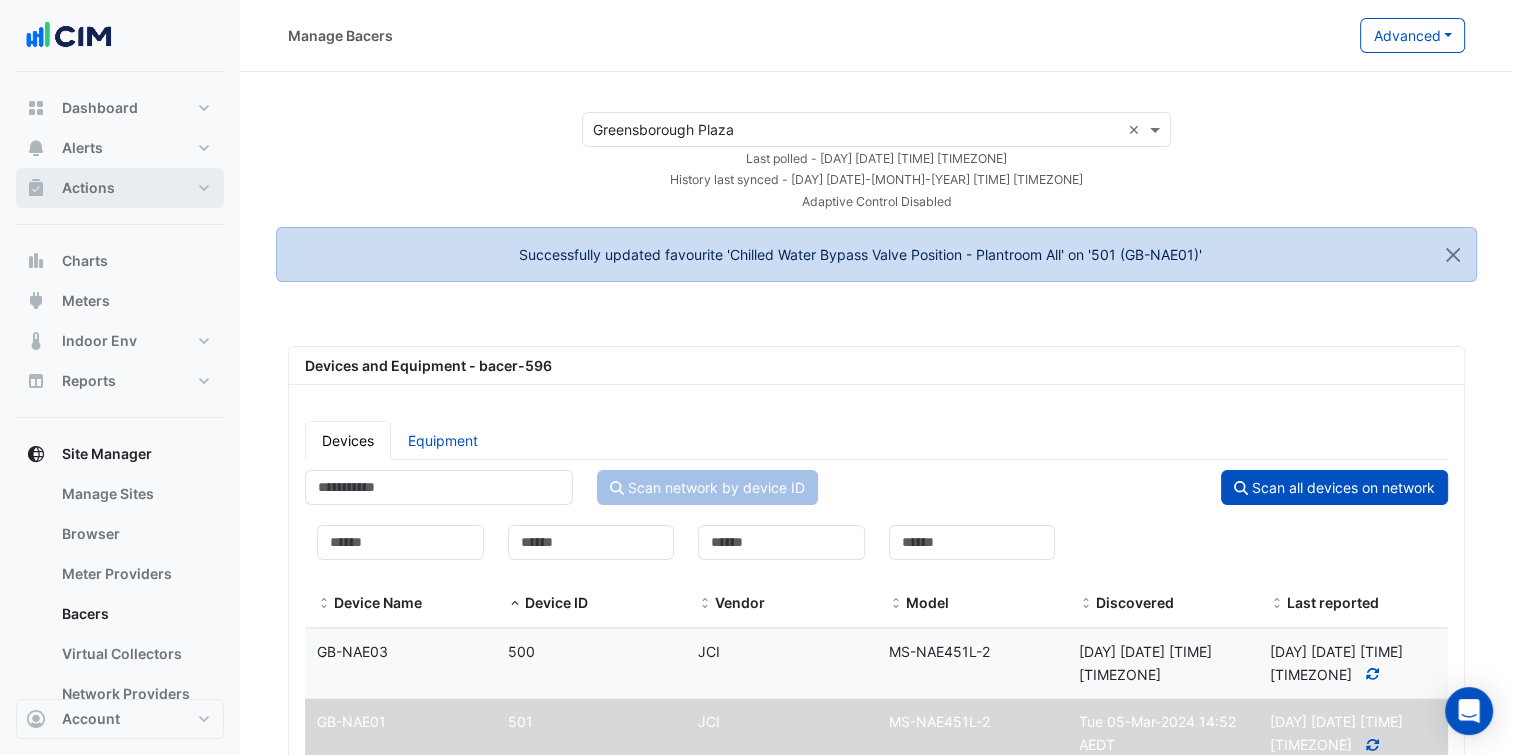 click on "Actions" at bounding box center [120, 188] 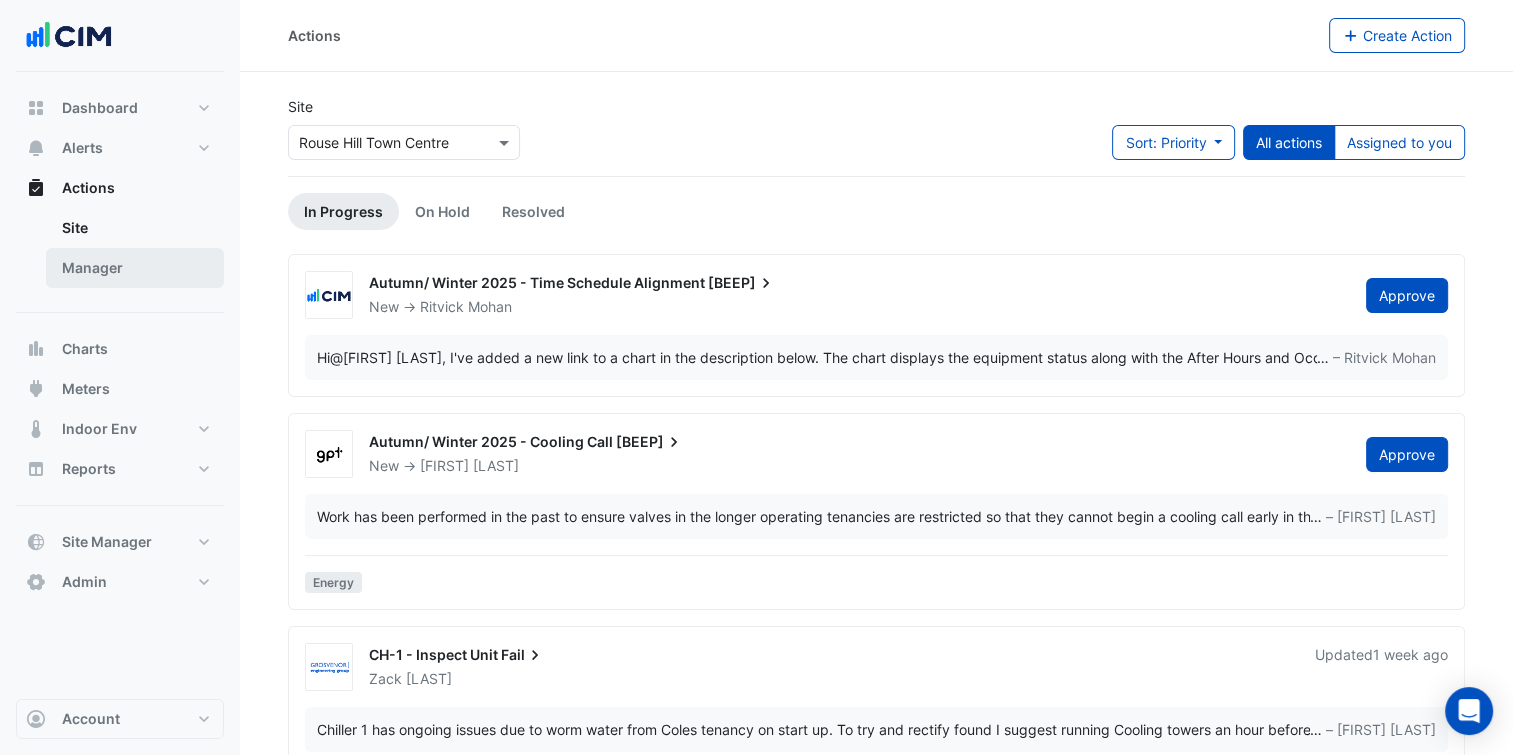 click on "Manager" at bounding box center (135, 268) 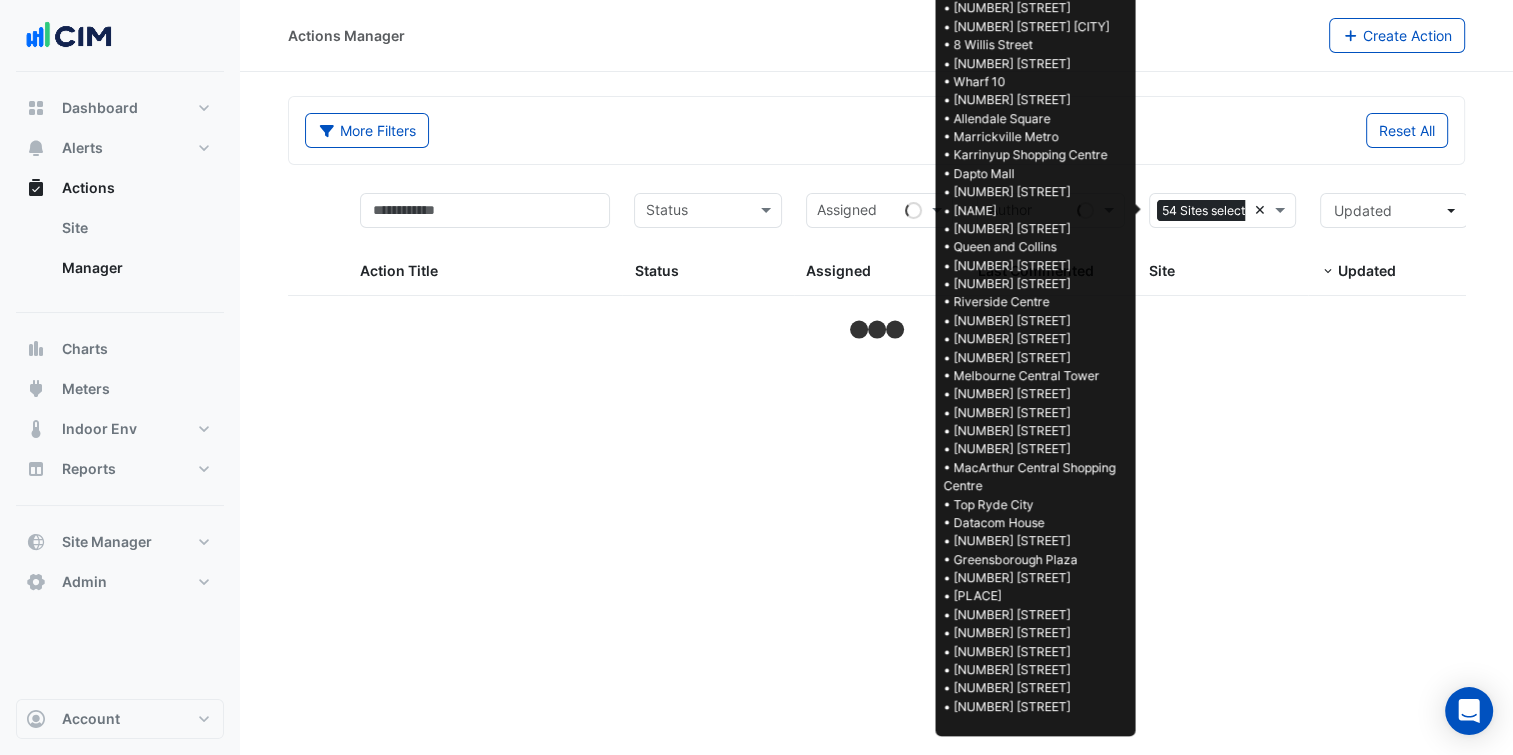 select on "***" 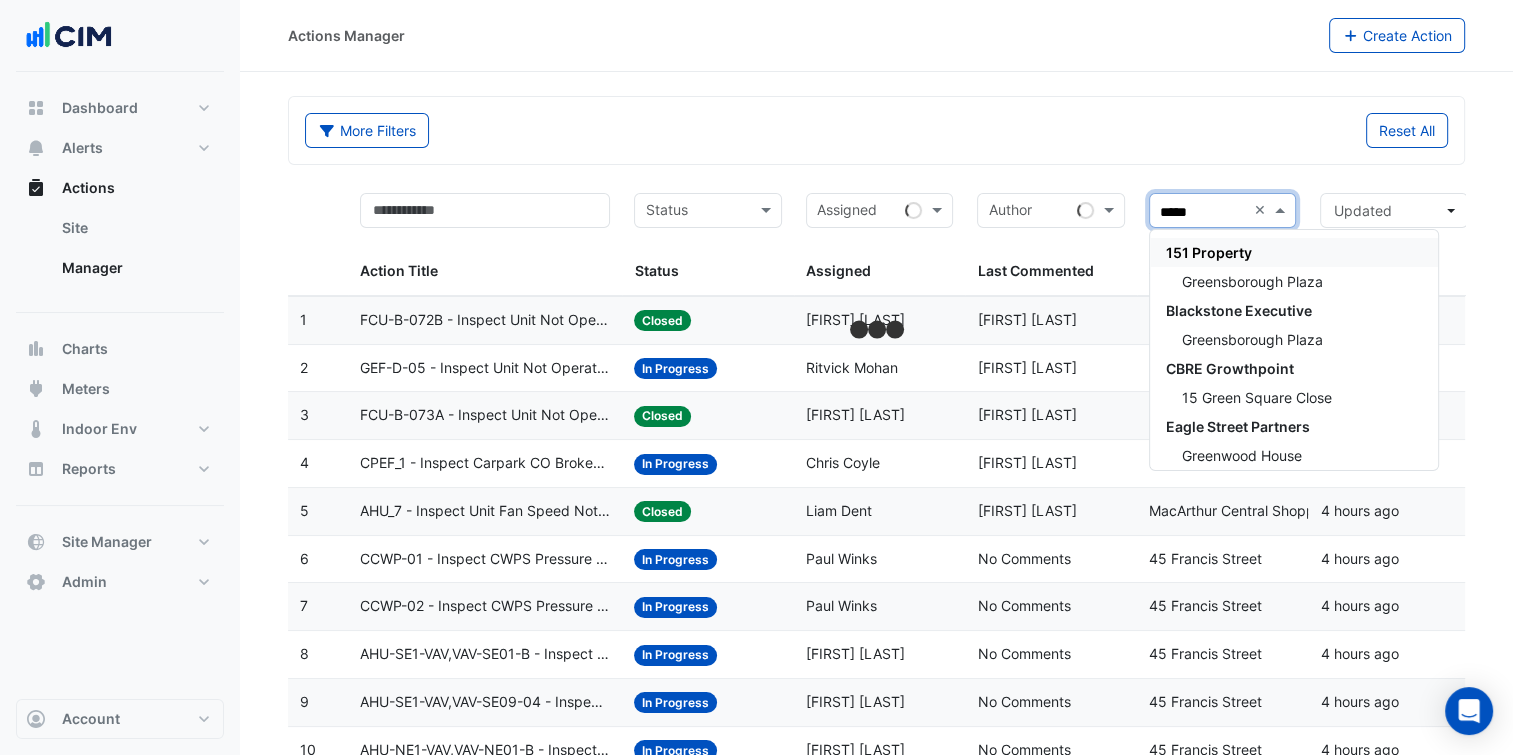 type on "******" 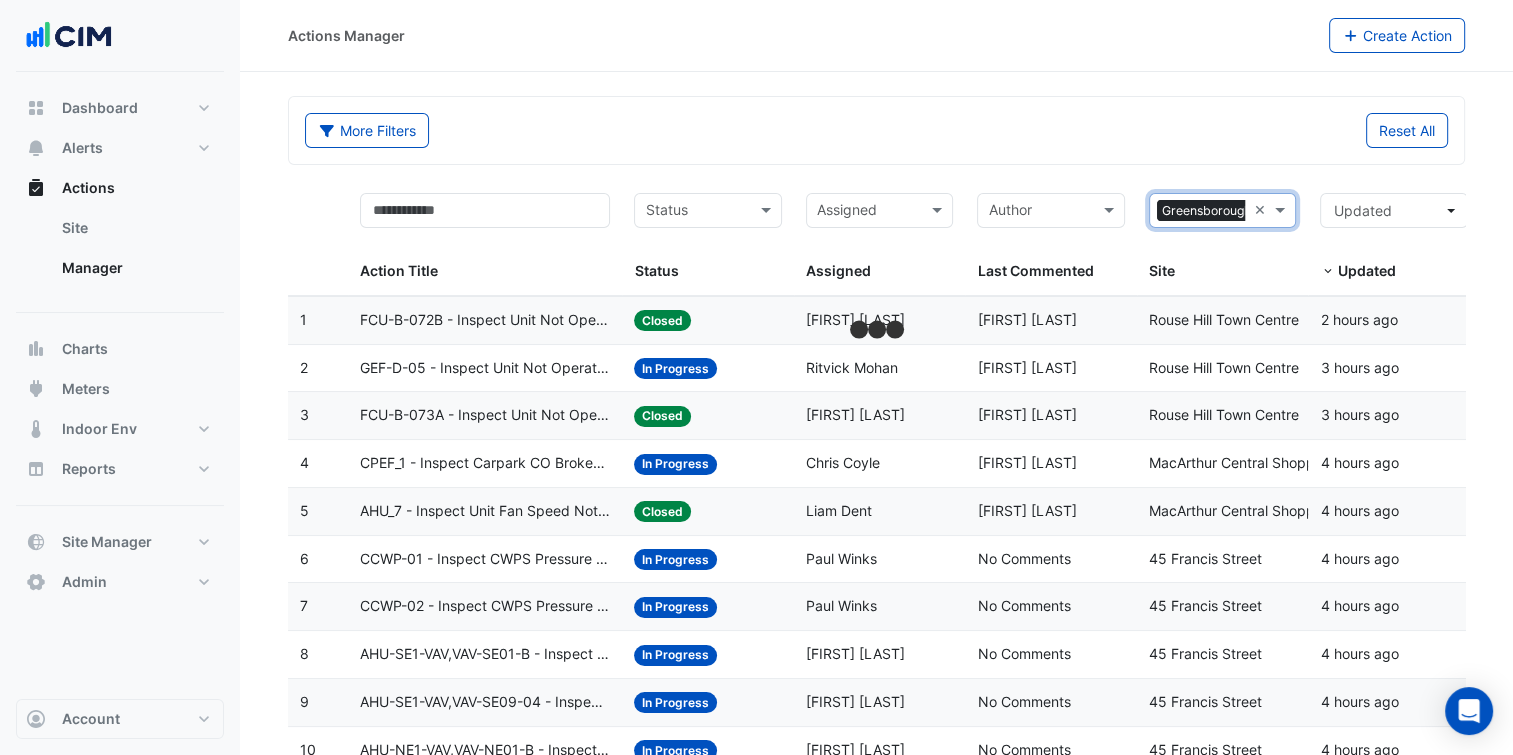 drag, startPoint x: 928, startPoint y: 143, endPoint x: 904, endPoint y: 153, distance: 26 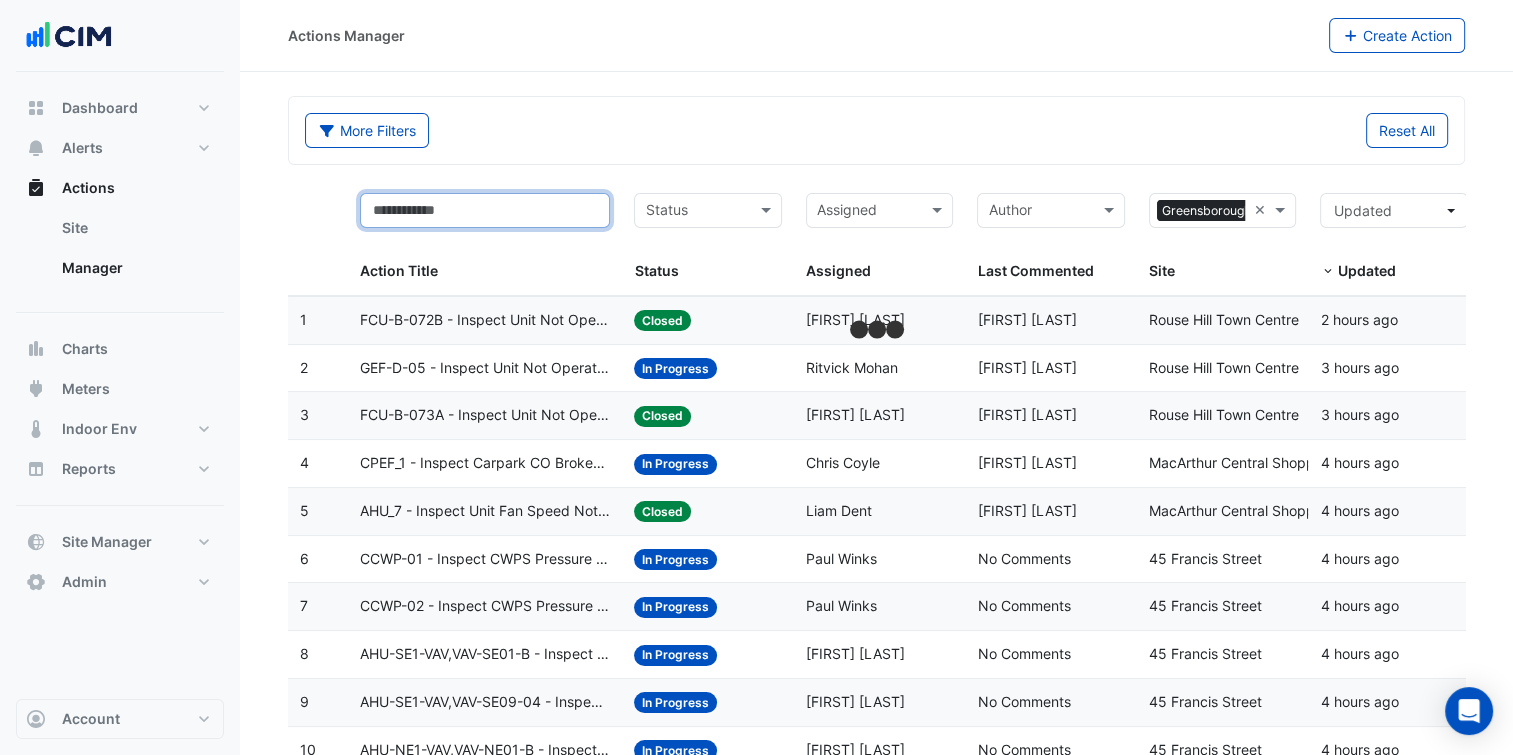 click at bounding box center (485, 210) 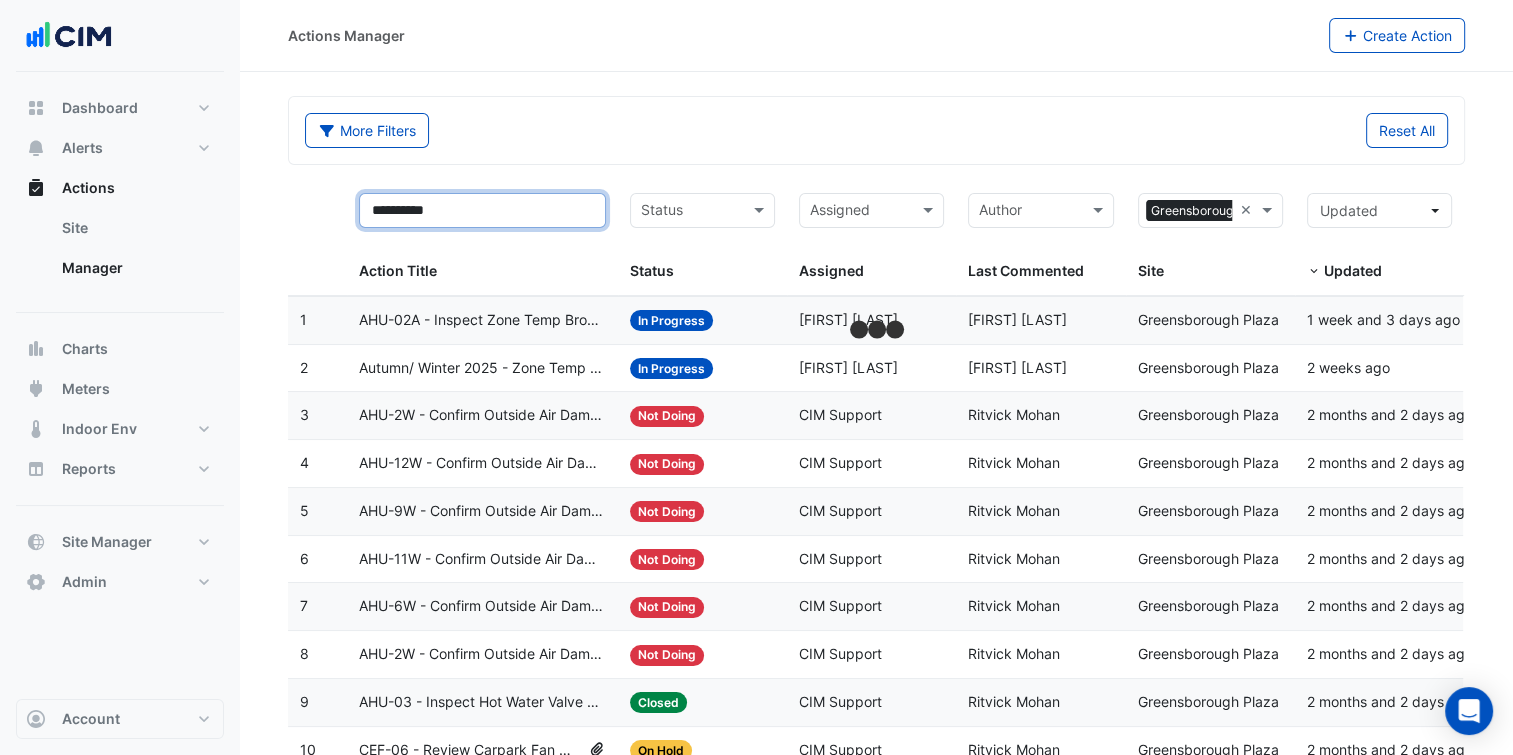 type on "**********" 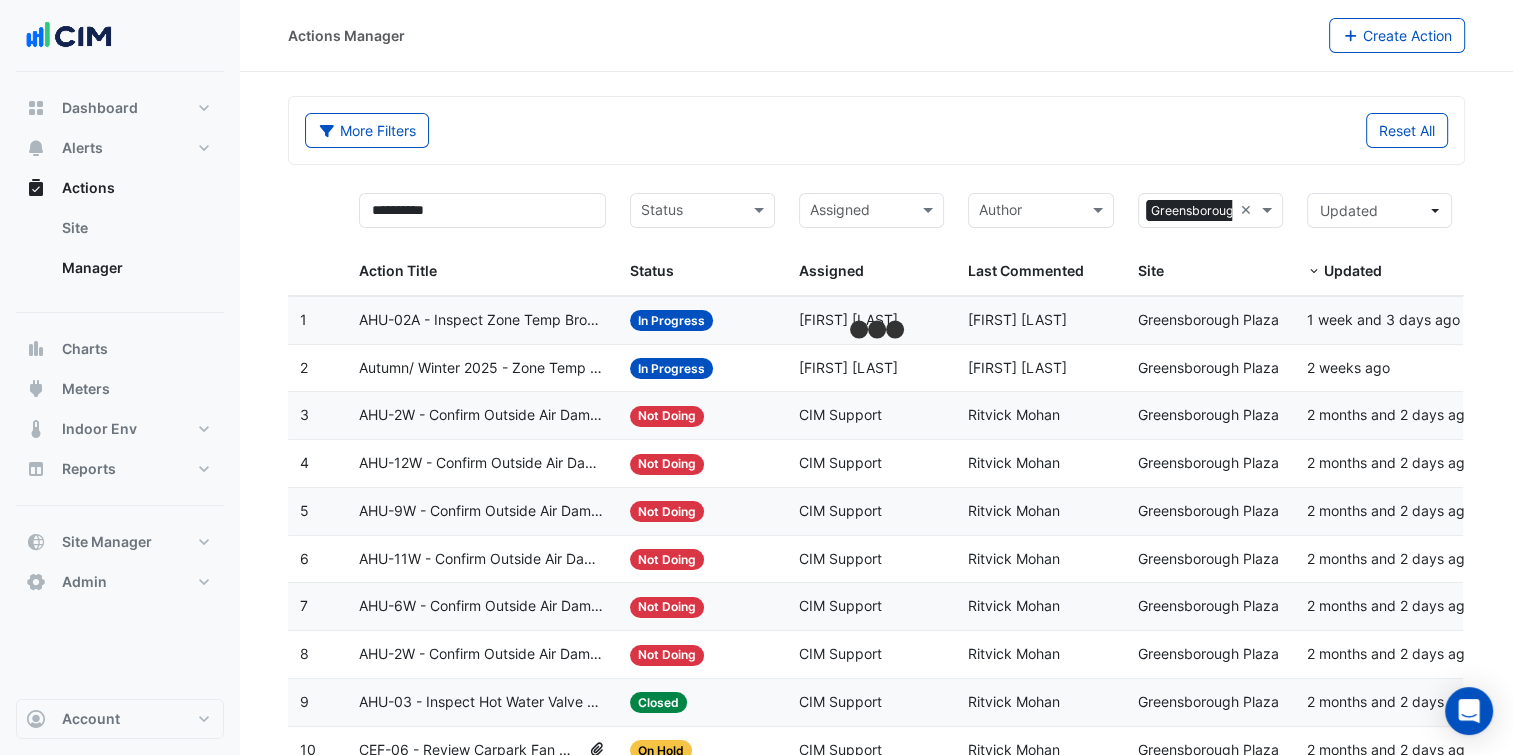 click on "More Filters" 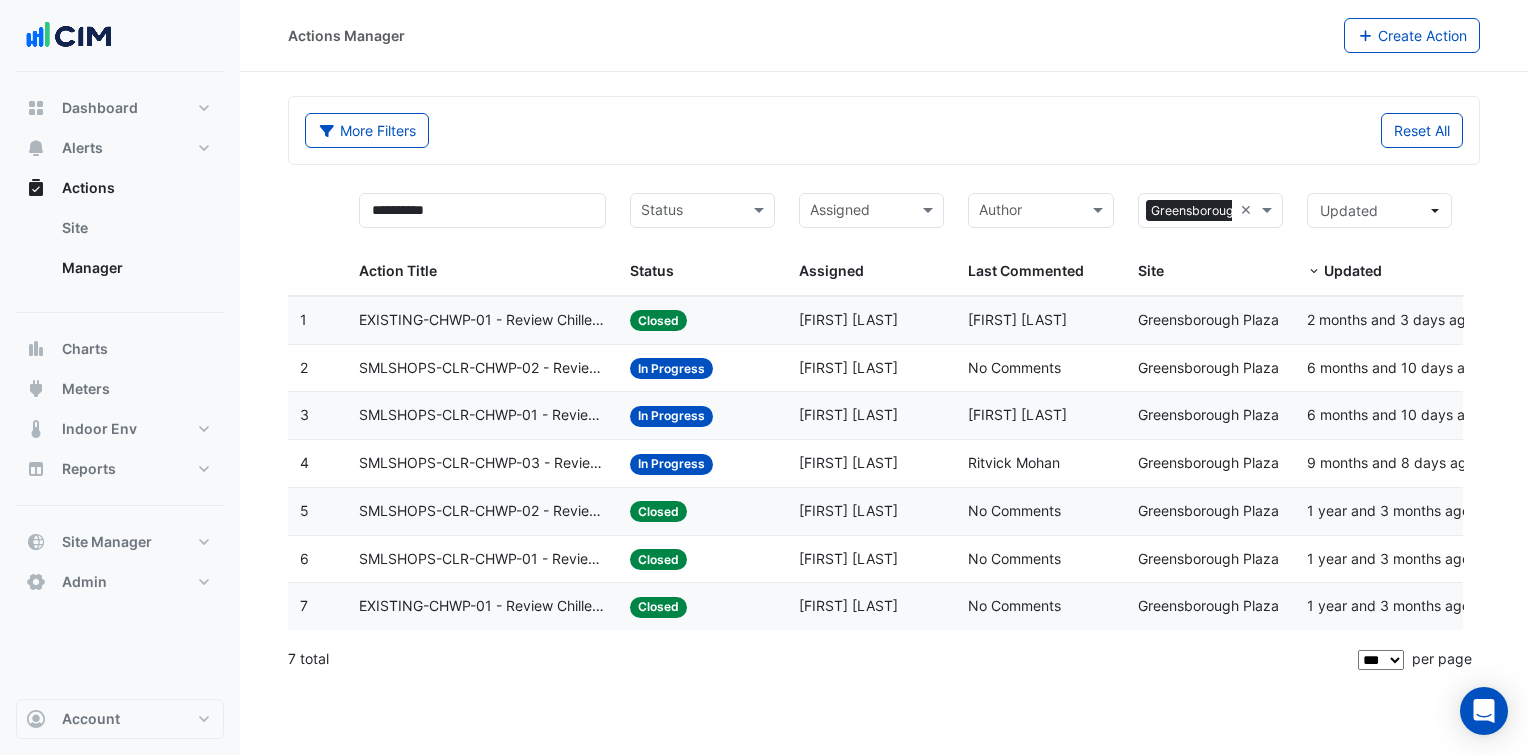 click on "SMLSHOPS-CLR-CHWP-02 - Review Chilled Water System Pressure Oversupply (Energy Waste)" 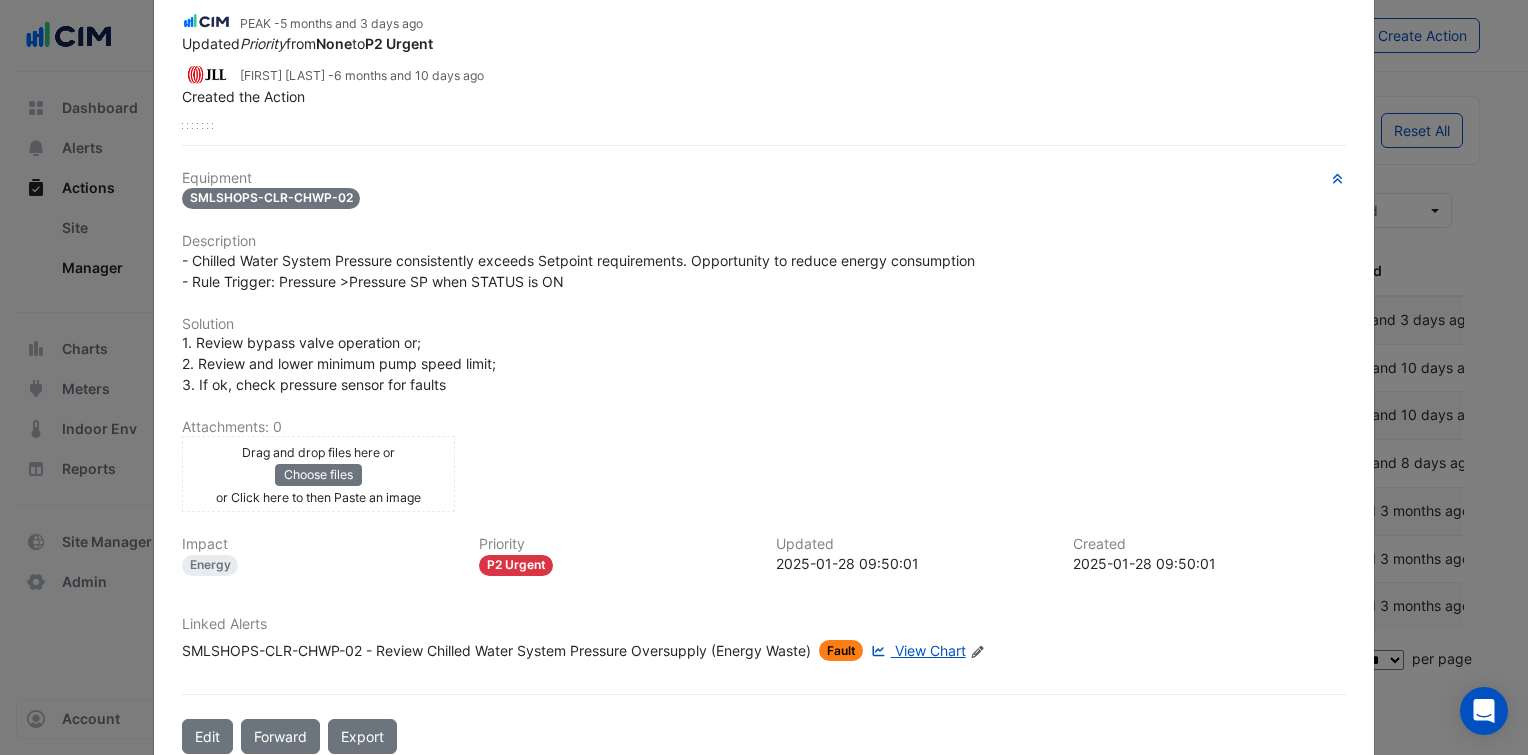 scroll, scrollTop: 332, scrollLeft: 0, axis: vertical 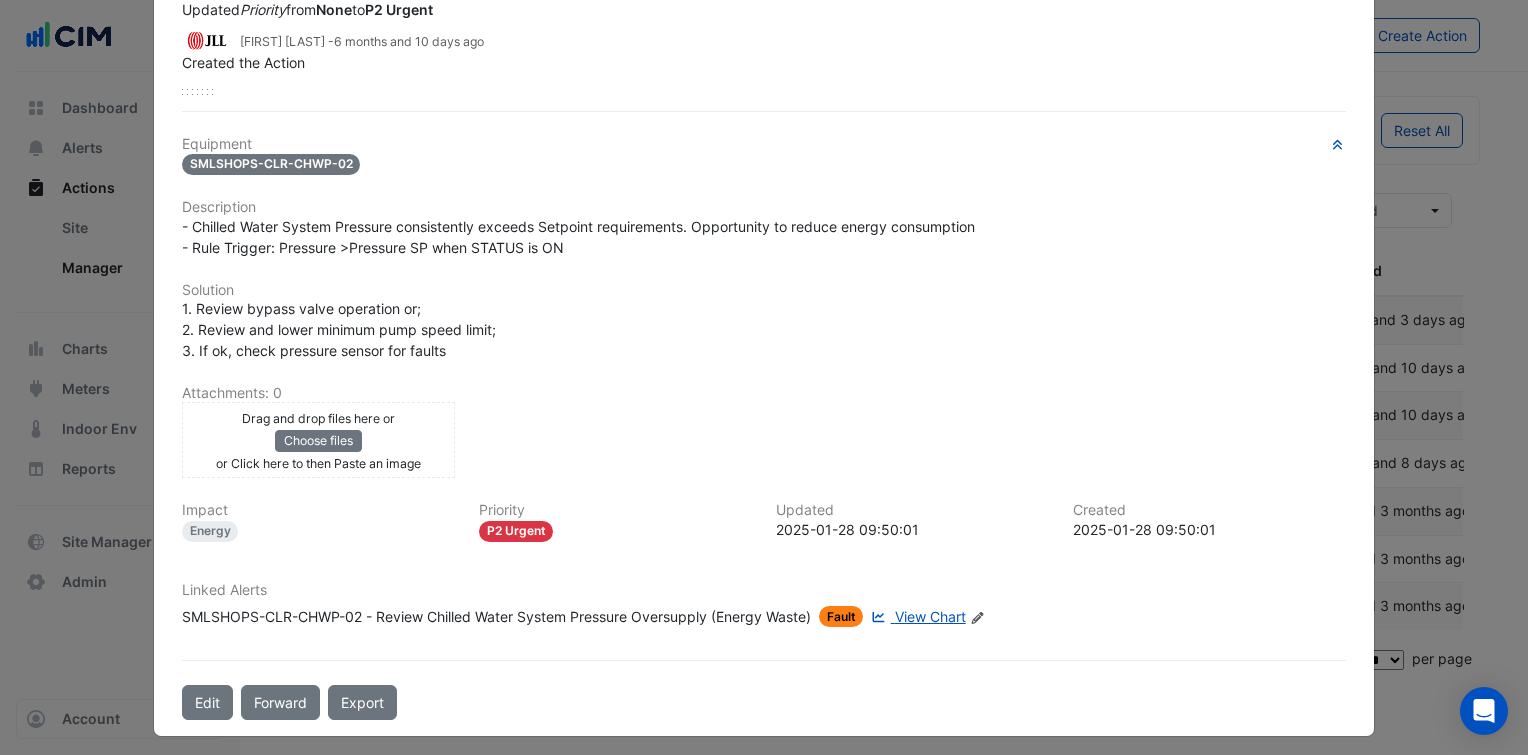 click on "View Chart" 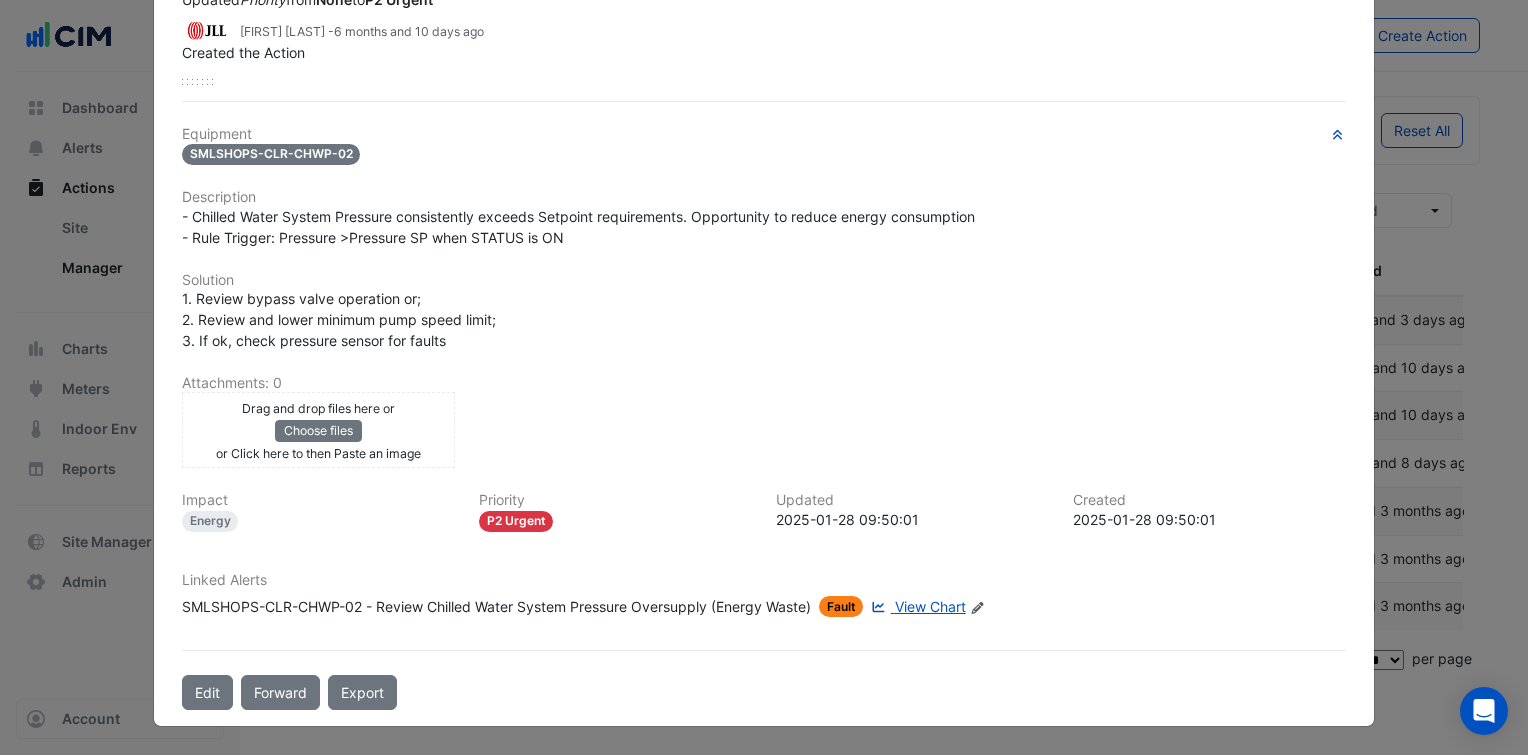 scroll, scrollTop: 281, scrollLeft: 0, axis: vertical 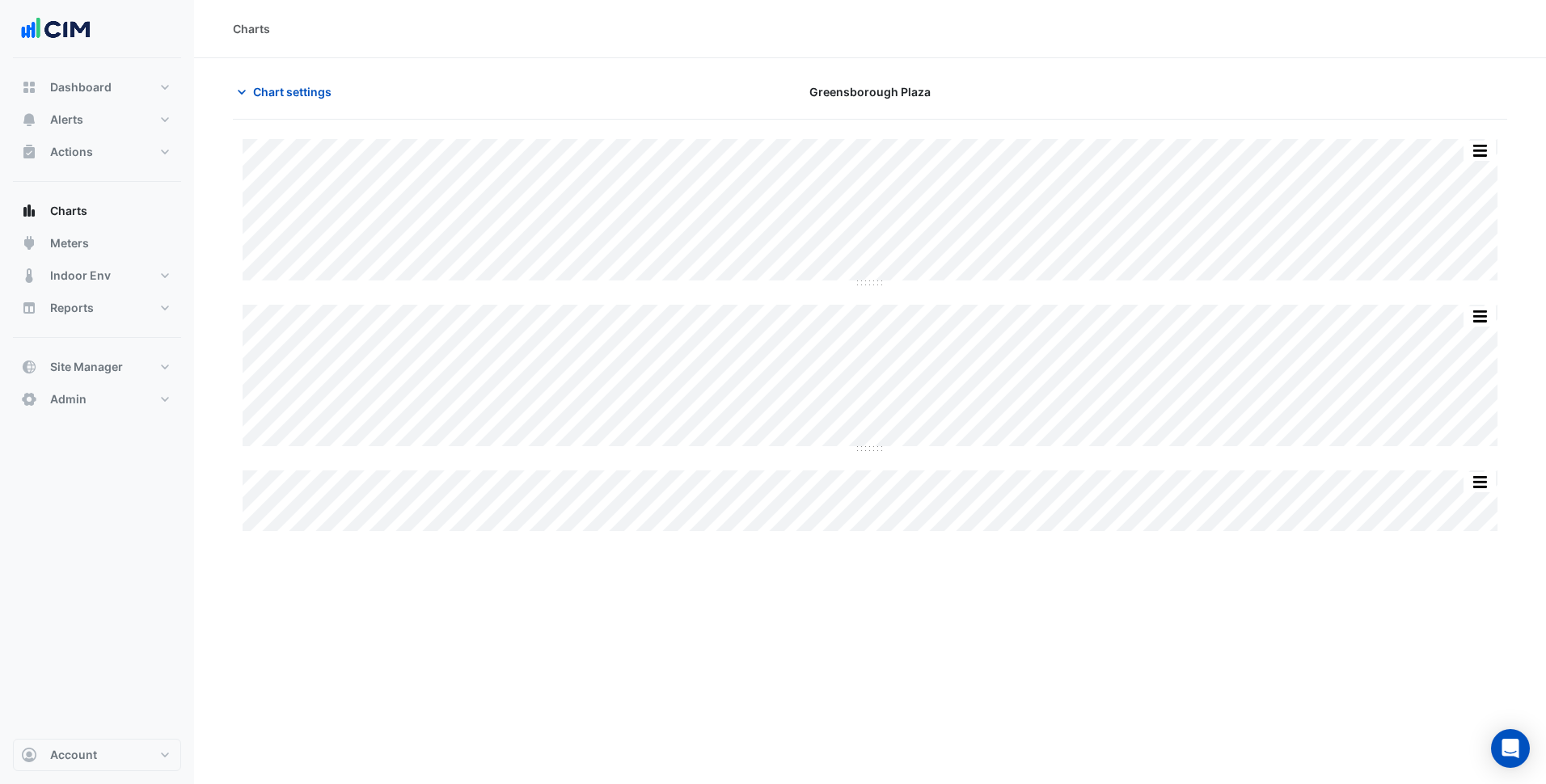 type on "**********" 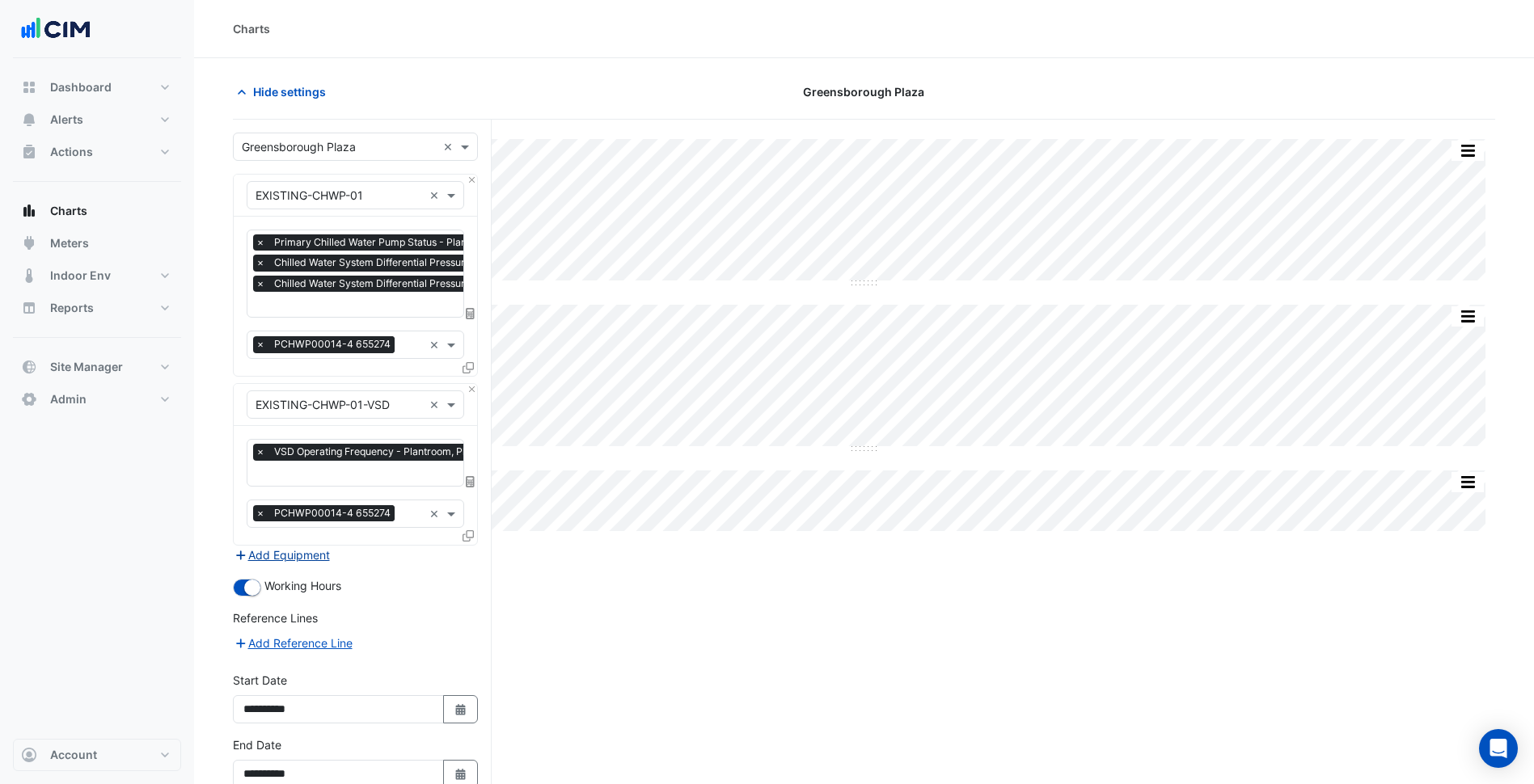click on "Add Equipment" at bounding box center (281, 554) 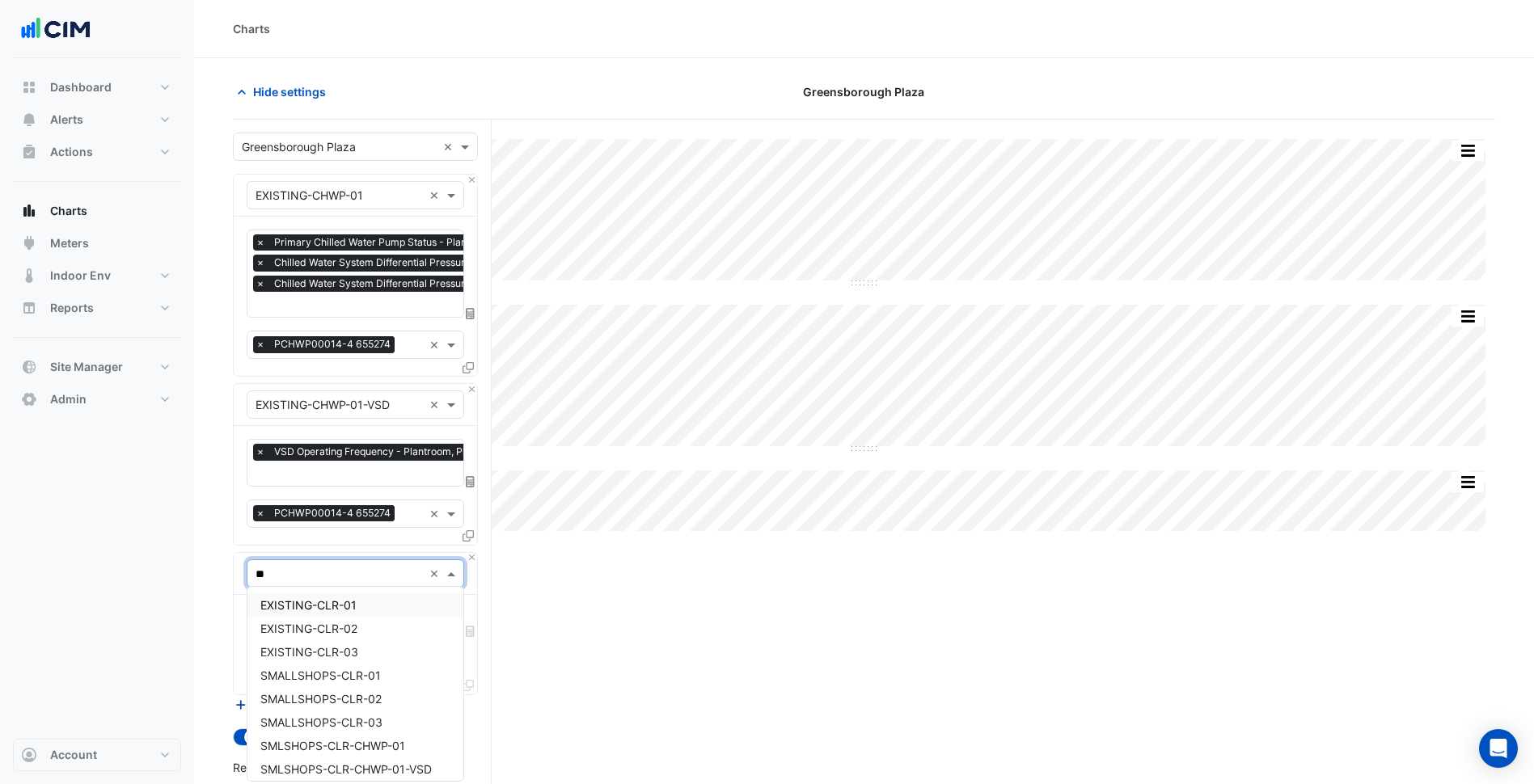 type on "***" 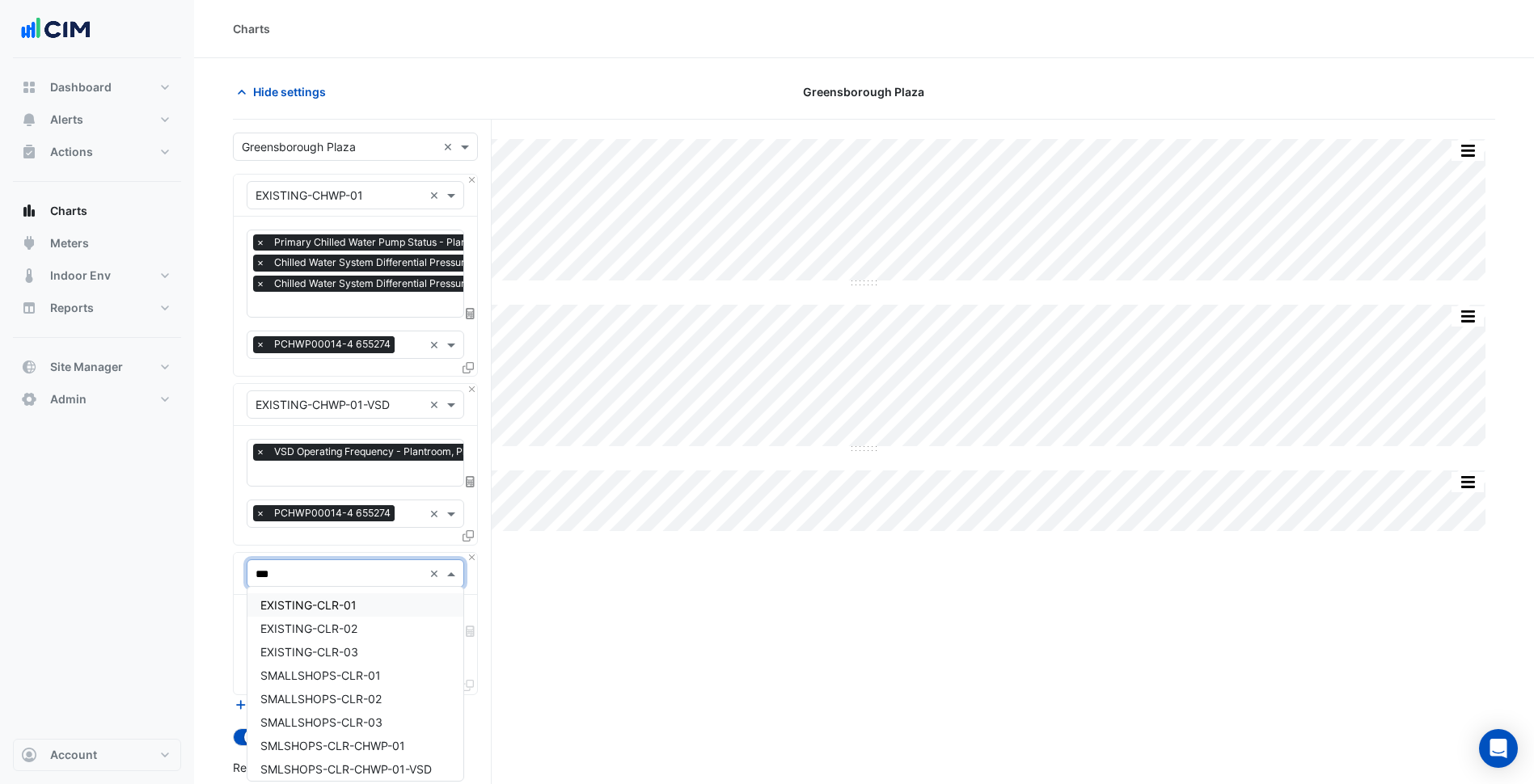 click on "EXISTING-CLR-01" at bounding box center (308, 605) 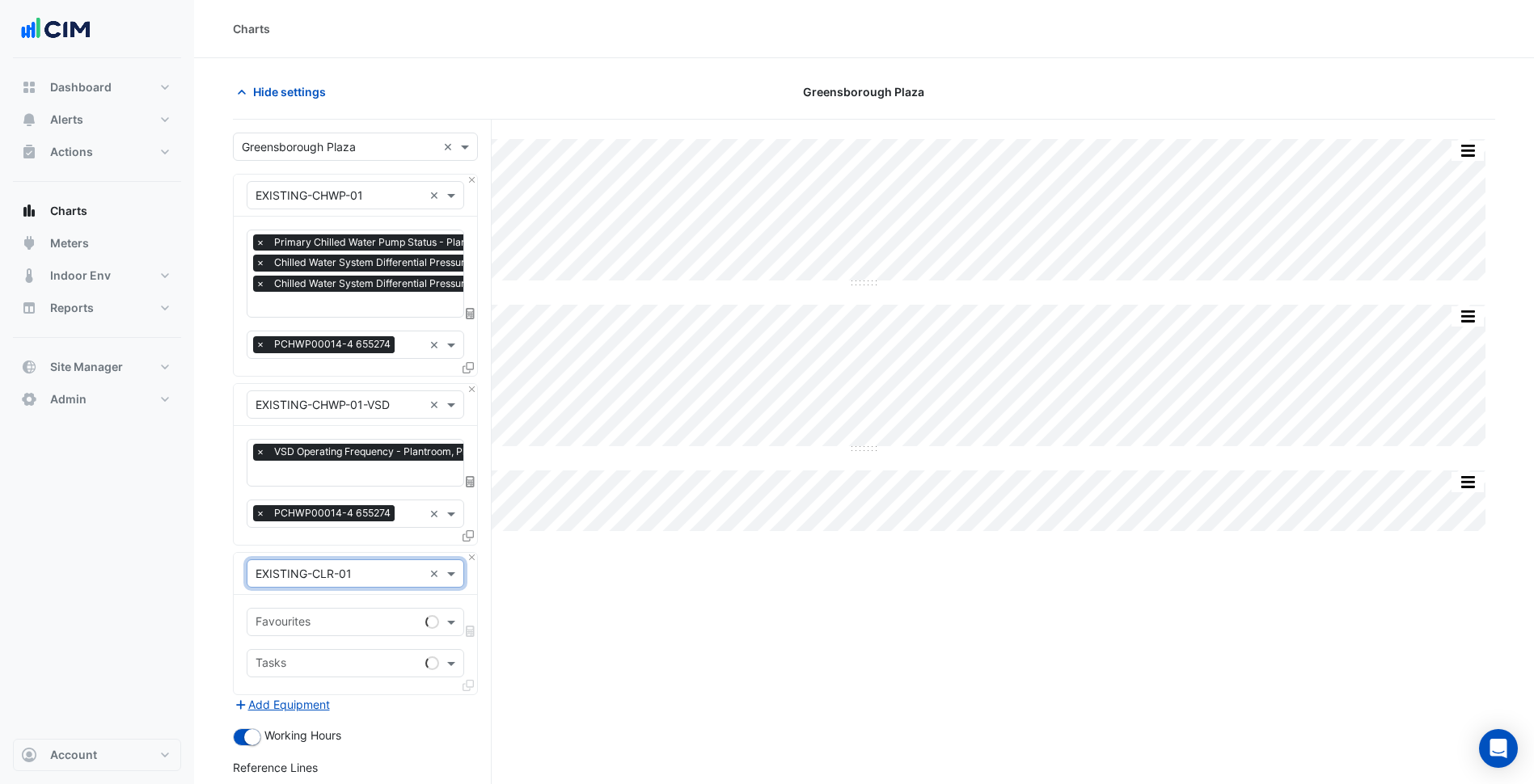 click at bounding box center [337, 623] 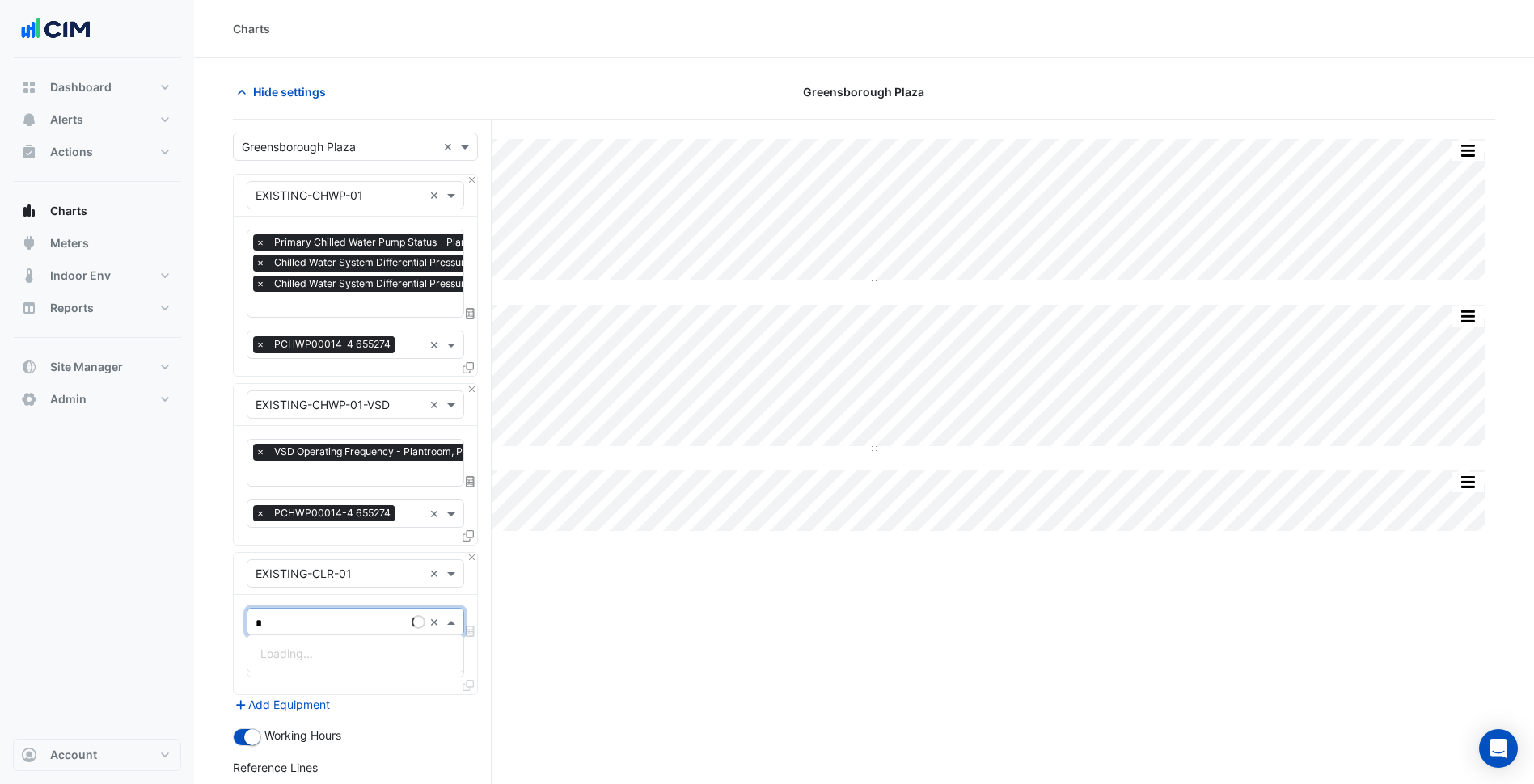 type on "**" 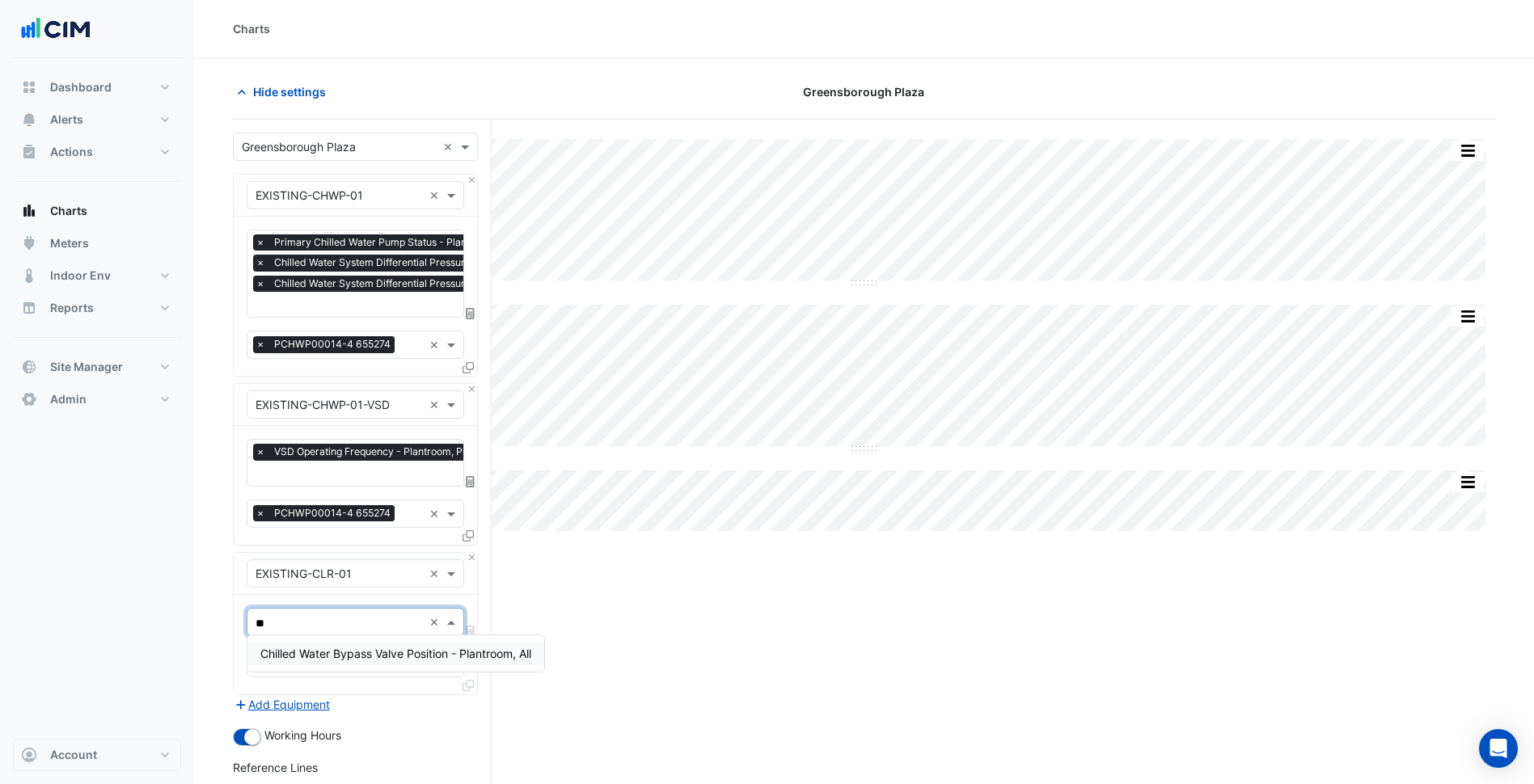 click on "Chilled Water Bypass Valve Position - Plantroom, All" at bounding box center [395, 653] 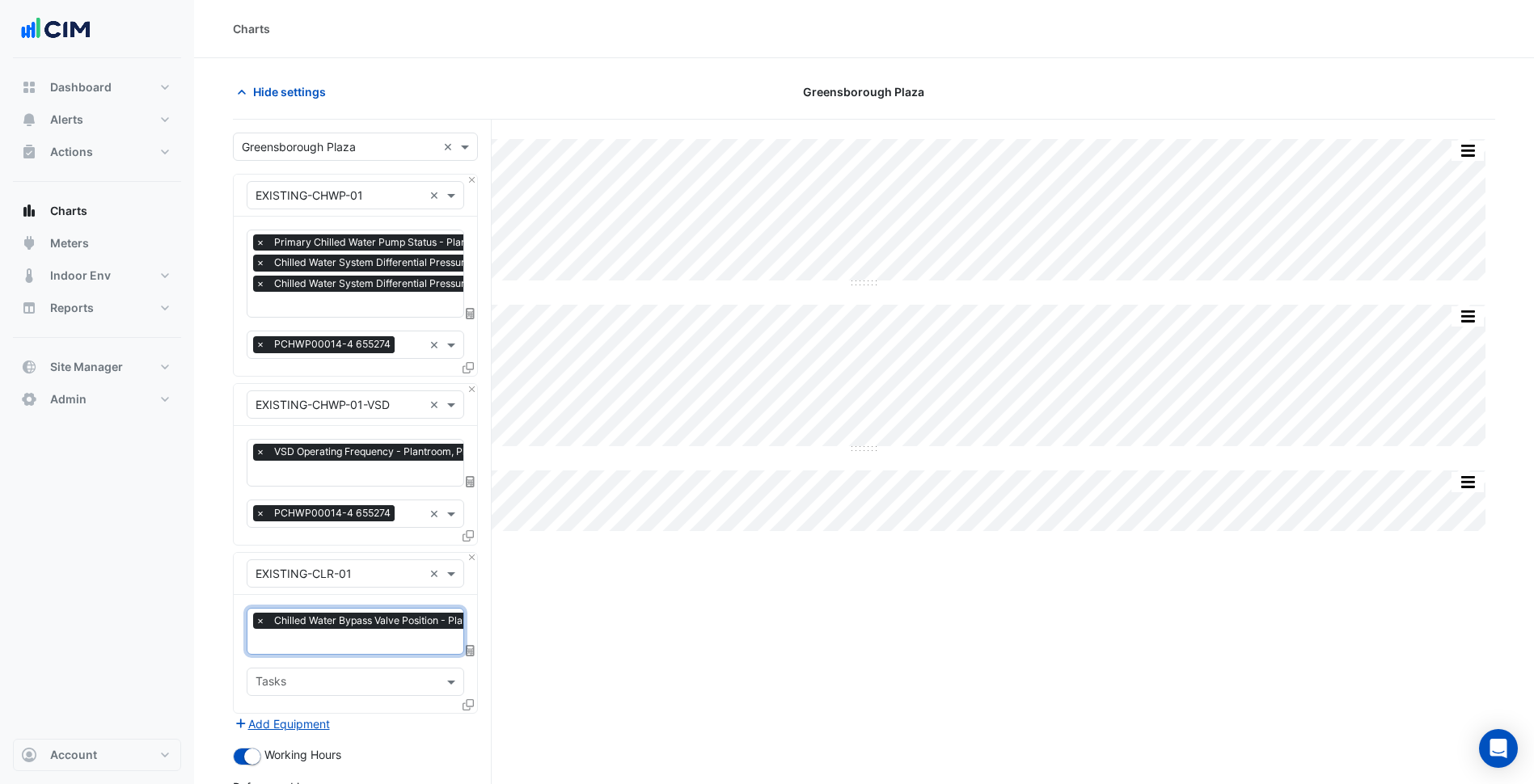 scroll, scrollTop: 254, scrollLeft: 0, axis: vertical 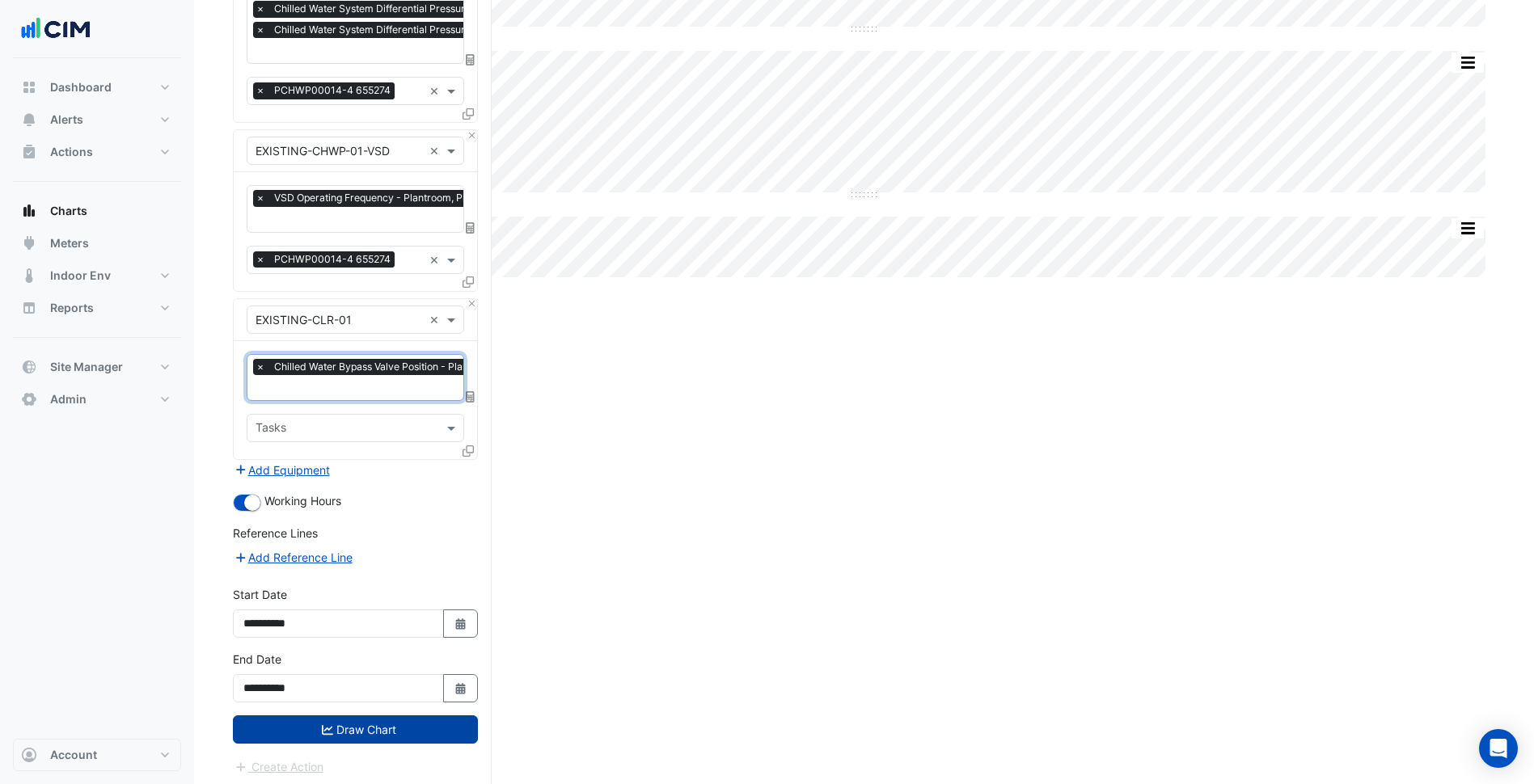 click on "Draw Chart" at bounding box center (355, 729) 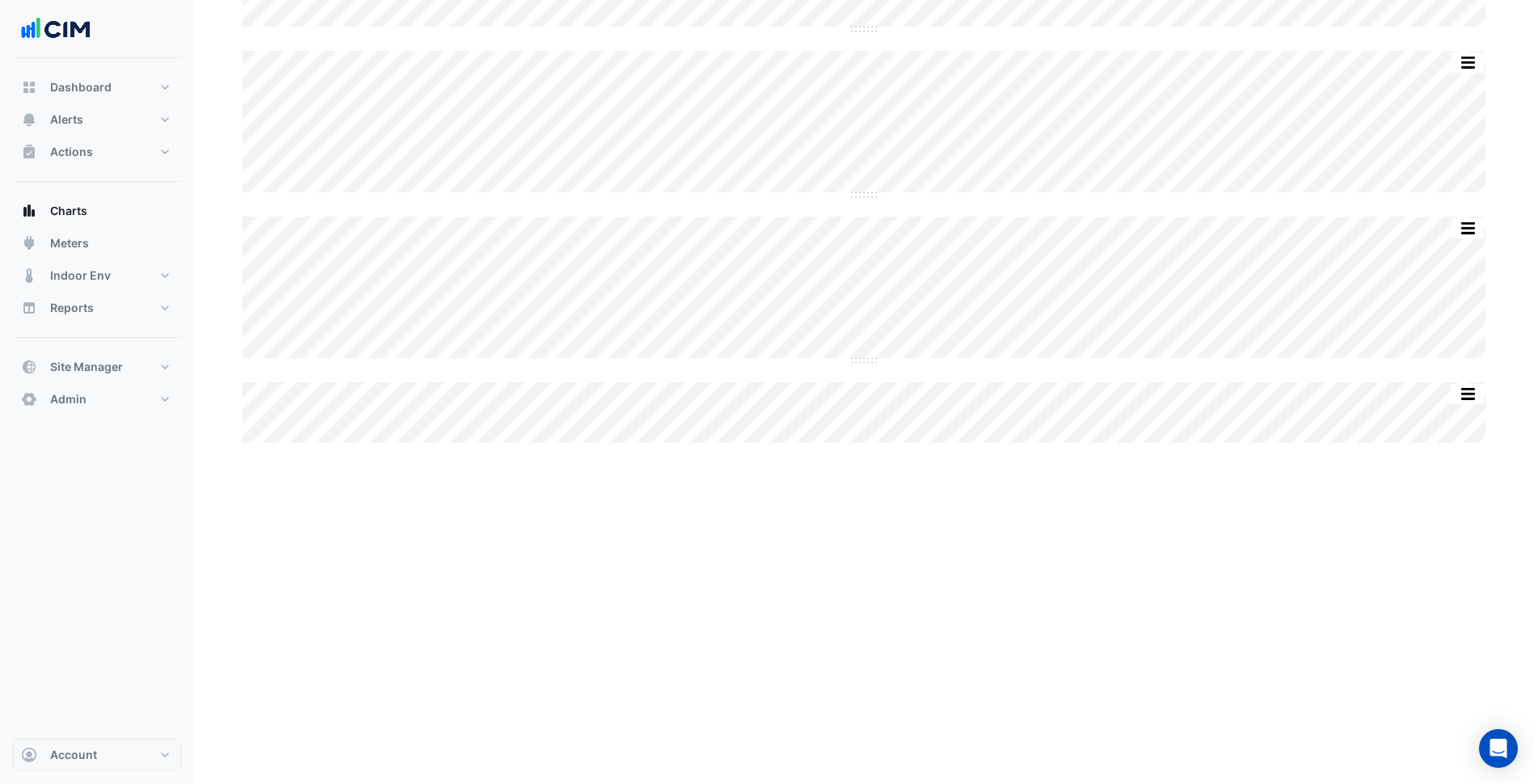 scroll, scrollTop: 0, scrollLeft: 0, axis: both 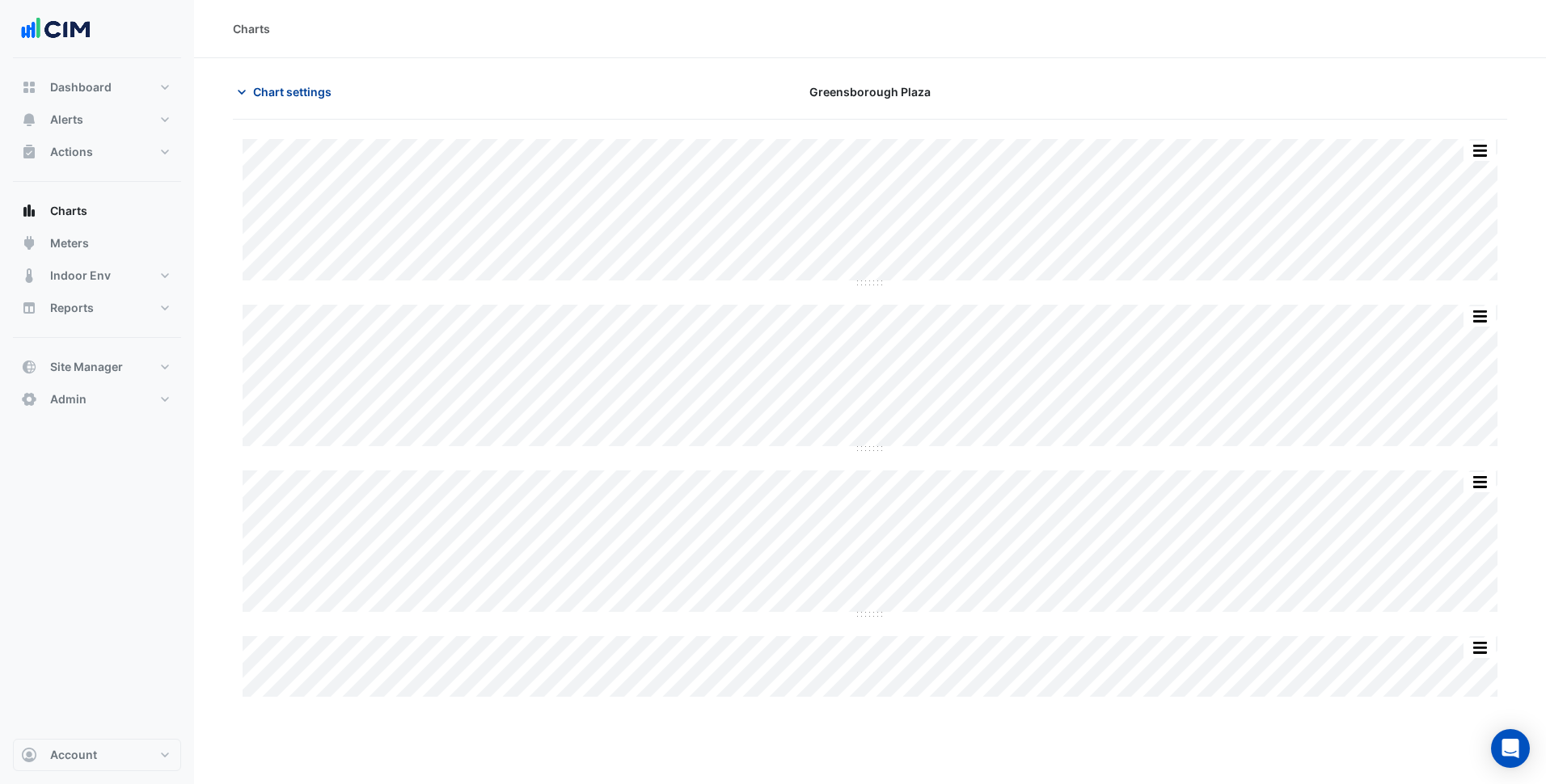 click on "Chart settings" 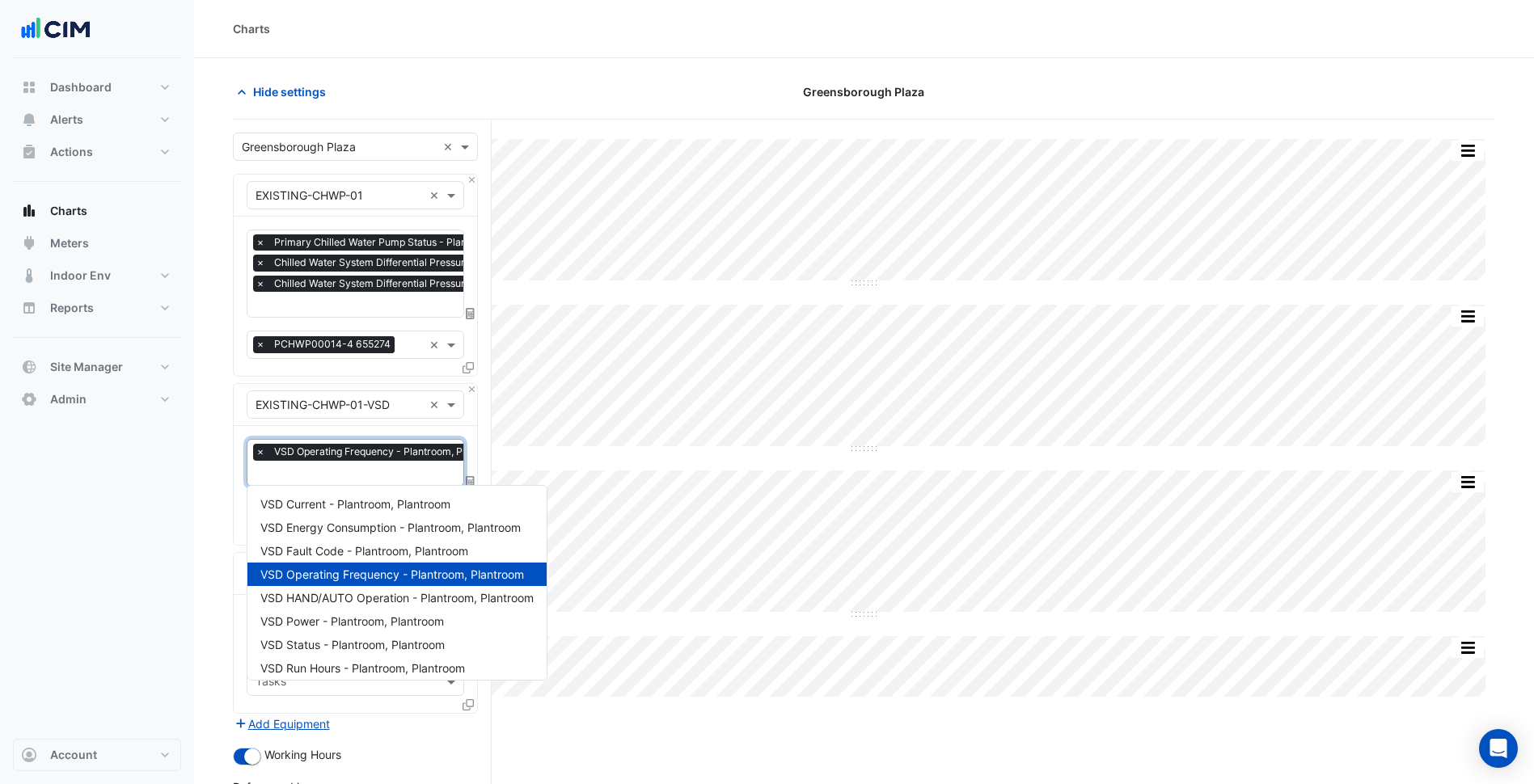 click at bounding box center [383, 474] 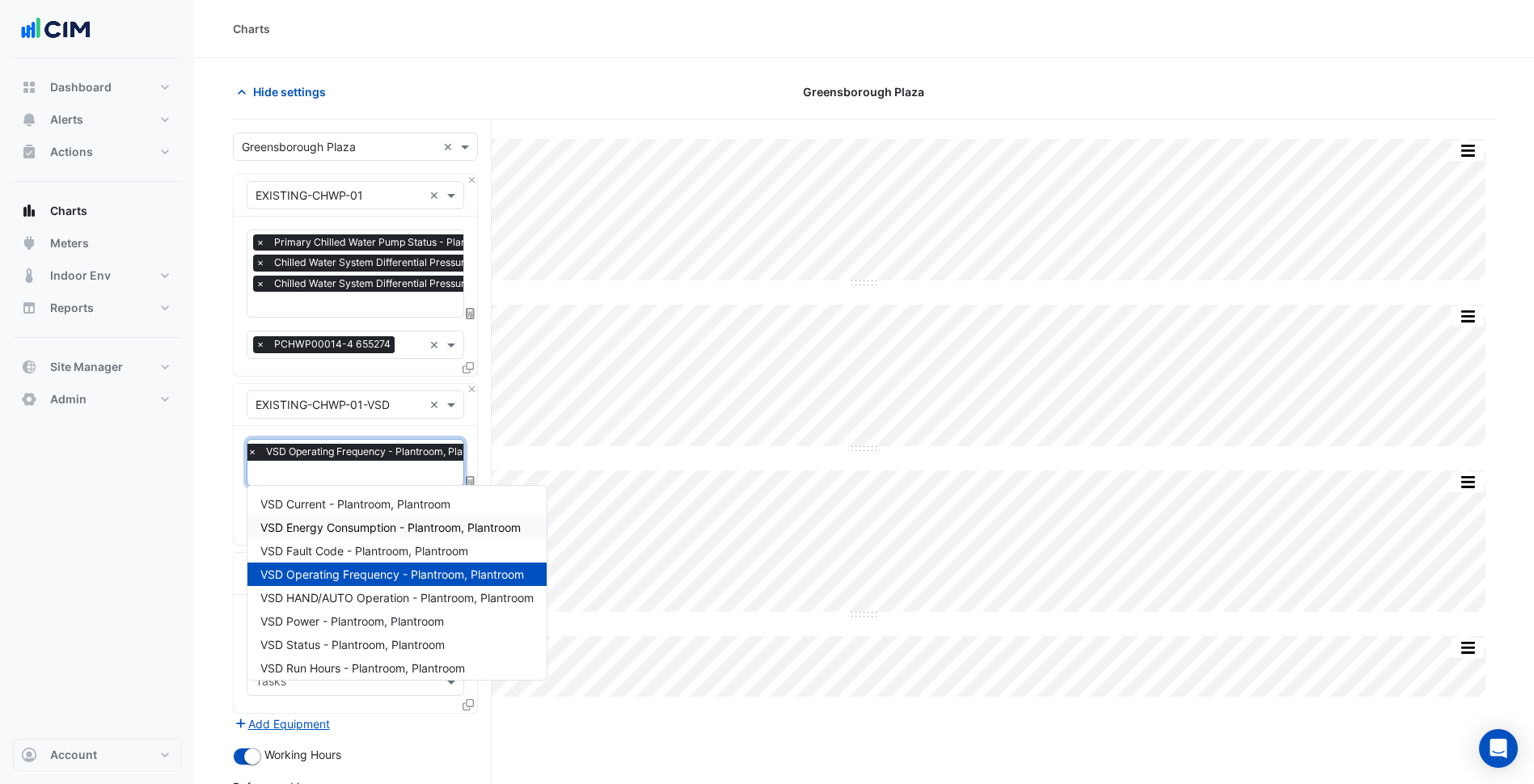 click on "VSD Energy Consumption - Plantroom, Plantroom" at bounding box center (391, 527) 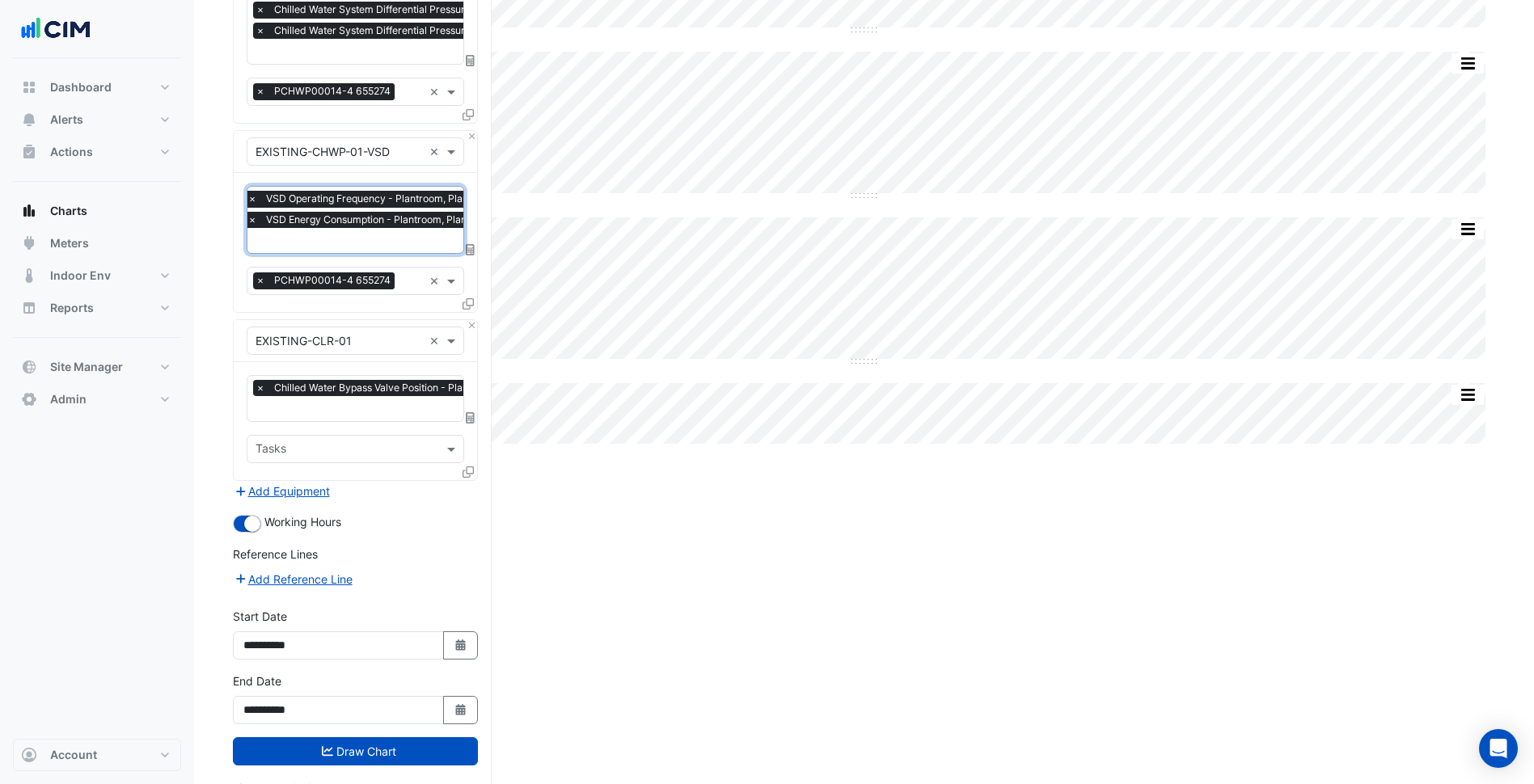 scroll, scrollTop: 274, scrollLeft: 0, axis: vertical 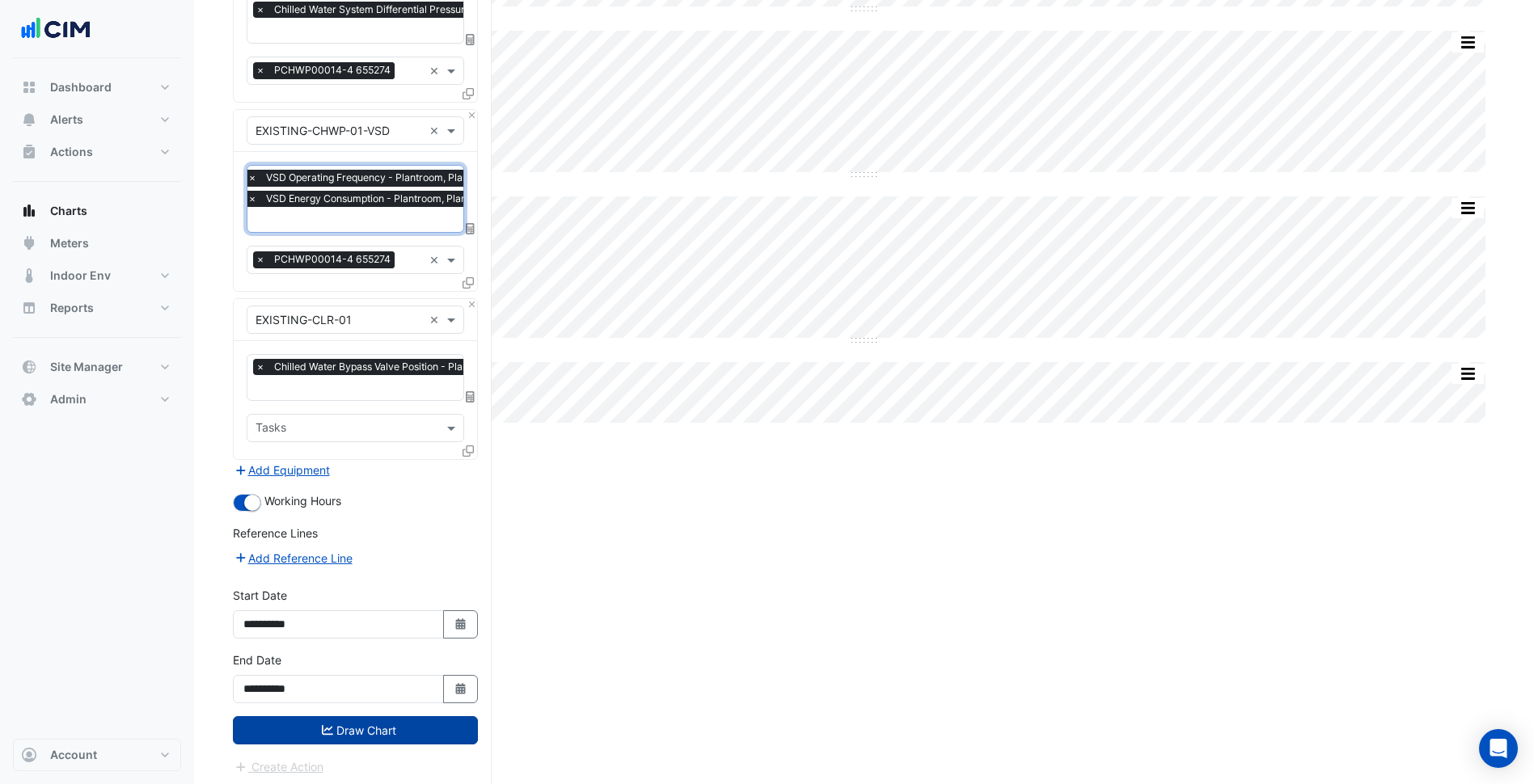 click on "Draw Chart" at bounding box center (355, 730) 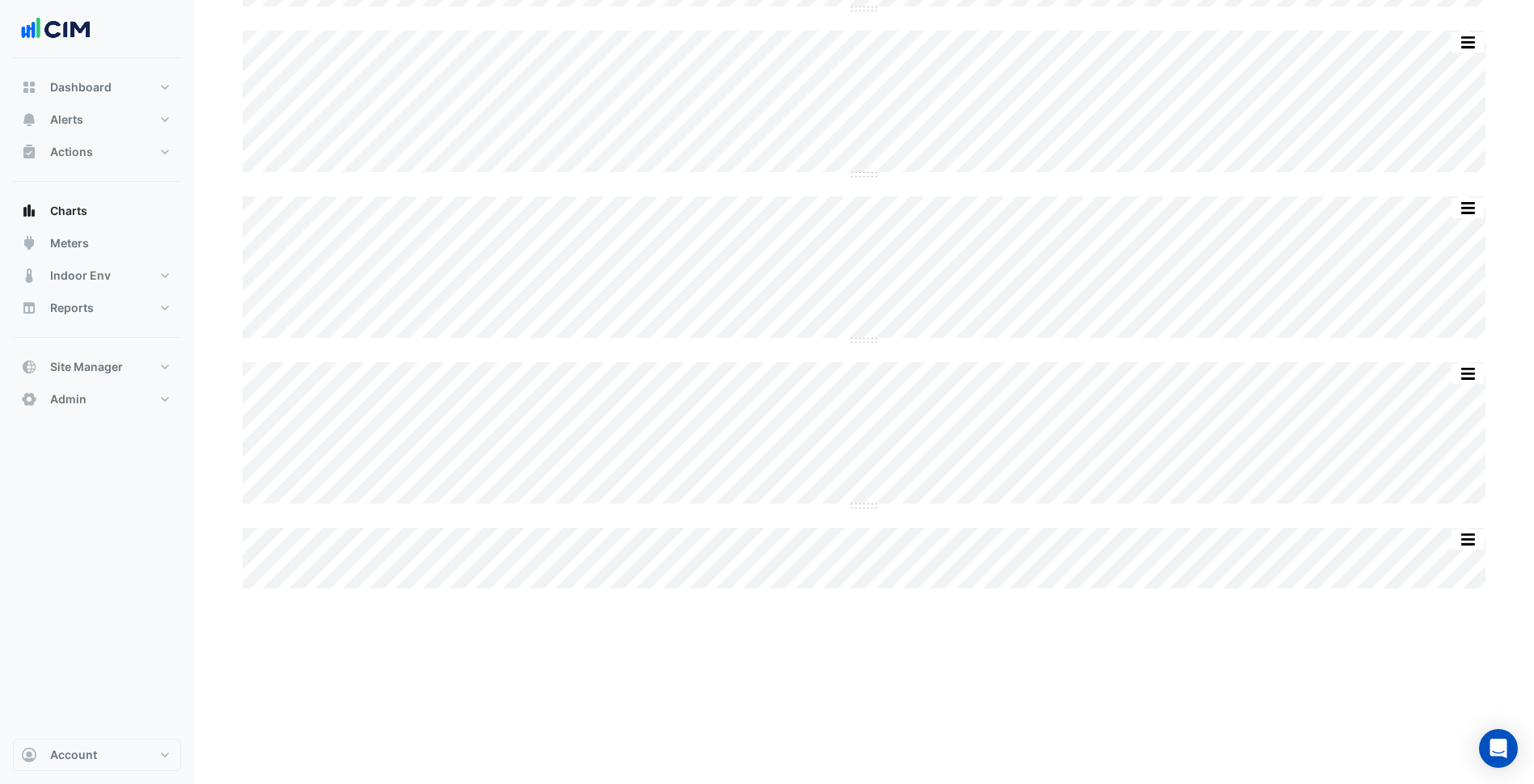 scroll, scrollTop: 0, scrollLeft: 0, axis: both 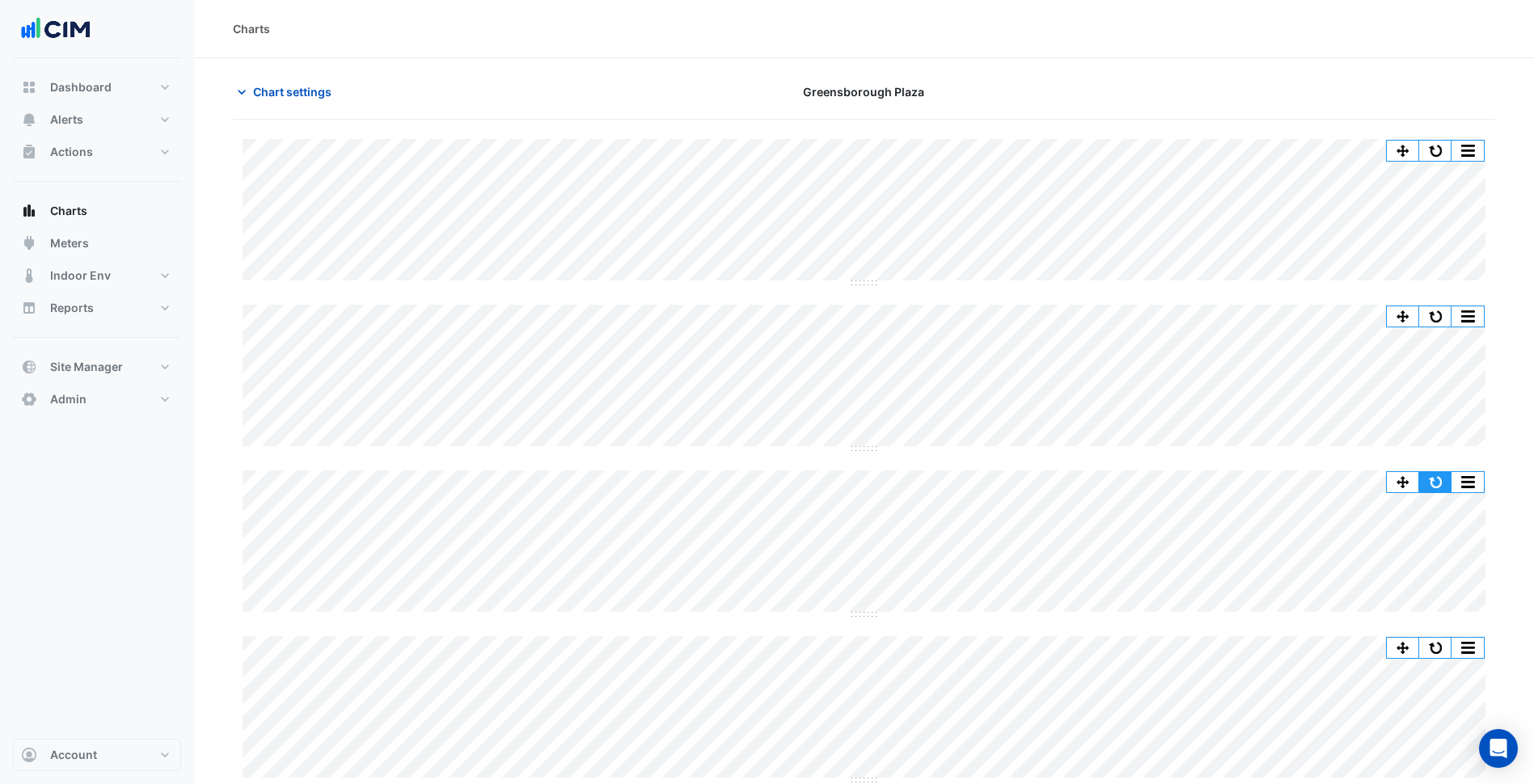 click 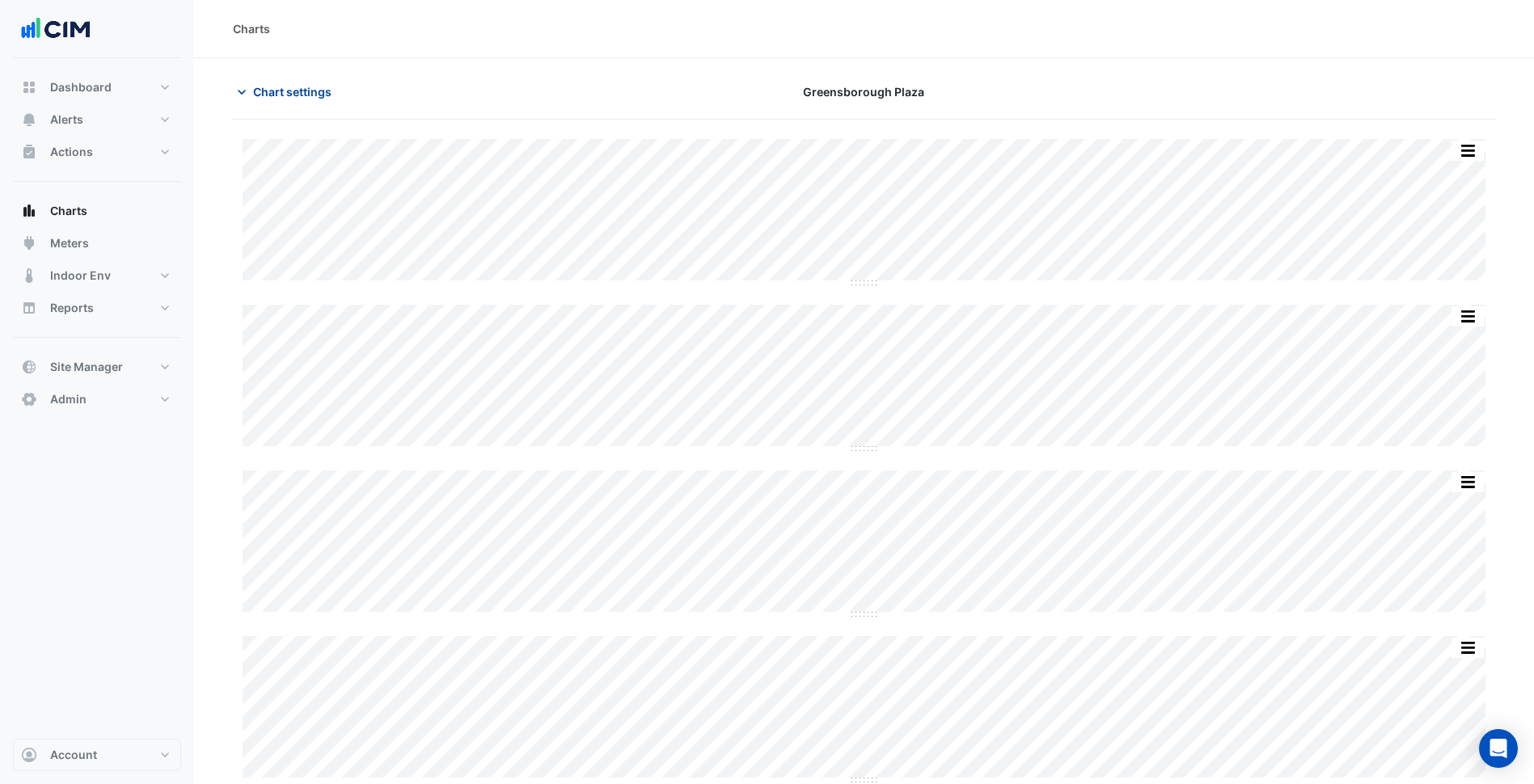 click on "Chart settings" 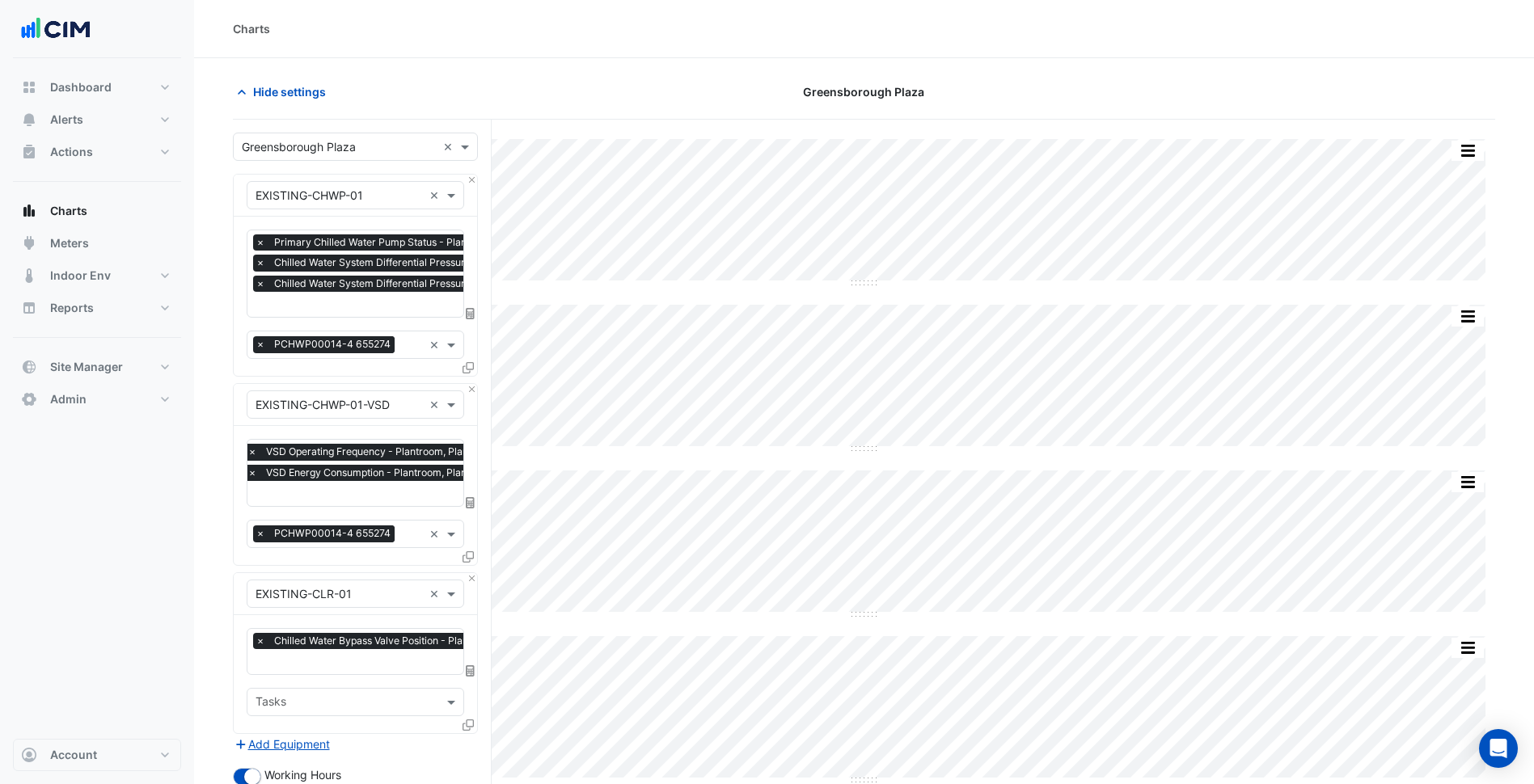 click at bounding box center [375, 495] 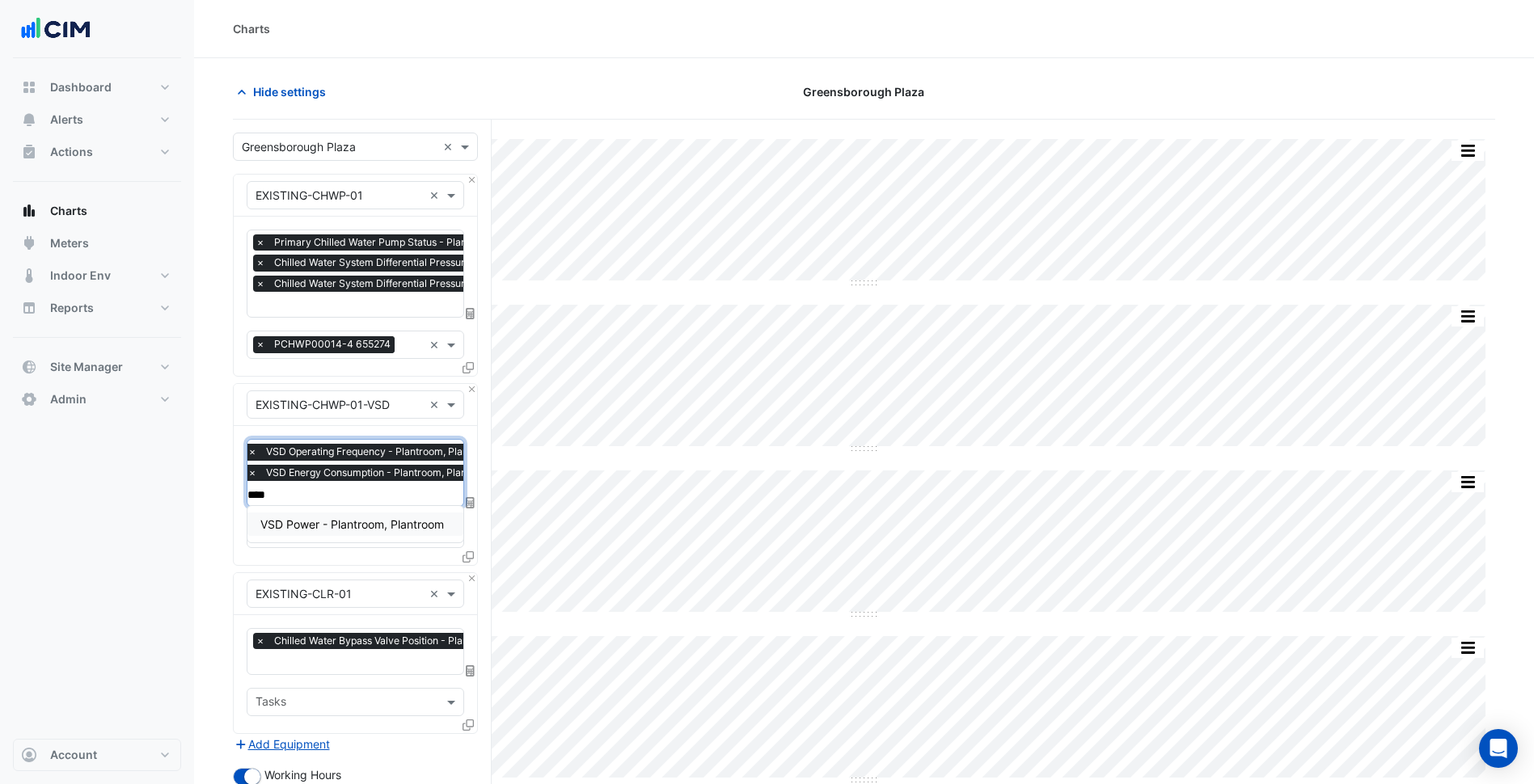 type on "*****" 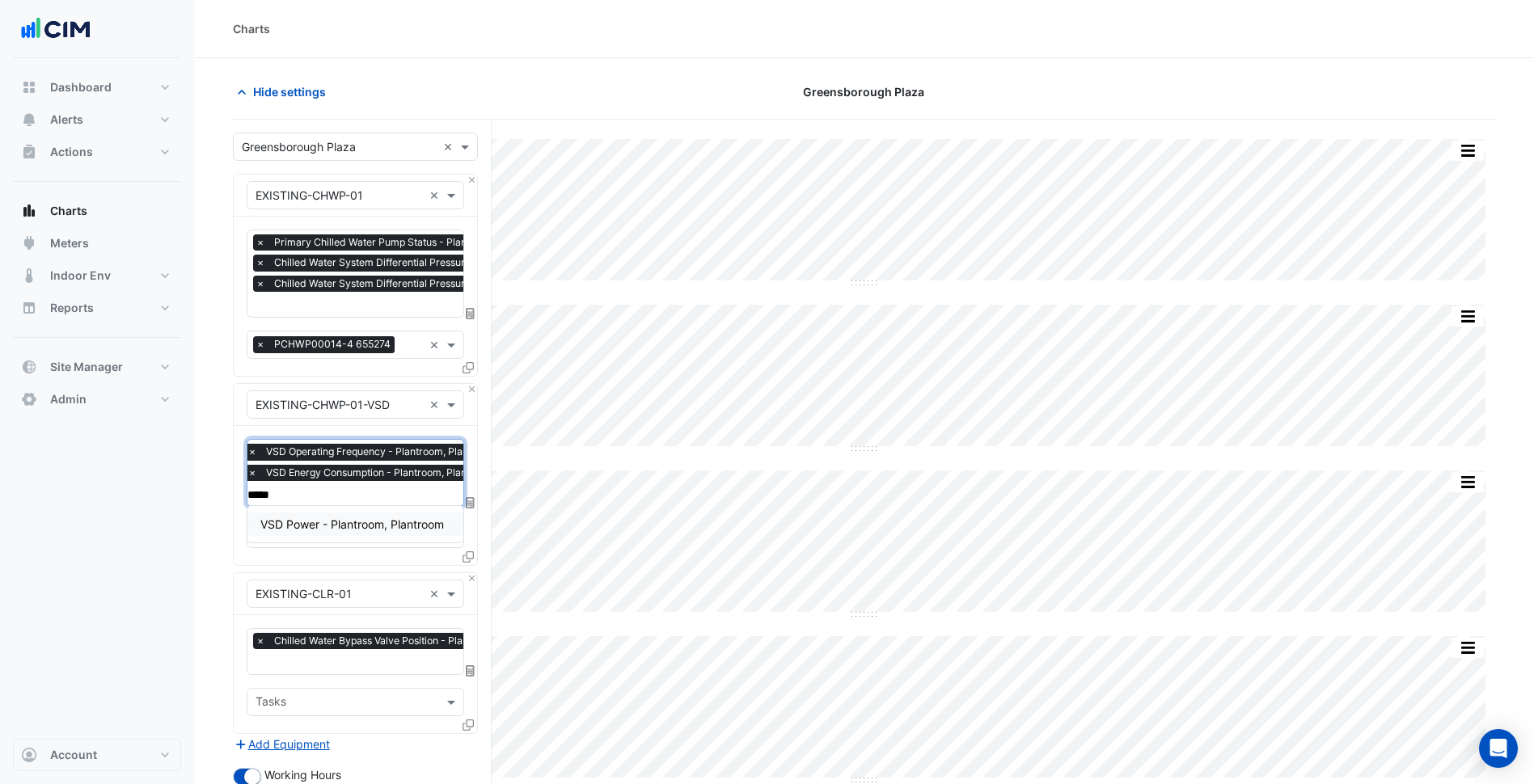 type 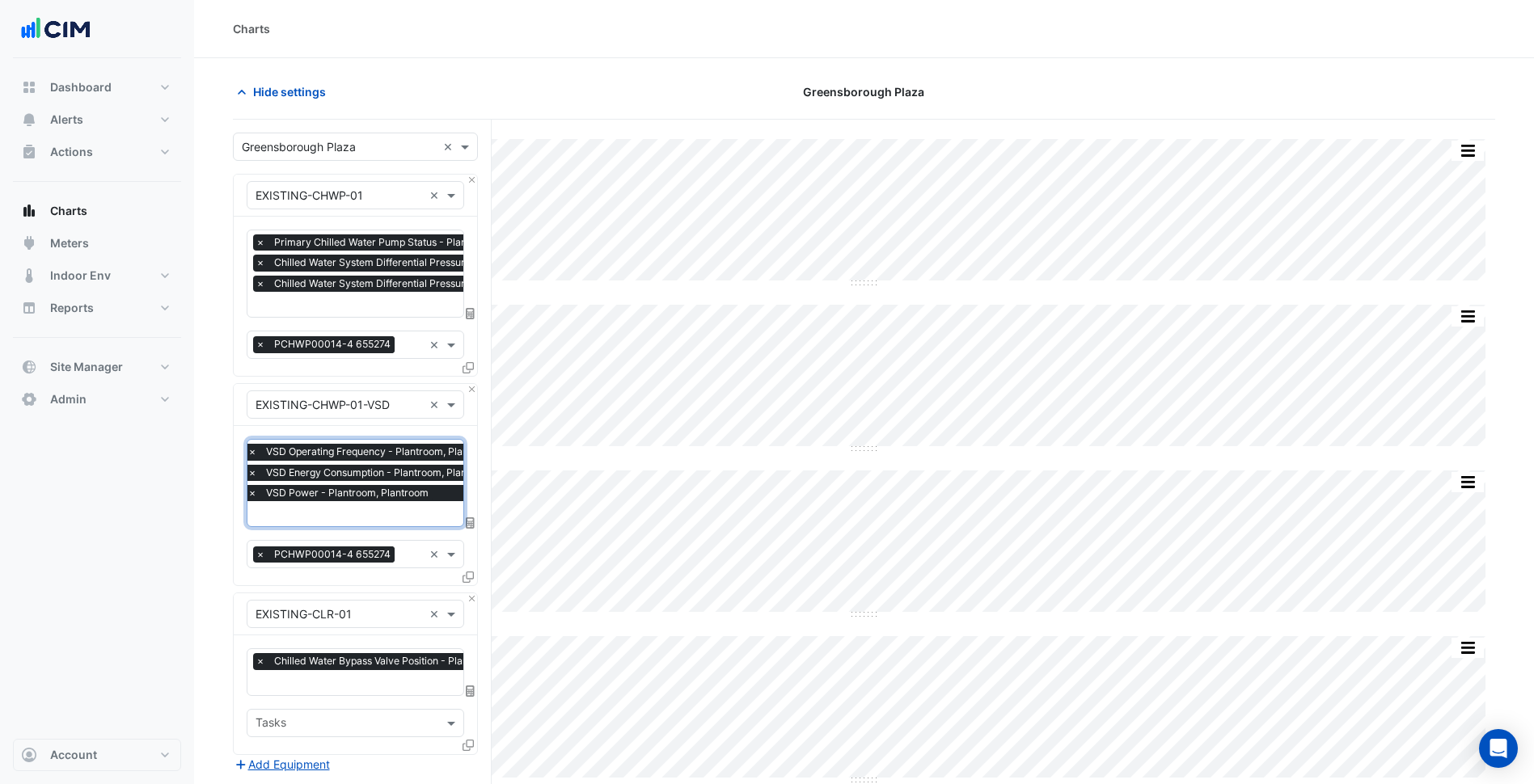 scroll, scrollTop: 295, scrollLeft: 0, axis: vertical 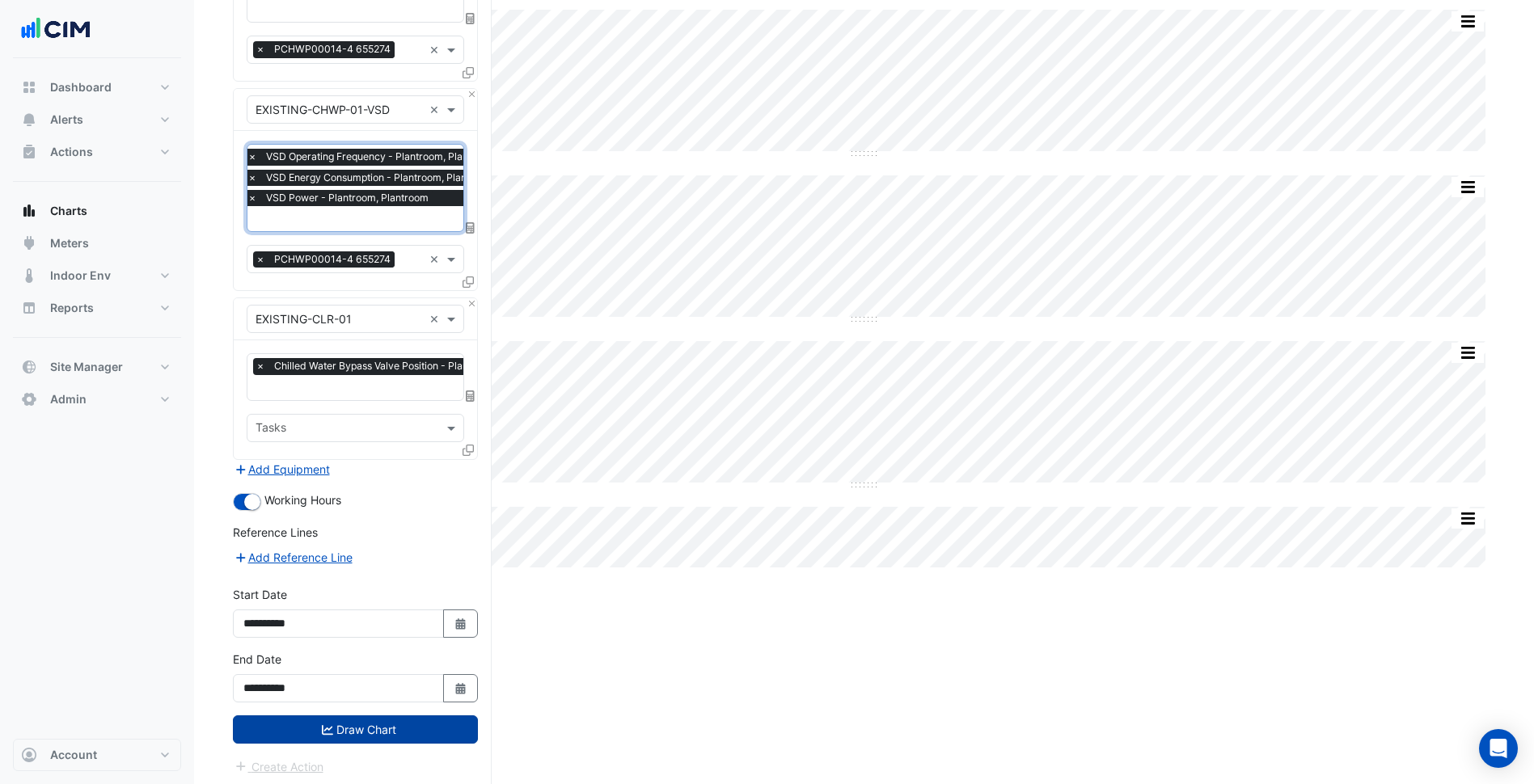 click on "Draw Chart" at bounding box center [355, 729] 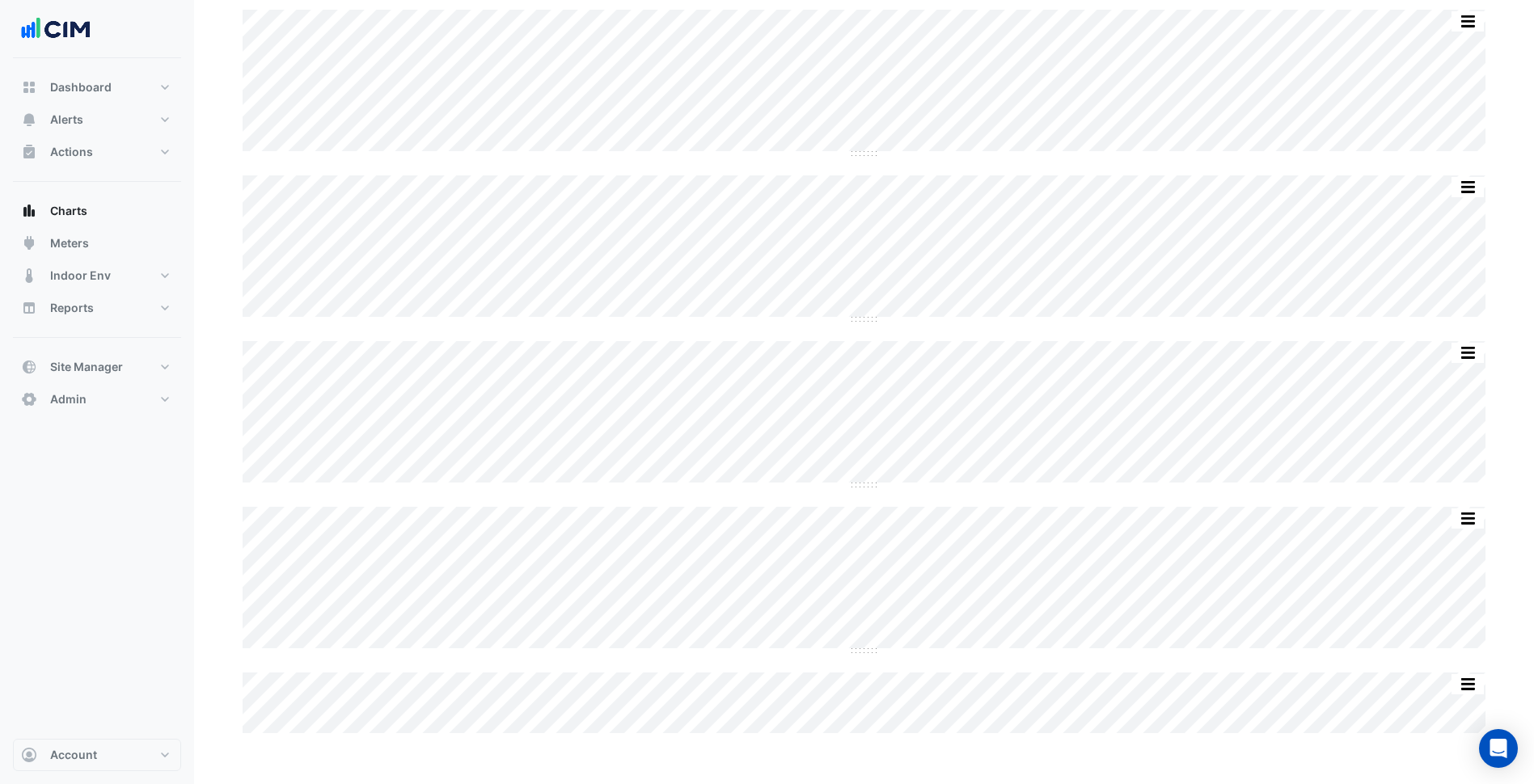 scroll, scrollTop: 0, scrollLeft: 0, axis: both 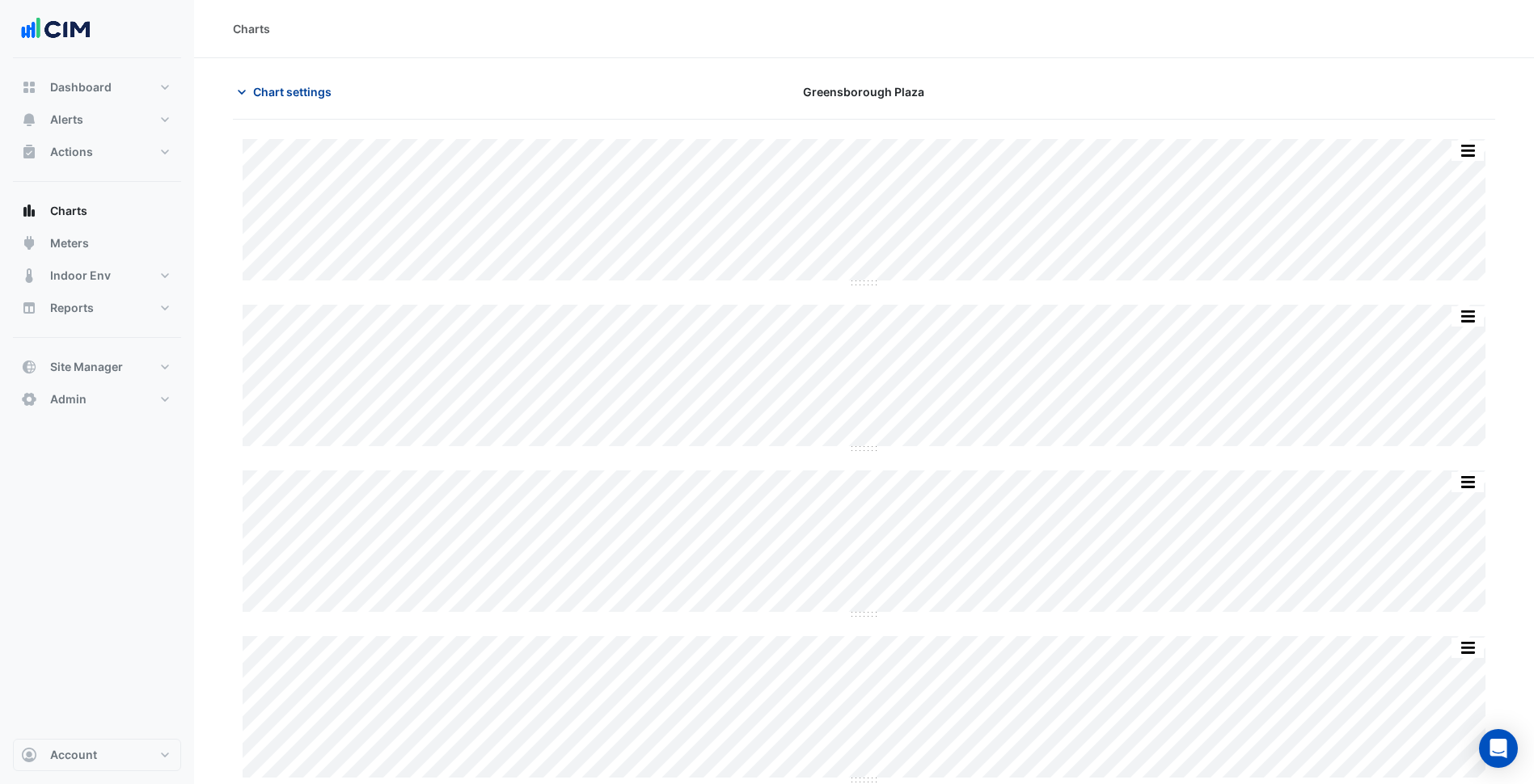 click on "Chart settings" 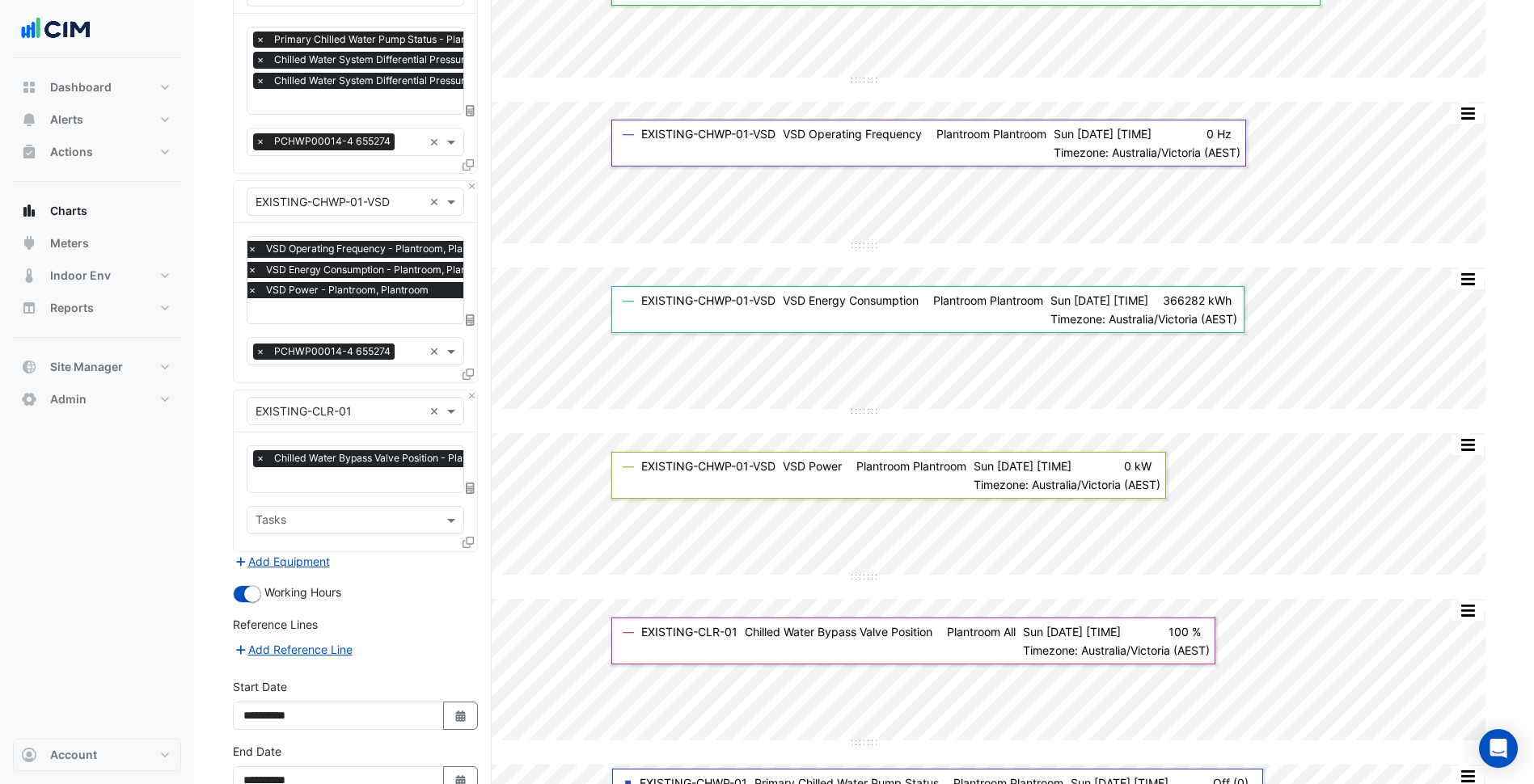 scroll, scrollTop: 242, scrollLeft: 0, axis: vertical 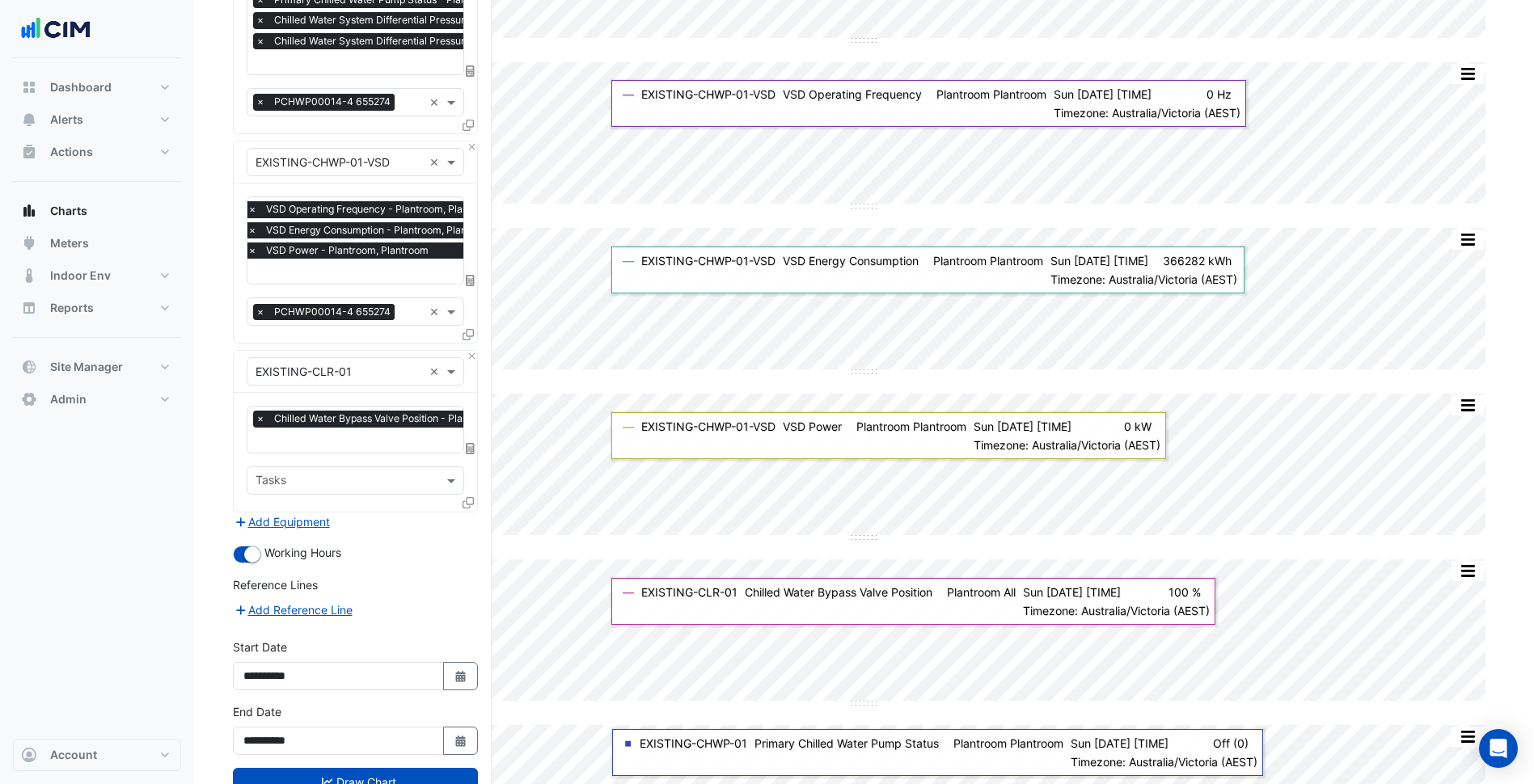 click 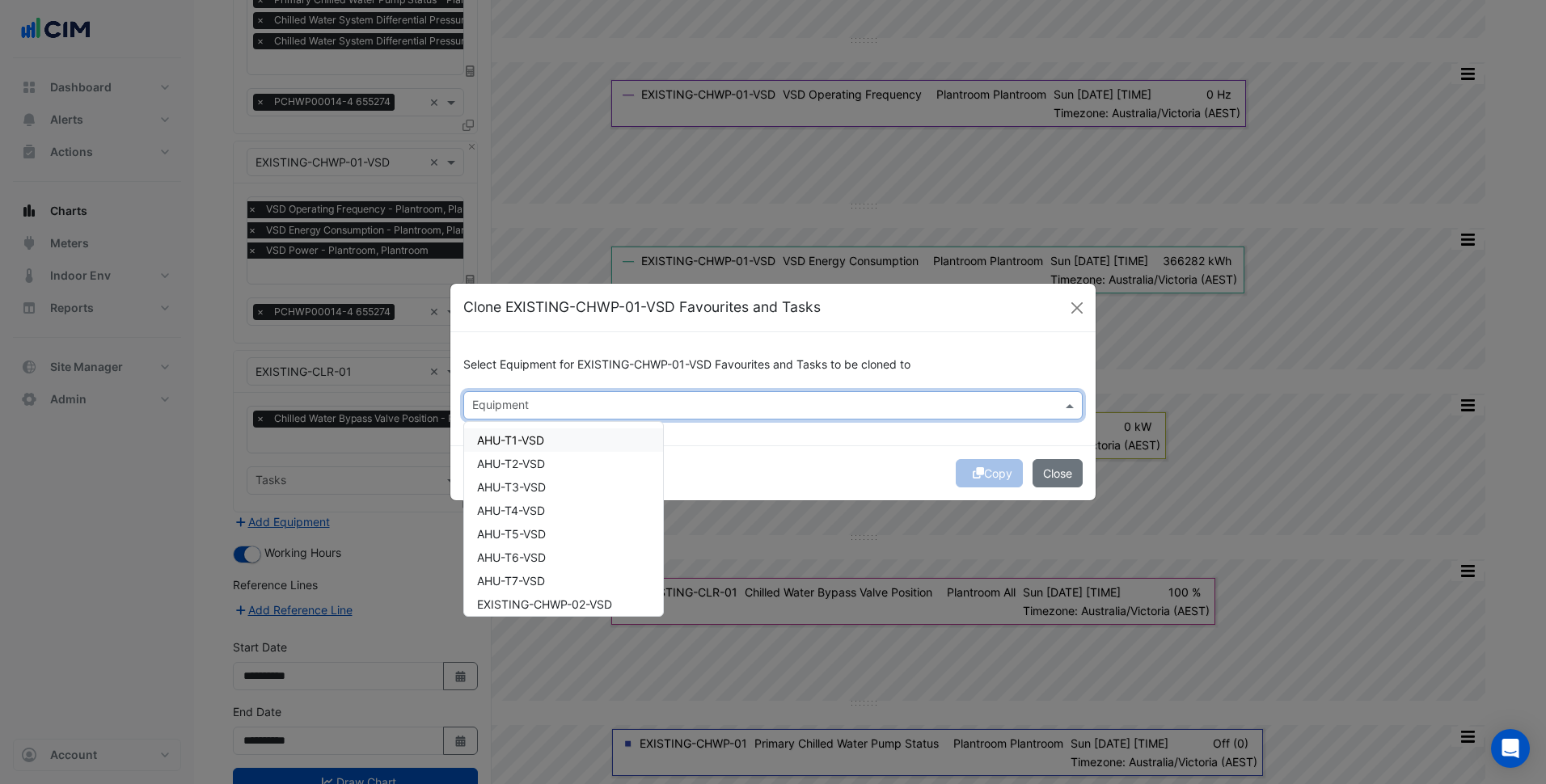 click 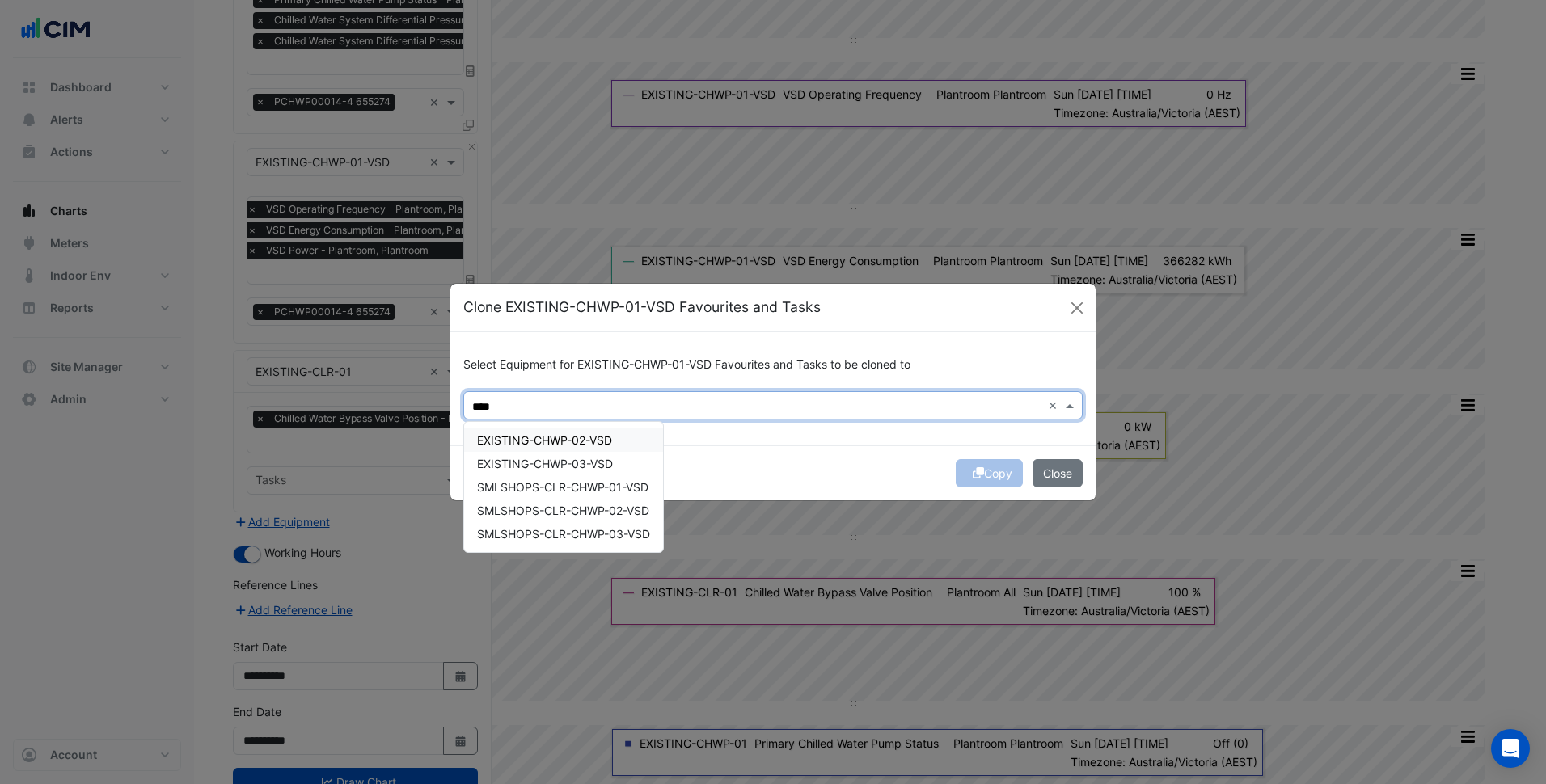 click on "EXISTING-CHWP-02-VSD" at bounding box center (544, 440) 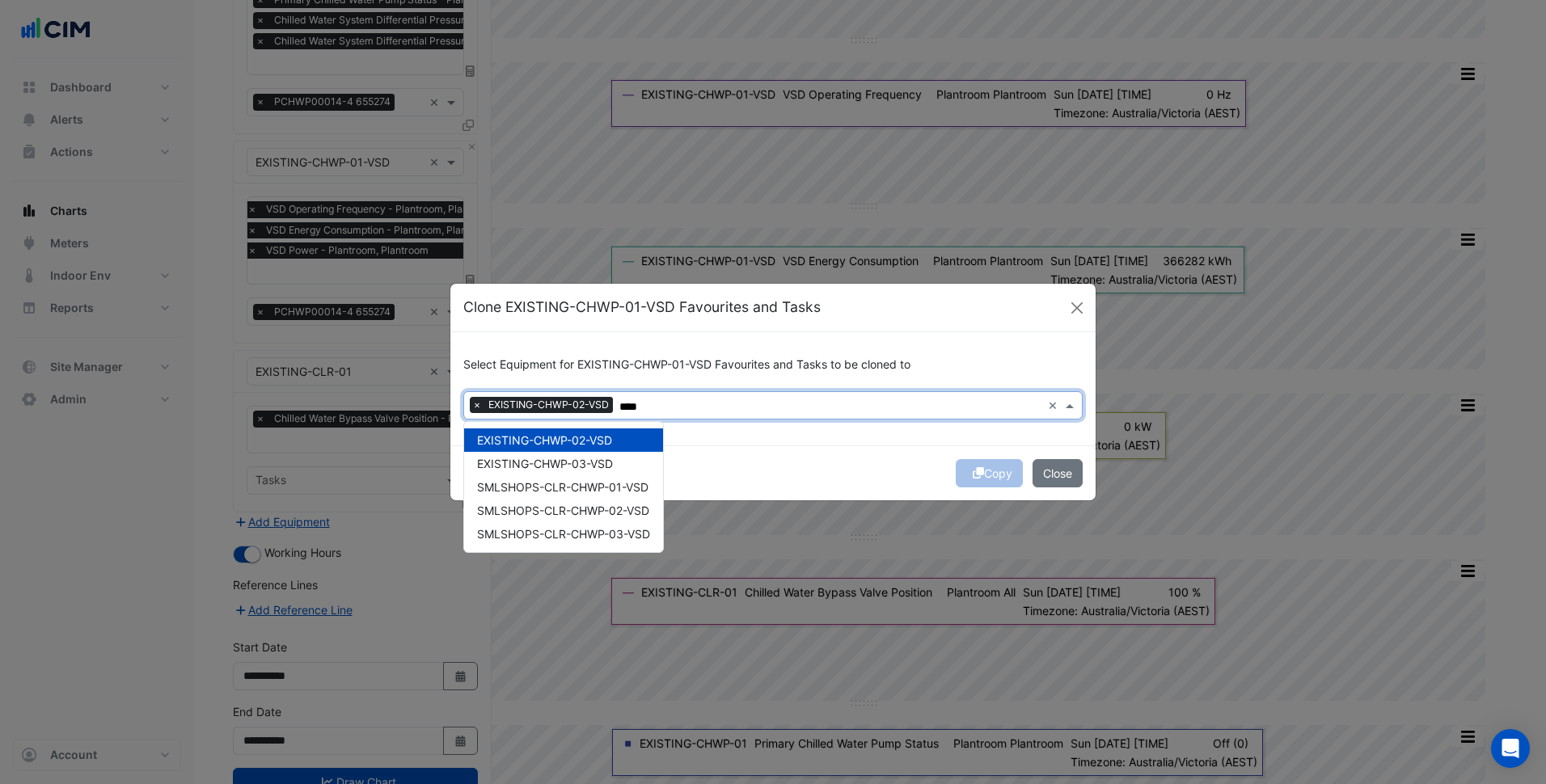 click on "EXISTING-CHWP-03-VSD" at bounding box center [545, 463] 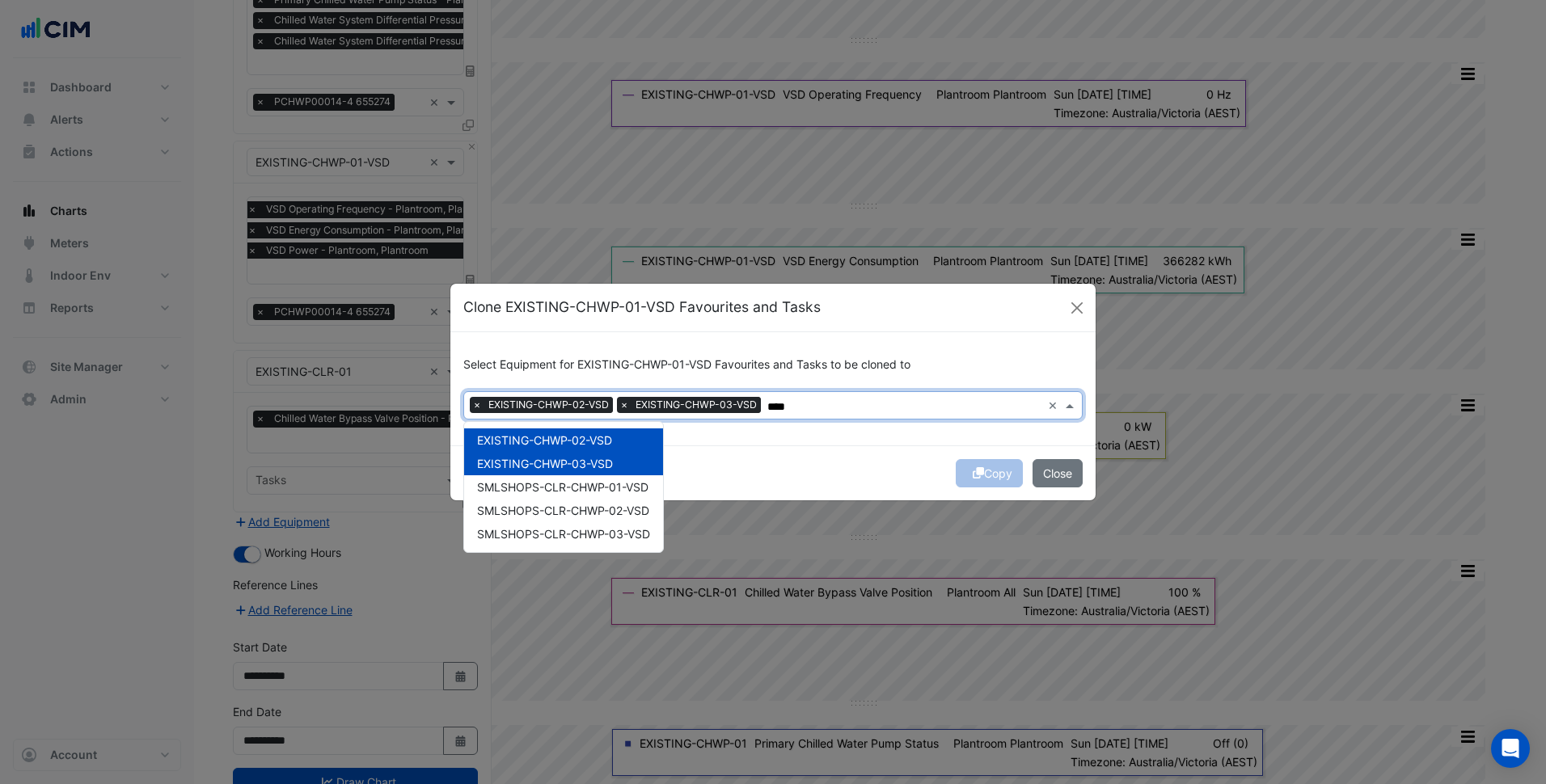 type on "****" 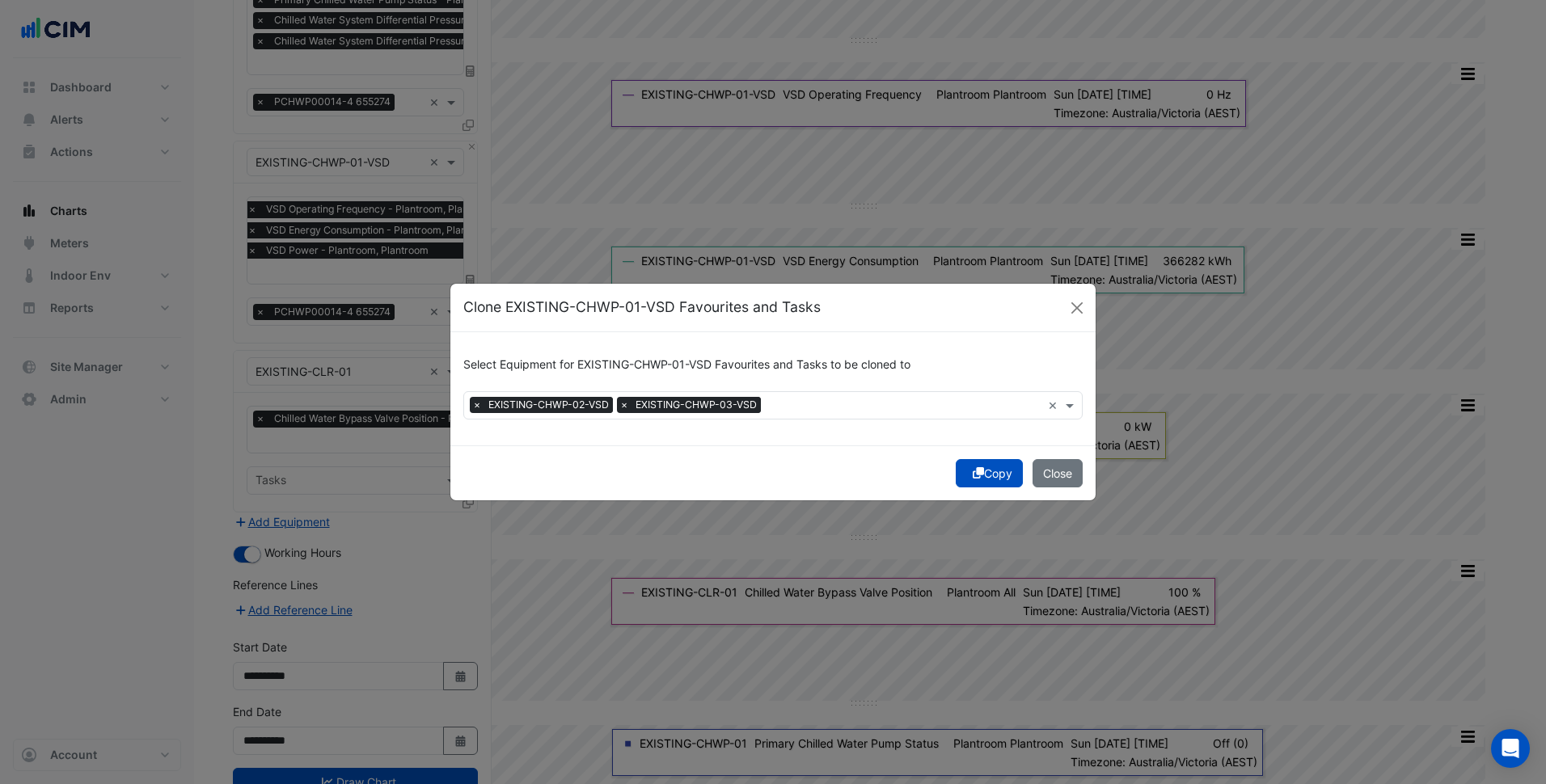 click on "Copy" 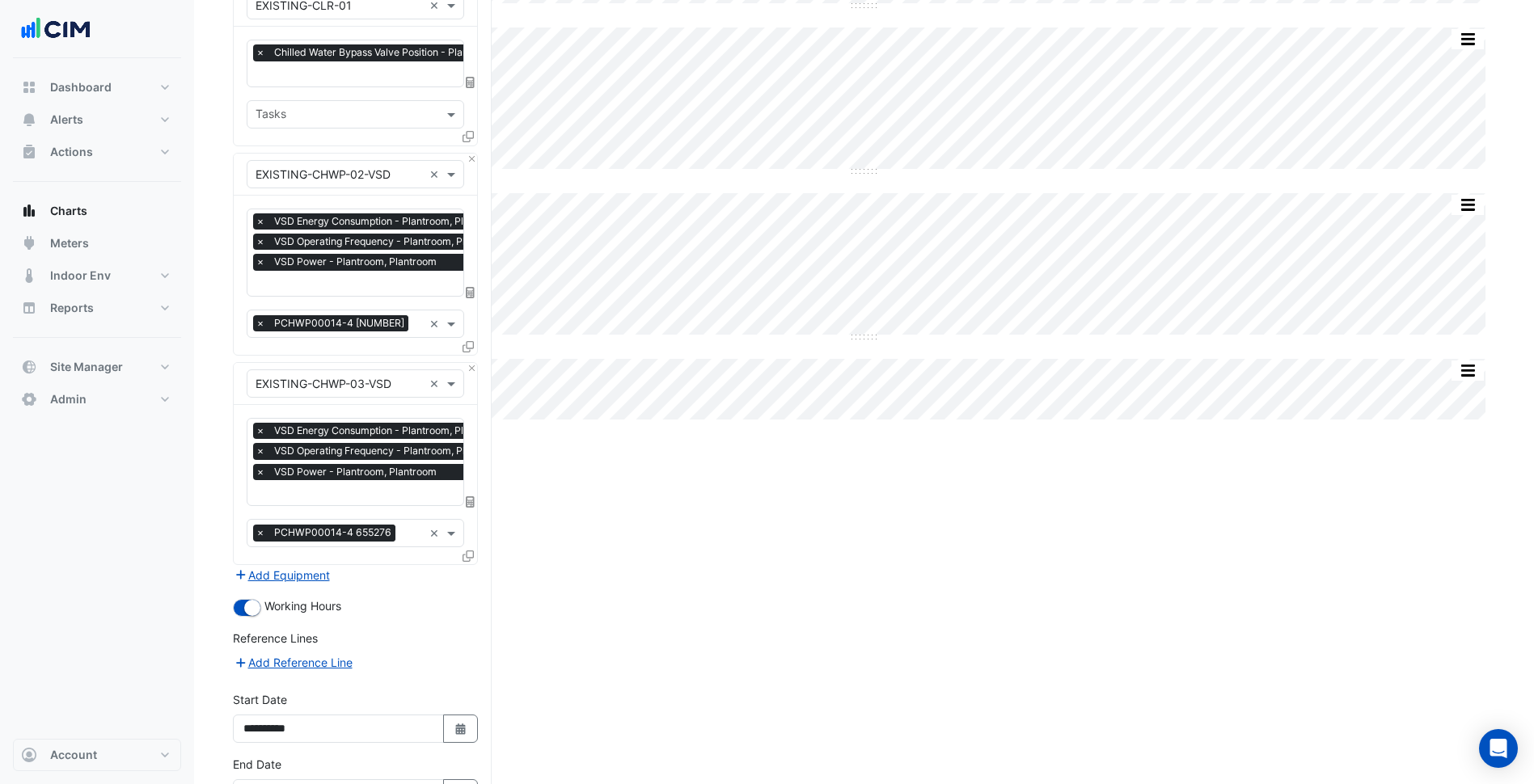 scroll, scrollTop: 710, scrollLeft: 0, axis: vertical 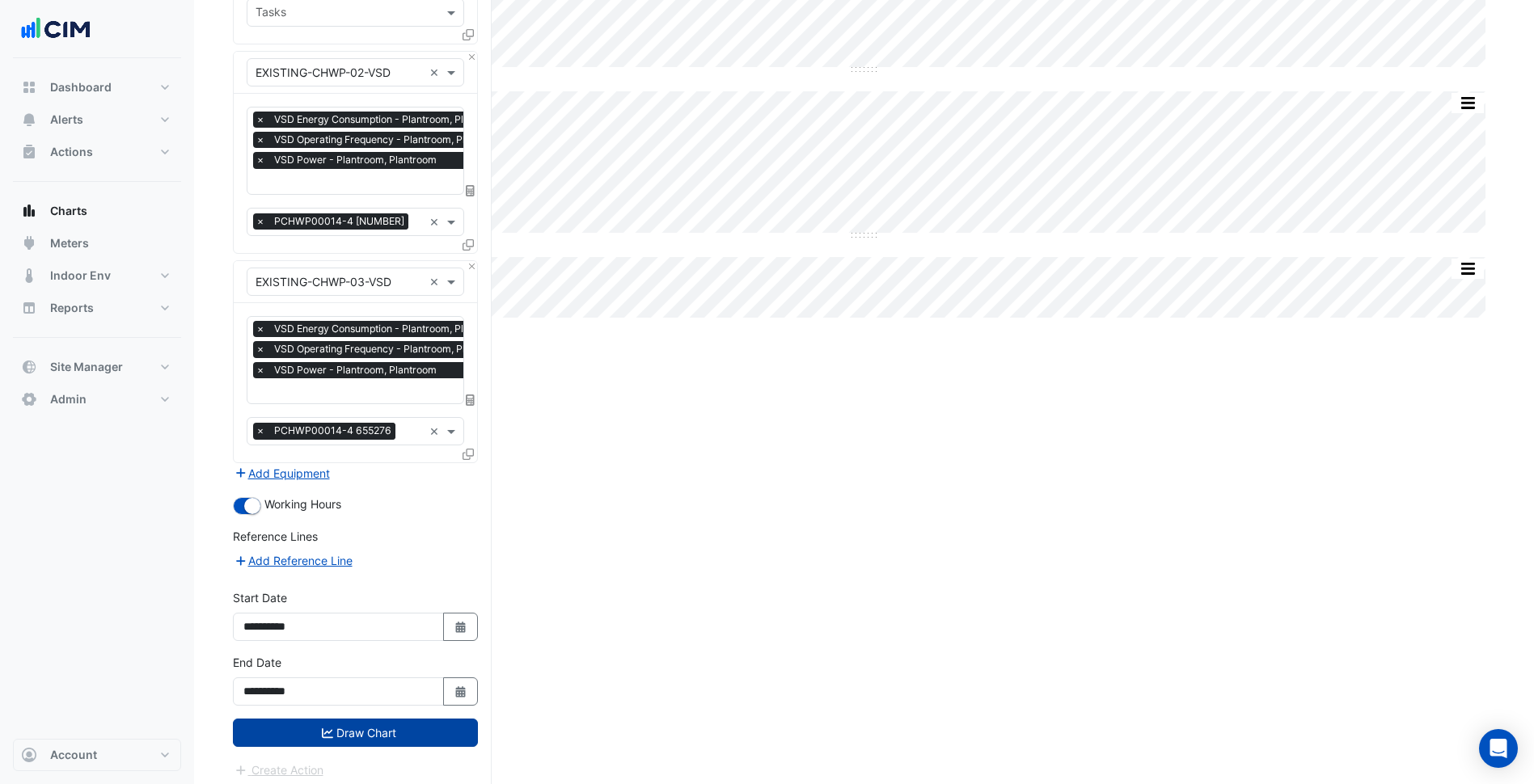 click on "Draw Chart" at bounding box center (355, 732) 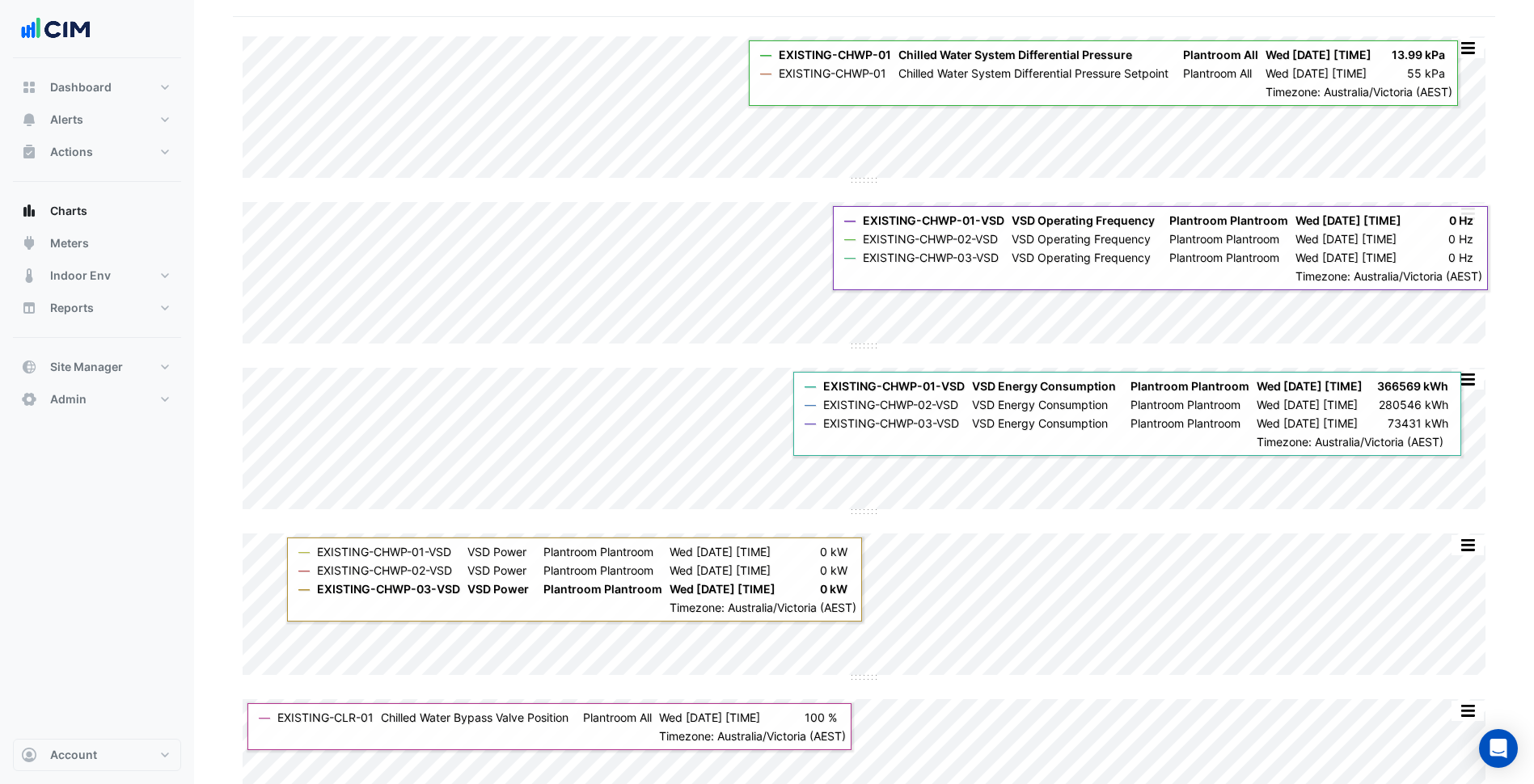 scroll, scrollTop: 0, scrollLeft: 0, axis: both 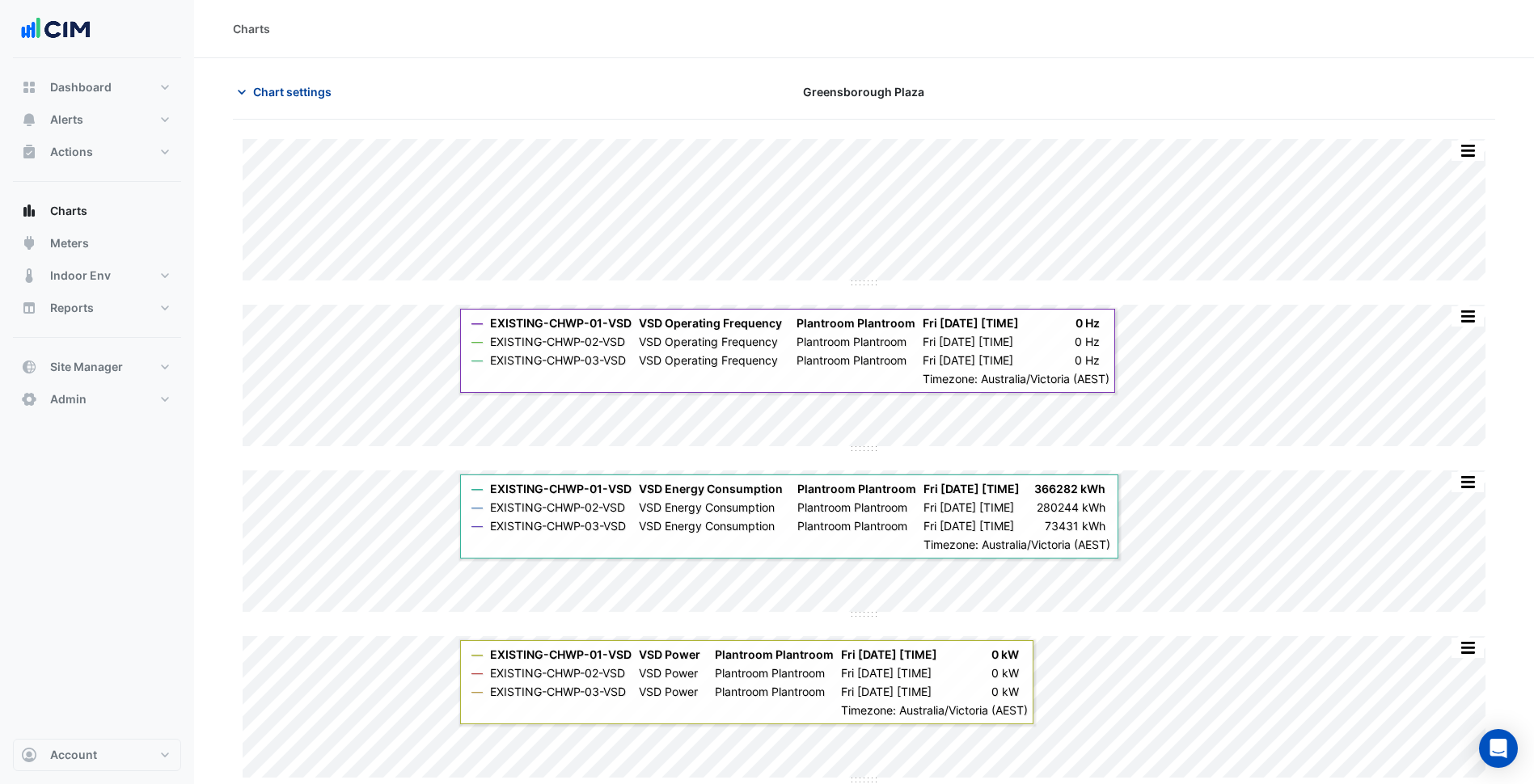 click on "Chart settings" 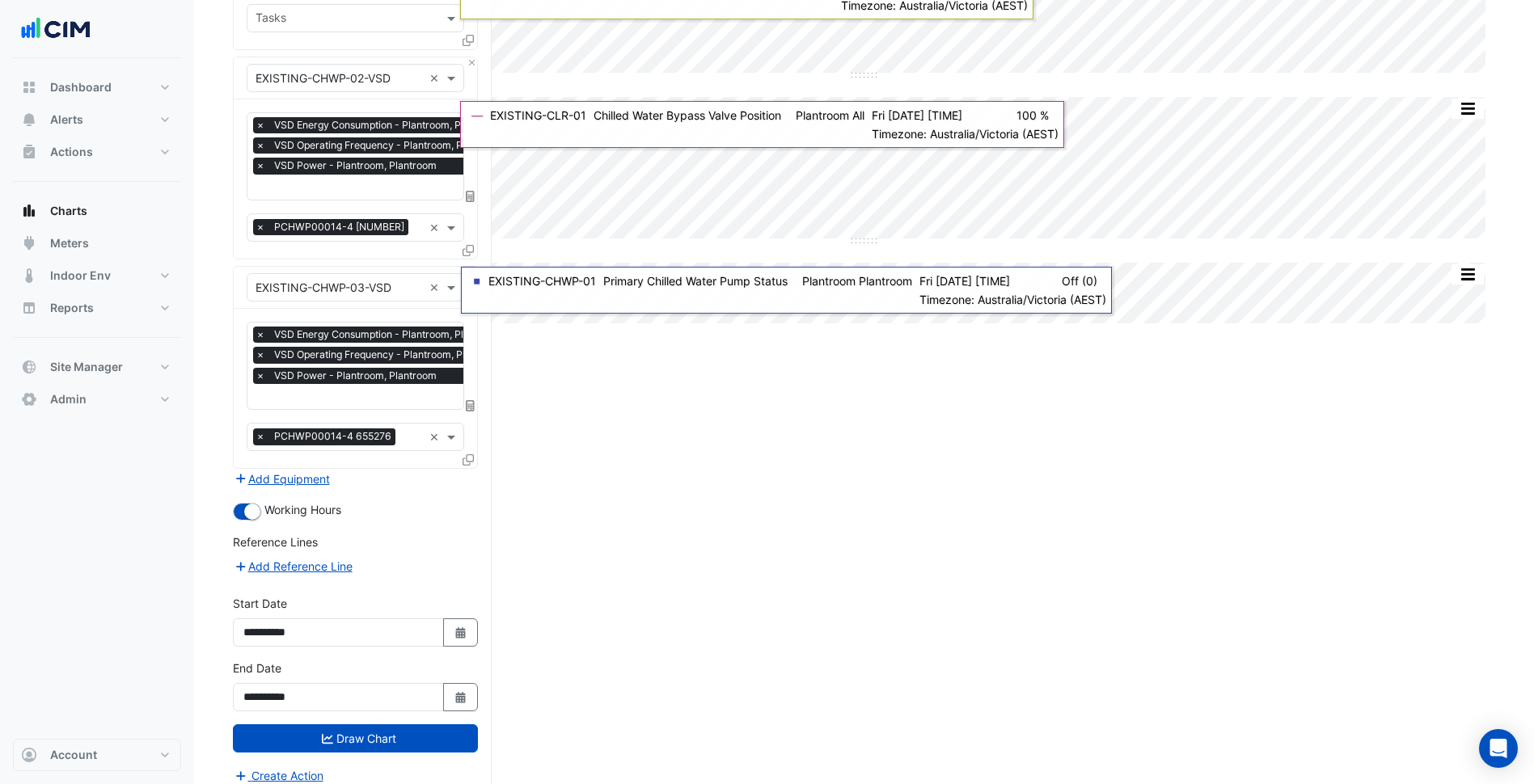 scroll, scrollTop: 710, scrollLeft: 0, axis: vertical 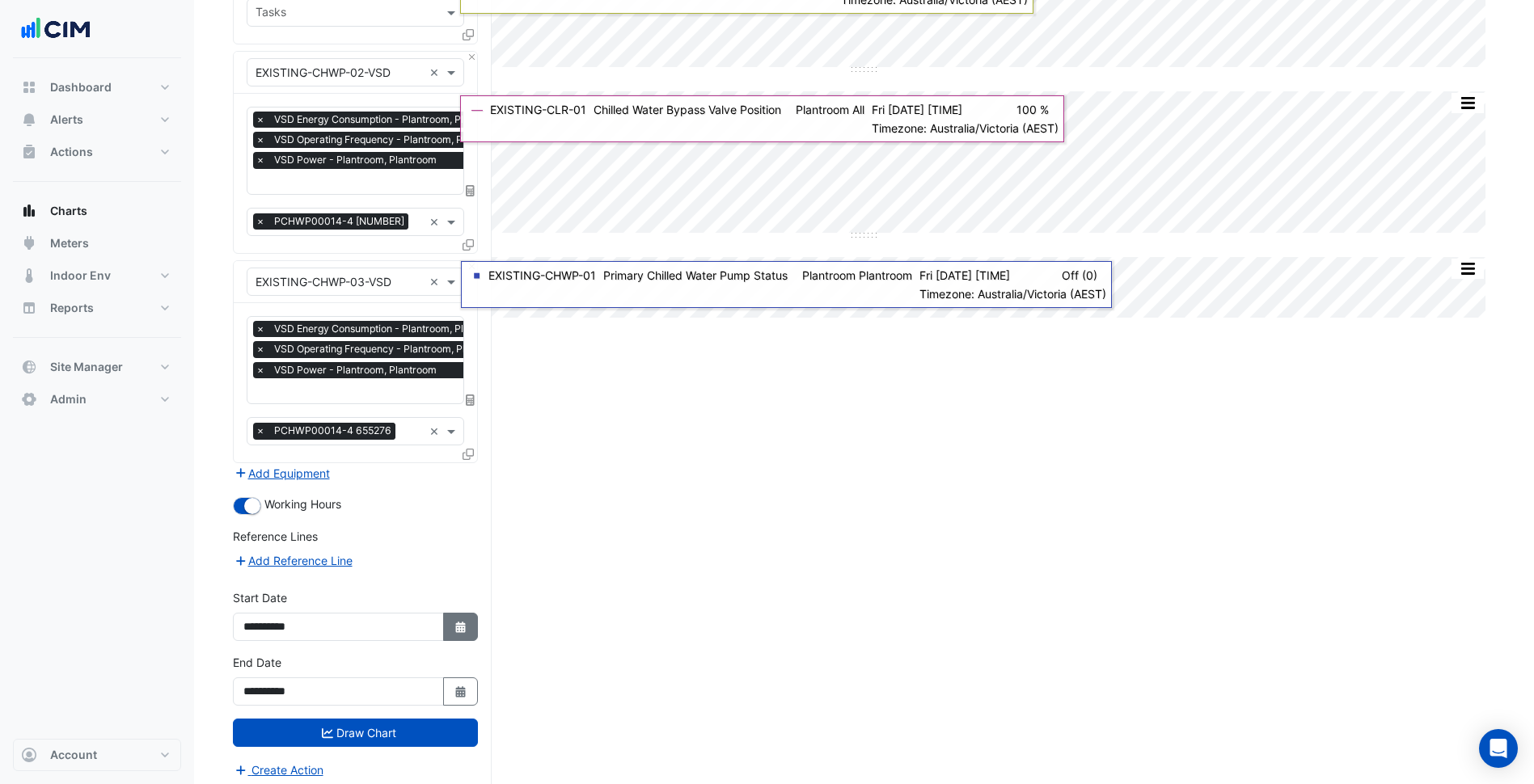 click on "Select Date" at bounding box center [461, 626] 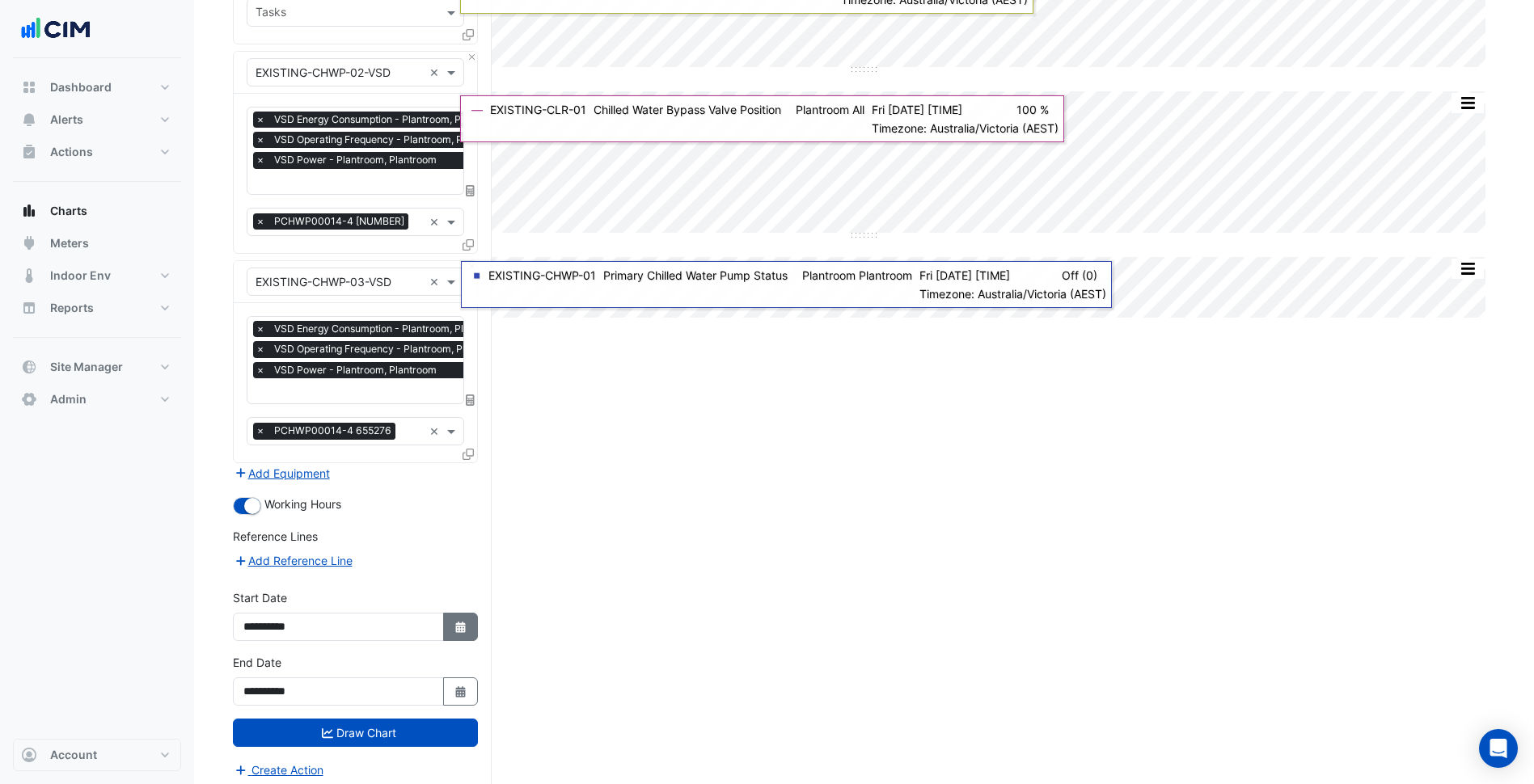 select on "*" 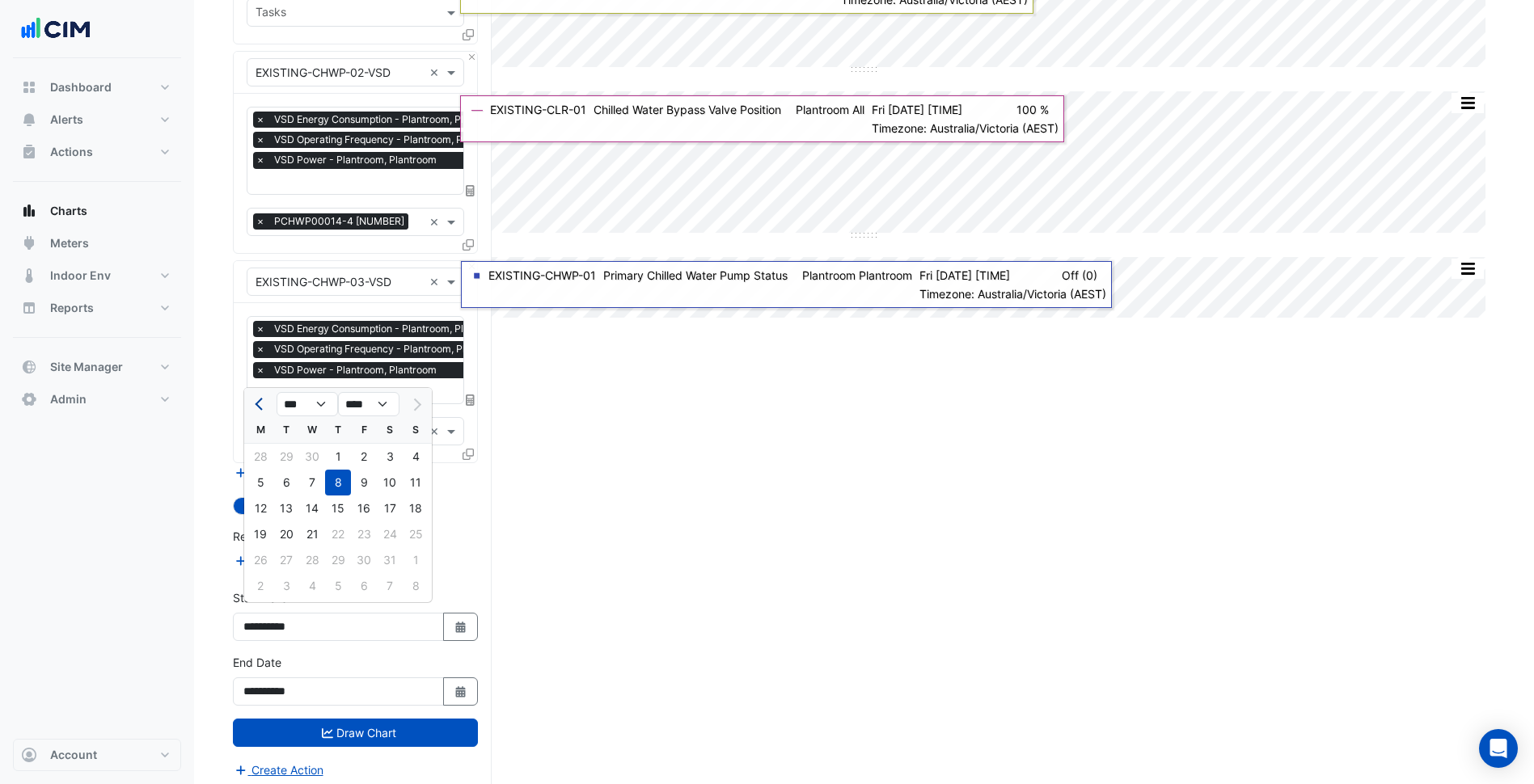 click 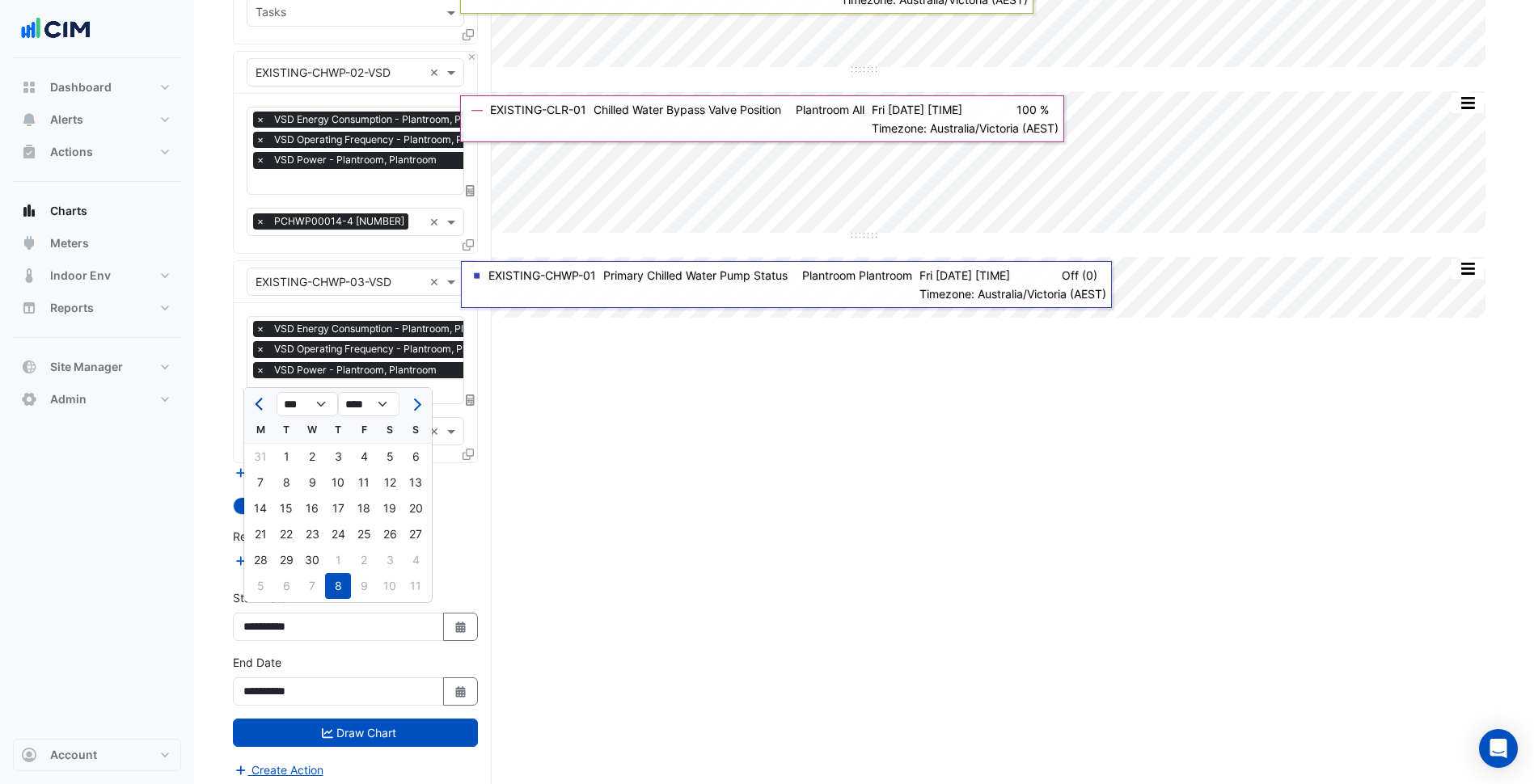 click 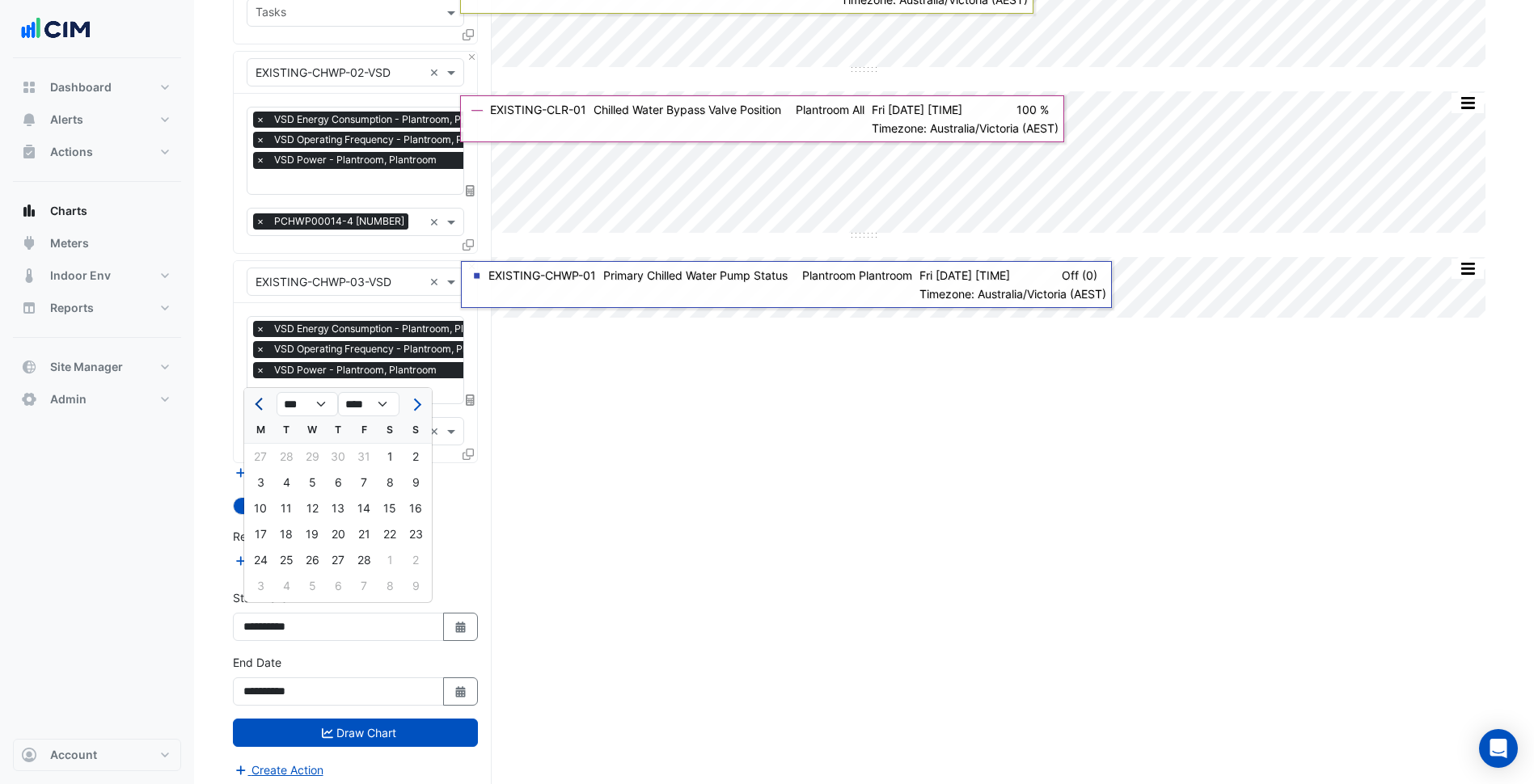 click 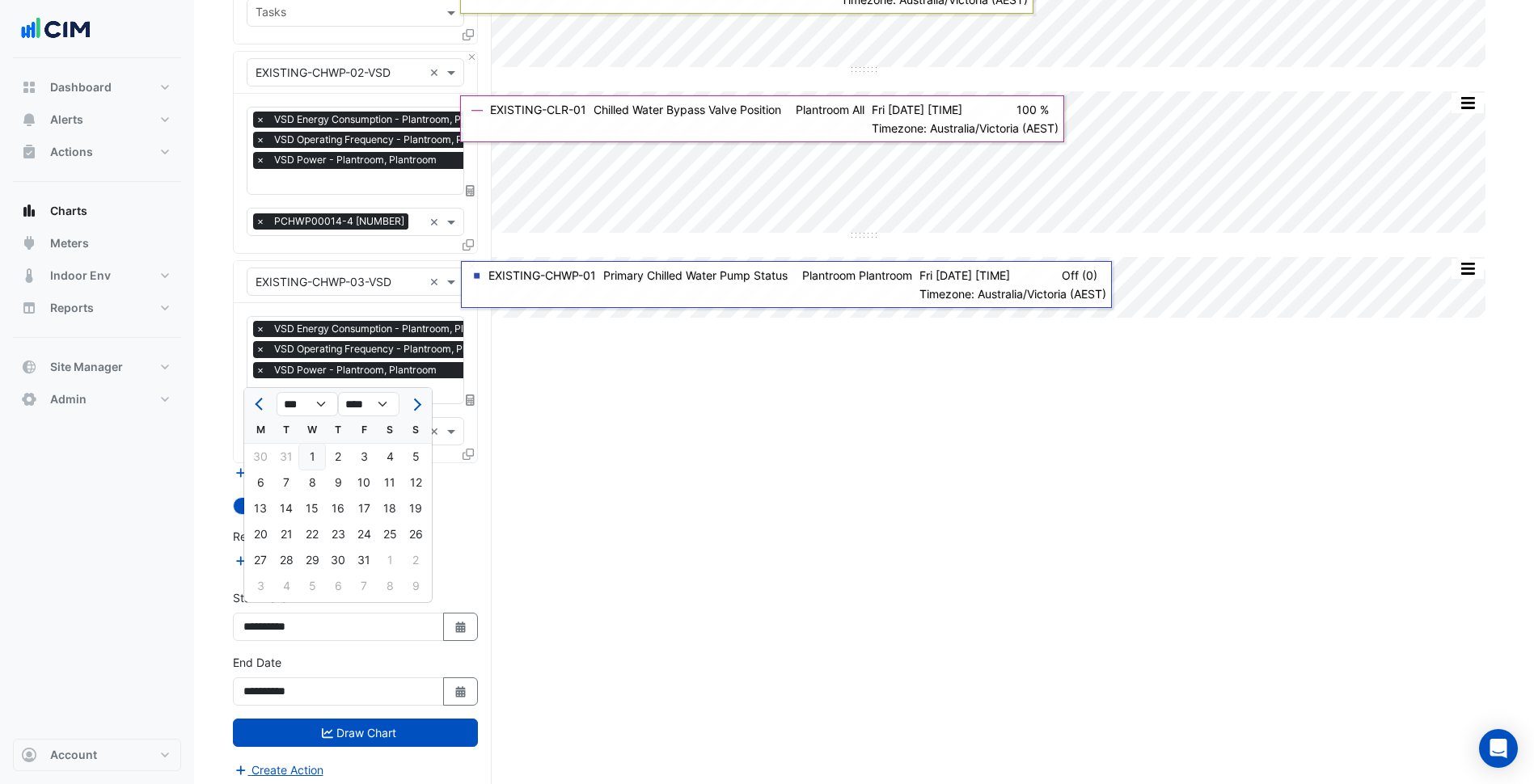 click on "1" 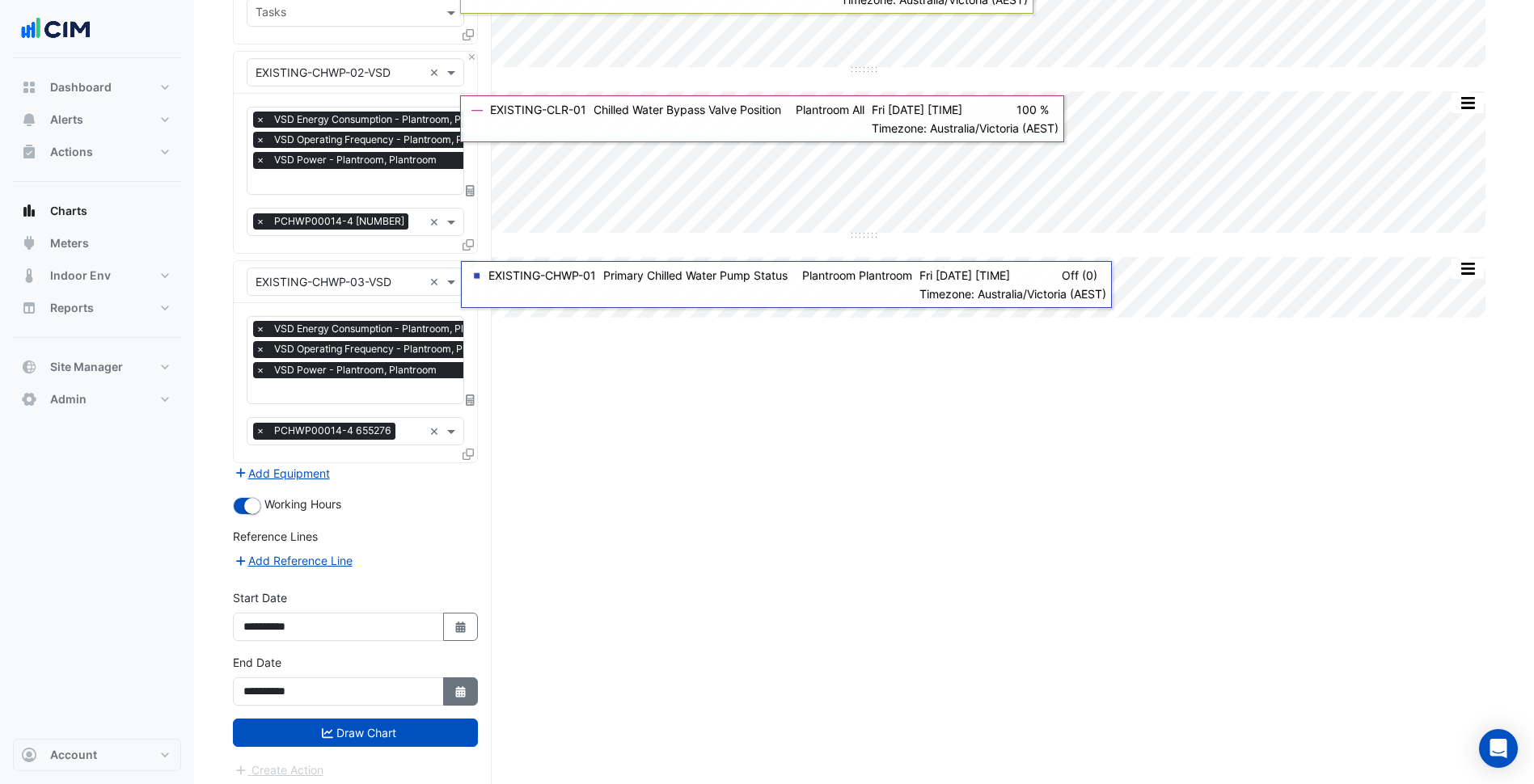 click on "Select Date" 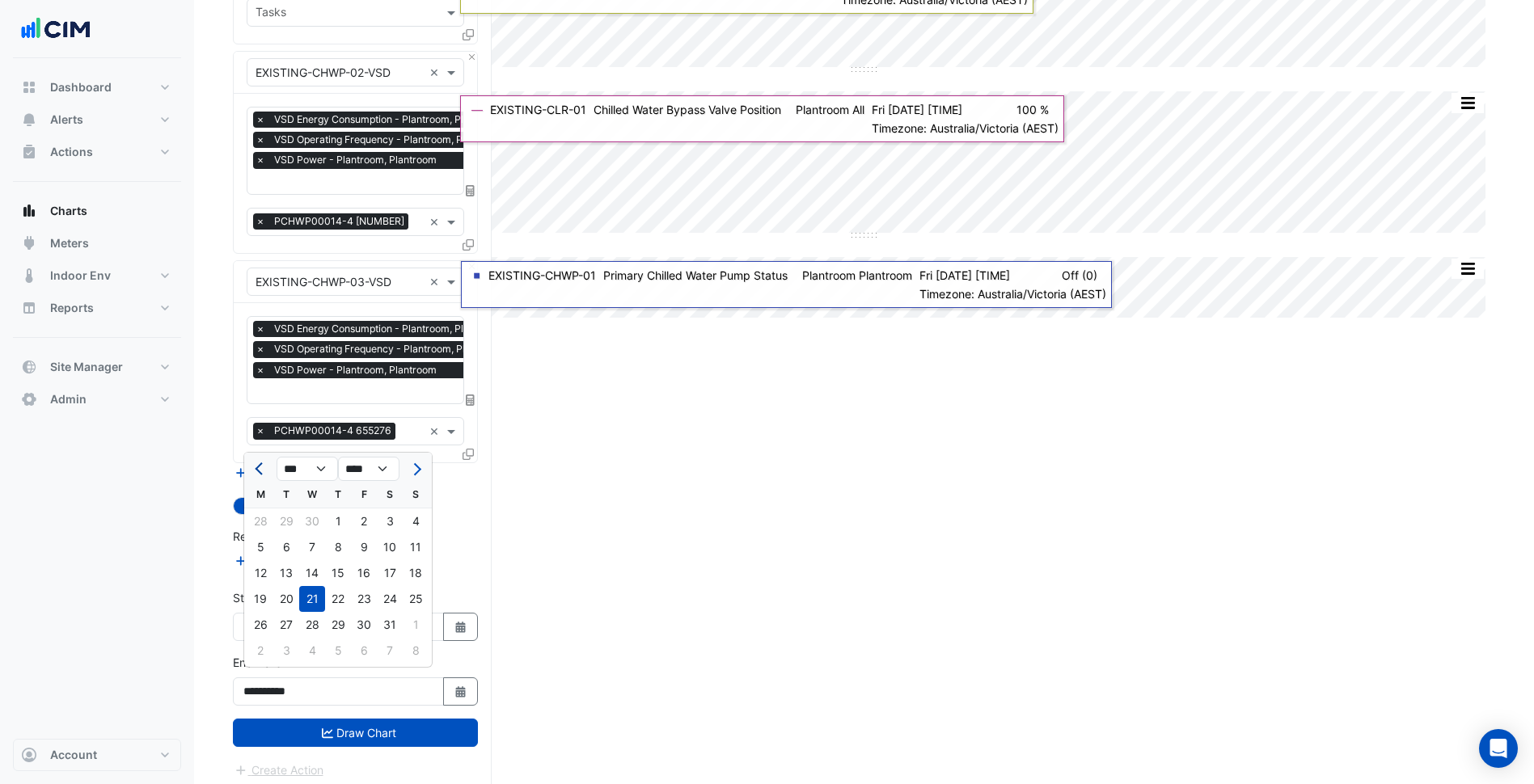 click 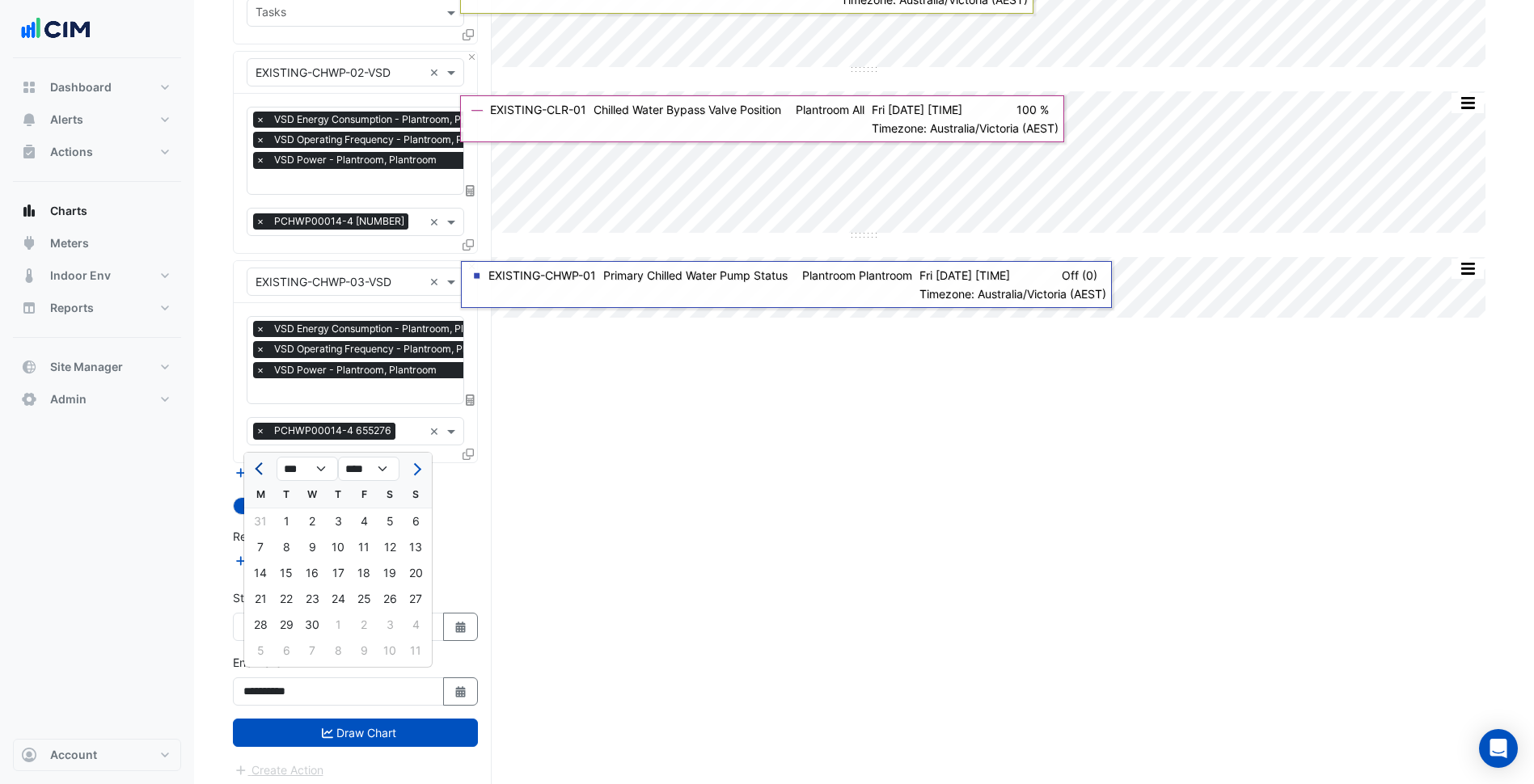 click 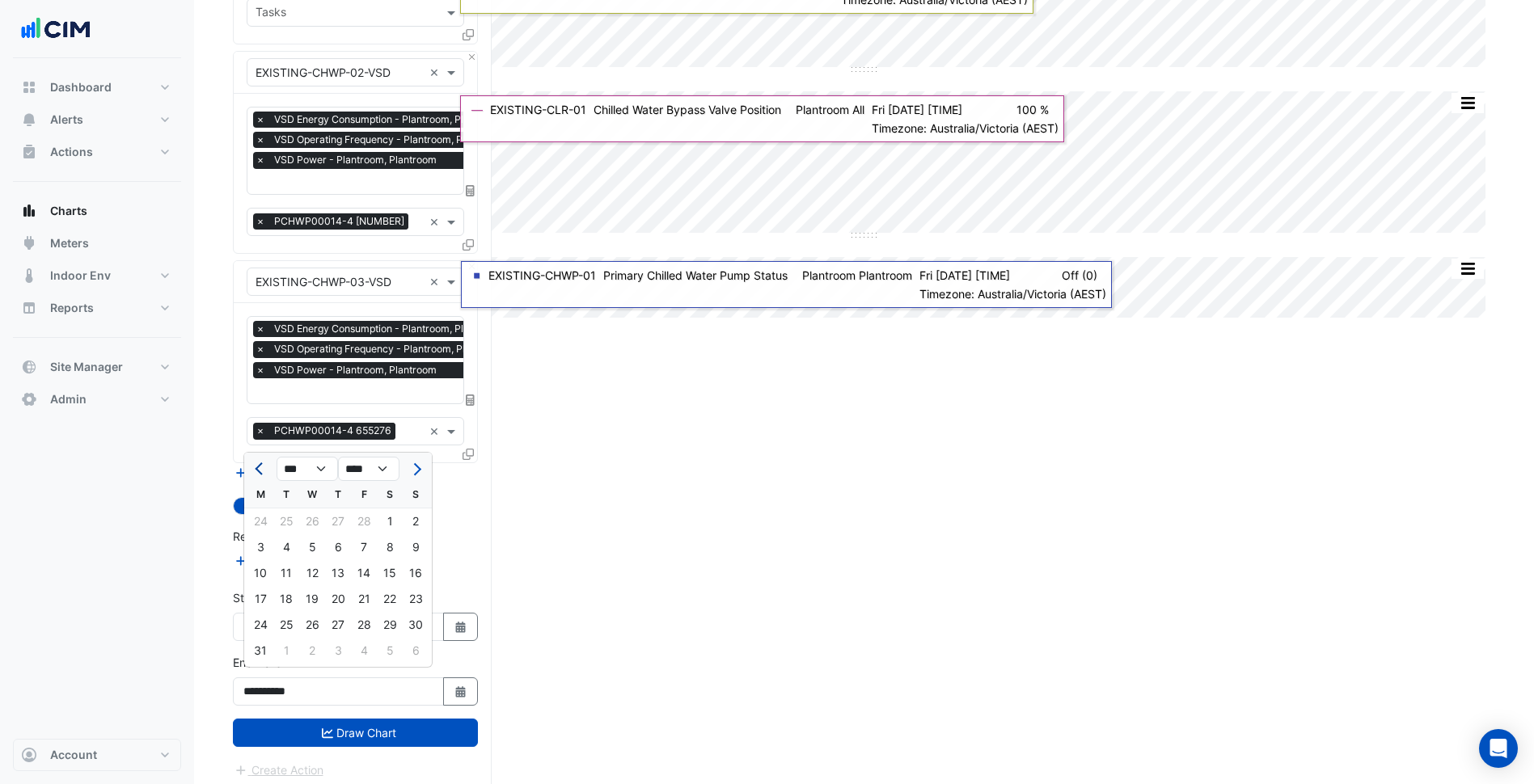 click 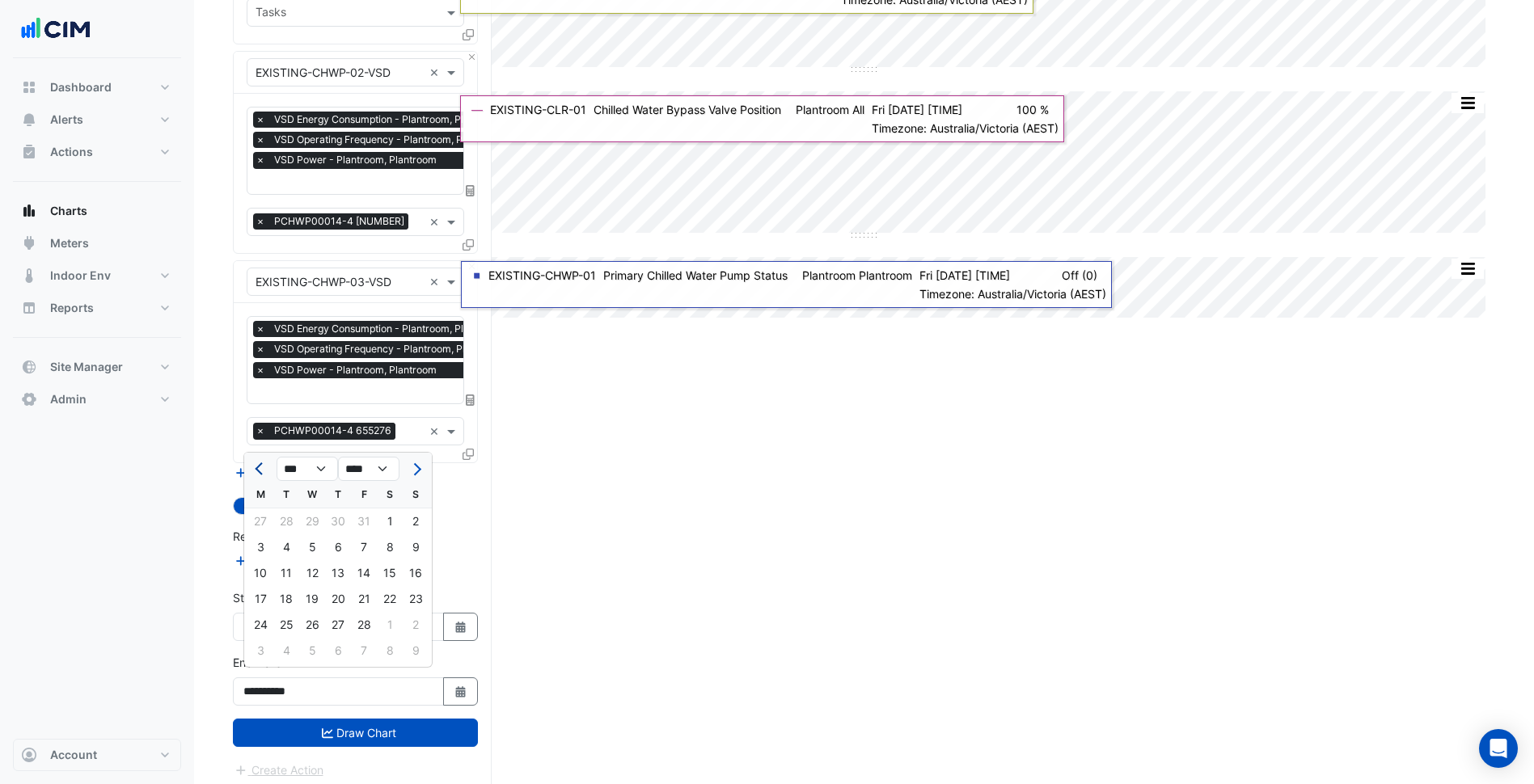 click 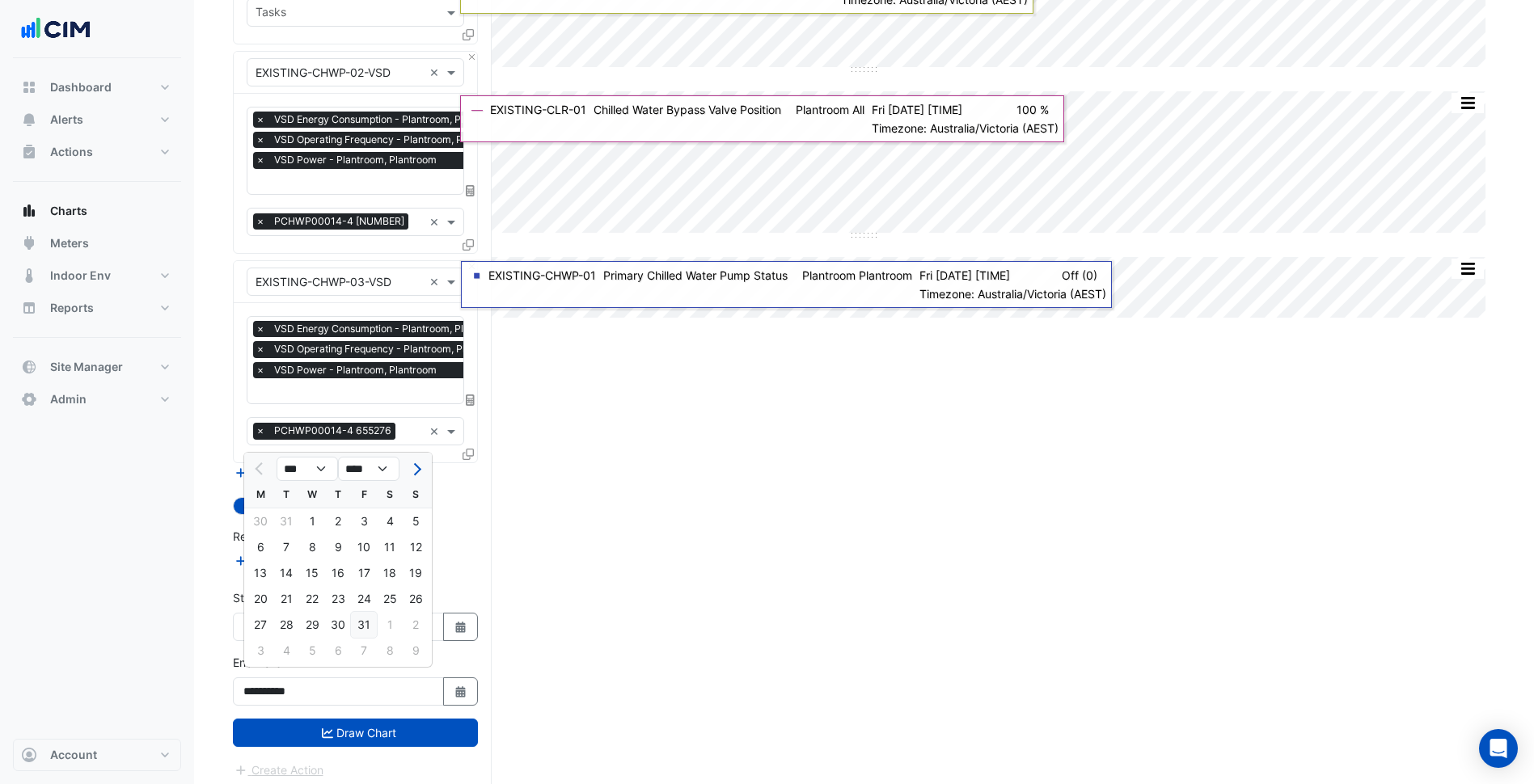 click on "31" 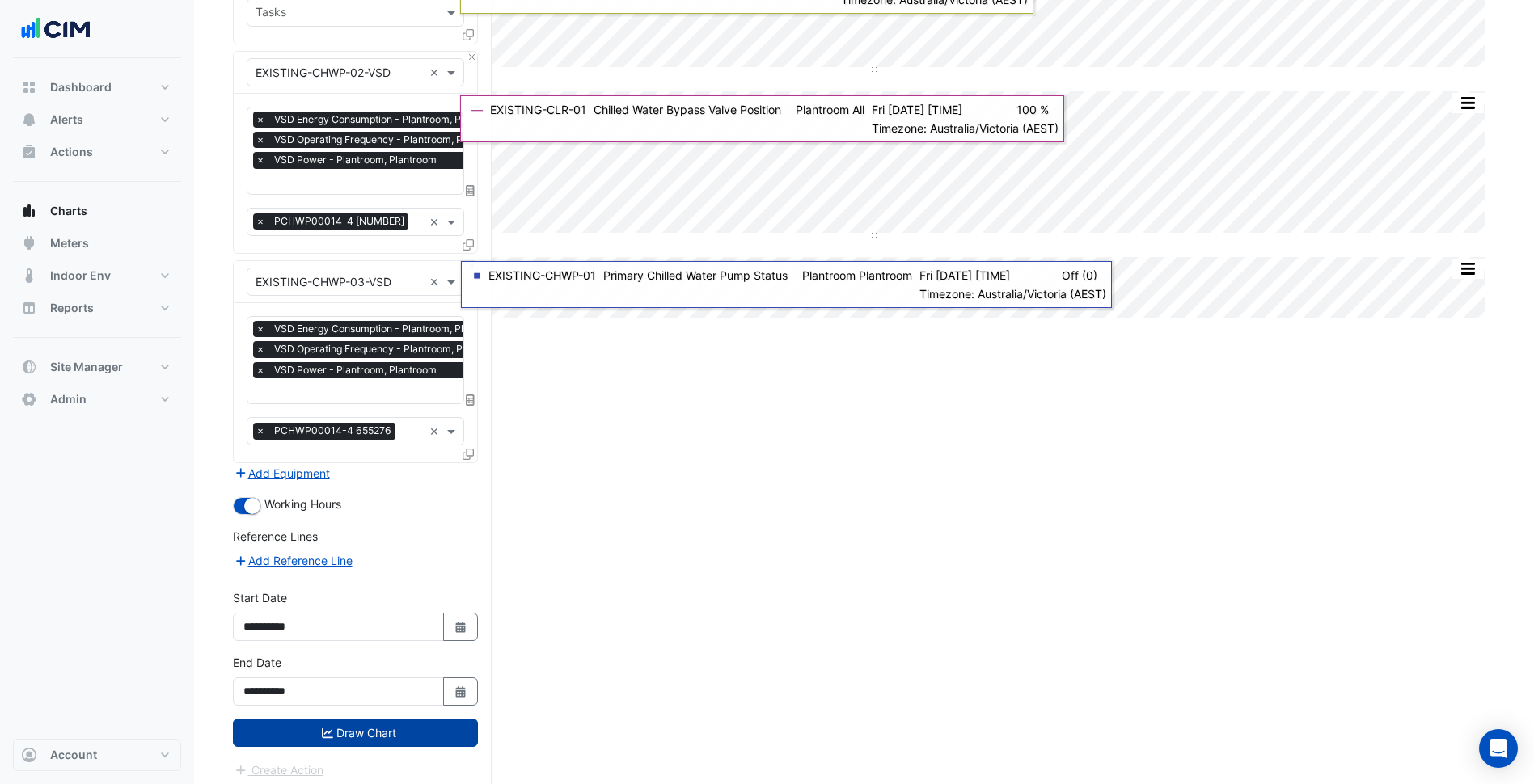 click on "Draw Chart" at bounding box center (355, 732) 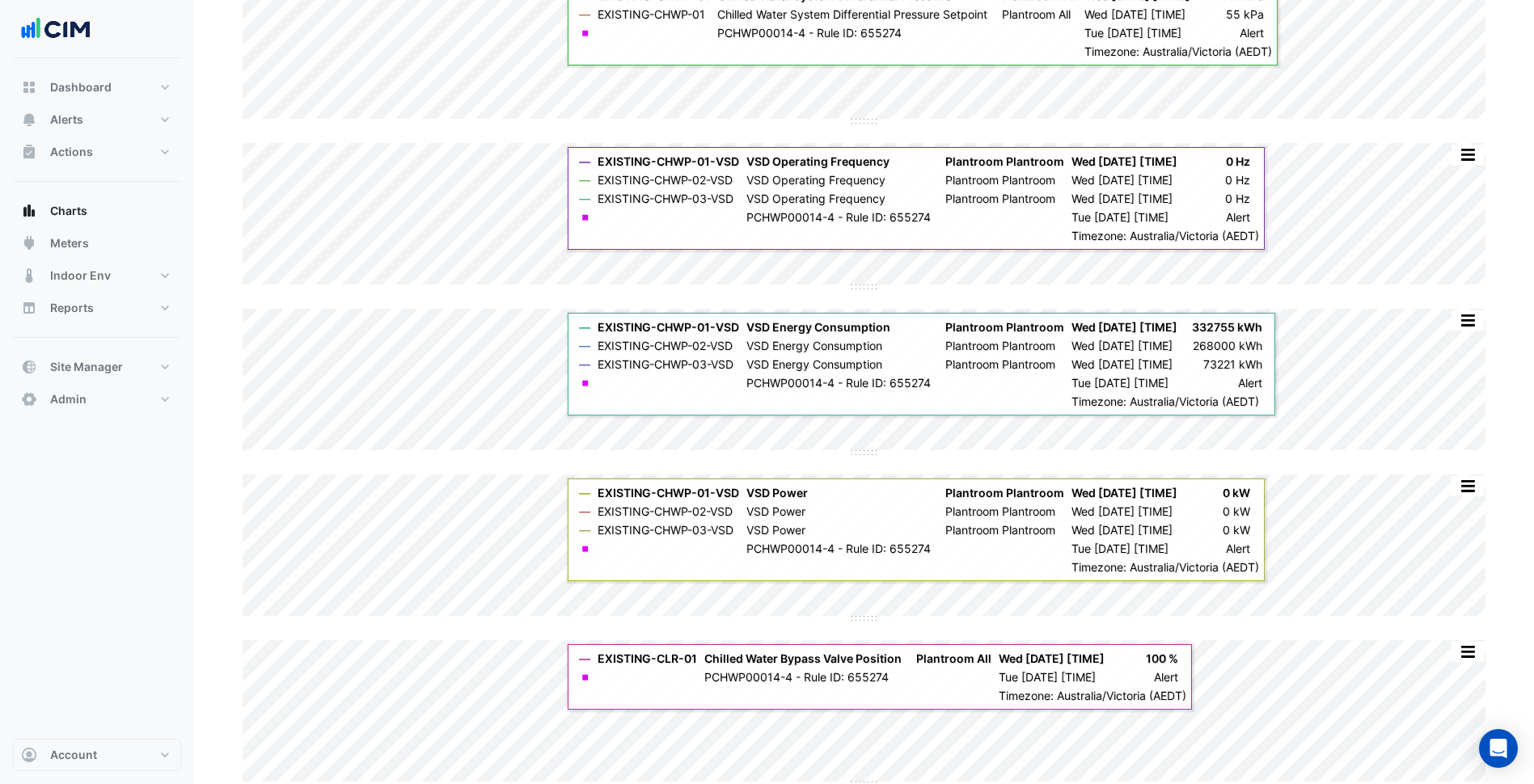 scroll, scrollTop: 81, scrollLeft: 0, axis: vertical 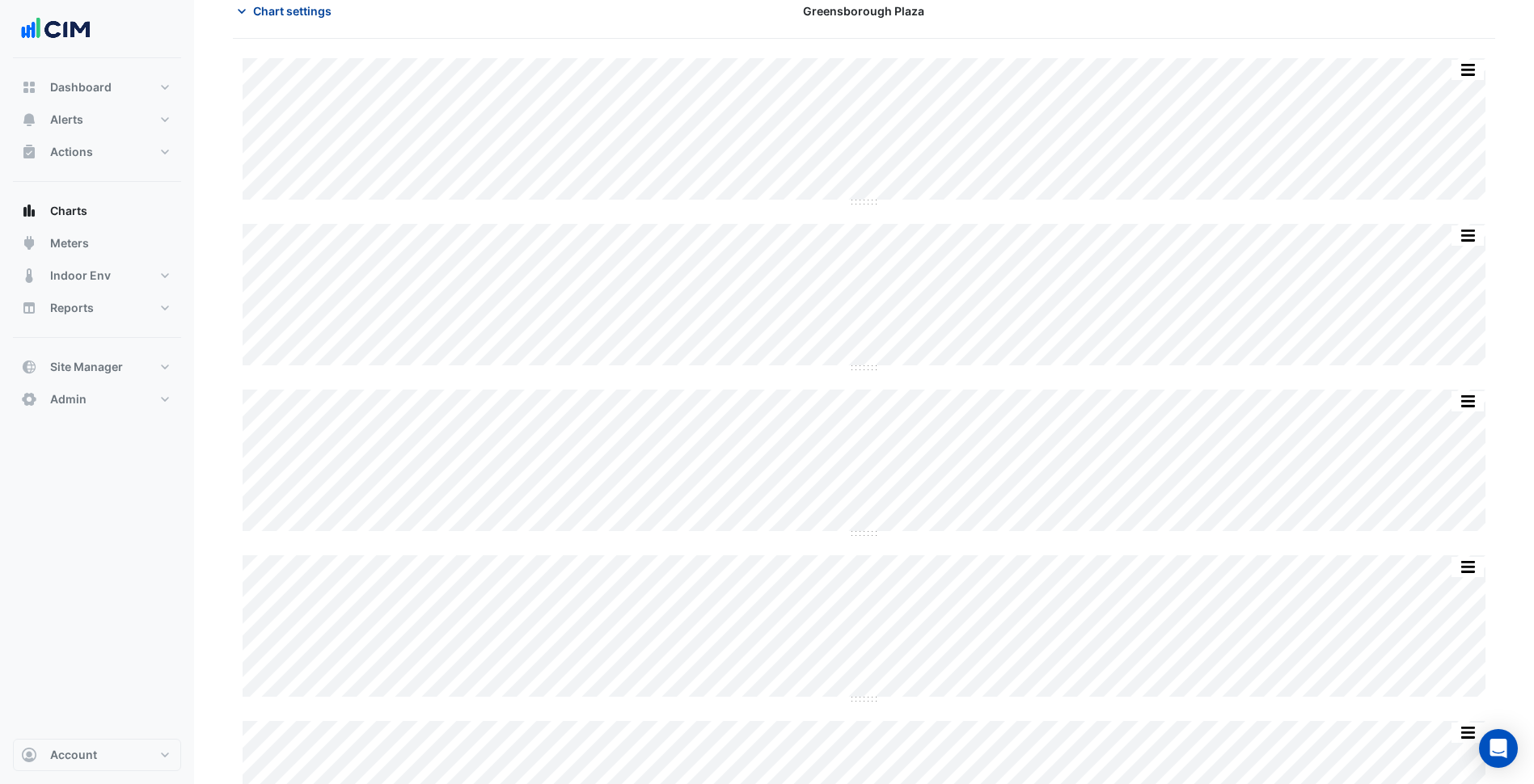 click on "Chart settings" 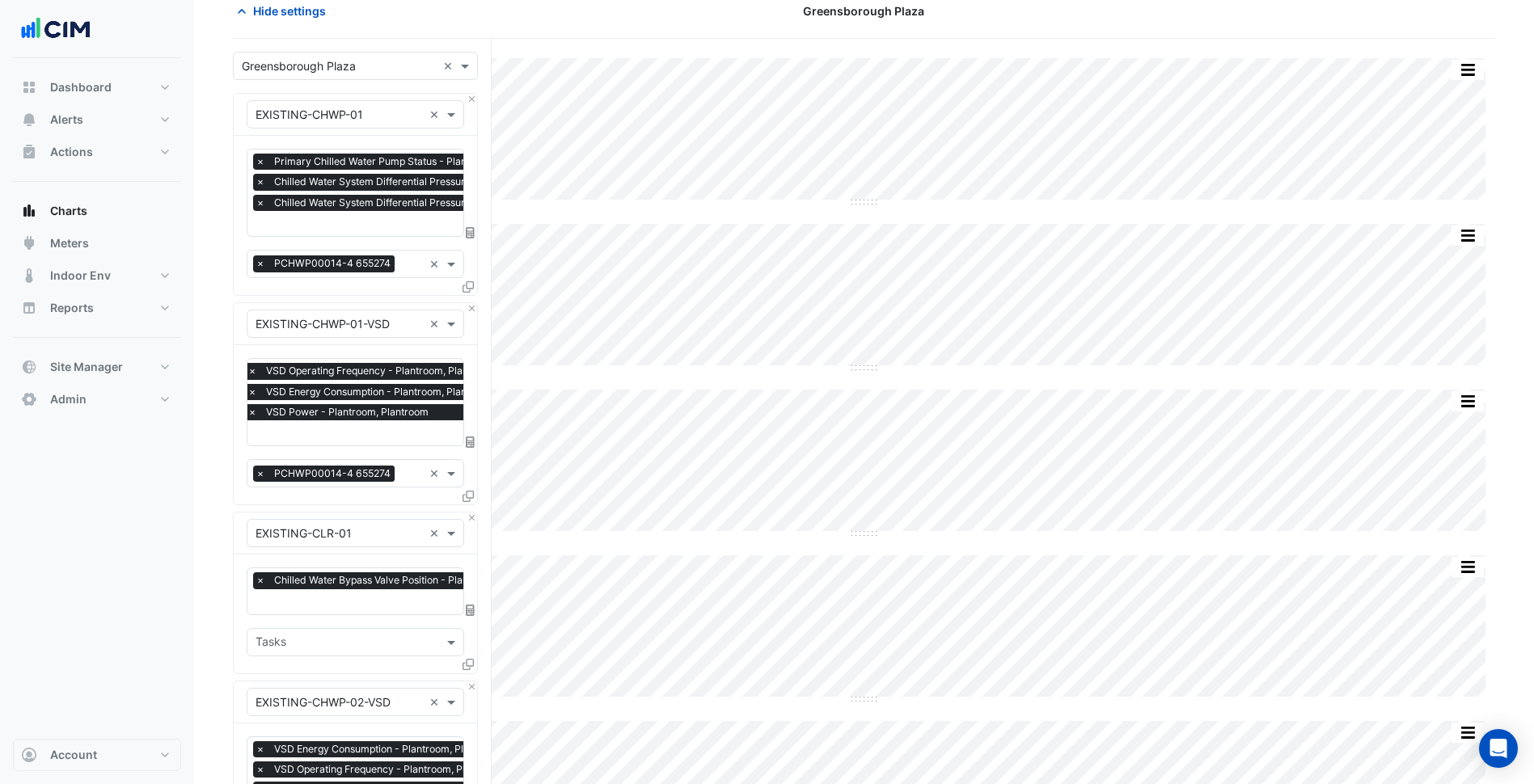 click on "×" at bounding box center (252, 392) 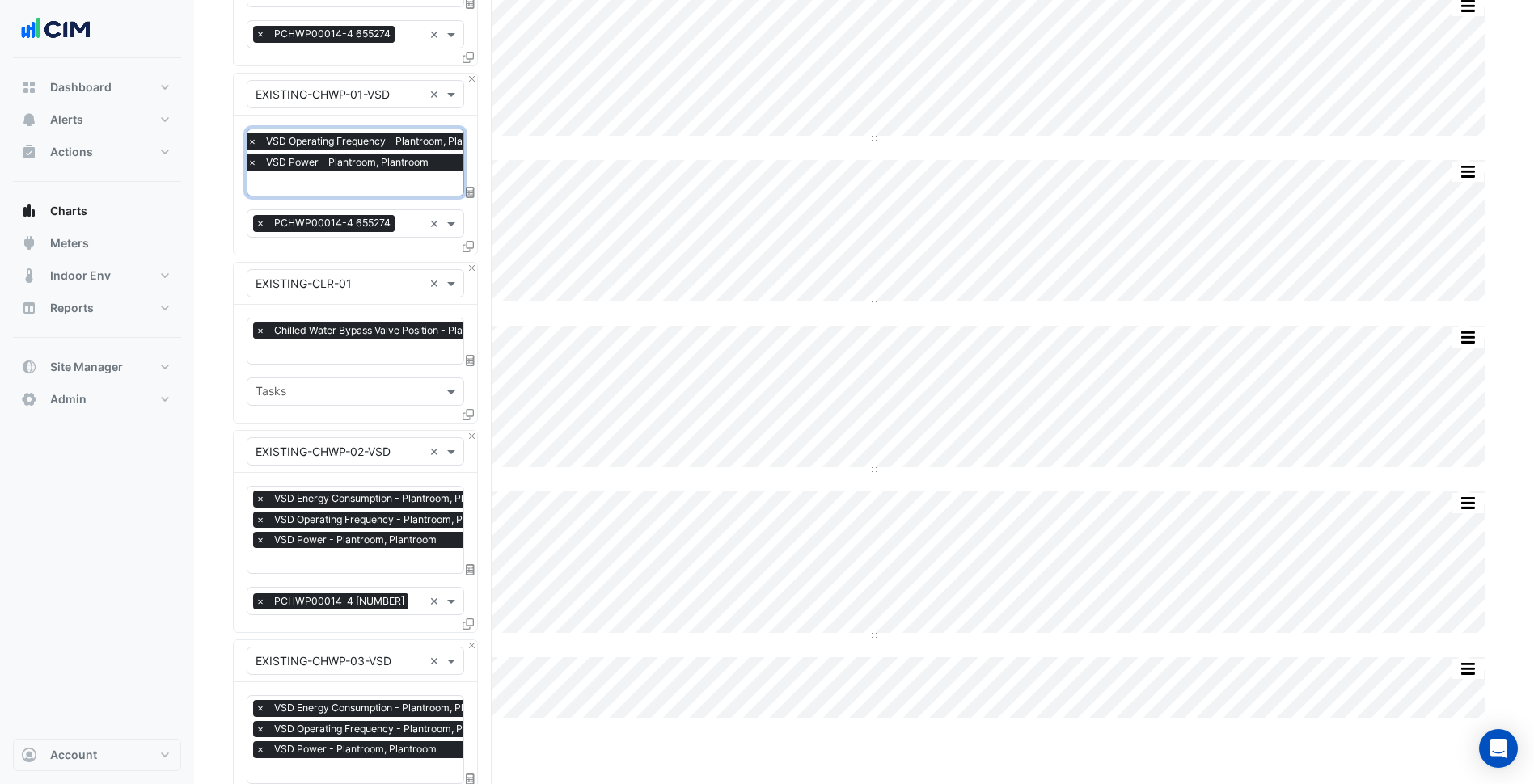 scroll, scrollTop: 323, scrollLeft: 0, axis: vertical 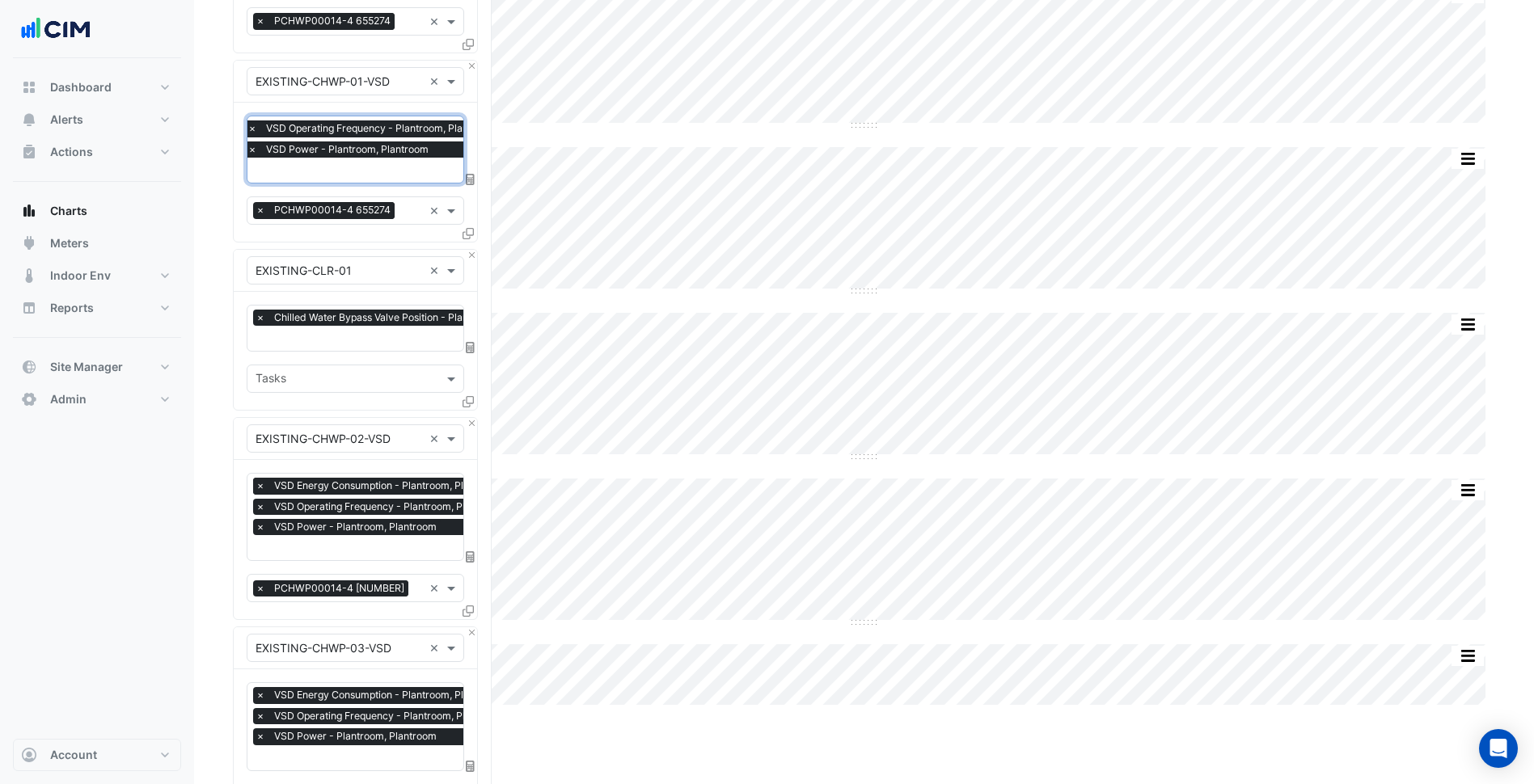 click on "×" at bounding box center [260, 486] 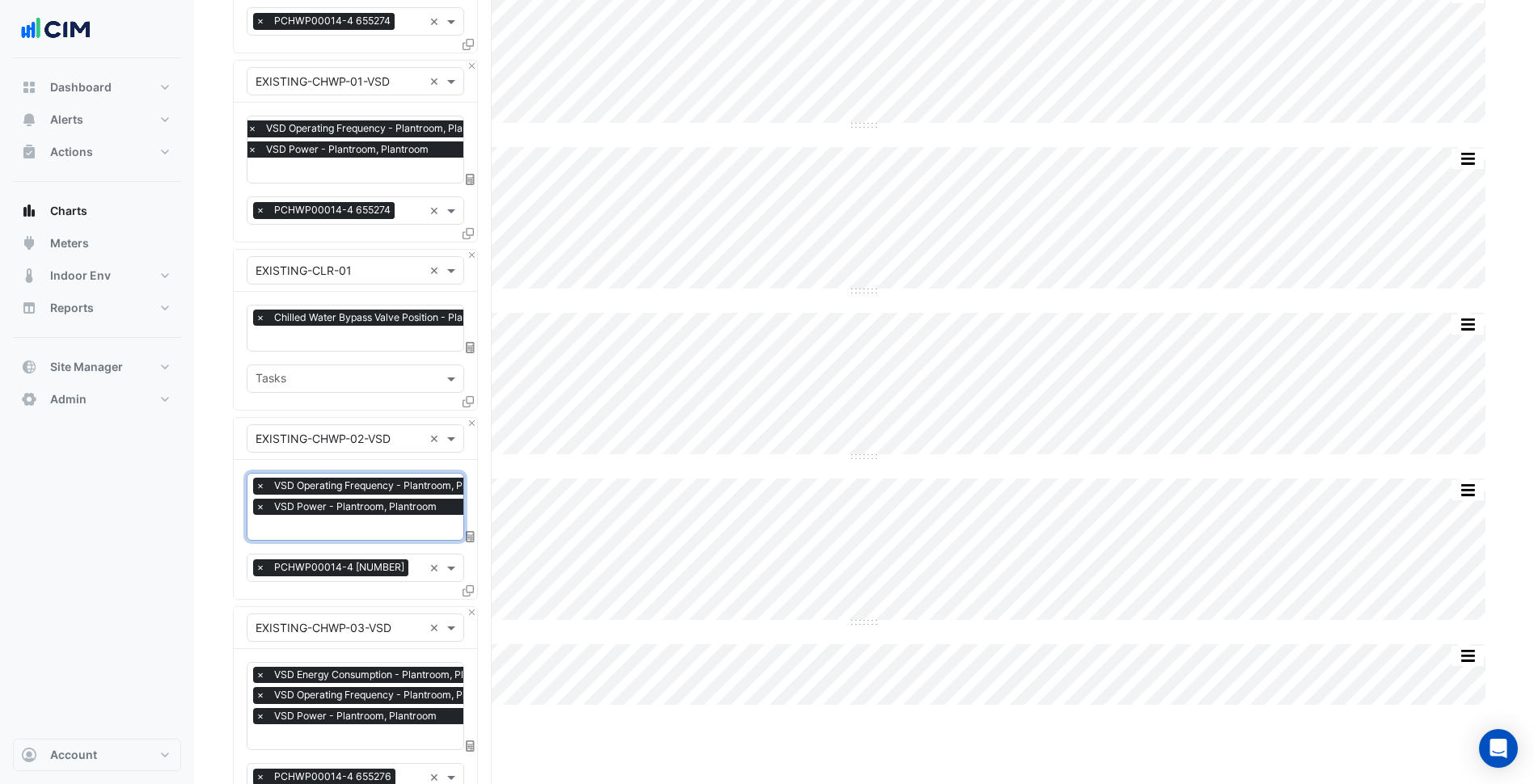 scroll, scrollTop: 0, scrollLeft: 8, axis: horizontal 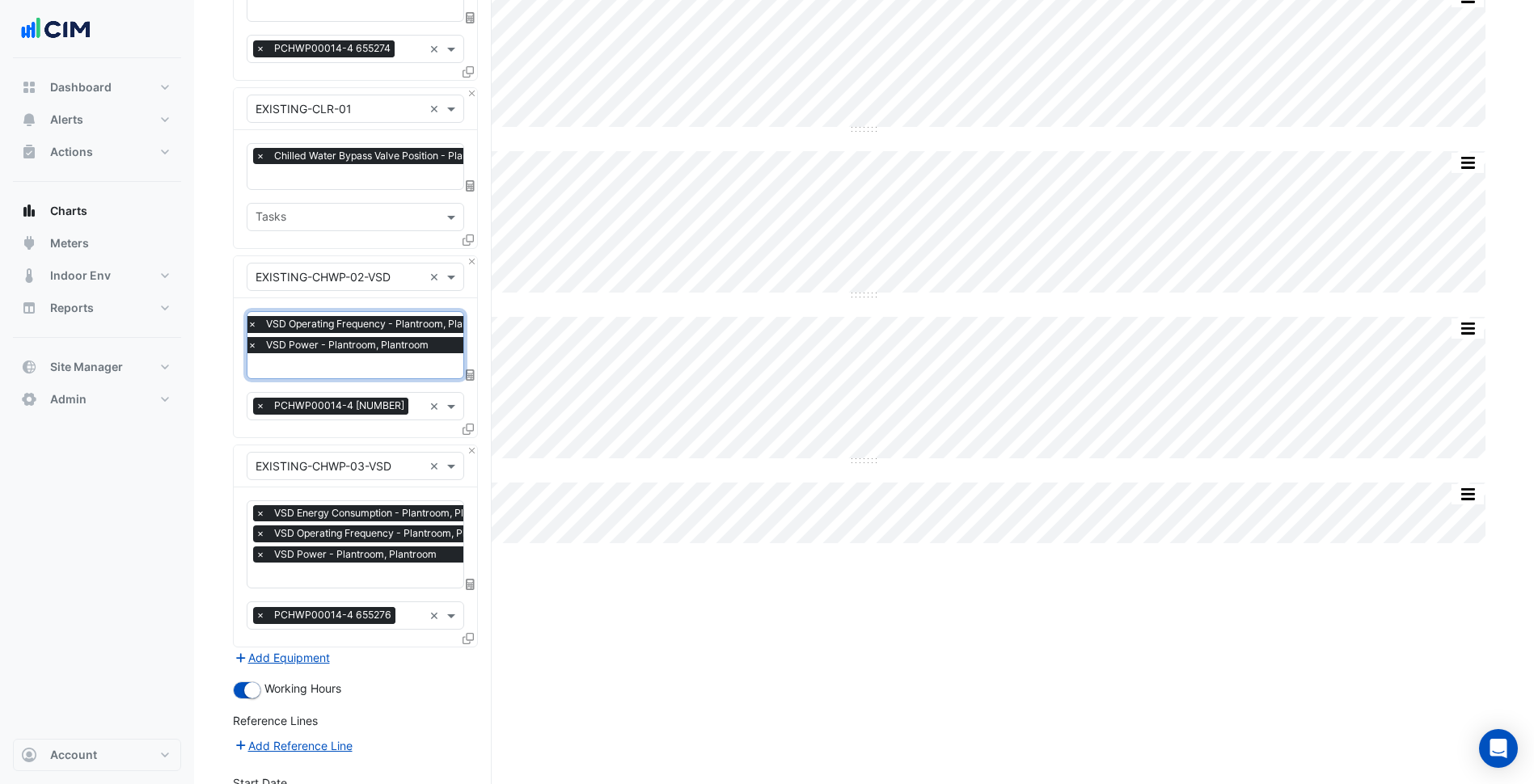 click on "×" at bounding box center [260, 513] 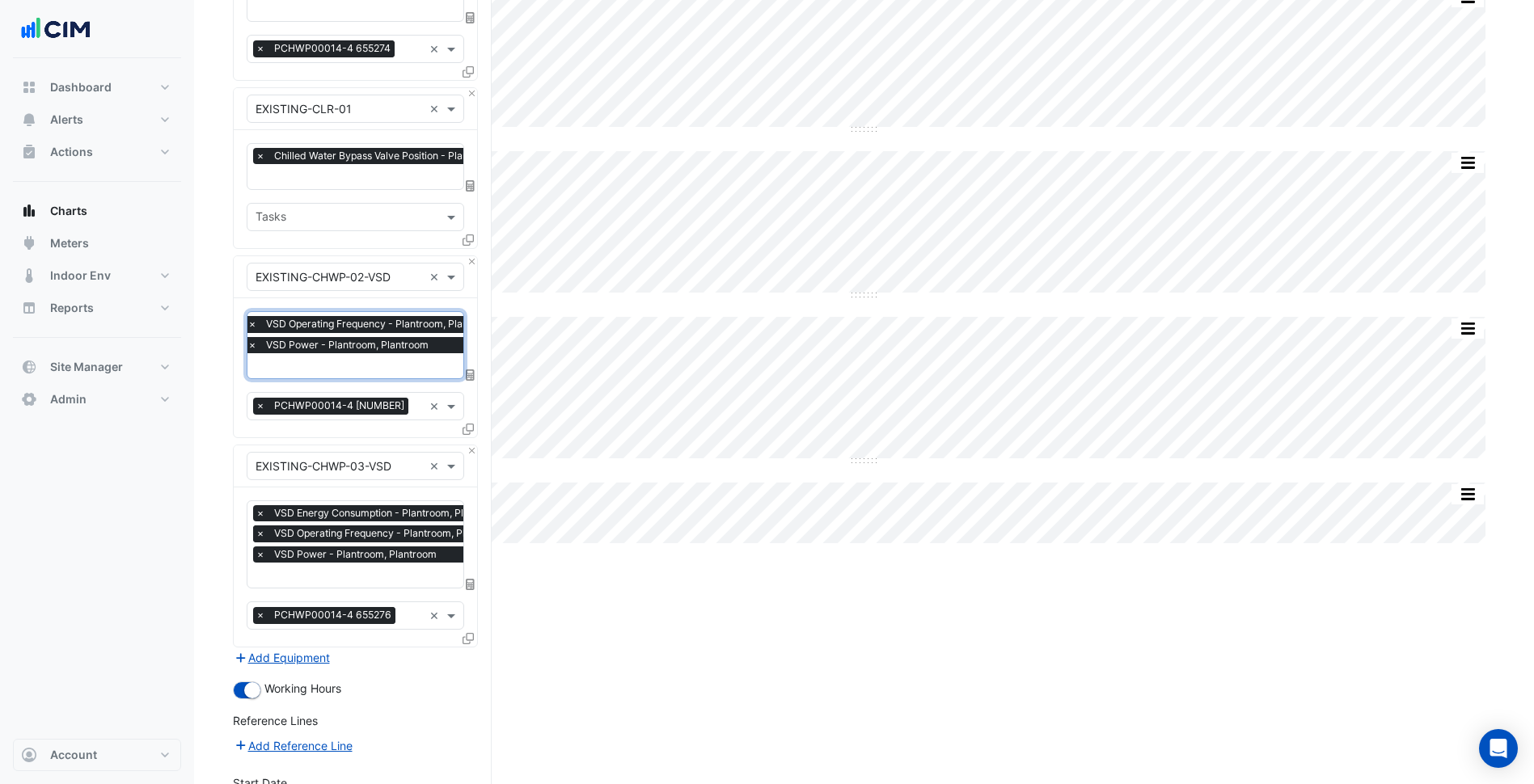 scroll, scrollTop: 0, scrollLeft: 8, axis: horizontal 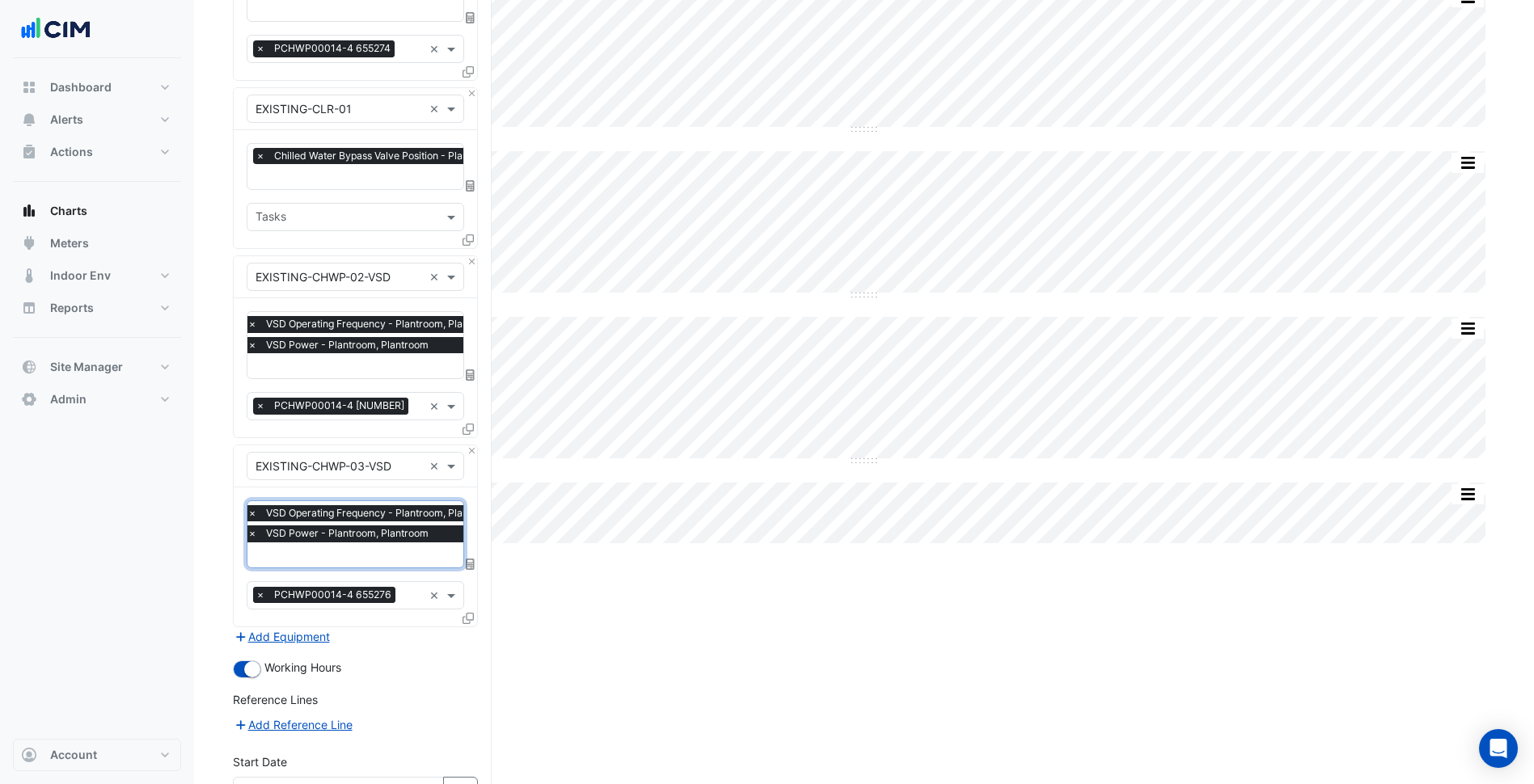 click on "×" 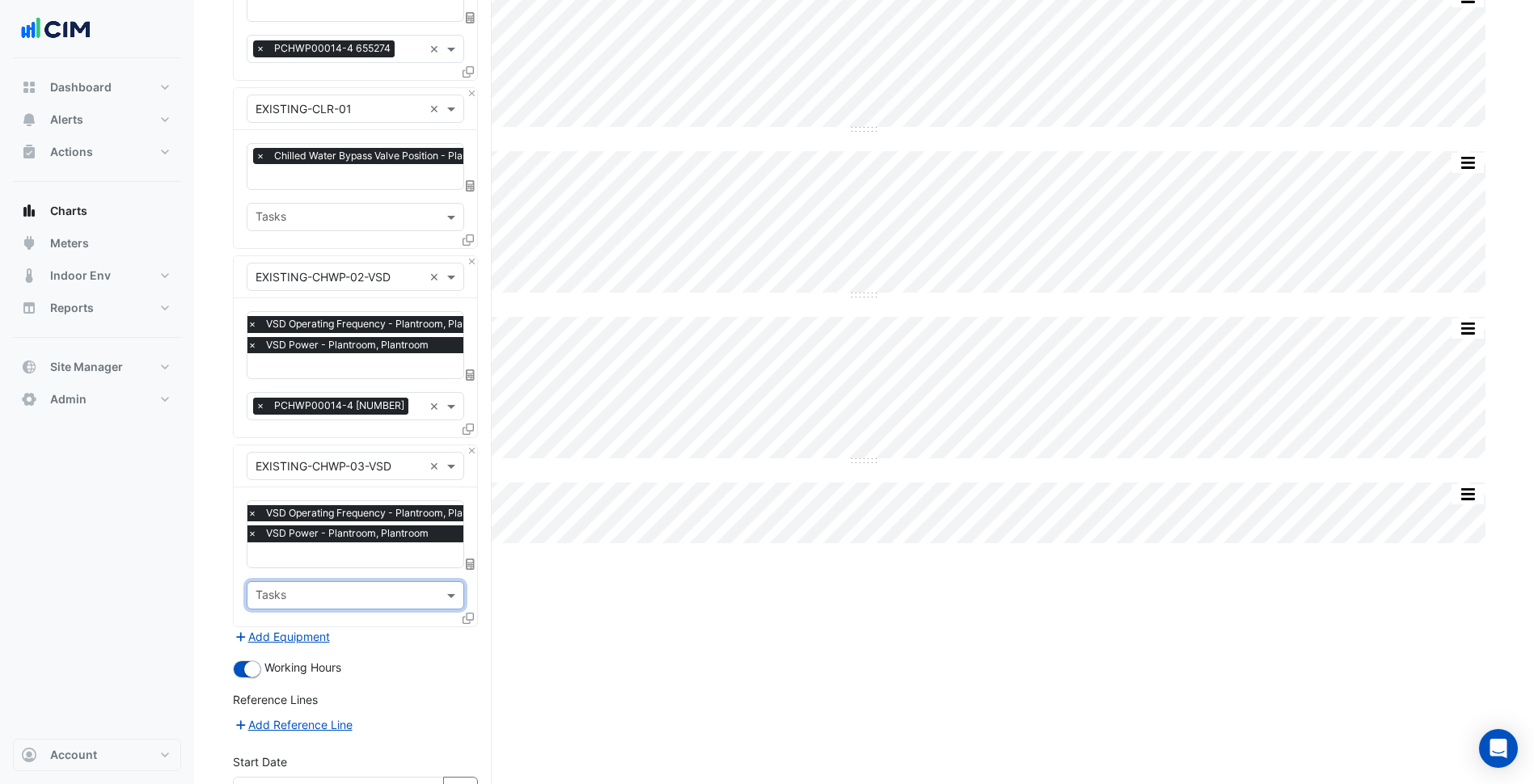 click on "×" 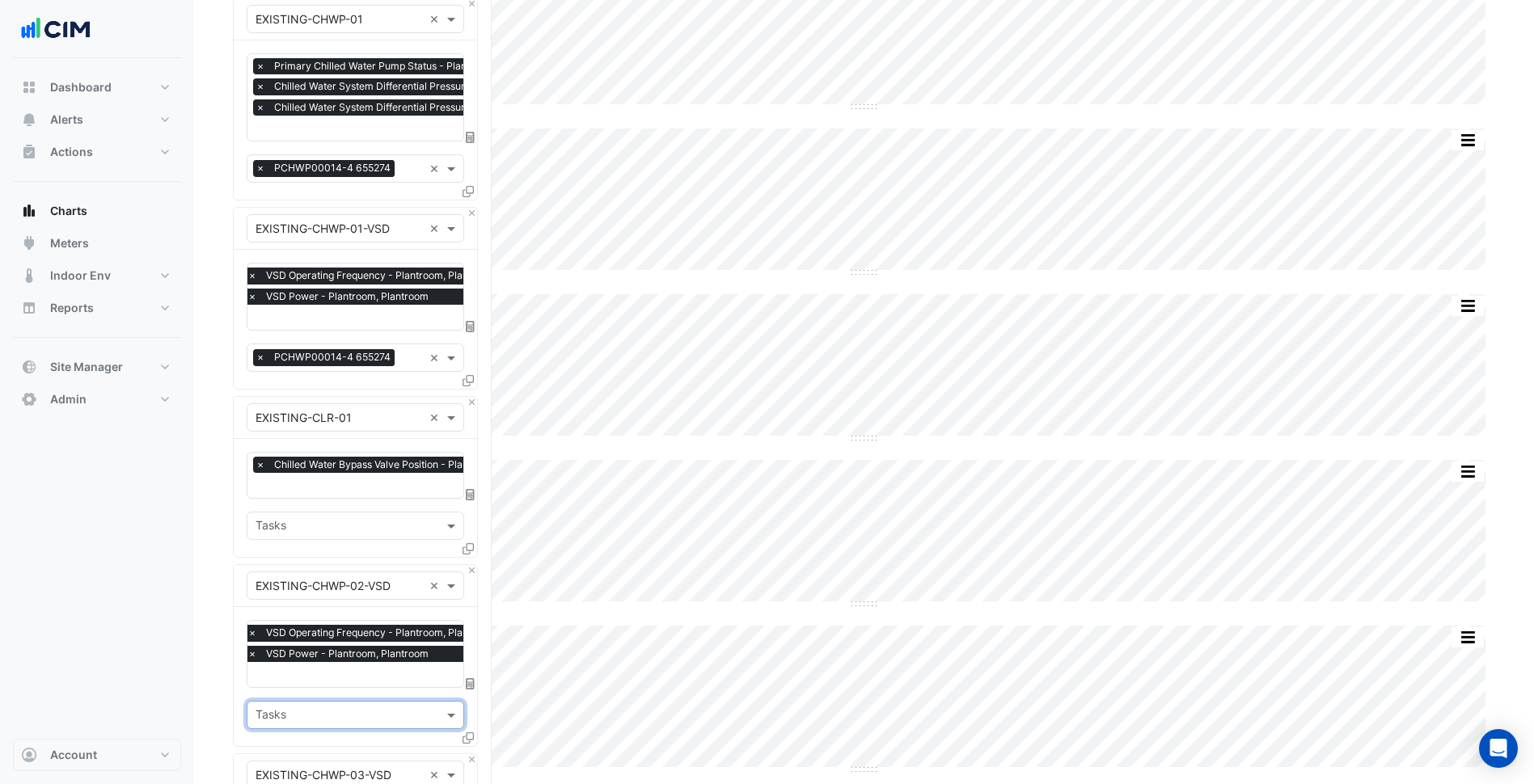 scroll, scrollTop: 162, scrollLeft: 0, axis: vertical 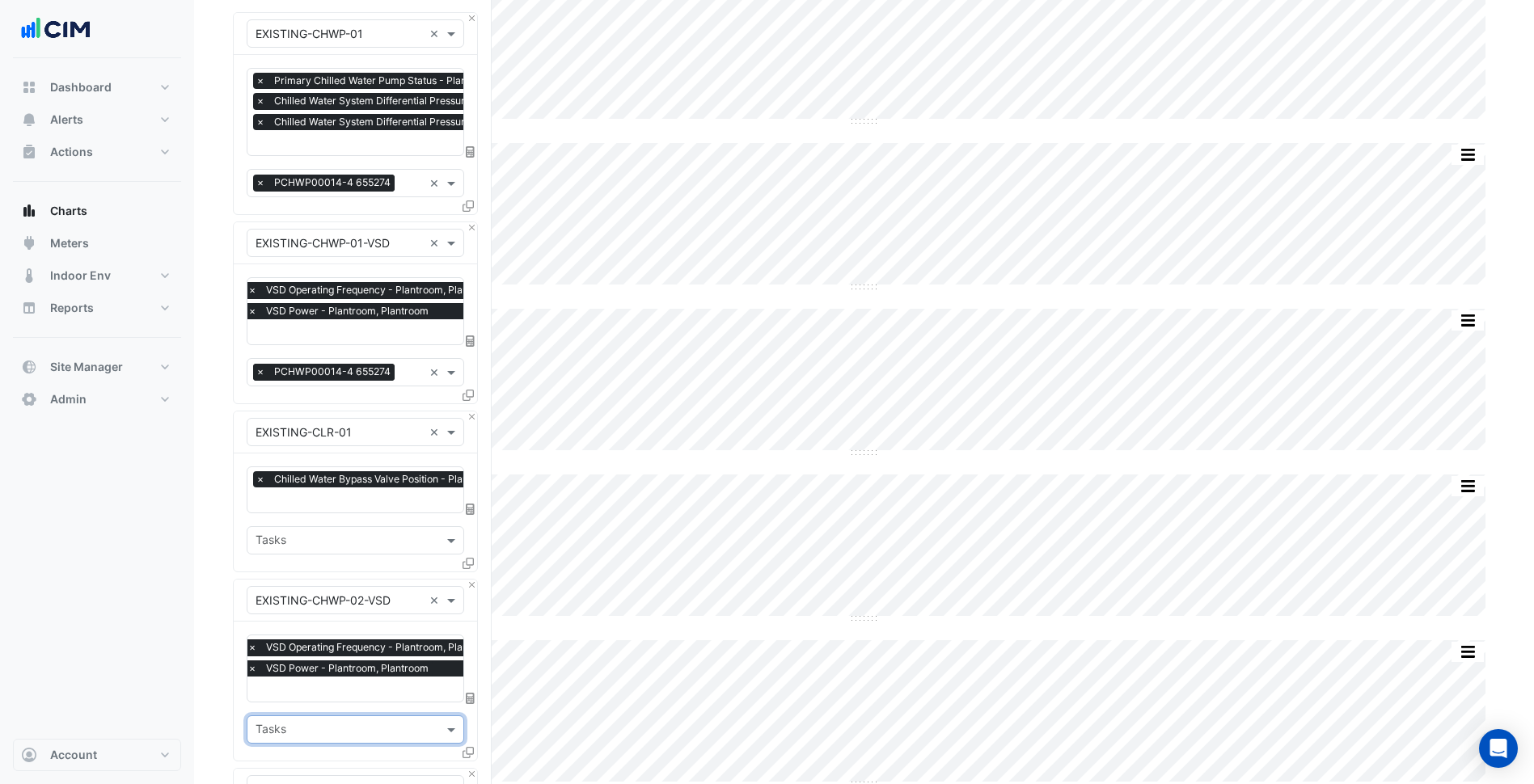 click on "×" 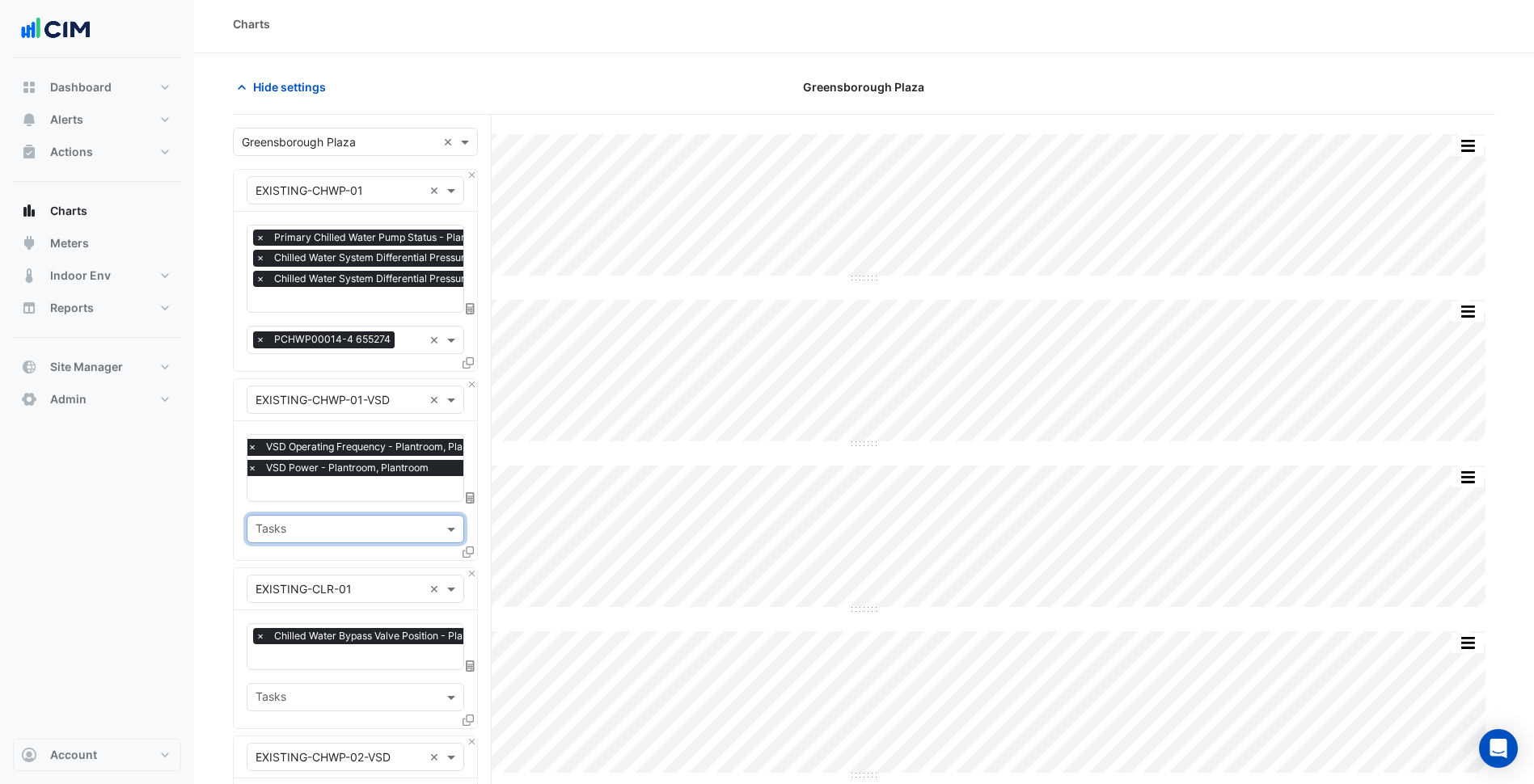 scroll, scrollTop: 0, scrollLeft: 0, axis: both 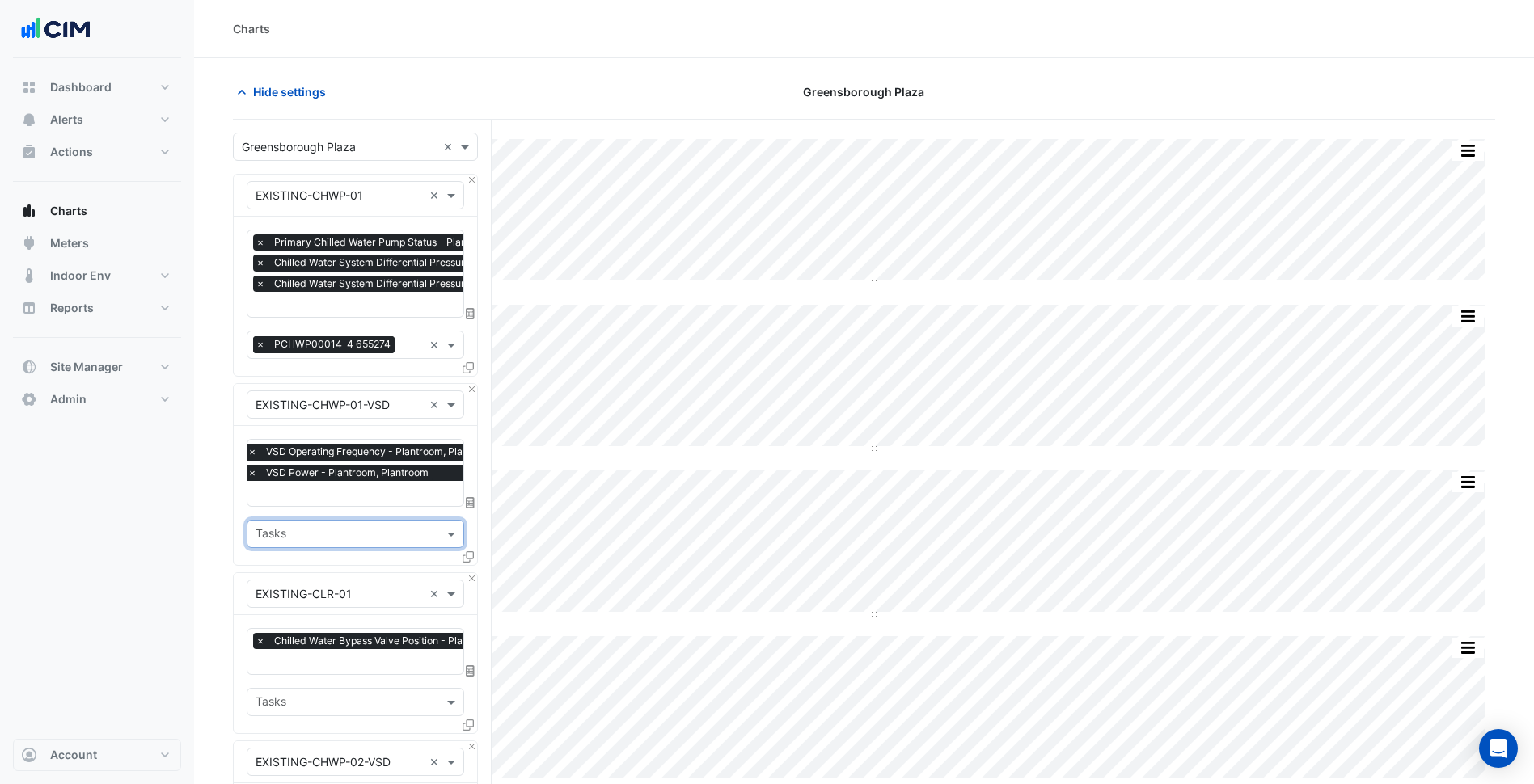click on "×" 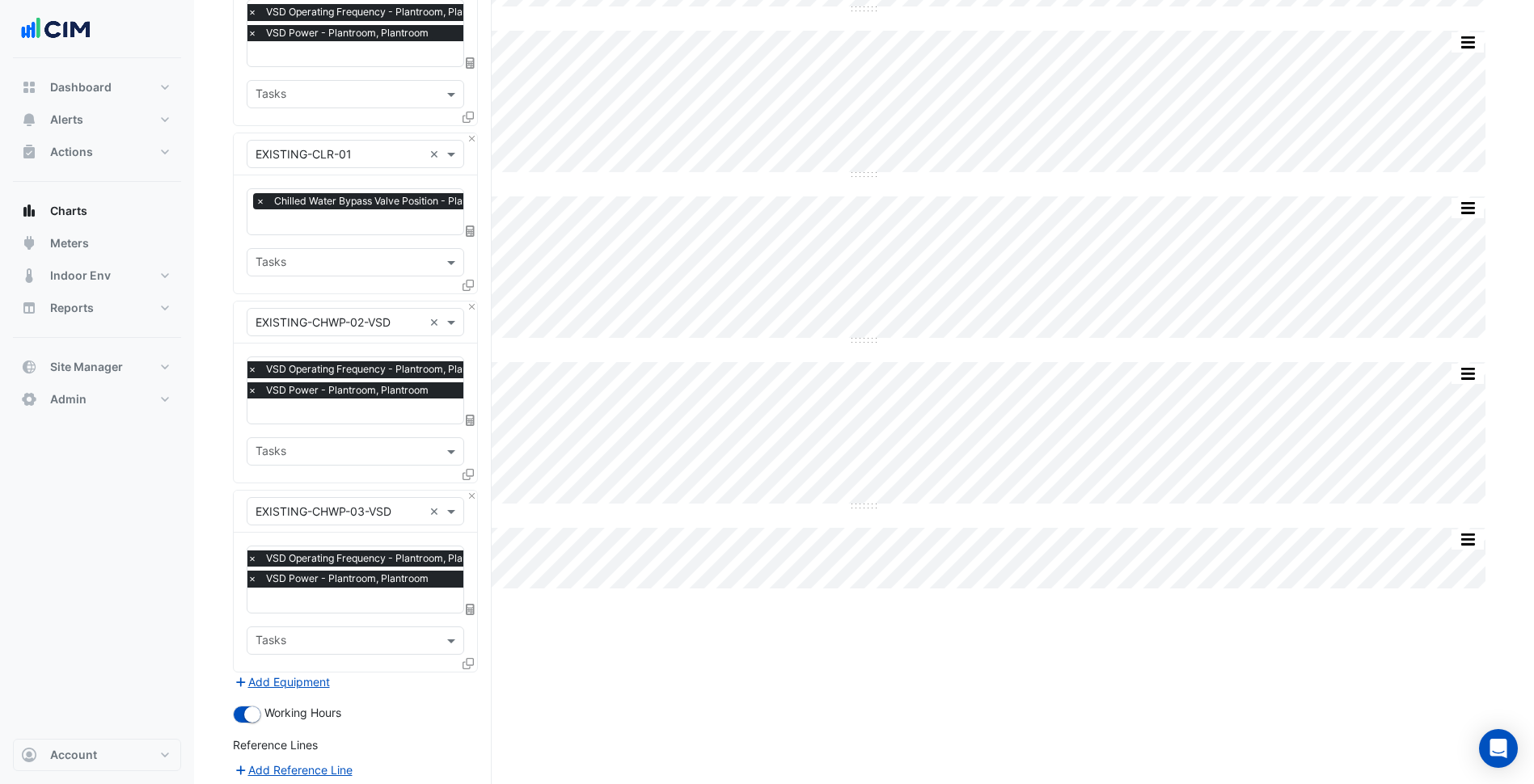 scroll, scrollTop: 649, scrollLeft: 0, axis: vertical 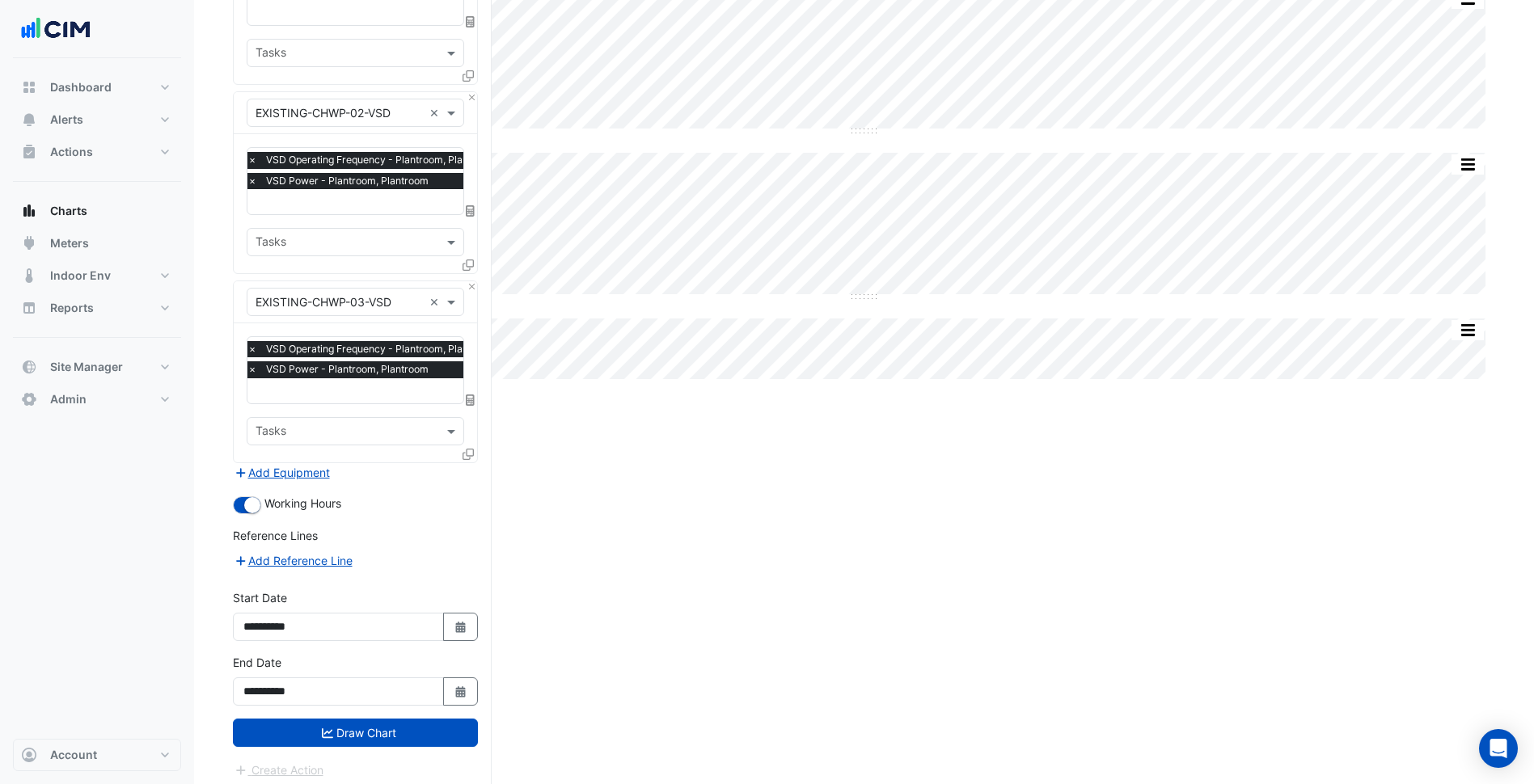 click on "Draw Chart" at bounding box center (355, 732) 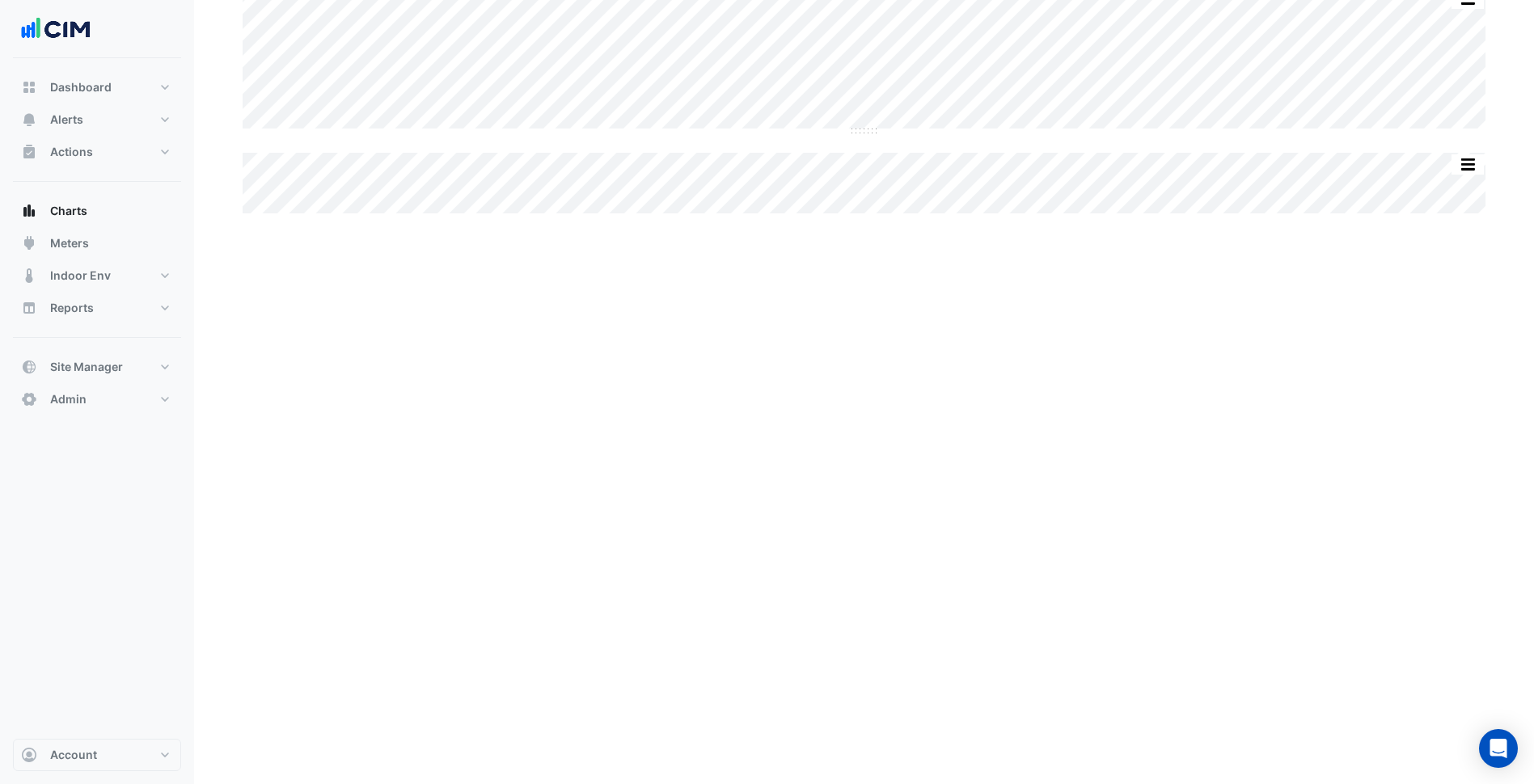 scroll, scrollTop: 0, scrollLeft: 0, axis: both 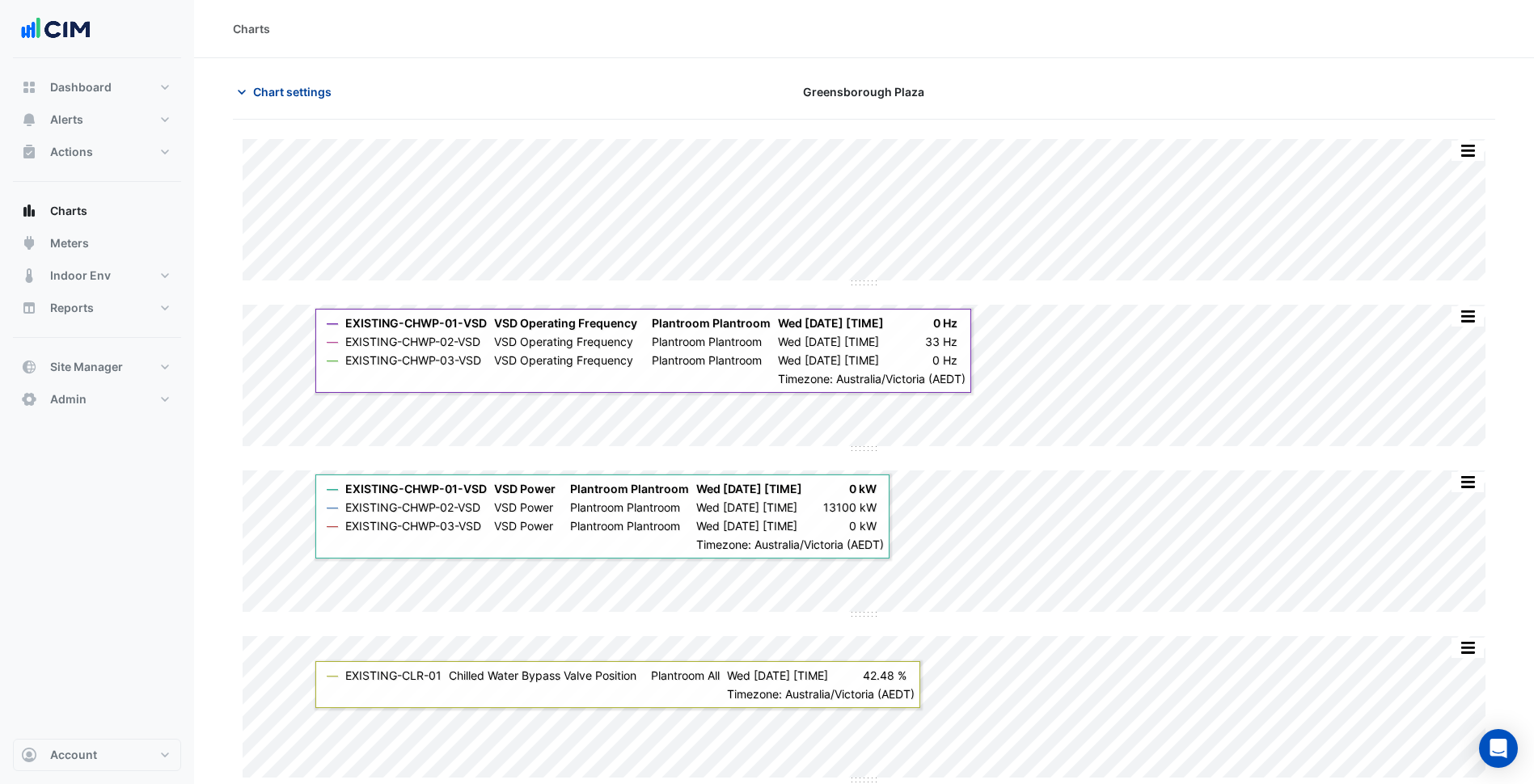 click on "Chart settings" 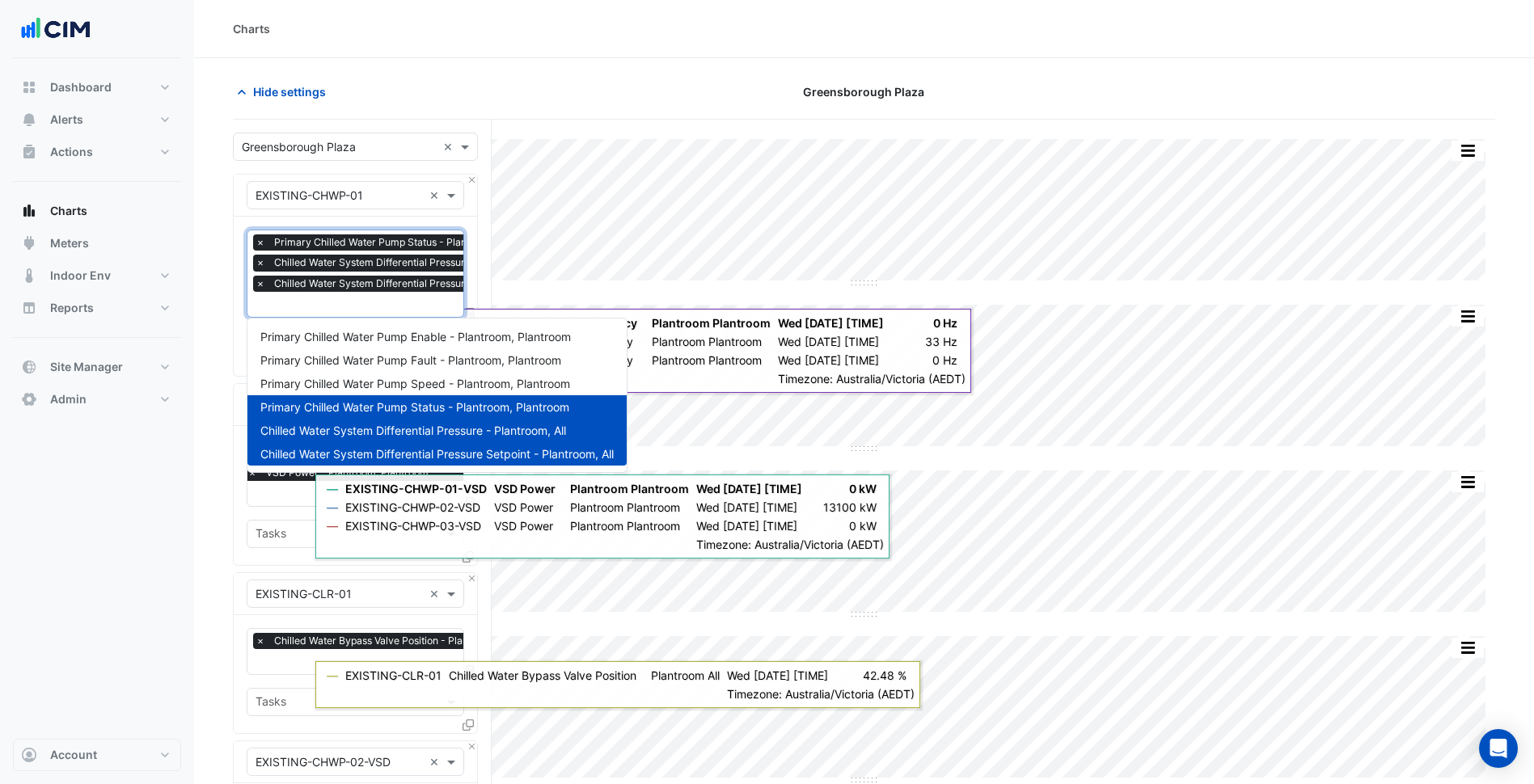 click on "Chilled Water System Differential Pressure Setpoint - Plantroom, All" at bounding box center [429, 284] 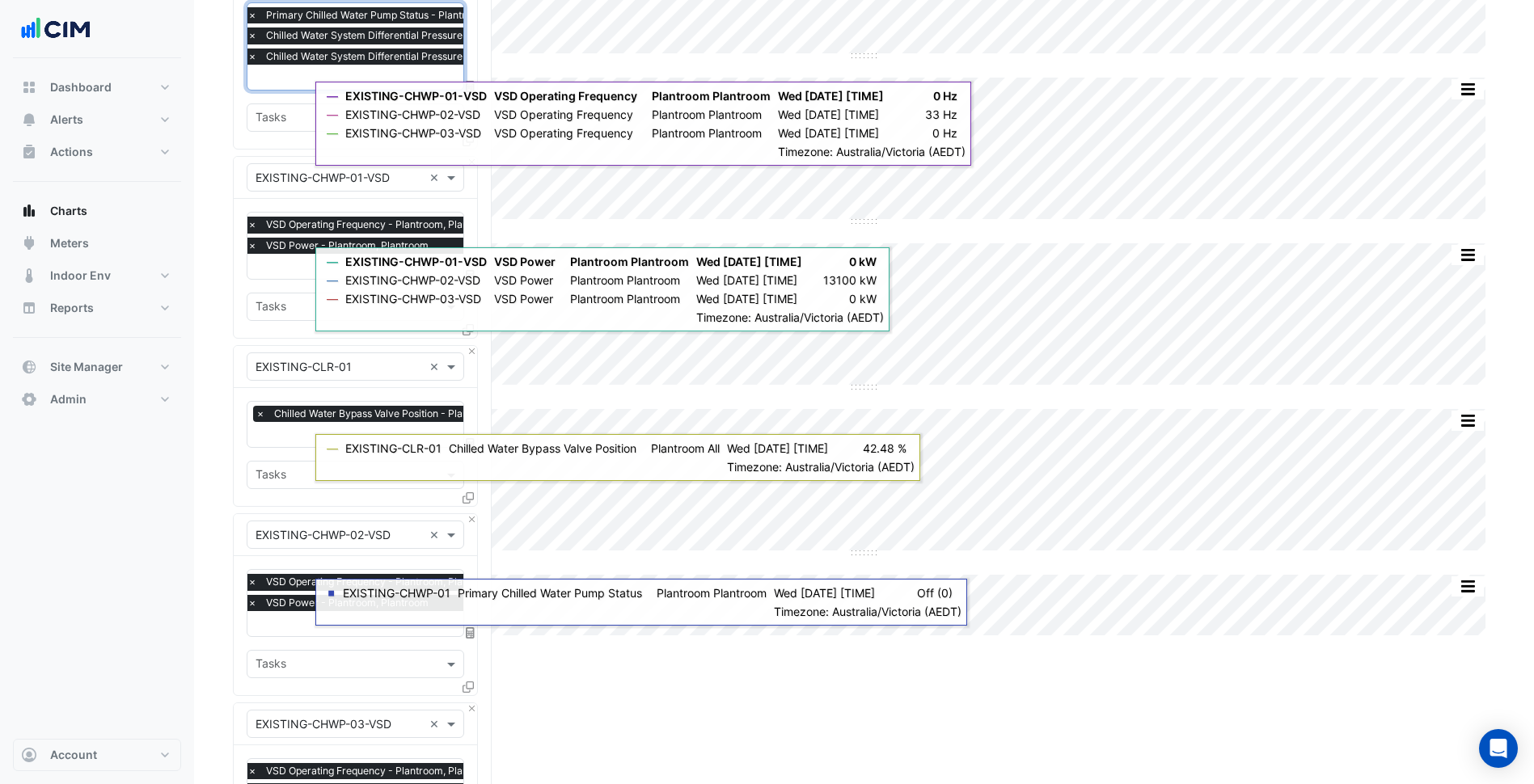 scroll, scrollTop: 323, scrollLeft: 0, axis: vertical 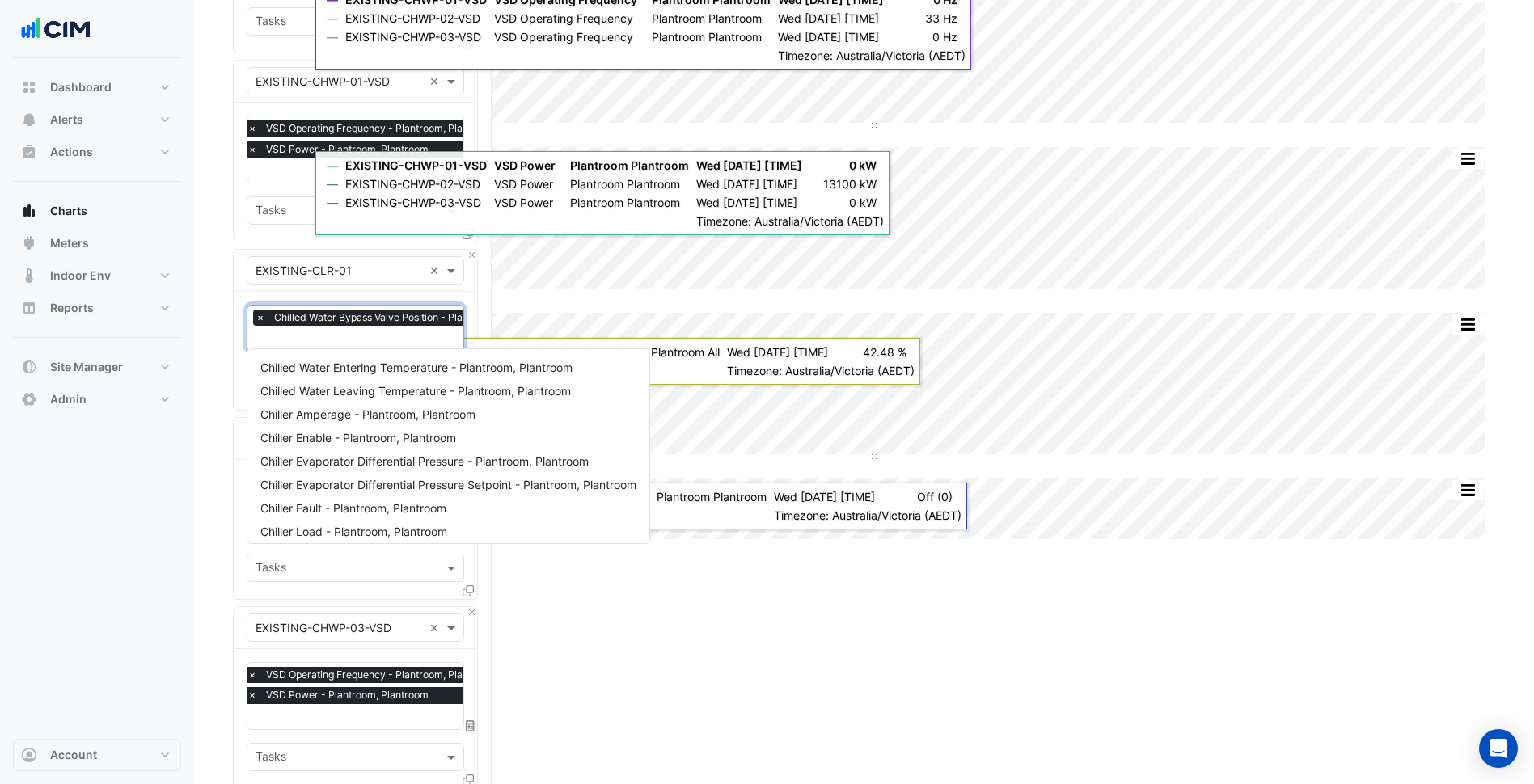click at bounding box center [387, 339] 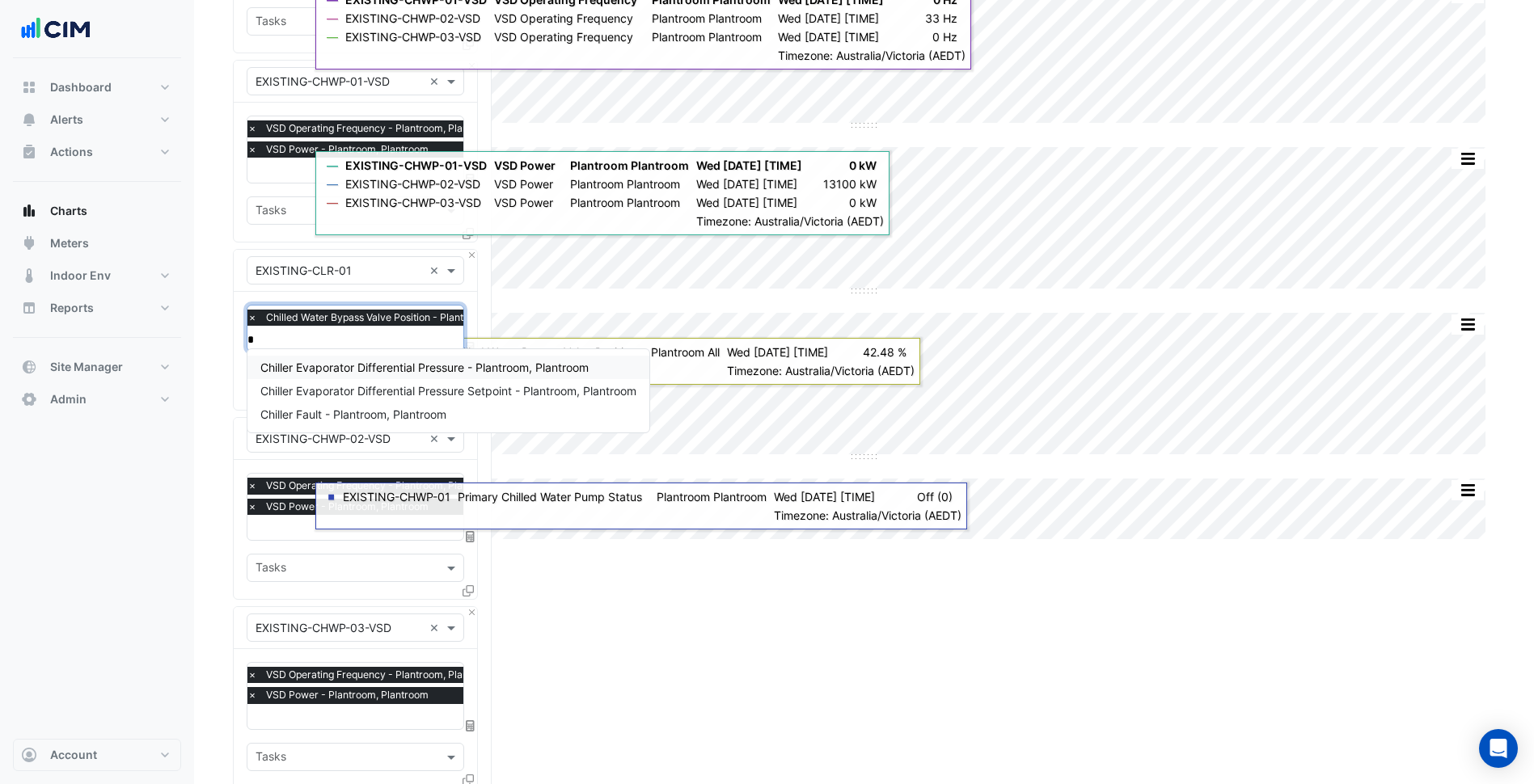 scroll, scrollTop: 0, scrollLeft: 0, axis: both 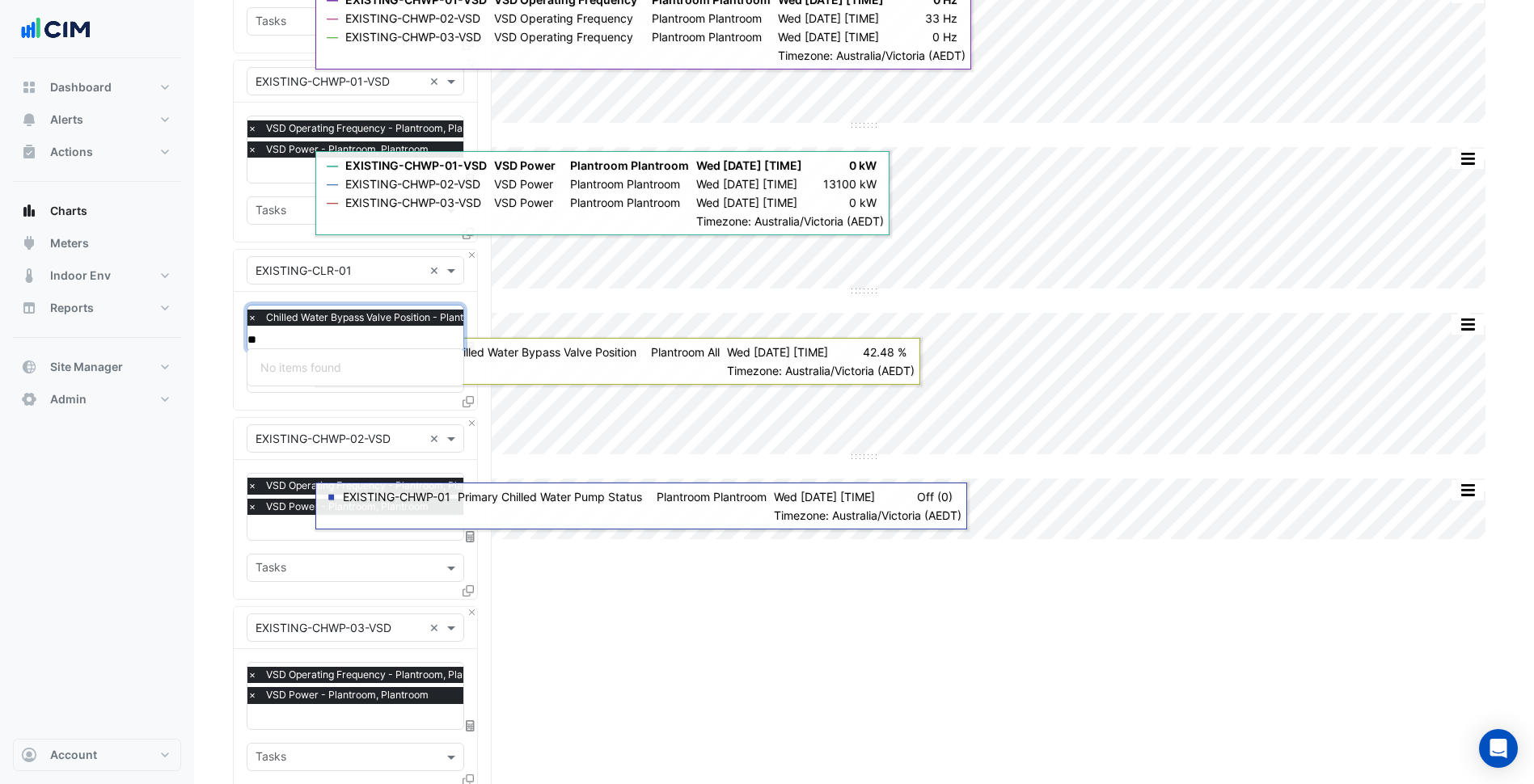 type on "*" 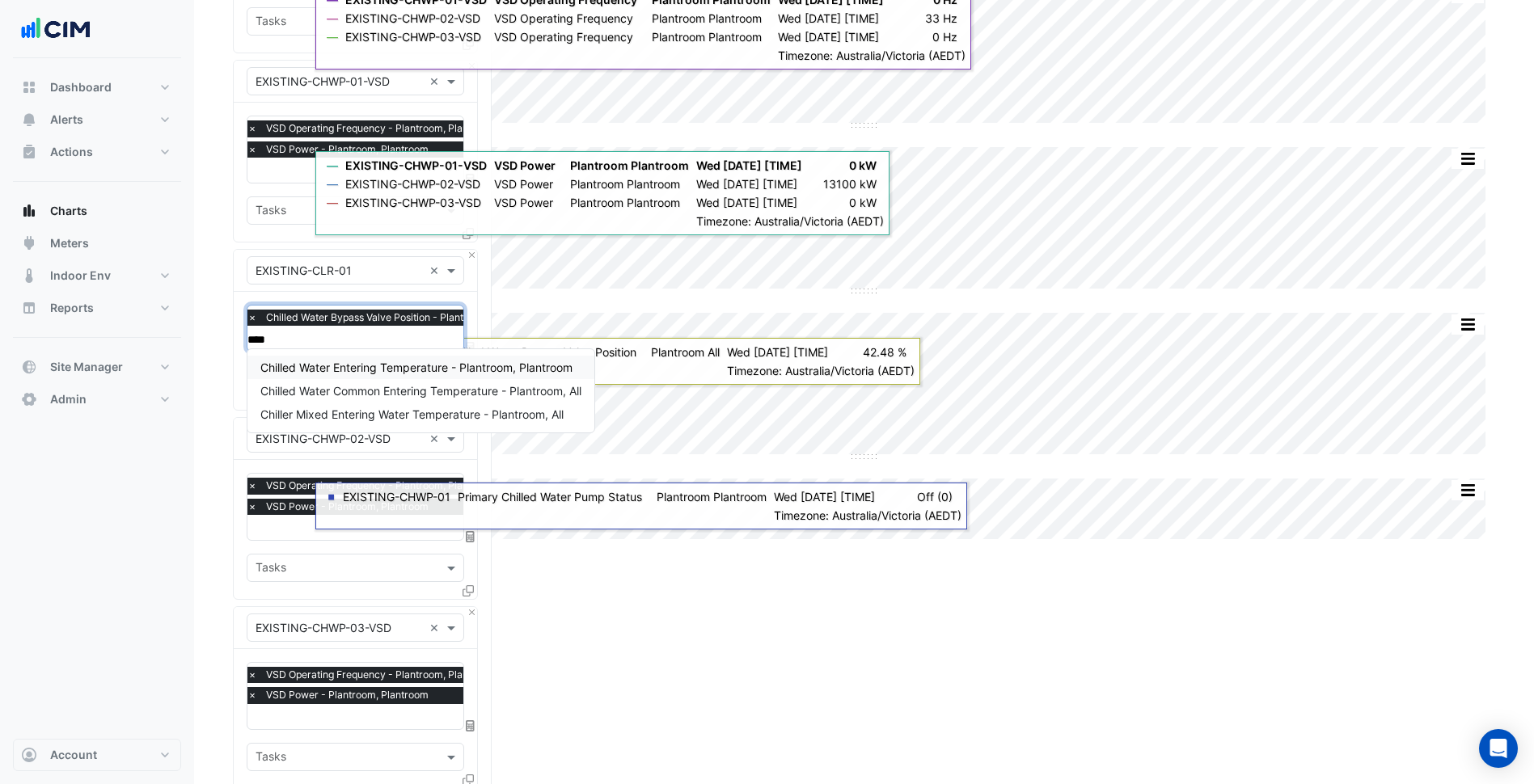 type on "*****" 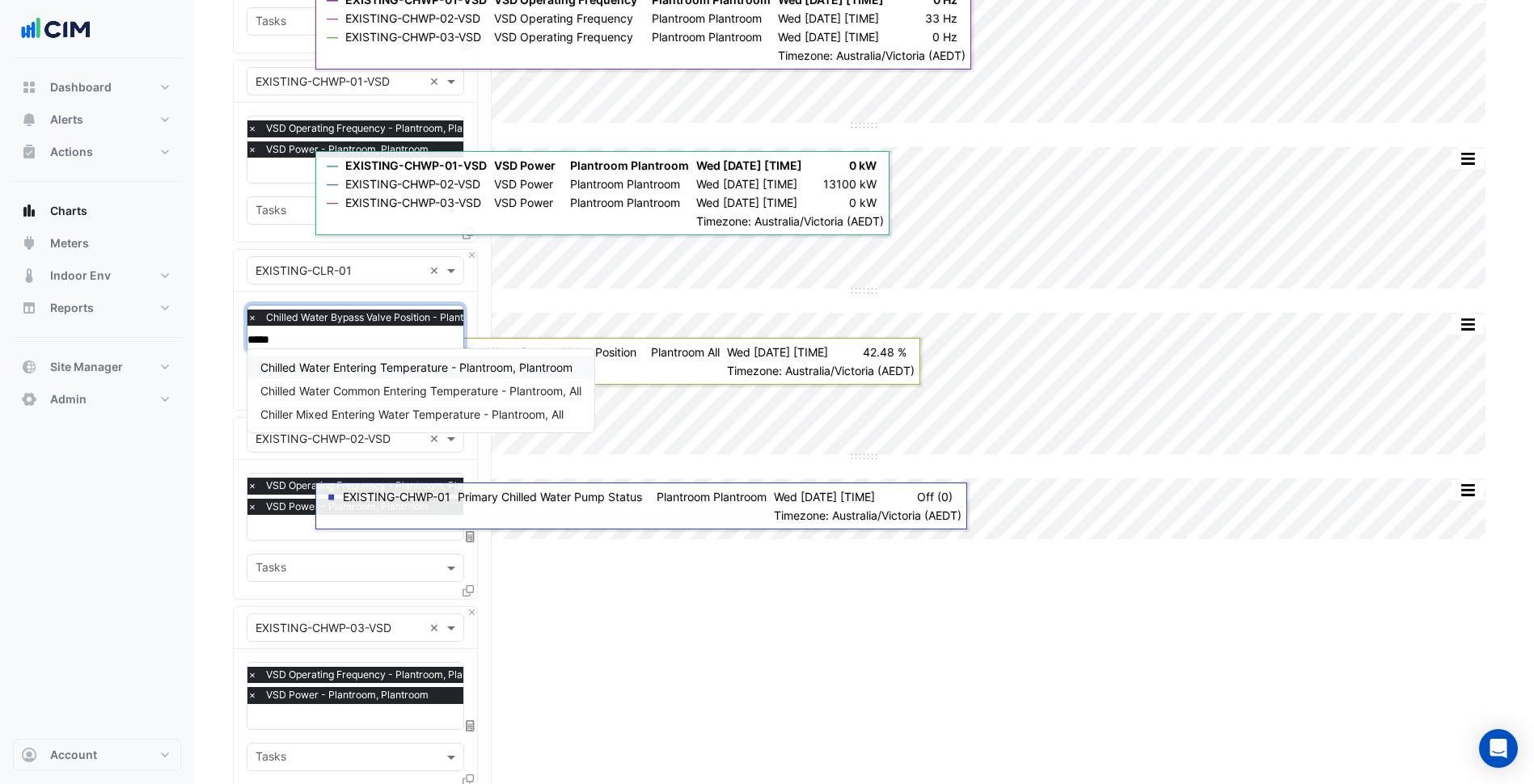 type 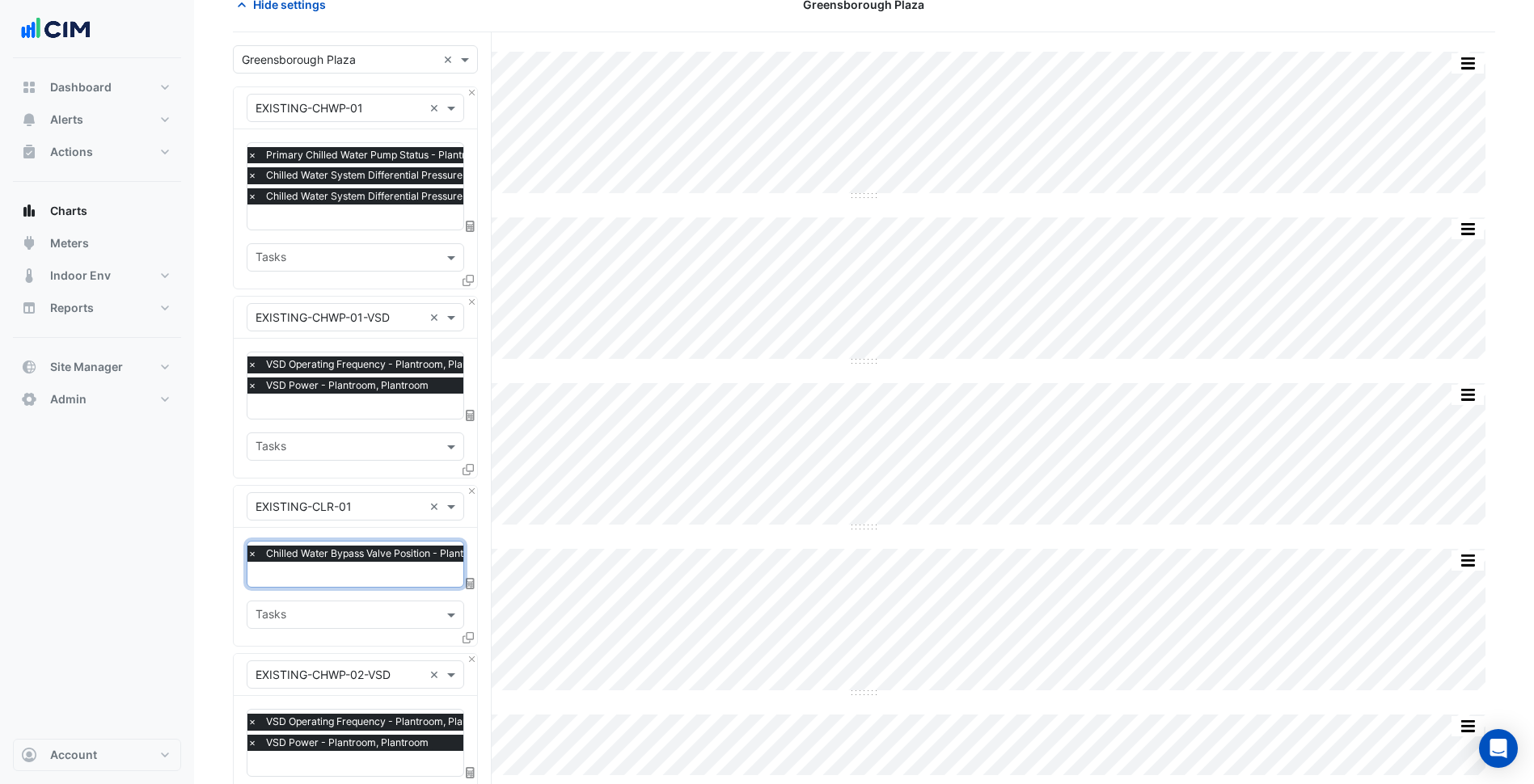 scroll, scrollTop: 0, scrollLeft: 0, axis: both 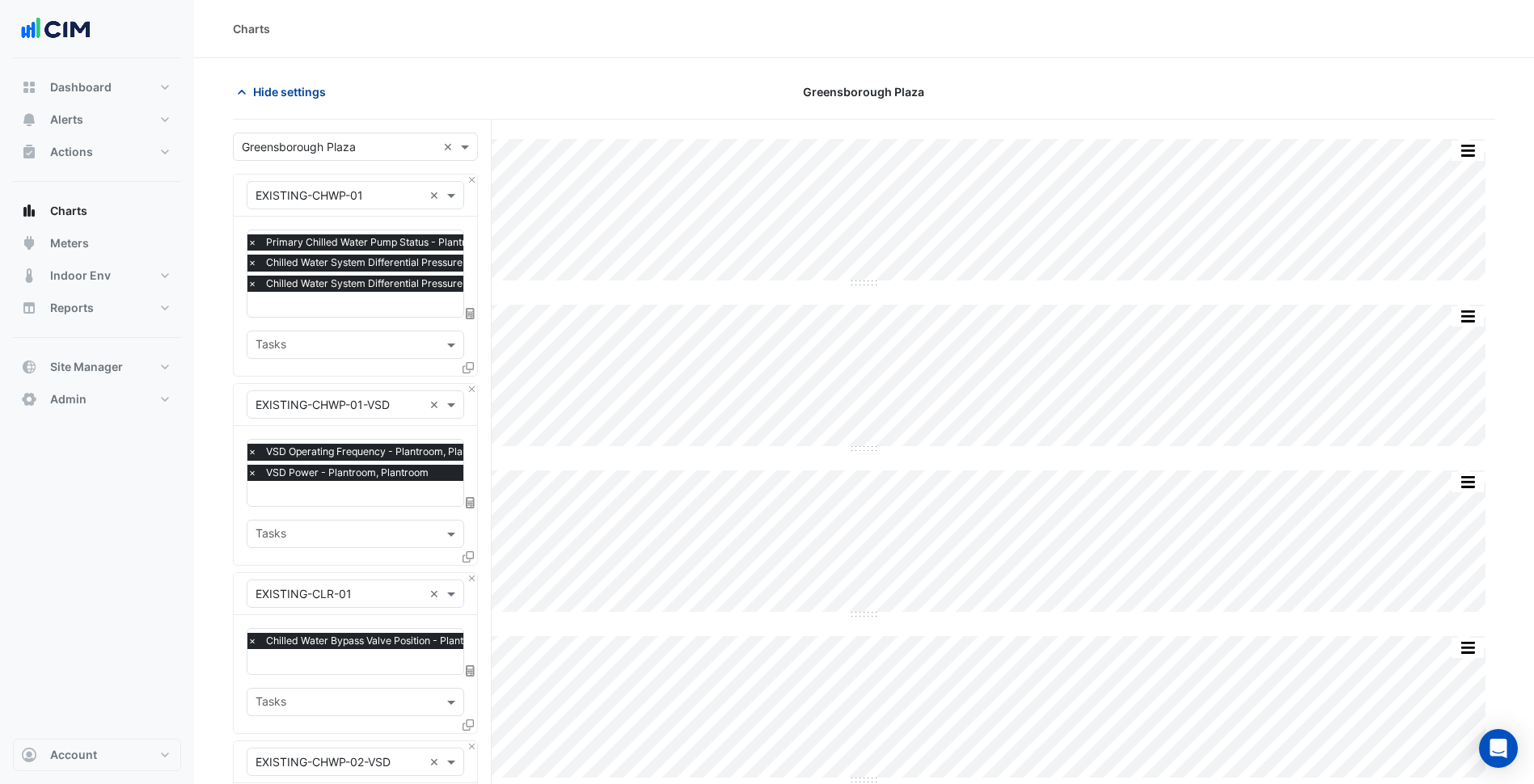 click on "Hide settings" 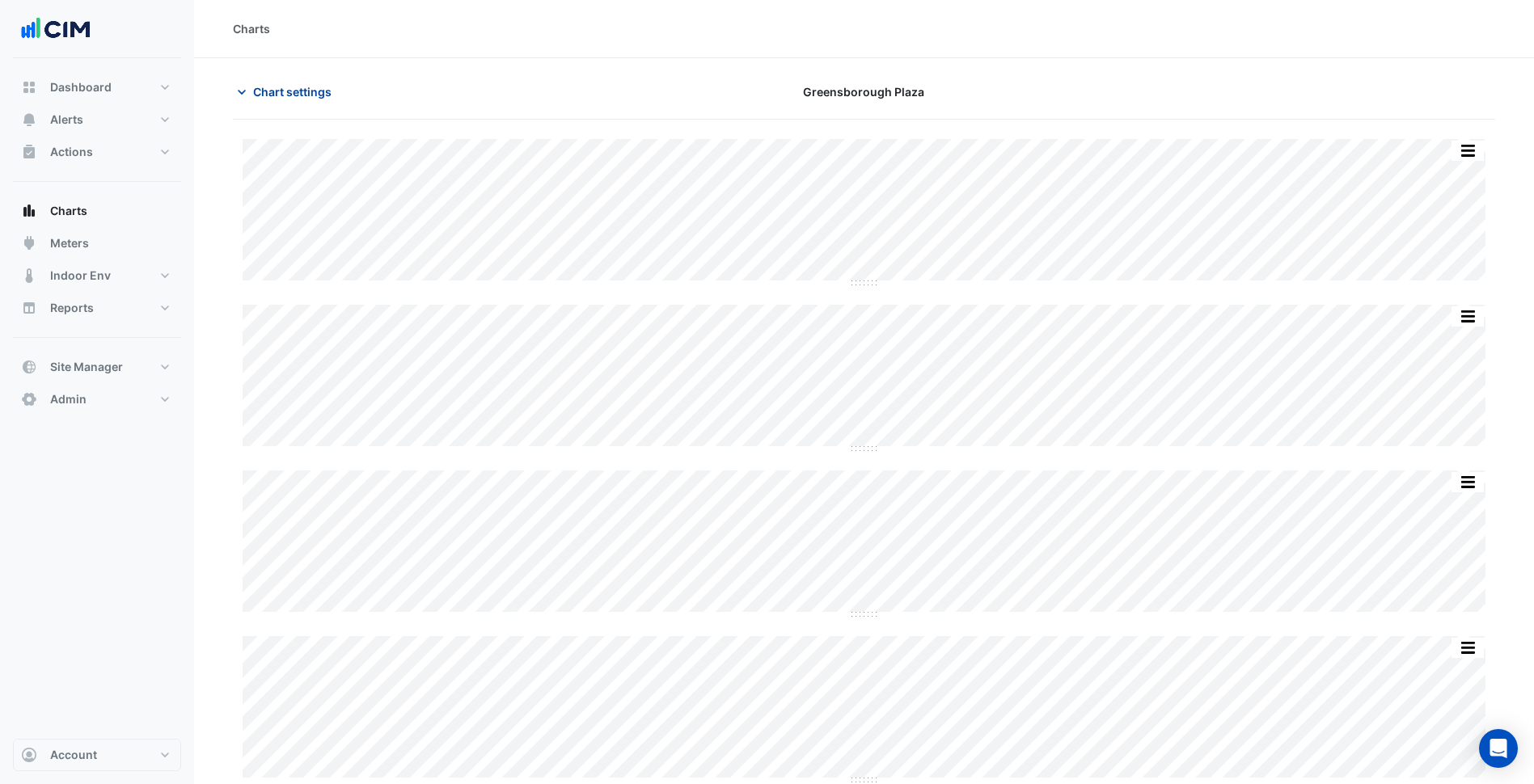 click on "Chart settings" 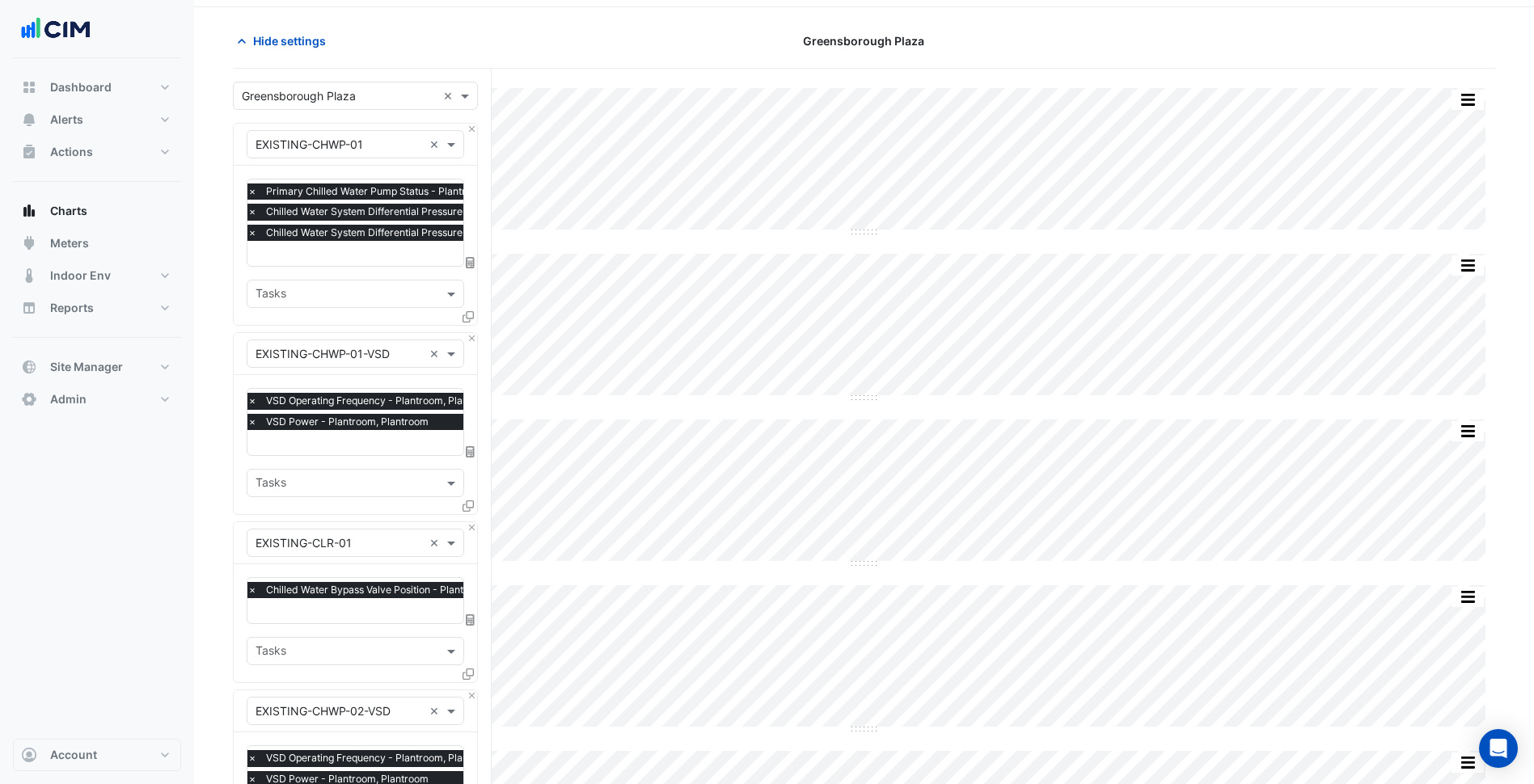 scroll, scrollTop: 0, scrollLeft: 0, axis: both 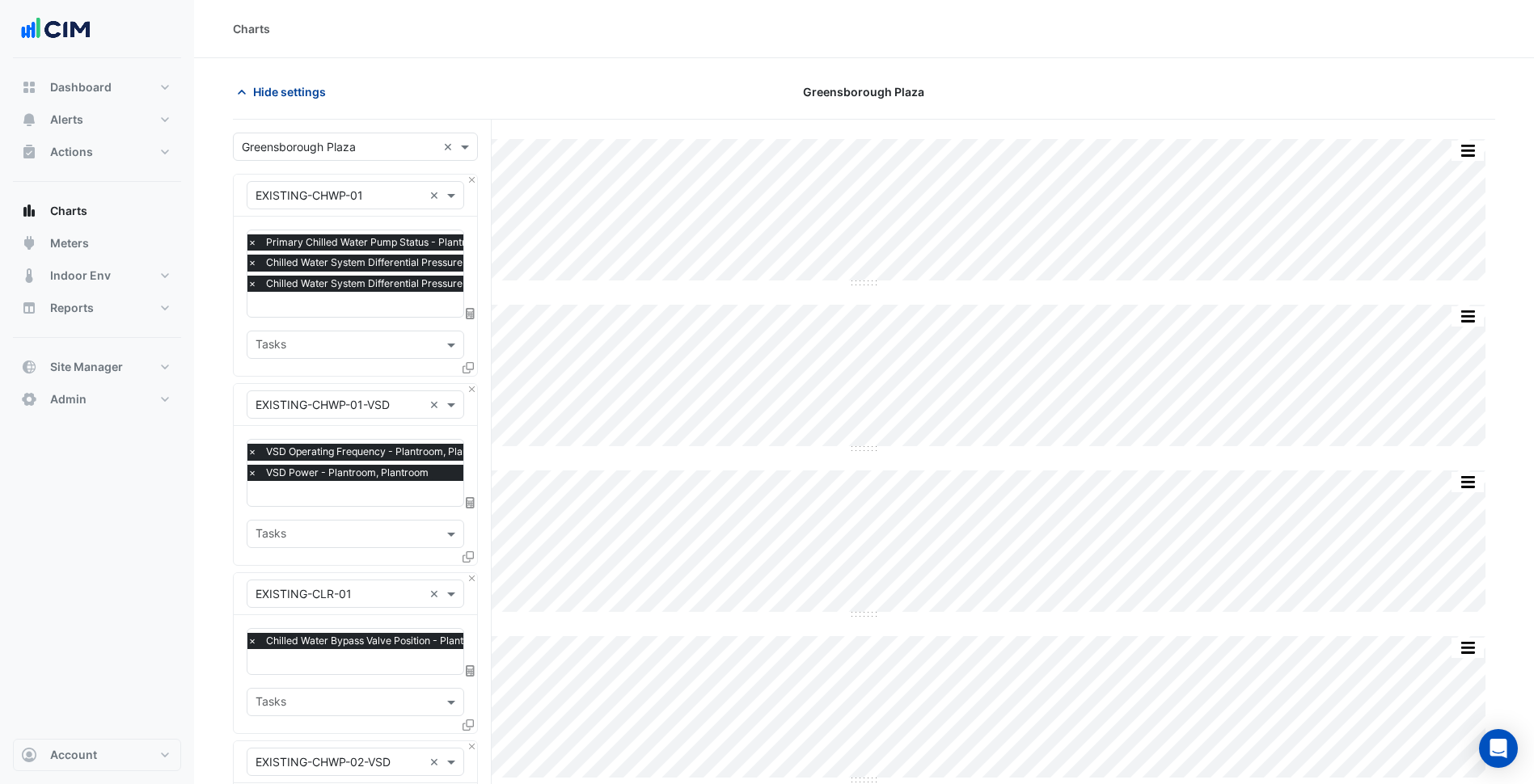 click on "Hide settings" 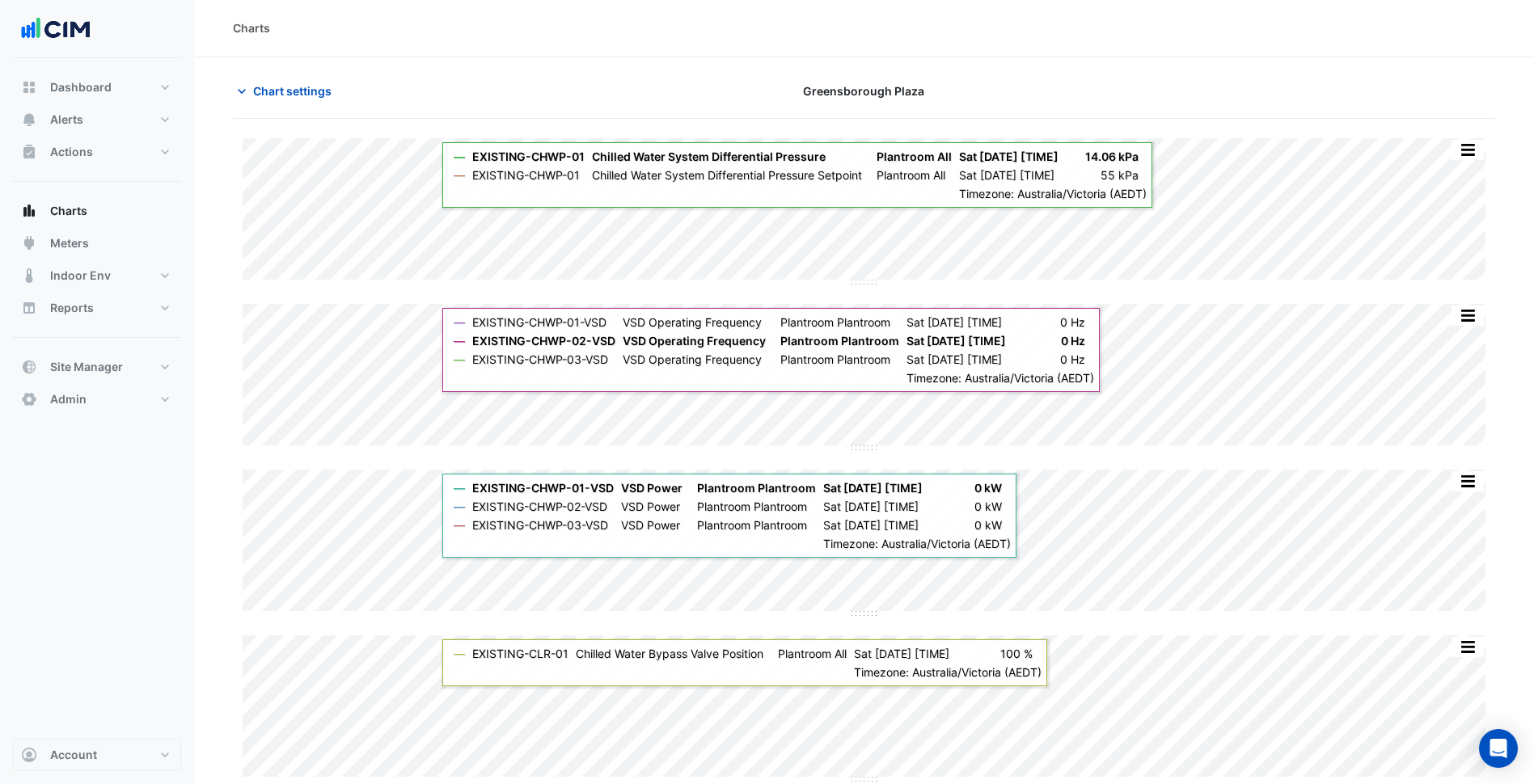 scroll, scrollTop: 0, scrollLeft: 0, axis: both 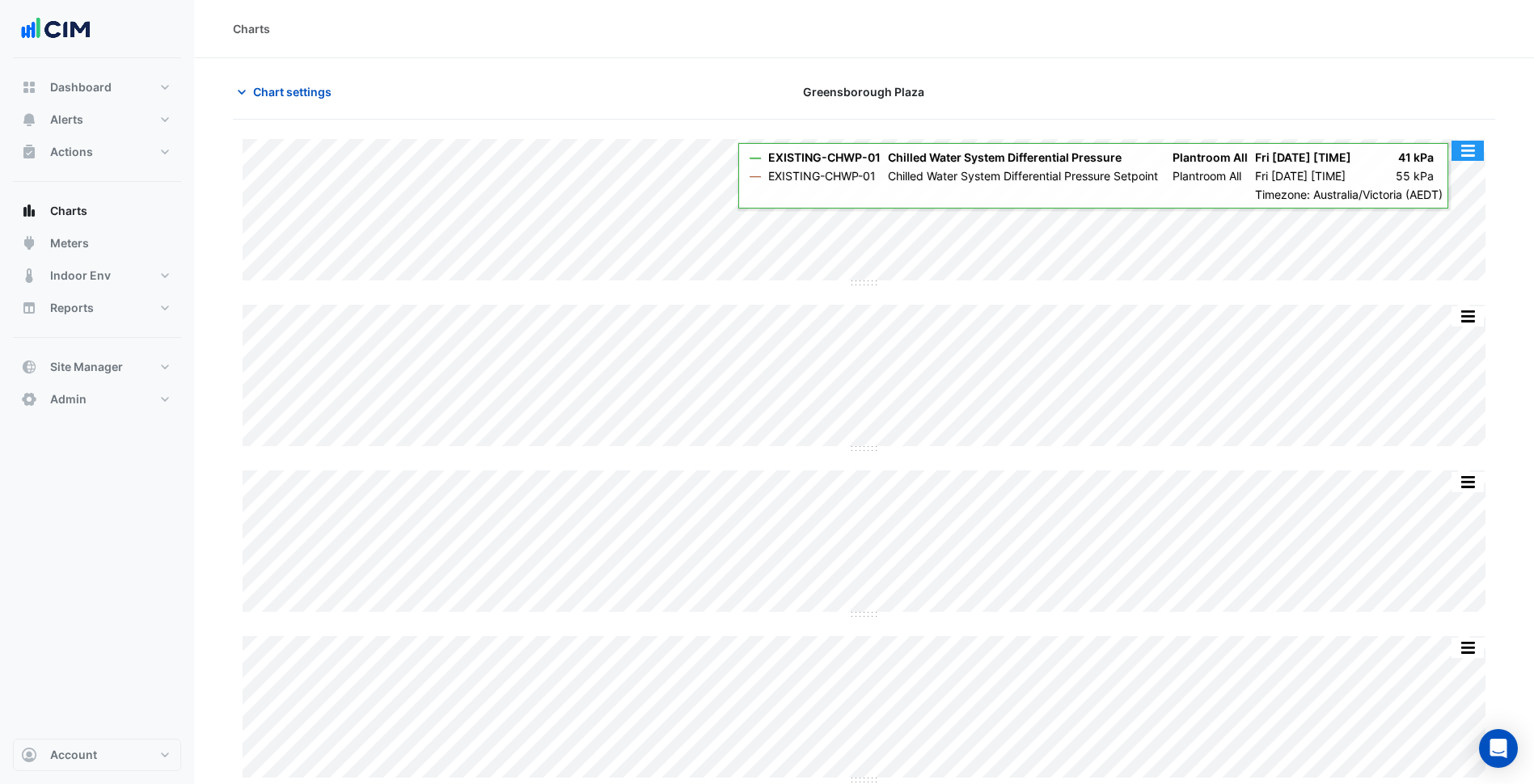 click 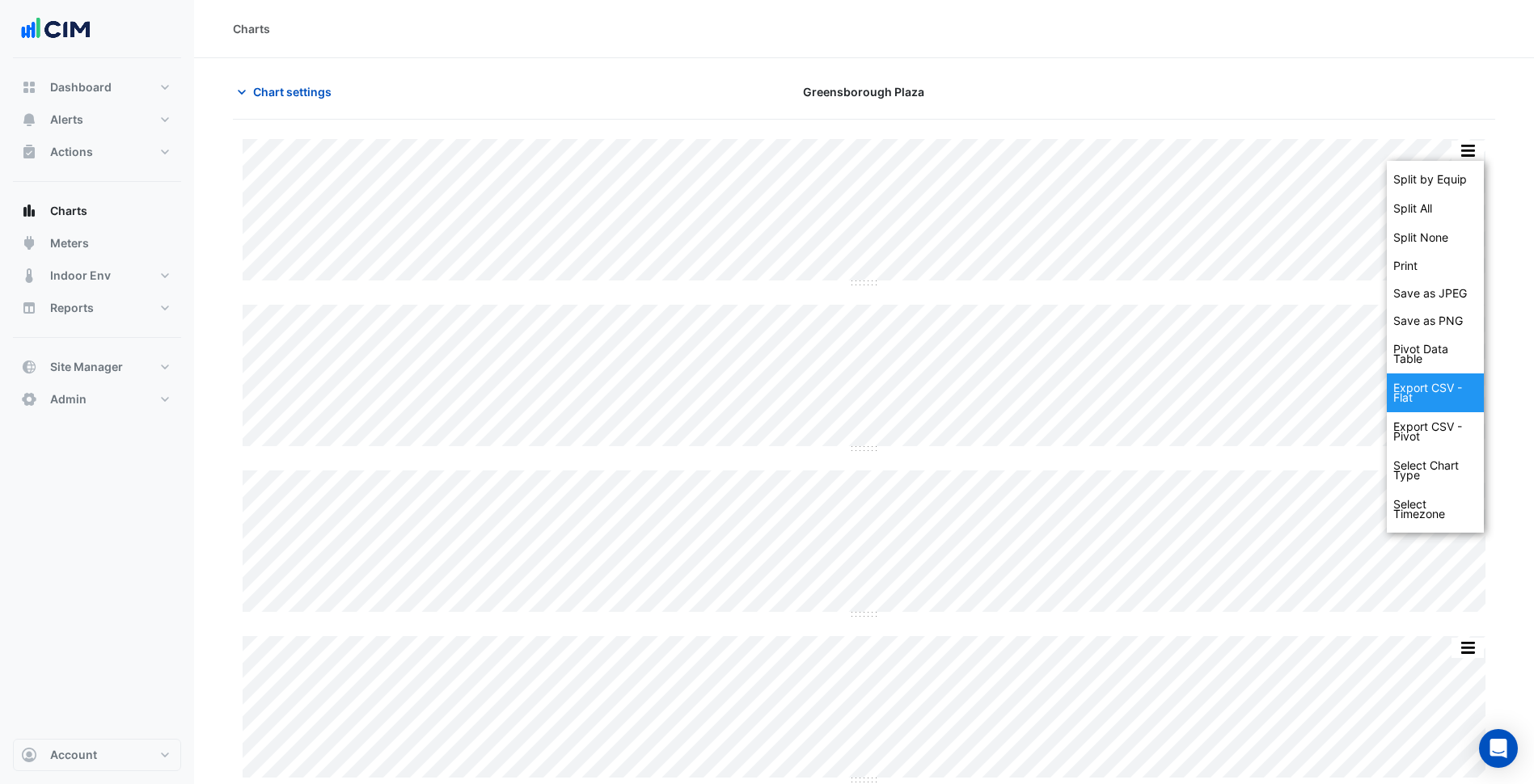 click on "Export CSV - Flat" 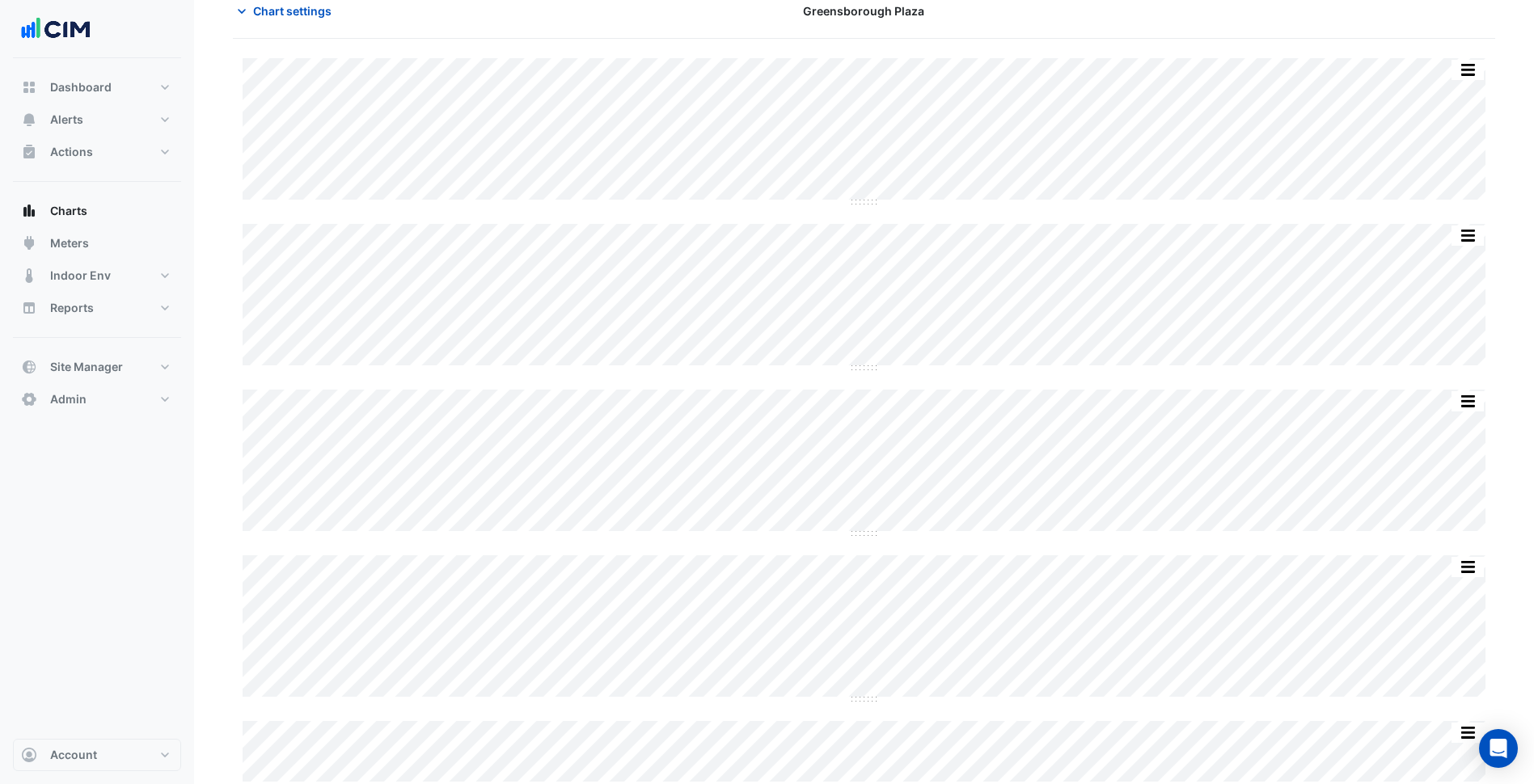 scroll, scrollTop: 82, scrollLeft: 0, axis: vertical 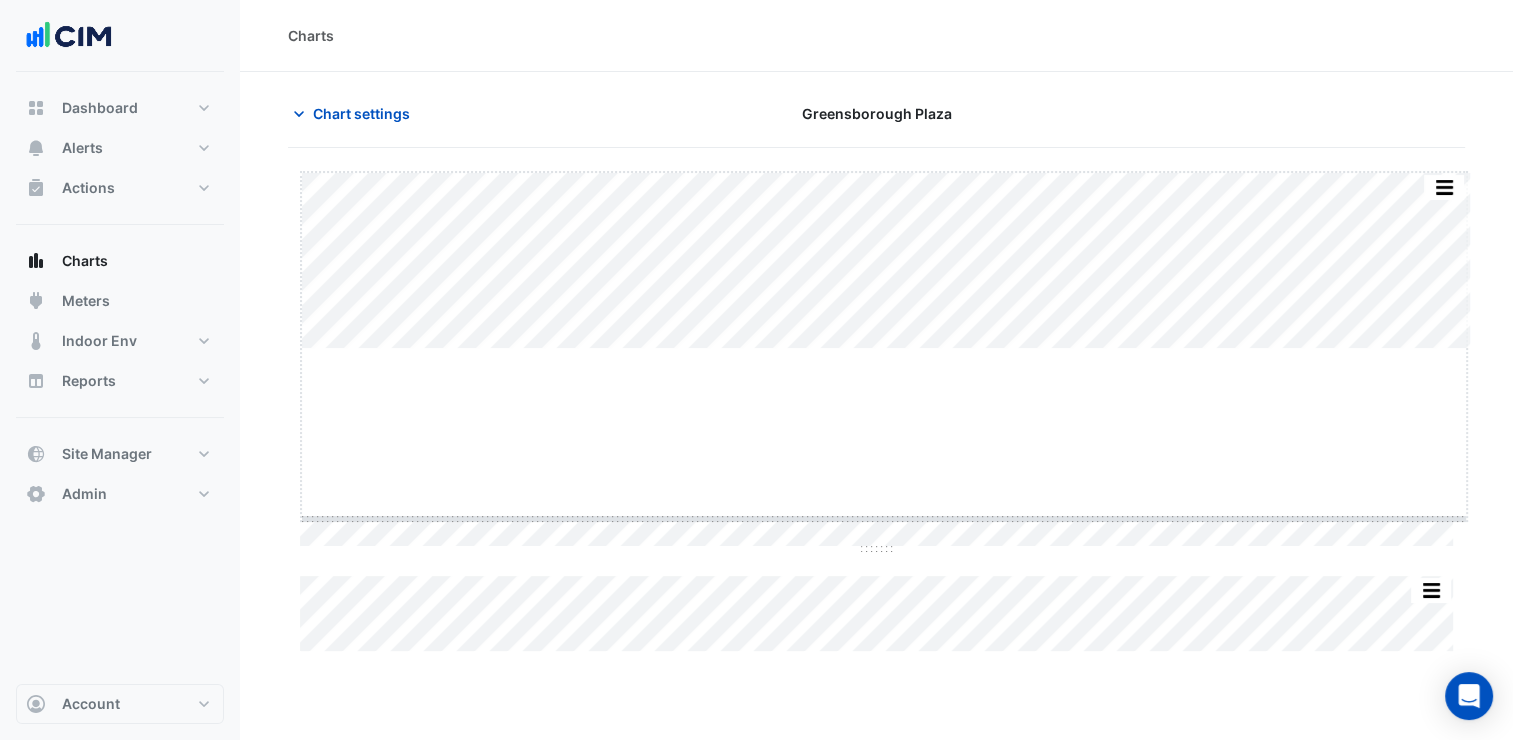 drag, startPoint x: 884, startPoint y: 351, endPoint x: 847, endPoint y: 521, distance: 173.97989 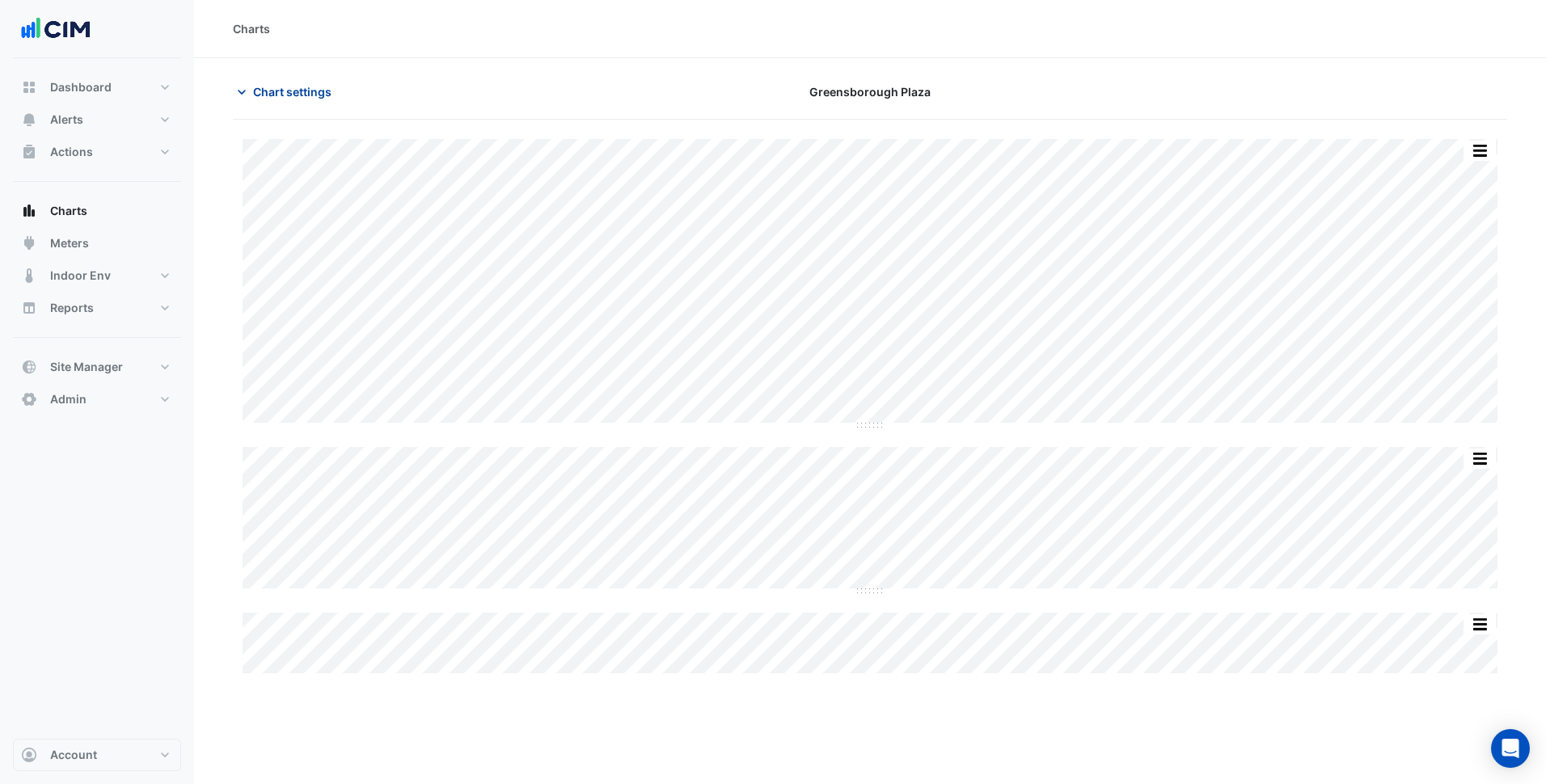click on "Chart settings" 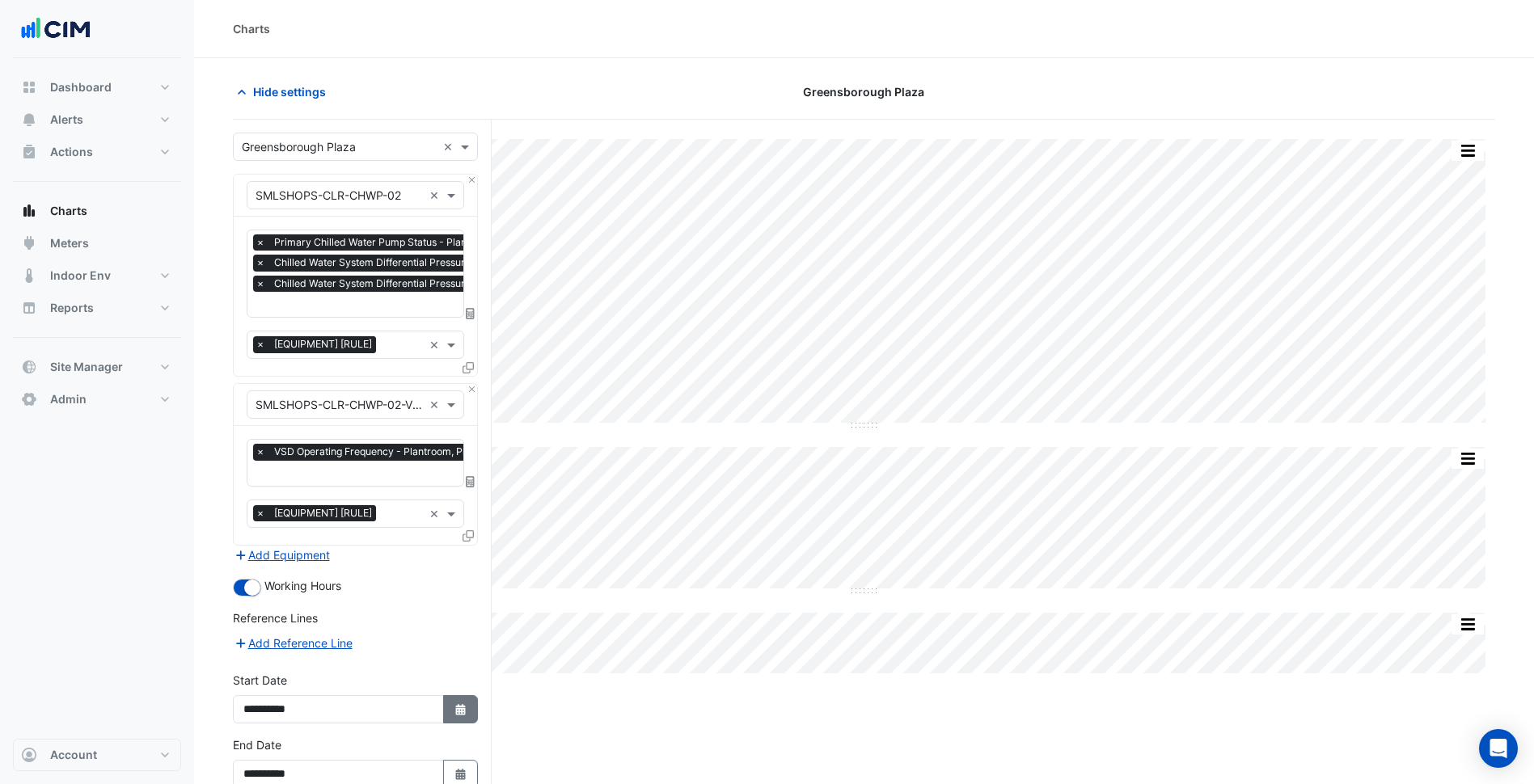 click on "Select Date" at bounding box center (461, 709) 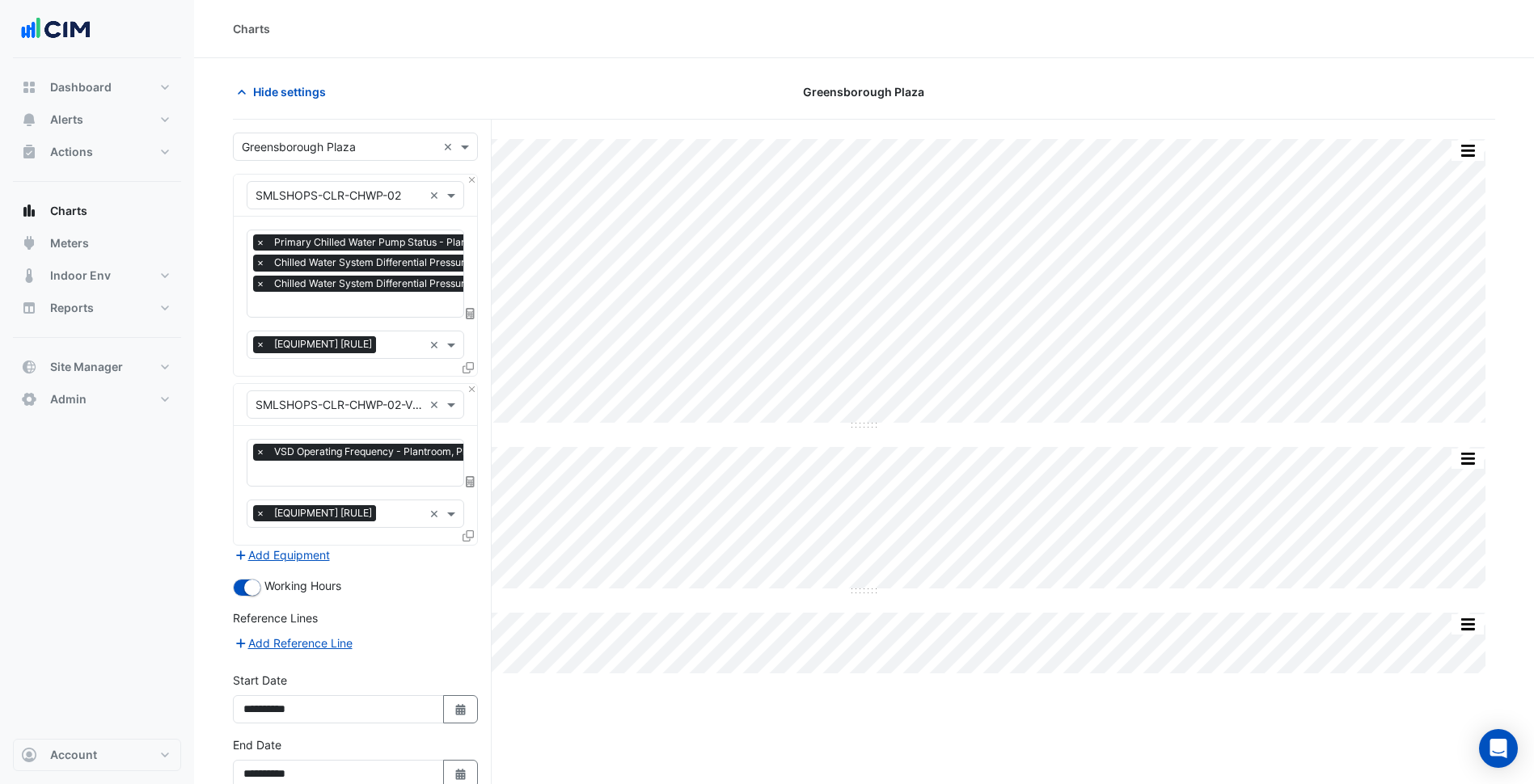 select on "*" 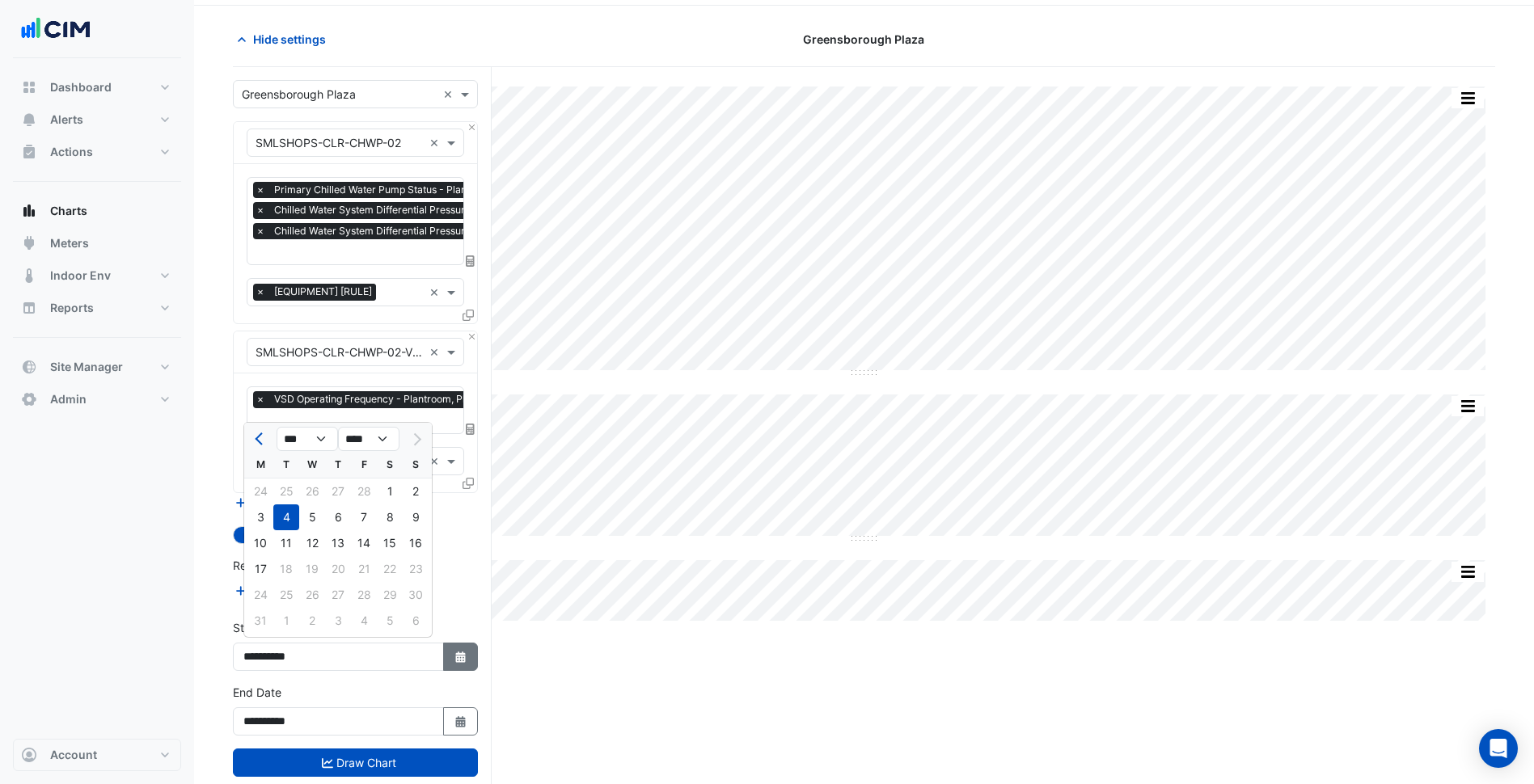 scroll, scrollTop: 81, scrollLeft: 0, axis: vertical 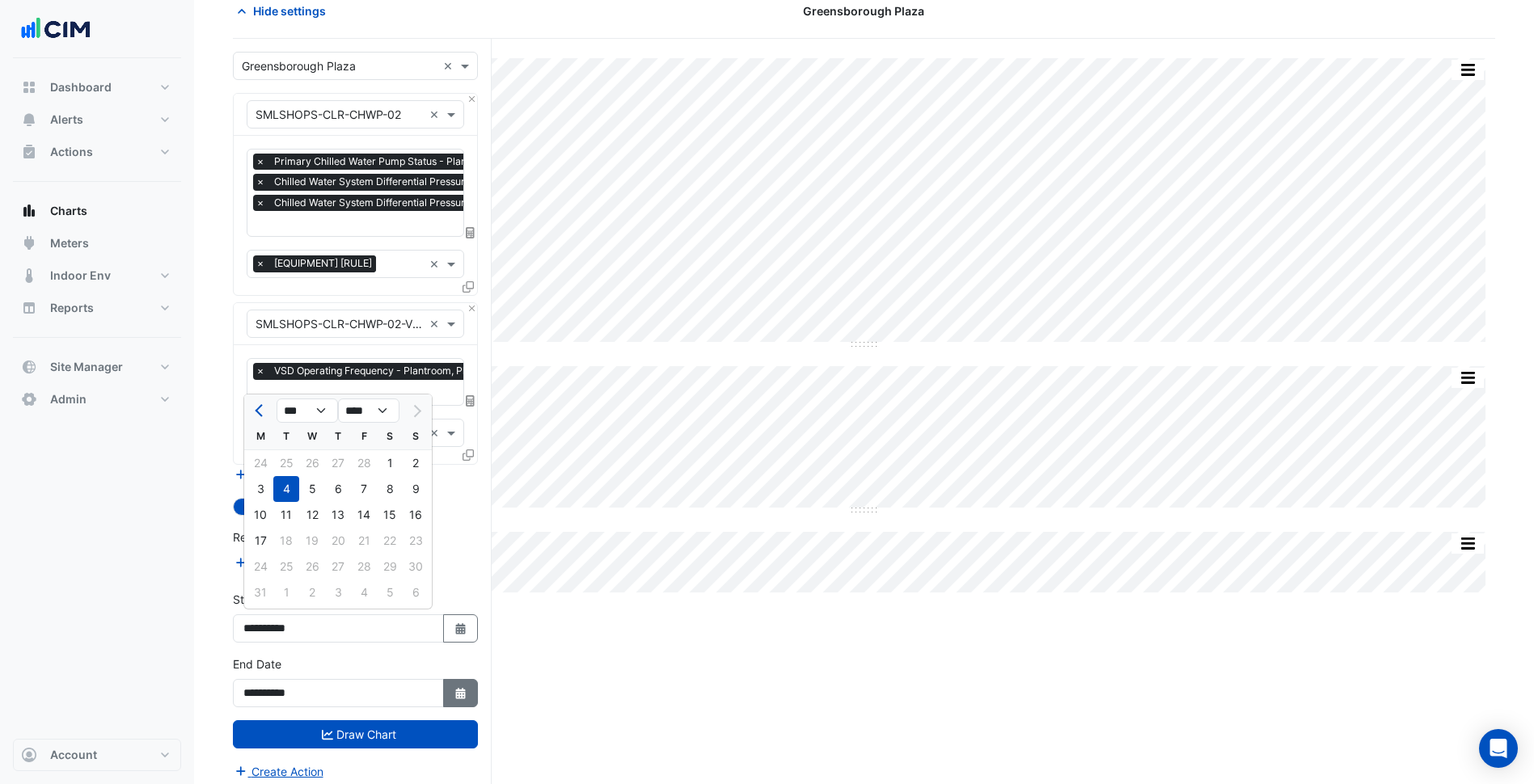 click on "Select Date" at bounding box center [461, 693] 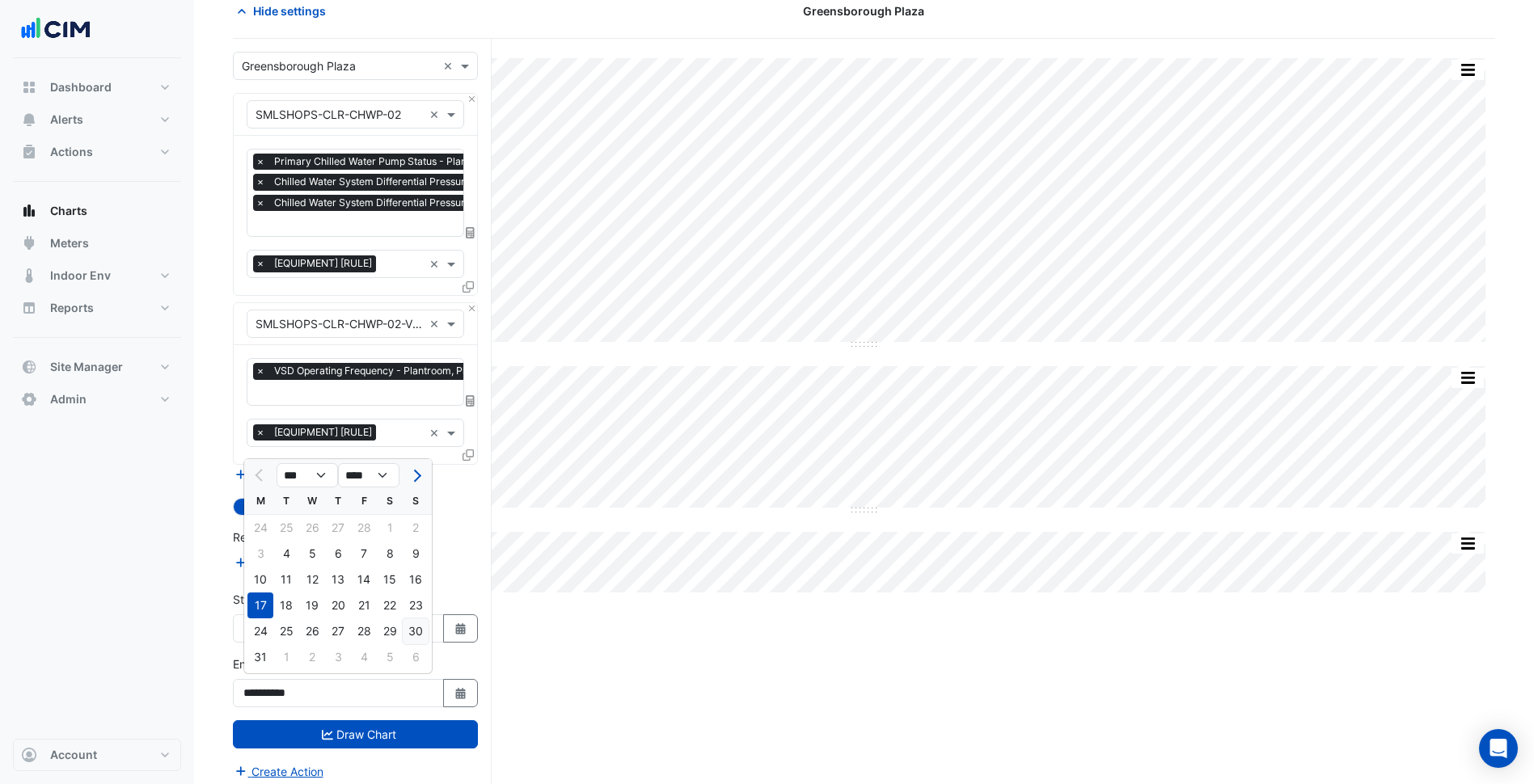 click on "30" 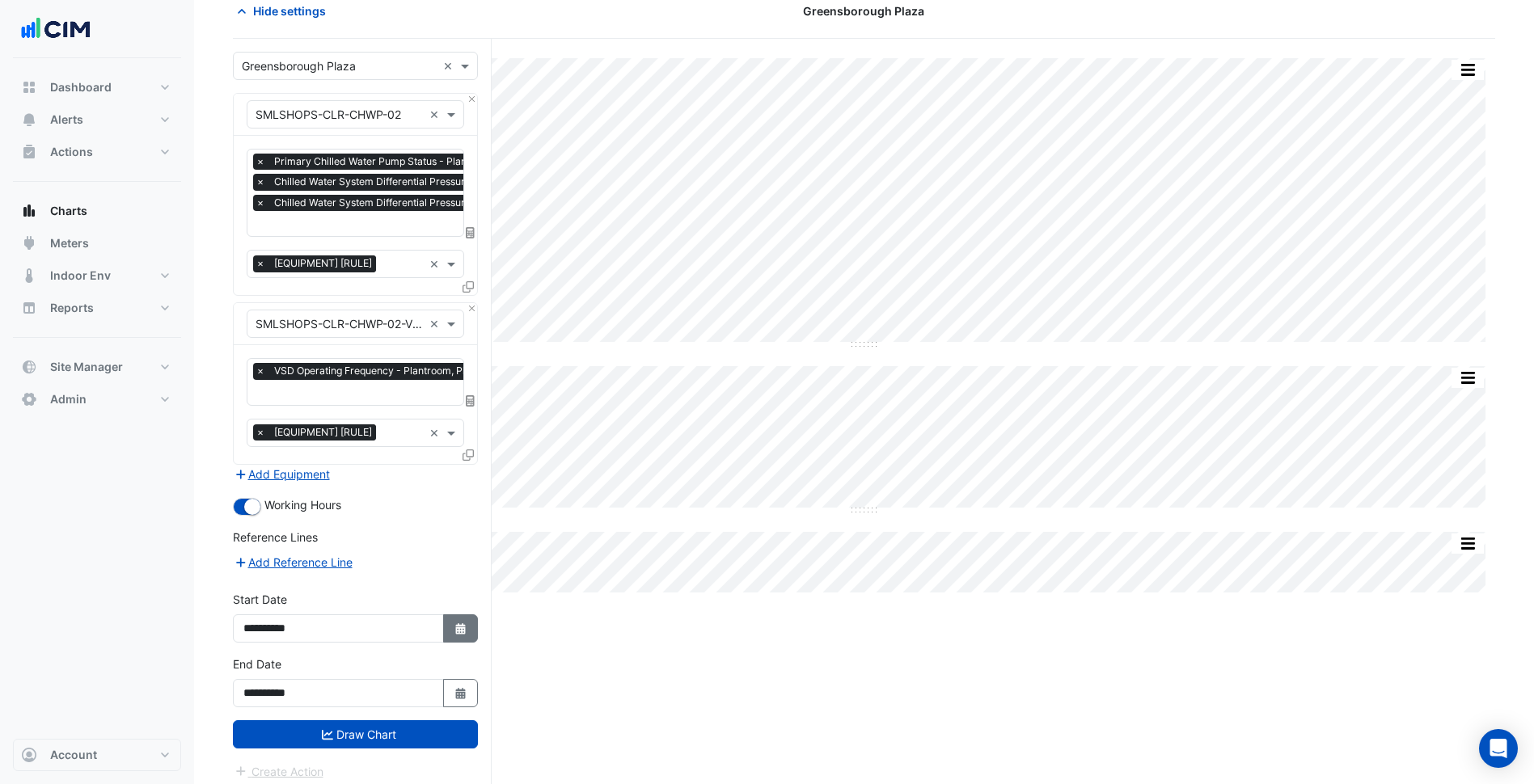 click on "Select Date" at bounding box center (461, 628) 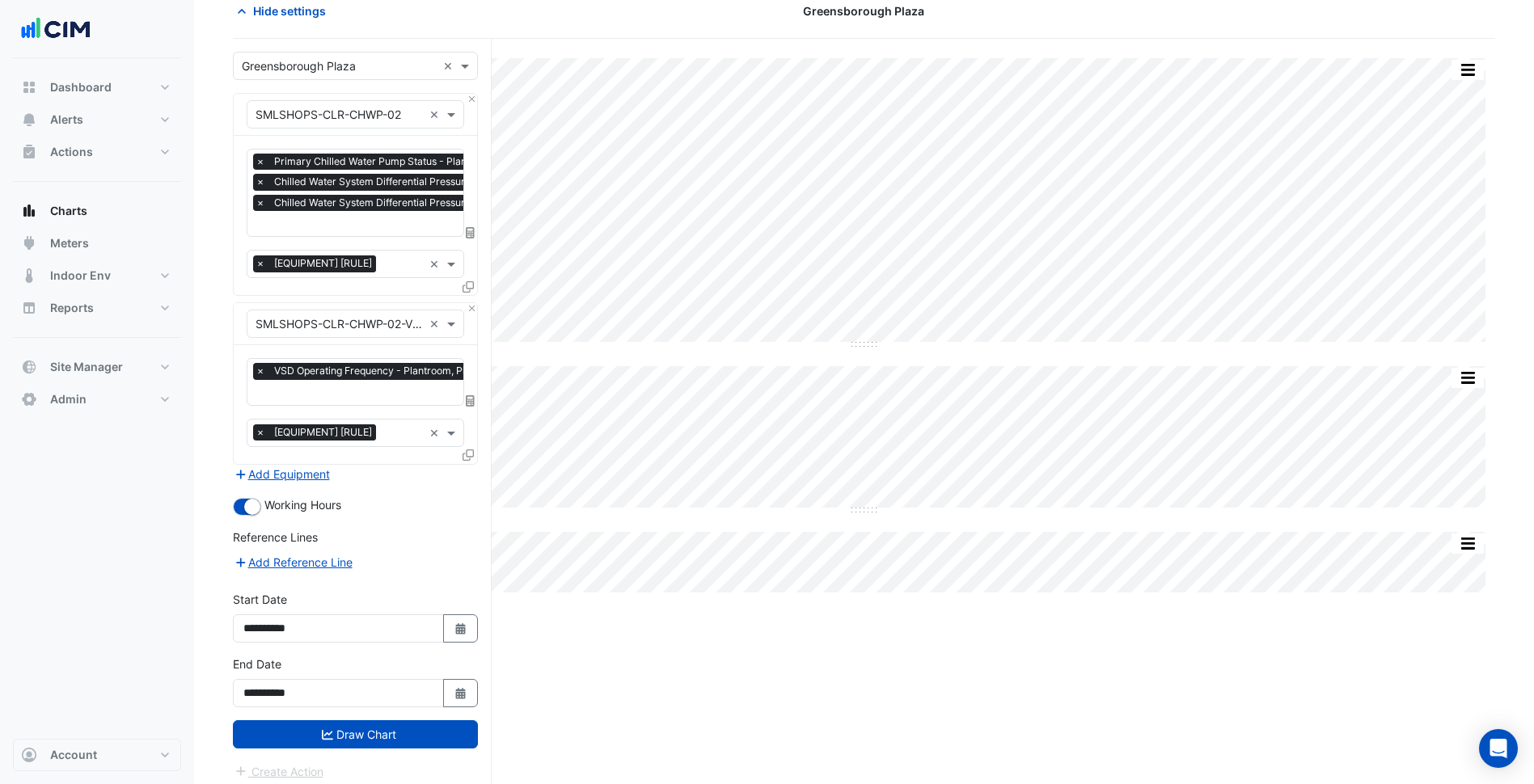 select on "*" 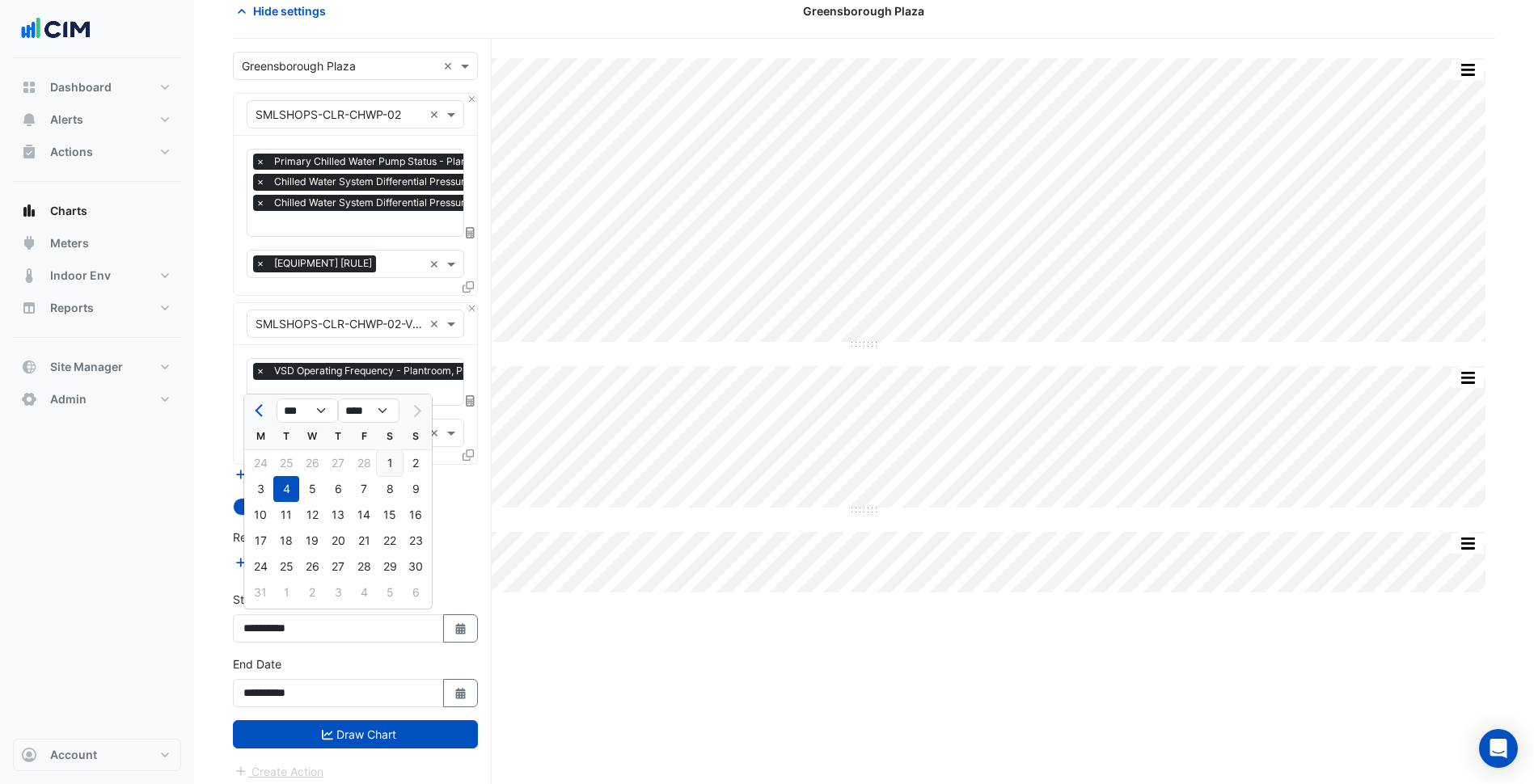 click on "1" 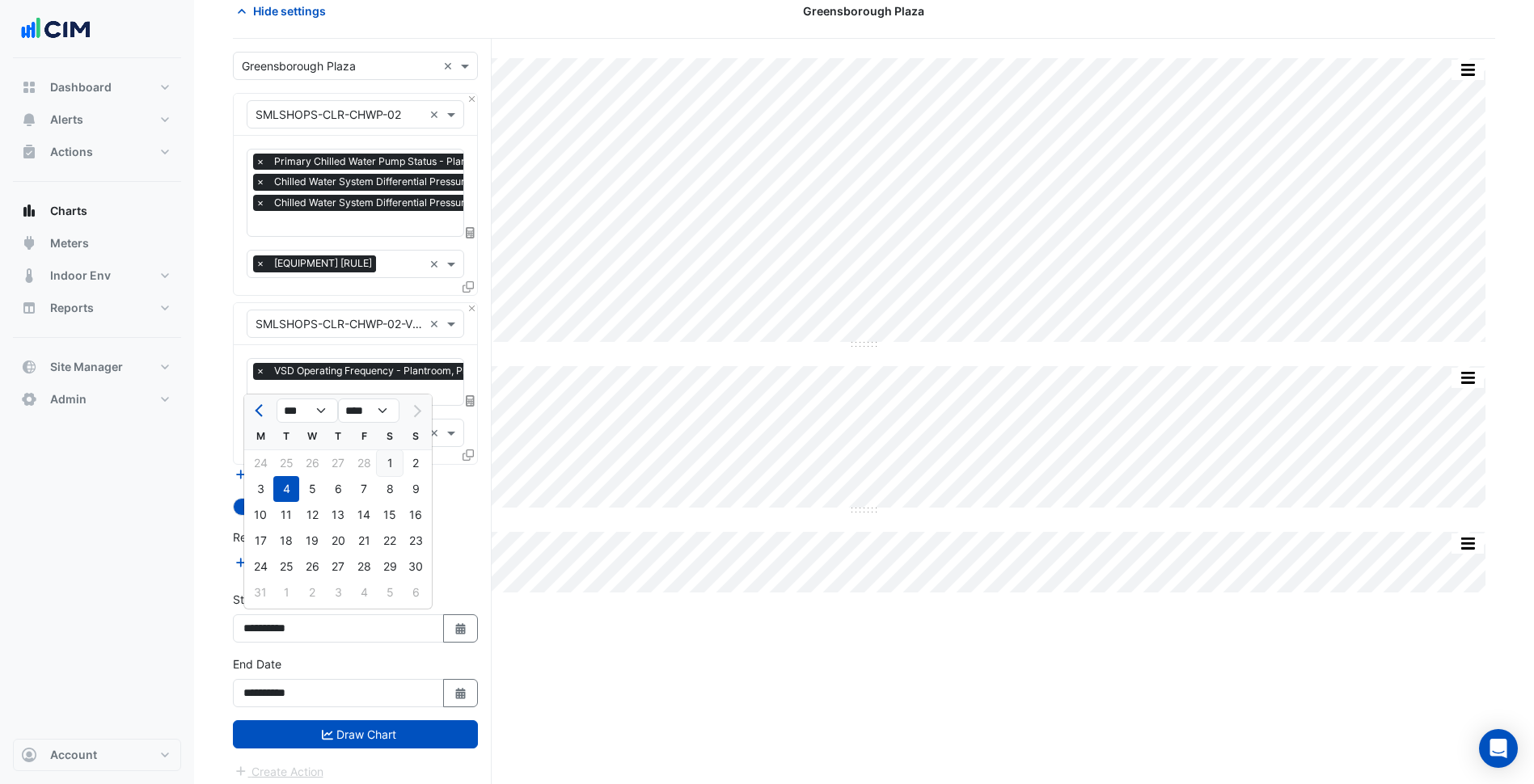 type on "**********" 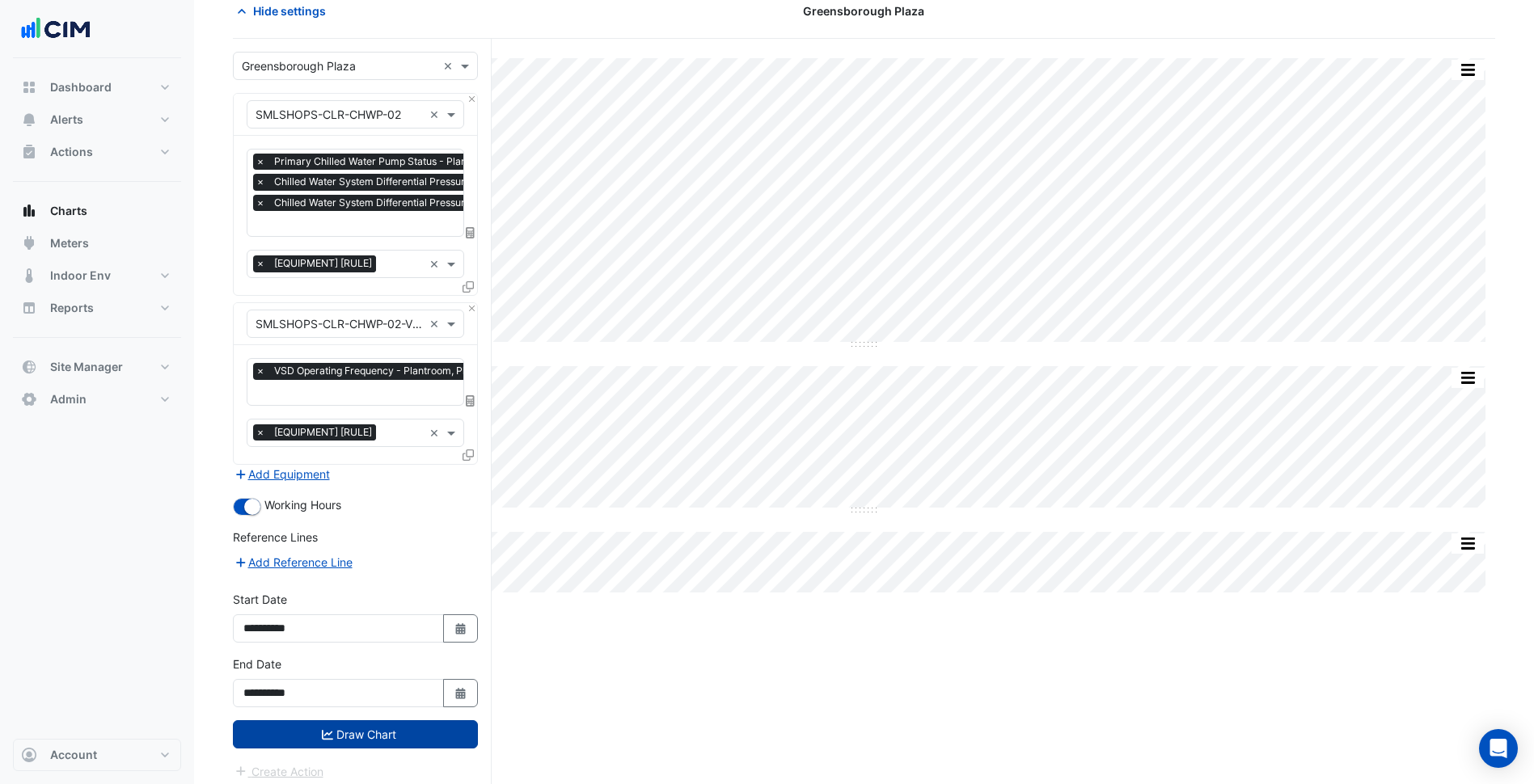 click on "Draw Chart" at bounding box center [355, 734] 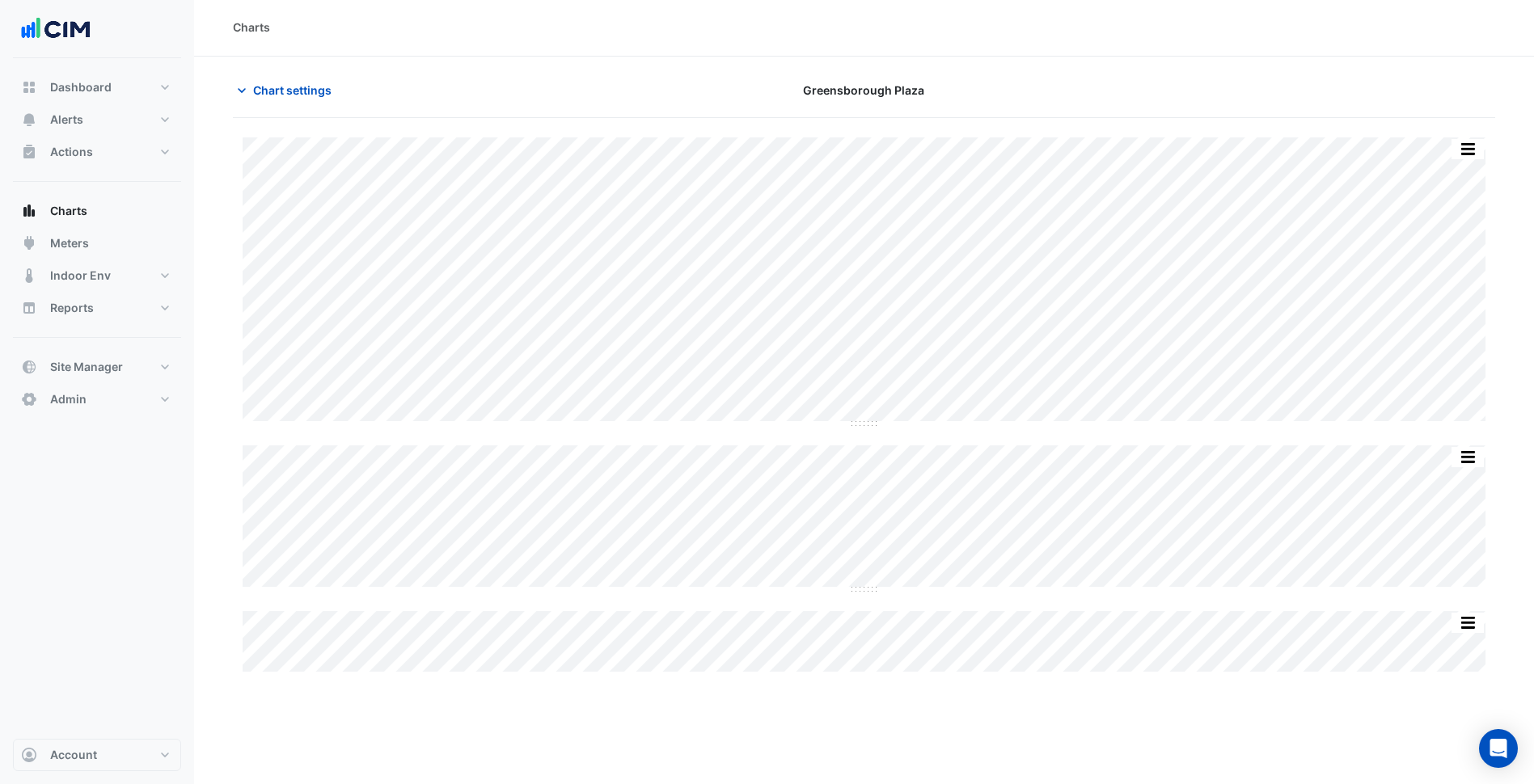 scroll, scrollTop: 0, scrollLeft: 0, axis: both 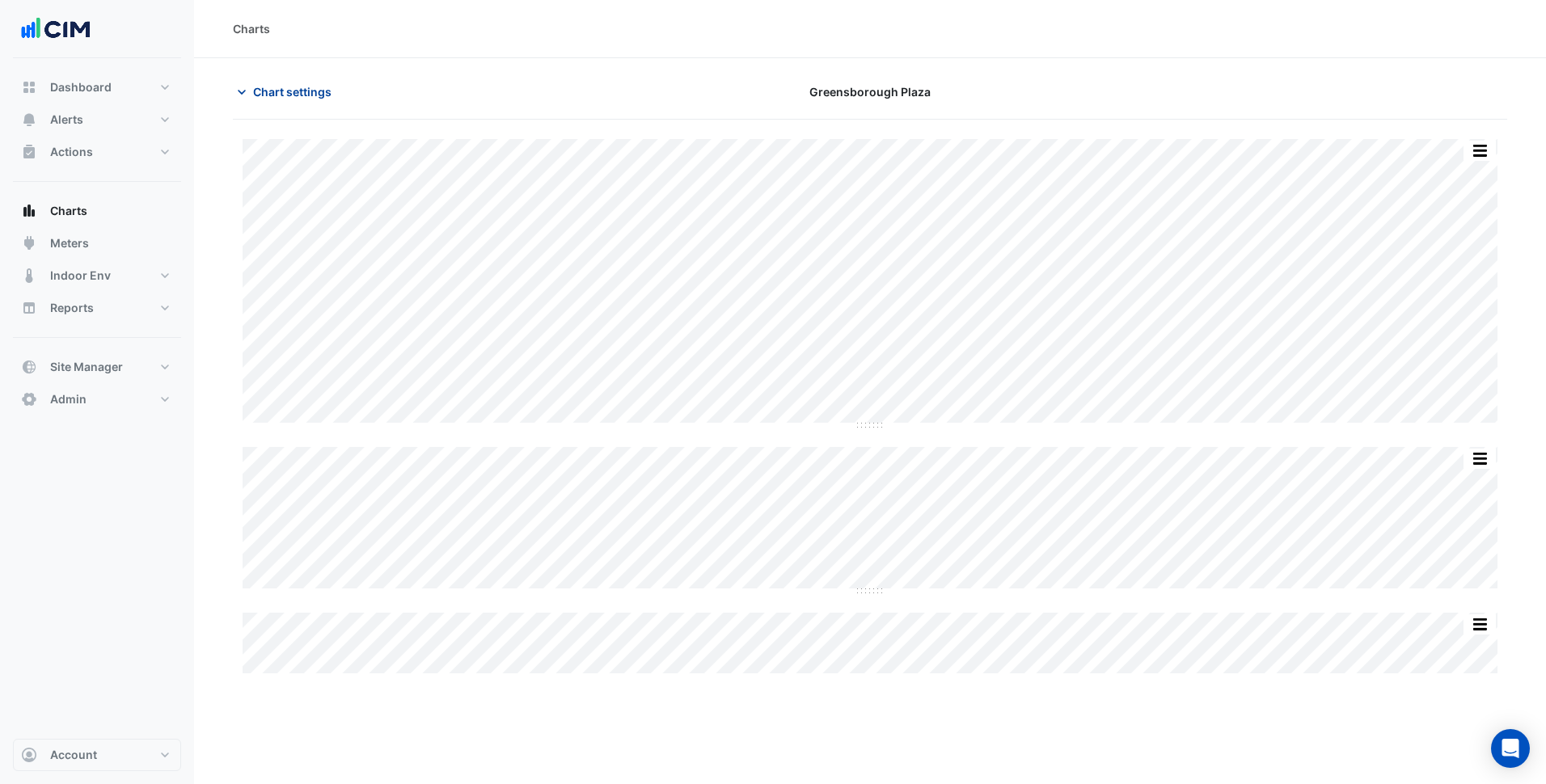 click on "Chart settings" 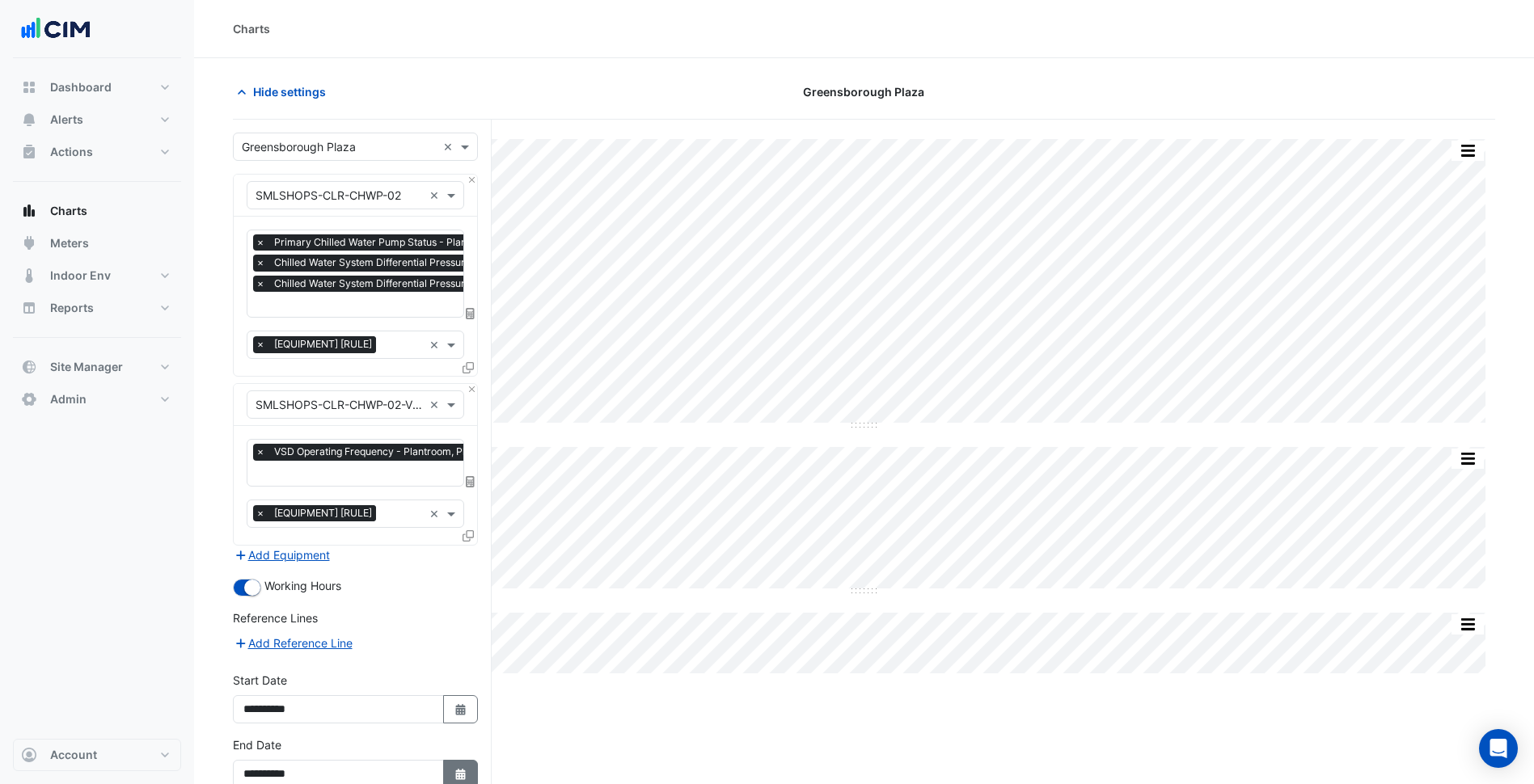 click on "Select Date" at bounding box center [461, 773] 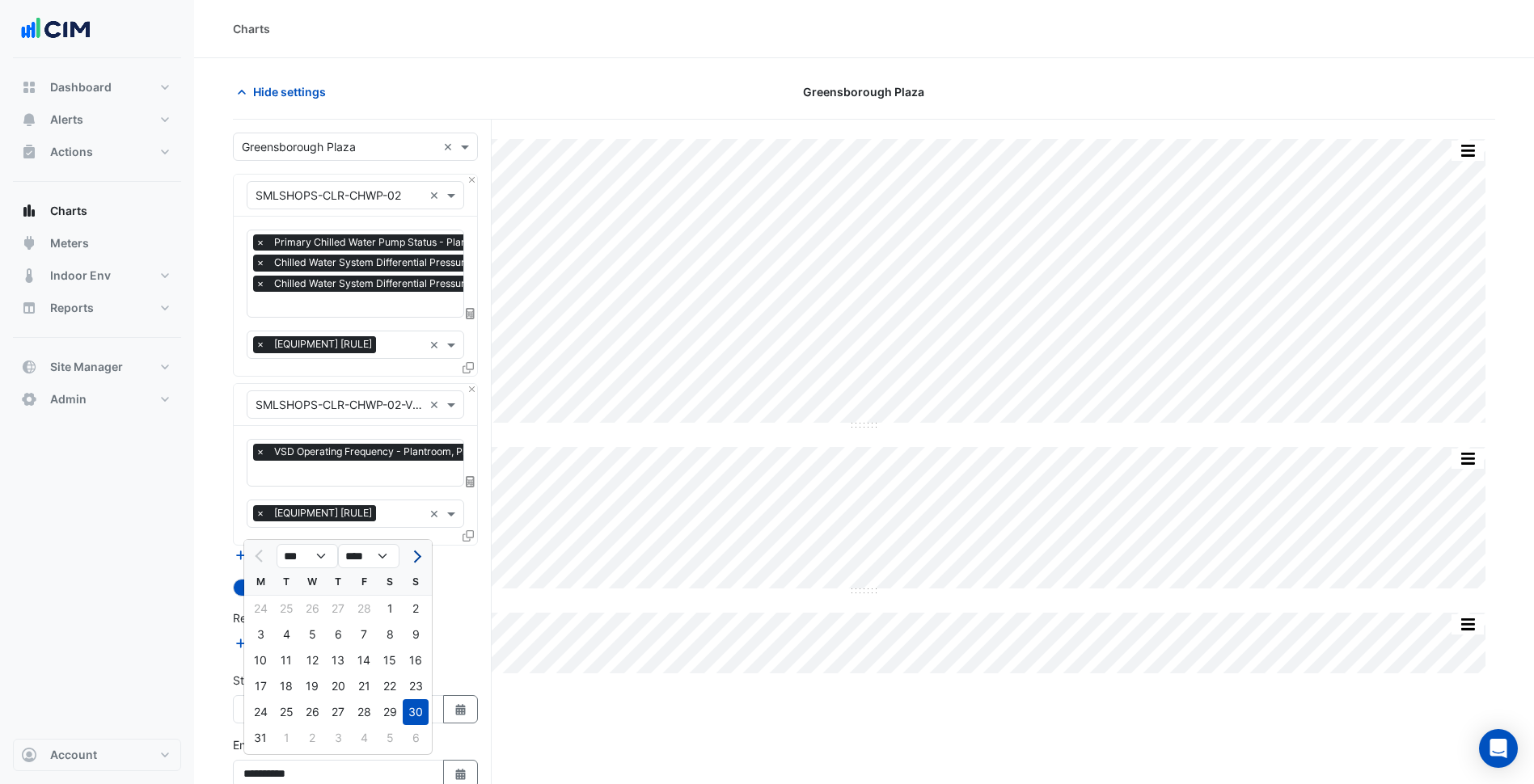 click 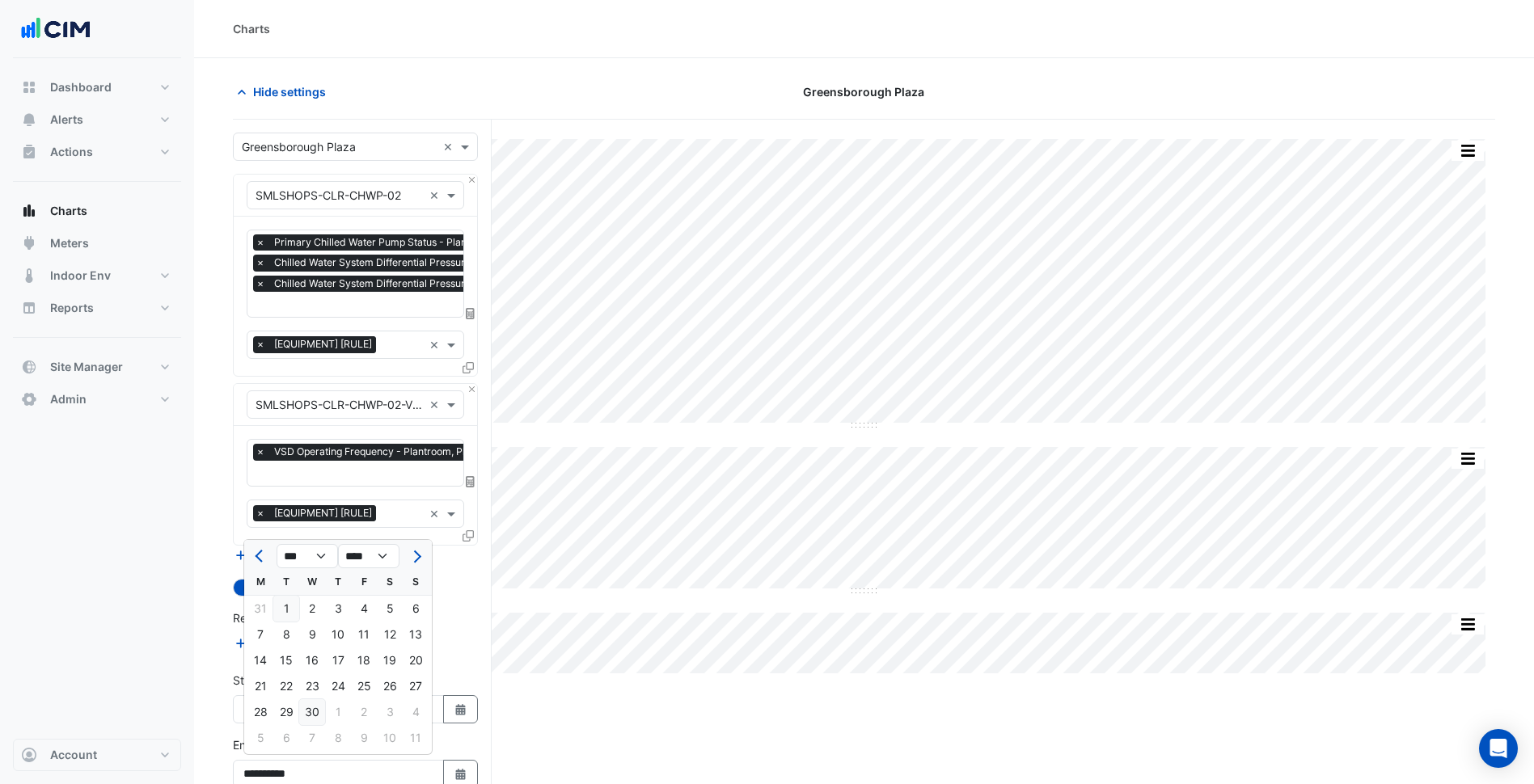 click on "30" 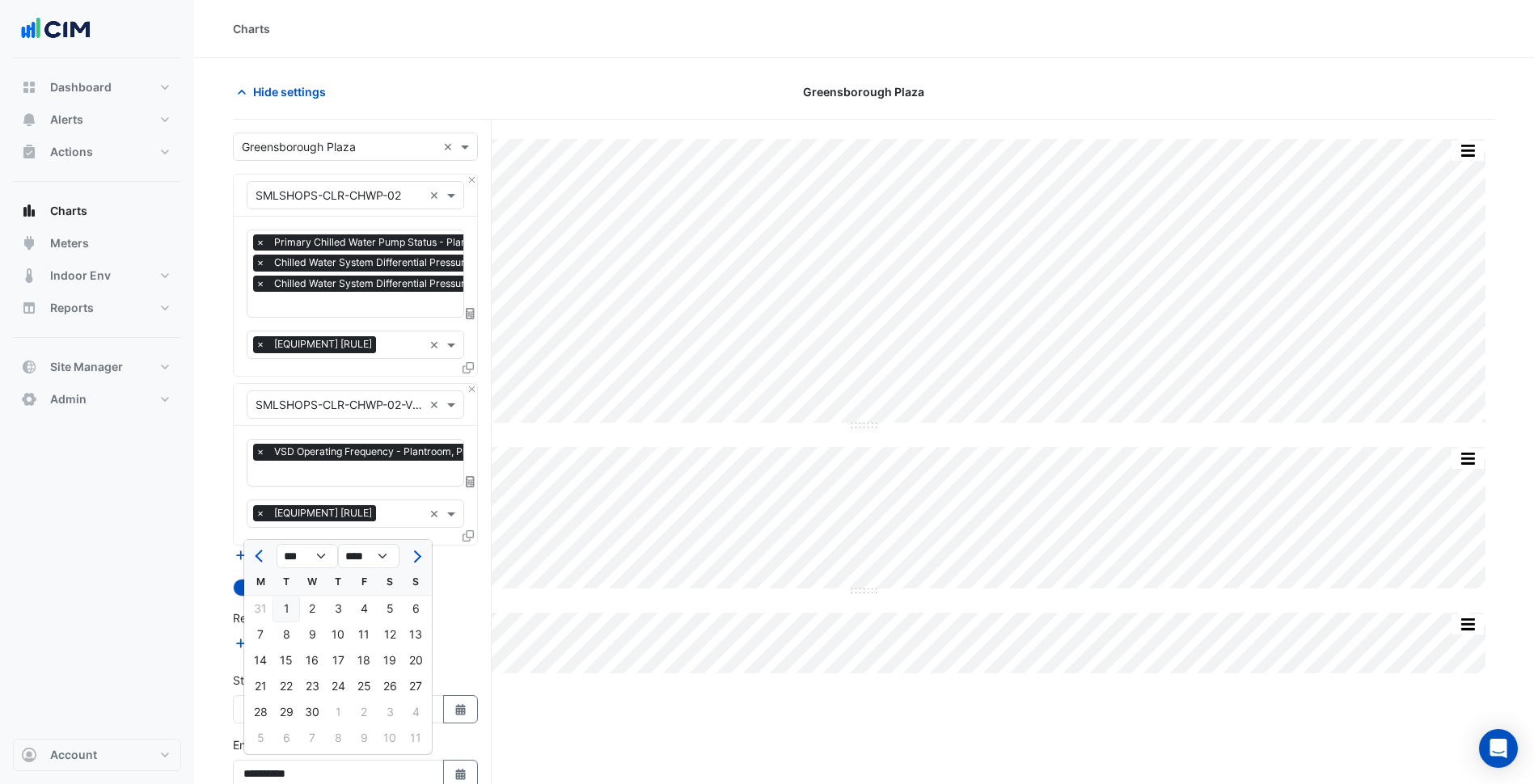 scroll, scrollTop: 1, scrollLeft: 0, axis: vertical 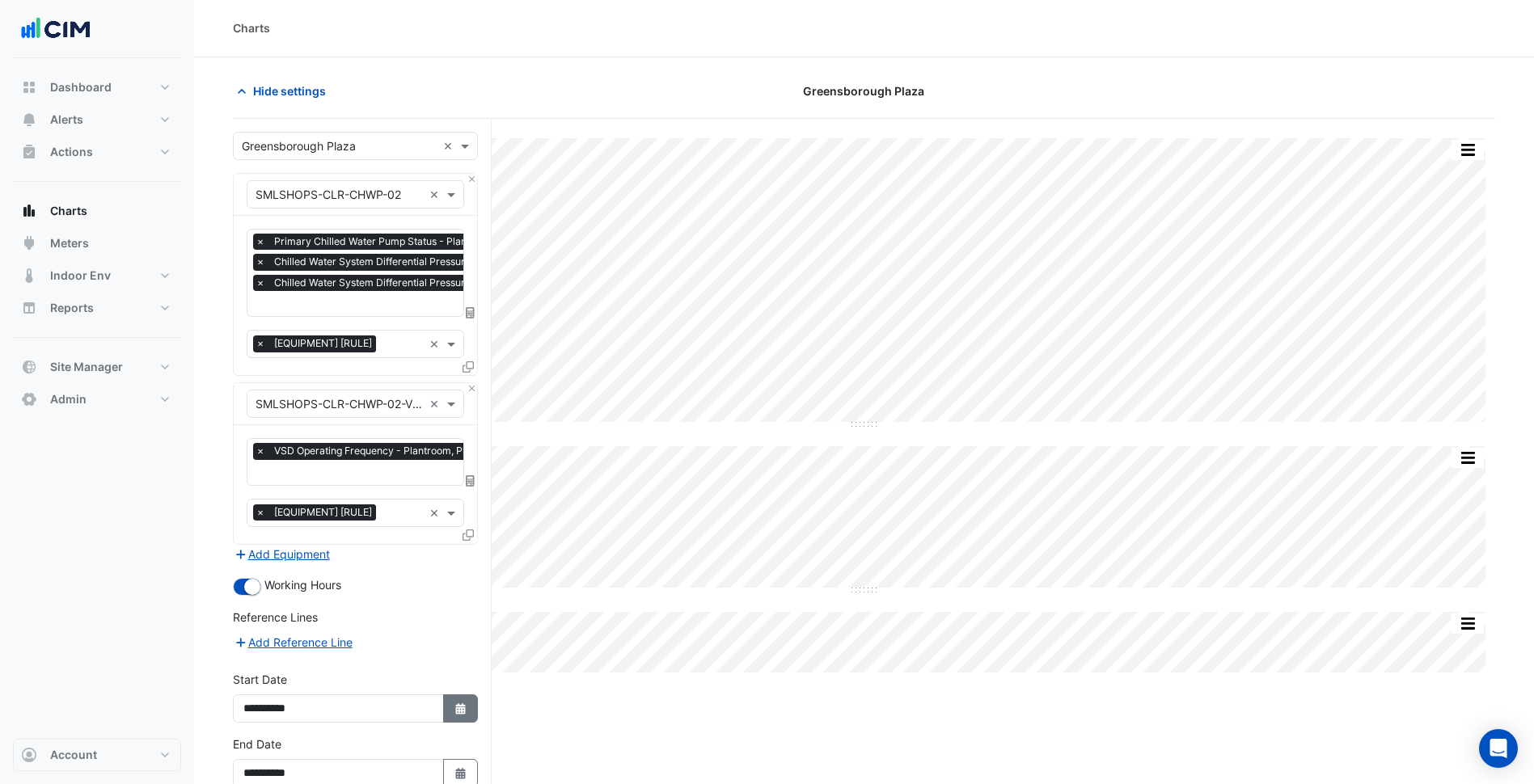 click on "Select Date" 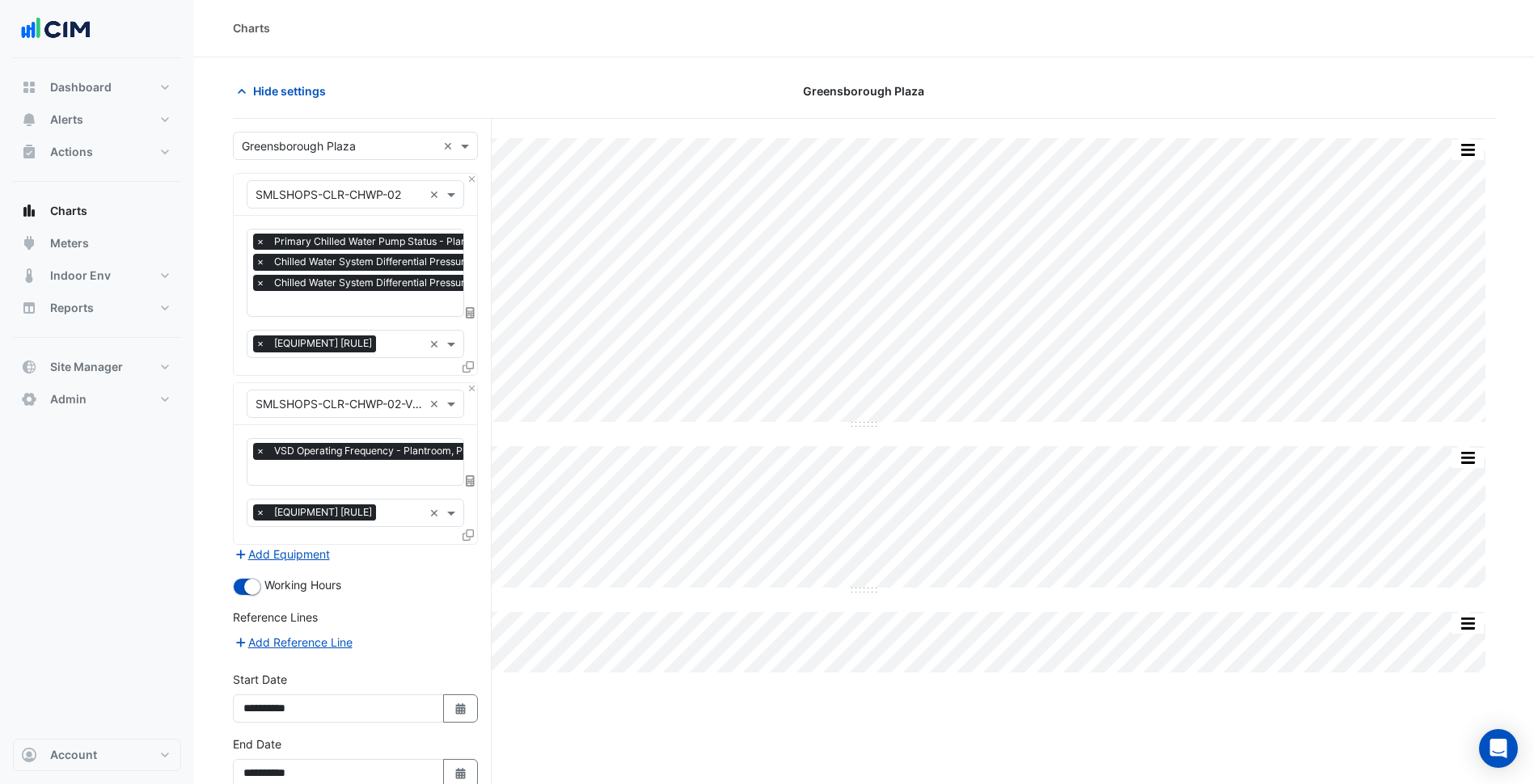 select on "*" 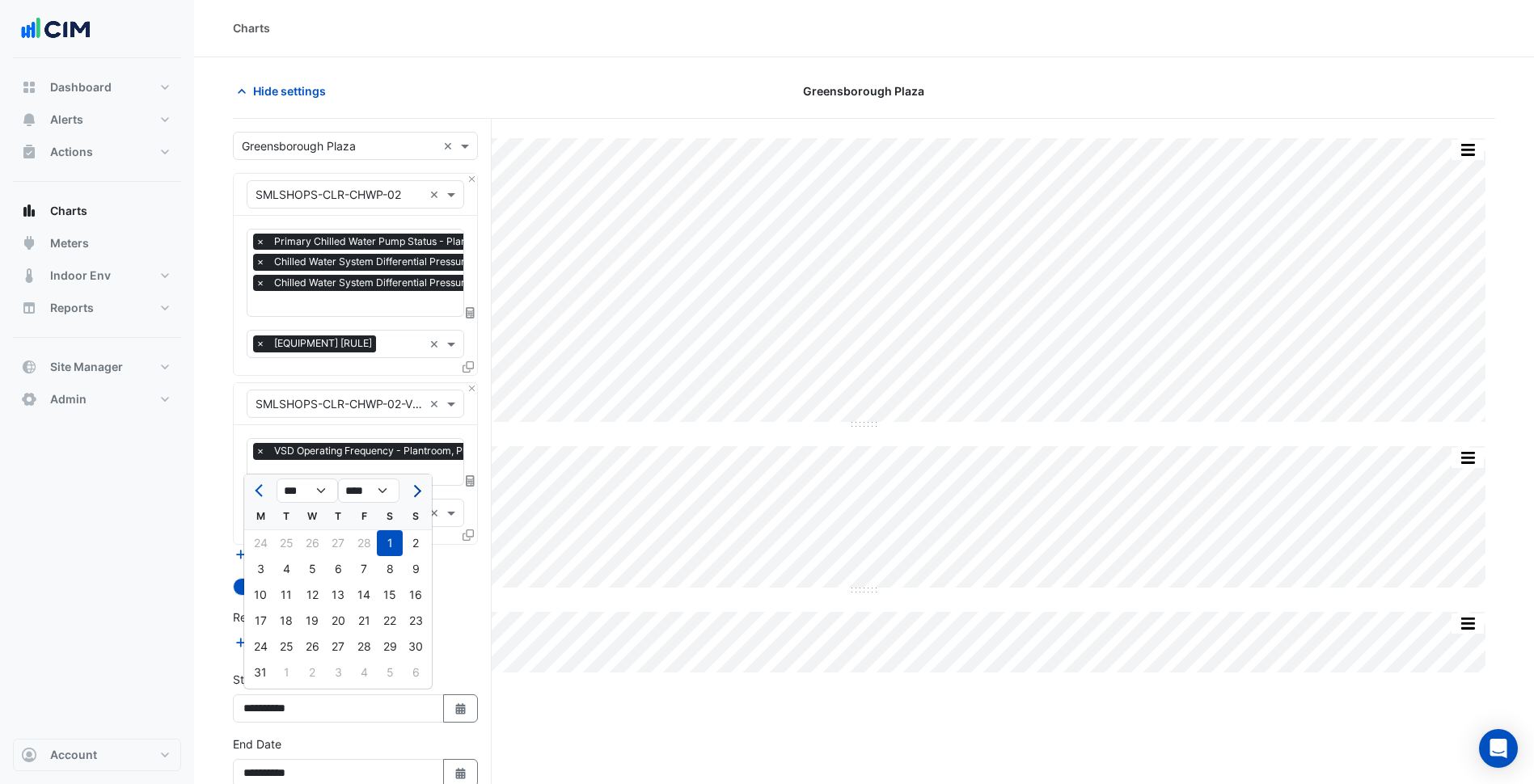 click 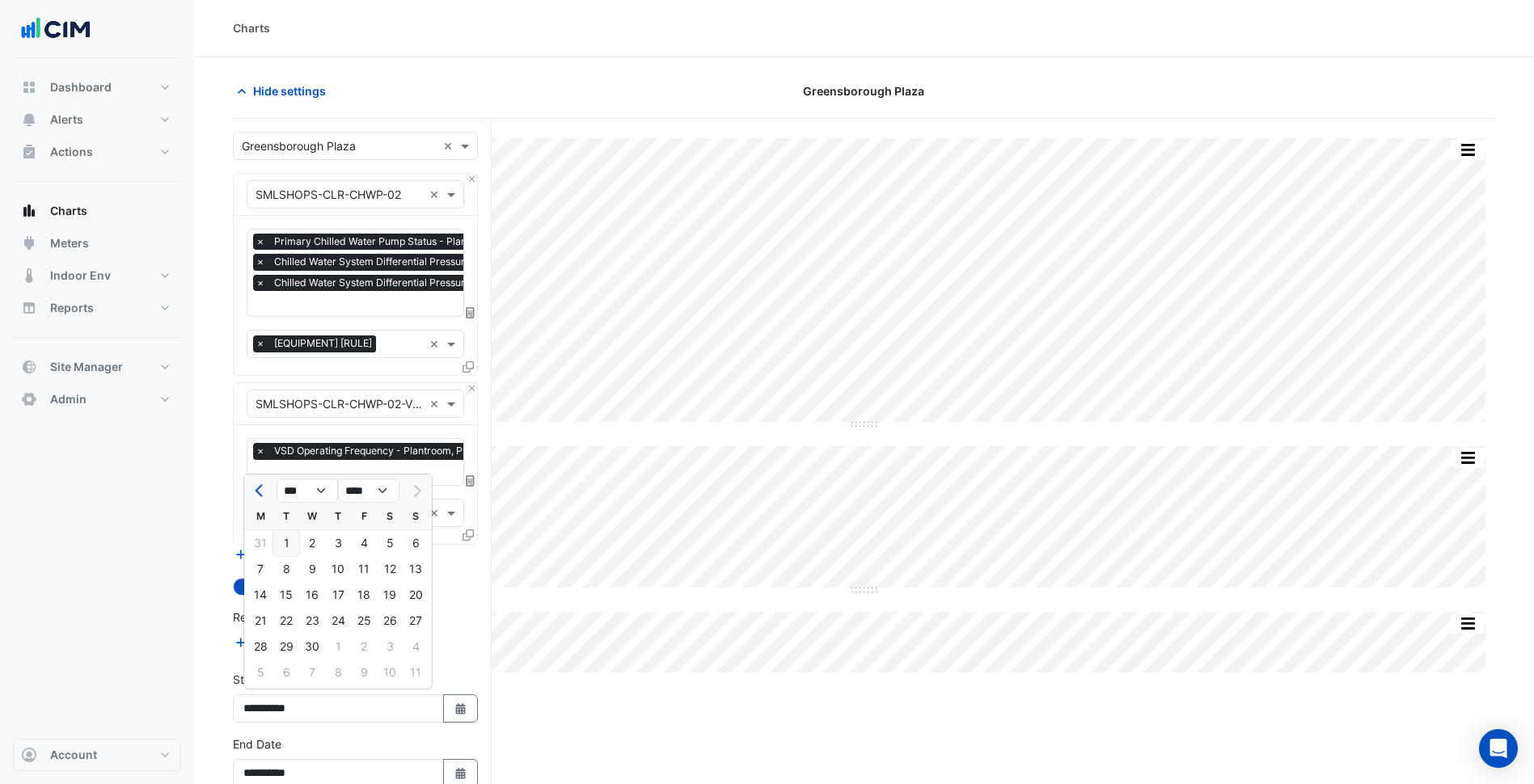 click on "1" 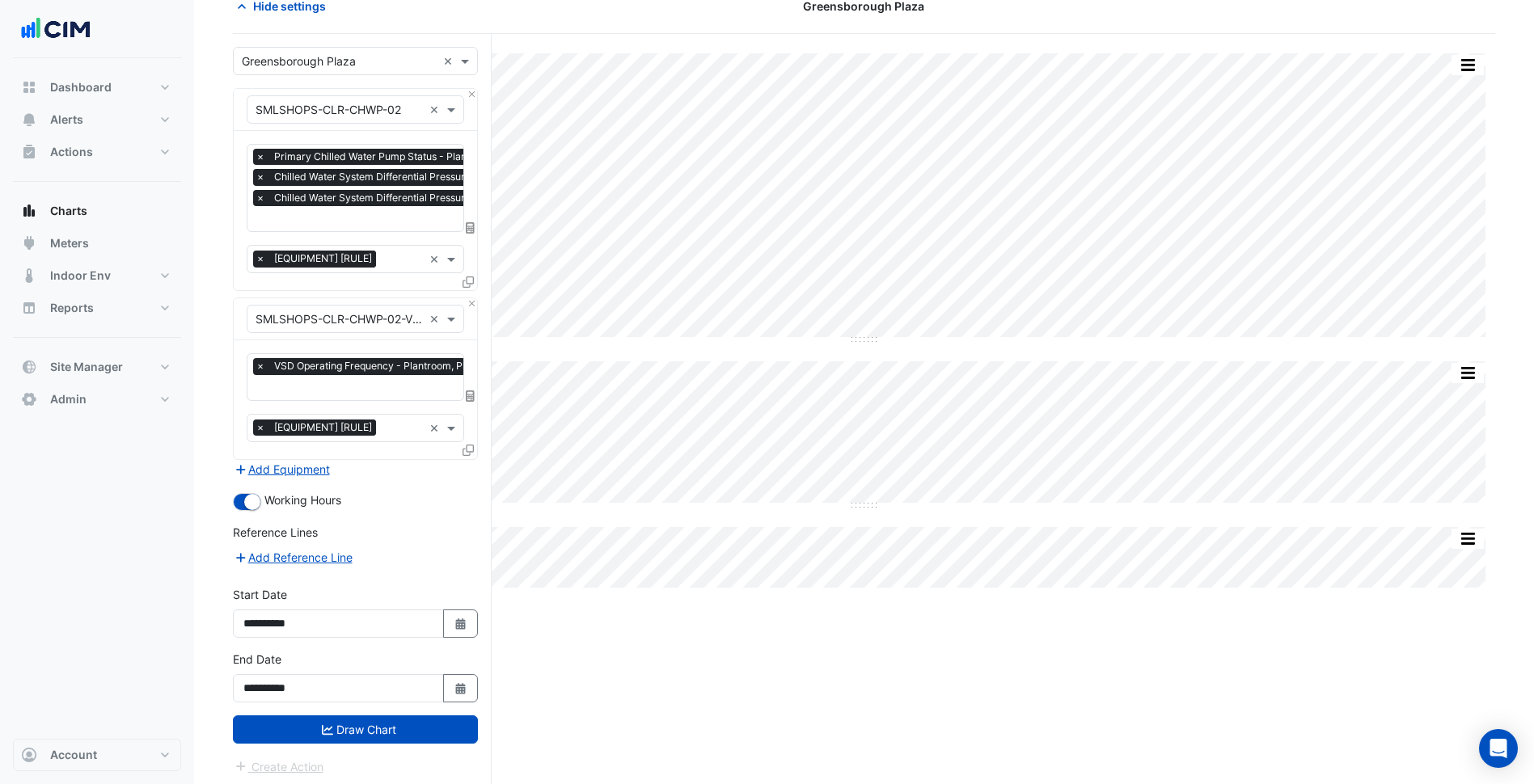 scroll, scrollTop: 87, scrollLeft: 0, axis: vertical 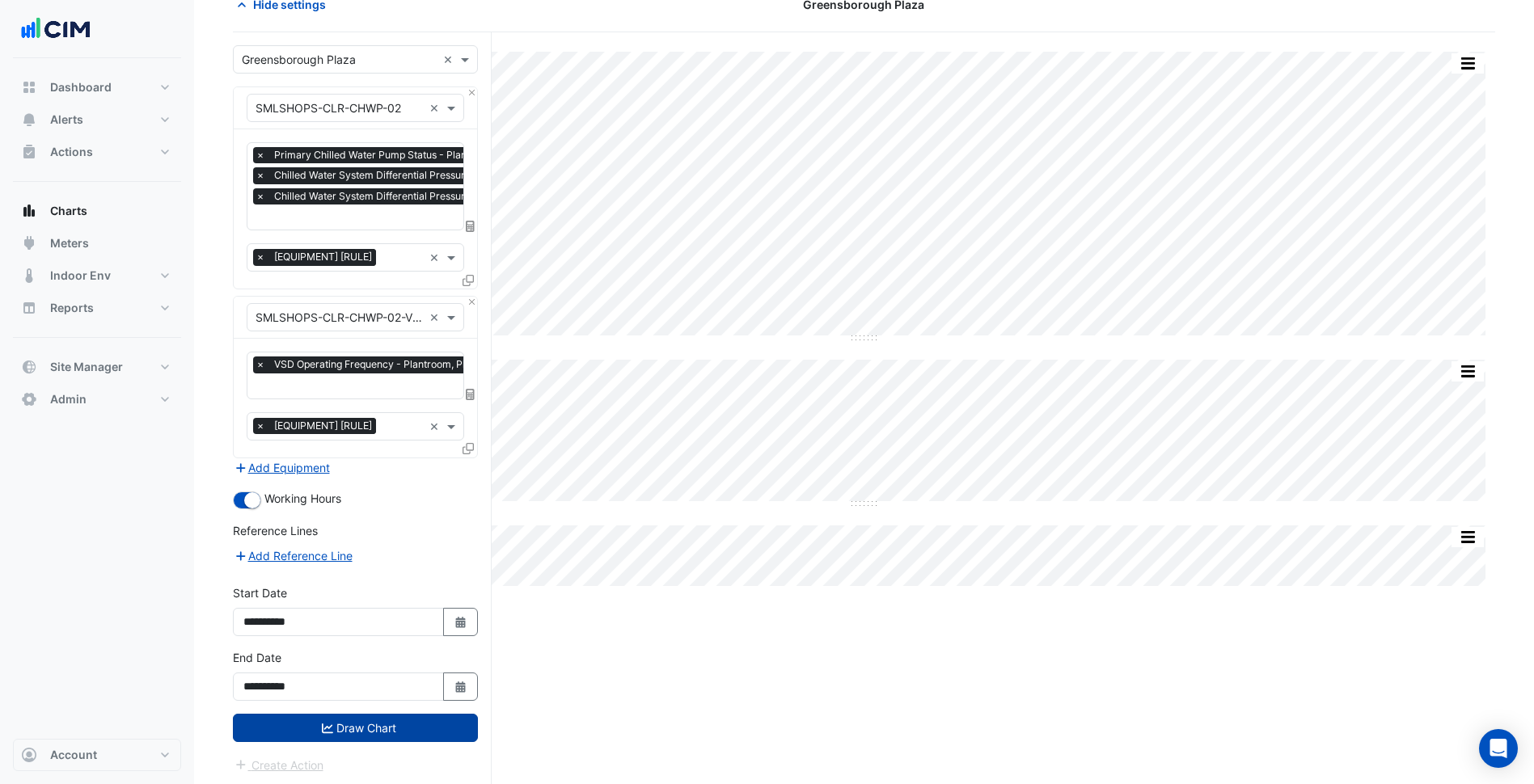 click on "Draw Chart" at bounding box center (355, 727) 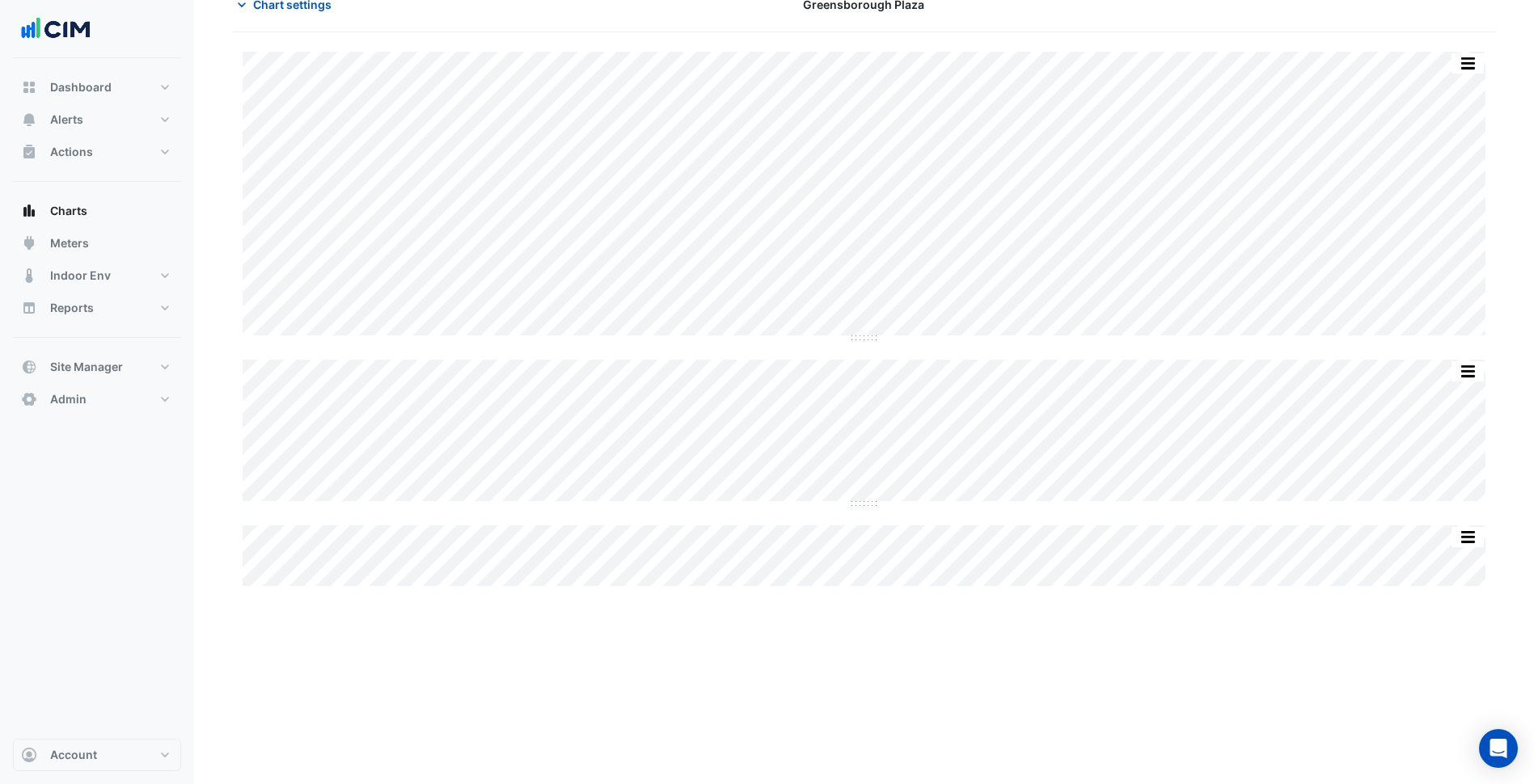 scroll, scrollTop: 0, scrollLeft: 0, axis: both 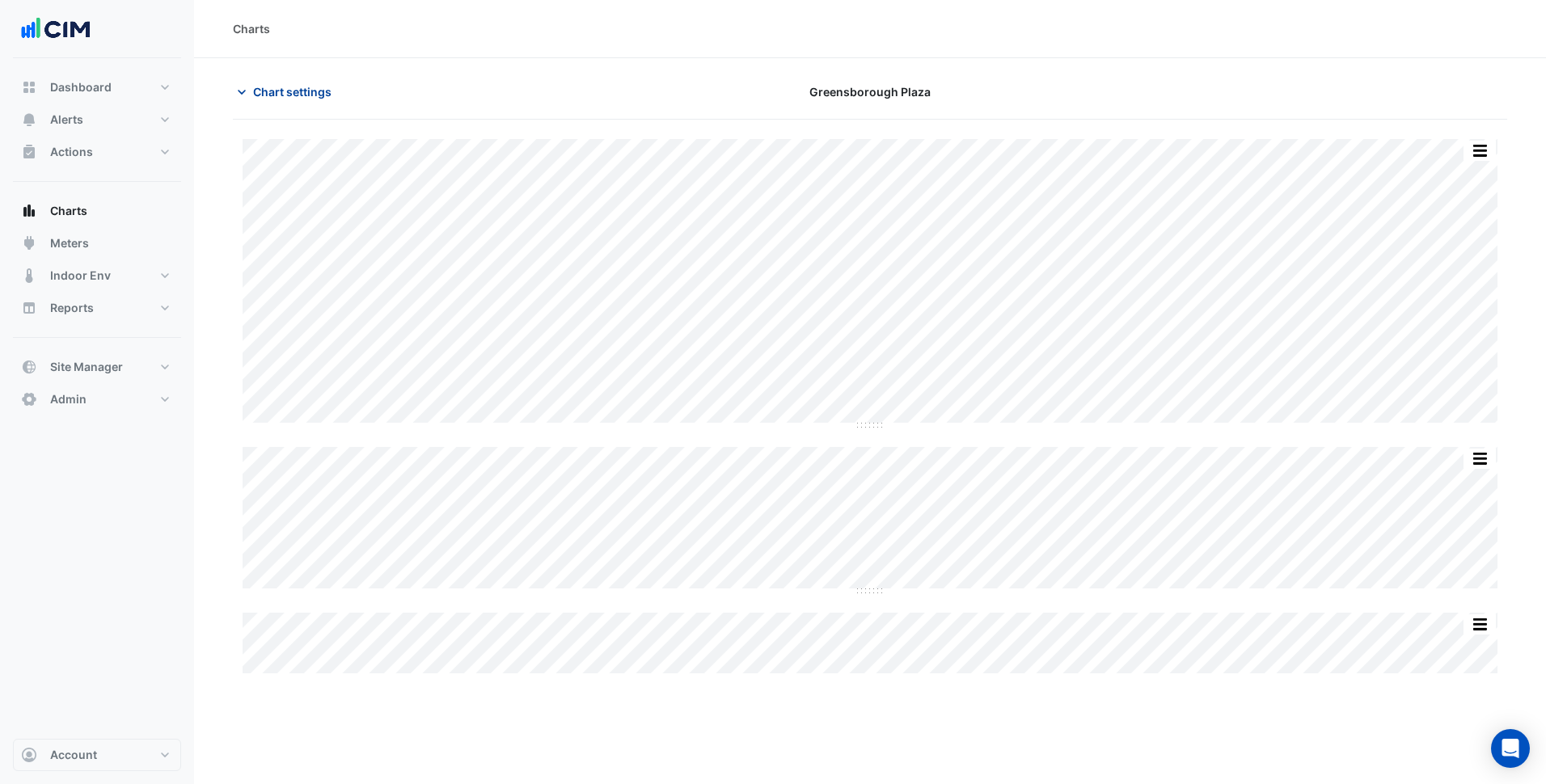 click on "Chart settings" 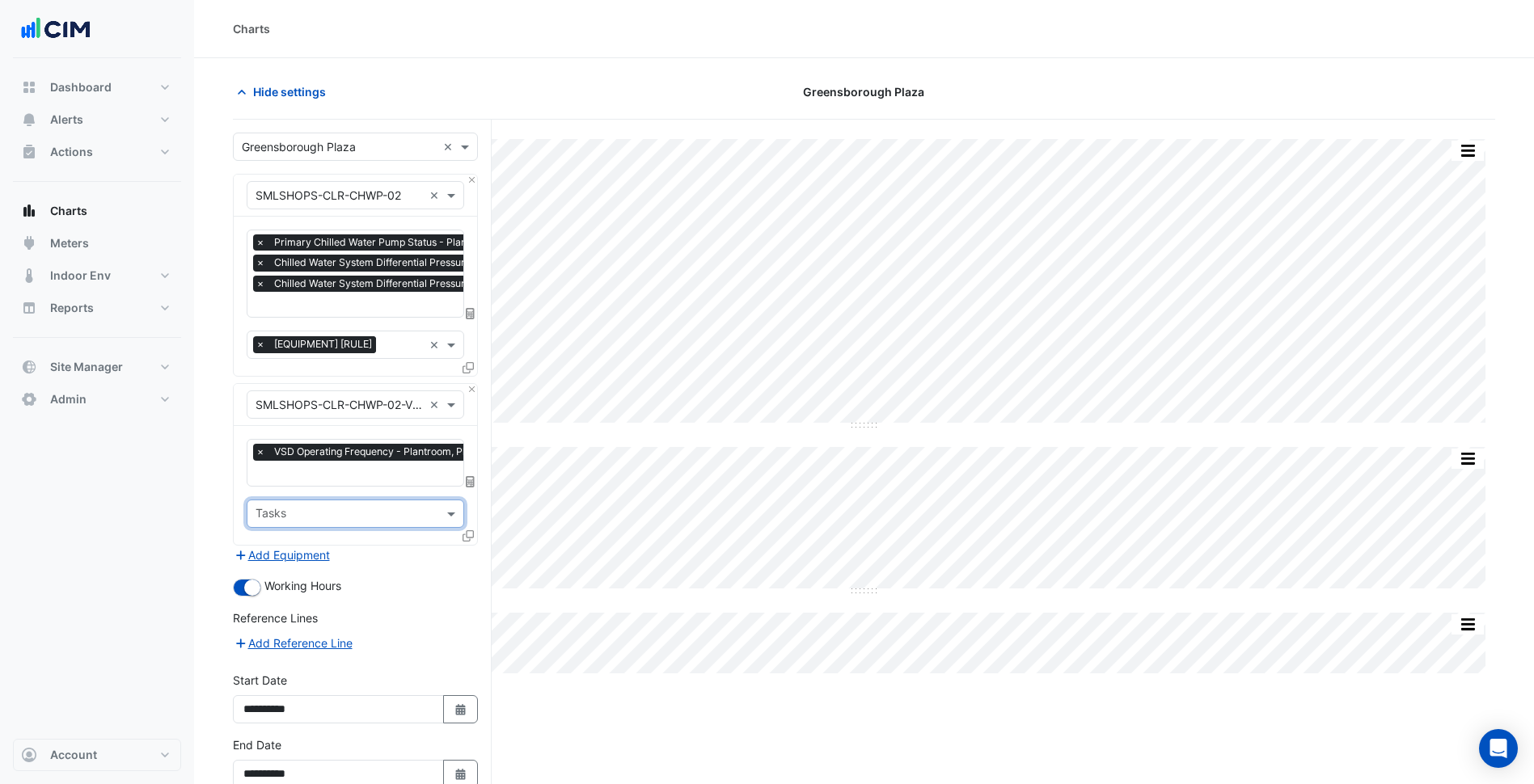 click 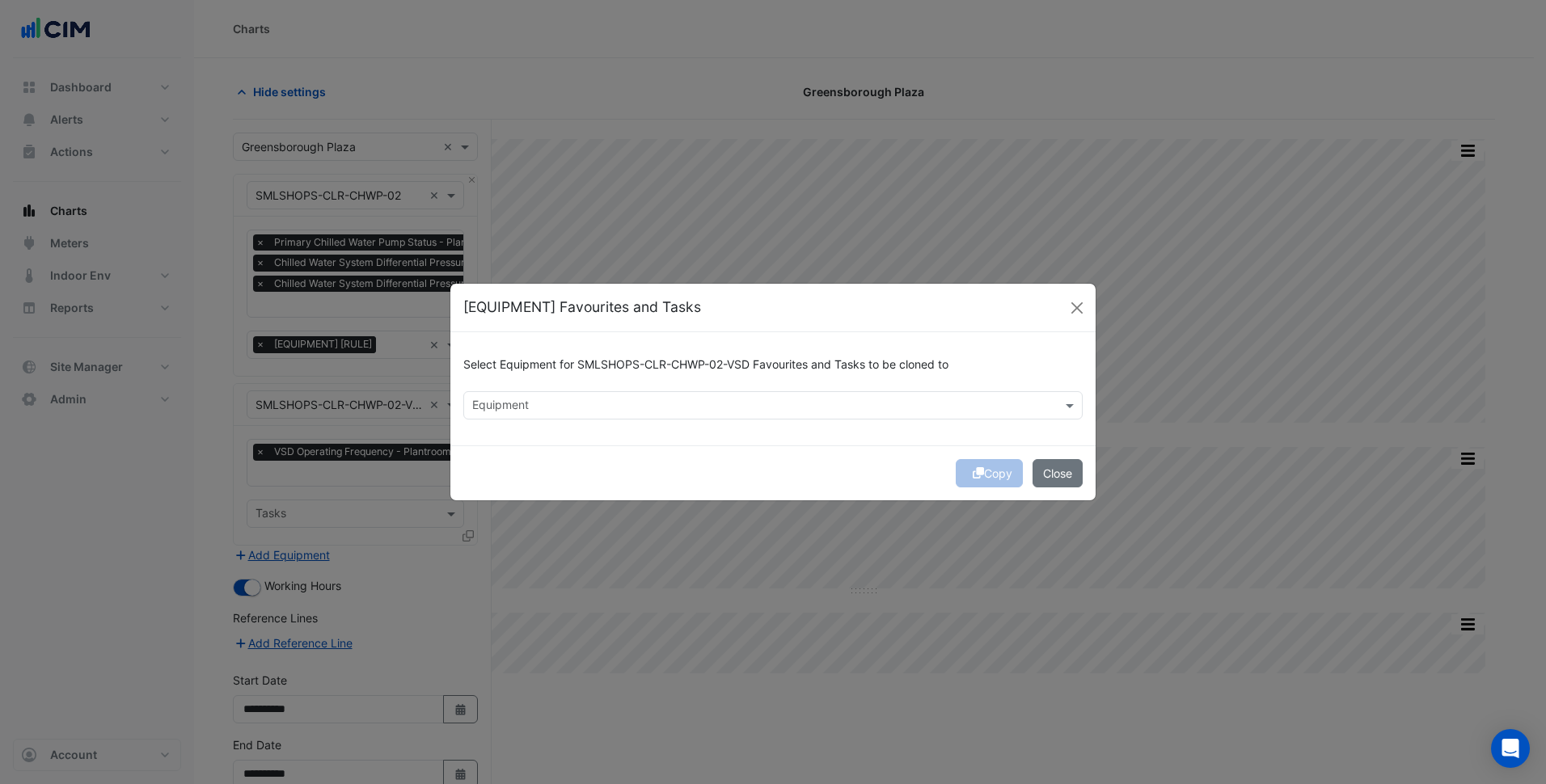 click 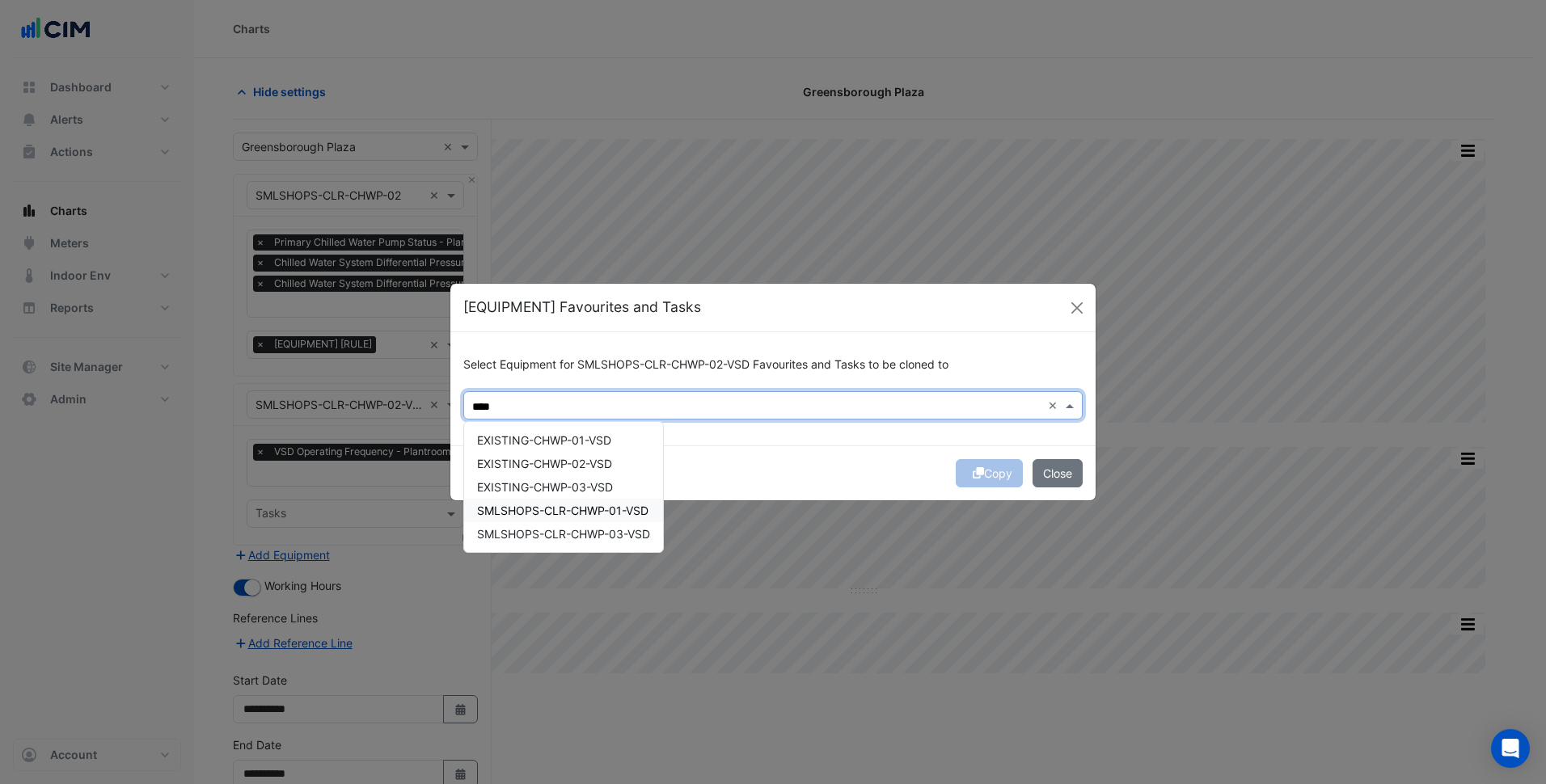 click on "SMLSHOPS-CLR-CHWP-01-VSD" at bounding box center (563, 510) 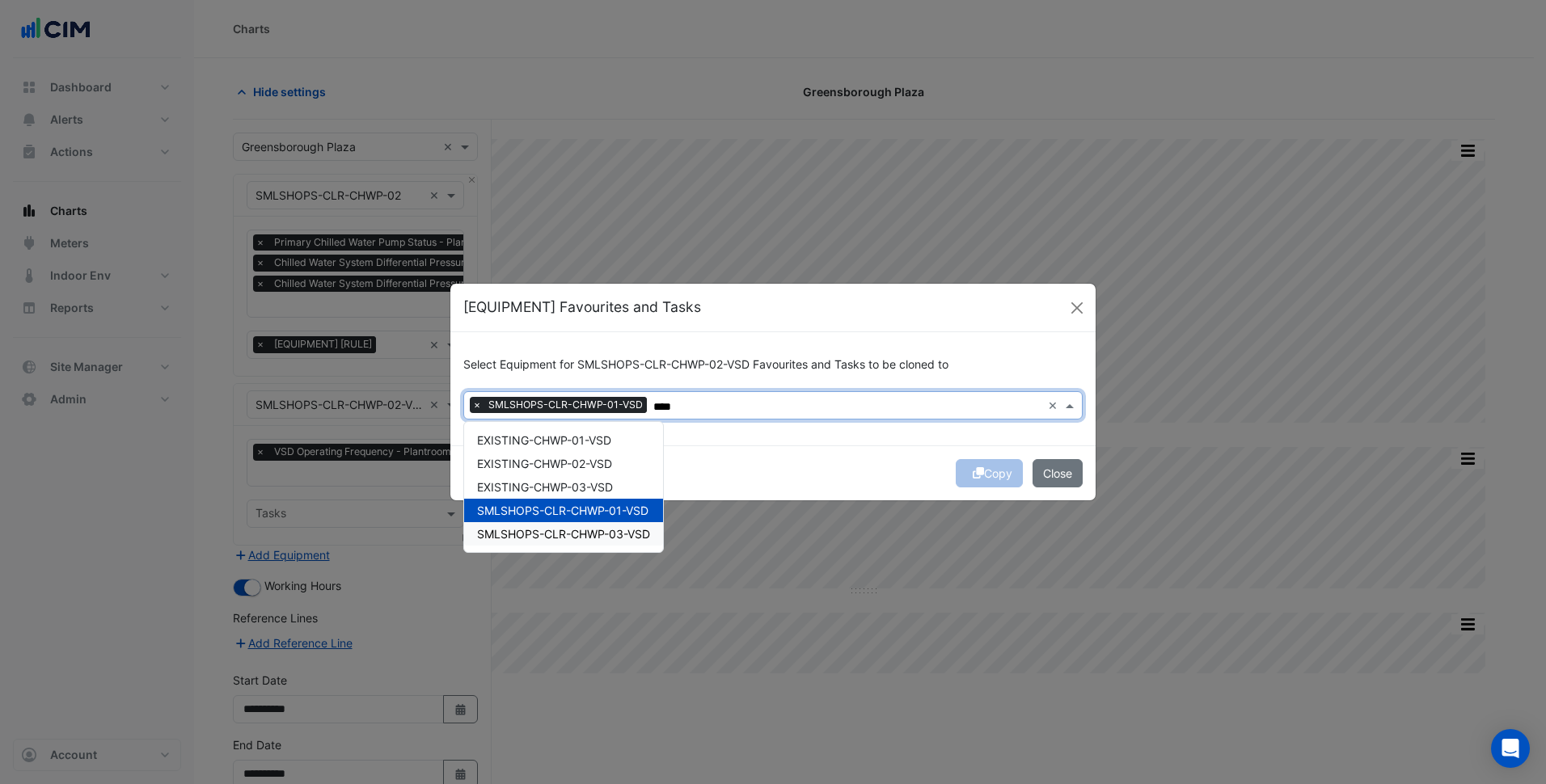 drag, startPoint x: 606, startPoint y: 541, endPoint x: 666, endPoint y: 511, distance: 67.08204 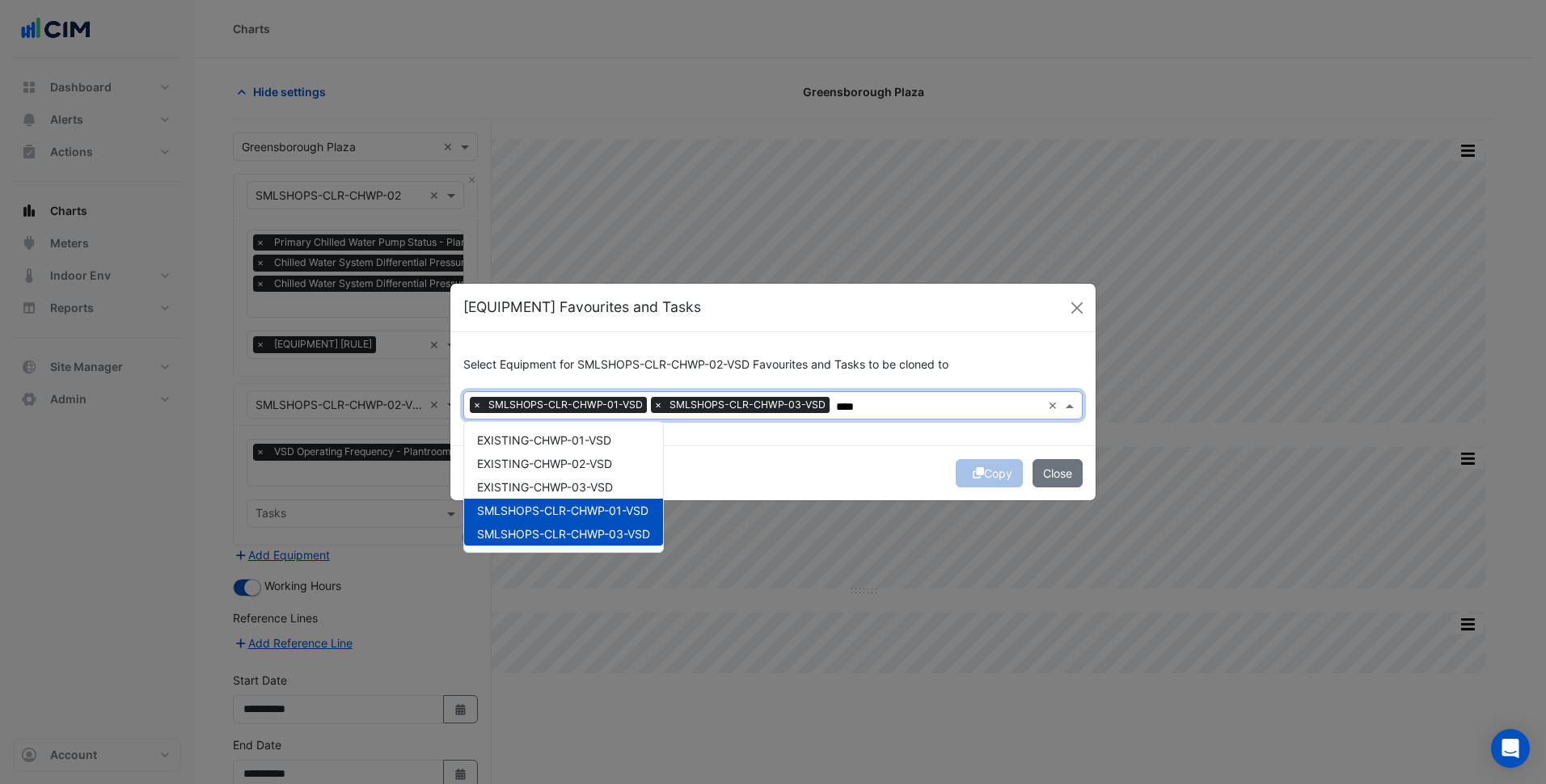 type on "****" 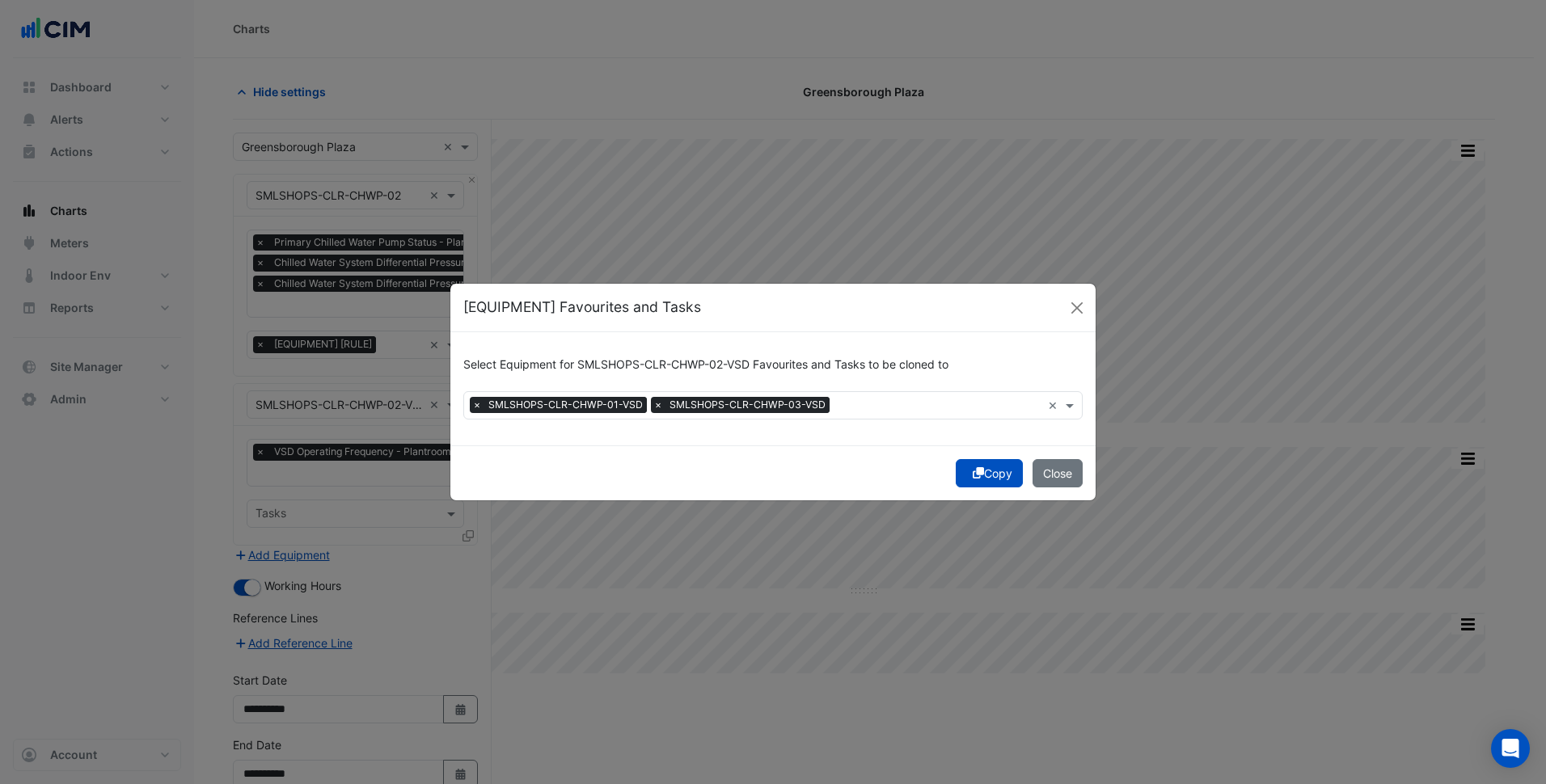 click on "Copy" 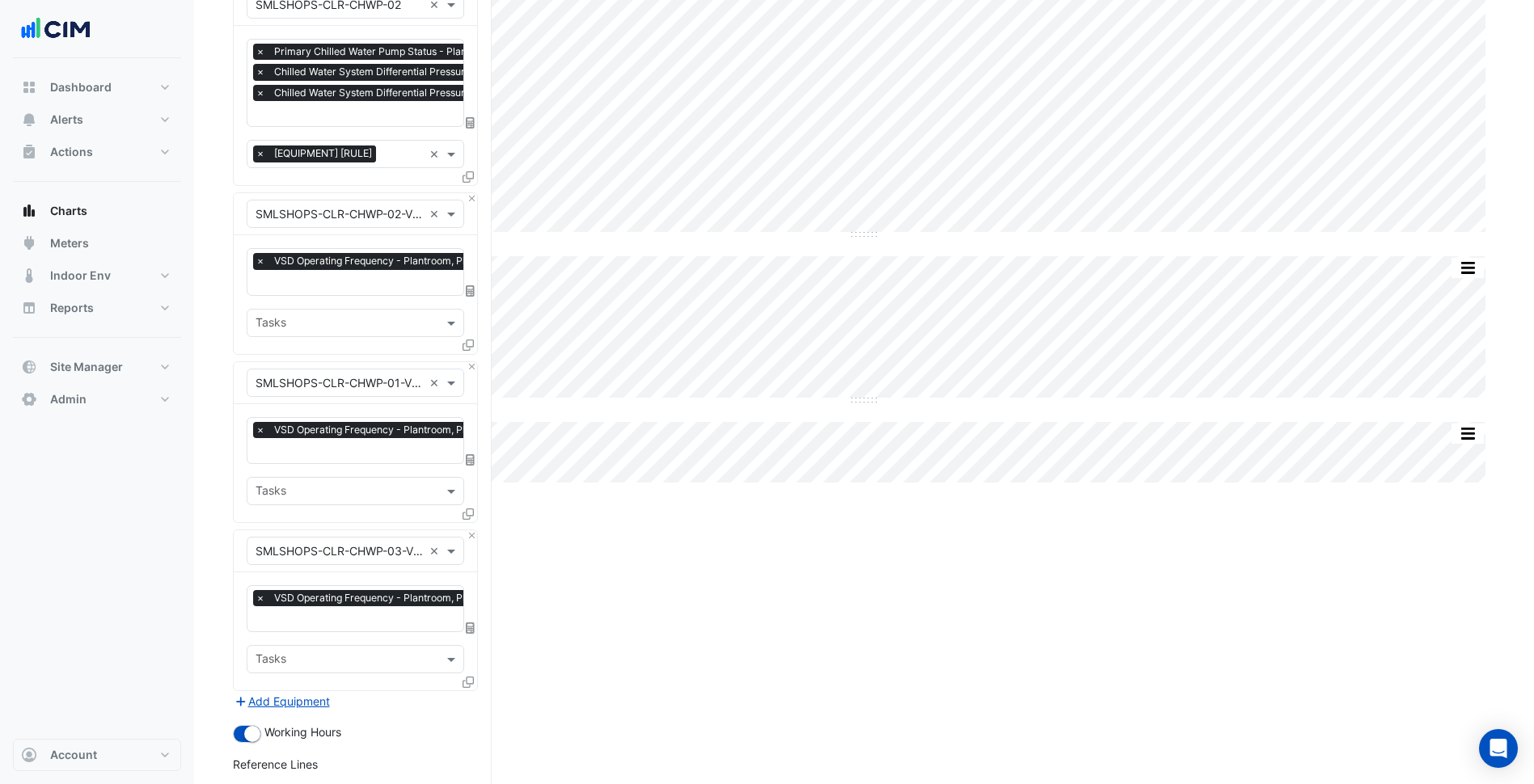 scroll, scrollTop: 420, scrollLeft: 0, axis: vertical 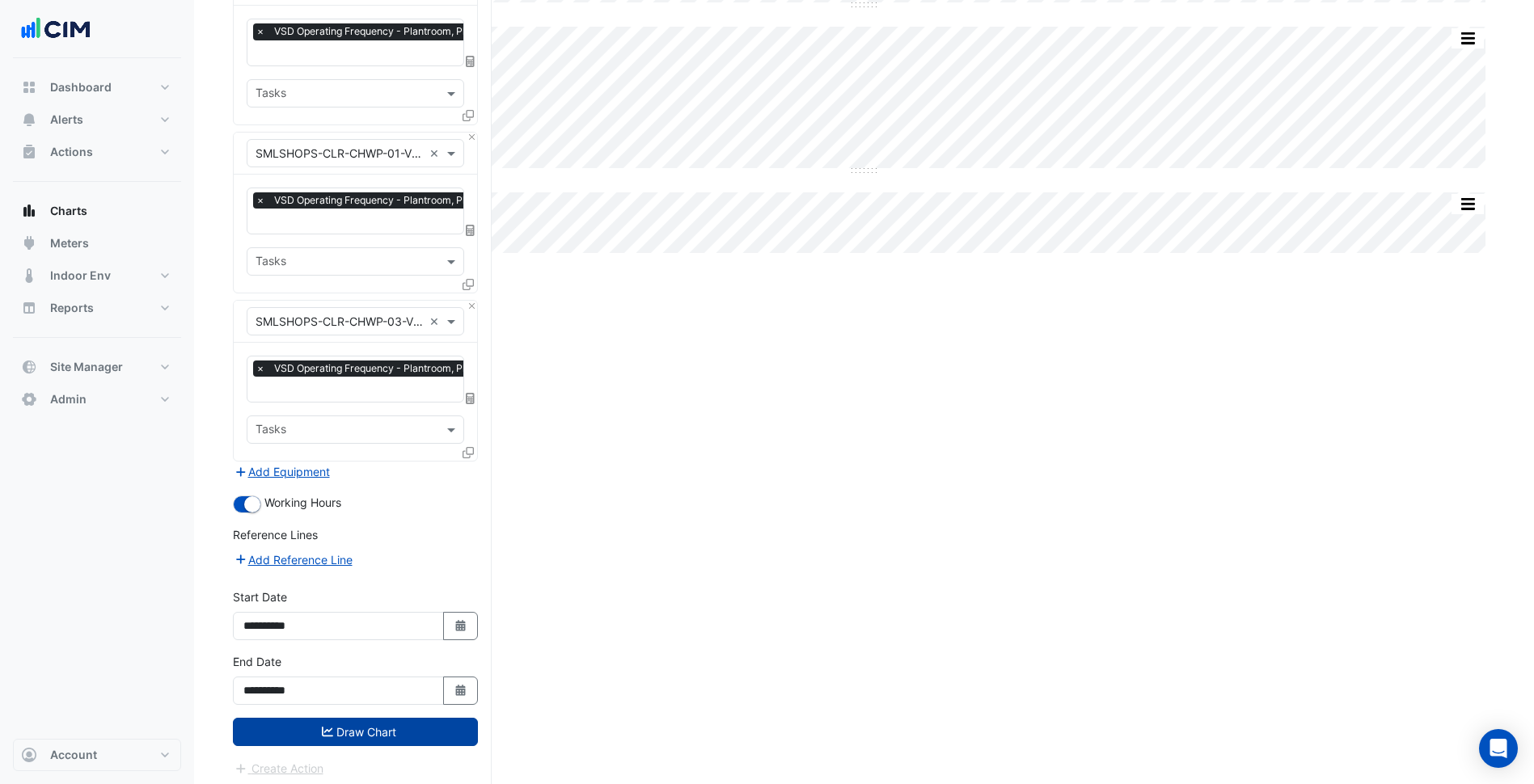 click on "Draw Chart" at bounding box center [355, 731] 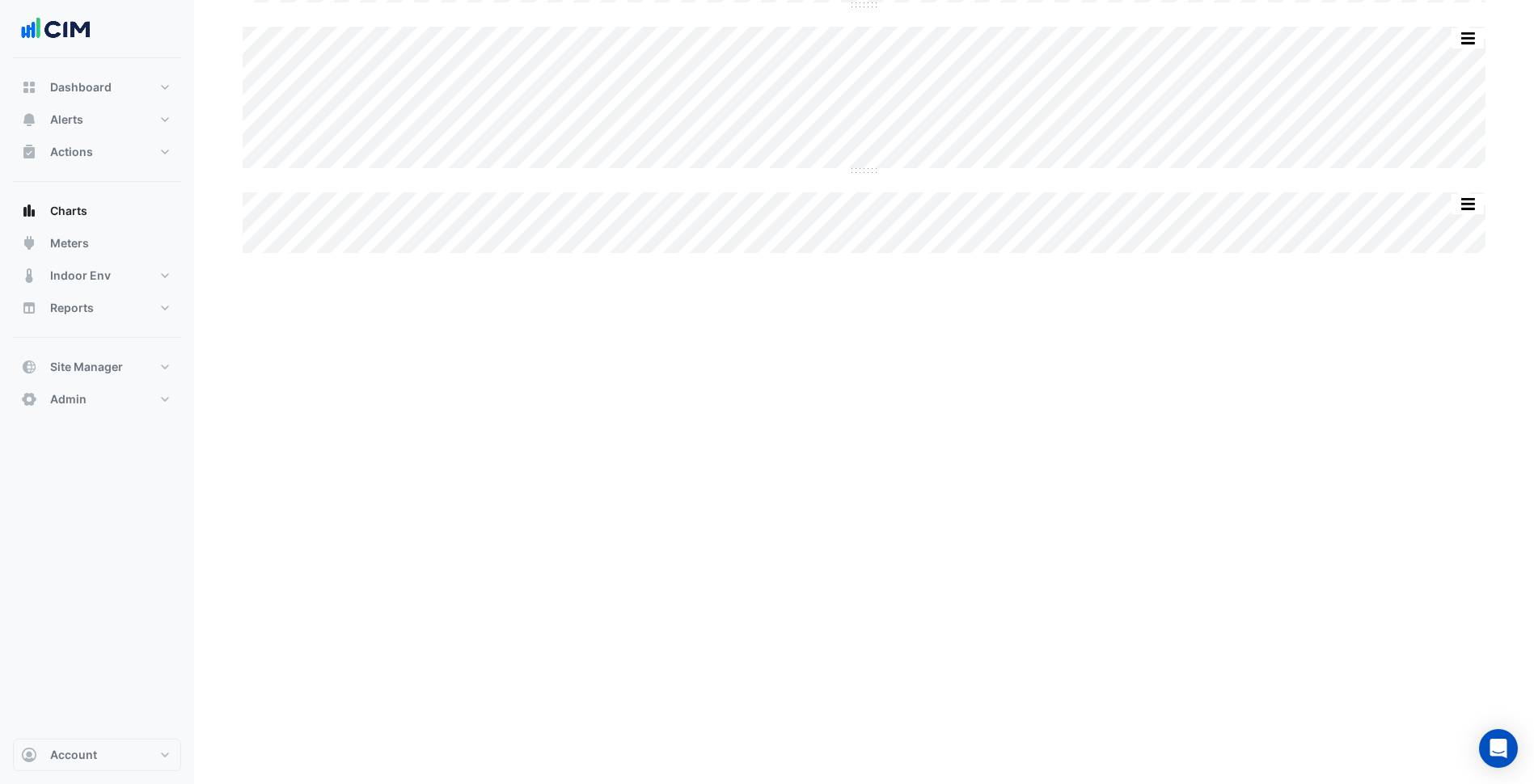 scroll, scrollTop: 0, scrollLeft: 0, axis: both 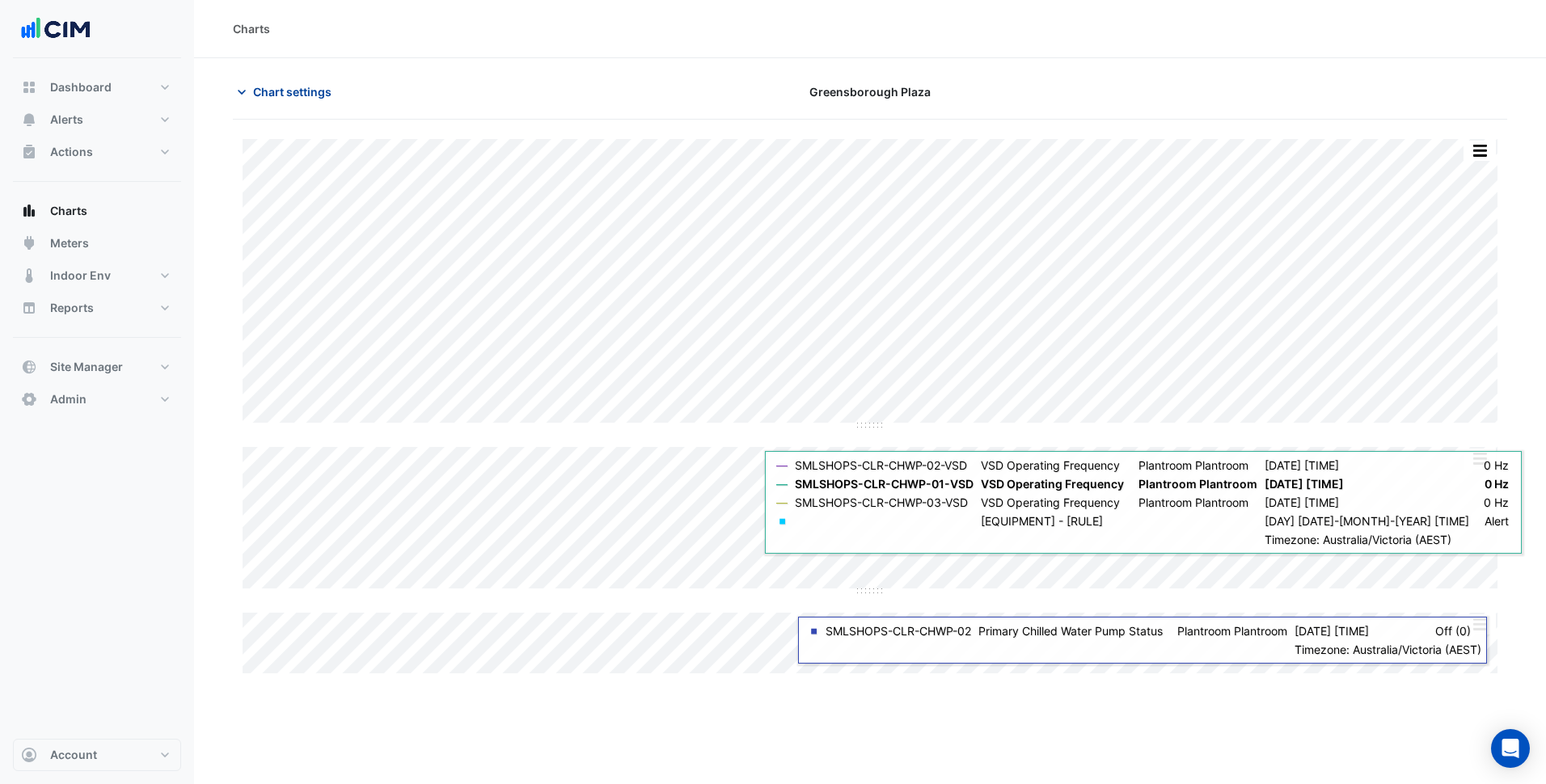 click on "Chart settings" 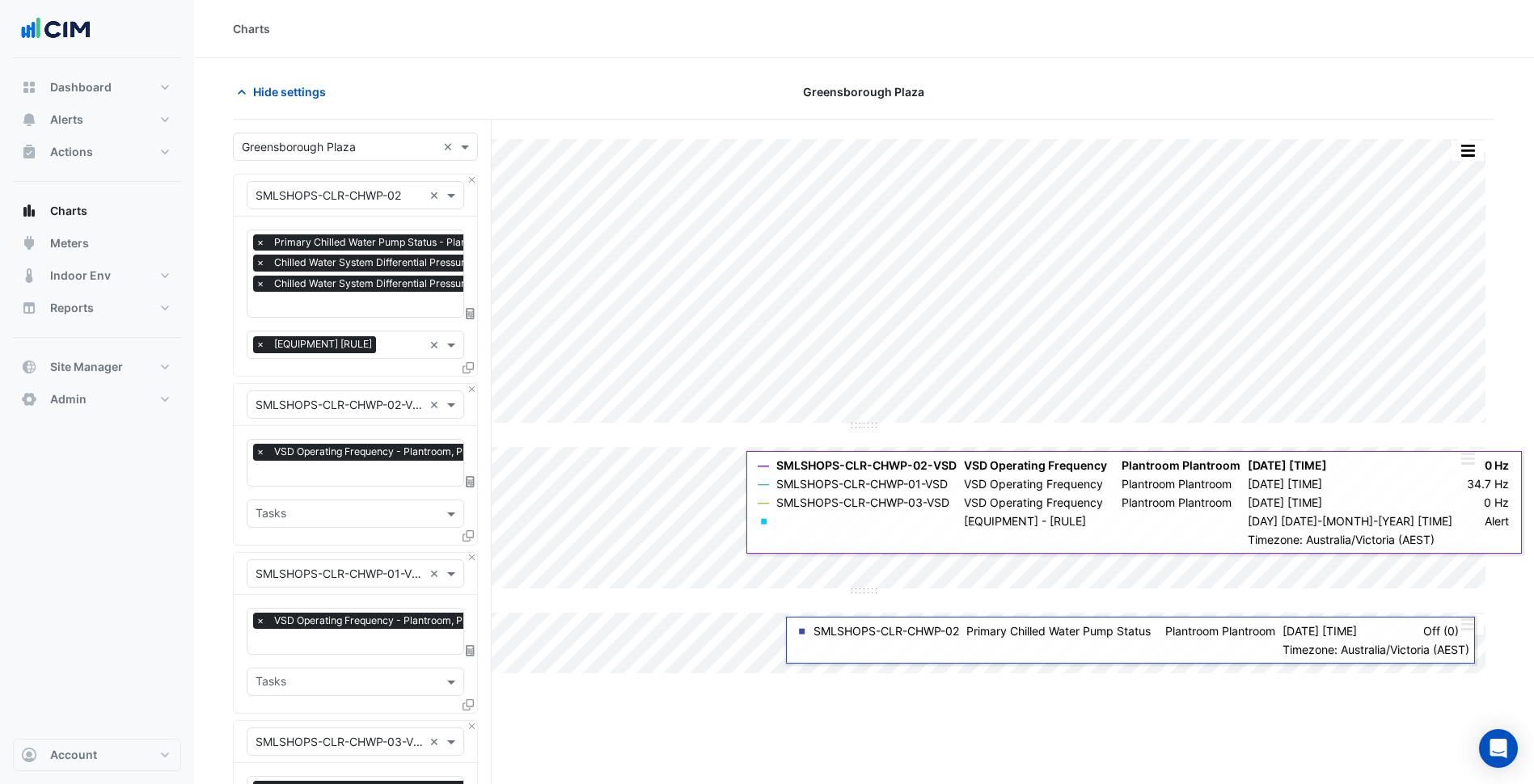 scroll, scrollTop: 81, scrollLeft: 0, axis: vertical 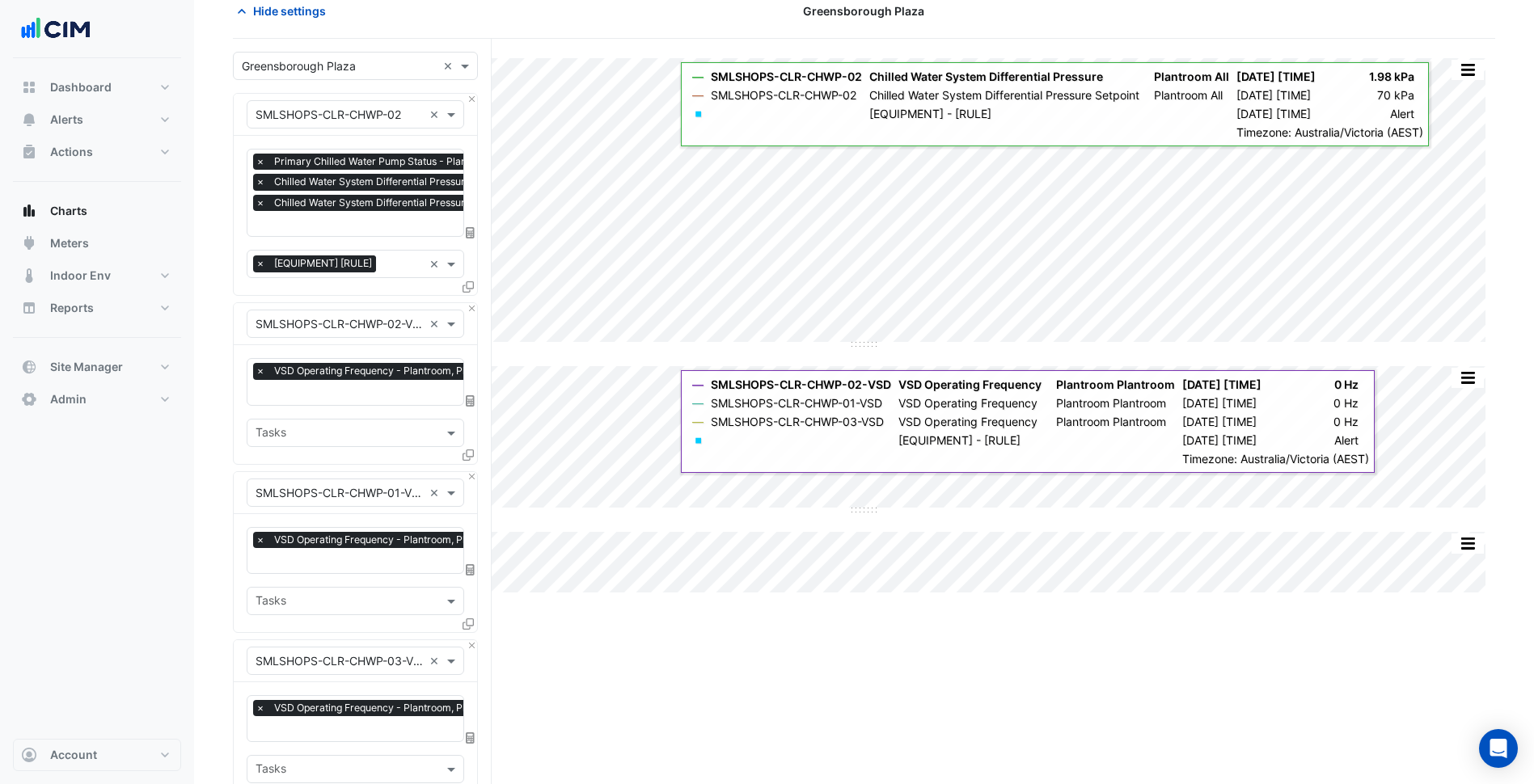 click at bounding box center [383, 394] 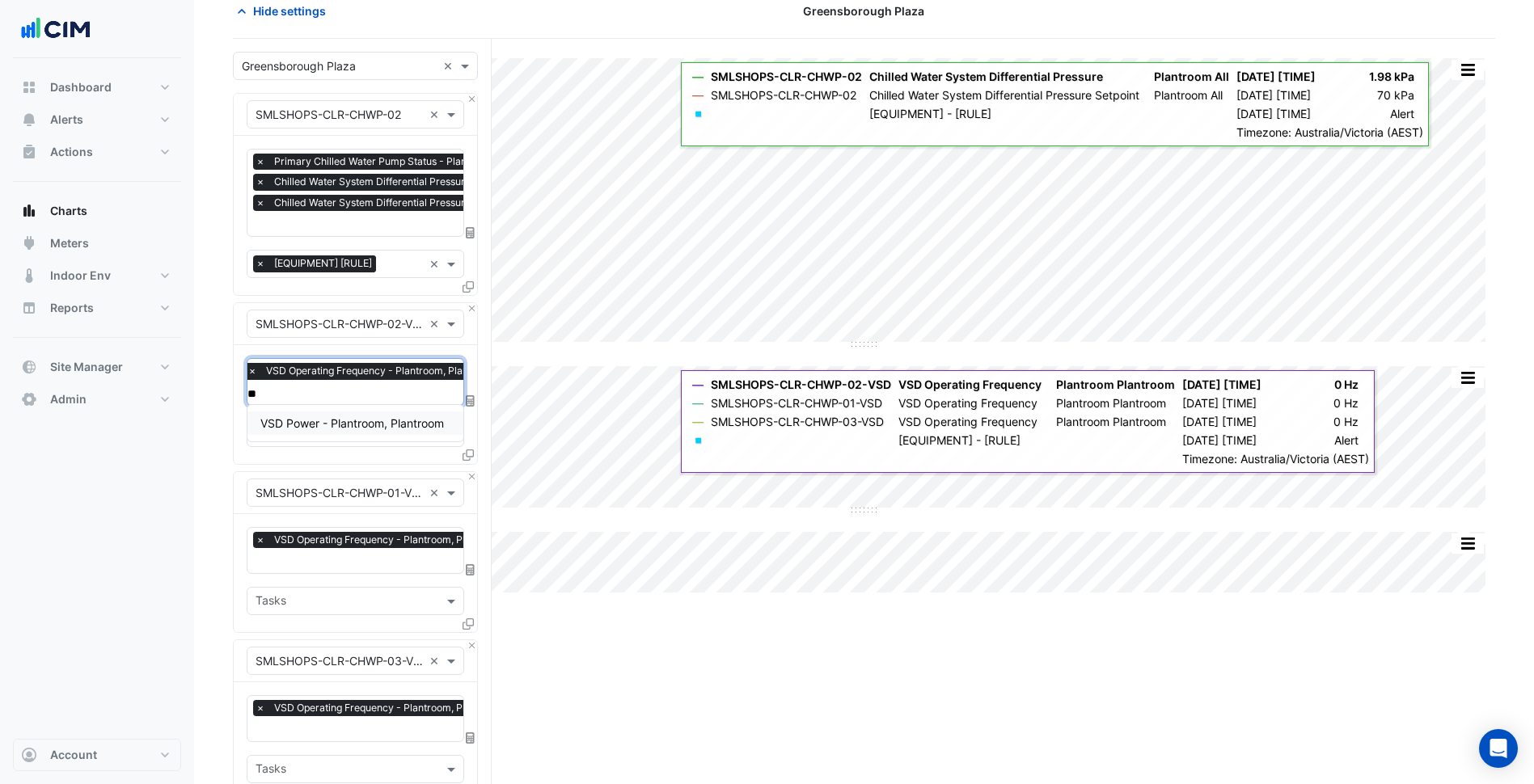 type on "***" 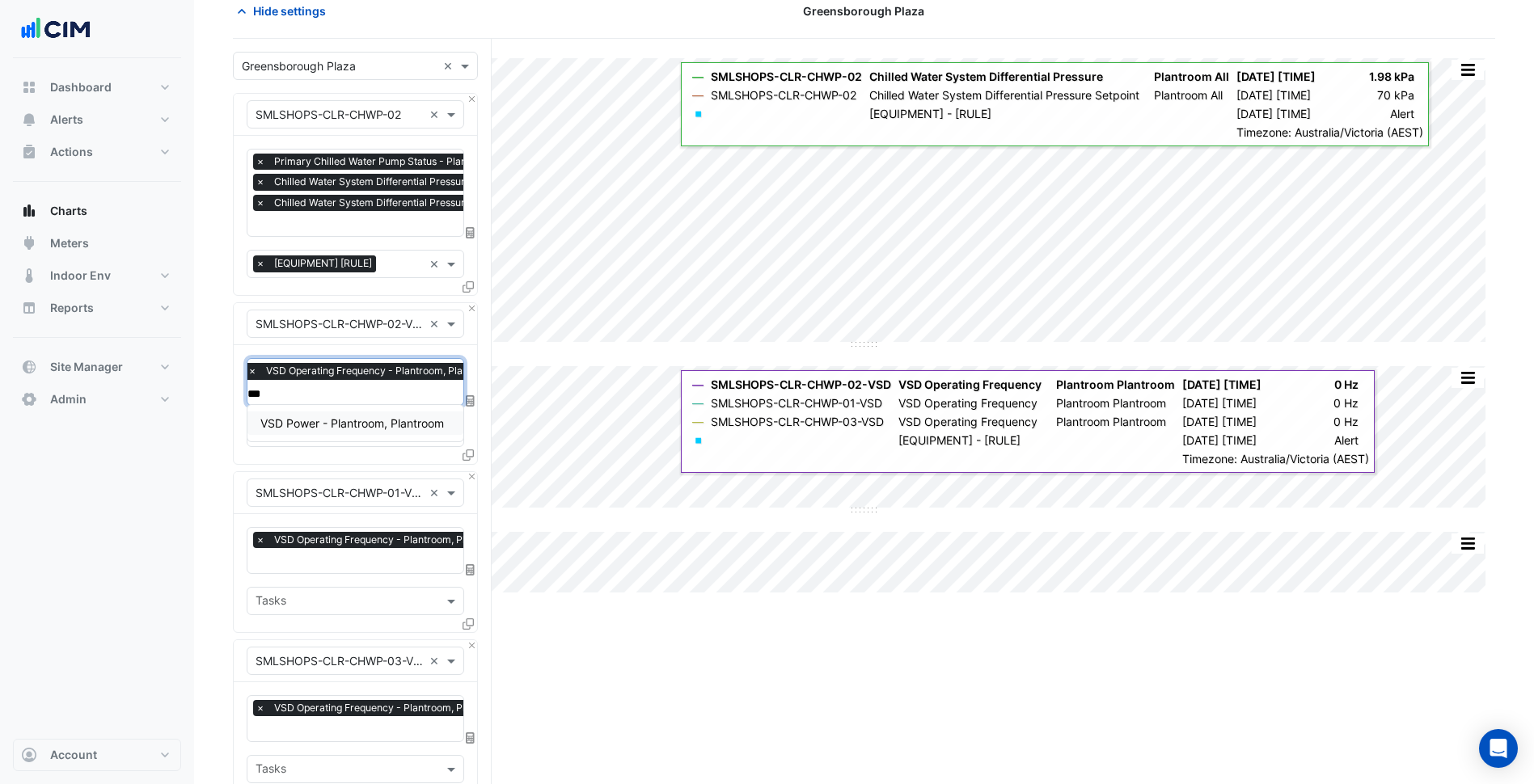 type 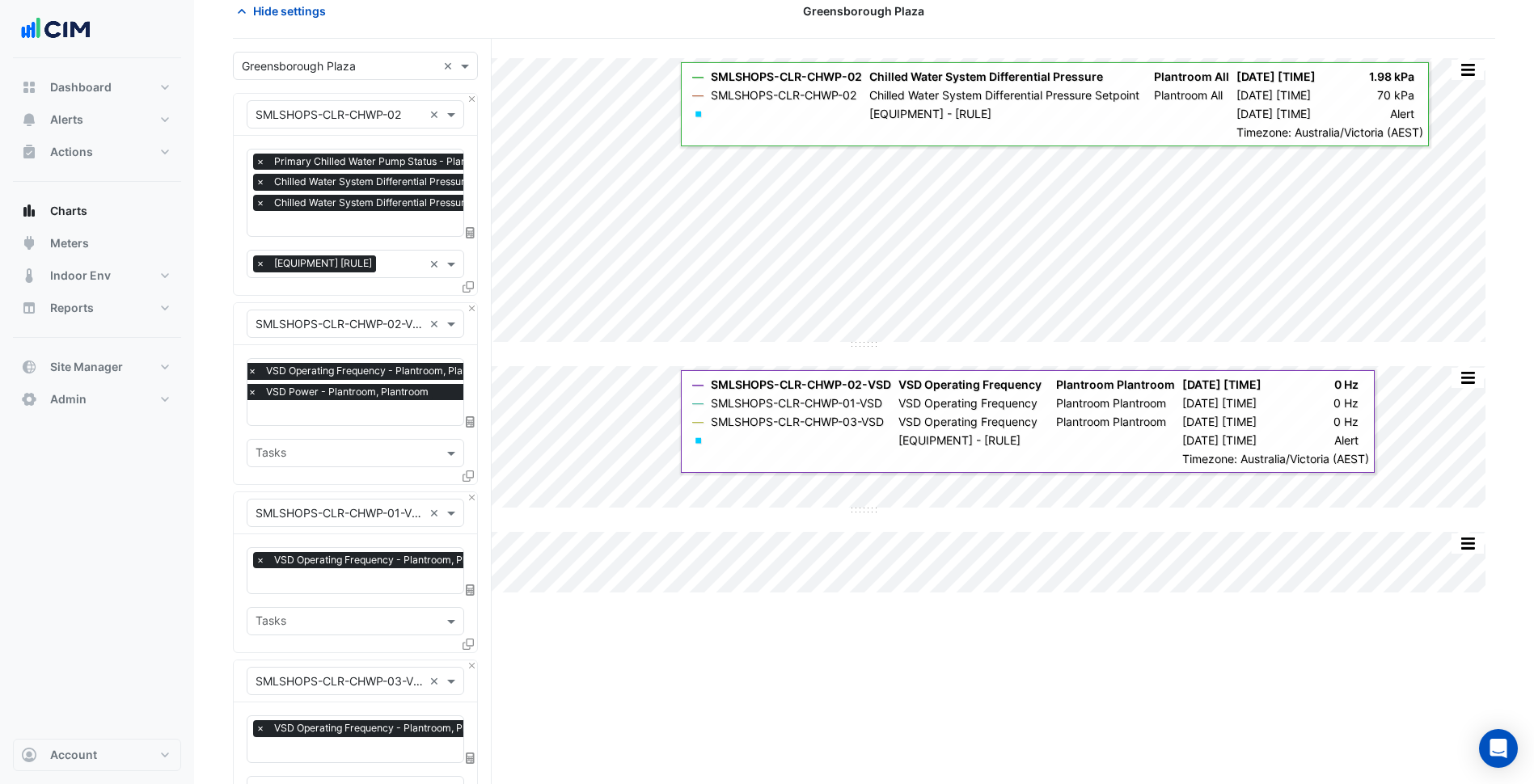 scroll, scrollTop: 0, scrollLeft: 80, axis: horizontal 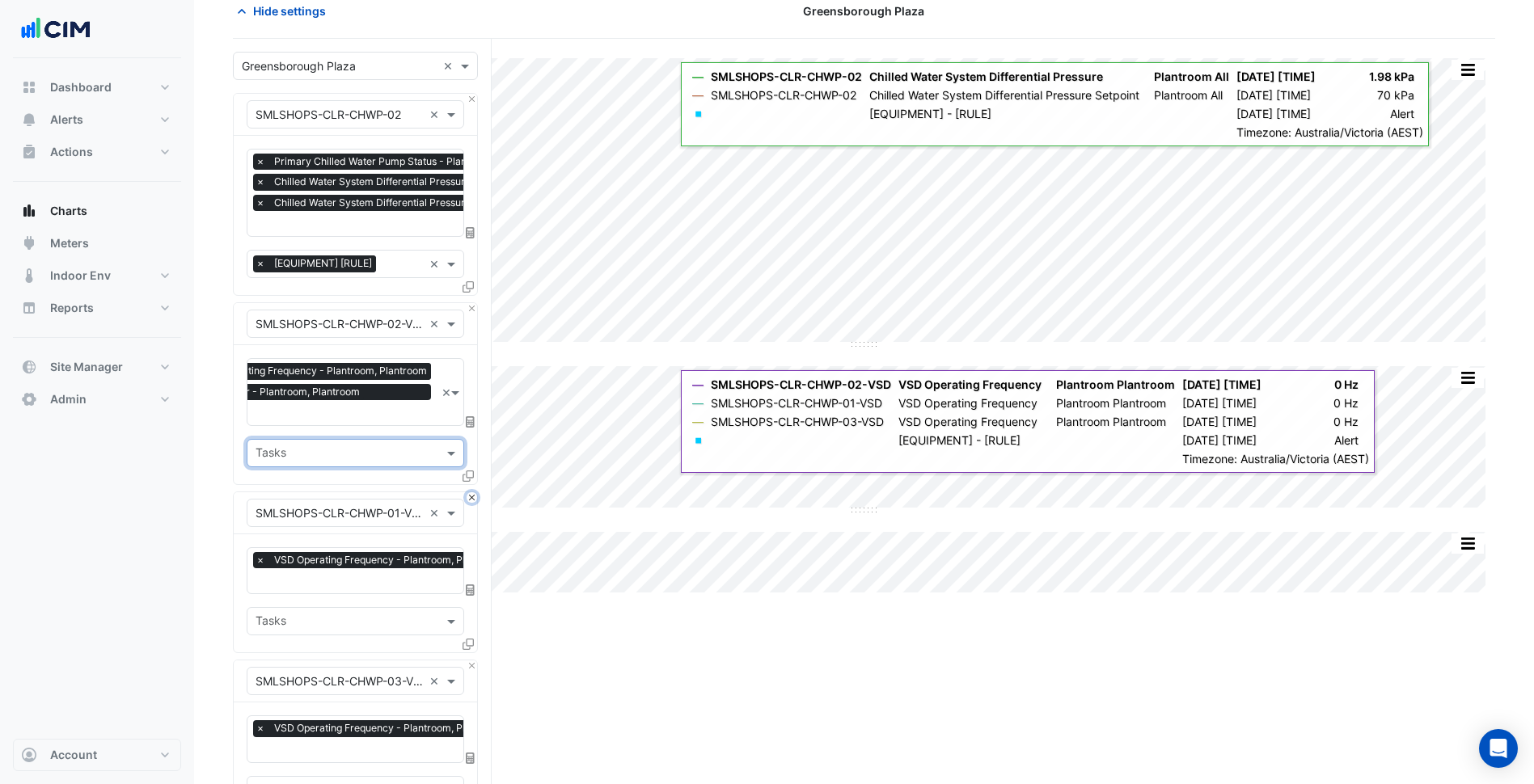 type 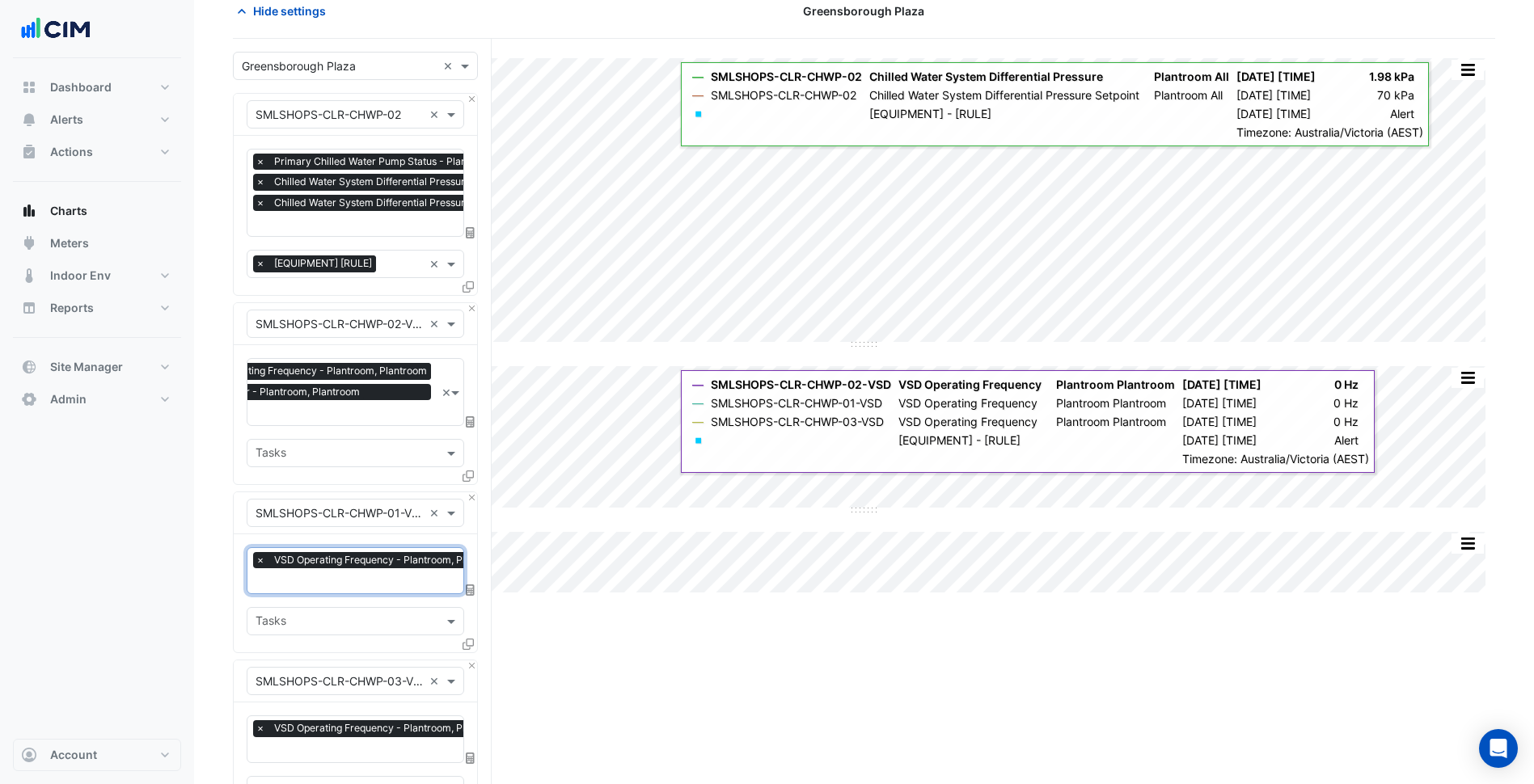 scroll, scrollTop: 0, scrollLeft: 8, axis: horizontal 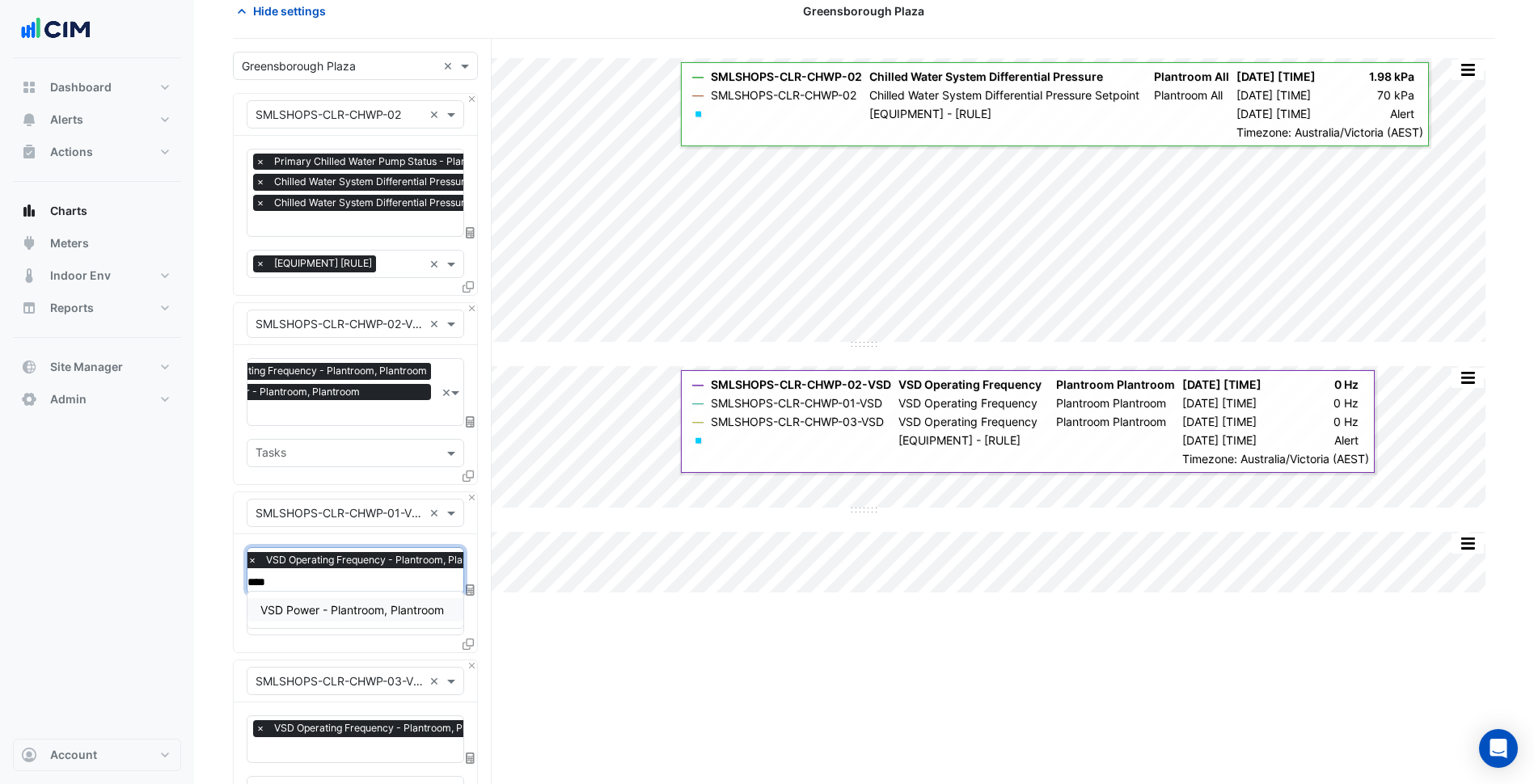 type on "*****" 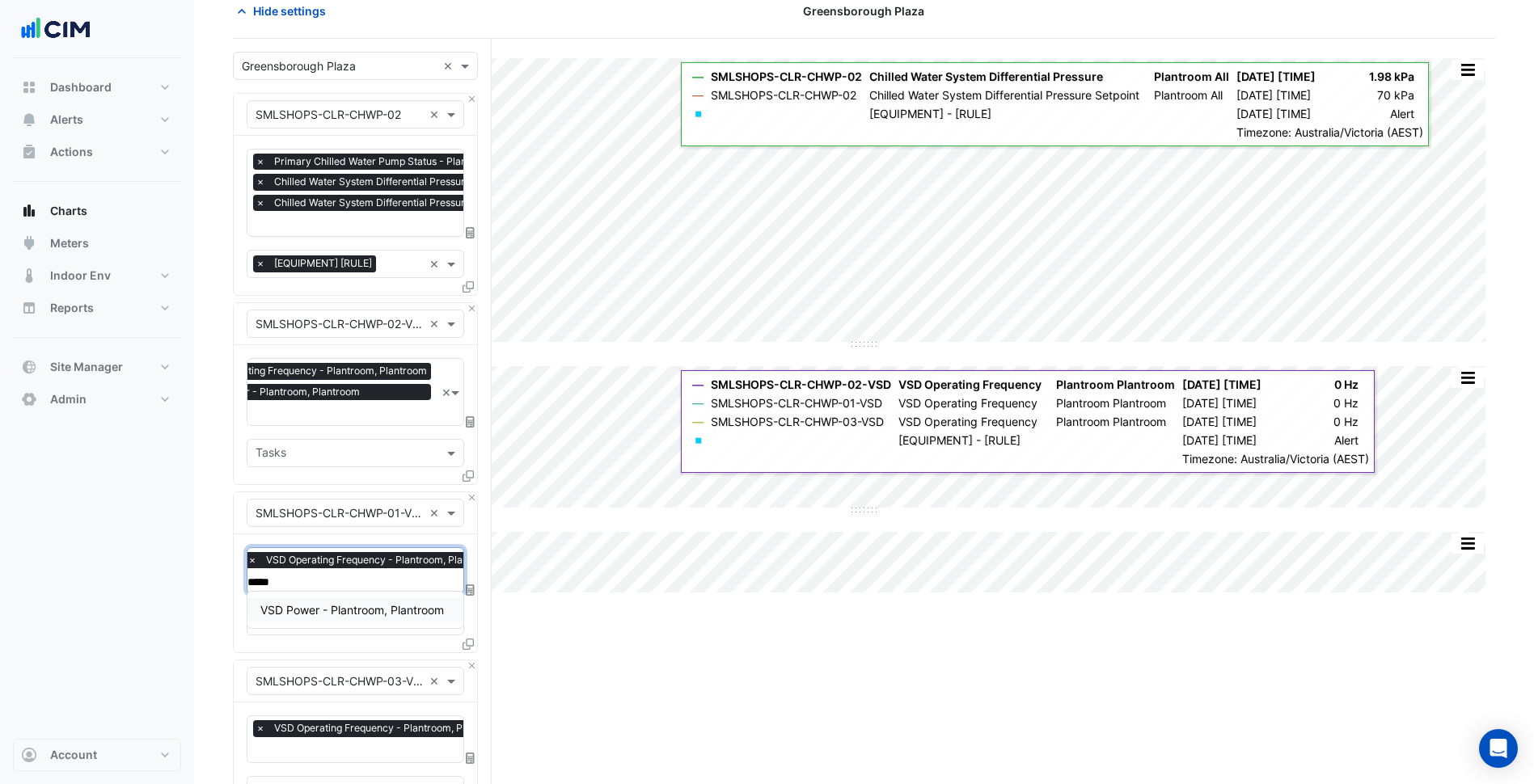 type 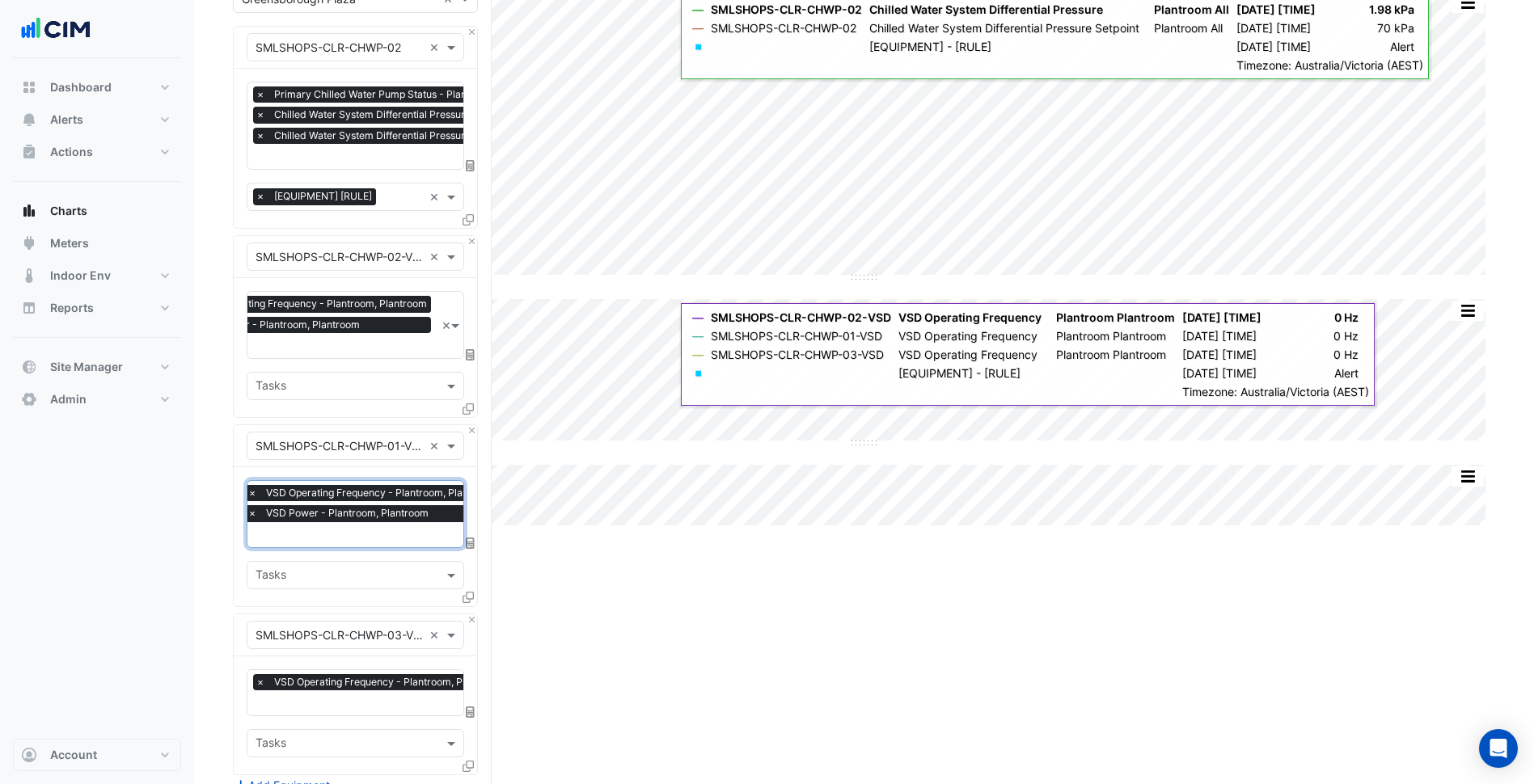 scroll, scrollTop: 323, scrollLeft: 0, axis: vertical 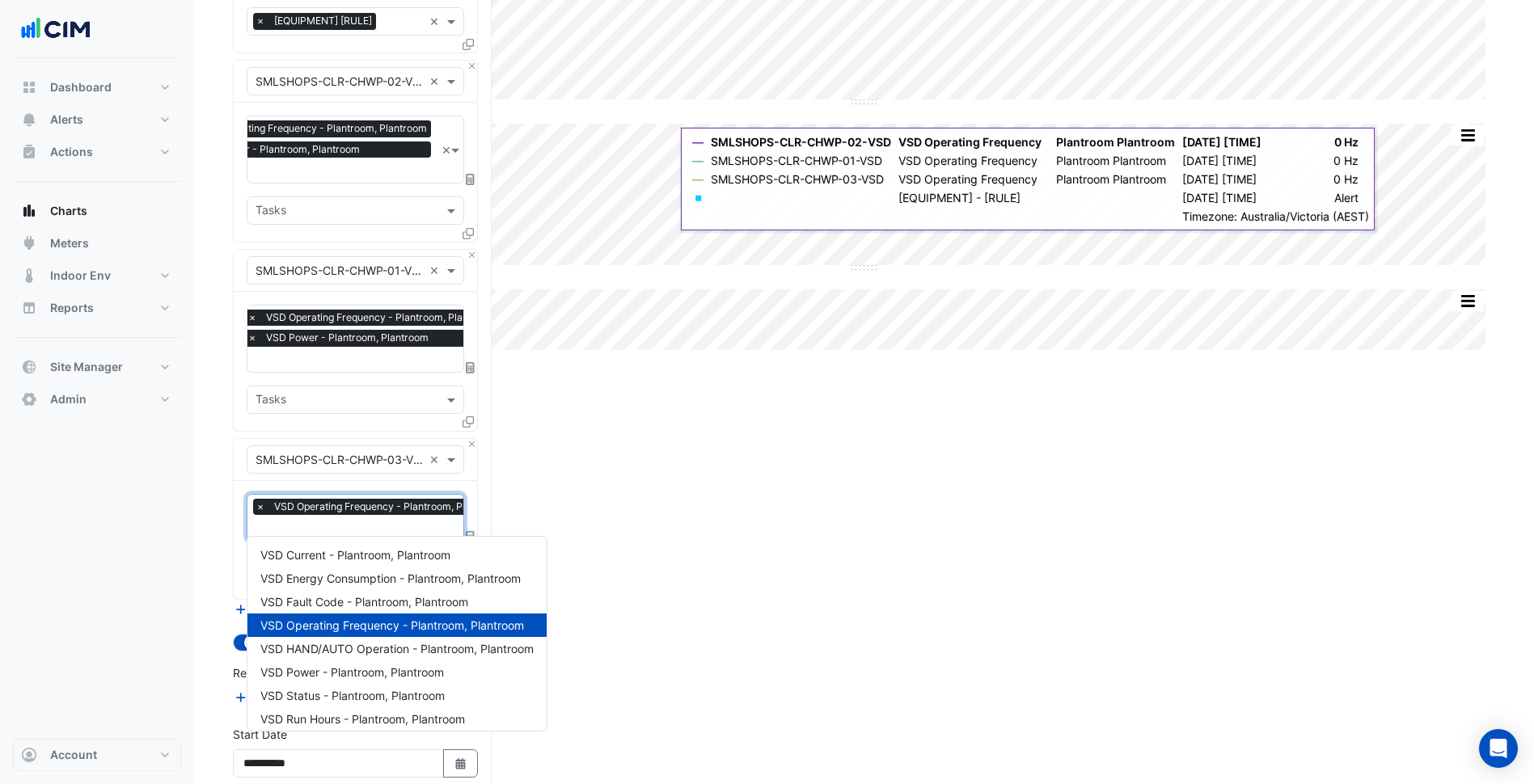 click at bounding box center (383, 529) 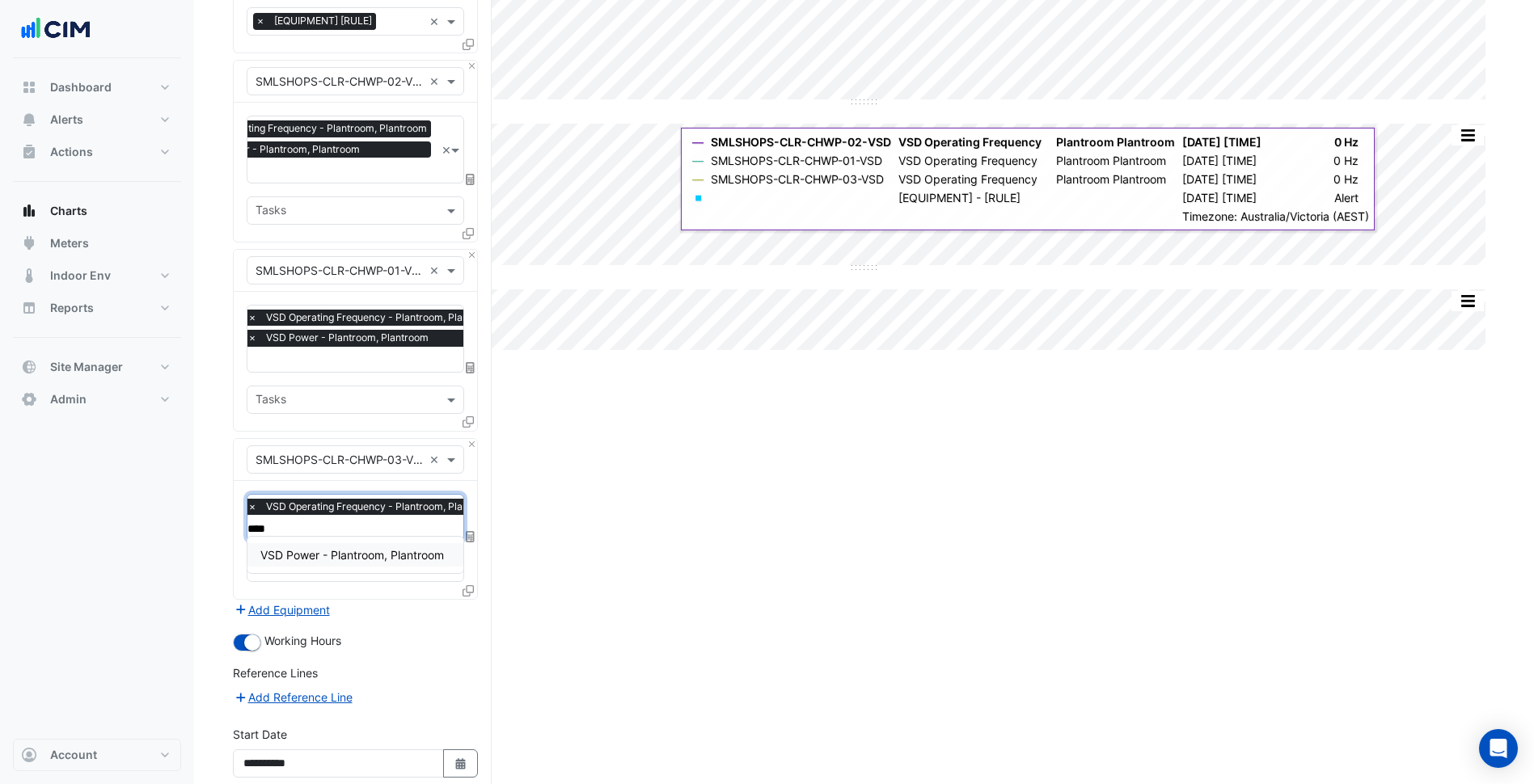 type on "*****" 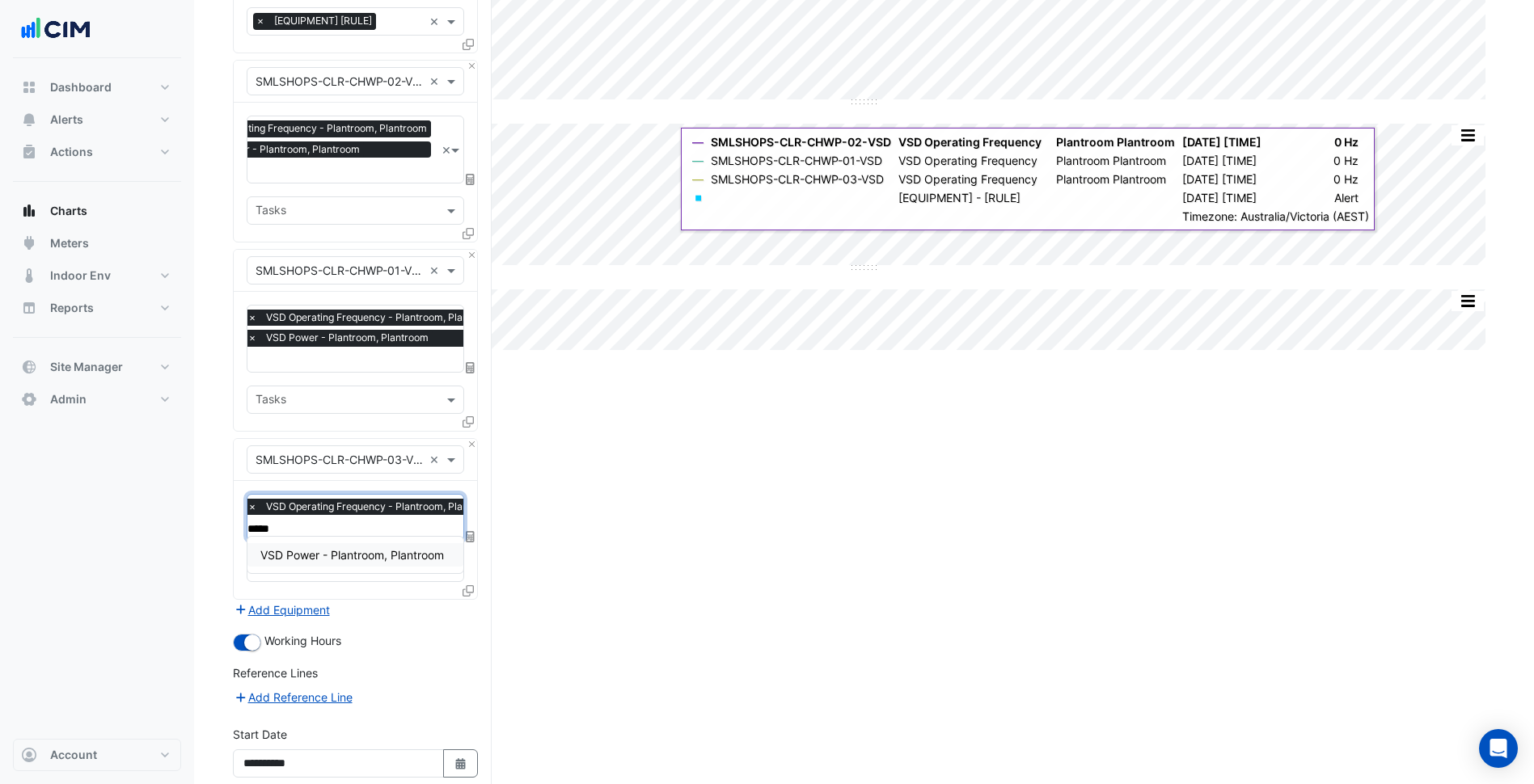 type 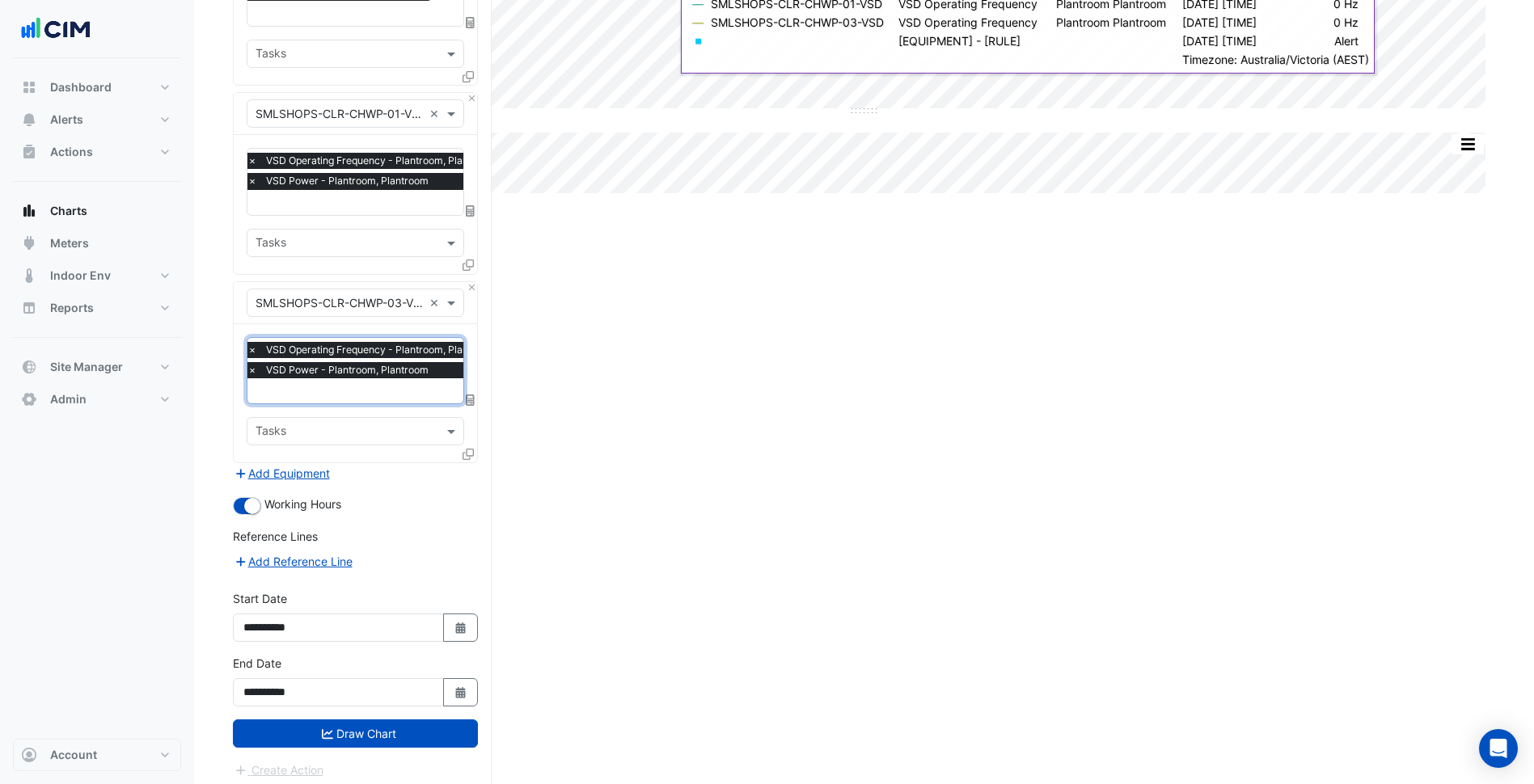 scroll, scrollTop: 482, scrollLeft: 0, axis: vertical 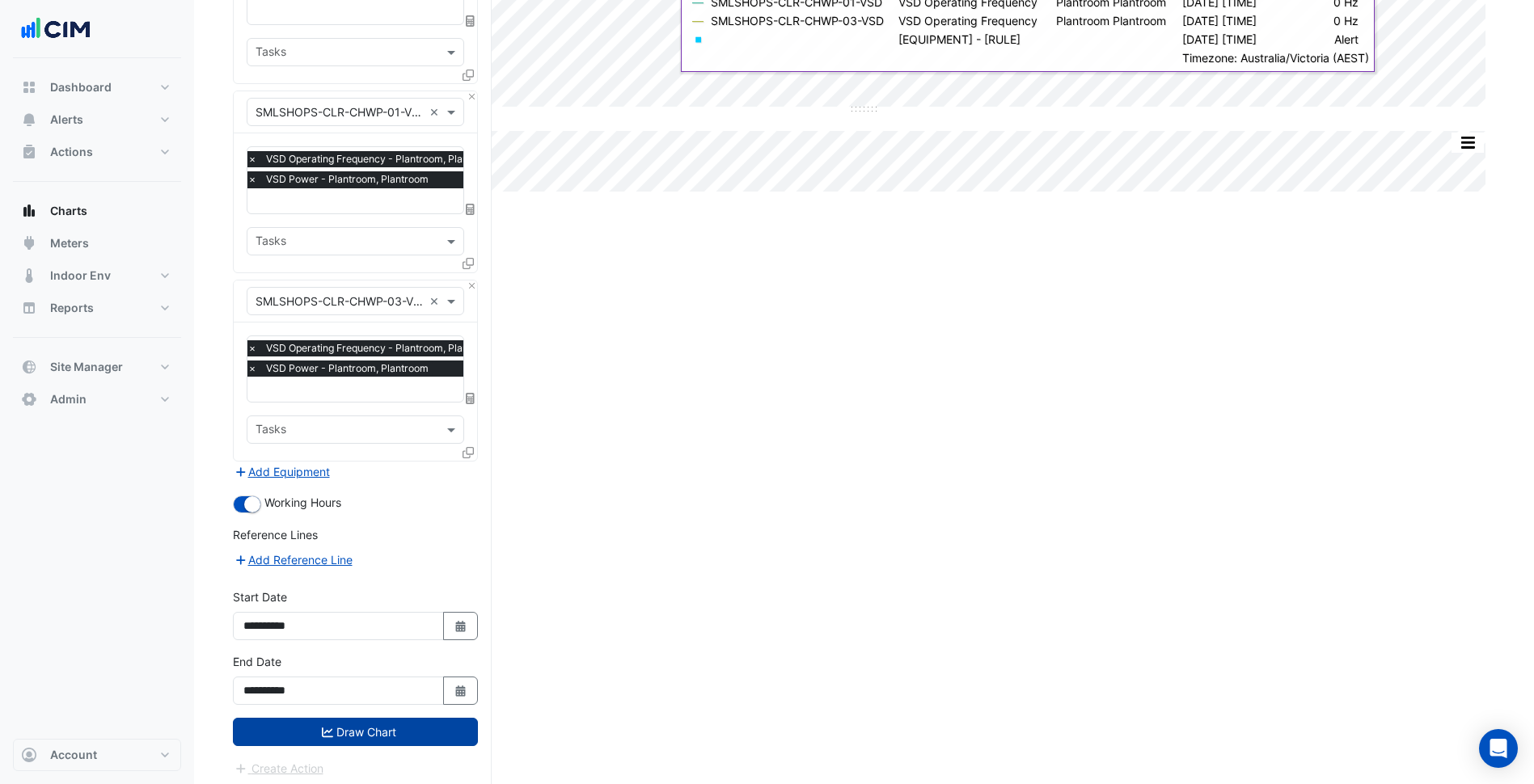 click on "Draw Chart" at bounding box center (355, 731) 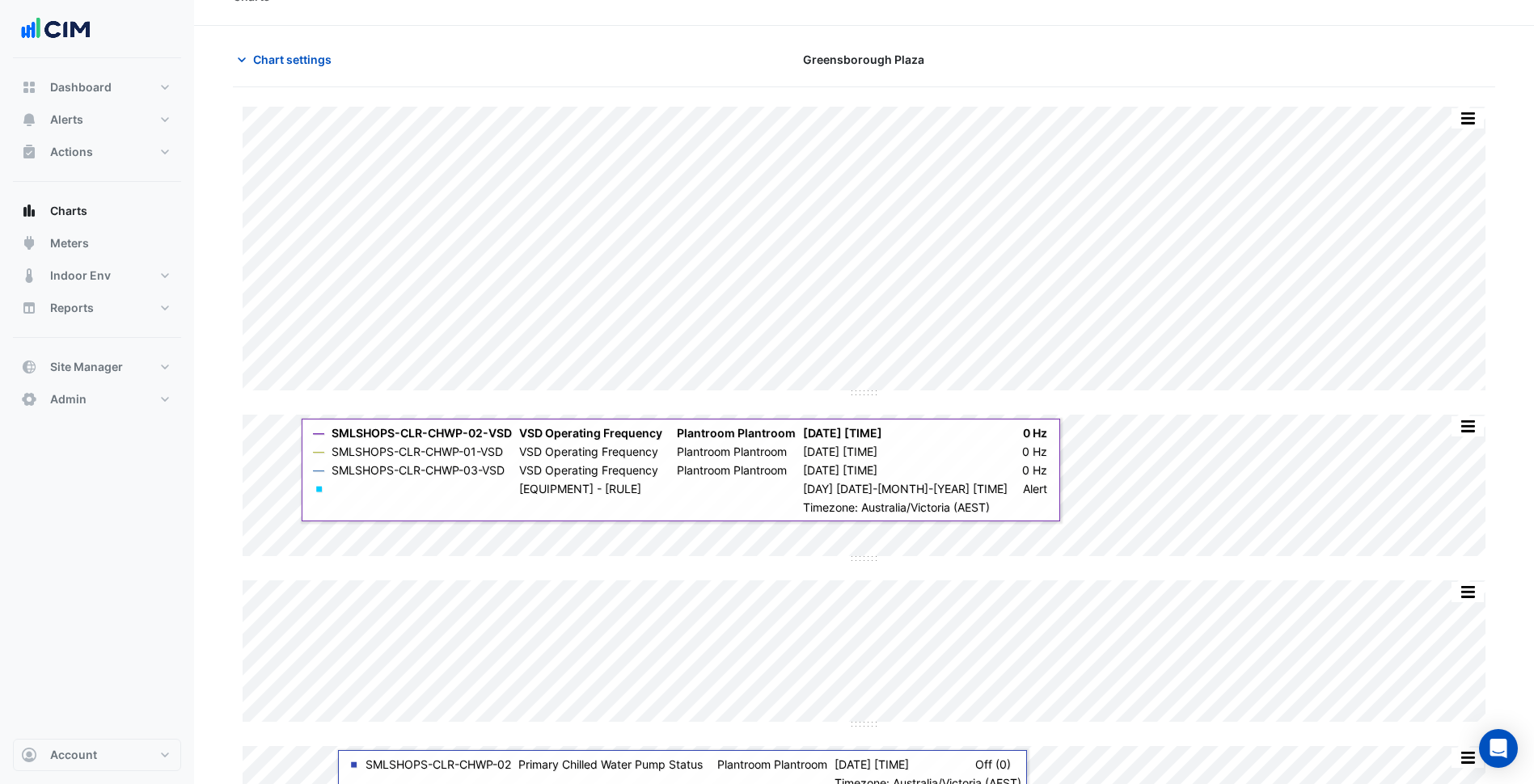 scroll, scrollTop: 58, scrollLeft: 0, axis: vertical 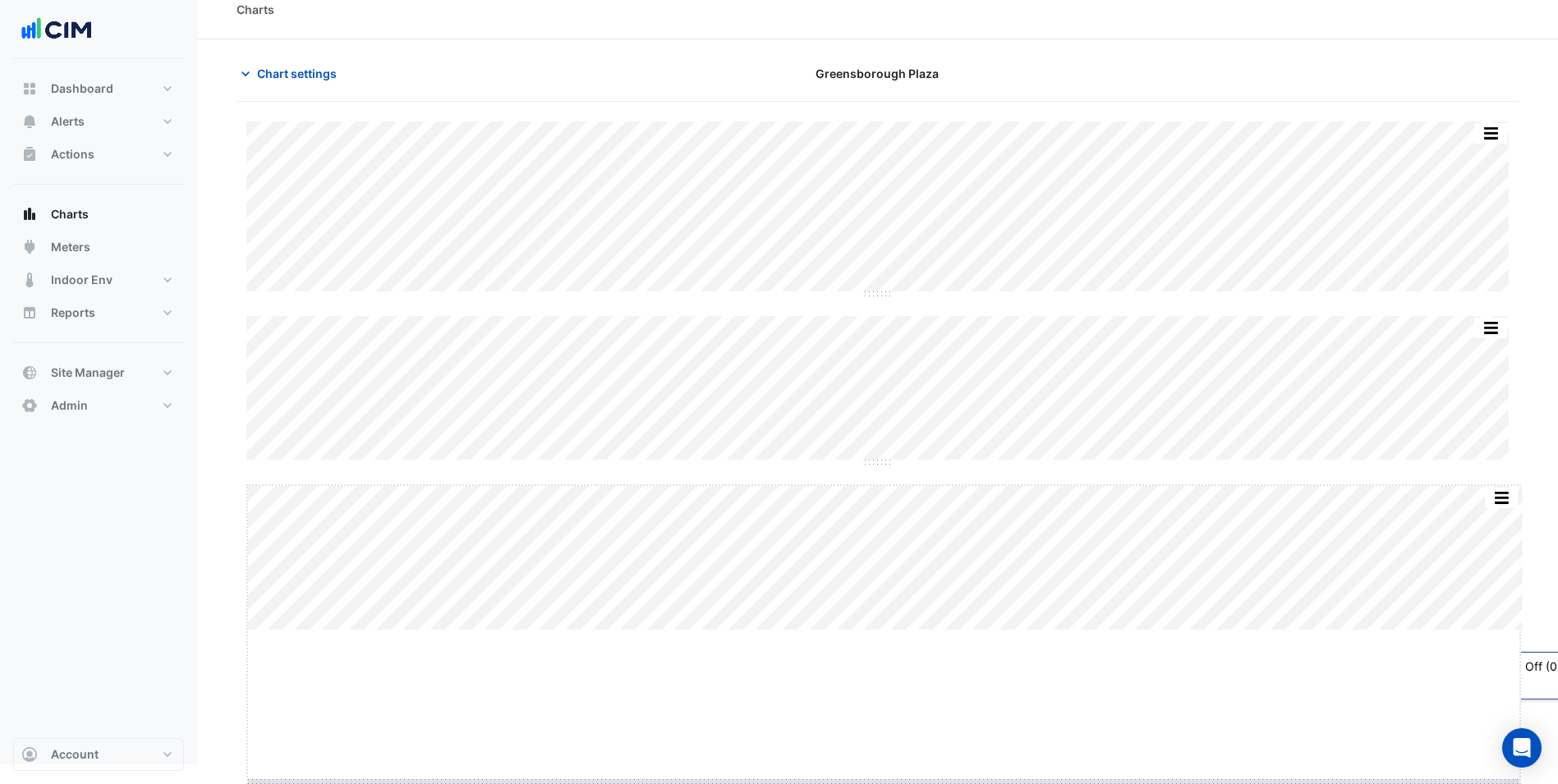 drag, startPoint x: 888, startPoint y: 649, endPoint x: 889, endPoint y: 800, distance: 151.00331 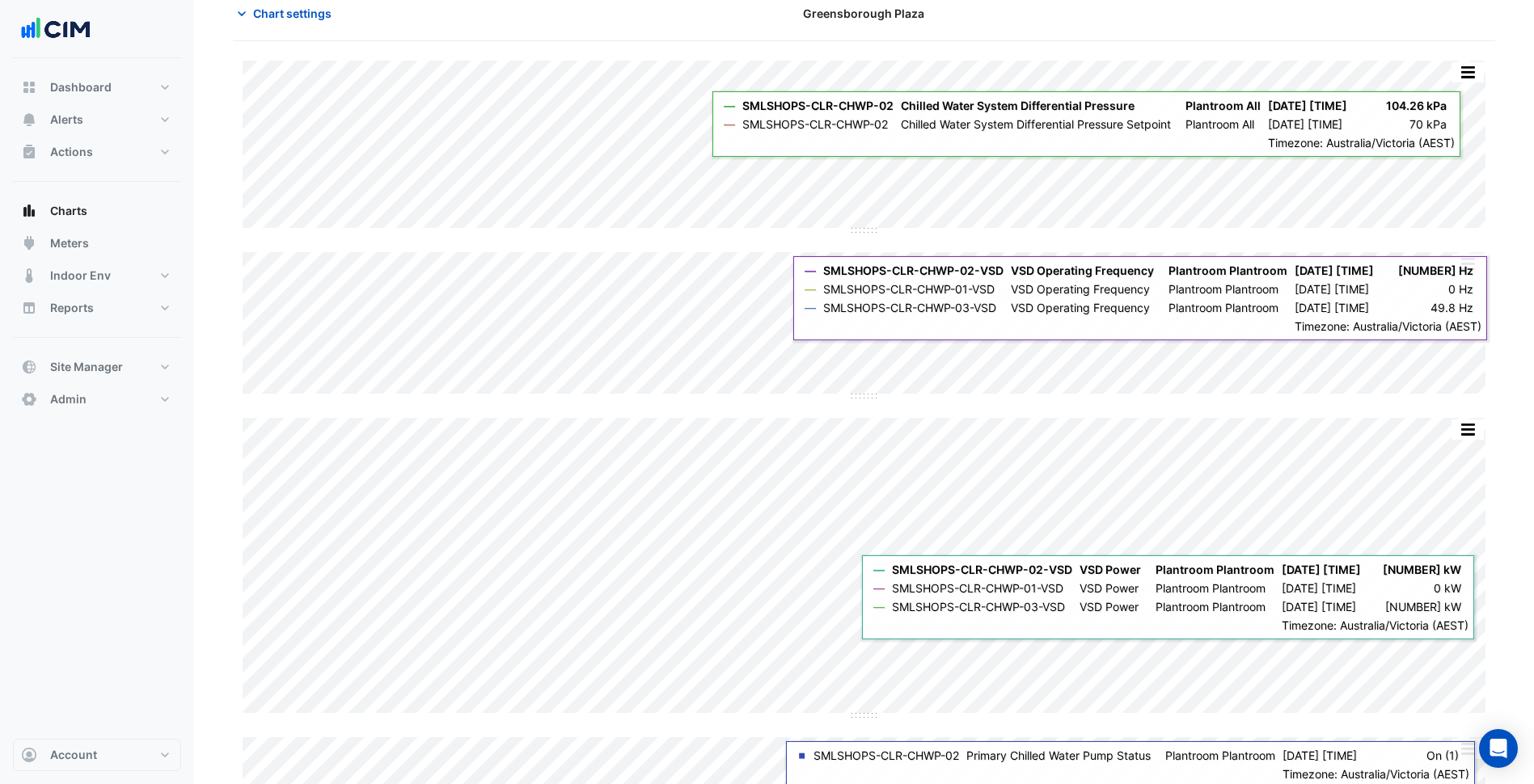 scroll, scrollTop: 95, scrollLeft: 0, axis: vertical 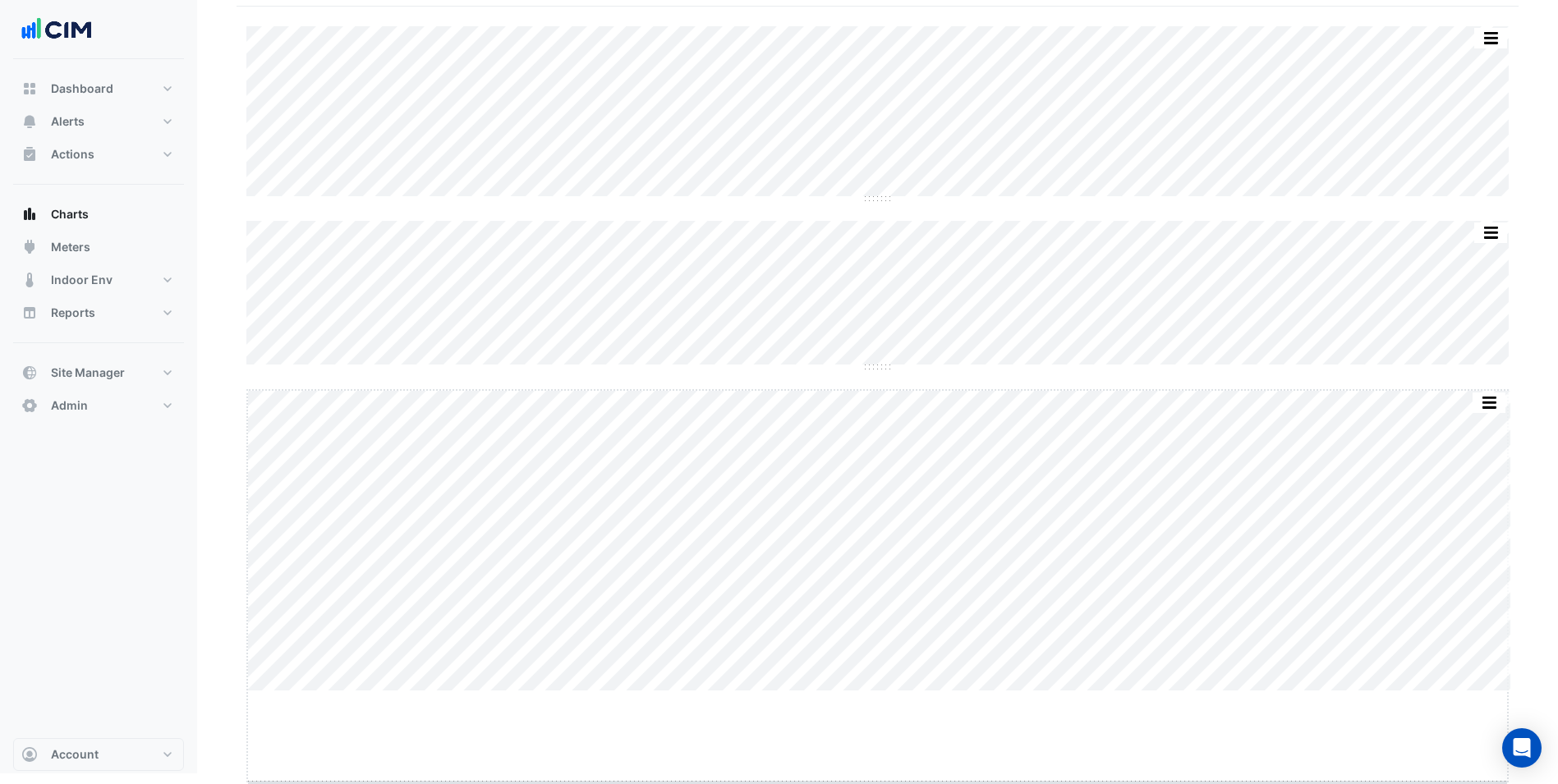 drag, startPoint x: 876, startPoint y: 708, endPoint x: 895, endPoint y: 800, distance: 93.94147 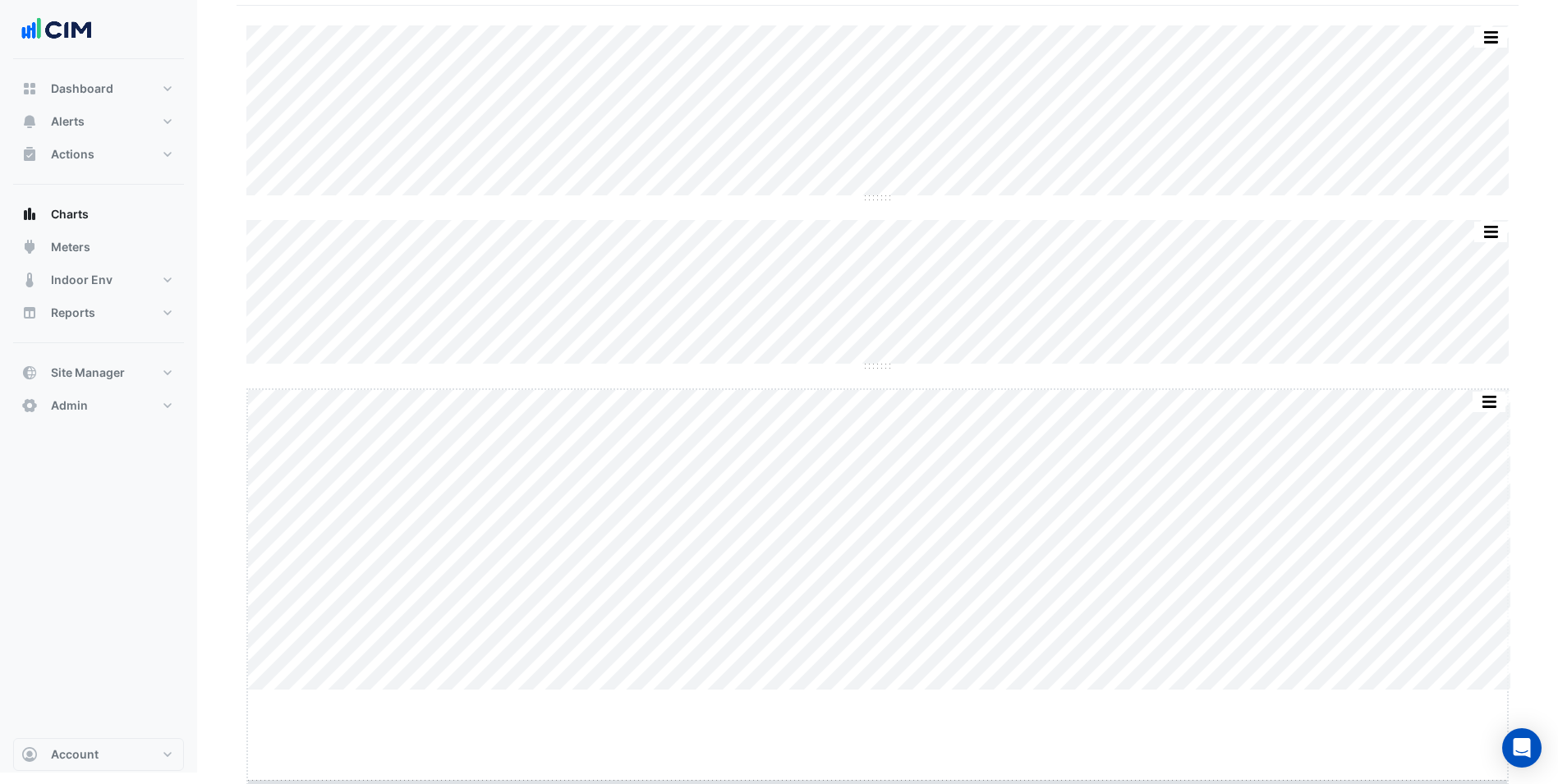 click on "Charts
Chart settings
Greensborough Plaza
Split by Equip Split All Split None Print Save as JPEG Save as PNG Pivot Data Table Export CSV - Flat Export CSV - Pivot Select Chart Type Select Timezone    —    SMLSHOPS-CLR-CHWP-02    Chilled Water System Differential Pressure       Plantroom All    Tue 15-Apr-2025 15:45       104.26 kPa       —    SMLSHOPS-CLR-CHWP-02    Chilled Water System Differential Pressure Setpoint       Plantroom All    Tue 15-Apr-2025 15:45       70 kPa    Timezone: Australia/Victoria (AEST)
Split by Equip Split All Split None Print Save as JPEG Save as PNG Pivot Data Table Export CSV - Flat" at bounding box center [779, 328] 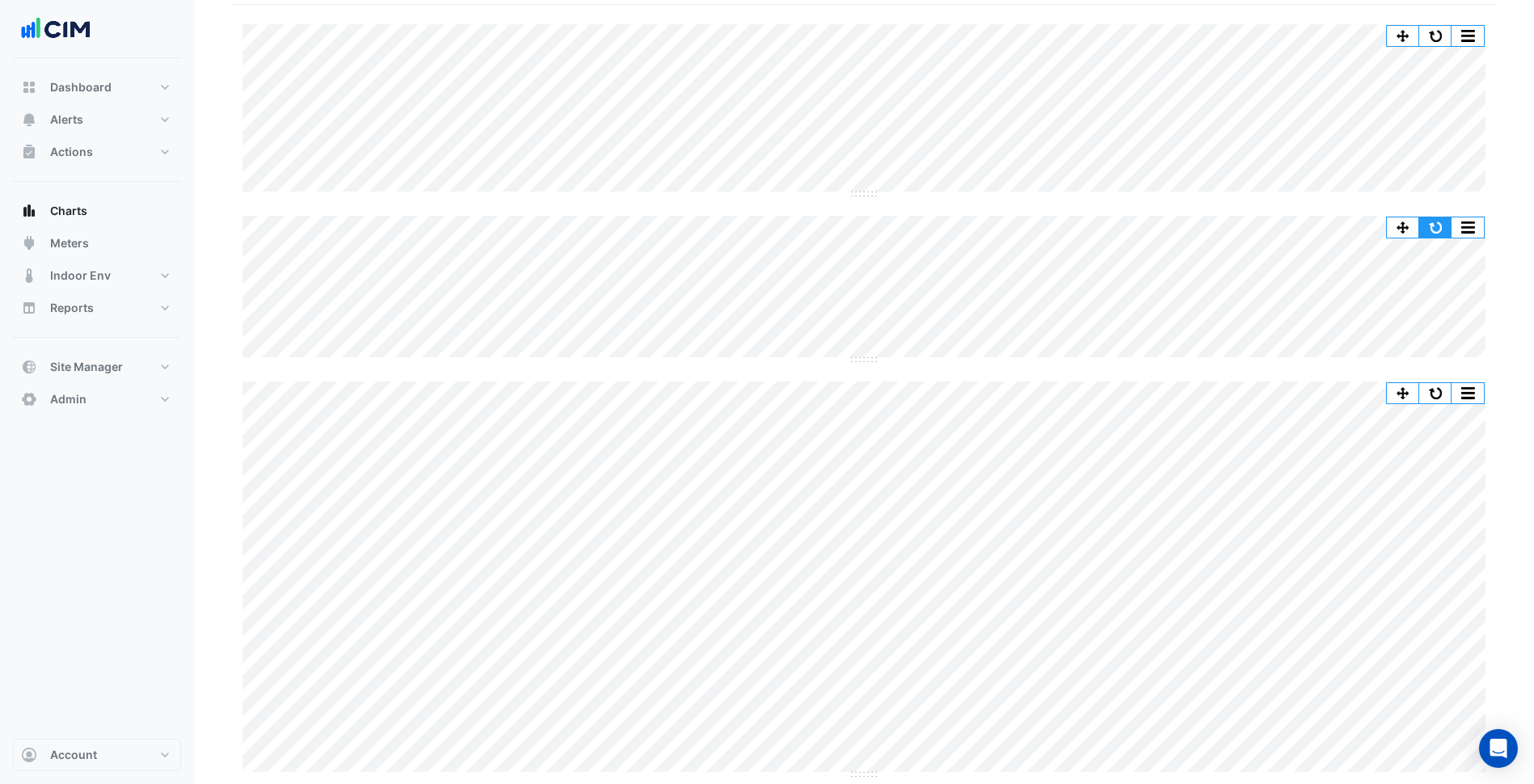 click 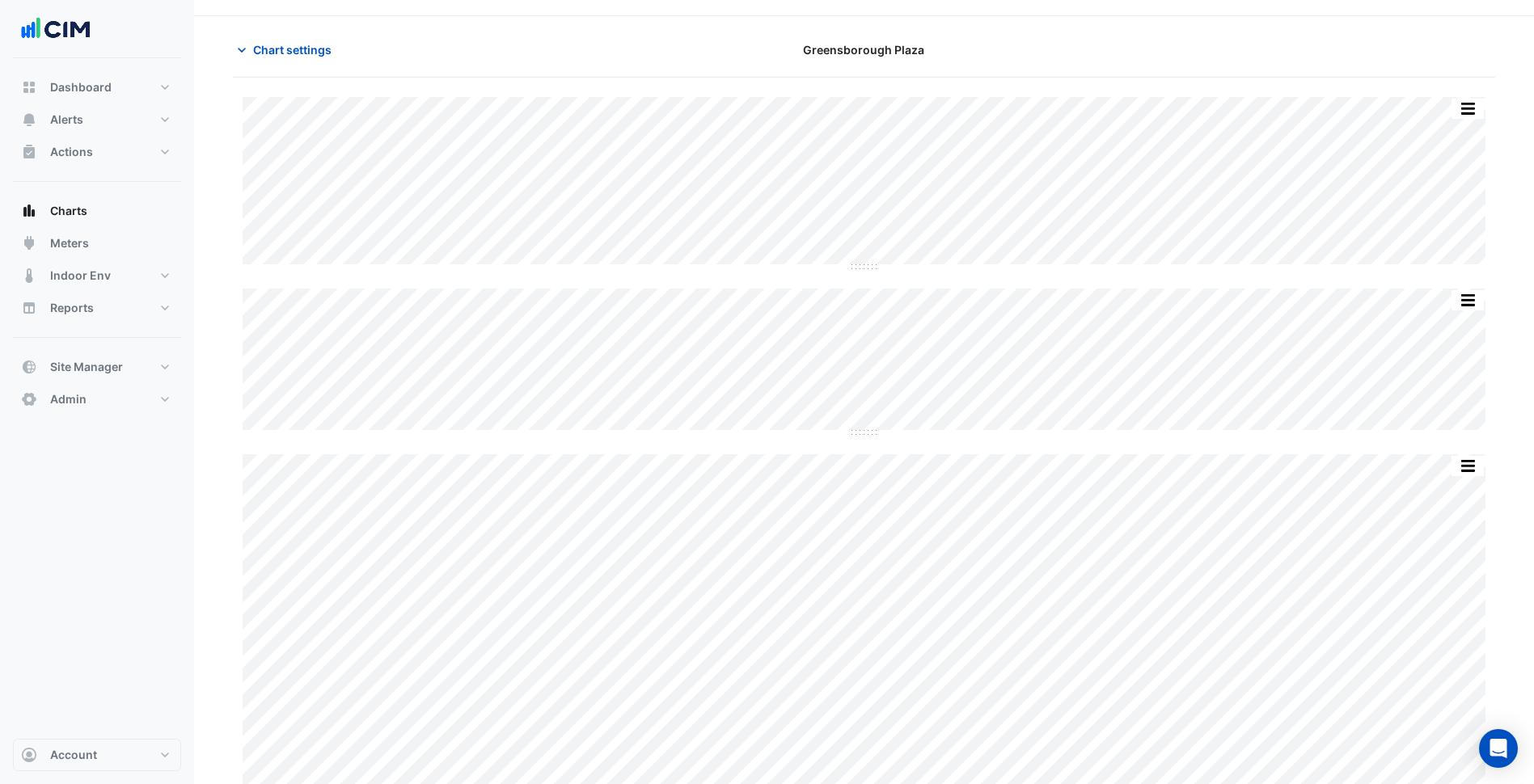 scroll, scrollTop: 0, scrollLeft: 0, axis: both 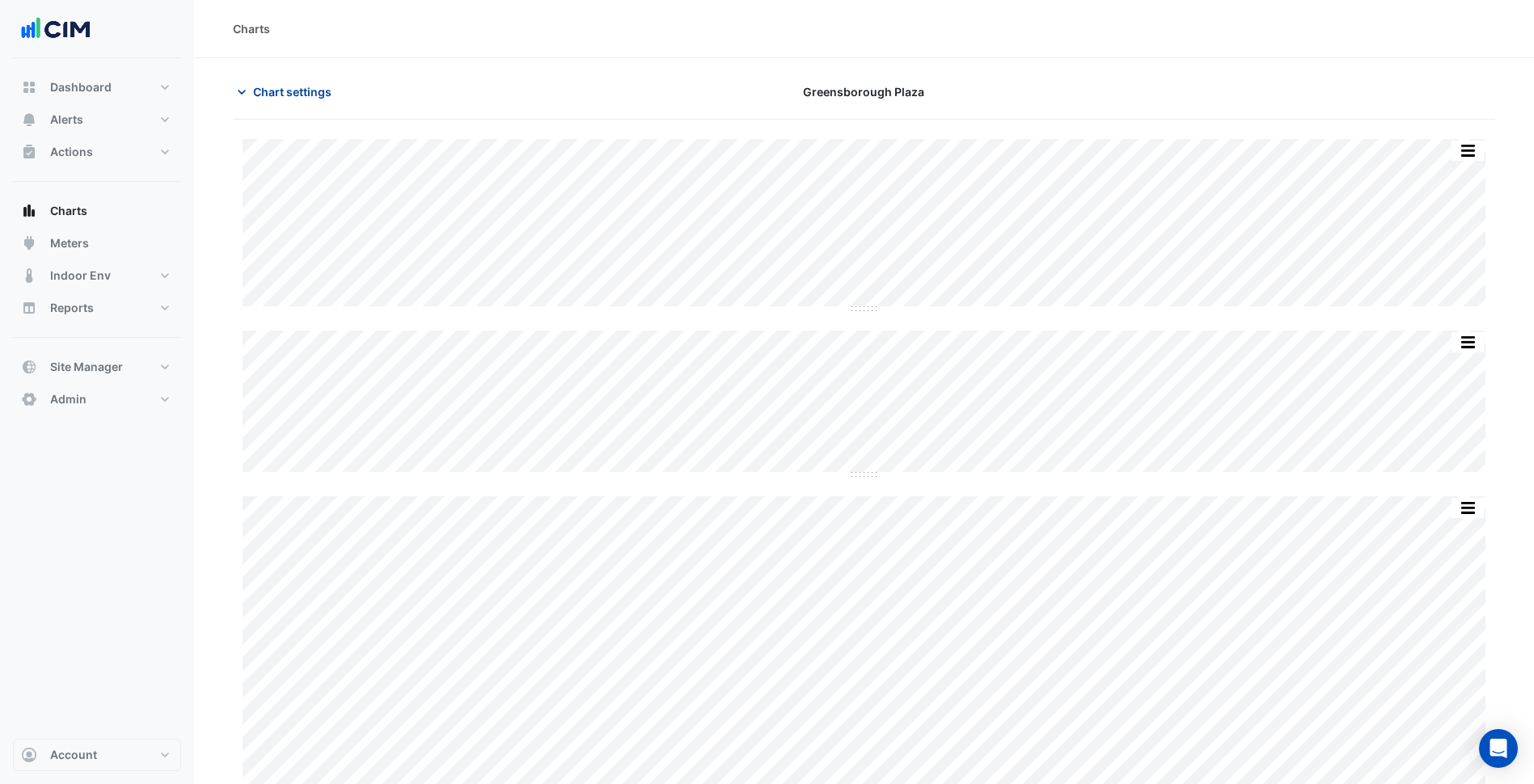 click on "Chart settings" 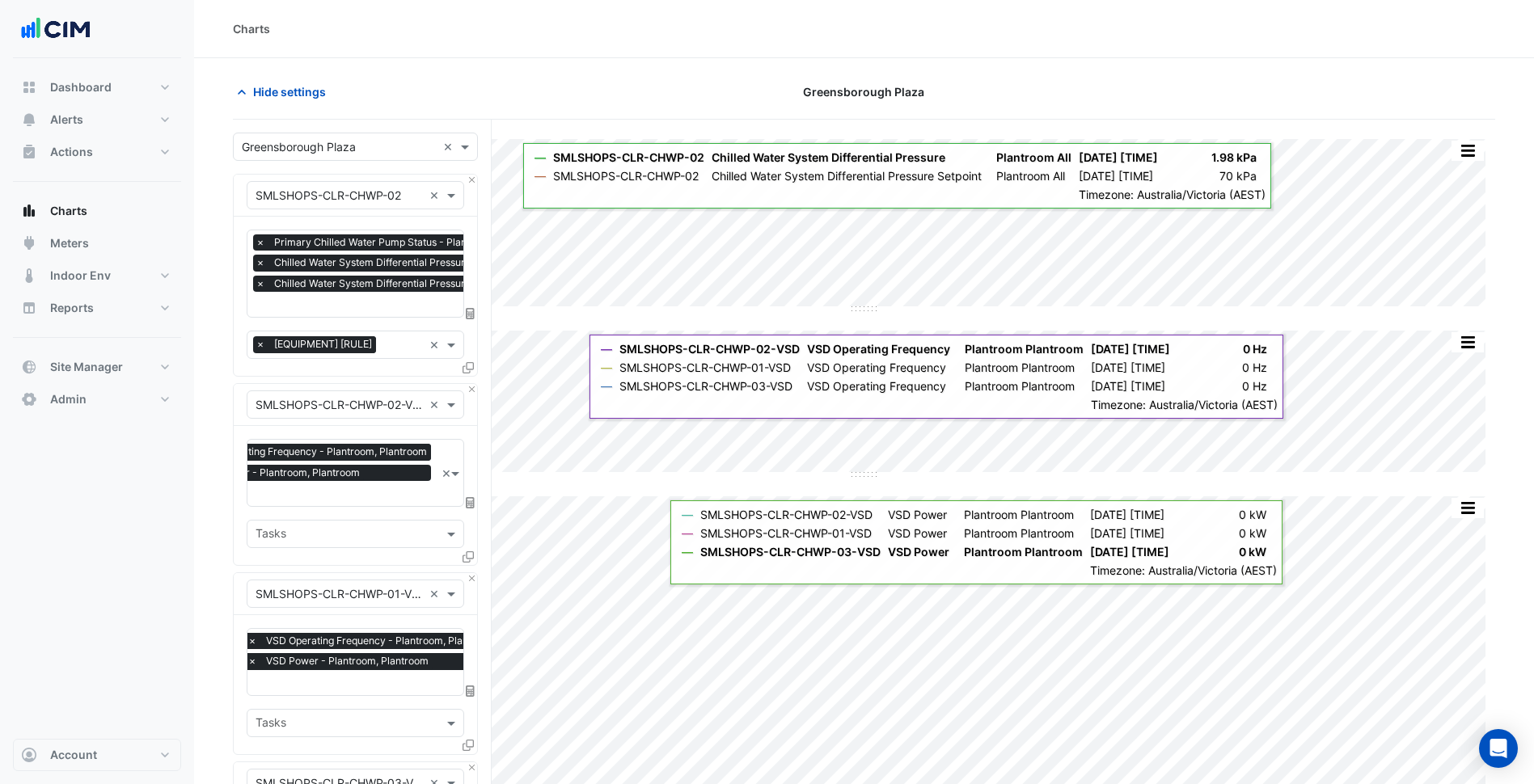 type 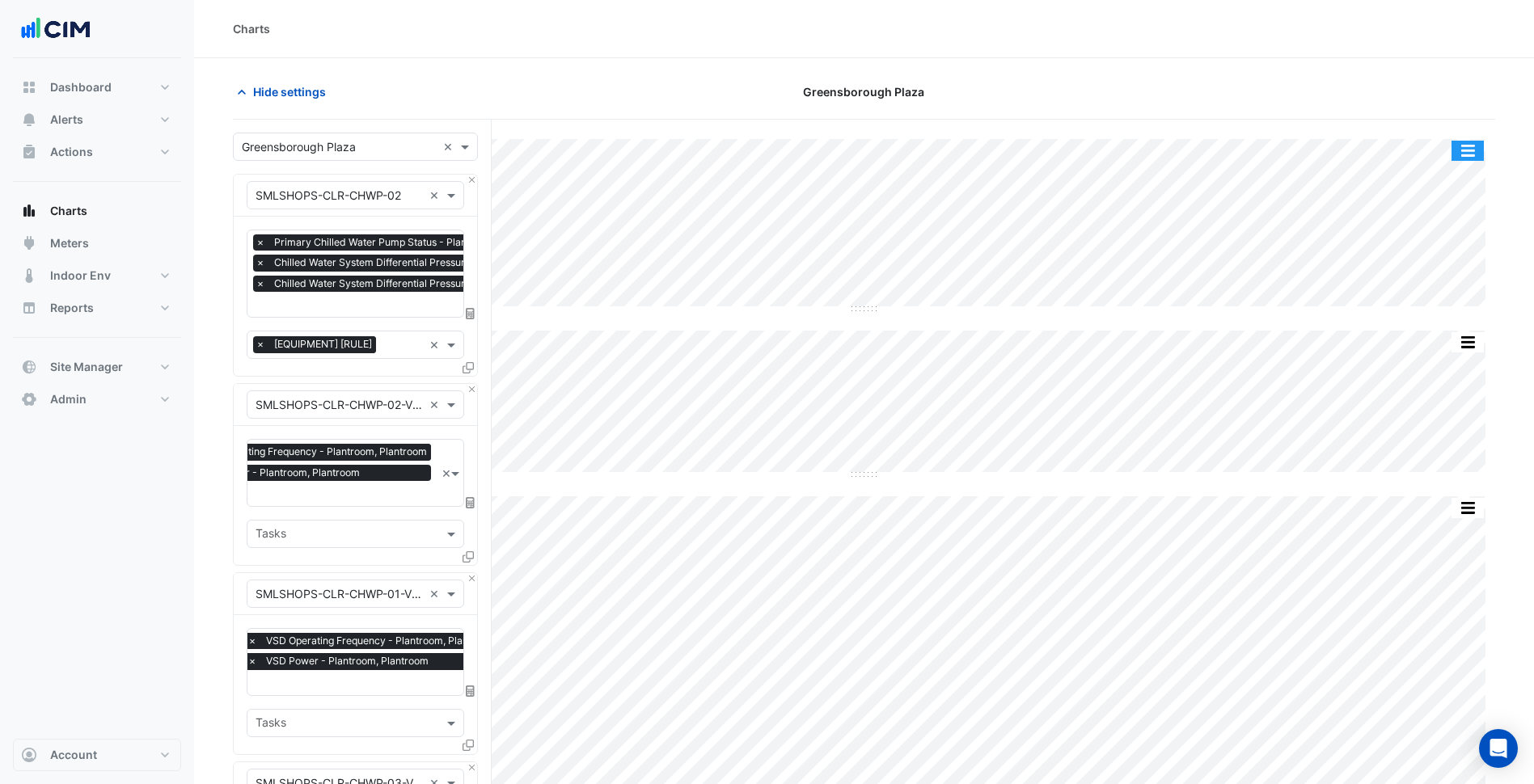 click 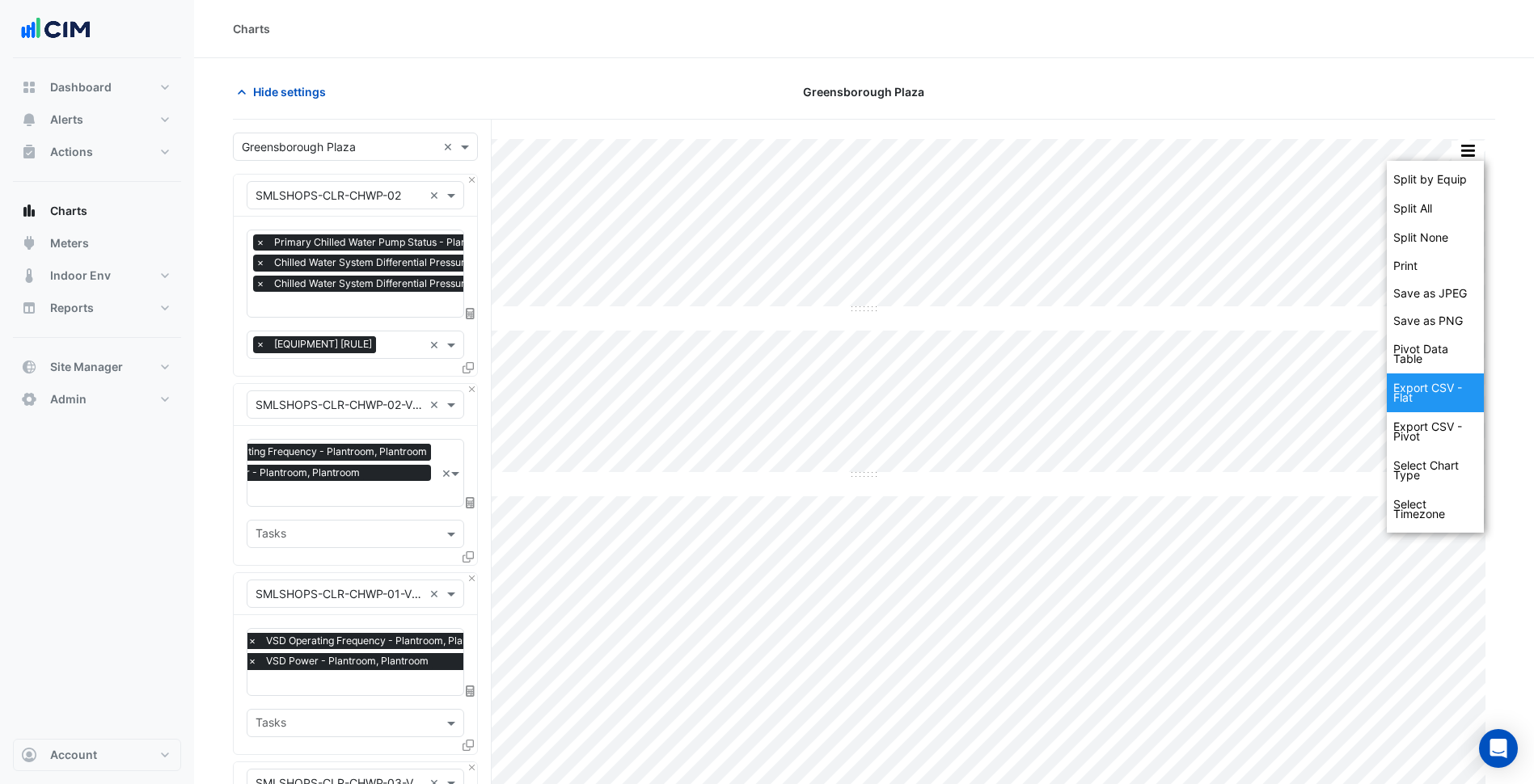 click on "Export CSV - Flat" 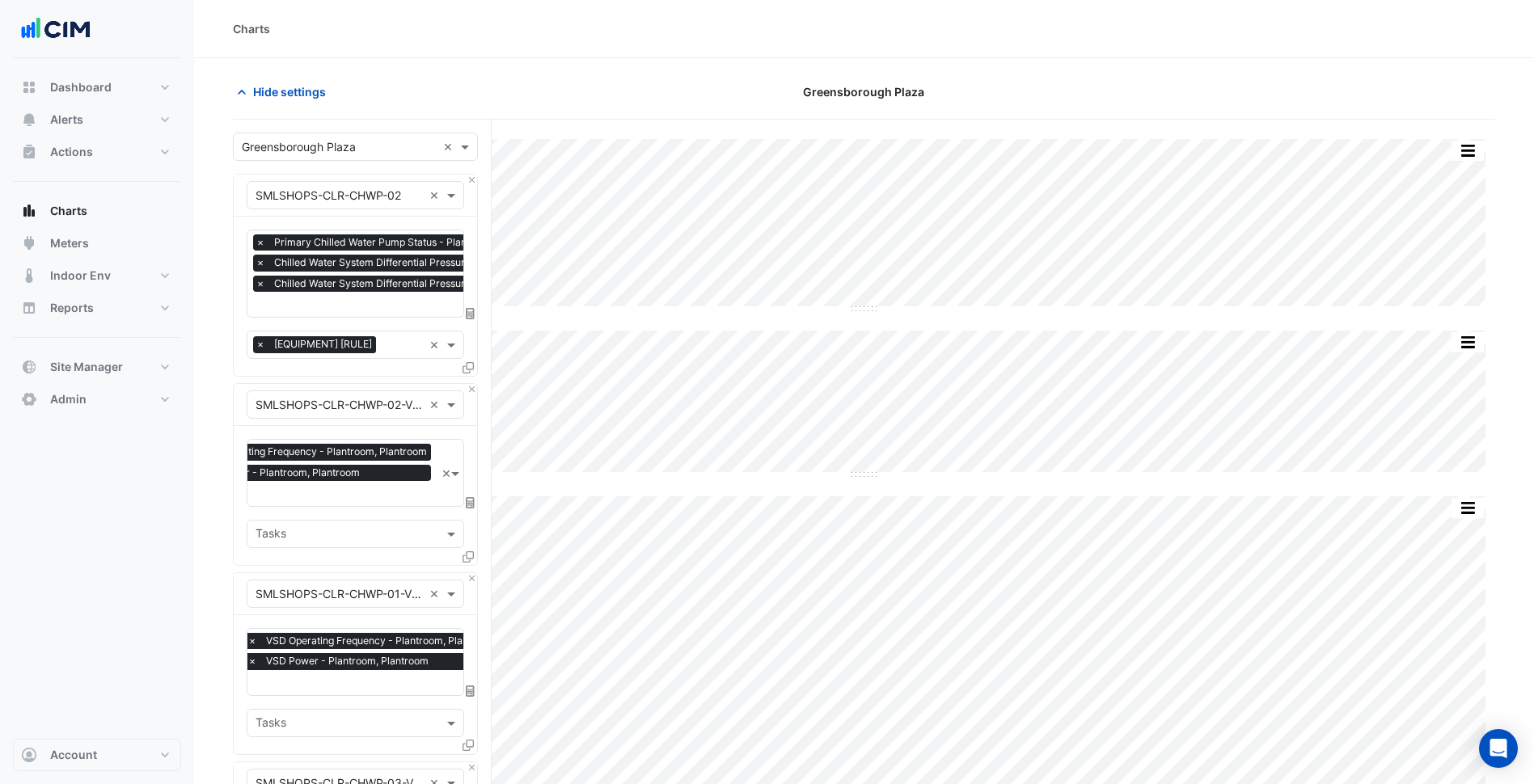 click on "Greensborough Plaza" 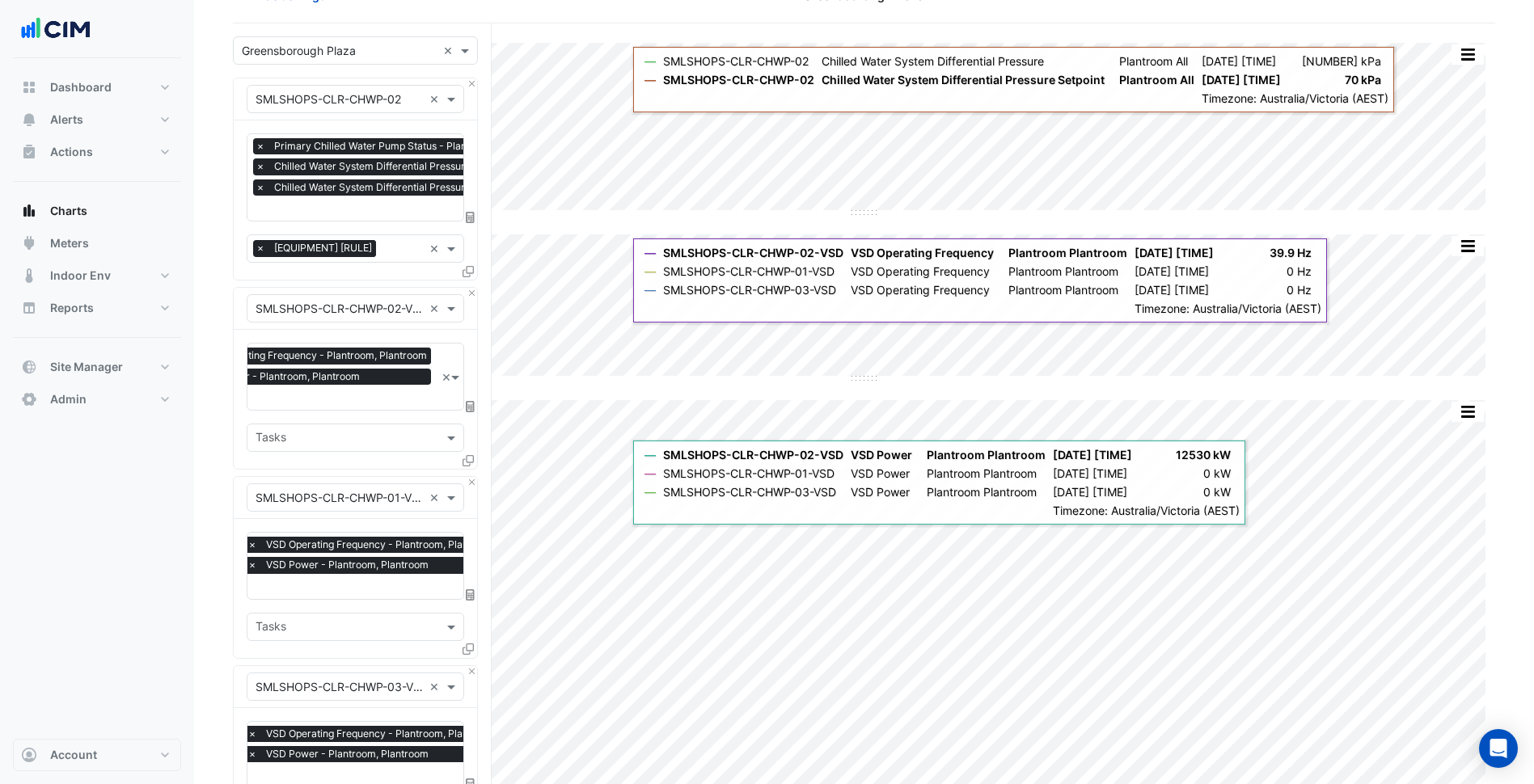 scroll, scrollTop: 78, scrollLeft: 0, axis: vertical 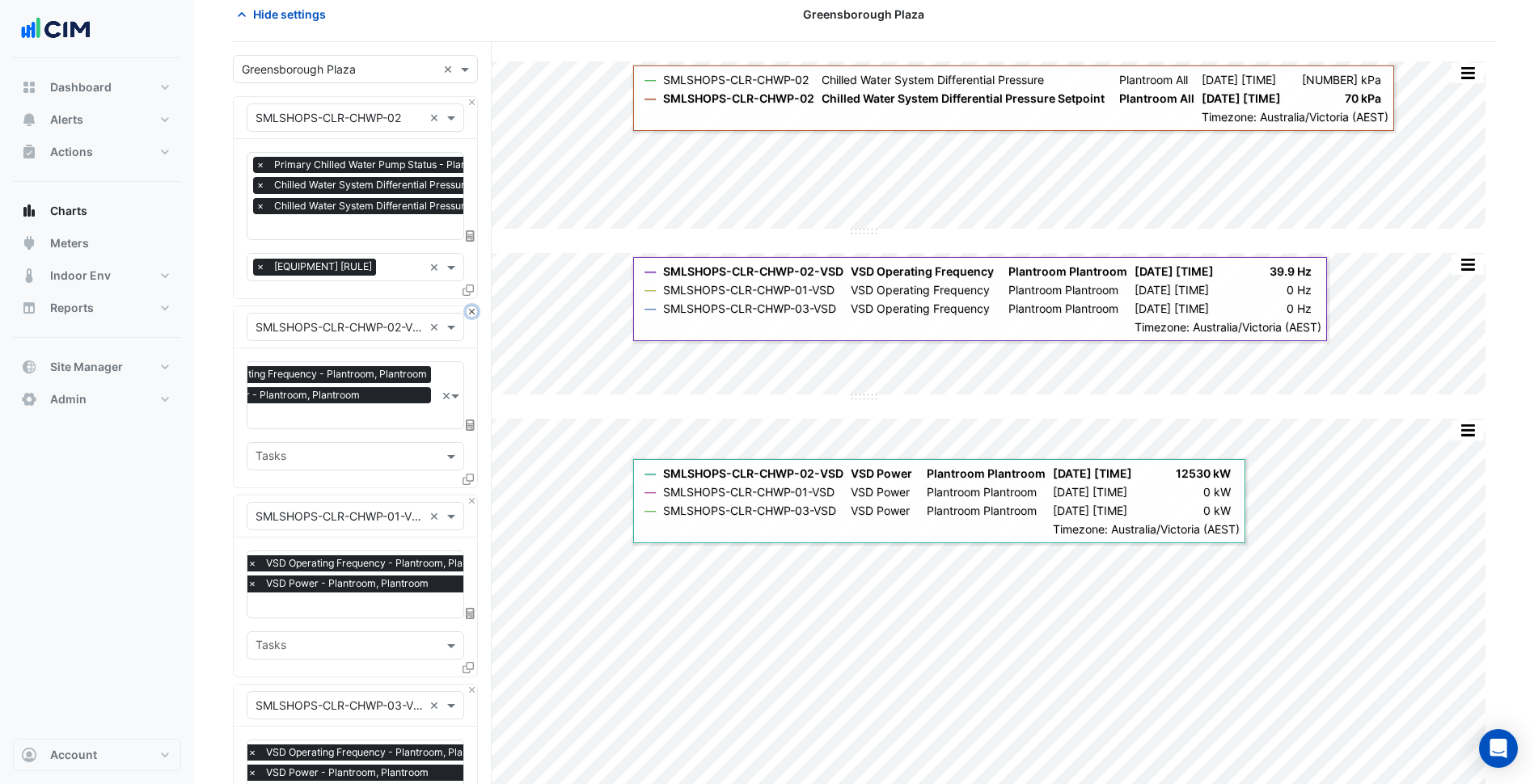 click at bounding box center [471, 311] 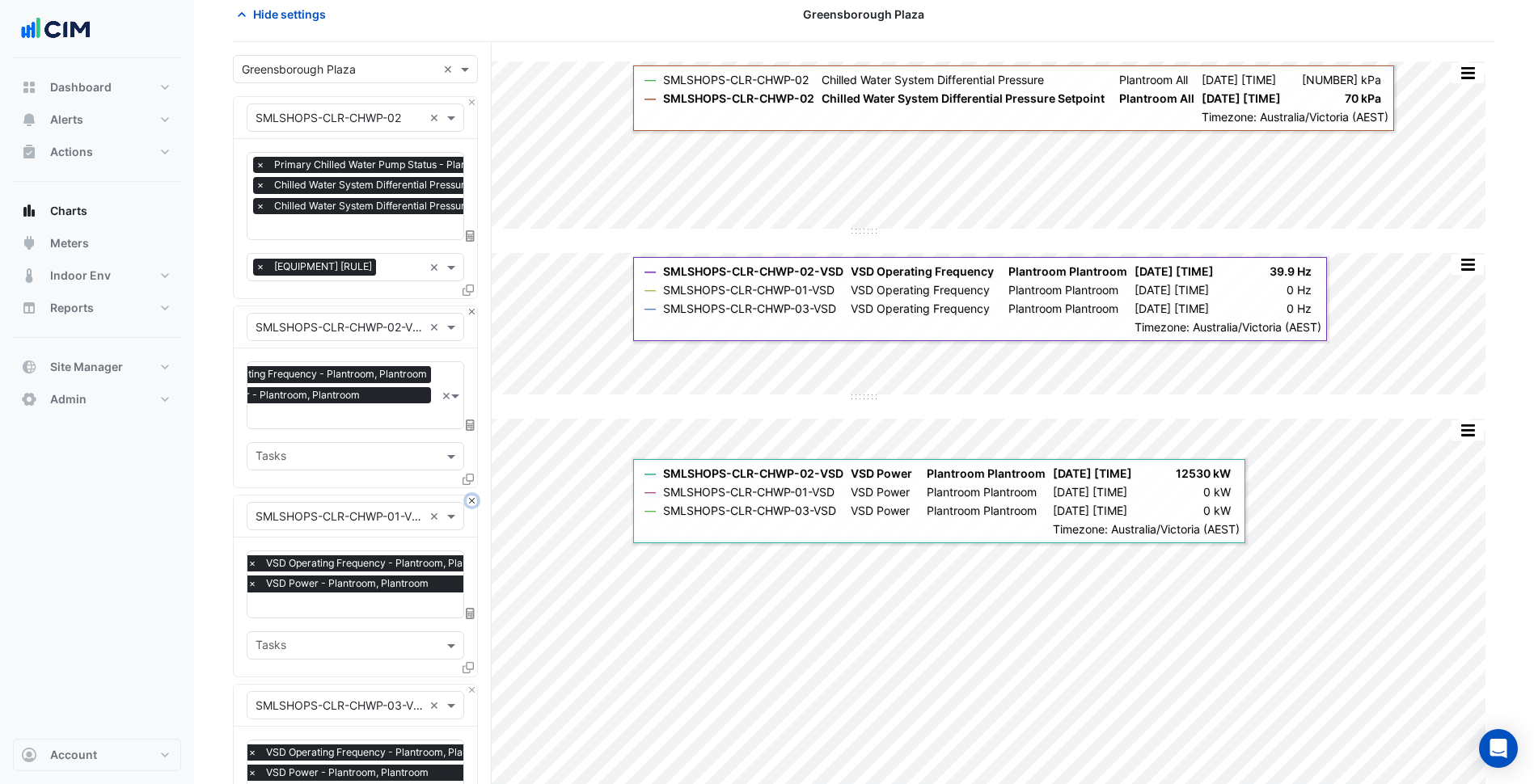 click at bounding box center [471, 500] 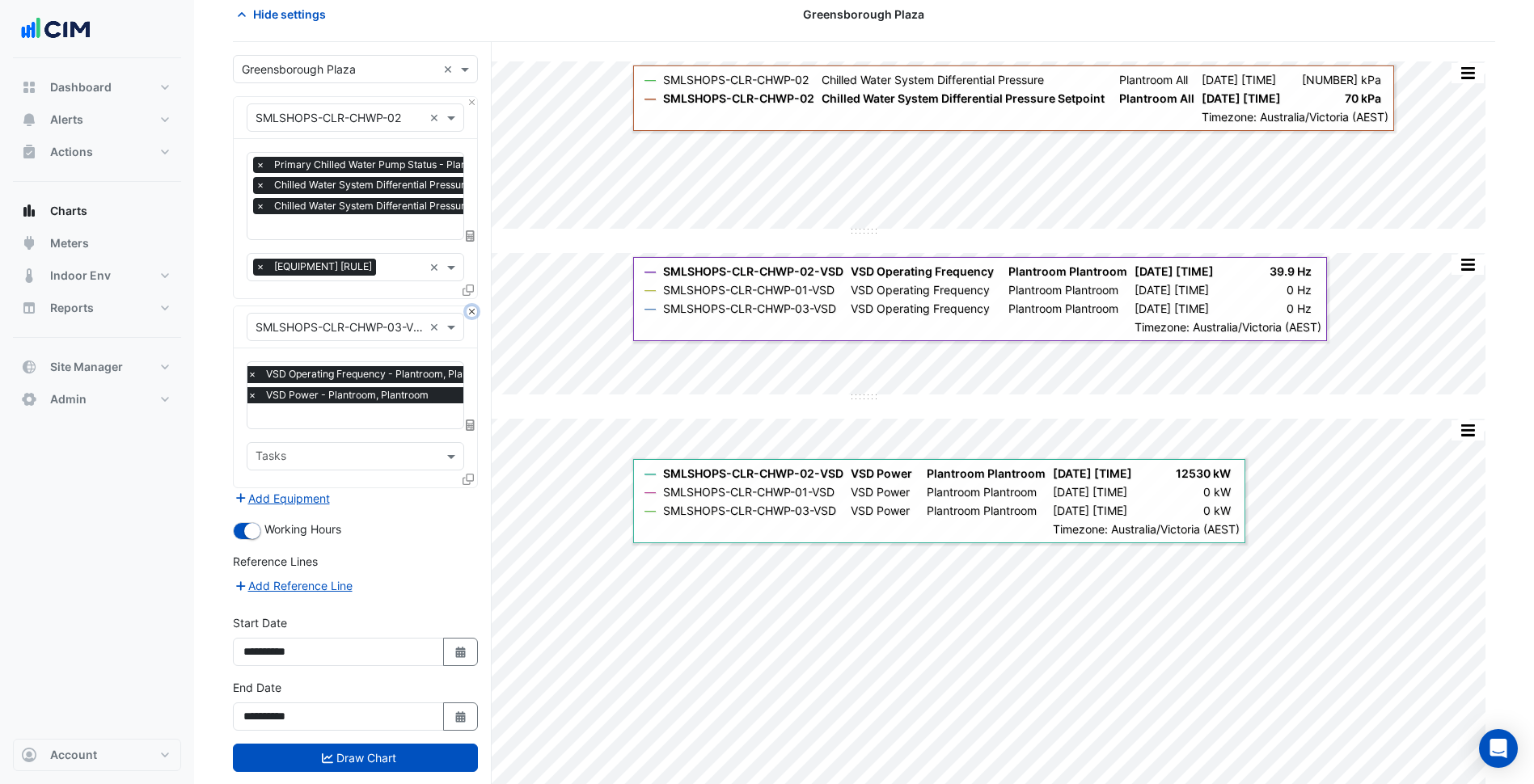 click at bounding box center [471, 311] 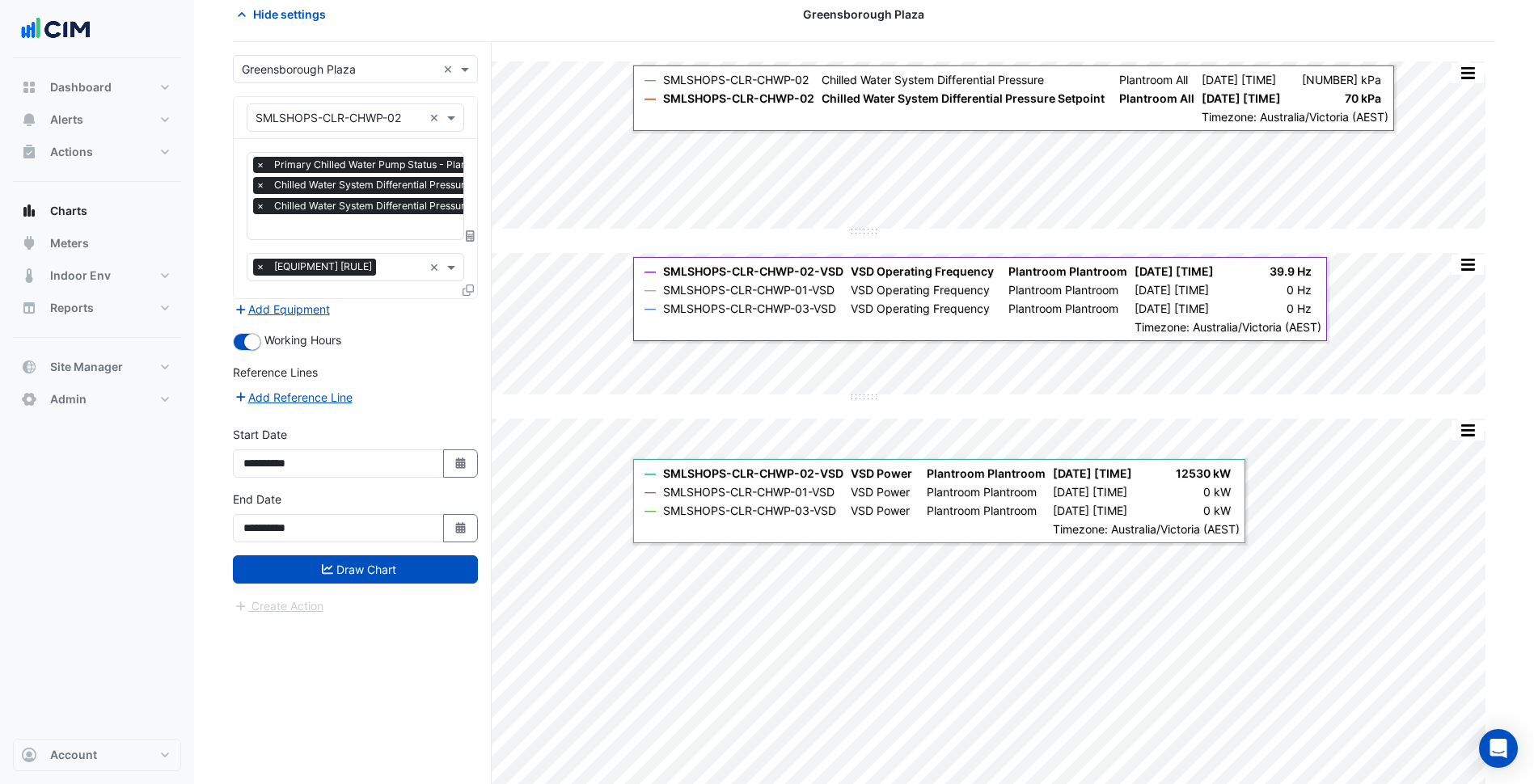 click on "Add Equipment" at bounding box center [355, 309] 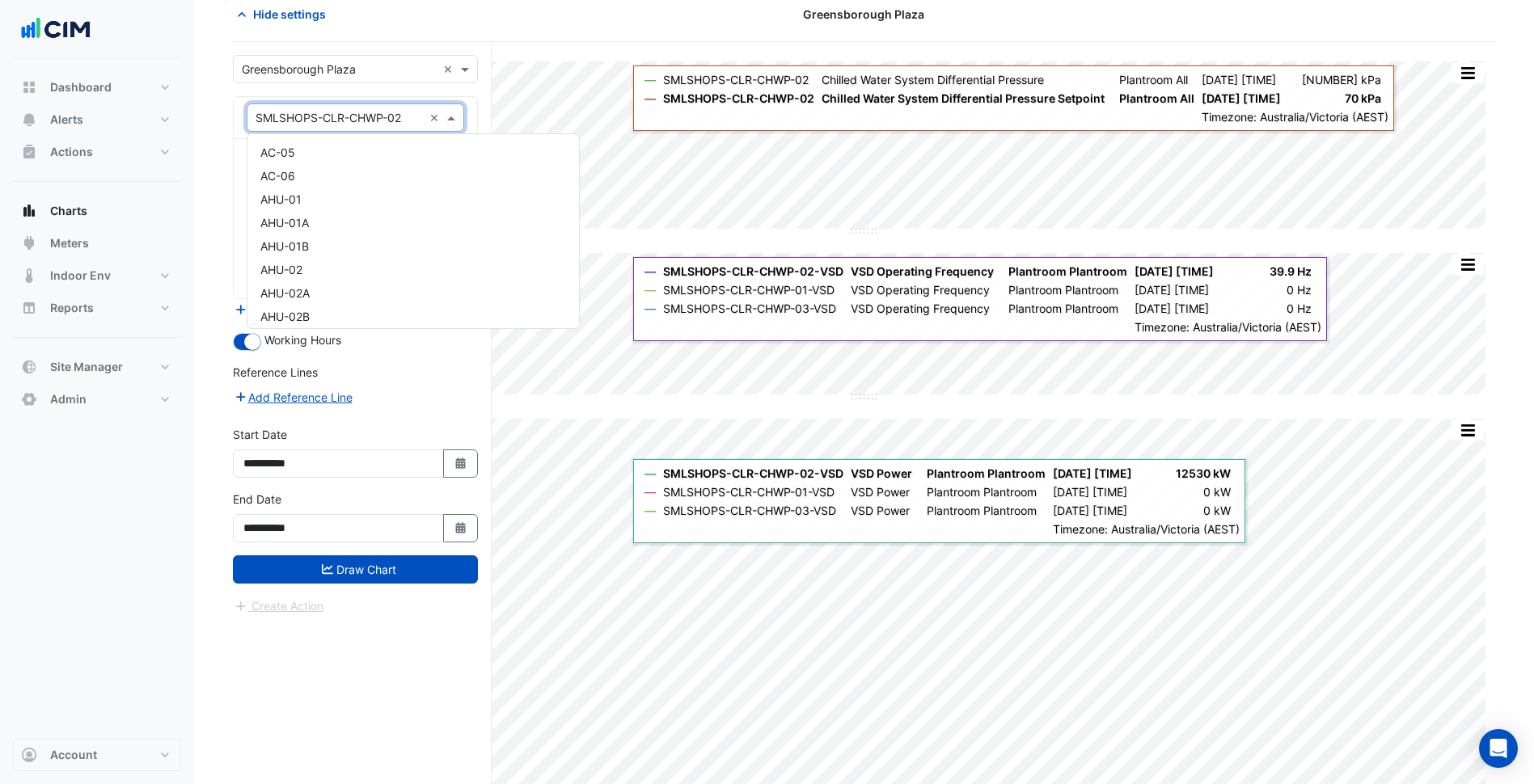 click on "Equipment × SMLSHOPS-CLR-CHWP-02 ×" at bounding box center [355, 117] 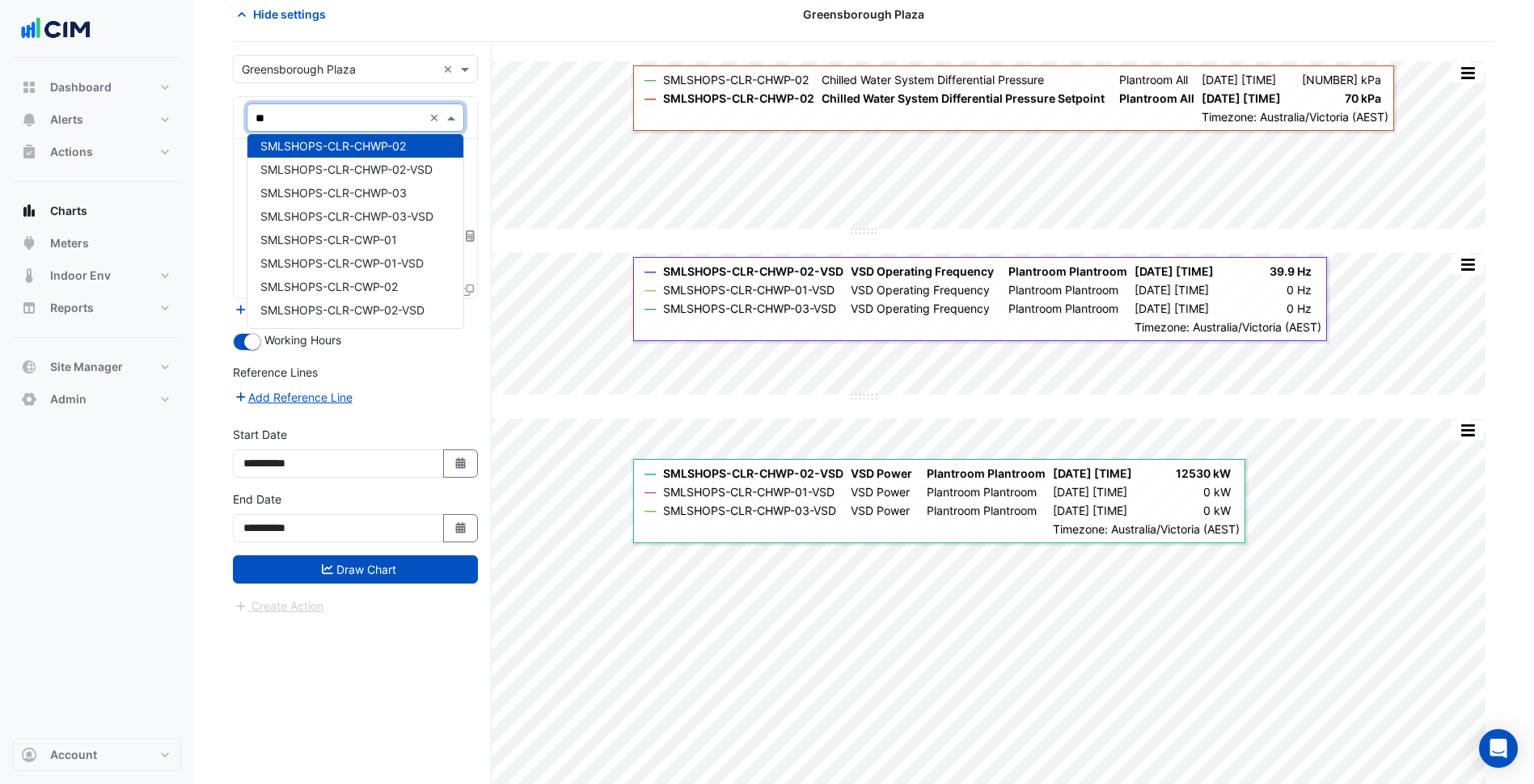 type on "***" 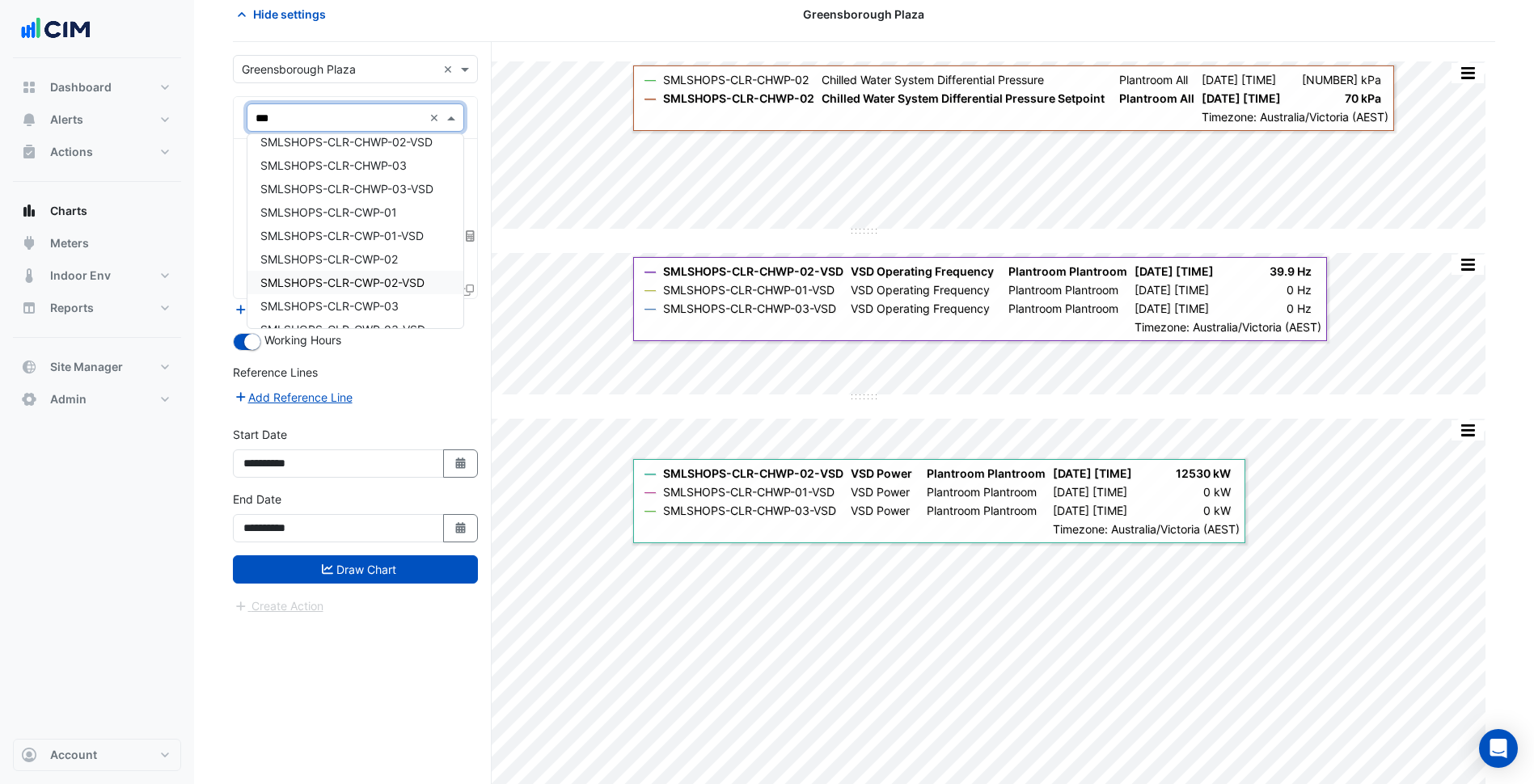 scroll, scrollTop: 0, scrollLeft: 0, axis: both 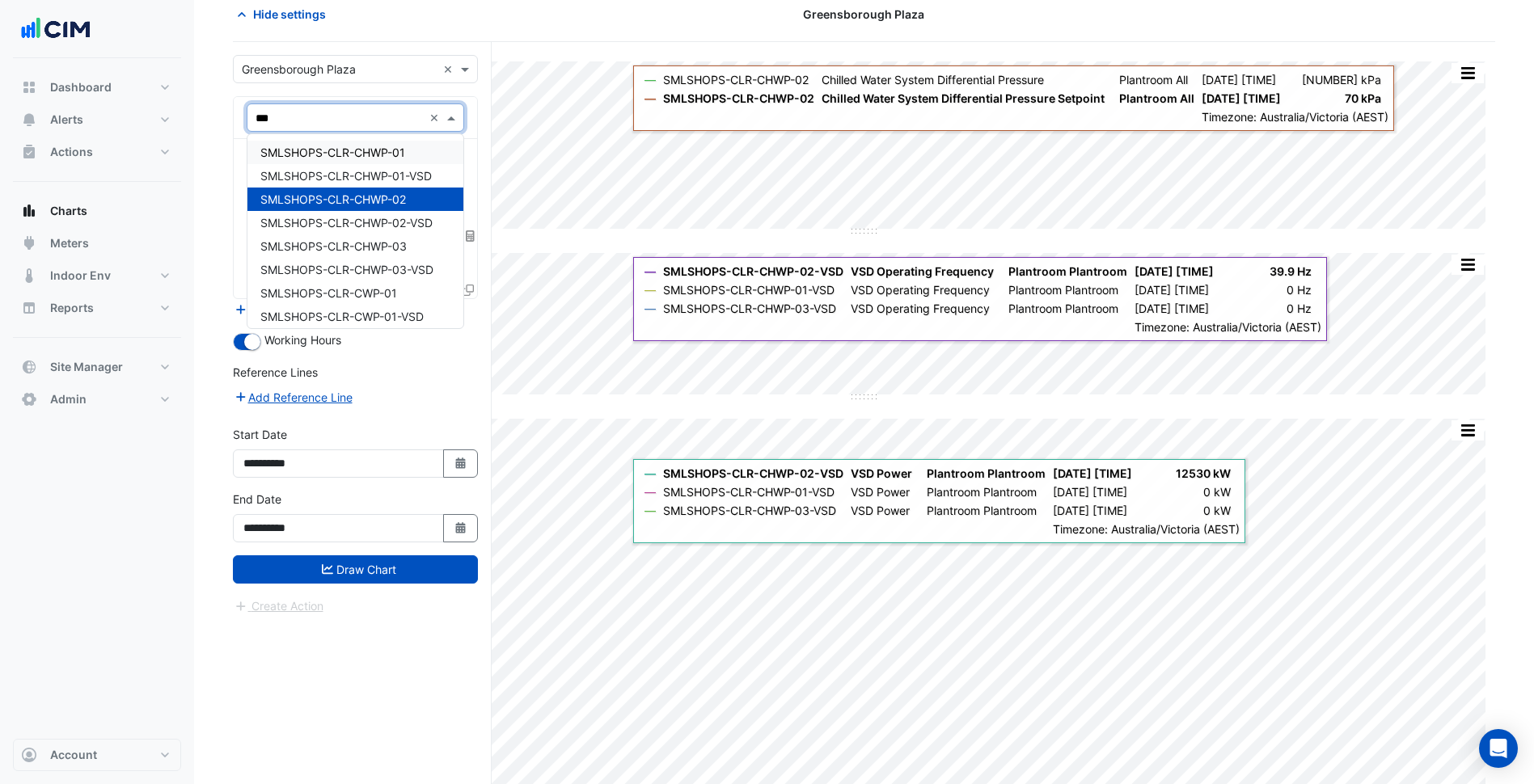 drag, startPoint x: 286, startPoint y: 118, endPoint x: 239, endPoint y: 116, distance: 47.04253 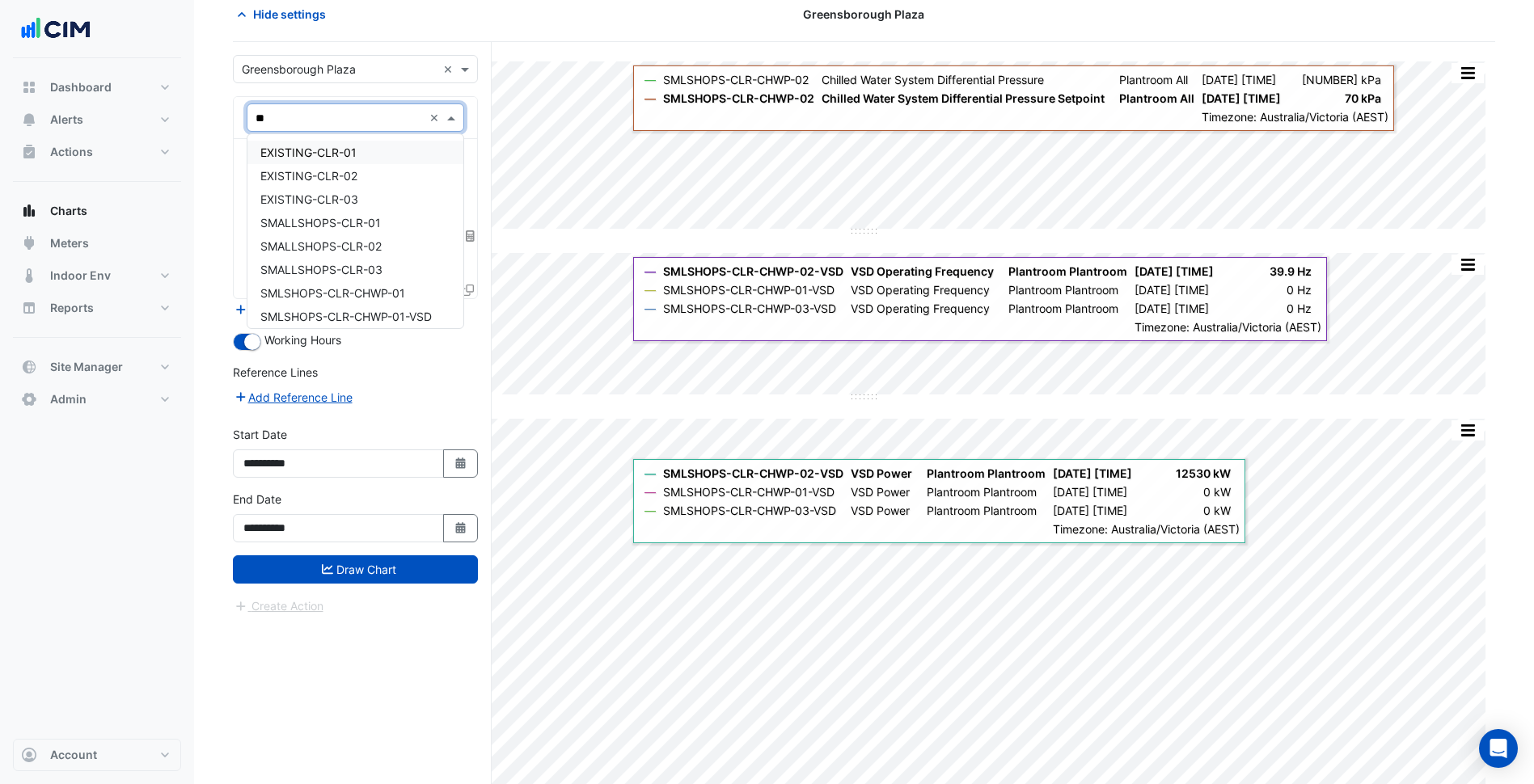 type on "***" 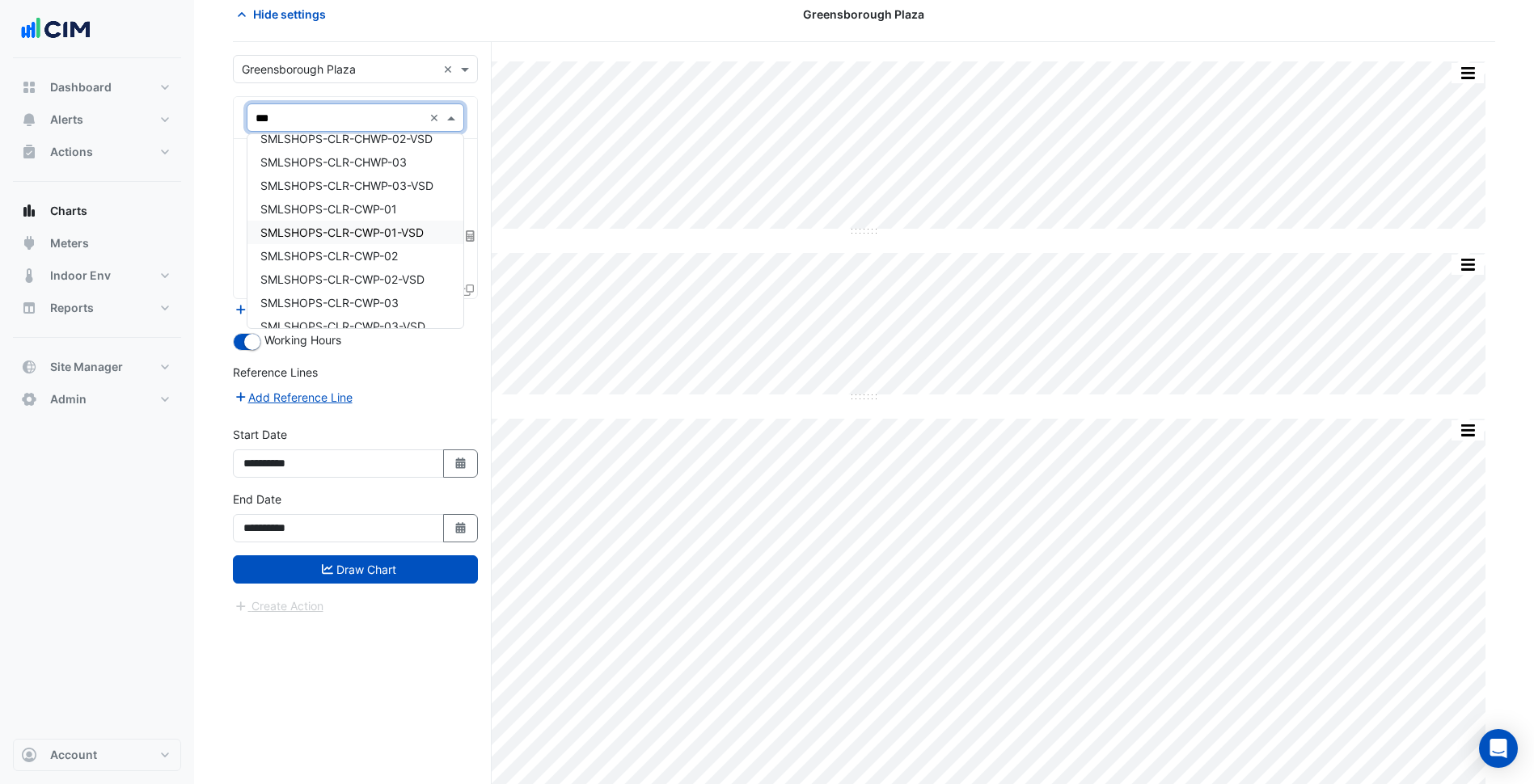 scroll, scrollTop: 241, scrollLeft: 0, axis: vertical 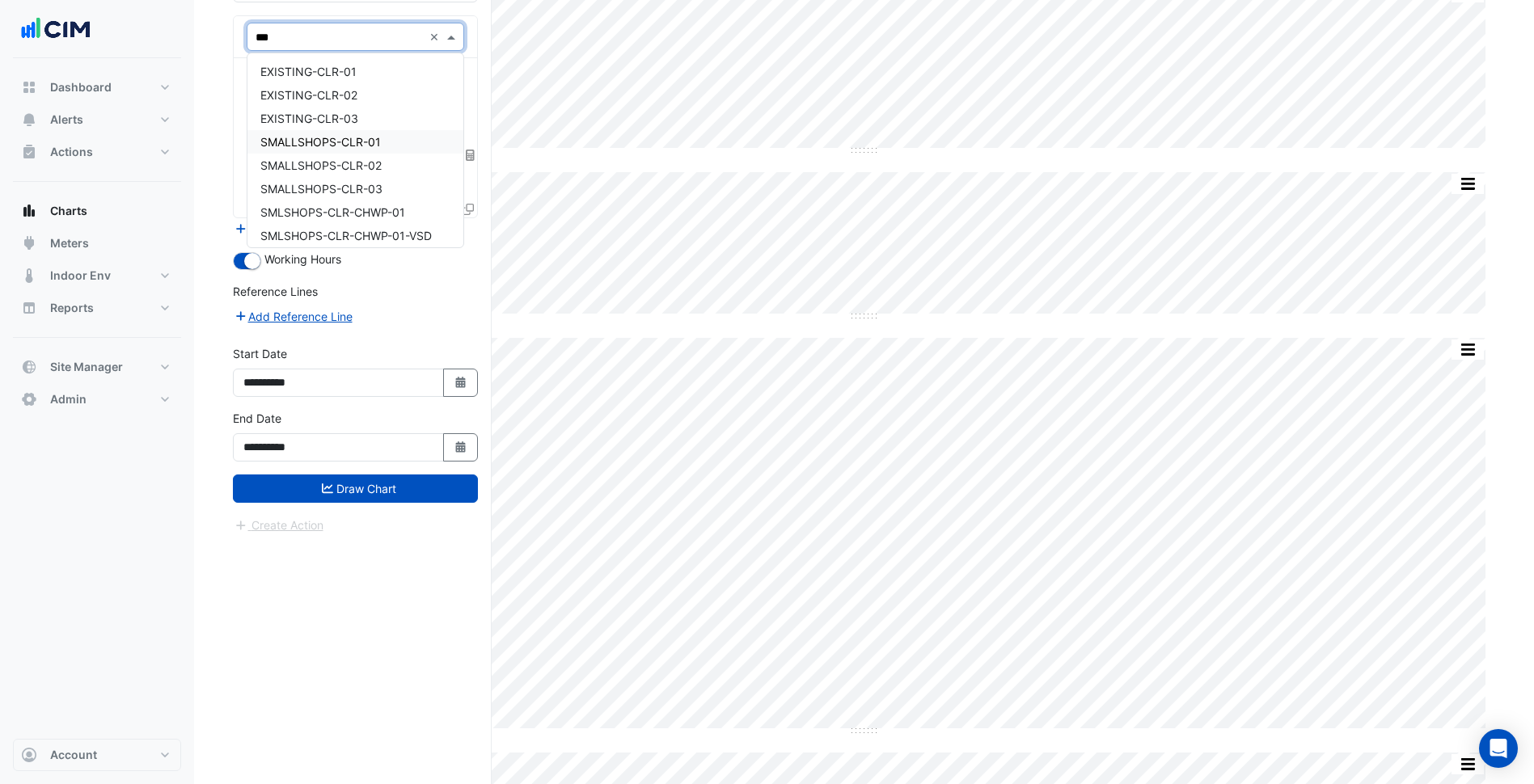 click on "SMALLSHOPS-CLR-01" at bounding box center [355, 141] 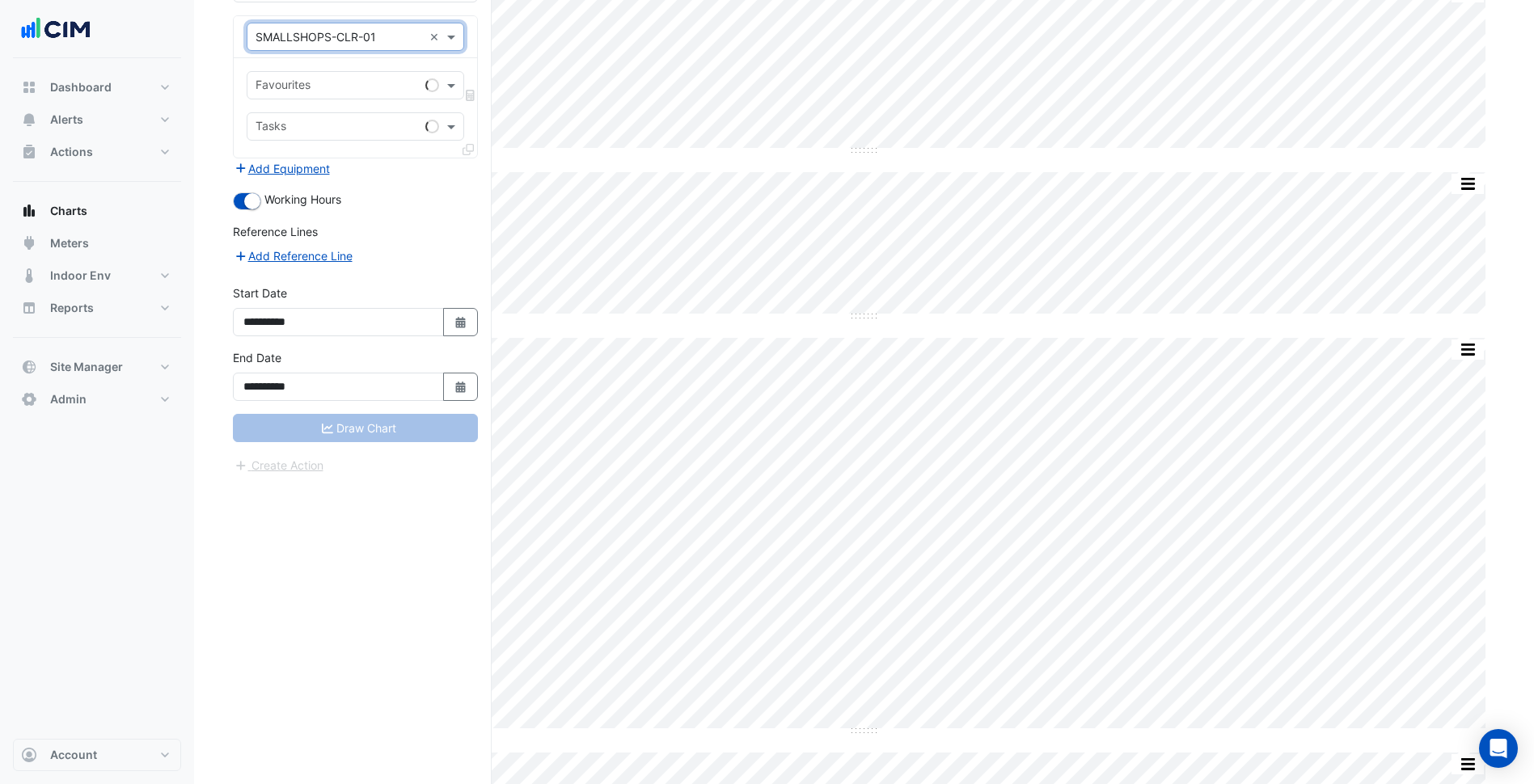 click at bounding box center (337, 86) 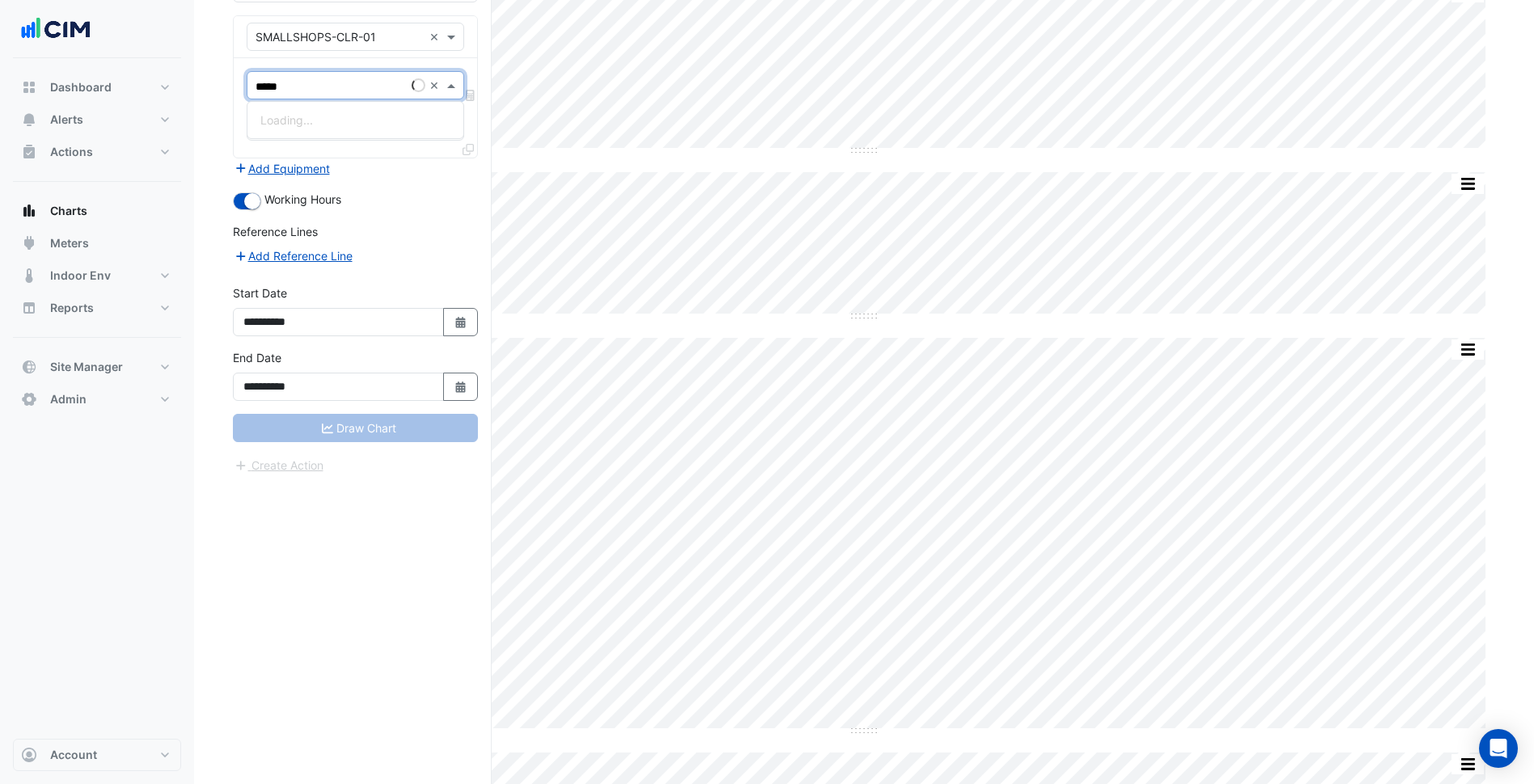type on "******" 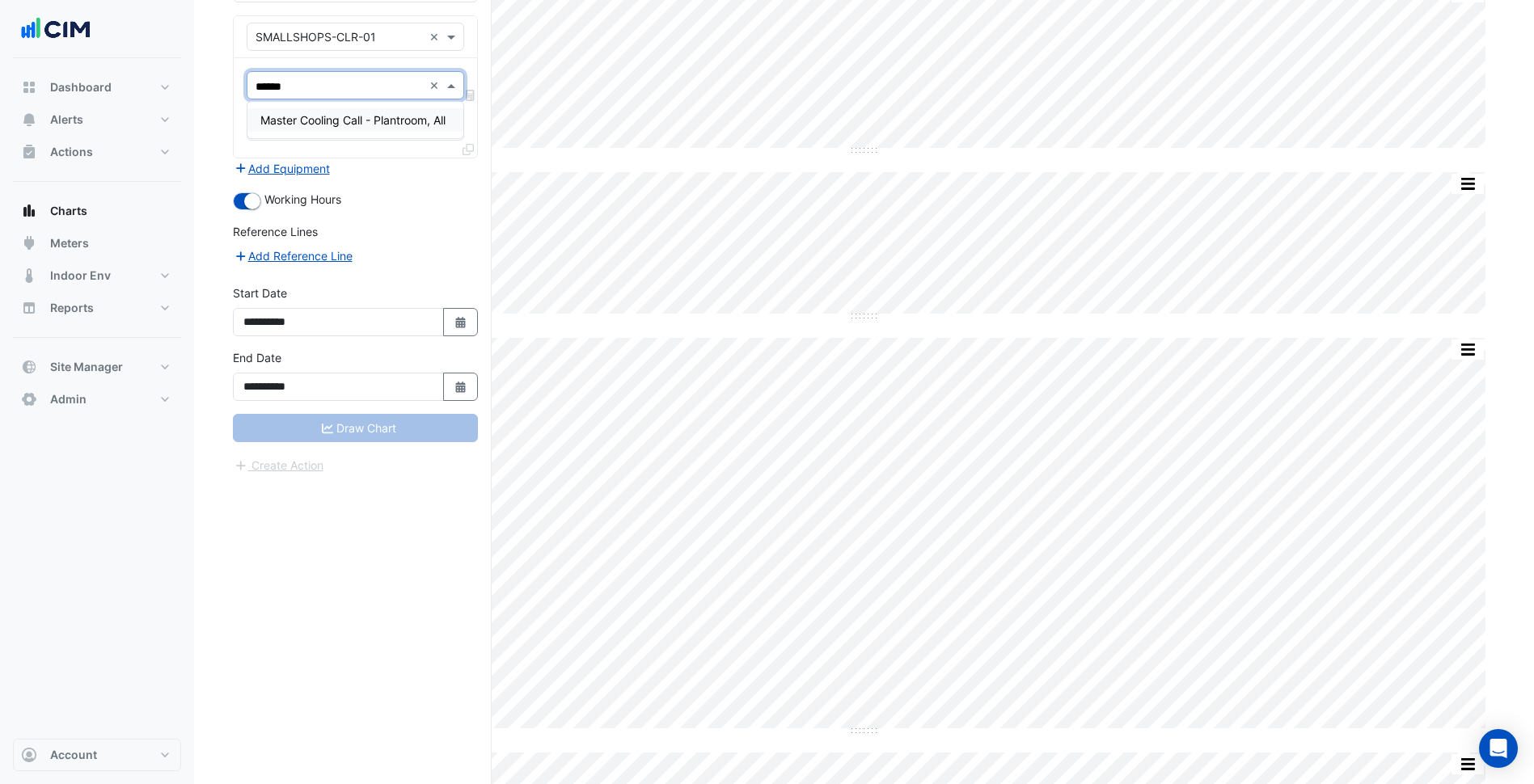 type 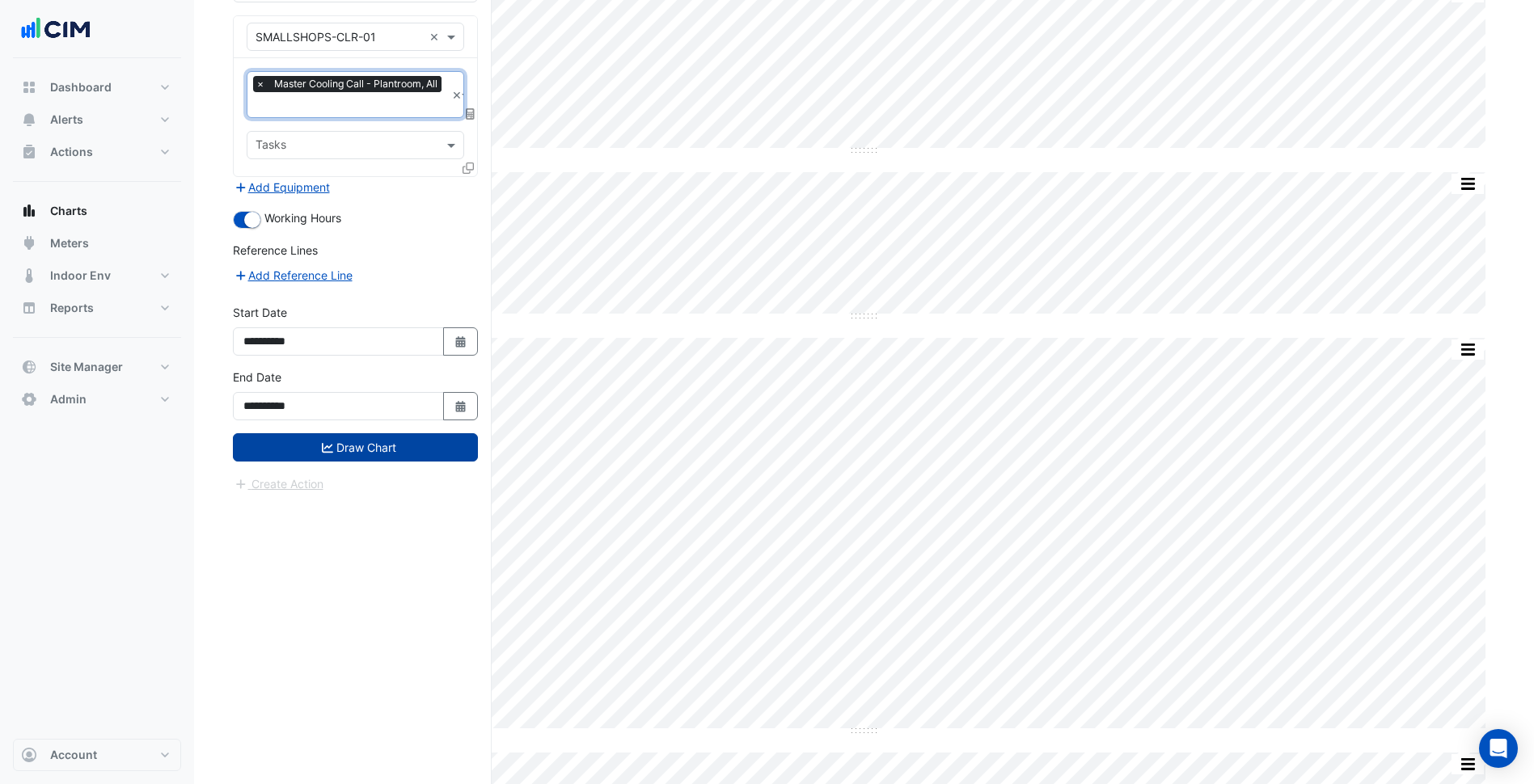 click on "Draw Chart" at bounding box center (355, 447) 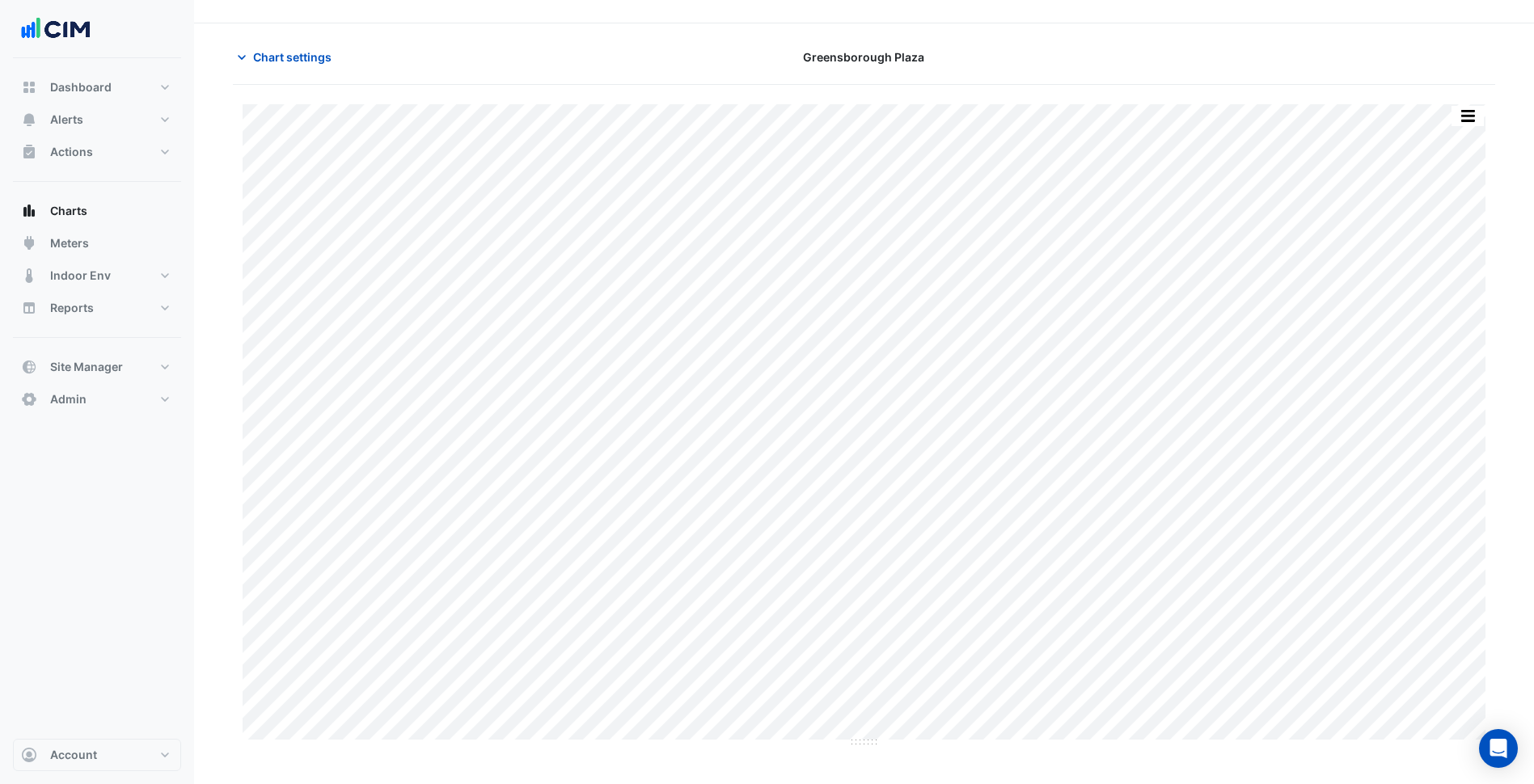 scroll, scrollTop: 0, scrollLeft: 0, axis: both 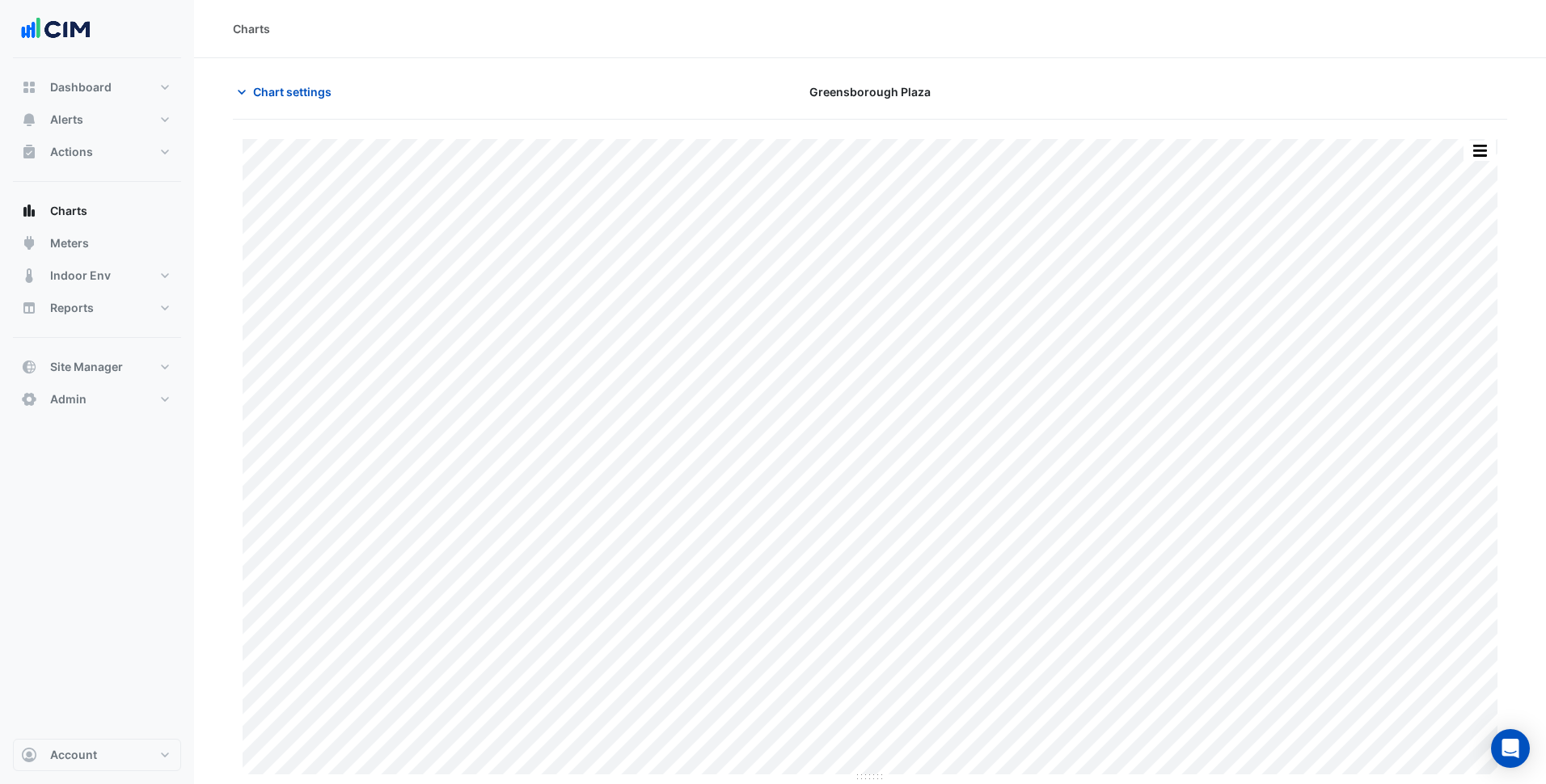 click on "Chart settings
Greensborough Plaza
Print Save as JPEG Save as PNG Pivot Data Table Export CSV - Flat Export CSV - Pivot Select Chart Type Select Timezone    —    SMALLSHOPS-CLR-01    Master Cooling Call       Plantroom All    Thu 03-Apr-2025 22:00       Off (0)    Timezone: Australia/Victoria (AEDT)
Select a Site × Greensborough Plaza ×
Equipment × SMALLSHOPS-CLR-01 ×
Favourites
×
Master Cooling Call - Plantroom, All
×
Tasks" 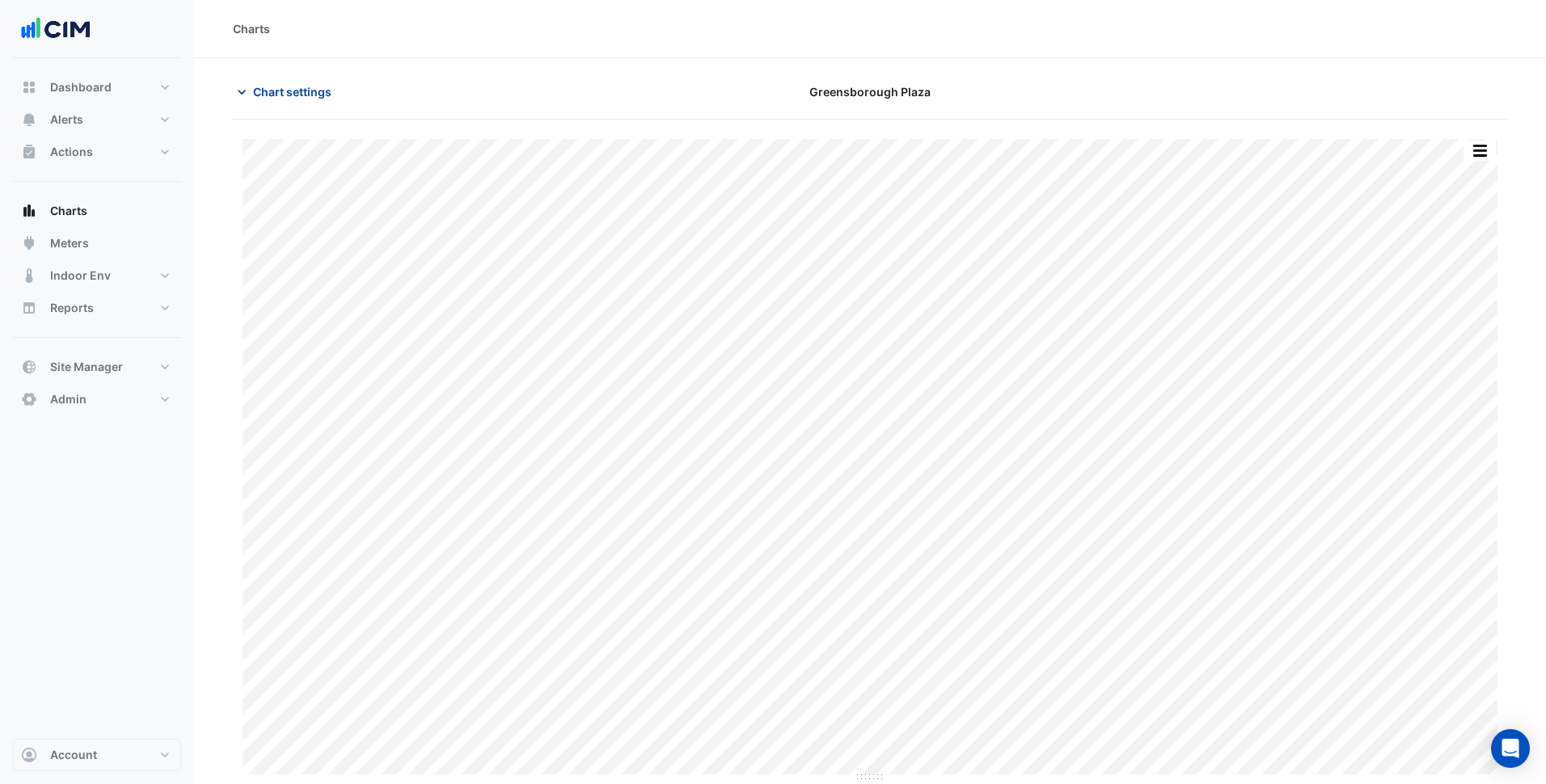 click on "Chart settings" 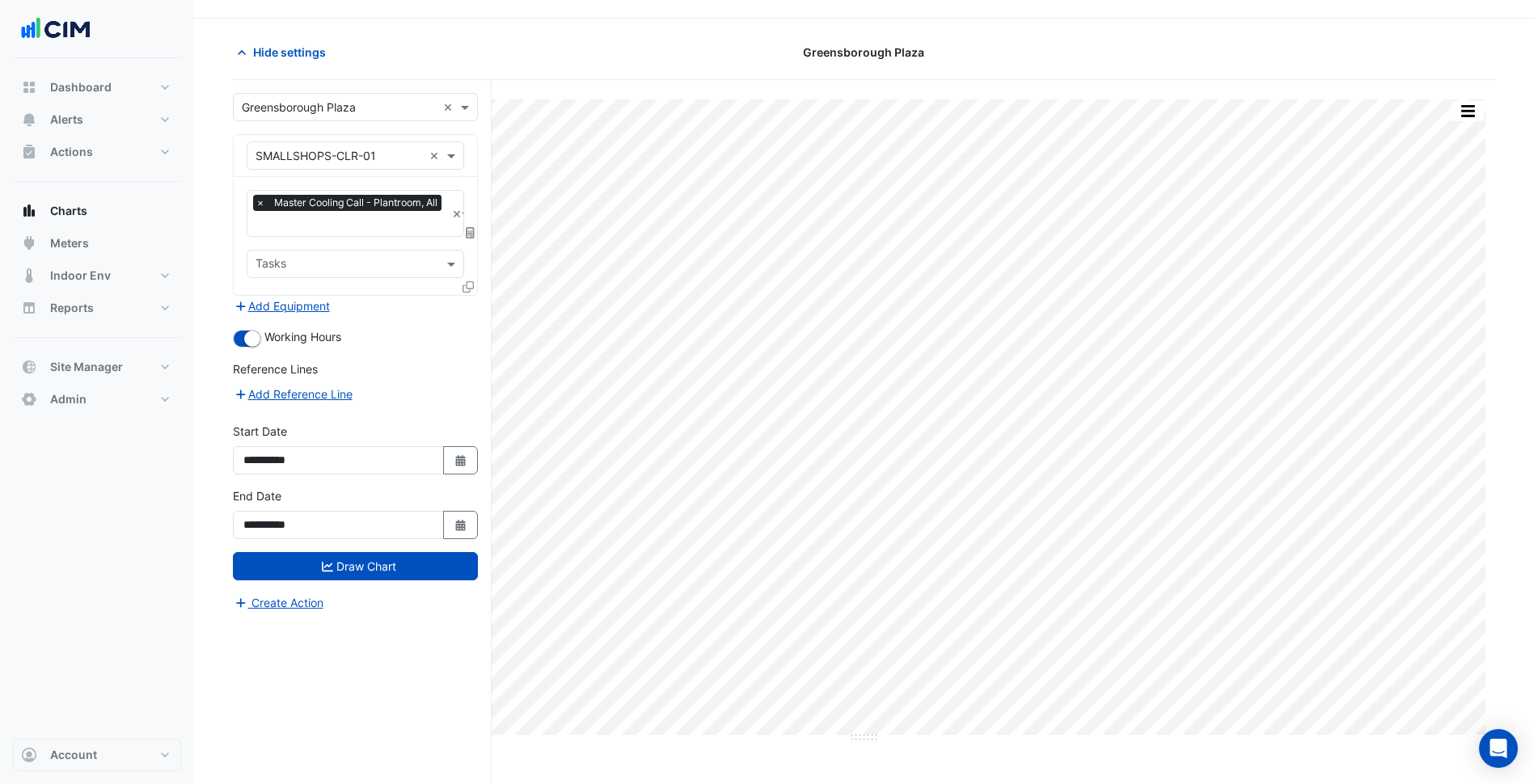 scroll, scrollTop: 61, scrollLeft: 0, axis: vertical 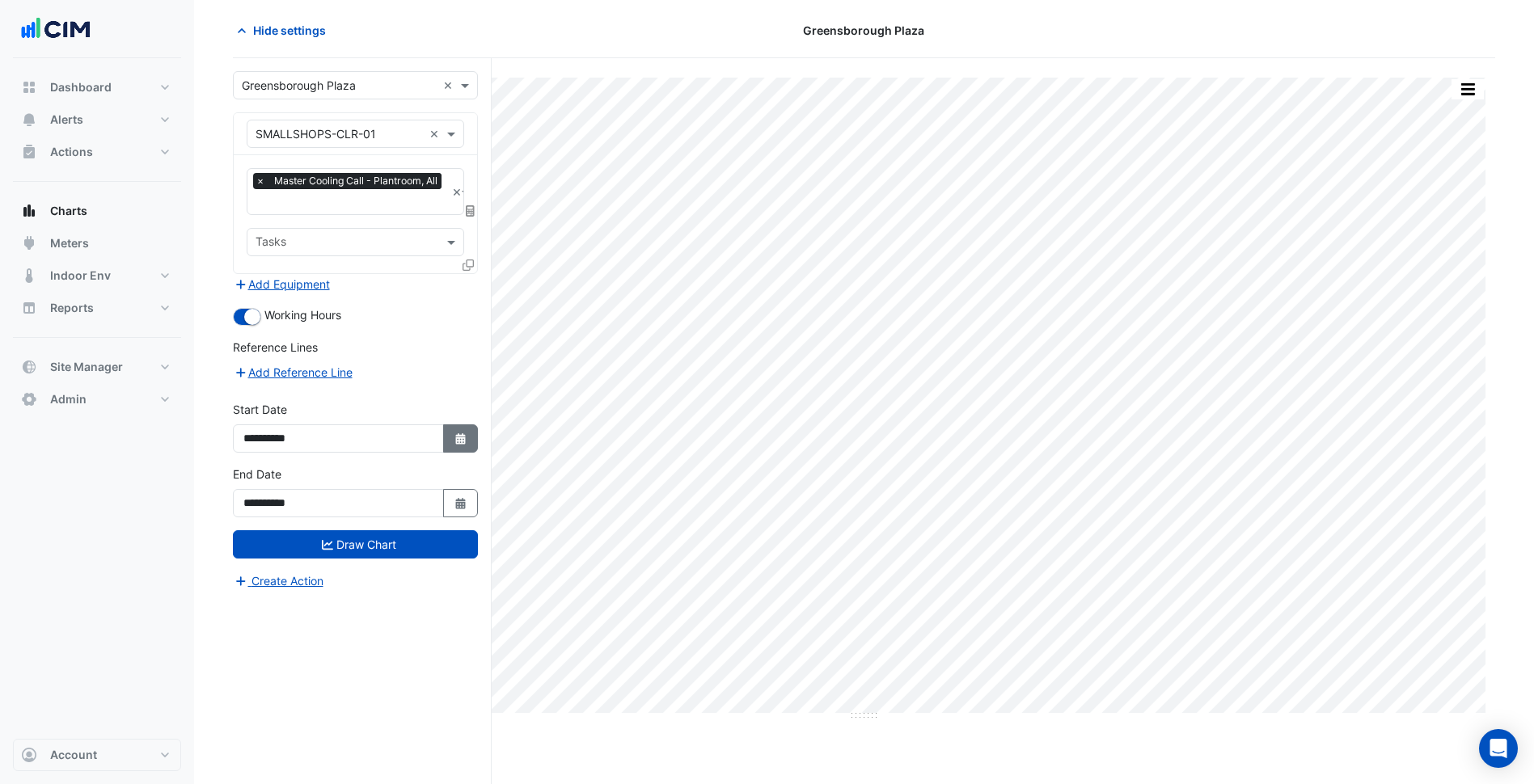 click on "Select Date" at bounding box center [461, 438] 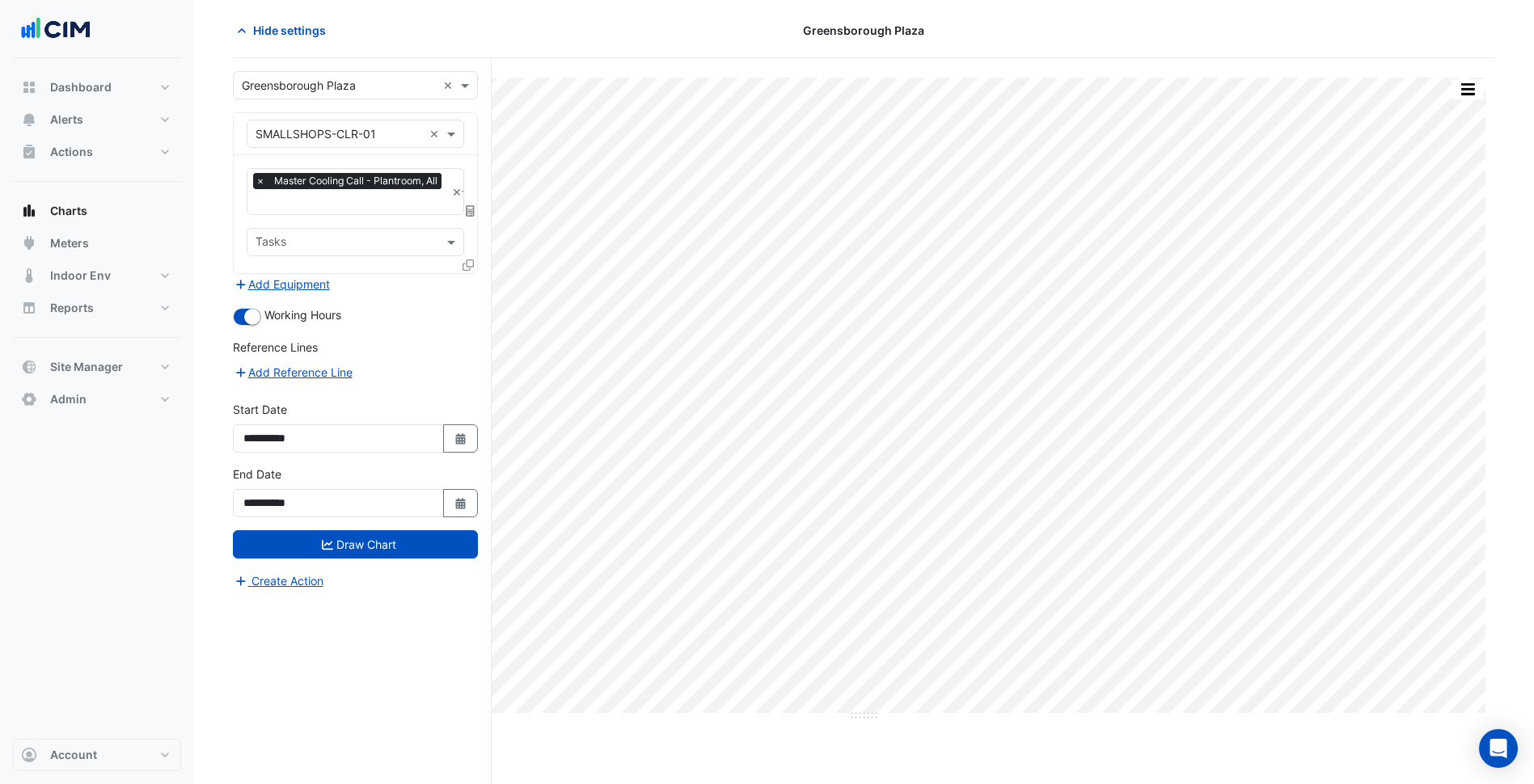 select on "*" 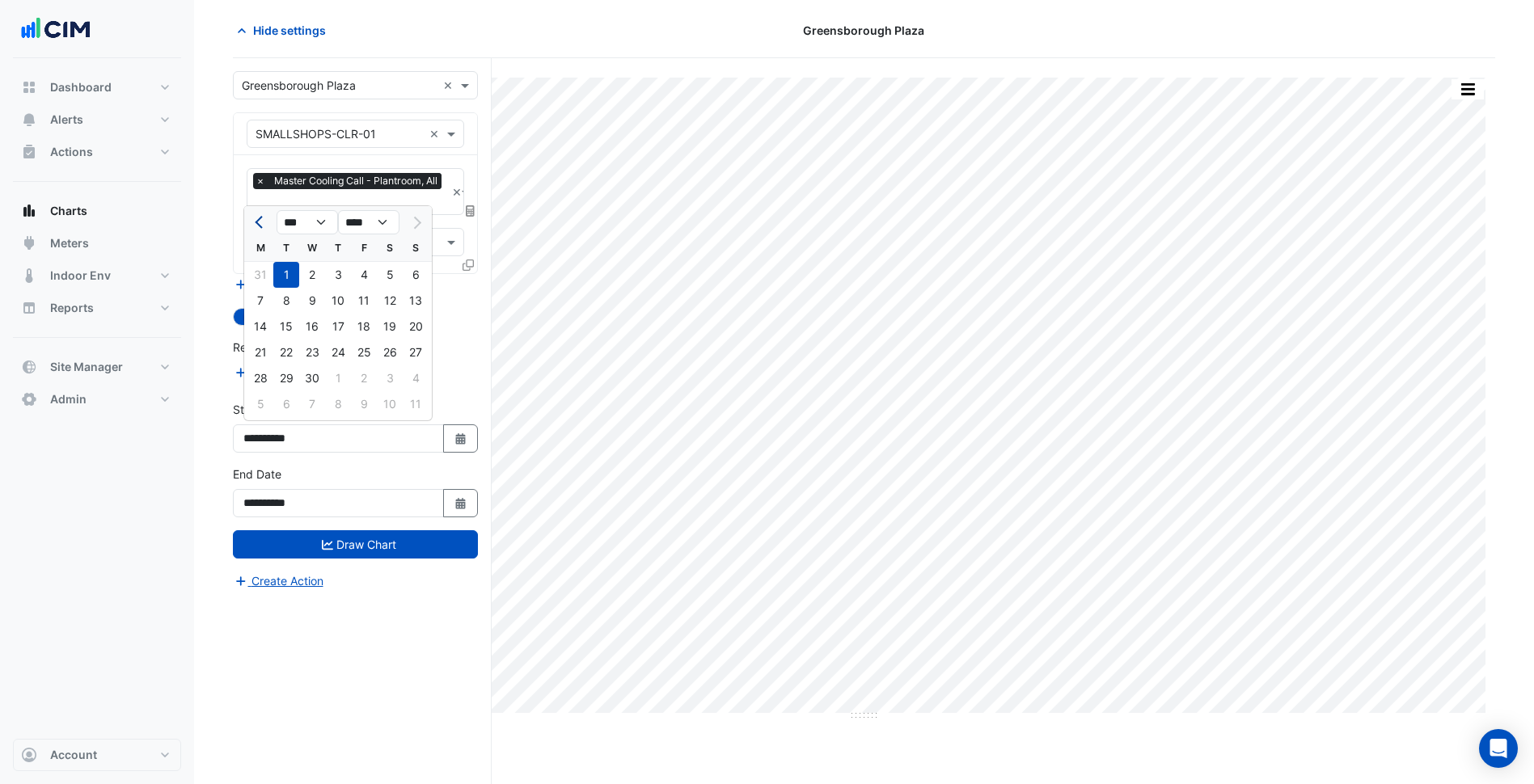 click 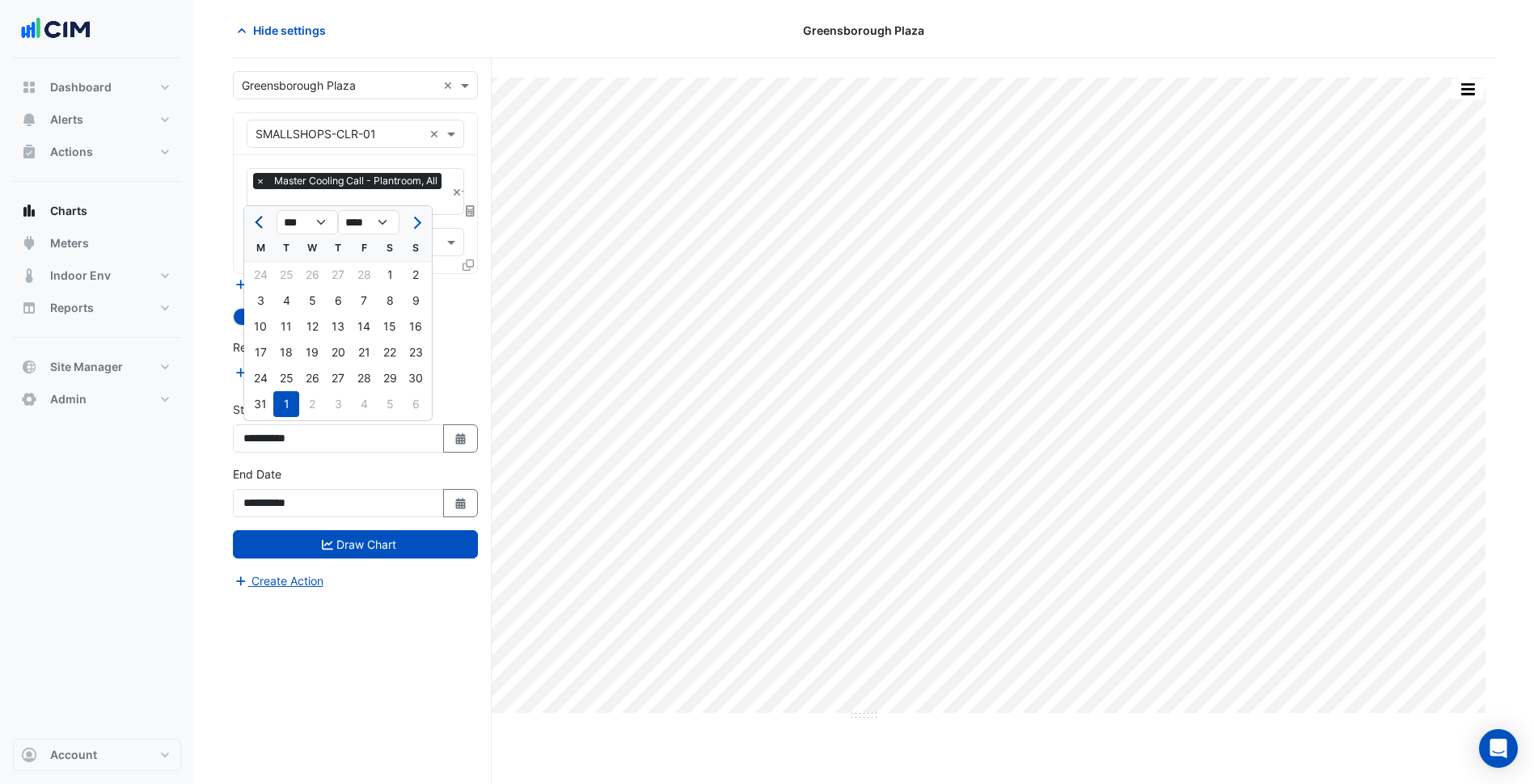 click 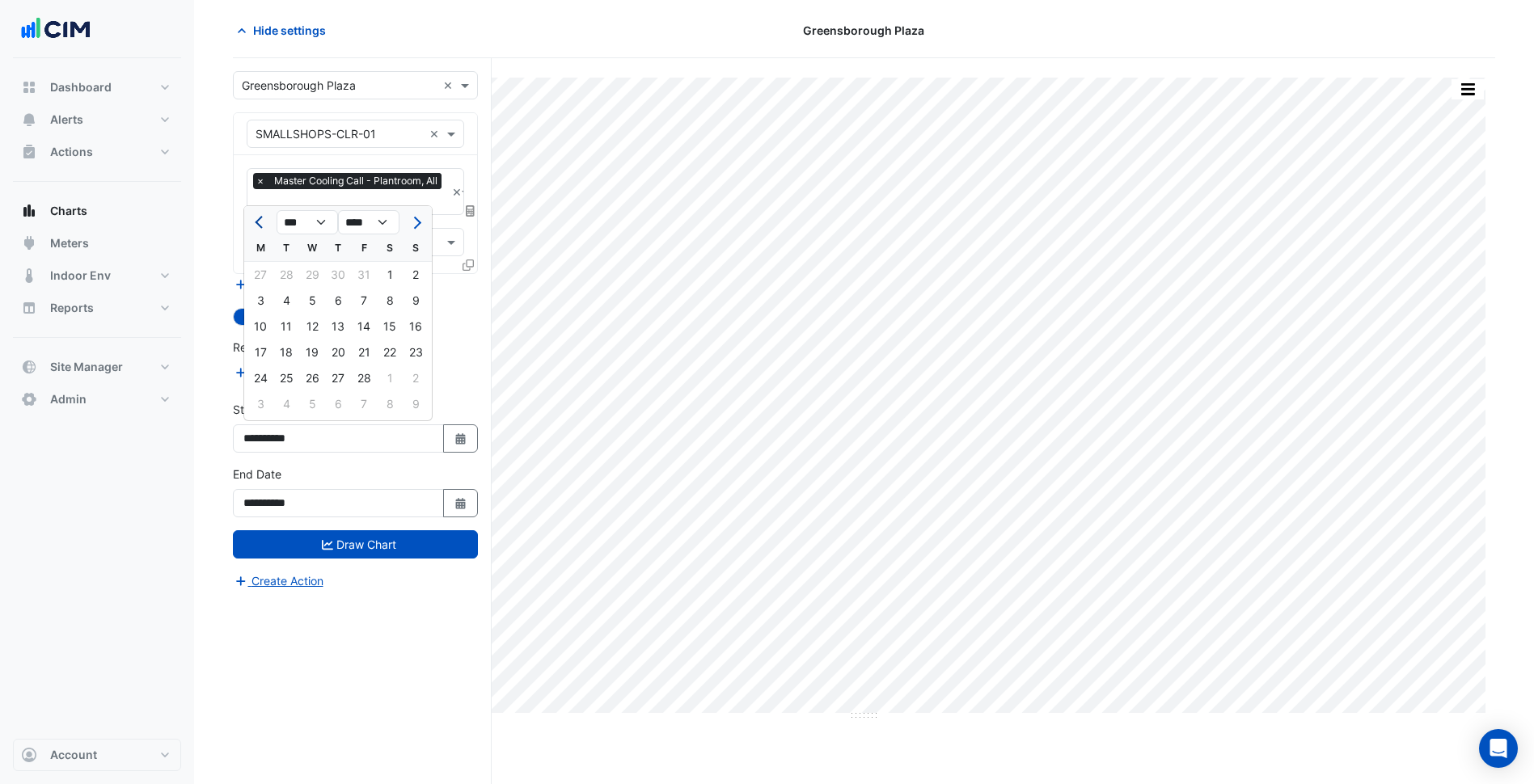 click 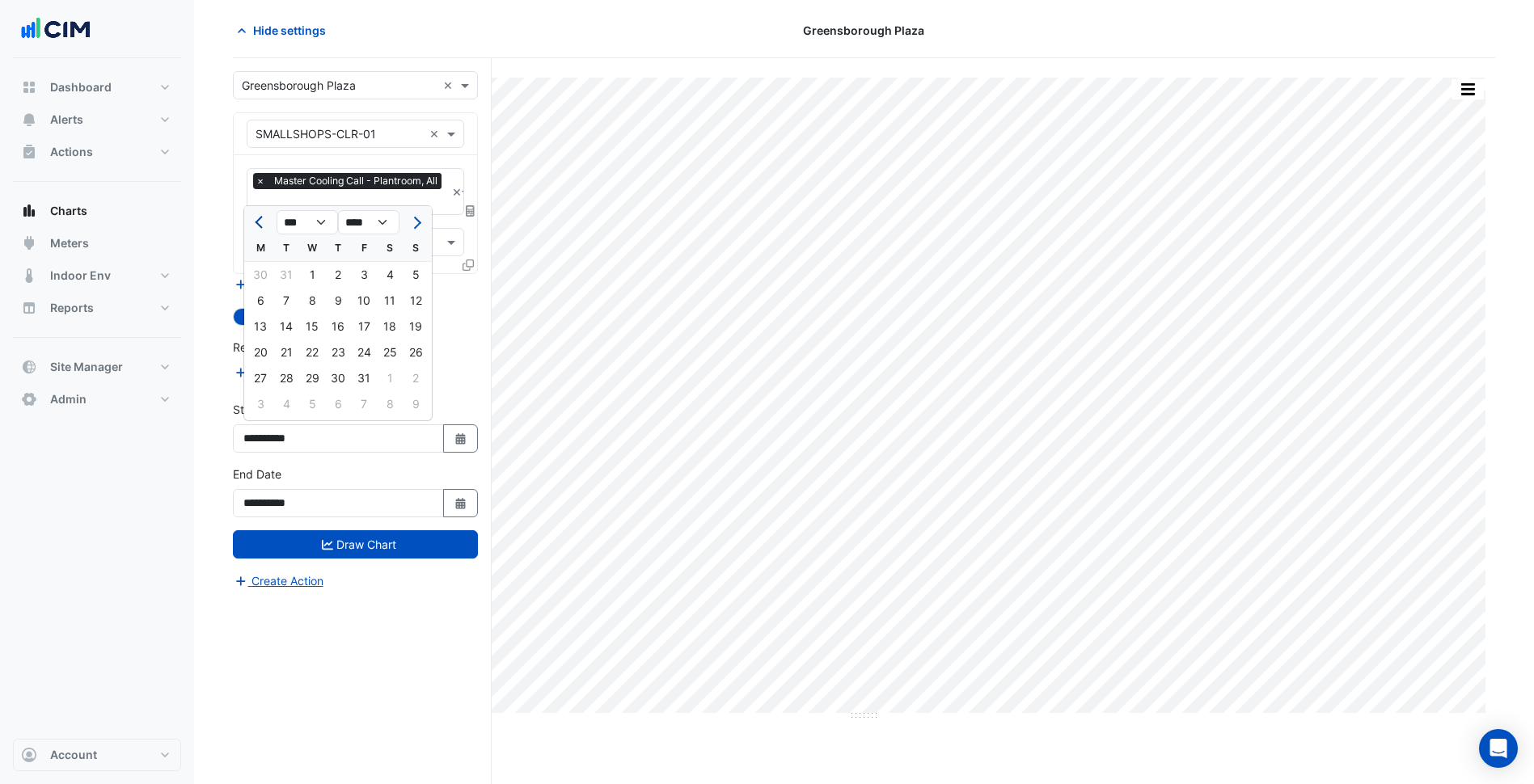 click 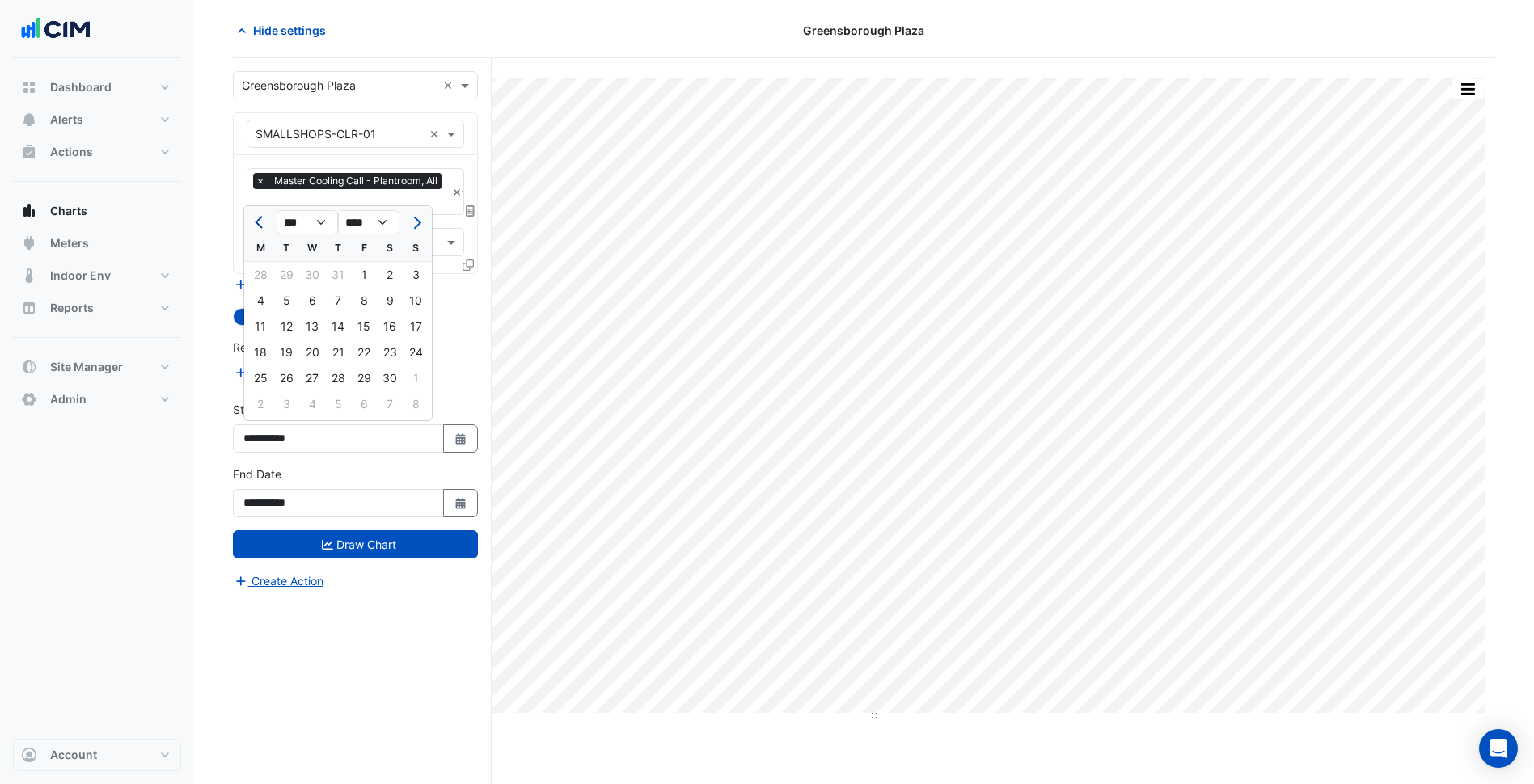 click 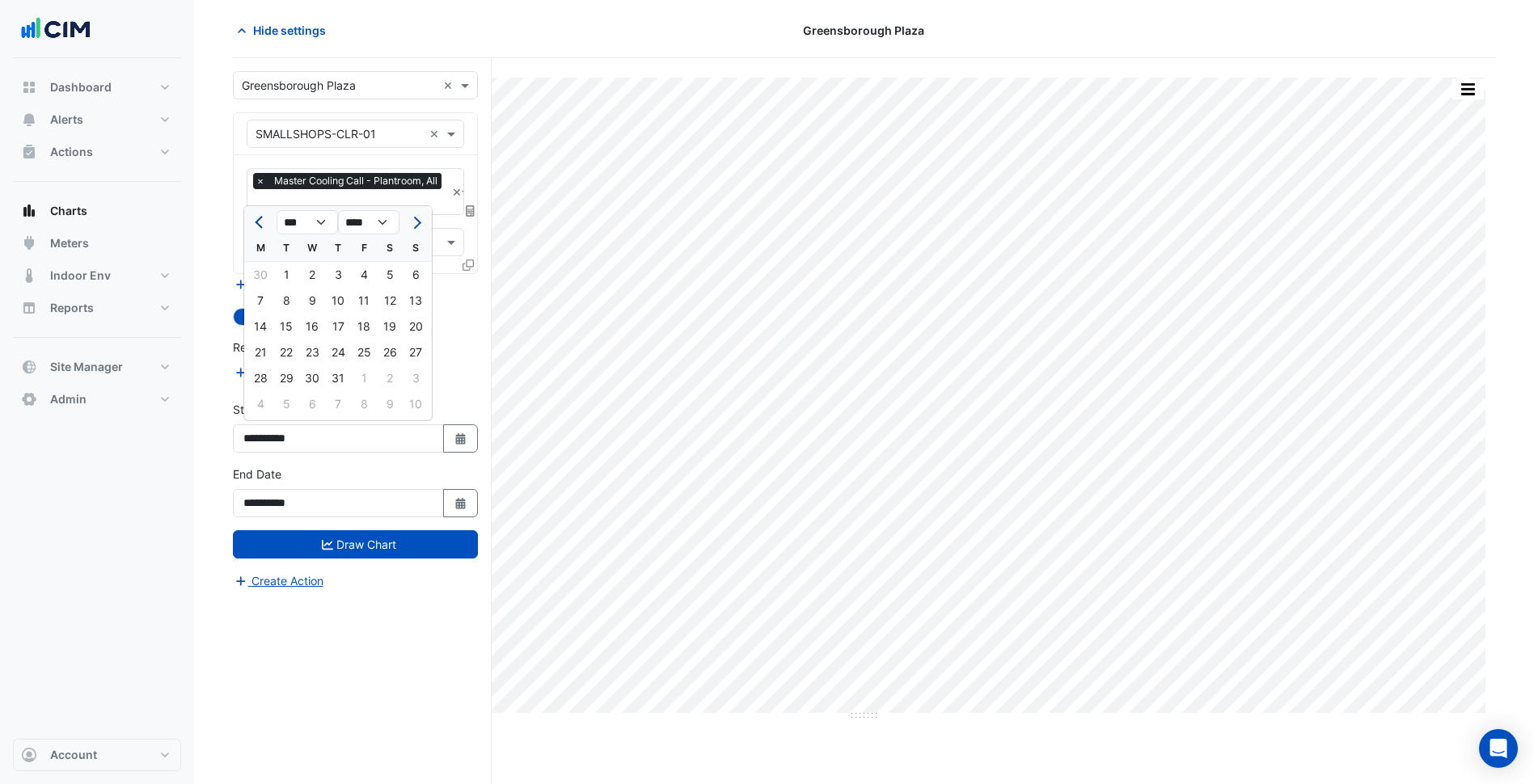 click 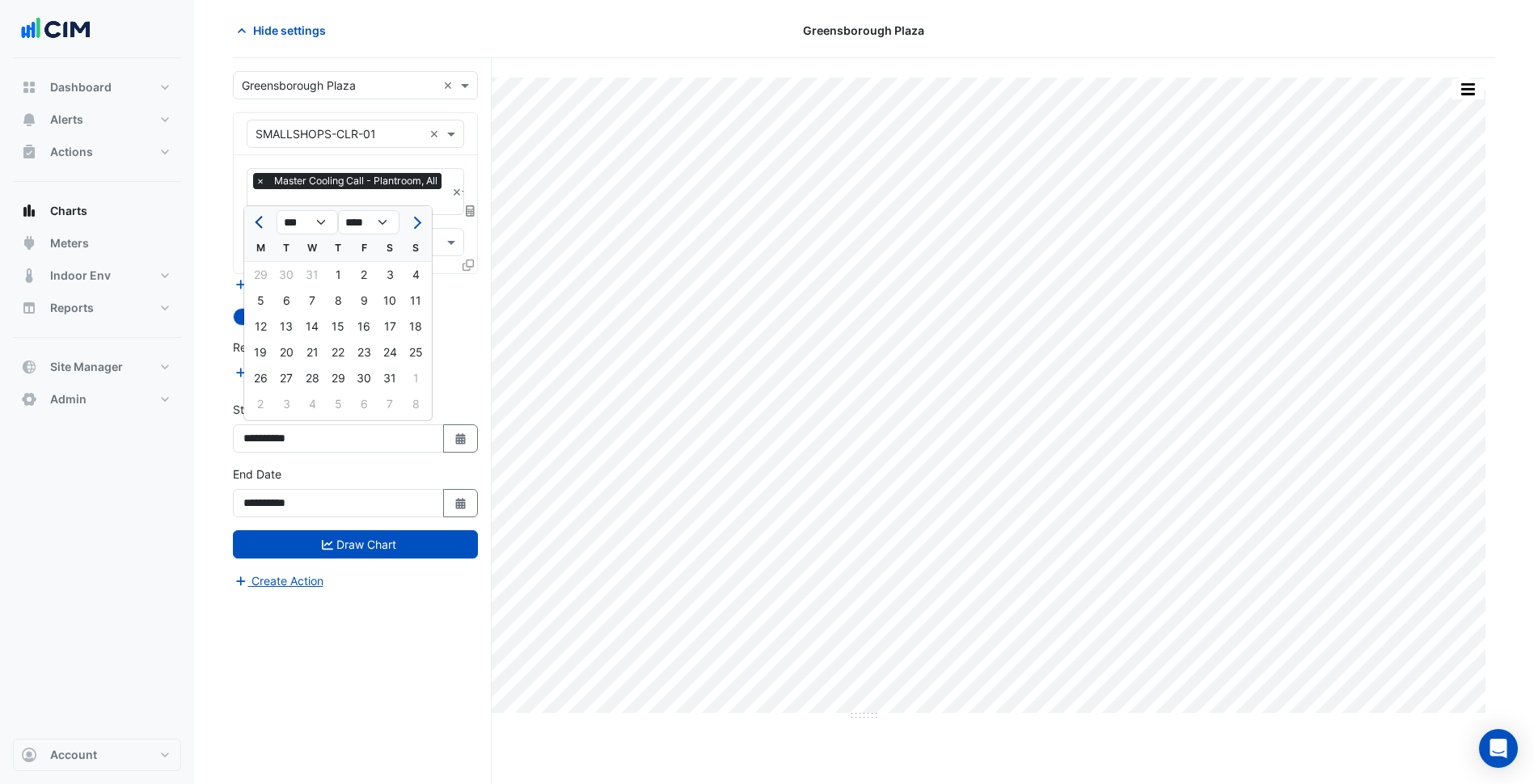 click 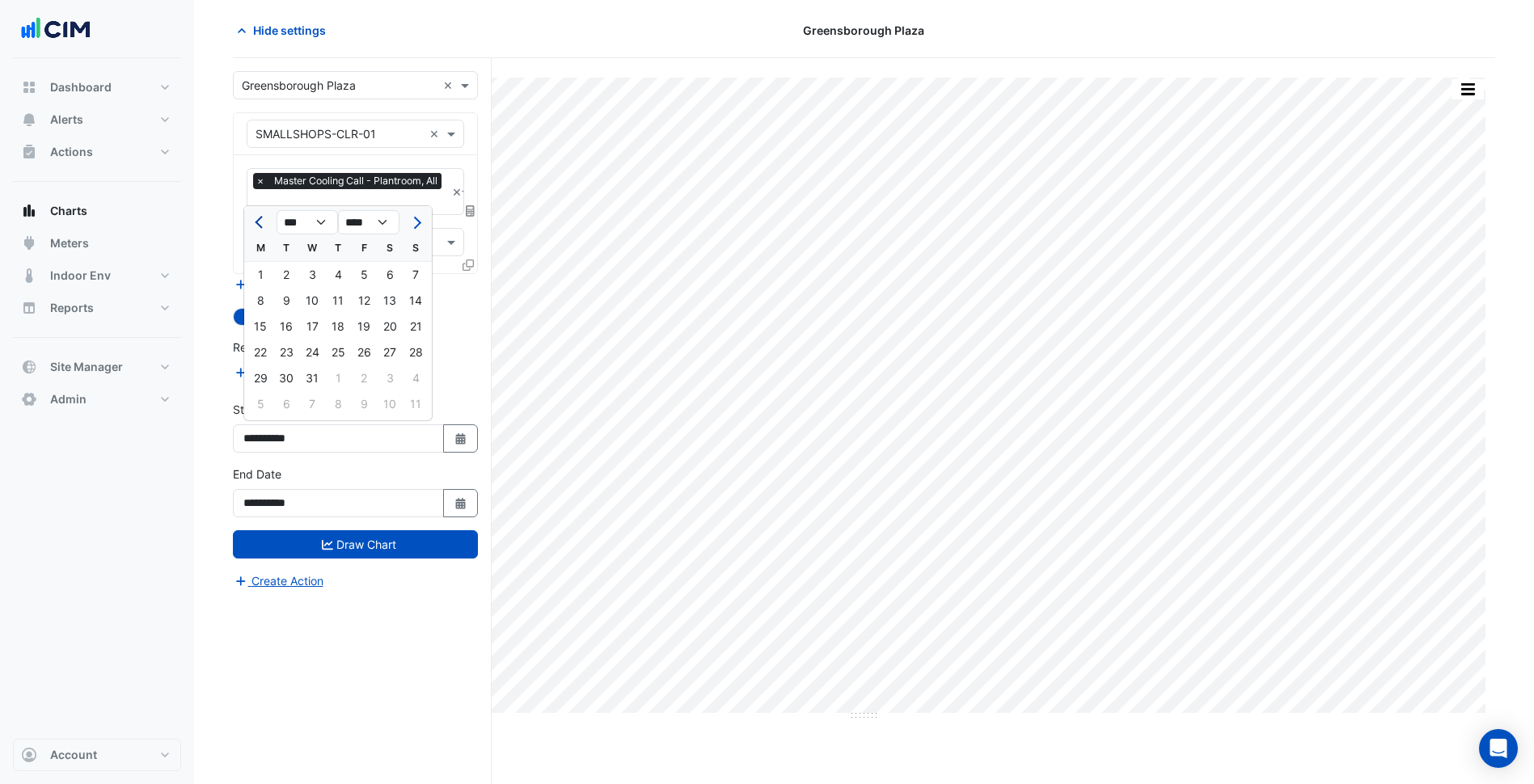 click 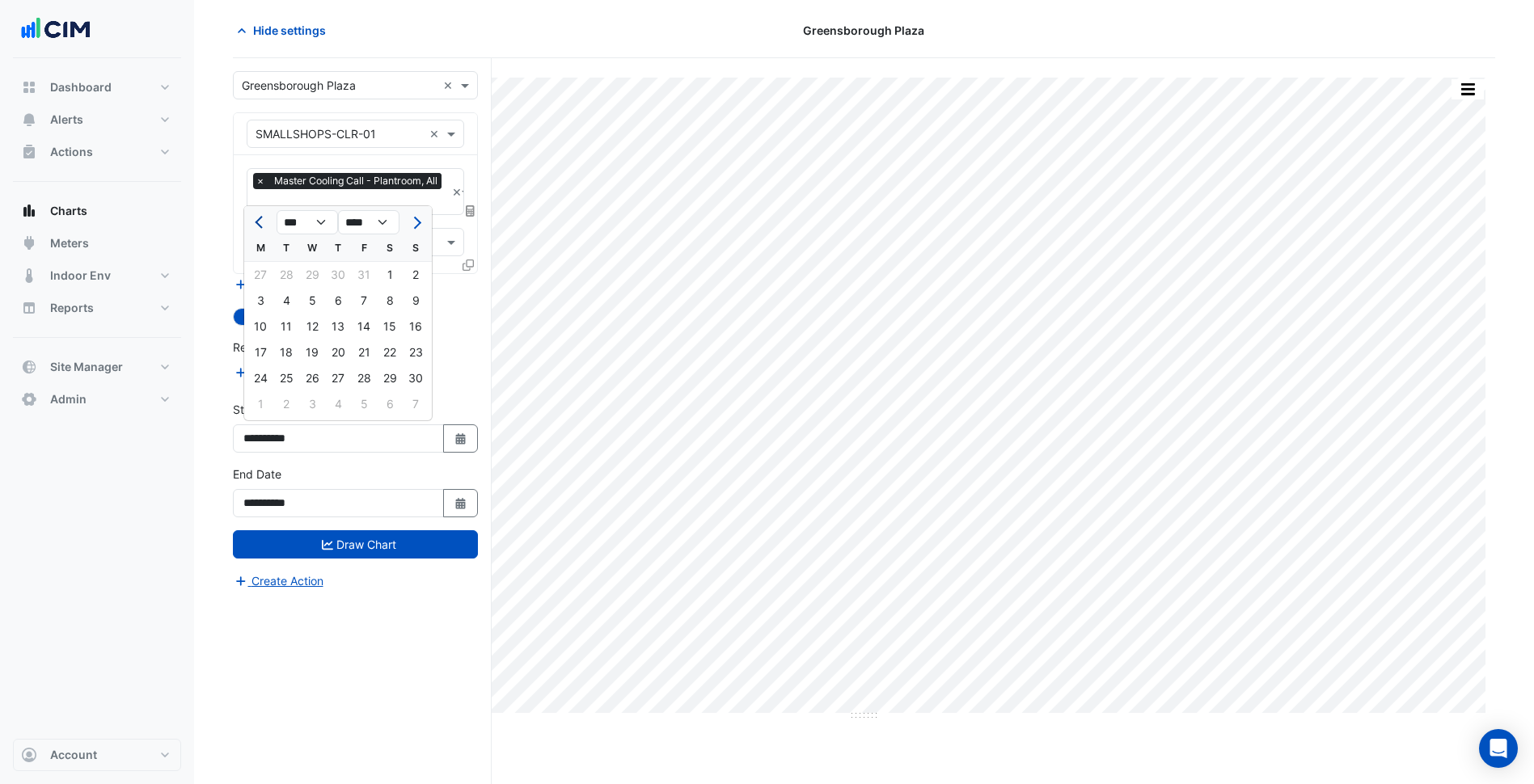 click 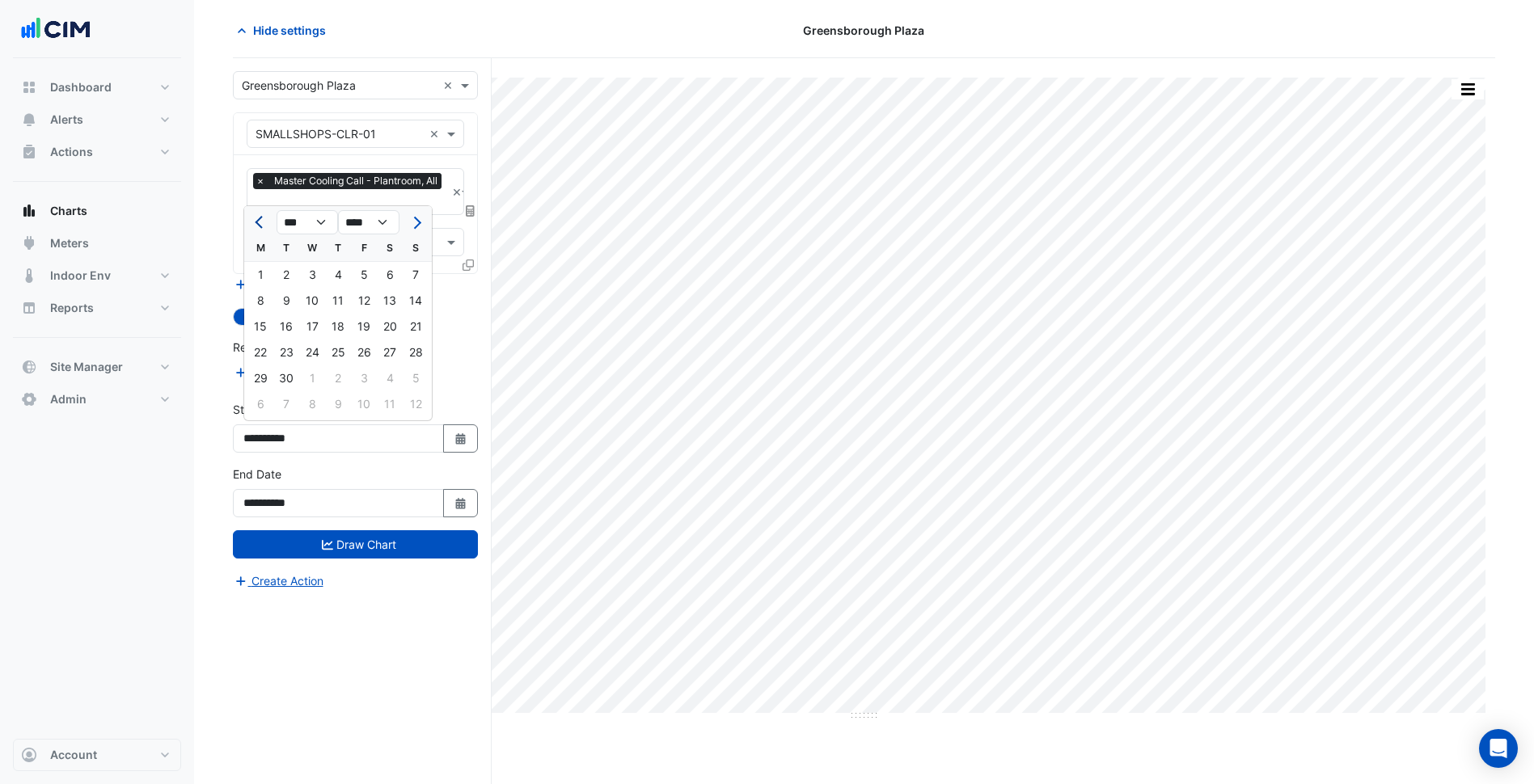click 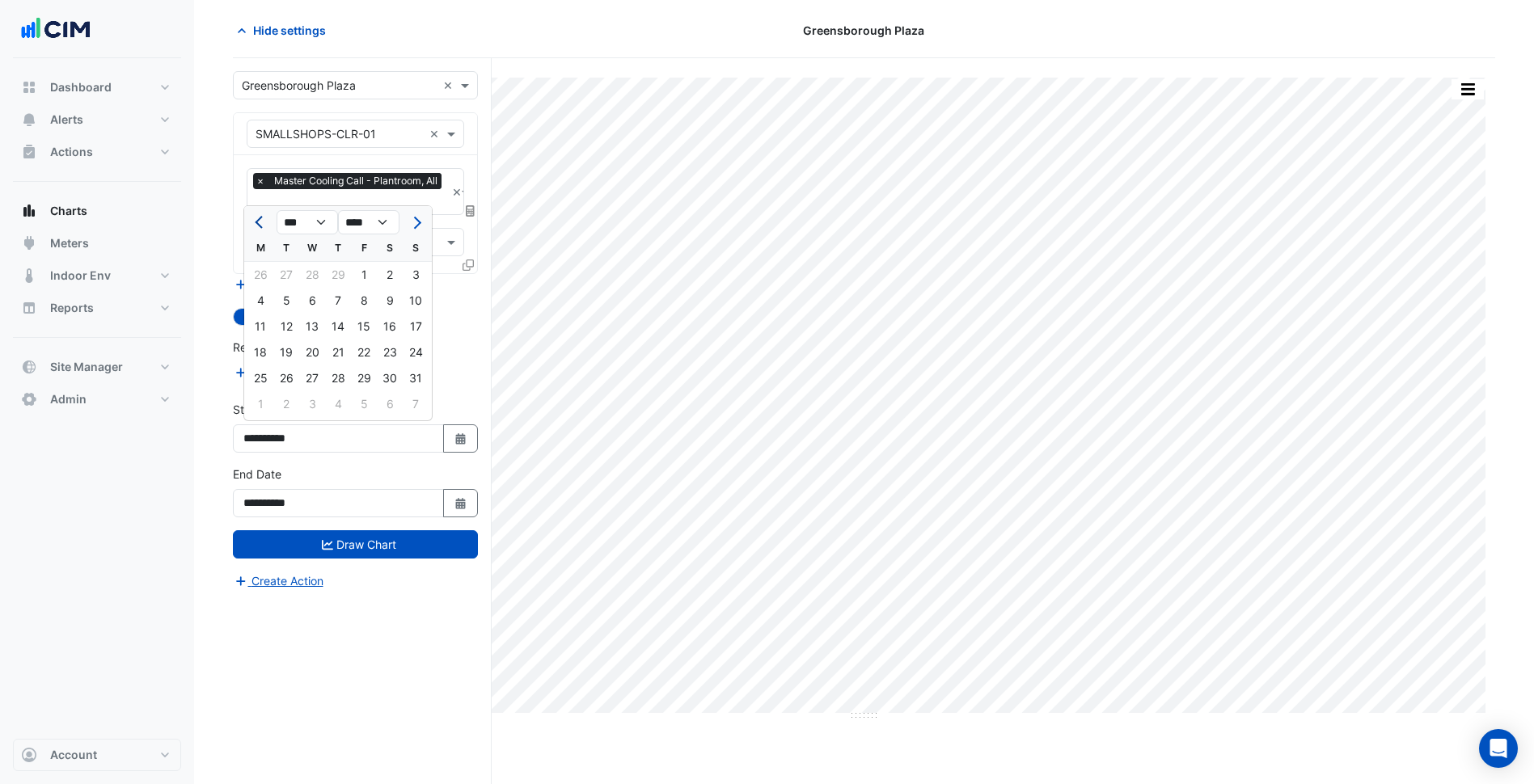 click 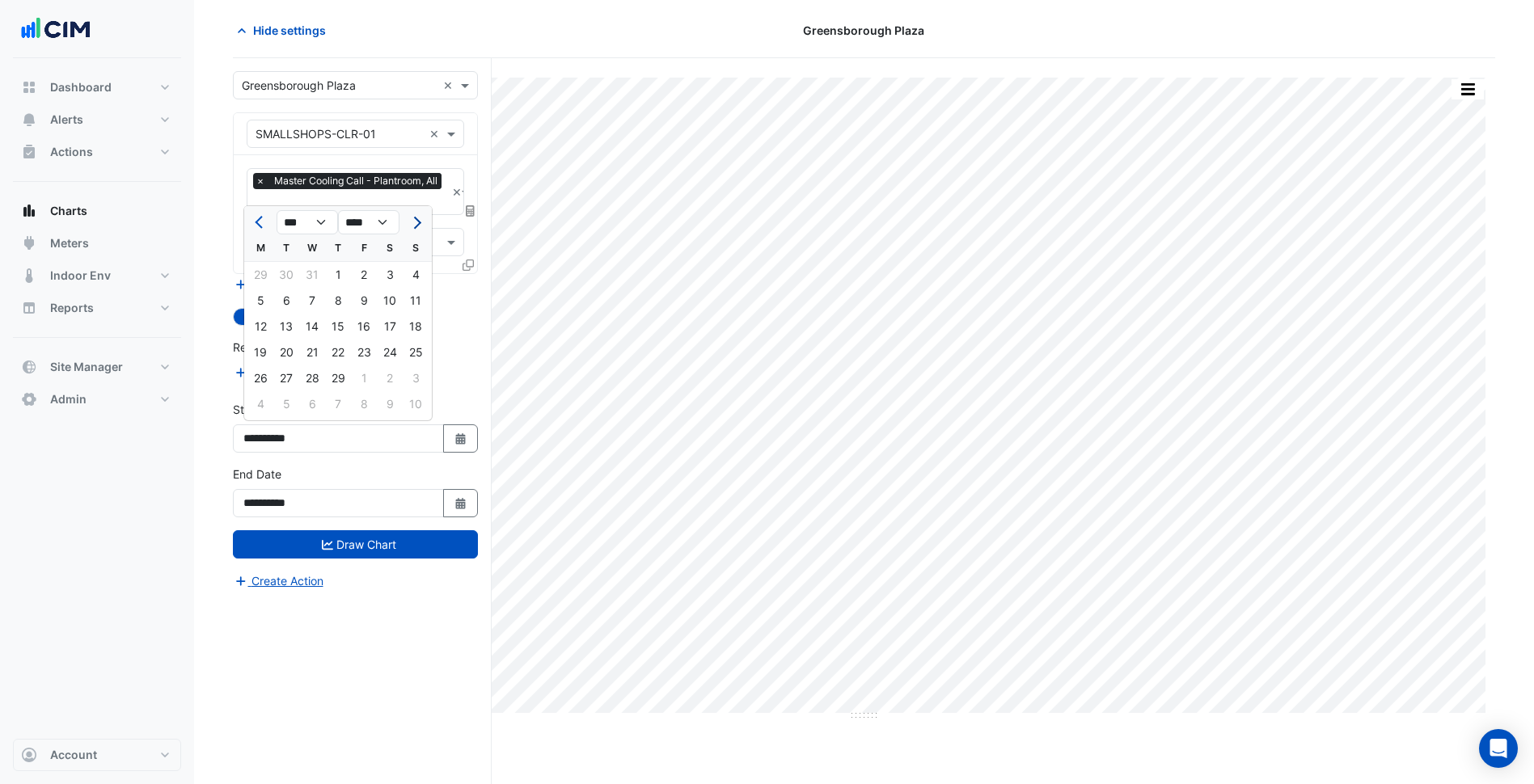 click 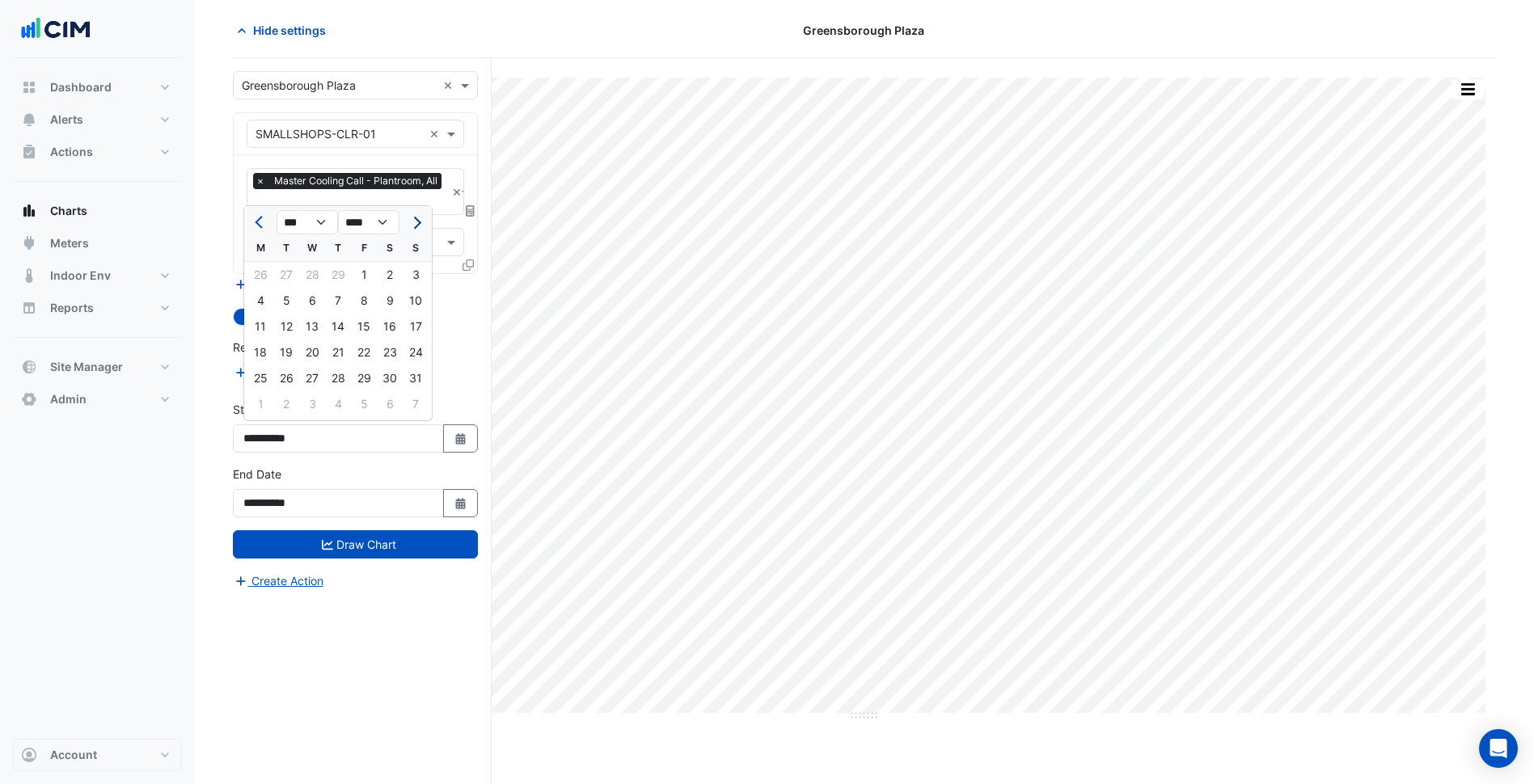 click 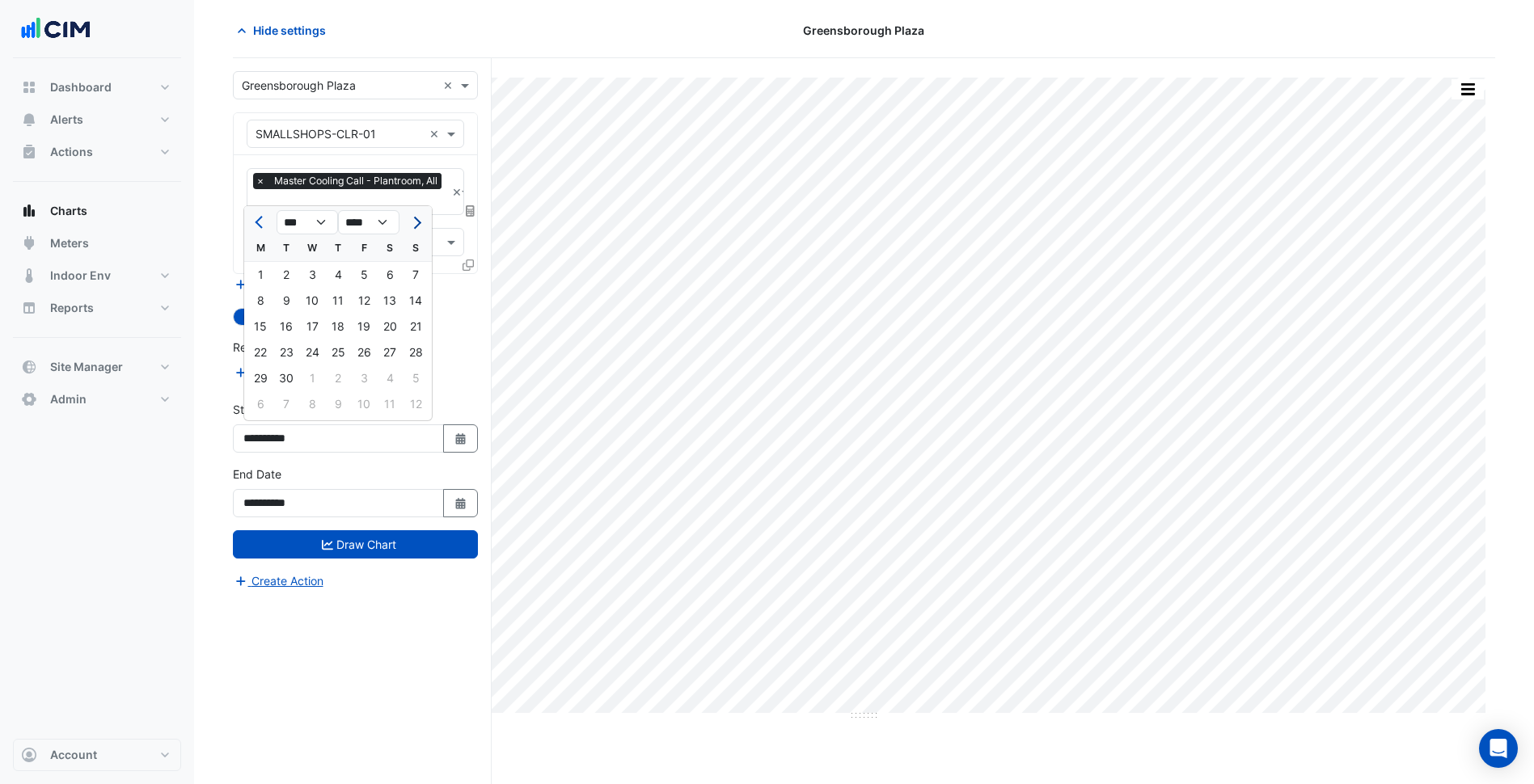 click 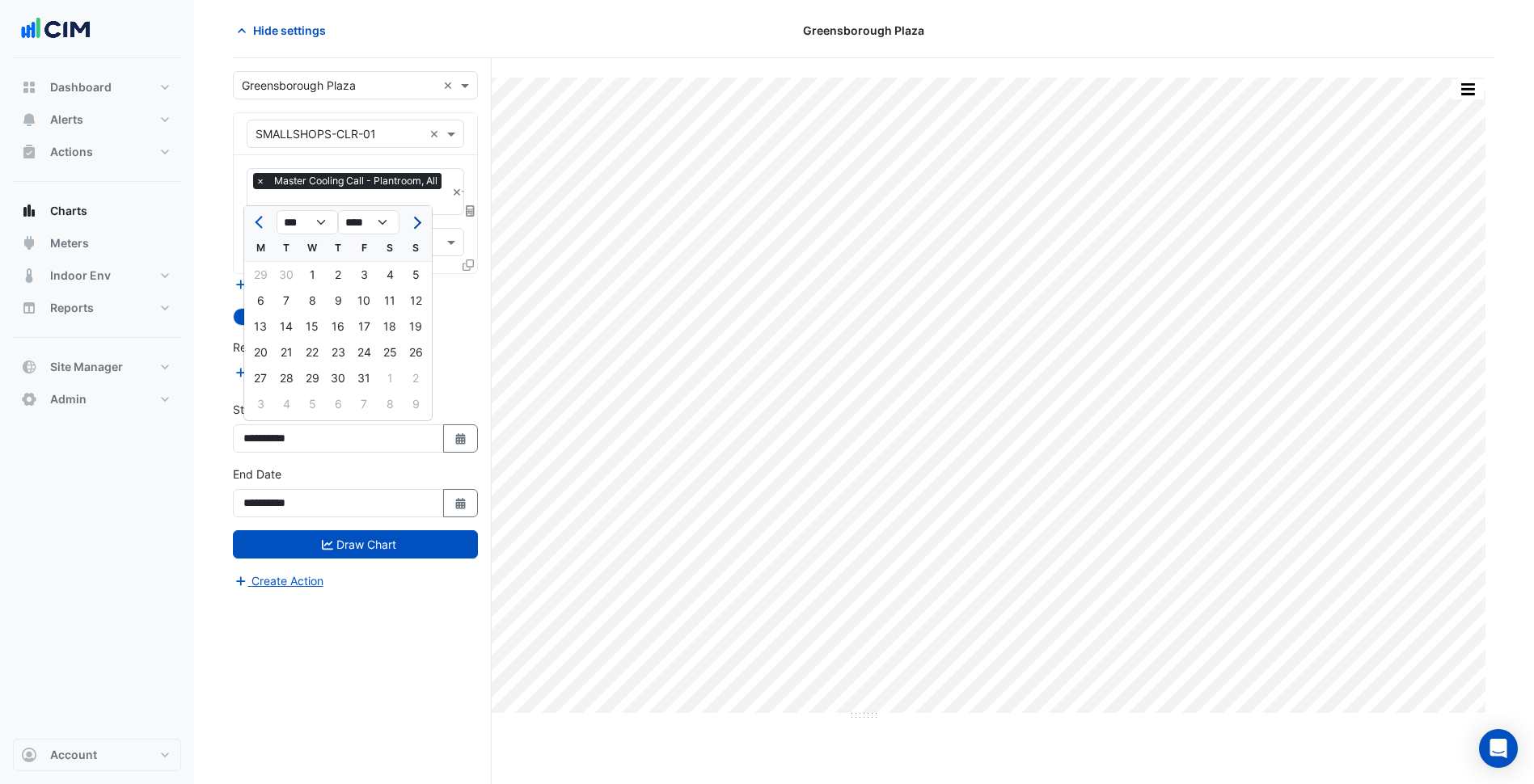click 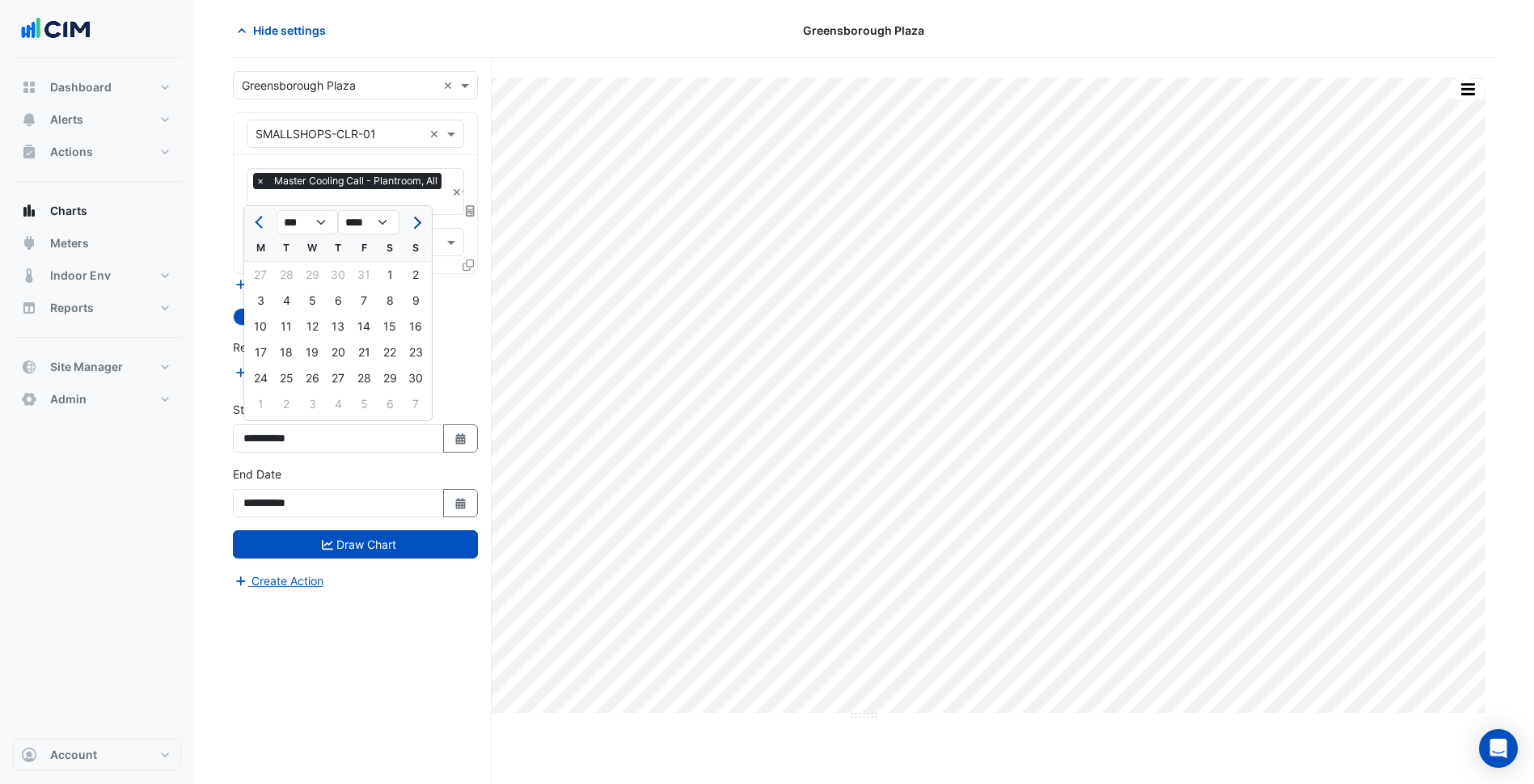 select on "*" 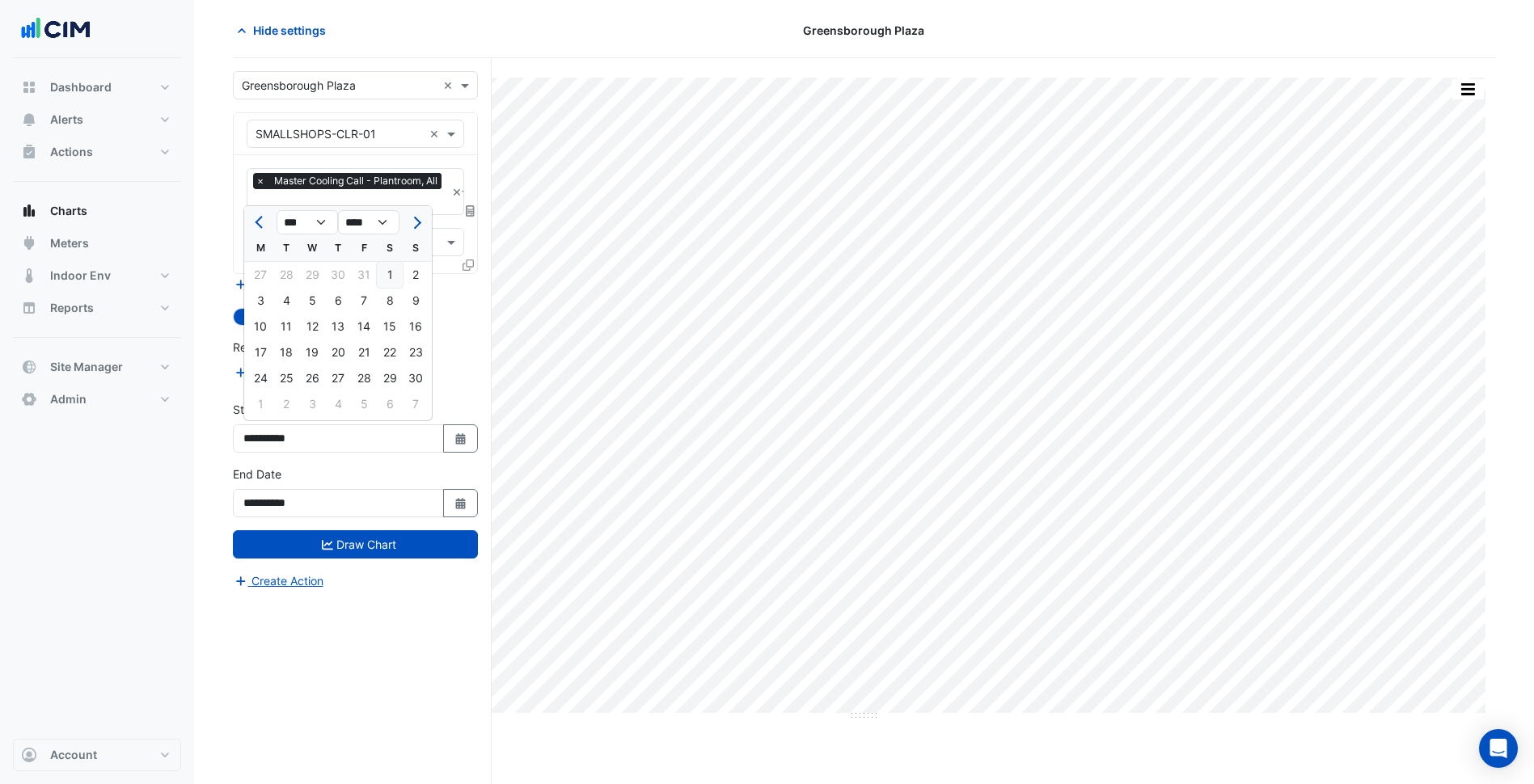 drag, startPoint x: 393, startPoint y: 268, endPoint x: 360, endPoint y: 515, distance: 249.1947 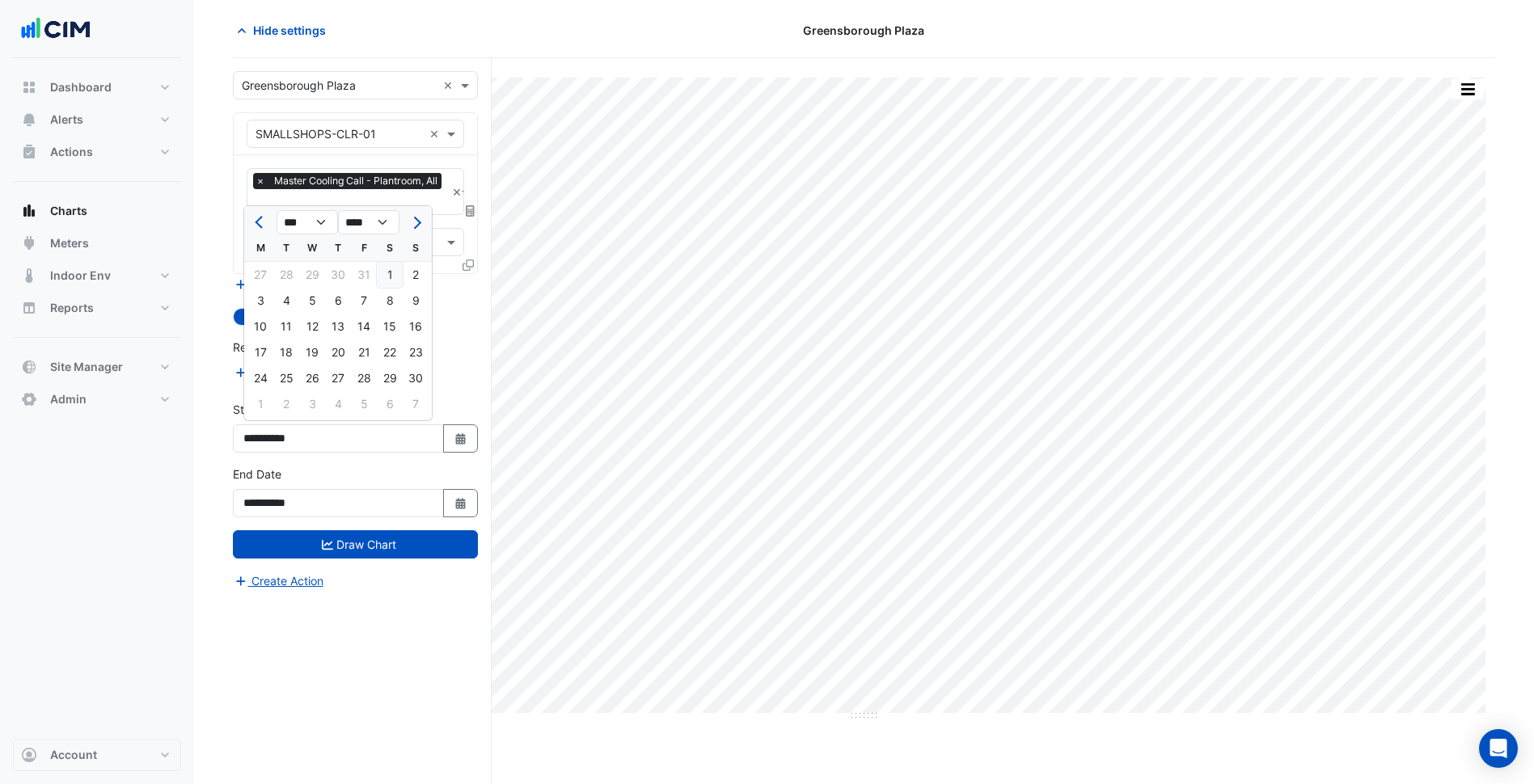 type on "**********" 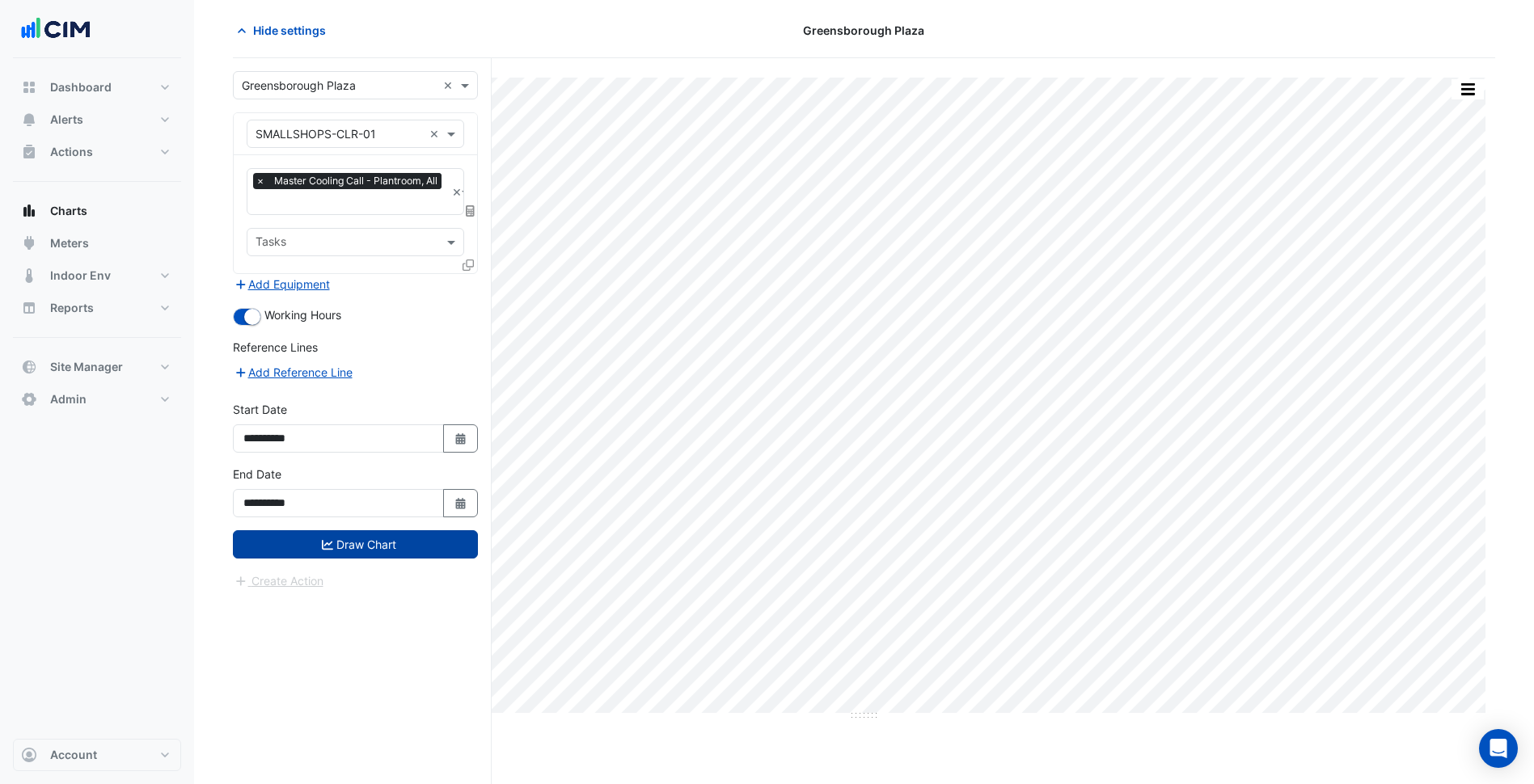 click on "Draw Chart" at bounding box center [355, 544] 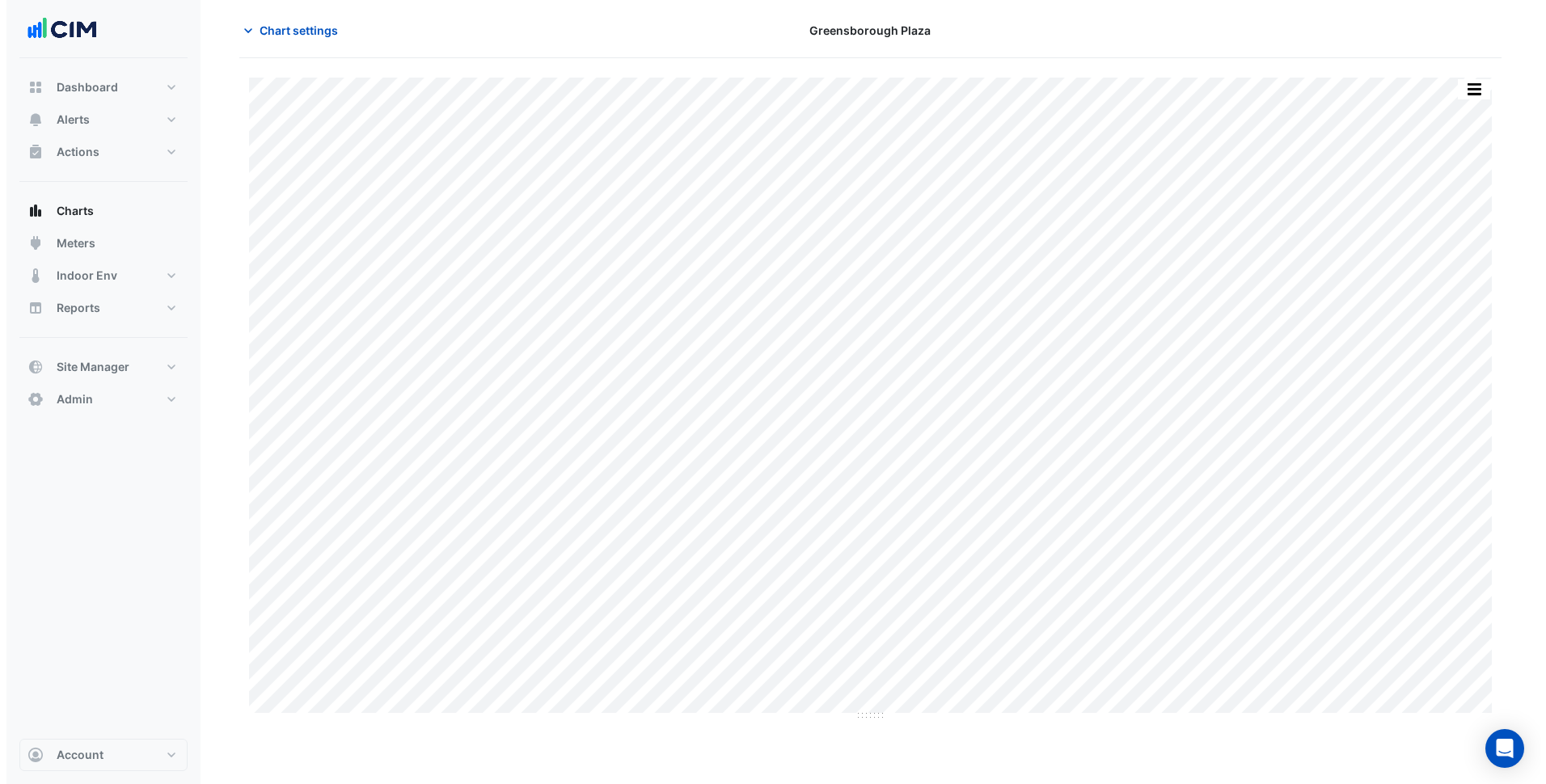 scroll, scrollTop: 0, scrollLeft: 0, axis: both 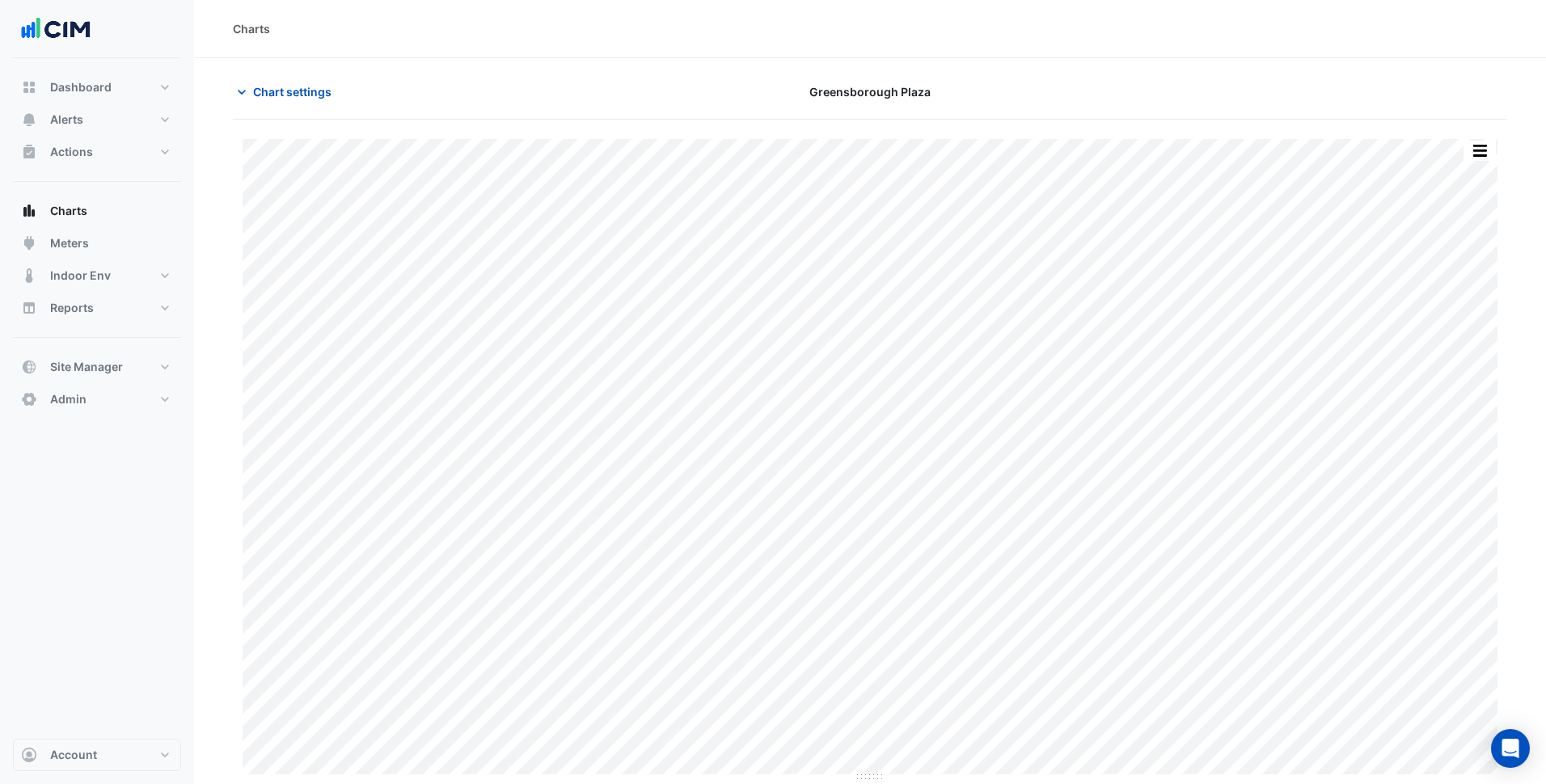 click on "Chart settings
Greensborough Plaza
Print Save as JPEG Save as PNG Pivot Data Table Export CSV - Flat Export CSV - Pivot Select Chart Type Select Timezone    —    SMALLSHOPS-CLR-01    Master Cooling Call       Plantroom All    Wed 12-Jun-2024 17:45       Off (0)    Timezone: Australia/Victoria (AEST)
Select a Site × Greensborough Plaza ×
Equipment × SMALLSHOPS-CLR-01 ×
Favourites
×
Master Cooling Call - Plantroom, All
×
Tasks" 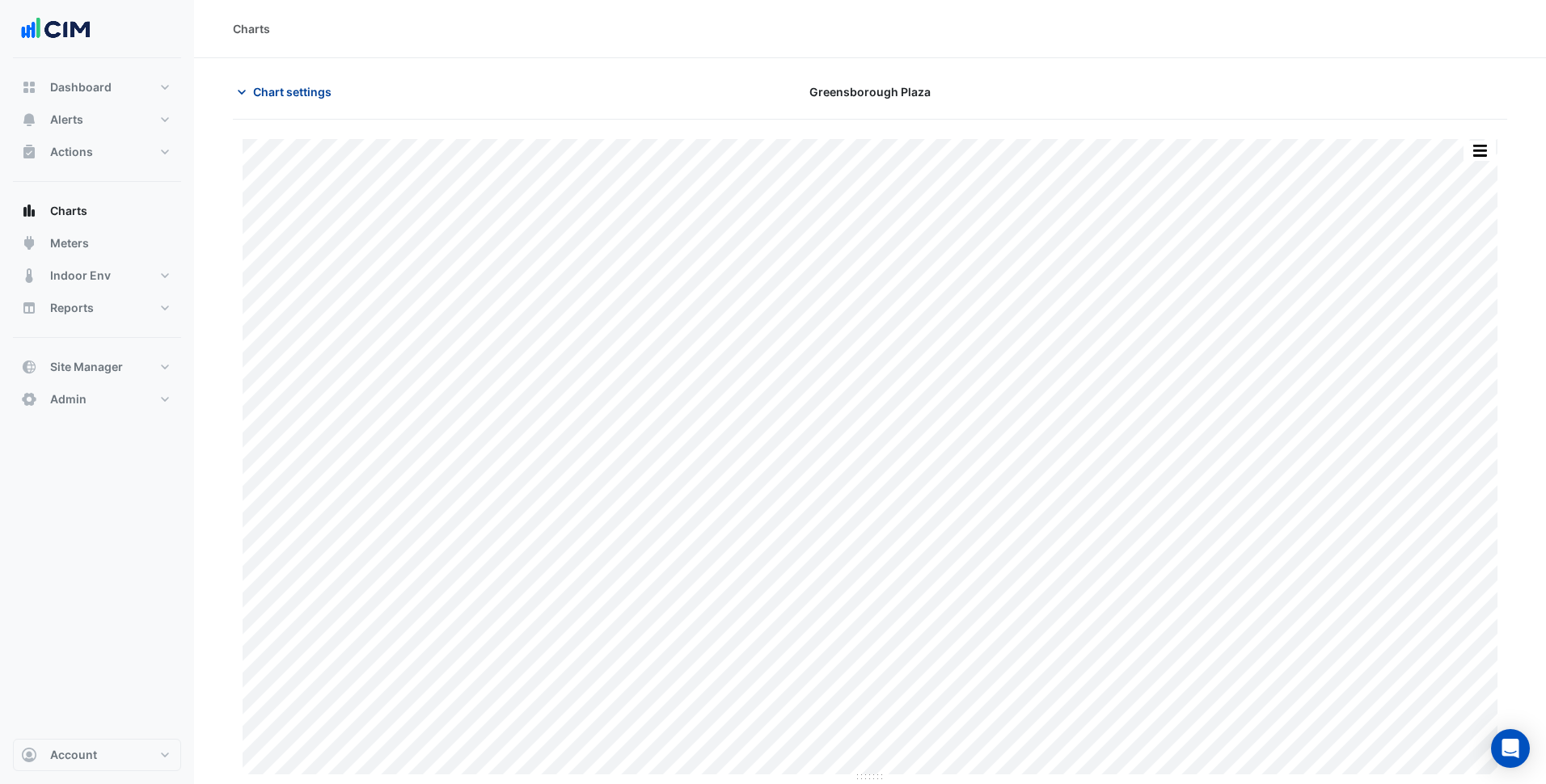 click on "Chart settings" 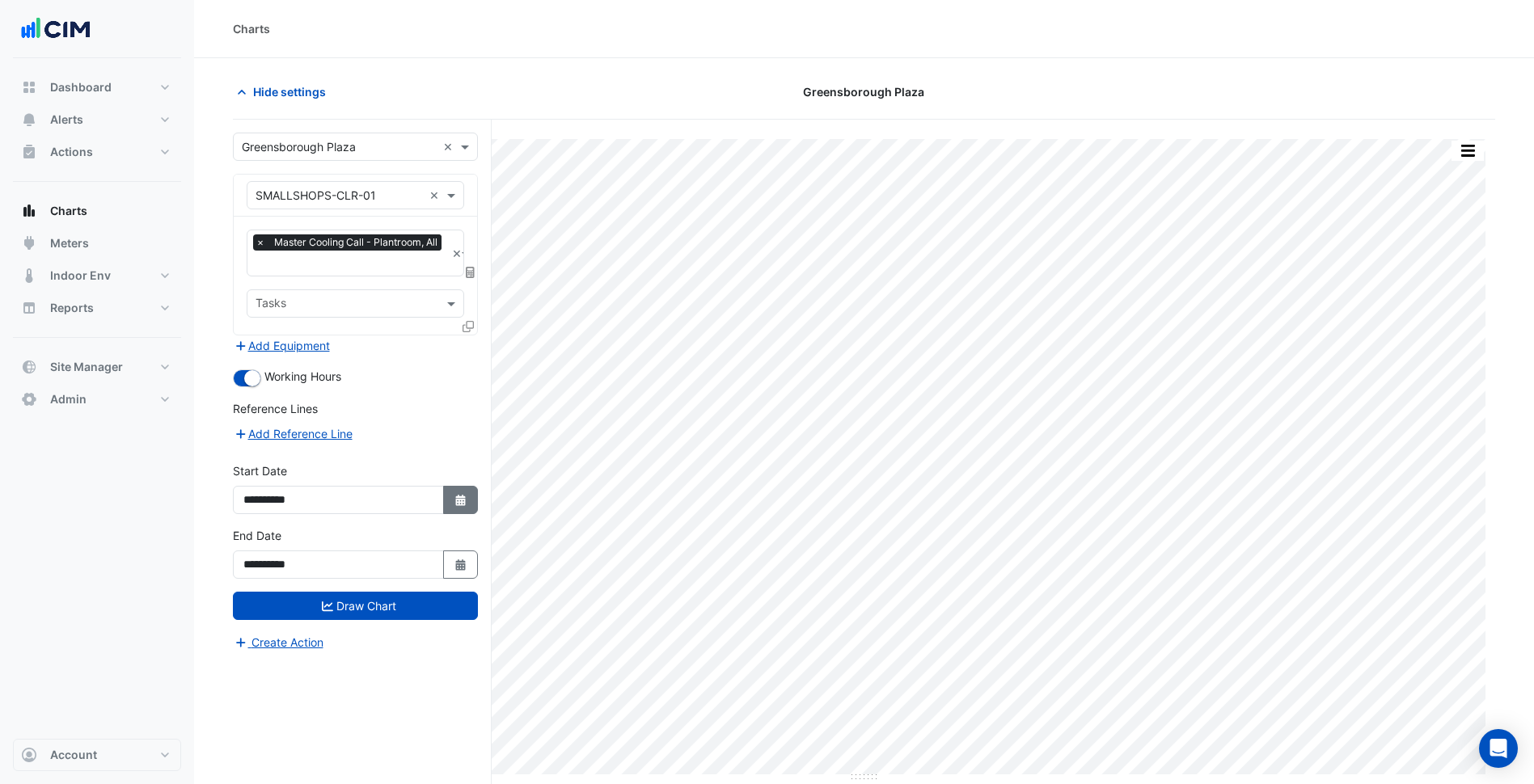 click on "Select Date" 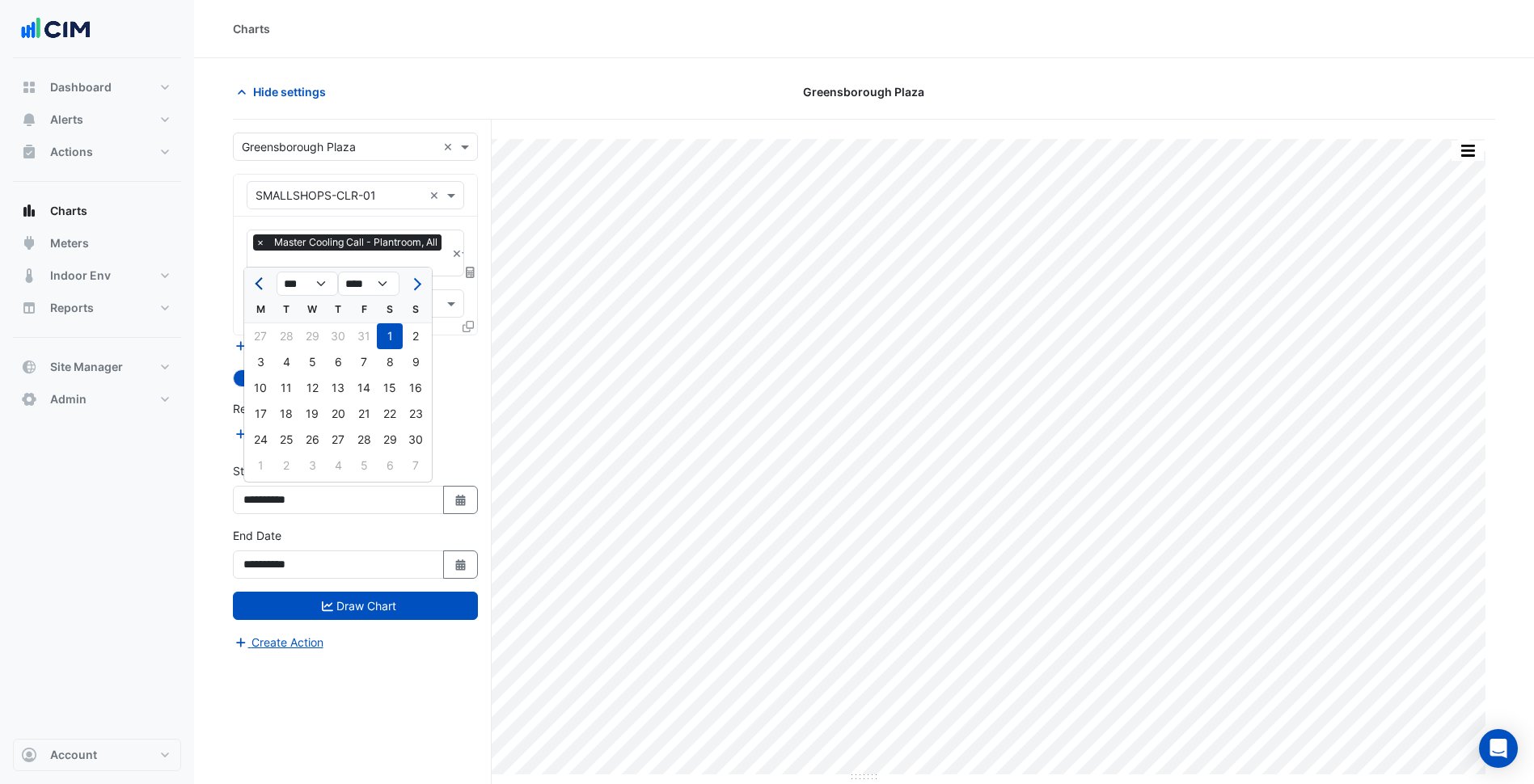 click 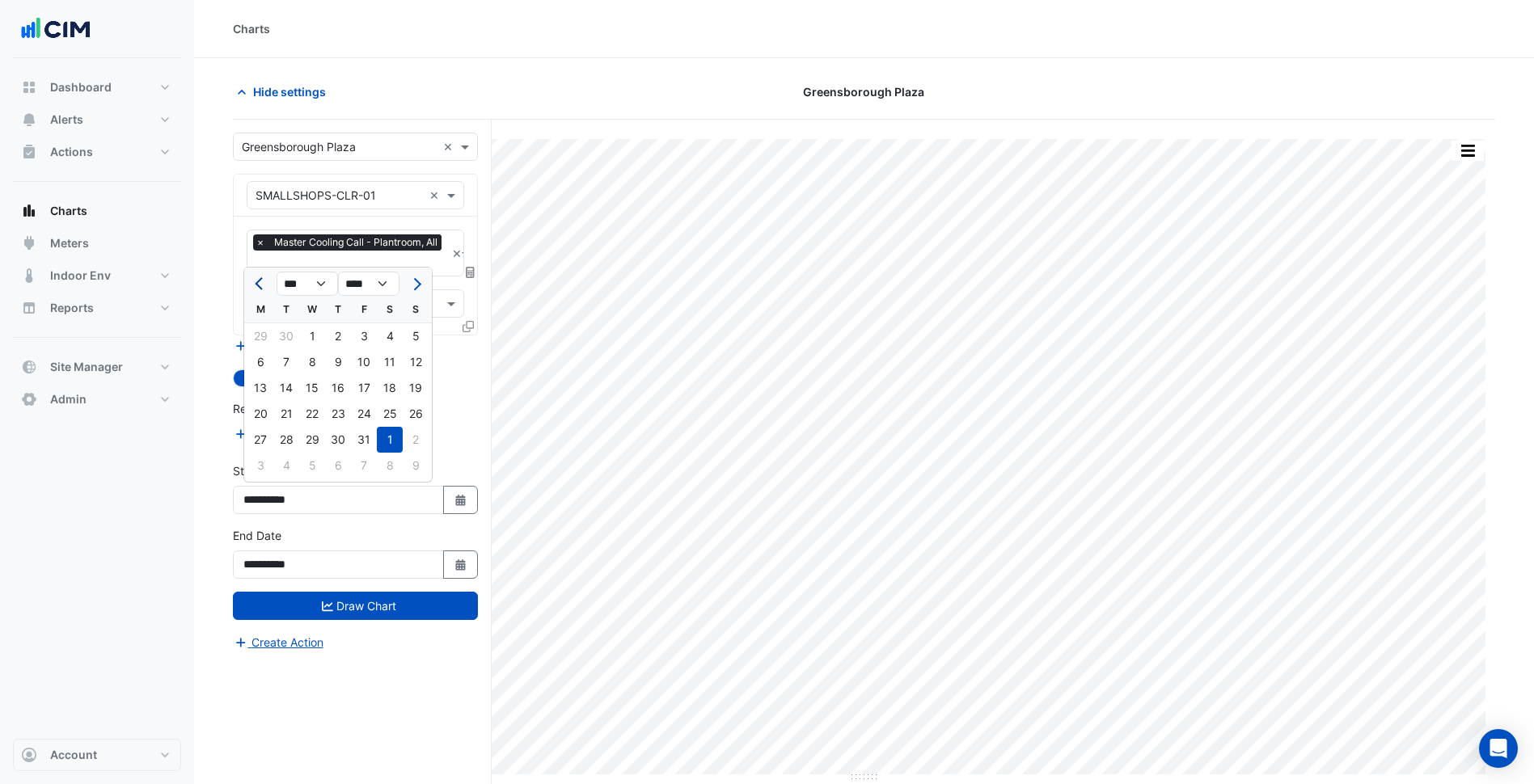click 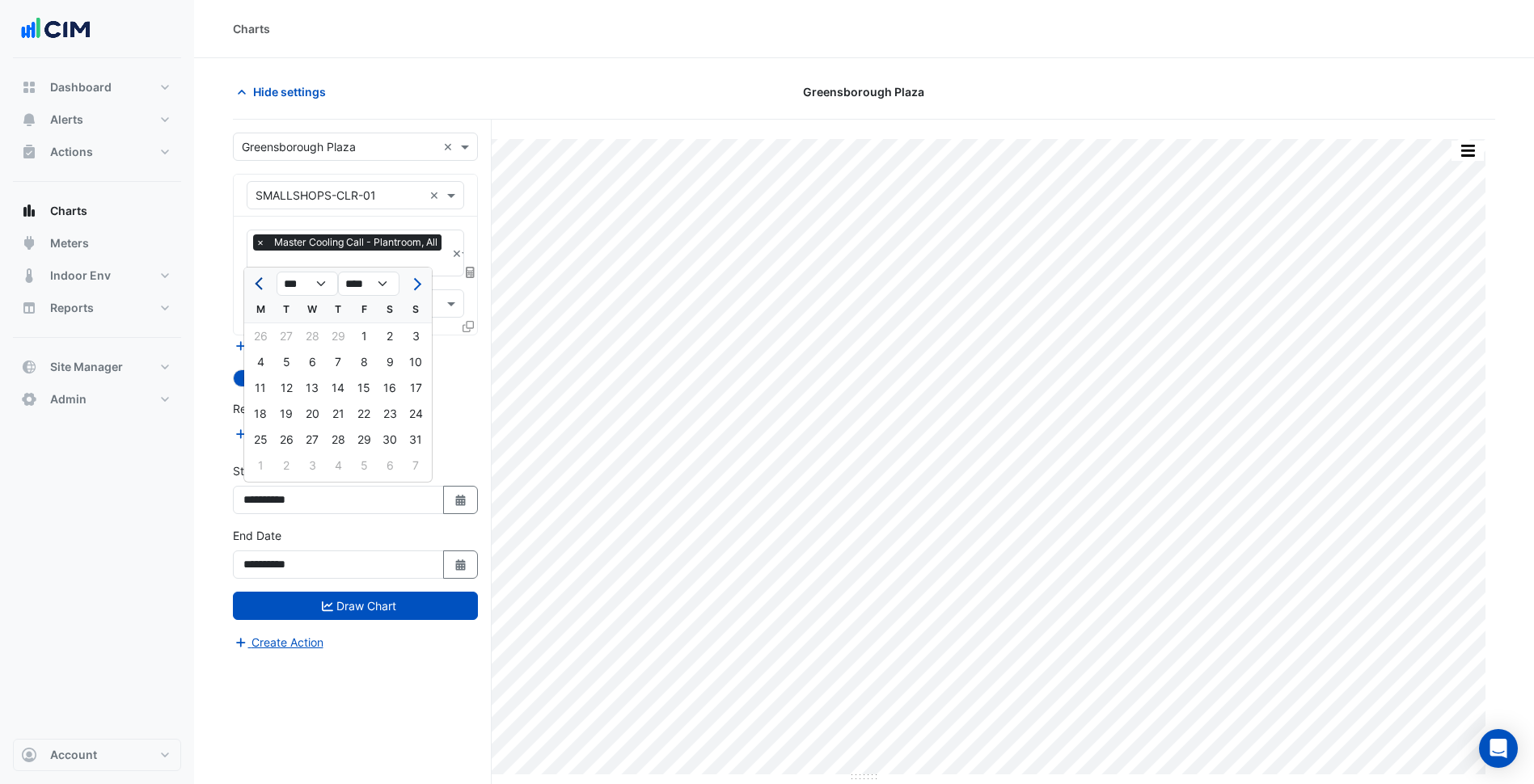 click 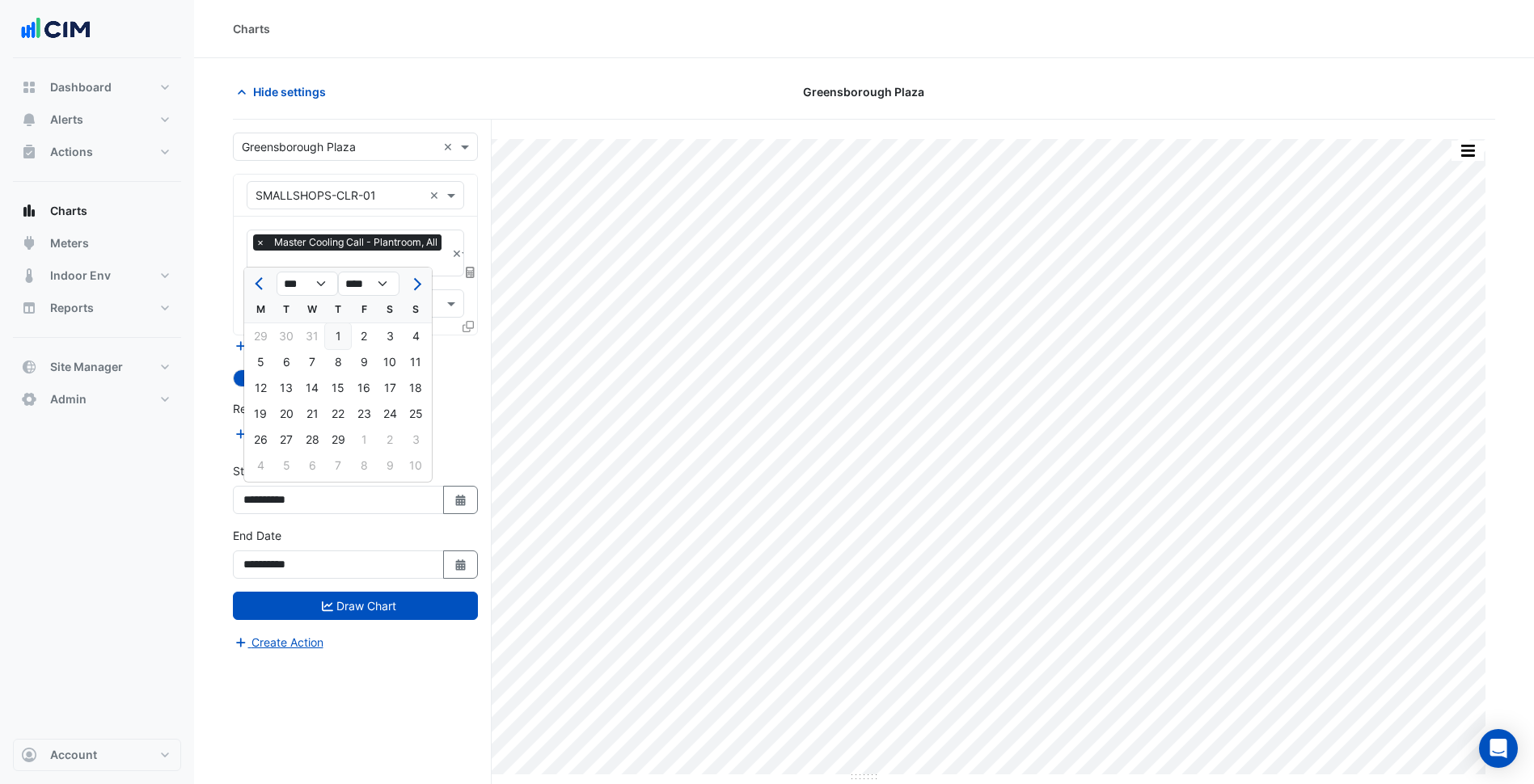 click on "1" 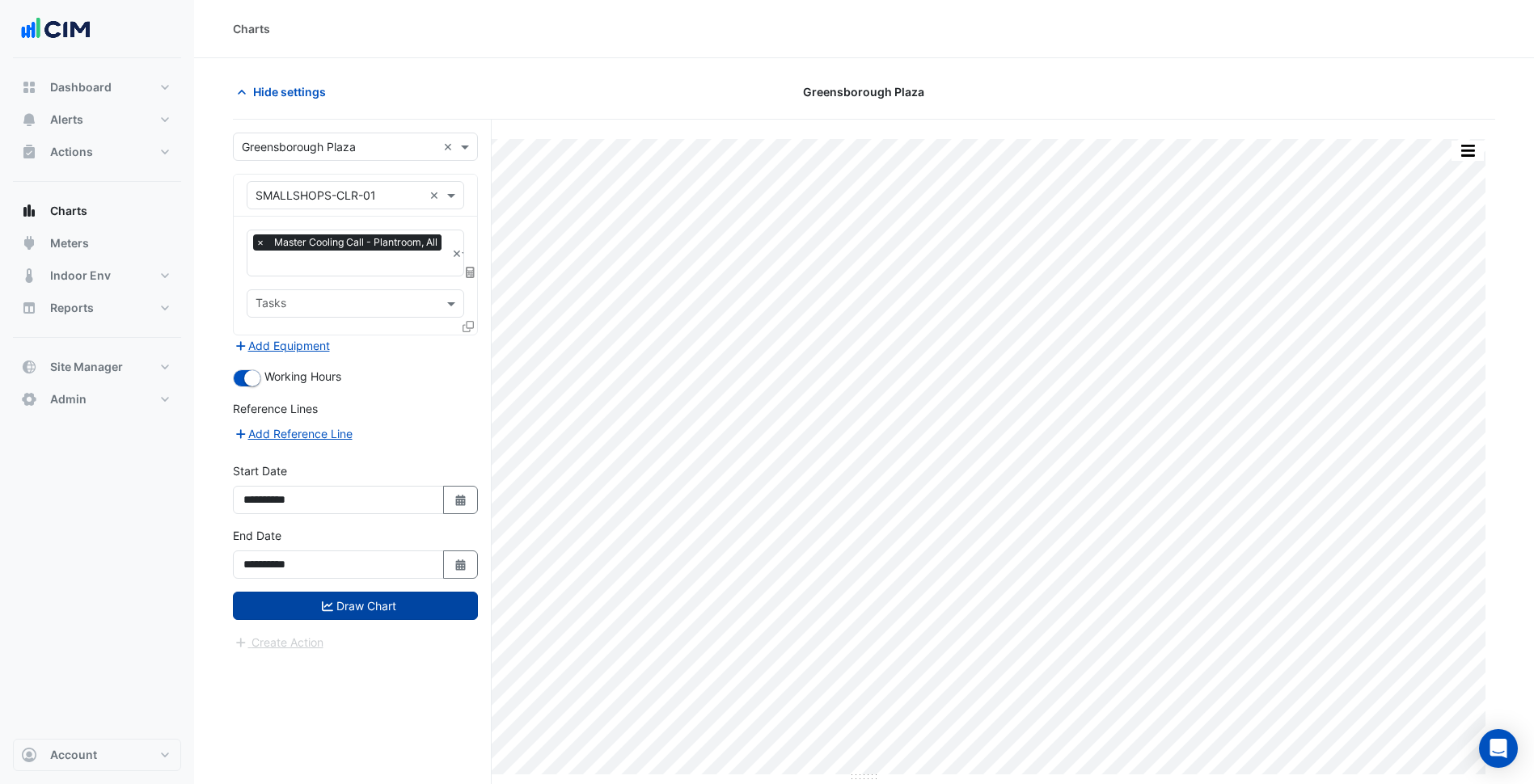 click on "Draw Chart" at bounding box center [355, 605] 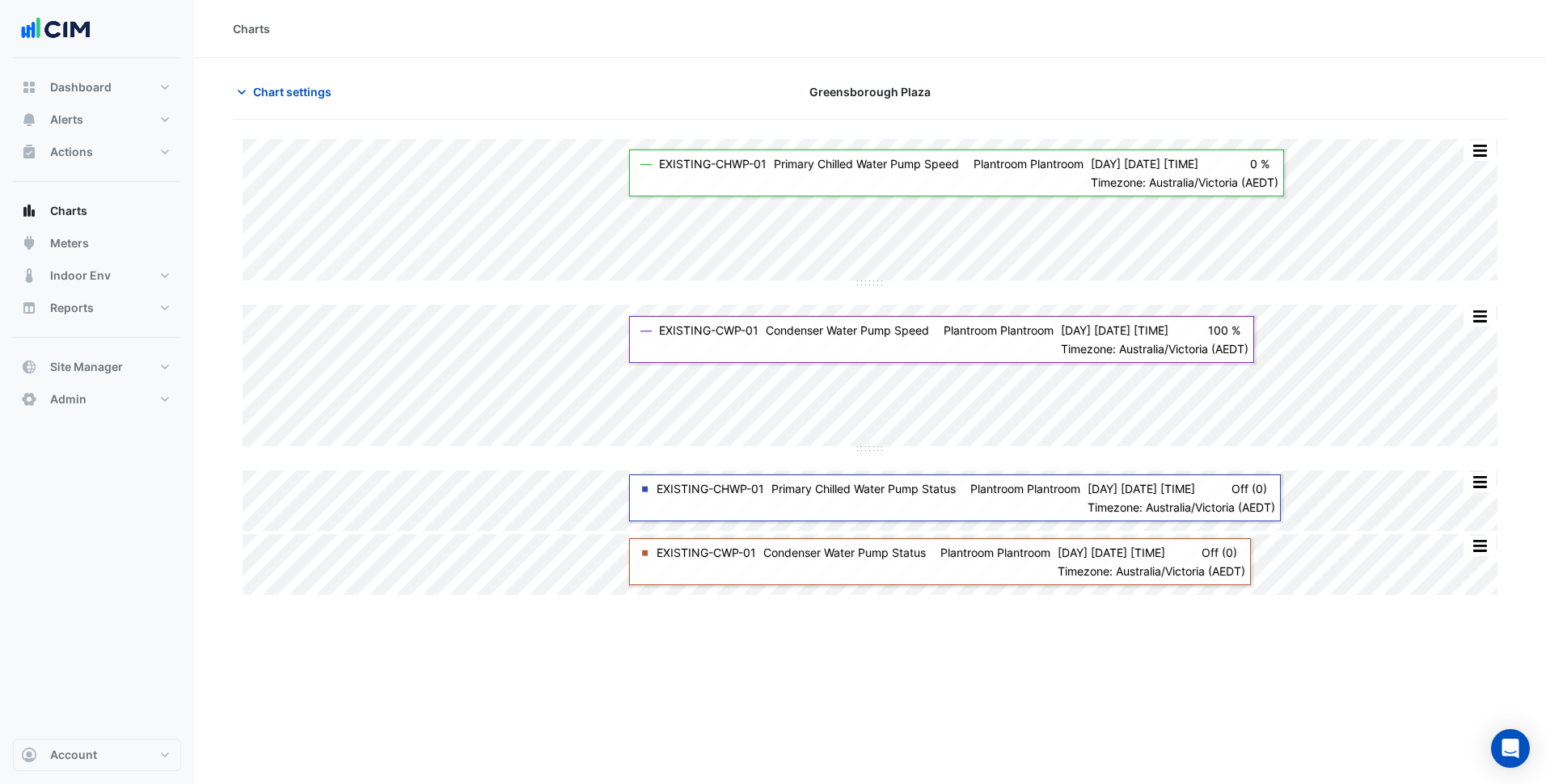 scroll, scrollTop: 0, scrollLeft: 0, axis: both 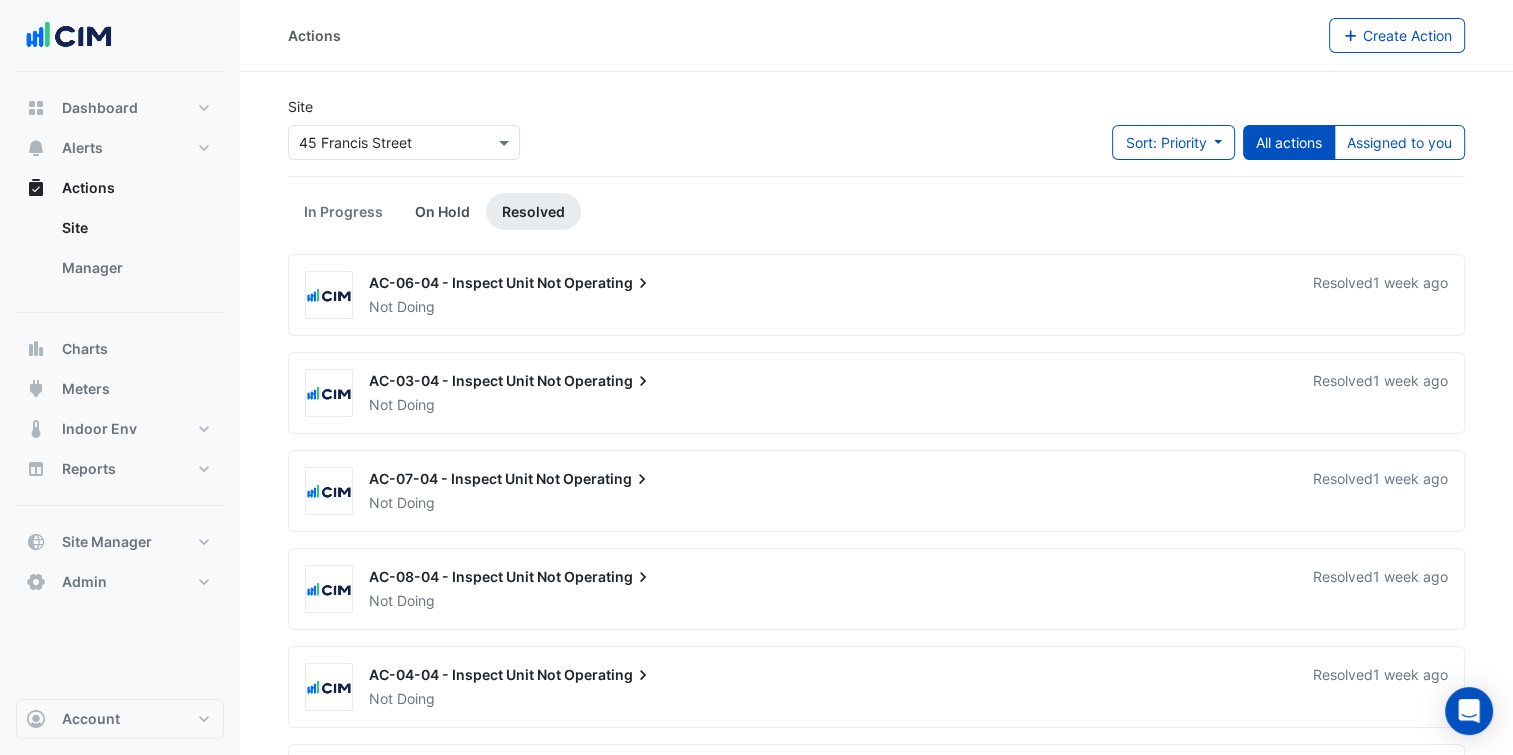 click on "On Hold" at bounding box center (442, 211) 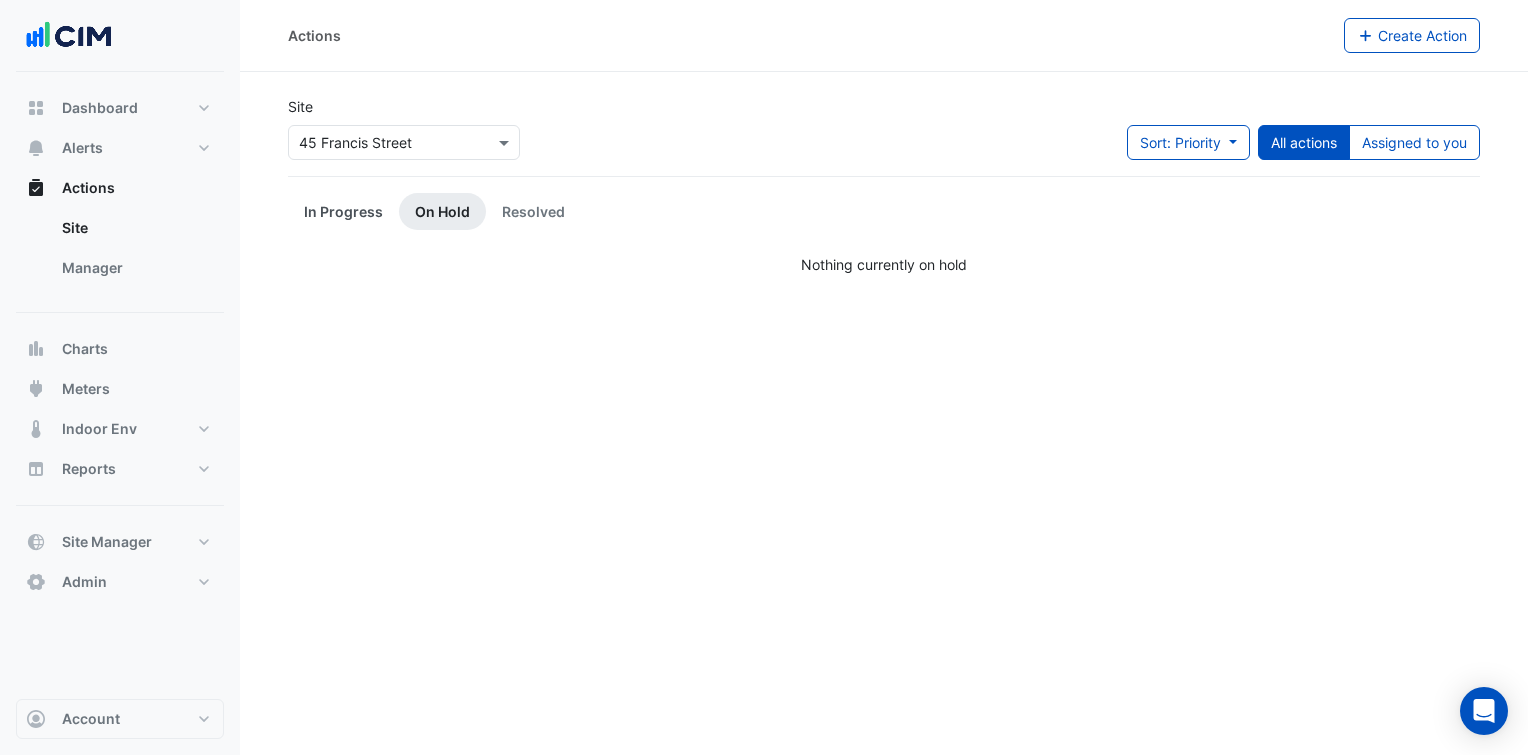 click on "In Progress" at bounding box center [343, 211] 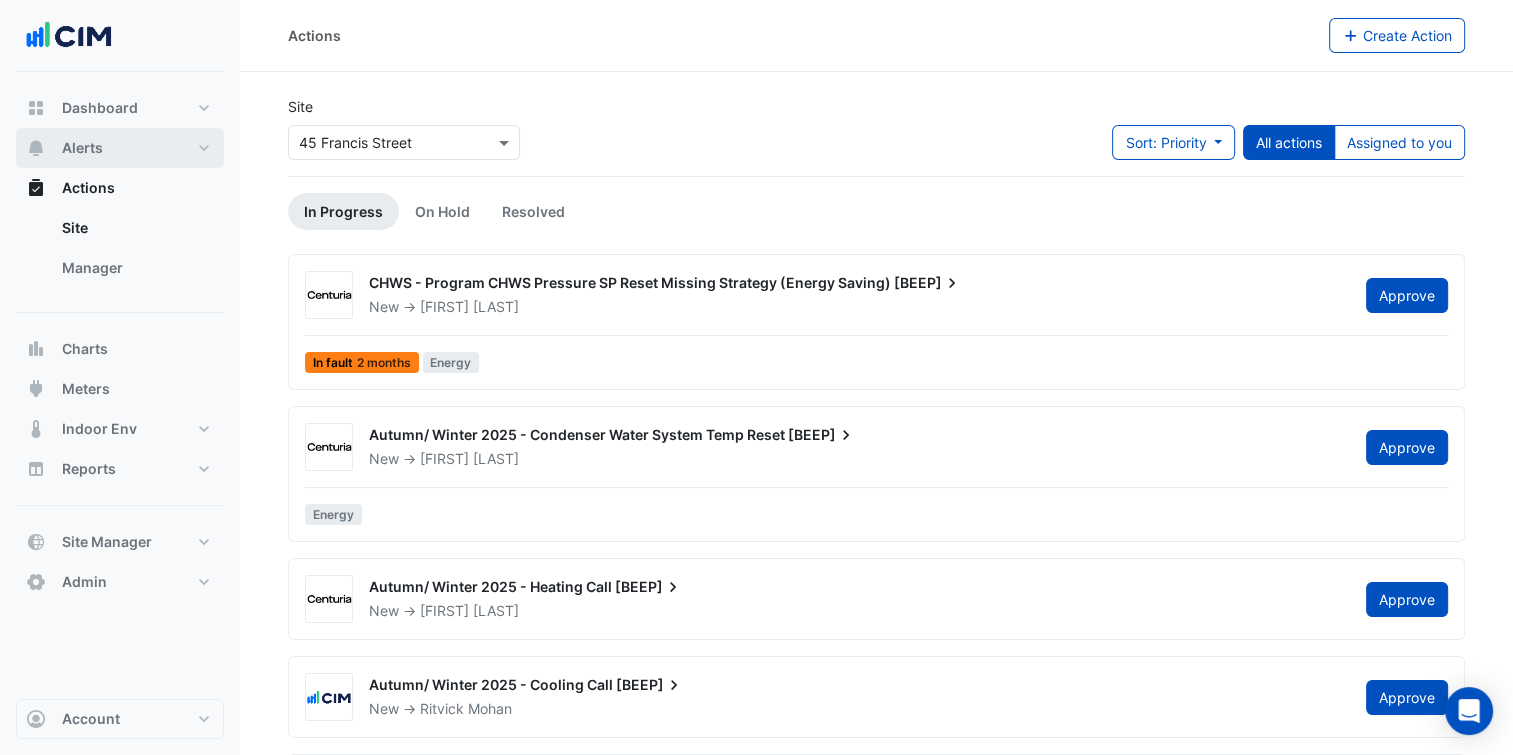 drag, startPoint x: 131, startPoint y: 150, endPoint x: 252, endPoint y: 347, distance: 231.19257 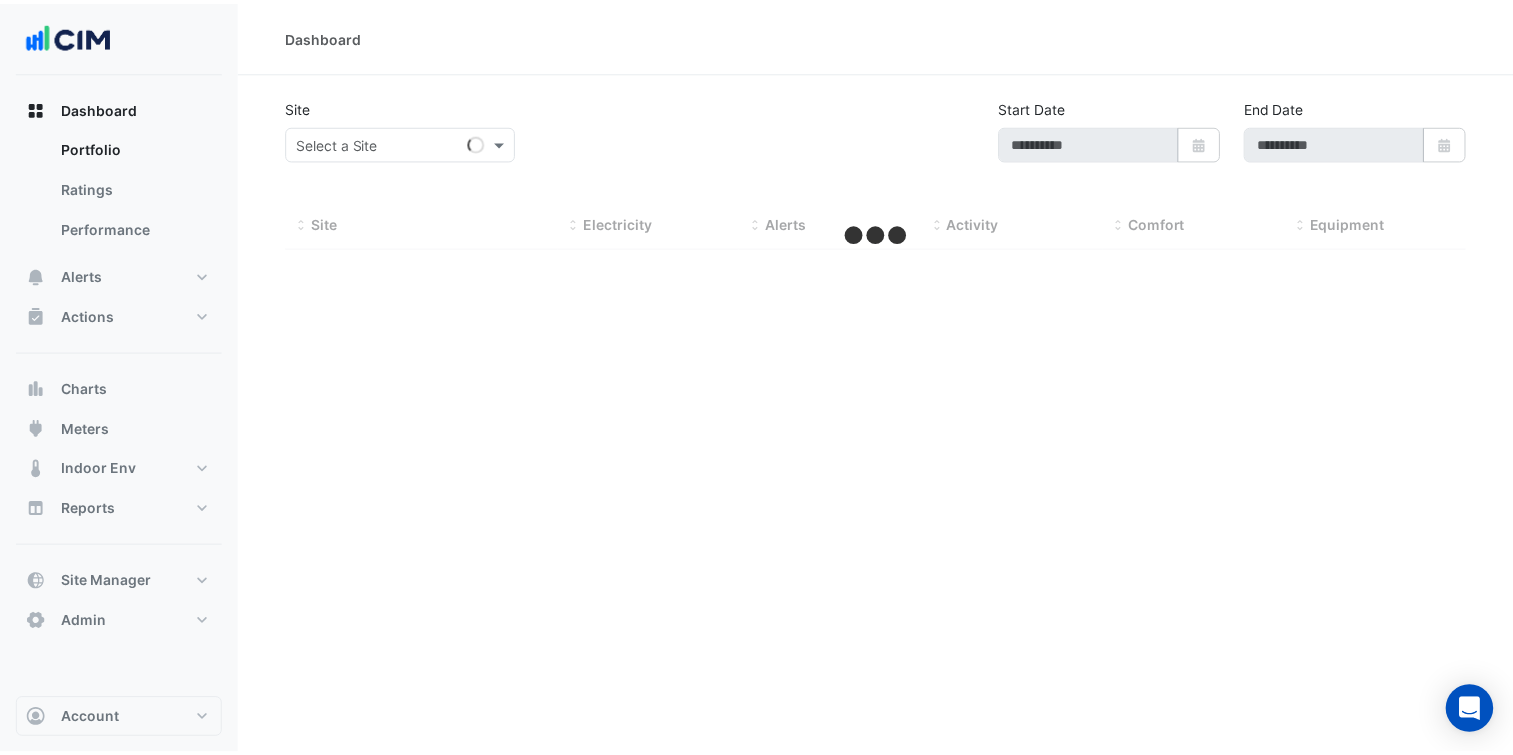 scroll, scrollTop: 0, scrollLeft: 0, axis: both 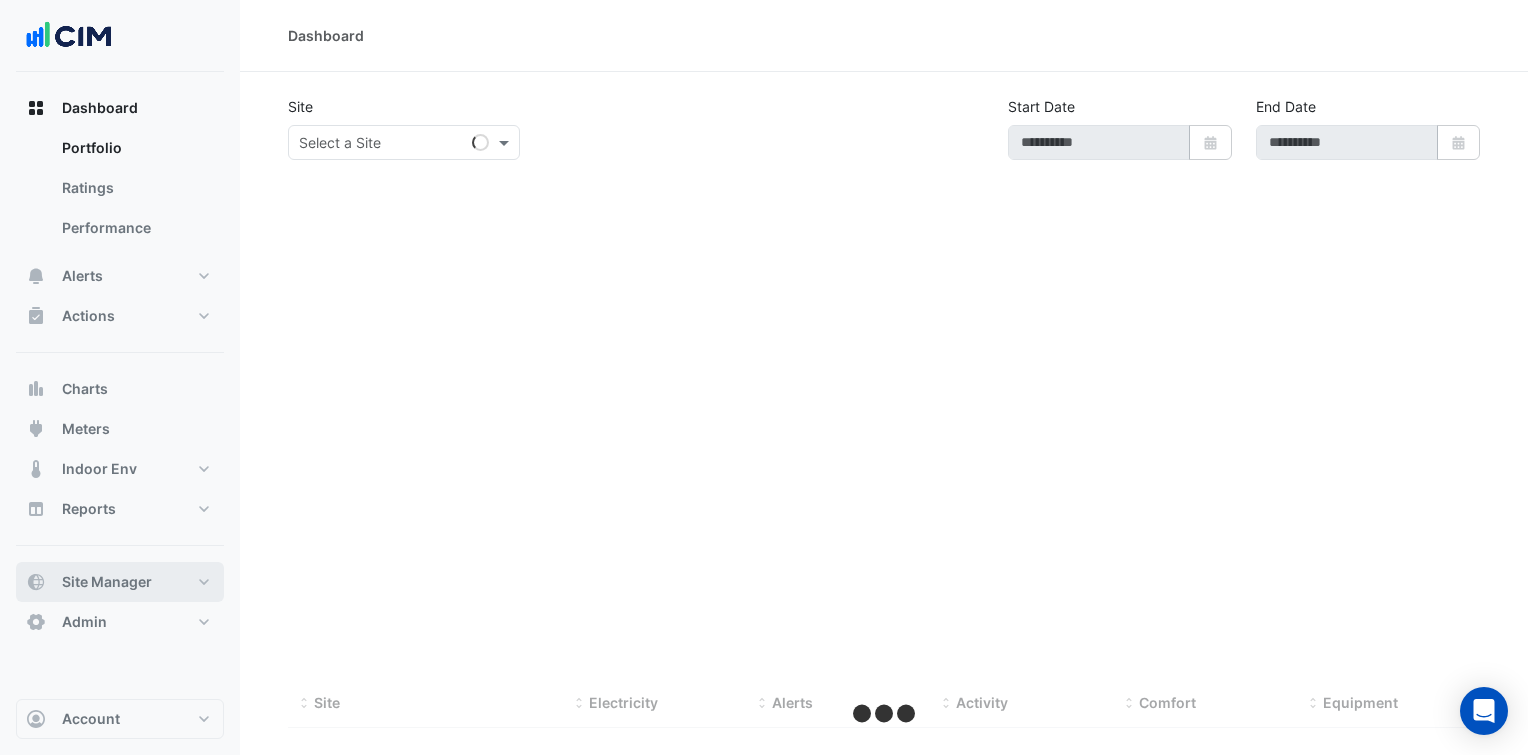 click on "Site Manager" at bounding box center (107, 582) 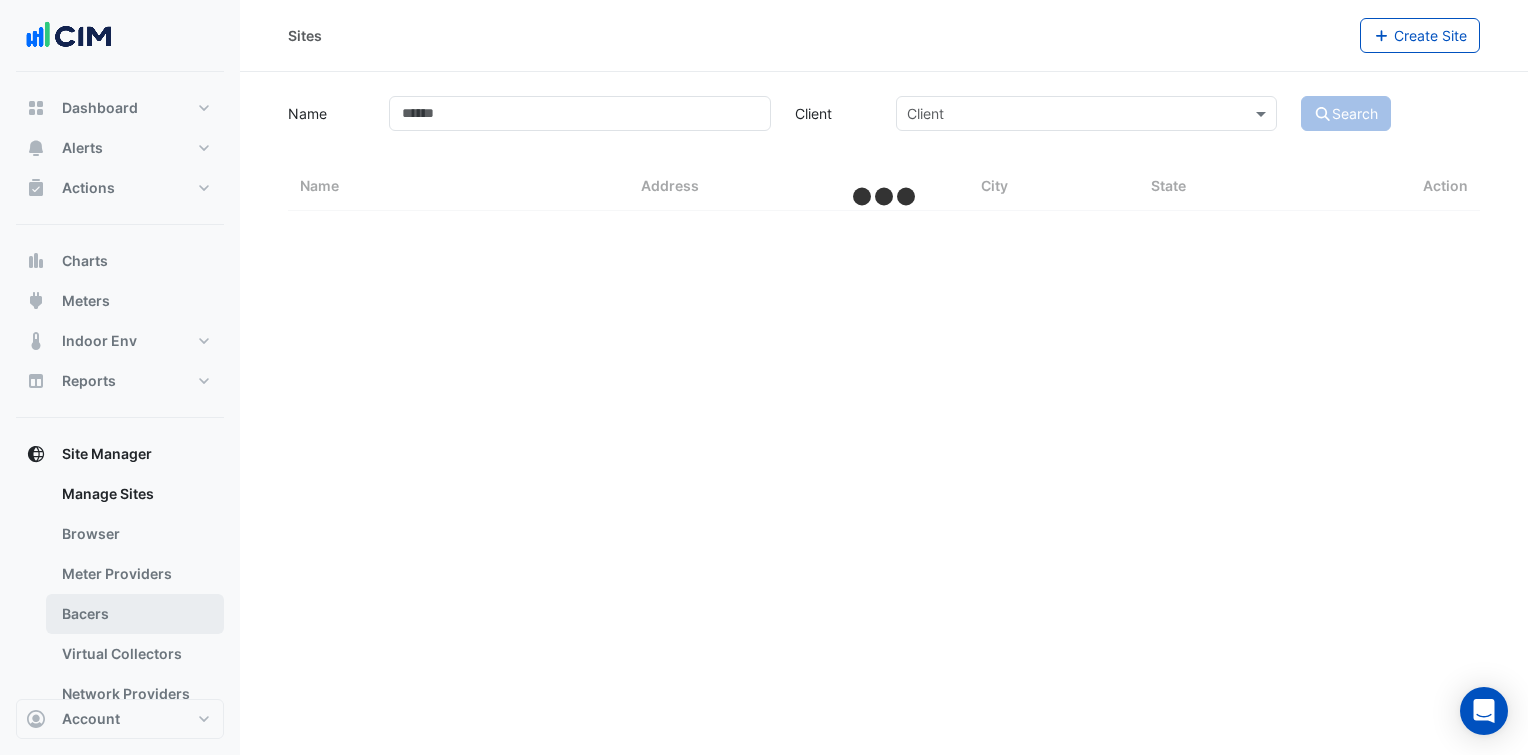 click on "Bacers" at bounding box center (135, 614) 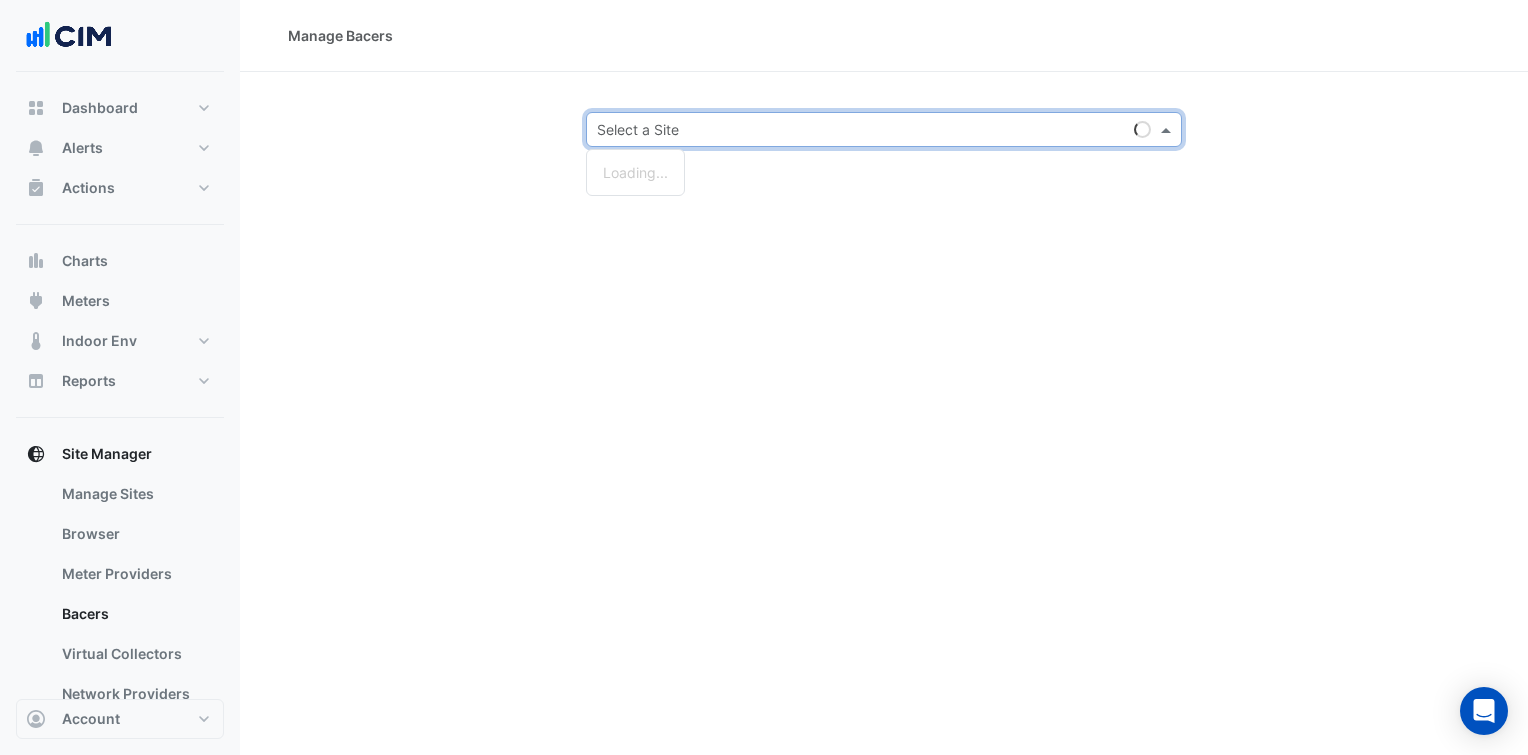 click 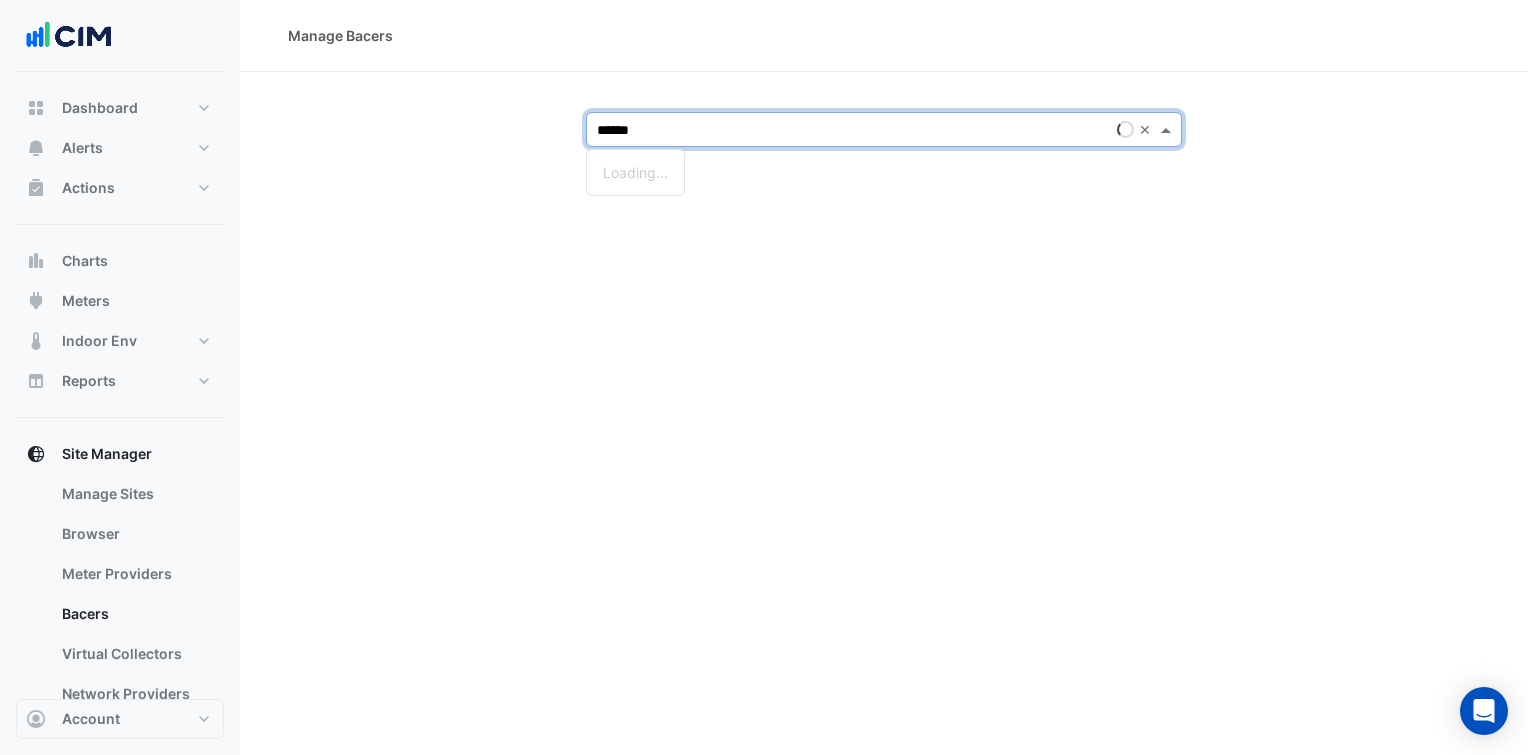 type on "*******" 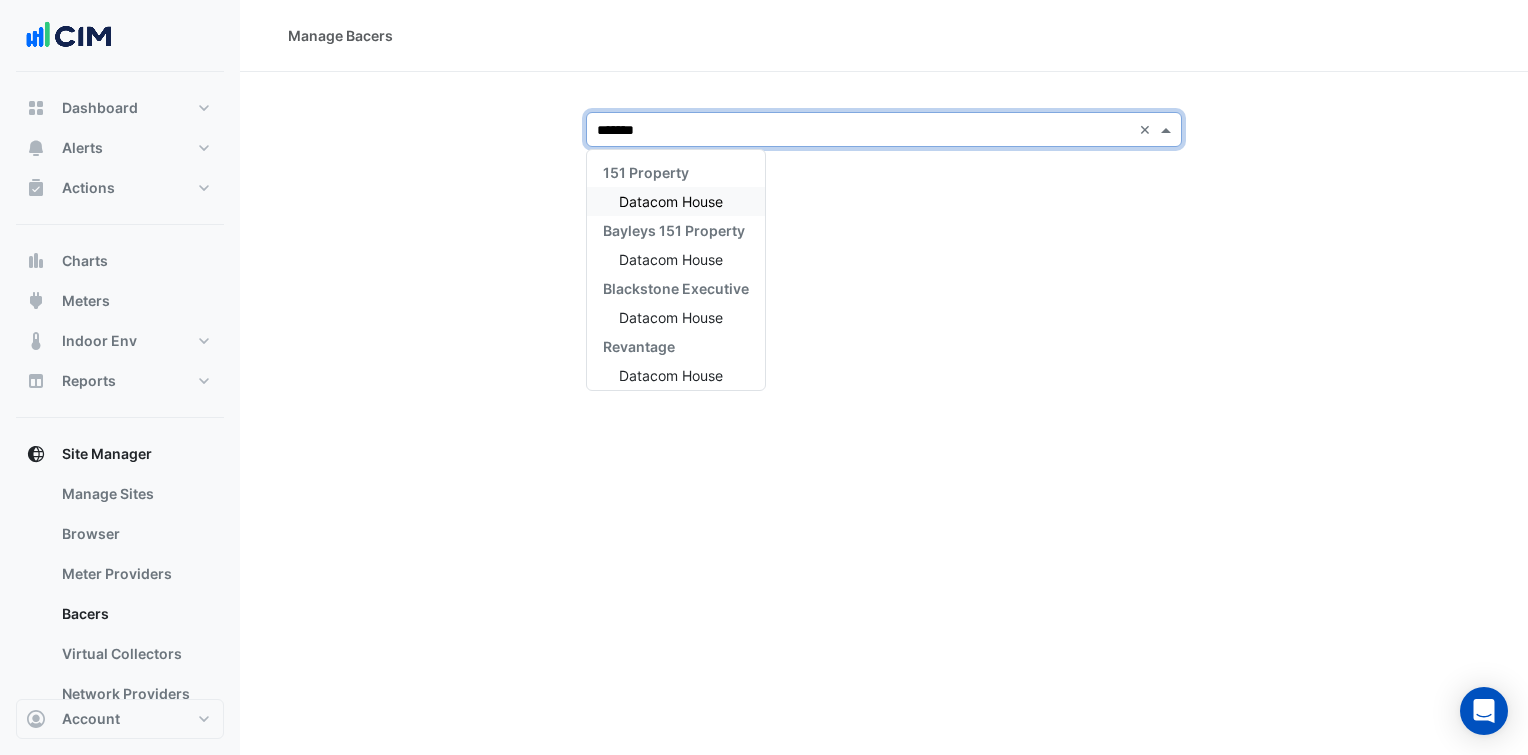 drag, startPoint x: 669, startPoint y: 193, endPoint x: 478, endPoint y: 73, distance: 225.56818 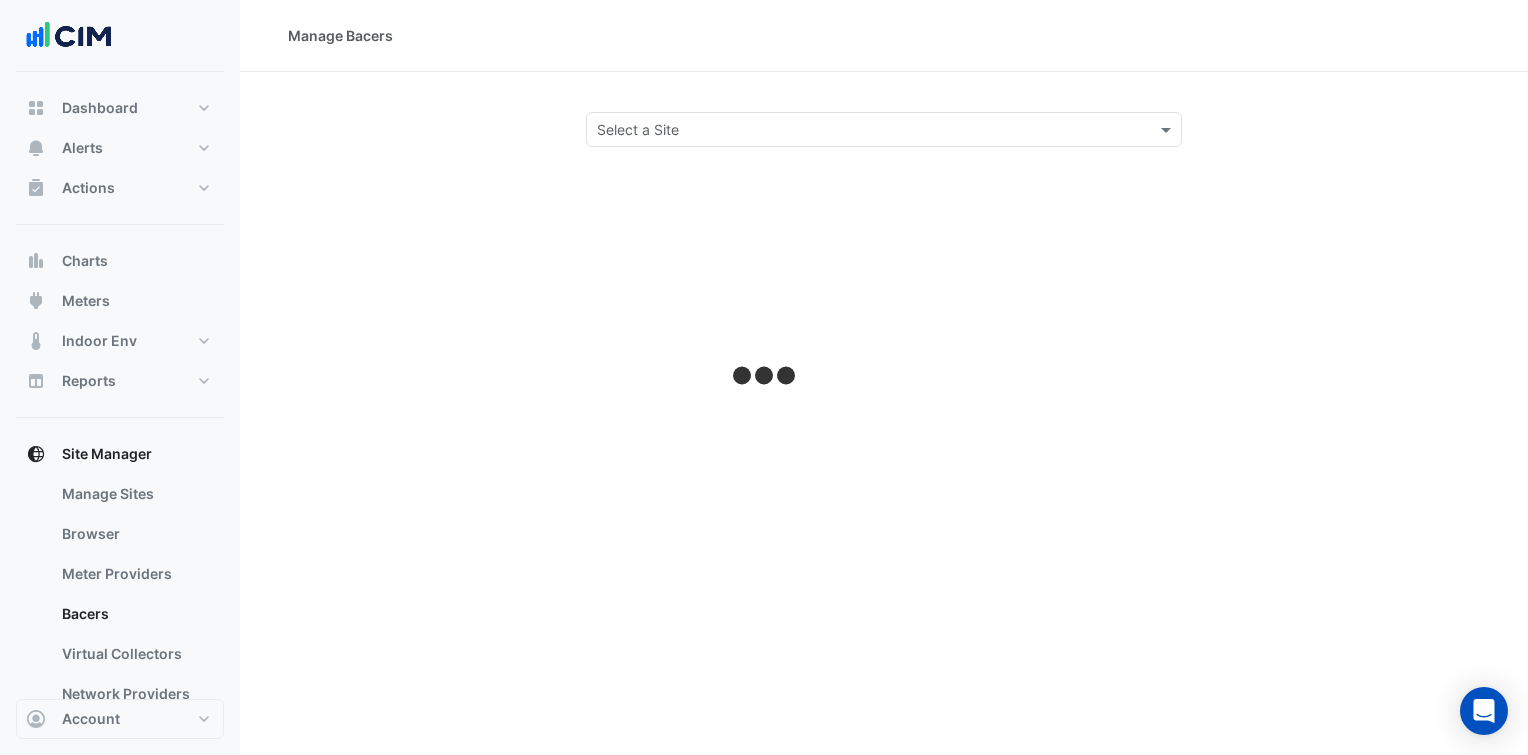 click on "Select a Site" 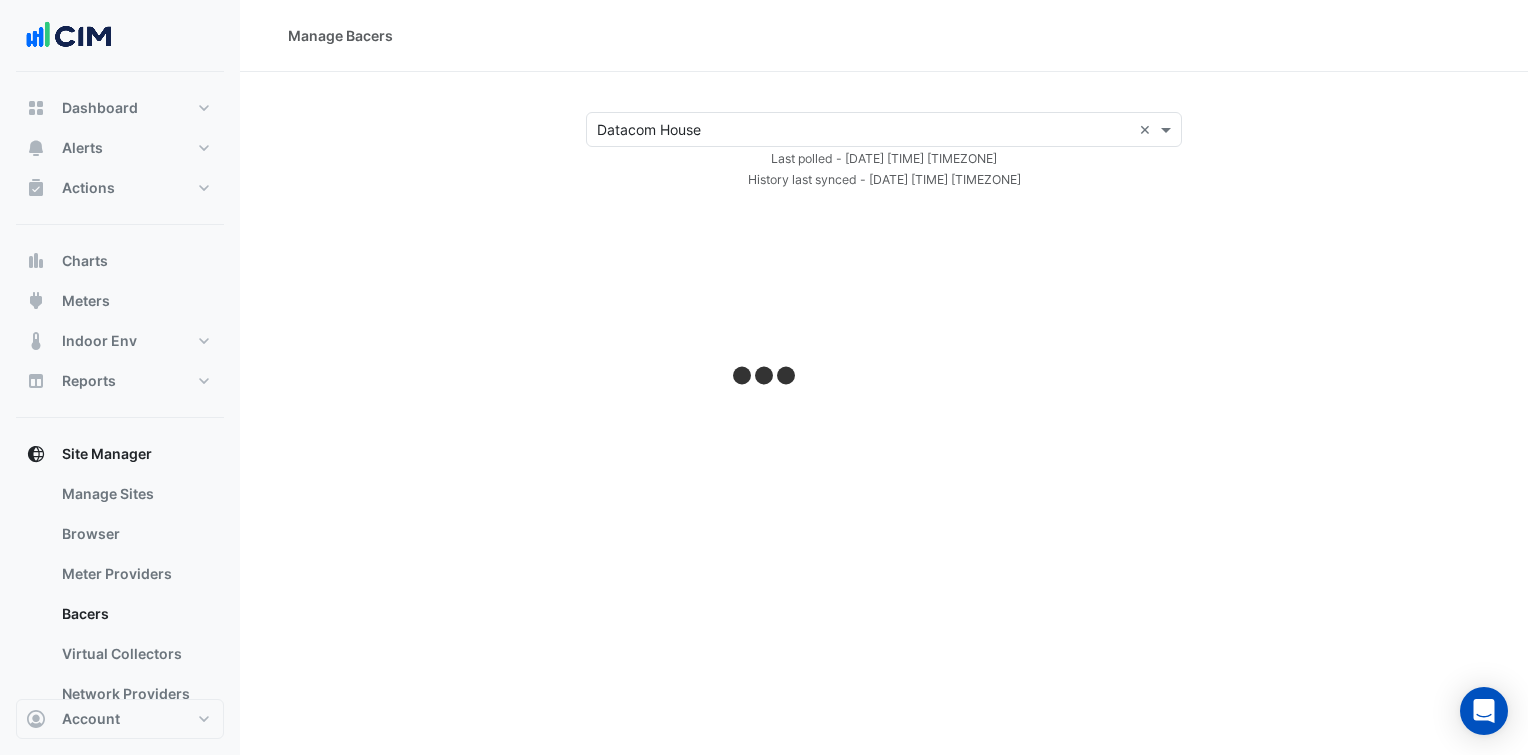 select on "***" 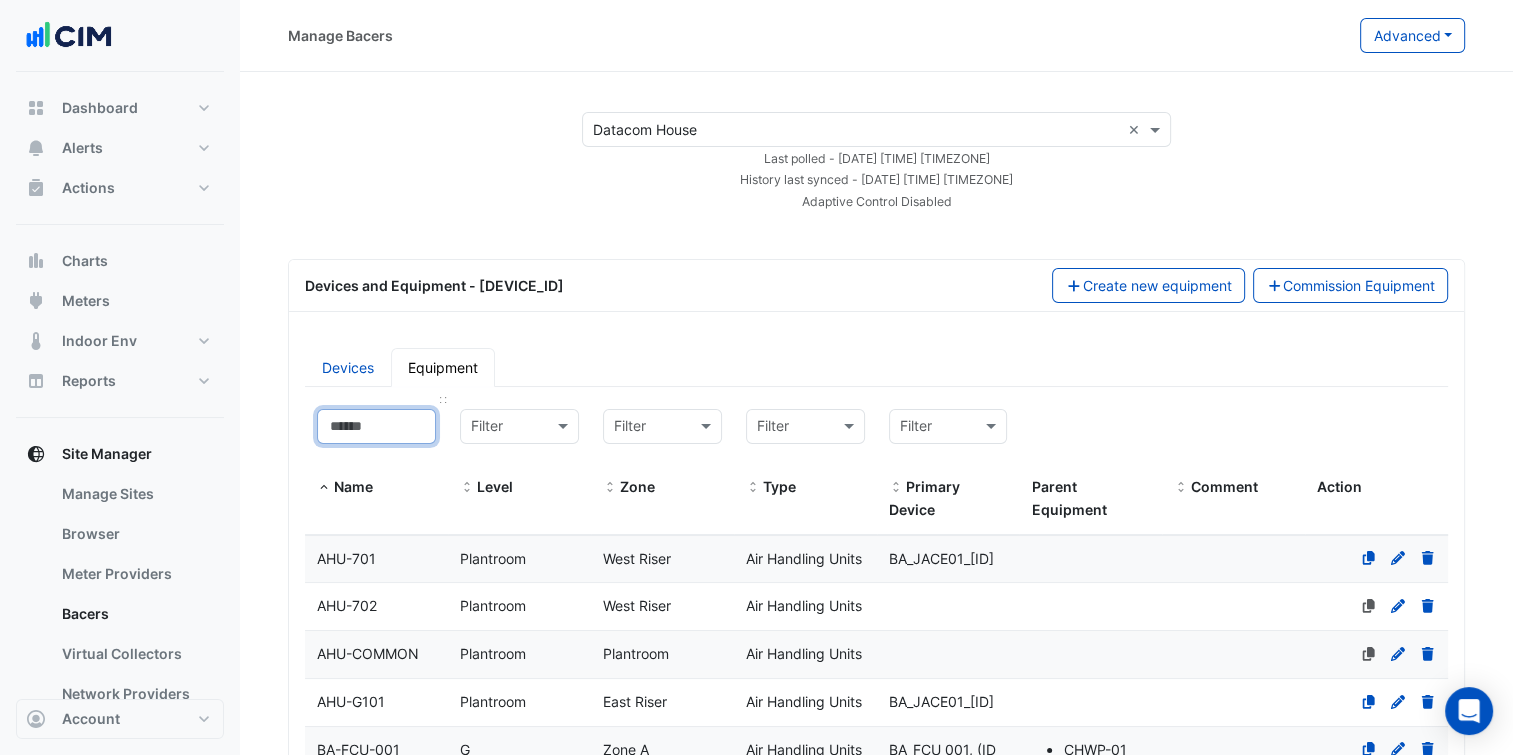 click at bounding box center [376, 426] 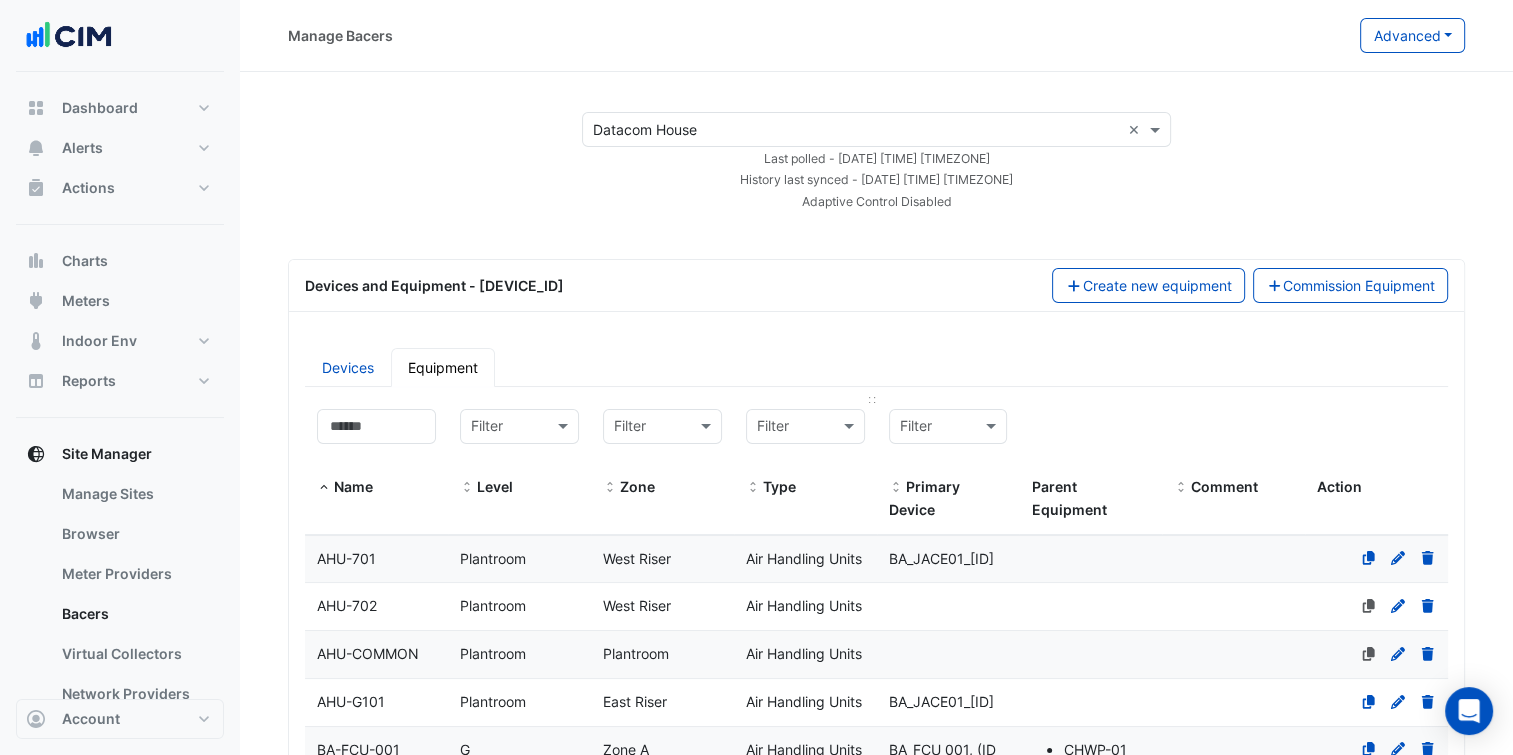 click at bounding box center (785, 427) 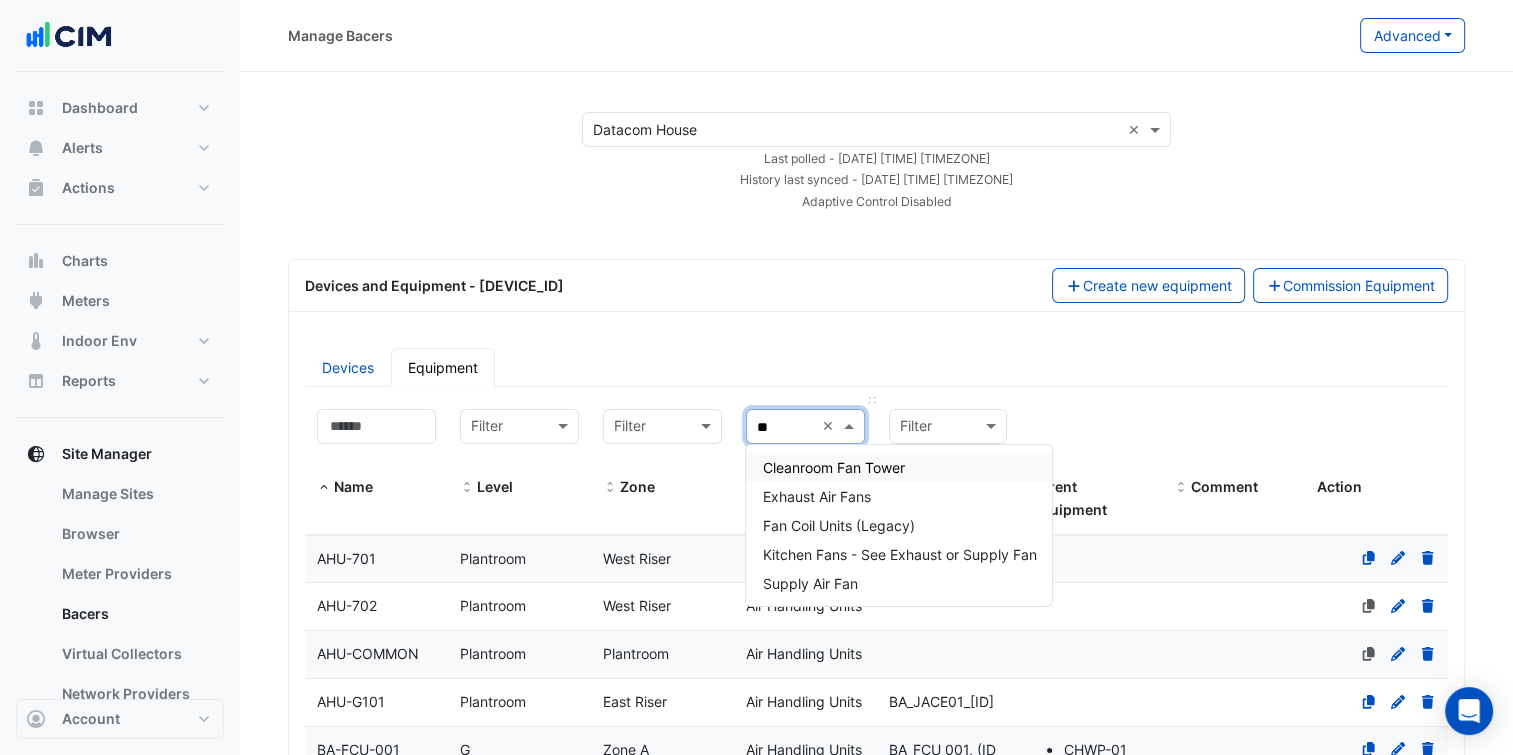 type on "*" 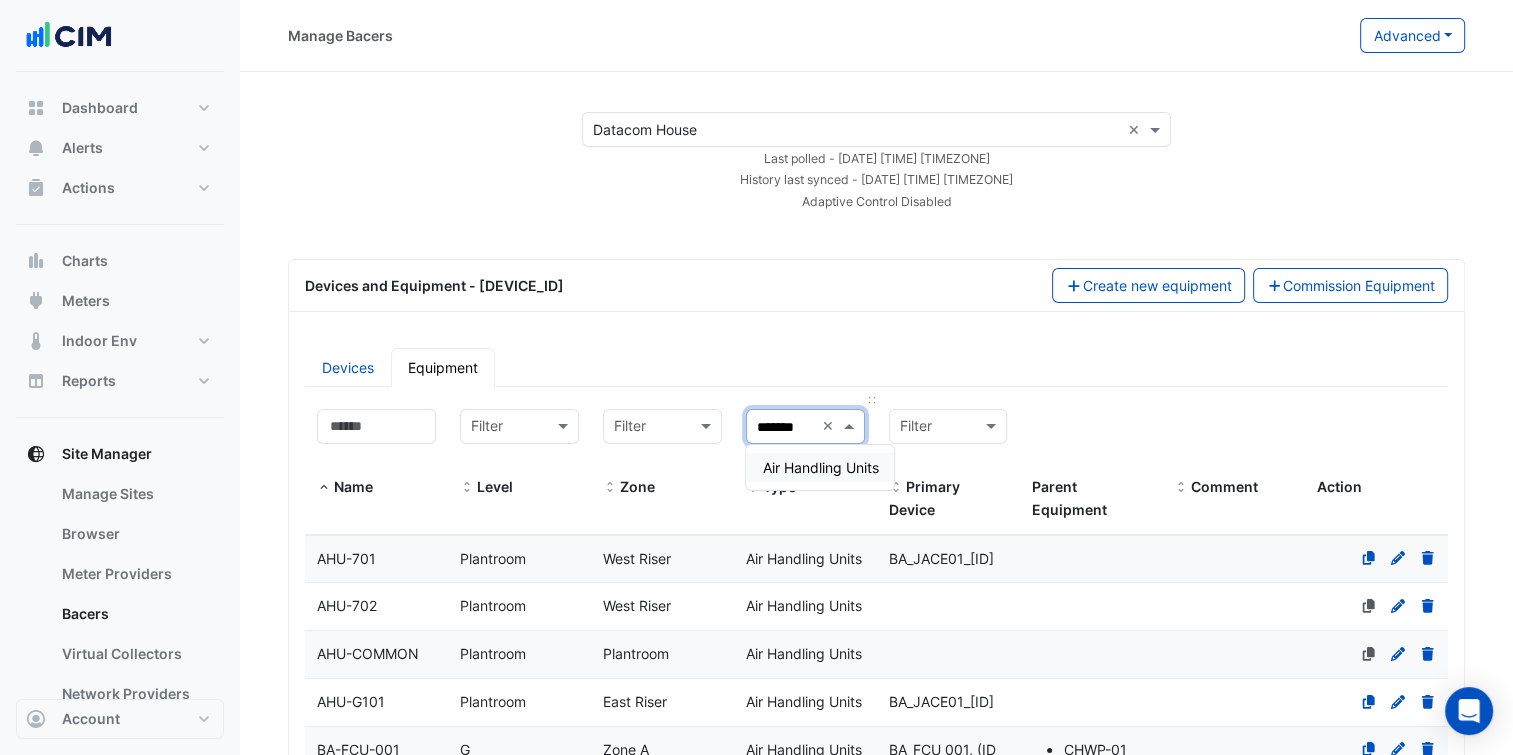 type on "********" 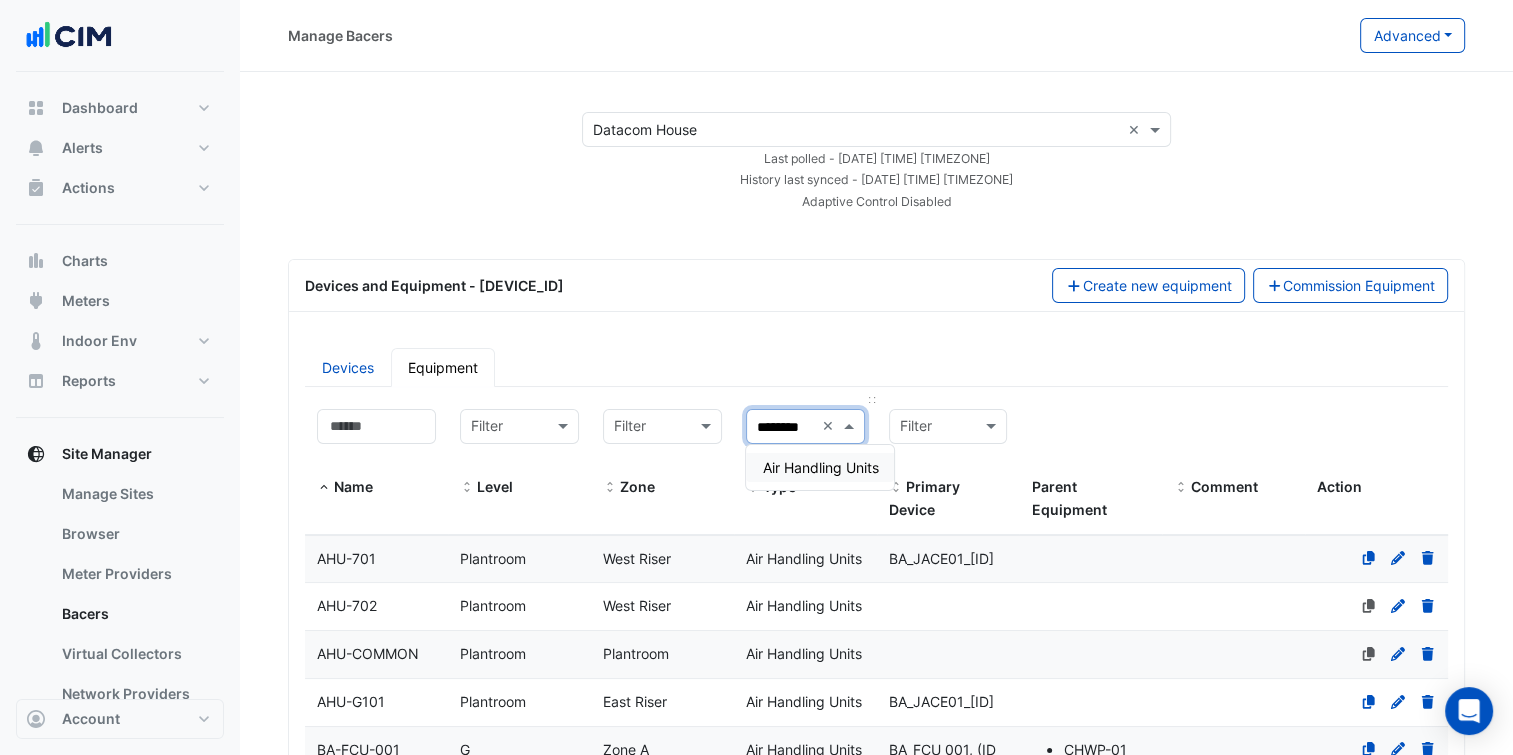 type 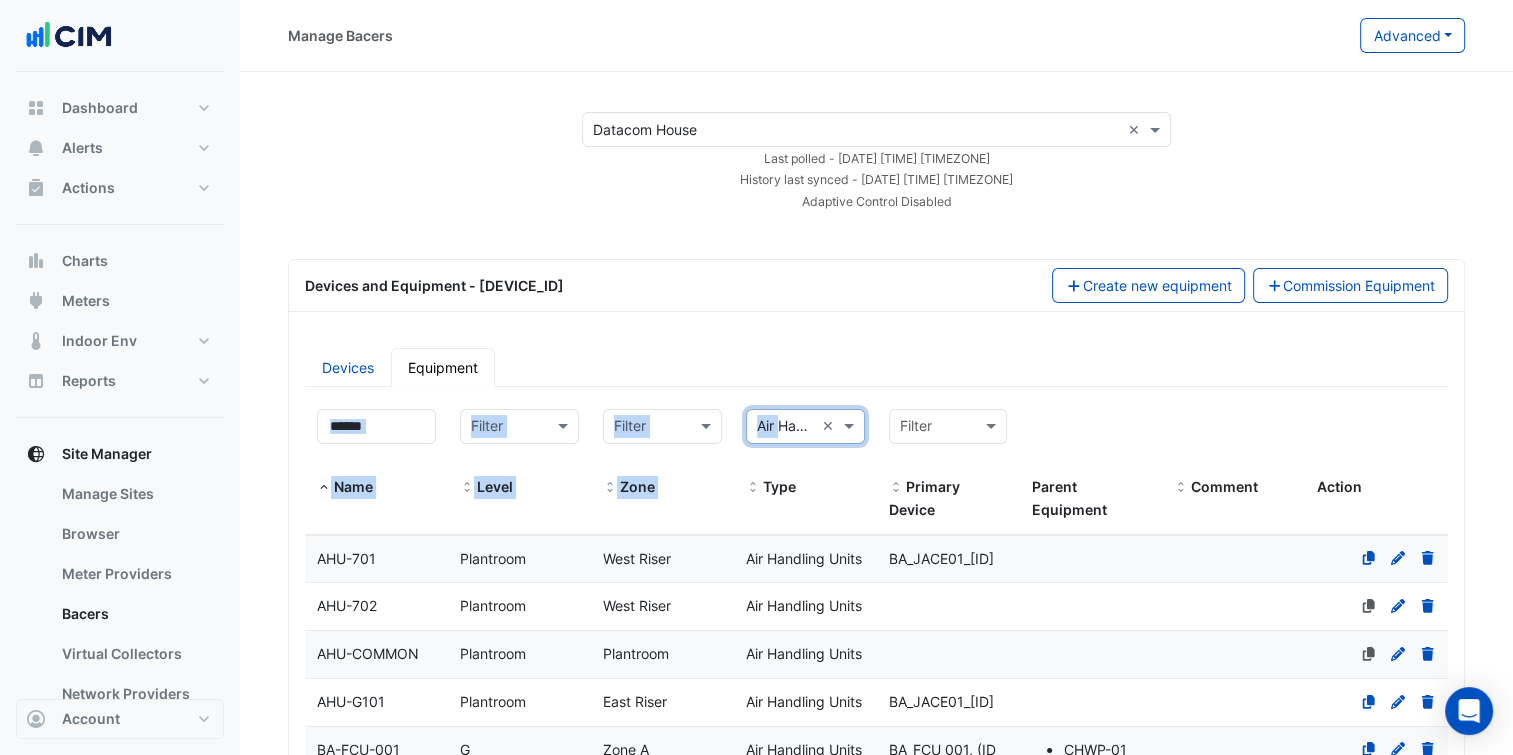 click on "Devices
Equipment
Filter by name:
Filter by level:
Filter
Filter by zone:
Filter
Filter by type
Filter × Air Handling Units ×
Filter by device:
Filter
Name
Filter
Level
Filter
Zone
Filter × Air Handling Units ×" 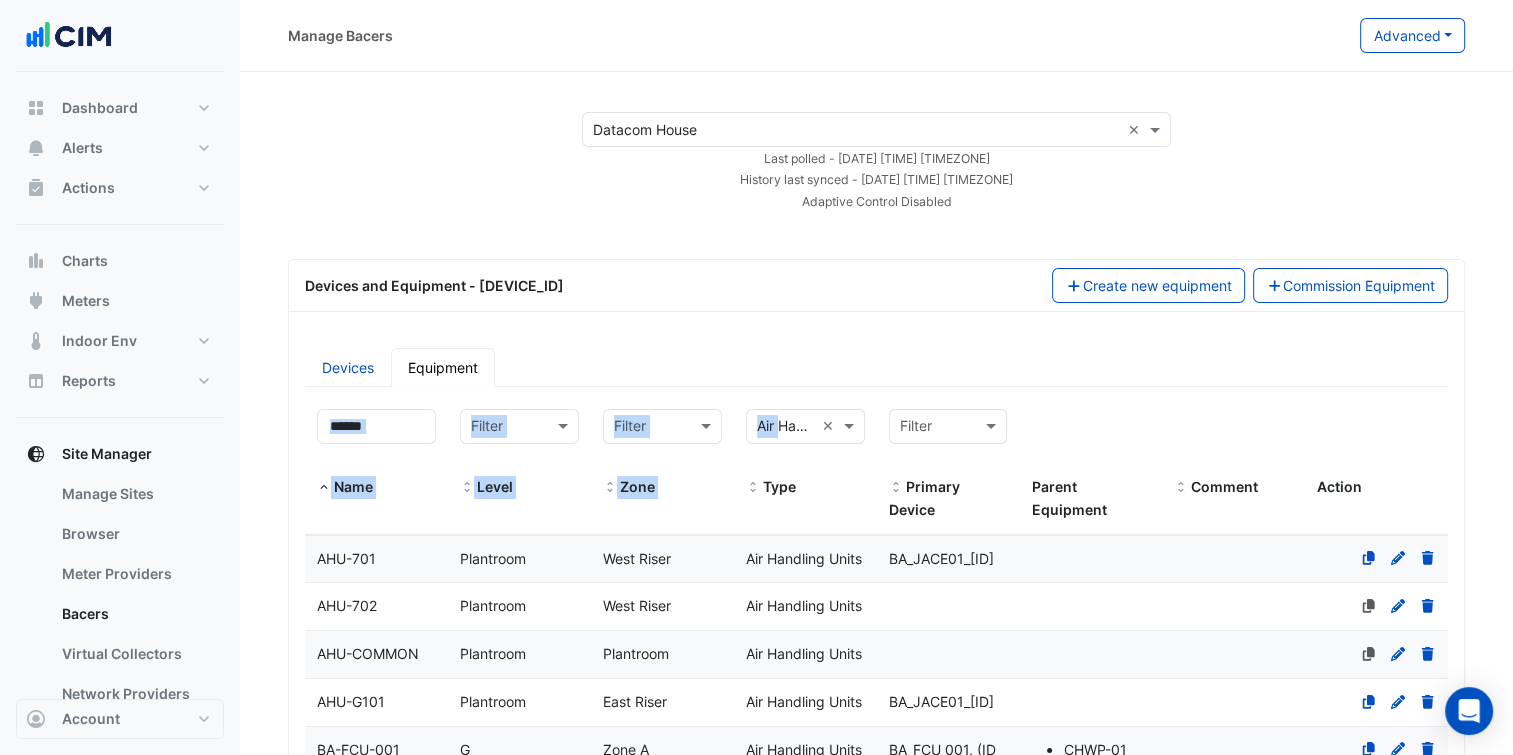 drag, startPoint x: 779, startPoint y: 379, endPoint x: 718, endPoint y: 358, distance: 64.513565 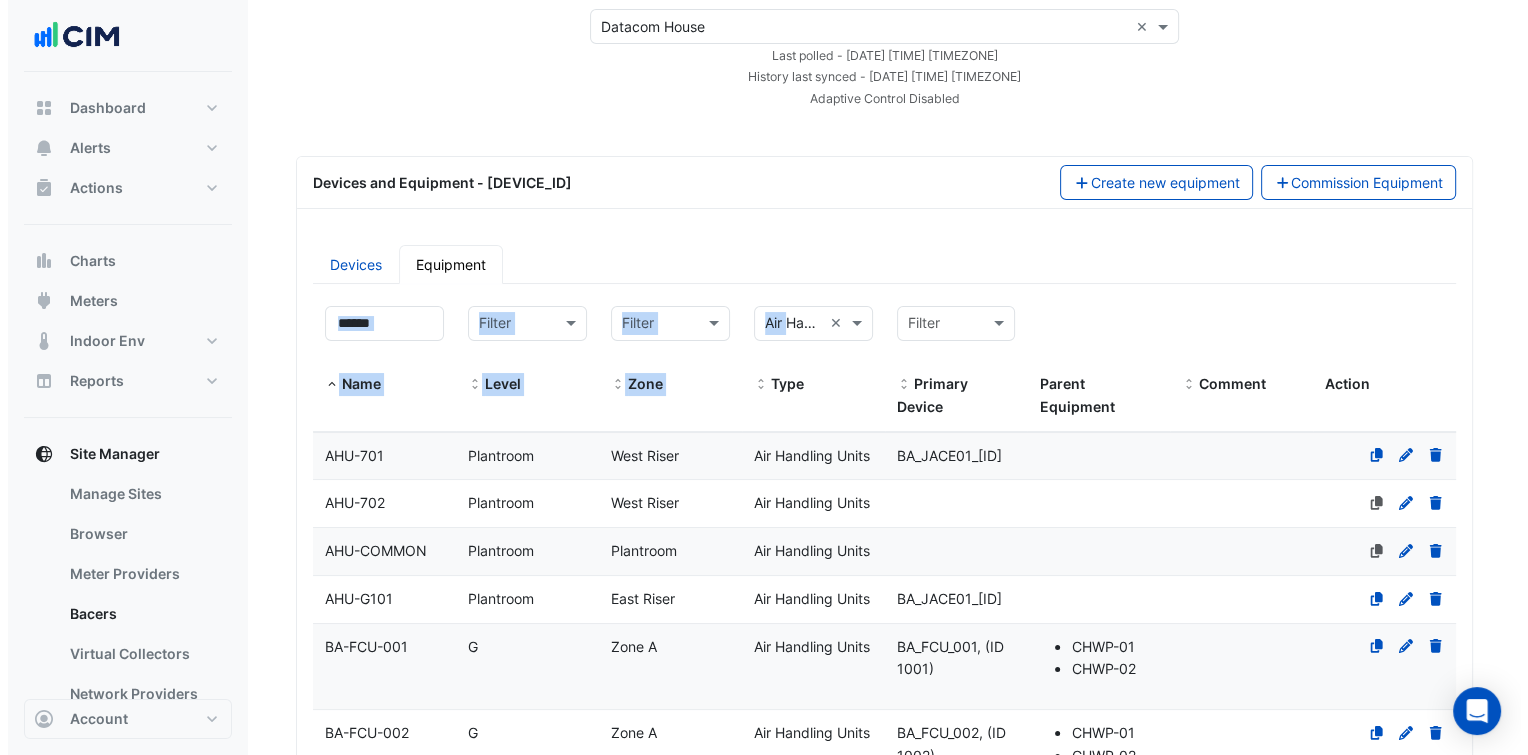 scroll, scrollTop: 0, scrollLeft: 0, axis: both 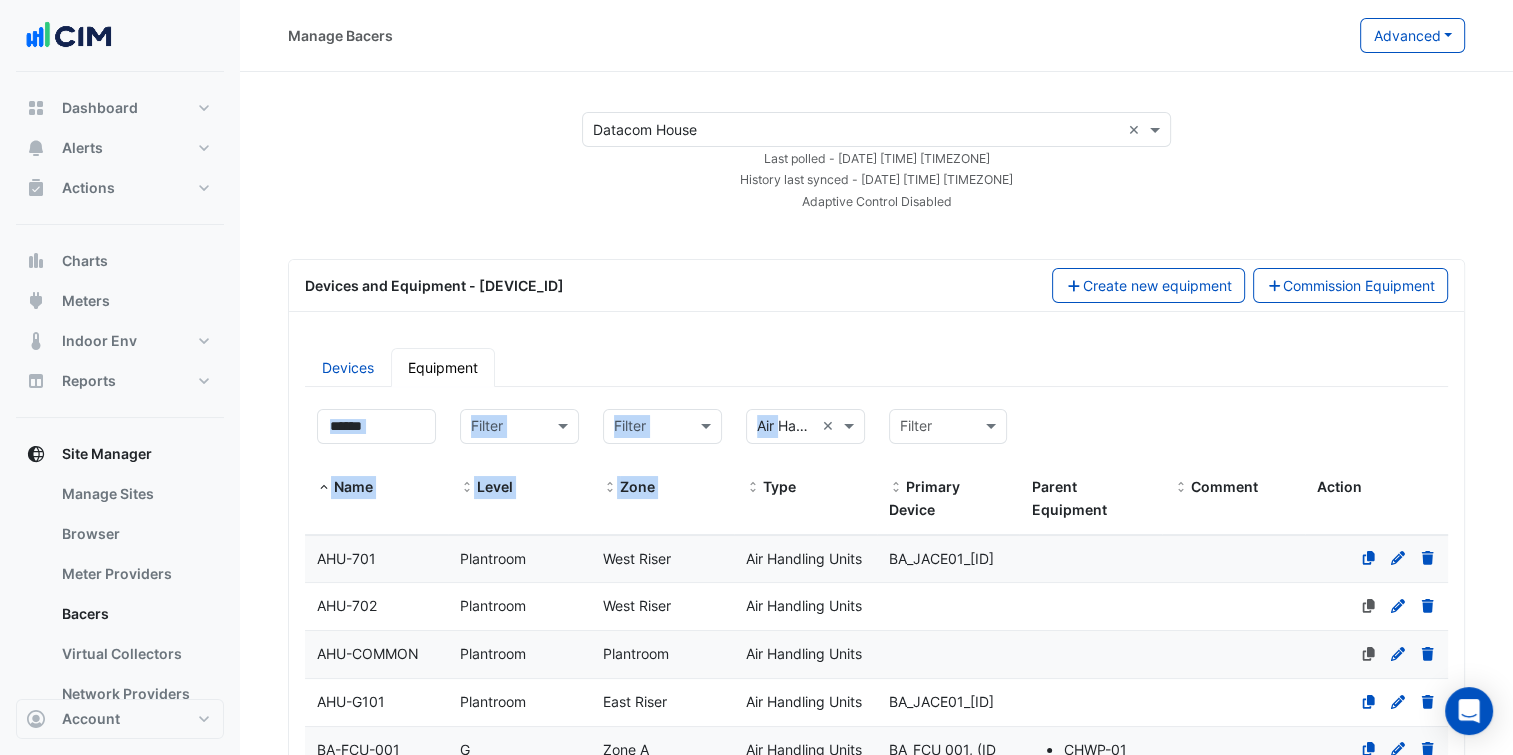 click on "Devices
Equipment
Filter by name:
Filter by level:
Filter
Filter by zone:
Filter
Filter by type
Filter × Air Handling Units ×
Filter by device:
Filter
Name
Filter
Level
Filter
Zone
Filter × Air Handling Units ×" 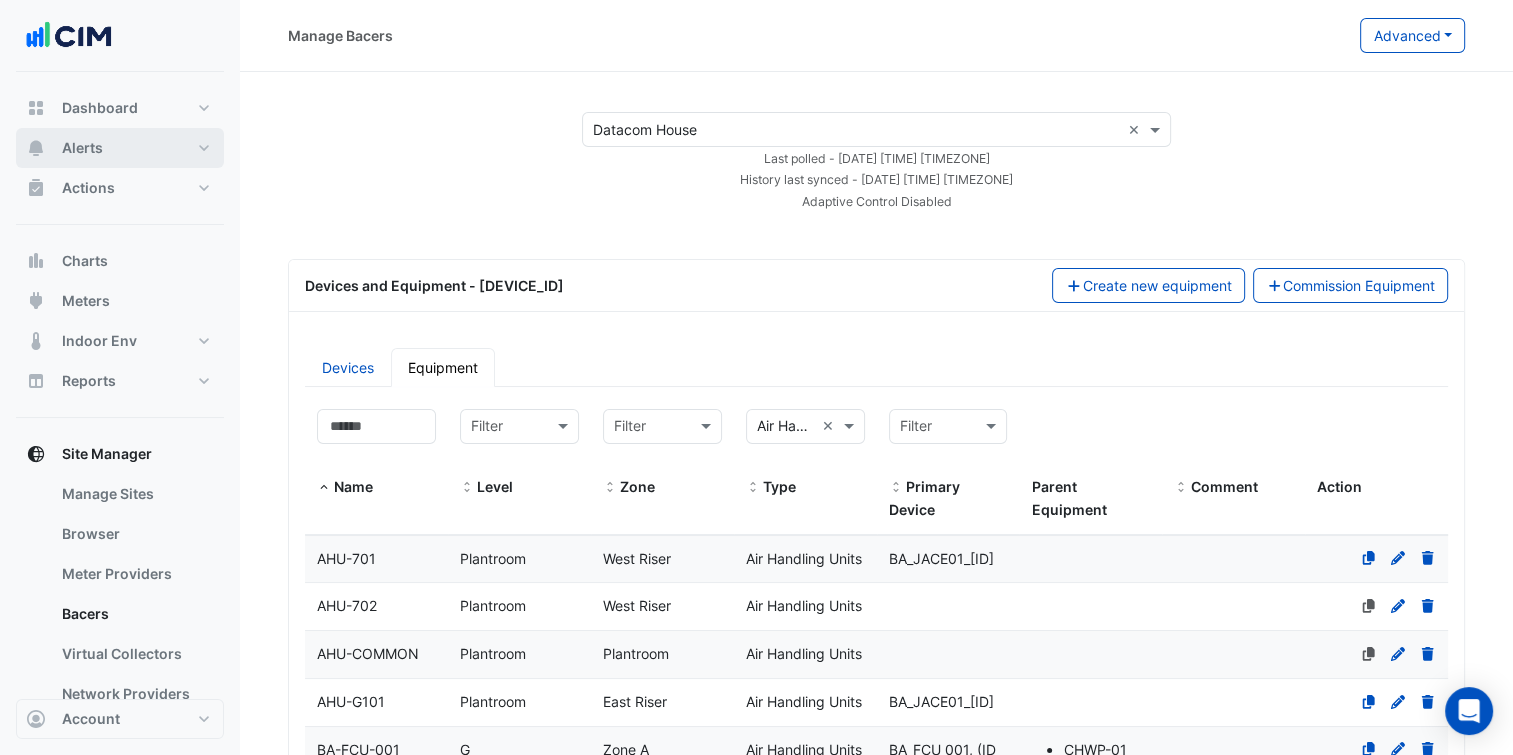 click on "Alerts" at bounding box center (120, 148) 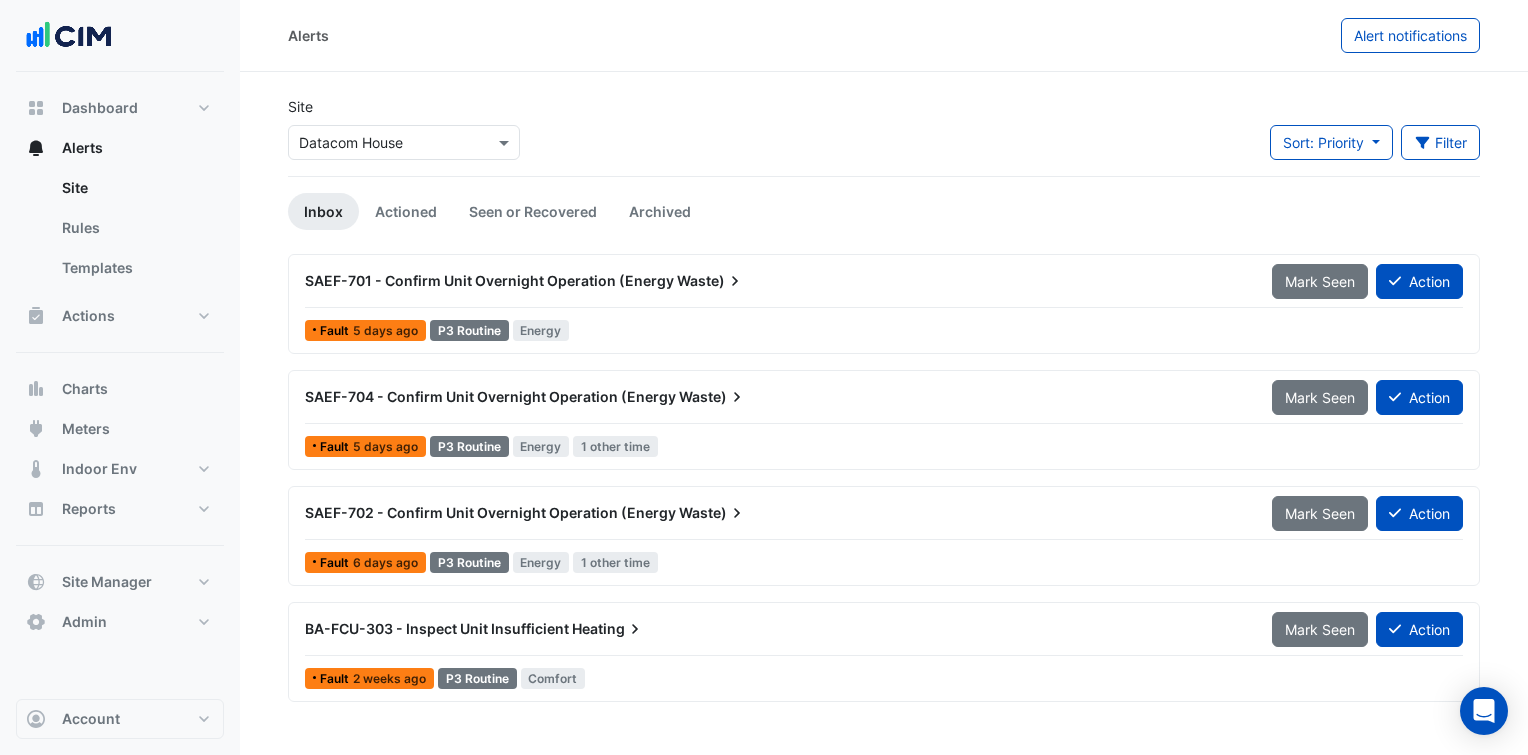 click on "Site
Select a Site × [COMPANY_NAME]
Sort: Priority
Priority
Updated
Filter
Title
Priority
Filter
Impact
Filter
Equipment Type
Filter" 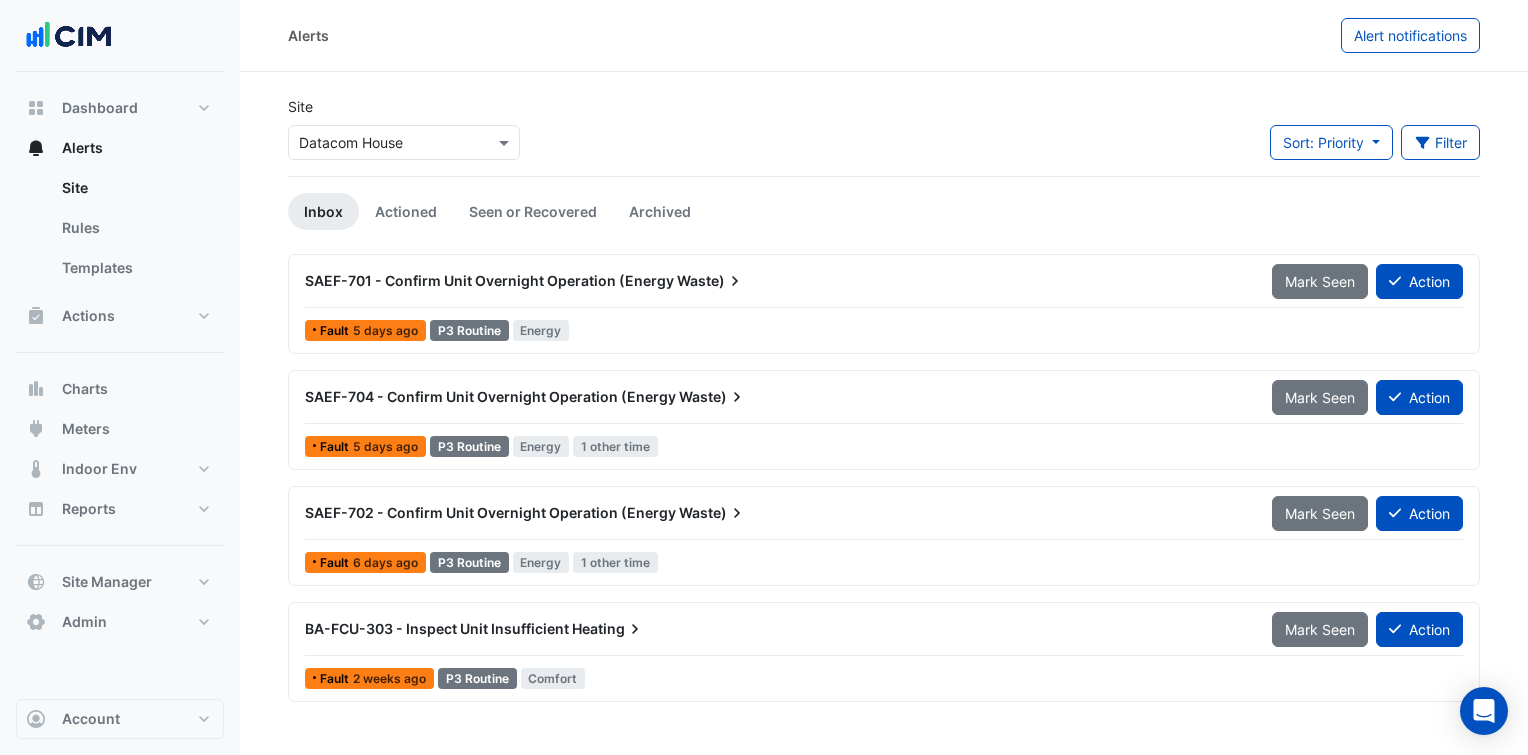 click on "Site
Select a Site × [COMPANY_NAME]
Sort: Priority
Priority
Updated
Filter
Title
Priority
Filter
Impact
Filter
Equipment Type
Filter" 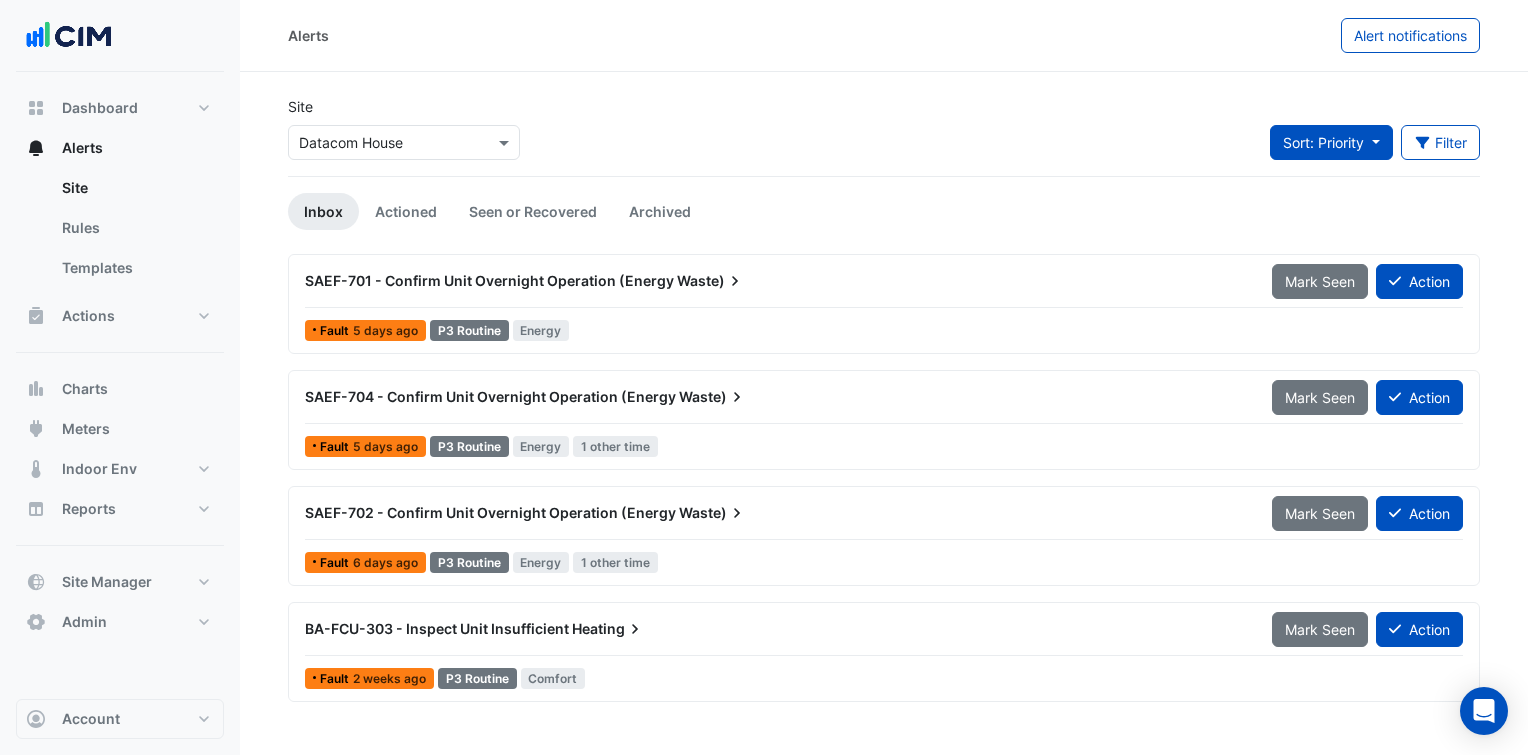click on "Sort: Priority" 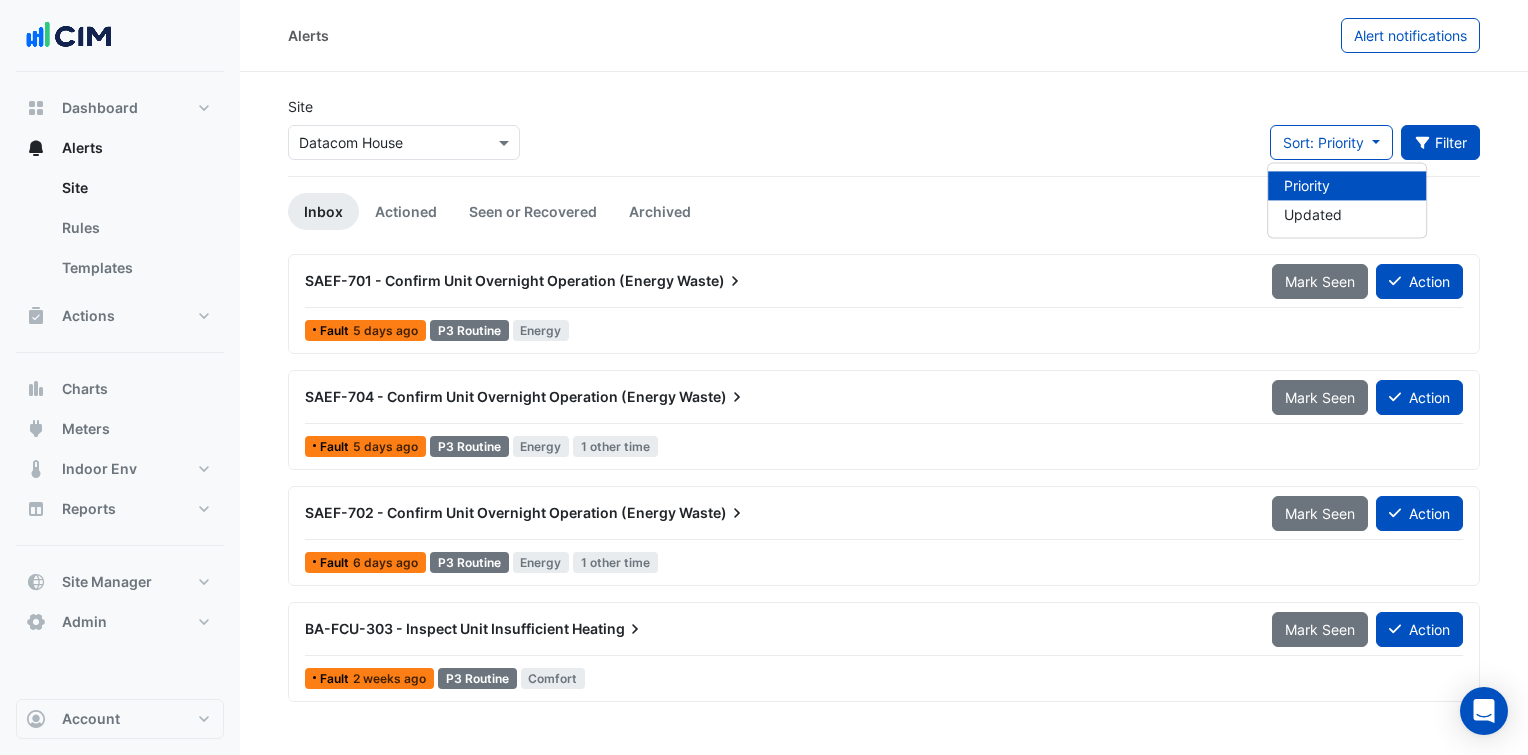 click 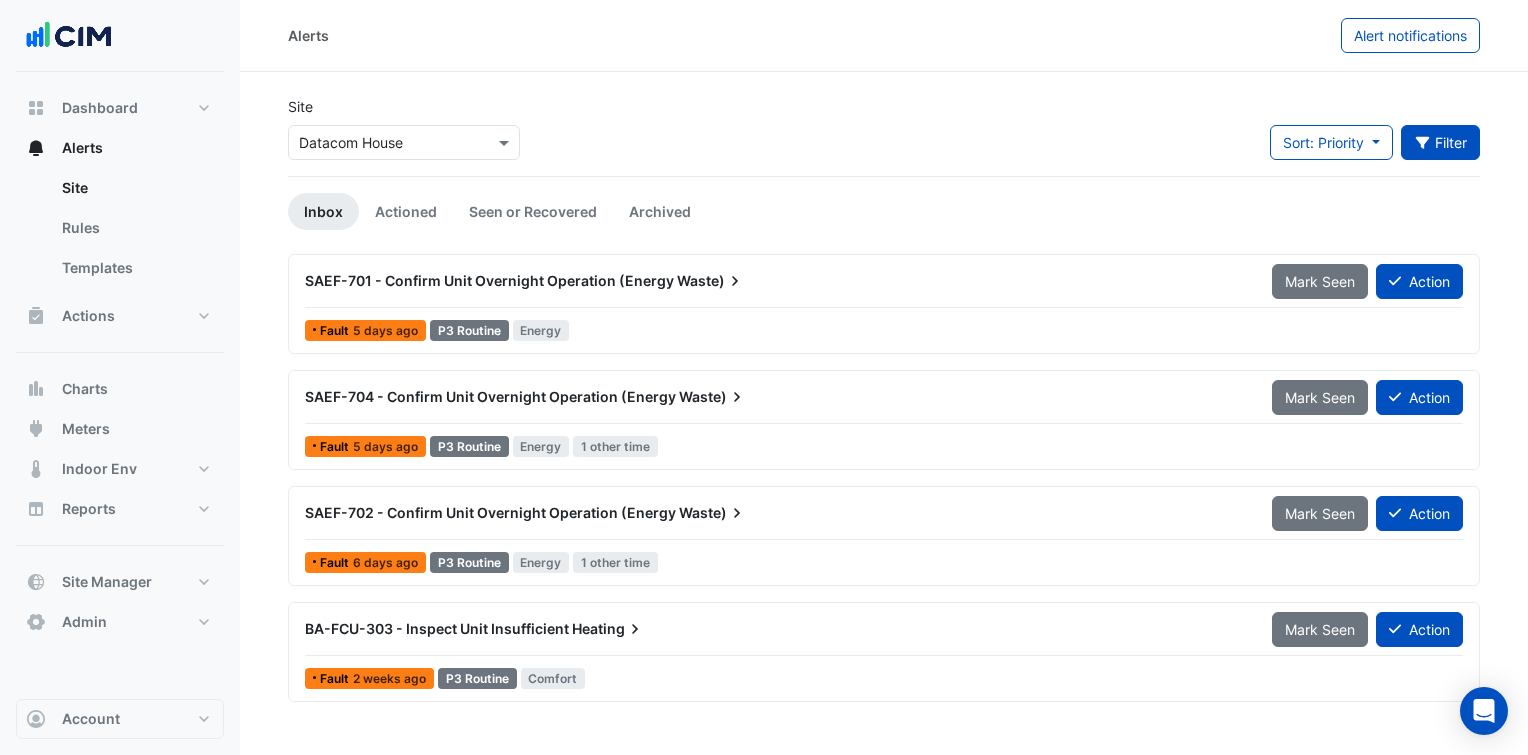 click on "Site
Select a Site × [COMPANY_NAME]
Sort: Priority
Priority
Updated
Filter
Title
Priority
Filter
Impact
Filter
Equipment Type" 